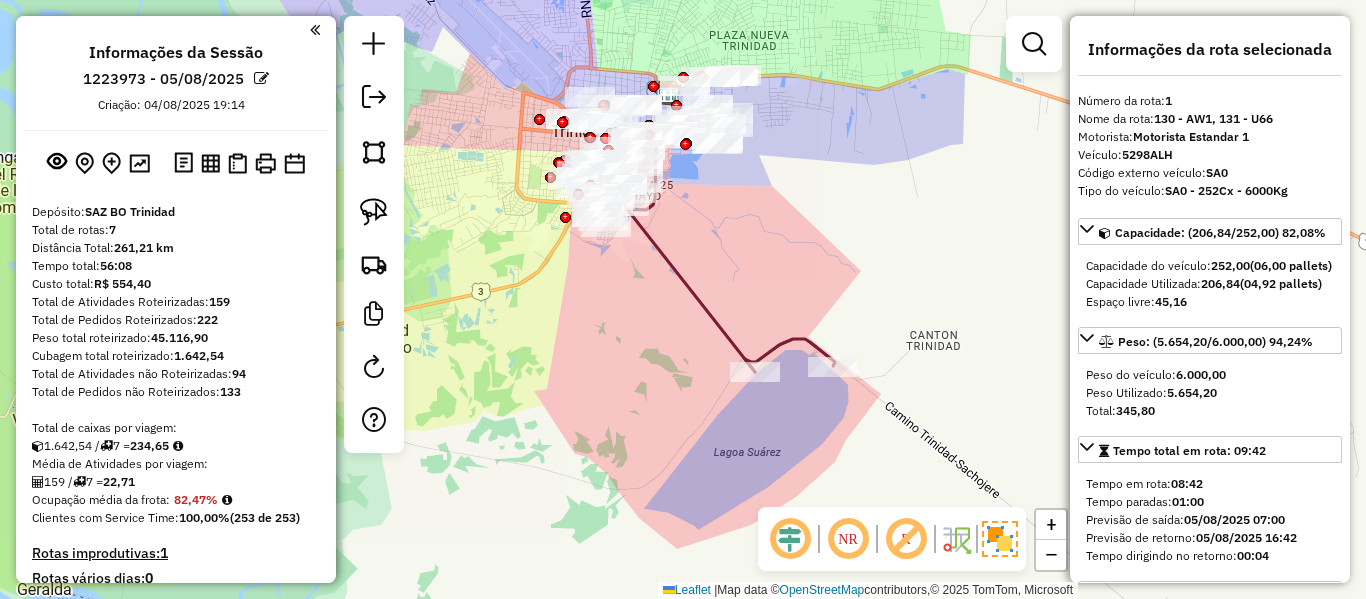 click 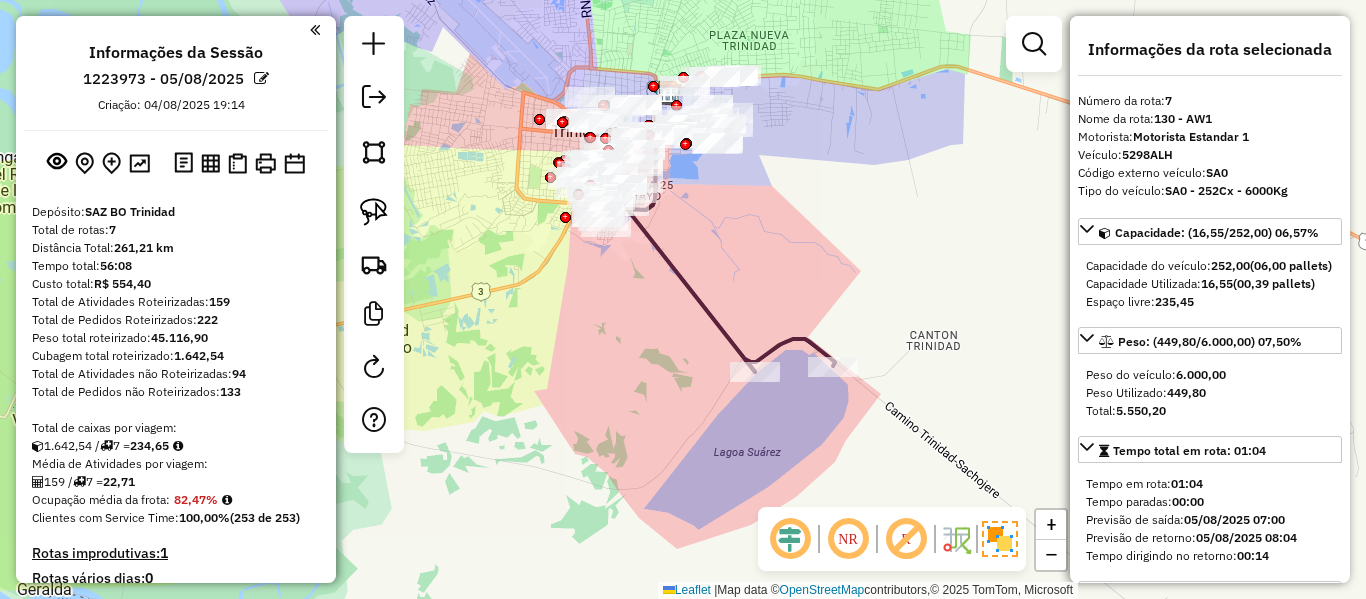 scroll, scrollTop: 918, scrollLeft: 0, axis: vertical 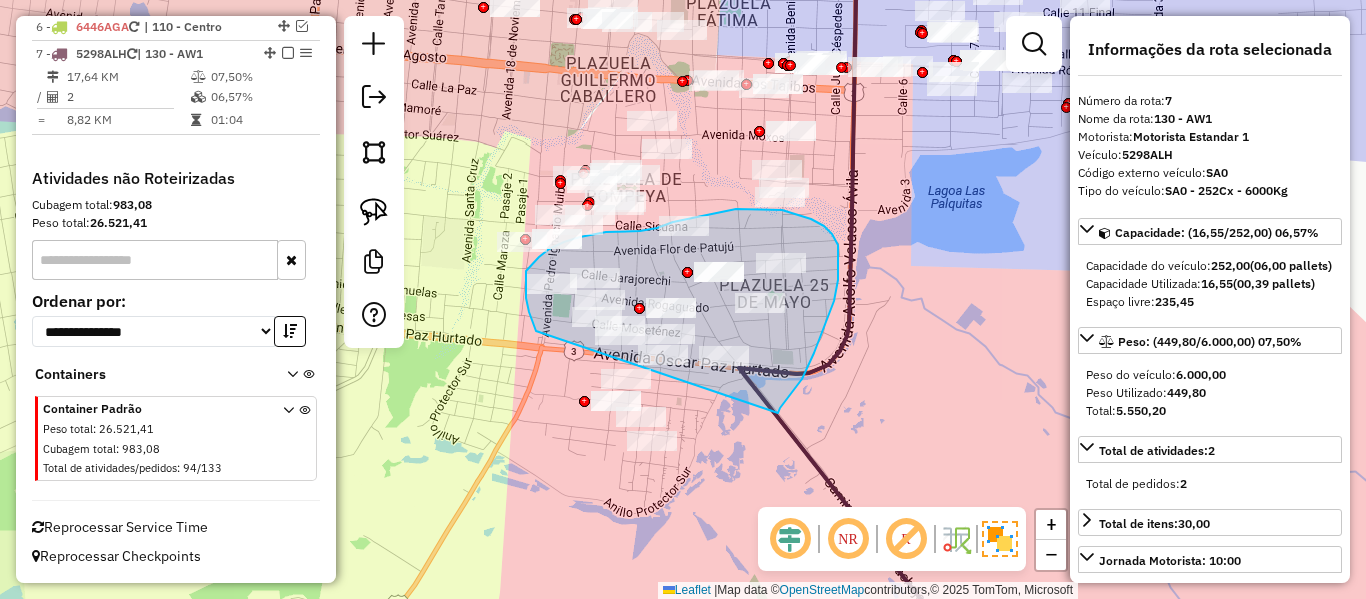 drag, startPoint x: 778, startPoint y: 413, endPoint x: 707, endPoint y: 498, distance: 110.751976 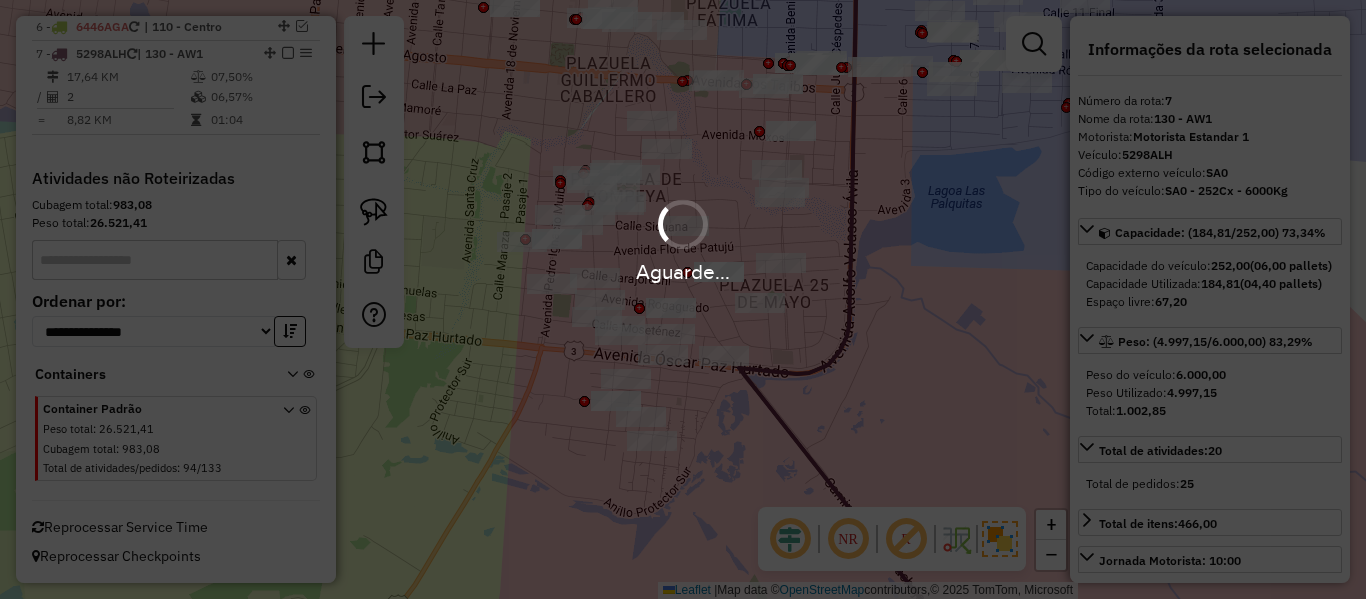 select on "**********" 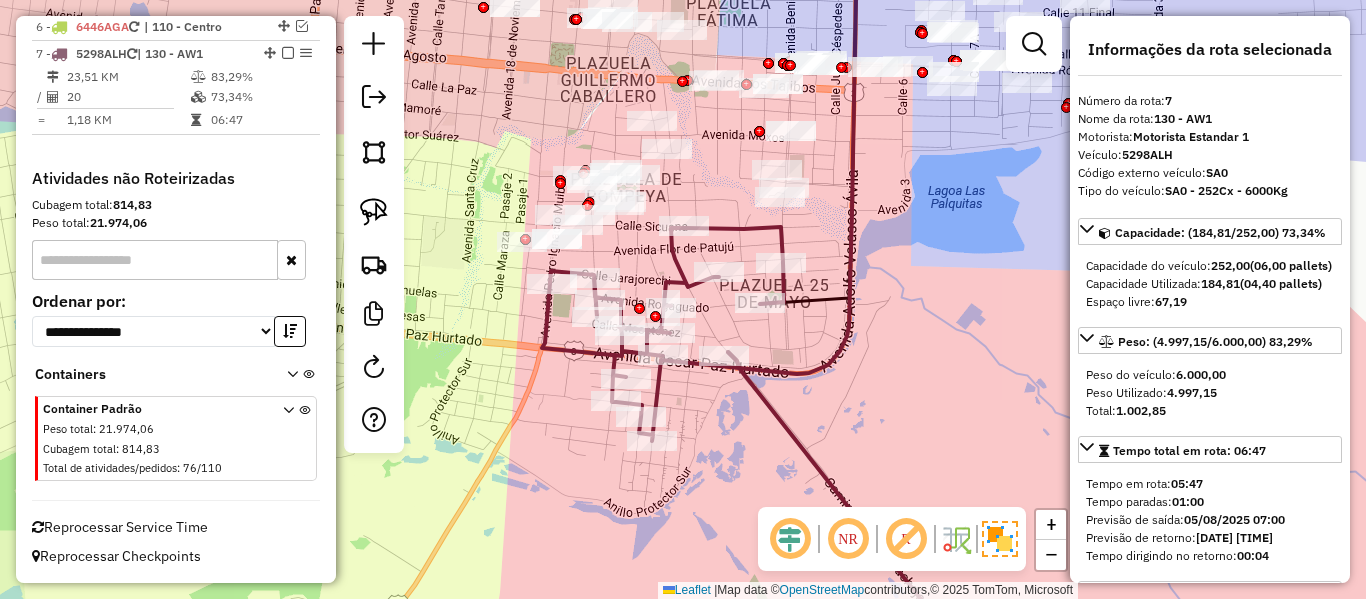 click 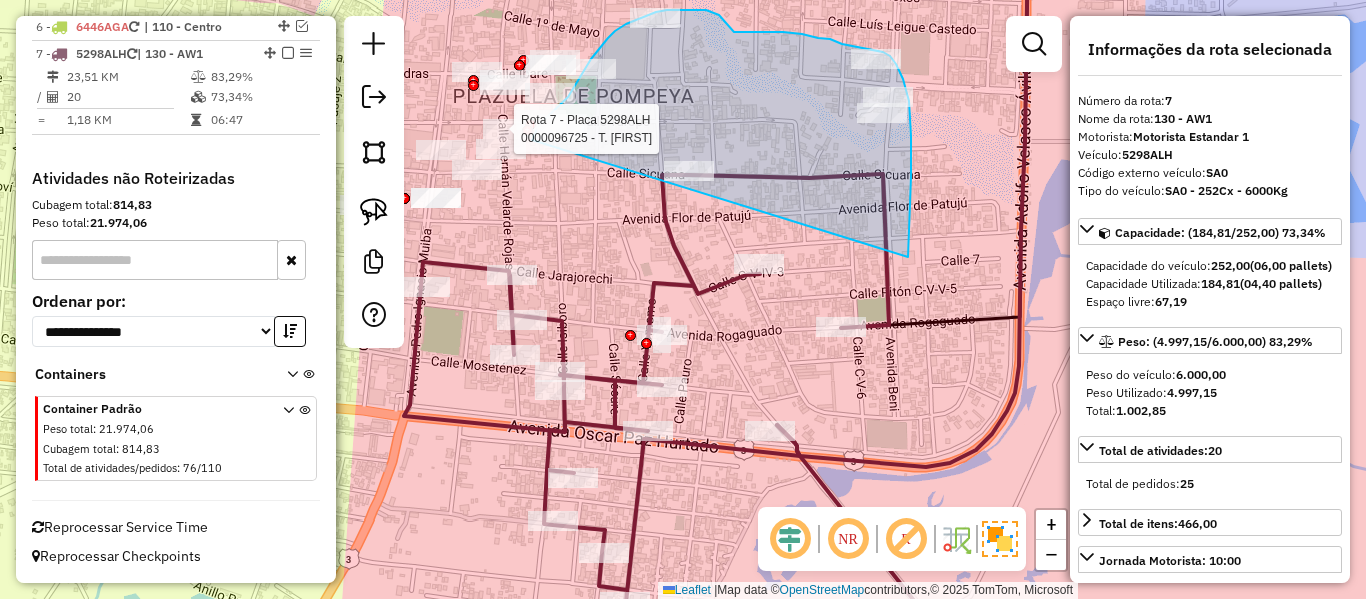 drag, startPoint x: 911, startPoint y: 177, endPoint x: 547, endPoint y: 223, distance: 366.89508 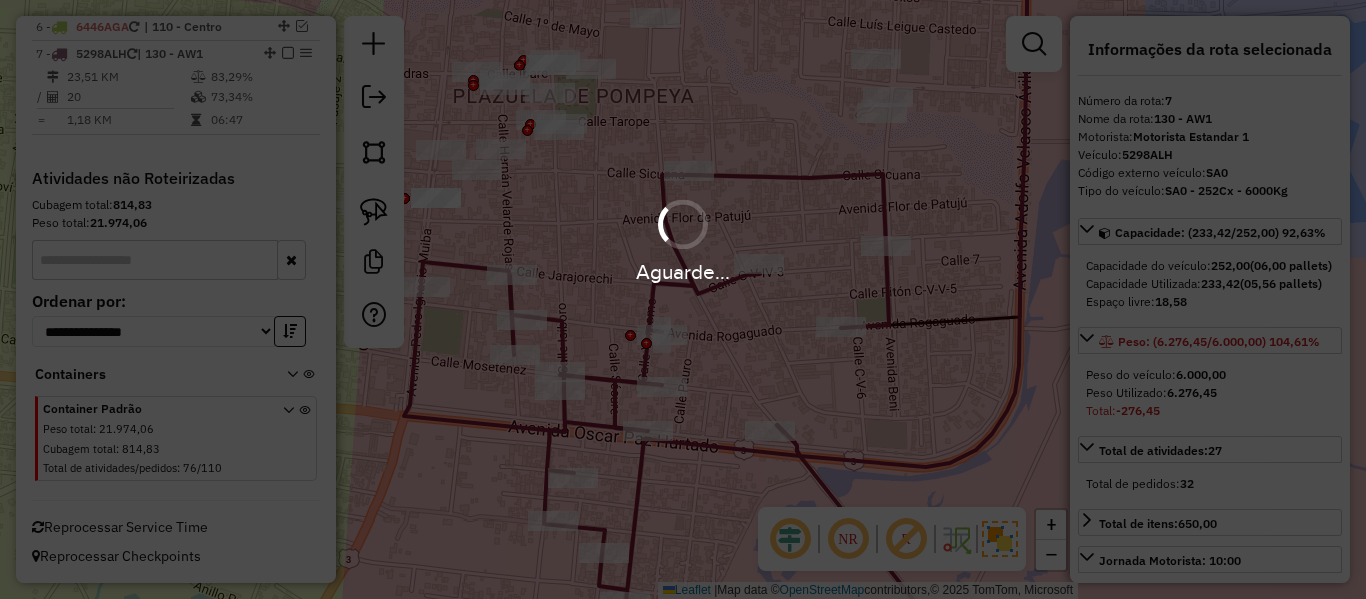select on "**********" 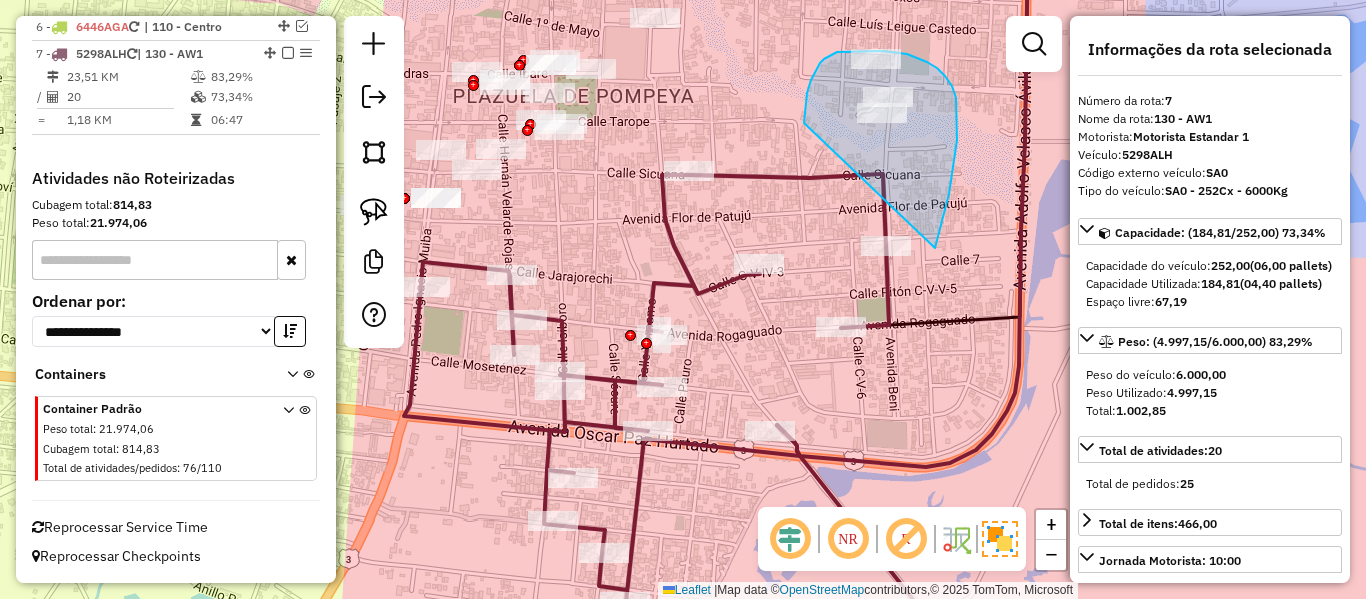 drag, startPoint x: 957, startPoint y: 140, endPoint x: 810, endPoint y: 188, distance: 154.63829 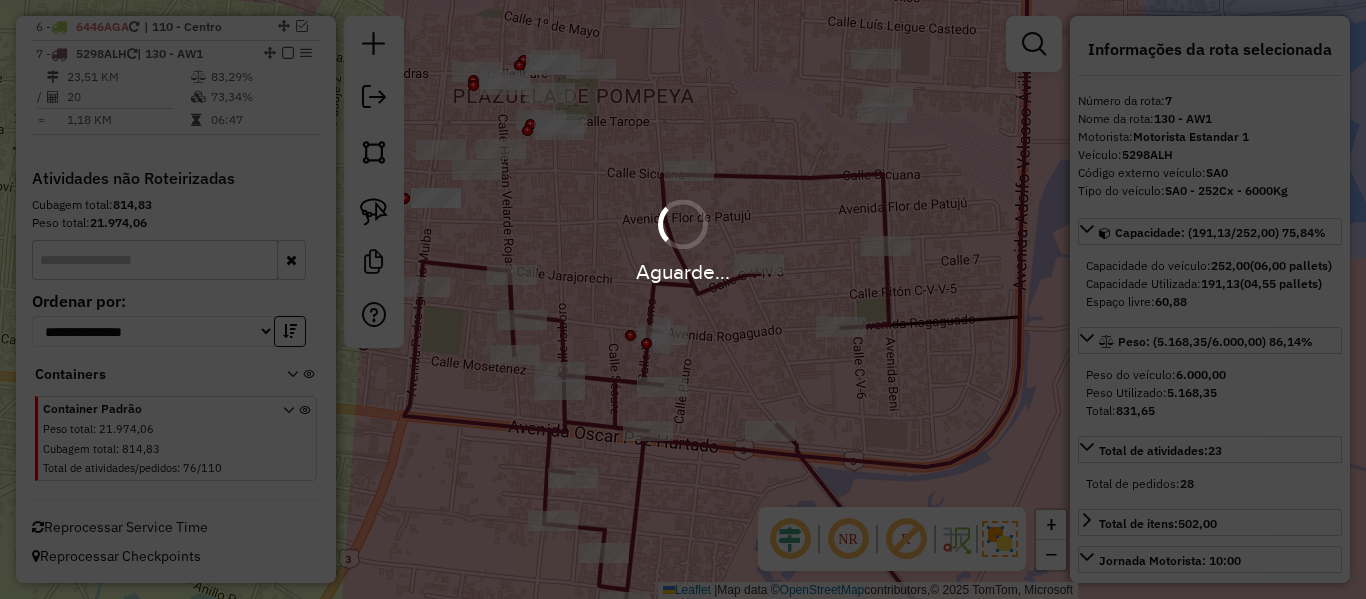 select on "**********" 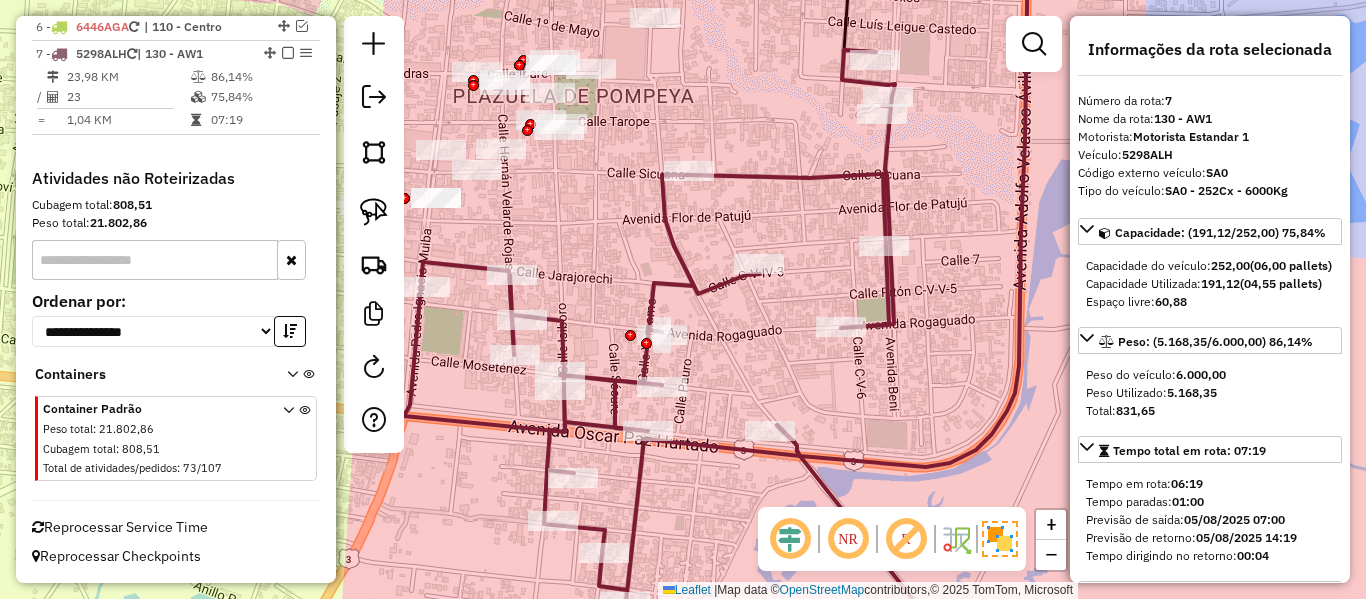 click 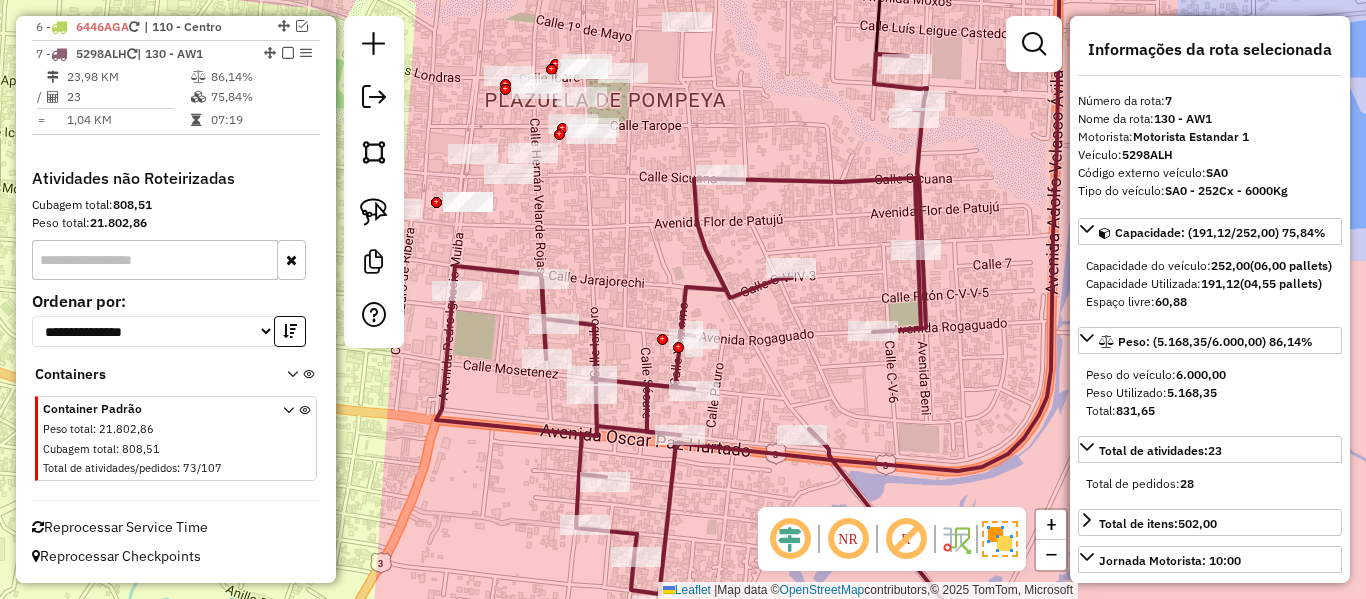 drag, startPoint x: 606, startPoint y: 204, endPoint x: 758, endPoint y: 204, distance: 152 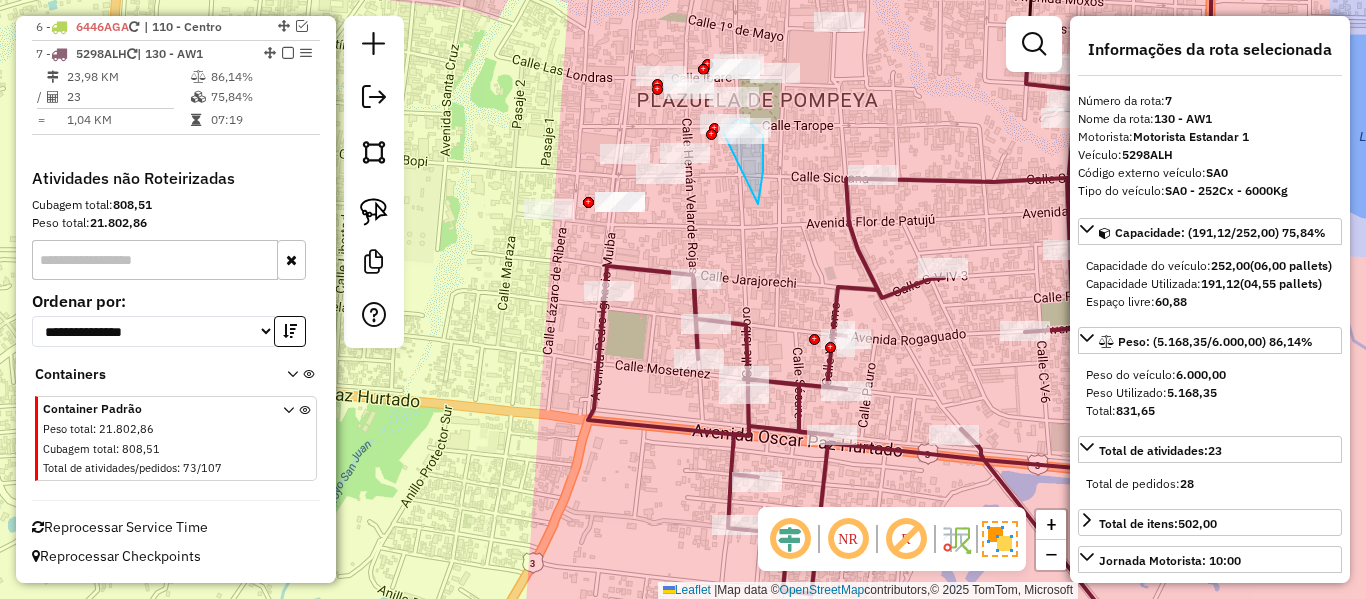 drag, startPoint x: 758, startPoint y: 204, endPoint x: 719, endPoint y: 177, distance: 47.434166 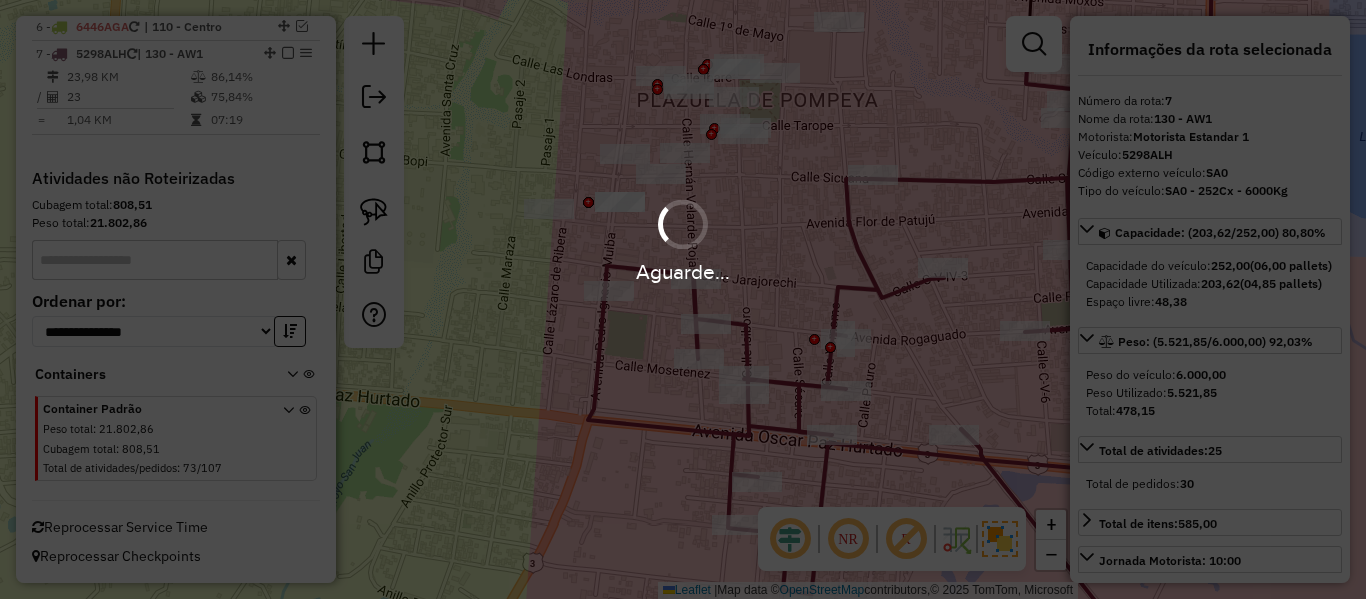 select on "**********" 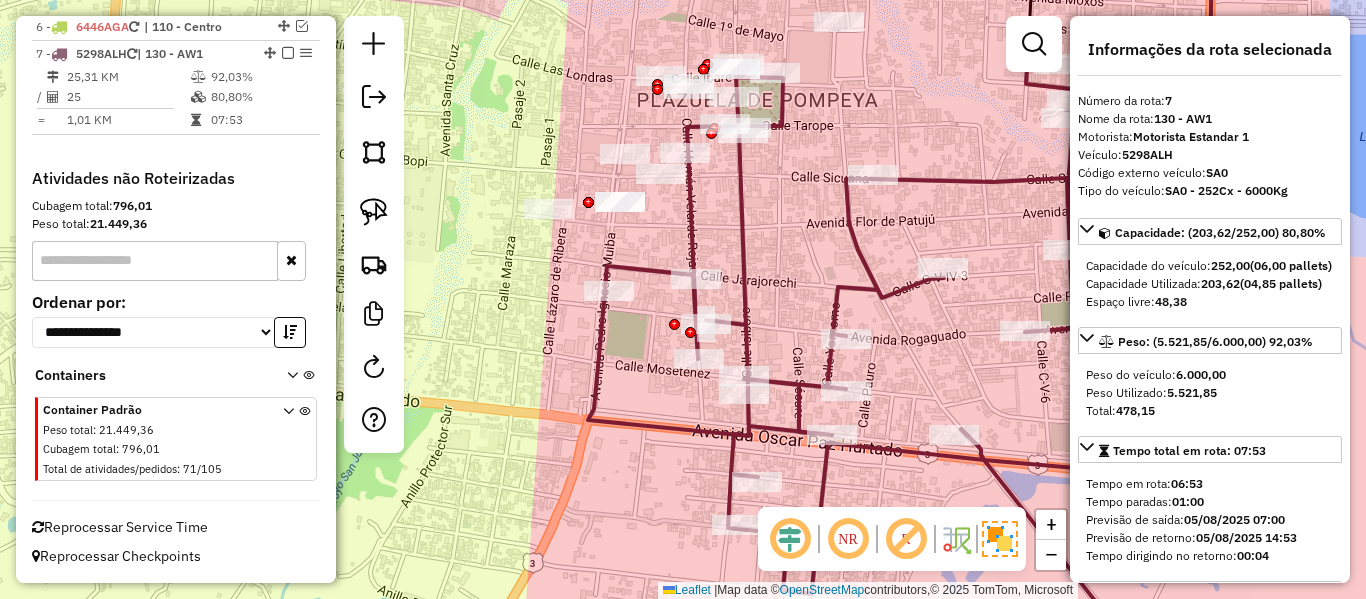 click at bounding box center (288, 53) 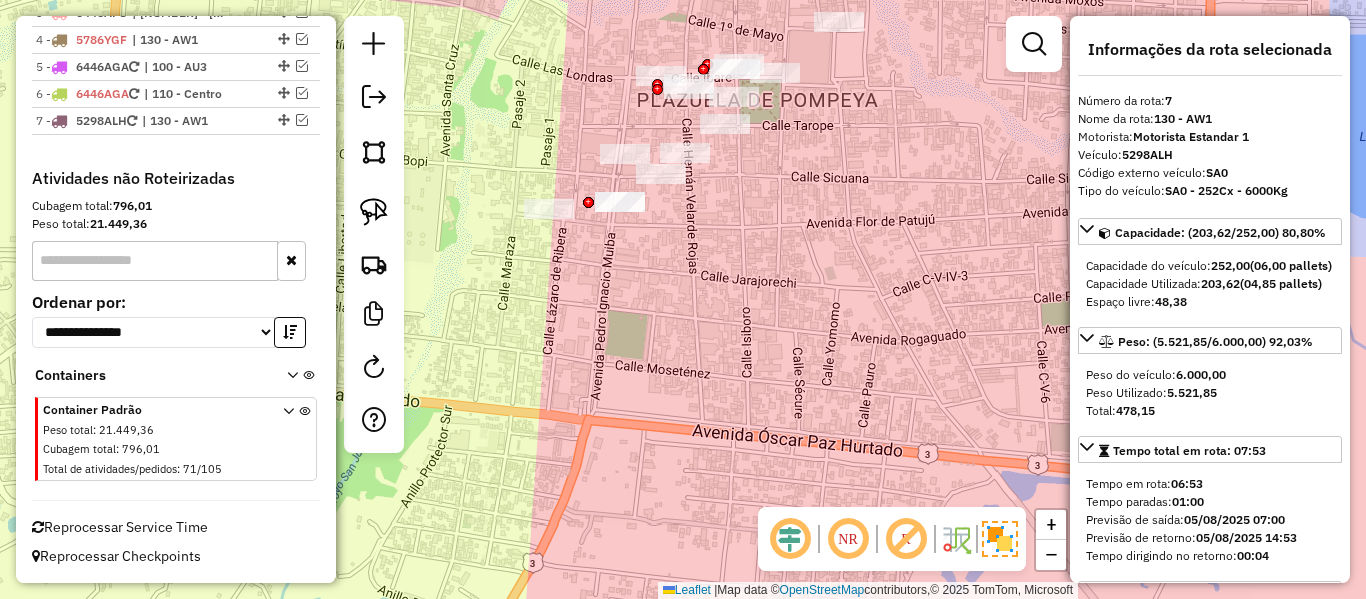 scroll, scrollTop: 826, scrollLeft: 0, axis: vertical 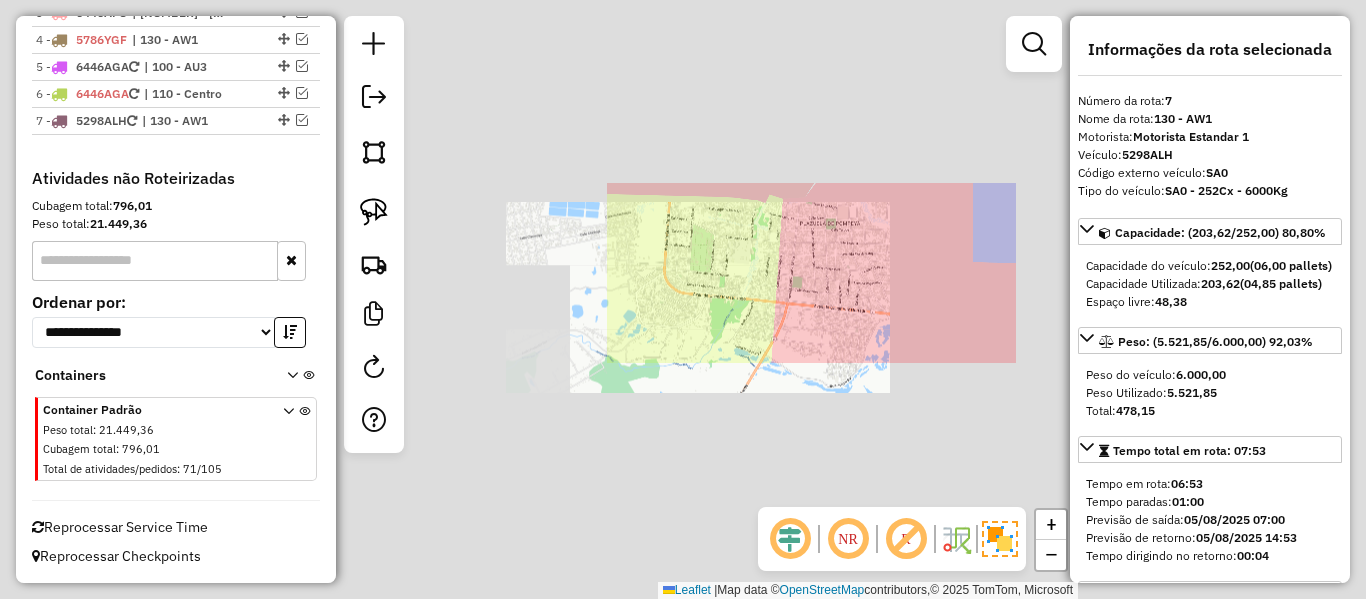 click on "Janela de atendimento Grade de atendimento Capacidade Transportadoras Veículos Cliente Pedidos  Rotas Selecione os dias de semana para filtrar as janelas de atendimento  Seg   Ter   Qua   Qui   Sex   Sáb   Dom  Informe o período da janela de atendimento: De: Até:  Filtrar exatamente a janela do cliente  Considerar janela de atendimento padrão  Selecione os dias de semana para filtrar as grades de atendimento  Seg   Ter   Qua   Qui   Sex   Sáb   Dom   Considerar clientes sem dia de atendimento cadastrado  Clientes fora do dia de atendimento selecionado Filtrar as atividades entre os valores definidos abaixo:  Peso mínimo:   Peso máximo:   Cubagem mínima:   Cubagem máxima:   De:   Até:  Filtrar as atividades entre o tempo de atendimento definido abaixo:  De:   Até:   Considerar capacidade total dos clientes não roteirizados Transportadora: Selecione um ou mais itens Tipo de veículo: Selecione um ou mais itens Veículo: Selecione um ou mais itens Motorista: Selecione um ou mais itens Nome: Rótulo:" 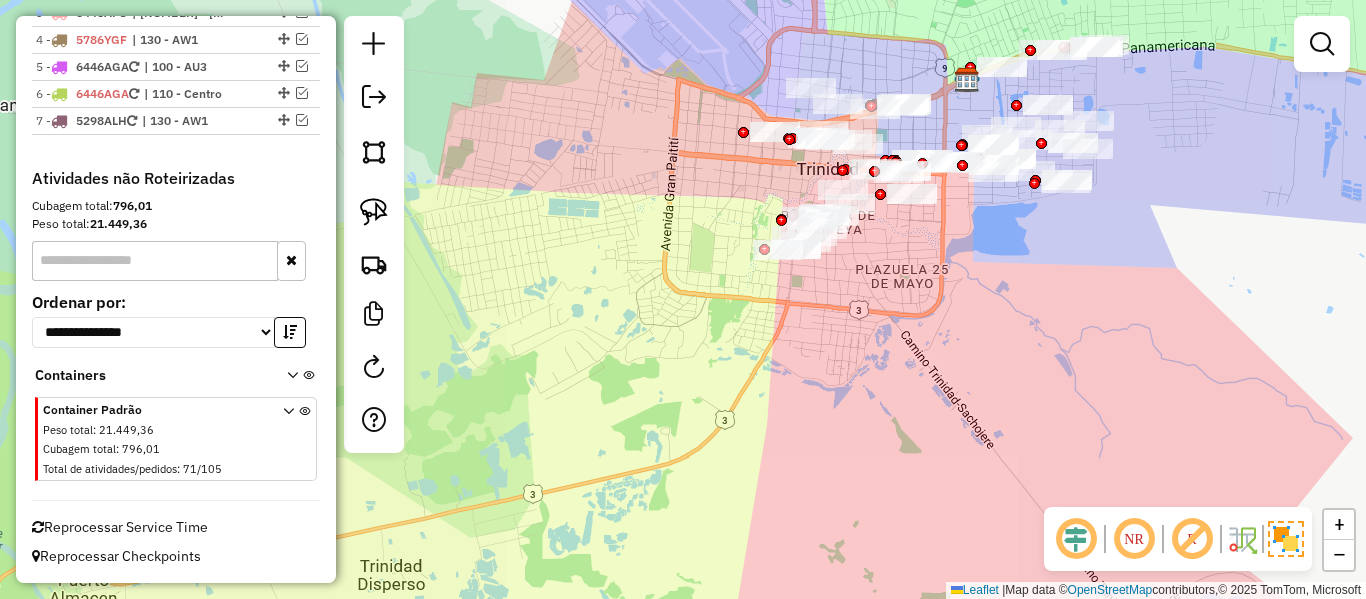 drag, startPoint x: 920, startPoint y: 263, endPoint x: 699, endPoint y: 347, distance: 236.42546 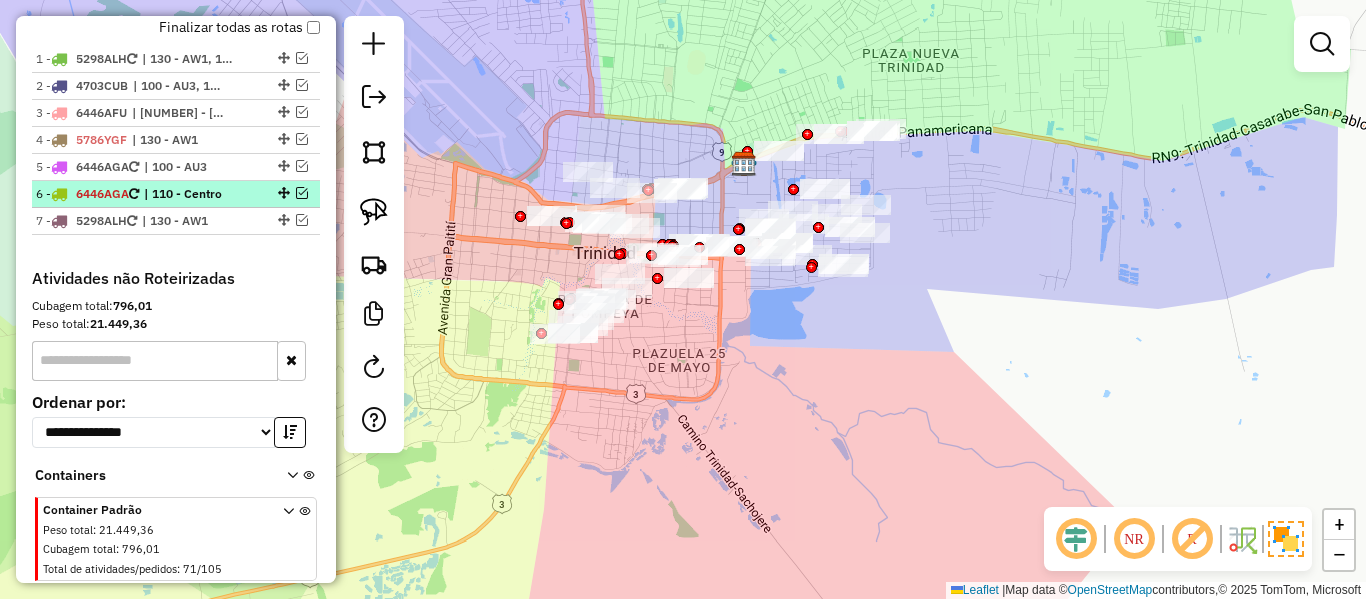 scroll, scrollTop: 626, scrollLeft: 0, axis: vertical 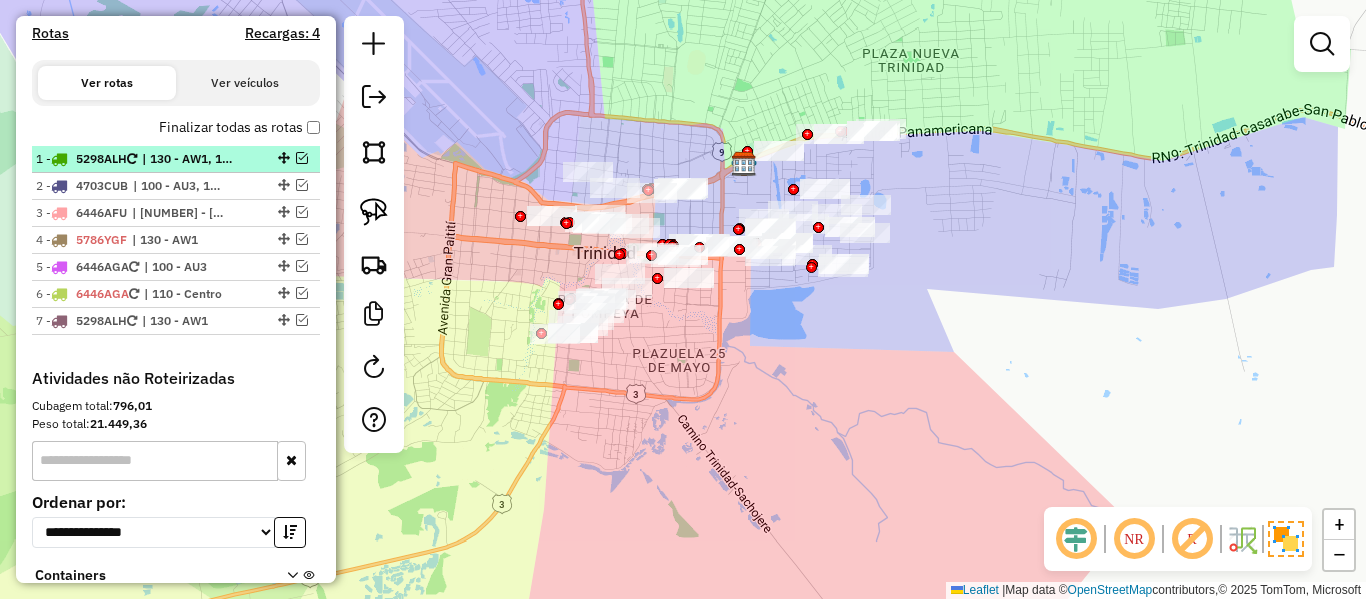 click on "1 -       5298ALH   | 130 - AW1, 131 - U66" at bounding box center (176, 159) 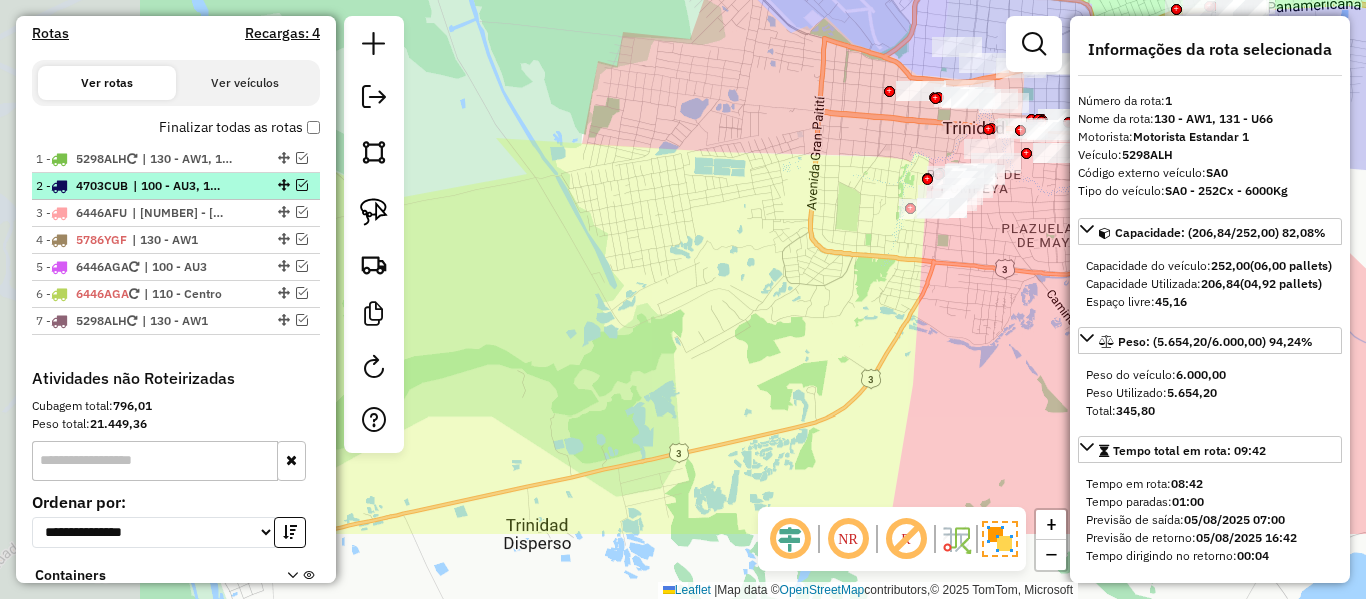 click on "| 100 - AU3, 101 - AQ6" at bounding box center [179, 186] 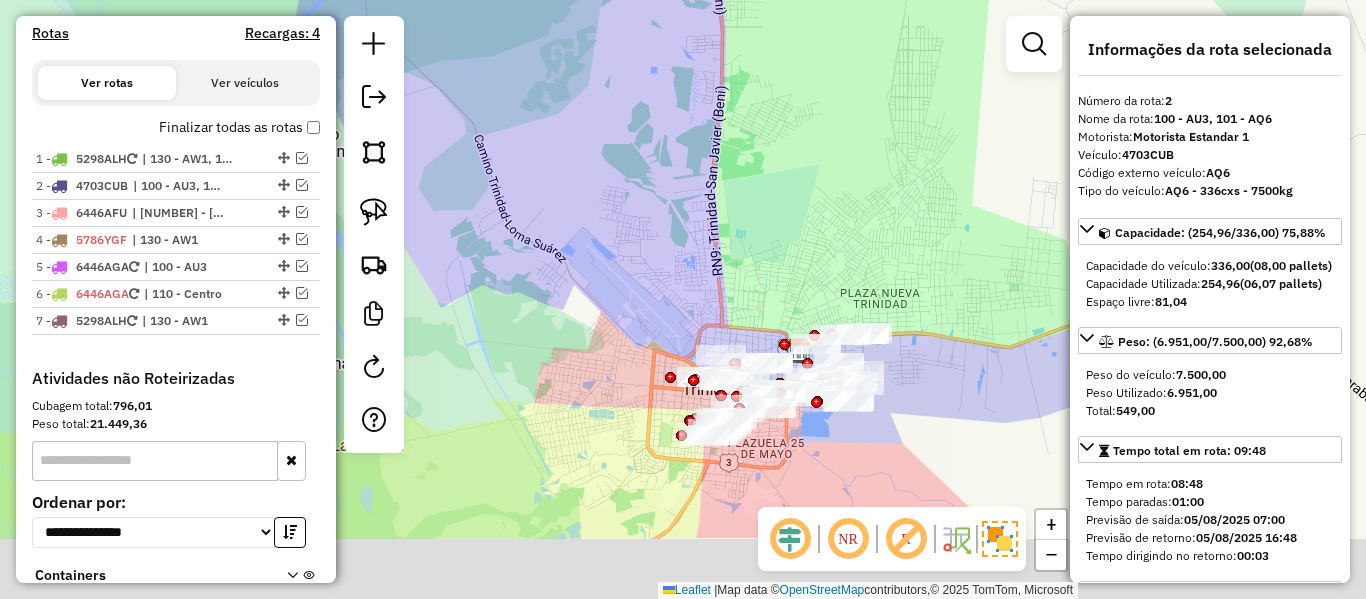drag, startPoint x: 737, startPoint y: 286, endPoint x: 738, endPoint y: 267, distance: 19.026299 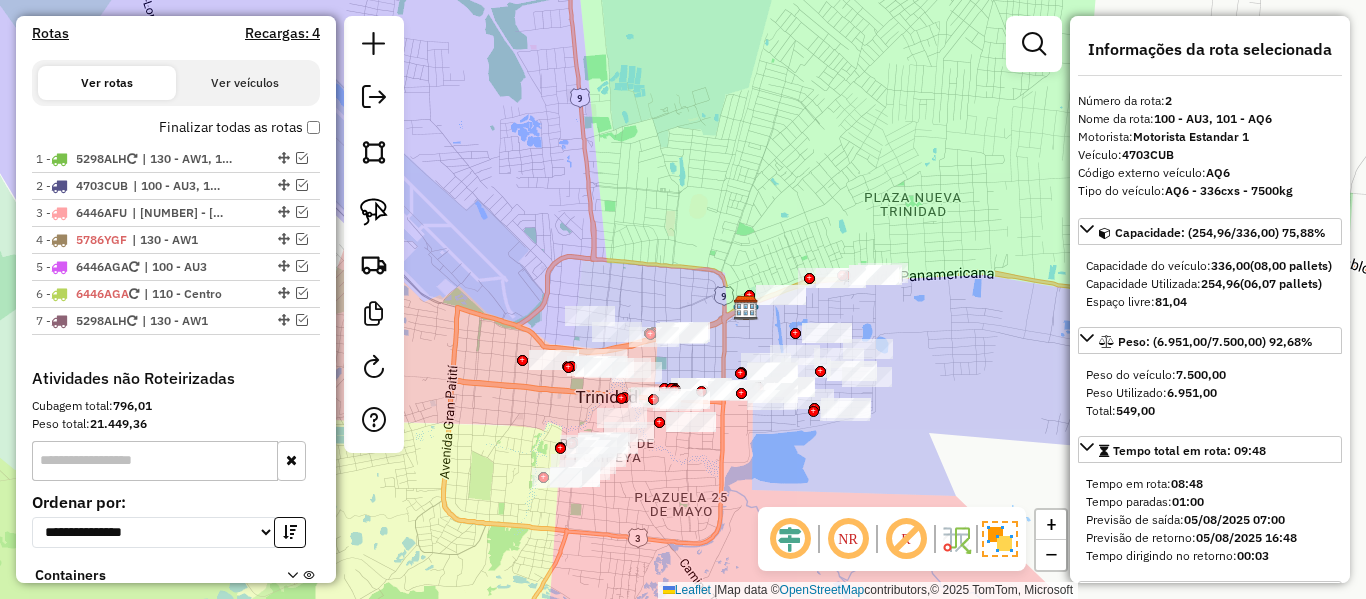 drag, startPoint x: 1003, startPoint y: 345, endPoint x: 994, endPoint y: 400, distance: 55.7315 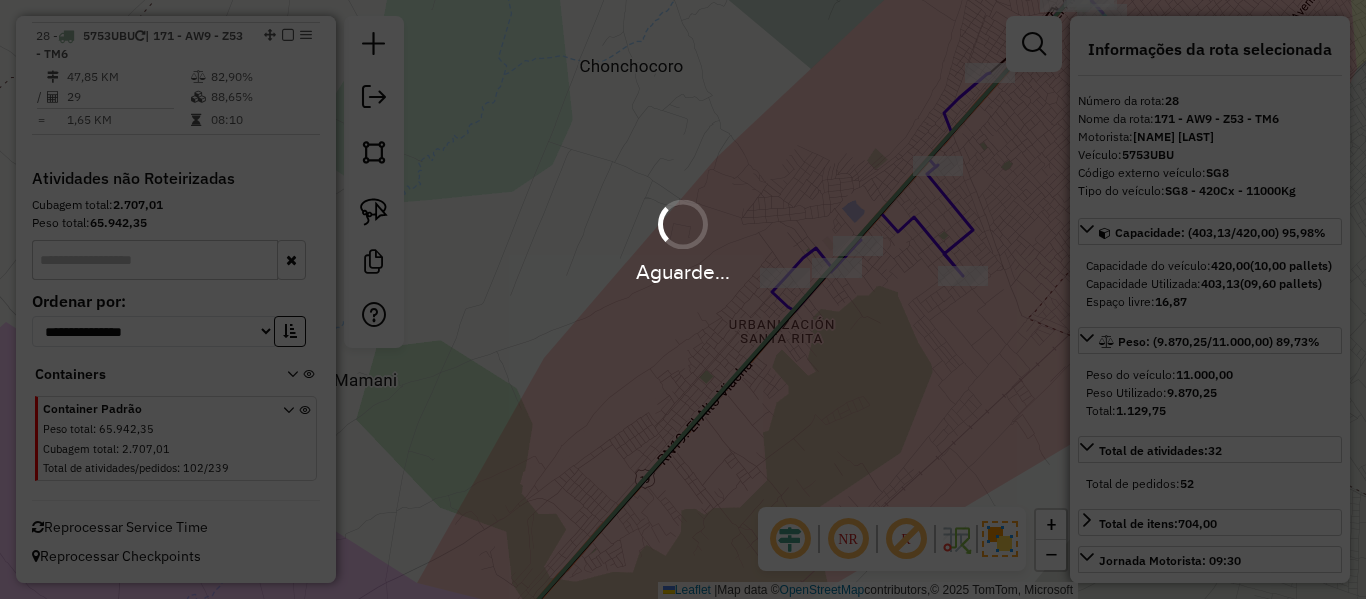 select on "**********" 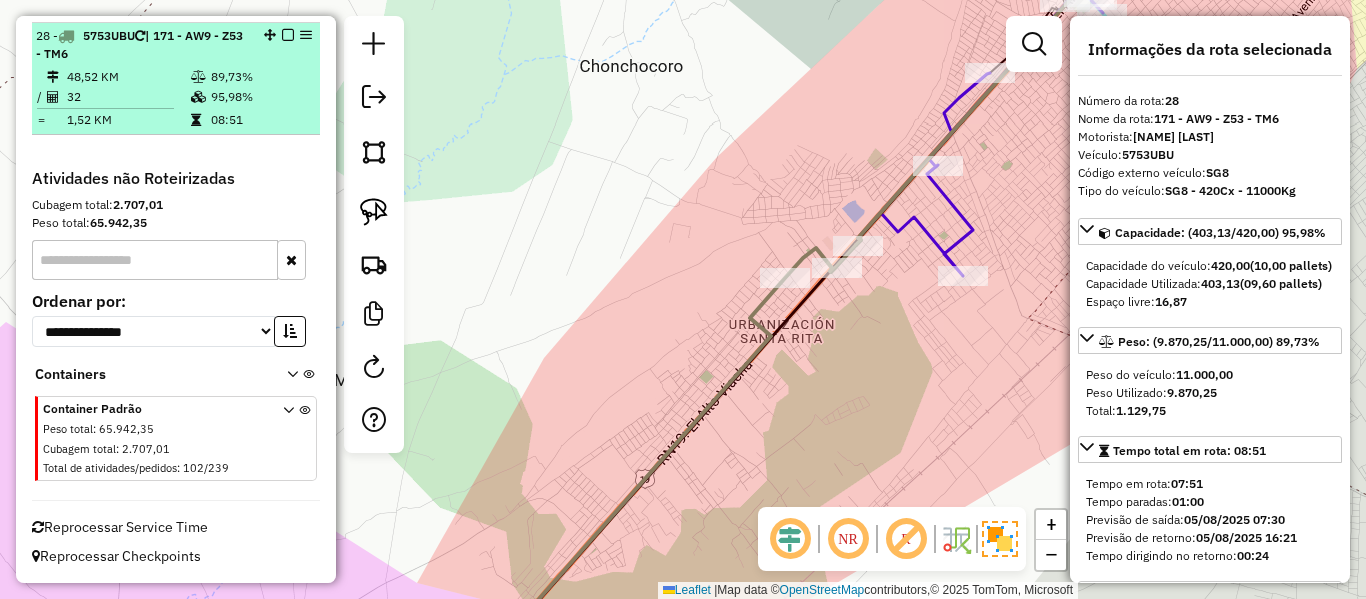click at bounding box center [288, 35] 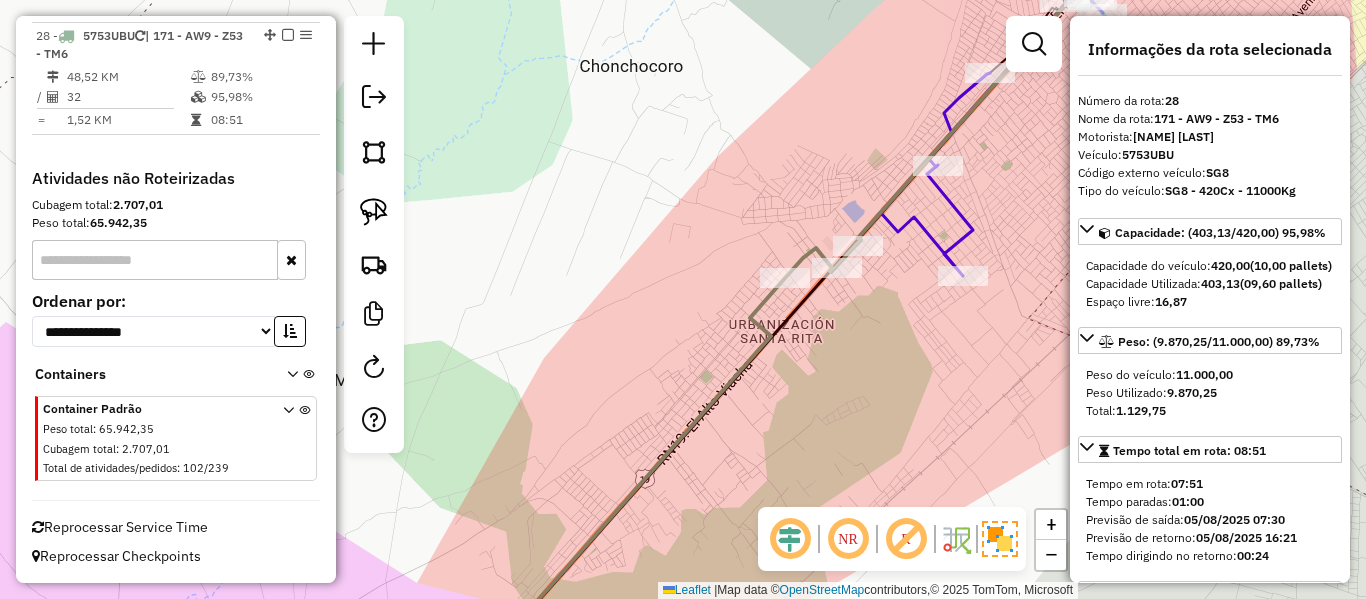 scroll, scrollTop: 3731, scrollLeft: 0, axis: vertical 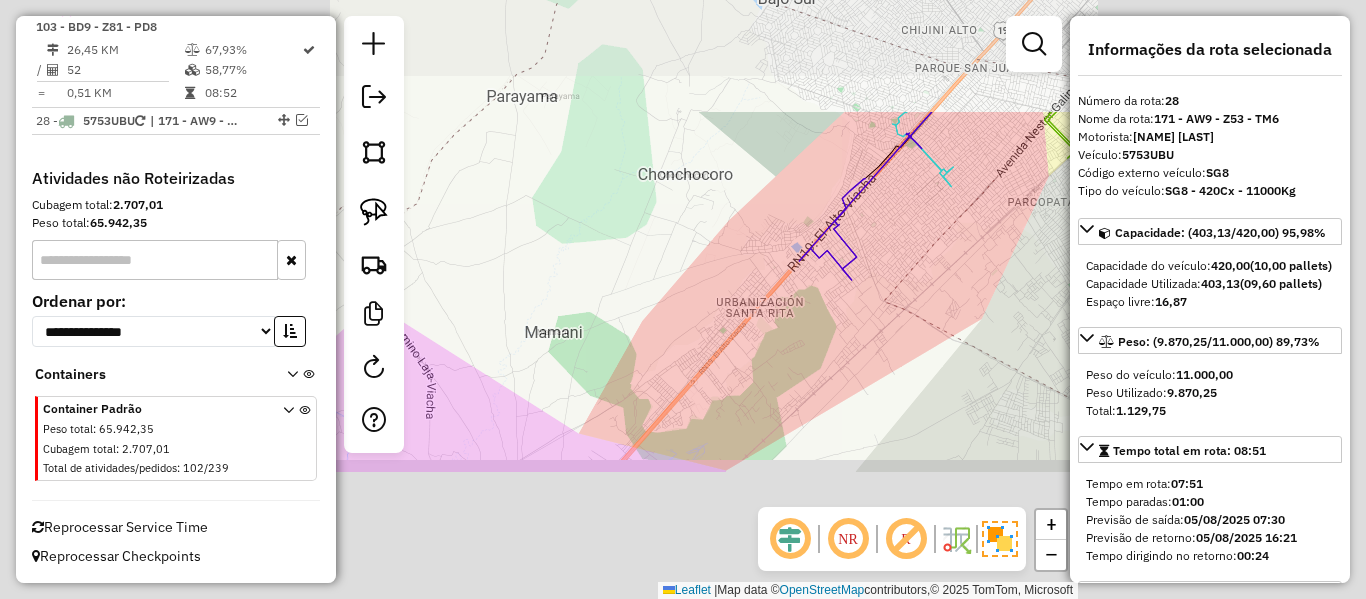 click on "Janela de atendimento Grade de atendimento Capacidade Transportadoras Veículos Cliente Pedidos  Rotas Selecione os dias de semana para filtrar as janelas de atendimento  Seg   Ter   Qua   Qui   Sex   Sáb   Dom  Informe o período da janela de atendimento: De: Até:  Filtrar exatamente a janela do cliente  Considerar janela de atendimento padrão  Selecione os dias de semana para filtrar as grades de atendimento  Seg   Ter   Qua   Qui   Sex   Sáb   Dom   Considerar clientes sem dia de atendimento cadastrado  Clientes fora do dia de atendimento selecionado Filtrar as atividades entre os valores definidos abaixo:  Peso mínimo:   Peso máximo:   Cubagem mínima:   Cubagem máxima:   De:   Até:  Filtrar as atividades entre o tempo de atendimento definido abaixo:  De:   Até:   Considerar capacidade total dos clientes não roteirizados Transportadora: Selecione um ou mais itens Tipo de veículo: Selecione um ou mais itens Veículo: Selecione um ou mais itens Motorista: Selecione um ou mais itens Nome: Rótulo:" 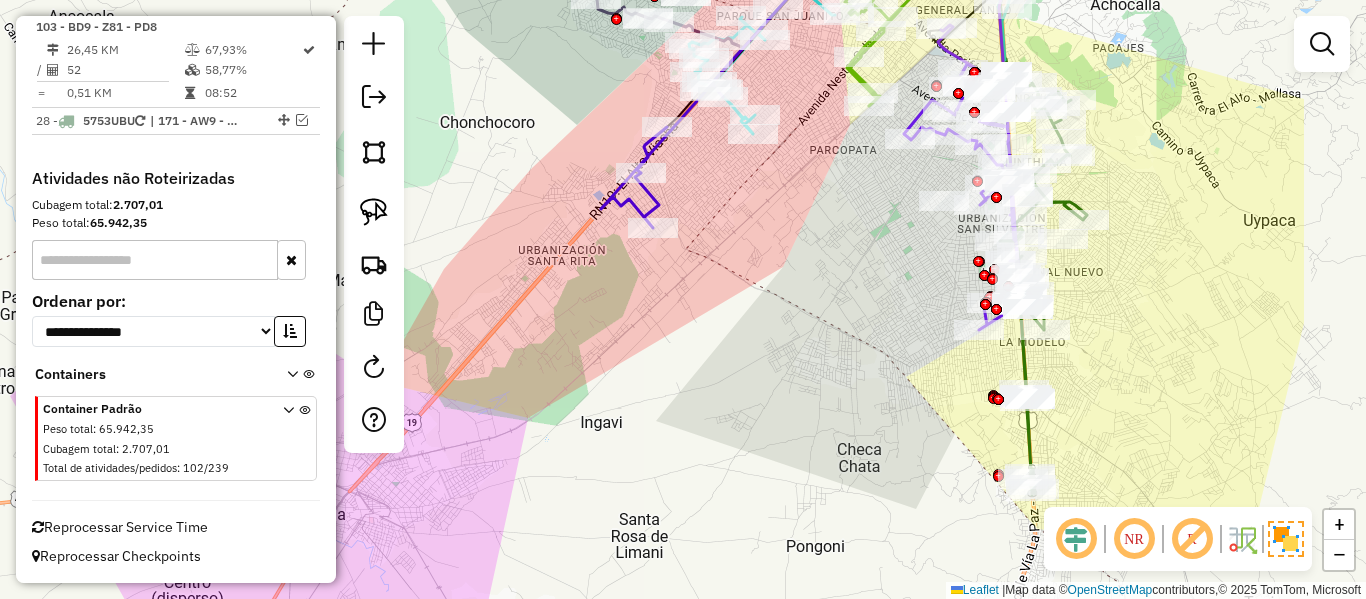 click on "Janela de atendimento Grade de atendimento Capacidade Transportadoras Veículos Cliente Pedidos  Rotas Selecione os dias de semana para filtrar as janelas de atendimento  Seg   Ter   Qua   Qui   Sex   Sáb   Dom  Informe o período da janela de atendimento: De: Até:  Filtrar exatamente a janela do cliente  Considerar janela de atendimento padrão  Selecione os dias de semana para filtrar as grades de atendimento  Seg   Ter   Qua   Qui   Sex   Sáb   Dom   Considerar clientes sem dia de atendimento cadastrado  Clientes fora do dia de atendimento selecionado Filtrar as atividades entre os valores definidos abaixo:  Peso mínimo:   Peso máximo:   Cubagem mínima:   Cubagem máxima:   De:   Até:  Filtrar as atividades entre o tempo de atendimento definido abaixo:  De:   Até:   Considerar capacidade total dos clientes não roteirizados Transportadora: Selecione um ou mais itens Tipo de veículo: Selecione um ou mais itens Veículo: Selecione um ou mais itens Motorista: Selecione um ou mais itens Nome: Rótulo:" 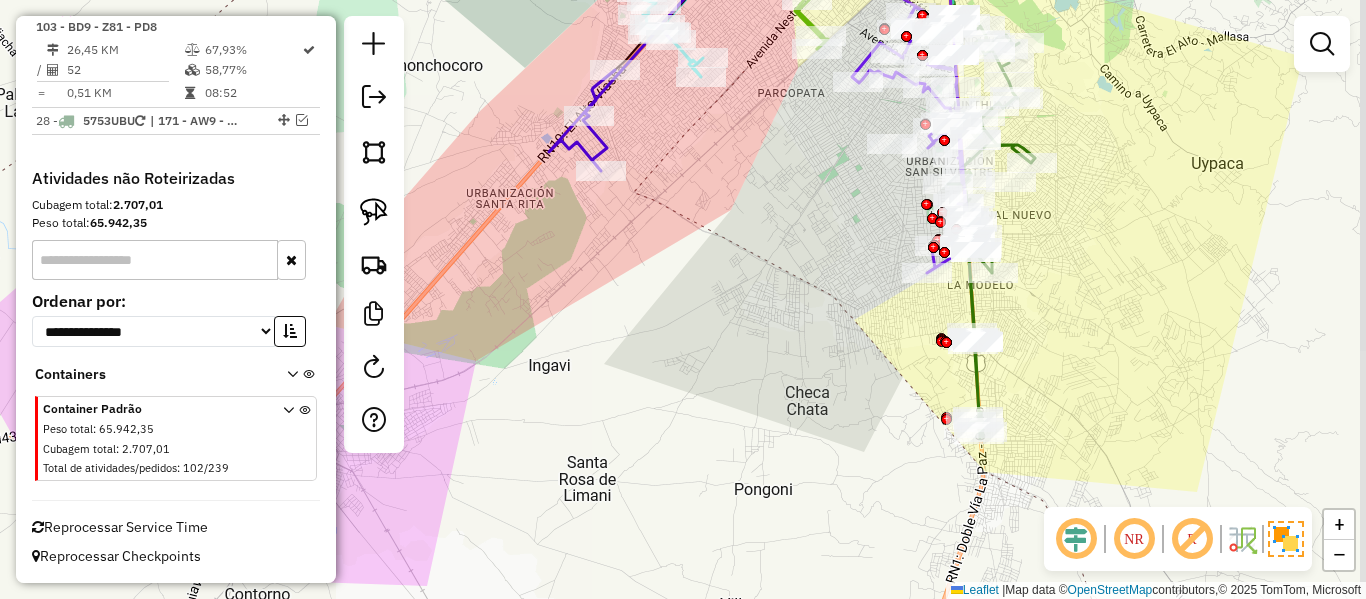 drag, startPoint x: 1182, startPoint y: 363, endPoint x: 1146, endPoint y: 341, distance: 42.190044 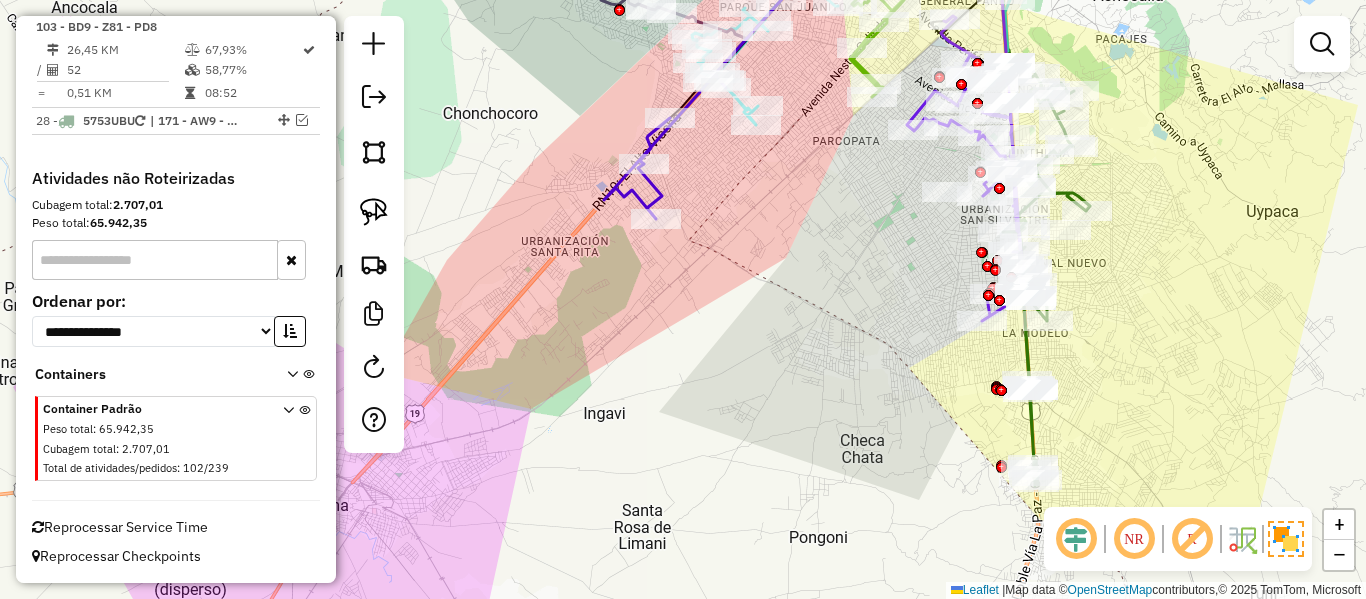 drag, startPoint x: 716, startPoint y: 347, endPoint x: 905, endPoint y: 518, distance: 254.87643 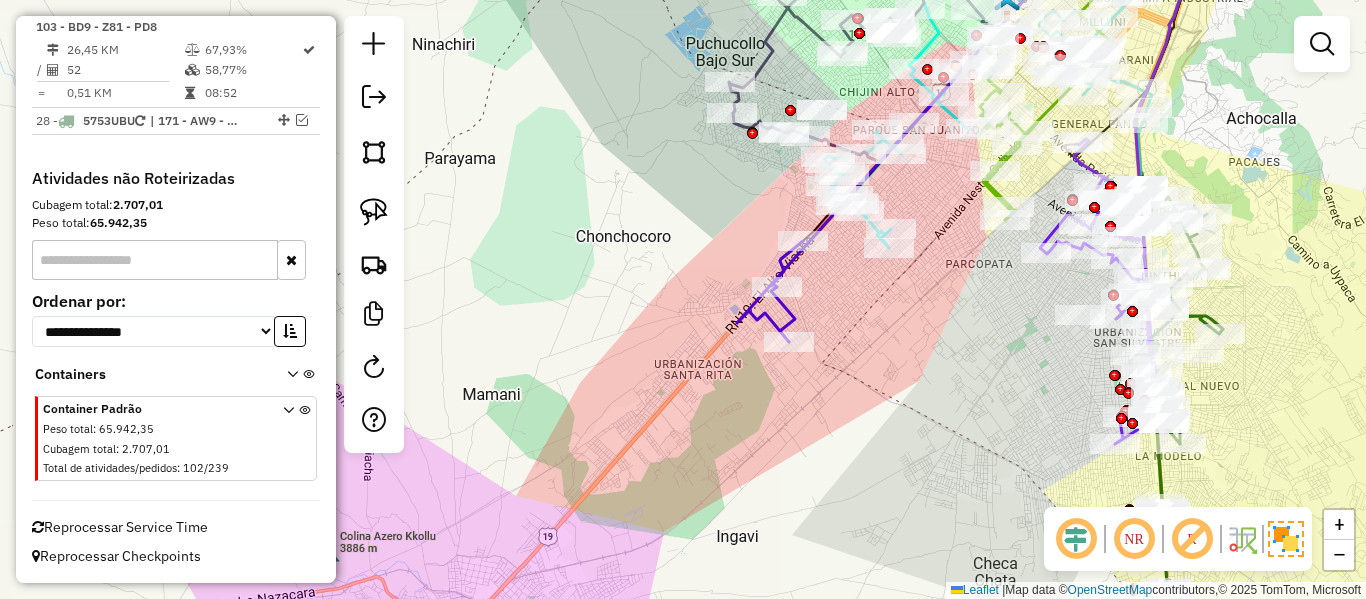 click 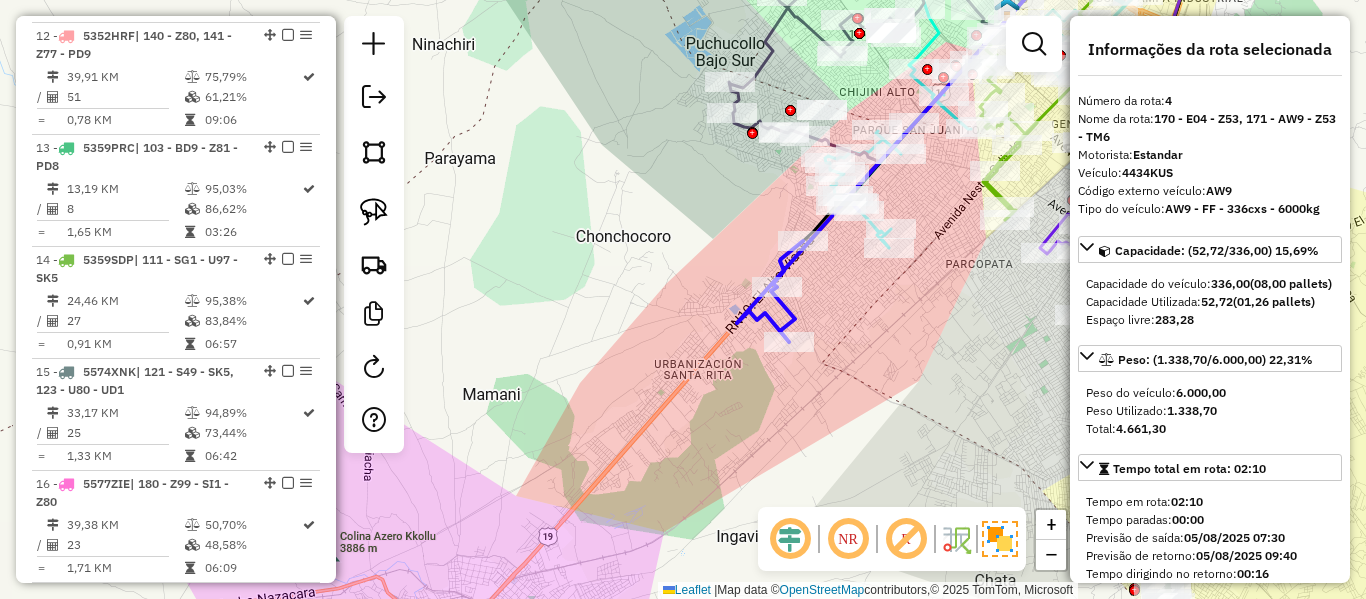 scroll, scrollTop: 1135, scrollLeft: 0, axis: vertical 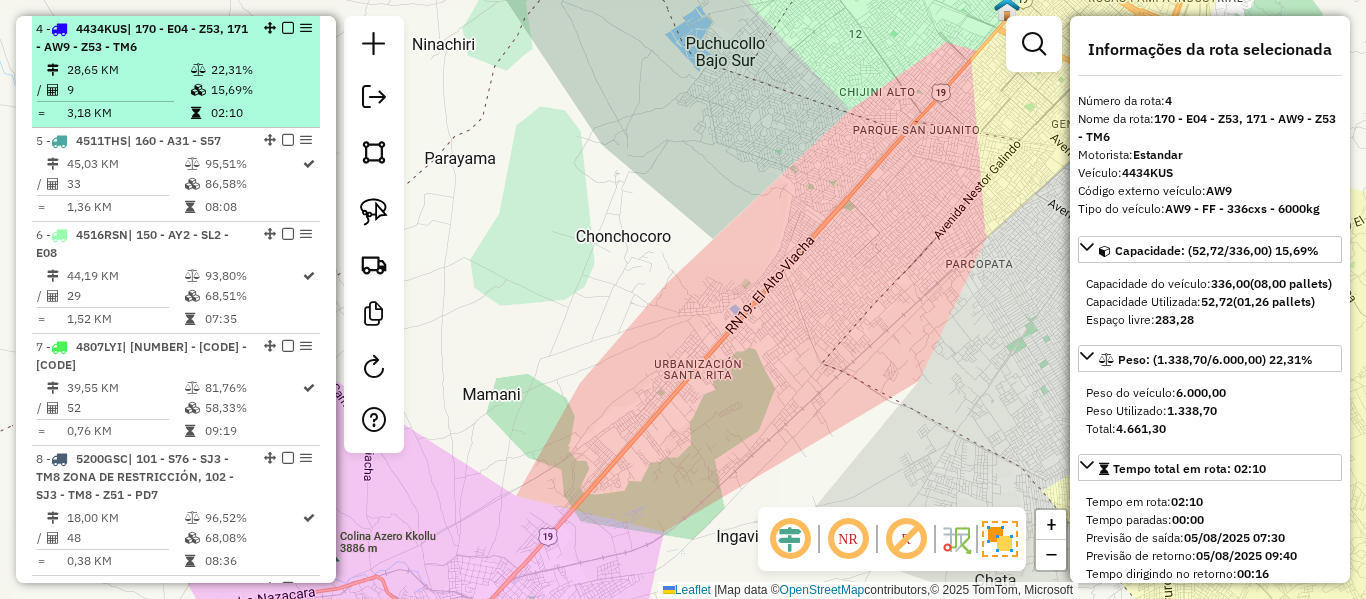 click on "22,31%" at bounding box center [260, 70] 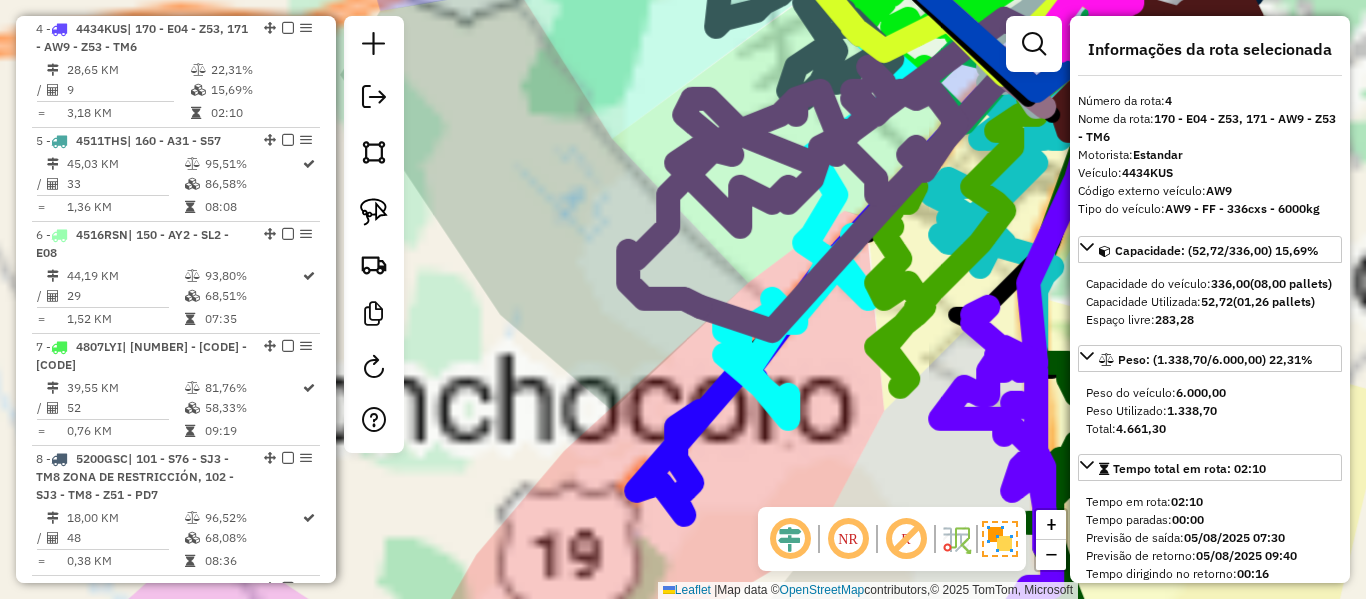 scroll, scrollTop: 3731, scrollLeft: 0, axis: vertical 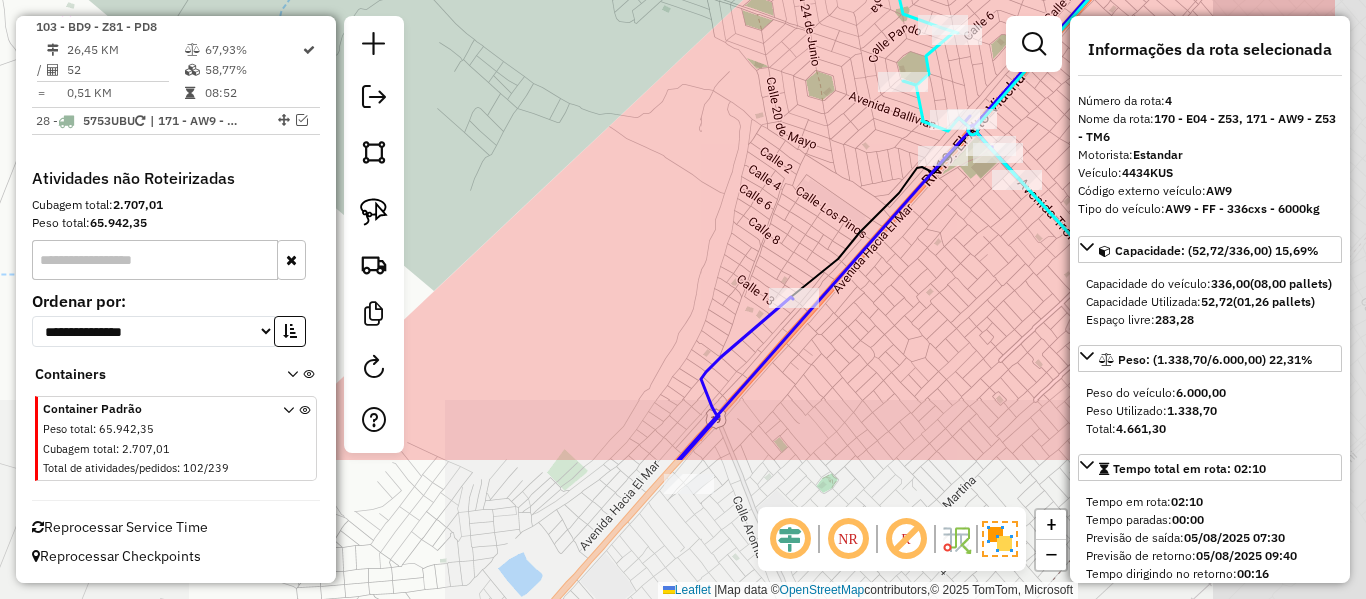drag, startPoint x: 758, startPoint y: 486, endPoint x: 640, endPoint y: 318, distance: 205.29977 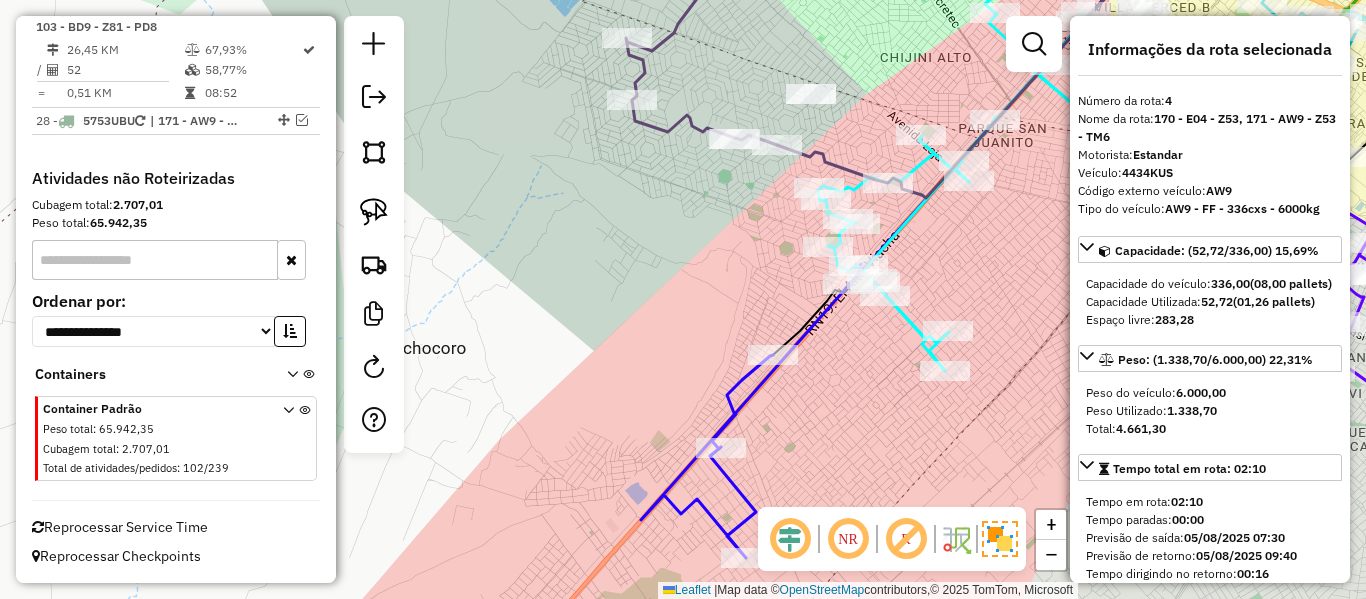 click 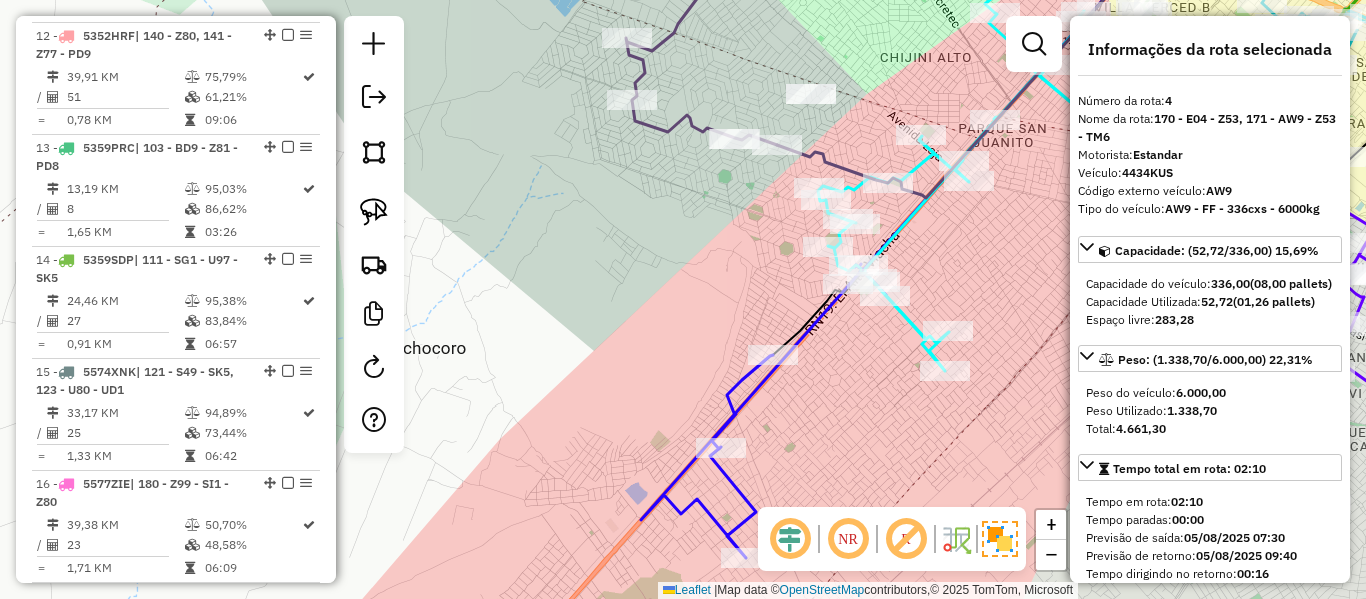 scroll, scrollTop: 1135, scrollLeft: 0, axis: vertical 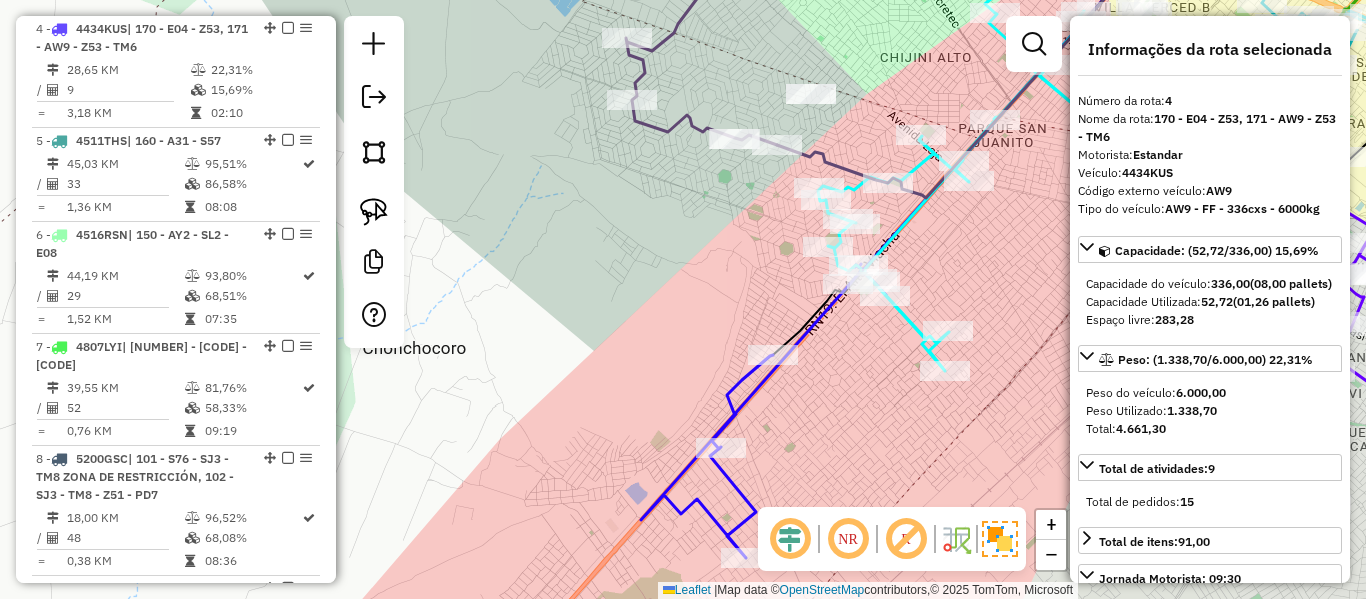 drag, startPoint x: 798, startPoint y: 416, endPoint x: 725, endPoint y: 424, distance: 73.43705 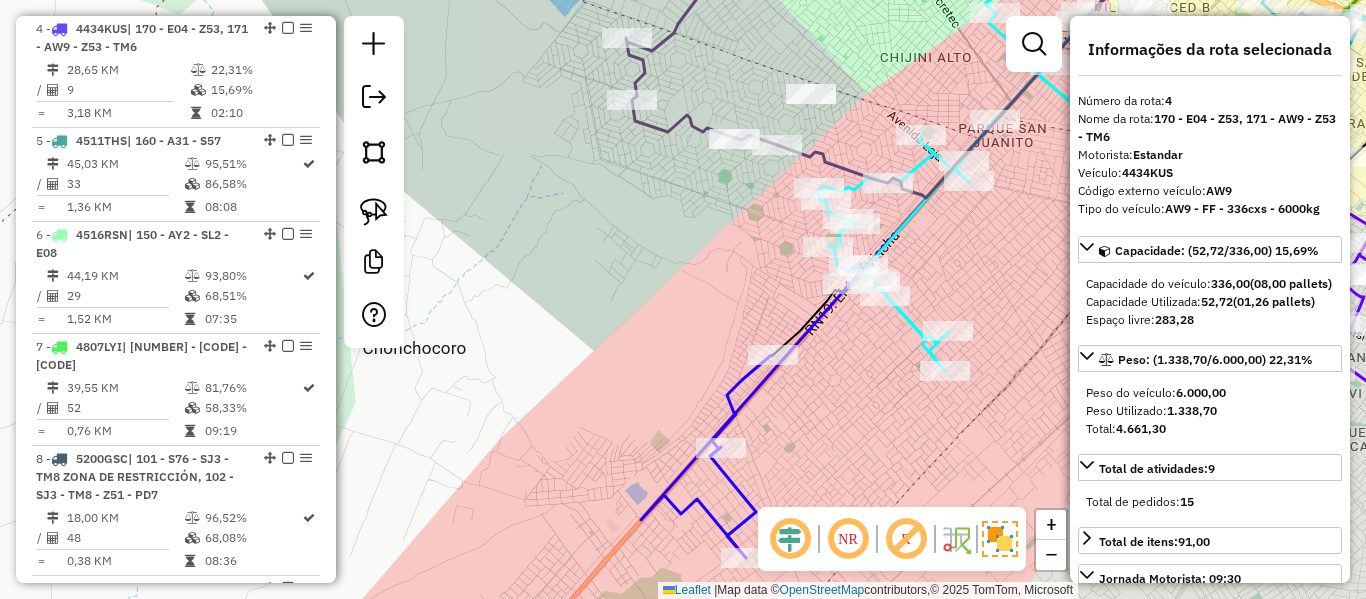 click on "Janela de atendimento Grade de atendimento Capacidade Transportadoras Veículos Cliente Pedidos  Rotas Selecione os dias de semana para filtrar as janelas de atendimento  Seg   Ter   Qua   Qui   Sex   Sáb   Dom  Informe o período da janela de atendimento: De: Até:  Filtrar exatamente a janela do cliente  Considerar janela de atendimento padrão  Selecione os dias de semana para filtrar as grades de atendimento  Seg   Ter   Qua   Qui   Sex   Sáb   Dom   Considerar clientes sem dia de atendimento cadastrado  Clientes fora do dia de atendimento selecionado Filtrar as atividades entre os valores definidos abaixo:  Peso mínimo:   Peso máximo:   Cubagem mínima:   Cubagem máxima:   De:   Até:  Filtrar as atividades entre o tempo de atendimento definido abaixo:  De:   Até:   Considerar capacidade total dos clientes não roteirizados Transportadora: Selecione um ou mais itens Tipo de veículo: Selecione um ou mais itens Veículo: Selecione um ou mais itens Motorista: Selecione um ou mais itens Nome: Rótulo:" 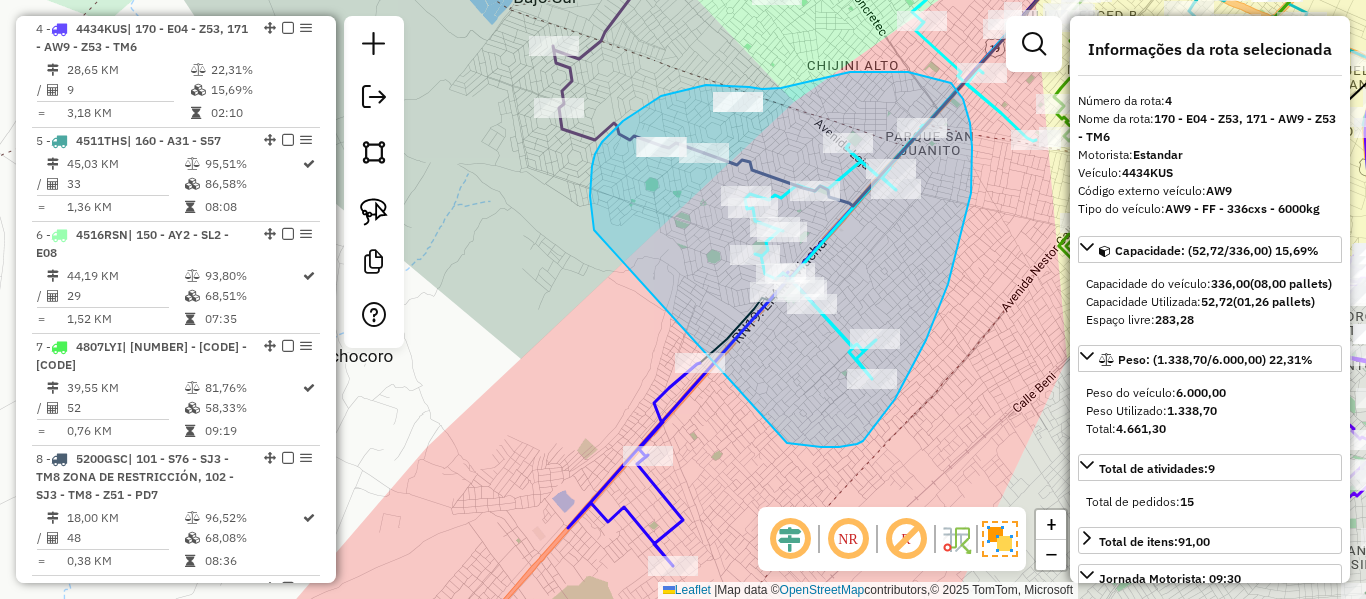 drag, startPoint x: 787, startPoint y: 443, endPoint x: 595, endPoint y: 232, distance: 285.28058 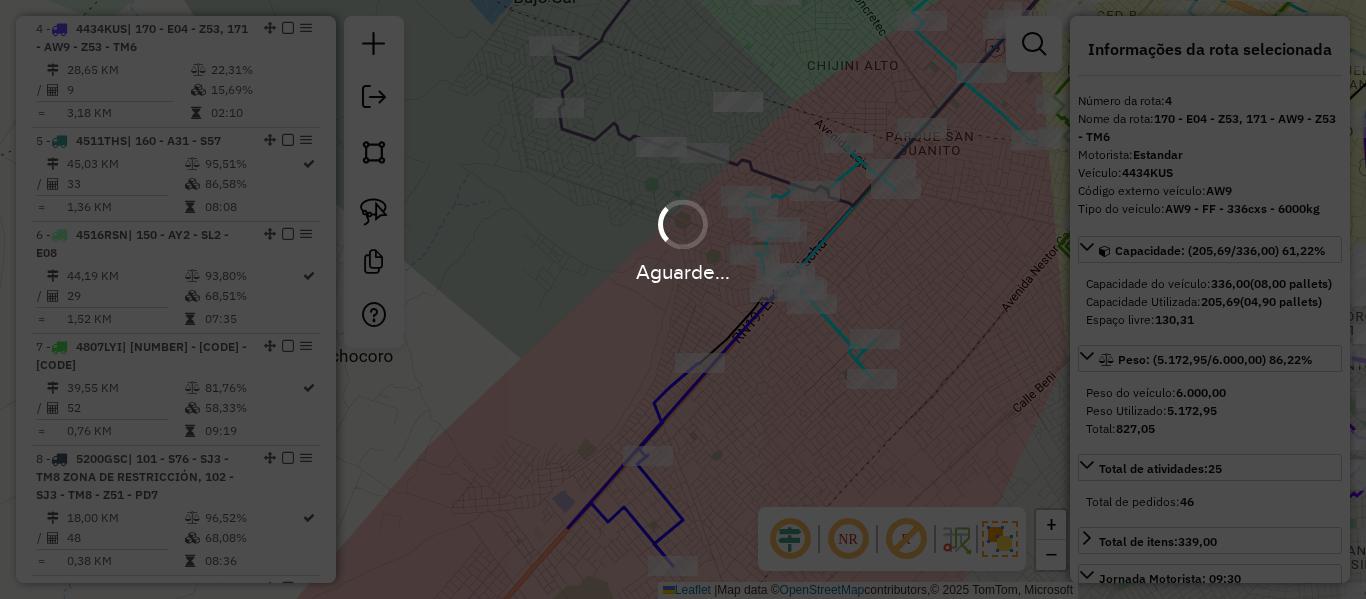 select on "**********" 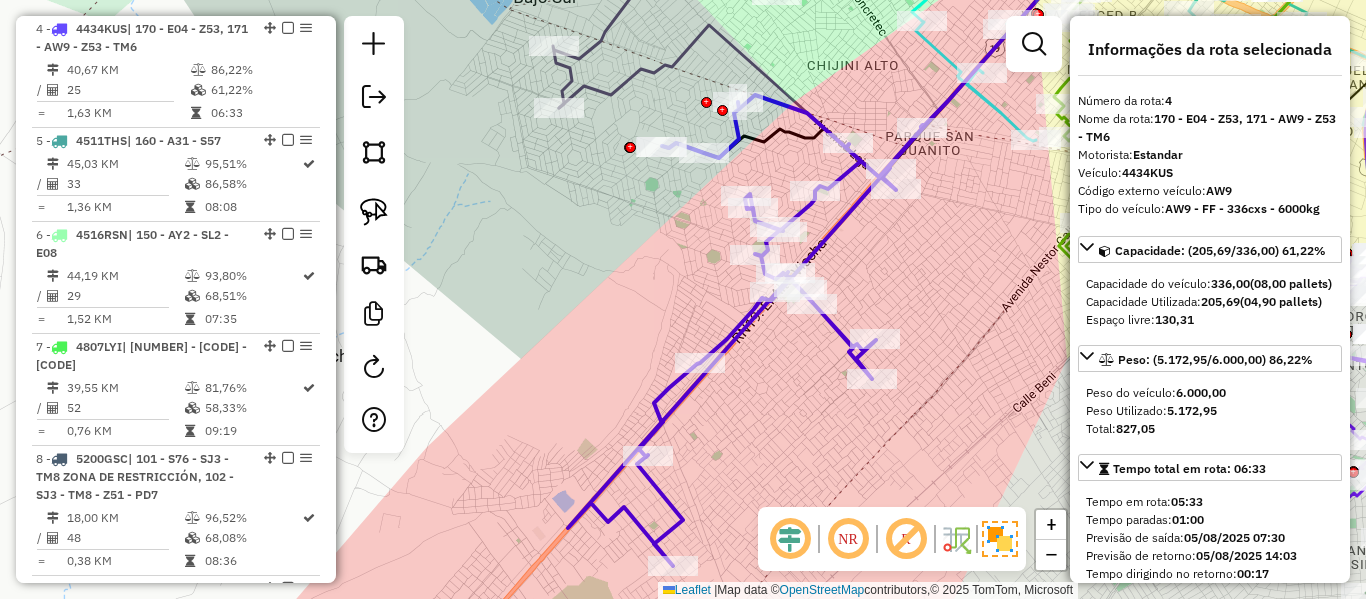 click 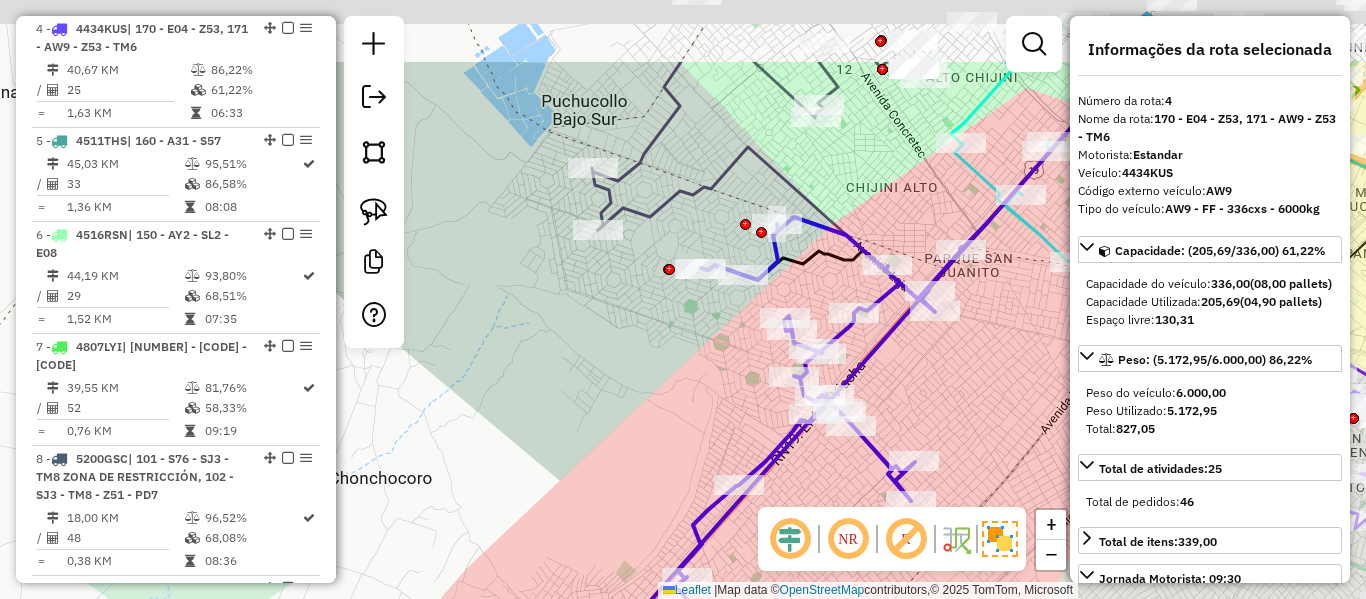 drag, startPoint x: 665, startPoint y: 284, endPoint x: 712, endPoint y: 419, distance: 142.94754 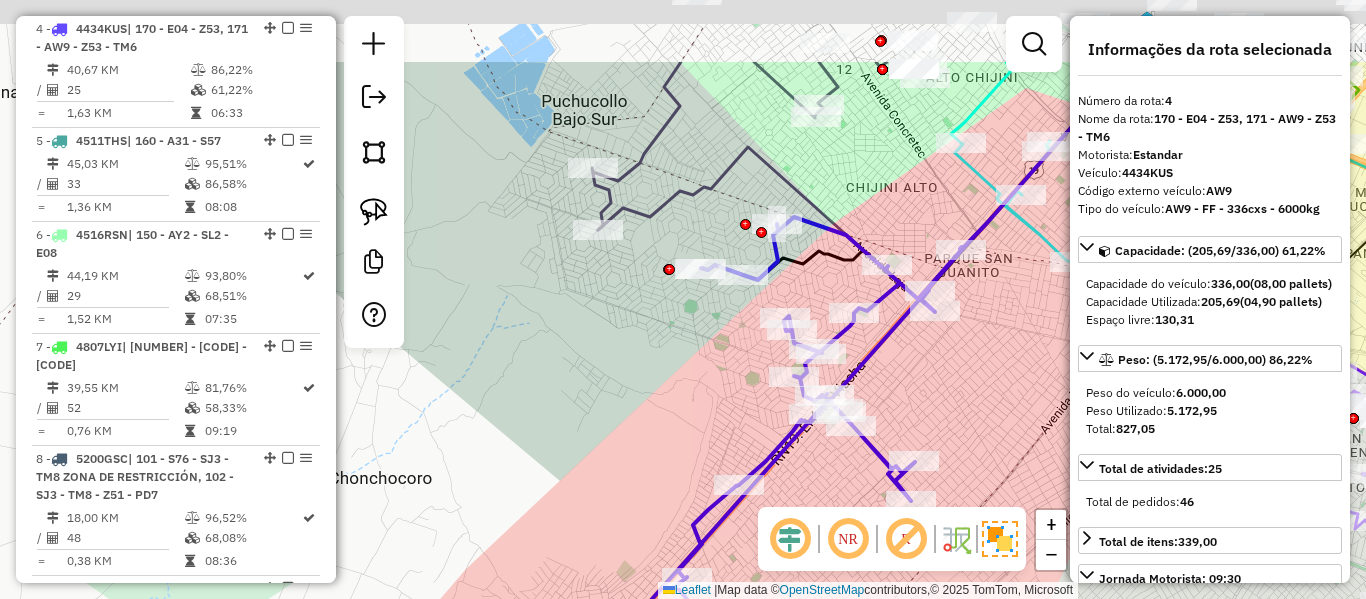 click on "Janela de atendimento Grade de atendimento Capacidade Transportadoras Veículos Cliente Pedidos  Rotas Selecione os dias de semana para filtrar as janelas de atendimento  Seg   Ter   Qua   Qui   Sex   Sáb   Dom  Informe o período da janela de atendimento: De: Até:  Filtrar exatamente a janela do cliente  Considerar janela de atendimento padrão  Selecione os dias de semana para filtrar as grades de atendimento  Seg   Ter   Qua   Qui   Sex   Sáb   Dom   Considerar clientes sem dia de atendimento cadastrado  Clientes fora do dia de atendimento selecionado Filtrar as atividades entre os valores definidos abaixo:  Peso mínimo:   Peso máximo:   Cubagem mínima:   Cubagem máxima:   De:   Até:  Filtrar as atividades entre o tempo de atendimento definido abaixo:  De:   Até:   Considerar capacidade total dos clientes não roteirizados Transportadora: Selecione um ou mais itens Tipo de veículo: Selecione um ou mais itens Veículo: Selecione um ou mais itens Motorista: Selecione um ou mais itens Nome: Rótulo:" 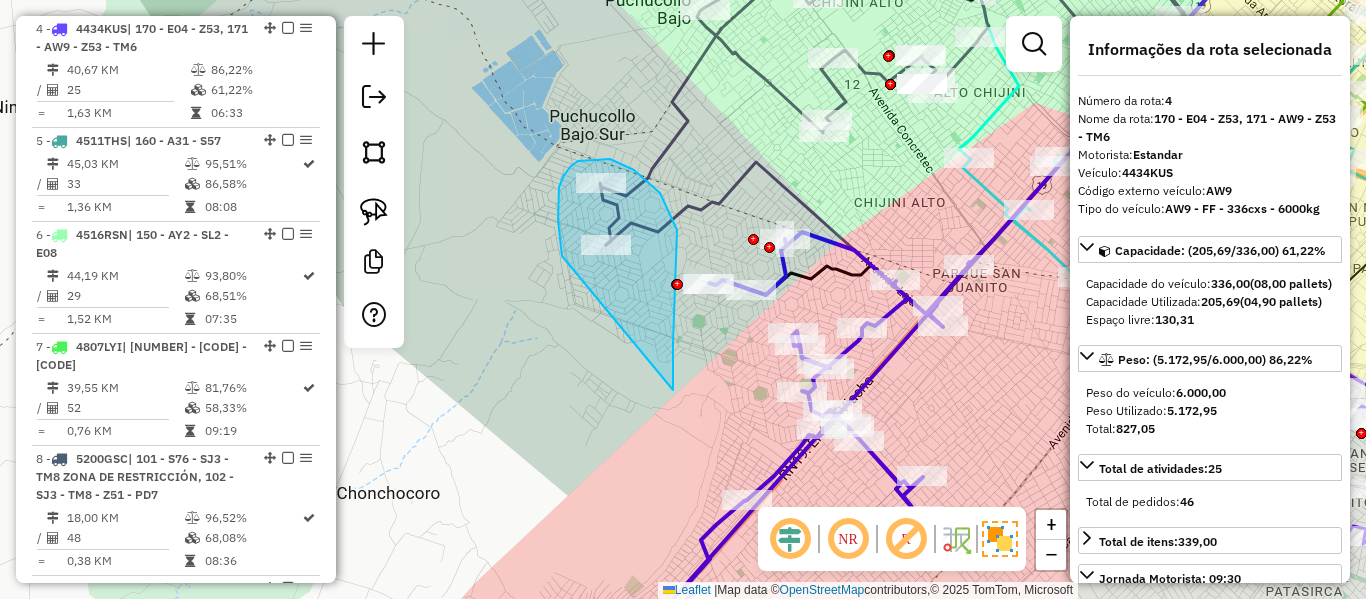 drag, startPoint x: 673, startPoint y: 343, endPoint x: 585, endPoint y: 284, distance: 105.9481 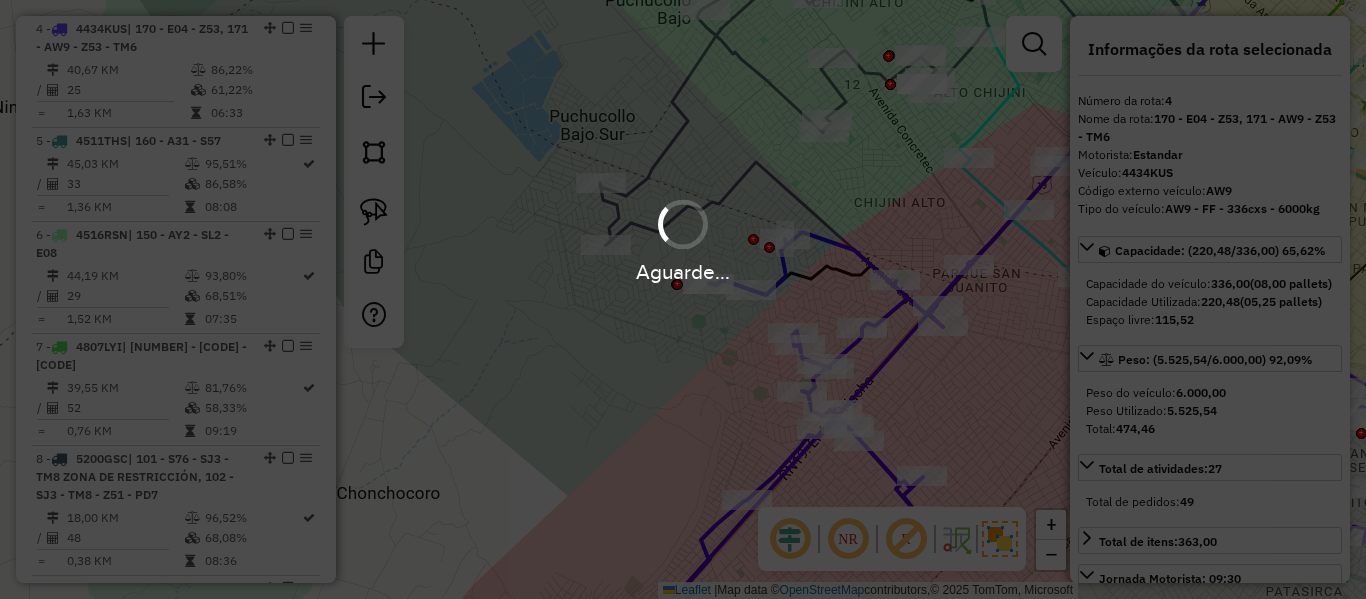 select on "**********" 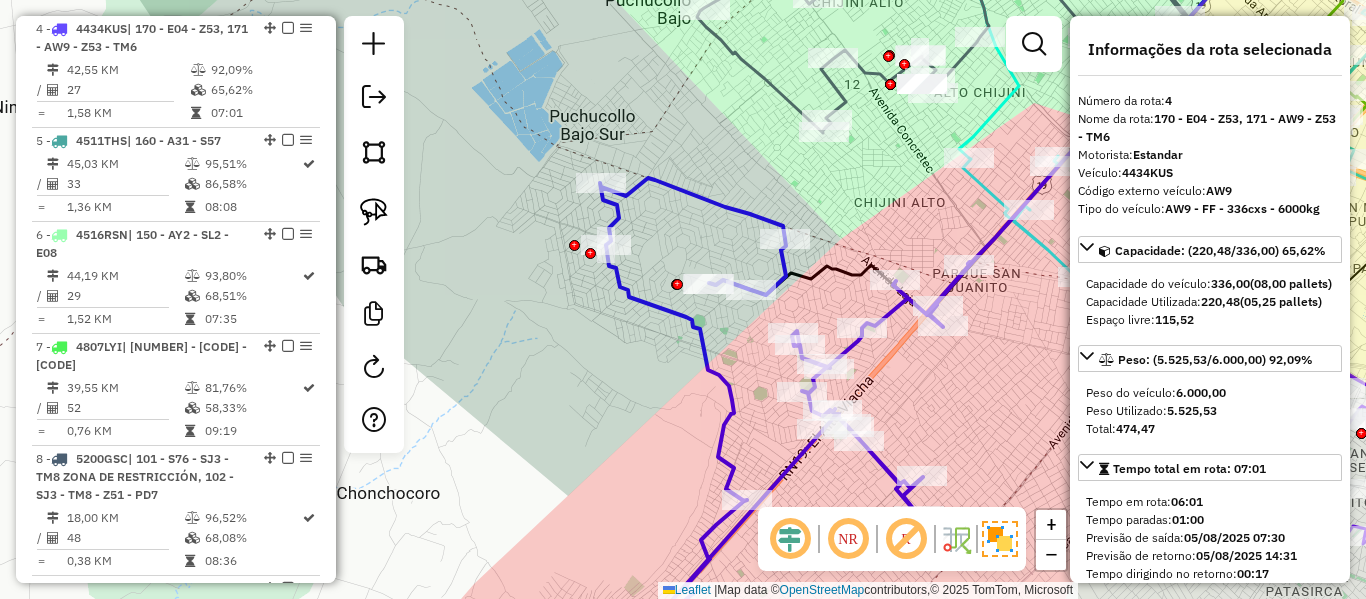click 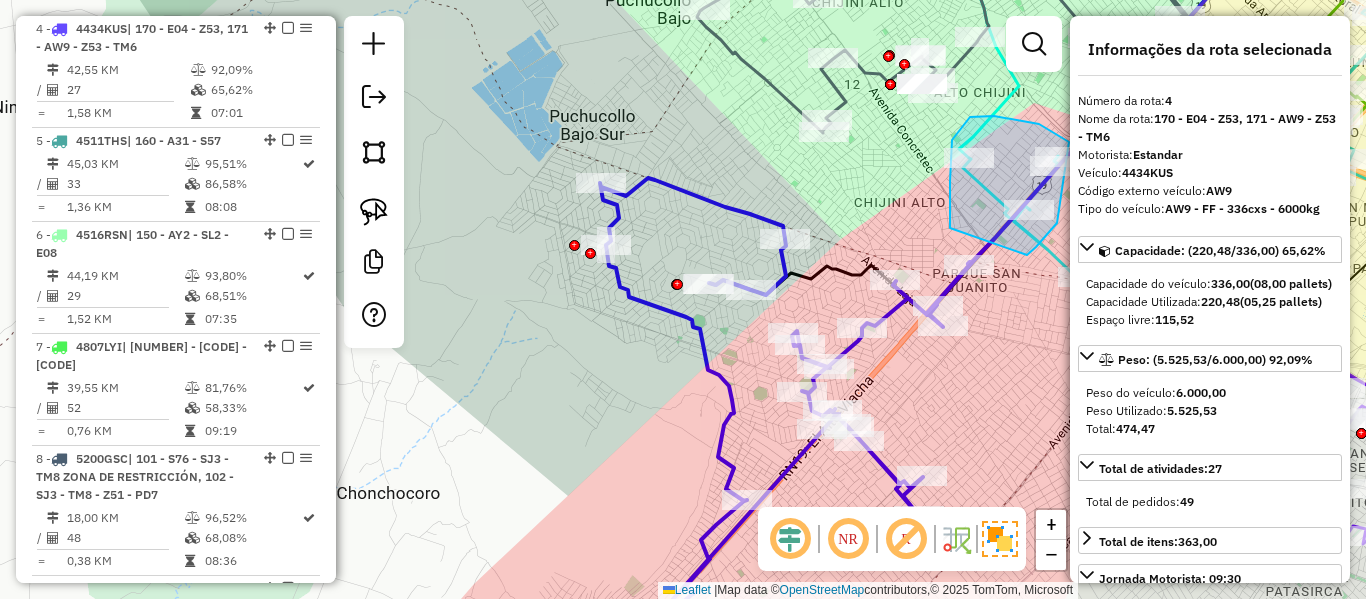 drag, startPoint x: 950, startPoint y: 225, endPoint x: 1011, endPoint y: 266, distance: 73.4983 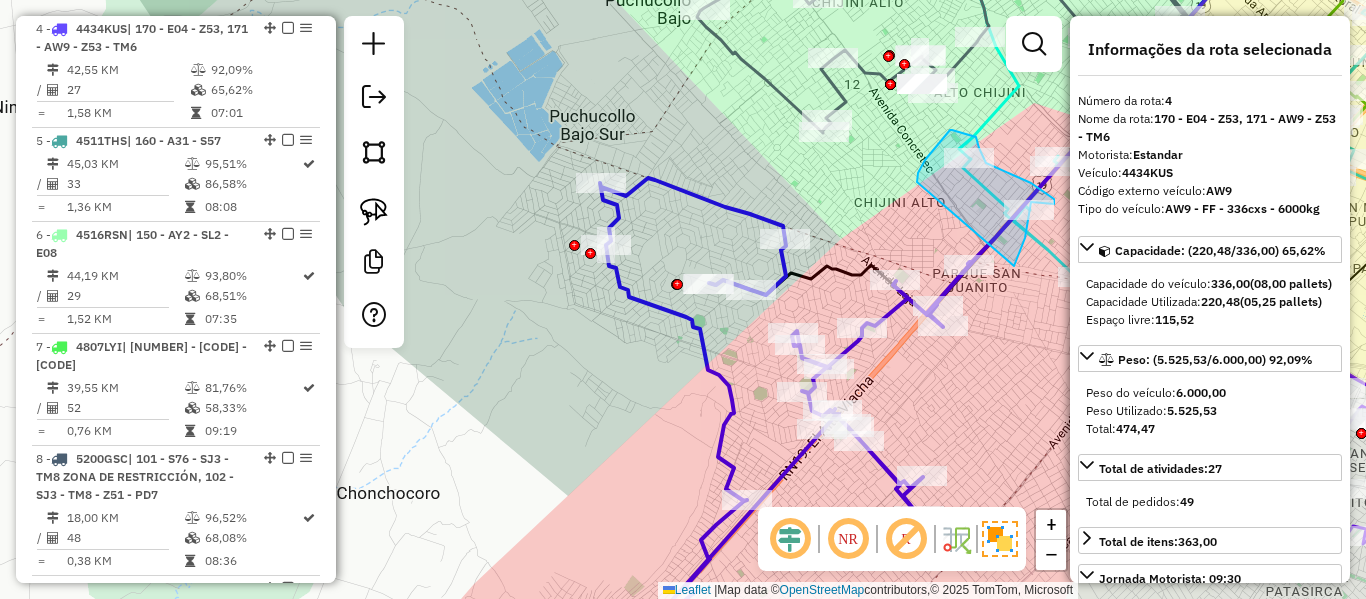 drag, startPoint x: 1014, startPoint y: 266, endPoint x: 917, endPoint y: 182, distance: 128.31601 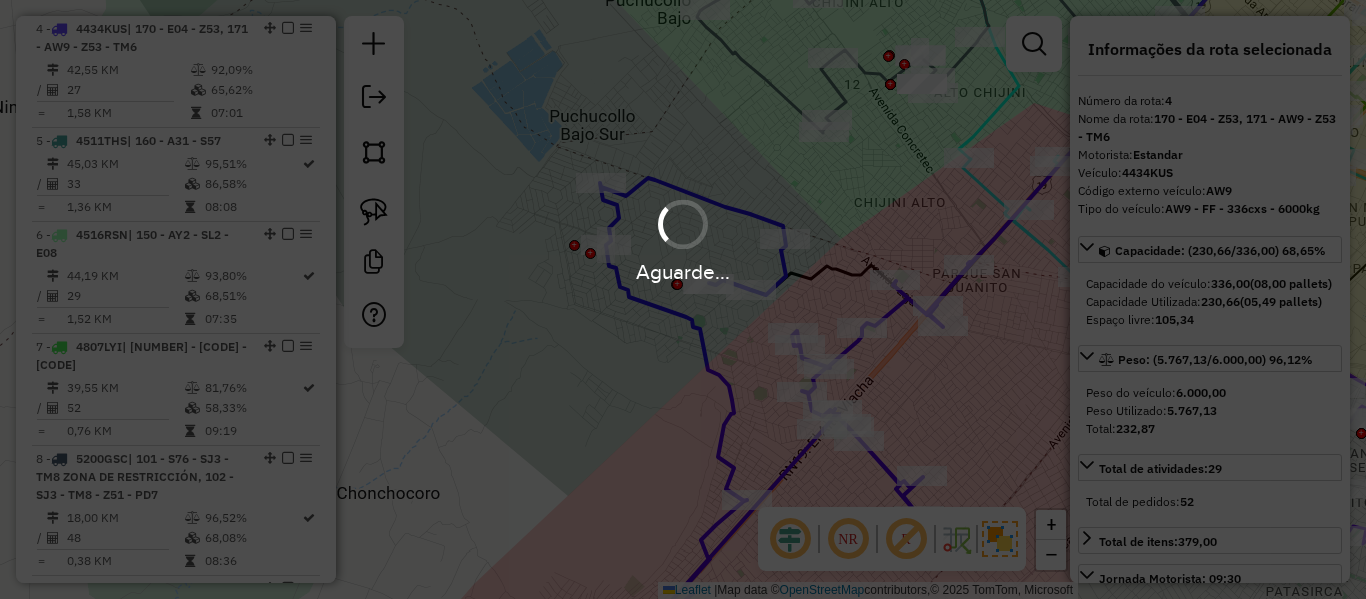 select on "**********" 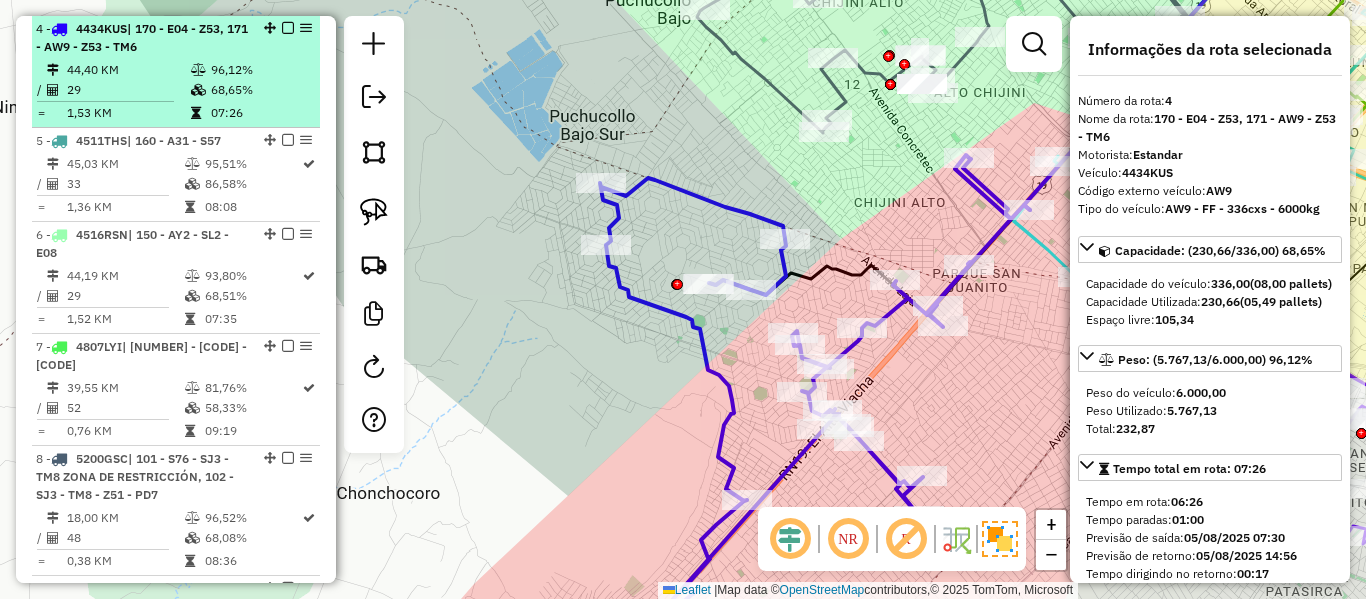 click at bounding box center [288, 28] 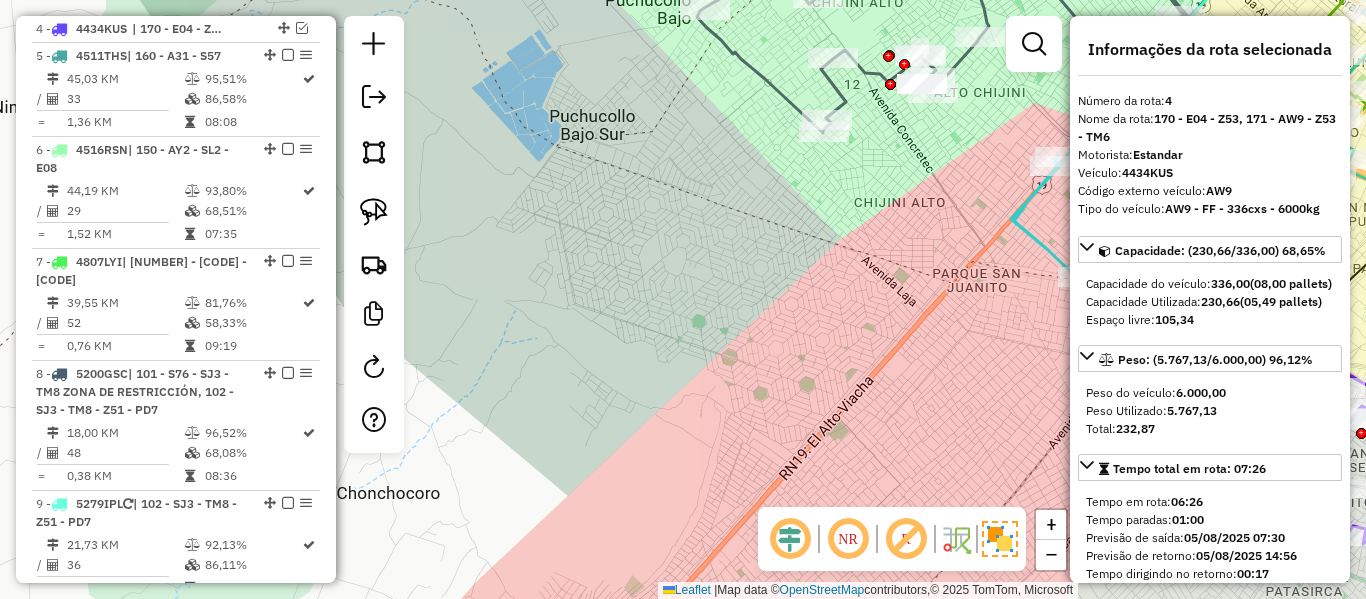 click on "Janela de atendimento Grade de atendimento Capacidade Transportadoras Veículos Cliente Pedidos  Rotas Selecione os dias de semana para filtrar as janelas de atendimento  Seg   Ter   Qua   Qui   Sex   Sáb   Dom  Informe o período da janela de atendimento: De: Até:  Filtrar exatamente a janela do cliente  Considerar janela de atendimento padrão  Selecione os dias de semana para filtrar as grades de atendimento  Seg   Ter   Qua   Qui   Sex   Sáb   Dom   Considerar clientes sem dia de atendimento cadastrado  Clientes fora do dia de atendimento selecionado Filtrar as atividades entre os valores definidos abaixo:  Peso mínimo:   Peso máximo:   Cubagem mínima:   Cubagem máxima:   De:   Até:  Filtrar as atividades entre o tempo de atendimento definido abaixo:  De:   Até:   Considerar capacidade total dos clientes não roteirizados Transportadora: Selecione um ou mais itens Tipo de veículo: Selecione um ou mais itens Veículo: Selecione um ou mais itens Motorista: Selecione um ou mais itens Nome: Rótulo:" 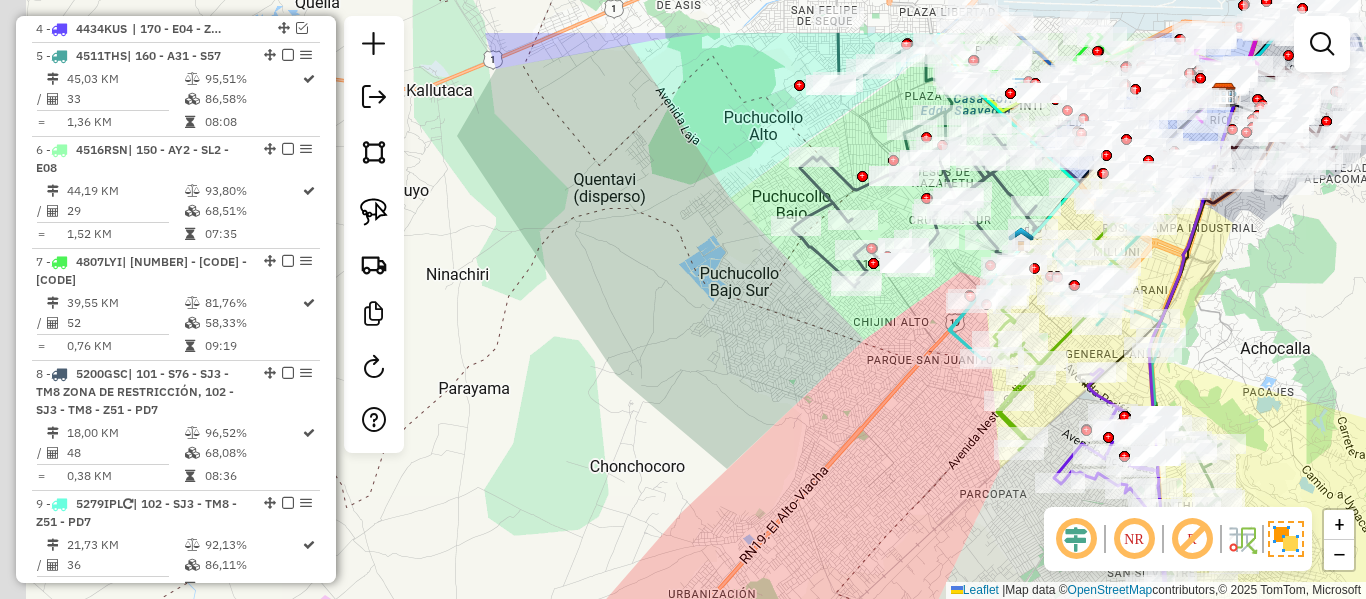 drag, startPoint x: 723, startPoint y: 249, endPoint x: 833, endPoint y: 479, distance: 254.95097 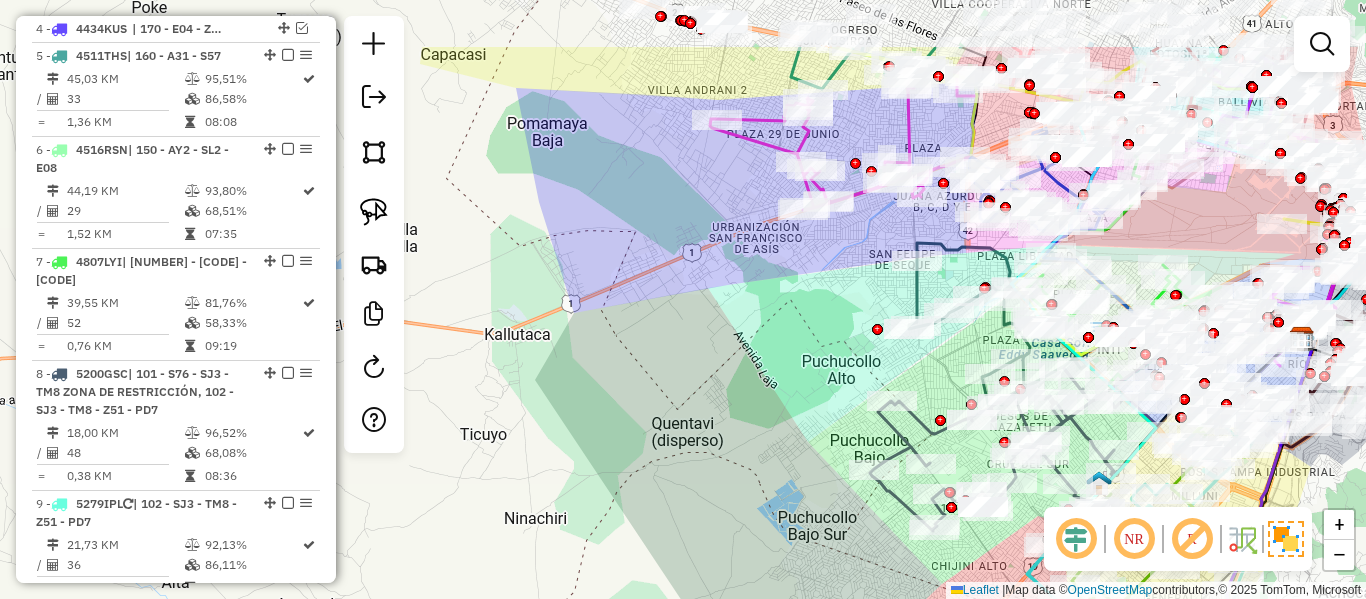 drag, startPoint x: 790, startPoint y: 222, endPoint x: 824, endPoint y: 377, distance: 158.68523 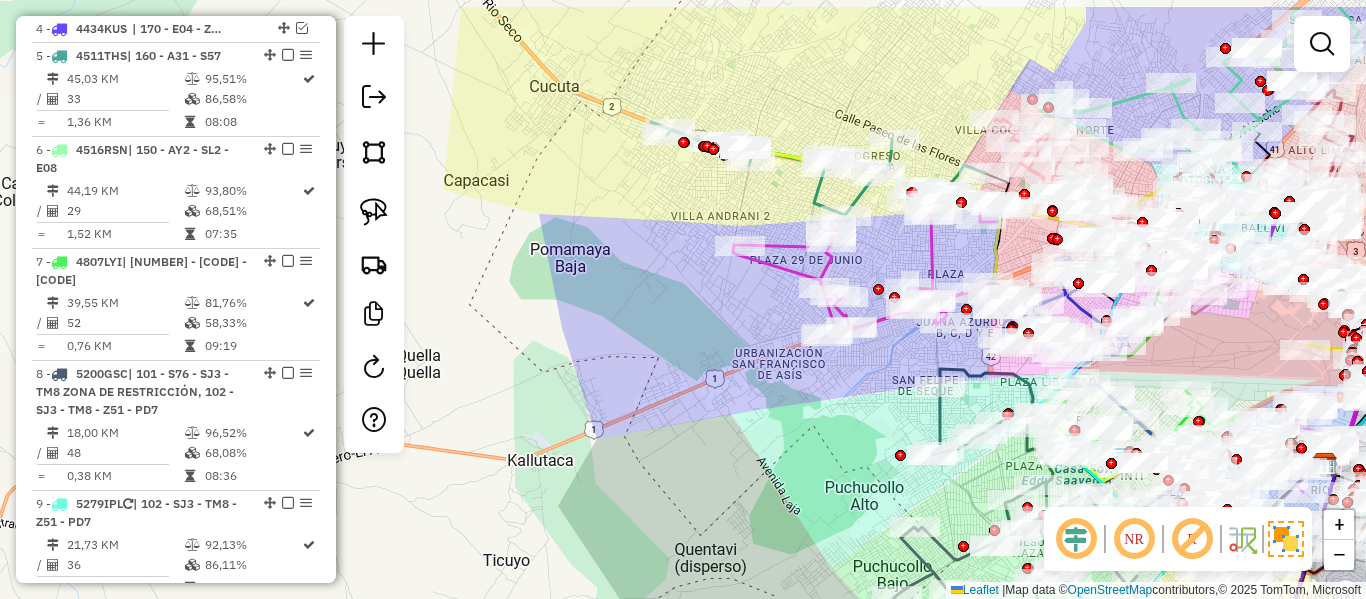 drag, startPoint x: 879, startPoint y: 182, endPoint x: 888, endPoint y: 249, distance: 67.601776 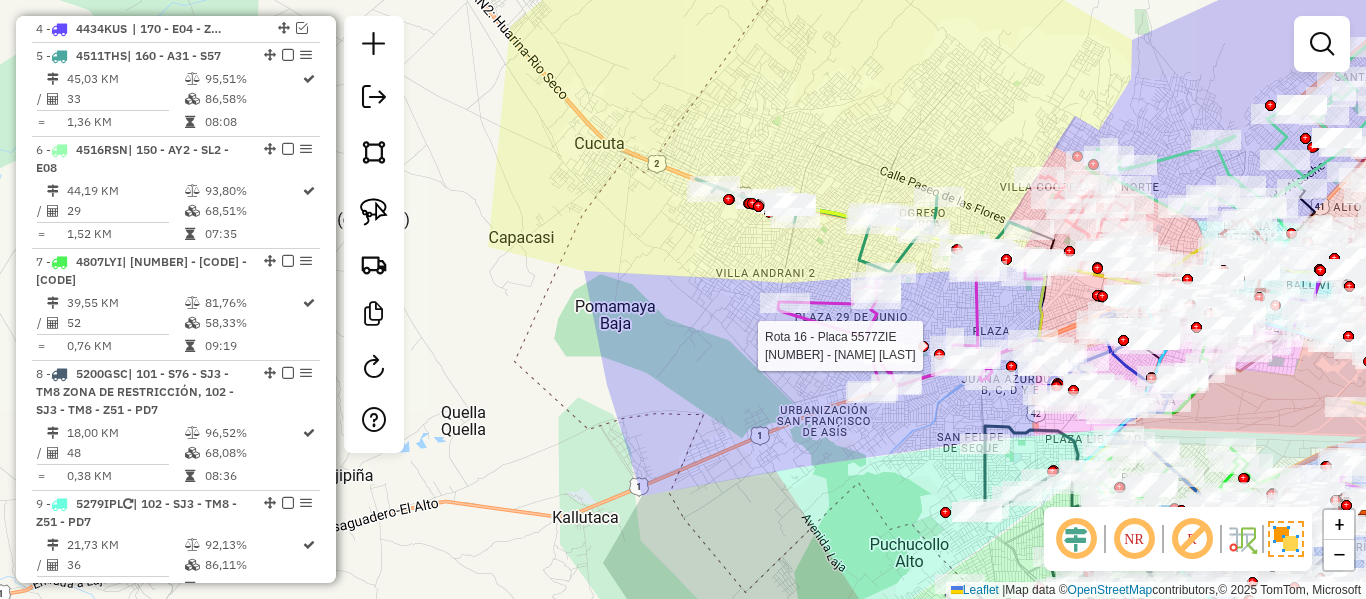 drag, startPoint x: 807, startPoint y: 257, endPoint x: 800, endPoint y: 266, distance: 11.401754 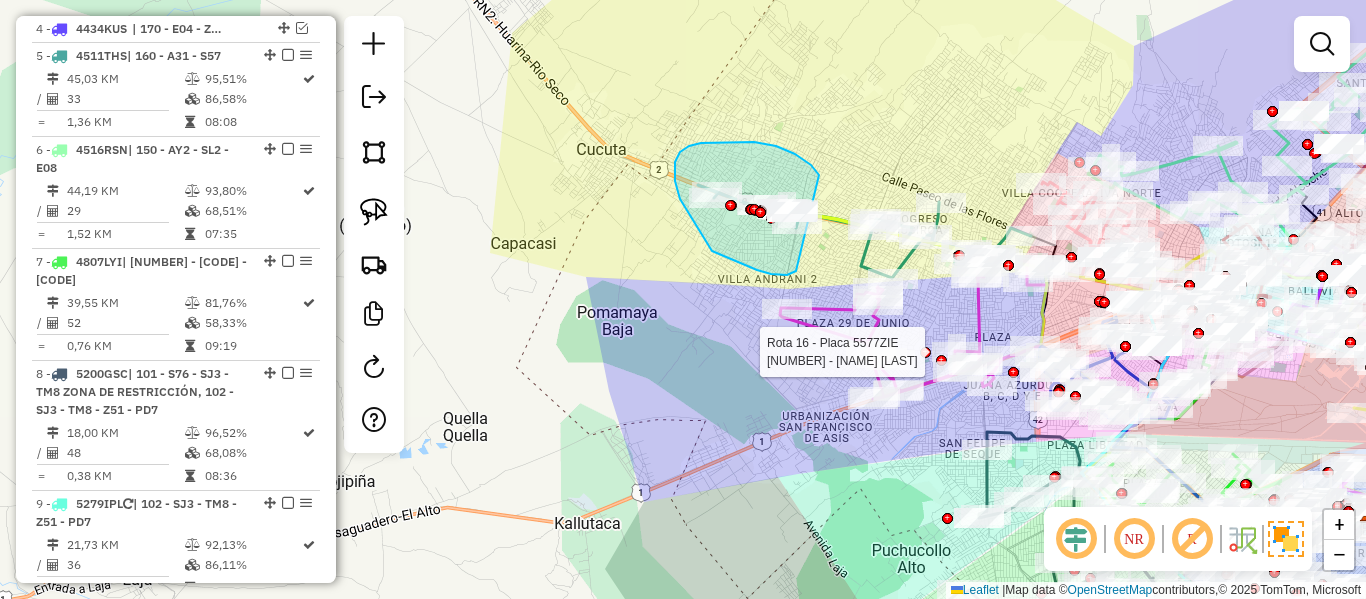 drag, startPoint x: 757, startPoint y: 270, endPoint x: 833, endPoint y: 193, distance: 108.18965 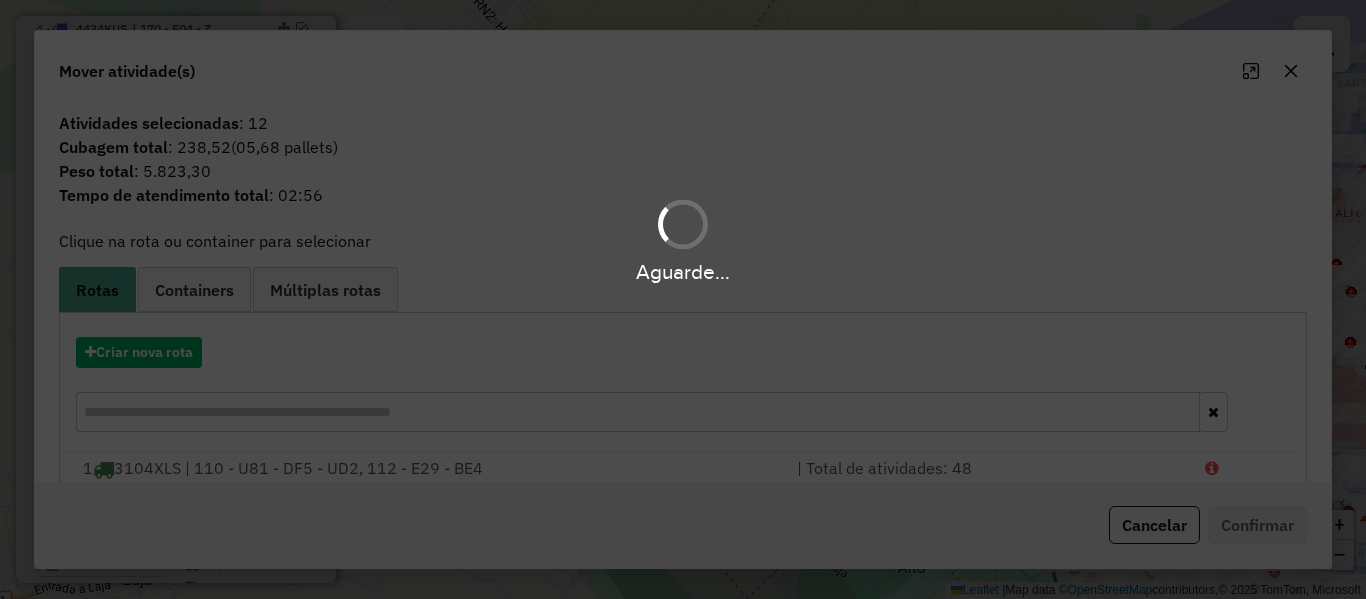 click on "Aguarde...  Pop-up bloqueado!  Seu navegador bloqueou automáticamente a abertura de uma nova janela.   Acesse as configurações e adicione o endereço do sistema a lista de permissão.   Fechar  Informações da Sessão 1224014 - 05/08/2025     Criação: 04/08/2025 19:41   Depósito:  SAZ BO El Alto  Total de rotas:  28  Distância Total:  894,89 km  Tempo total:  211:22  Custo total:  R$ 2.475,90  Total de Atividades Roteirizadas:  1027  Total de Pedidos Roteirizados:  1614  Peso total roteirizado:  153.232,46  Cubagem total roteirizado:  6.151,88  Total de Atividades não Roteirizadas:  101  Total de Pedidos não Roteirizados:  237 Total de caixas por viagem:  6.151,88 /   28 =  219,71 Média de Atividades por viagem:  1027 /   28 =  36,68 Ocupação média da frota:  79,20%  Clientes com Service Time:  99,82%   (1126 de 1128)   Rotas improdutivas:  5  Rotas vários dias:  0  Clientes Priorizados NR:  0  Transportadoras  Rotas  Recargas: 3   Ver rotas   Ver veículos  Finalizar todas as rotas   1 -  / =" at bounding box center [683, 299] 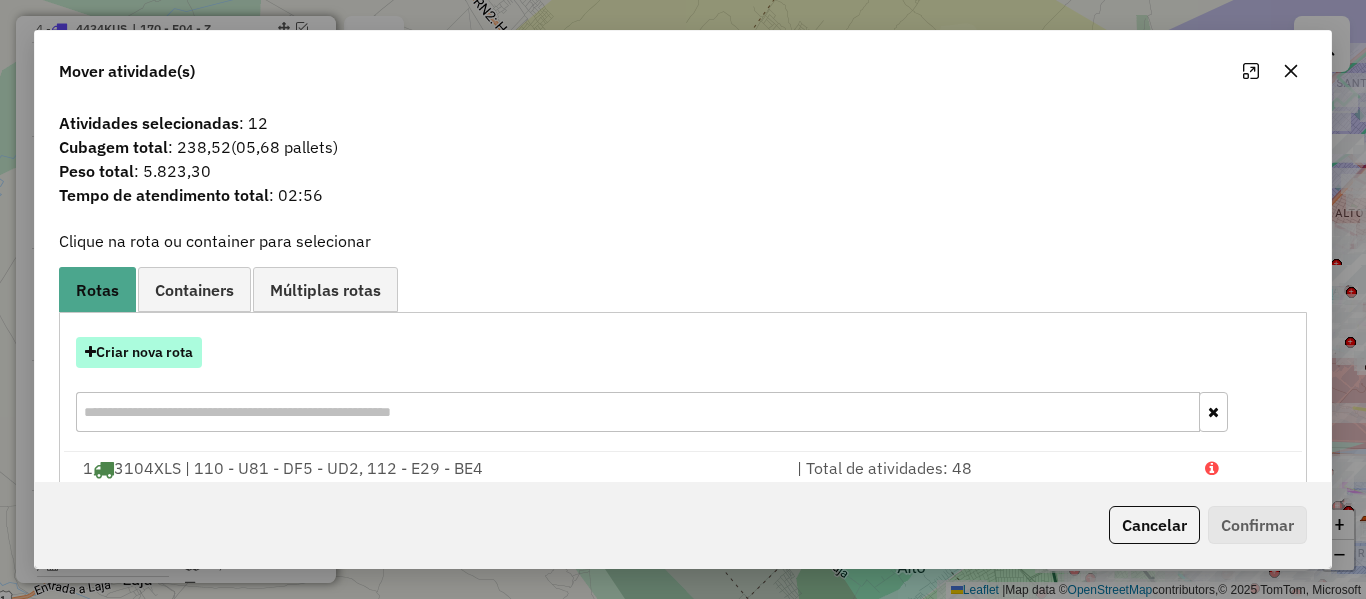 click on "Criar nova rota" at bounding box center (139, 352) 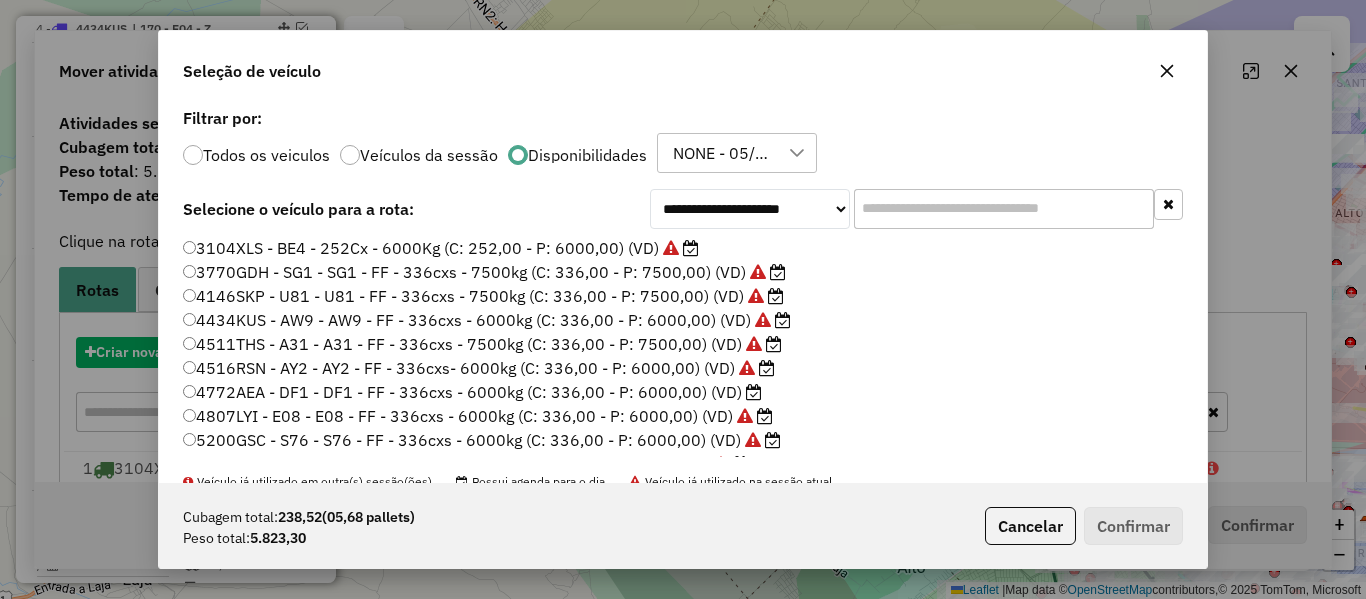 scroll, scrollTop: 11, scrollLeft: 6, axis: both 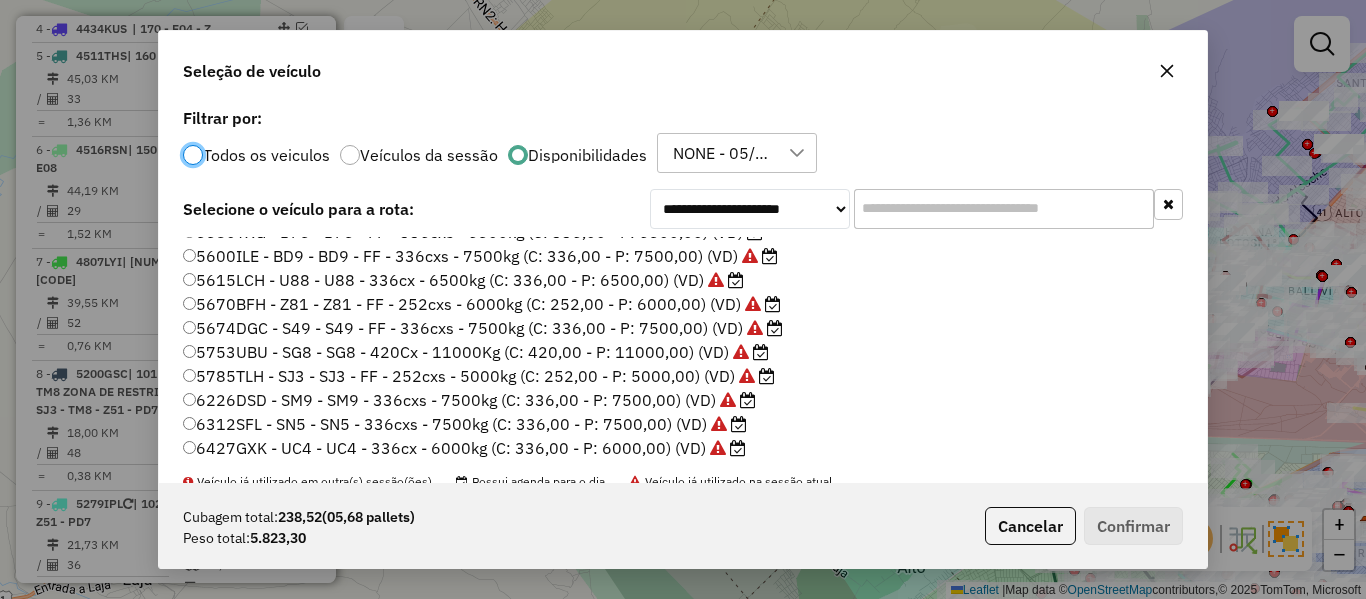 click on "5674DGC - S49 - S49 - FF - 336cxs - 7500kg (C: 336,00 - P: 7500,00) (VD)" 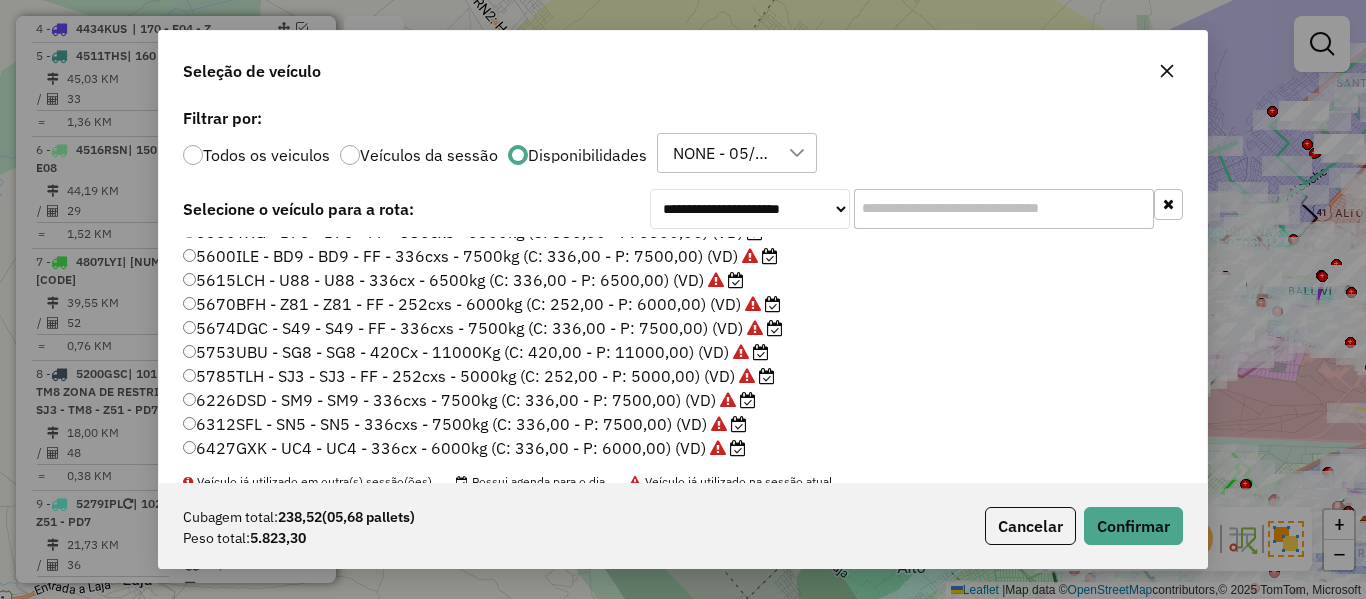 scroll, scrollTop: 452, scrollLeft: 0, axis: vertical 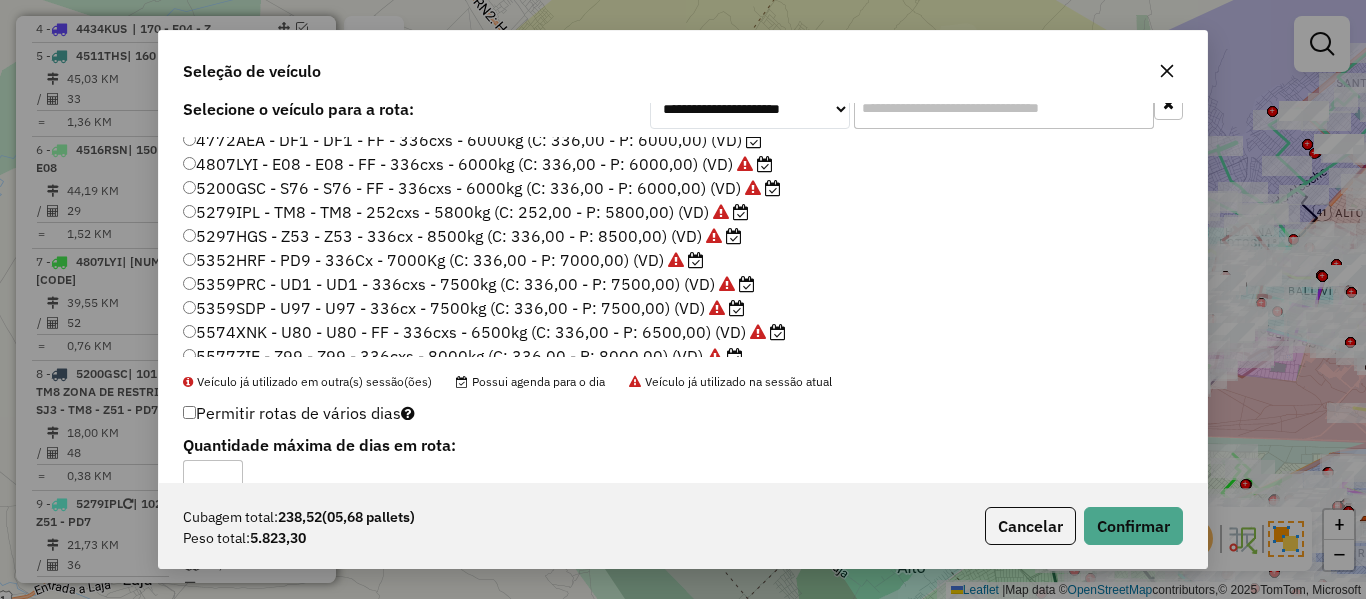 click on "5297HGS - Z53 - Z53 - 336cx - 8500kg (C: 336,00 - P: 8500,00) (VD)" 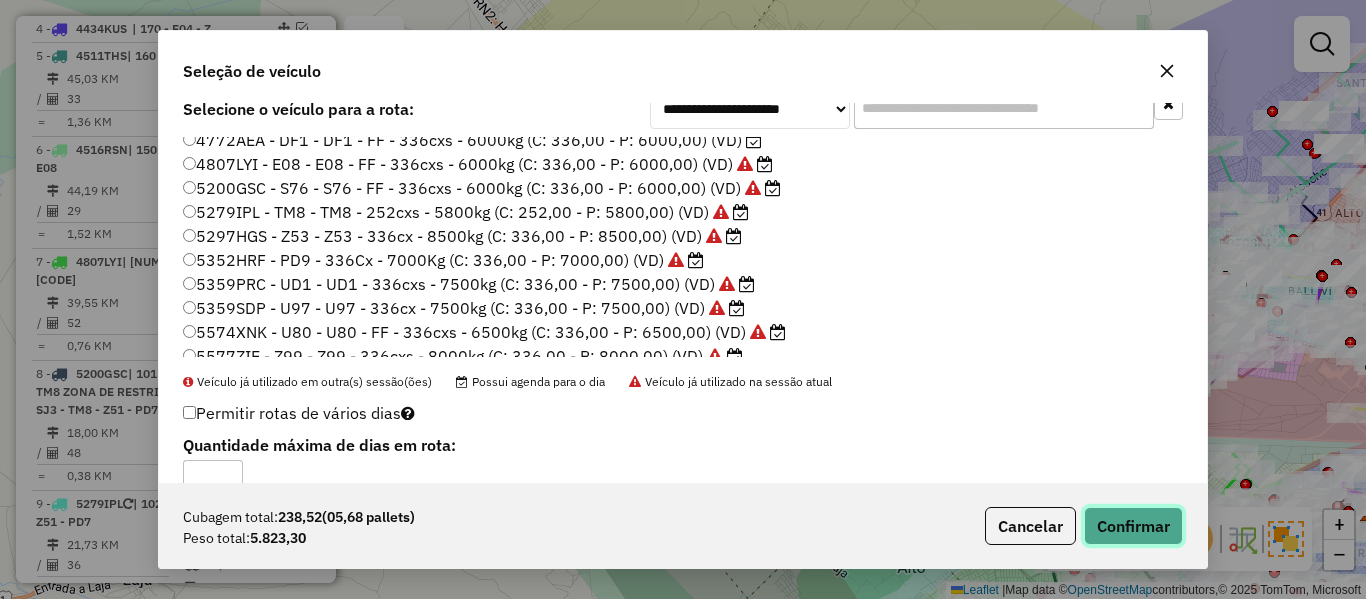 click on "Confirmar" 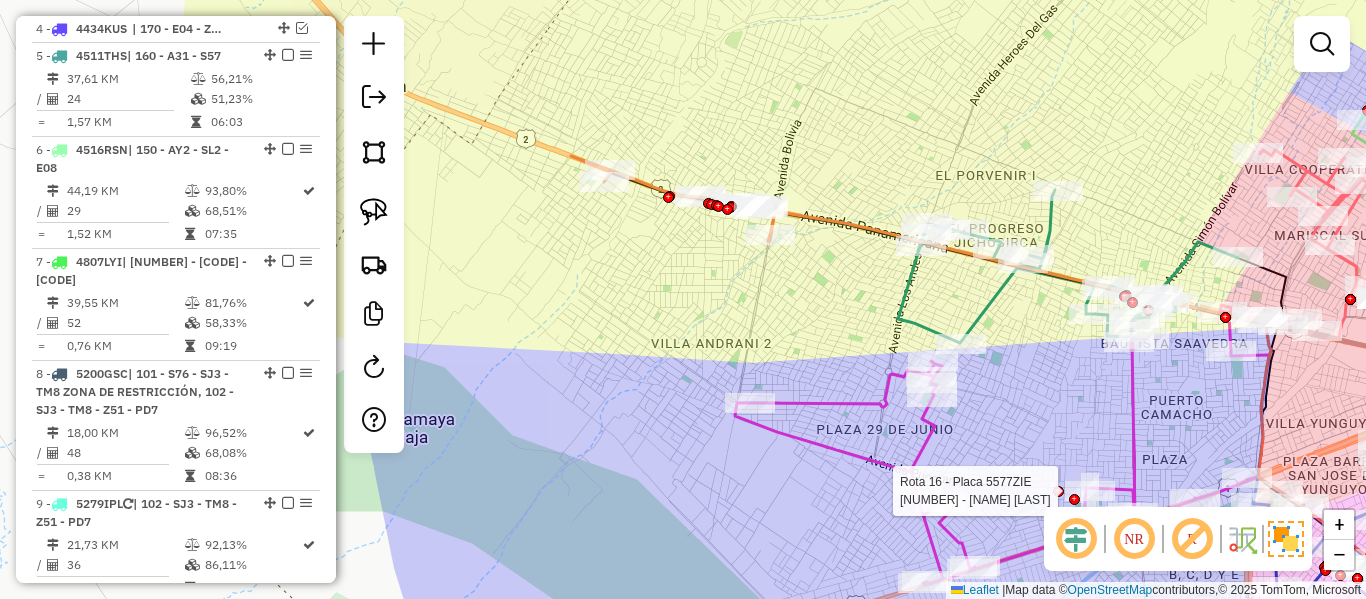 click 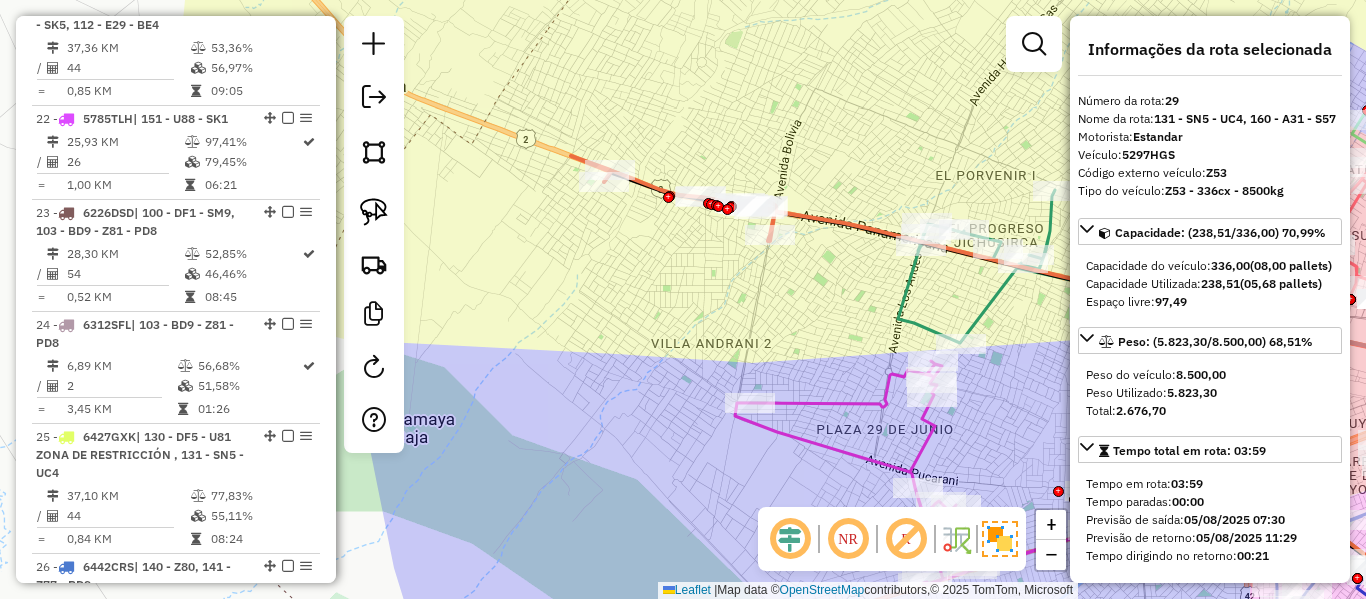 scroll, scrollTop: 3758, scrollLeft: 0, axis: vertical 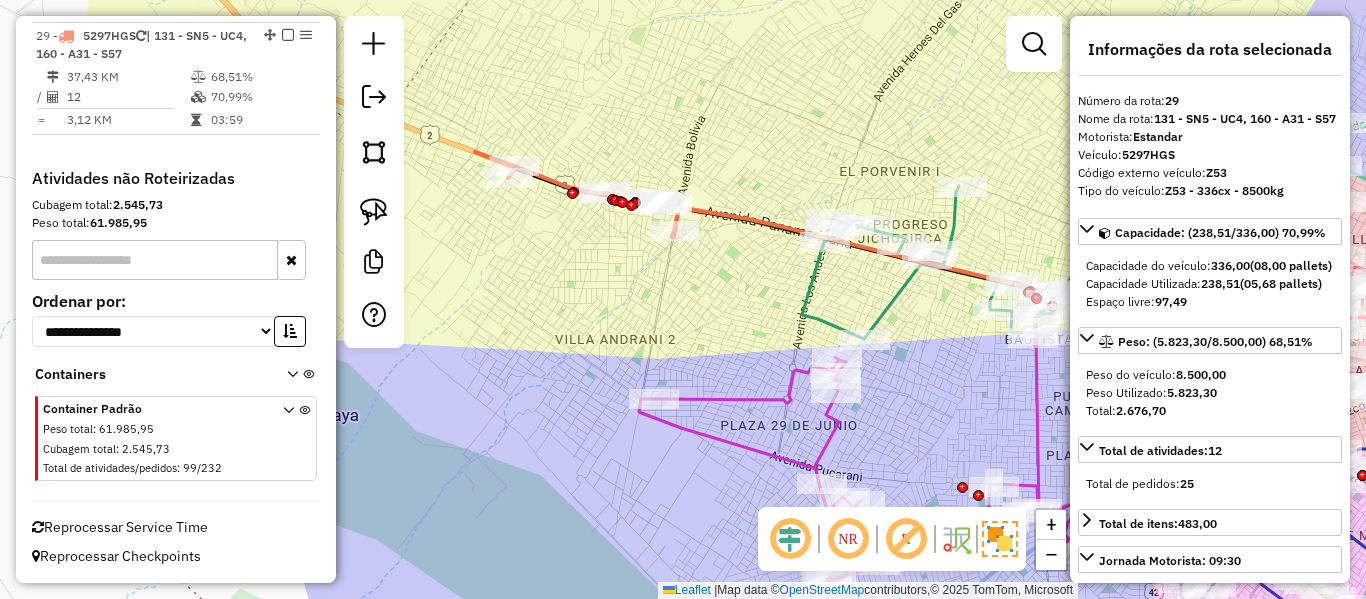 drag, startPoint x: 828, startPoint y: 292, endPoint x: 689, endPoint y: 290, distance: 139.01439 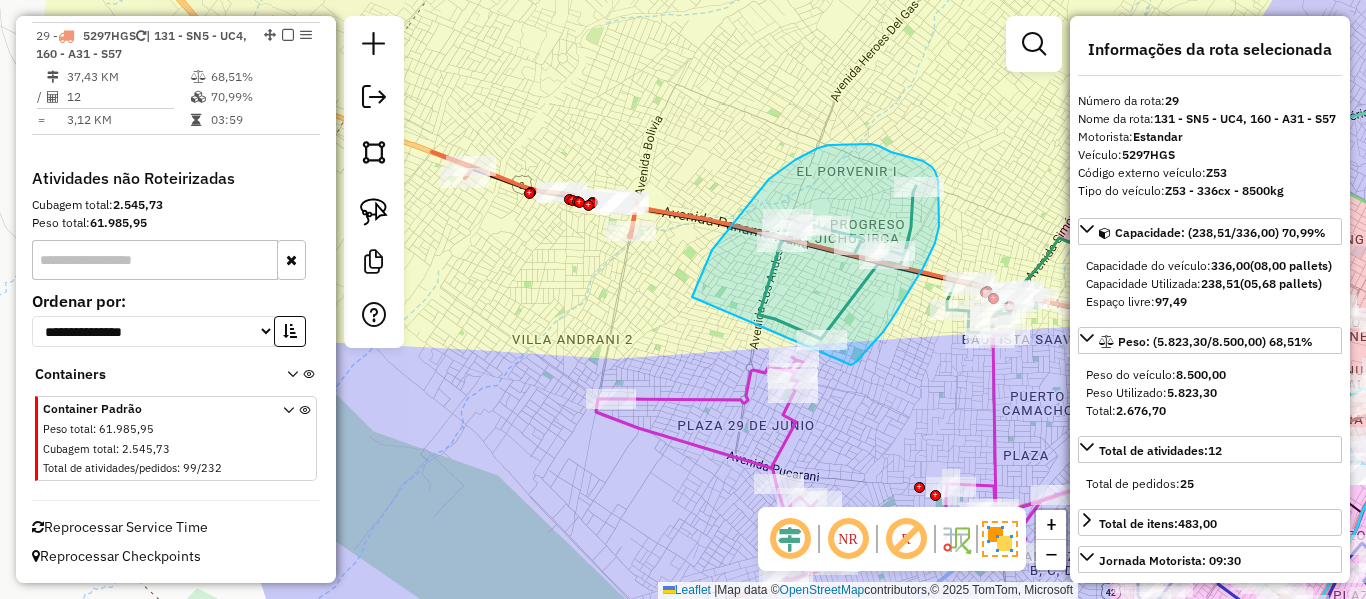 drag, startPoint x: 795, startPoint y: 160, endPoint x: 845, endPoint y: 370, distance: 215.87033 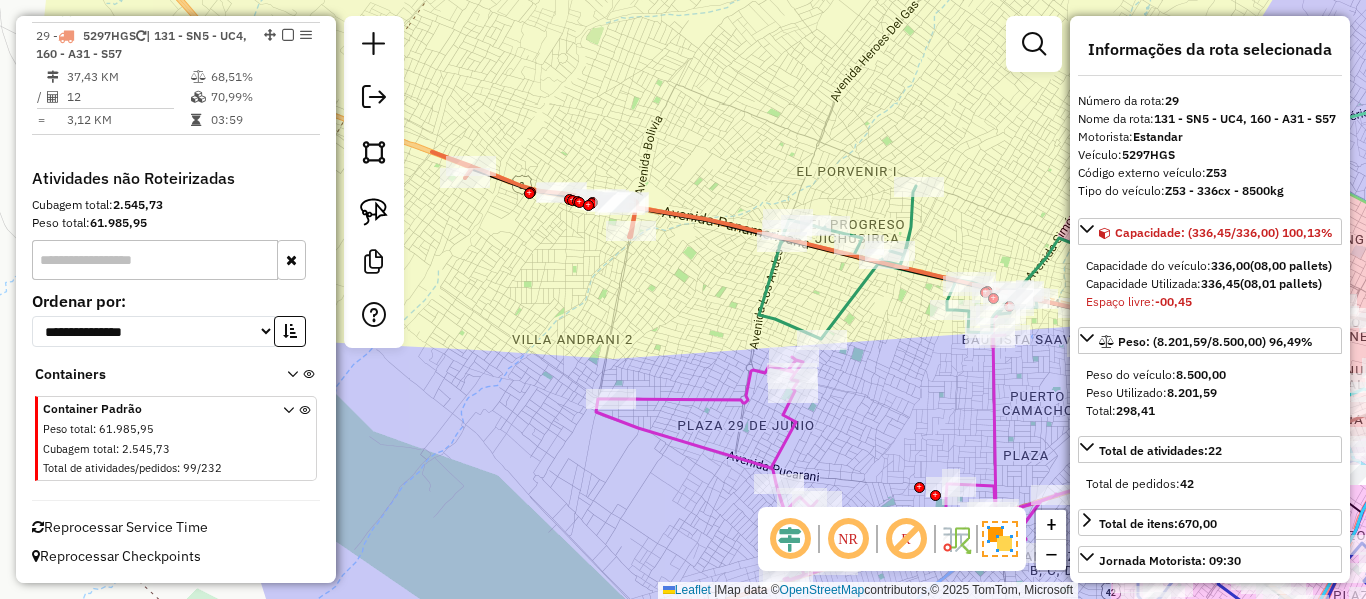 select on "**********" 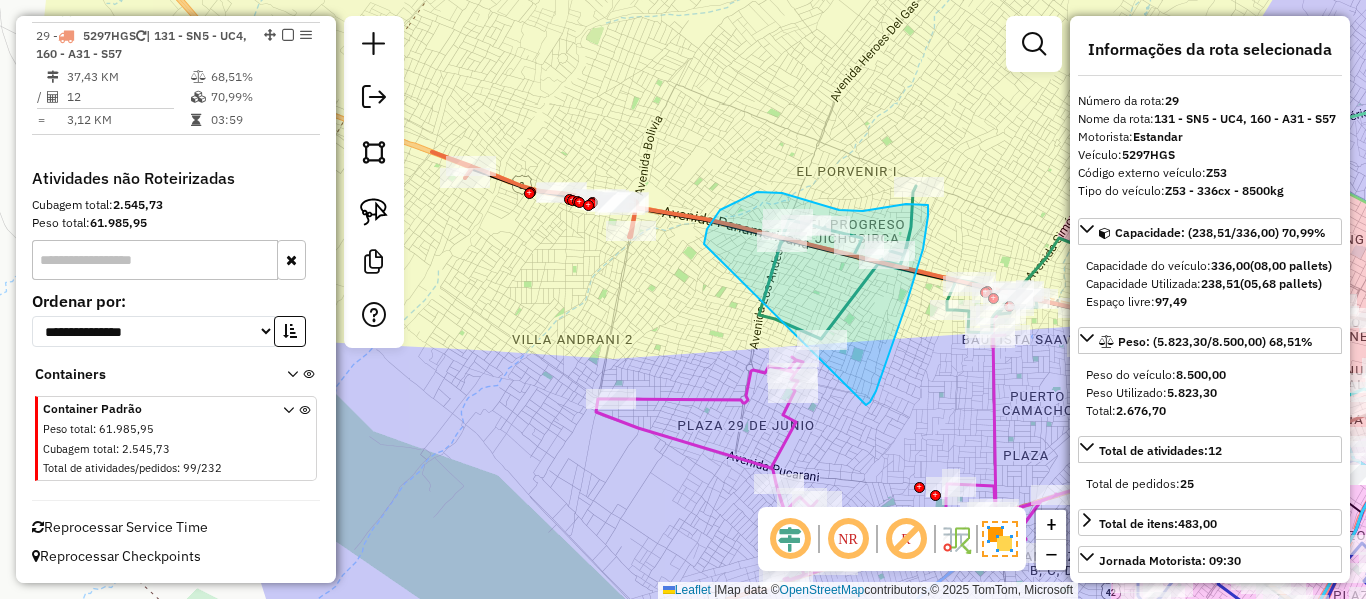 drag, startPoint x: 873, startPoint y: 397, endPoint x: 704, endPoint y: 244, distance: 227.9693 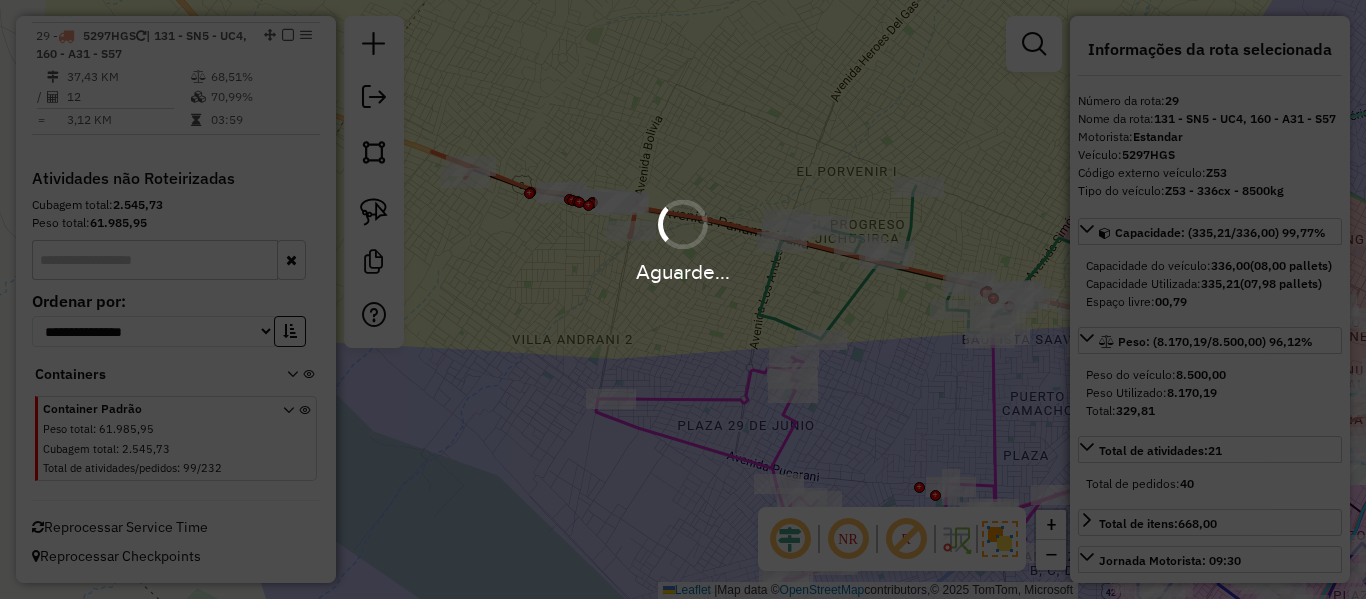 select on "**********" 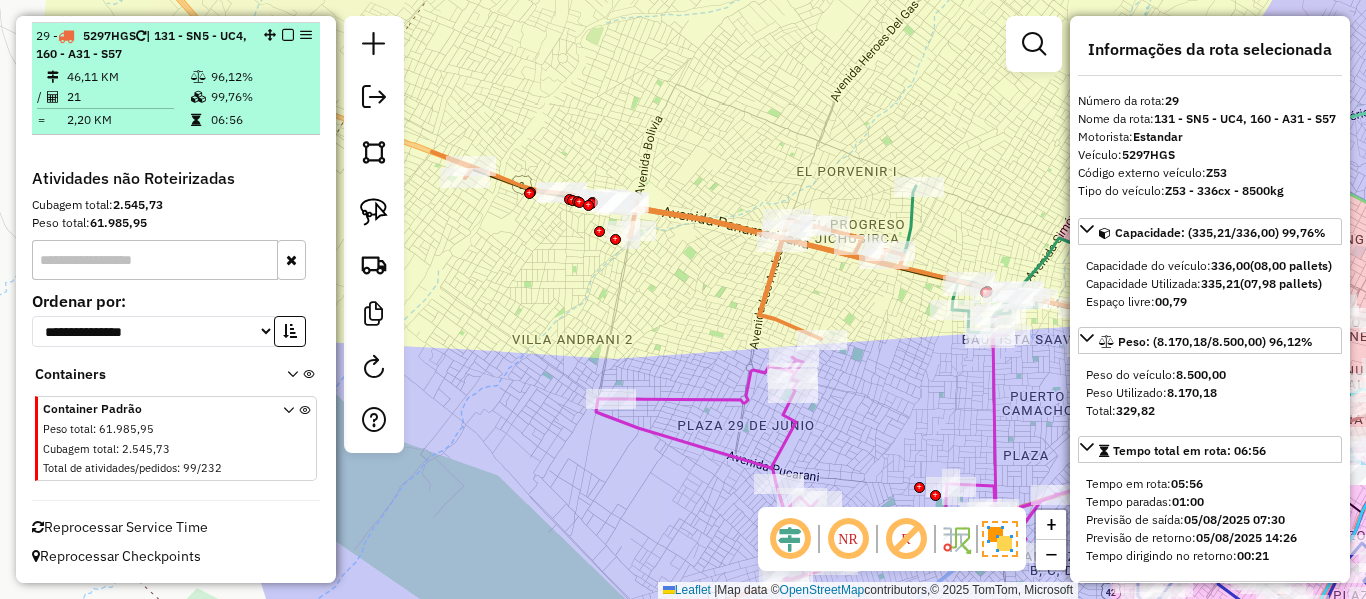 click at bounding box center [288, 35] 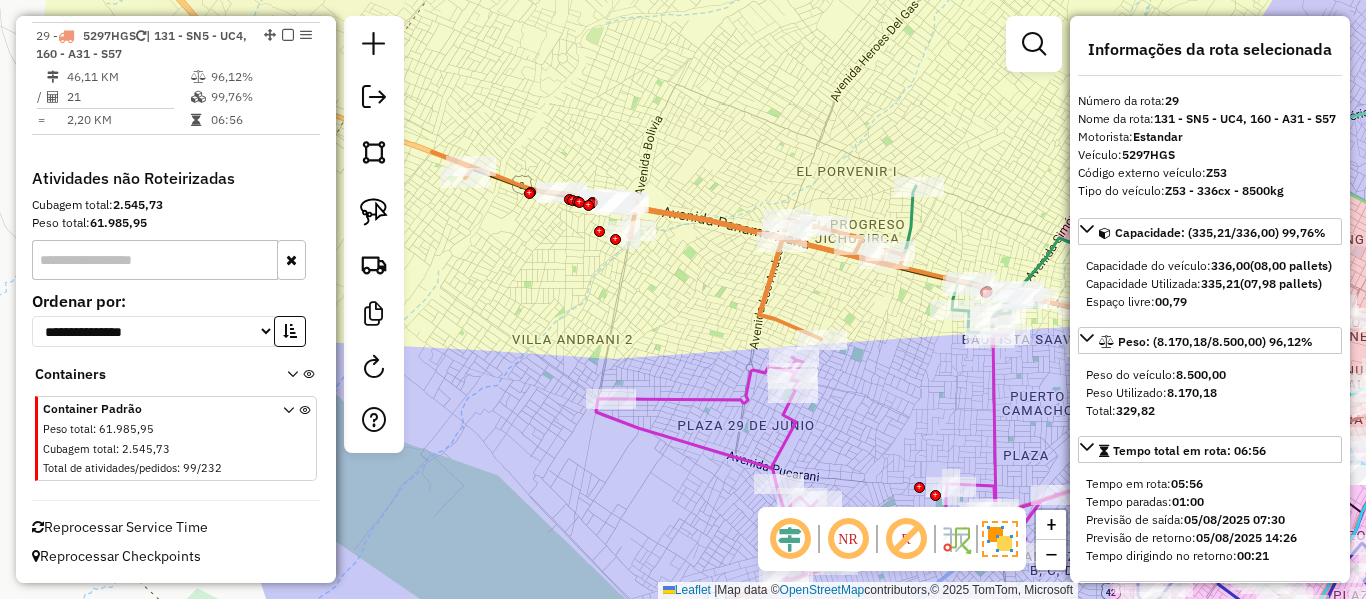 scroll, scrollTop: 3673, scrollLeft: 0, axis: vertical 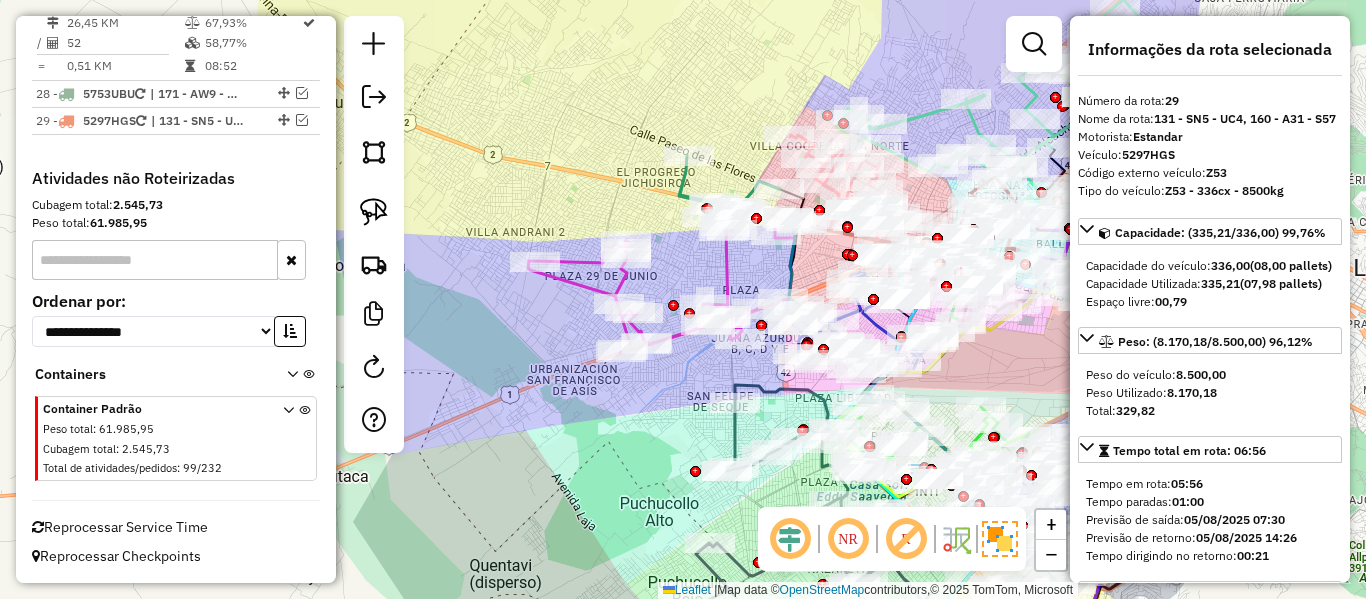 drag, startPoint x: 711, startPoint y: 318, endPoint x: 665, endPoint y: 273, distance: 64.3506 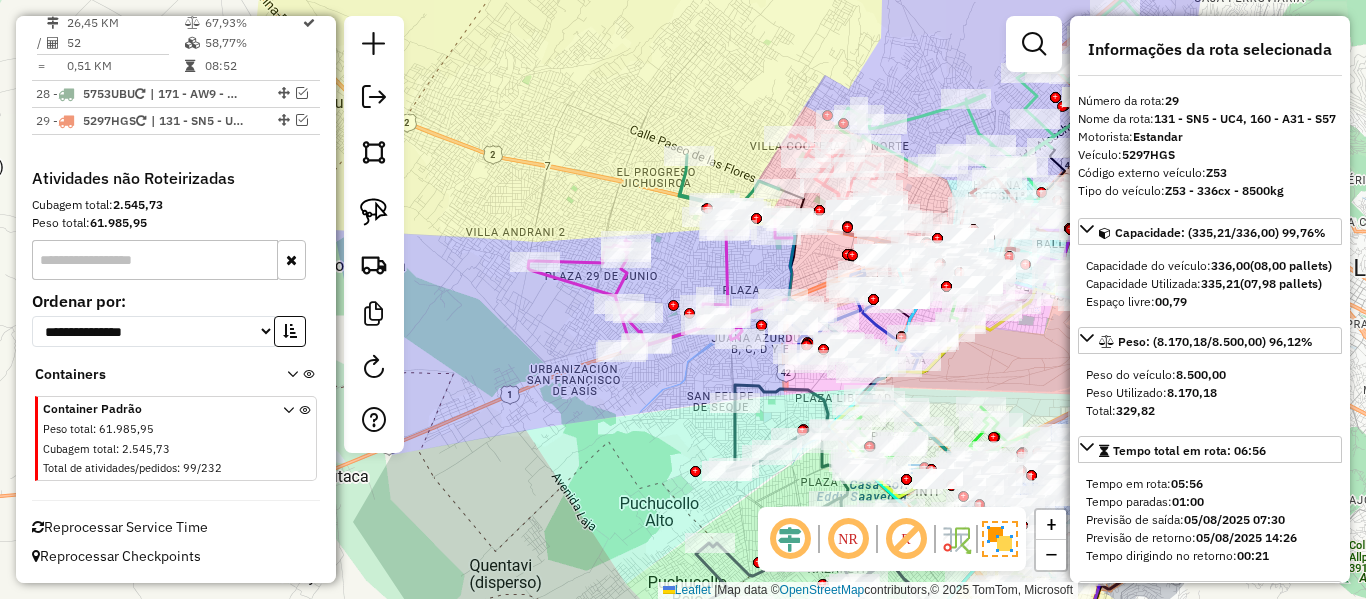 click 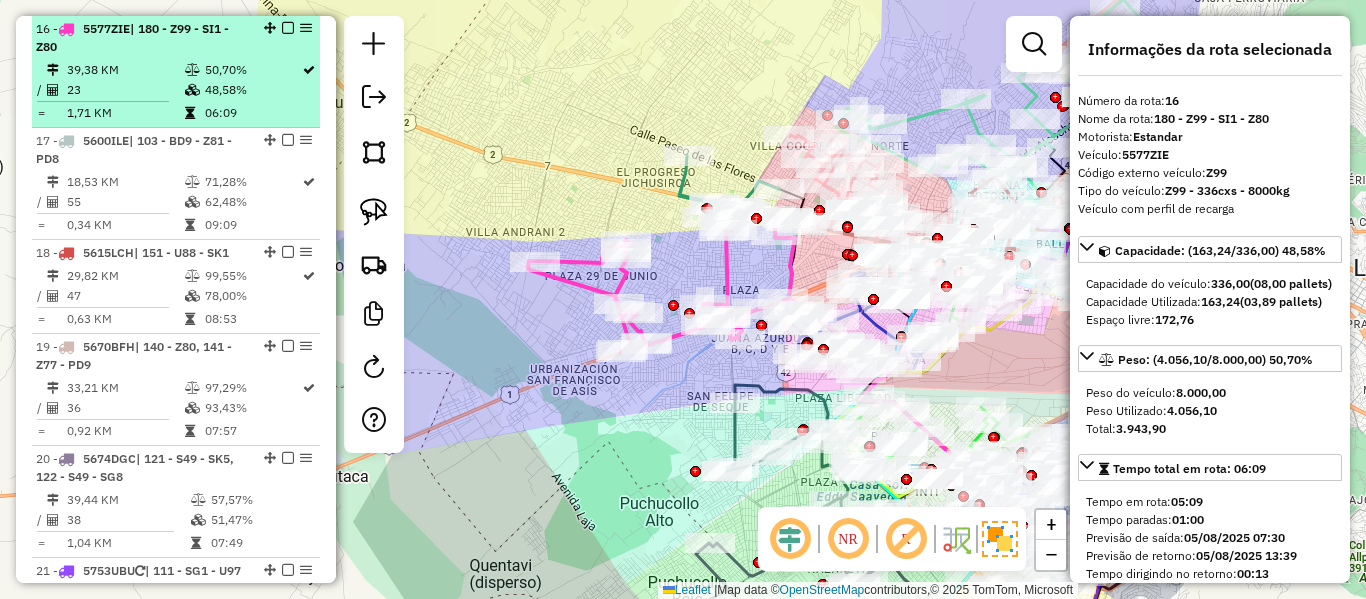 click on "16 -       5577ZIE   | 180 - Z99 - SI1 - Z80" at bounding box center [142, 38] 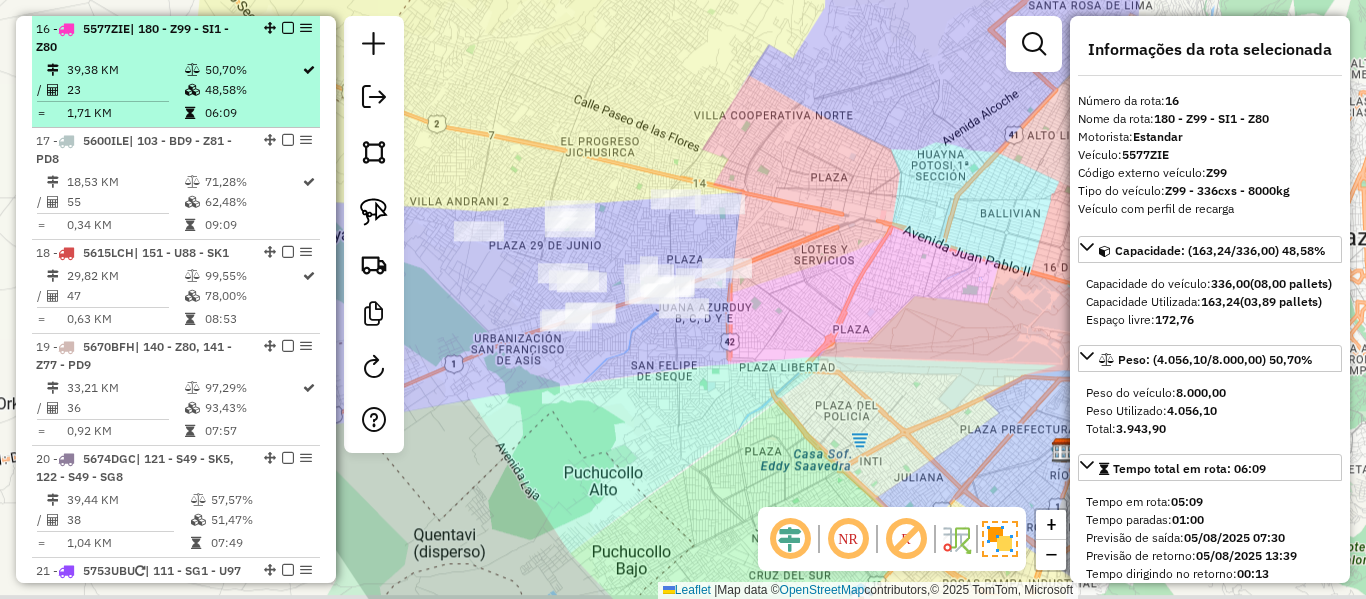 scroll, scrollTop: 3673, scrollLeft: 0, axis: vertical 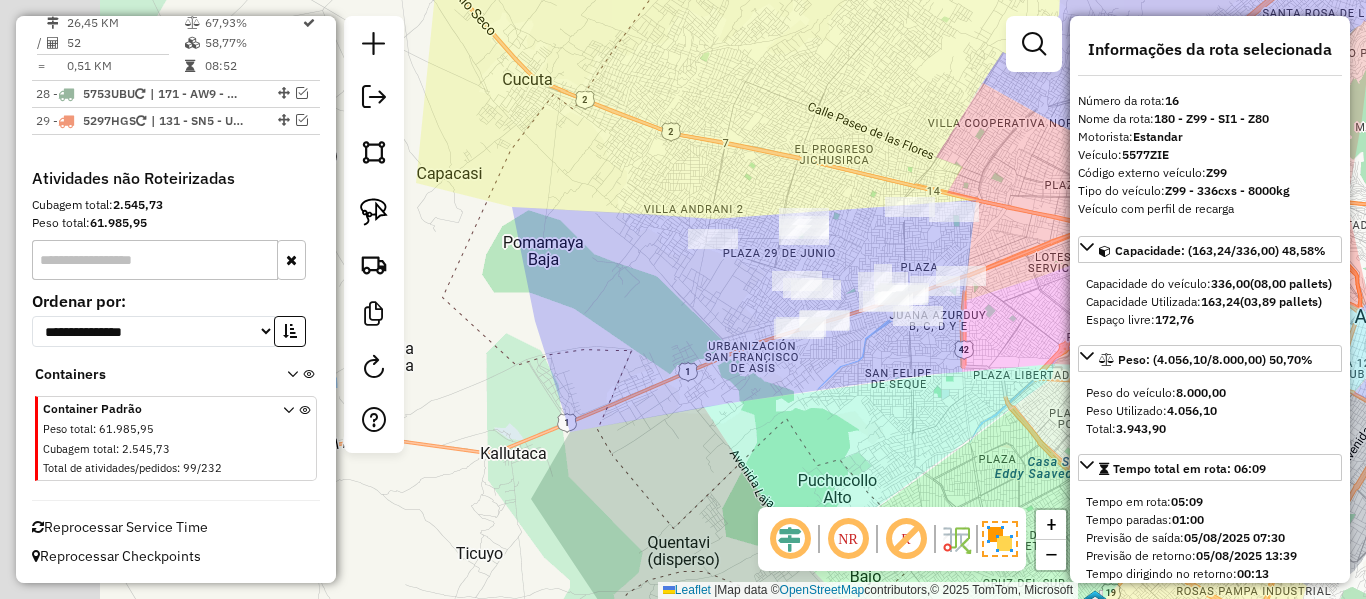 drag, startPoint x: 645, startPoint y: 321, endPoint x: 938, endPoint y: 326, distance: 293.04266 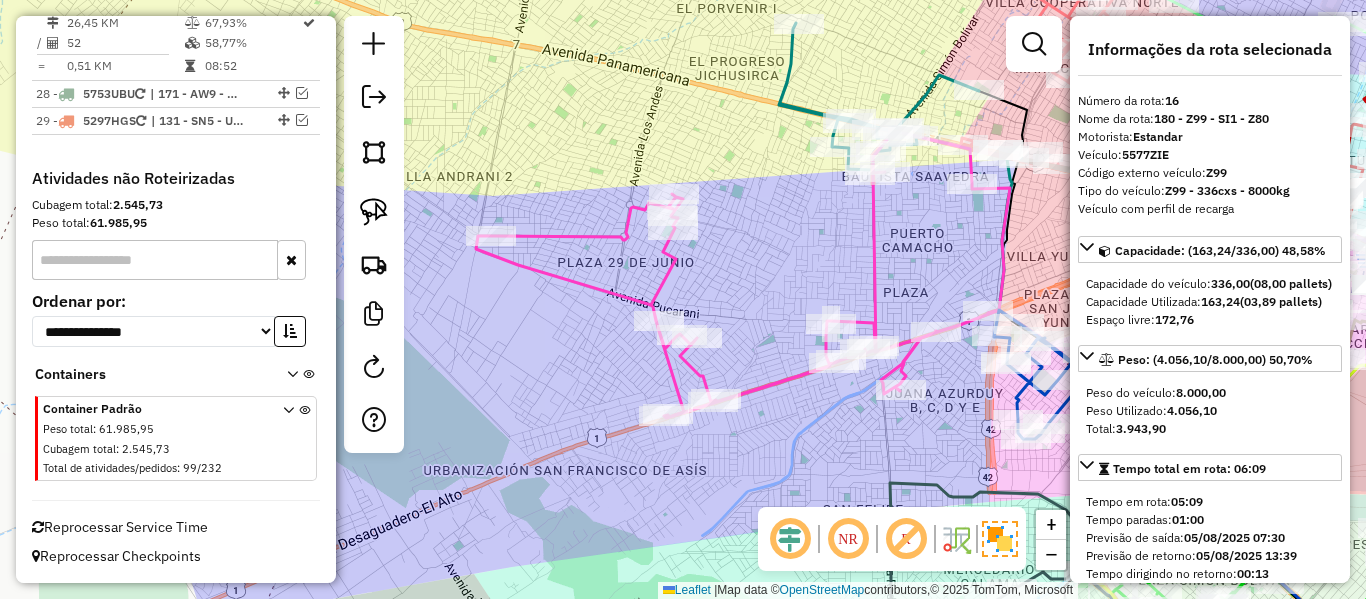 click 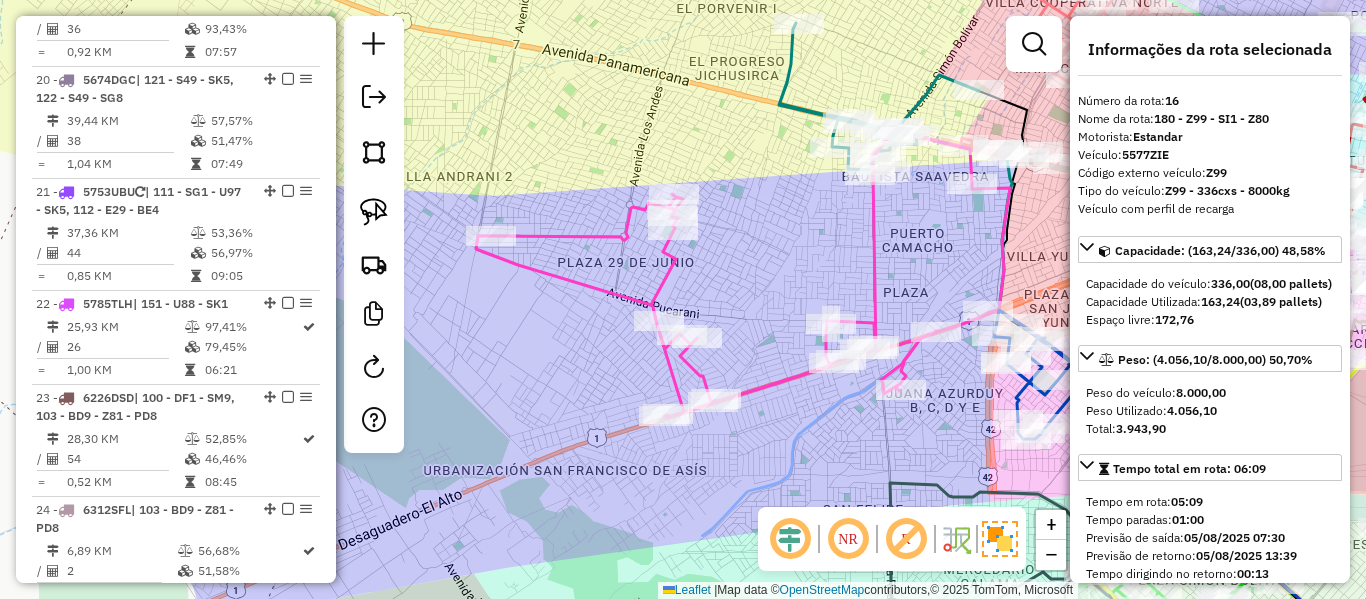 scroll, scrollTop: 2412, scrollLeft: 0, axis: vertical 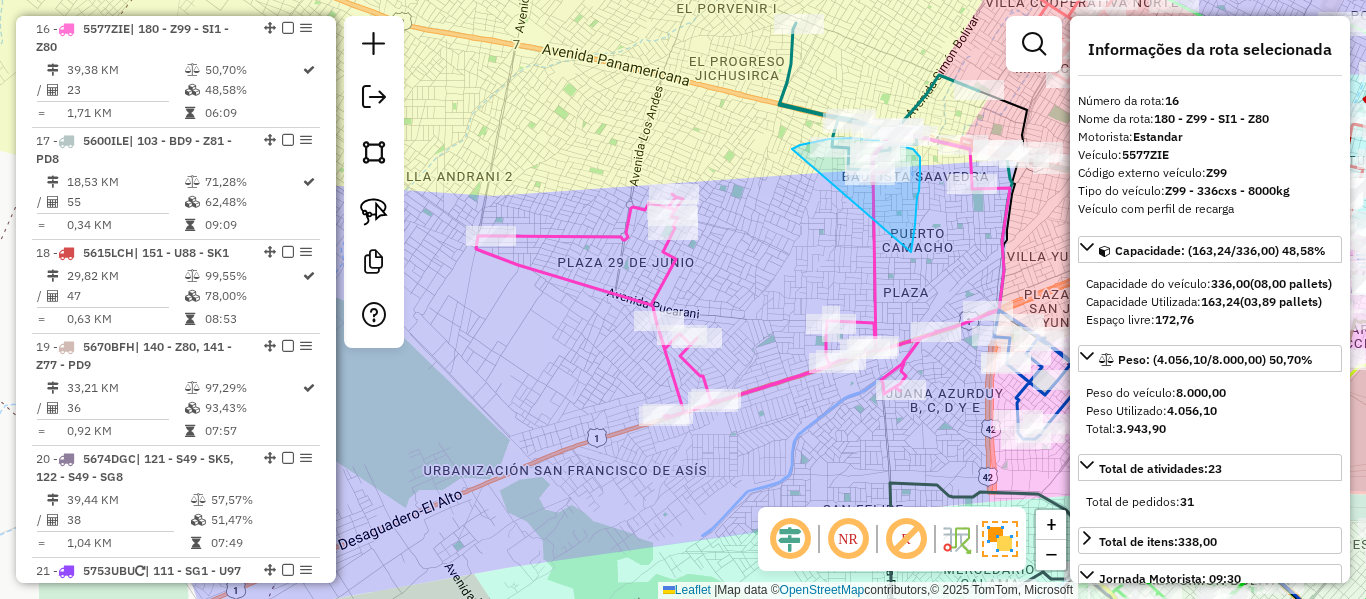 drag, startPoint x: 911, startPoint y: 252, endPoint x: 787, endPoint y: 158, distance: 155.60205 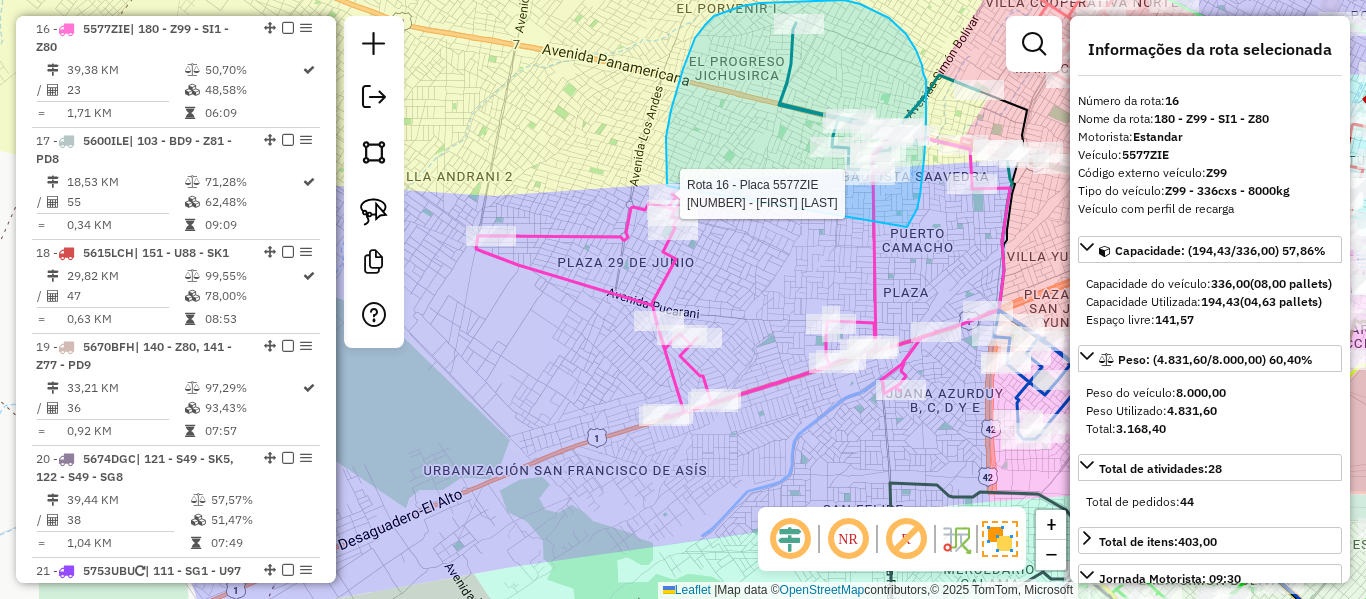 click on "Rota 16 - Placa 5577ZIE  0000085723 - ROSA GIMENA MAM Janela de atendimento Grade de atendimento Capacidade Transportadoras Veículos Cliente Pedidos  Rotas Selecione os dias de semana para filtrar as janelas de atendimento  Seg   Ter   Qua   Qui   Sex   Sáb   Dom  Informe o período da janela de atendimento: De: Até:  Filtrar exatamente a janela do cliente  Considerar janela de atendimento padrão  Selecione os dias de semana para filtrar as grades de atendimento  Seg   Ter   Qua   Qui   Sex   Sáb   Dom   Considerar clientes sem dia de atendimento cadastrado  Clientes fora do dia de atendimento selecionado Filtrar as atividades entre os valores definidos abaixo:  Peso mínimo:   Peso máximo:   Cubagem mínima:   Cubagem máxima:   De:   Até:  Filtrar as atividades entre o tempo de atendimento definido abaixo:  De:   Até:   Considerar capacidade total dos clientes não roteirizados Transportadora: Selecione um ou mais itens Tipo de veículo: Selecione um ou mais itens Veículo: Motorista: Nome: Rótulo:" 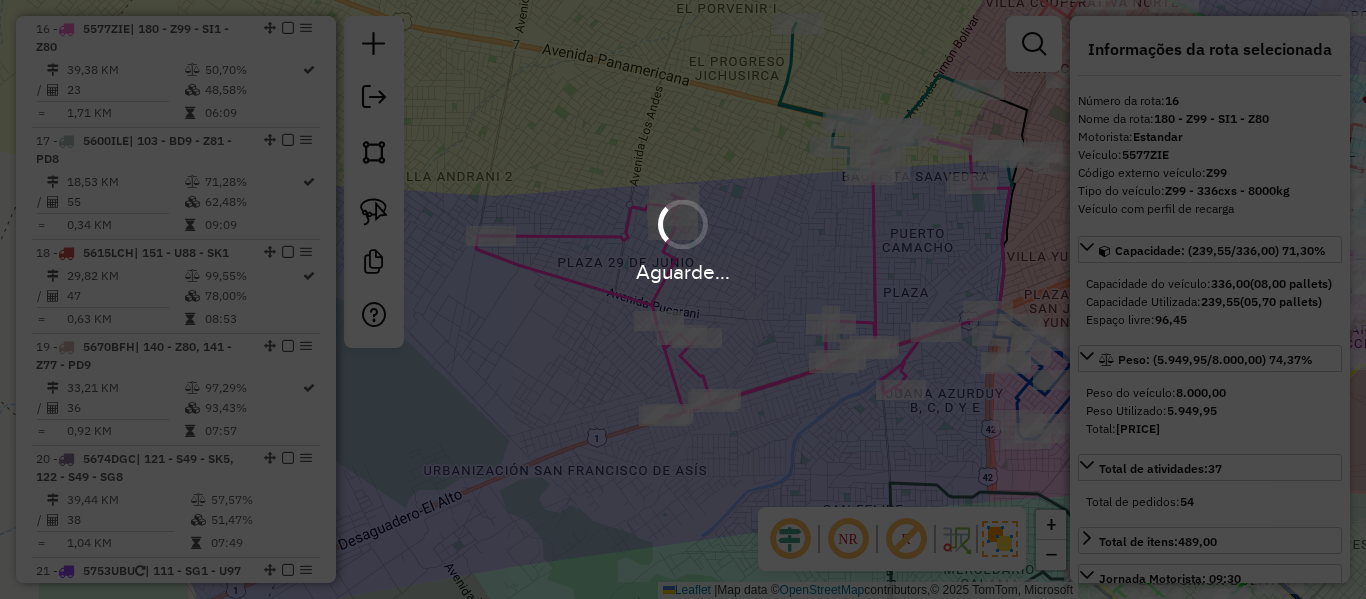 select on "**********" 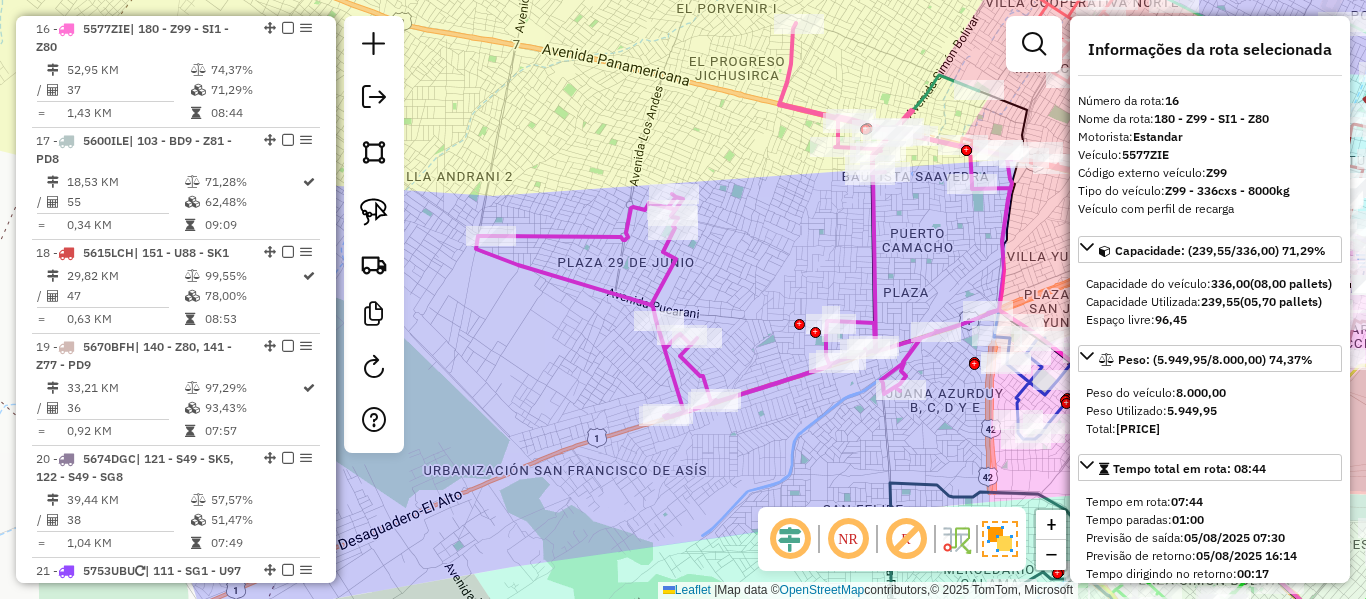 click 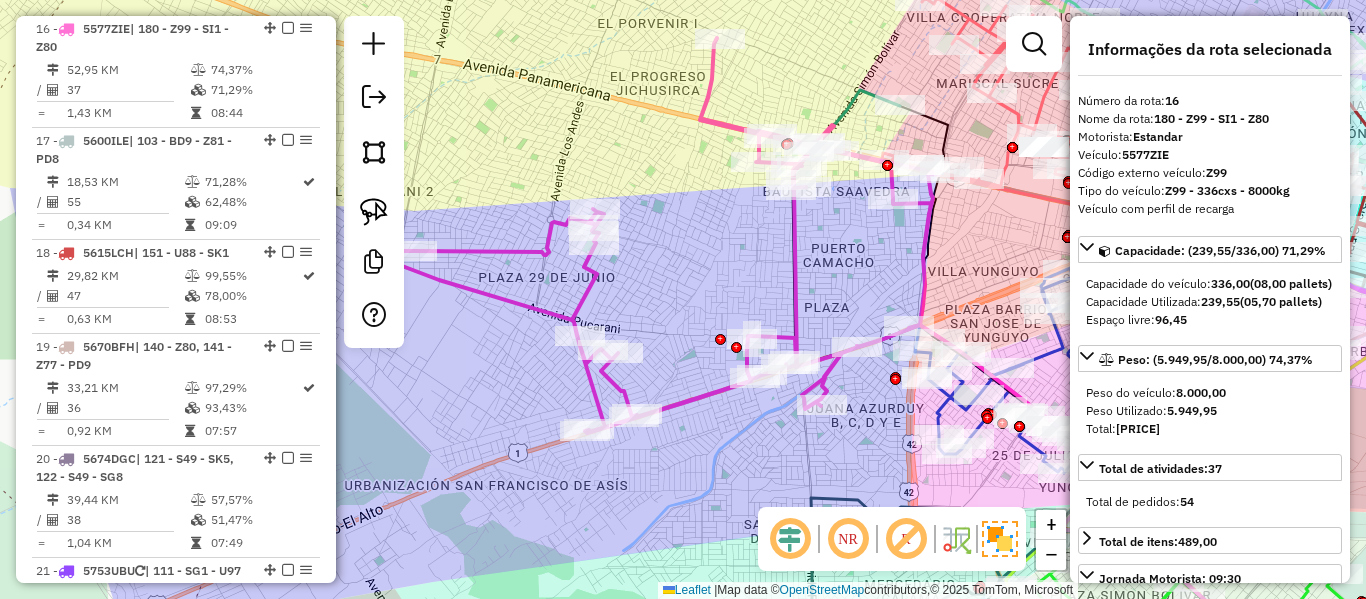 click on "Janela de atendimento Grade de atendimento Capacidade Transportadoras Veículos Cliente Pedidos  Rotas Selecione os dias de semana para filtrar as janelas de atendimento  Seg   Ter   Qua   Qui   Sex   Sáb   Dom  Informe o período da janela de atendimento: De: Até:  Filtrar exatamente a janela do cliente  Considerar janela de atendimento padrão  Selecione os dias de semana para filtrar as grades de atendimento  Seg   Ter   Qua   Qui   Sex   Sáb   Dom   Considerar clientes sem dia de atendimento cadastrado  Clientes fora do dia de atendimento selecionado Filtrar as atividades entre os valores definidos abaixo:  Peso mínimo:   Peso máximo:   Cubagem mínima:   Cubagem máxima:   De:   Até:  Filtrar as atividades entre o tempo de atendimento definido abaixo:  De:   Até:   Considerar capacidade total dos clientes não roteirizados Transportadora: Selecione um ou mais itens Tipo de veículo: Selecione um ou mais itens Veículo: Selecione um ou mais itens Motorista: Selecione um ou mais itens Nome: Rótulo:" 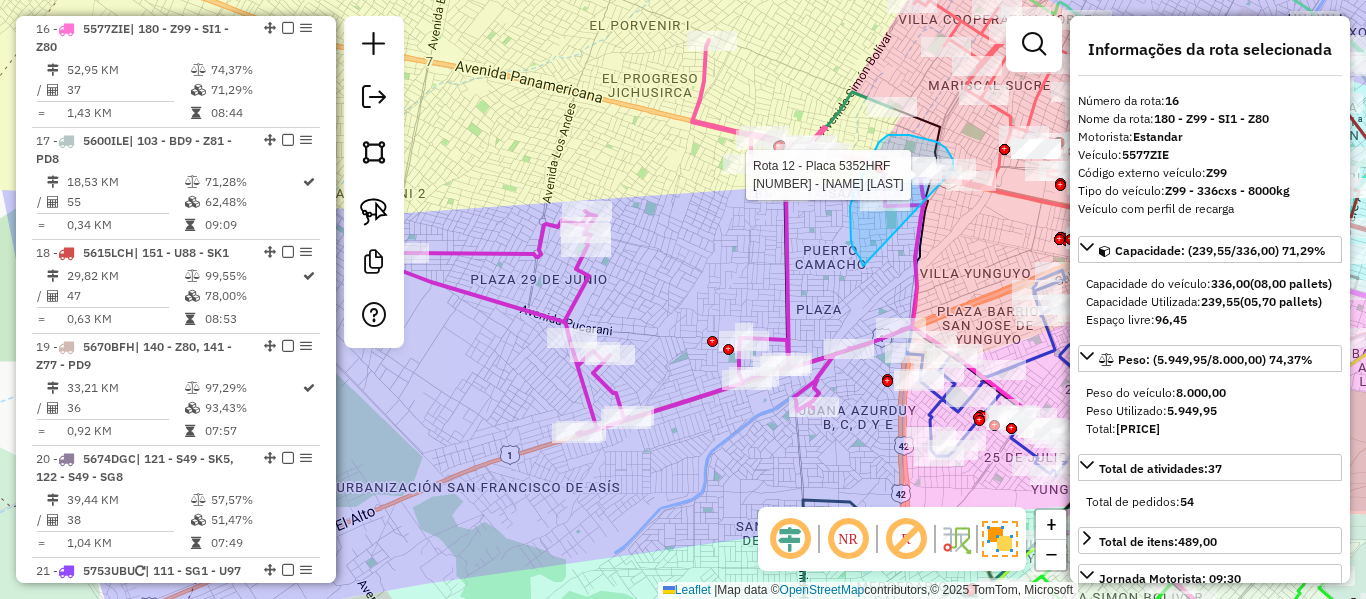click on "Rota 19 - Placa 5670BFH  0000897913 - MARITZA LILY KU Rota 12 - Placa 5352HRF  0000041803 - MAY. ALICIA FLO Janela de atendimento Grade de atendimento Capacidade Transportadoras Veículos Cliente Pedidos  Rotas Selecione os dias de semana para filtrar as janelas de atendimento  Seg   Ter   Qua   Qui   Sex   Sáb   Dom  Informe o período da janela de atendimento: De: Até:  Filtrar exatamente a janela do cliente  Considerar janela de atendimento padrão  Selecione os dias de semana para filtrar as grades de atendimento  Seg   Ter   Qua   Qui   Sex   Sáb   Dom   Considerar clientes sem dia de atendimento cadastrado  Clientes fora do dia de atendimento selecionado Filtrar as atividades entre os valores definidos abaixo:  Peso mínimo:   Peso máximo:   Cubagem mínima:   Cubagem máxima:   De:   Até:  Filtrar as atividades entre o tempo de atendimento definido abaixo:  De:   Até:   Considerar capacidade total dos clientes não roteirizados Transportadora: Selecione um ou mais itens Tipo de veículo: Nome: +" 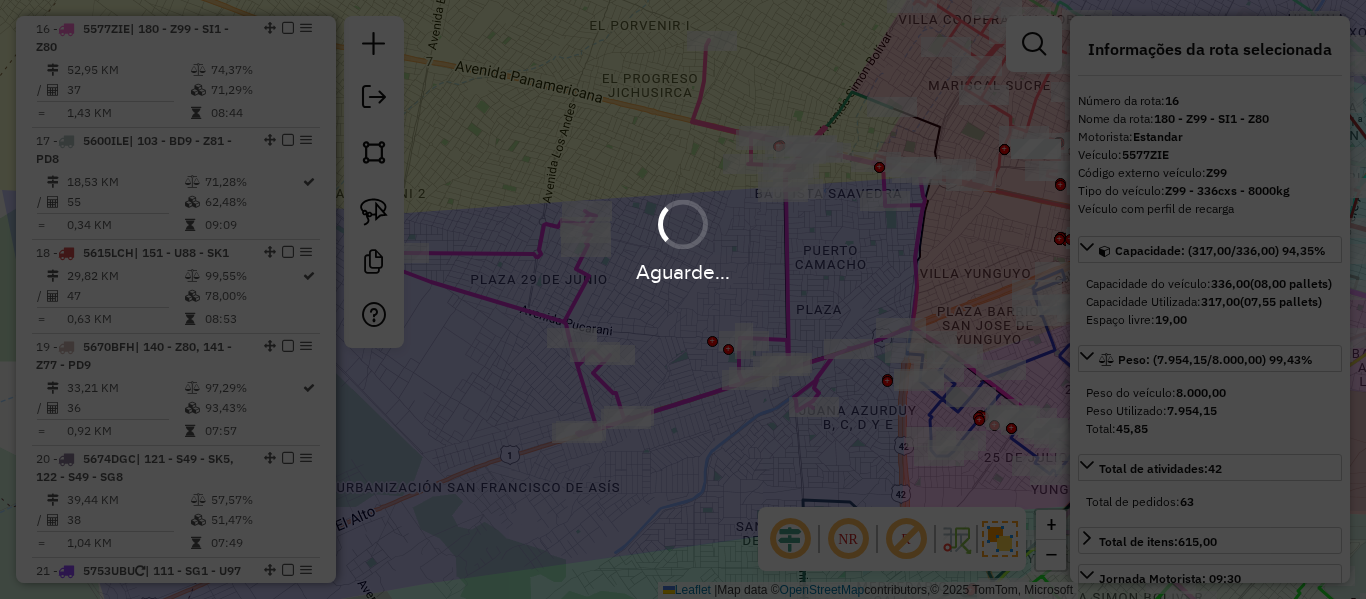 select on "**********" 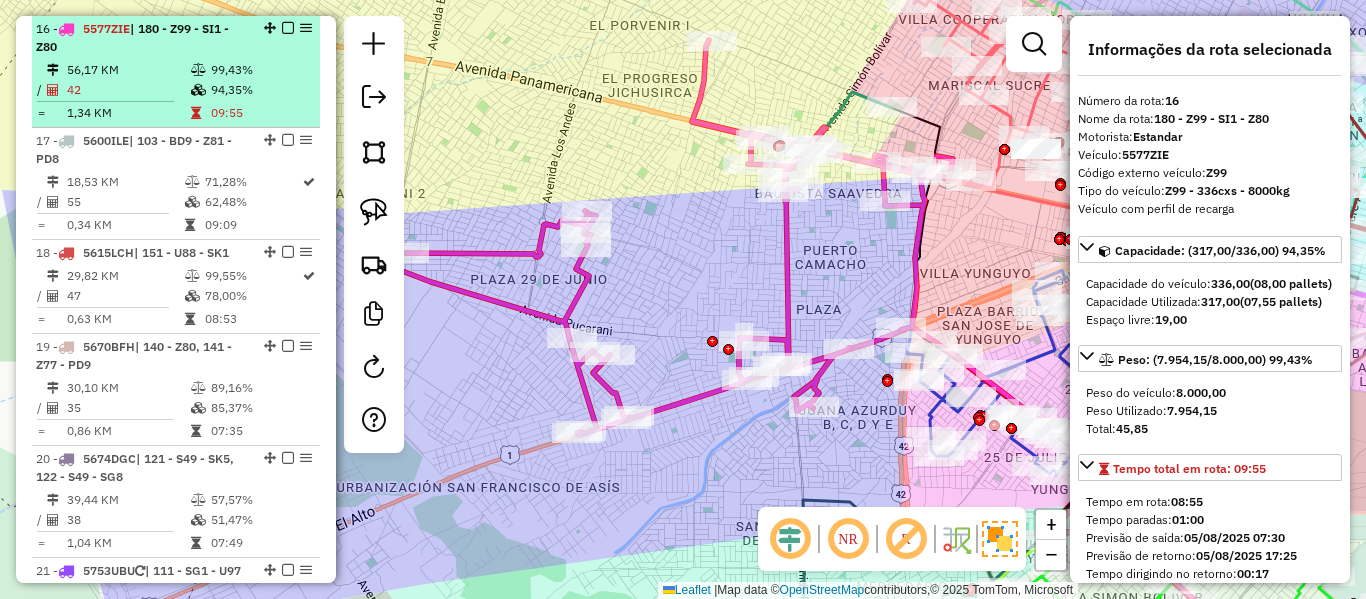 click at bounding box center (288, 28) 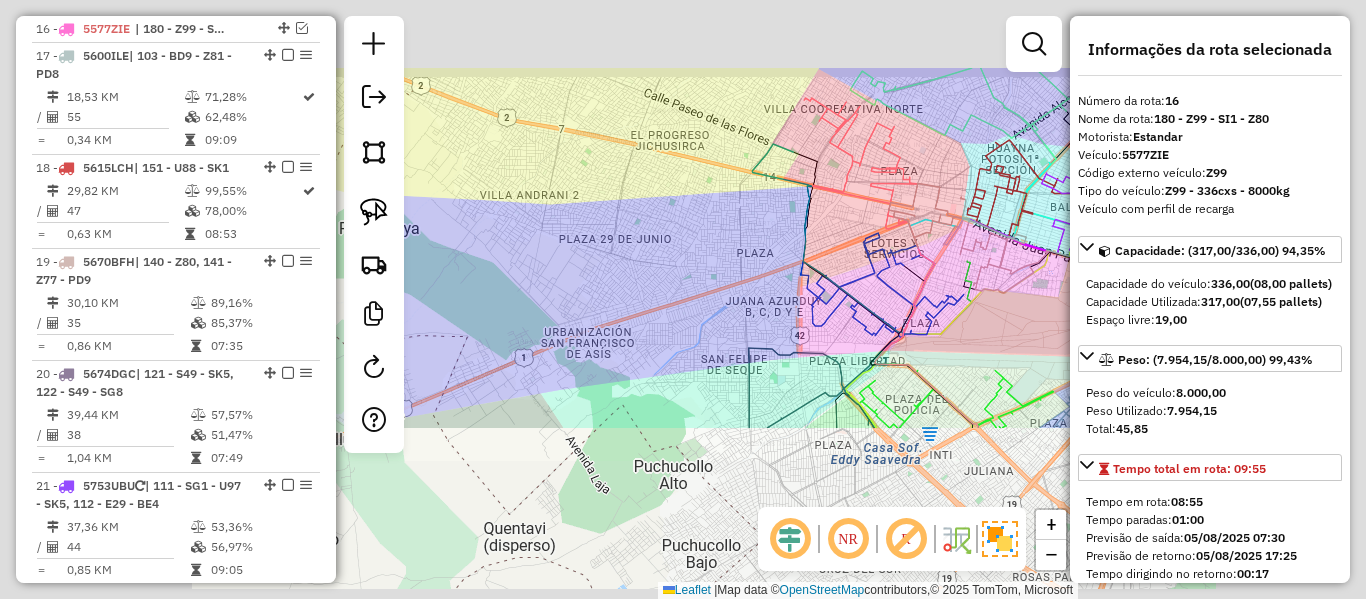 click on "Janela de atendimento Grade de atendimento Capacidade Transportadoras Veículos Cliente Pedidos  Rotas Selecione os dias de semana para filtrar as janelas de atendimento  Seg   Ter   Qua   Qui   Sex   Sáb   Dom  Informe o período da janela de atendimento: De: Até:  Filtrar exatamente a janela do cliente  Considerar janela de atendimento padrão  Selecione os dias de semana para filtrar as grades de atendimento  Seg   Ter   Qua   Qui   Sex   Sáb   Dom   Considerar clientes sem dia de atendimento cadastrado  Clientes fora do dia de atendimento selecionado Filtrar as atividades entre os valores definidos abaixo:  Peso mínimo:   Peso máximo:   Cubagem mínima:   Cubagem máxima:   De:   Até:  Filtrar as atividades entre o tempo de atendimento definido abaixo:  De:   Até:   Considerar capacidade total dos clientes não roteirizados Transportadora: Selecione um ou mais itens Tipo de veículo: Selecione um ou mais itens Veículo: Selecione um ou mais itens Motorista: Selecione um ou mais itens Nome: Rótulo:" 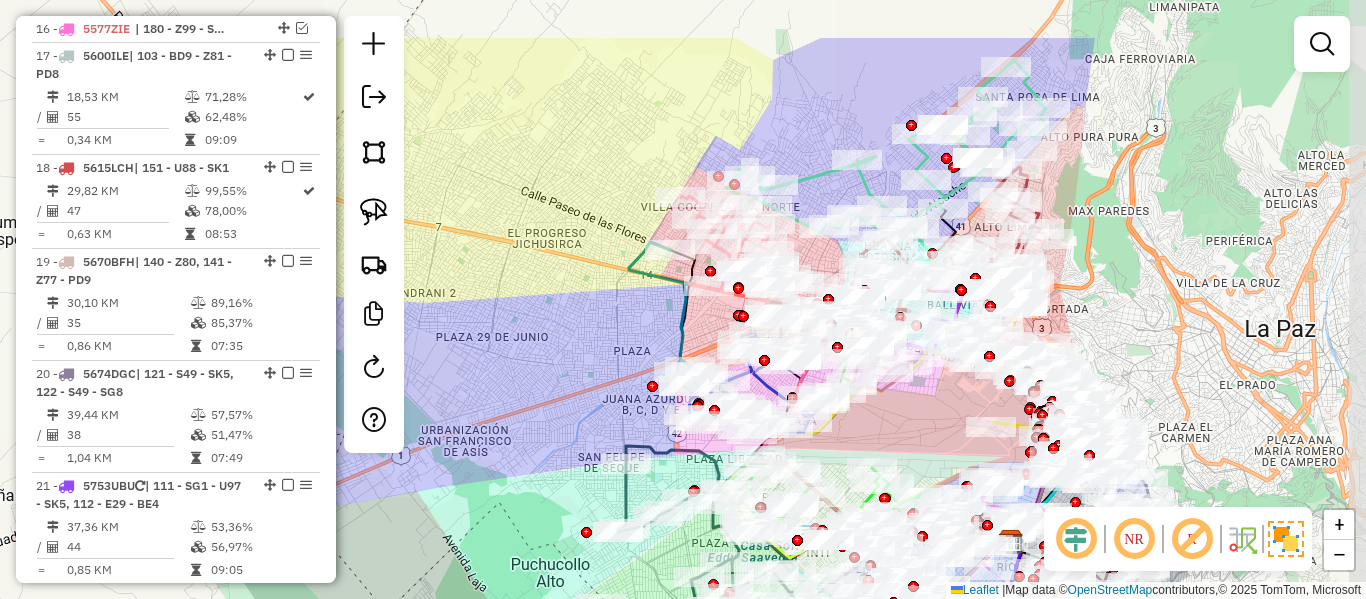 drag, startPoint x: 708, startPoint y: 211, endPoint x: 584, endPoint y: 309, distance: 158.05063 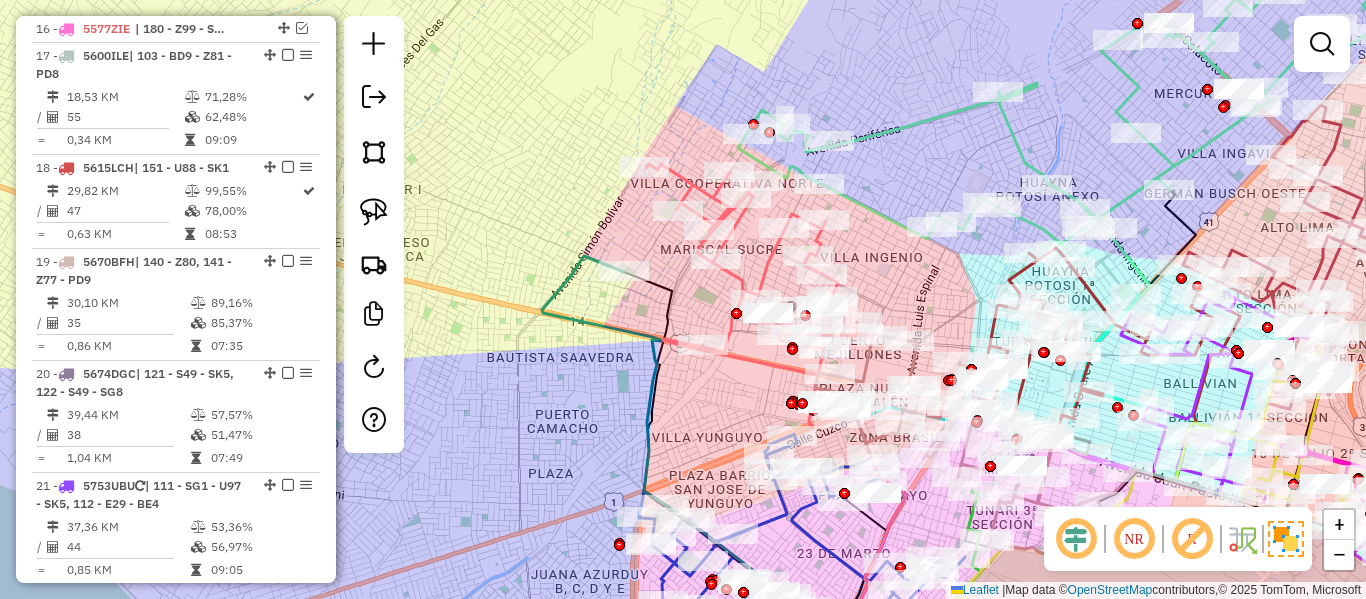 click 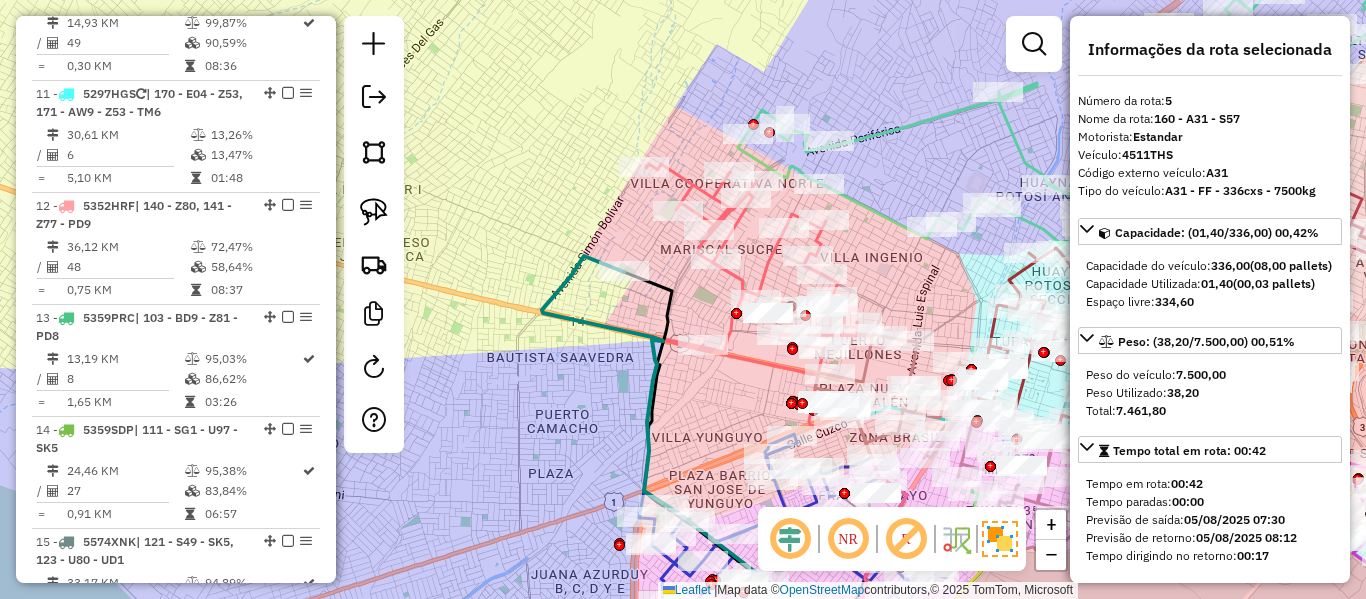 scroll, scrollTop: 1162, scrollLeft: 0, axis: vertical 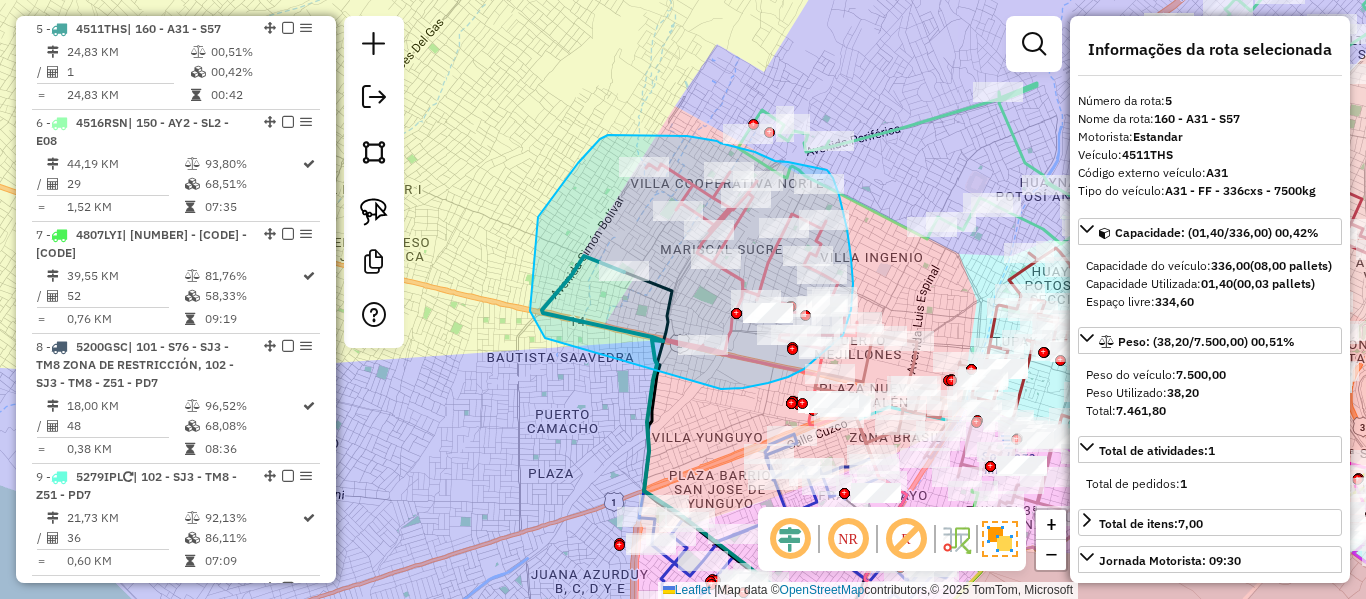 drag, startPoint x: 545, startPoint y: 338, endPoint x: 676, endPoint y: 376, distance: 136.40015 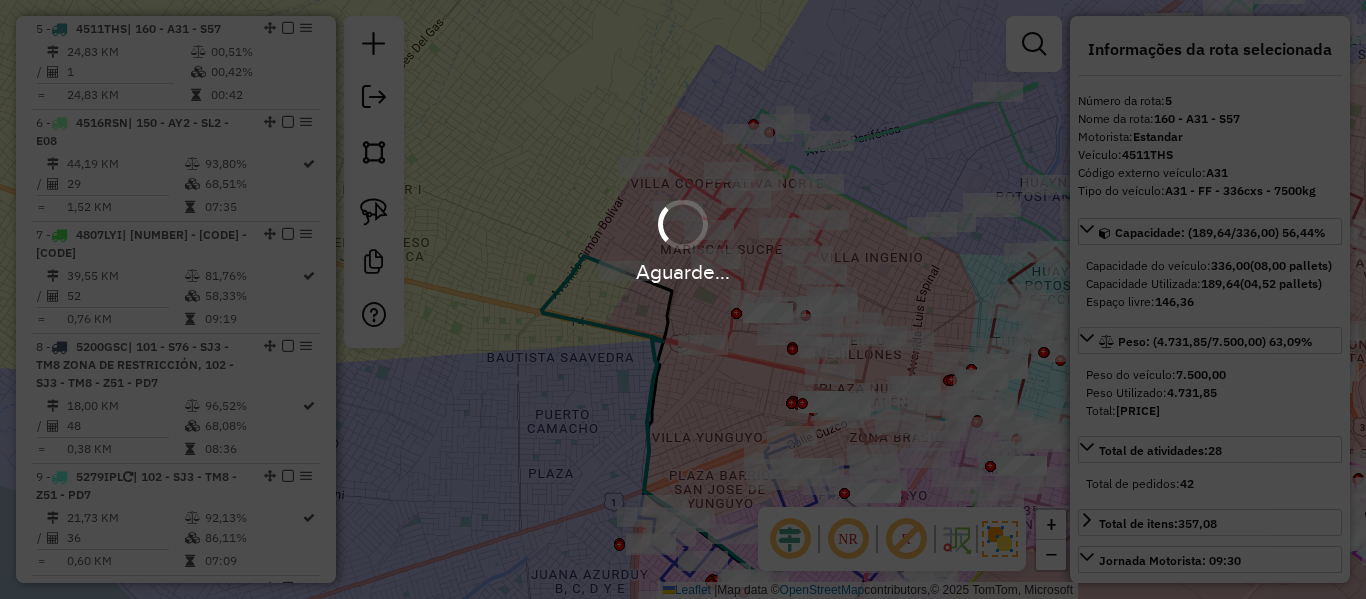 select on "**********" 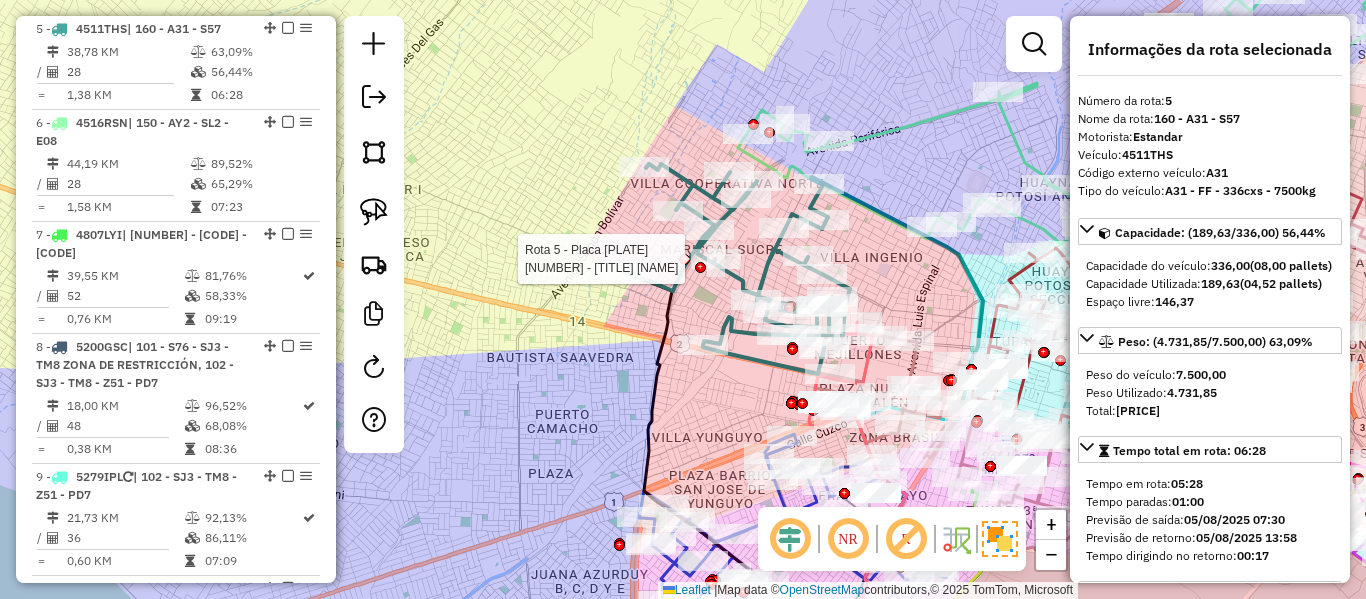 click 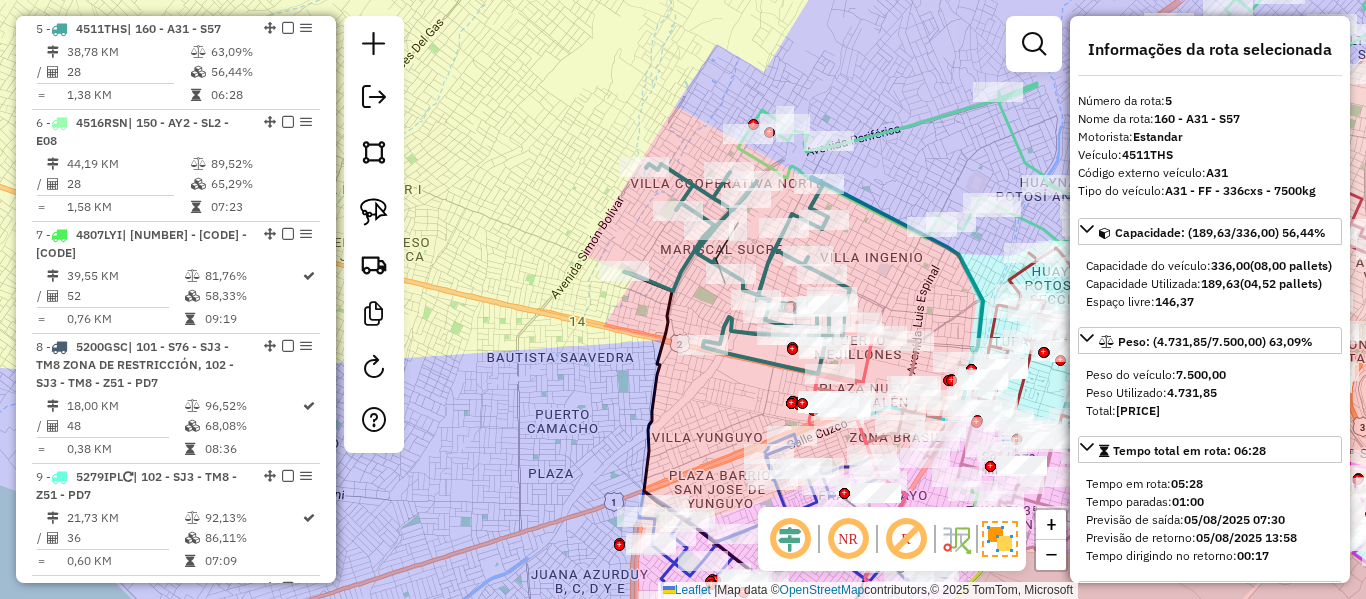 click 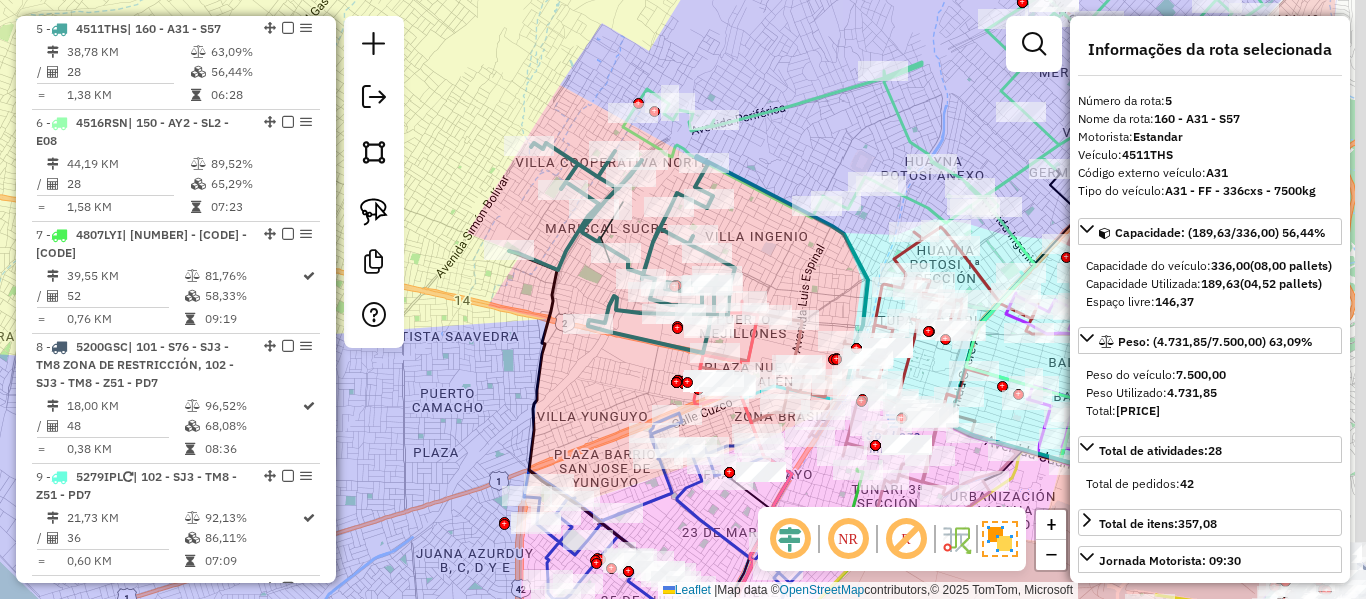drag, startPoint x: 621, startPoint y: 332, endPoint x: 506, endPoint y: 311, distance: 116.901665 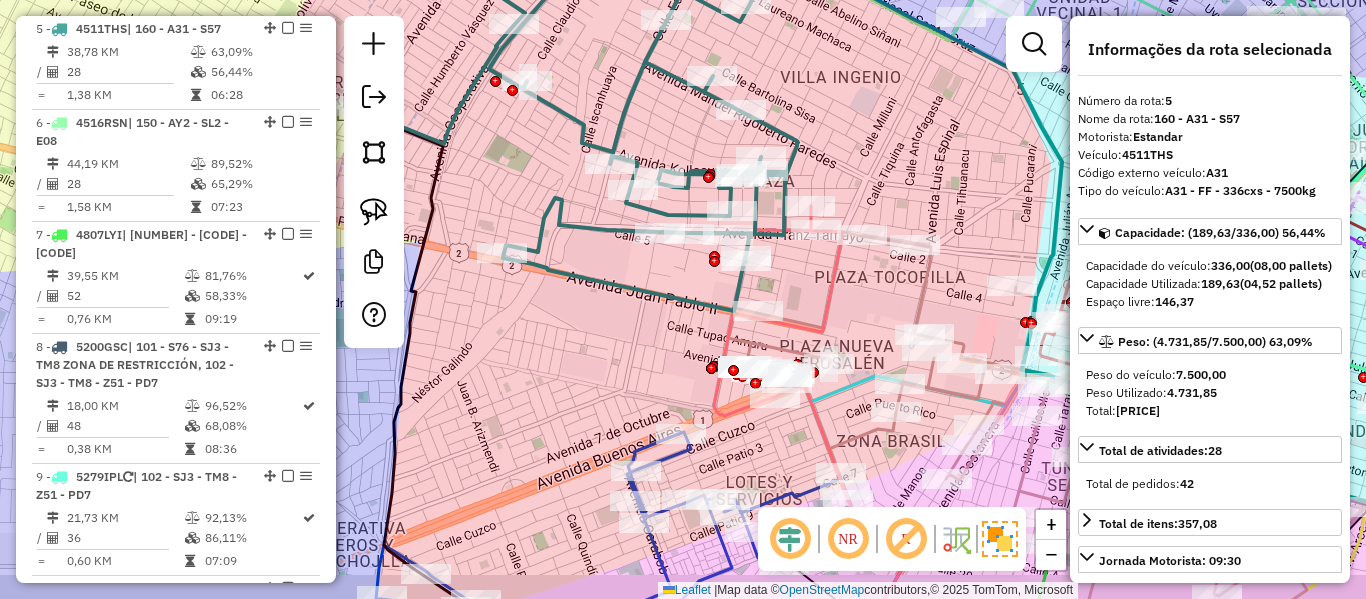 drag, startPoint x: 656, startPoint y: 378, endPoint x: 587, endPoint y: 311, distance: 96.17692 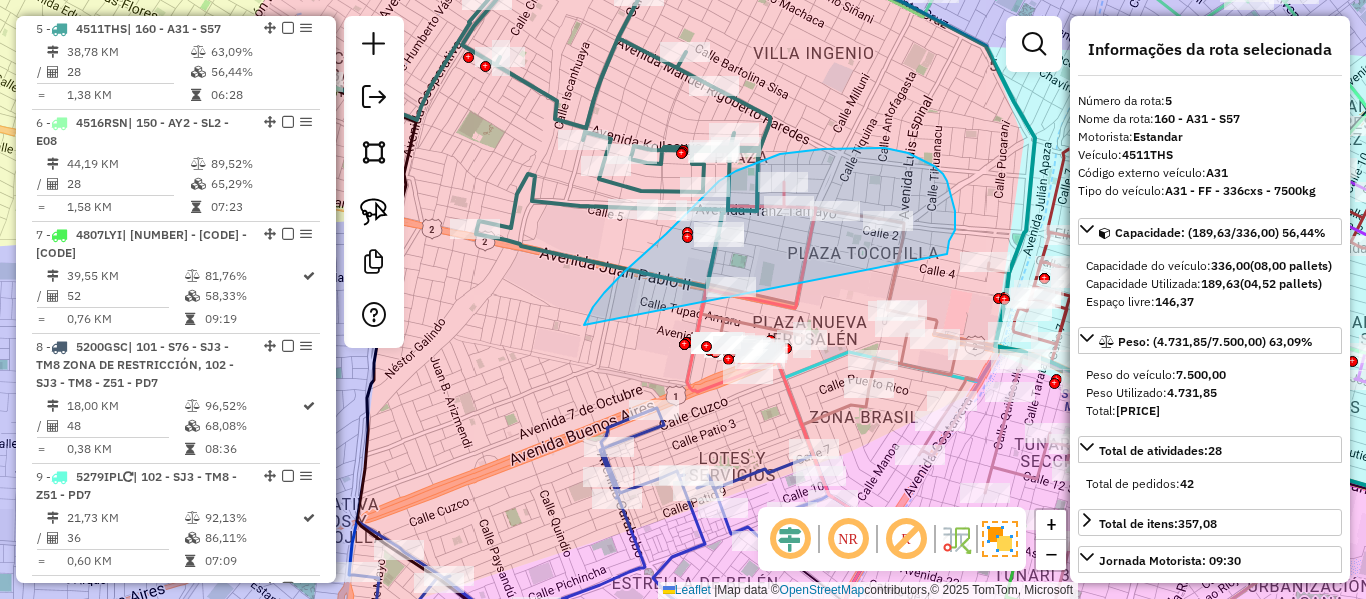drag, startPoint x: 624, startPoint y: 272, endPoint x: 949, endPoint y: 263, distance: 325.1246 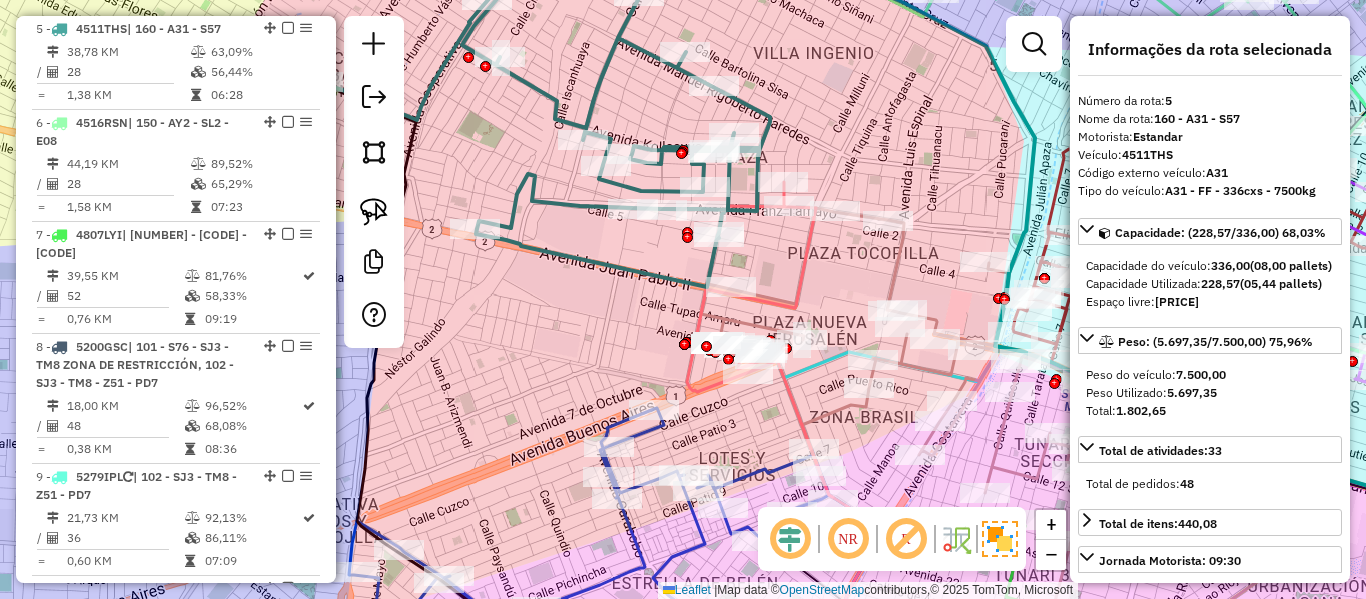 drag, startPoint x: 778, startPoint y: 256, endPoint x: 841, endPoint y: 402, distance: 159.01257 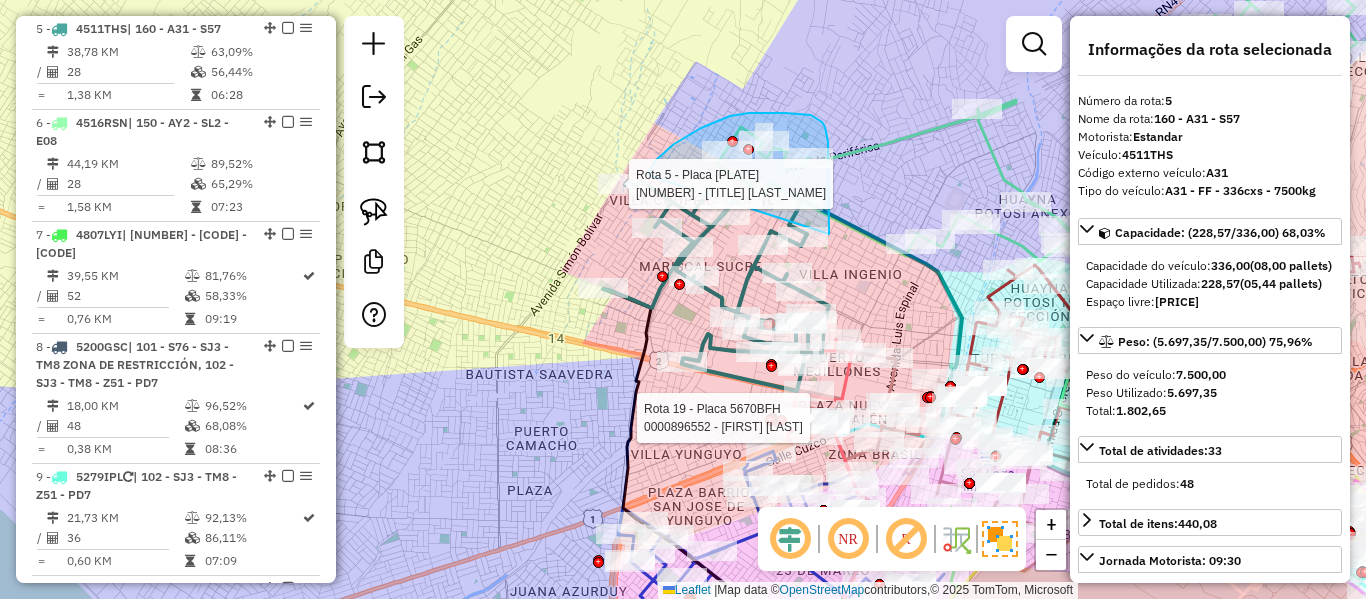 click on "Rota 19 - Placa 5670BFH  0000896552 - VLADIMIR MORALE Rota 5 - Placa 4511THS  0000087931 - MAY. TOMASA PIL Janela de atendimento Grade de atendimento Capacidade Transportadoras Veículos Cliente Pedidos  Rotas Selecione os dias de semana para filtrar as janelas de atendimento  Seg   Ter   Qua   Qui   Sex   Sáb   Dom  Informe o período da janela de atendimento: De: Até:  Filtrar exatamente a janela do cliente  Considerar janela de atendimento padrão  Selecione os dias de semana para filtrar as grades de atendimento  Seg   Ter   Qua   Qui   Sex   Sáb   Dom   Considerar clientes sem dia de atendimento cadastrado  Clientes fora do dia de atendimento selecionado Filtrar as atividades entre os valores definidos abaixo:  Peso mínimo:   Peso máximo:   Cubagem mínima:   Cubagem máxima:   De:   Até:  Filtrar as atividades entre o tempo de atendimento definido abaixo:  De:   Até:   Considerar capacidade total dos clientes não roteirizados Transportadora: Selecione um ou mais itens Tipo de veículo: Veículo:" 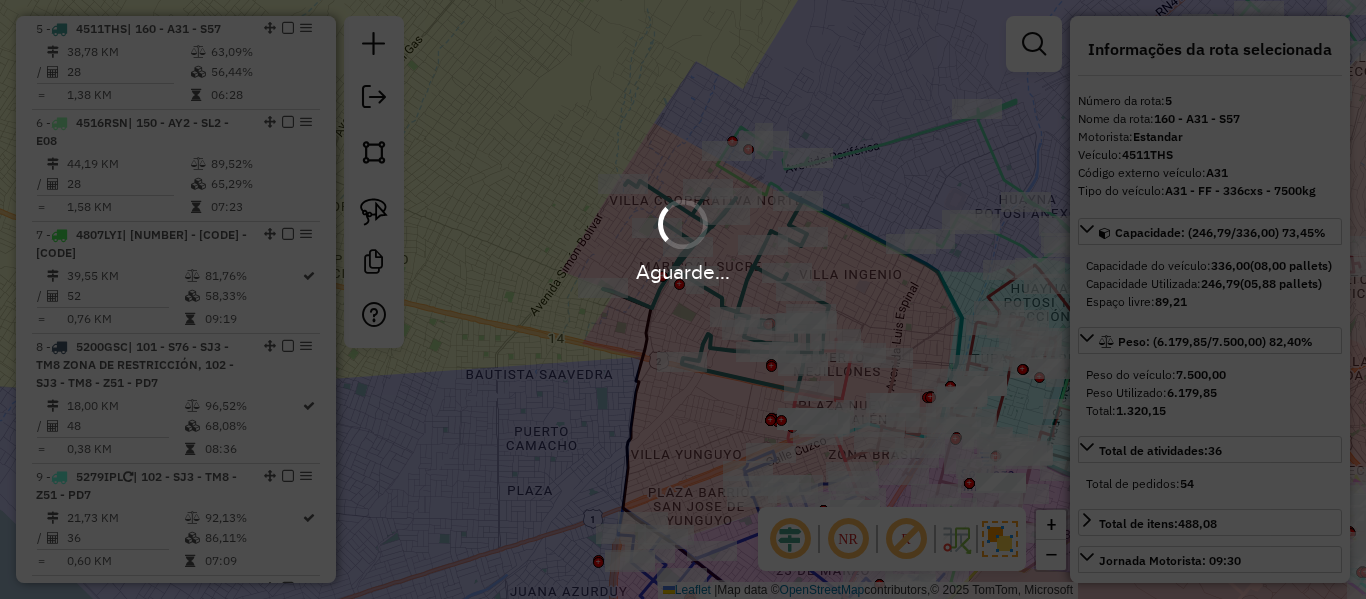 select on "**********" 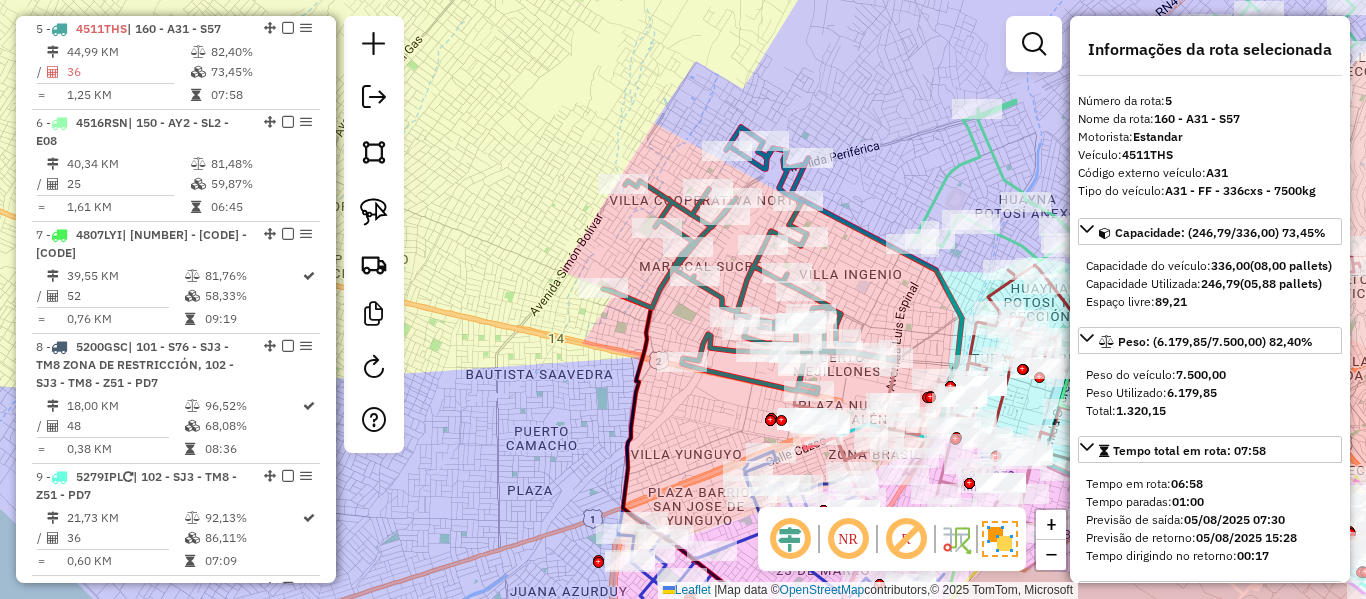 click 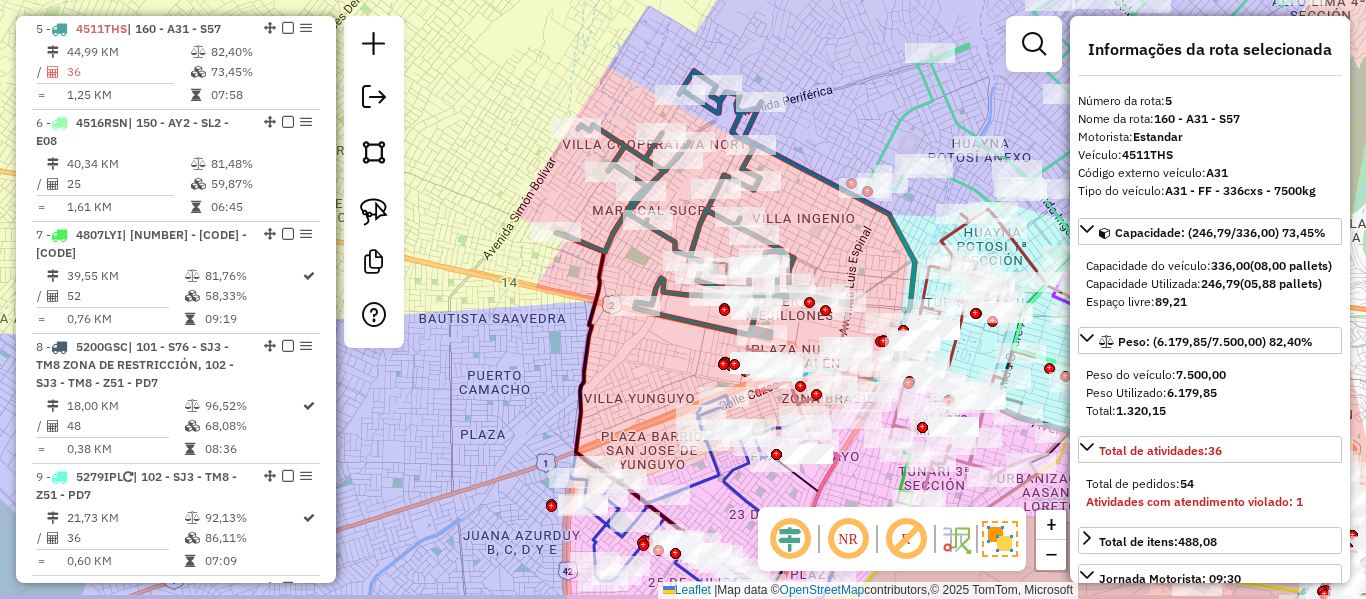 drag, startPoint x: 681, startPoint y: 323, endPoint x: 646, endPoint y: 273, distance: 61.03278 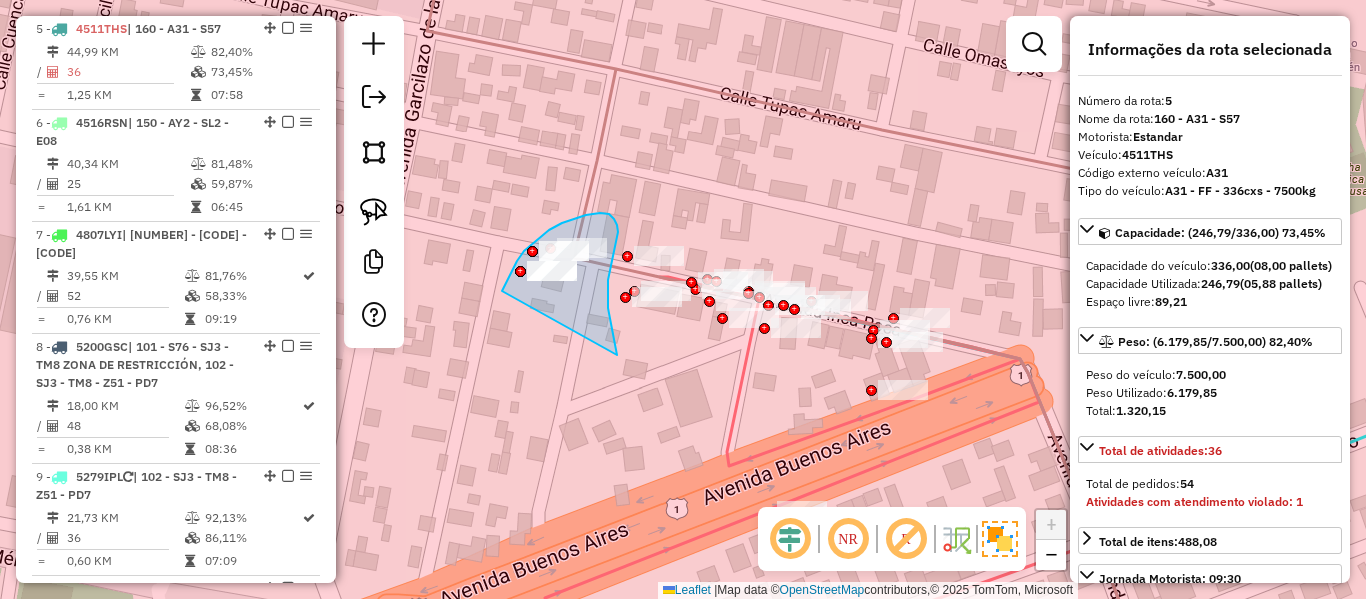 drag, startPoint x: 617, startPoint y: 355, endPoint x: 497, endPoint y: 303, distance: 130.78226 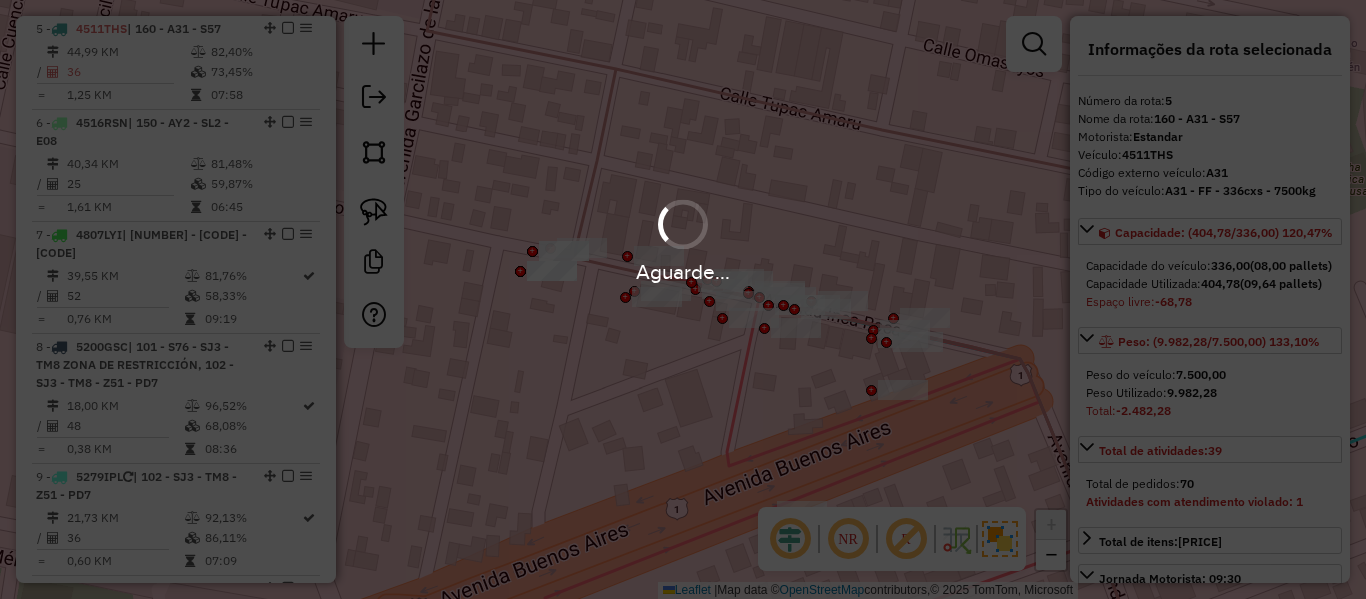 select on "**********" 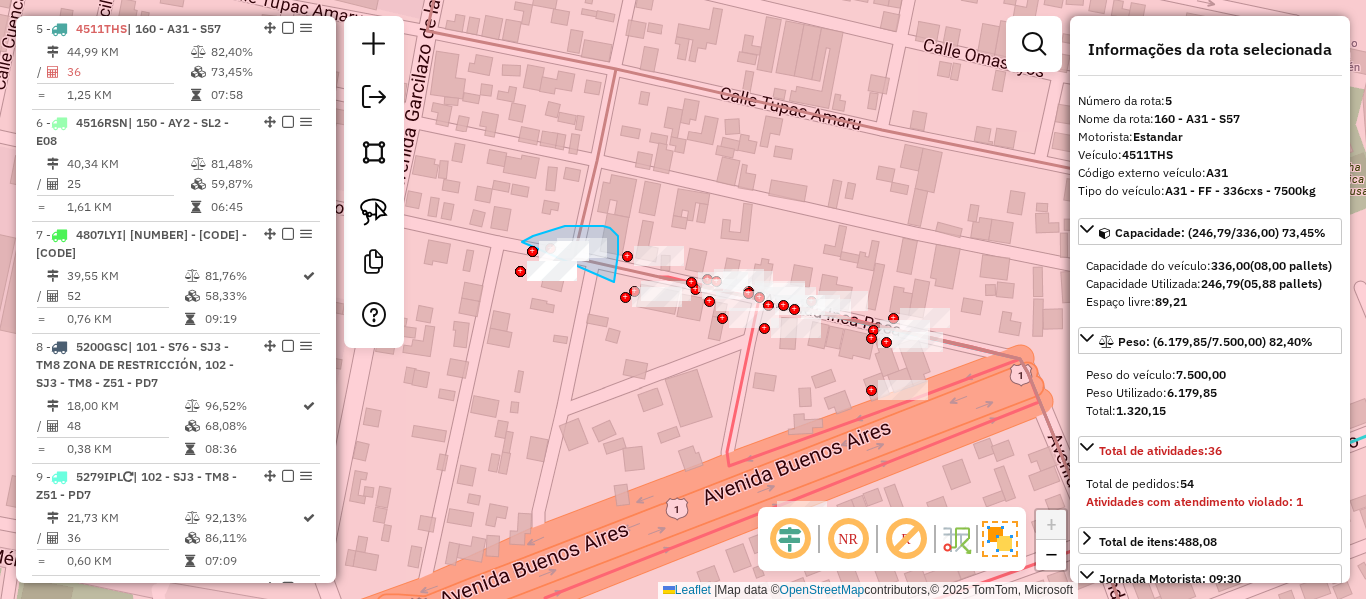 drag, startPoint x: 614, startPoint y: 282, endPoint x: 517, endPoint y: 246, distance: 103.46497 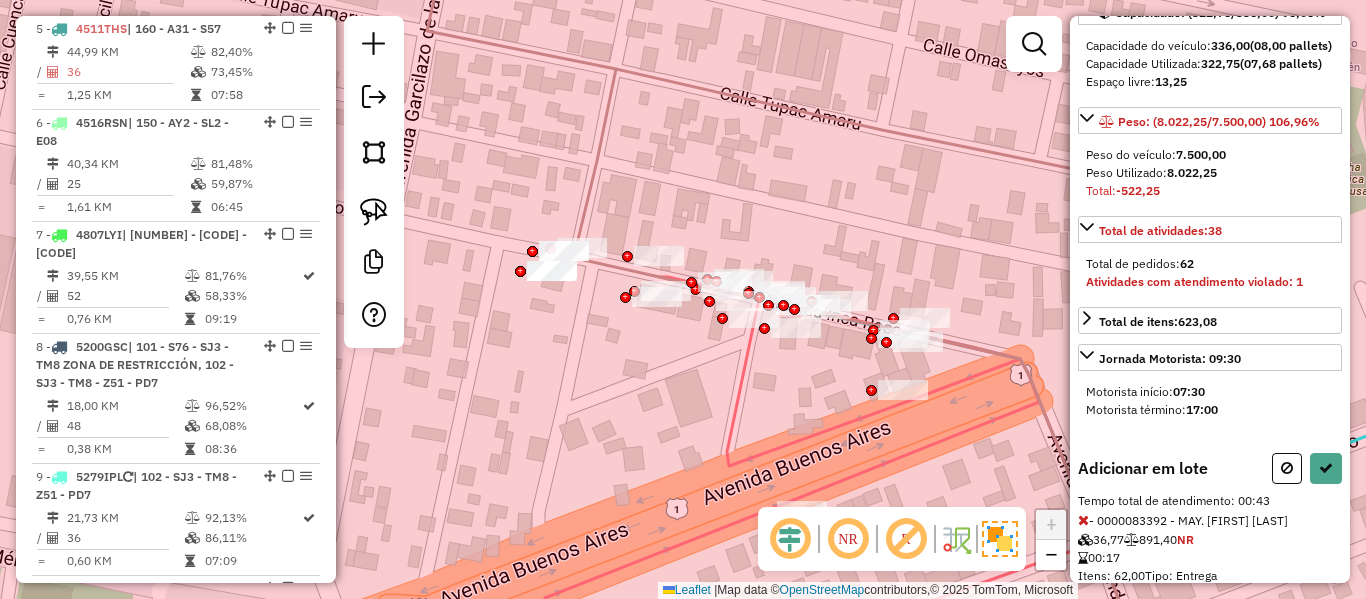 scroll, scrollTop: 400, scrollLeft: 0, axis: vertical 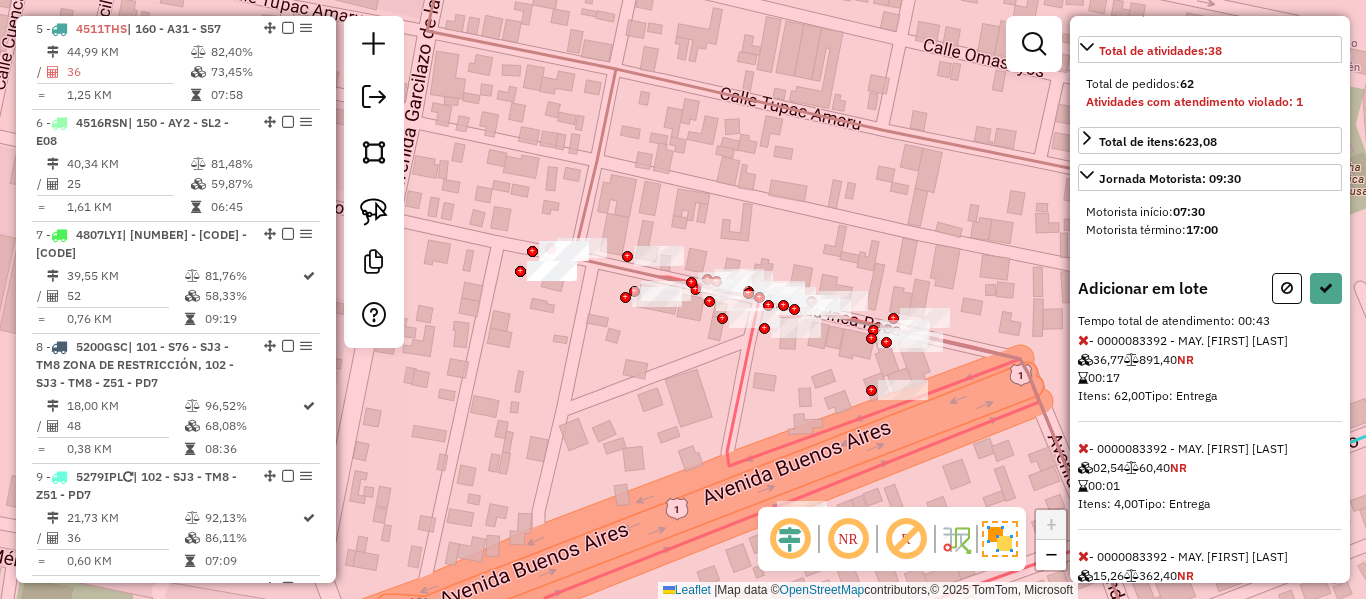 click at bounding box center (1083, 448) 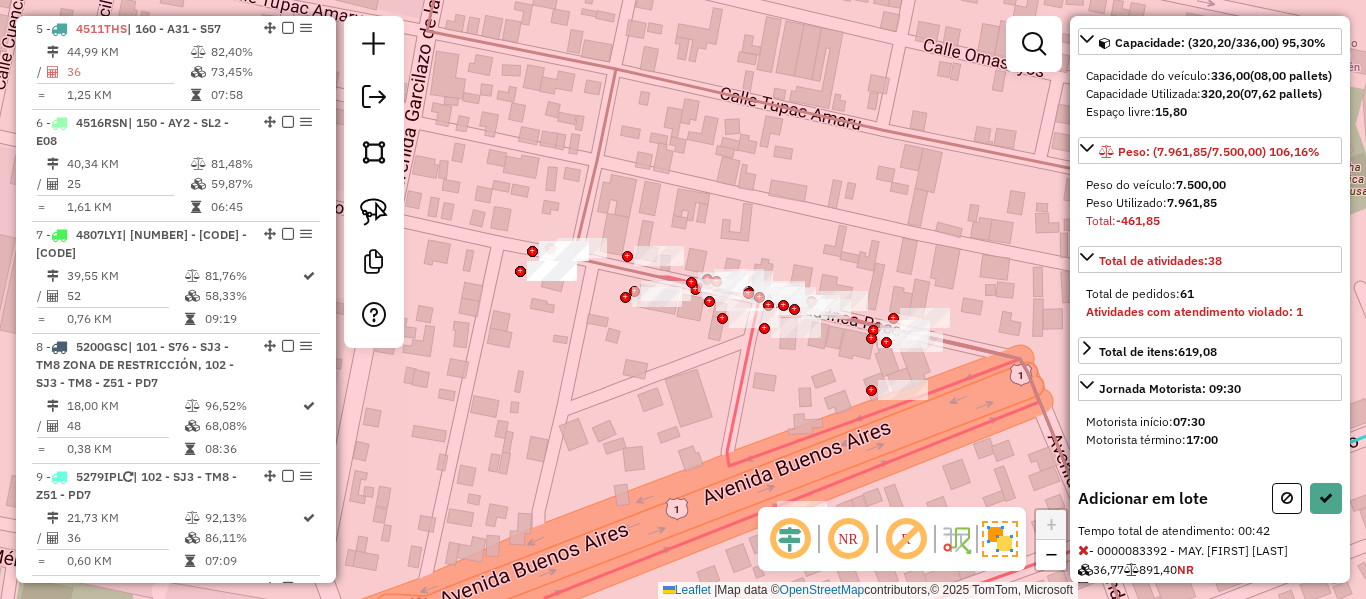 scroll, scrollTop: 0, scrollLeft: 0, axis: both 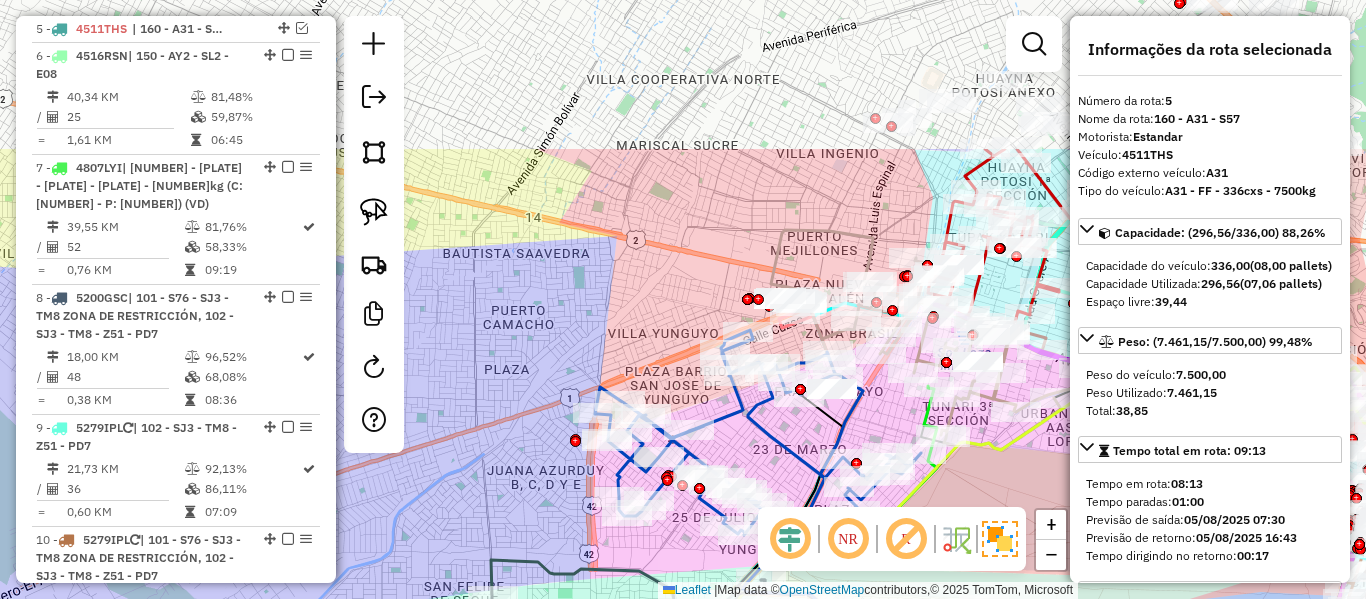 click on "Janela de atendimento Grade de atendimento Capacidade Transportadoras Veículos Cliente Pedidos  Rotas Selecione os dias de semana para filtrar as janelas de atendimento  Seg   Ter   Qua   Qui   Sex   Sáb   Dom  Informe o período da janela de atendimento: De: Até:  Filtrar exatamente a janela do cliente  Considerar janela de atendimento padrão  Selecione os dias de semana para filtrar as grades de atendimento  Seg   Ter   Qua   Qui   Sex   Sáb   Dom   Considerar clientes sem dia de atendimento cadastrado  Clientes fora do dia de atendimento selecionado Filtrar as atividades entre os valores definidos abaixo:  Peso mínimo:   Peso máximo:   Cubagem mínima:   Cubagem máxima:   De:   Até:  Filtrar as atividades entre o tempo de atendimento definido abaixo:  De:   Até:   Considerar capacidade total dos clientes não roteirizados Transportadora: Selecione um ou mais itens Tipo de veículo: Selecione um ou mais itens Veículo: Selecione um ou mais itens Motorista: Selecione um ou mais itens Nome: Rótulo:" 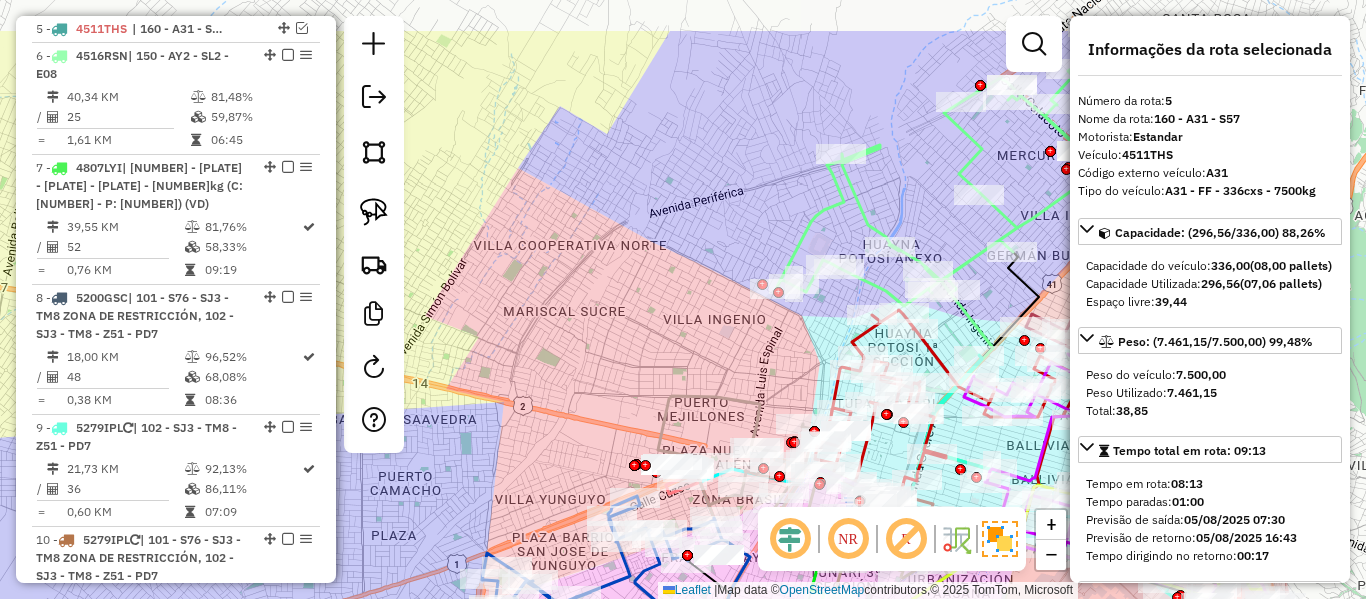 drag, startPoint x: 752, startPoint y: 138, endPoint x: 1365, endPoint y: 204, distance: 616.5428 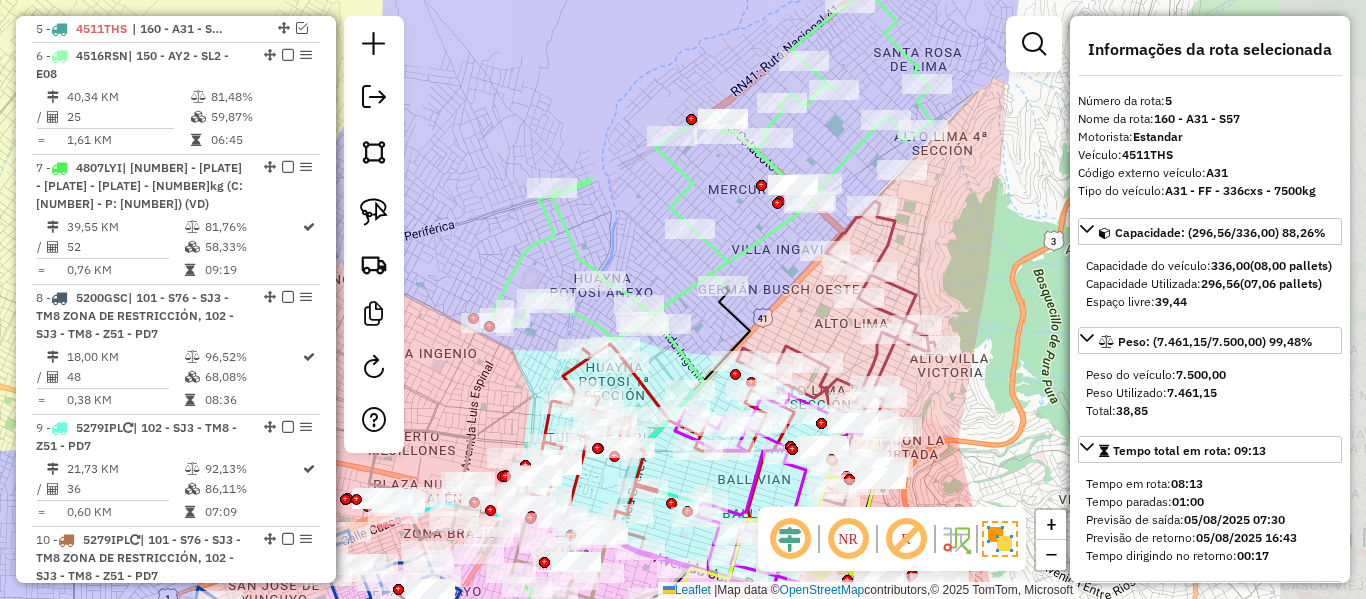 drag, startPoint x: 794, startPoint y: 166, endPoint x: 612, endPoint y: 133, distance: 184.96756 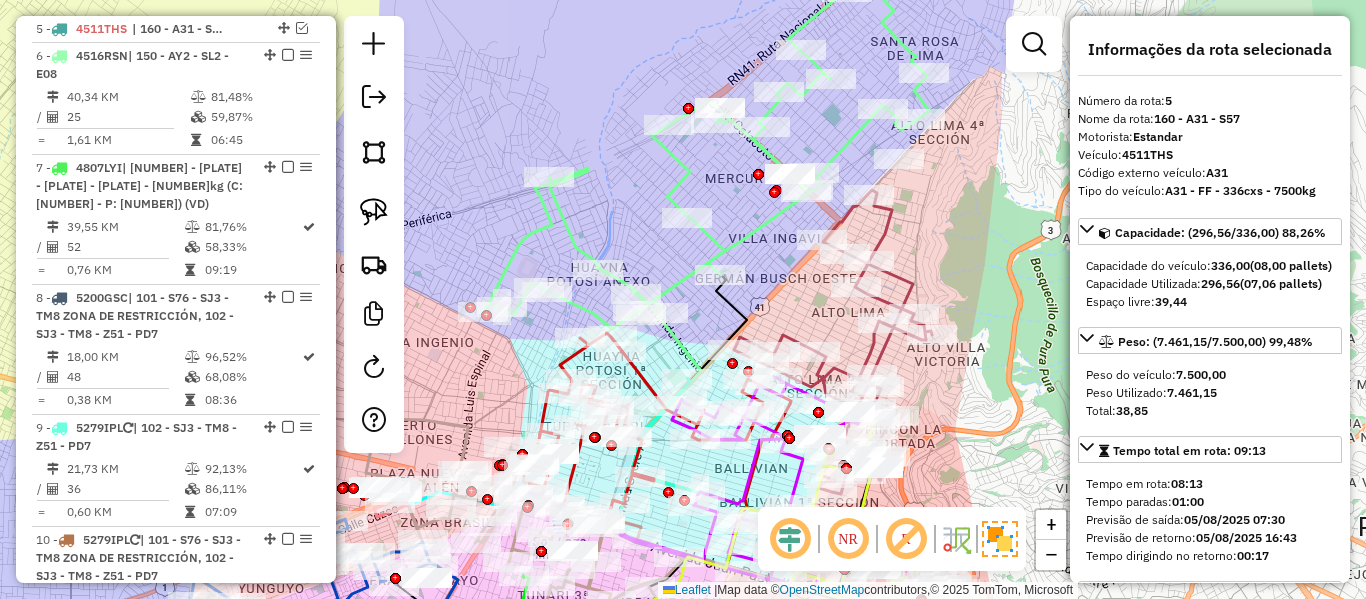 click 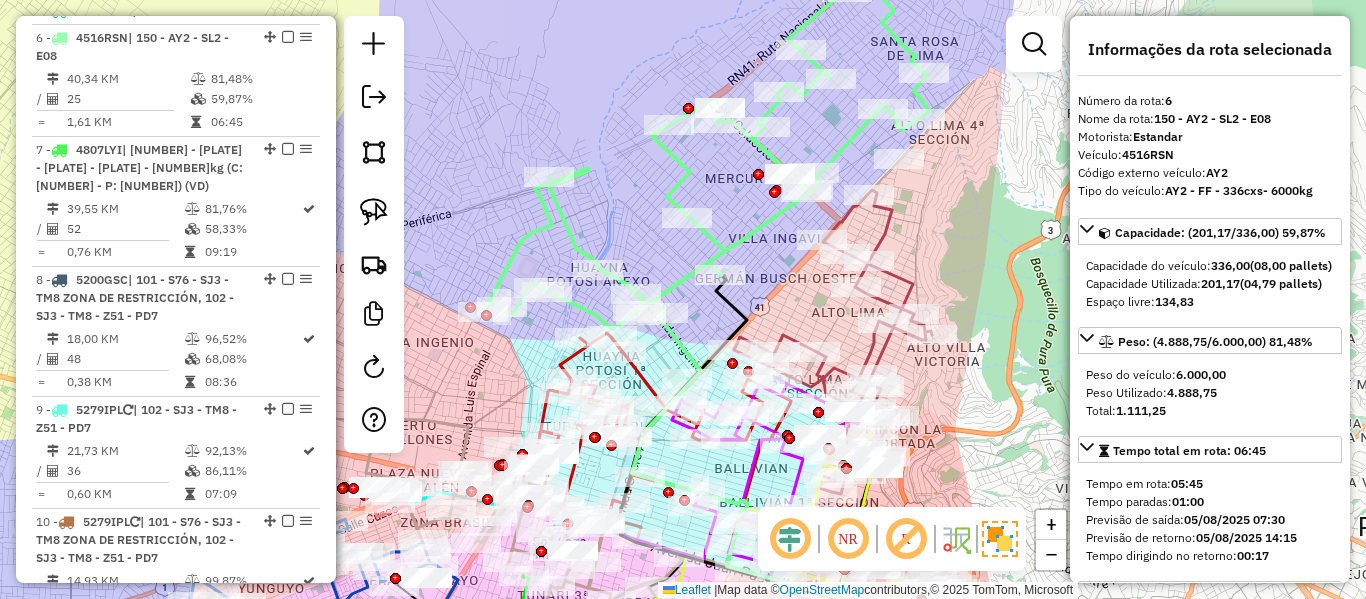 scroll, scrollTop: 1189, scrollLeft: 0, axis: vertical 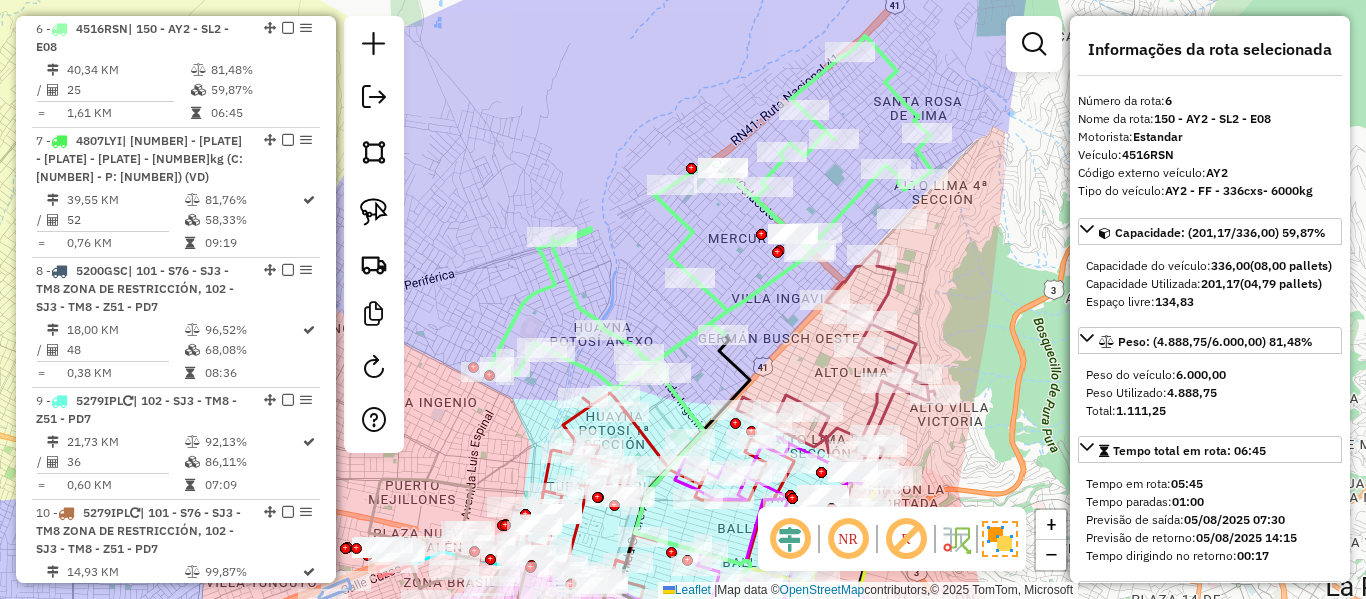 drag, startPoint x: 854, startPoint y: 144, endPoint x: 857, endPoint y: 218, distance: 74.06078 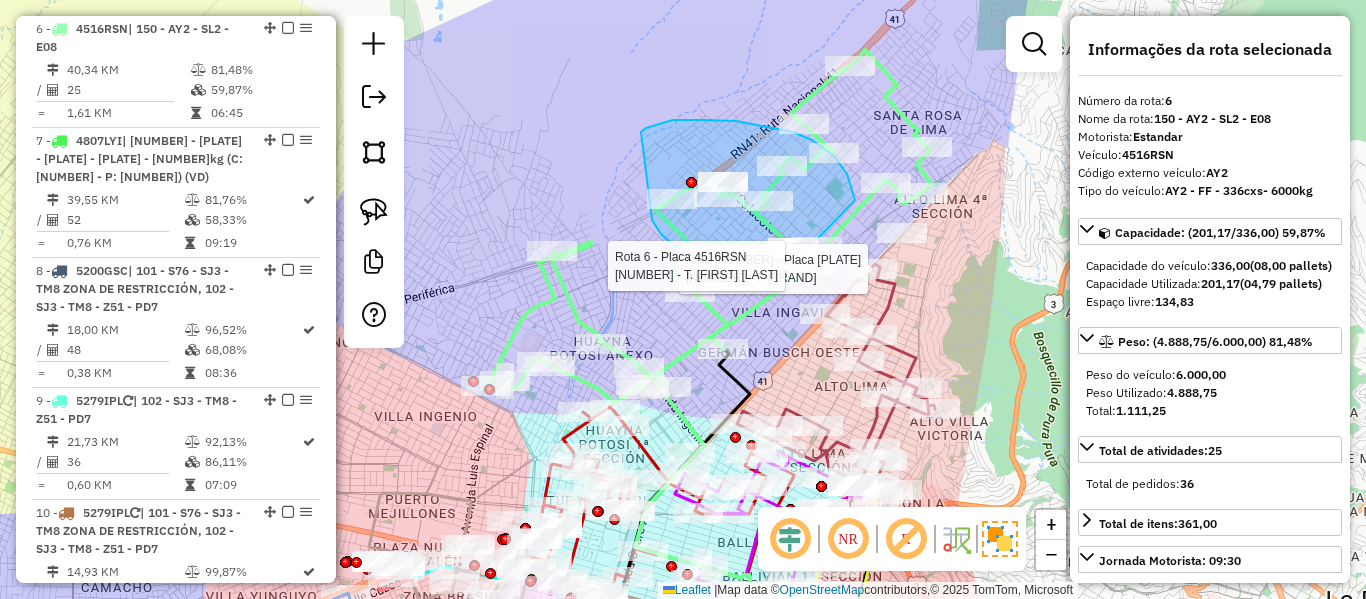 drag, startPoint x: 847, startPoint y: 174, endPoint x: 778, endPoint y: 280, distance: 126.47925 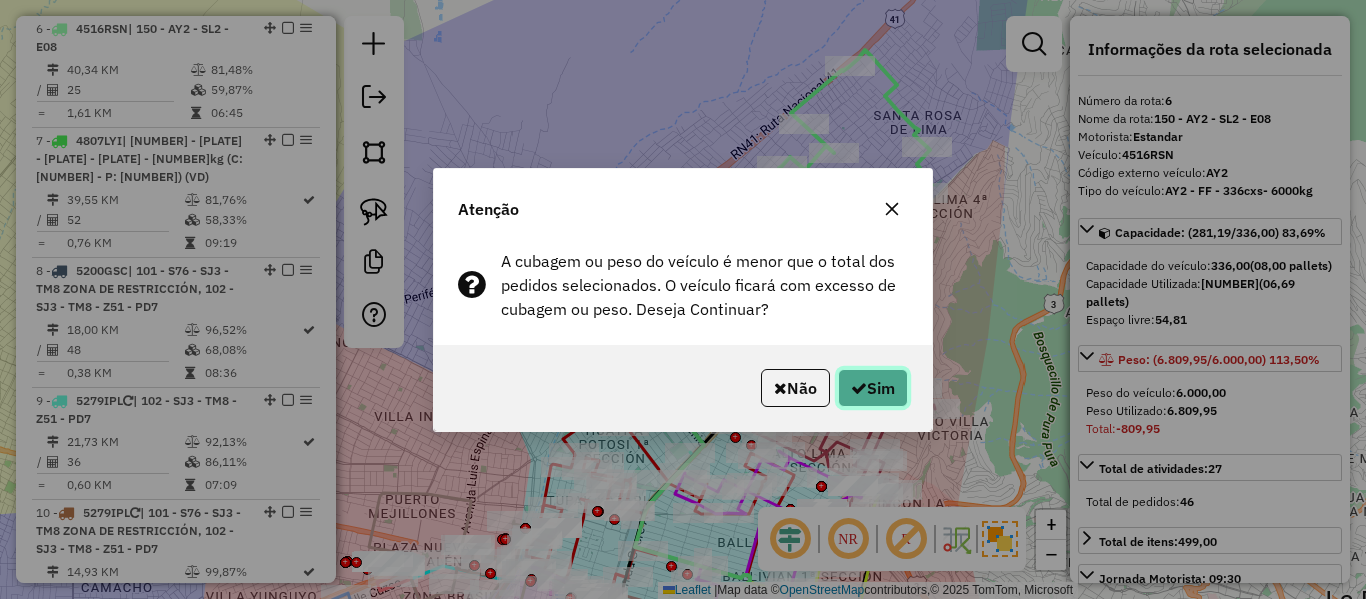 click on "Sim" 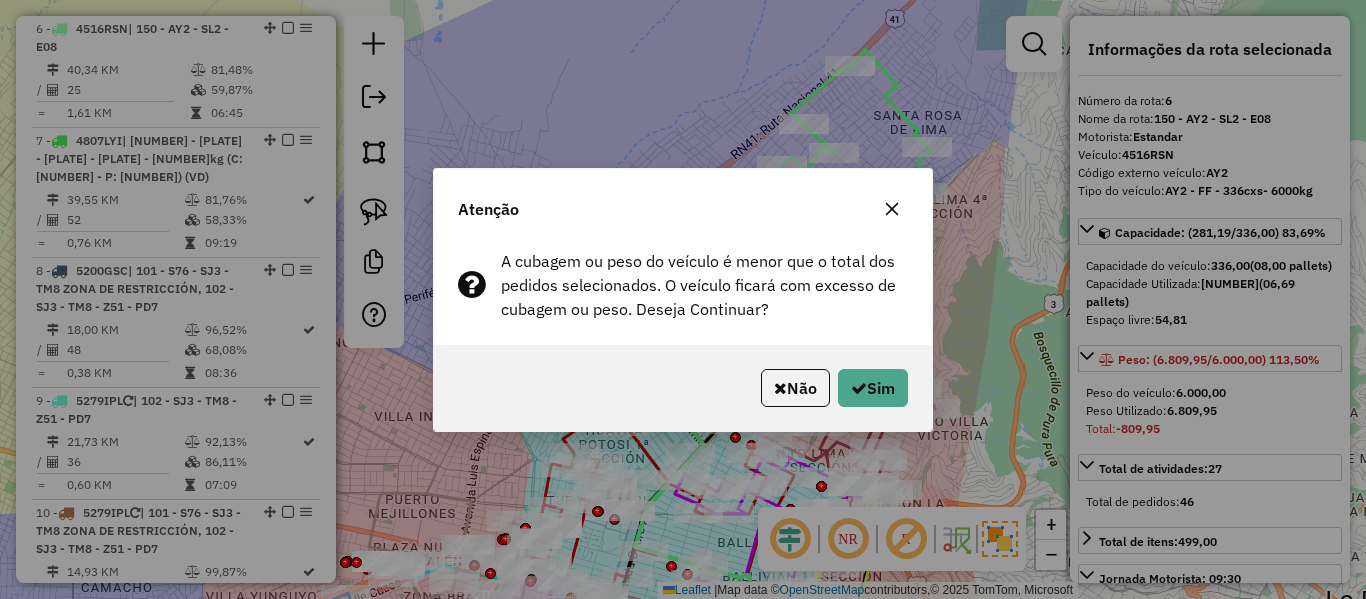 select on "**********" 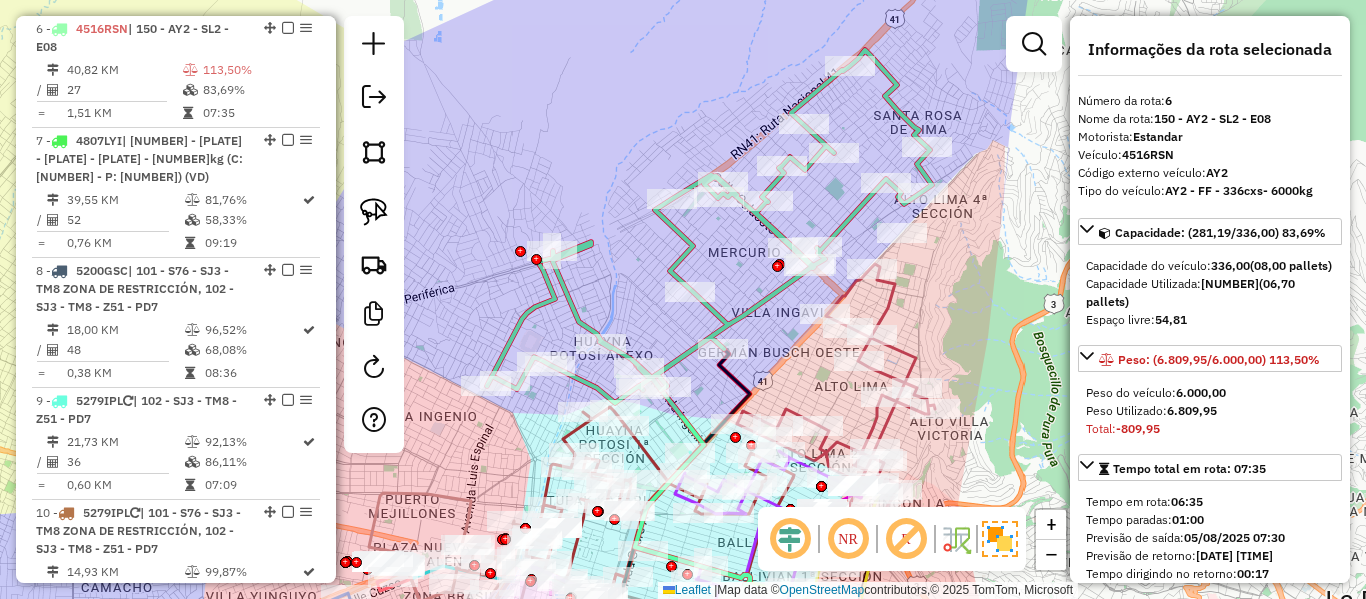 click on "Janela de atendimento Grade de atendimento Capacidade Transportadoras Veículos Cliente Pedidos  Rotas Selecione os dias de semana para filtrar as janelas de atendimento  Seg   Ter   Qua   Qui   Sex   Sáb   Dom  Informe o período da janela de atendimento: De: Até:  Filtrar exatamente a janela do cliente  Considerar janela de atendimento padrão  Selecione os dias de semana para filtrar as grades de atendimento  Seg   Ter   Qua   Qui   Sex   Sáb   Dom   Considerar clientes sem dia de atendimento cadastrado  Clientes fora do dia de atendimento selecionado Filtrar as atividades entre os valores definidos abaixo:  Peso mínimo:   Peso máximo:   Cubagem mínima:   Cubagem máxima:   De:   Até:  Filtrar as atividades entre o tempo de atendimento definido abaixo:  De:   Até:   Considerar capacidade total dos clientes não roteirizados Transportadora: Selecione um ou mais itens Tipo de veículo: Selecione um ou mais itens Veículo: Selecione um ou mais itens Motorista: Selecione um ou mais itens Nome: Rótulo:" 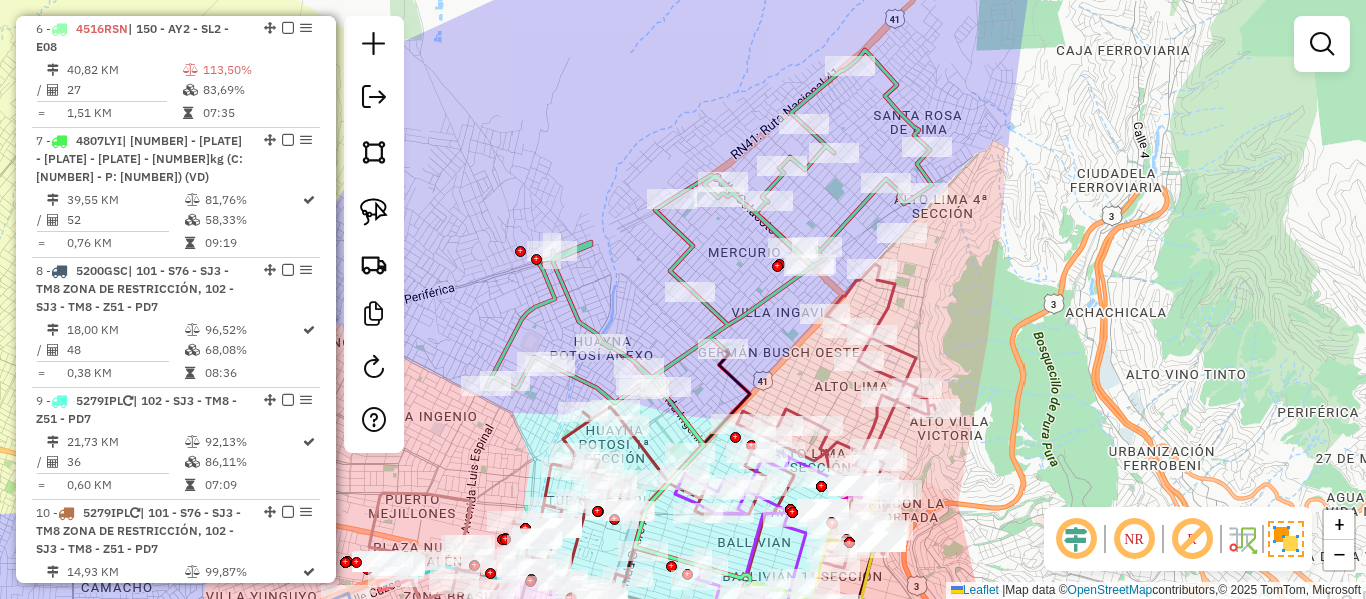 click 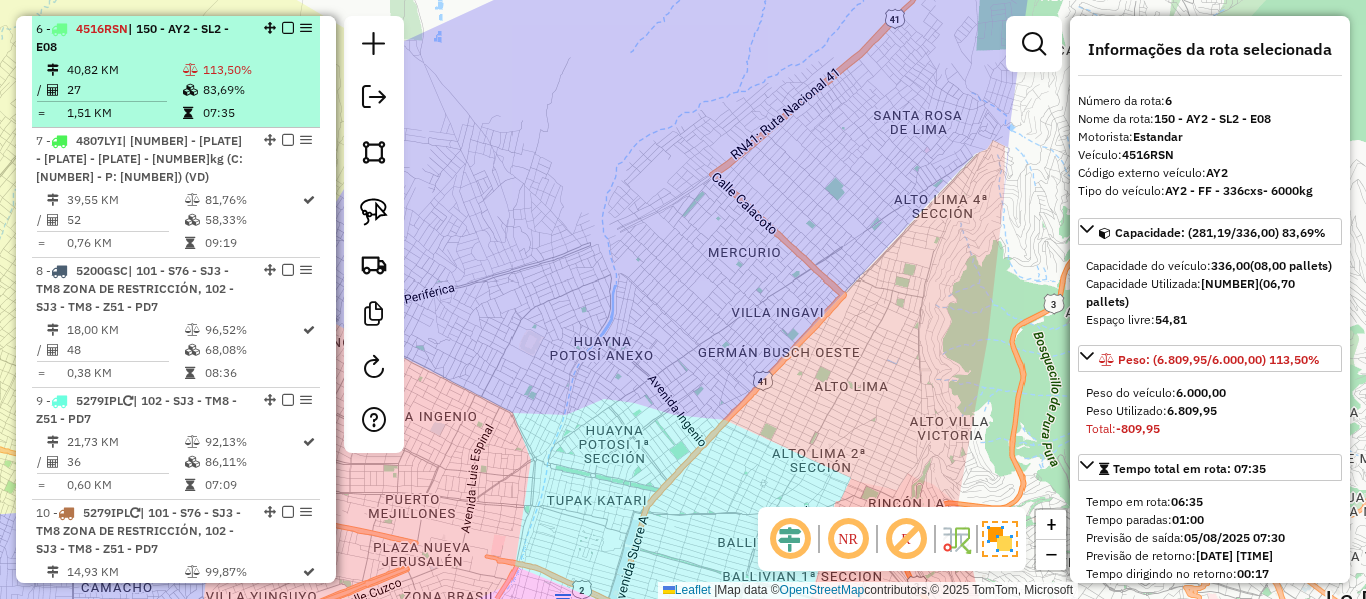 click on "07:35" at bounding box center (257, 113) 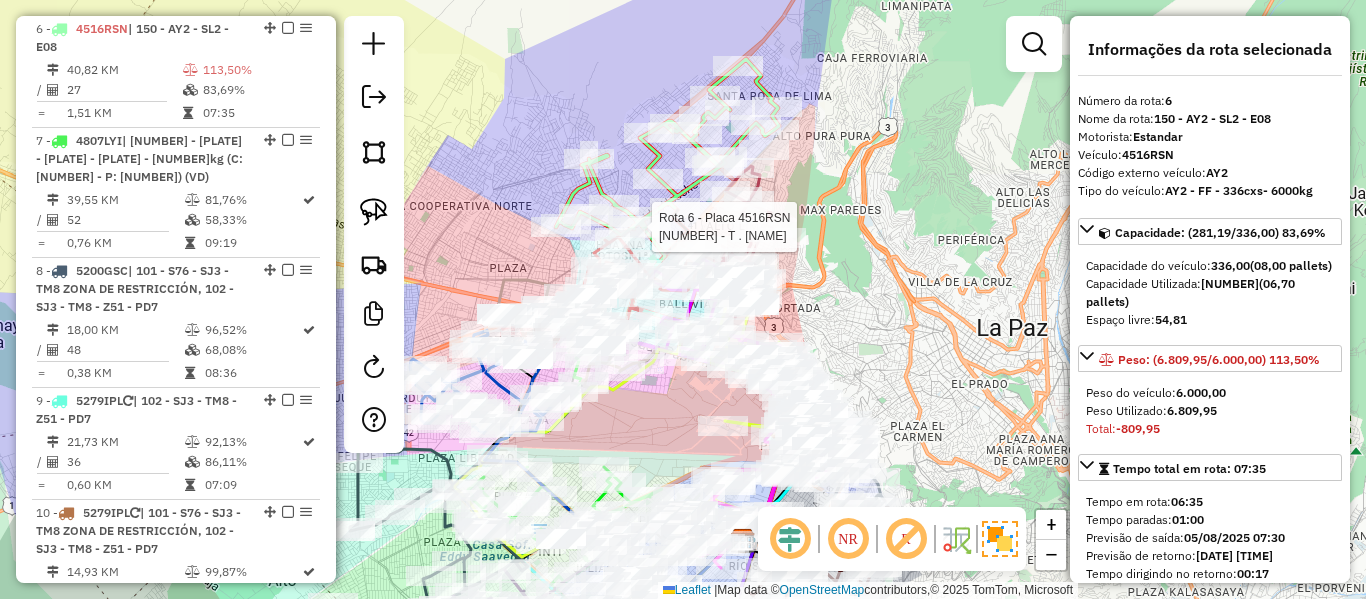 scroll, scrollTop: 3521, scrollLeft: 0, axis: vertical 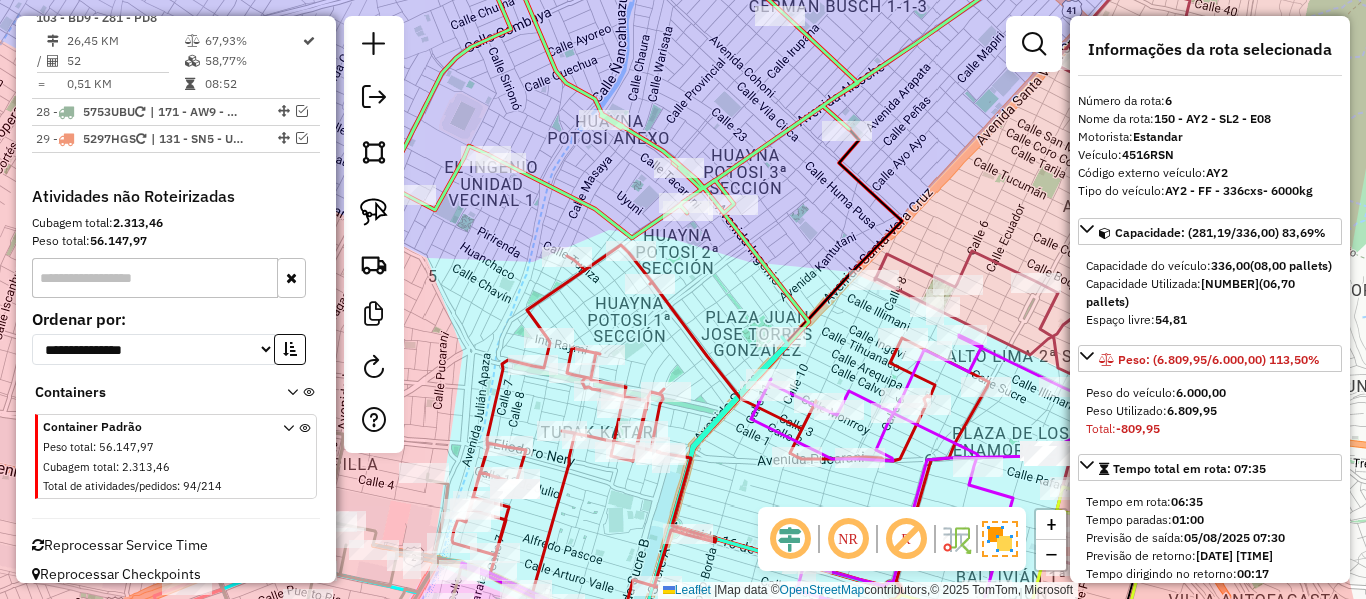 click 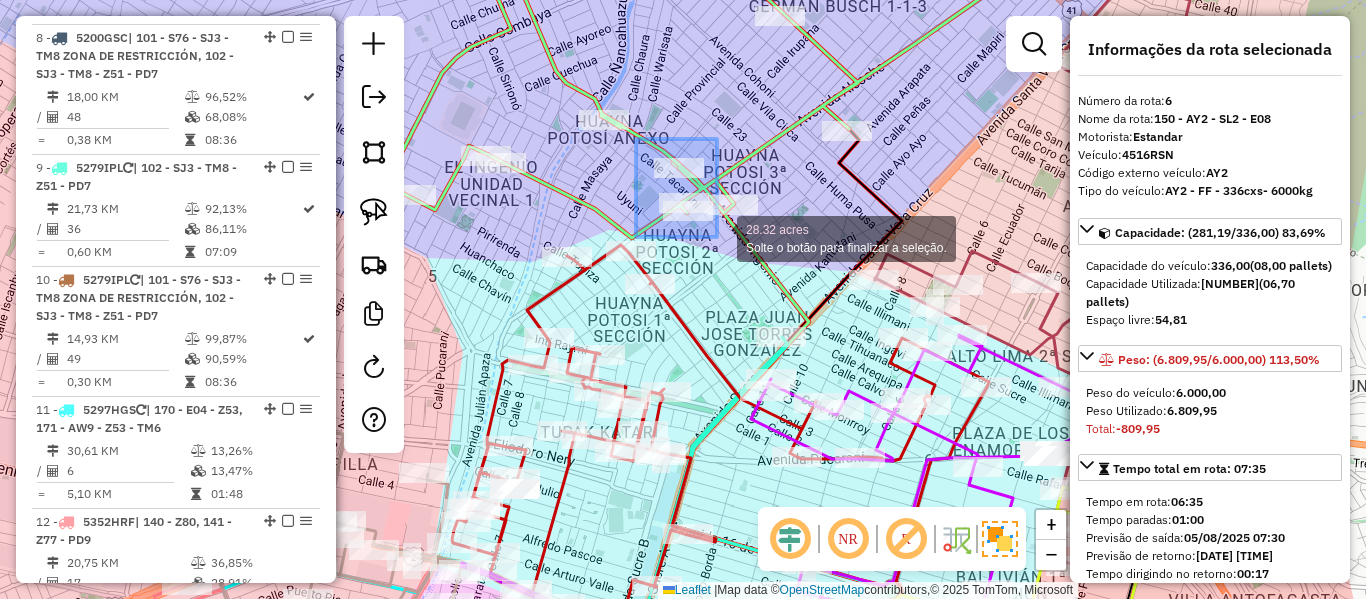 scroll, scrollTop: 1189, scrollLeft: 0, axis: vertical 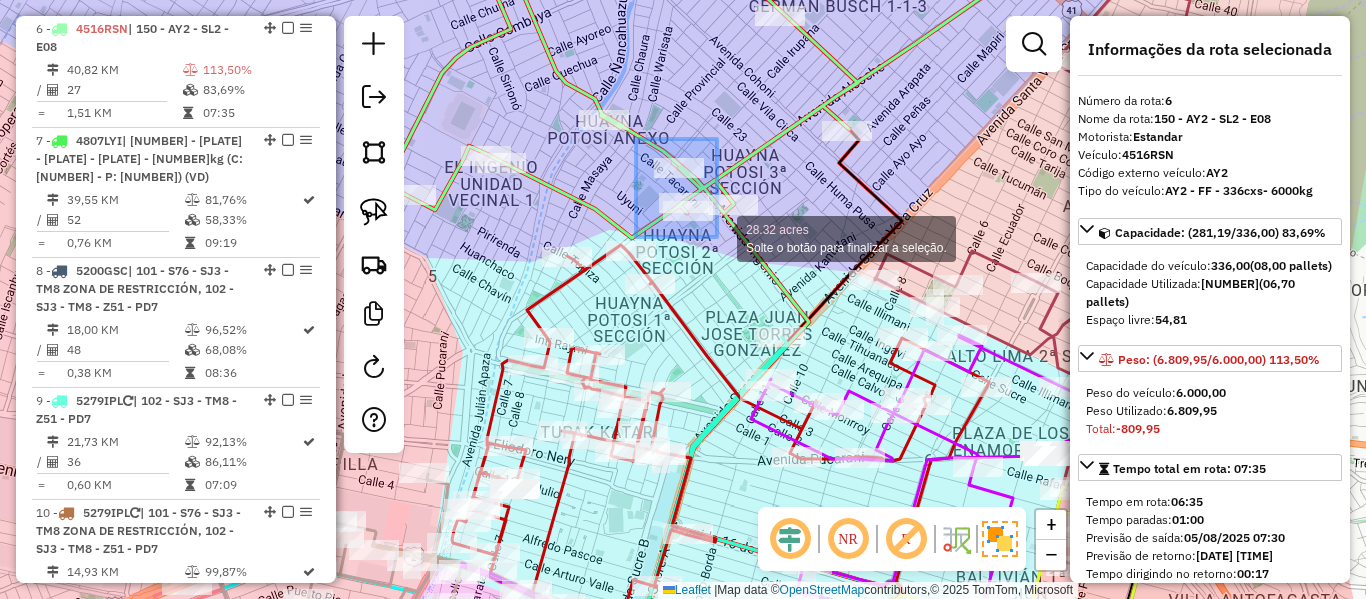 drag, startPoint x: 636, startPoint y: 139, endPoint x: 756, endPoint y: 259, distance: 169.70563 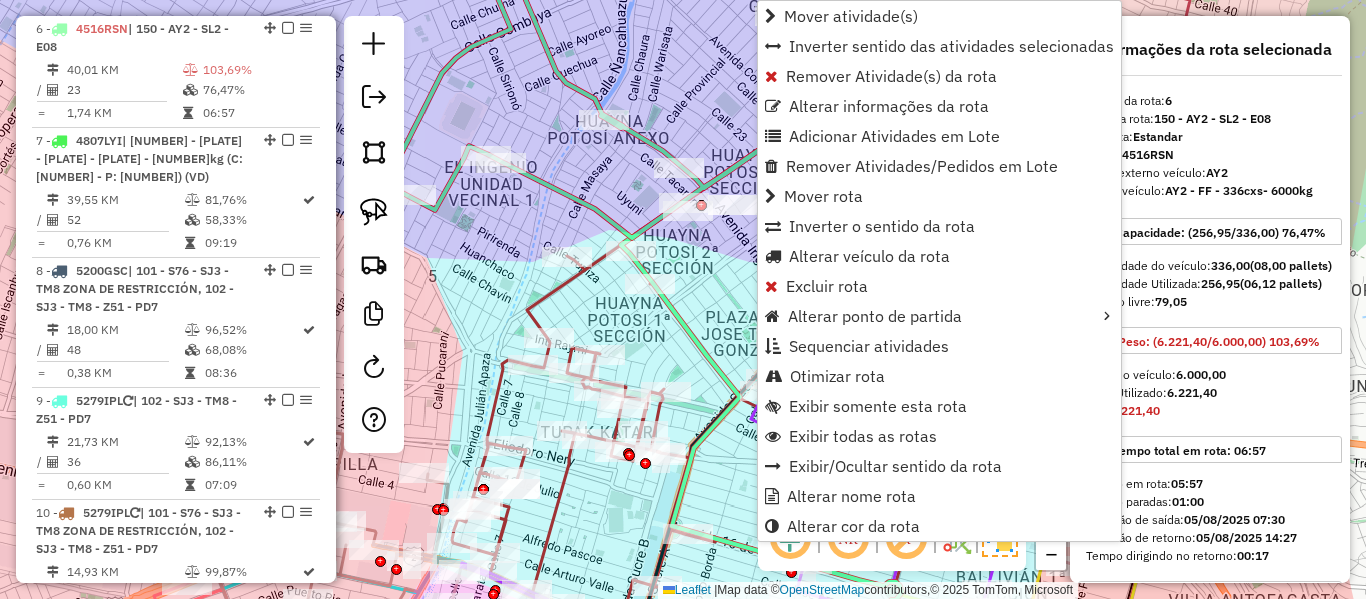 drag, startPoint x: 587, startPoint y: 181, endPoint x: 582, endPoint y: 190, distance: 10.29563 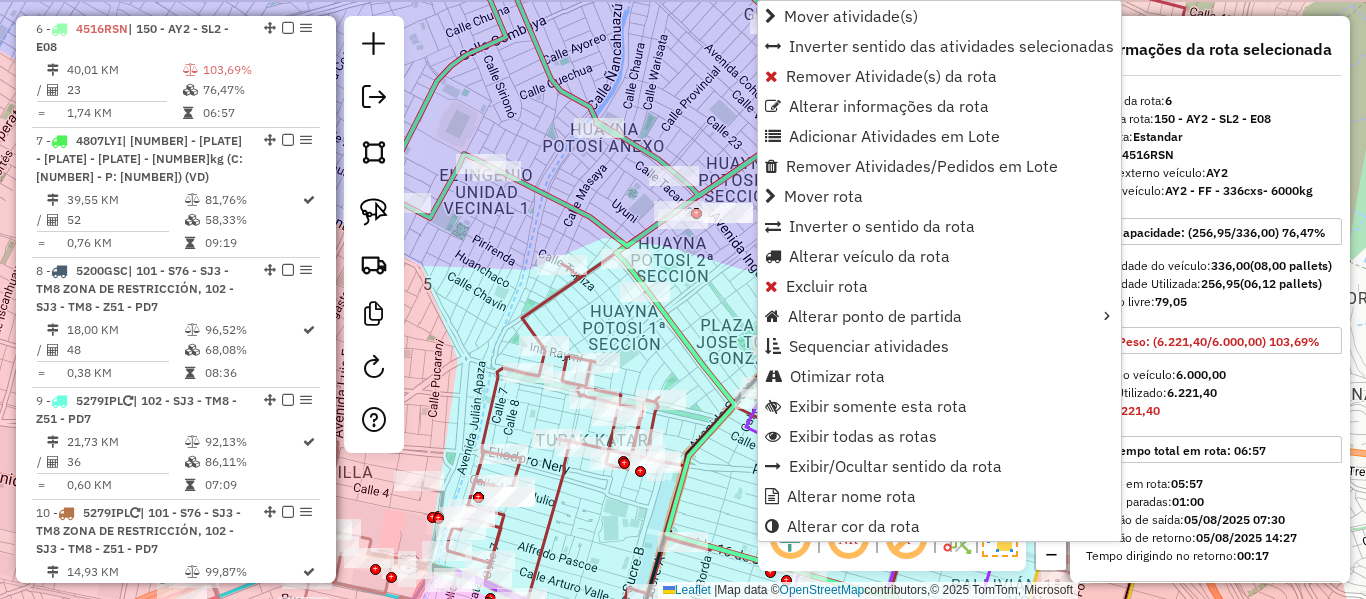 click 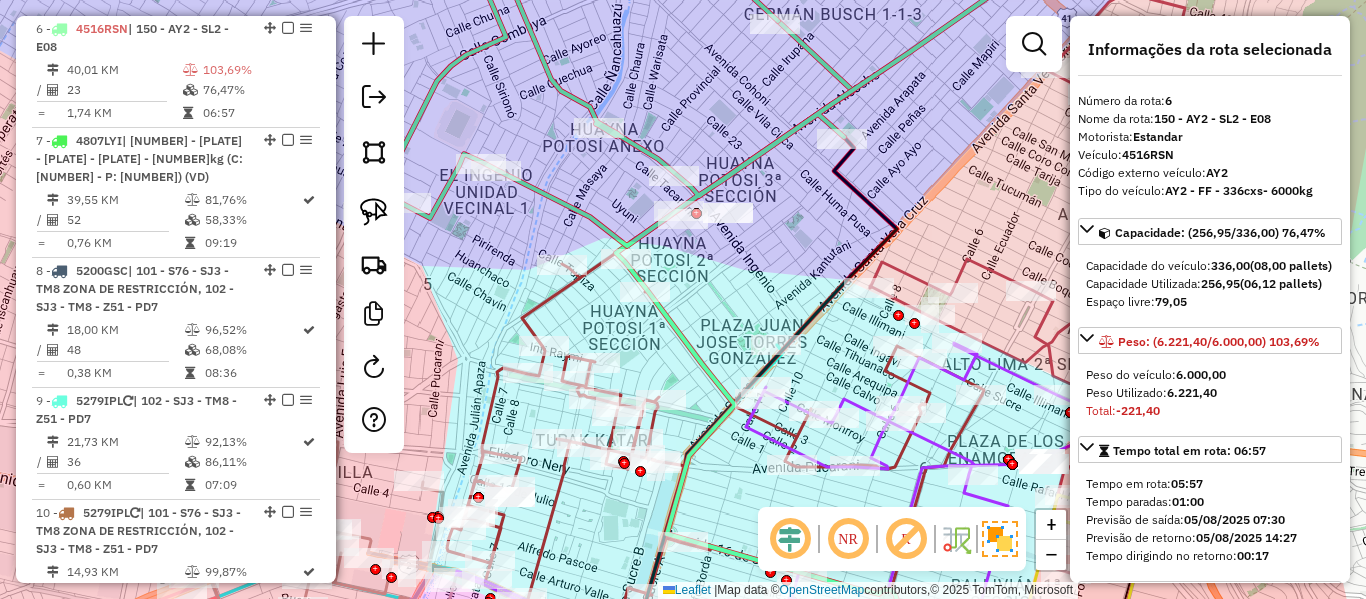 click 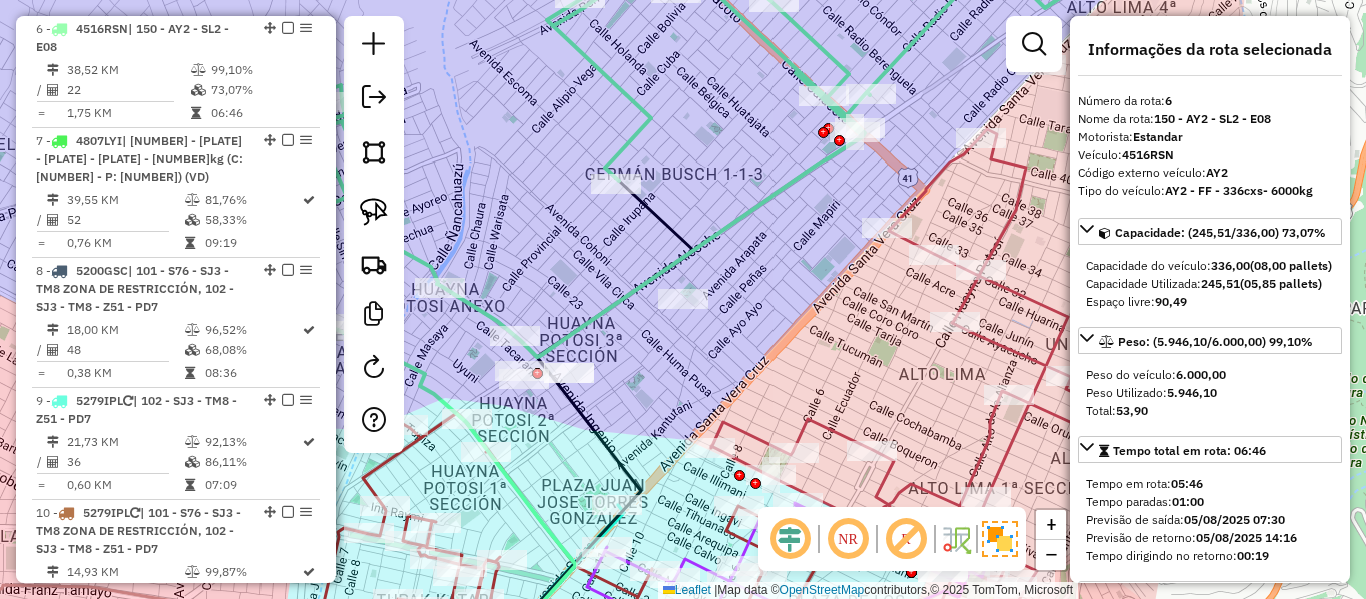 click 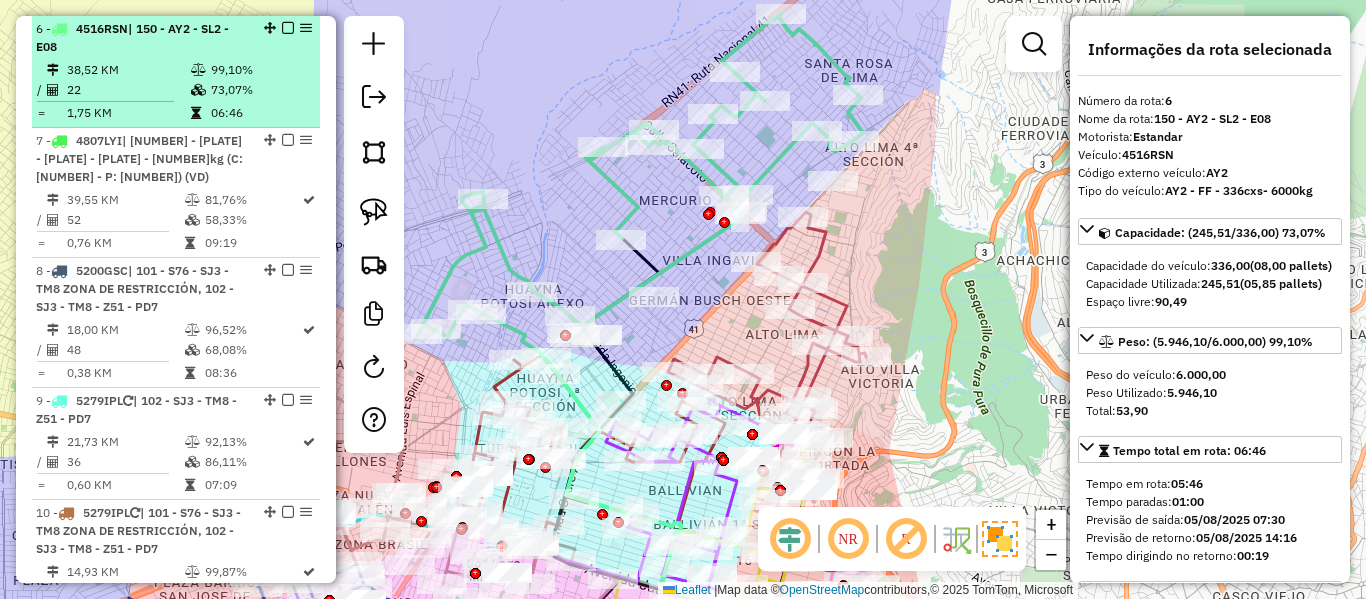 click at bounding box center [288, 28] 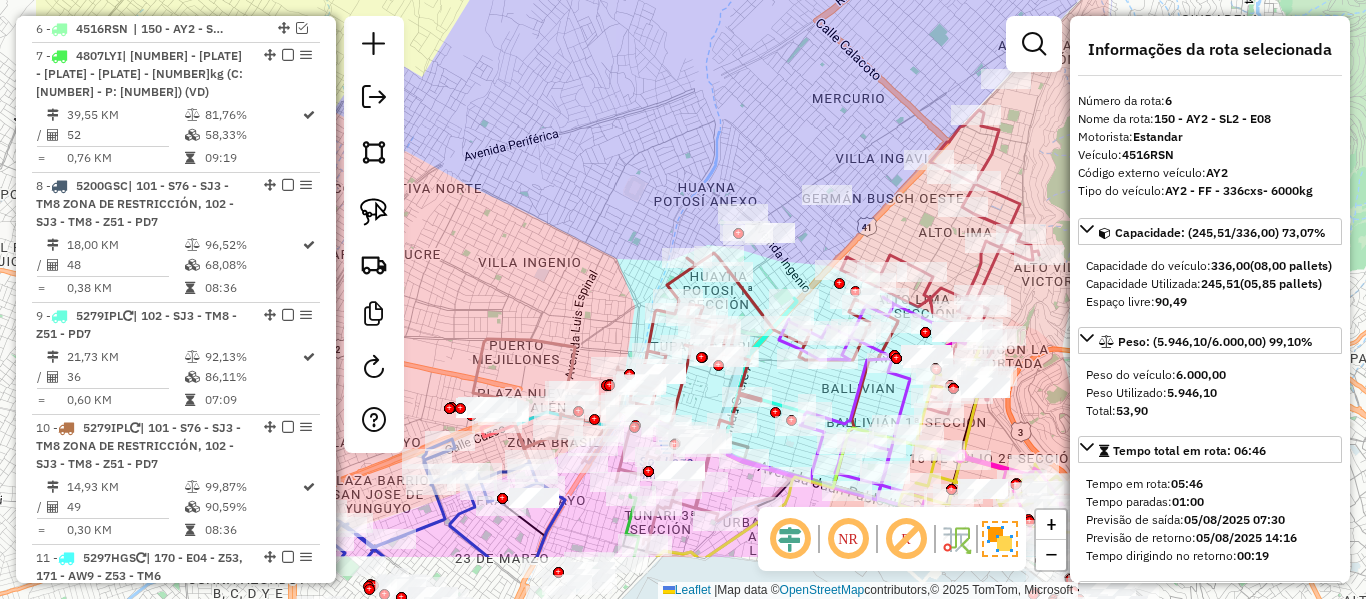 drag, startPoint x: 606, startPoint y: 231, endPoint x: 779, endPoint y: 129, distance: 200.83078 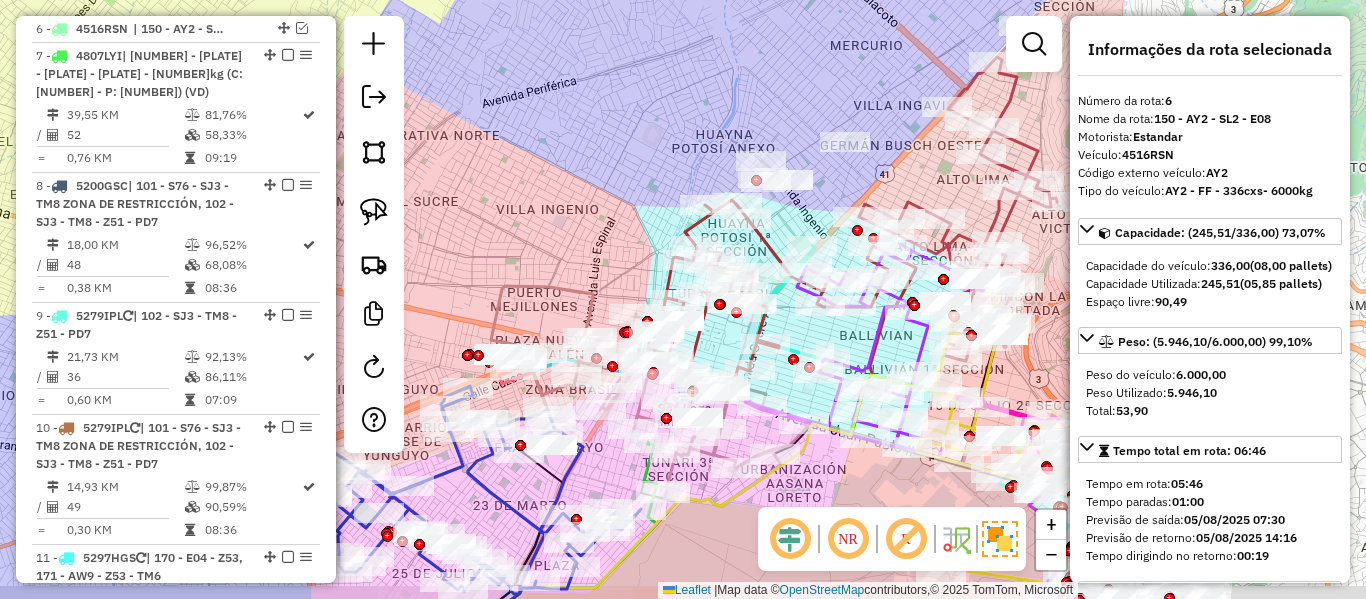 drag, startPoint x: 819, startPoint y: 151, endPoint x: 874, endPoint y: 125, distance: 60.835846 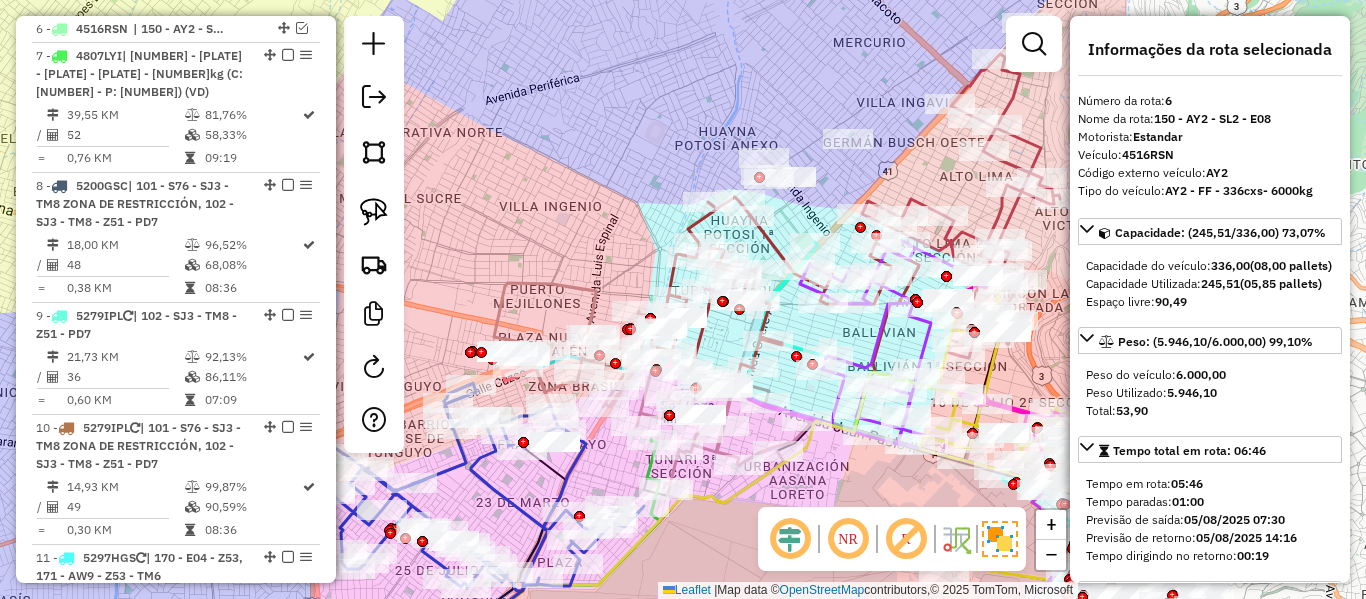 click on "Rota 3 - Placa 4146SKP  0000677498 - MAY. BENITO GUT Janela de atendimento Grade de atendimento Capacidade Transportadoras Veículos Cliente Pedidos  Rotas Selecione os dias de semana para filtrar as janelas de atendimento  Seg   Ter   Qua   Qui   Sex   Sáb   Dom  Informe o período da janela de atendimento: De: Até:  Filtrar exatamente a janela do cliente  Considerar janela de atendimento padrão  Selecione os dias de semana para filtrar as grades de atendimento  Seg   Ter   Qua   Qui   Sex   Sáb   Dom   Considerar clientes sem dia de atendimento cadastrado  Clientes fora do dia de atendimento selecionado Filtrar as atividades entre os valores definidos abaixo:  Peso mínimo:   Peso máximo:   Cubagem mínima:   Cubagem máxima:   De:   Até:  Filtrar as atividades entre o tempo de atendimento definido abaixo:  De:   Até:   Considerar capacidade total dos clientes não roteirizados Transportadora: Selecione um ou mais itens Tipo de veículo: Selecione um ou mais itens Veículo: Selecione um ou mais itens" 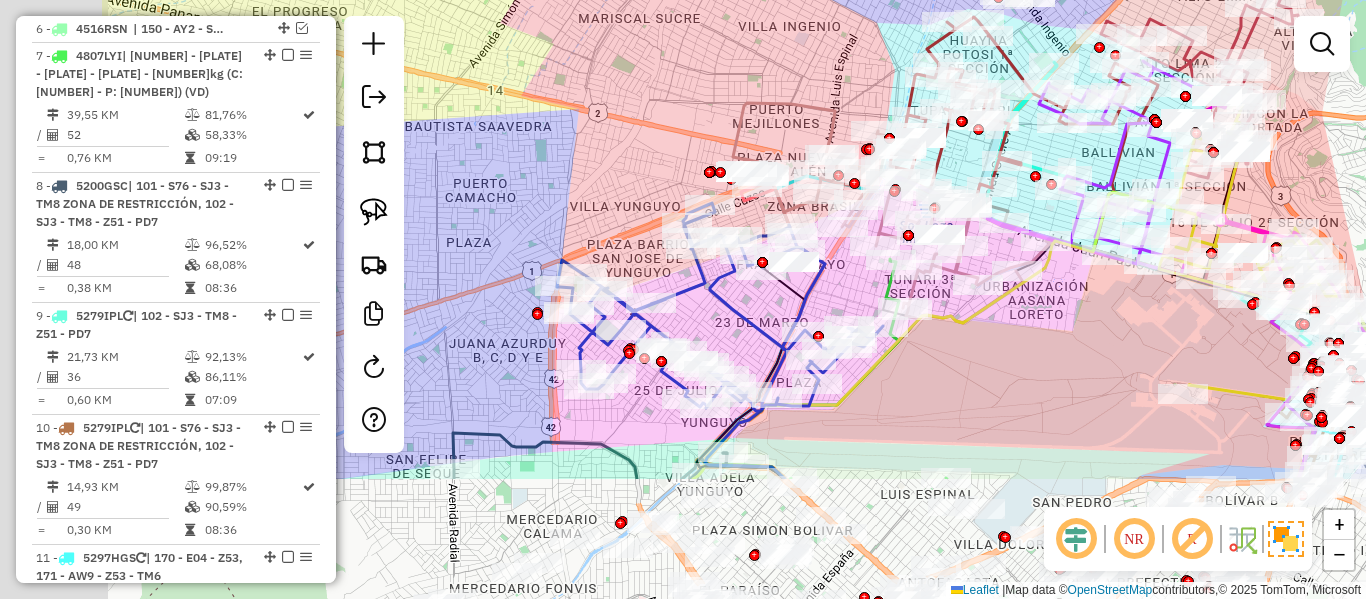 drag, startPoint x: 579, startPoint y: 253, endPoint x: 920, endPoint y: 2, distance: 423.41705 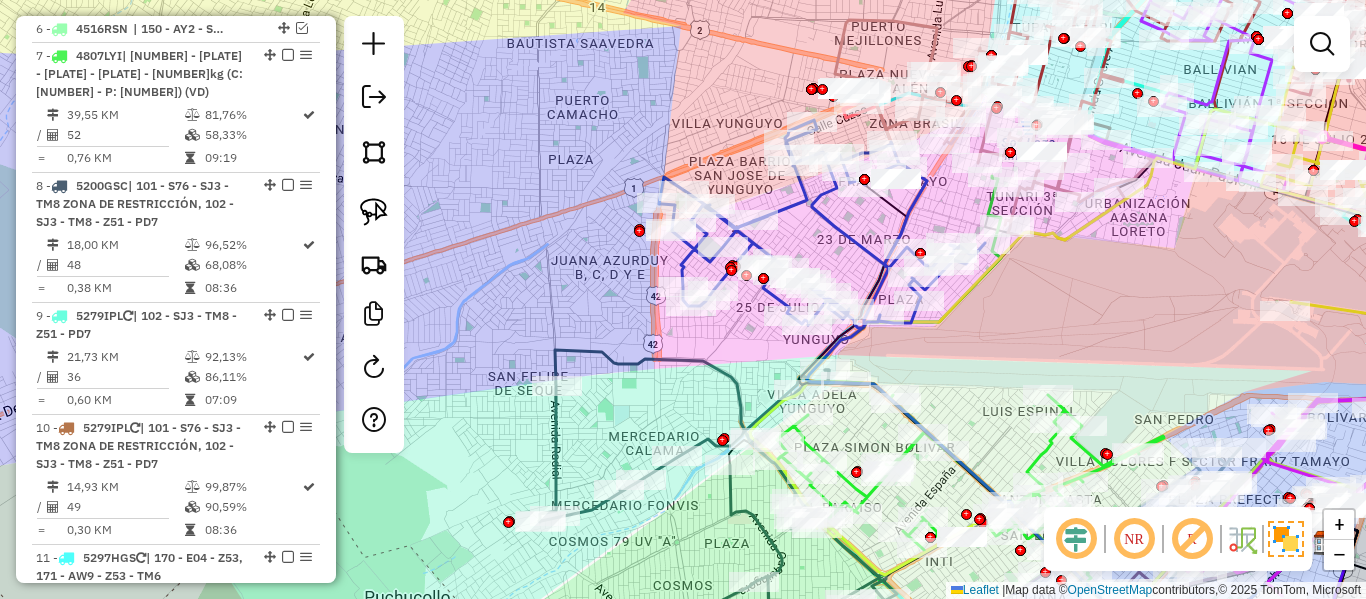 click on "Janela de atendimento Grade de atendimento Capacidade Transportadoras Veículos Cliente Pedidos  Rotas Selecione os dias de semana para filtrar as janelas de atendimento  Seg   Ter   Qua   Qui   Sex   Sáb   Dom  Informe o período da janela de atendimento: De: Até:  Filtrar exatamente a janela do cliente  Considerar janela de atendimento padrão  Selecione os dias de semana para filtrar as grades de atendimento  Seg   Ter   Qua   Qui   Sex   Sáb   Dom   Considerar clientes sem dia de atendimento cadastrado  Clientes fora do dia de atendimento selecionado Filtrar as atividades entre os valores definidos abaixo:  Peso mínimo:   Peso máximo:   Cubagem mínima:   Cubagem máxima:   De:   Até:  Filtrar as atividades entre o tempo de atendimento definido abaixo:  De:   Até:   Considerar capacidade total dos clientes não roteirizados Transportadora: Selecione um ou mais itens Tipo de veículo: Selecione um ou mais itens Veículo: Selecione um ou mais itens Motorista: Selecione um ou mais itens Nome: Rótulo:" 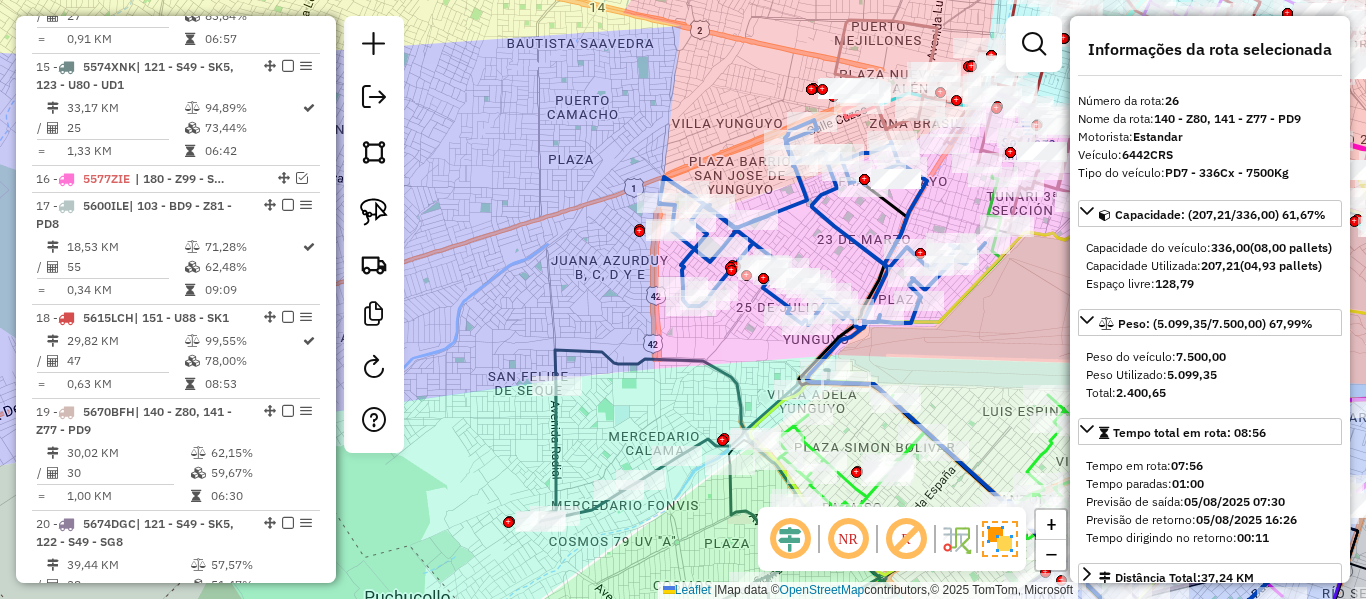 scroll, scrollTop: 3277, scrollLeft: 0, axis: vertical 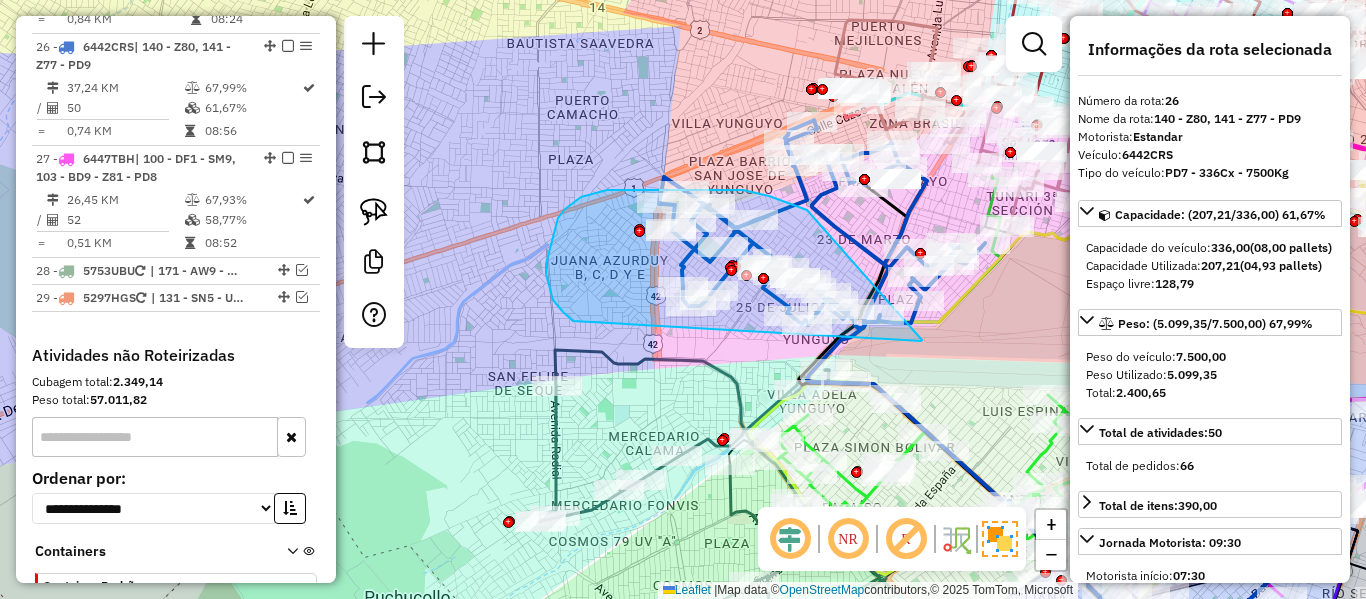drag, startPoint x: 921, startPoint y: 341, endPoint x: 593, endPoint y: 330, distance: 328.1844 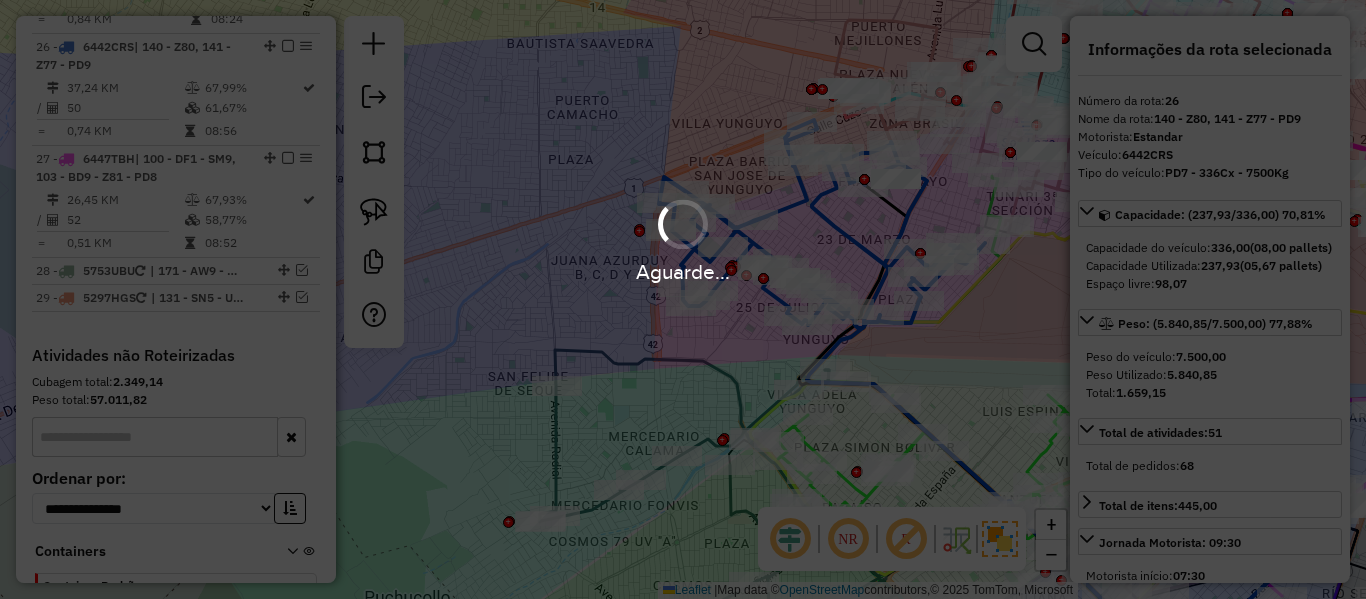 select on "**********" 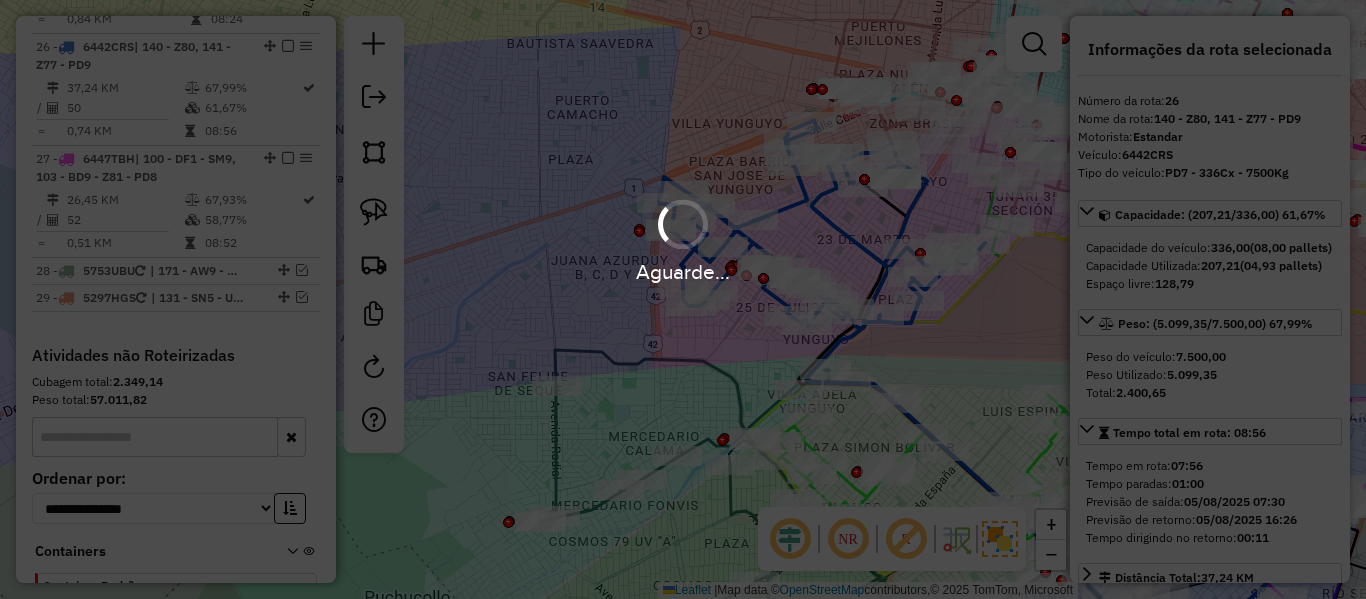 click on "Aguarde..." at bounding box center (683, 239) 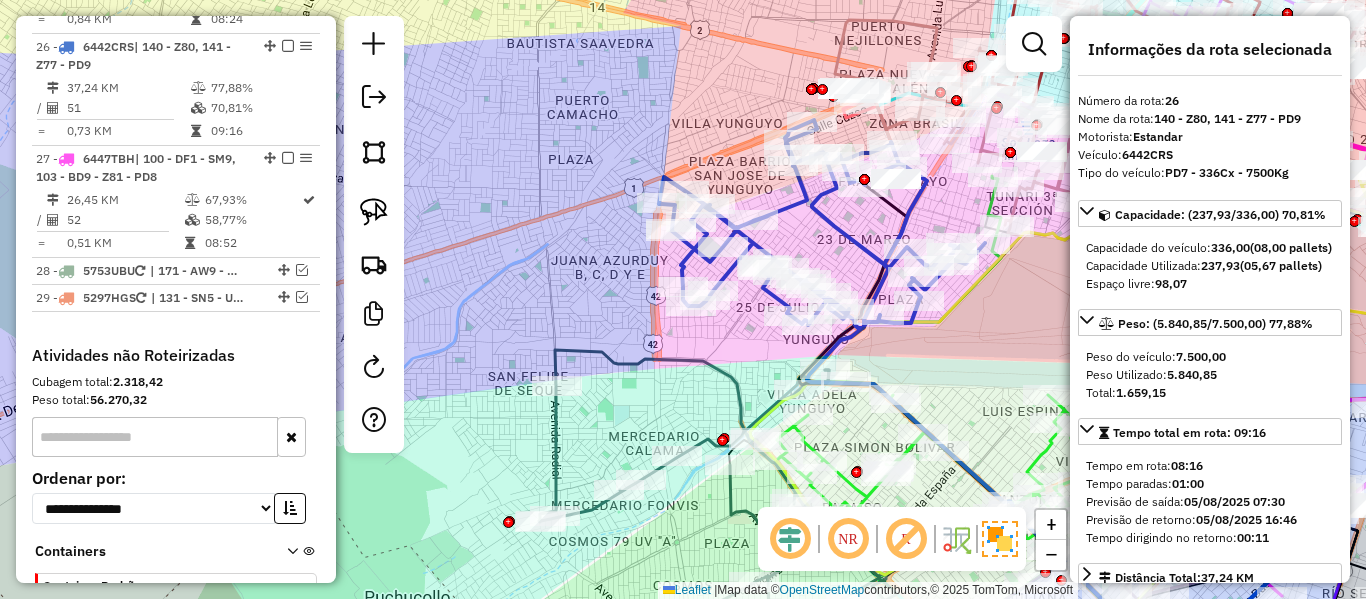 click 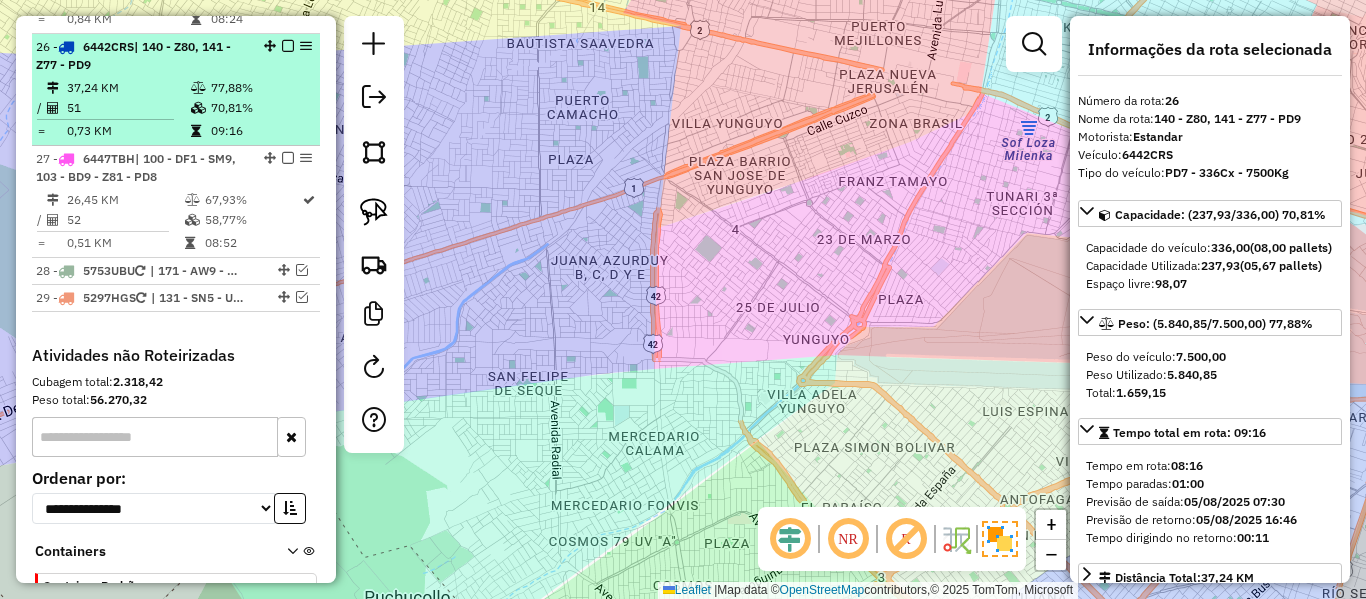click on "77,88%" at bounding box center (260, 88) 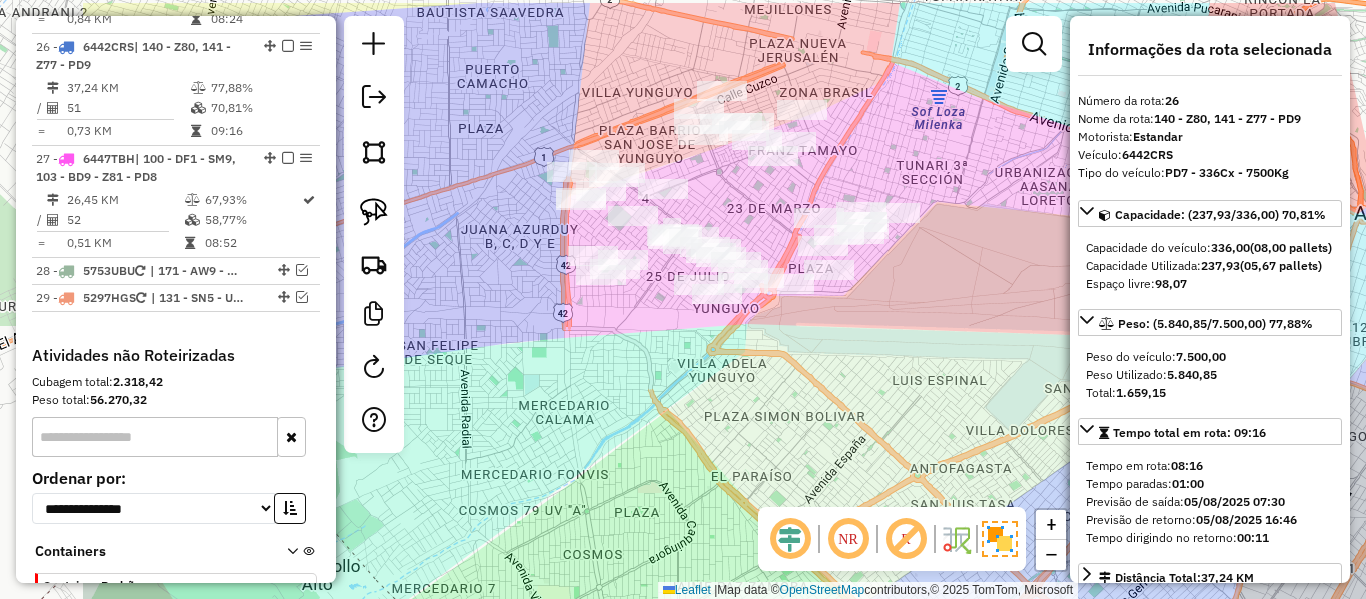 drag, startPoint x: 746, startPoint y: 257, endPoint x: 956, endPoint y: 319, distance: 218.96118 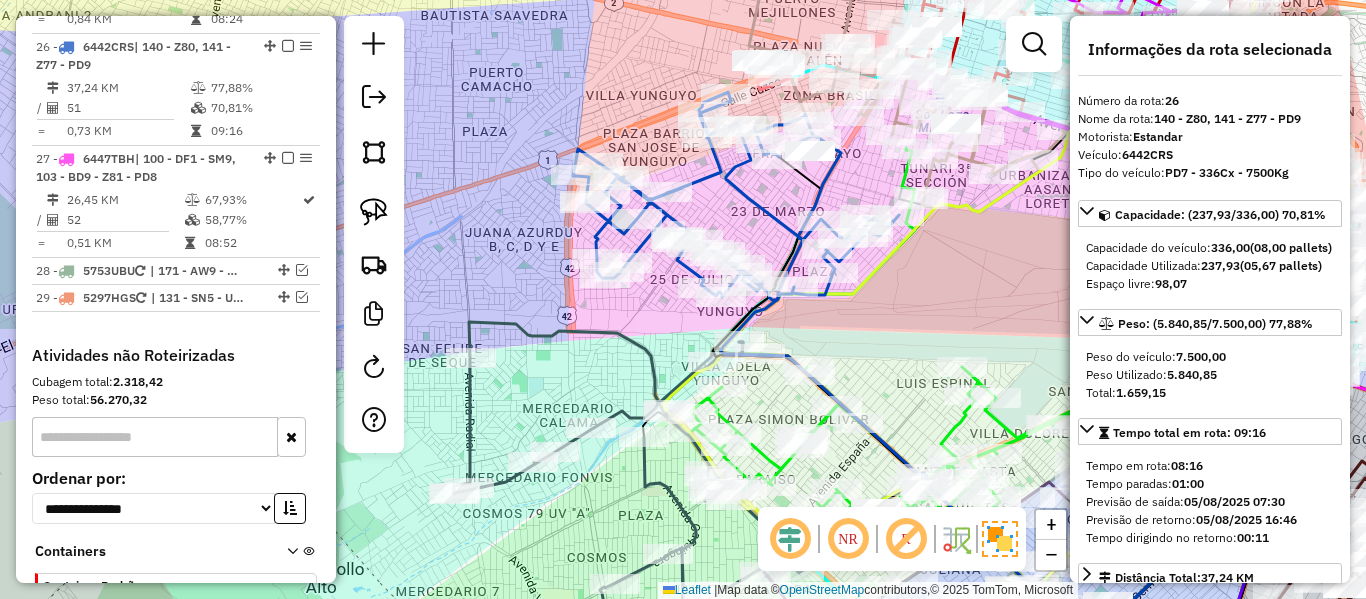 click 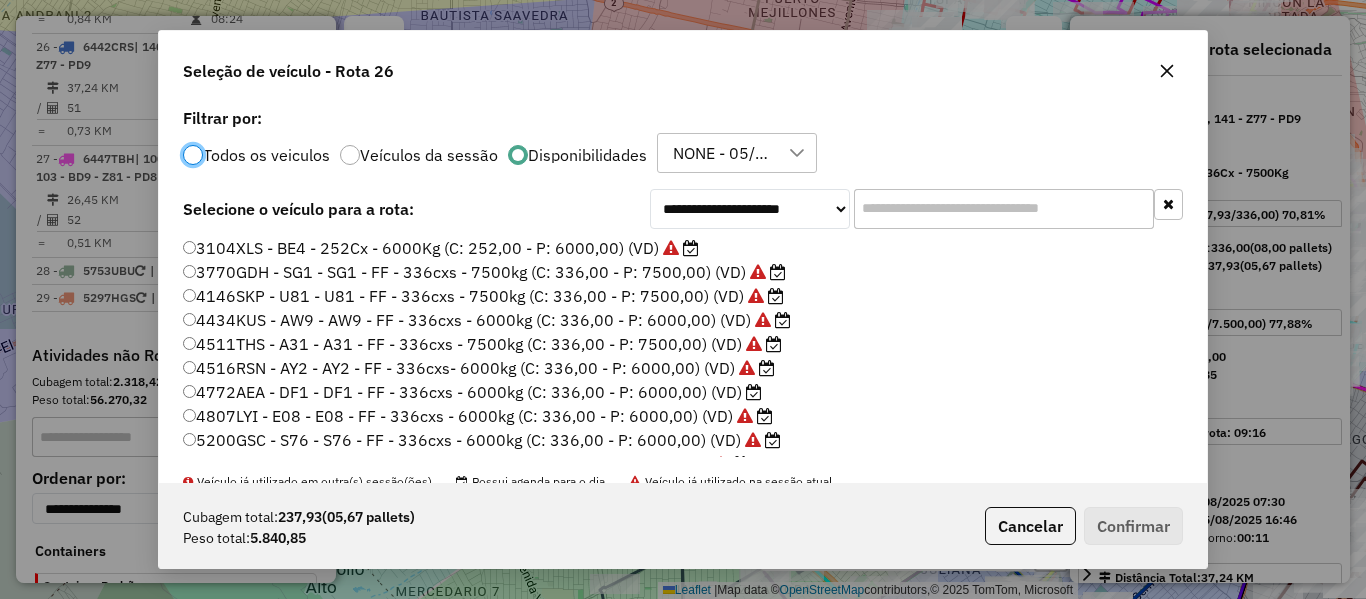 scroll, scrollTop: 11, scrollLeft: 6, axis: both 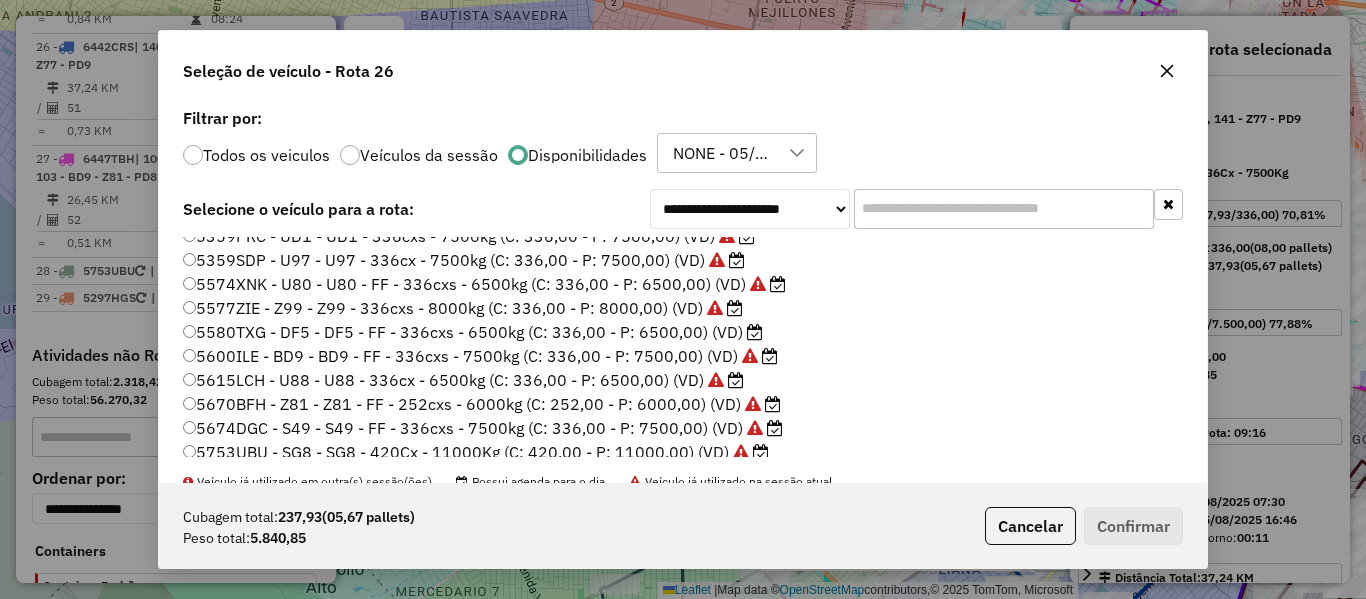 click on "5580TXG - DF5 - DF5 - FF - 336cxs - 6500kg (C: 336,00 - P: 6500,00) (VD)" 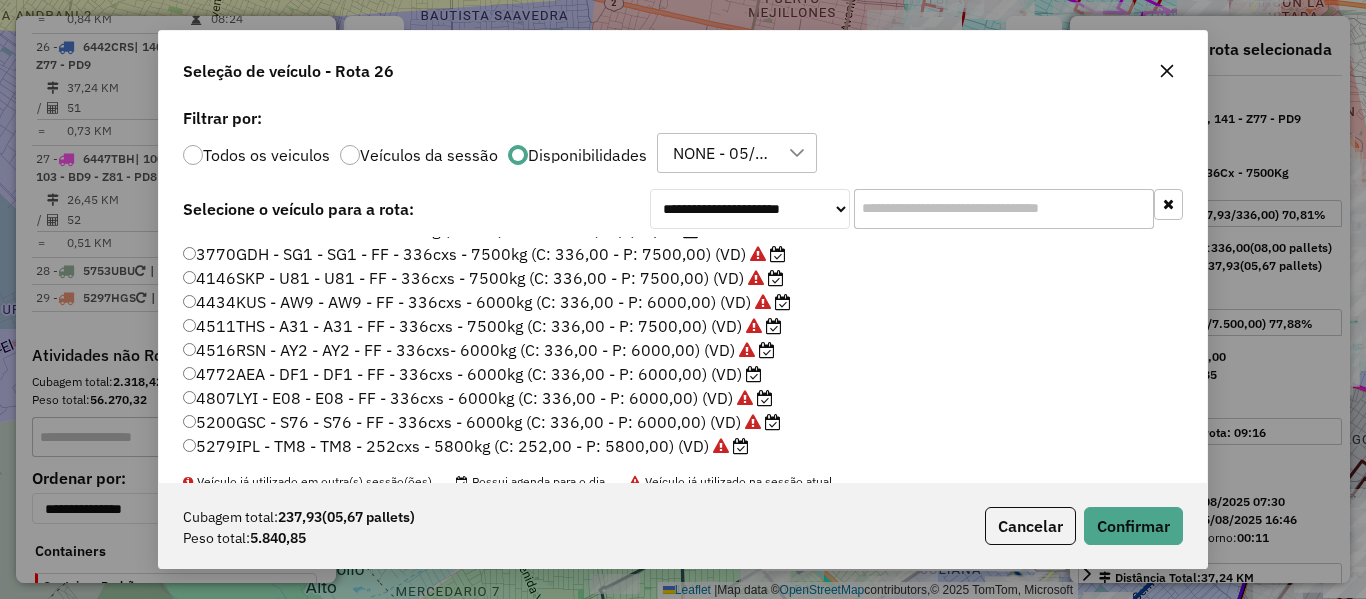 scroll, scrollTop: 0, scrollLeft: 0, axis: both 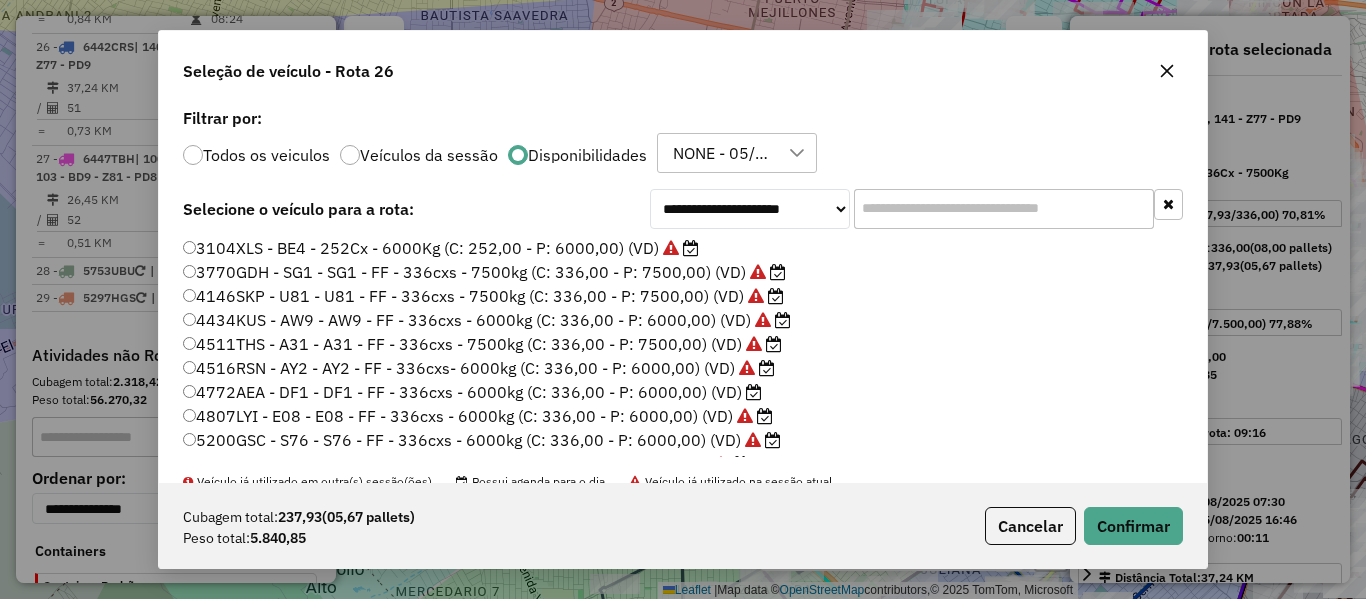 click on "4772AEA - DF1 - DF1 - FF - 336cxs - 6000kg (C: 336,00 - P: 6000,00) (VD)" 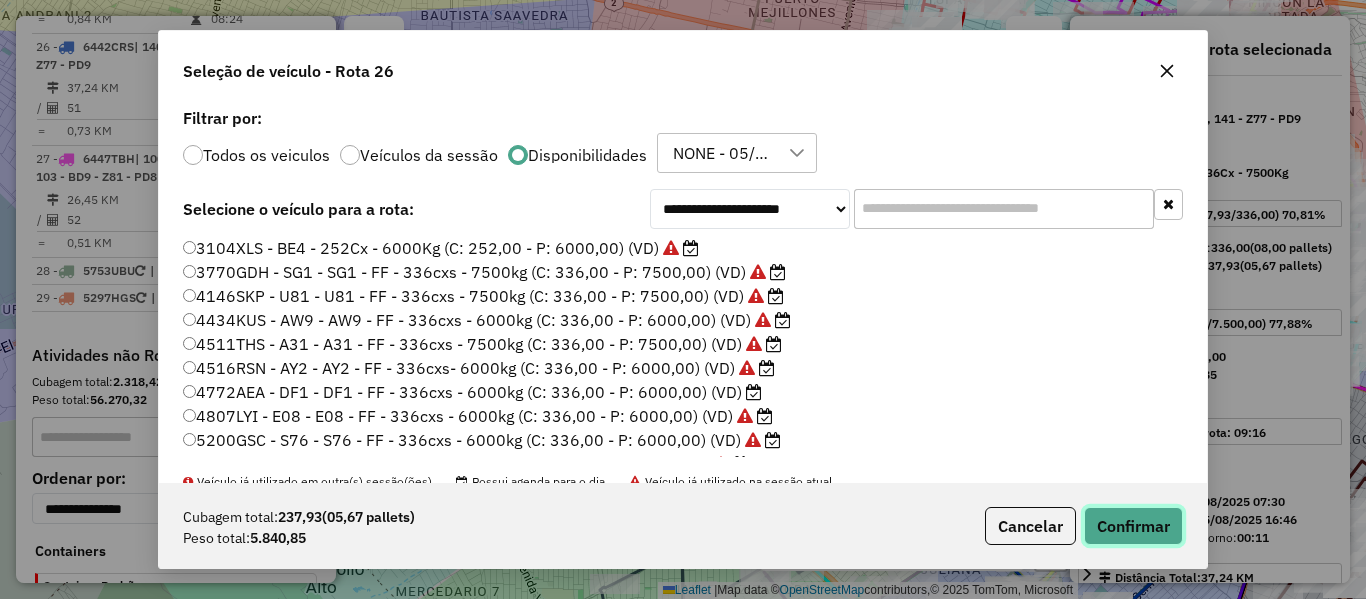 click on "Confirmar" 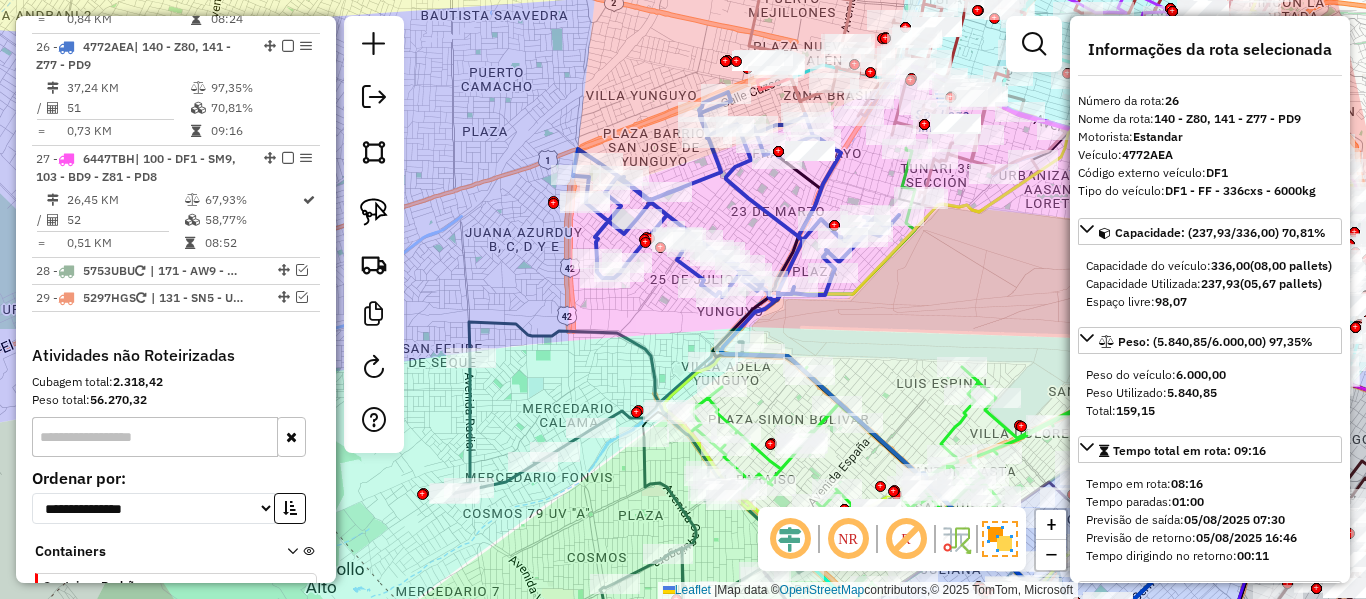 click 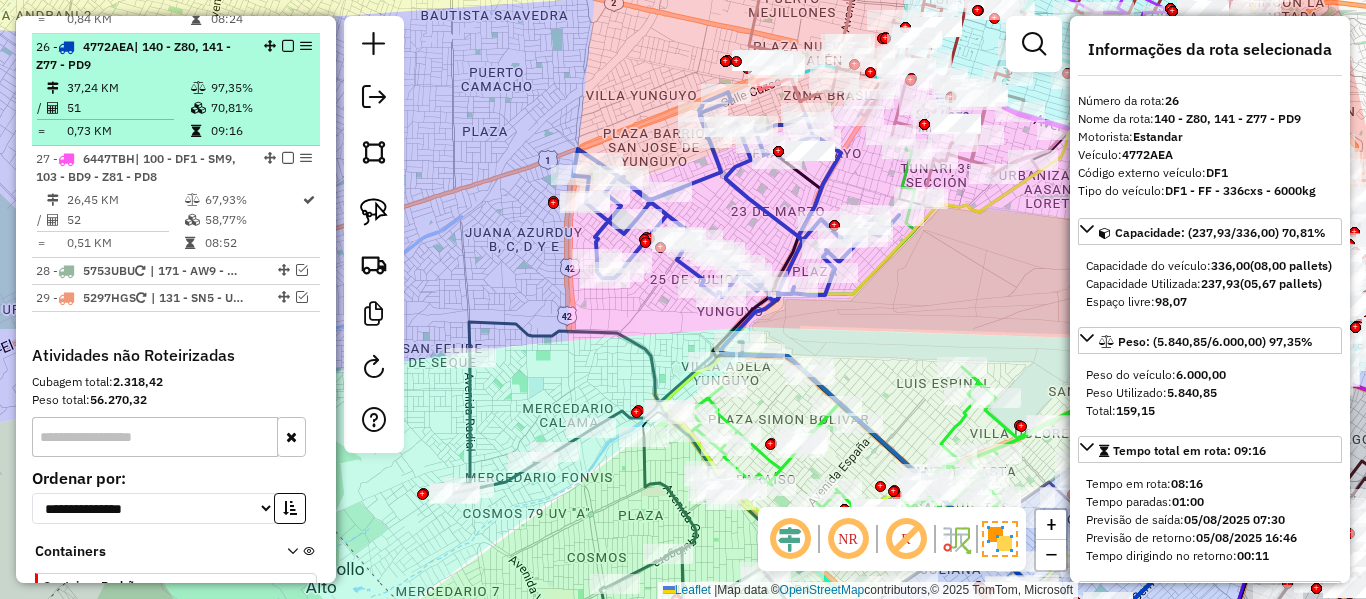 click at bounding box center [288, 46] 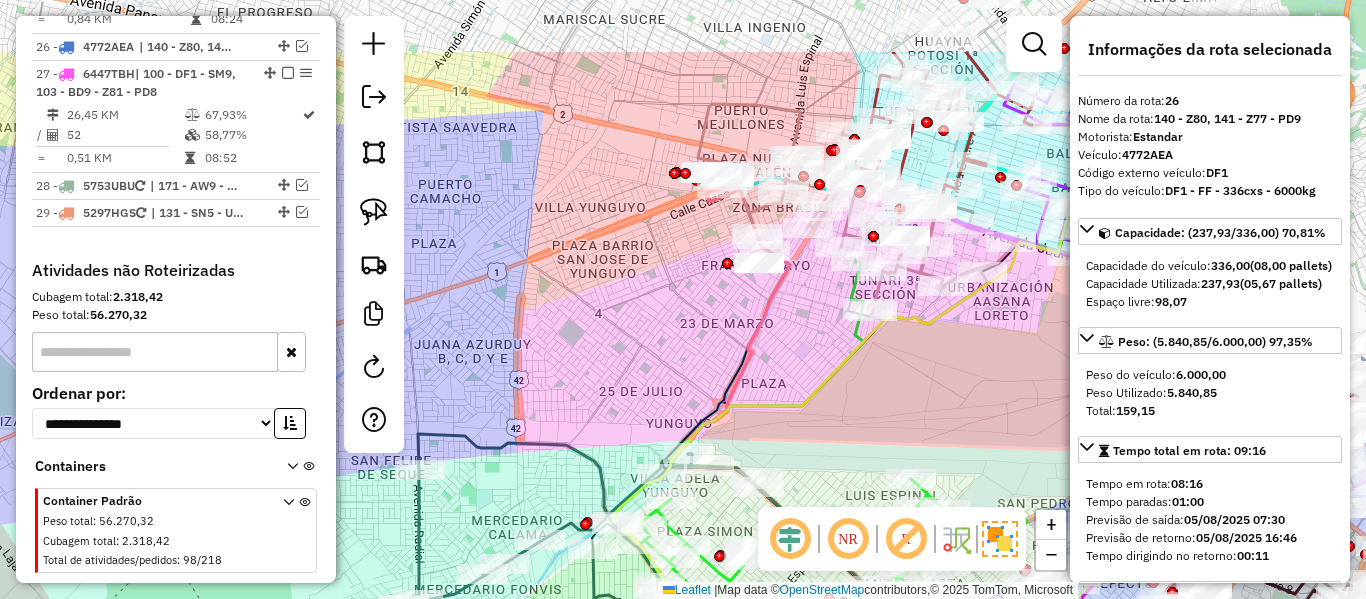 drag, startPoint x: 755, startPoint y: 204, endPoint x: 705, endPoint y: 337, distance: 142.088 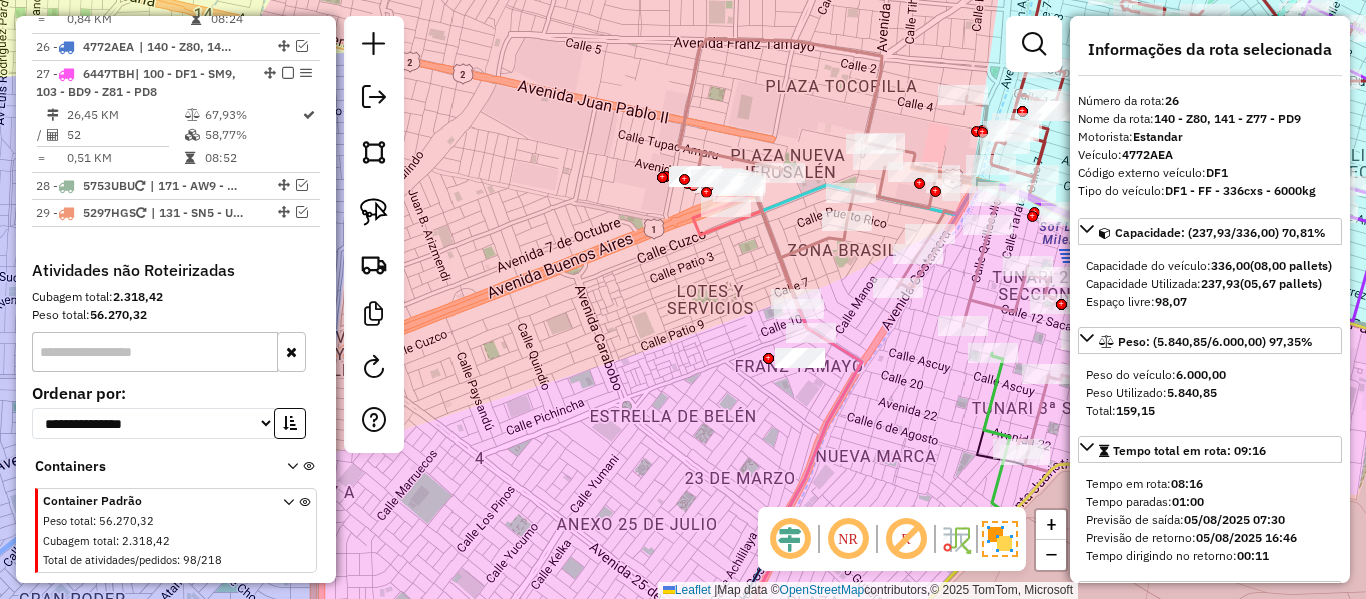 click 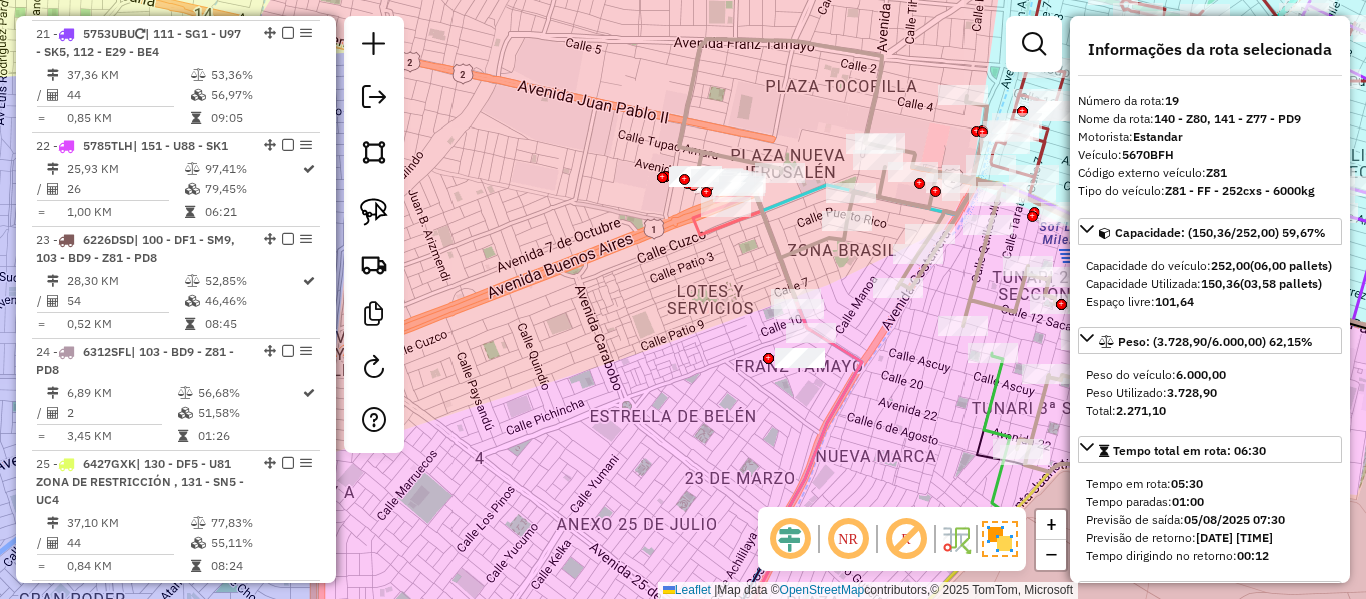 scroll, scrollTop: 2493, scrollLeft: 0, axis: vertical 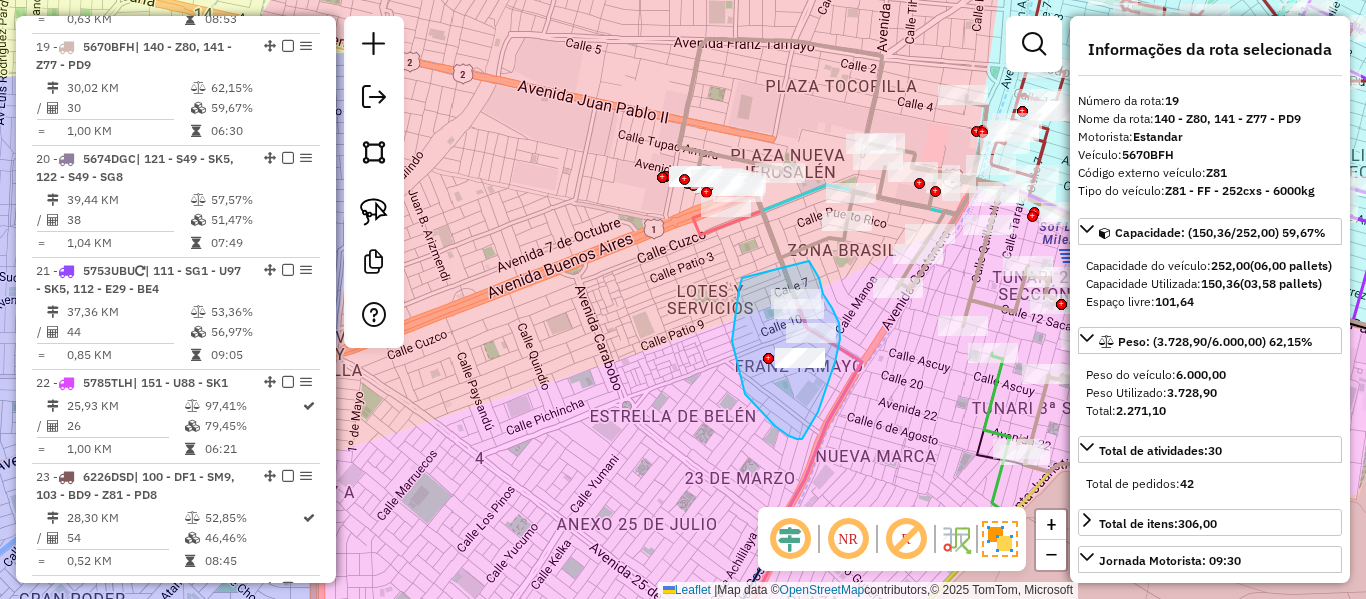 drag, startPoint x: 732, startPoint y: 341, endPoint x: 809, endPoint y: 260, distance: 111.75867 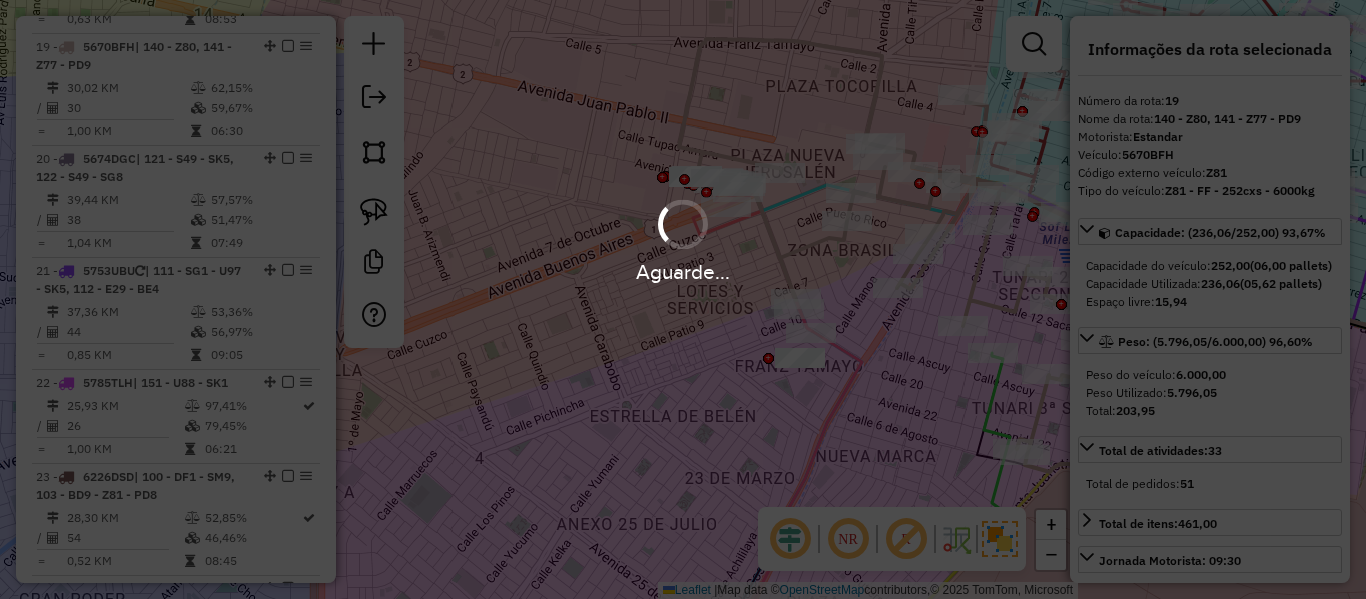 select on "**********" 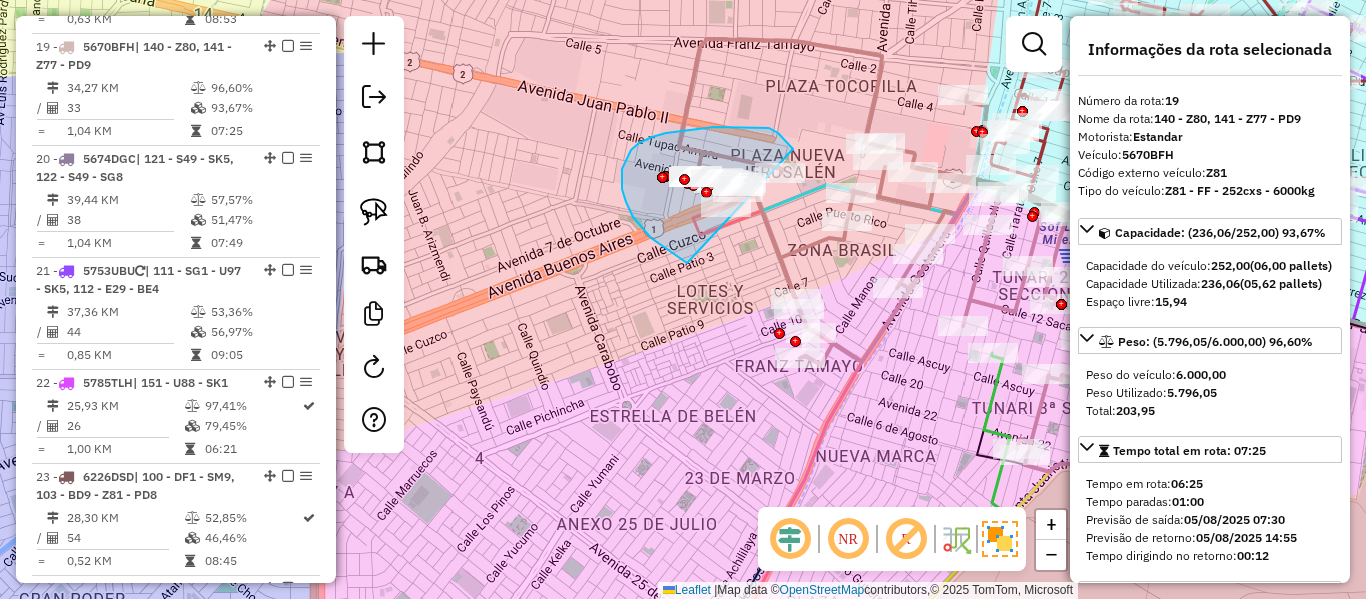 drag, startPoint x: 687, startPoint y: 263, endPoint x: 776, endPoint y: 232, distance: 94.24436 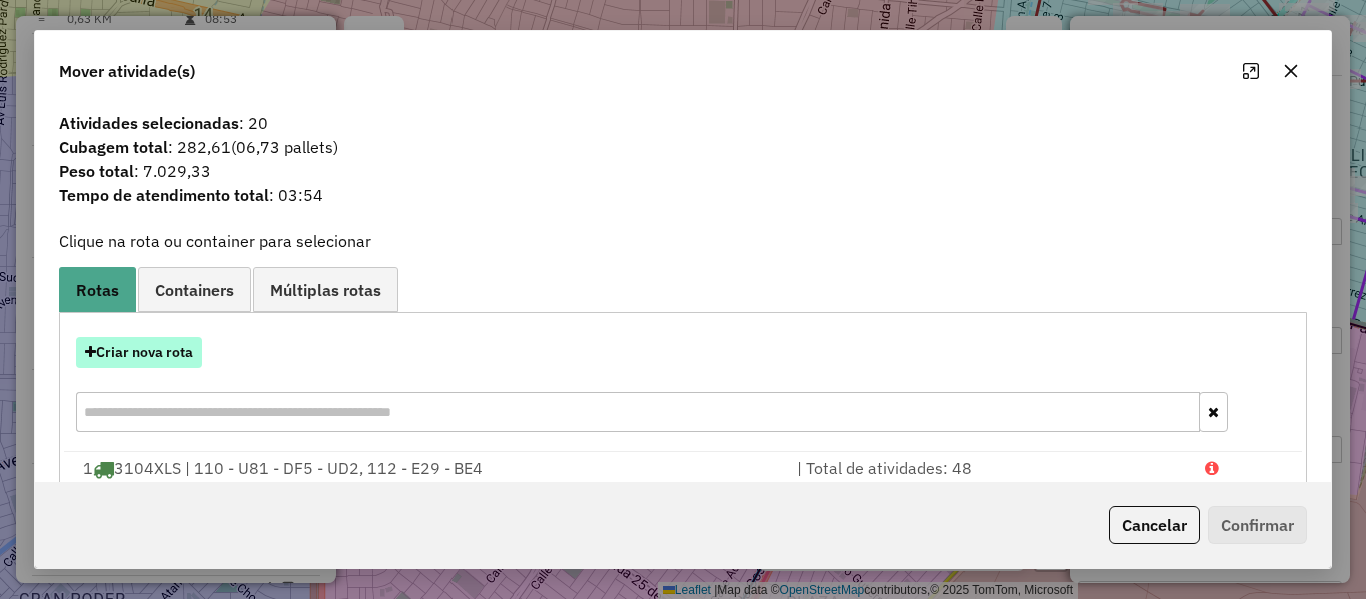 click on "Criar nova rota" at bounding box center [139, 352] 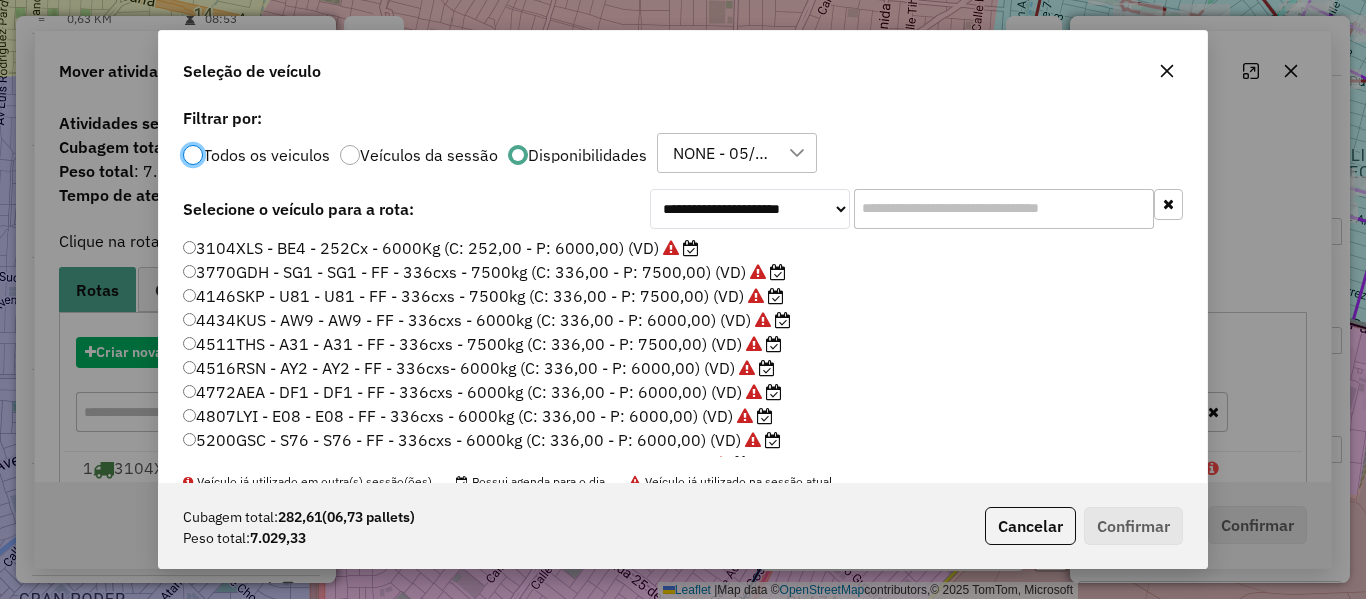 scroll, scrollTop: 11, scrollLeft: 6, axis: both 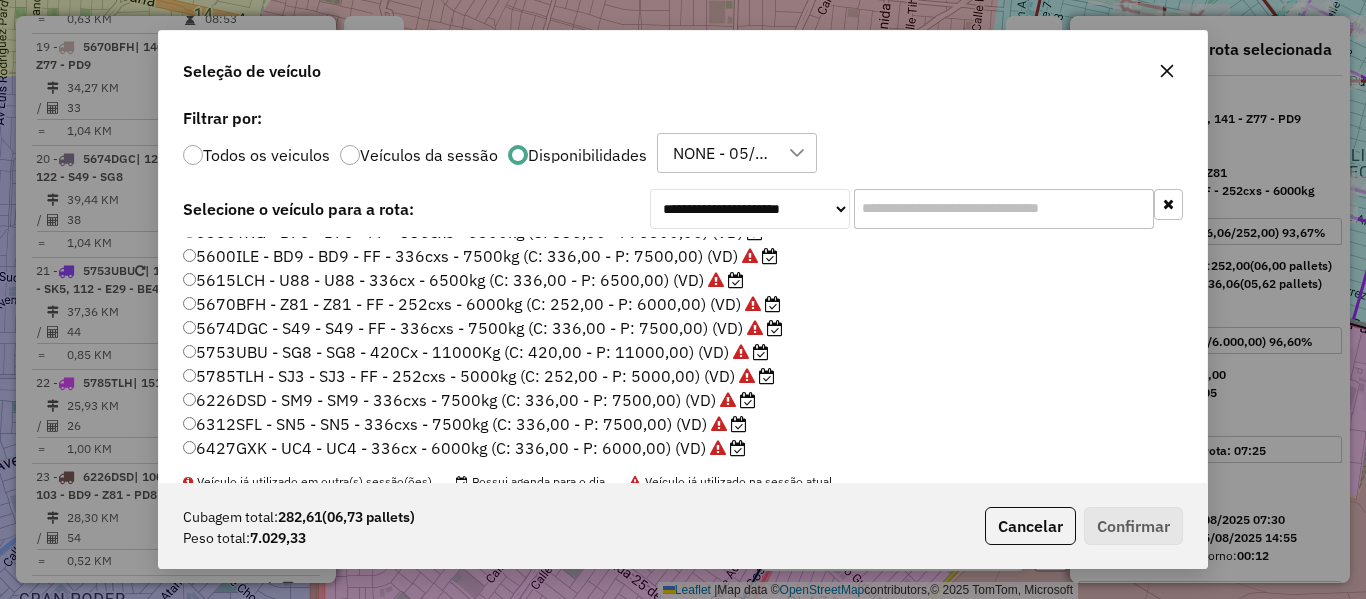 click on "5785TLH - SJ3 - SJ3 - FF - 252cxs - 5000kg (C: 252,00 - P: 5000,00) (VD)" 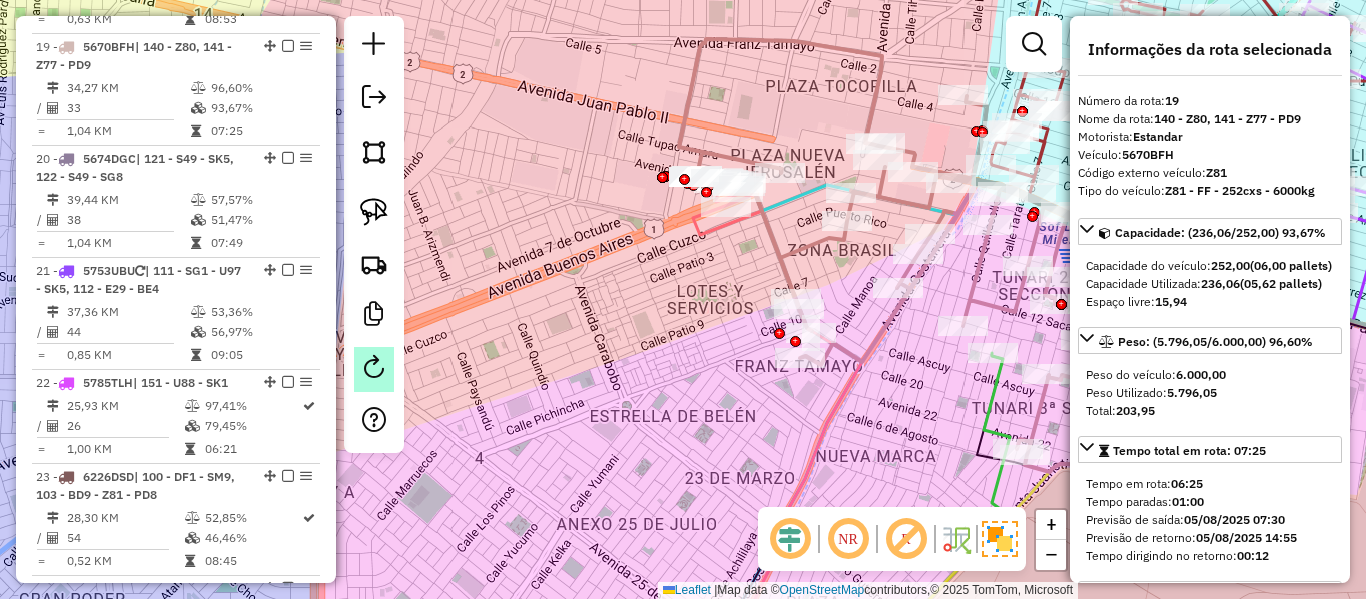 click 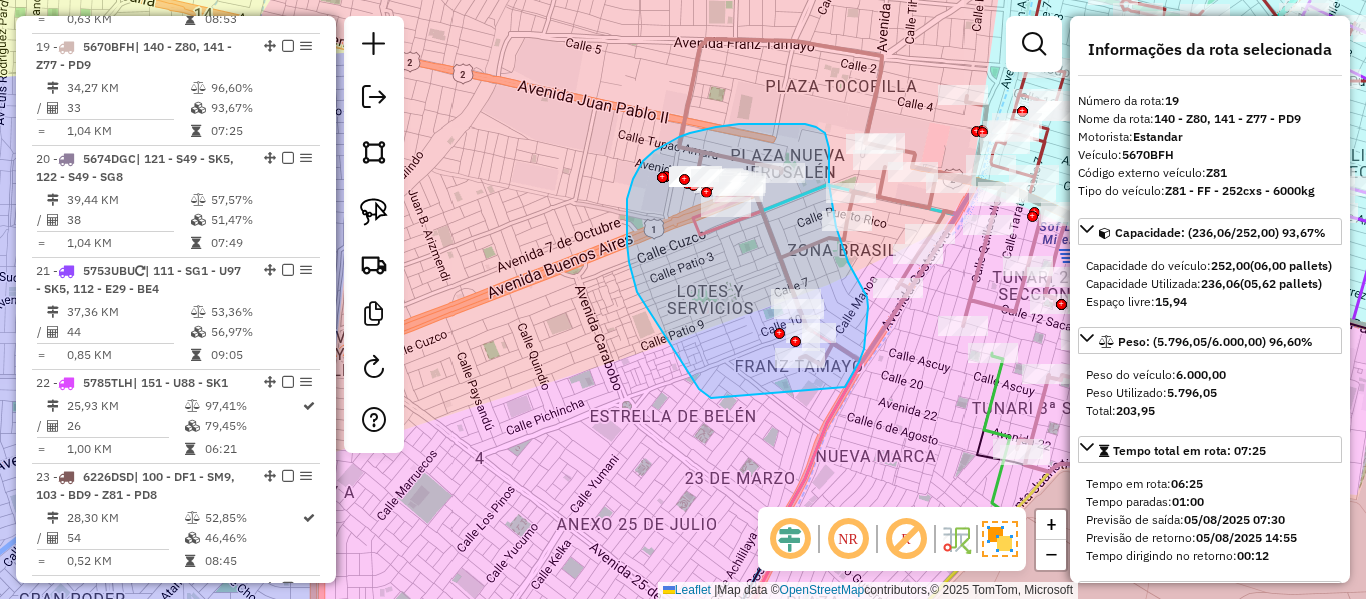 drag, startPoint x: 703, startPoint y: 392, endPoint x: 776, endPoint y: 424, distance: 79.70571 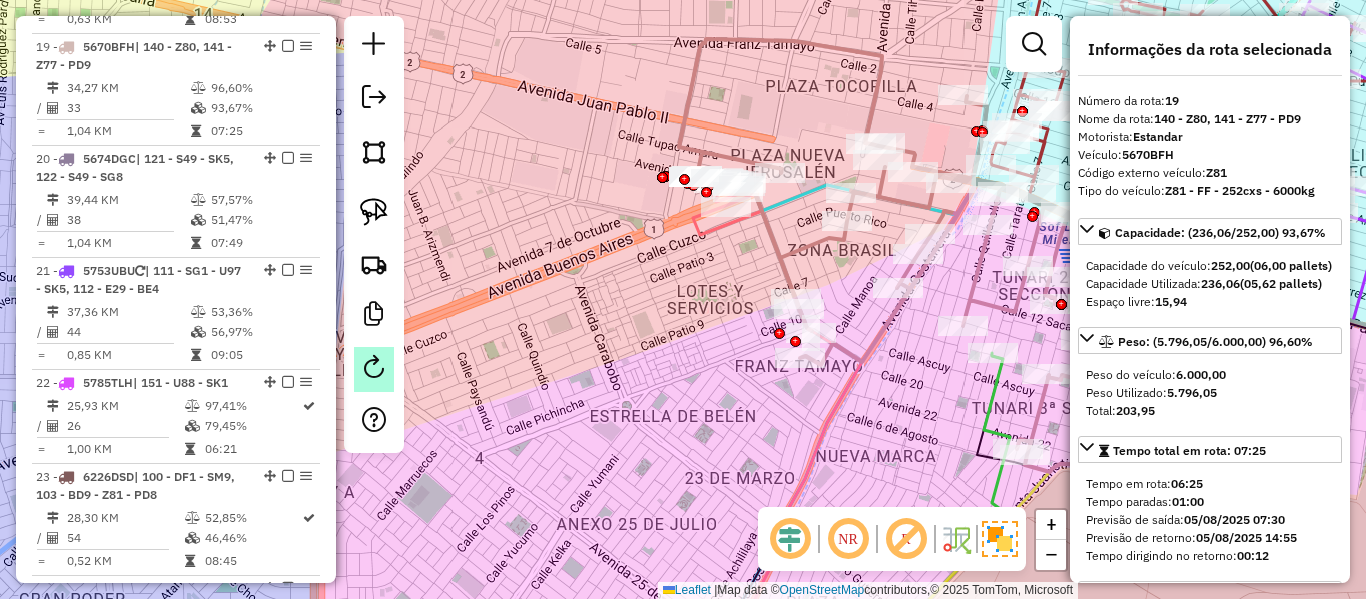 click on "Janela de atendimento Grade de atendimento Capacidade Transportadoras Veículos Cliente Pedidos  Rotas Selecione os dias de semana para filtrar as janelas de atendimento  Seg   Ter   Qua   Qui   Sex   Sáb   Dom  Informe o período da janela de atendimento: De: Até:  Filtrar exatamente a janela do cliente  Considerar janela de atendimento padrão  Selecione os dias de semana para filtrar as grades de atendimento  Seg   Ter   Qua   Qui   Sex   Sáb   Dom   Considerar clientes sem dia de atendimento cadastrado  Clientes fora do dia de atendimento selecionado Filtrar as atividades entre os valores definidos abaixo:  Peso mínimo:   Peso máximo:   Cubagem mínima:   Cubagem máxima:   De:   Até:  Filtrar as atividades entre o tempo de atendimento definido abaixo:  De:   Até:   Considerar capacidade total dos clientes não roteirizados Transportadora: Selecione um ou mais itens Tipo de veículo: Selecione um ou mais itens Veículo: Selecione um ou mais itens Motorista: Selecione um ou mais itens Nome: Rótulo:" 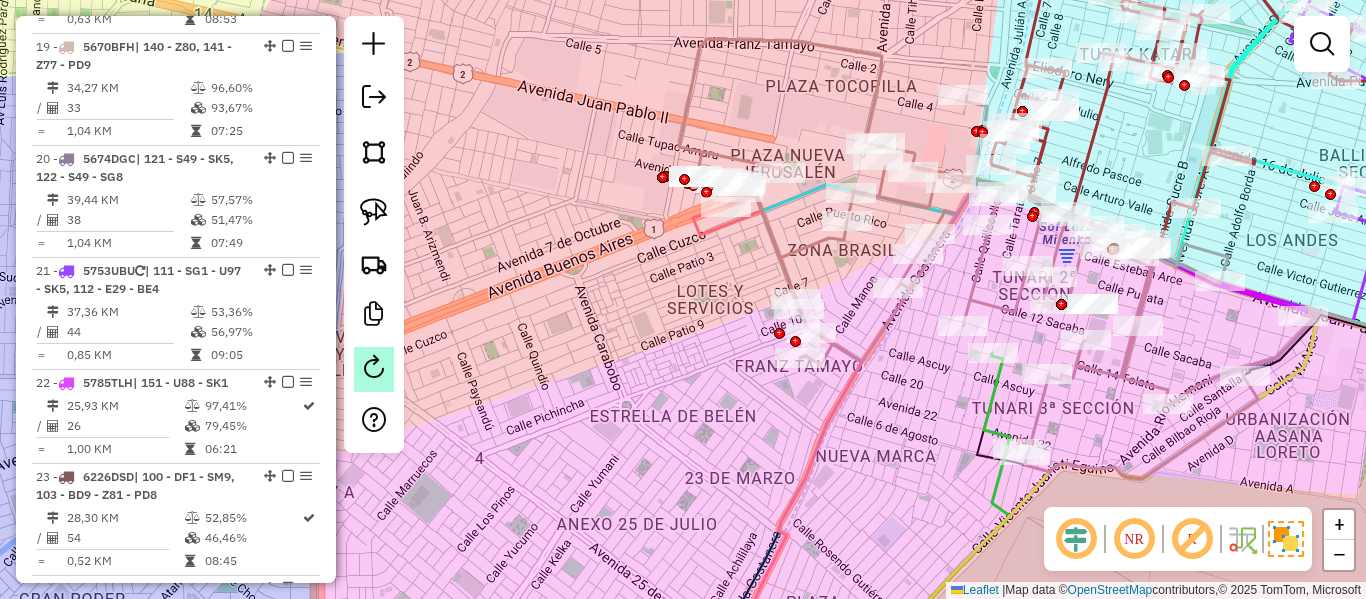 click 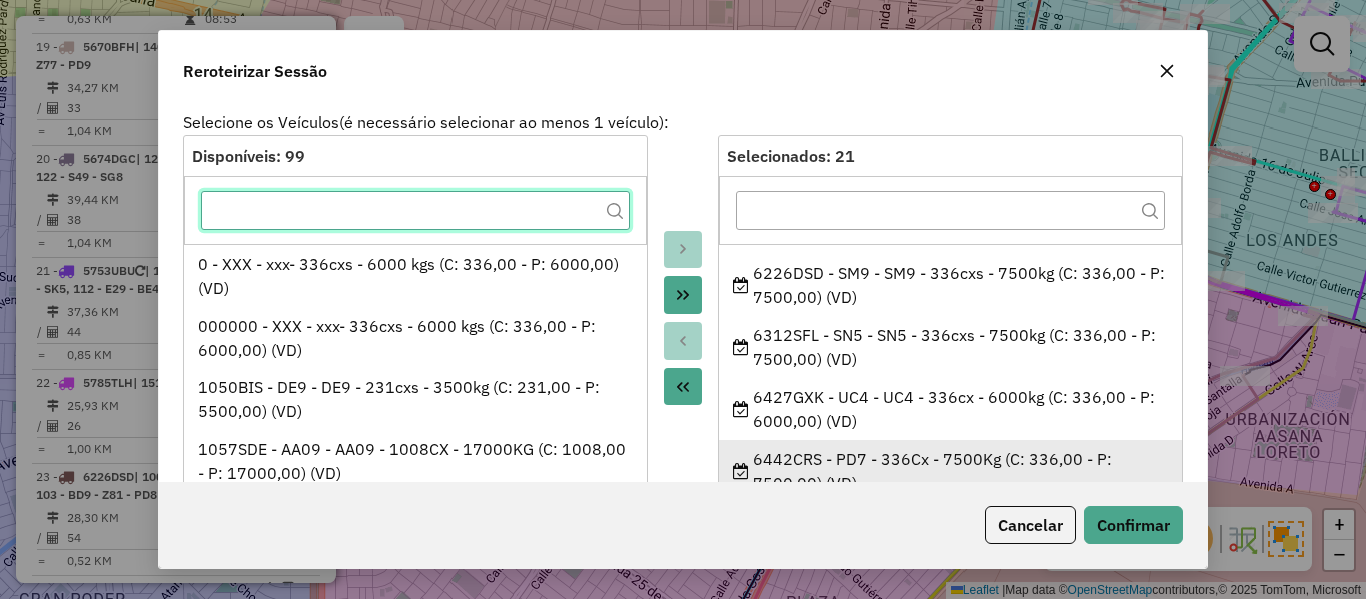 scroll, scrollTop: 1057, scrollLeft: 0, axis: vertical 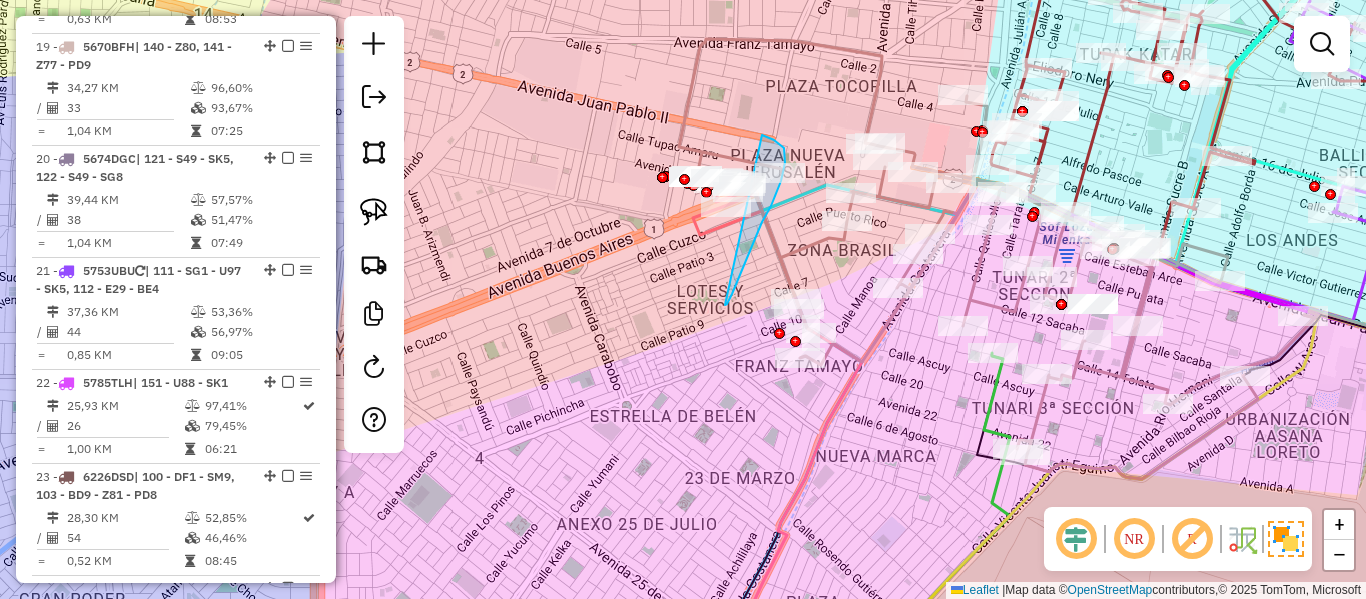 drag, startPoint x: 725, startPoint y: 305, endPoint x: 632, endPoint y: 224, distance: 123.32883 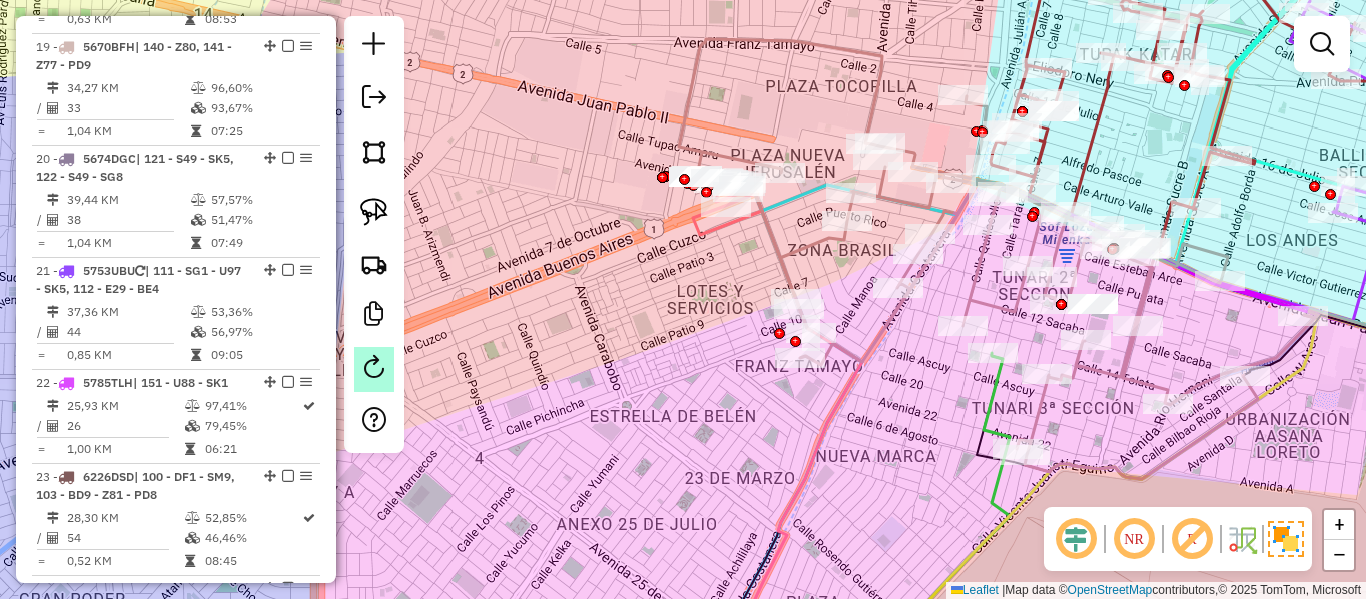 click 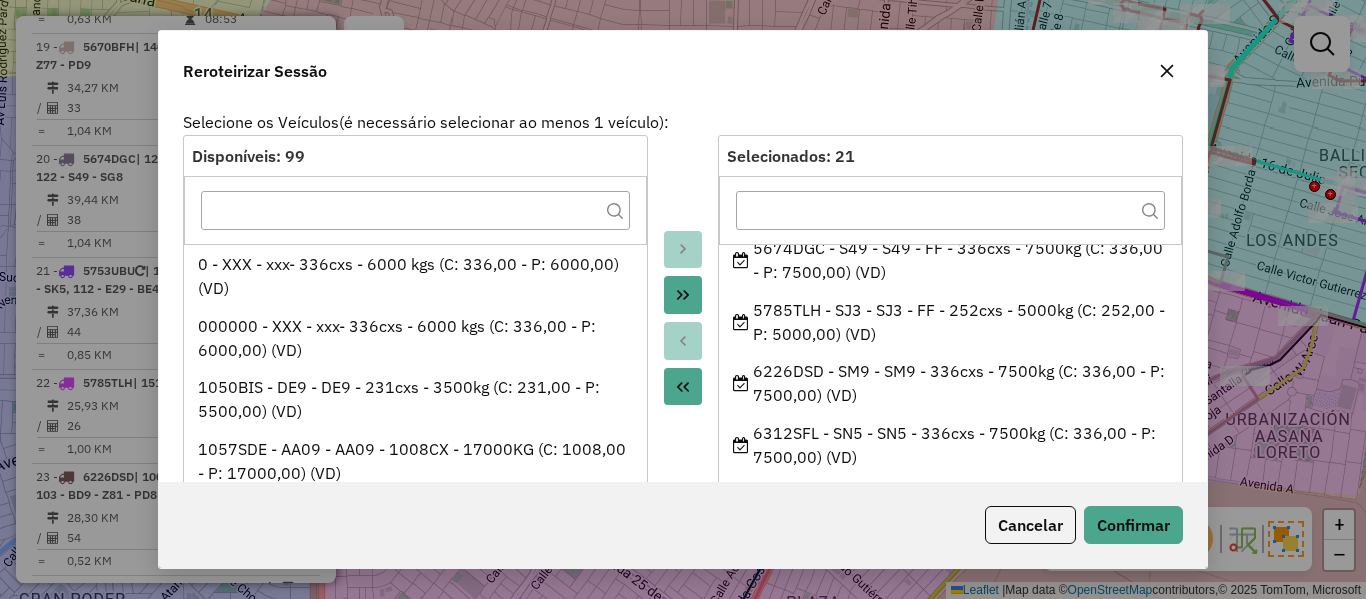 scroll, scrollTop: 1057, scrollLeft: 0, axis: vertical 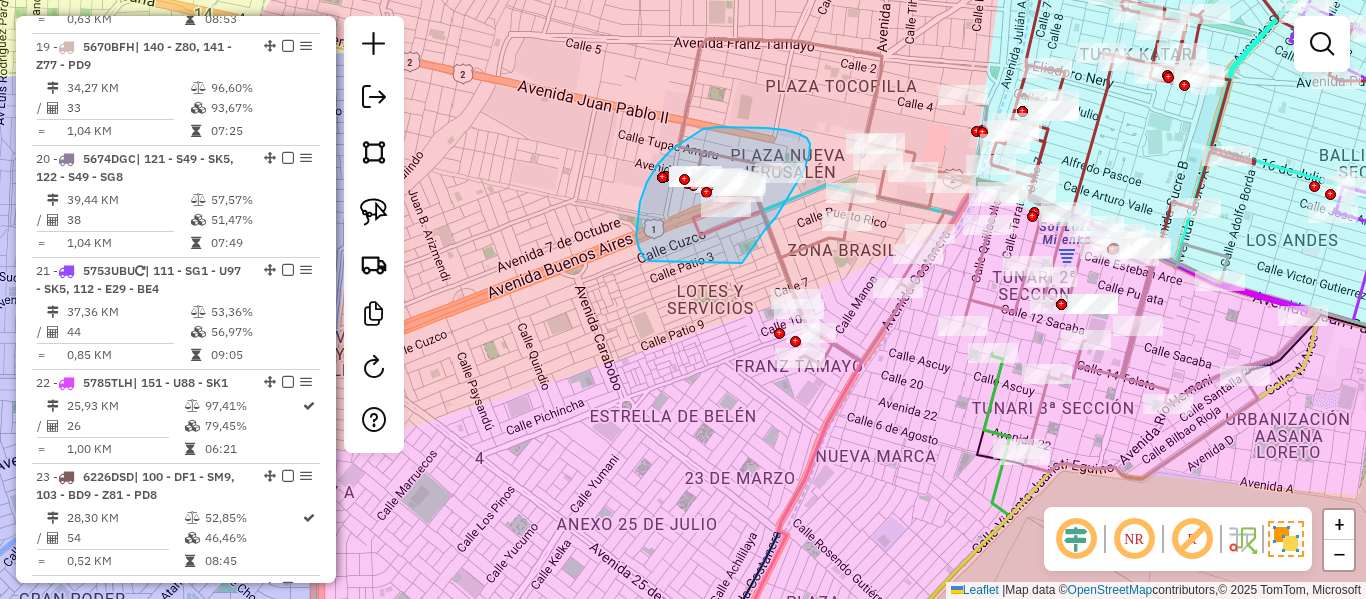 drag, startPoint x: 742, startPoint y: 263, endPoint x: 657, endPoint y: 266, distance: 85.052925 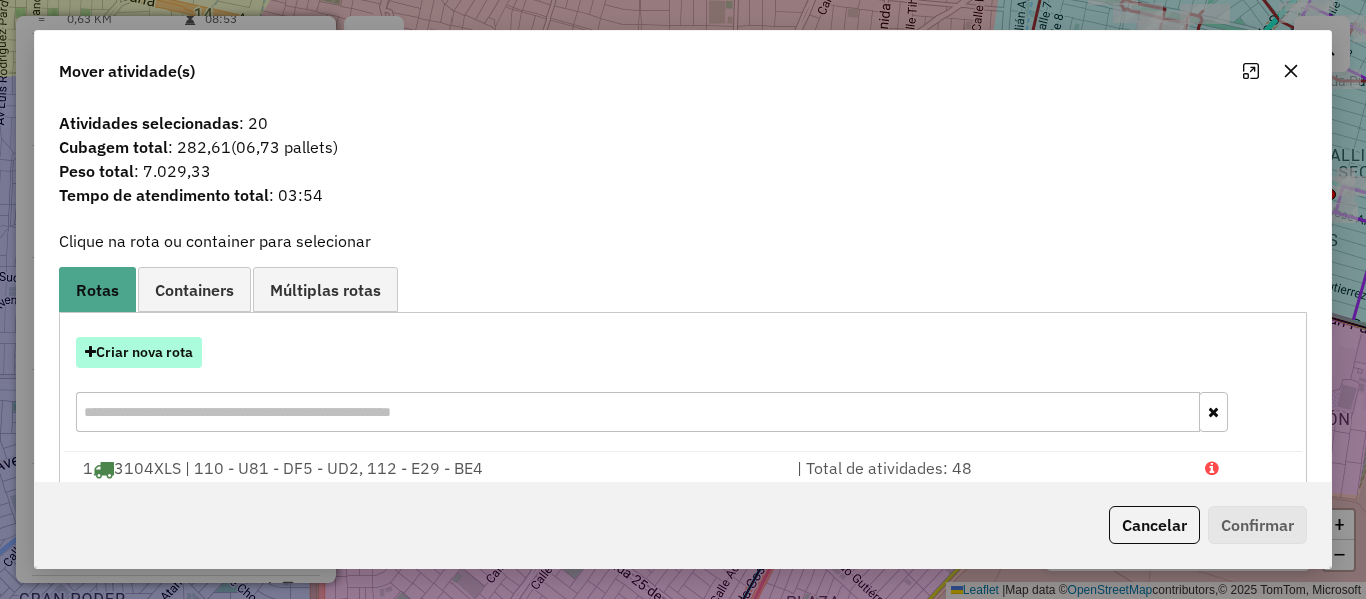 click on "Criar nova rota" at bounding box center [139, 352] 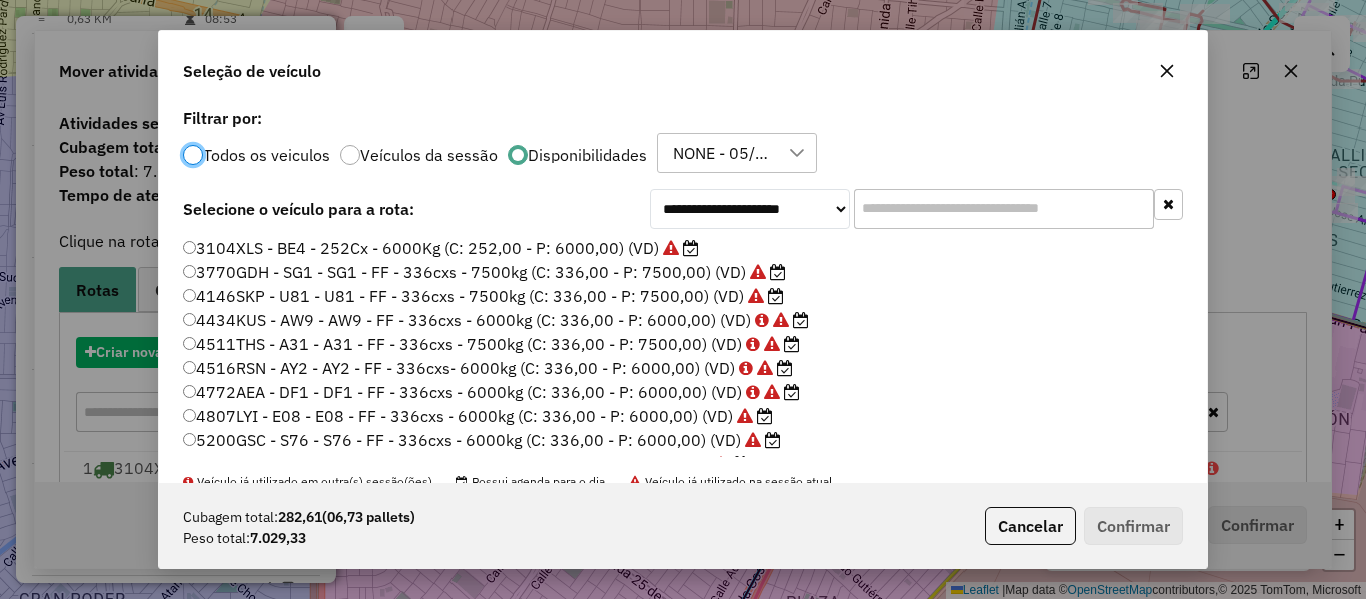 scroll, scrollTop: 11, scrollLeft: 6, axis: both 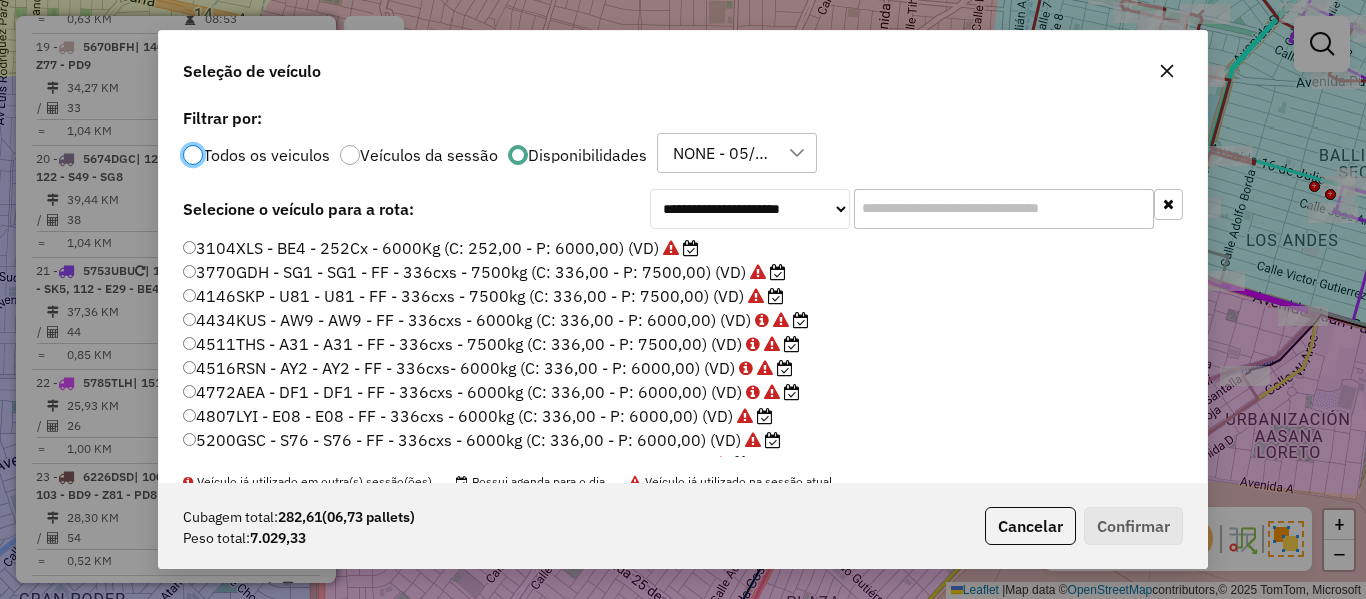 click 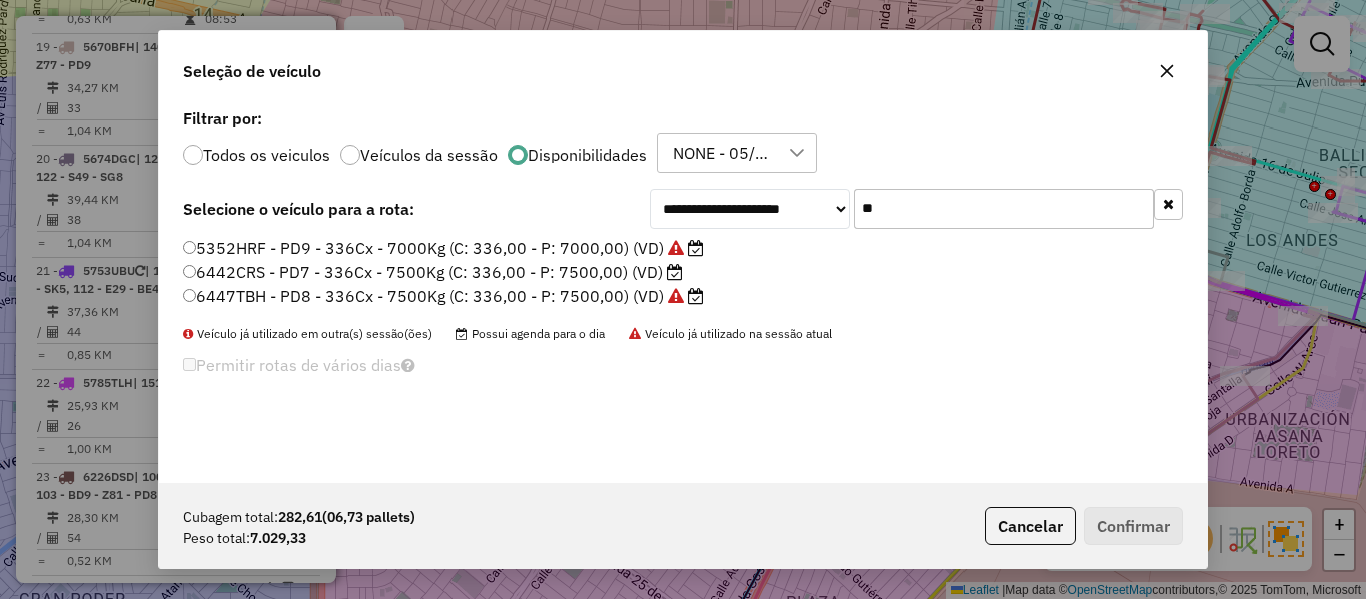 type on "**" 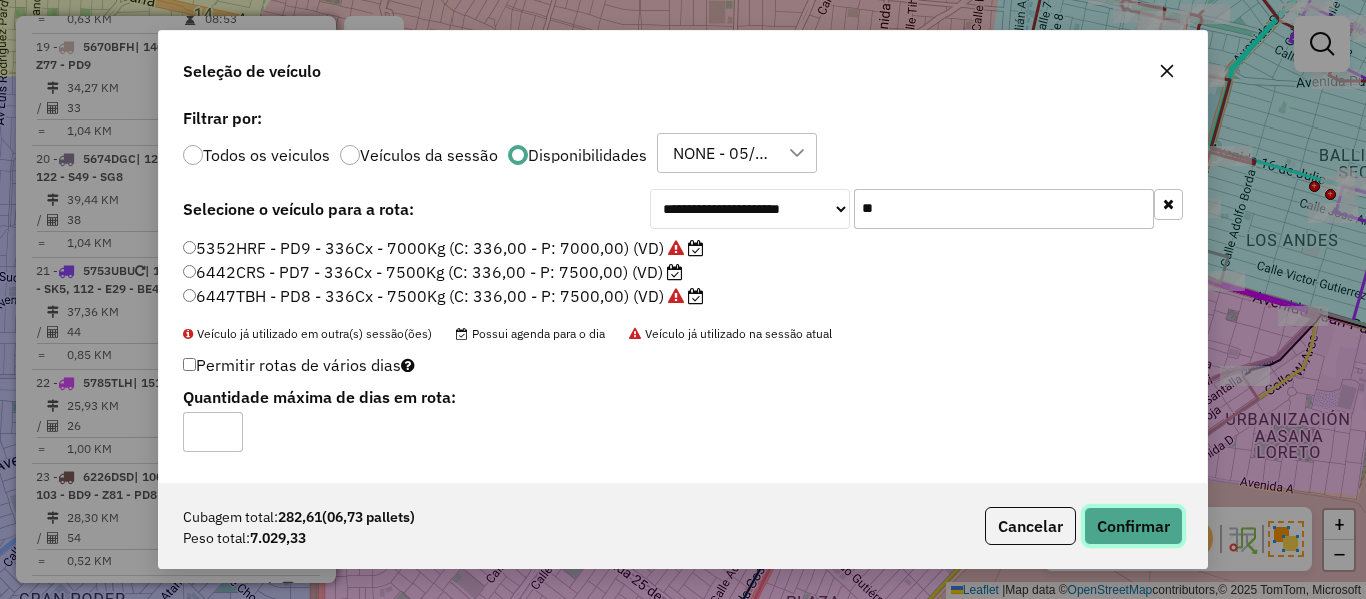 click on "Confirmar" 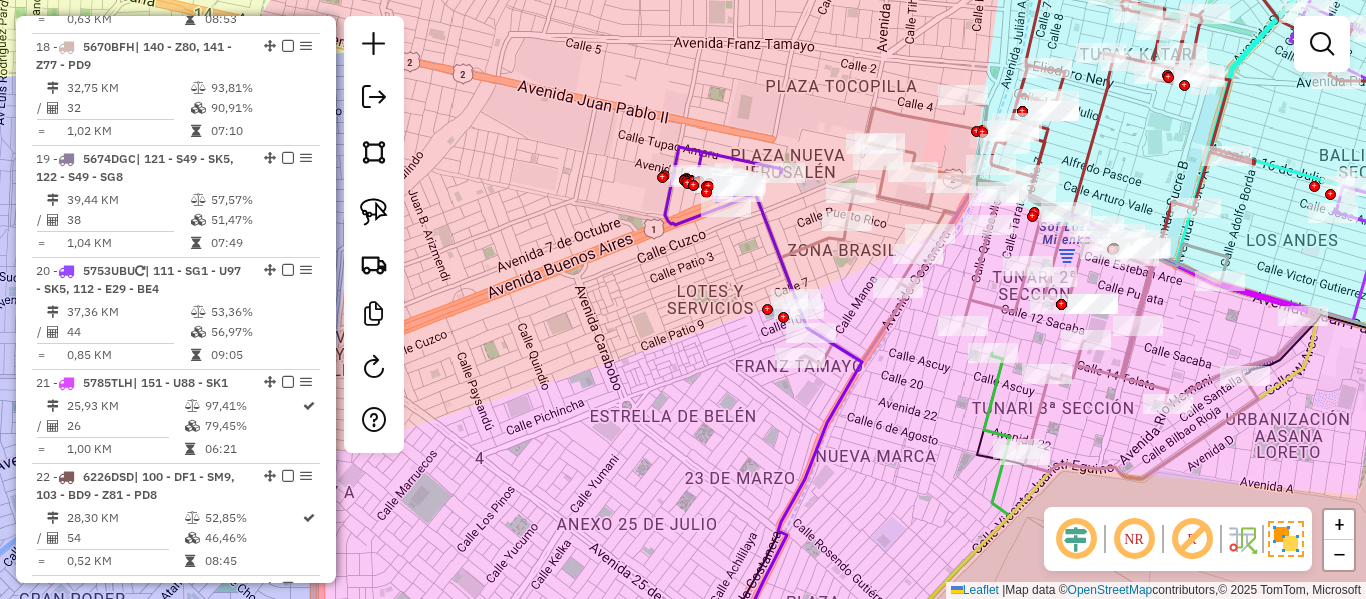 click 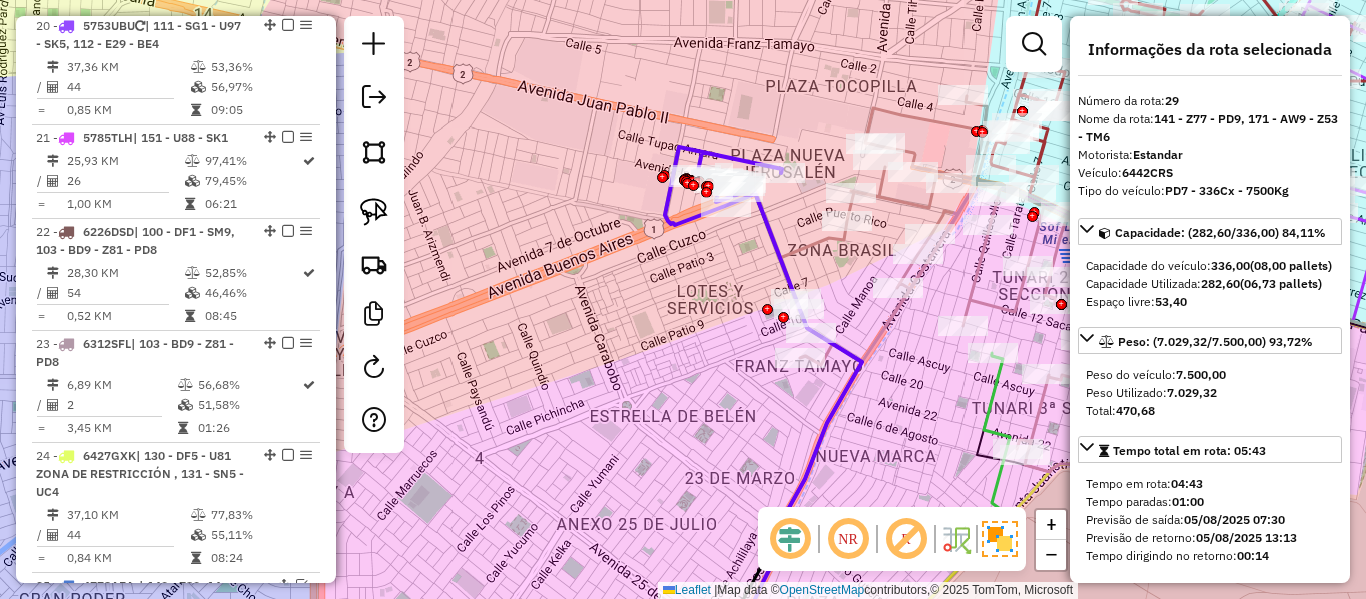 scroll, scrollTop: 3351, scrollLeft: 0, axis: vertical 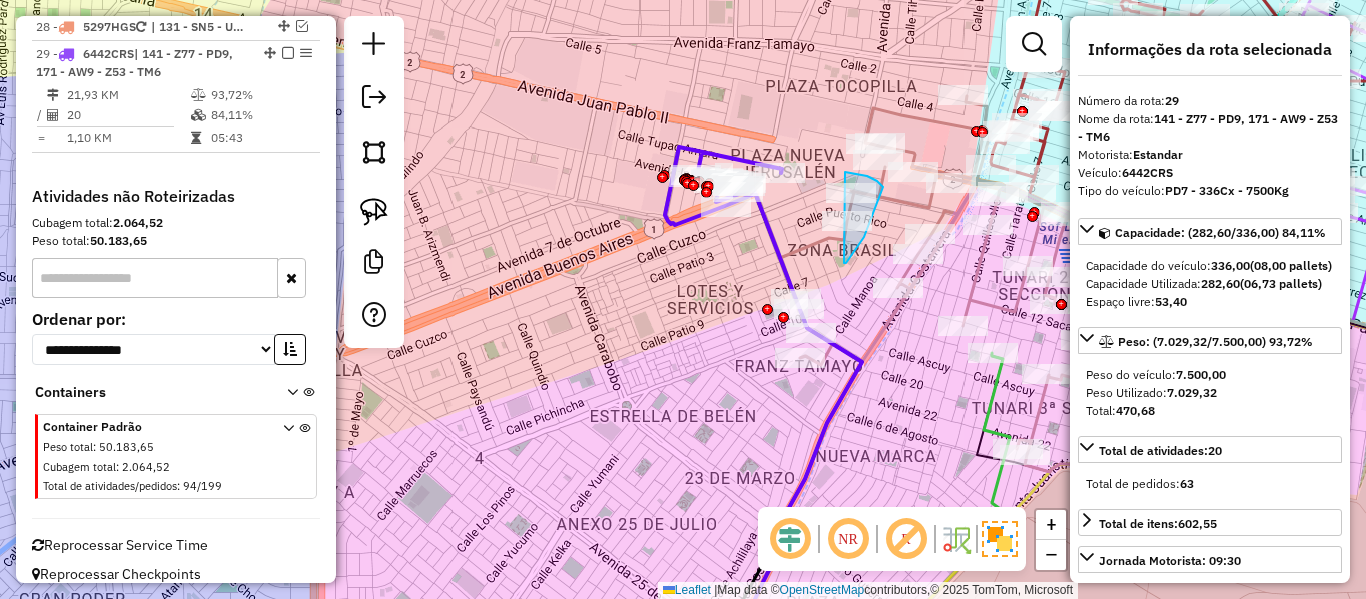 drag, startPoint x: 864, startPoint y: 237, endPoint x: 775, endPoint y: 210, distance: 93.00538 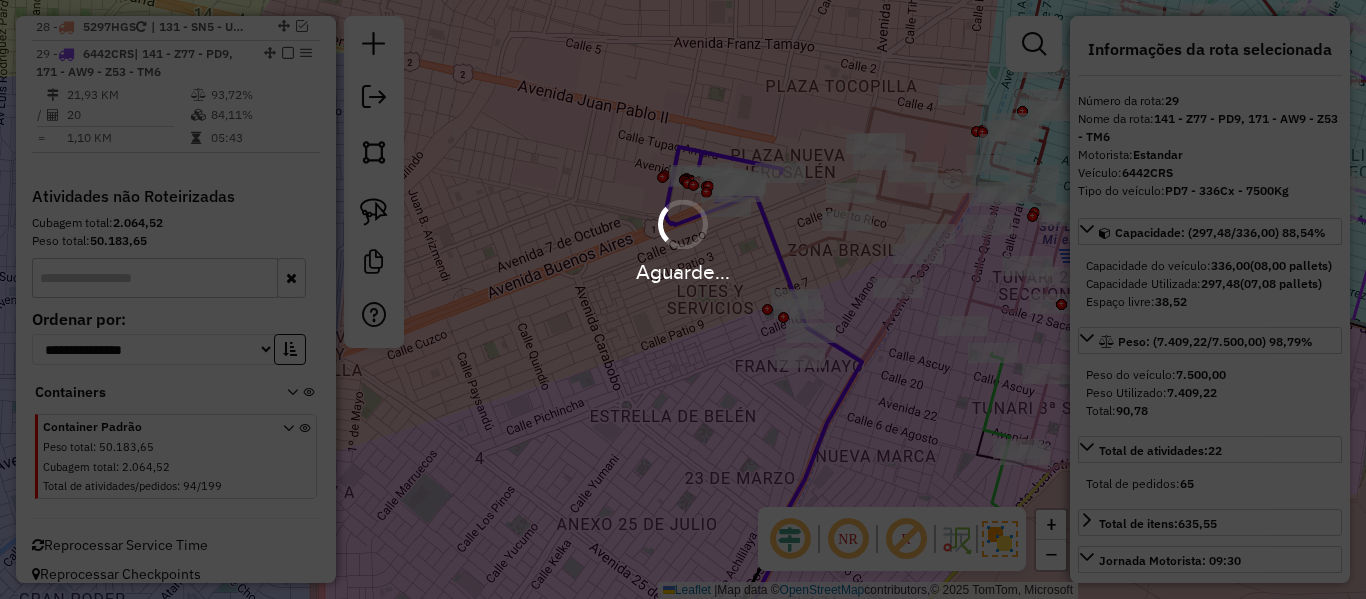 select on "**********" 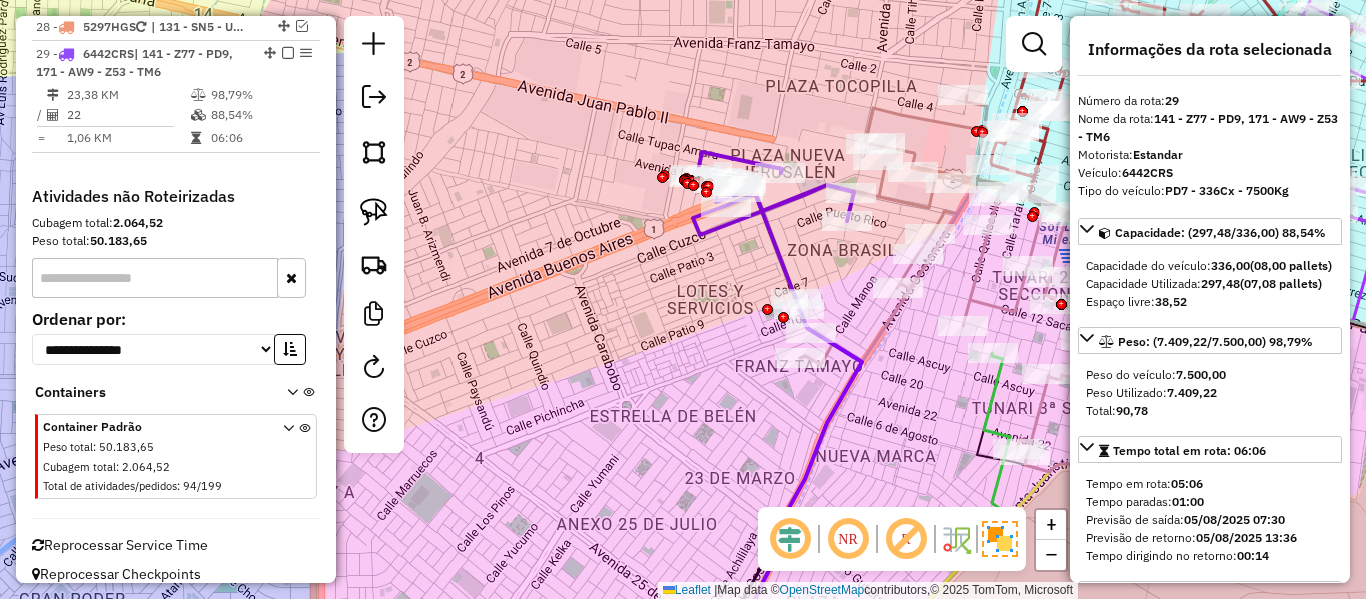 click at bounding box center [288, 53] 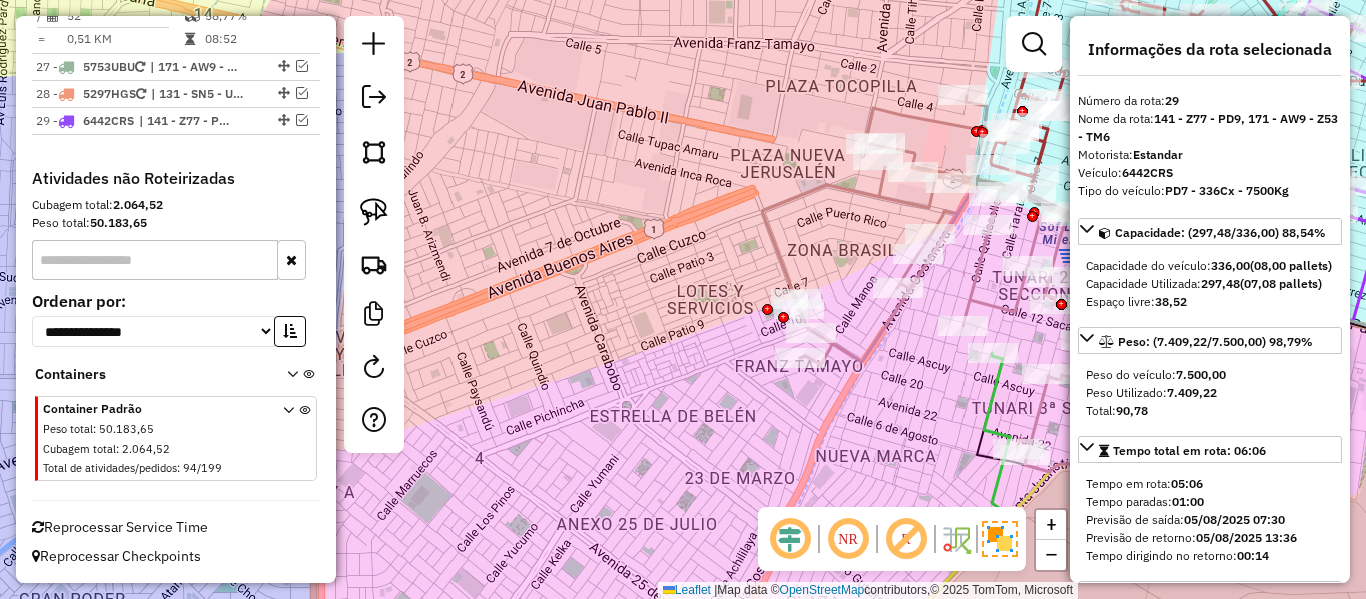 scroll, scrollTop: 3266, scrollLeft: 0, axis: vertical 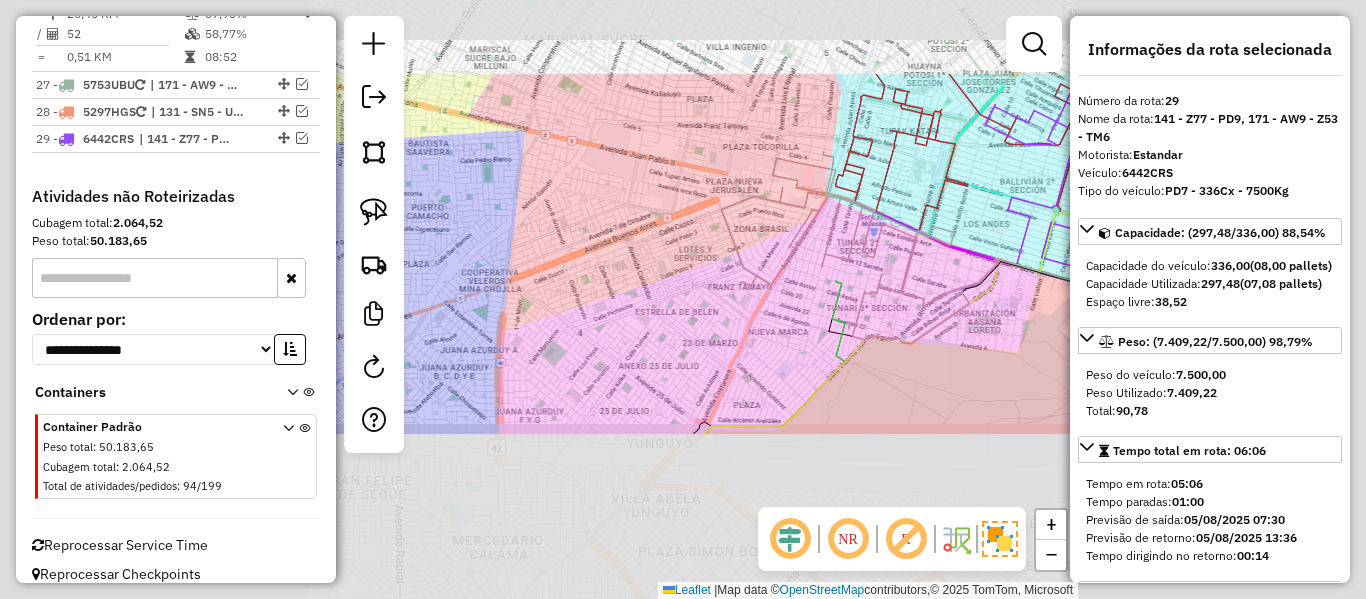 click on "Janela de atendimento Grade de atendimento Capacidade Transportadoras Veículos Cliente Pedidos  Rotas Selecione os dias de semana para filtrar as janelas de atendimento  Seg   Ter   Qua   Qui   Sex   Sáb   Dom  Informe o período da janela de atendimento: De: Até:  Filtrar exatamente a janela do cliente  Considerar janela de atendimento padrão  Selecione os dias de semana para filtrar as grades de atendimento  Seg   Ter   Qua   Qui   Sex   Sáb   Dom   Considerar clientes sem dia de atendimento cadastrado  Clientes fora do dia de atendimento selecionado Filtrar as atividades entre os valores definidos abaixo:  Peso mínimo:   Peso máximo:   Cubagem mínima:   Cubagem máxima:   De:   Até:  Filtrar as atividades entre o tempo de atendimento definido abaixo:  De:   Até:   Considerar capacidade total dos clientes não roteirizados Transportadora: Selecione um ou mais itens Tipo de veículo: Selecione um ou mais itens Veículo: Selecione um ou mais itens Motorista: Selecione um ou mais itens Nome: Rótulo:" 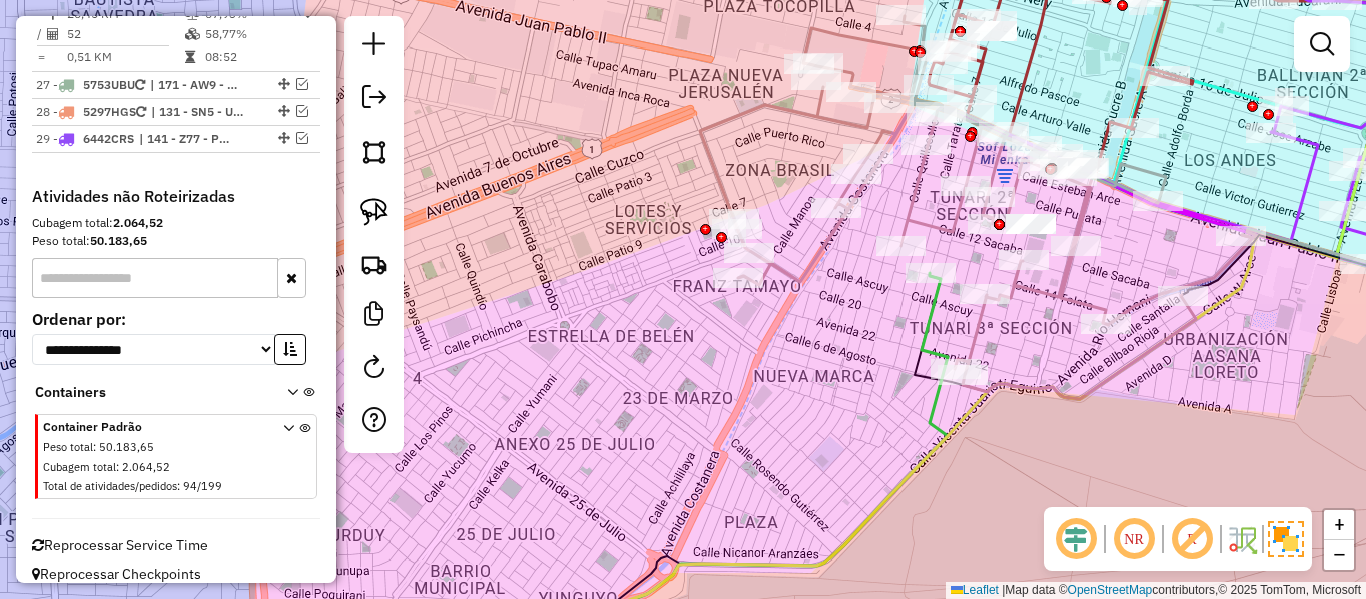 drag, startPoint x: 675, startPoint y: 373, endPoint x: 811, endPoint y: 407, distance: 140.1856 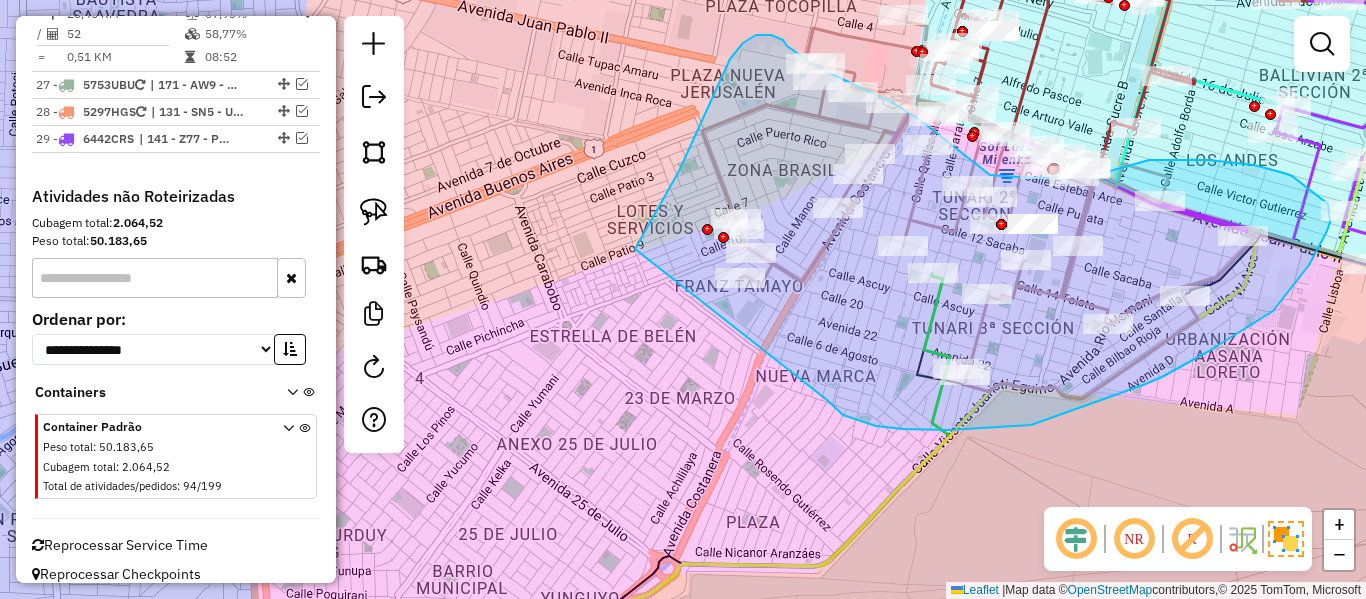 drag, startPoint x: 843, startPoint y: 415, endPoint x: 630, endPoint y: 262, distance: 262.2556 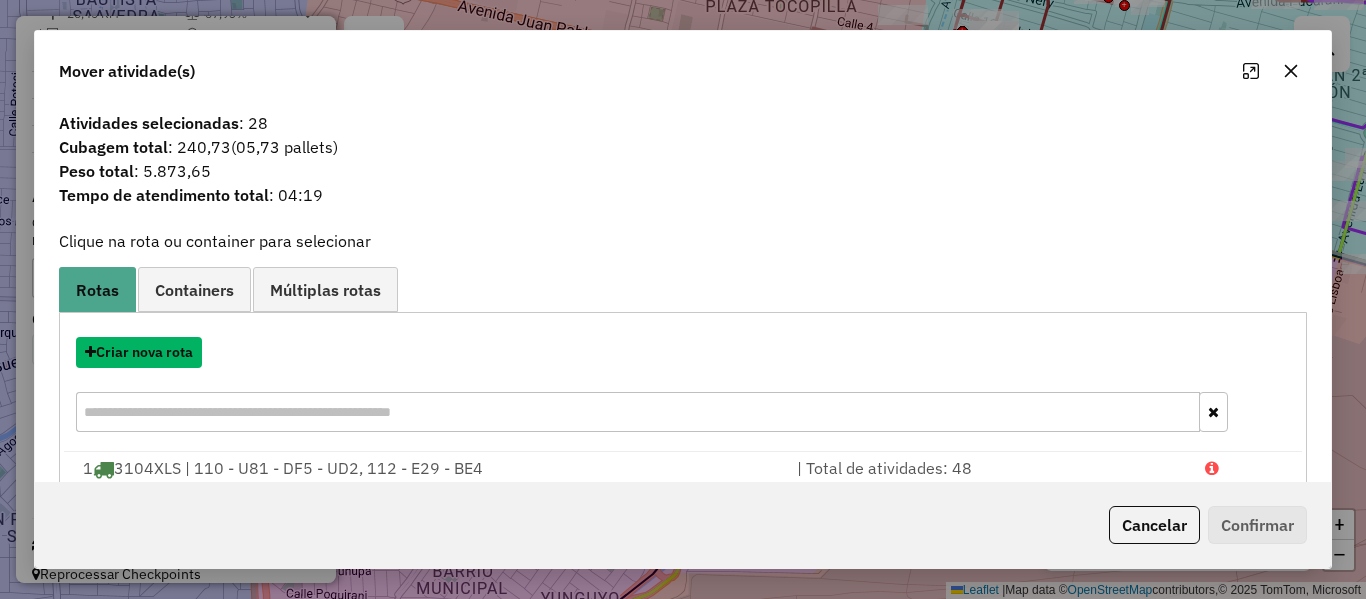 click on "Criar nova rota" at bounding box center (139, 352) 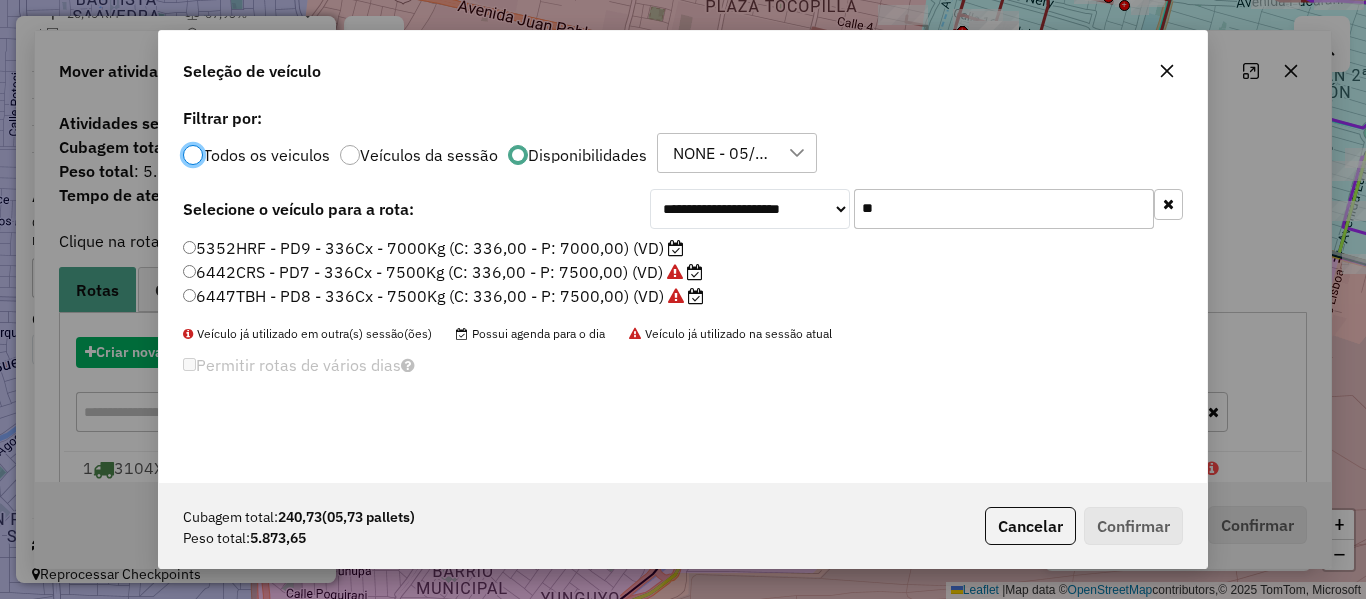 scroll, scrollTop: 11, scrollLeft: 6, axis: both 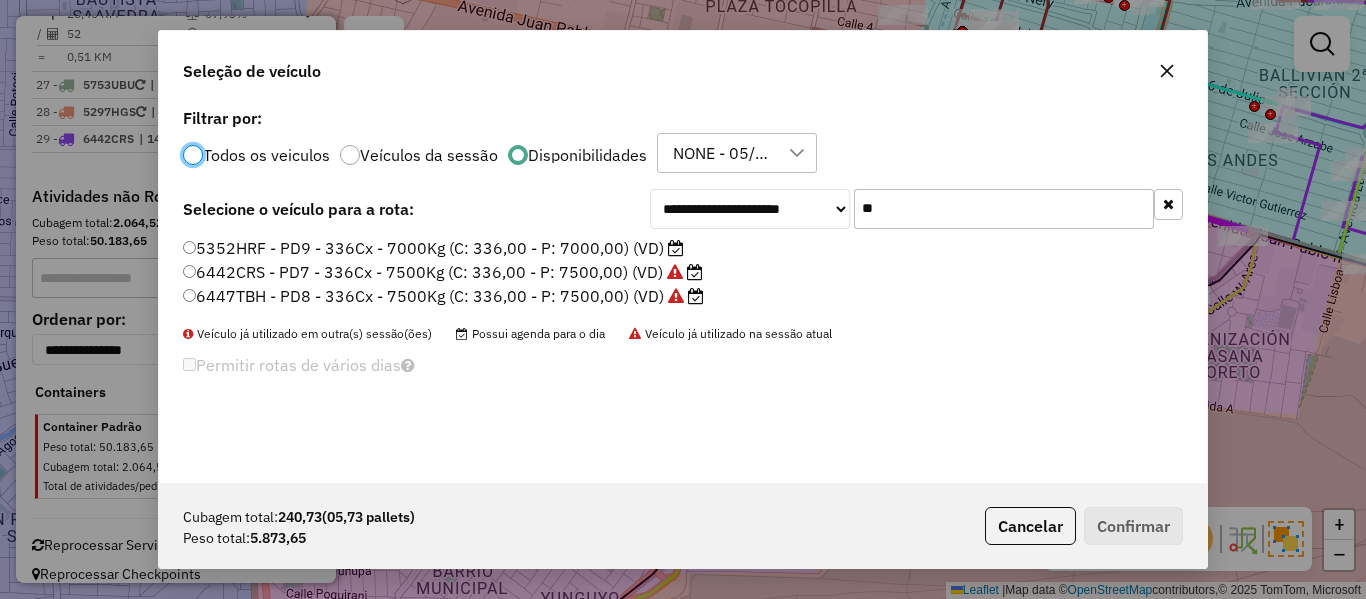 click on "6442CRS - PD7 - 336Cx - 7500Kg (C: 336,00 - P: 7500,00) (VD)" 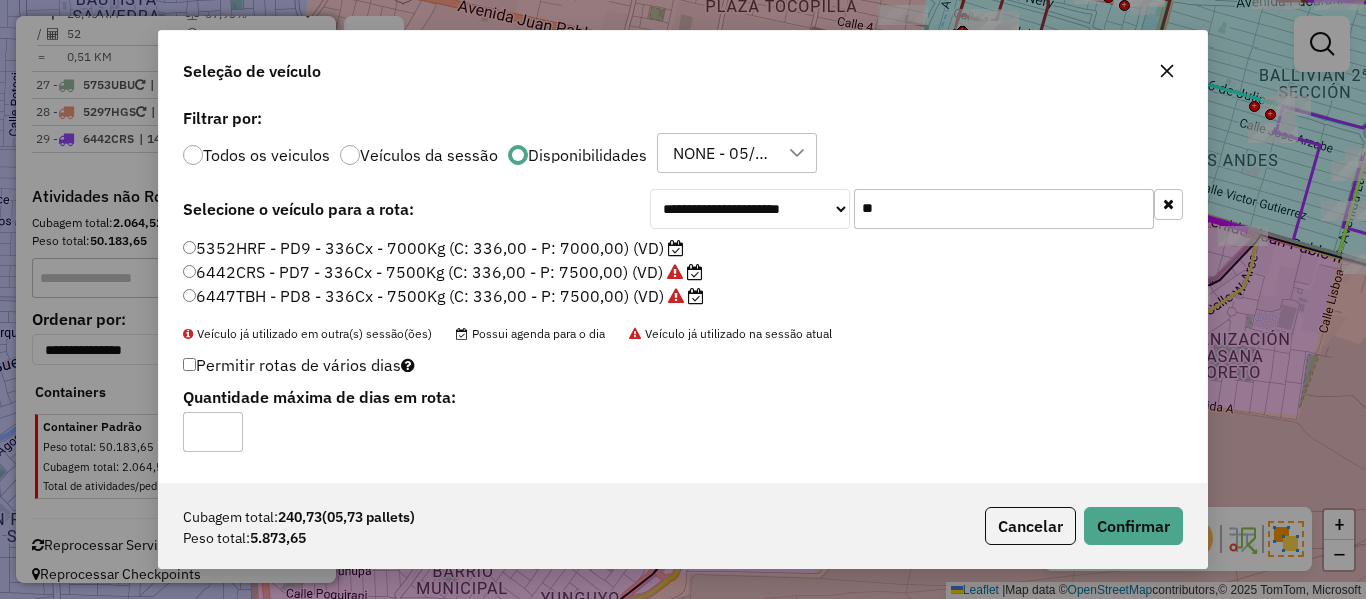drag, startPoint x: 692, startPoint y: 252, endPoint x: 666, endPoint y: 252, distance: 26 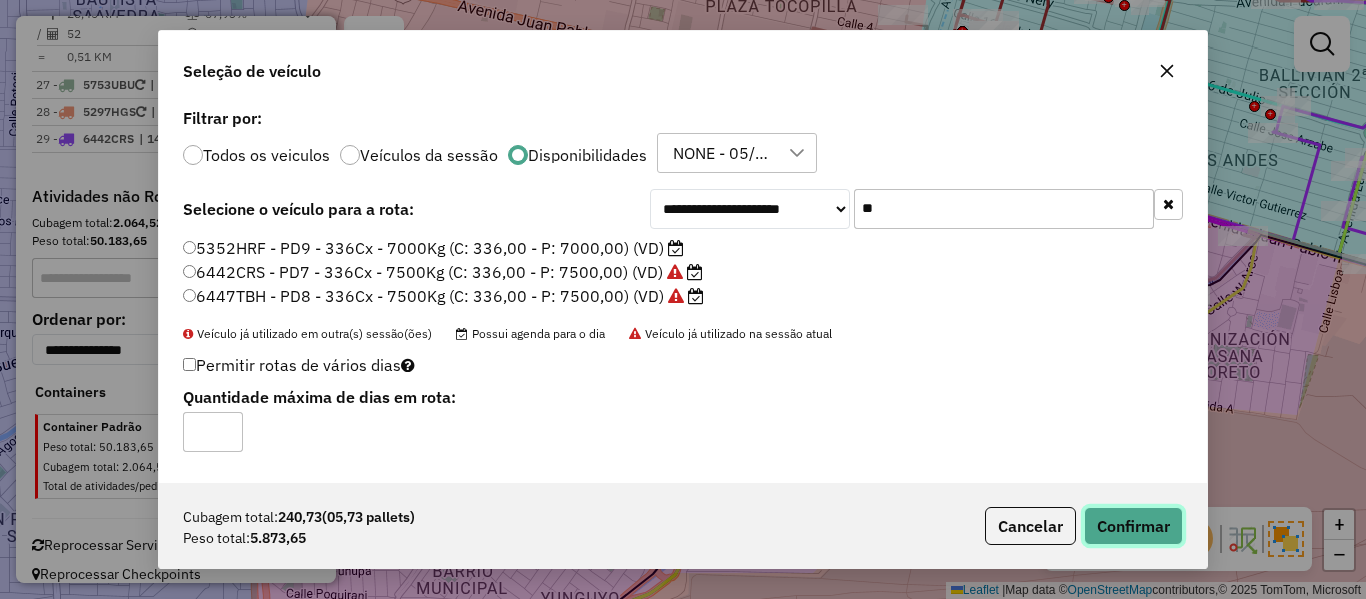 click on "Confirmar" 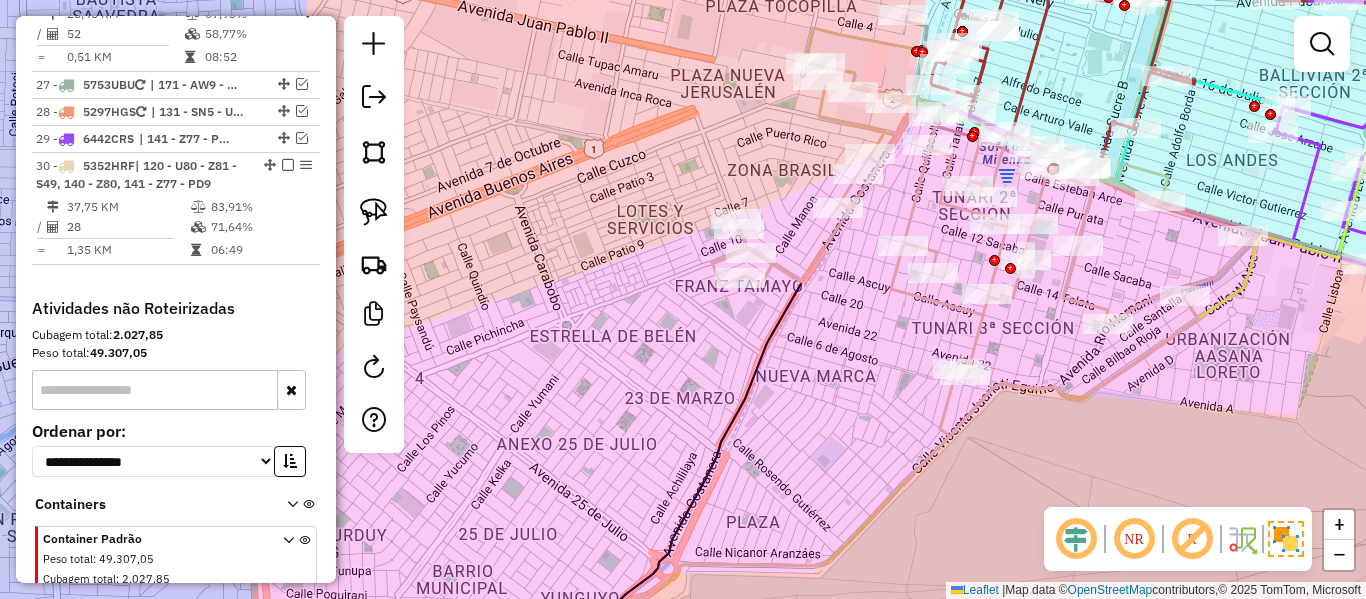 scroll, scrollTop: 3351, scrollLeft: 0, axis: vertical 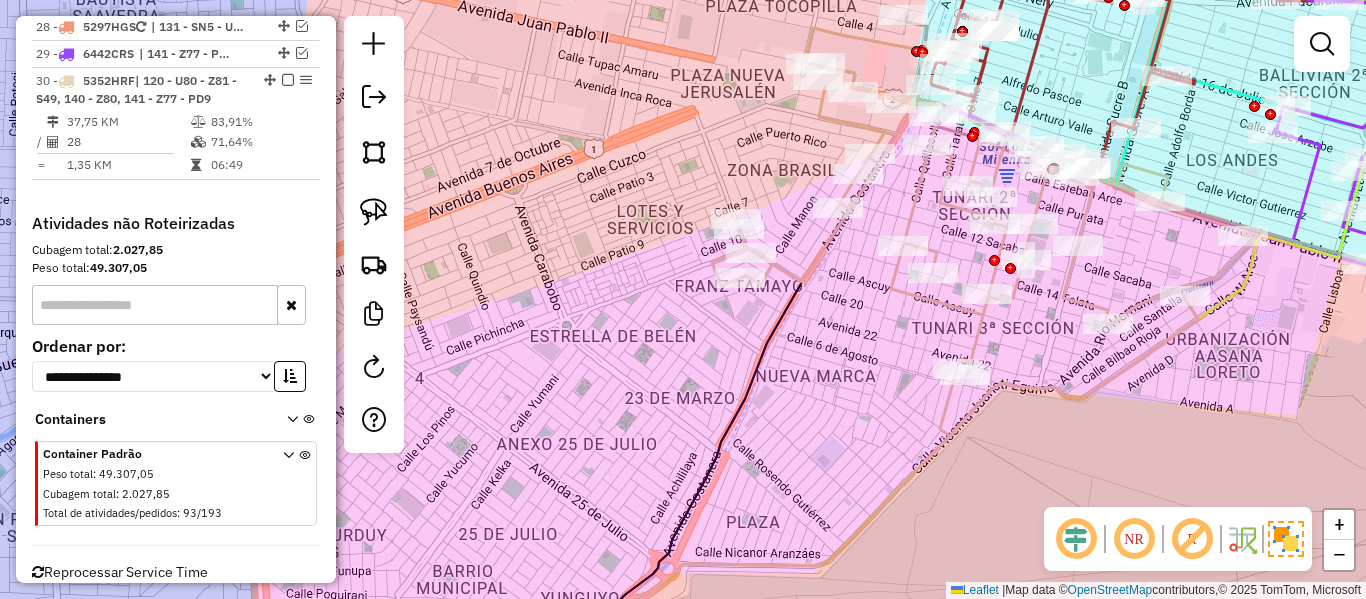 click on "Rota 30 - Placa 5352HRF  0000034782 - T GLORIA GUITIE Janela de atendimento Grade de atendimento Capacidade Transportadoras Veículos Cliente Pedidos  Rotas Selecione os dias de semana para filtrar as janelas de atendimento  Seg   Ter   Qua   Qui   Sex   Sáb   Dom  Informe o período da janela de atendimento: De: Até:  Filtrar exatamente a janela do cliente  Considerar janela de atendimento padrão  Selecione os dias de semana para filtrar as grades de atendimento  Seg   Ter   Qua   Qui   Sex   Sáb   Dom   Considerar clientes sem dia de atendimento cadastrado  Clientes fora do dia de atendimento selecionado Filtrar as atividades entre os valores definidos abaixo:  Peso mínimo:   Peso máximo:   Cubagem mínima:   Cubagem máxima:   De:   Até:  Filtrar as atividades entre o tempo de atendimento definido abaixo:  De:   Até:   Considerar capacidade total dos clientes não roteirizados Transportadora: Selecione um ou mais itens Tipo de veículo: Selecione um ou mais itens Veículo: Motorista: Nome: Rótulo:" 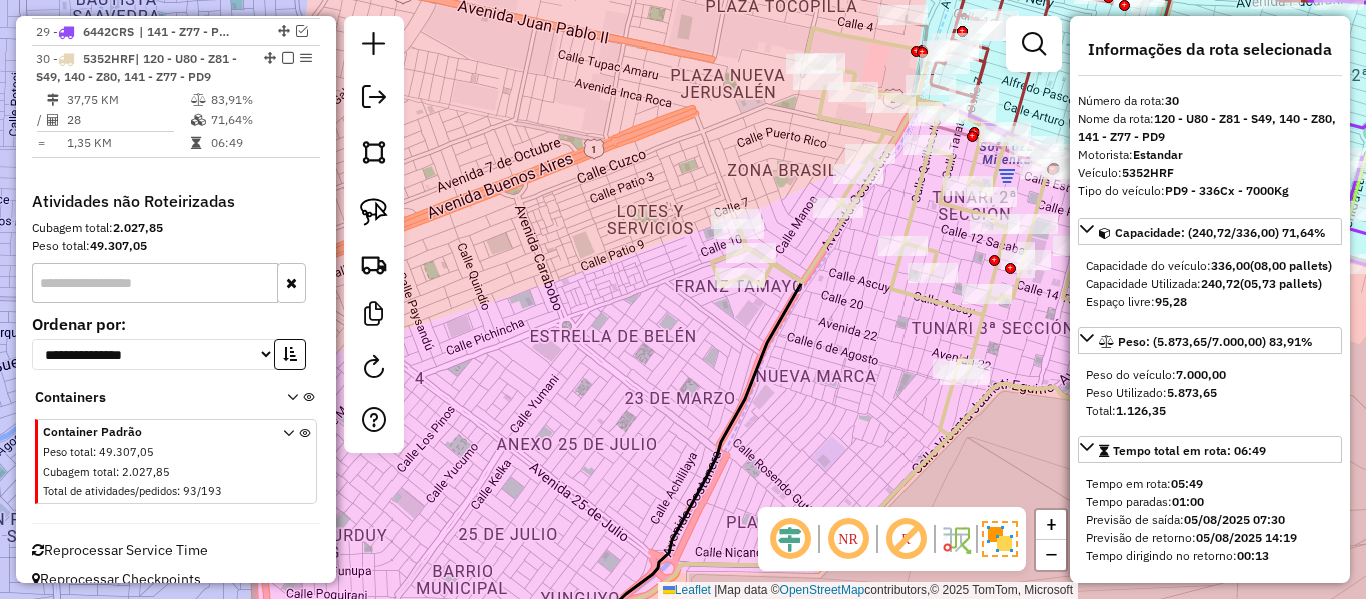 scroll, scrollTop: 3378, scrollLeft: 0, axis: vertical 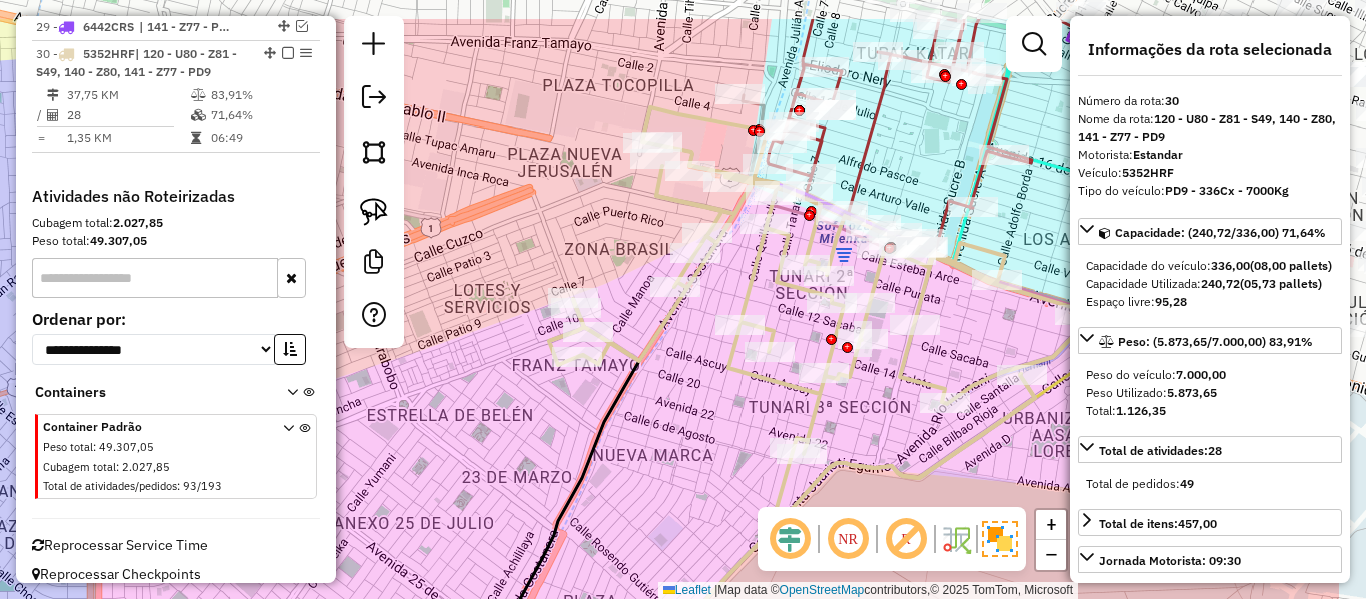 drag, startPoint x: 860, startPoint y: 322, endPoint x: 697, endPoint y: 401, distance: 181.13531 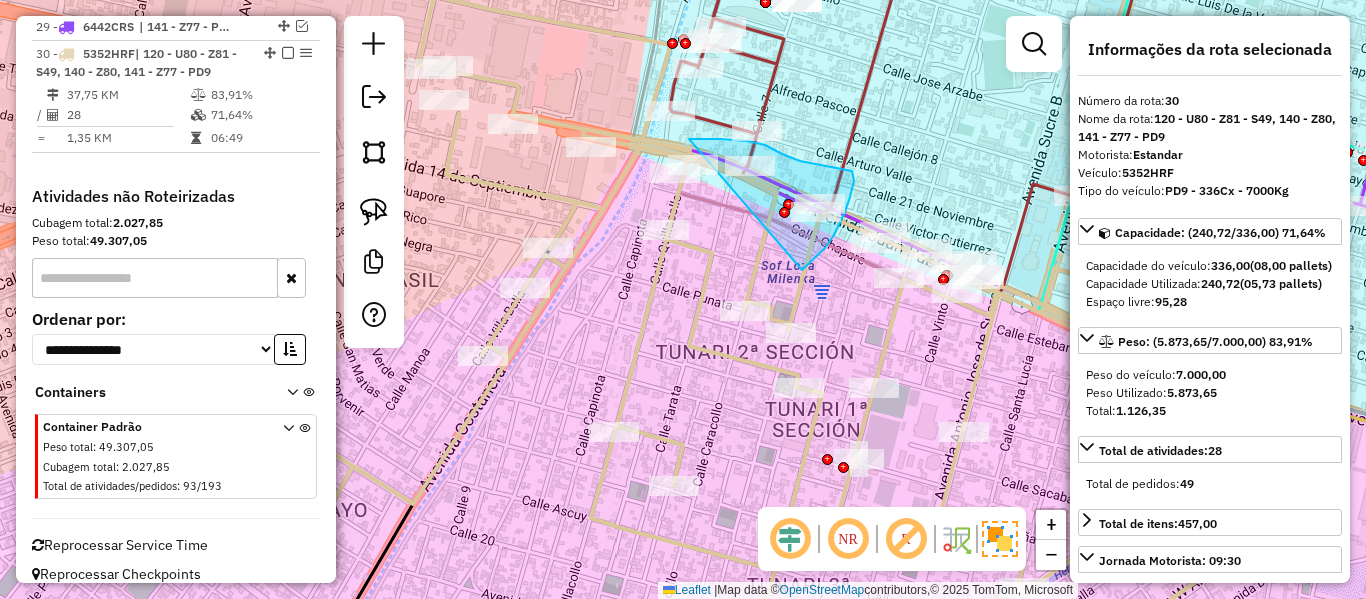 drag, startPoint x: 802, startPoint y: 270, endPoint x: 615, endPoint y: 194, distance: 201.85391 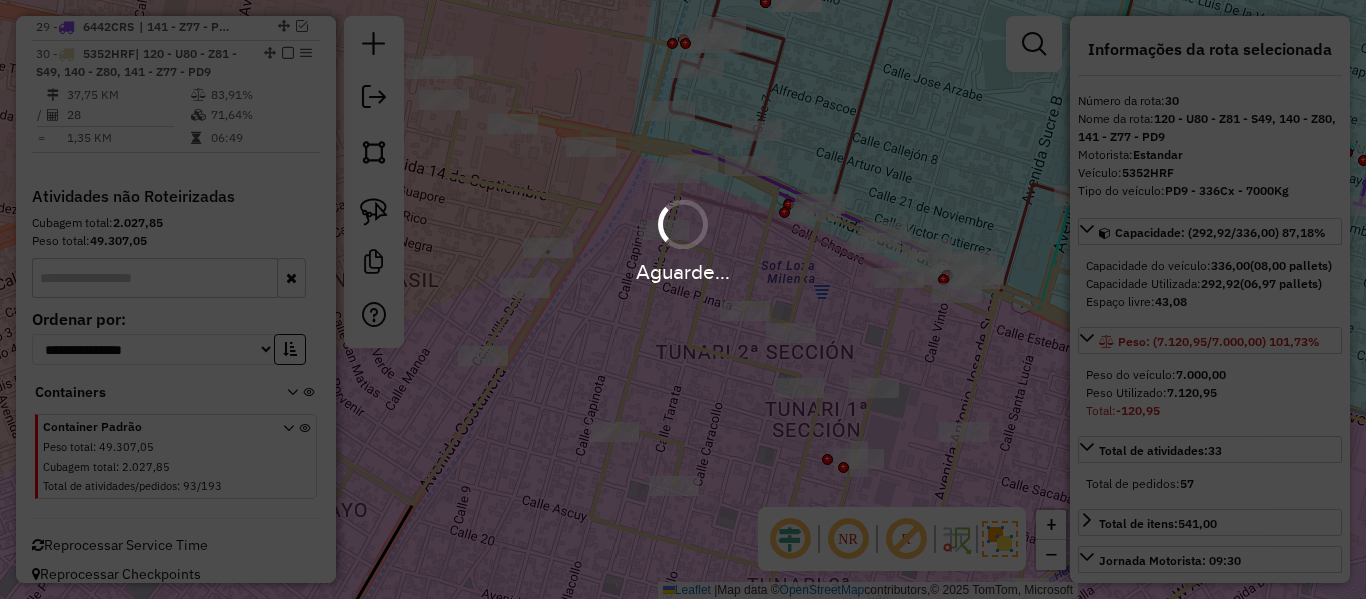 select on "**********" 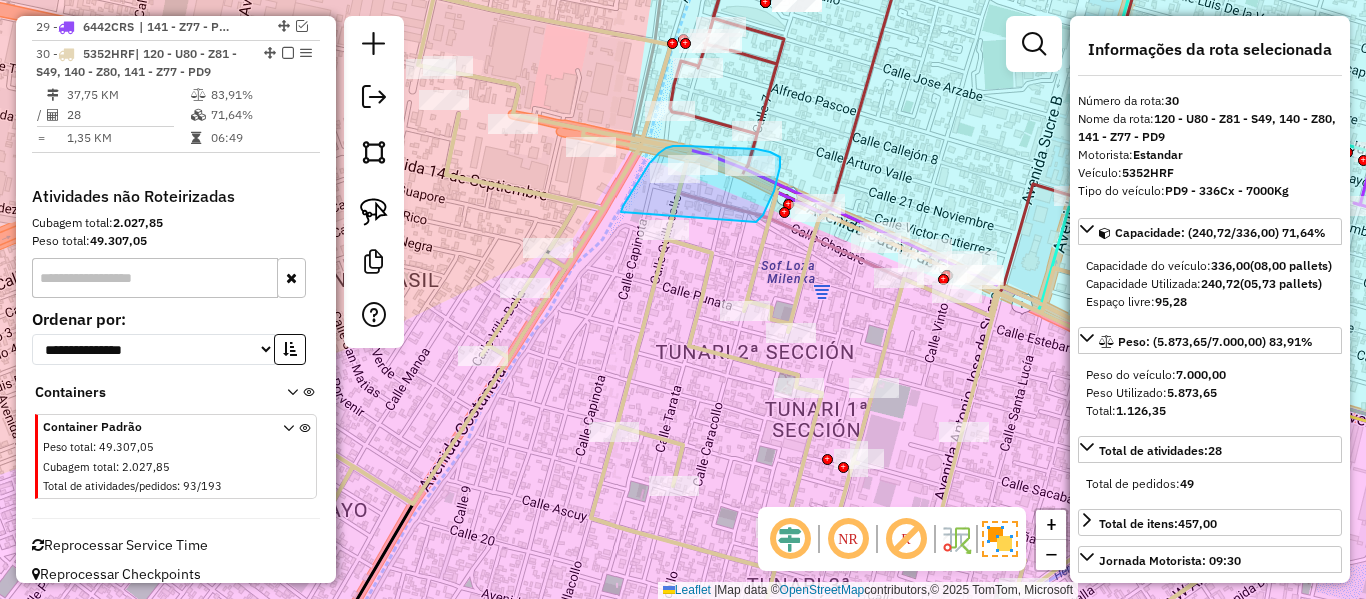drag, startPoint x: 756, startPoint y: 222, endPoint x: 619, endPoint y: 220, distance: 137.0146 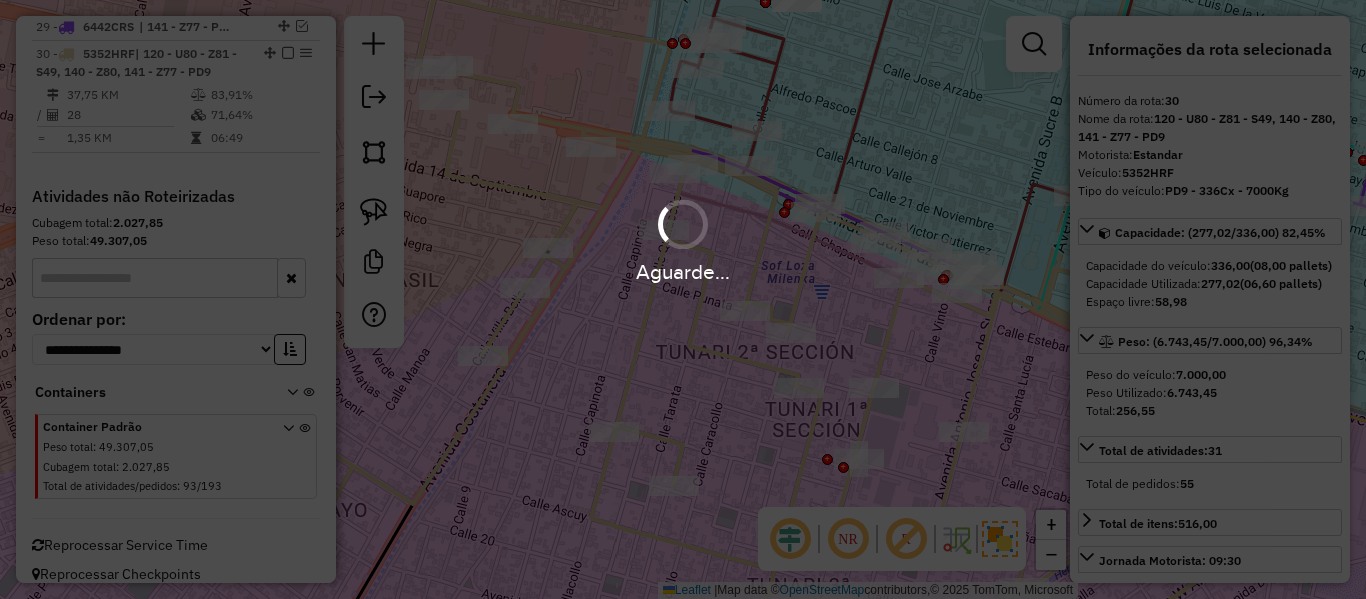 select on "**********" 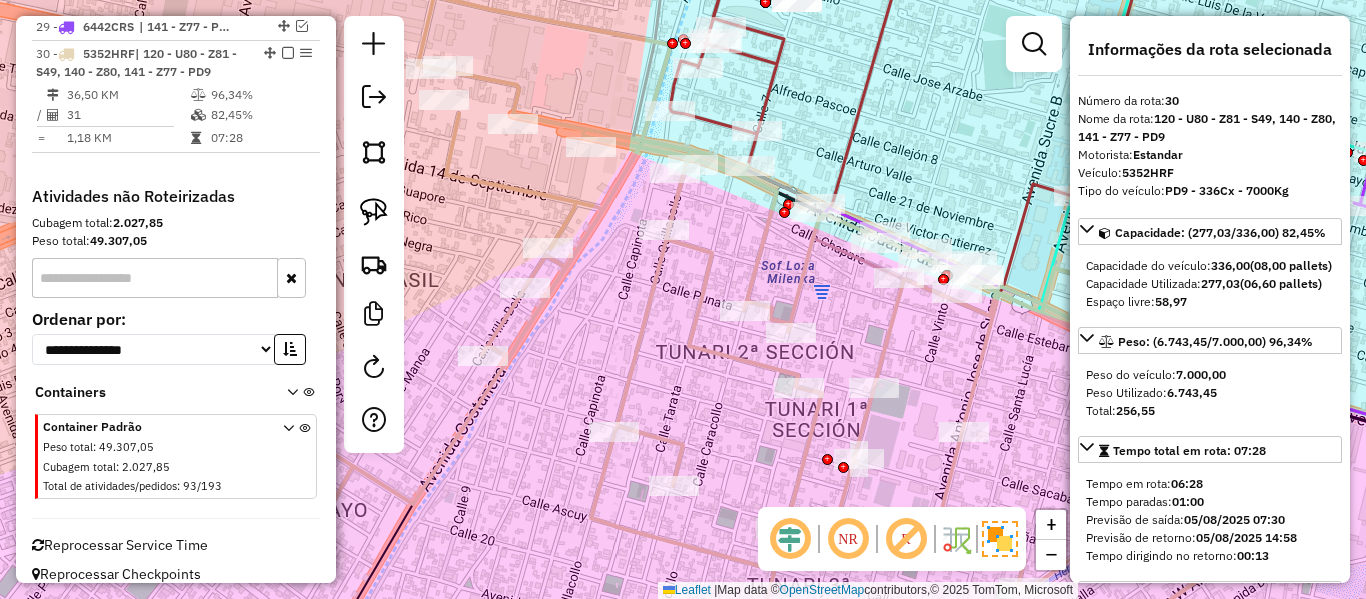 click 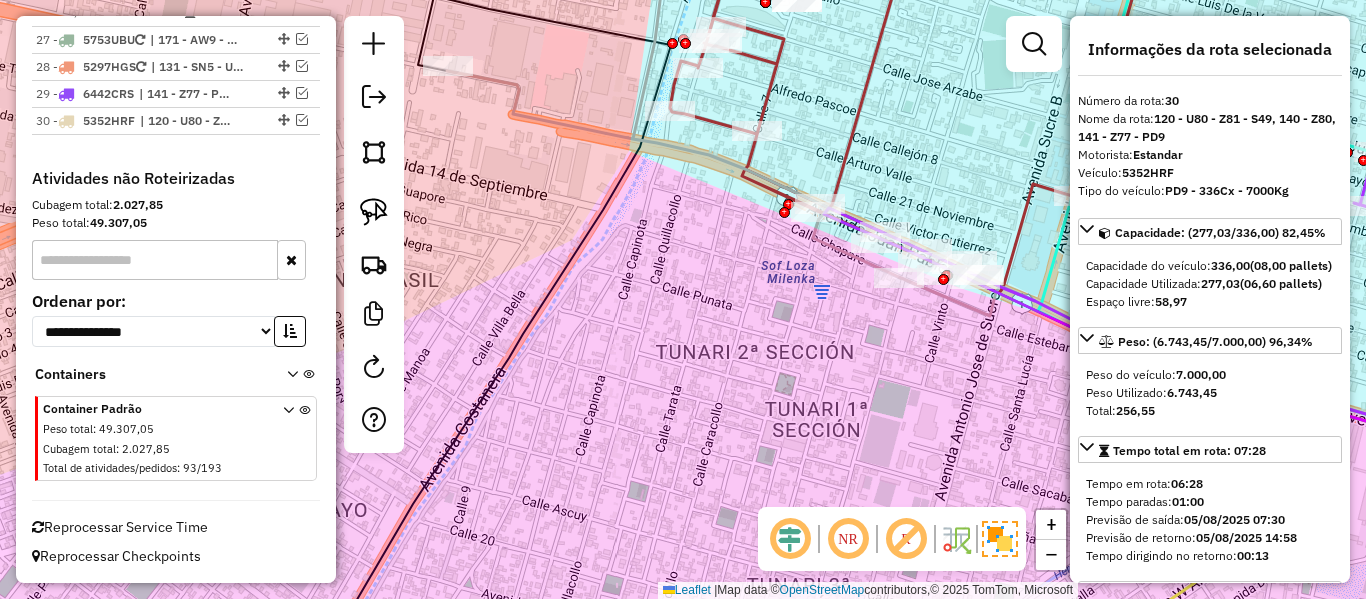 scroll, scrollTop: 3293, scrollLeft: 0, axis: vertical 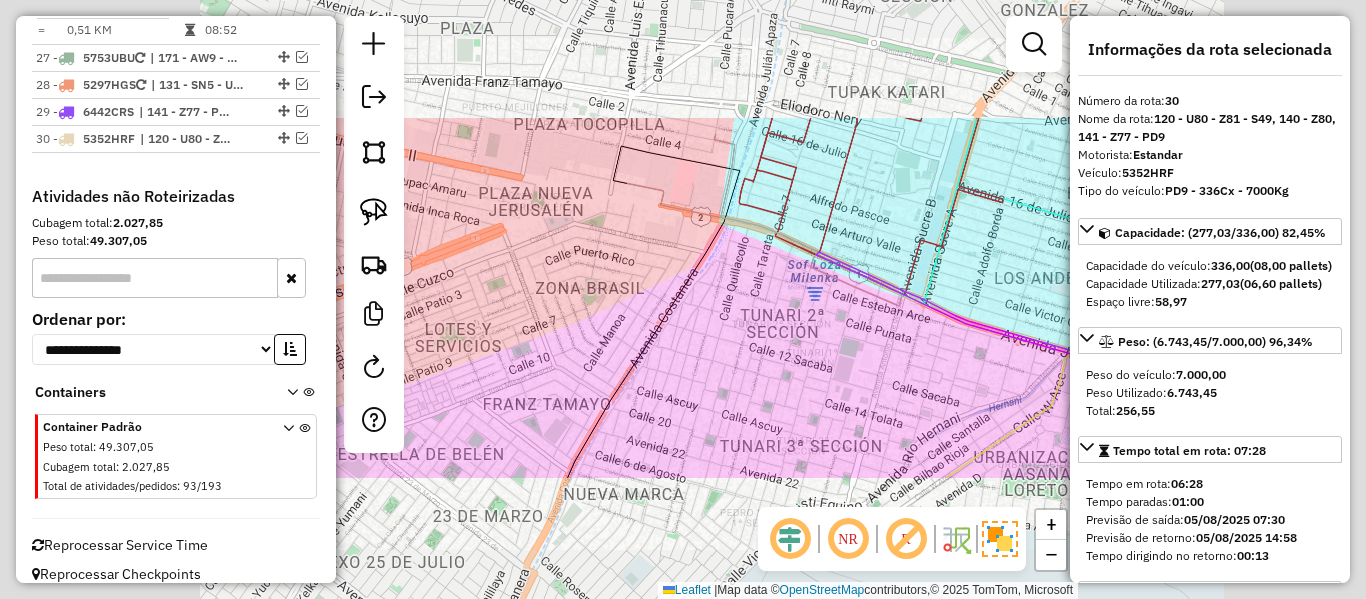 click on "Janela de atendimento Grade de atendimento Capacidade Transportadoras Veículos Cliente Pedidos  Rotas Selecione os dias de semana para filtrar as janelas de atendimento  Seg   Ter   Qua   Qui   Sex   Sáb   Dom  Informe o período da janela de atendimento: De: Até:  Filtrar exatamente a janela do cliente  Considerar janela de atendimento padrão  Selecione os dias de semana para filtrar as grades de atendimento  Seg   Ter   Qua   Qui   Sex   Sáb   Dom   Considerar clientes sem dia de atendimento cadastrado  Clientes fora do dia de atendimento selecionado Filtrar as atividades entre os valores definidos abaixo:  Peso mínimo:   Peso máximo:   Cubagem mínima:   Cubagem máxima:   De:   Até:  Filtrar as atividades entre o tempo de atendimento definido abaixo:  De:   Até:   Considerar capacidade total dos clientes não roteirizados Transportadora: Selecione um ou mais itens Tipo de veículo: Selecione um ou mais itens Veículo: Selecione um ou mais itens Motorista: Selecione um ou mais itens Nome: Rótulo:" 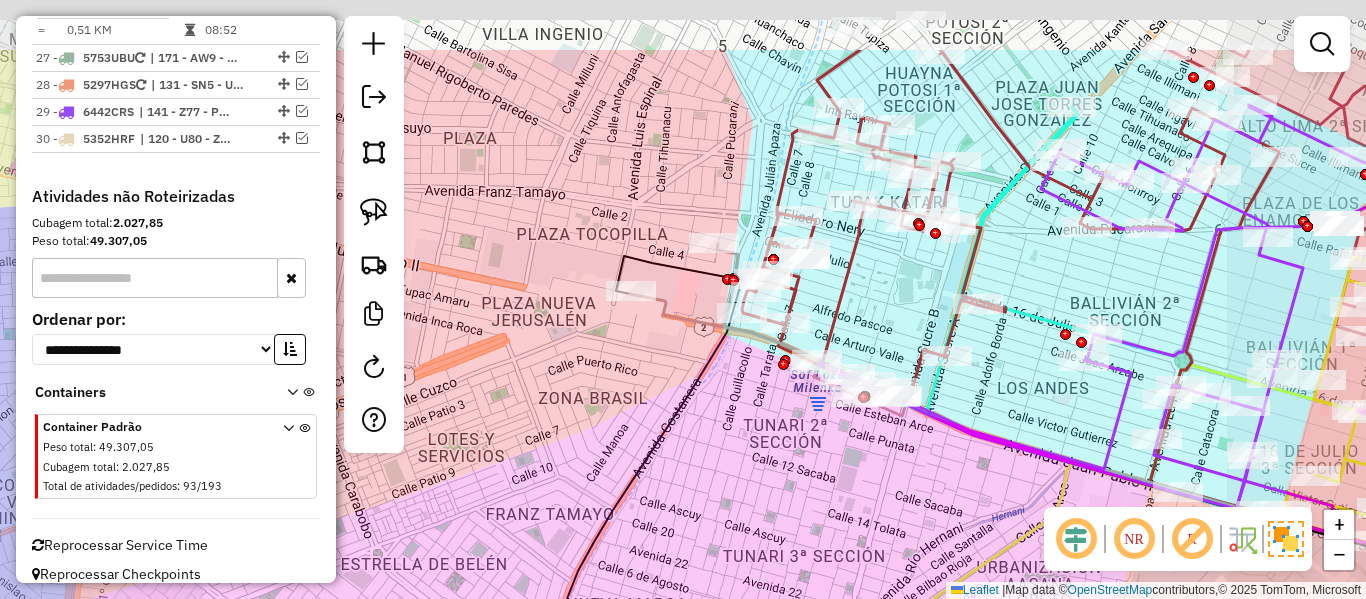 drag, startPoint x: 729, startPoint y: 292, endPoint x: 731, endPoint y: 402, distance: 110.01818 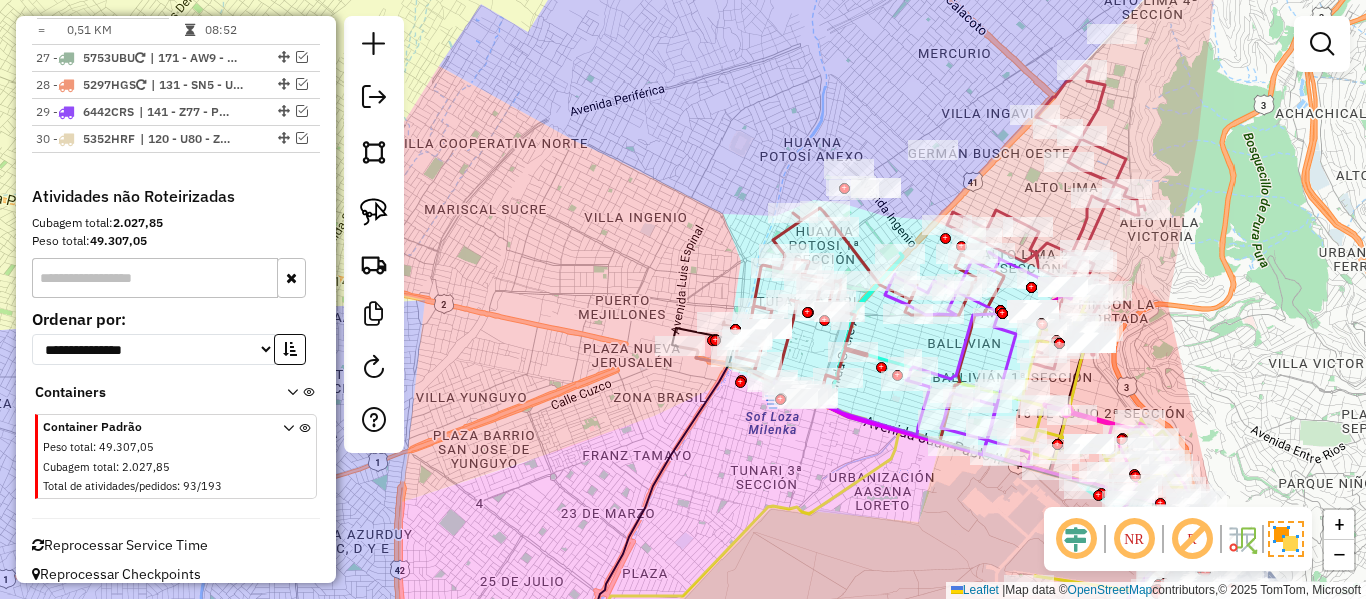 drag, startPoint x: 699, startPoint y: 165, endPoint x: 676, endPoint y: 161, distance: 23.345236 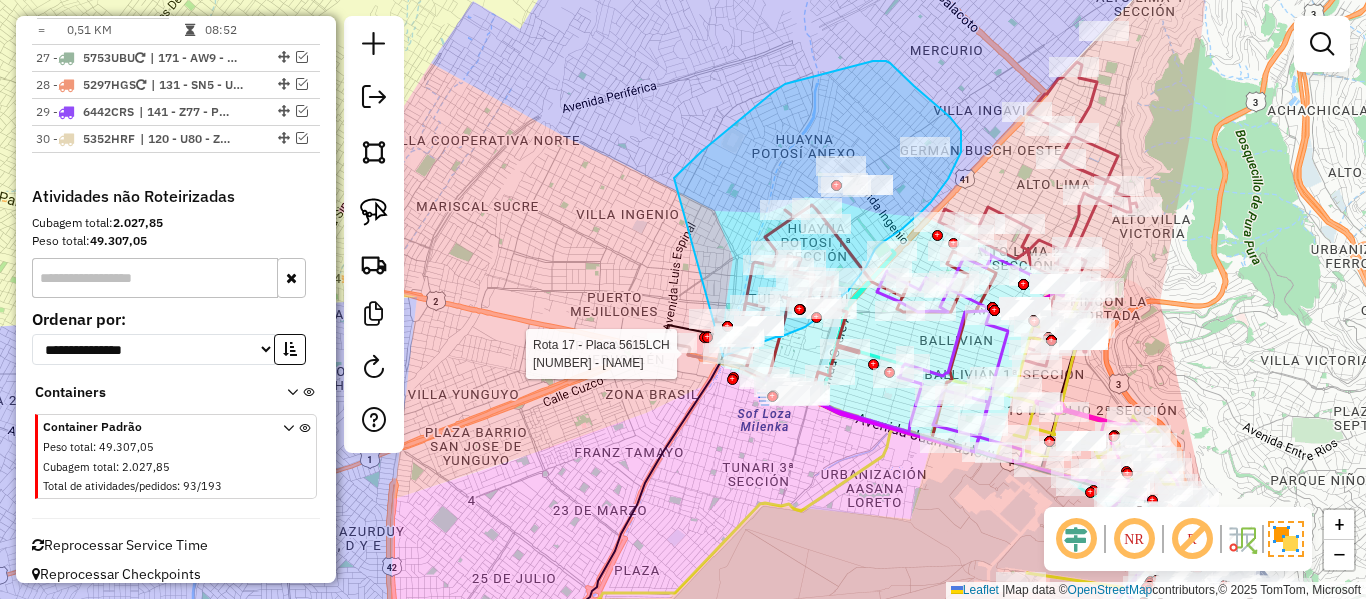drag, startPoint x: 772, startPoint y: 93, endPoint x: 594, endPoint y: 345, distance: 308.5255 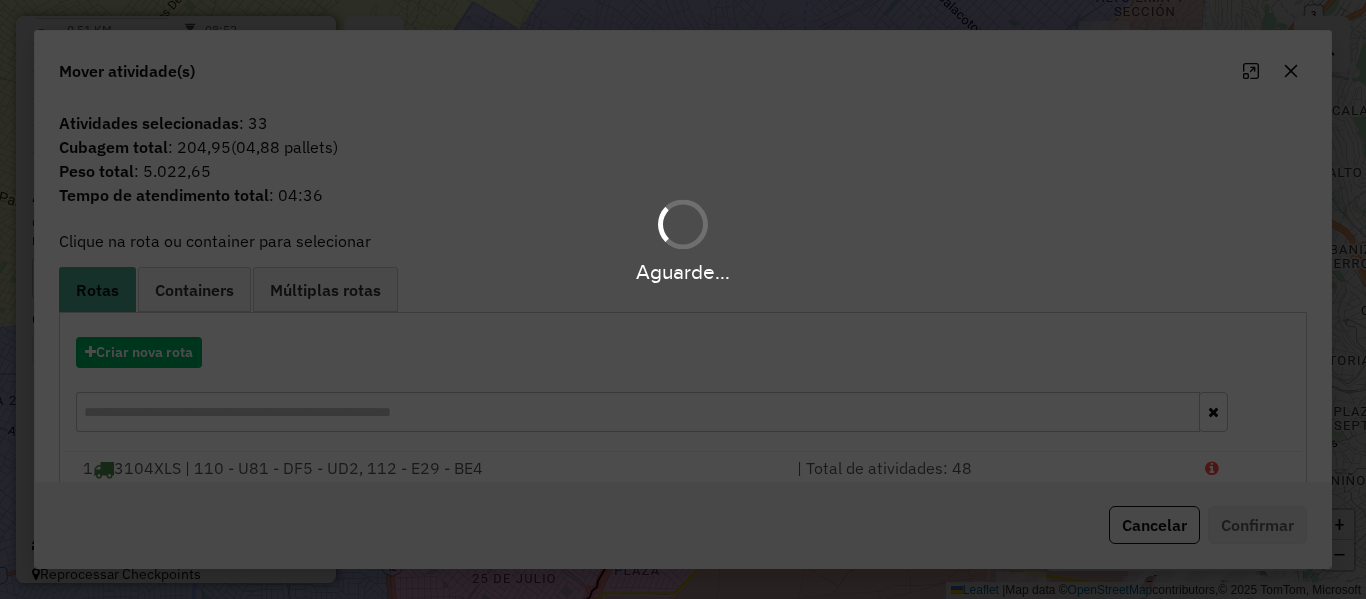 click on "Aguarde..." at bounding box center [683, 299] 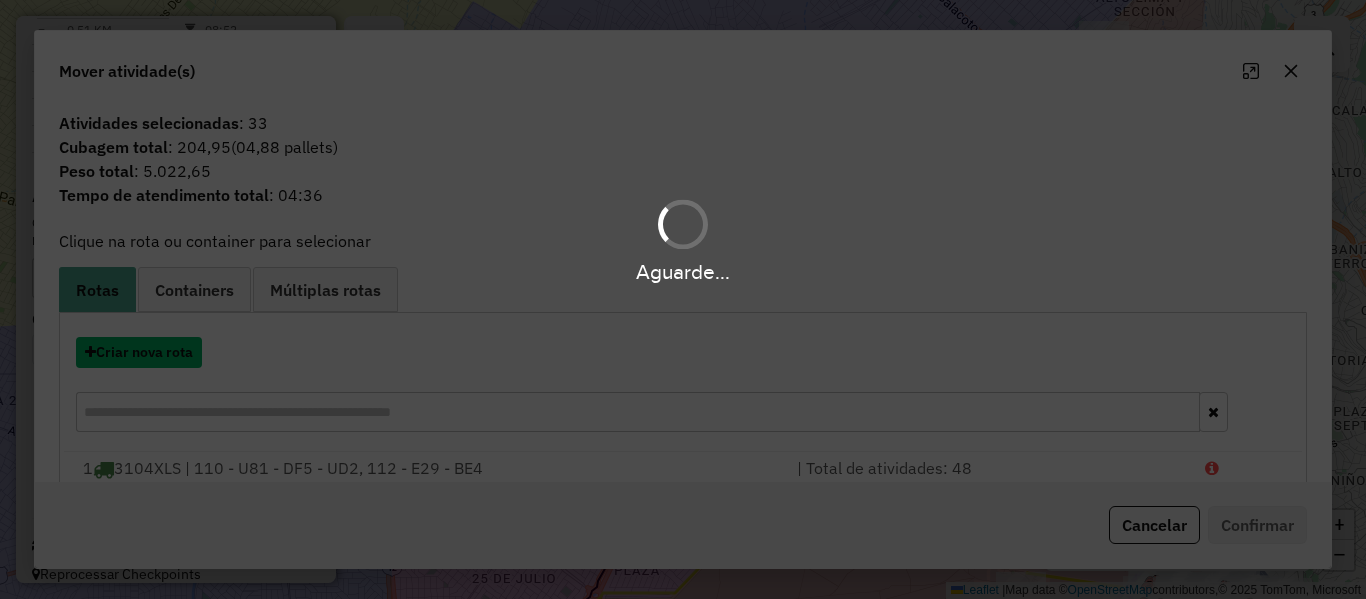 click on "Criar nova rota" at bounding box center [139, 352] 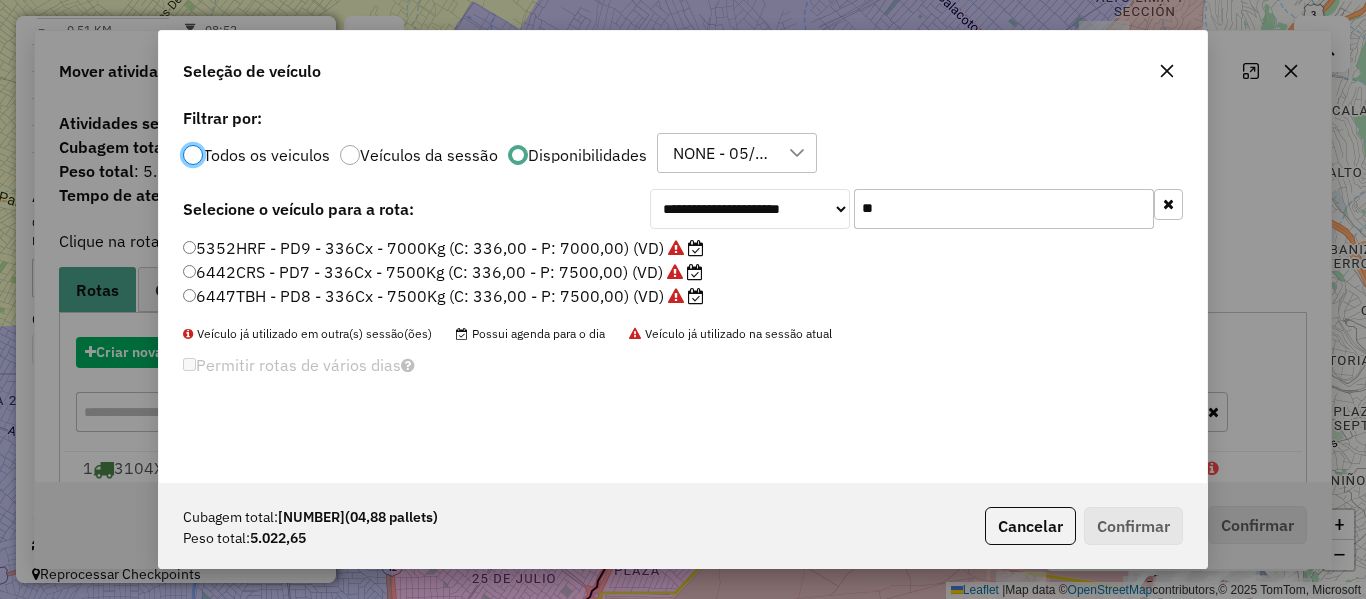 scroll, scrollTop: 11, scrollLeft: 6, axis: both 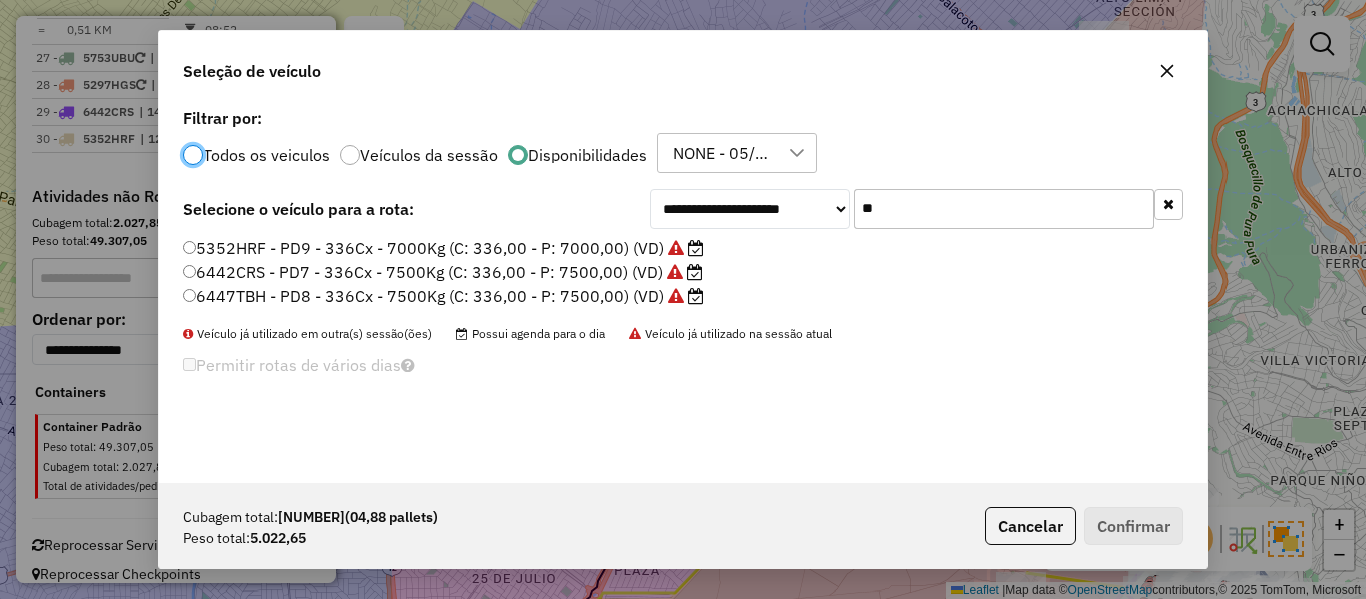 click 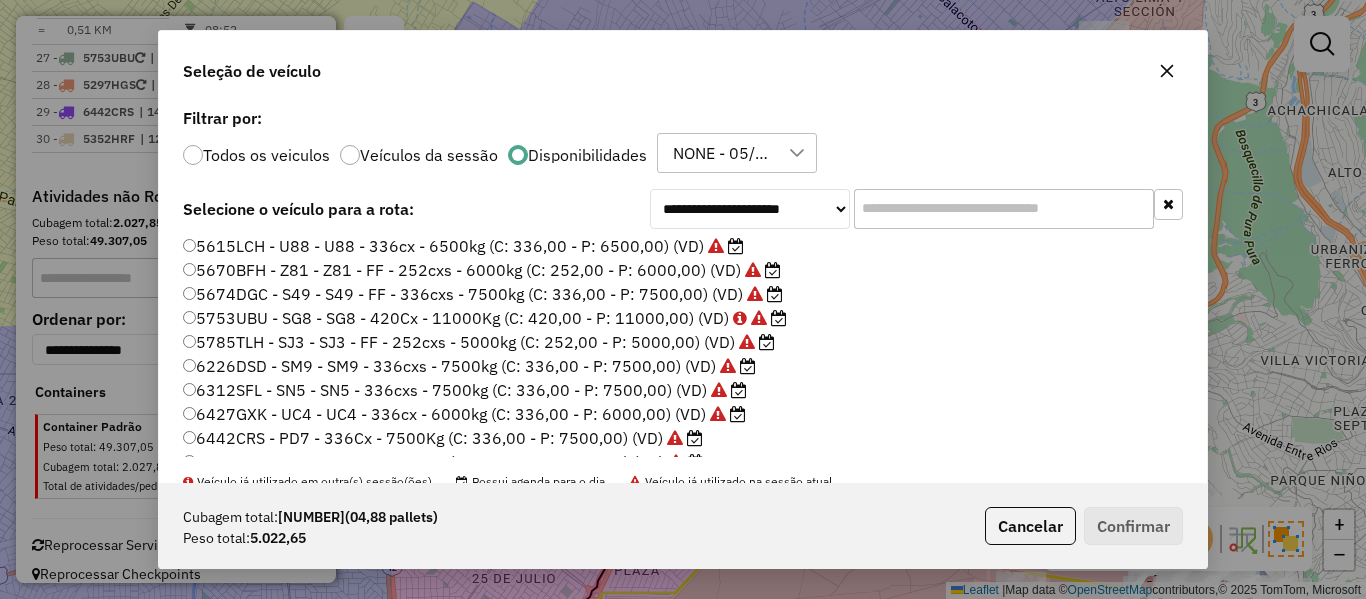 scroll, scrollTop: 452, scrollLeft: 0, axis: vertical 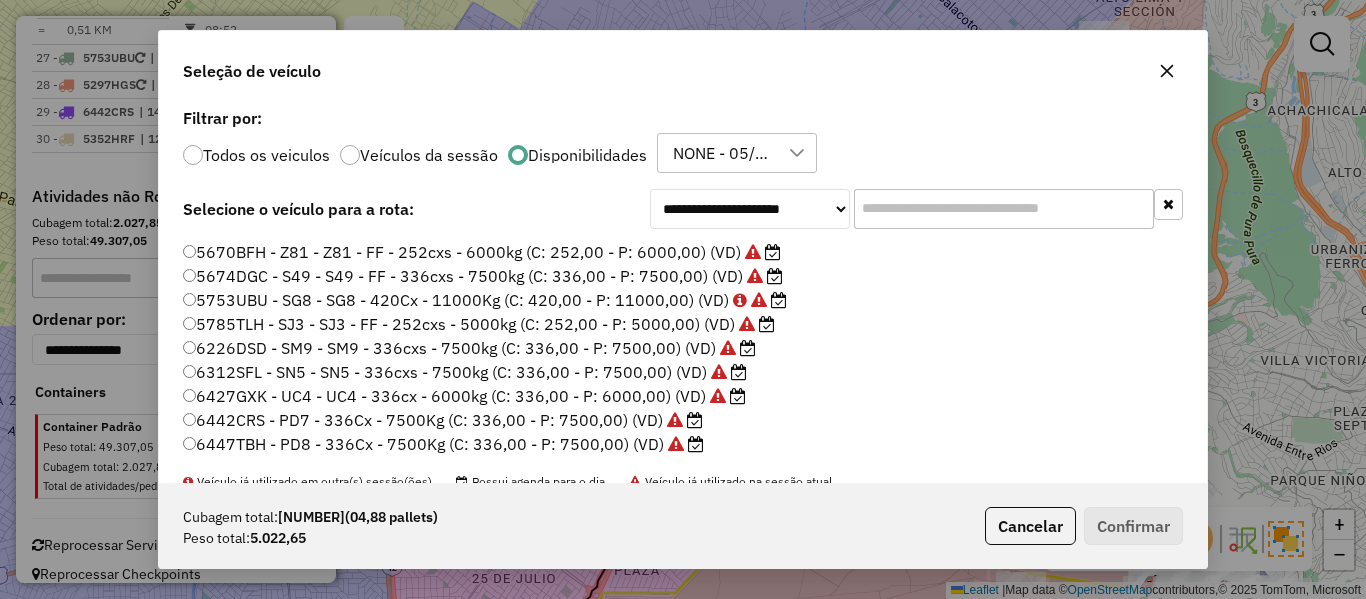 click 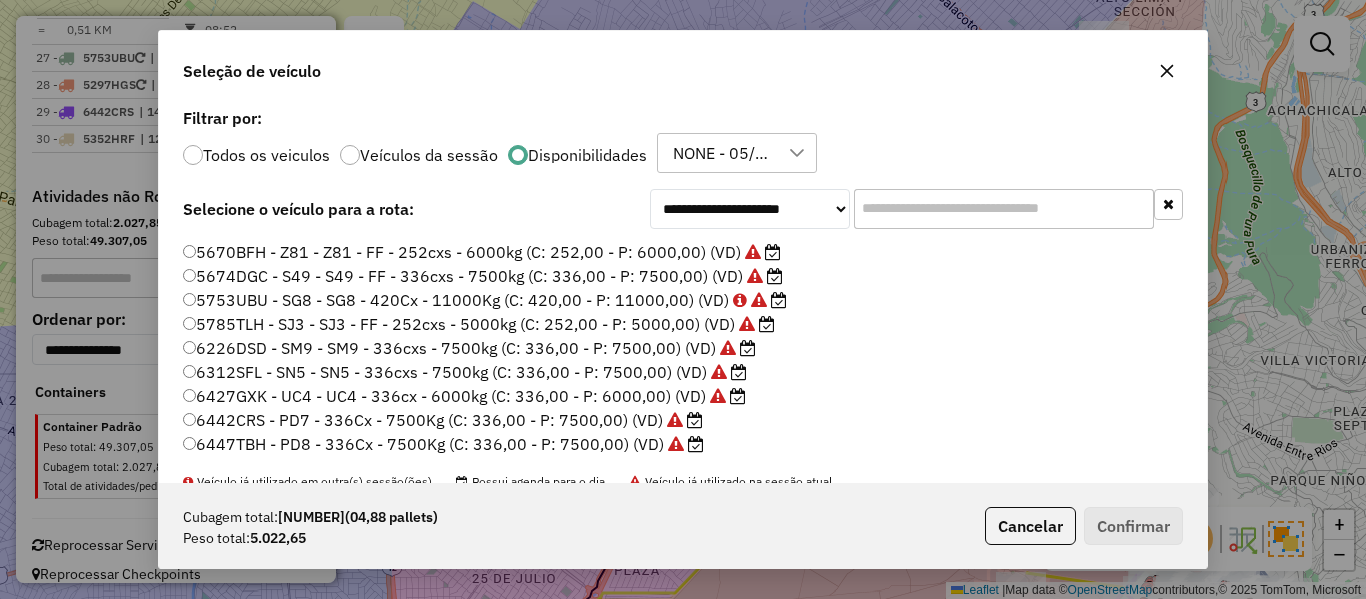 type on "*" 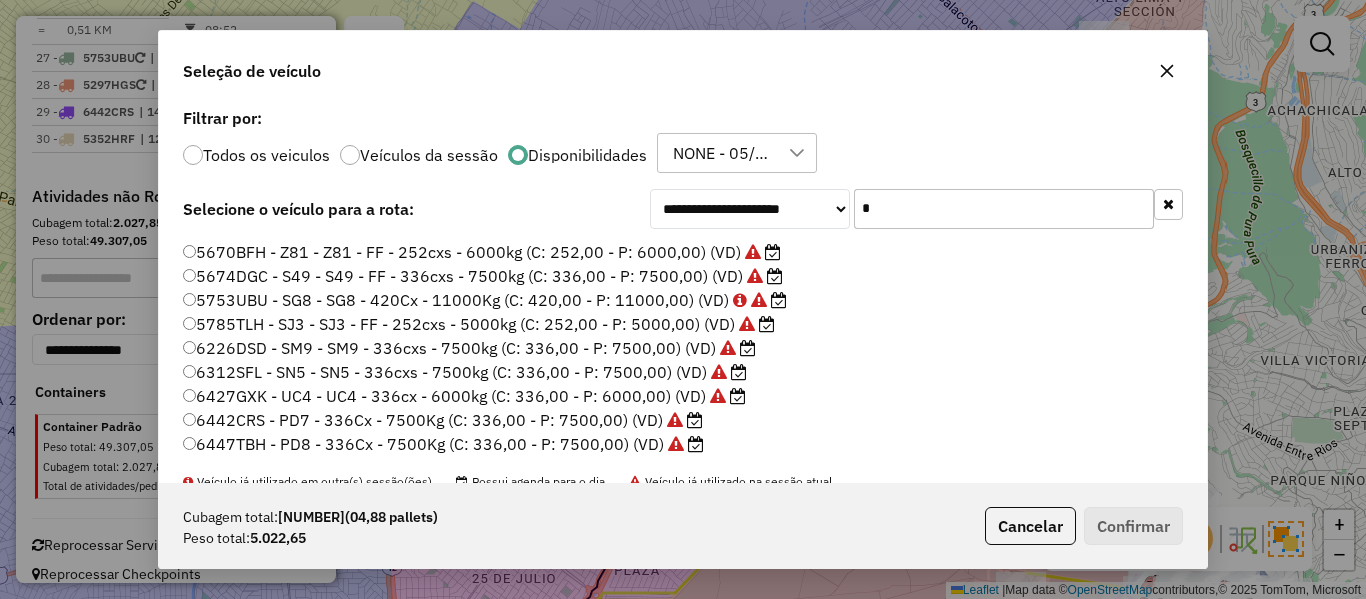 scroll, scrollTop: 0, scrollLeft: 0, axis: both 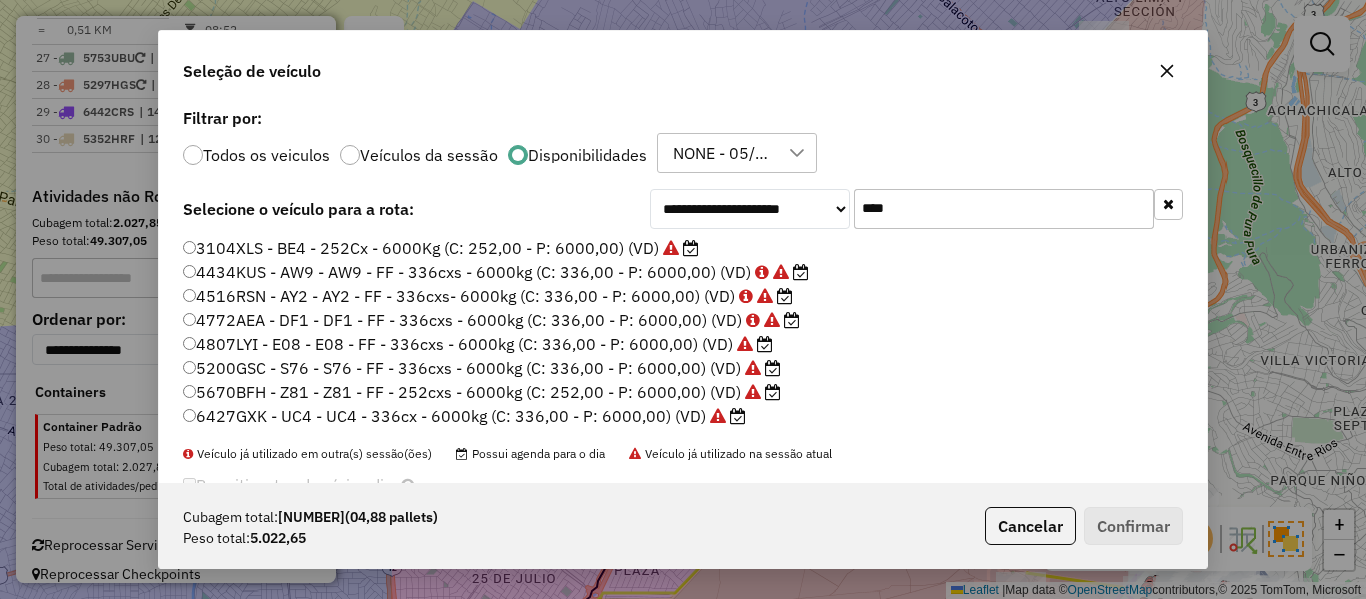 type on "****" 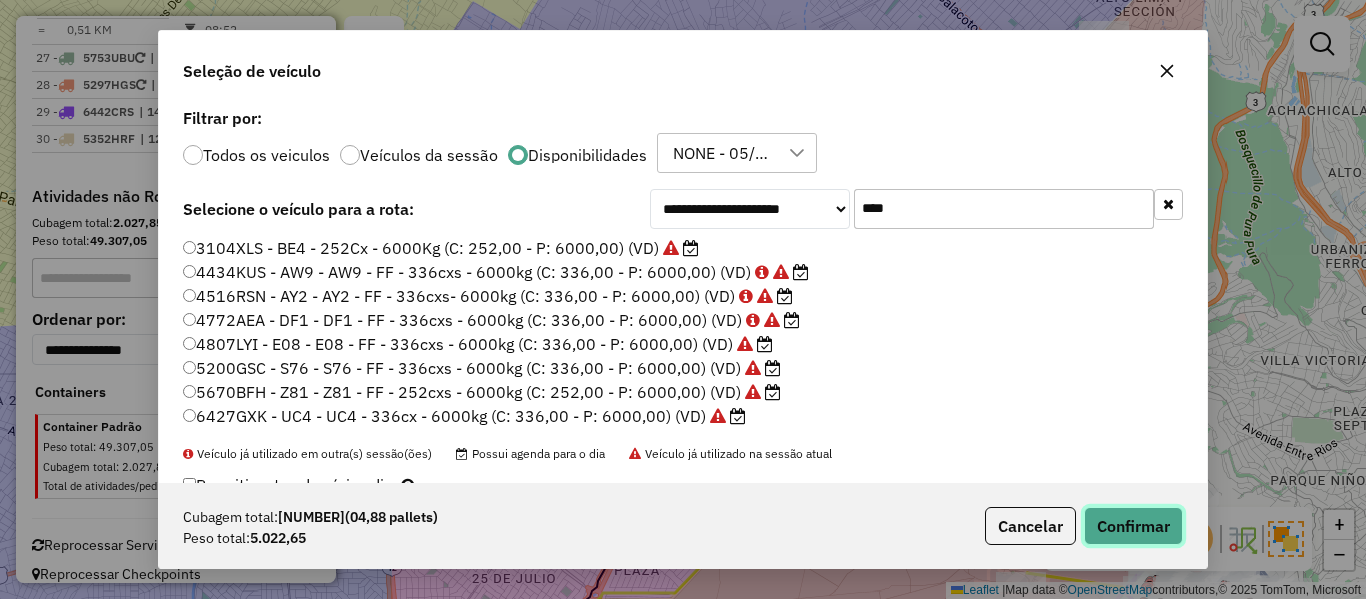 click on "Confirmar" 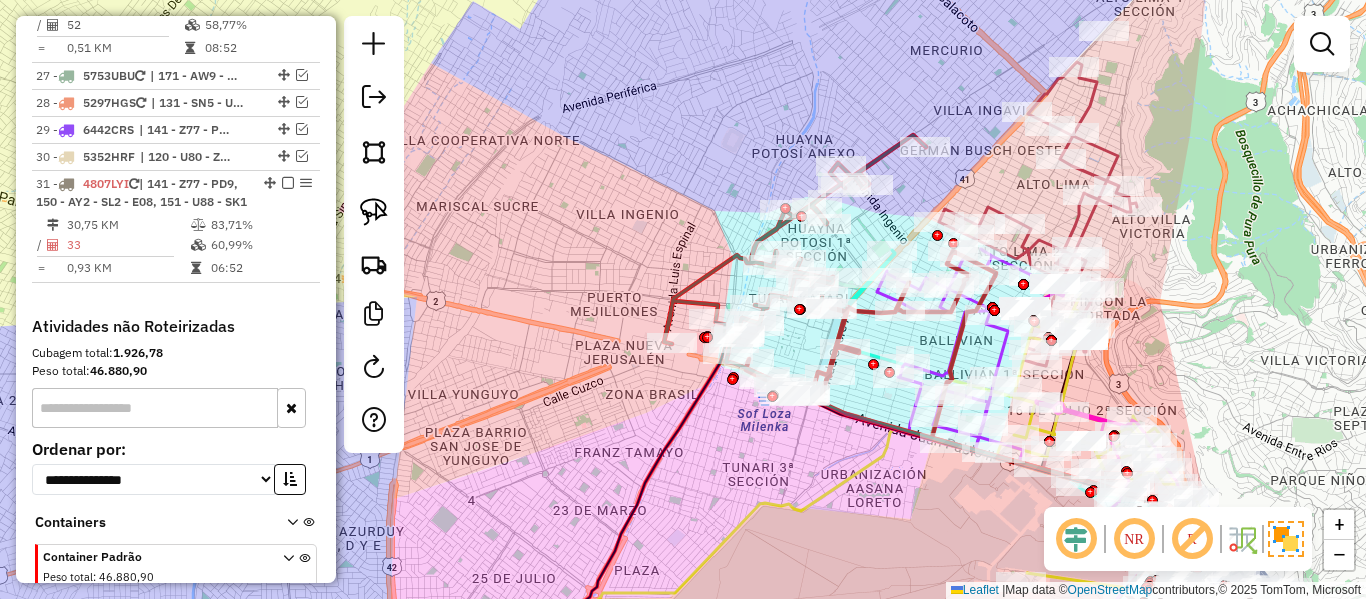 scroll, scrollTop: 3378, scrollLeft: 0, axis: vertical 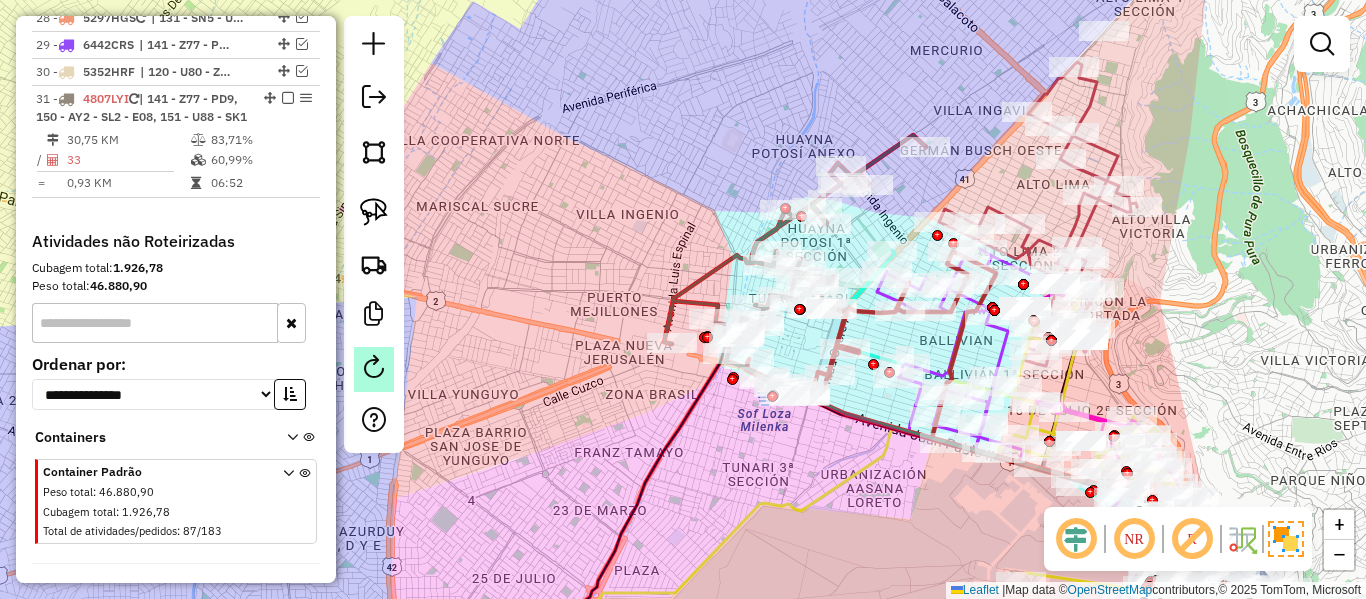 click 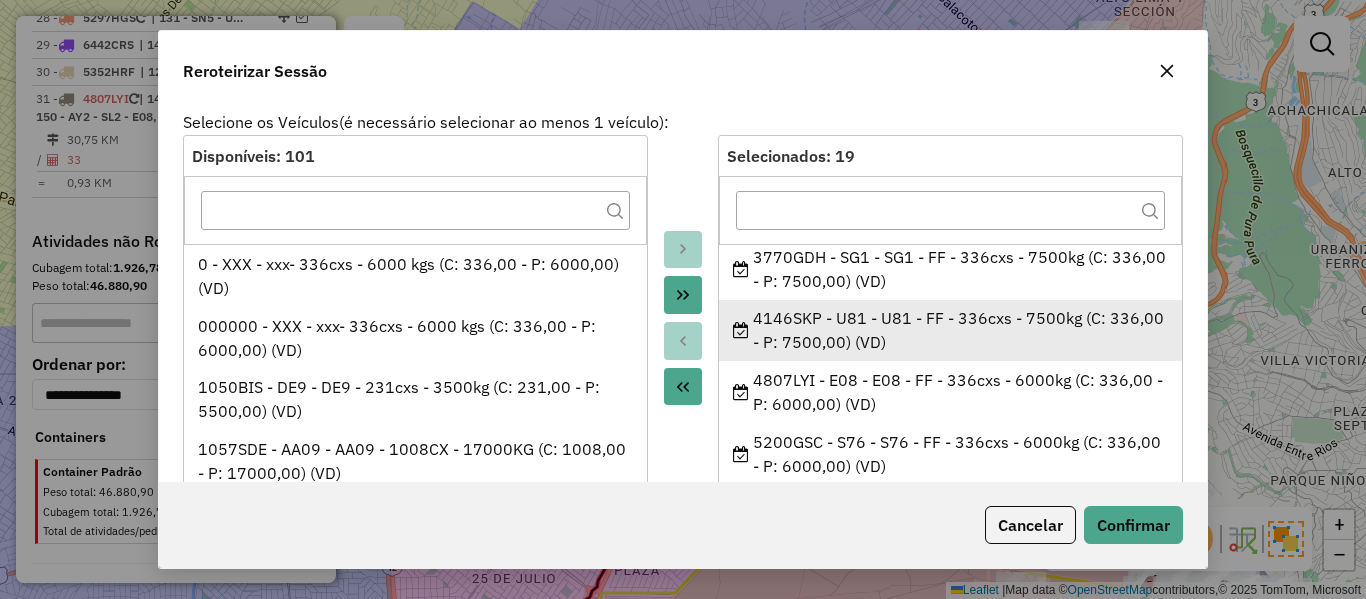 scroll, scrollTop: 100, scrollLeft: 0, axis: vertical 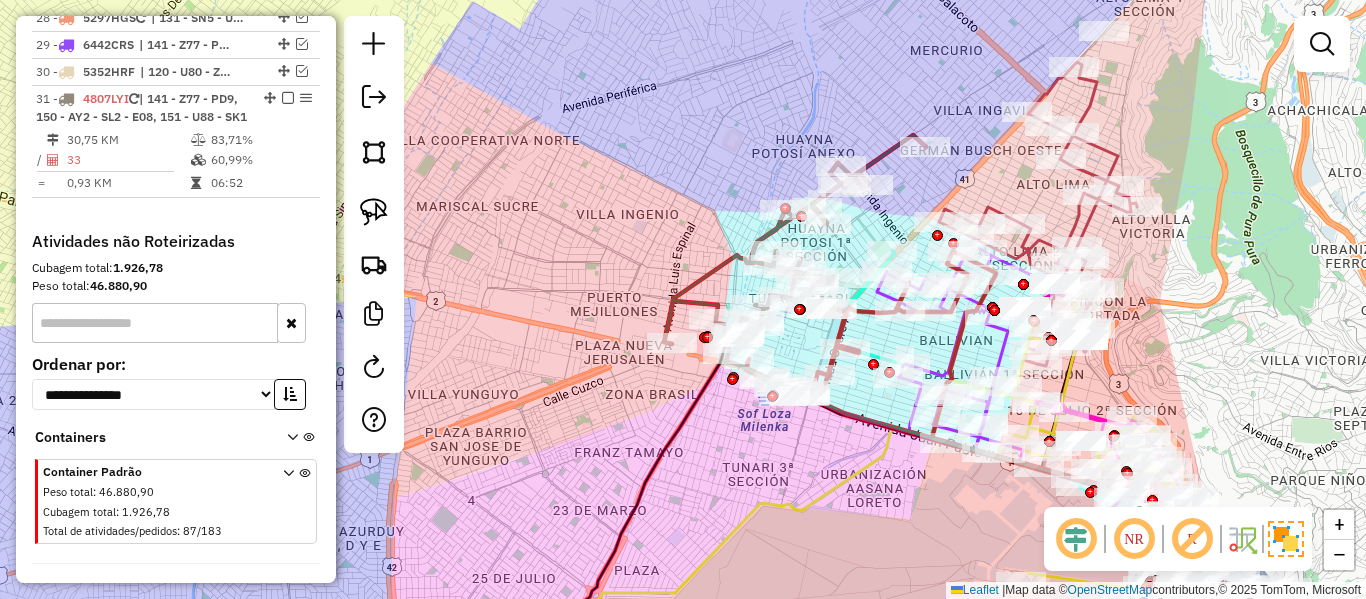 click 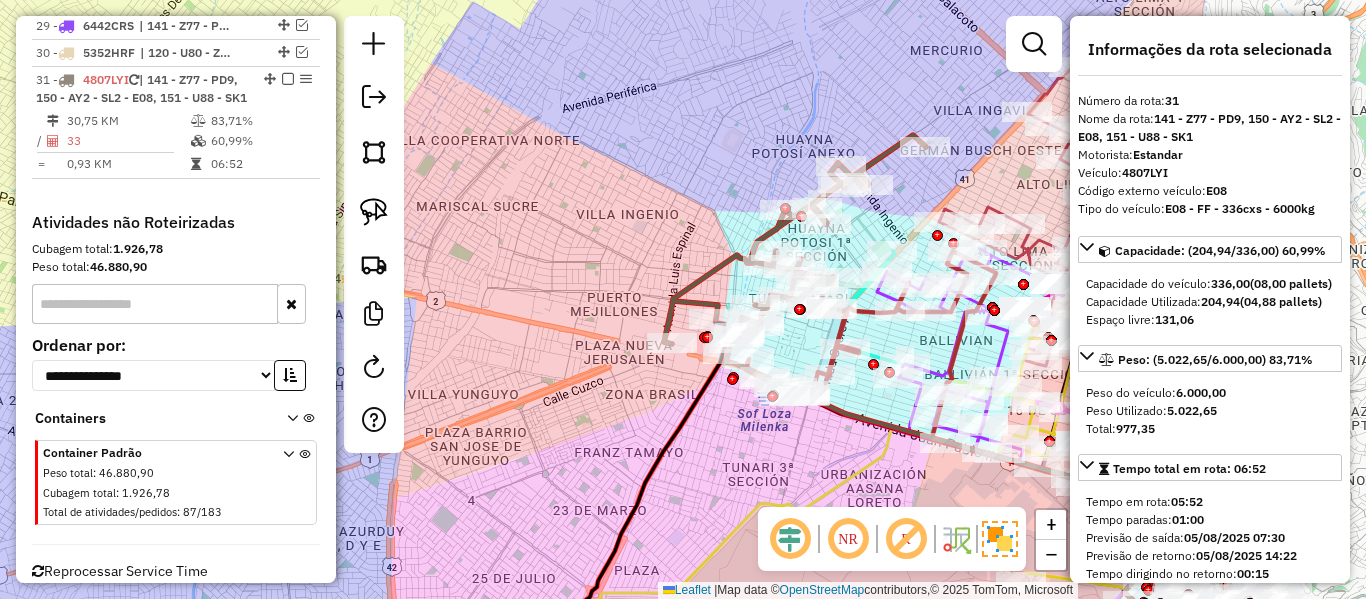 scroll, scrollTop: 3412, scrollLeft: 0, axis: vertical 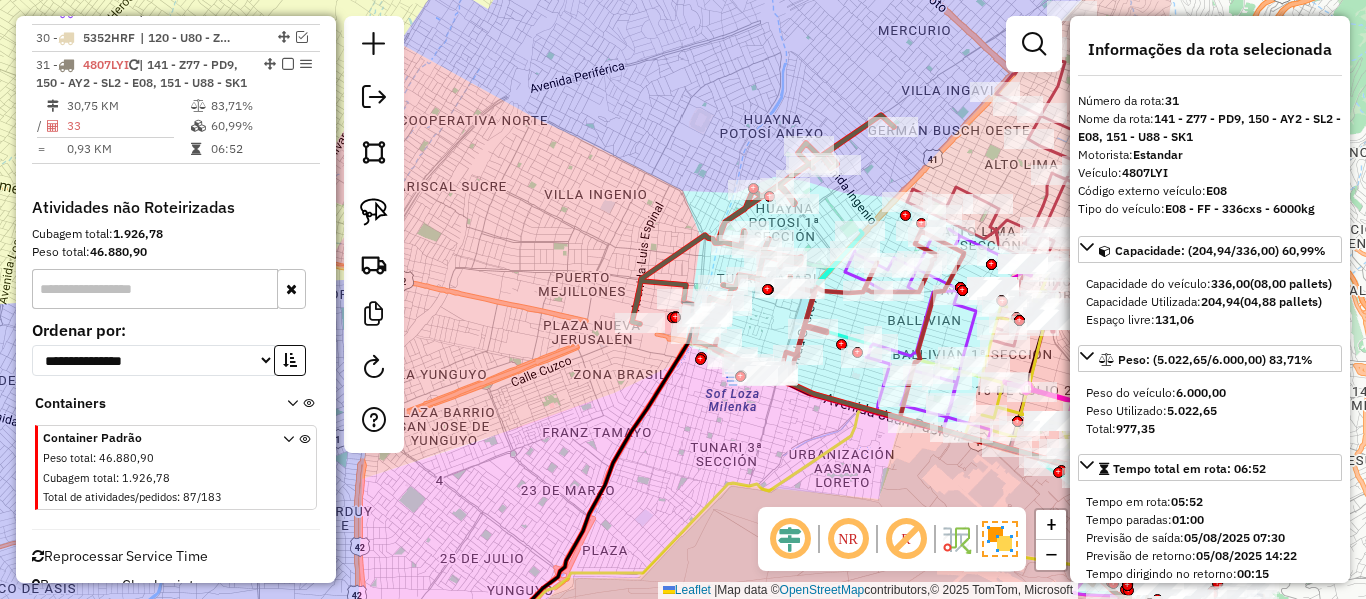 drag, startPoint x: 685, startPoint y: 252, endPoint x: 616, endPoint y: 207, distance: 82.37718 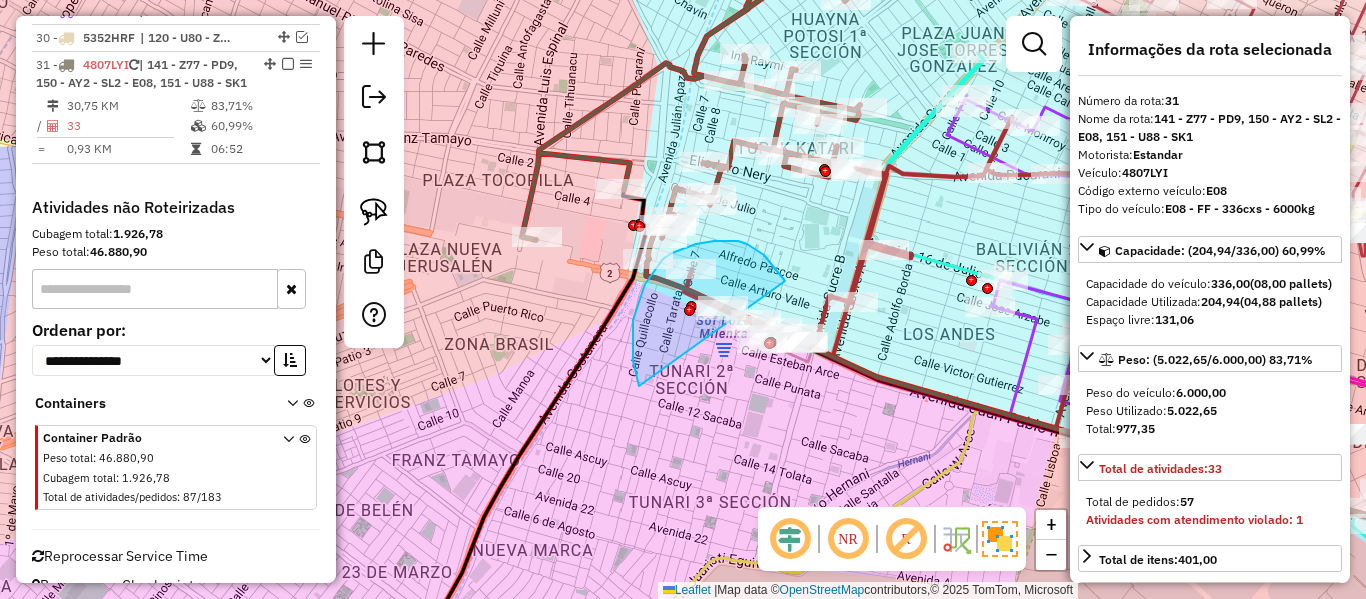 drag, startPoint x: 632, startPoint y: 342, endPoint x: 785, endPoint y: 281, distance: 164.71187 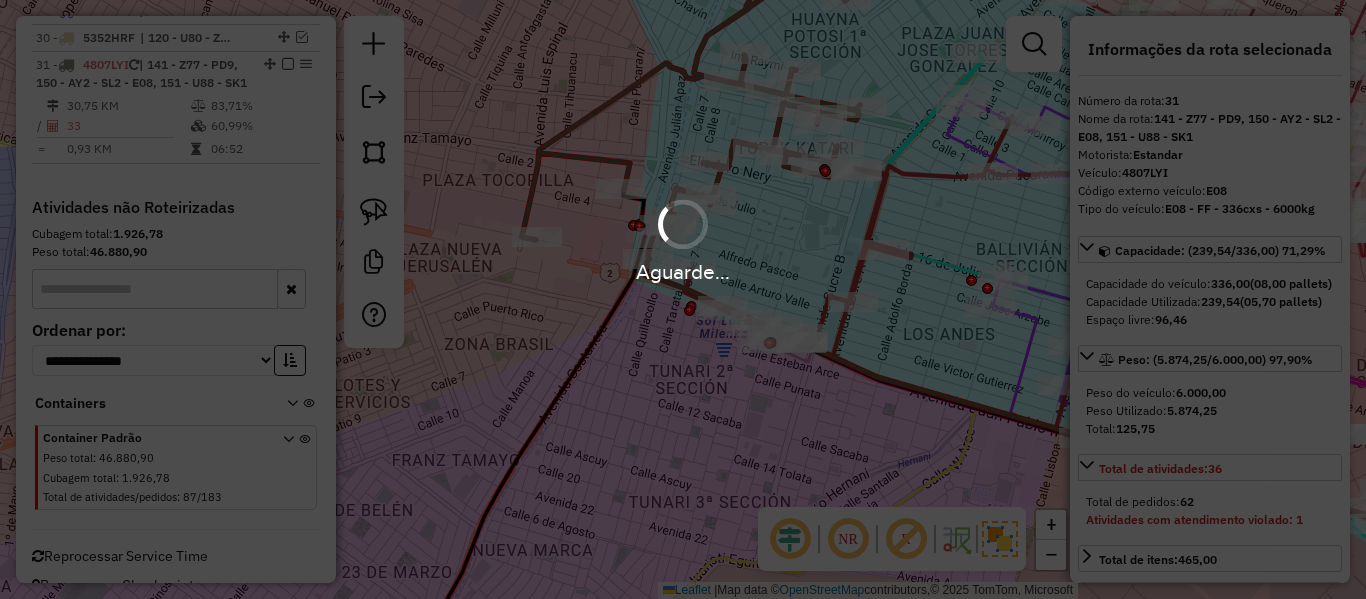 select on "**********" 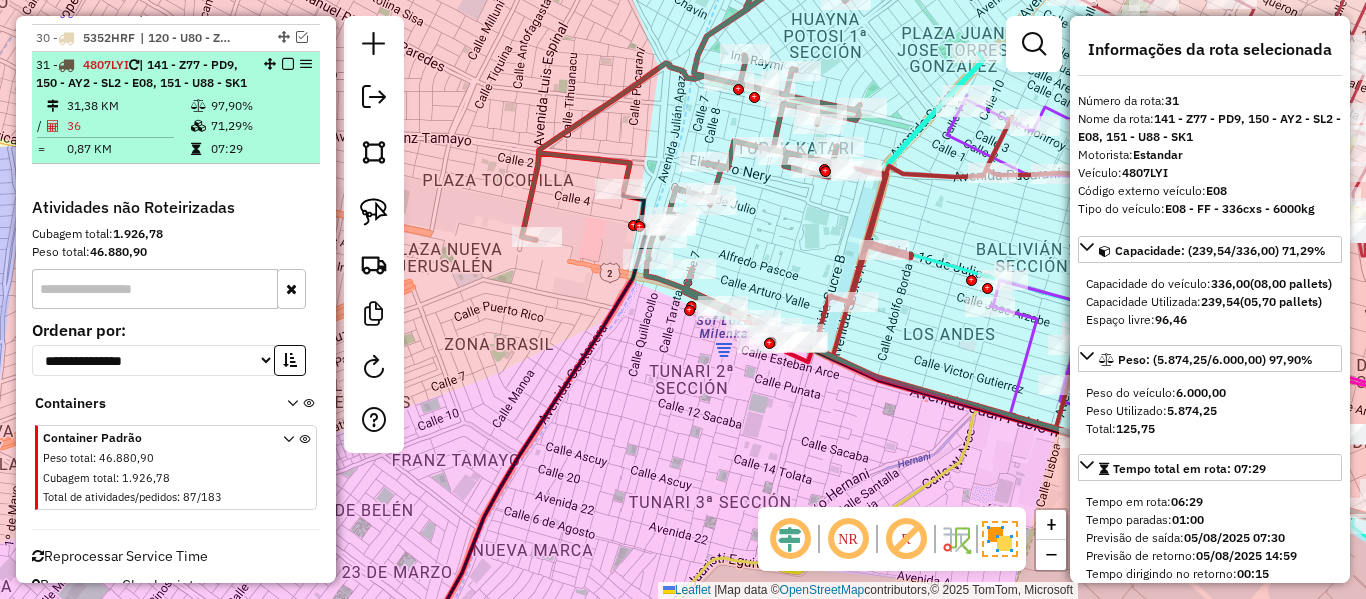 click at bounding box center (288, 64) 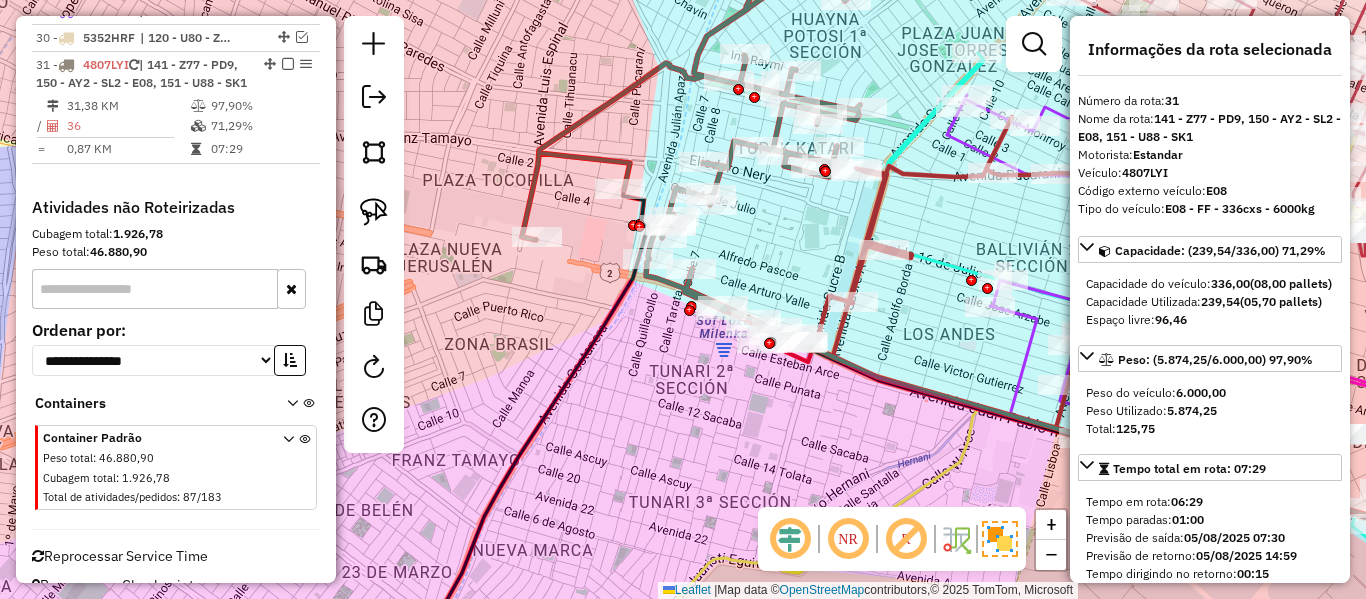 scroll, scrollTop: 3320, scrollLeft: 0, axis: vertical 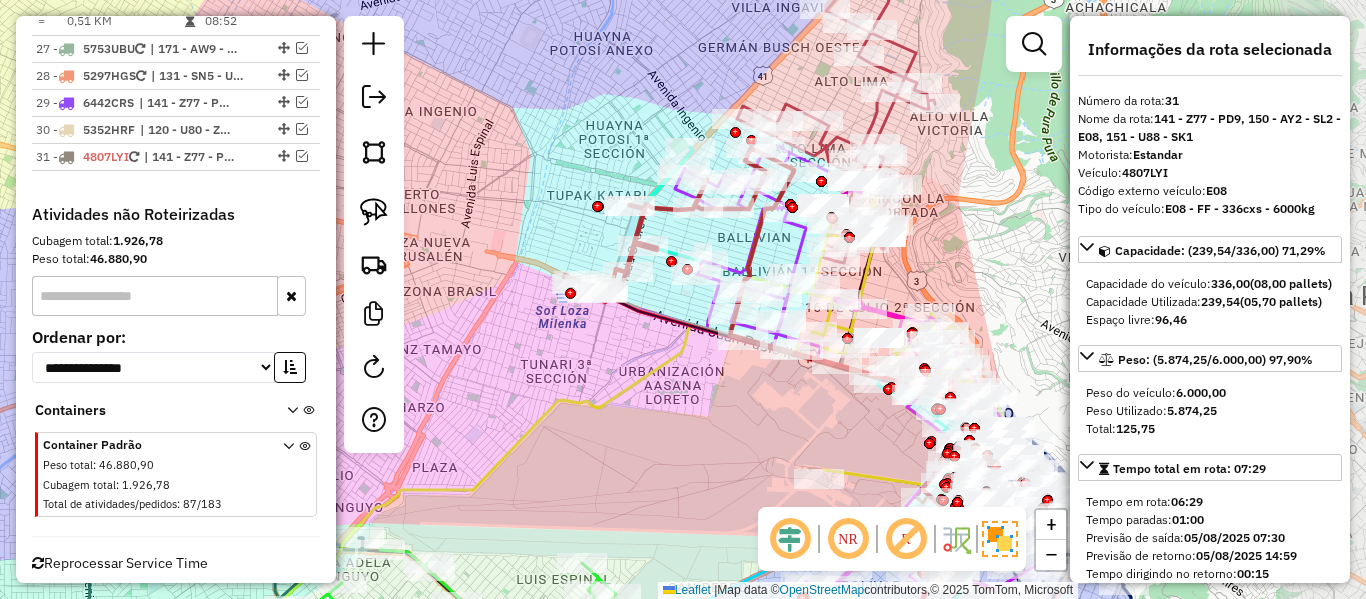 drag, startPoint x: 690, startPoint y: 199, endPoint x: 533, endPoint y: 209, distance: 157.31815 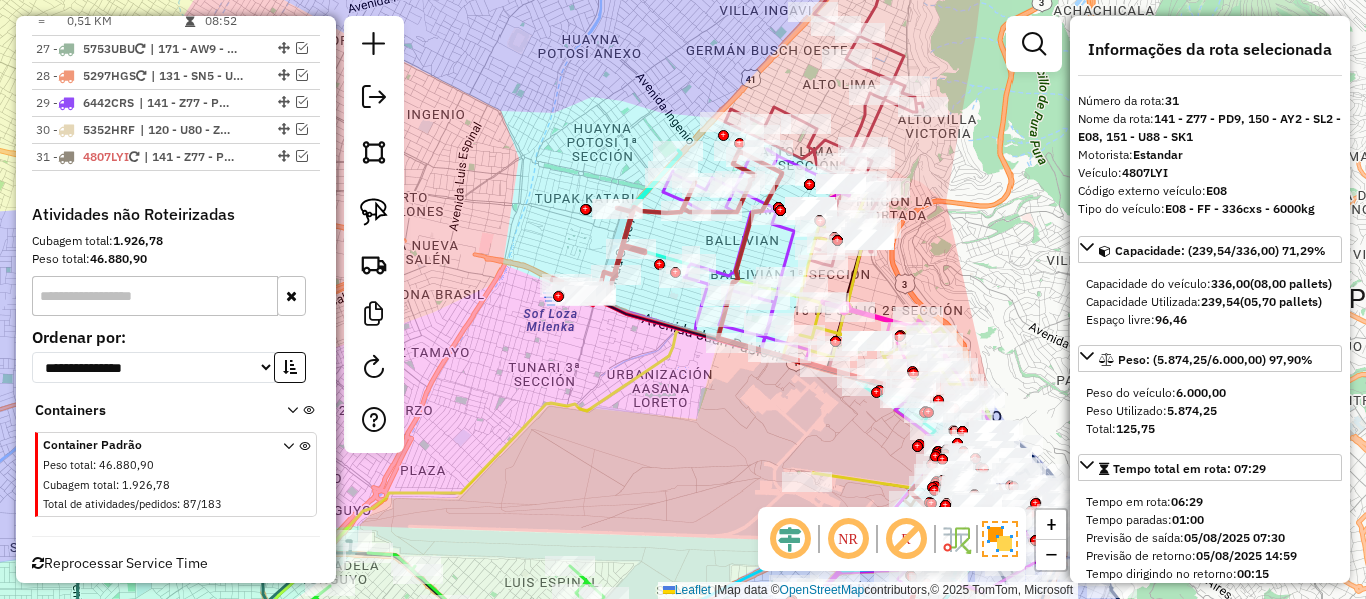 drag, startPoint x: 550, startPoint y: 186, endPoint x: 453, endPoint y: 338, distance: 180.31361 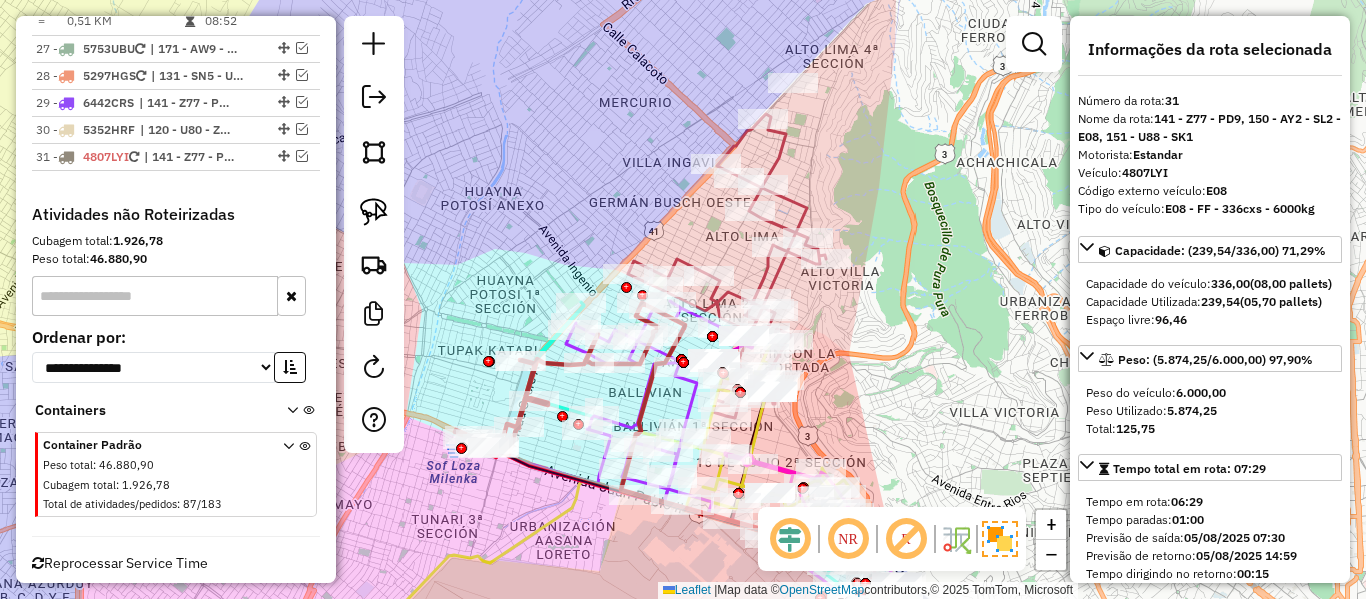 click 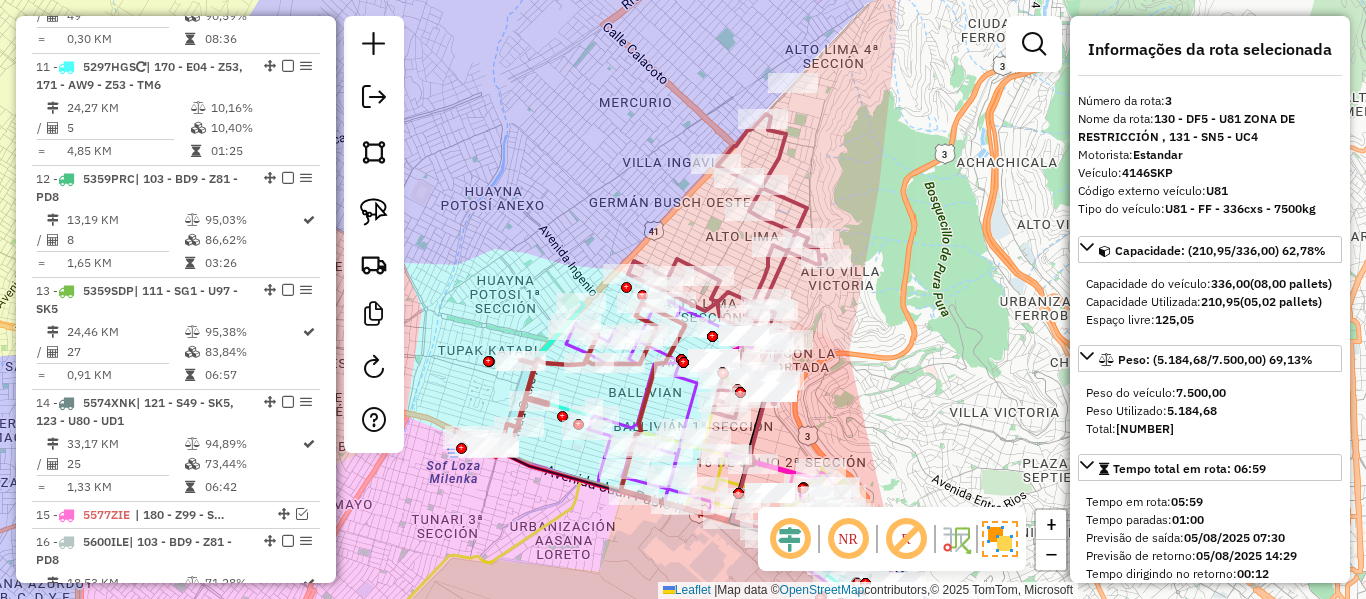 scroll, scrollTop: 1005, scrollLeft: 0, axis: vertical 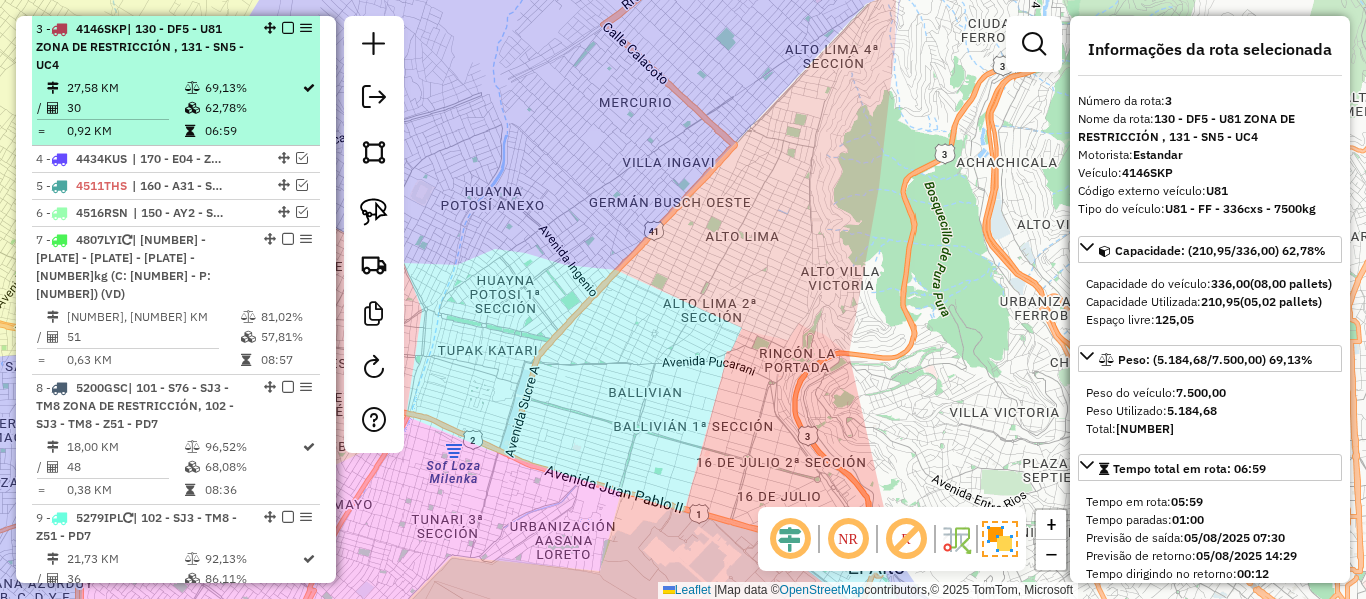 click on "69,13%" at bounding box center [252, 88] 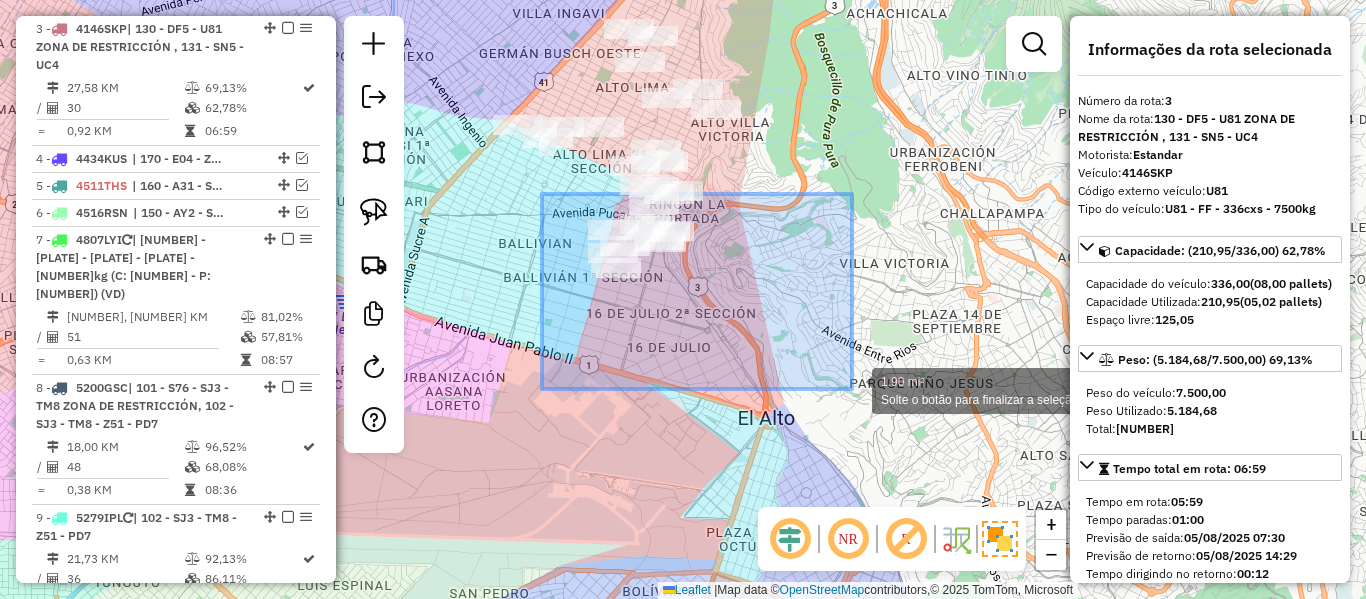 drag, startPoint x: 542, startPoint y: 194, endPoint x: 852, endPoint y: 389, distance: 366.2308 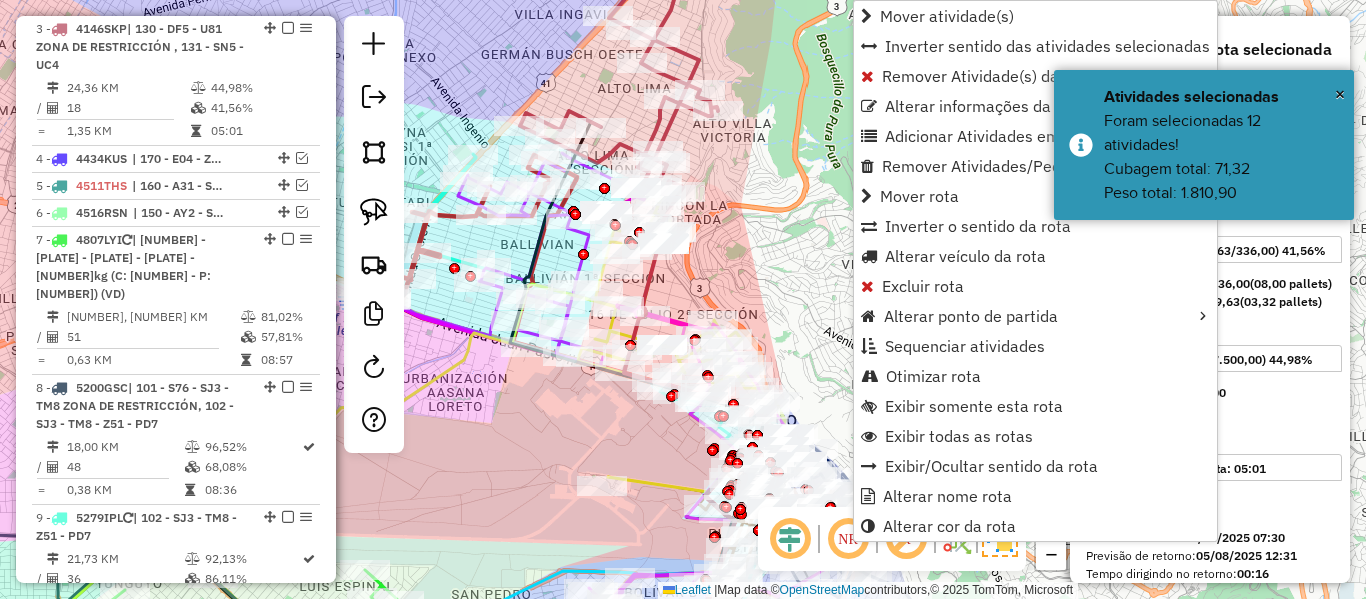 drag, startPoint x: 723, startPoint y: 156, endPoint x: 822, endPoint y: 306, distance: 179.7248 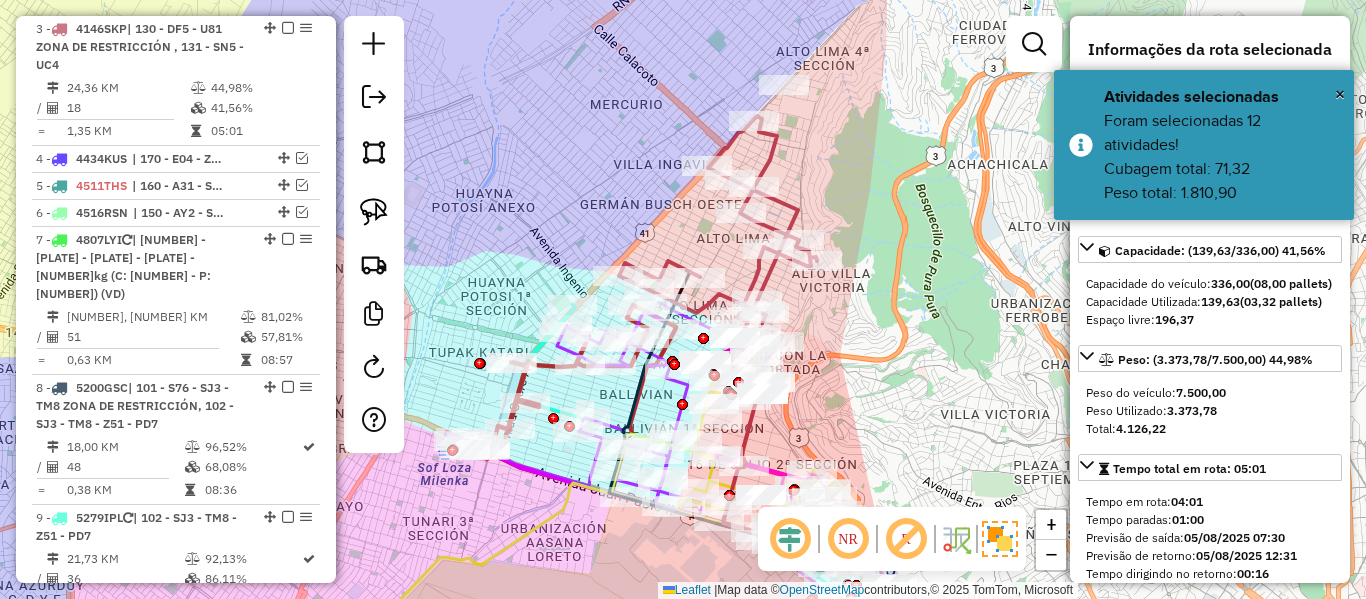 click on "Janela de atendimento Grade de atendimento Capacidade Transportadoras Veículos Cliente Pedidos  Rotas Selecione os dias de semana para filtrar as janelas de atendimento  Seg   Ter   Qua   Qui   Sex   Sáb   Dom  Informe o período da janela de atendimento: De: Até:  Filtrar exatamente a janela do cliente  Considerar janela de atendimento padrão  Selecione os dias de semana para filtrar as grades de atendimento  Seg   Ter   Qua   Qui   Sex   Sáb   Dom   Considerar clientes sem dia de atendimento cadastrado  Clientes fora do dia de atendimento selecionado Filtrar as atividades entre os valores definidos abaixo:  Peso mínimo:   Peso máximo:   Cubagem mínima:   Cubagem máxima:   De:   Até:  Filtrar as atividades entre o tempo de atendimento definido abaixo:  De:   Até:   Considerar capacidade total dos clientes não roteirizados Transportadora: Selecione um ou mais itens Tipo de veículo: Selecione um ou mais itens Veículo: Selecione um ou mais itens Motorista: Selecione um ou mais itens Nome: Rótulo:" 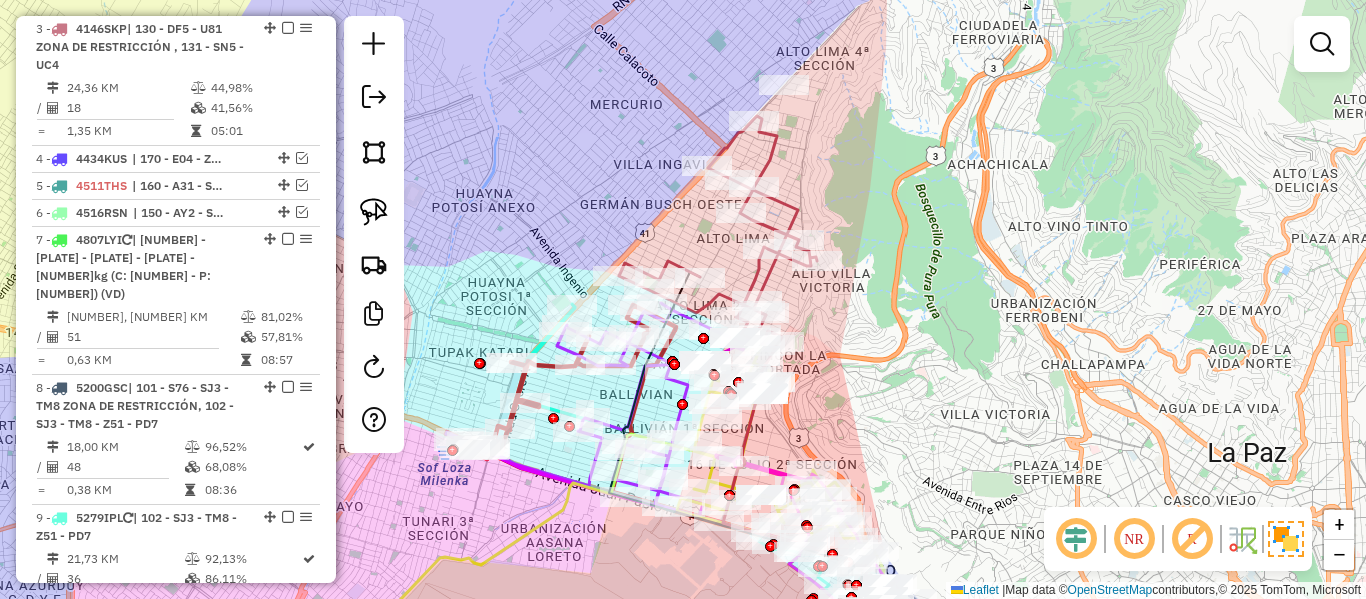 click 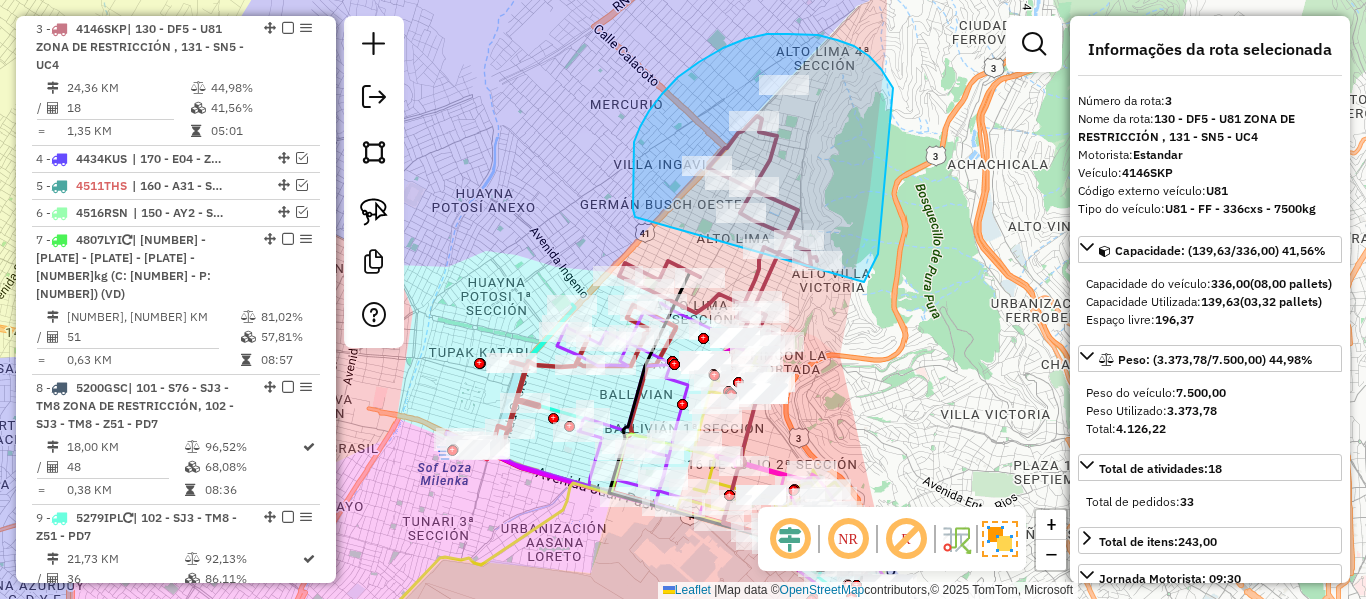 drag, startPoint x: 878, startPoint y: 254, endPoint x: 635, endPoint y: 217, distance: 245.80074 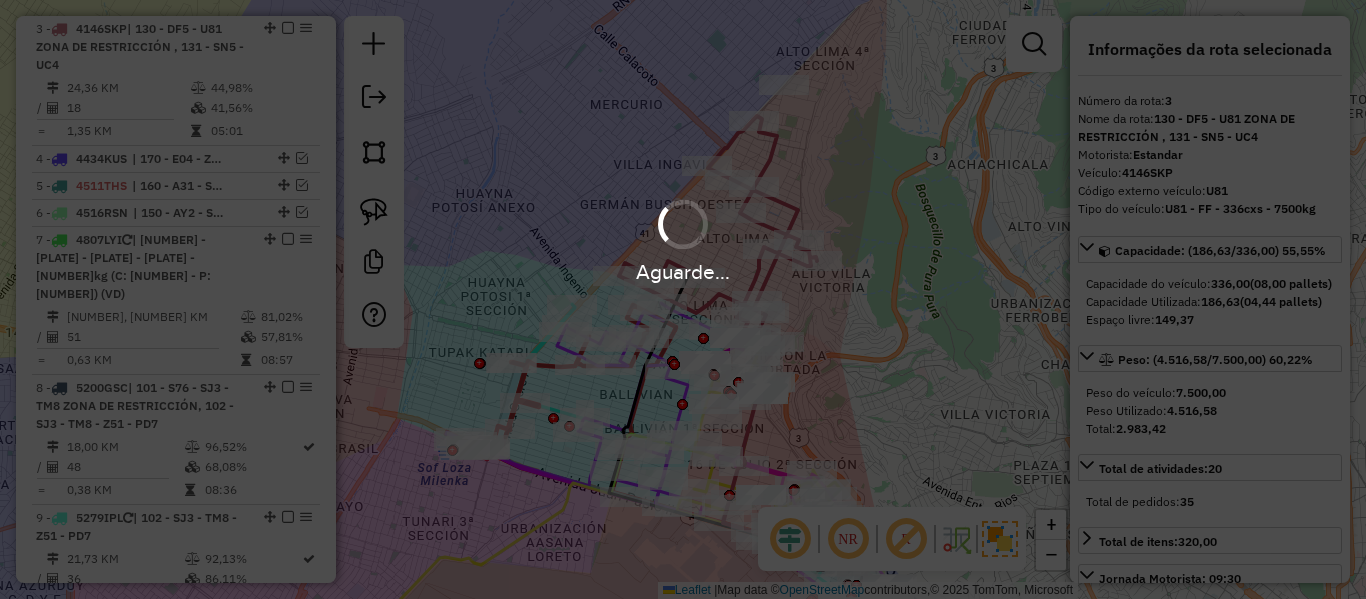 select on "**********" 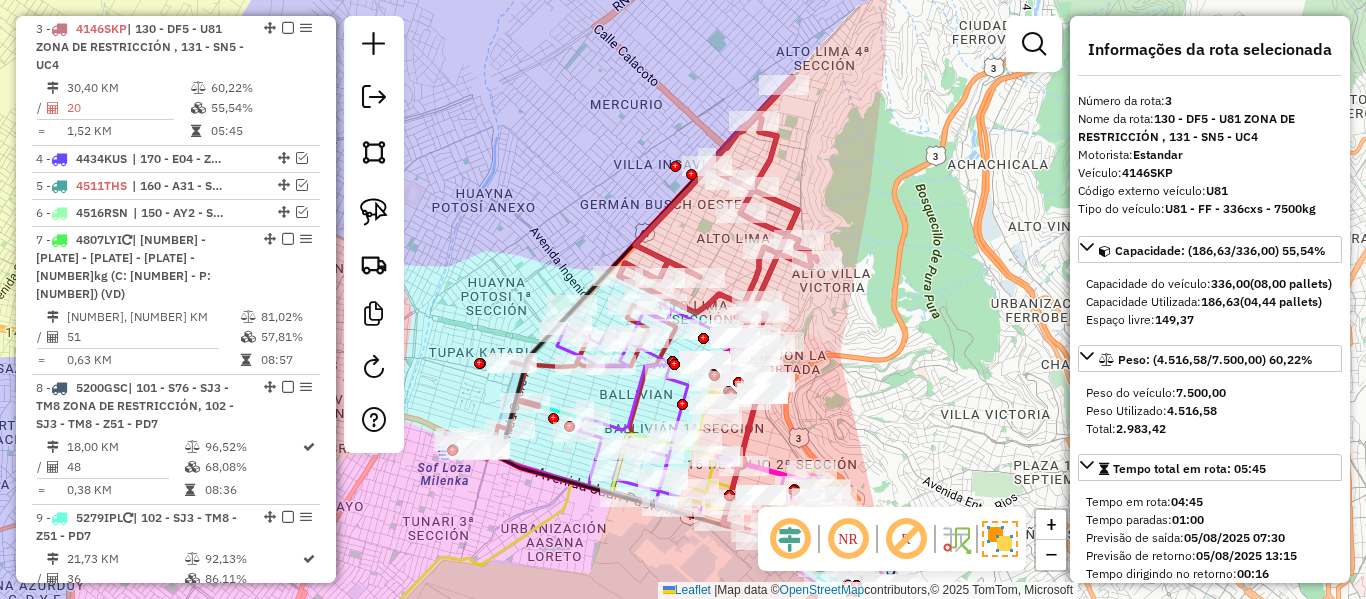 click 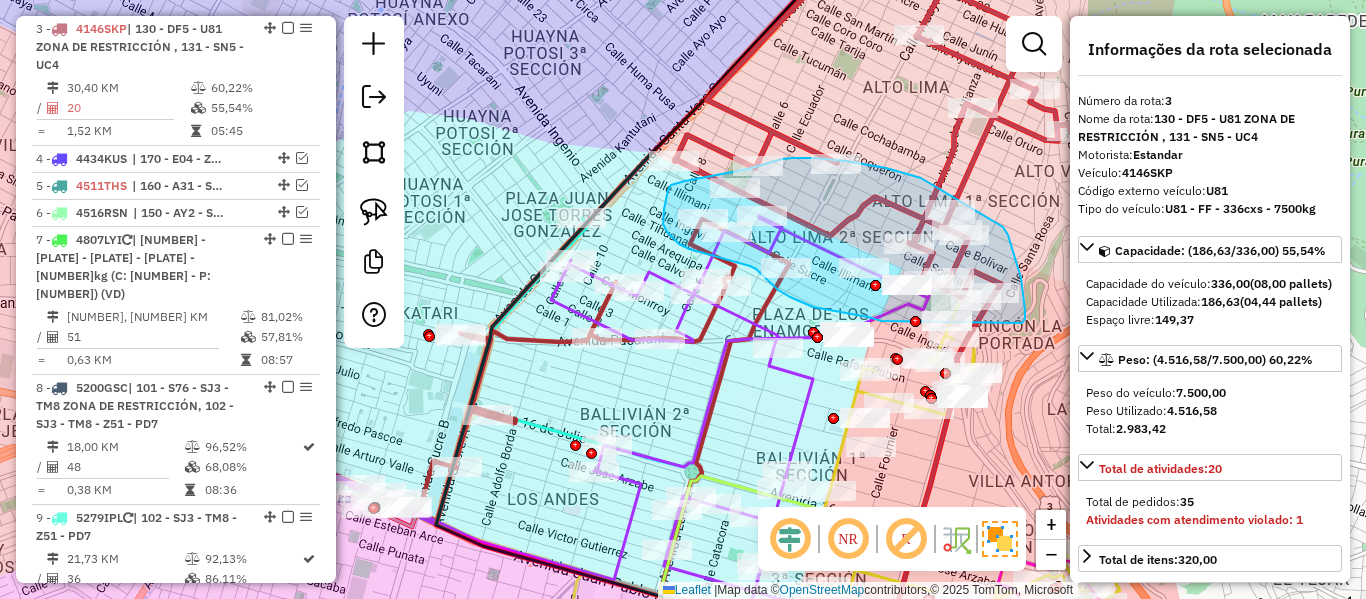 drag, startPoint x: 1022, startPoint y: 323, endPoint x: 872, endPoint y: 307, distance: 150.85092 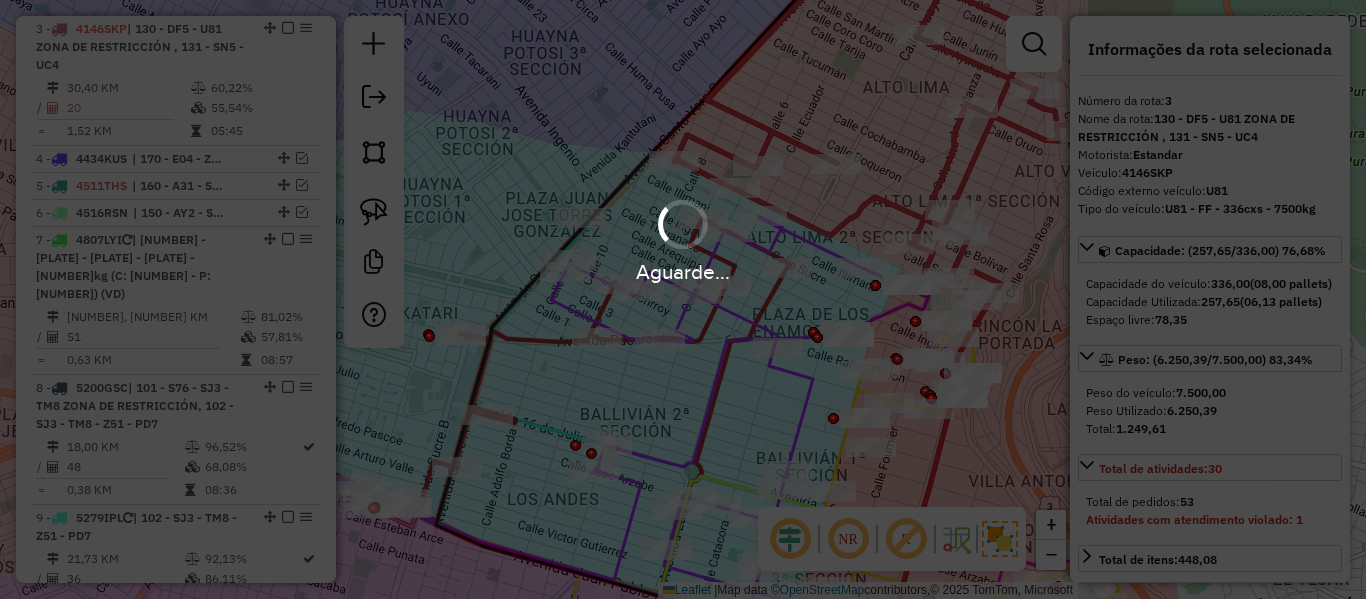 select on "**********" 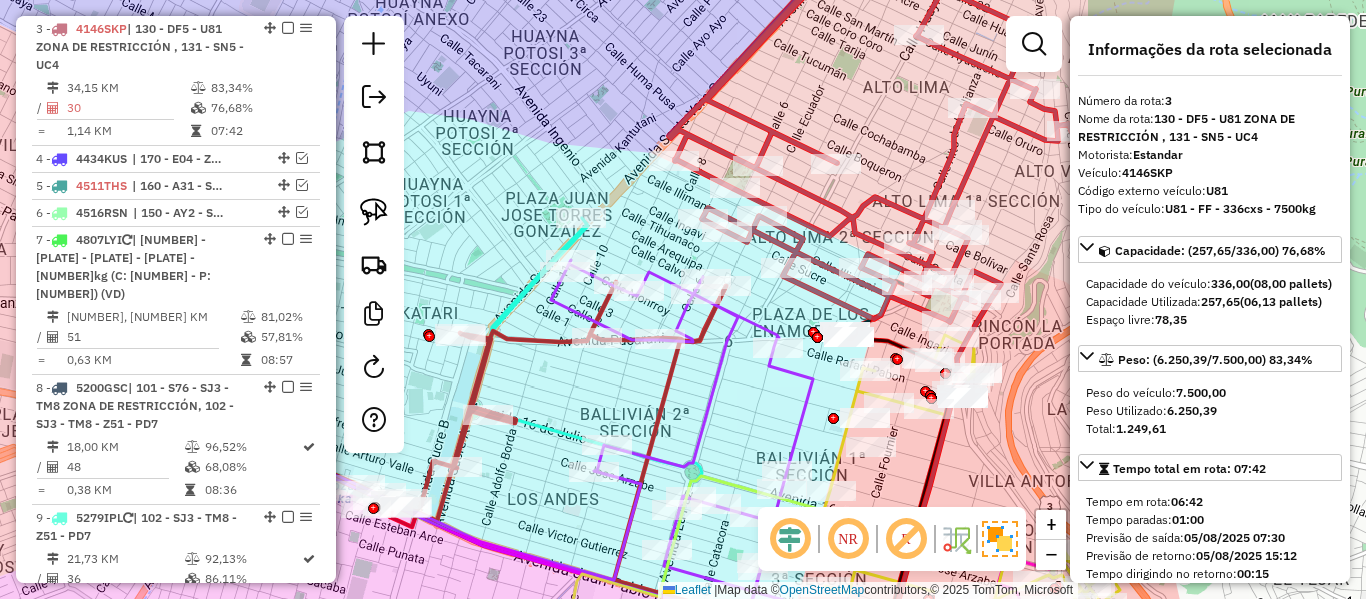 click 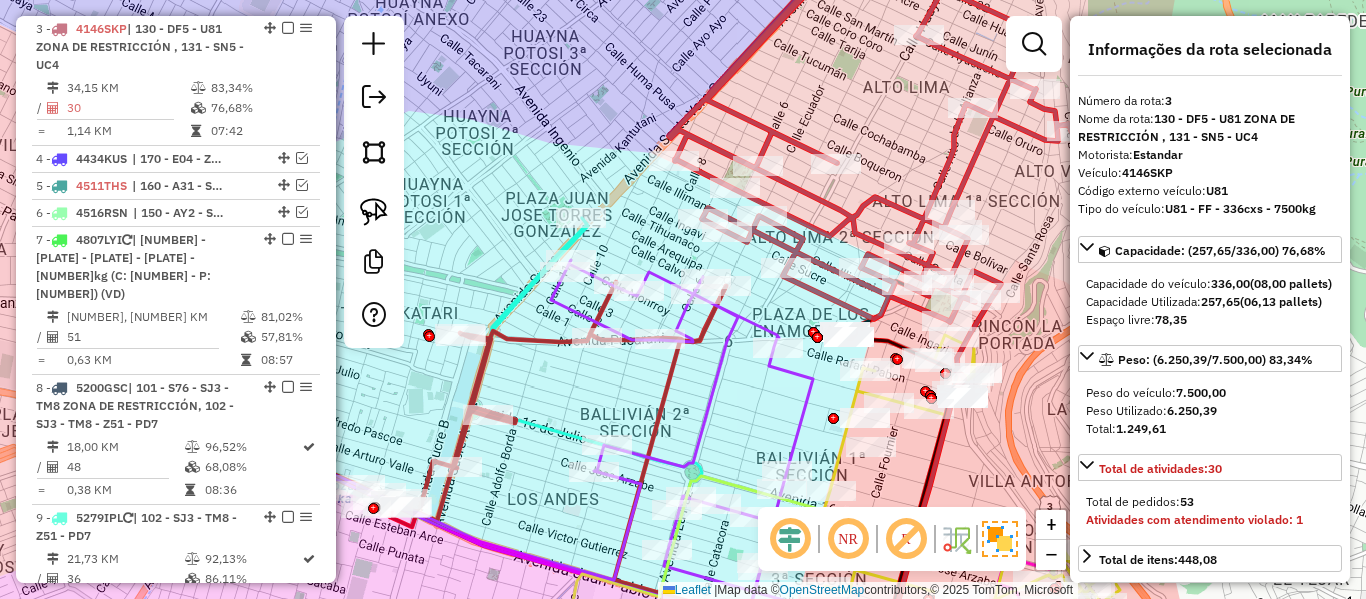 select on "**********" 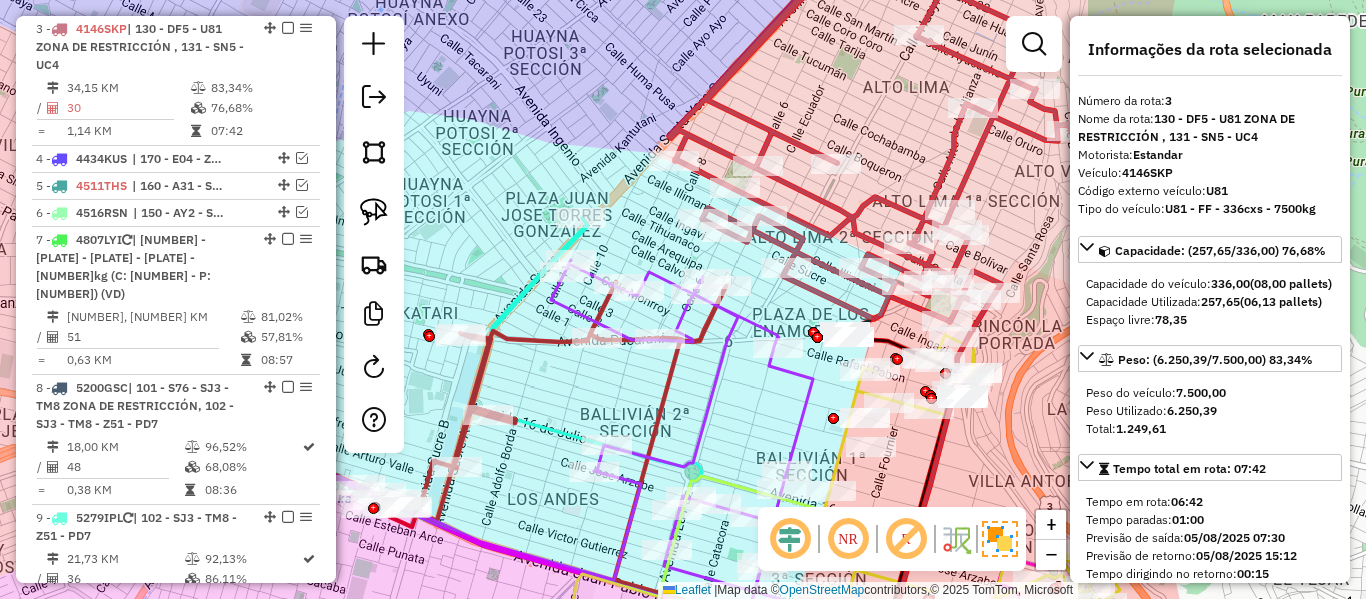click 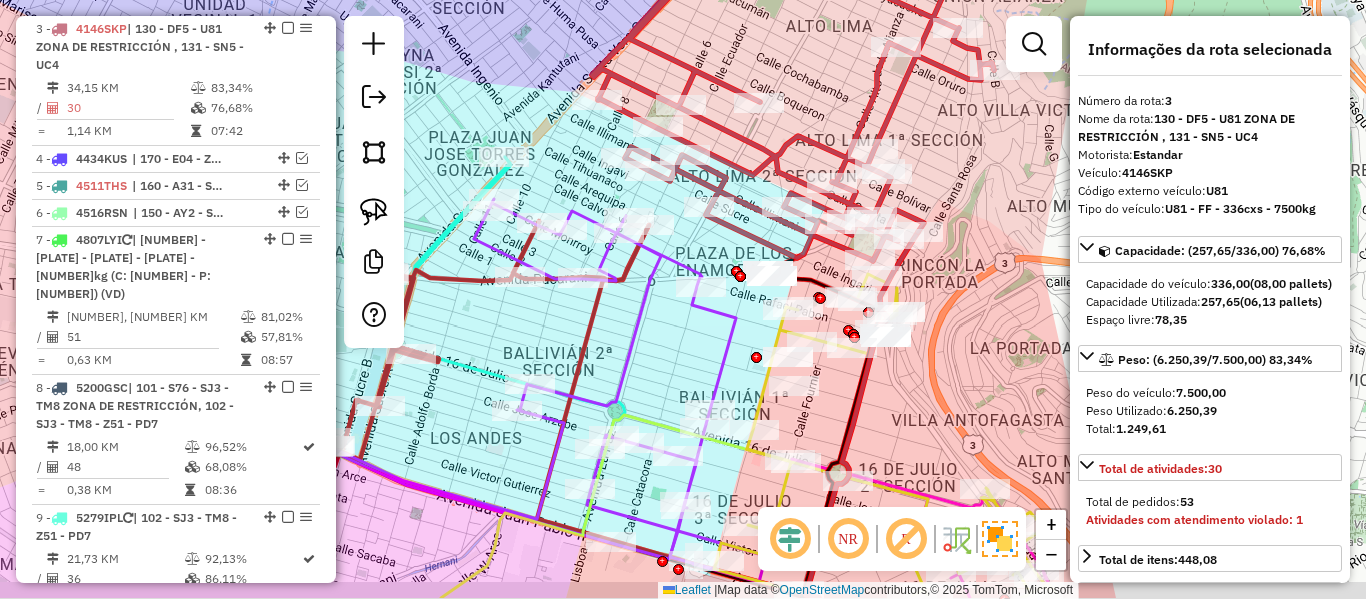 drag, startPoint x: 949, startPoint y: 150, endPoint x: 949, endPoint y: 163, distance: 13 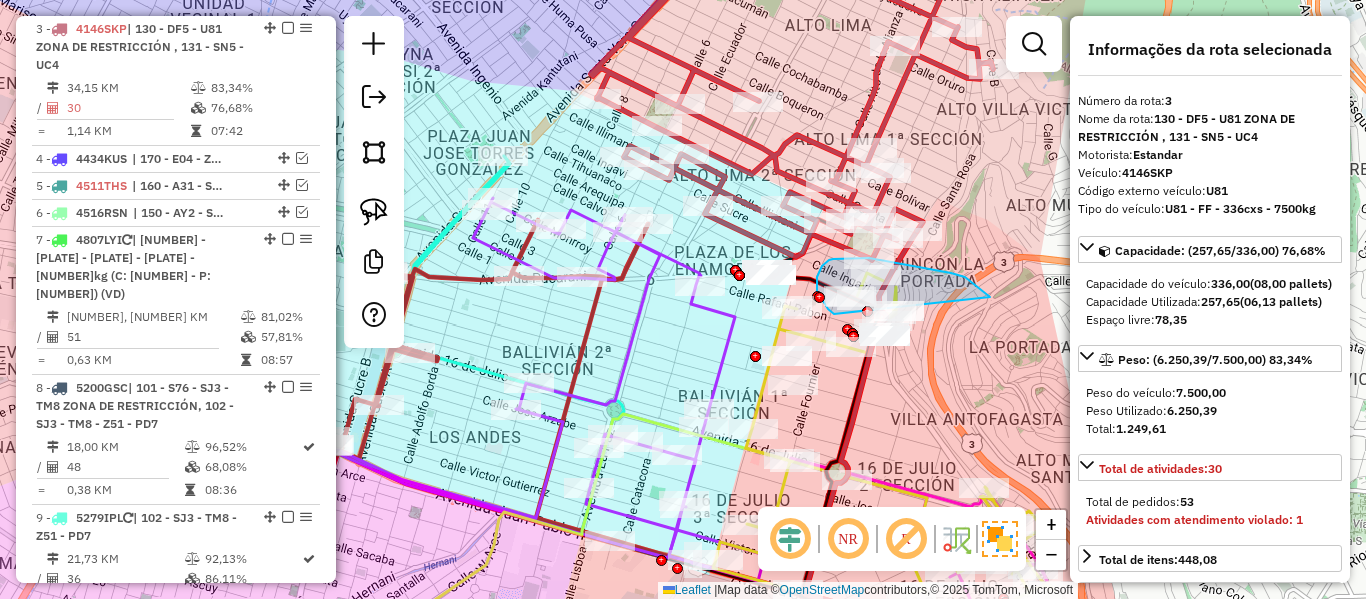 drag, startPoint x: 990, startPoint y: 297, endPoint x: 835, endPoint y: 314, distance: 155.92947 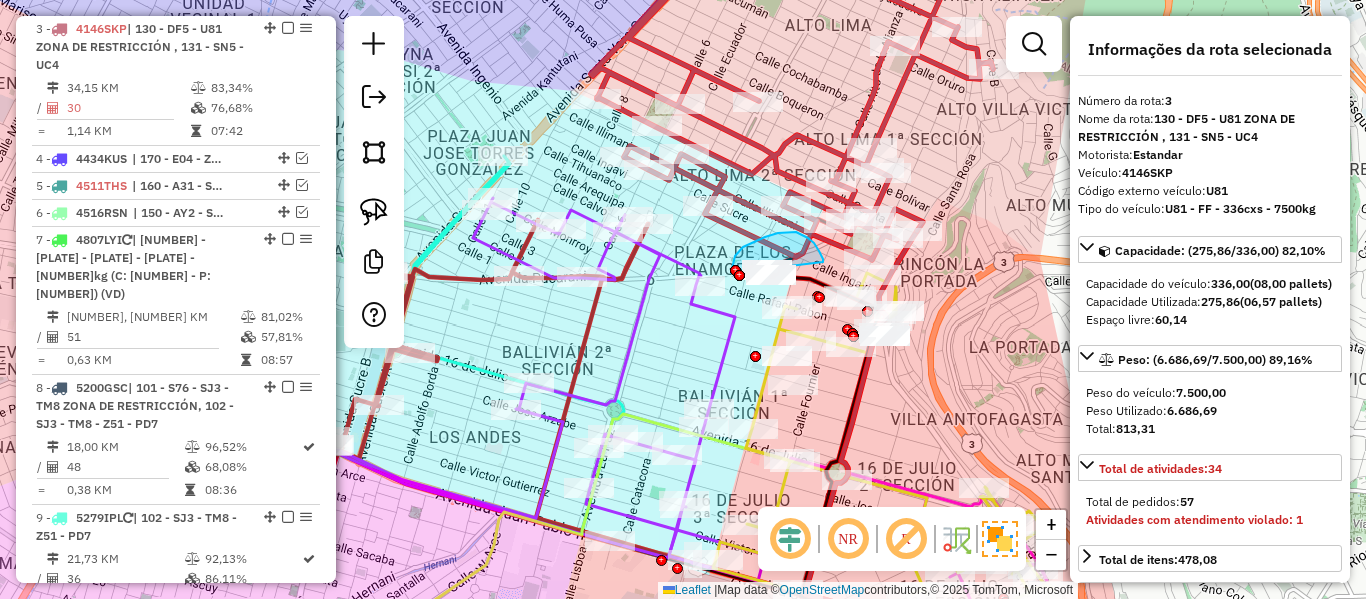 drag, startPoint x: 819, startPoint y: 251, endPoint x: 802, endPoint y: 285, distance: 38.013157 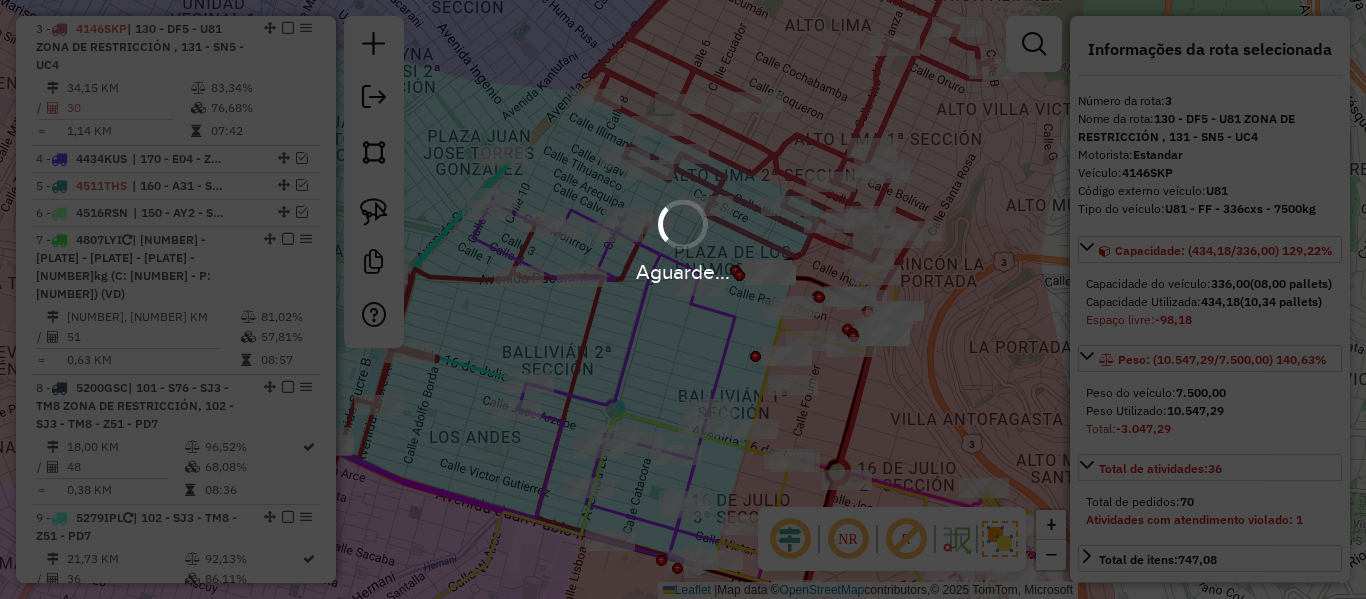 select on "**********" 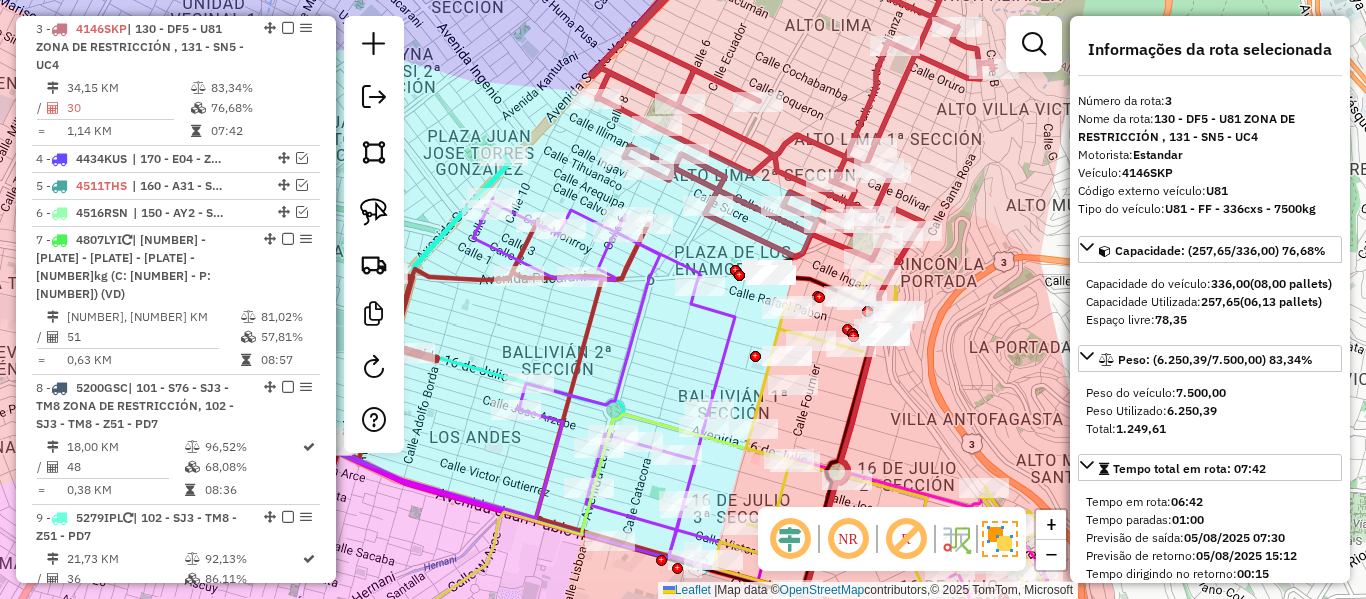 click 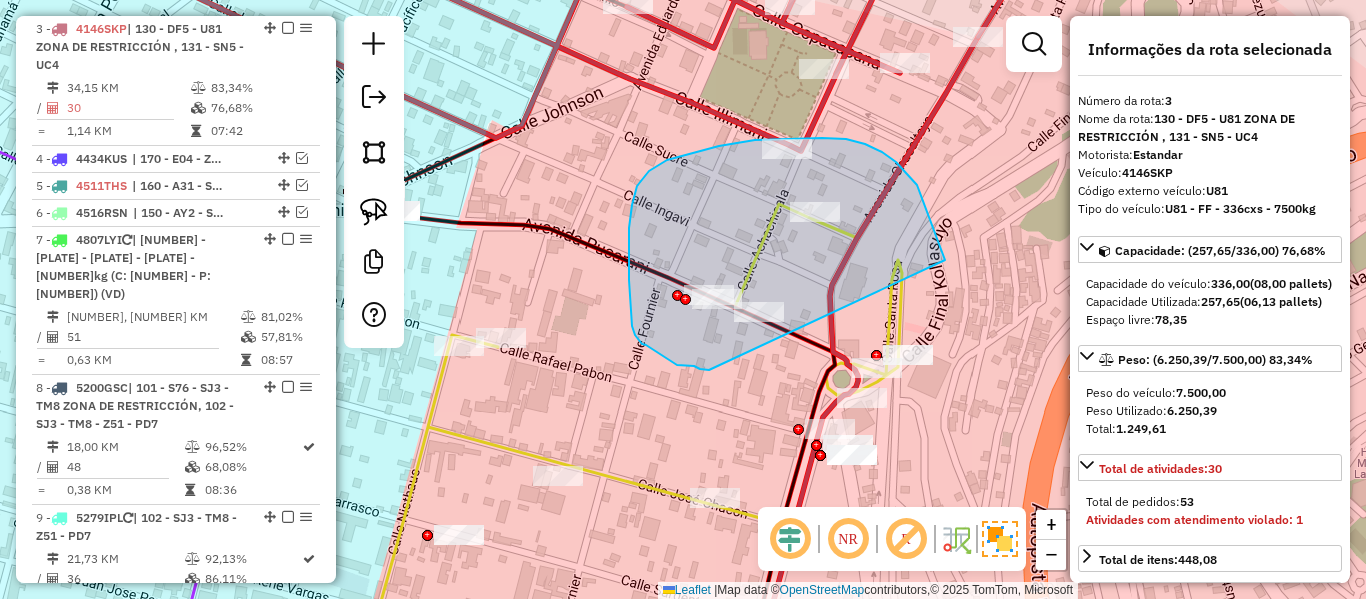 drag, startPoint x: 865, startPoint y: 144, endPoint x: 761, endPoint y: 365, distance: 244.24782 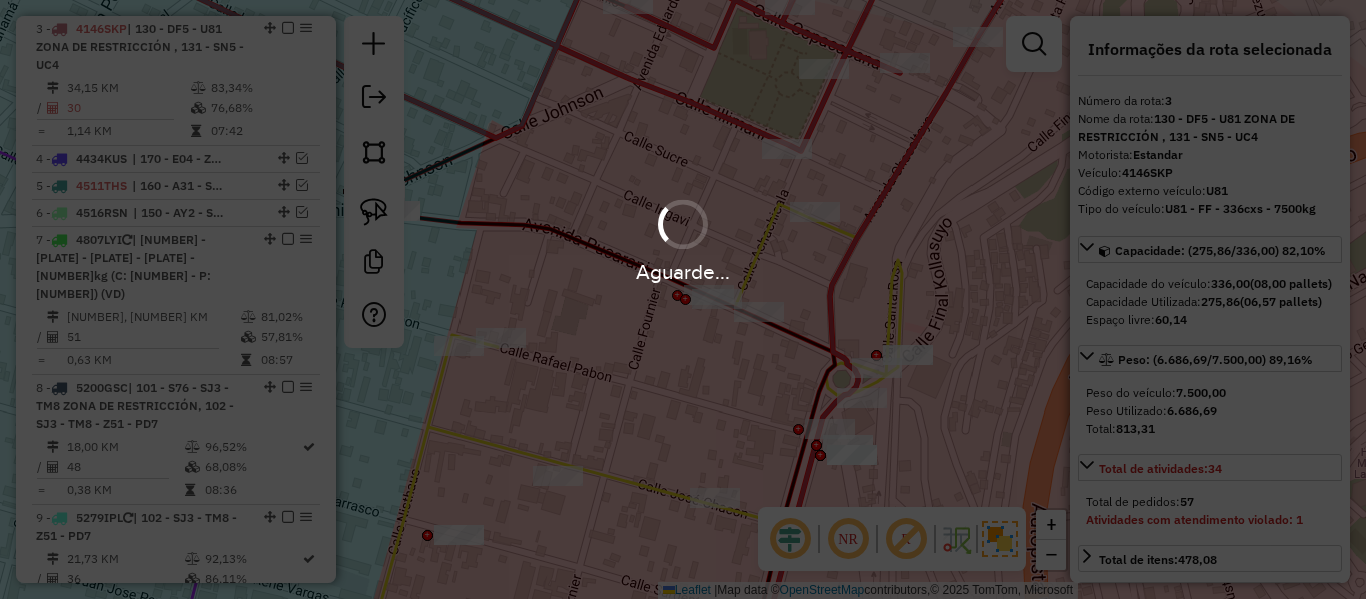 select on "**********" 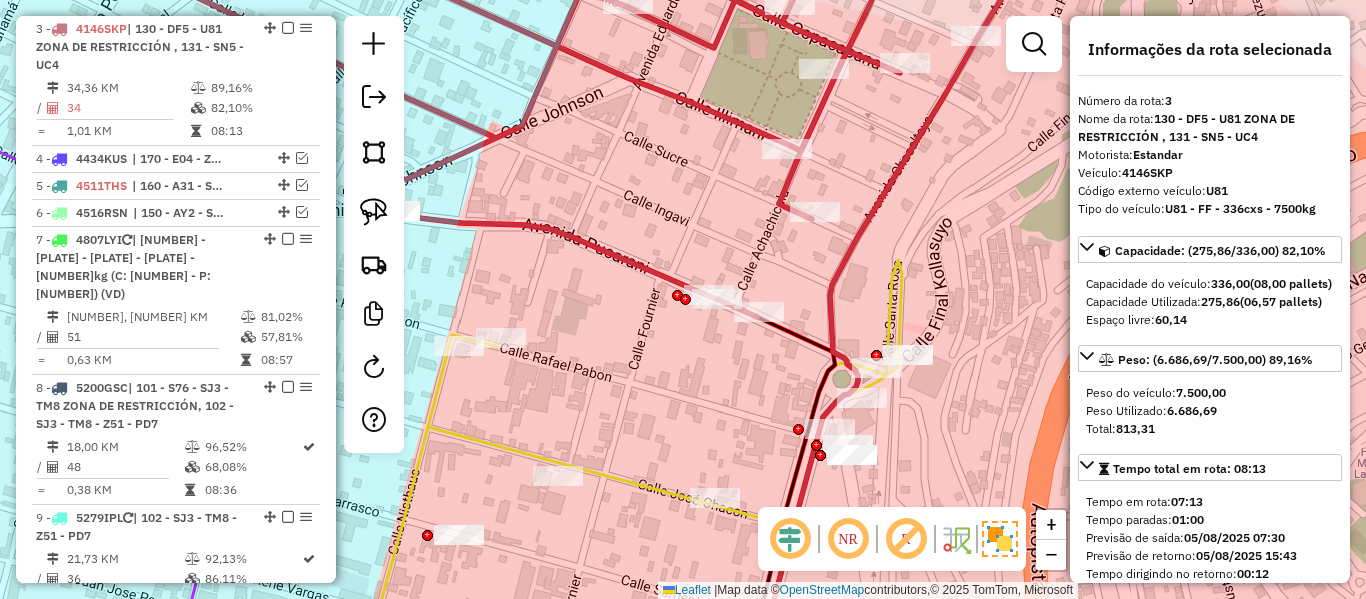 click 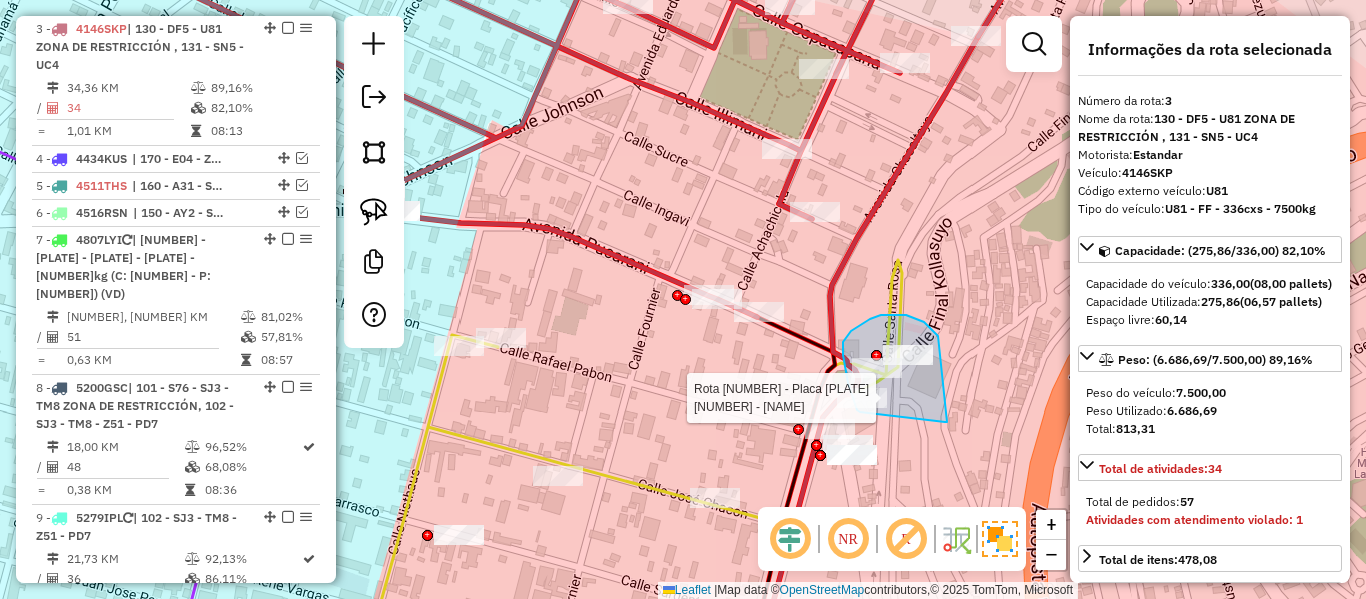 drag, startPoint x: 945, startPoint y: 422, endPoint x: 876, endPoint y: 408, distance: 70.40597 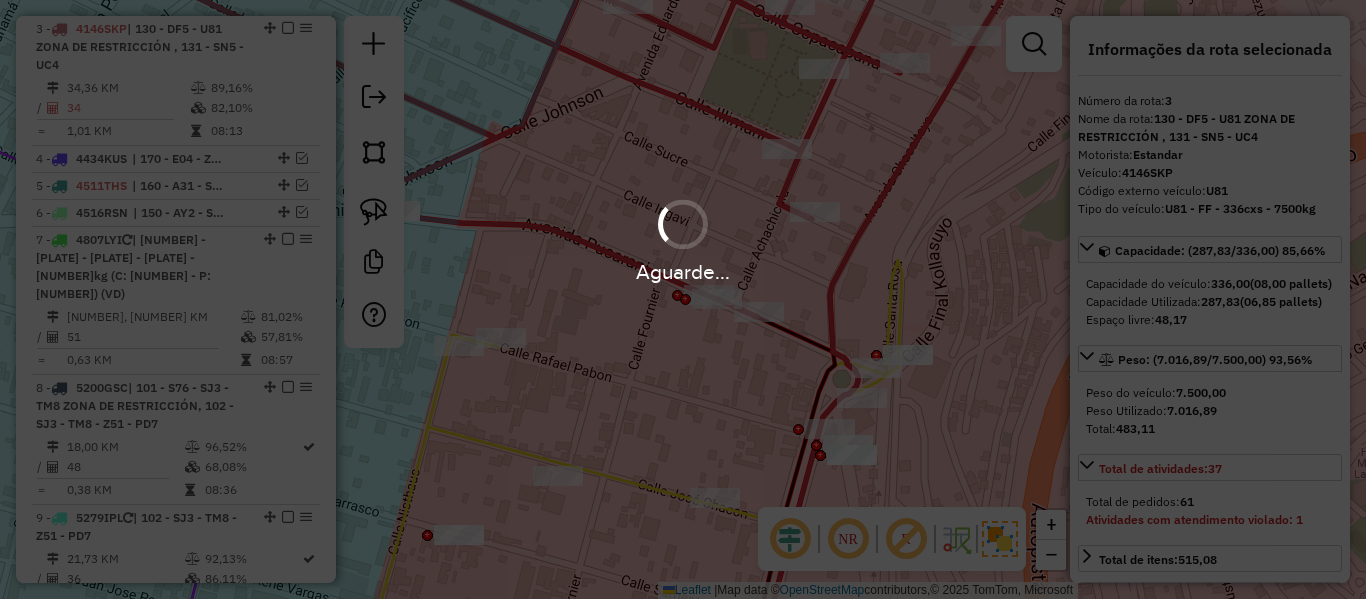 select on "**********" 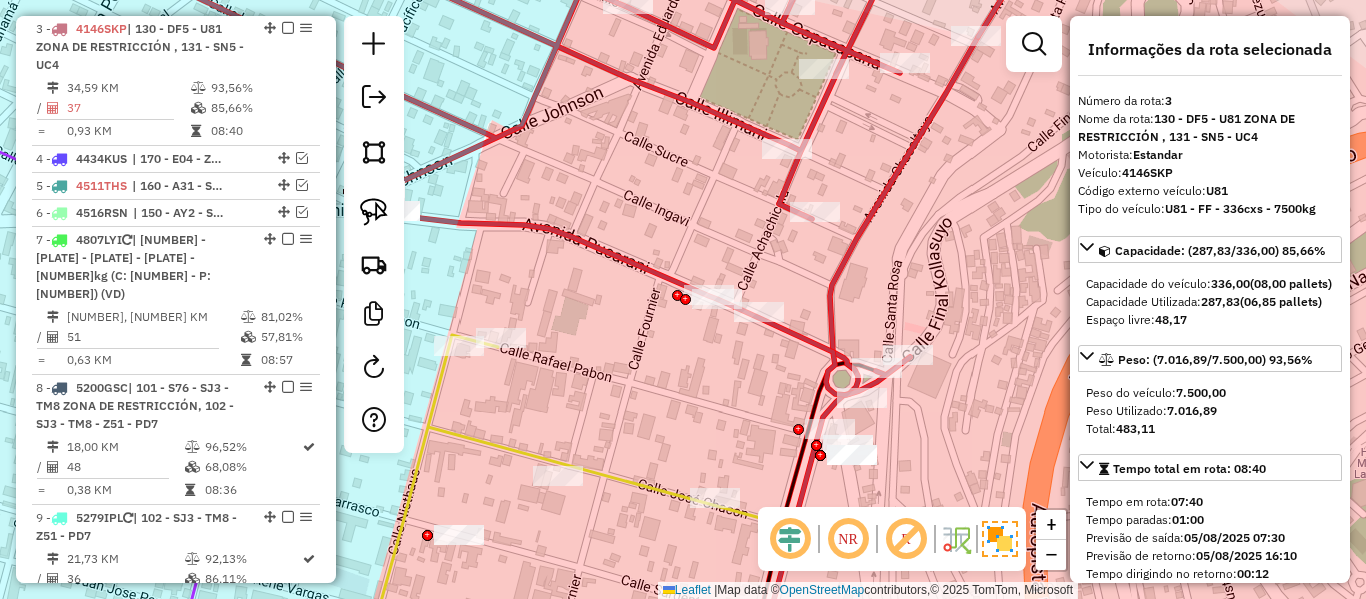 click 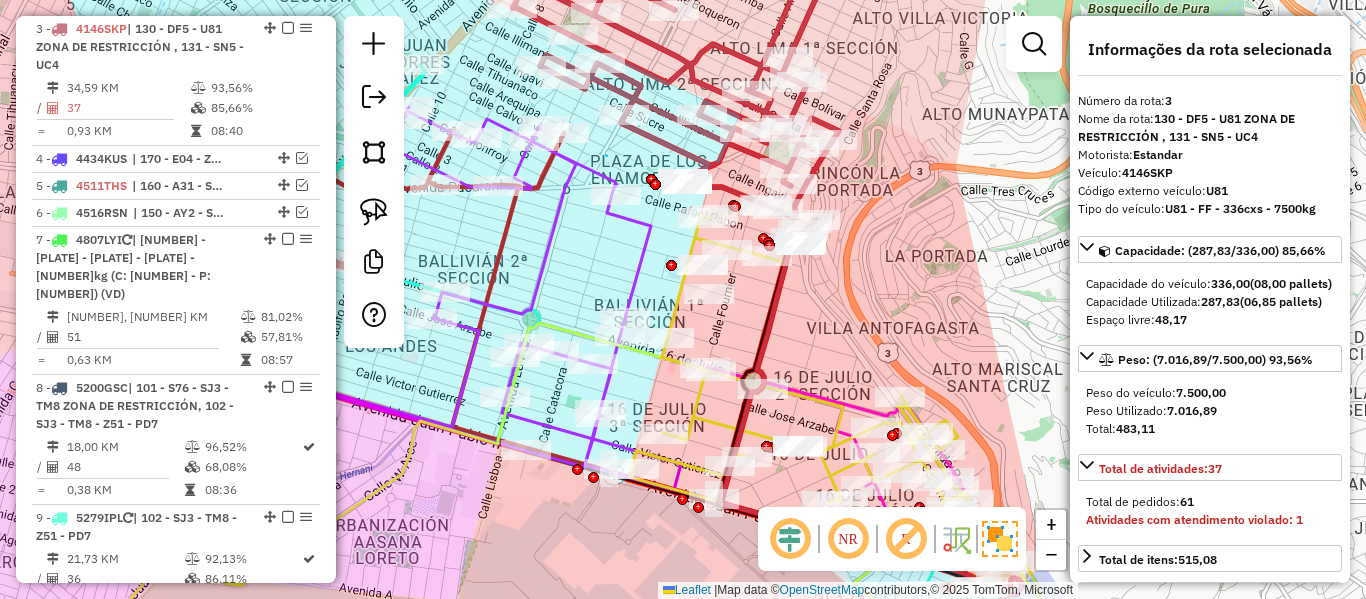 drag, startPoint x: 607, startPoint y: 156, endPoint x: 602, endPoint y: 131, distance: 25.495098 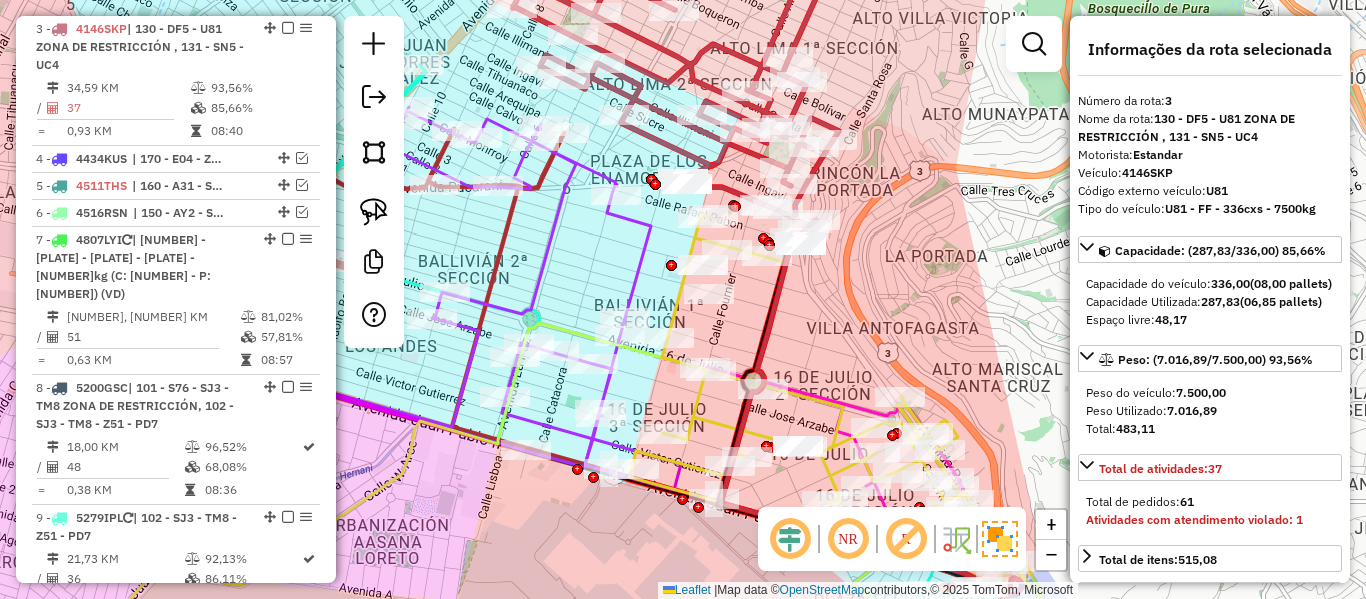 click on "Janela de atendimento Grade de atendimento Capacidade Transportadoras Veículos Cliente Pedidos  Rotas Selecione os dias de semana para filtrar as janelas de atendimento  Seg   Ter   Qua   Qui   Sex   Sáb   Dom  Informe o período da janela de atendimento: De: Até:  Filtrar exatamente a janela do cliente  Considerar janela de atendimento padrão  Selecione os dias de semana para filtrar as grades de atendimento  Seg   Ter   Qua   Qui   Sex   Sáb   Dom   Considerar clientes sem dia de atendimento cadastrado  Clientes fora do dia de atendimento selecionado Filtrar as atividades entre os valores definidos abaixo:  Peso mínimo:   Peso máximo:   Cubagem mínima:   Cubagem máxima:   De:   Até:  Filtrar as atividades entre o tempo de atendimento definido abaixo:  De:   Até:   Considerar capacidade total dos clientes não roteirizados Transportadora: Selecione um ou mais itens Tipo de veículo: Selecione um ou mais itens Veículo: Selecione um ou mais itens Motorista: Selecione um ou mais itens Nome: Rótulo:" 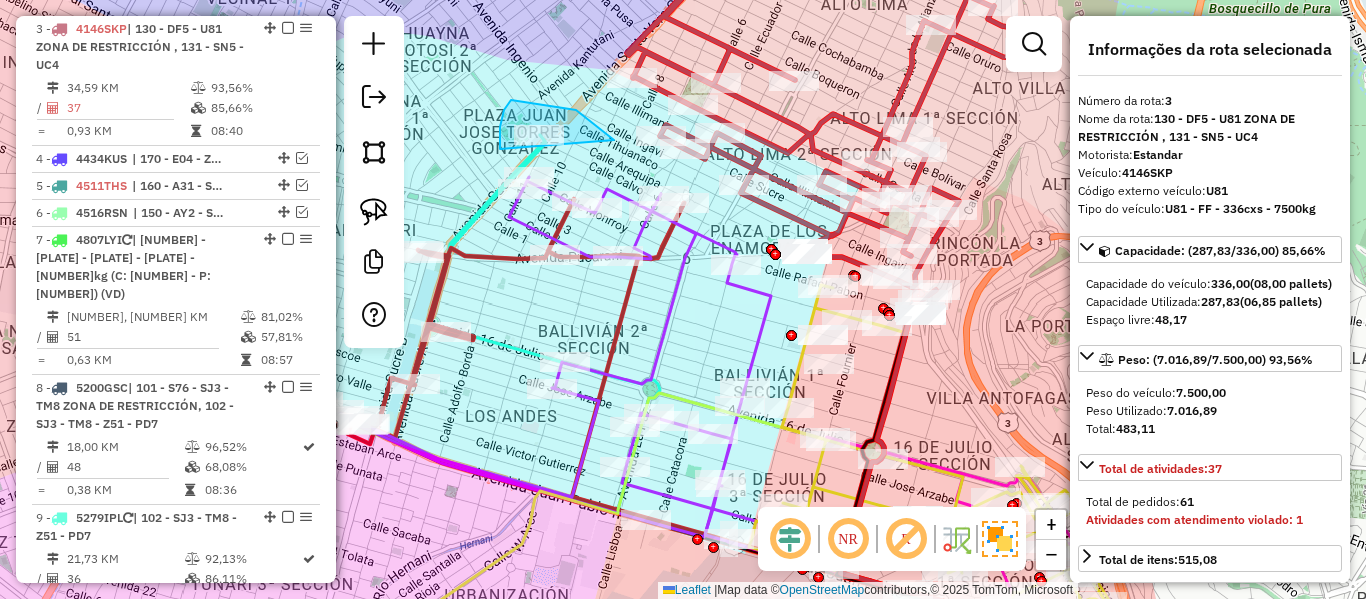 drag, startPoint x: 576, startPoint y: 110, endPoint x: 554, endPoint y: 166, distance: 60.166435 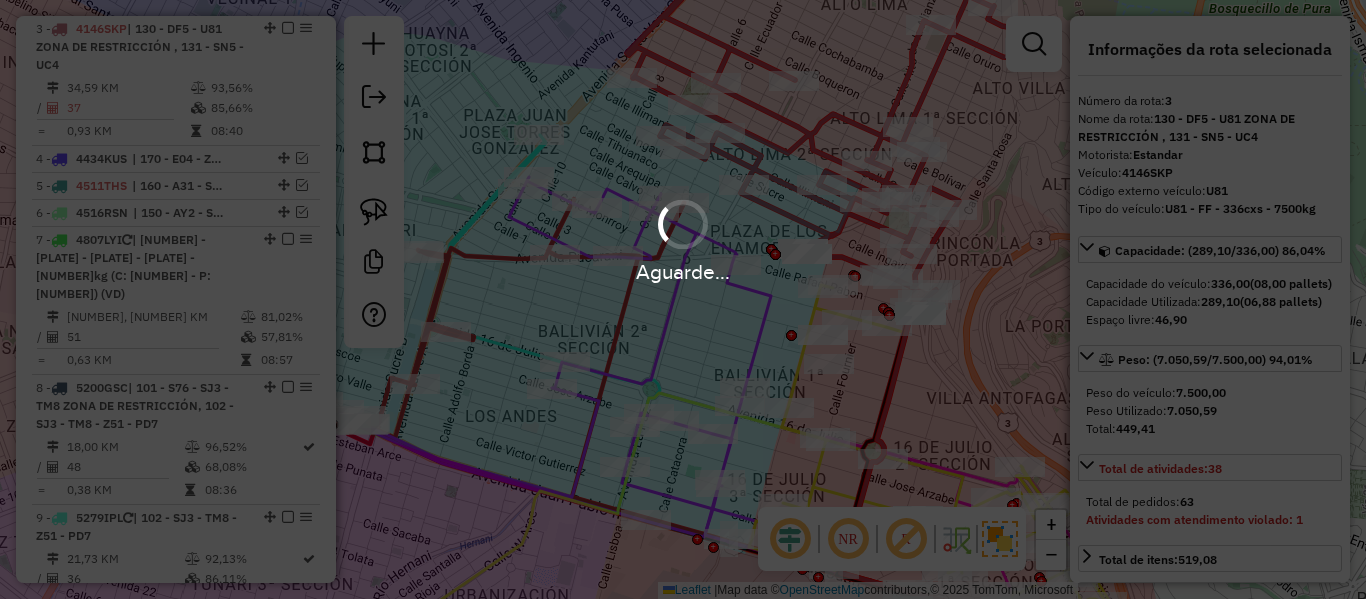 select on "**********" 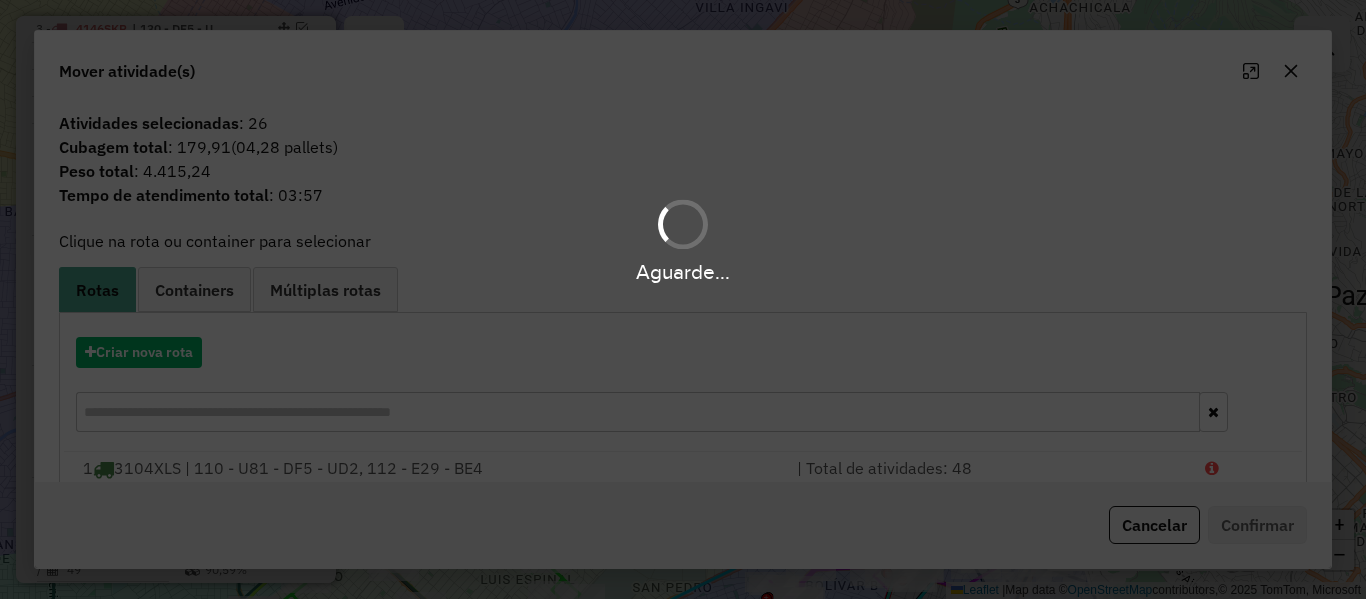 click on "Aguarde..." at bounding box center (683, 299) 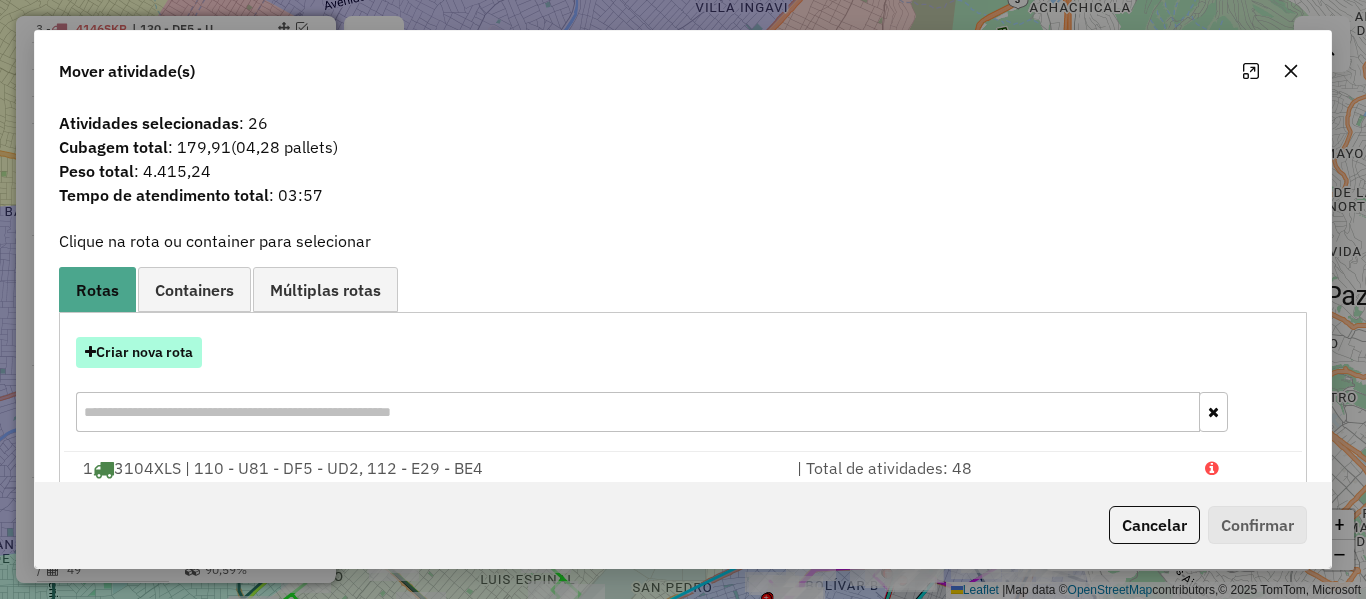 click on "Criar nova rota" at bounding box center (139, 352) 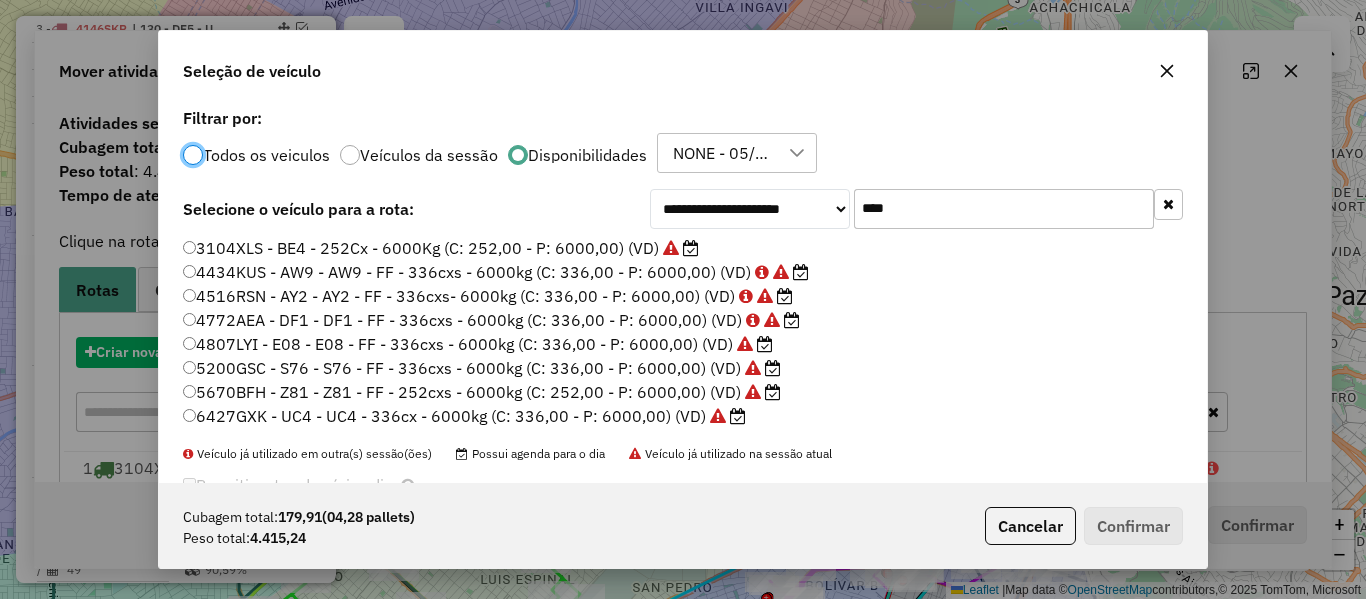 scroll, scrollTop: 11, scrollLeft: 6, axis: both 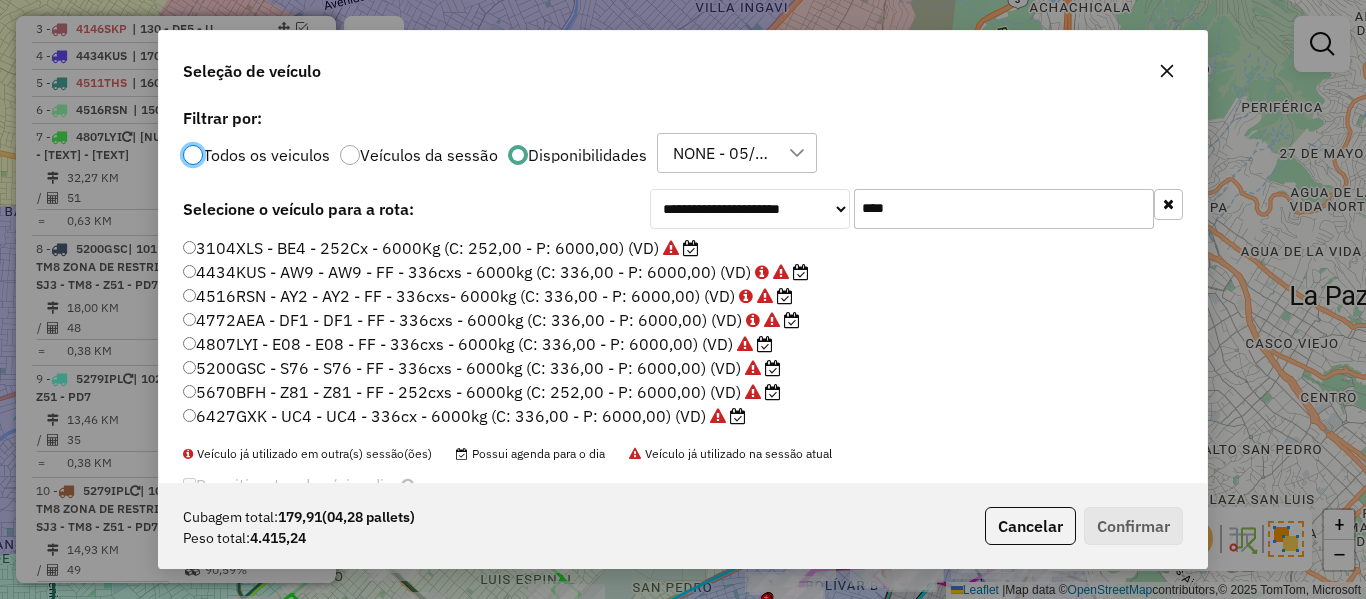 click 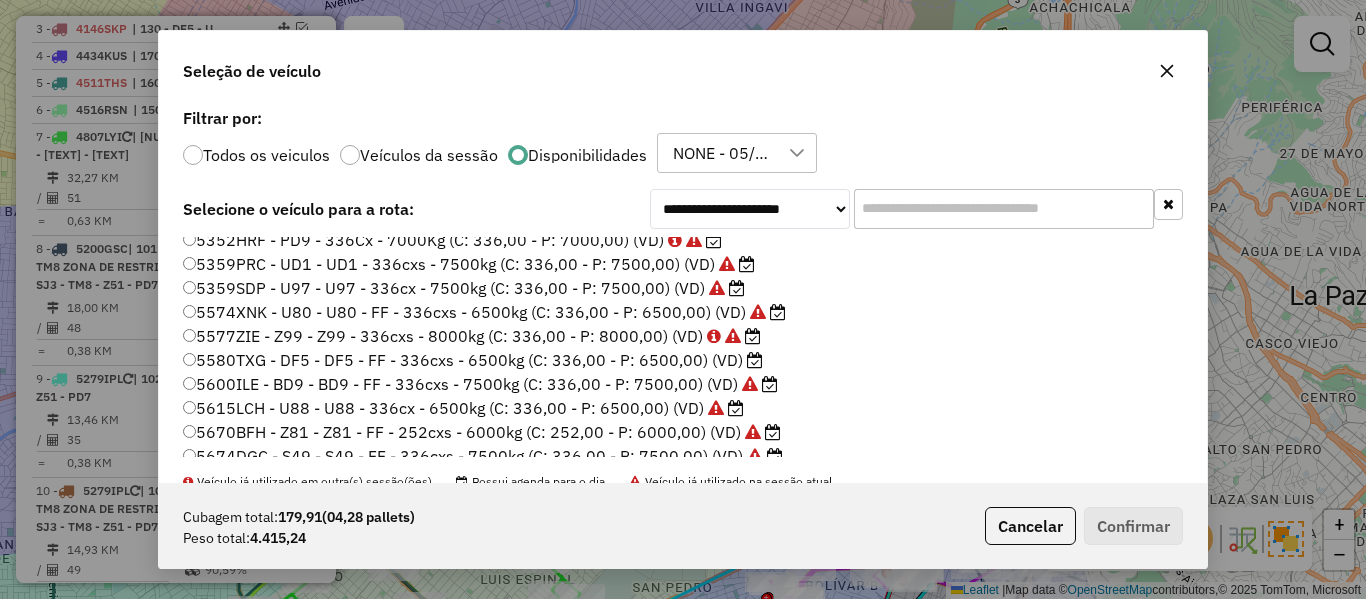scroll, scrollTop: 300, scrollLeft: 0, axis: vertical 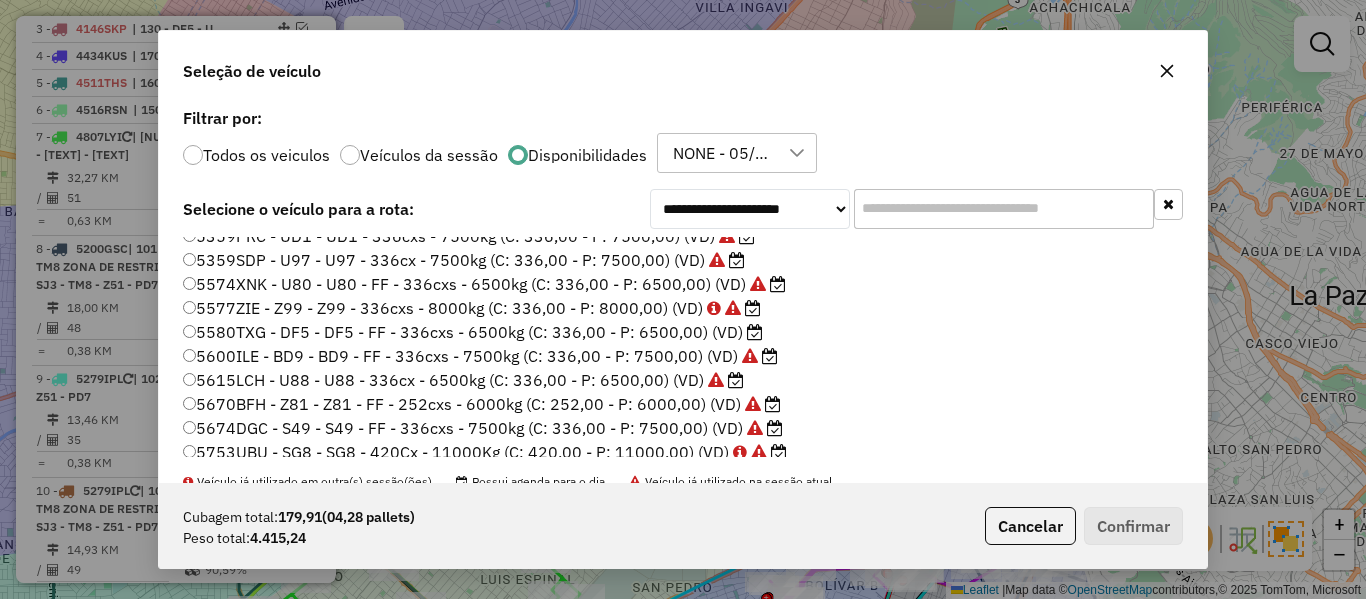 click 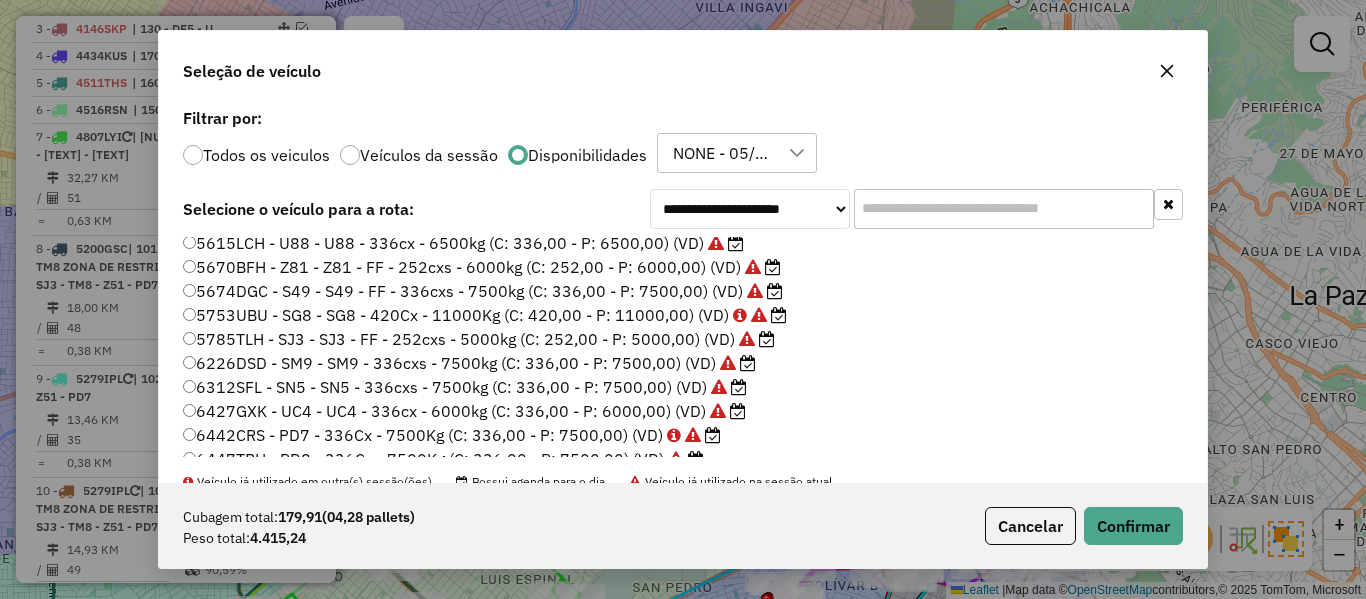 scroll, scrollTop: 452, scrollLeft: 0, axis: vertical 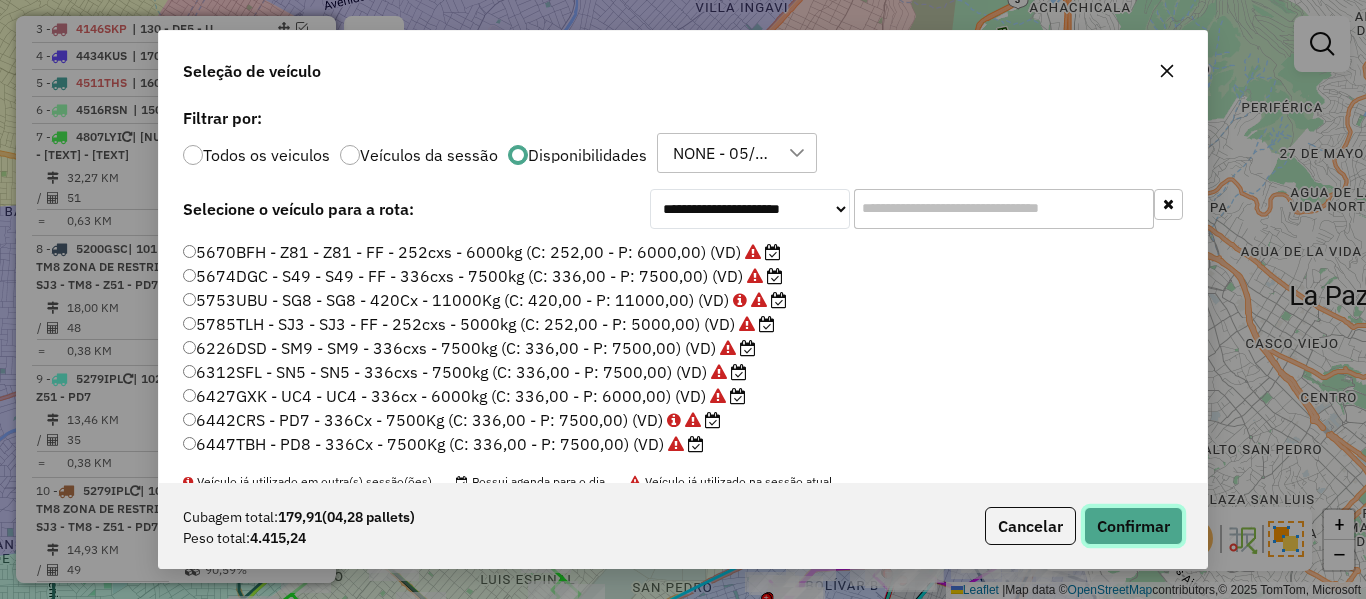 click on "Confirmar" 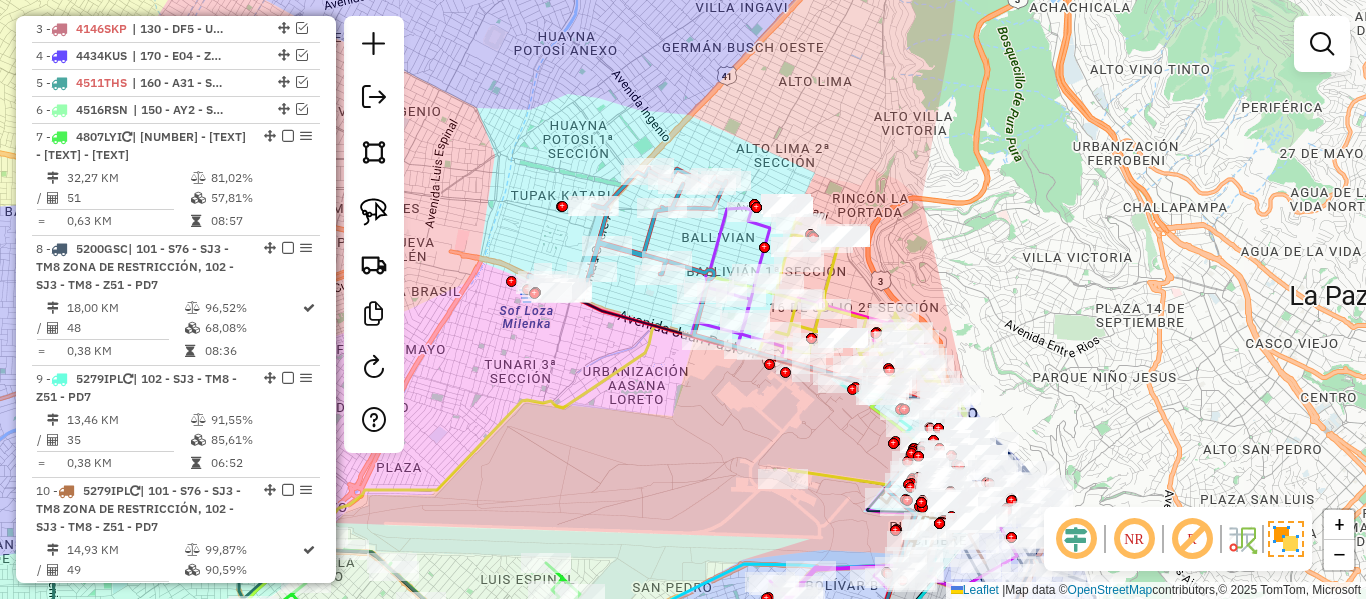click 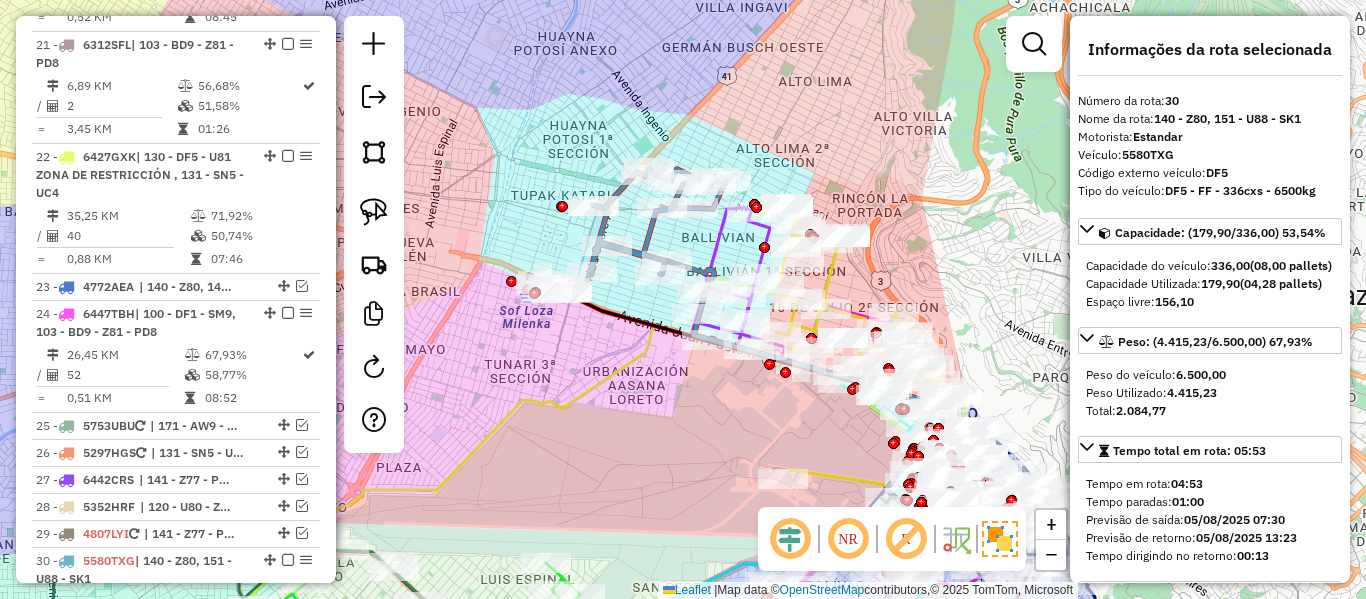 scroll, scrollTop: 3123, scrollLeft: 0, axis: vertical 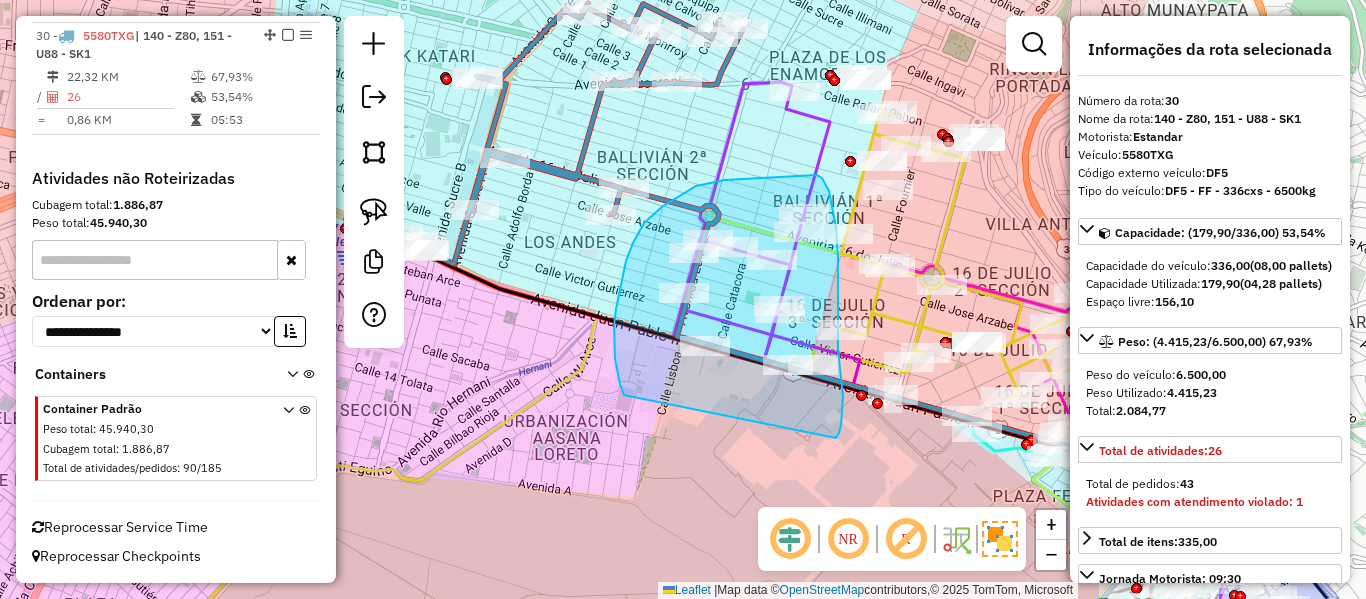 drag, startPoint x: 624, startPoint y: 395, endPoint x: 817, endPoint y: 445, distance: 199.3715 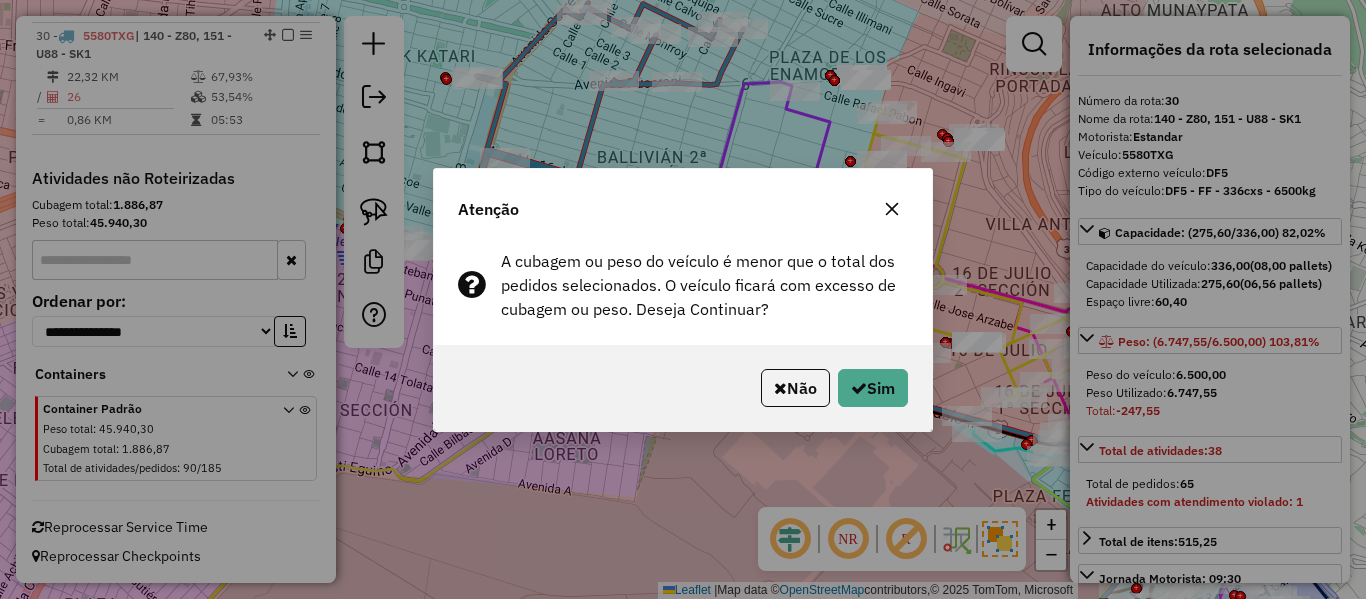 click on "Não   Sim" 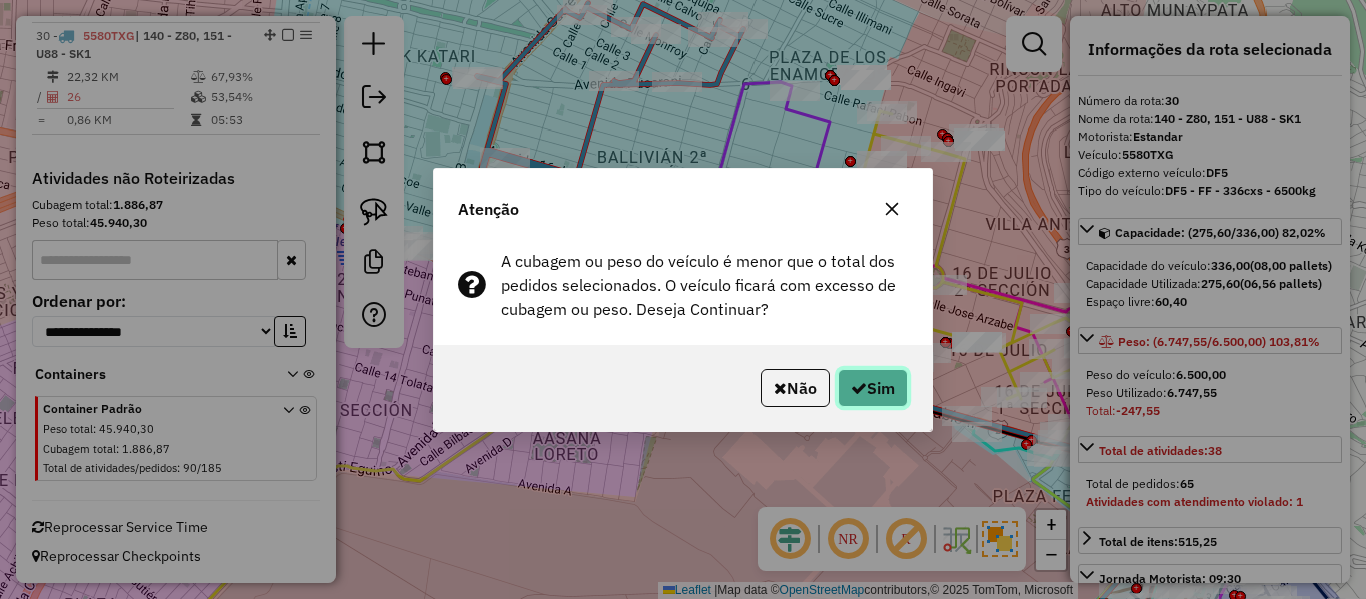 drag, startPoint x: 876, startPoint y: 378, endPoint x: 906, endPoint y: 388, distance: 31.622776 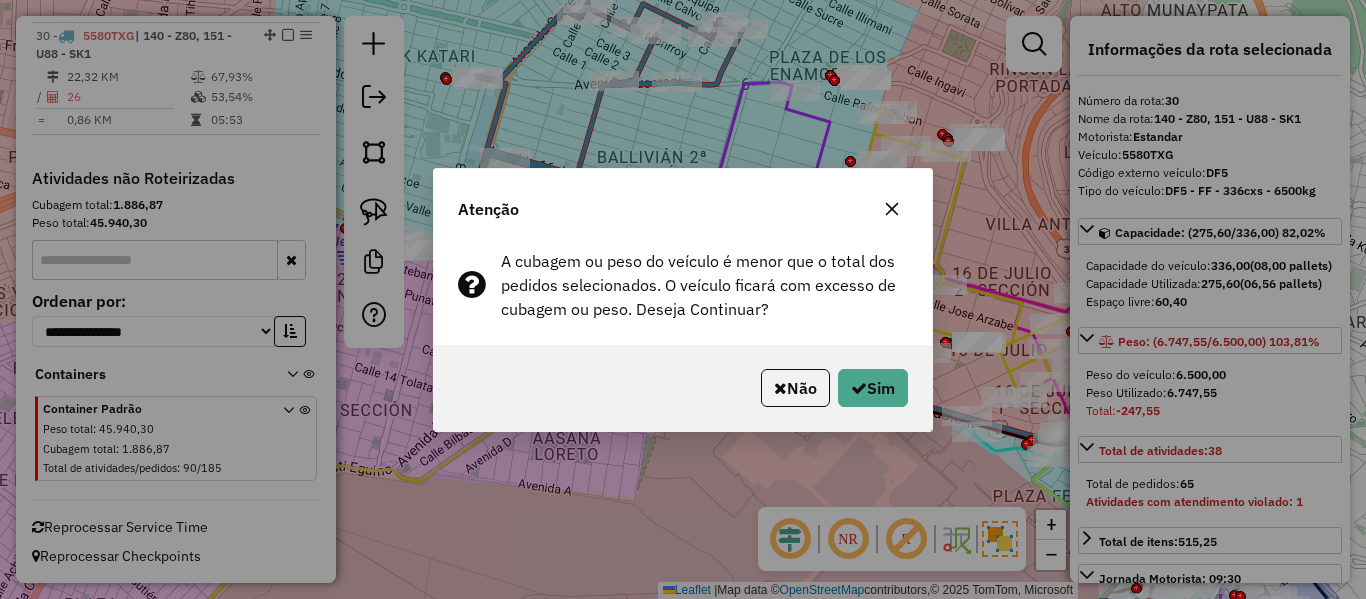 select on "**********" 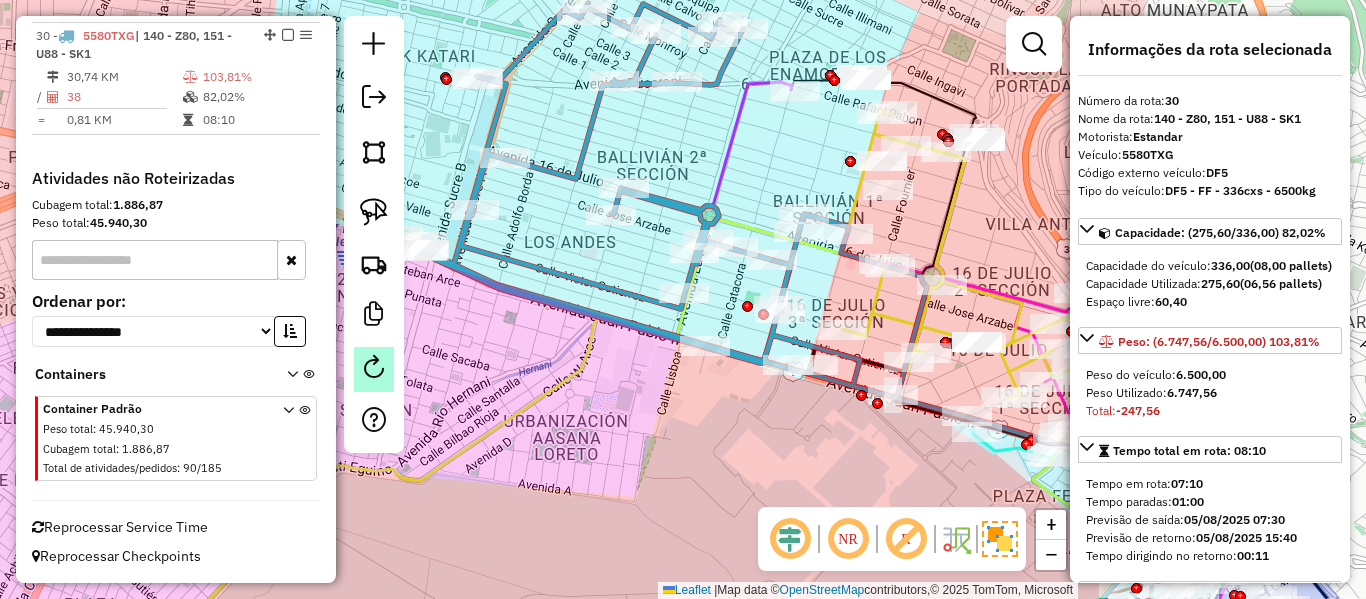 click 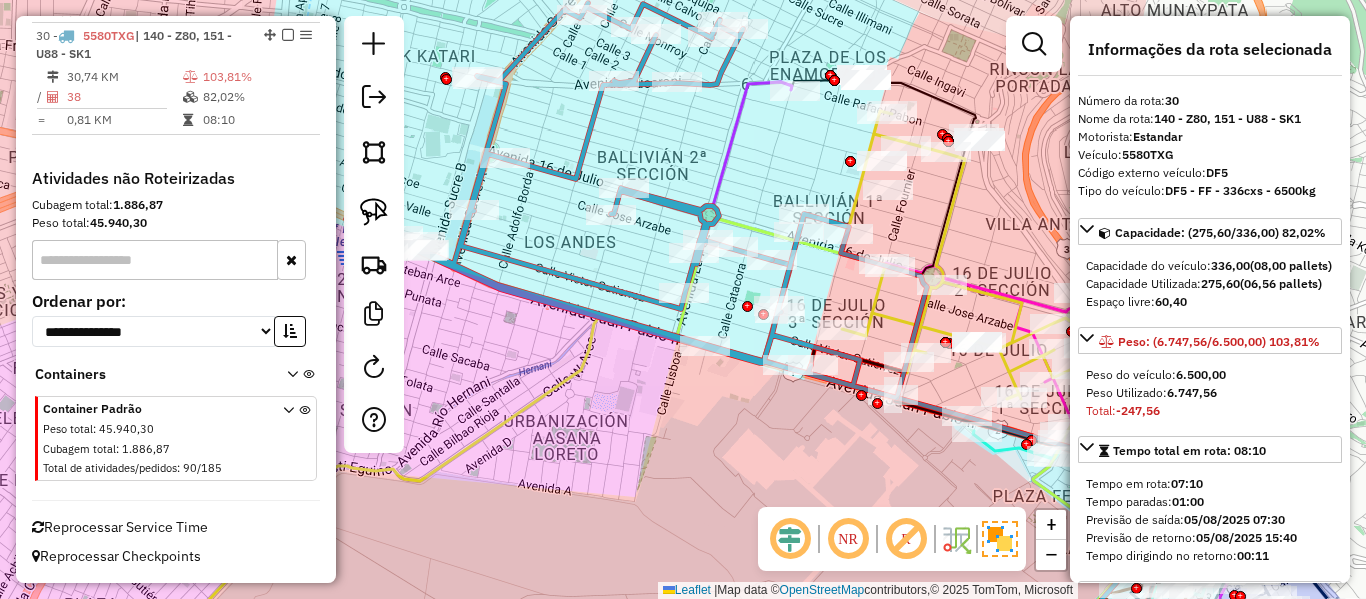 click 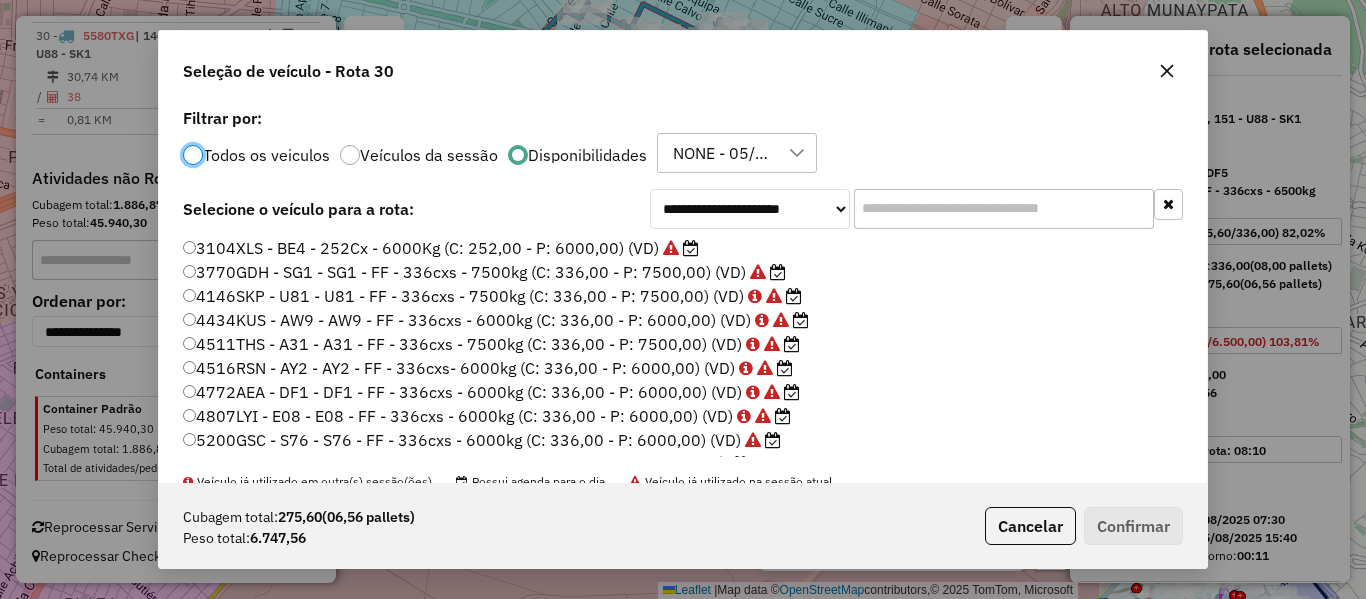 scroll, scrollTop: 11, scrollLeft: 6, axis: both 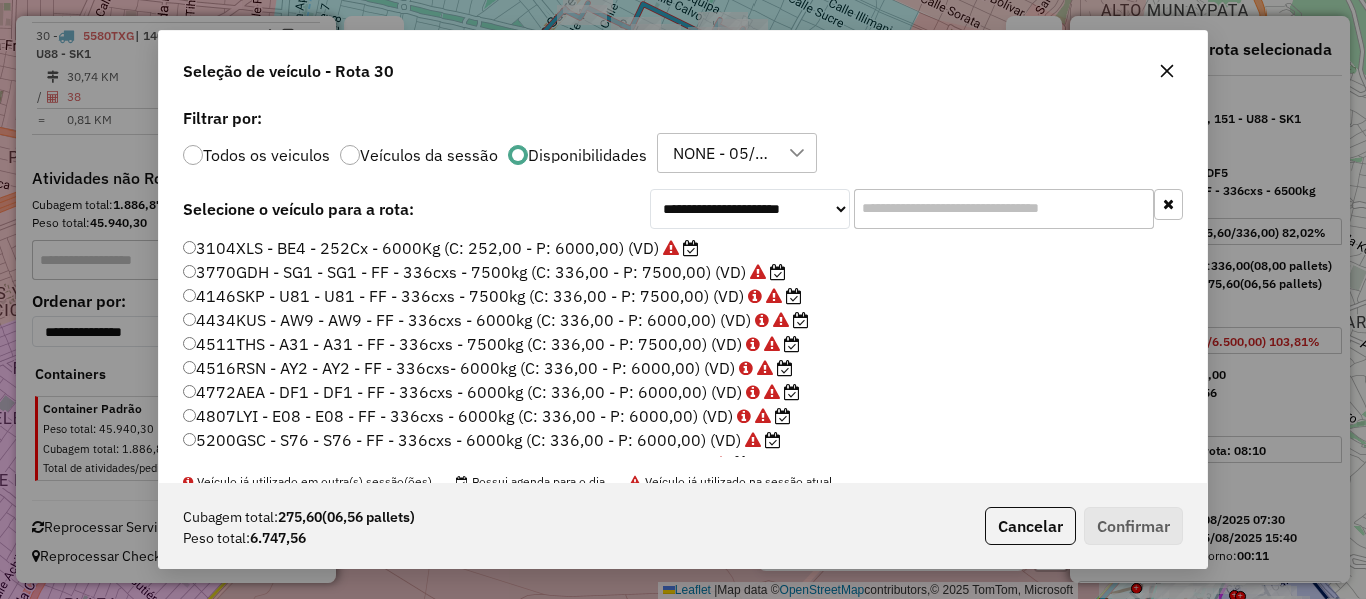 click 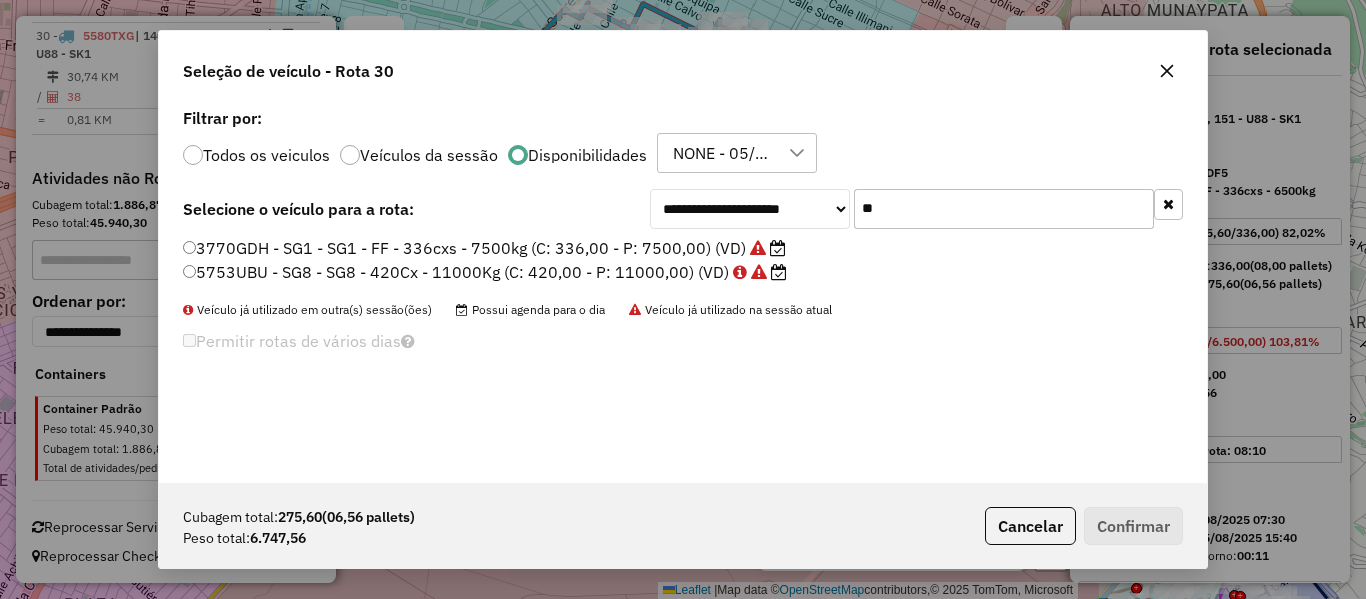 type on "**" 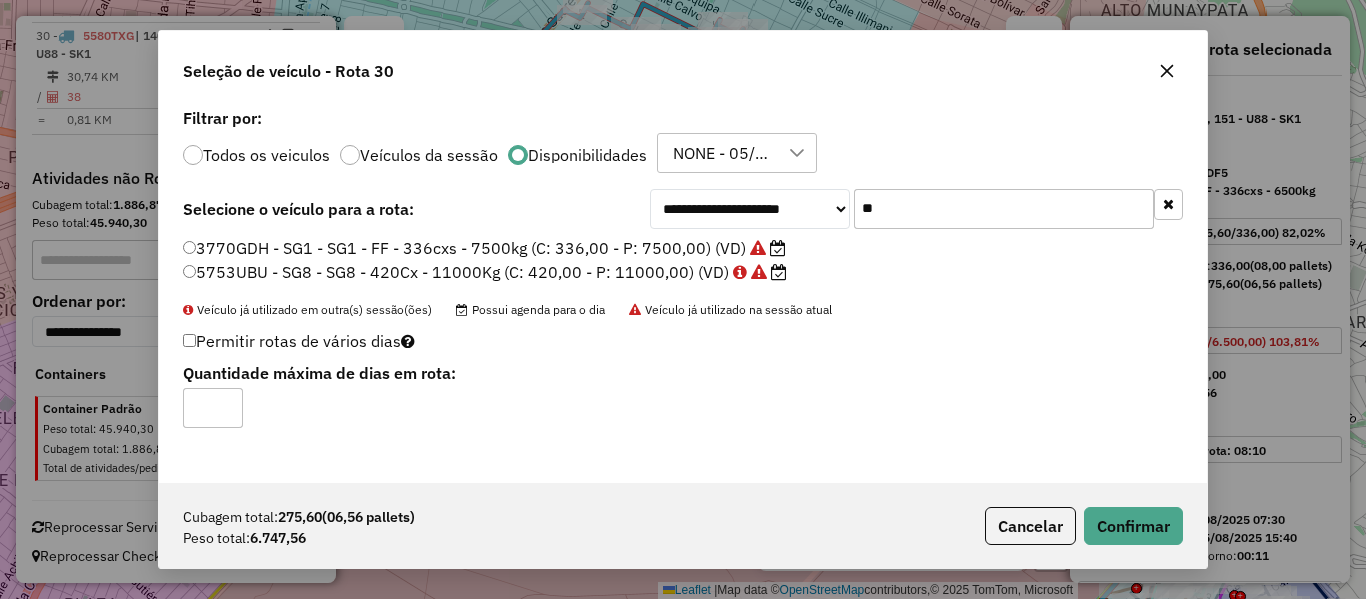 click on "3770GDH - SG1 - SG1 - FF - 336cxs - 7500kg (C: 336,00 - P: 7500,00) (VD)" 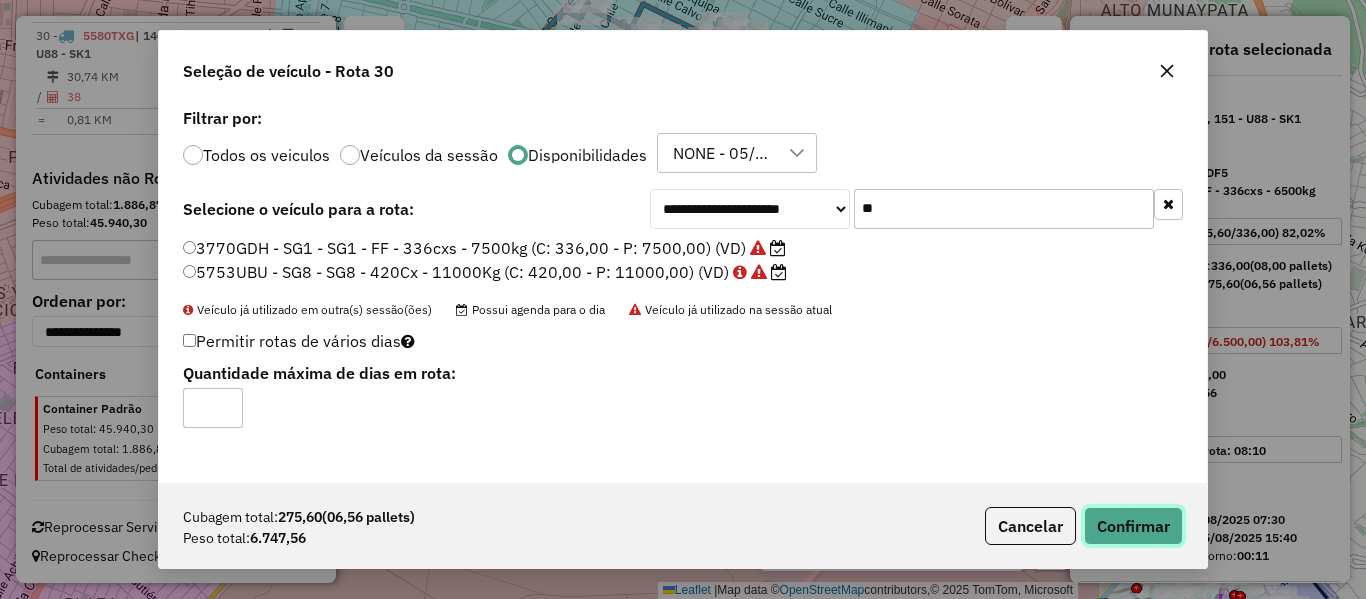 click on "Confirmar" 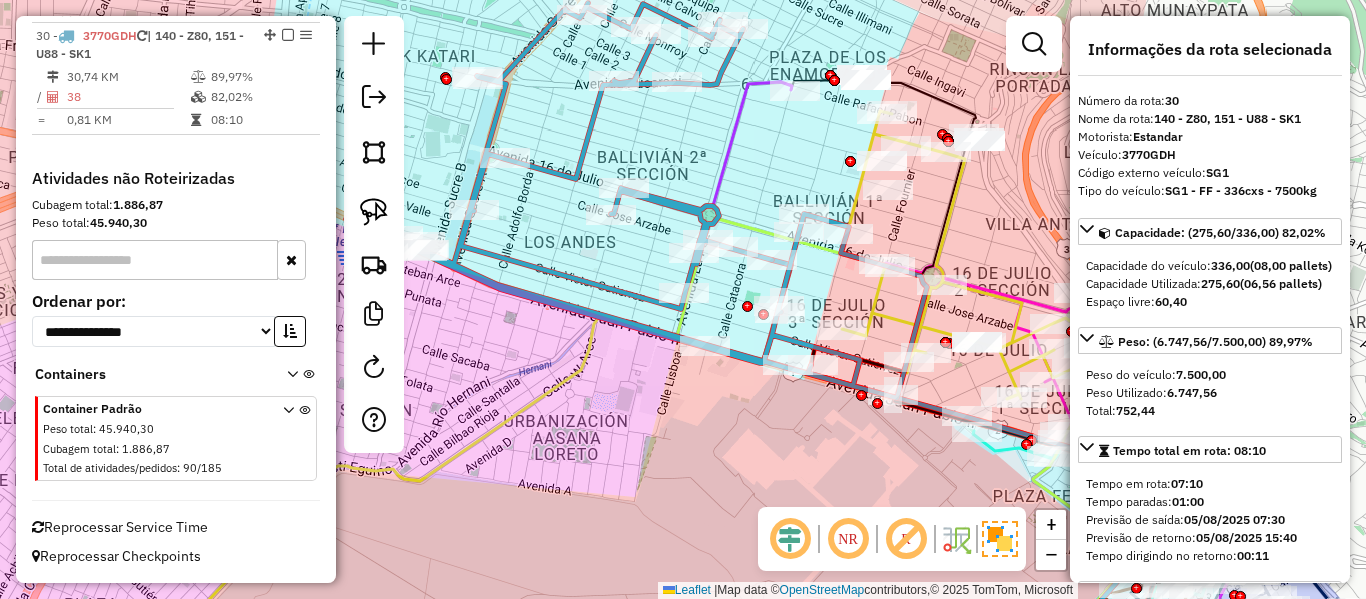 click 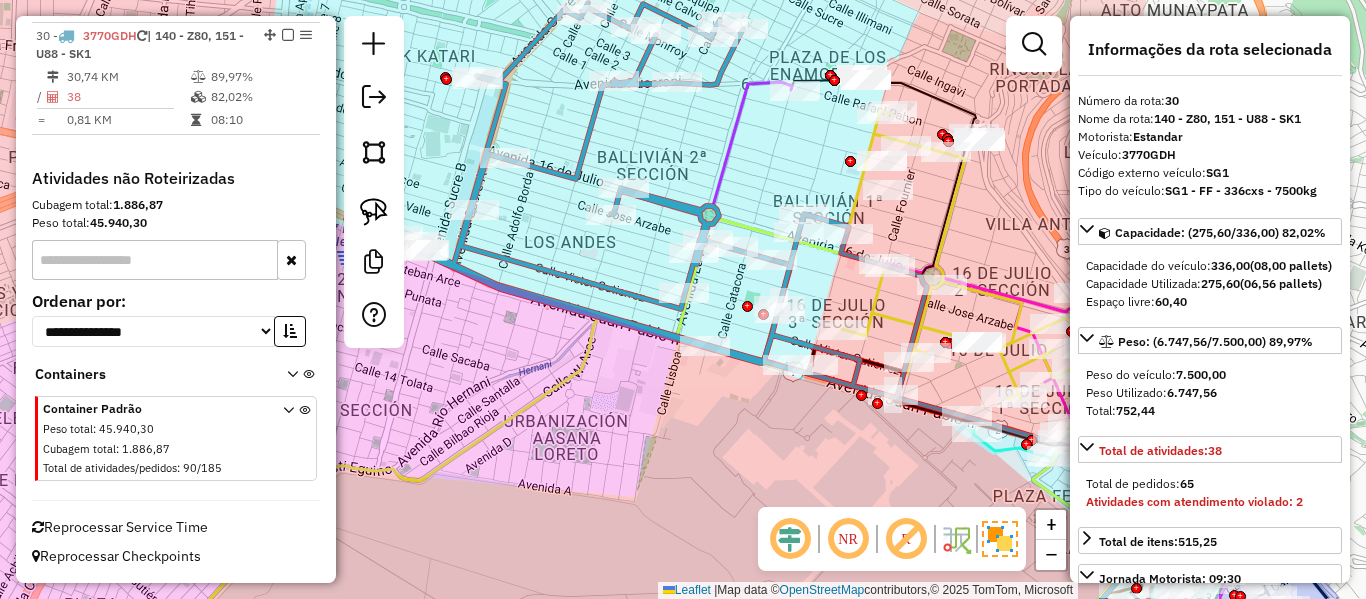 drag, startPoint x: 679, startPoint y: 158, endPoint x: 571, endPoint y: 200, distance: 115.87925 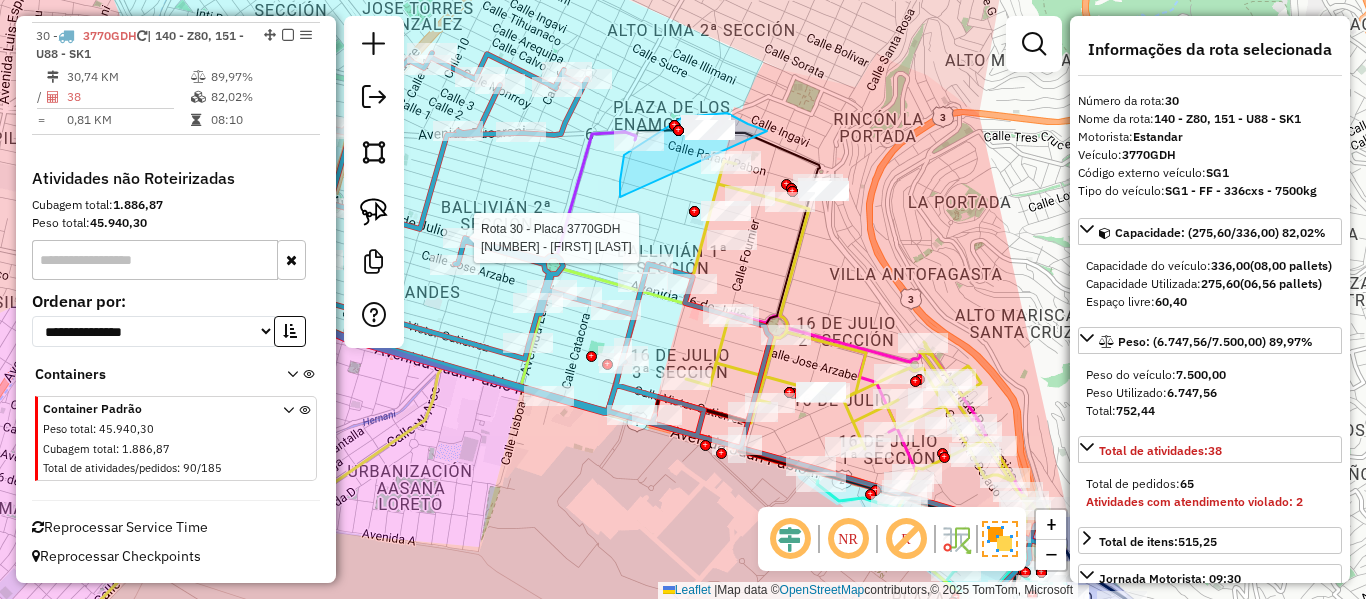 drag, startPoint x: 624, startPoint y: 155, endPoint x: 767, endPoint y: 131, distance: 145 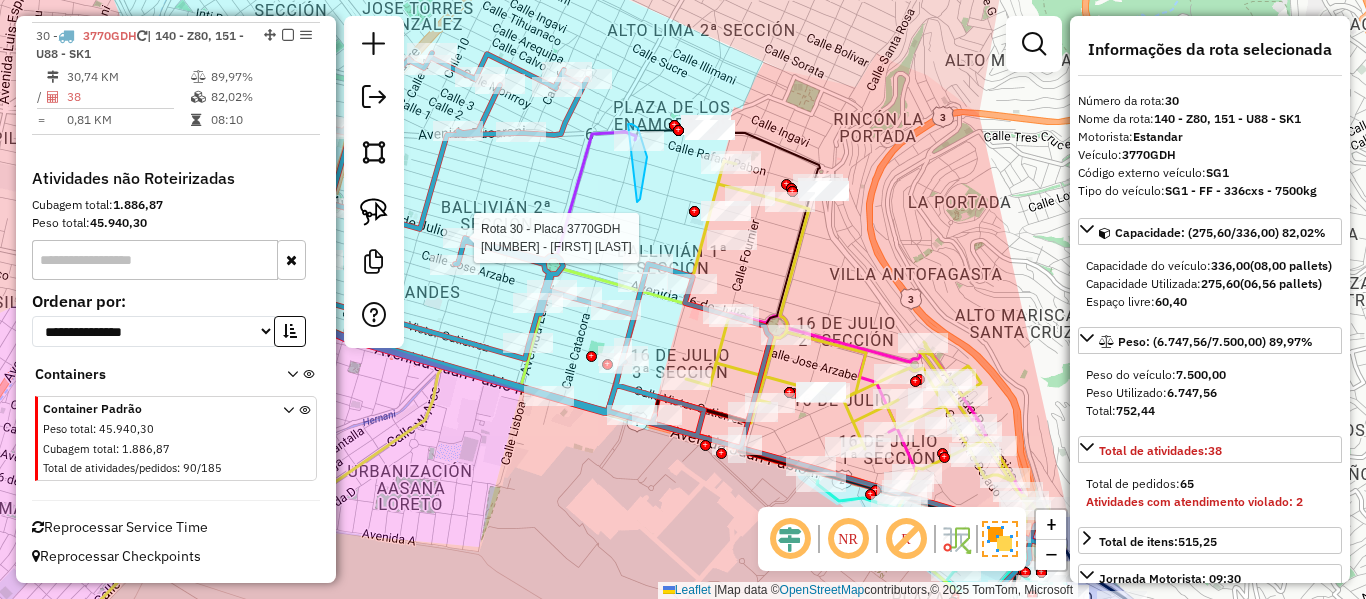 drag, startPoint x: 640, startPoint y: 199, endPoint x: 591, endPoint y: 166, distance: 59.07622 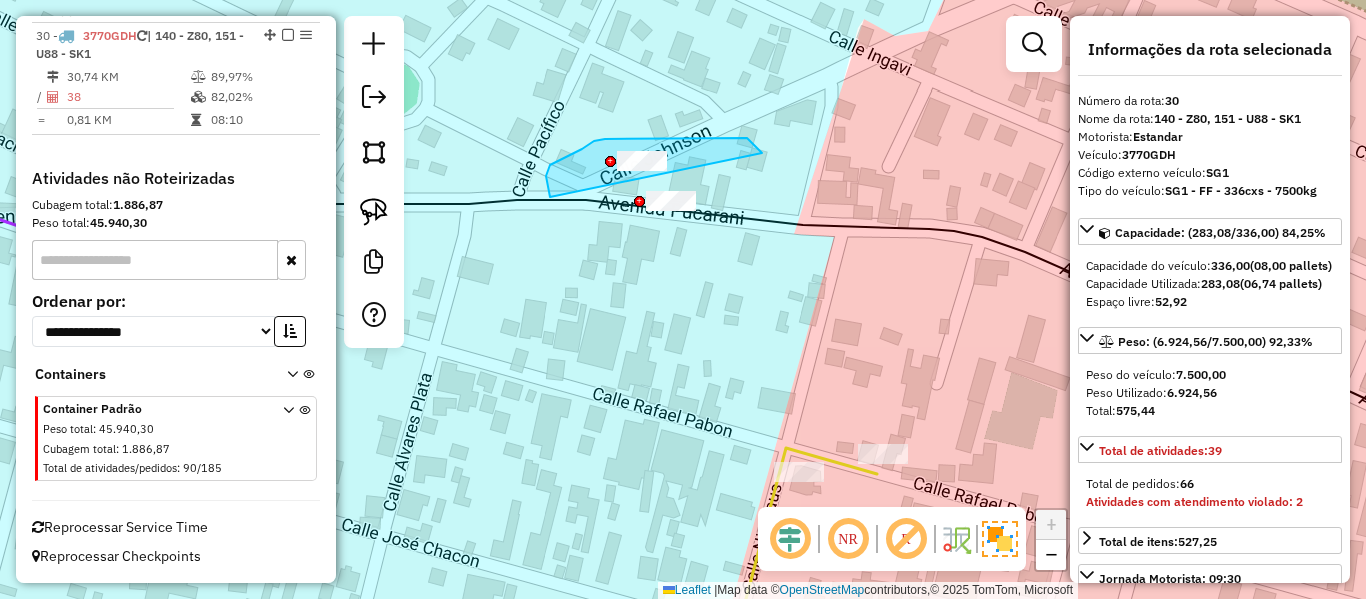 drag, startPoint x: 747, startPoint y: 138, endPoint x: 550, endPoint y: 197, distance: 205.64532 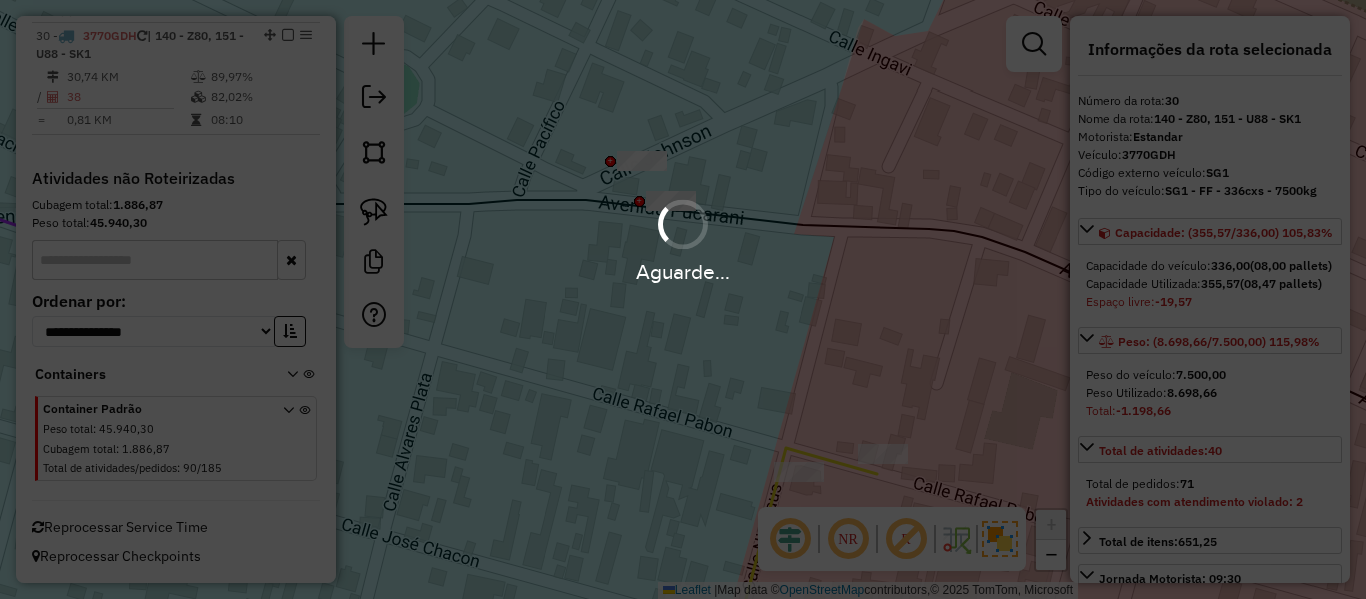 select on "**********" 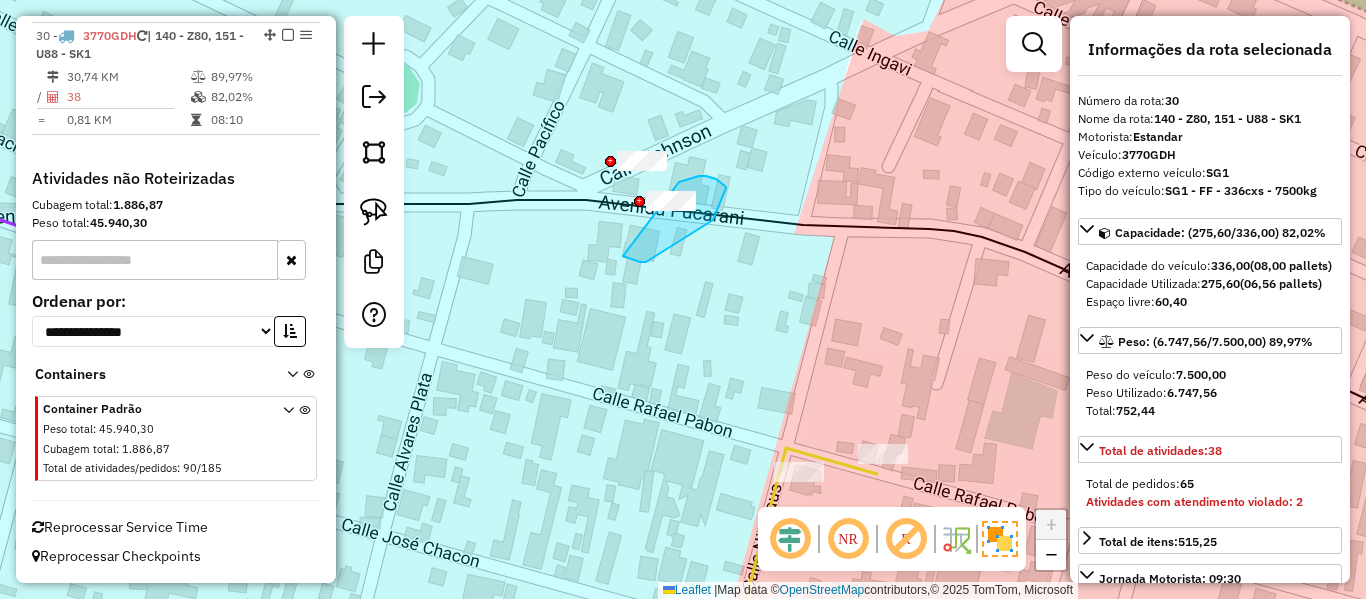 drag, startPoint x: 646, startPoint y: 262, endPoint x: 616, endPoint y: 203, distance: 66.189125 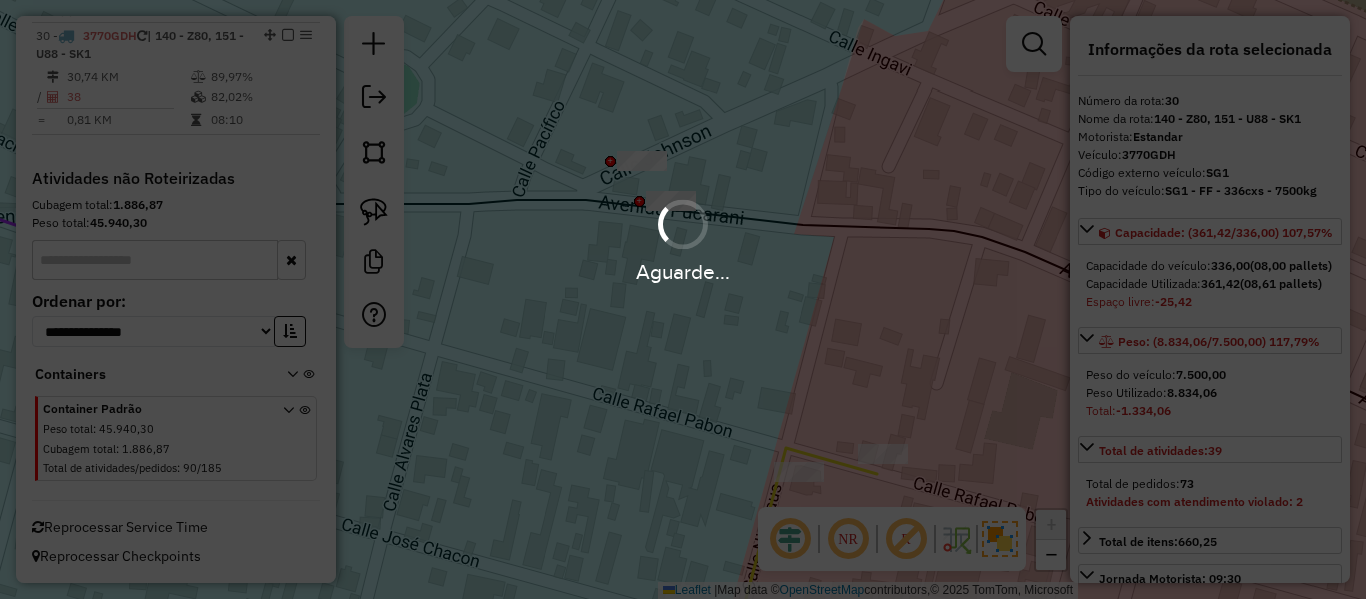 select on "**********" 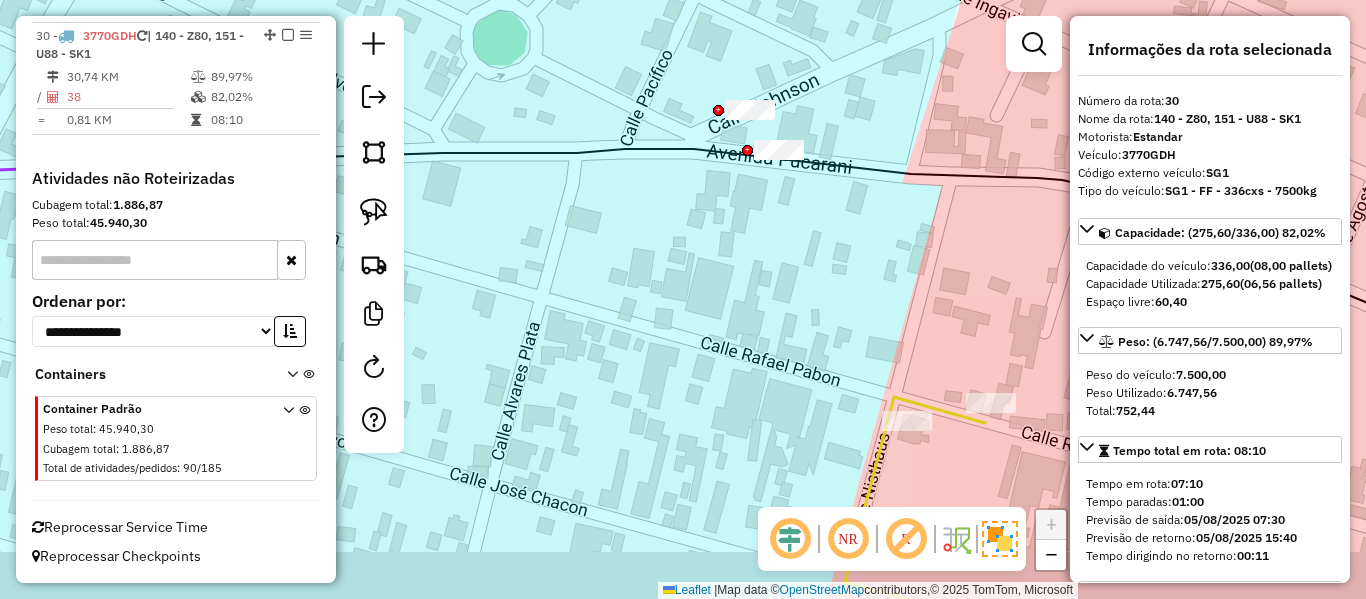 drag, startPoint x: 645, startPoint y: 221, endPoint x: 761, endPoint y: 175, distance: 124.78782 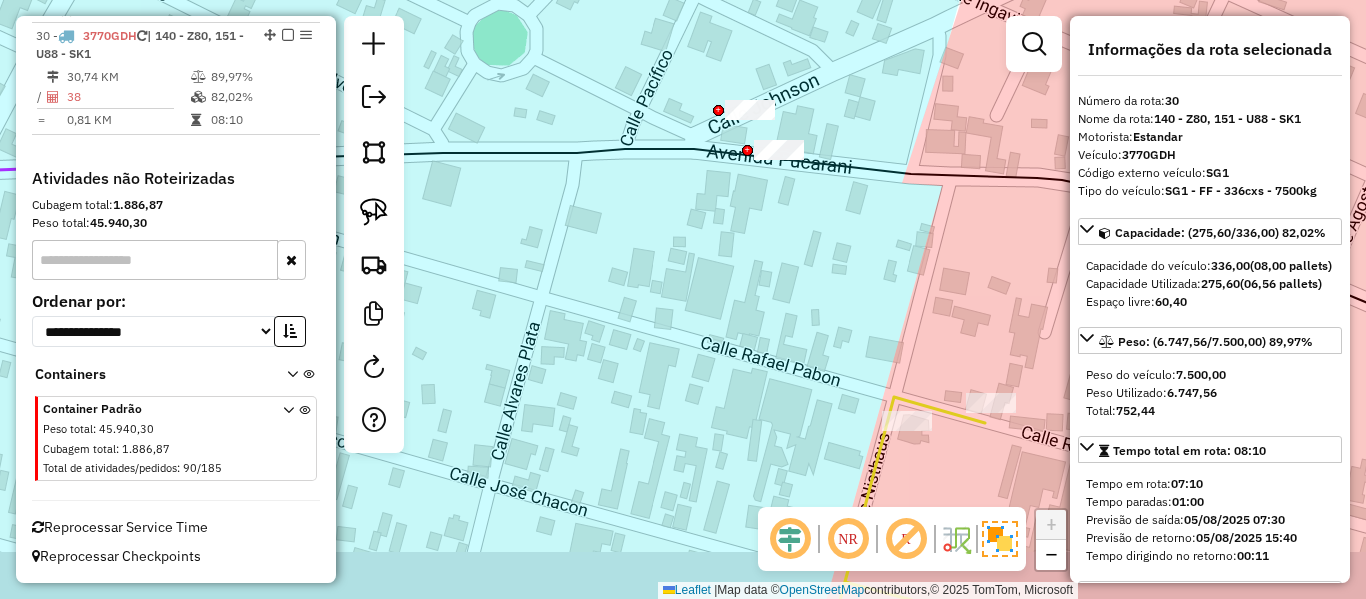 click on "Rota 30 - Placa 3770GDH  0000876137 - MAY. EDGAR FRED Janela de atendimento Grade de atendimento Capacidade Transportadoras Veículos Cliente Pedidos  Rotas Selecione os dias de semana para filtrar as janelas de atendimento  Seg   Ter   Qua   Qui   Sex   Sáb   Dom  Informe o período da janela de atendimento: De: Até:  Filtrar exatamente a janela do cliente  Considerar janela de atendimento padrão  Selecione os dias de semana para filtrar as grades de atendimento  Seg   Ter   Qua   Qui   Sex   Sáb   Dom   Considerar clientes sem dia de atendimento cadastrado  Clientes fora do dia de atendimento selecionado Filtrar as atividades entre os valores definidos abaixo:  Peso mínimo:   Peso máximo:   Cubagem mínima:   Cubagem máxima:   De:   Até:  Filtrar as atividades entre o tempo de atendimento definido abaixo:  De:   Até:   Considerar capacidade total dos clientes não roteirizados Transportadora: Selecione um ou mais itens Tipo de veículo: Selecione um ou mais itens Veículo: Motorista: Nome: Rótulo:" 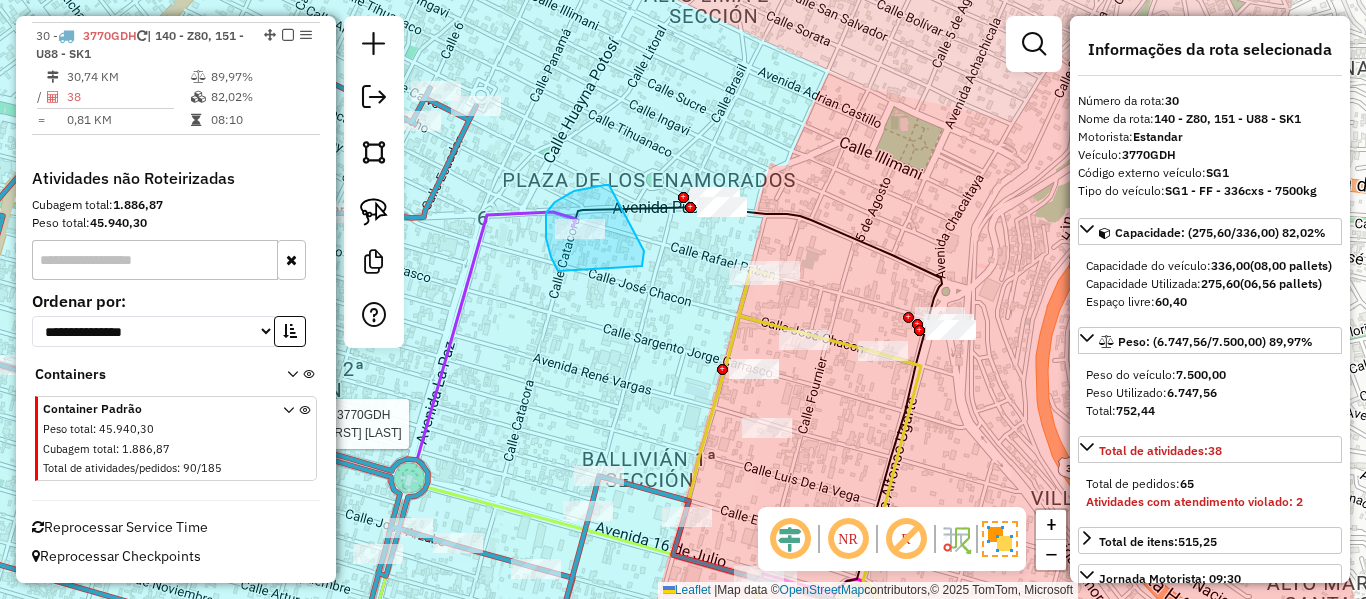 drag, startPoint x: 644, startPoint y: 251, endPoint x: 575, endPoint y: 310, distance: 90.78546 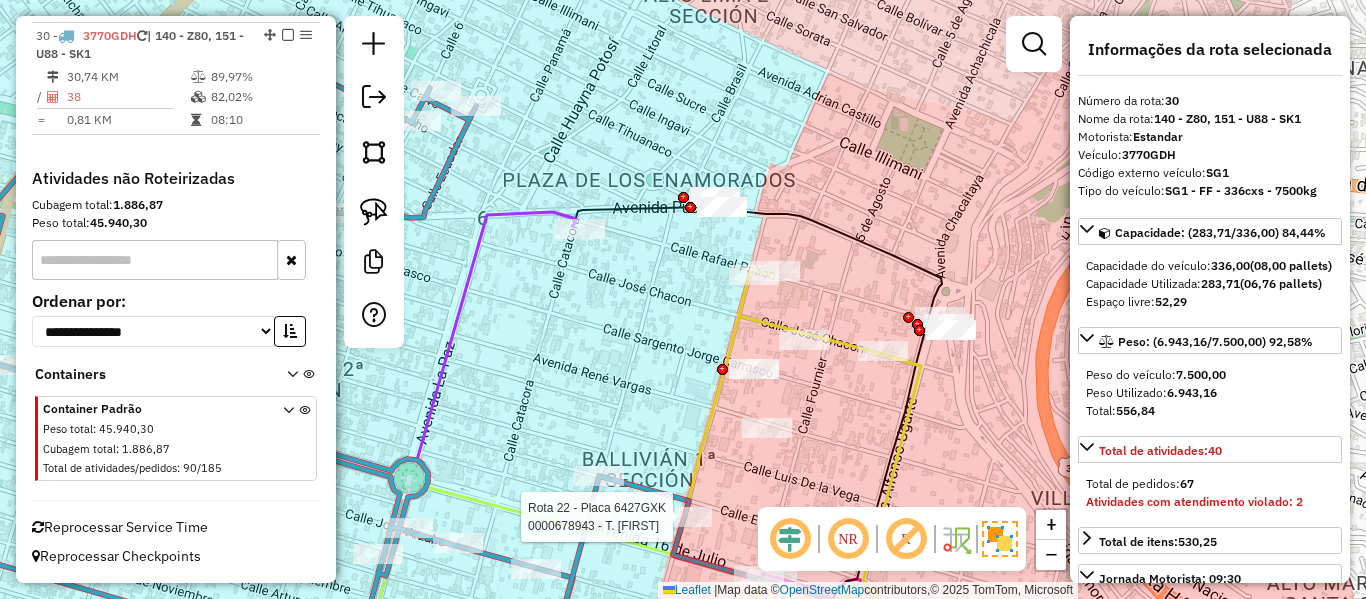select on "**********" 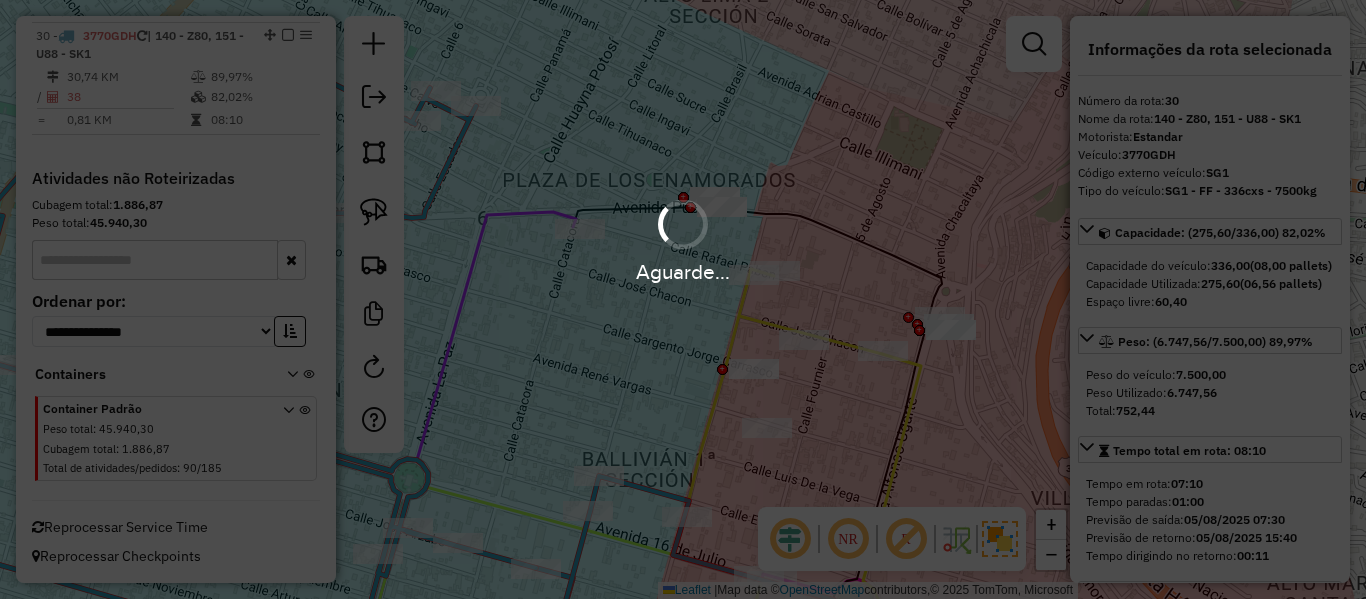 click on "Aguarde..." at bounding box center [683, 299] 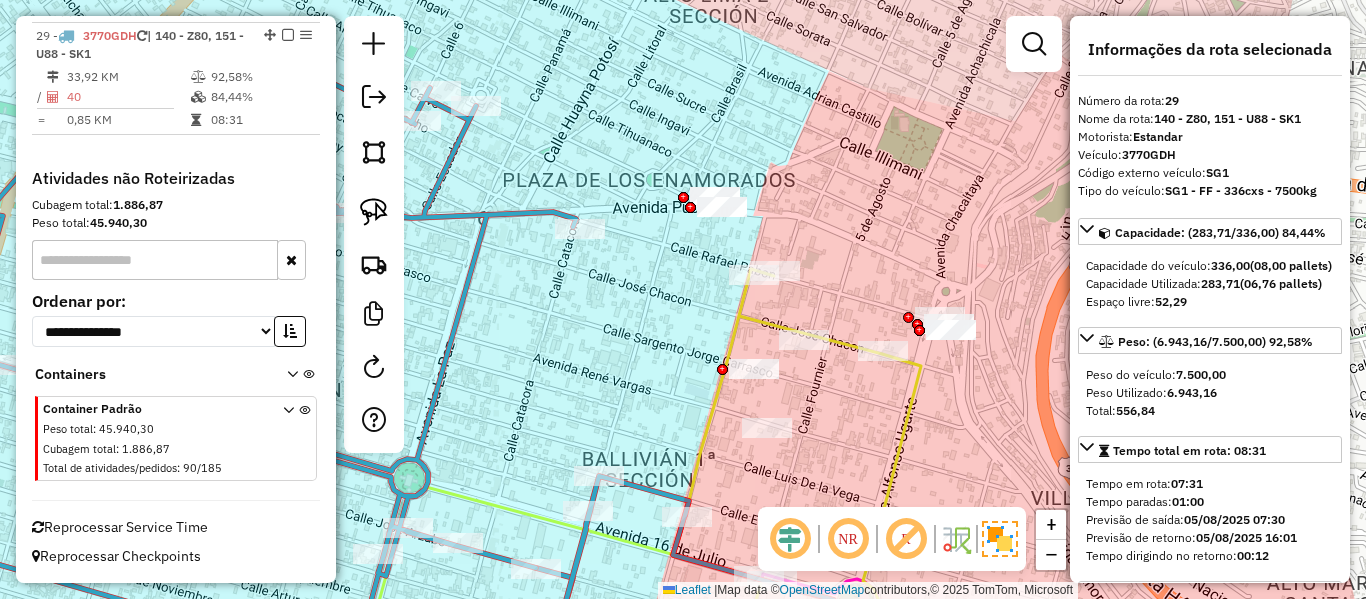 click on "Janela de atendimento Grade de atendimento Capacidade Transportadoras Veículos Cliente Pedidos  Rotas Selecione os dias de semana para filtrar as janelas de atendimento  Seg   Ter   Qua   Qui   Sex   Sáb   Dom  Informe o período da janela de atendimento: De: Até:  Filtrar exatamente a janela do cliente  Considerar janela de atendimento padrão  Selecione os dias de semana para filtrar as grades de atendimento  Seg   Ter   Qua   Qui   Sex   Sáb   Dom   Considerar clientes sem dia de atendimento cadastrado  Clientes fora do dia de atendimento selecionado Filtrar as atividades entre os valores definidos abaixo:  Peso mínimo:   Peso máximo:   Cubagem mínima:   Cubagem máxima:   De:   Até:  Filtrar as atividades entre o tempo de atendimento definido abaixo:  De:   Até:   Considerar capacidade total dos clientes não roteirizados Transportadora: Selecione um ou mais itens Tipo de veículo: Selecione um ou mais itens Veículo: Selecione um ou mais itens Motorista: Selecione um ou mais itens Nome: Rótulo:" 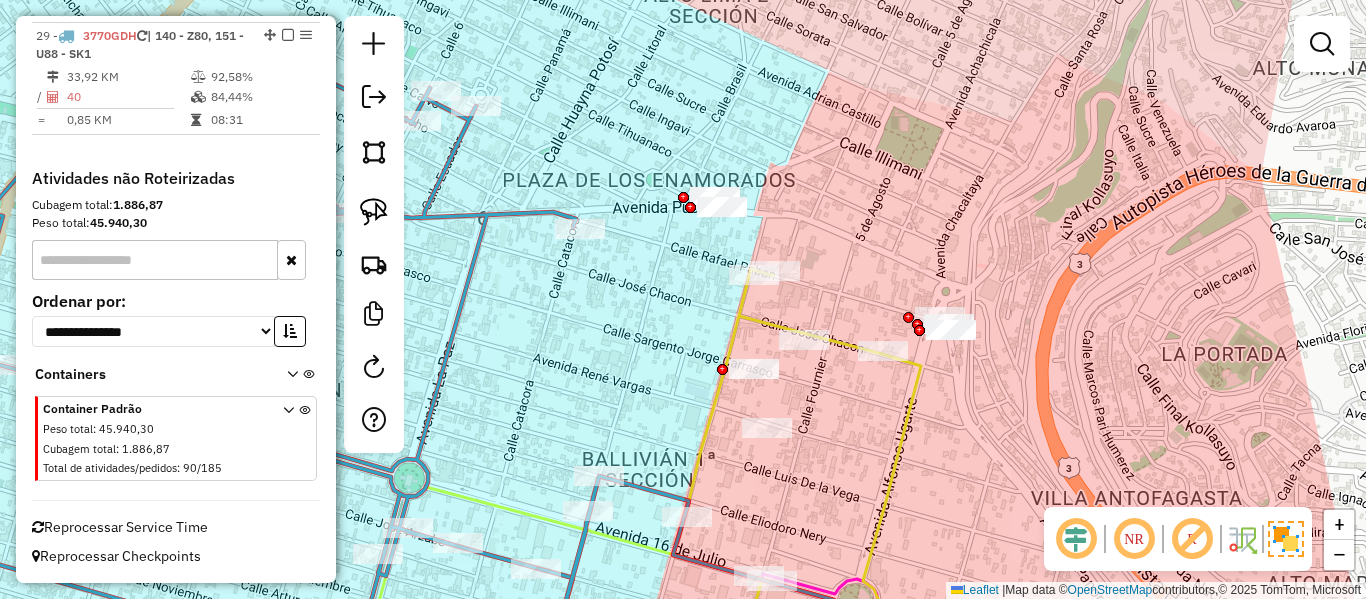 scroll, scrollTop: 3029, scrollLeft: 0, axis: vertical 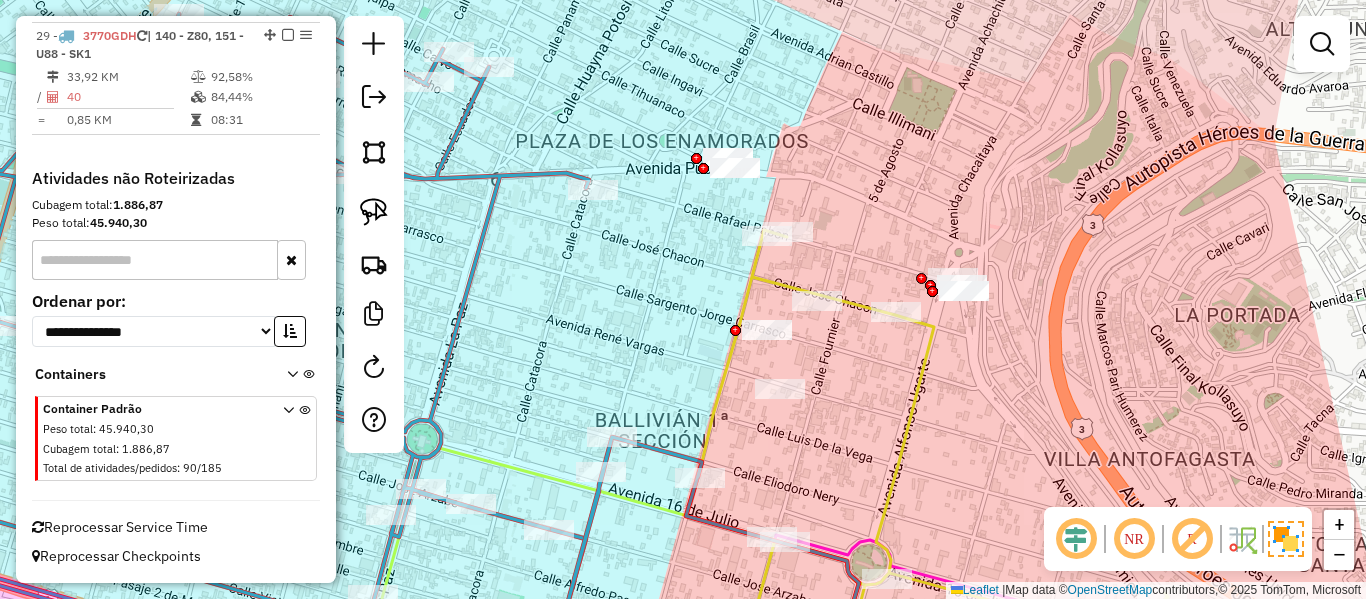 drag, startPoint x: 549, startPoint y: 435, endPoint x: 620, endPoint y: 291, distance: 160.55217 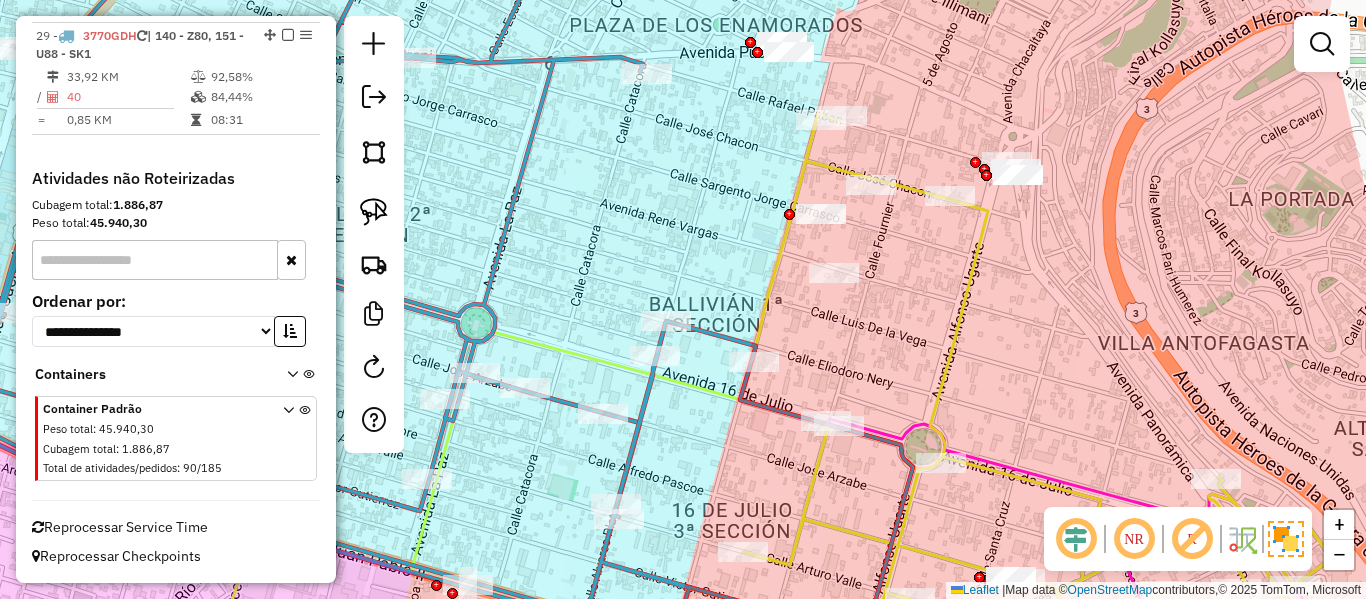 click 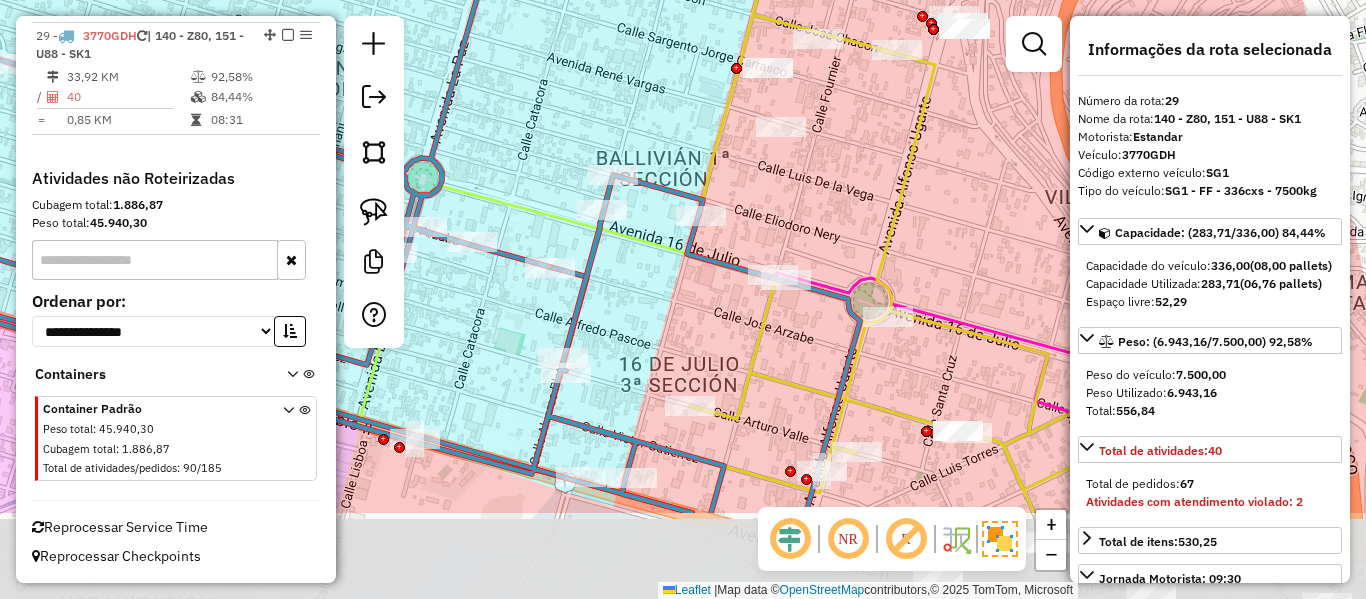 drag, startPoint x: 645, startPoint y: 367, endPoint x: 618, endPoint y: 298, distance: 74.094536 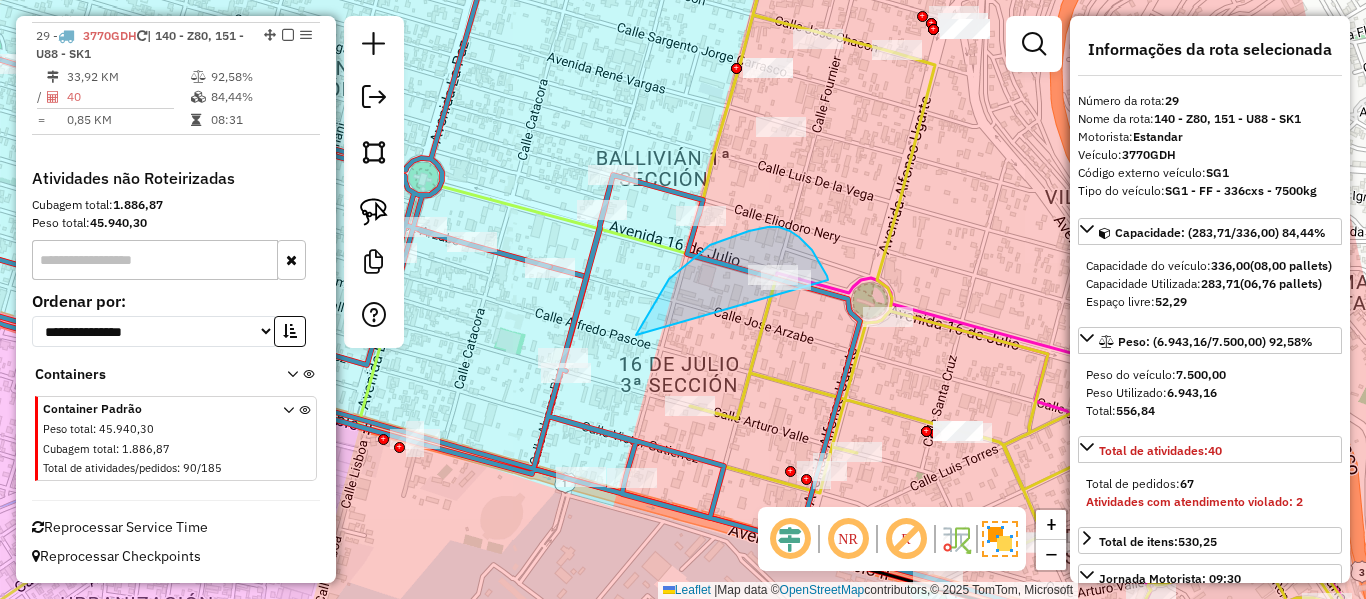drag, startPoint x: 710, startPoint y: 245, endPoint x: 816, endPoint y: 330, distance: 135.87126 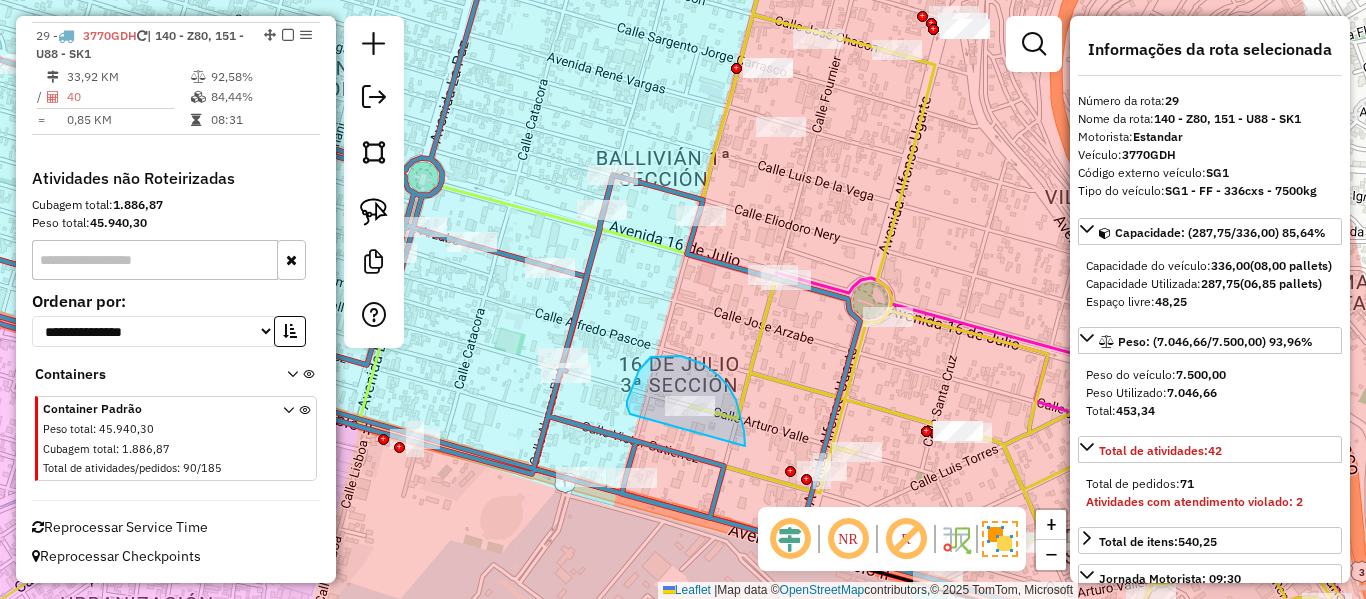 drag, startPoint x: 744, startPoint y: 431, endPoint x: 630, endPoint y: 423, distance: 114.28036 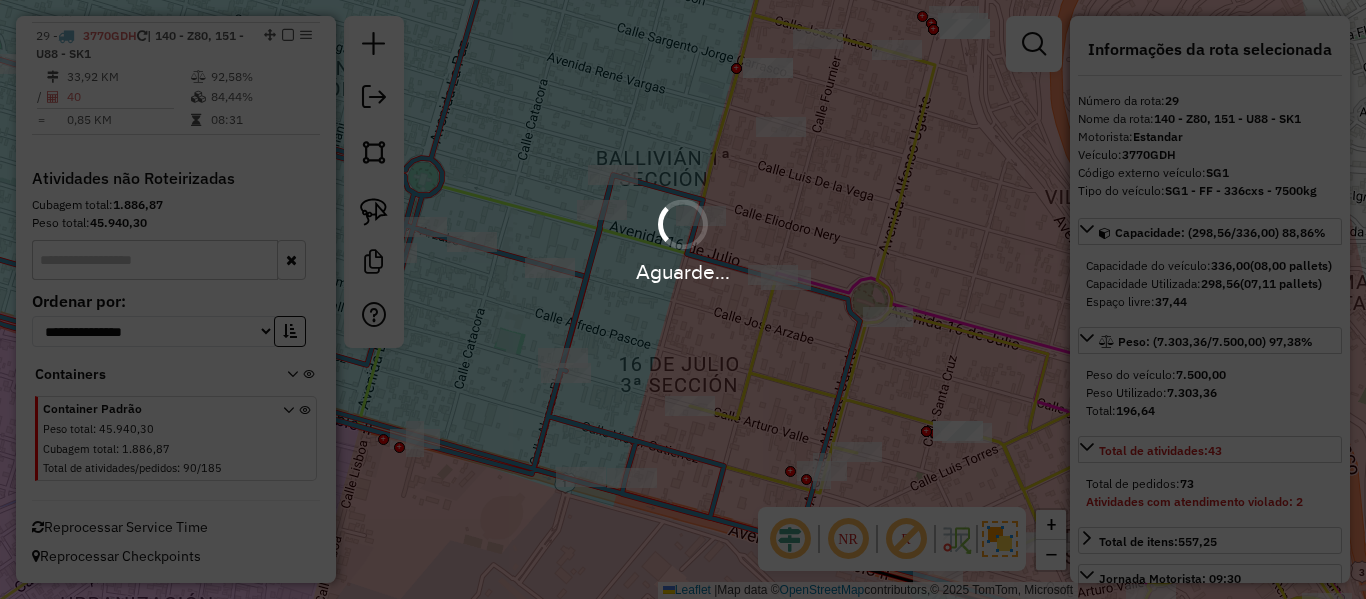 select on "**********" 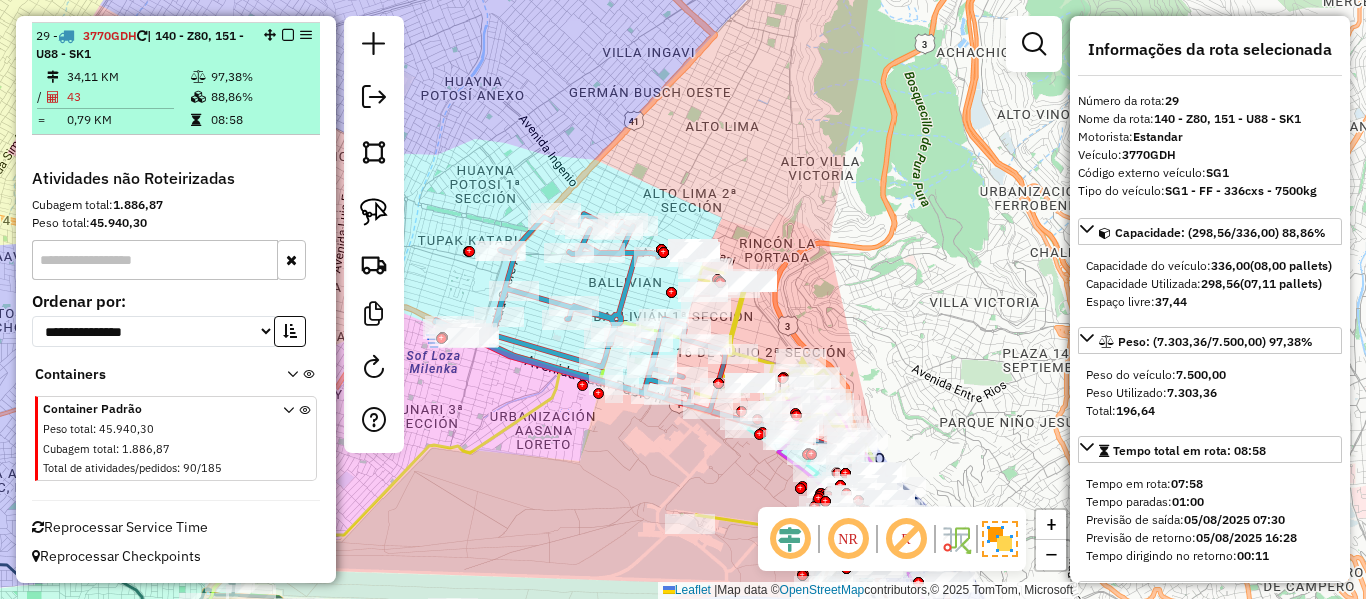 click at bounding box center [288, 35] 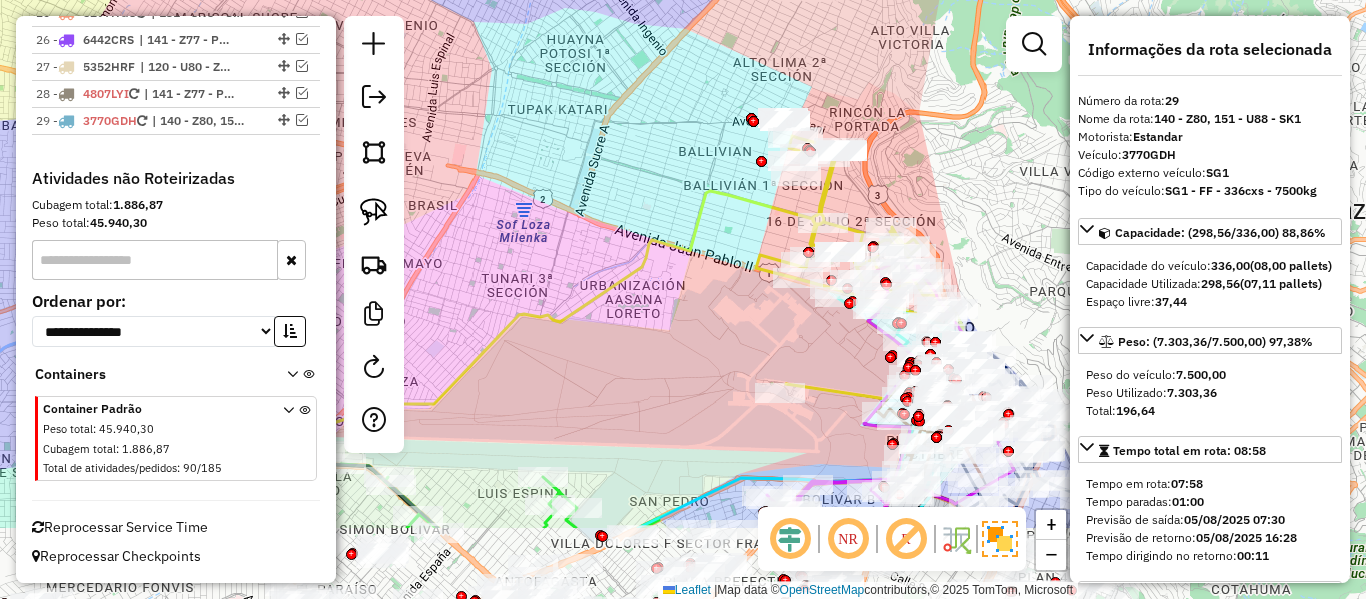 drag, startPoint x: 856, startPoint y: 268, endPoint x: 945, endPoint y: 134, distance: 160.8633 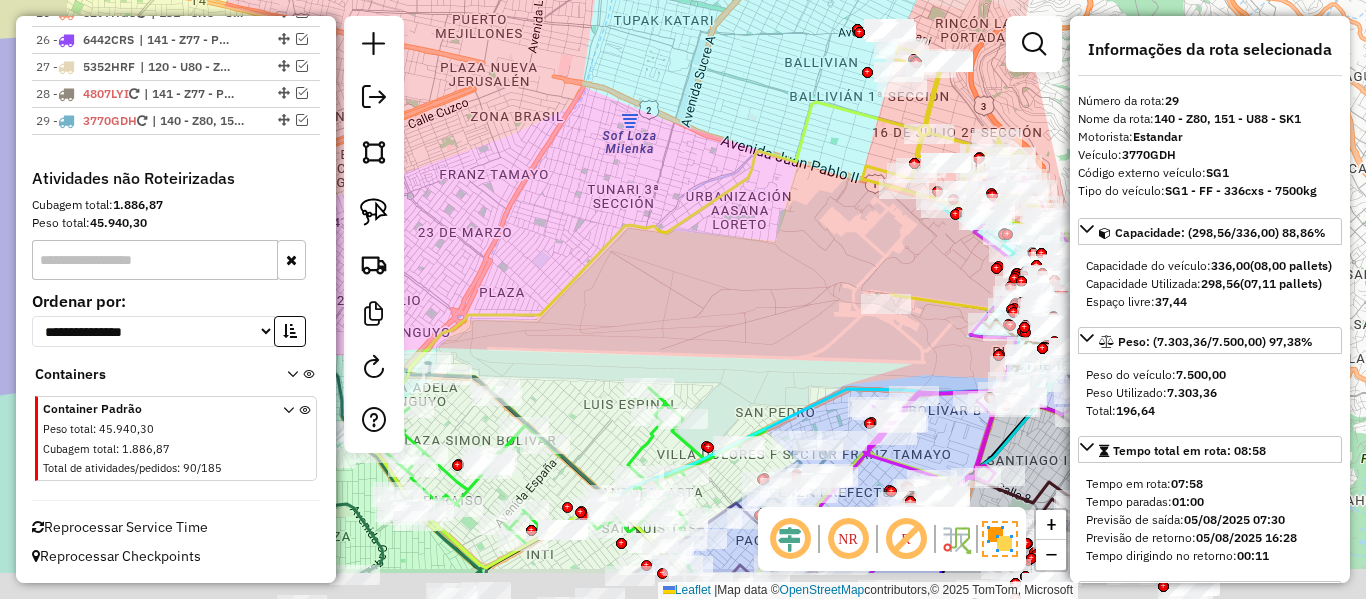 drag, startPoint x: 703, startPoint y: 266, endPoint x: 819, endPoint y: 191, distance: 138.13399 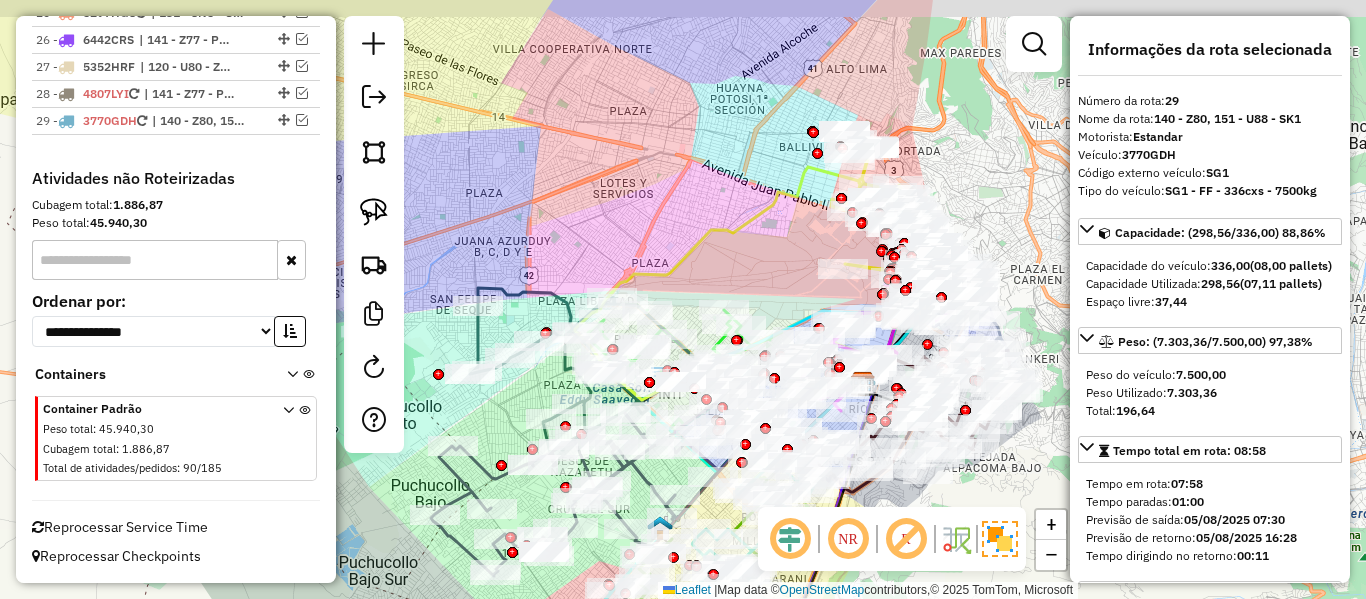drag, startPoint x: 765, startPoint y: 242, endPoint x: 747, endPoint y: 253, distance: 21.095022 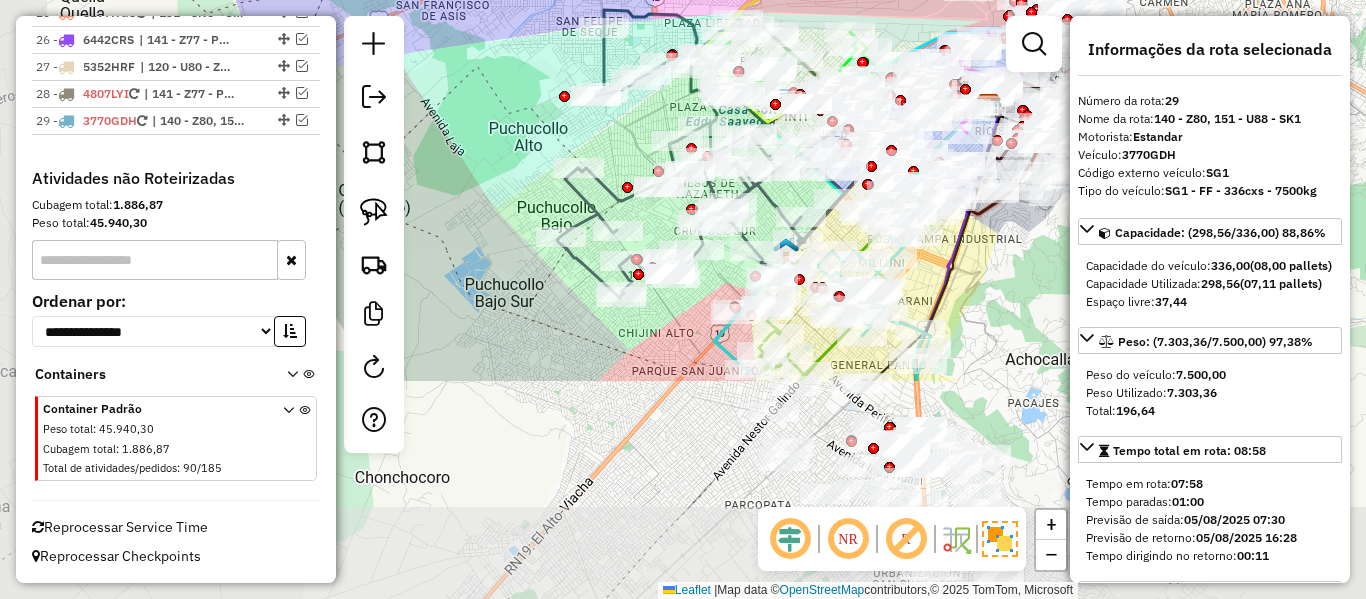 drag, startPoint x: 750, startPoint y: 257, endPoint x: 905, endPoint y: 21, distance: 282.34906 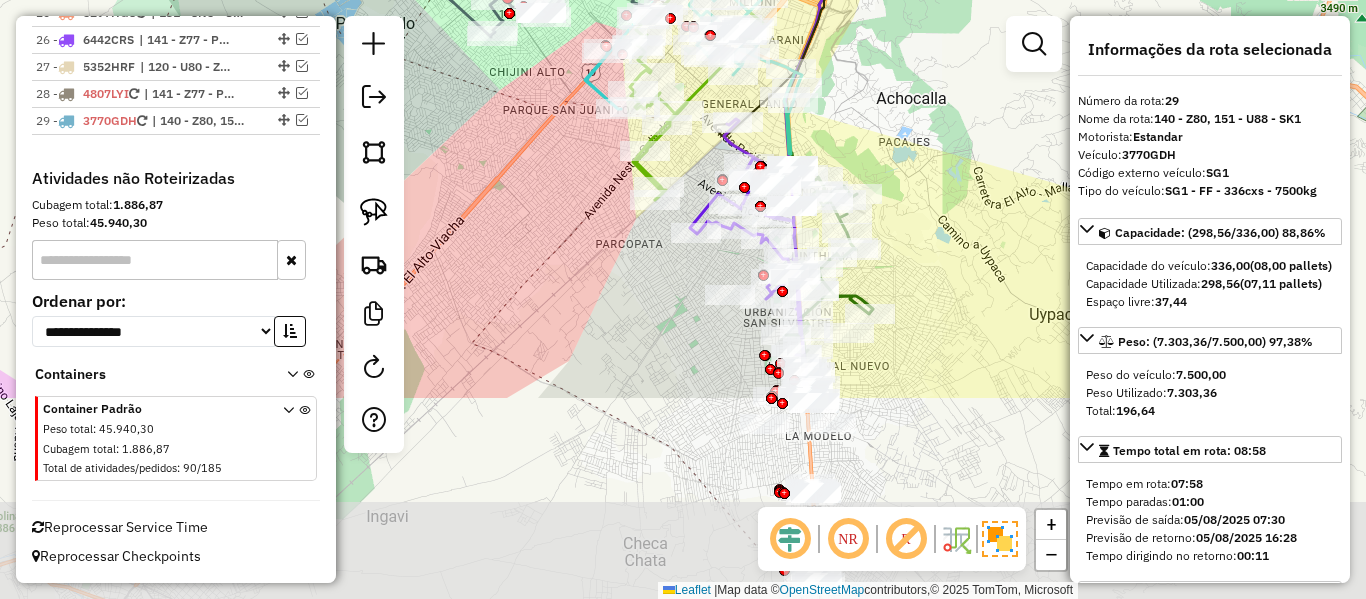 drag, startPoint x: 989, startPoint y: 328, endPoint x: 881, endPoint y: 128, distance: 227.29716 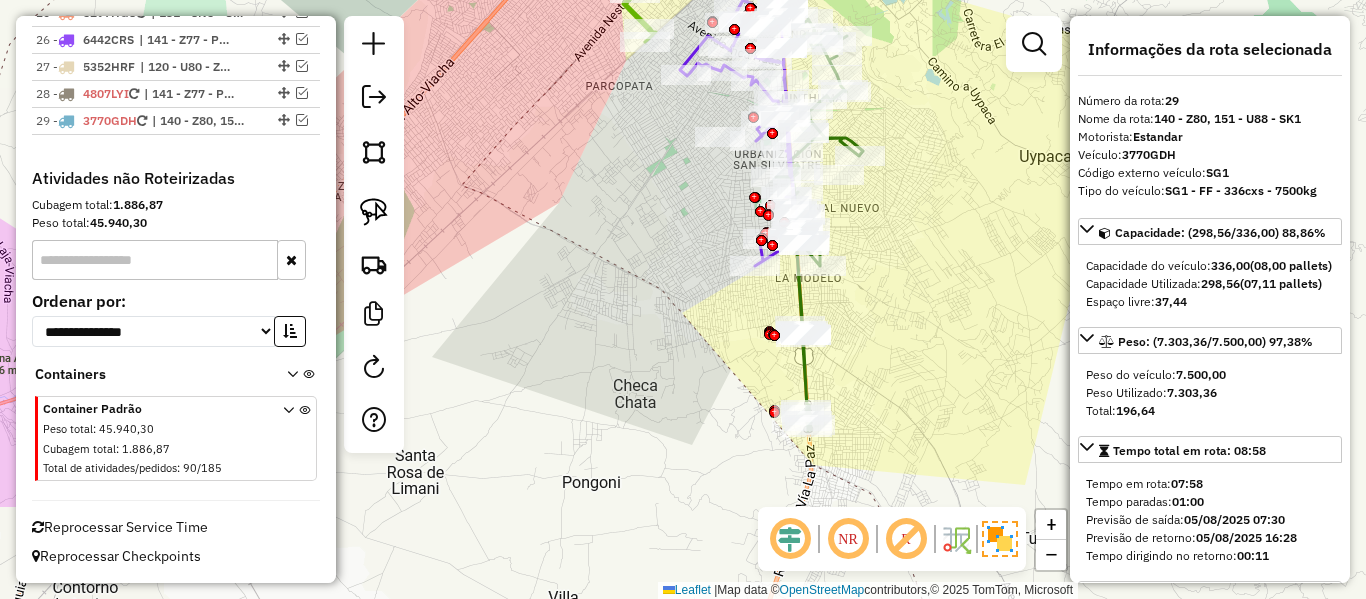 drag, startPoint x: 945, startPoint y: 289, endPoint x: 937, endPoint y: 180, distance: 109.29318 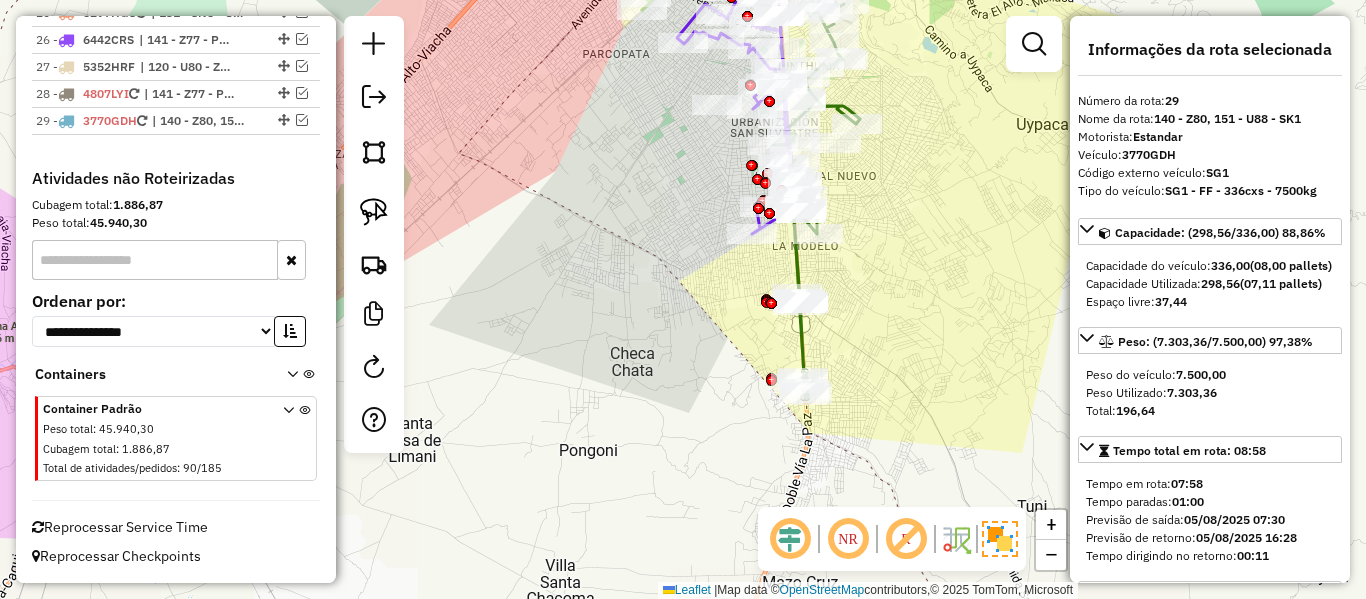 click on "Janela de atendimento Grade de atendimento Capacidade Transportadoras Veículos Cliente Pedidos  Rotas Selecione os dias de semana para filtrar as janelas de atendimento  Seg   Ter   Qua   Qui   Sex   Sáb   Dom  Informe o período da janela de atendimento: De: Até:  Filtrar exatamente a janela do cliente  Considerar janela de atendimento padrão  Selecione os dias de semana para filtrar as grades de atendimento  Seg   Ter   Qua   Qui   Sex   Sáb   Dom   Considerar clientes sem dia de atendimento cadastrado  Clientes fora do dia de atendimento selecionado Filtrar as atividades entre os valores definidos abaixo:  Peso mínimo:   Peso máximo:   Cubagem mínima:   Cubagem máxima:   De:   Até:  Filtrar as atividades entre o tempo de atendimento definido abaixo:  De:   Até:   Considerar capacidade total dos clientes não roteirizados Transportadora: Selecione um ou mais itens Tipo de veículo: Selecione um ou mais itens Veículo: Selecione um ou mais itens Motorista: Selecione um ou mais itens Nome: Rótulo:" 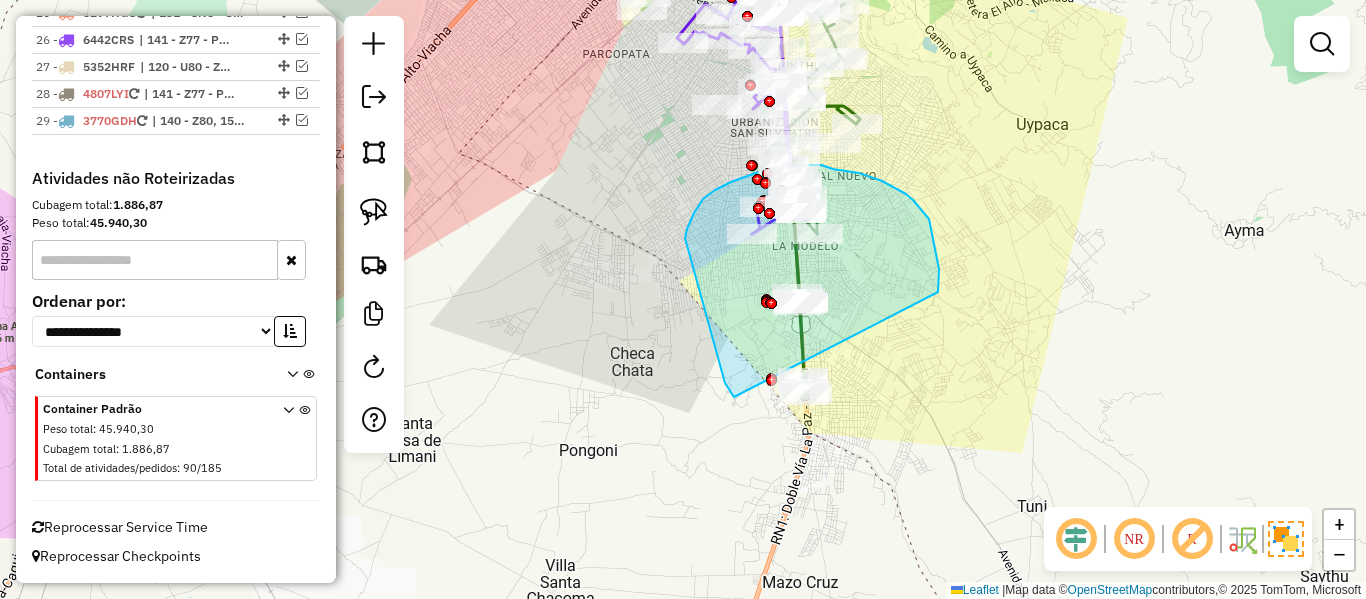 drag, startPoint x: 939, startPoint y: 269, endPoint x: 812, endPoint y: 489, distance: 254.02559 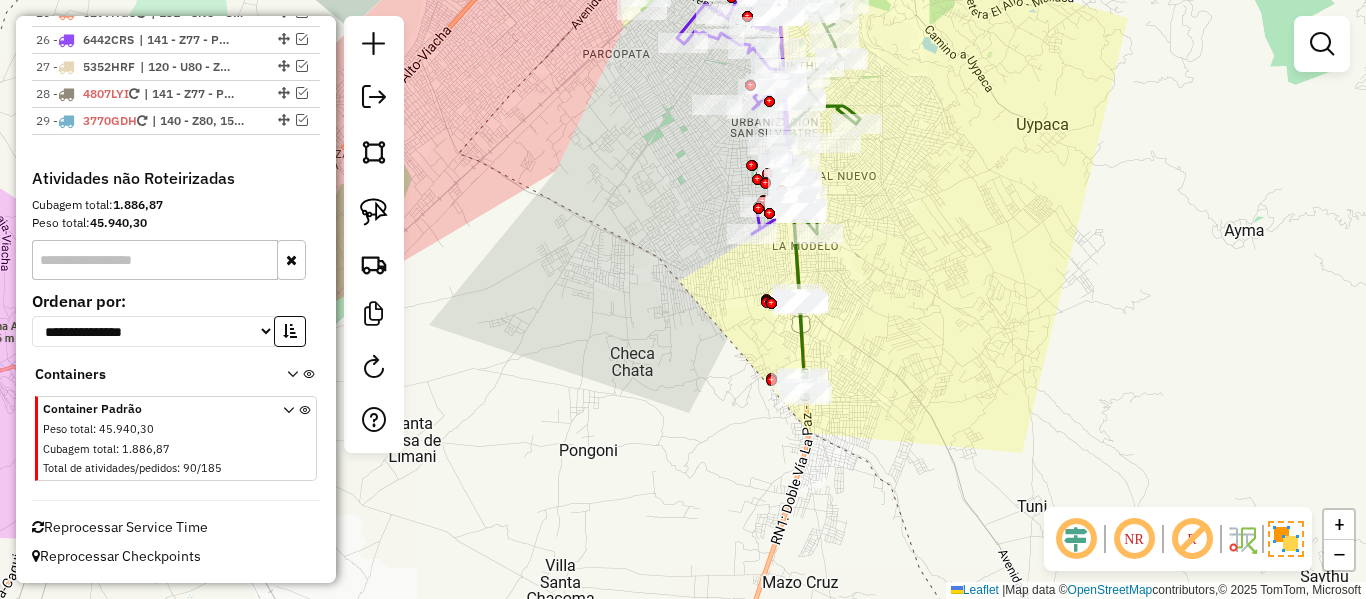 click 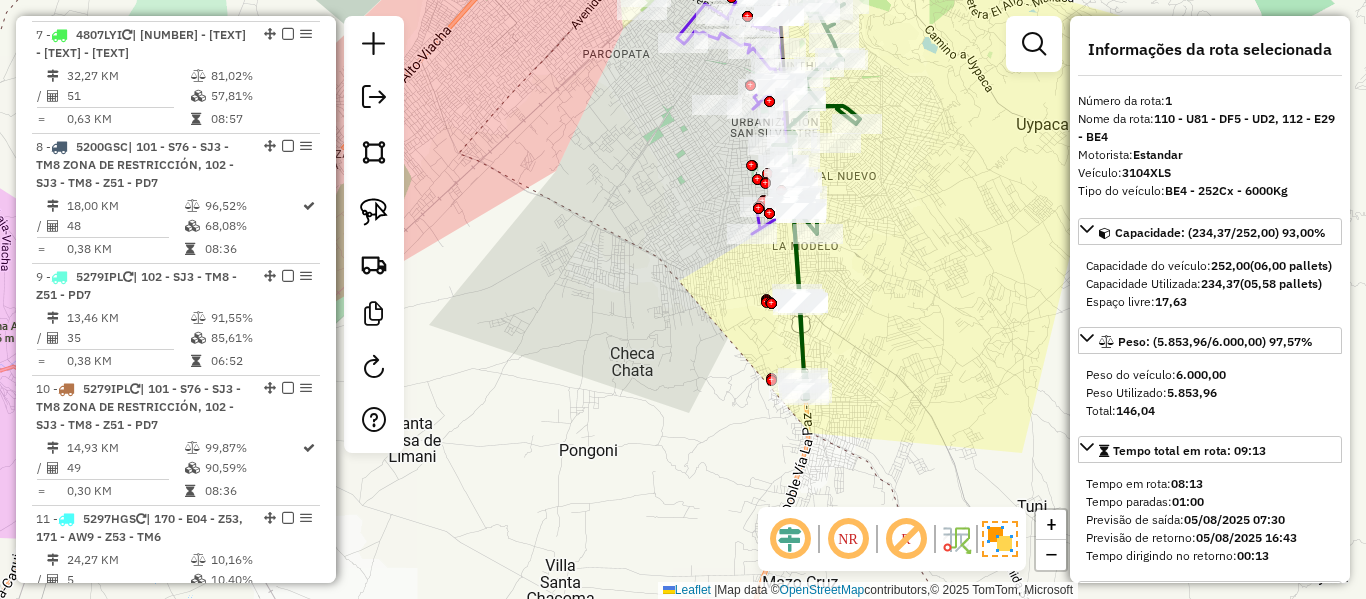 scroll, scrollTop: 781, scrollLeft: 0, axis: vertical 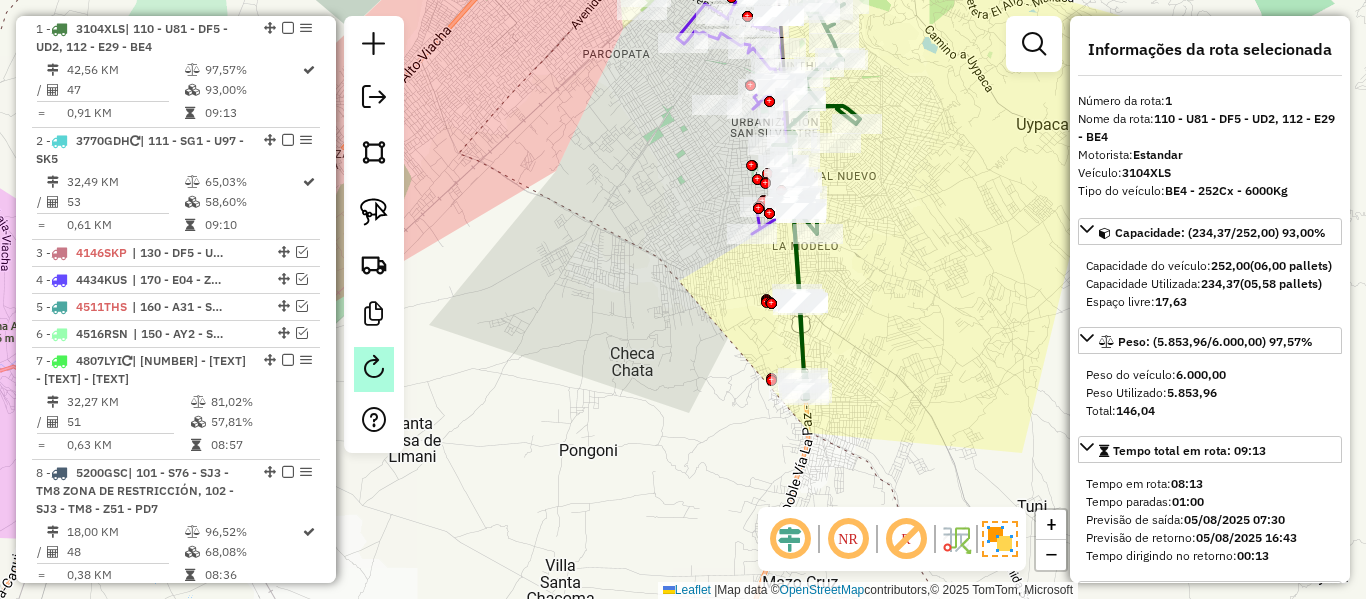 click 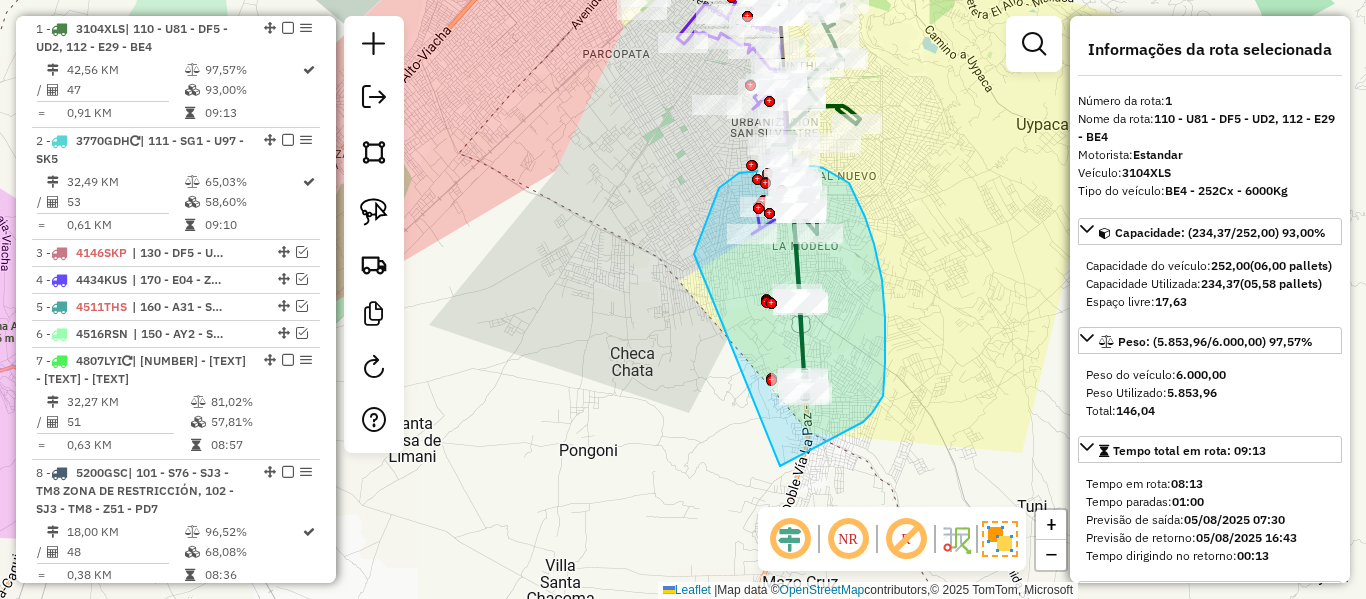 drag, startPoint x: 780, startPoint y: 466, endPoint x: 694, endPoint y: 254, distance: 228.77937 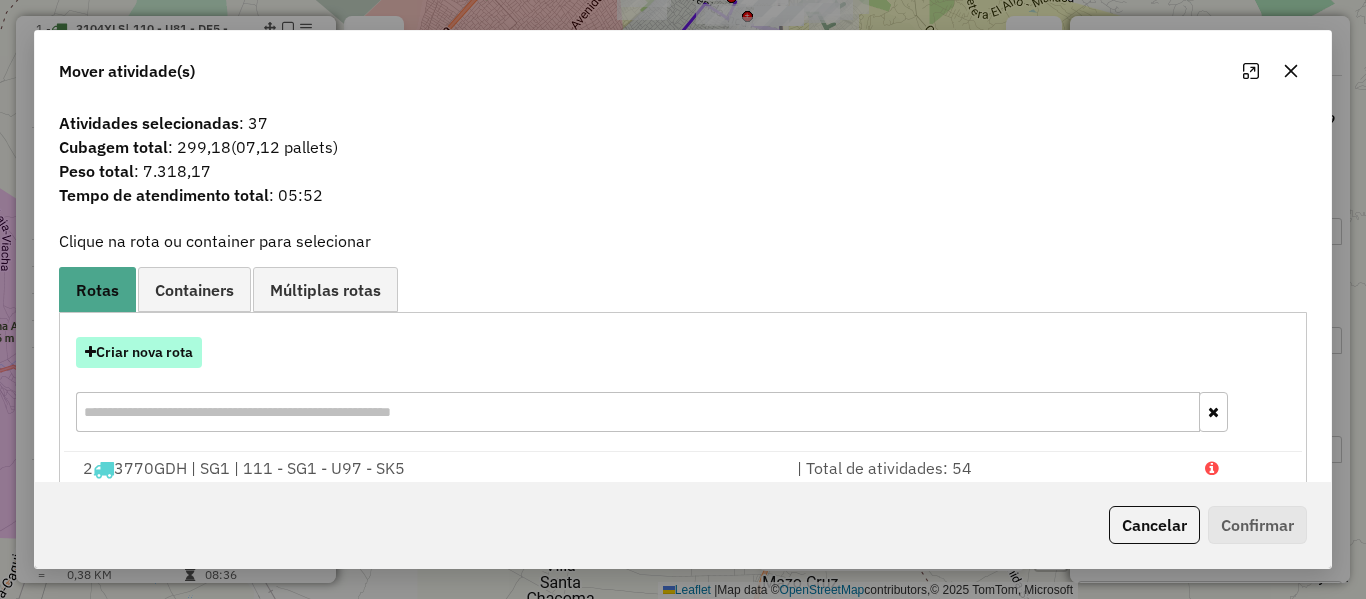 click on "Criar nova rota" at bounding box center (139, 352) 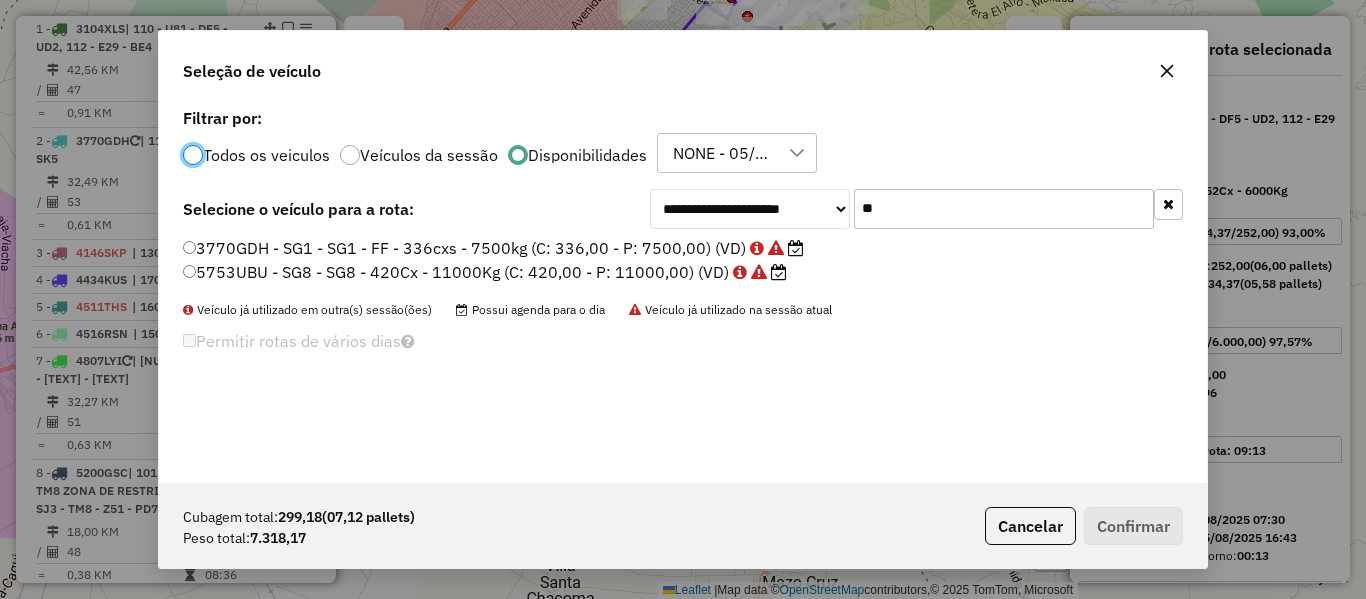 scroll, scrollTop: 11, scrollLeft: 6, axis: both 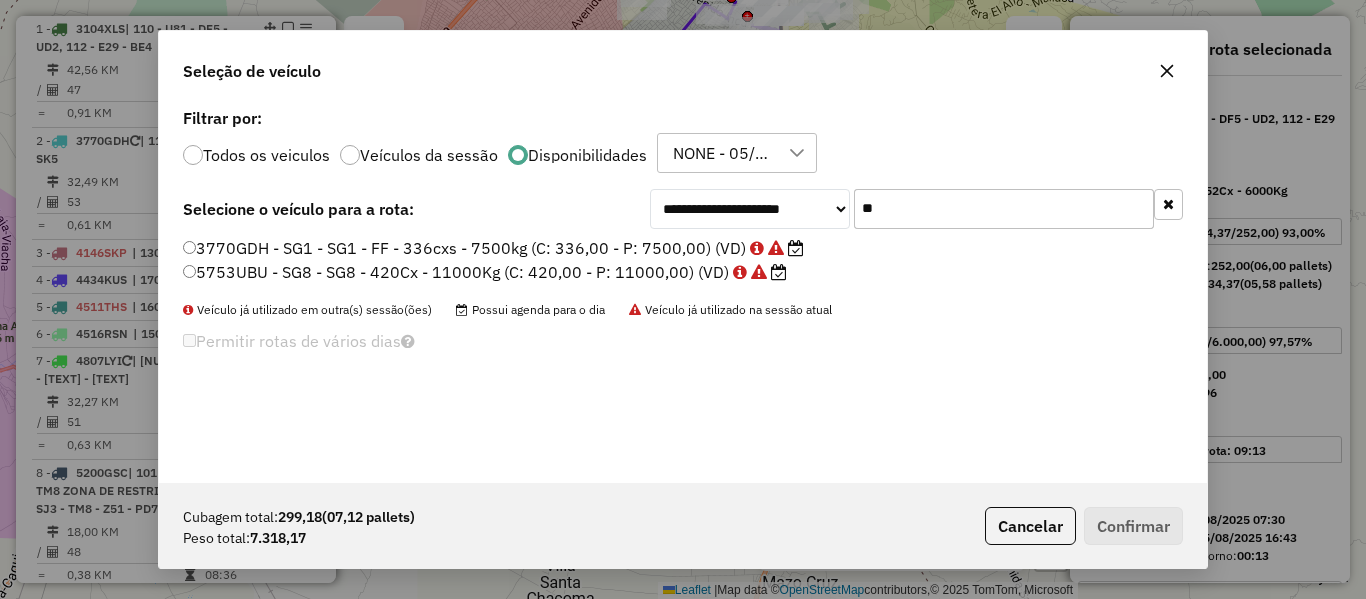 click on "**" 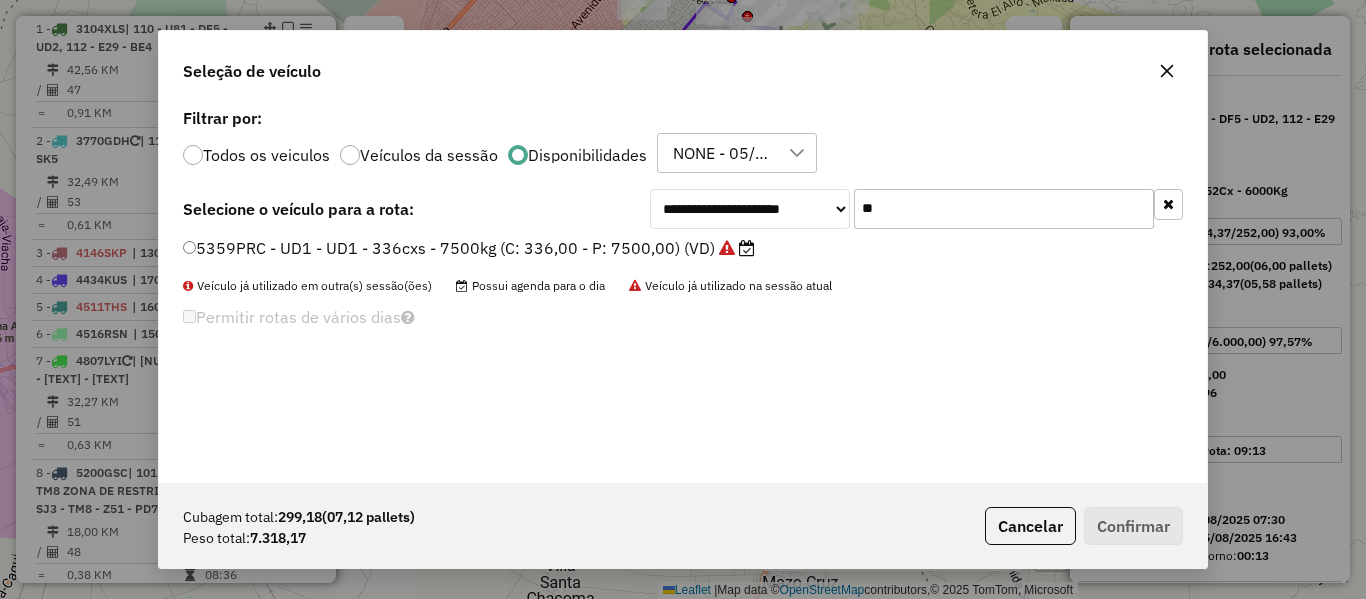 type on "**" 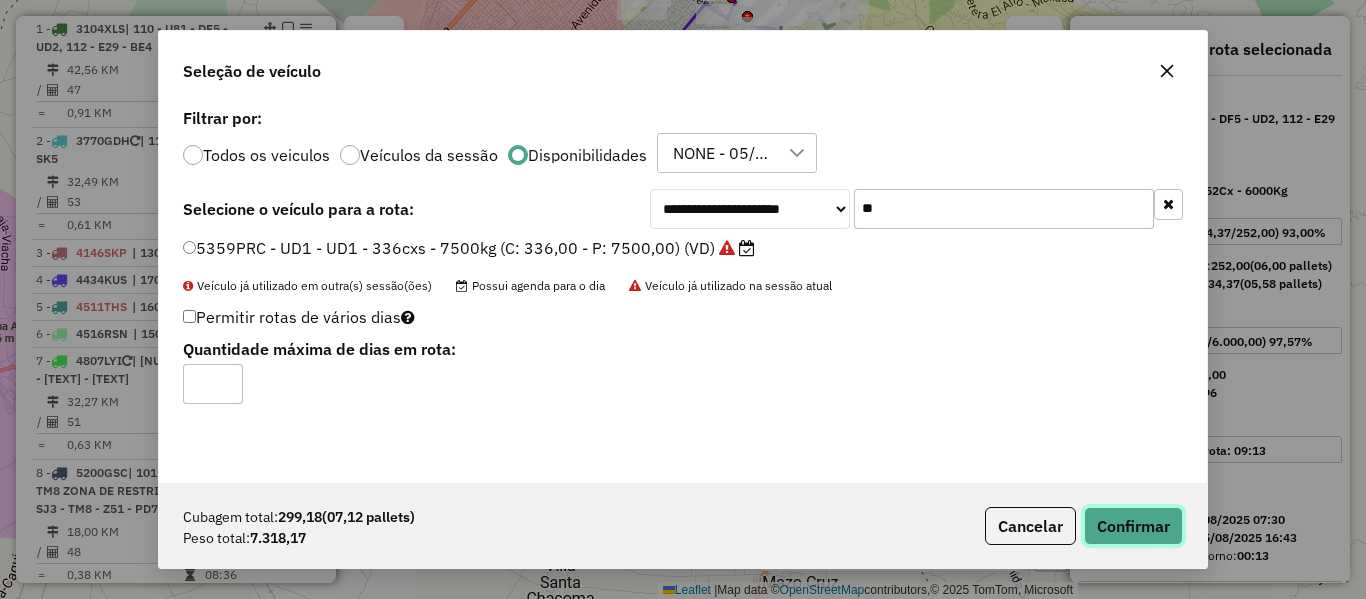 click on "Confirmar" 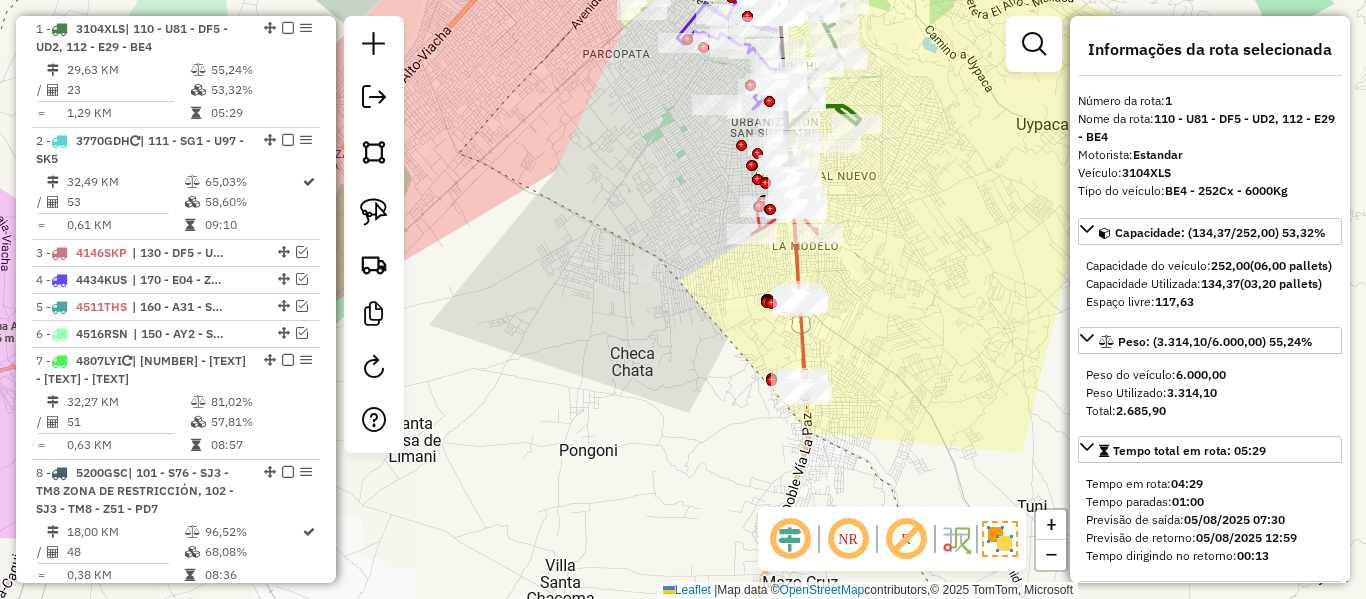 click 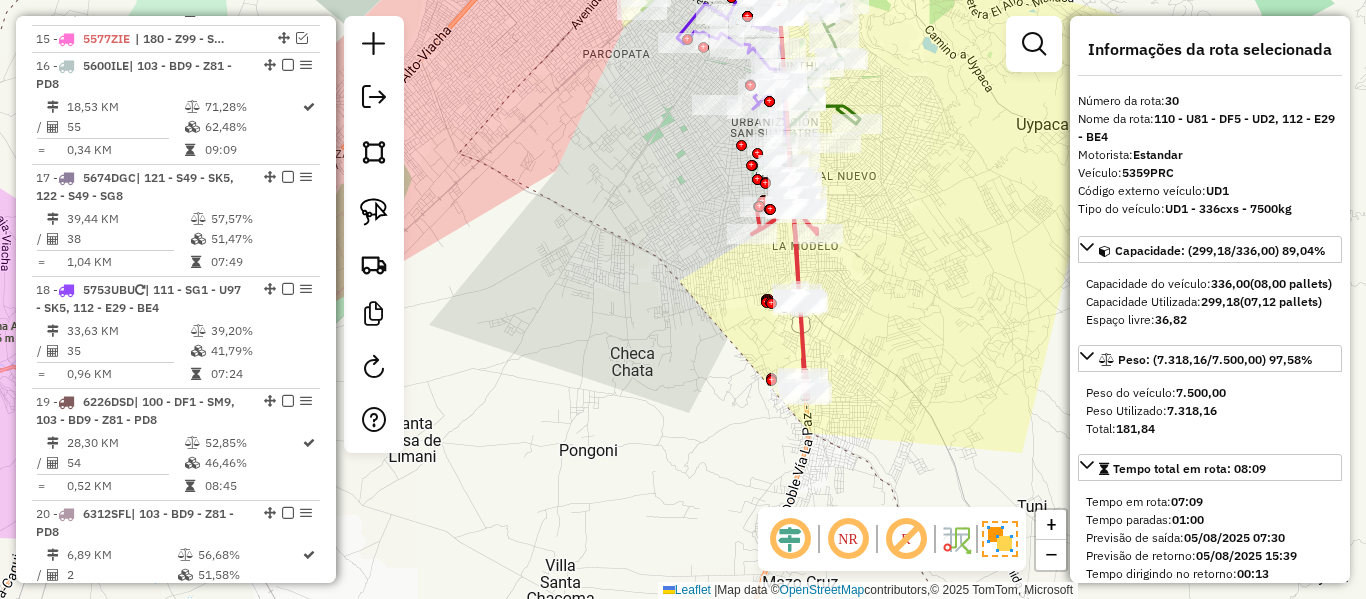 scroll, scrollTop: 3056, scrollLeft: 0, axis: vertical 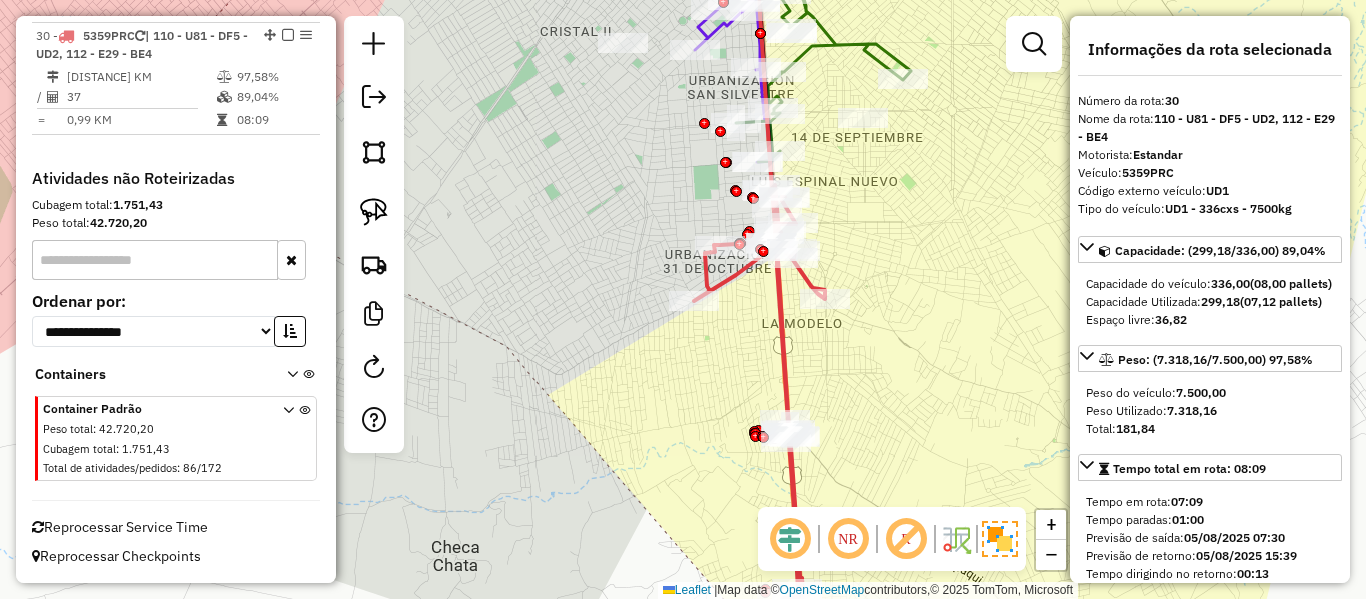 click 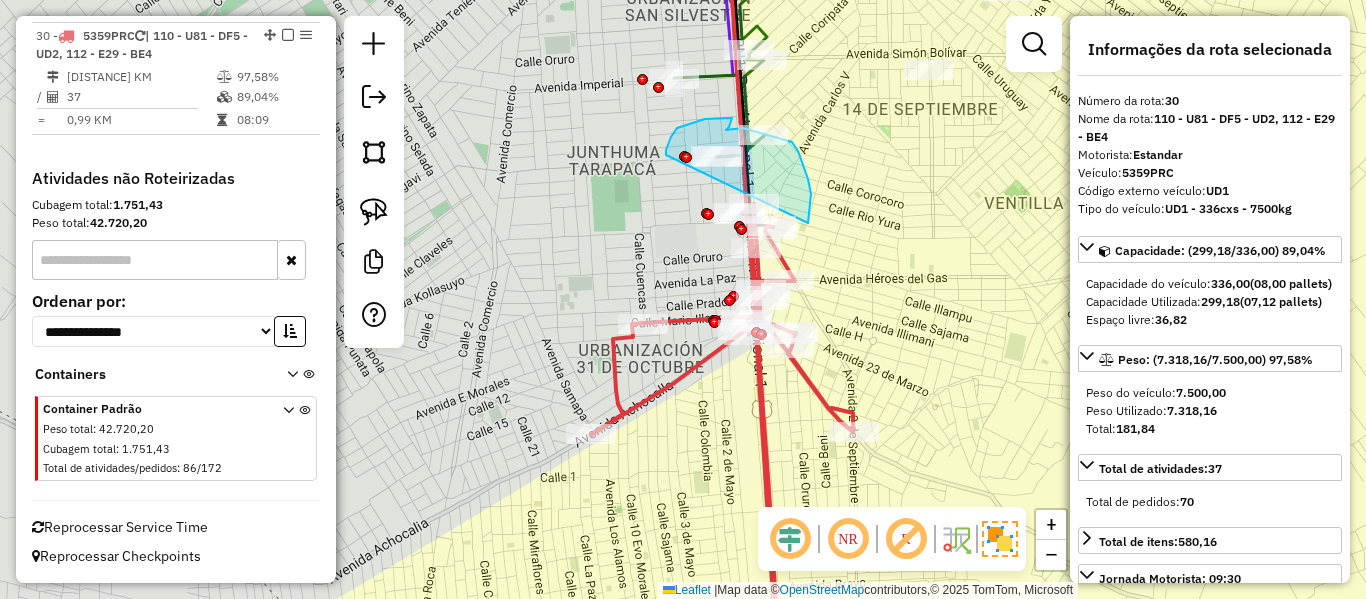 drag, startPoint x: 802, startPoint y: 164, endPoint x: 666, endPoint y: 162, distance: 136.01471 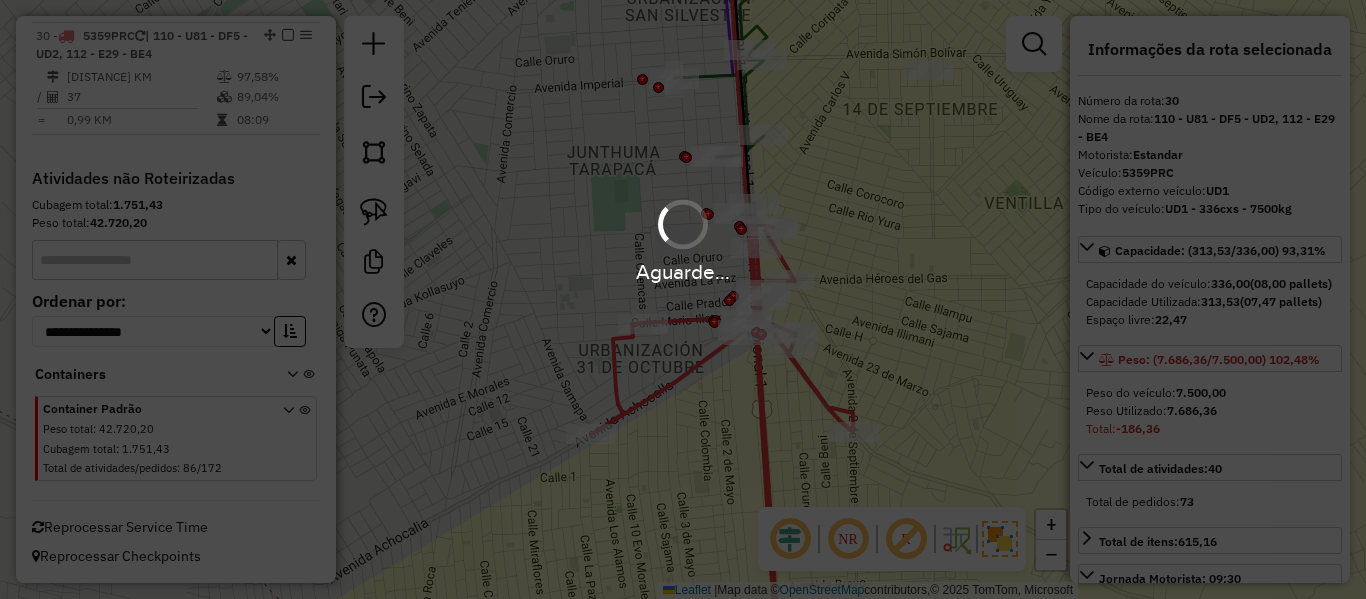 select on "**********" 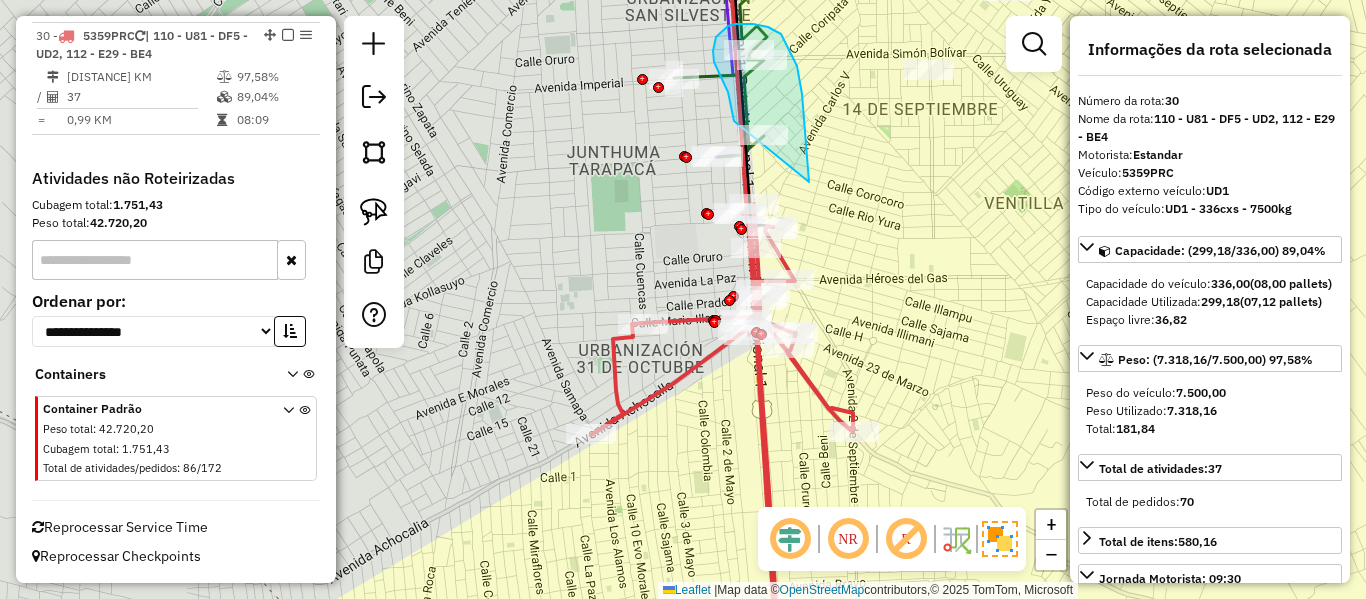 drag, startPoint x: 797, startPoint y: 66, endPoint x: 755, endPoint y: 161, distance: 103.87011 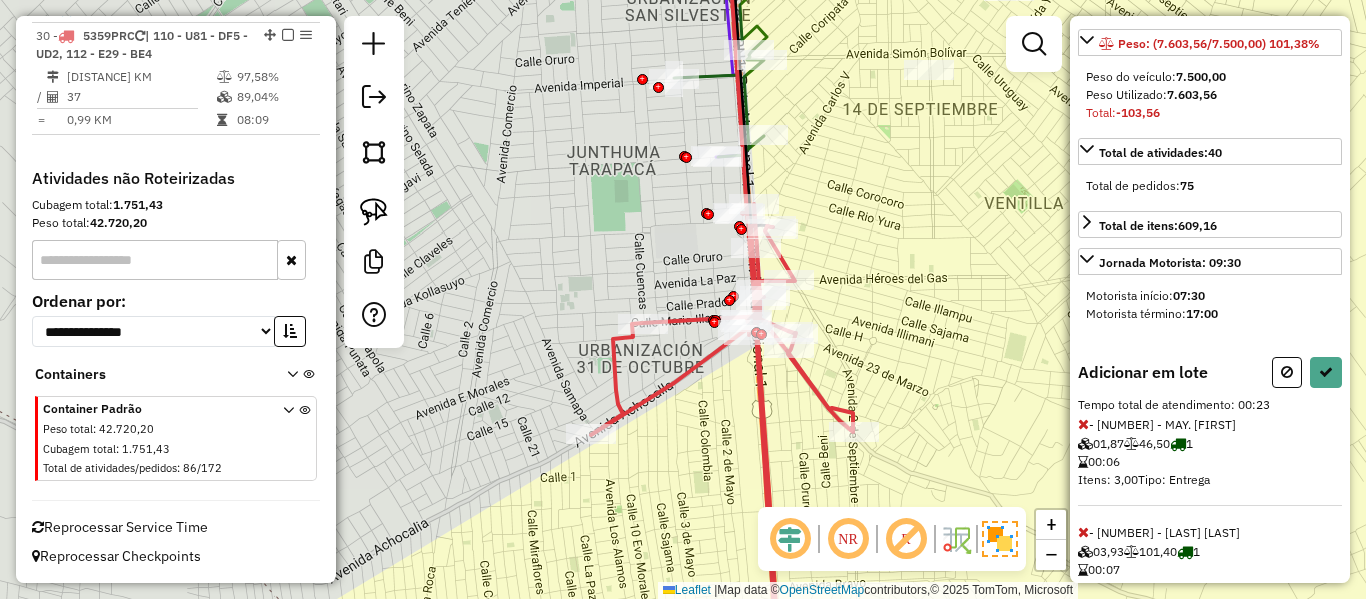 scroll, scrollTop: 400, scrollLeft: 0, axis: vertical 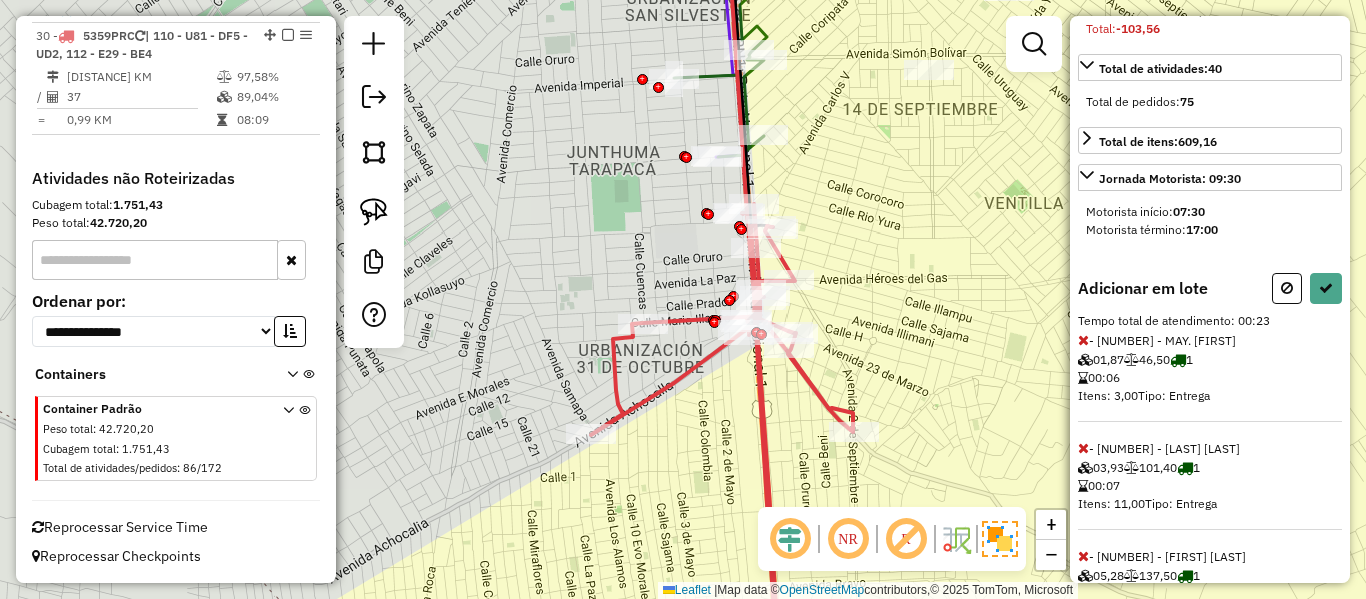 click at bounding box center [1083, 448] 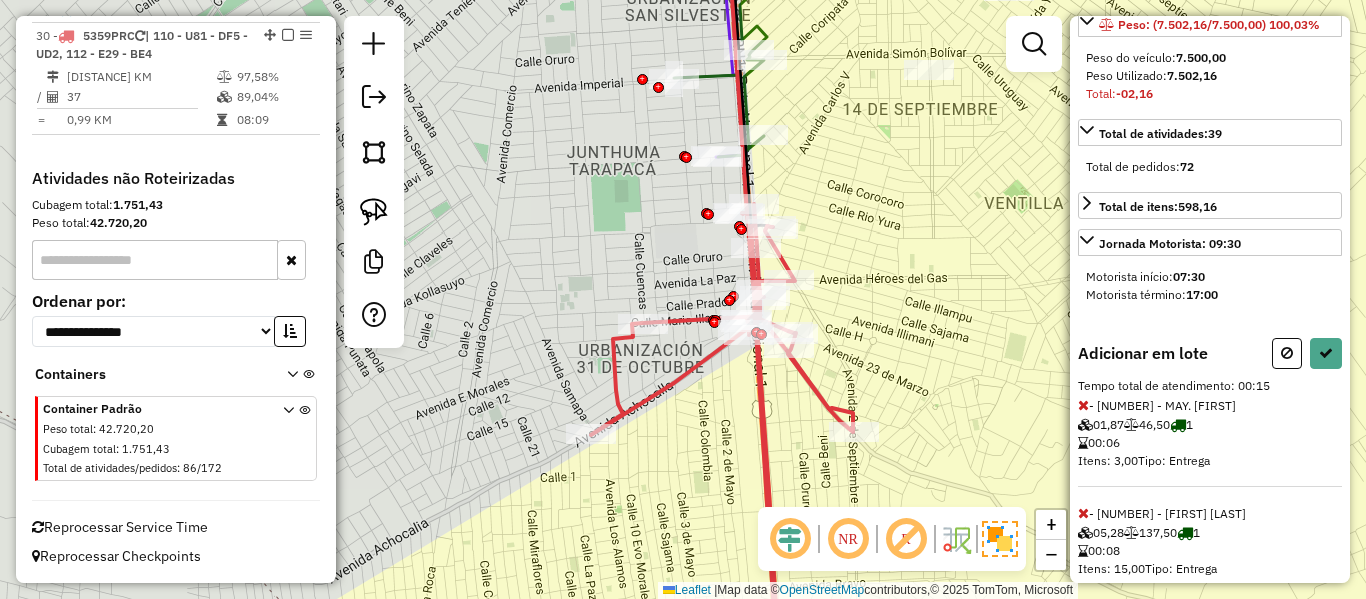 scroll, scrollTop: 407, scrollLeft: 0, axis: vertical 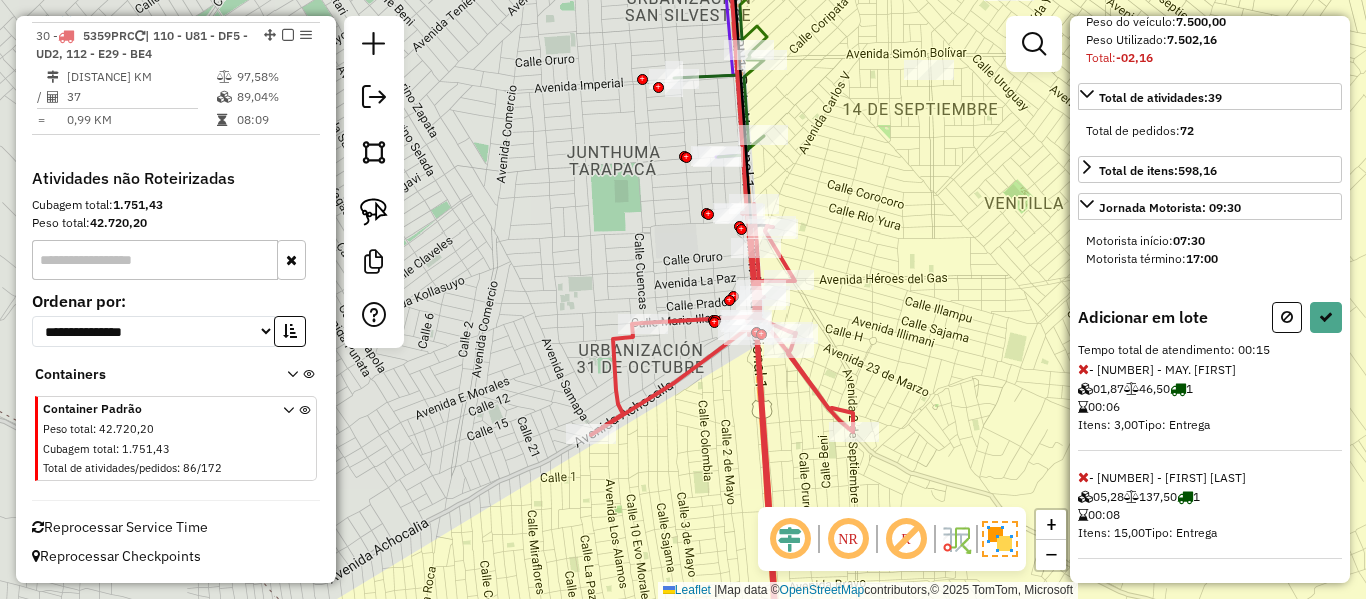 click at bounding box center (1083, 477) 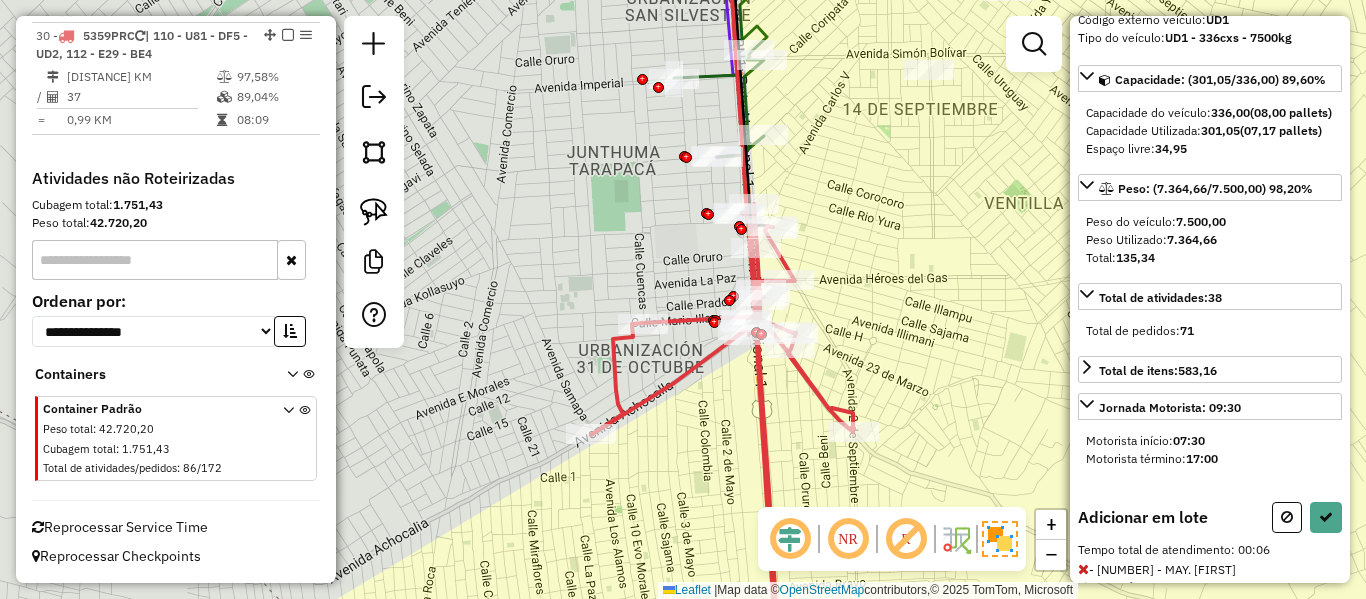 scroll, scrollTop: 0, scrollLeft: 0, axis: both 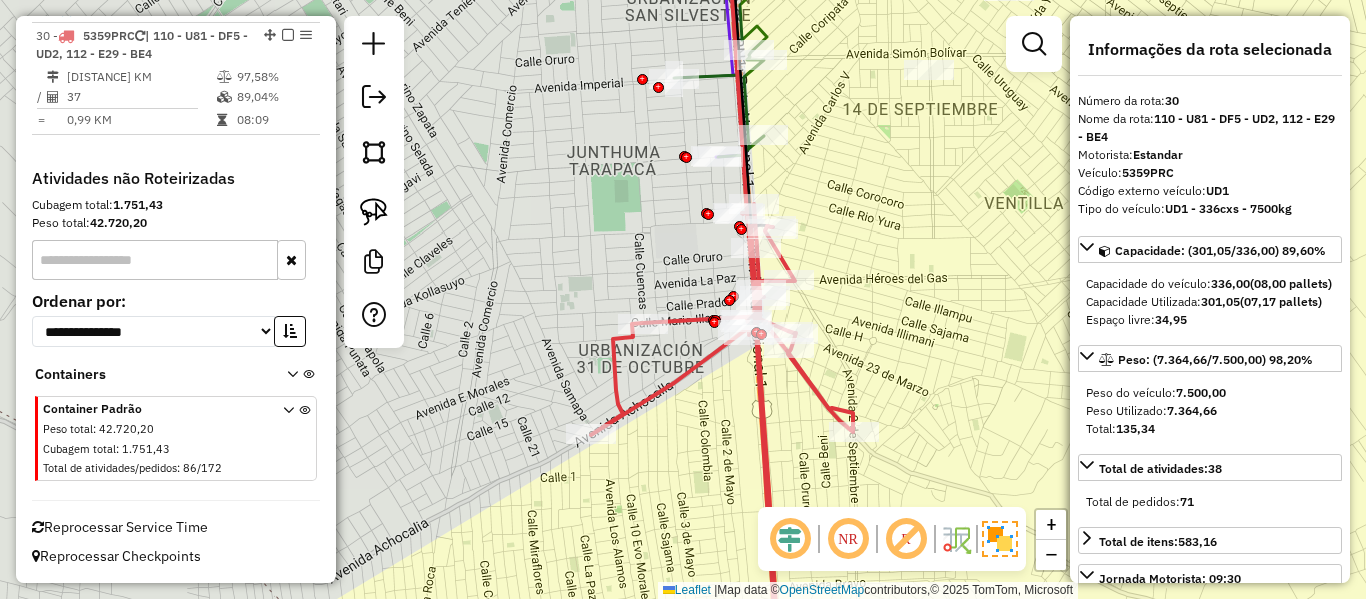 select on "**********" 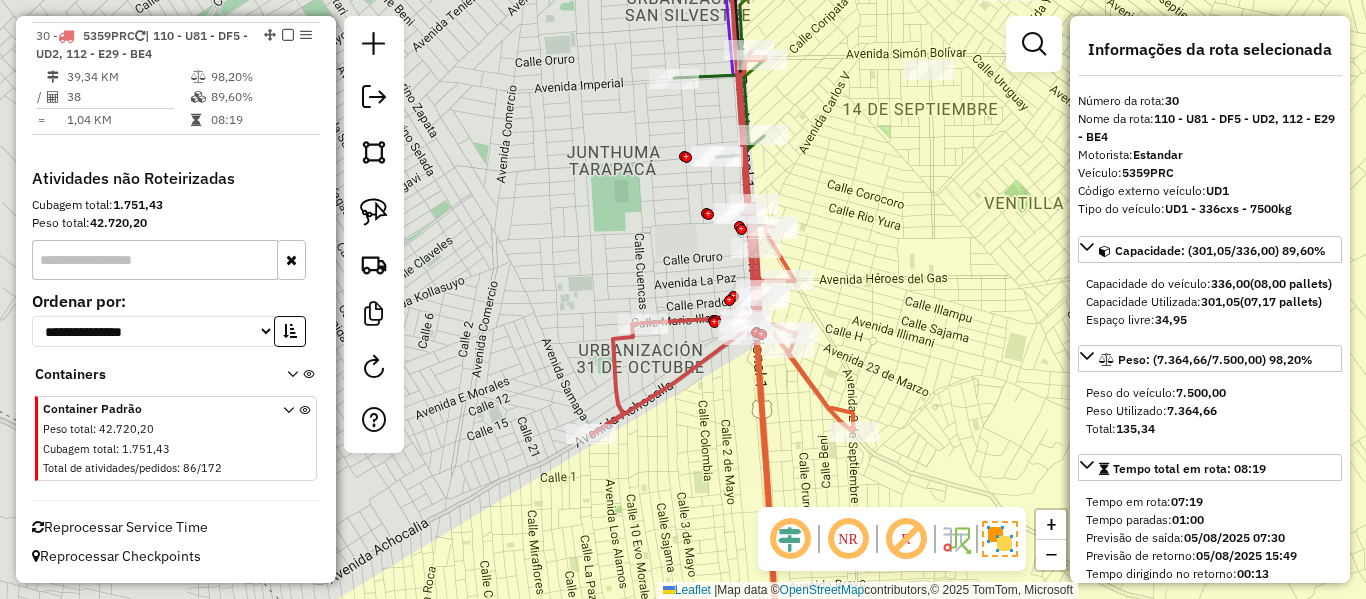 click at bounding box center [288, 35] 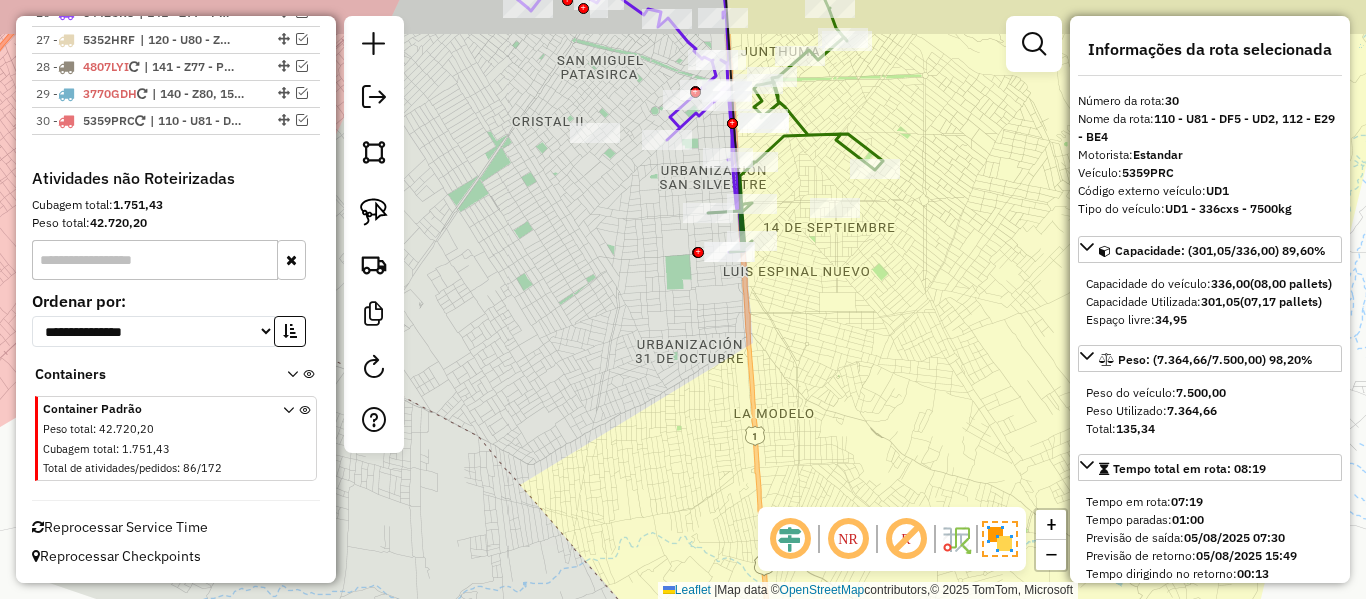 drag, startPoint x: 809, startPoint y: 297, endPoint x: 789, endPoint y: 407, distance: 111.8034 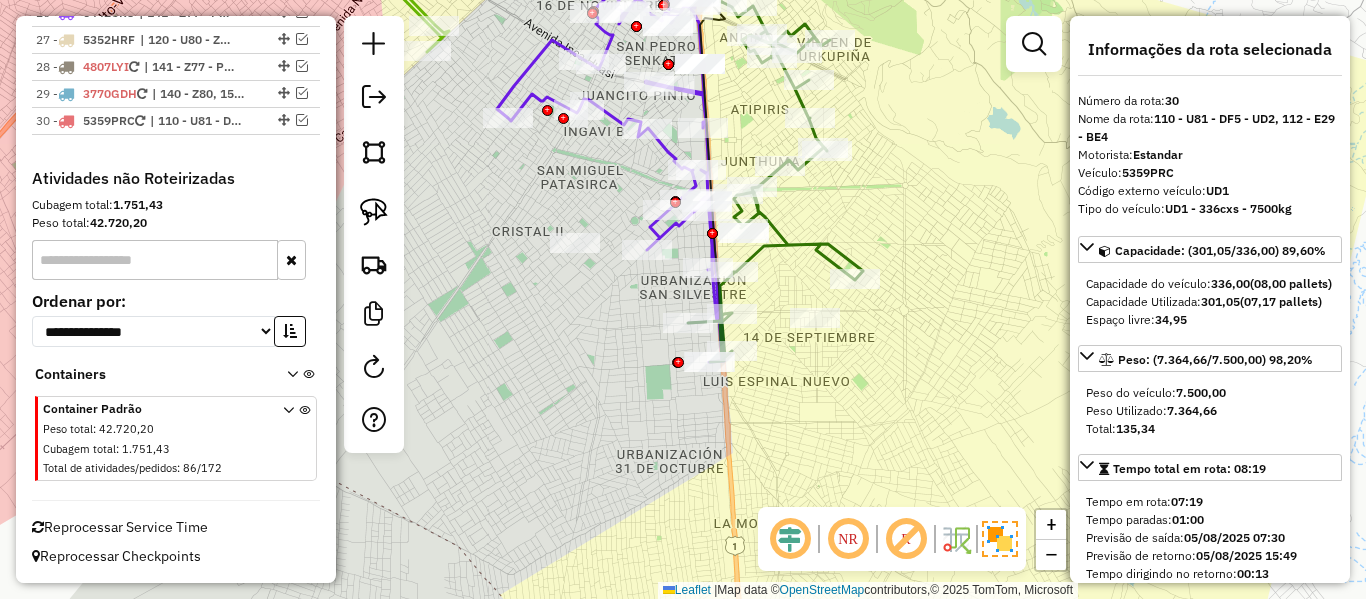 click 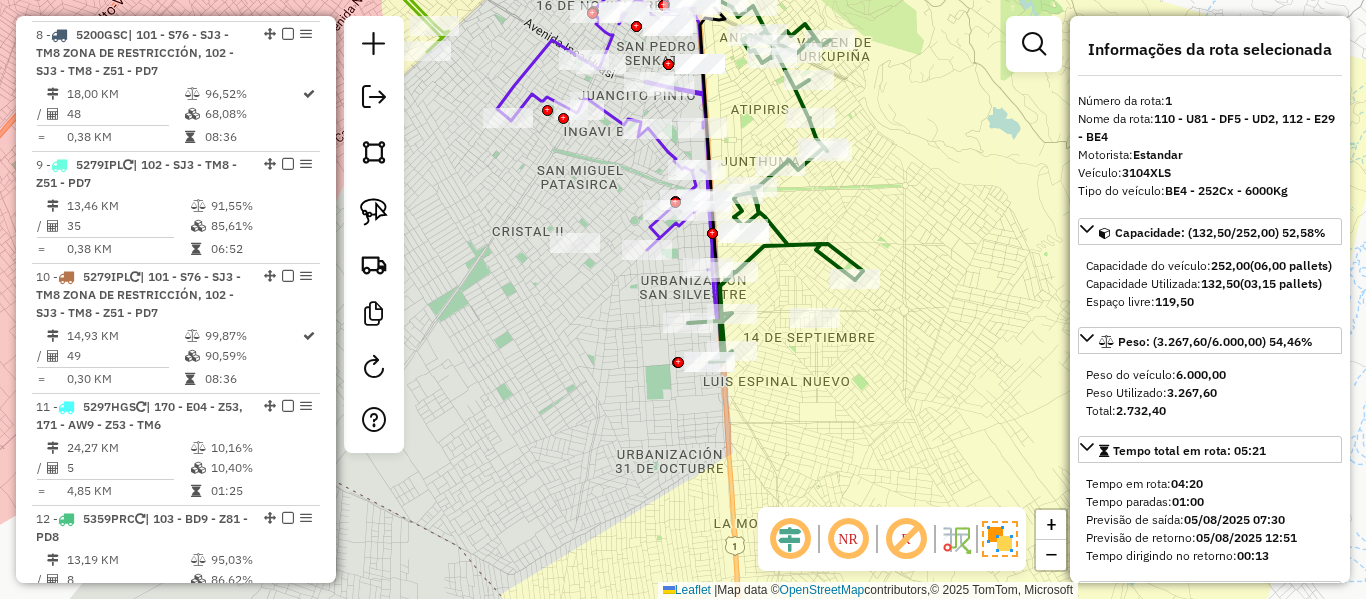 scroll, scrollTop: 781, scrollLeft: 0, axis: vertical 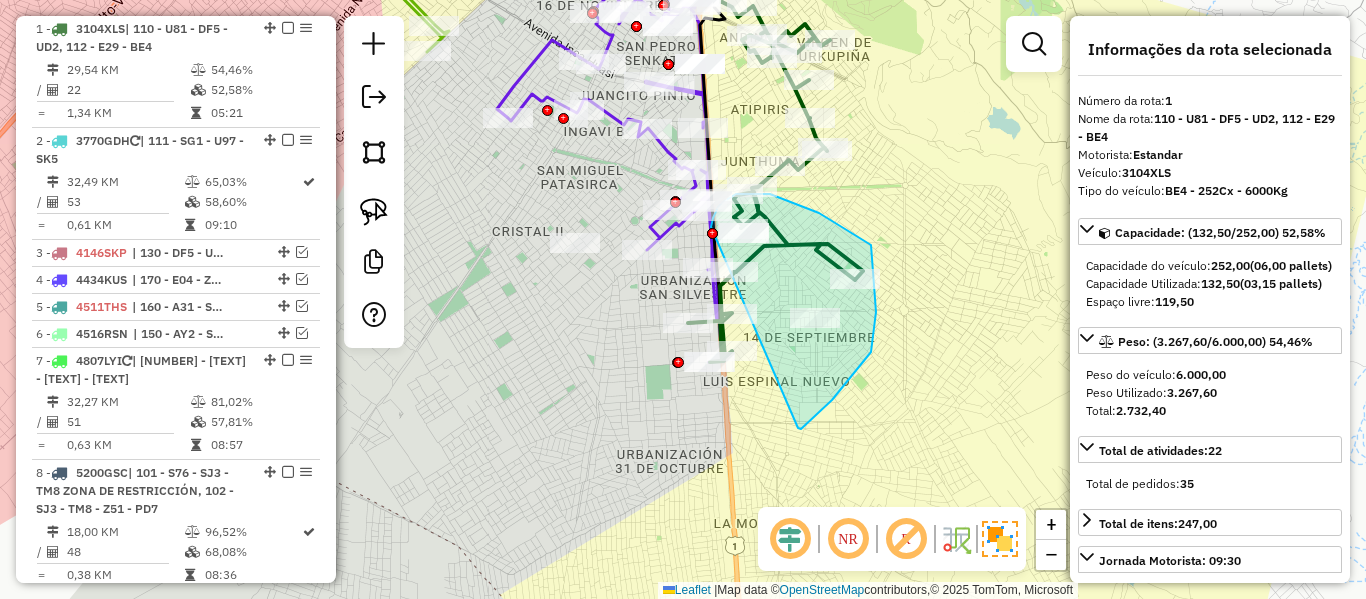 drag, startPoint x: 832, startPoint y: 400, endPoint x: 710, endPoint y: 238, distance: 202.8004 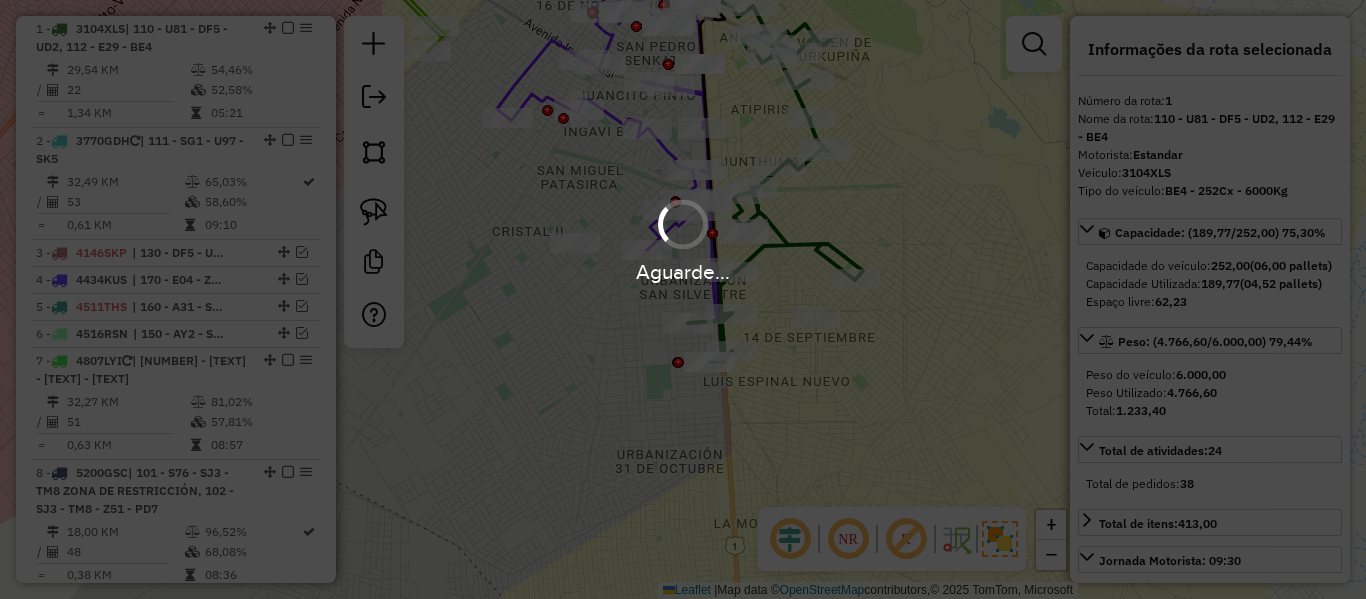 select on "**********" 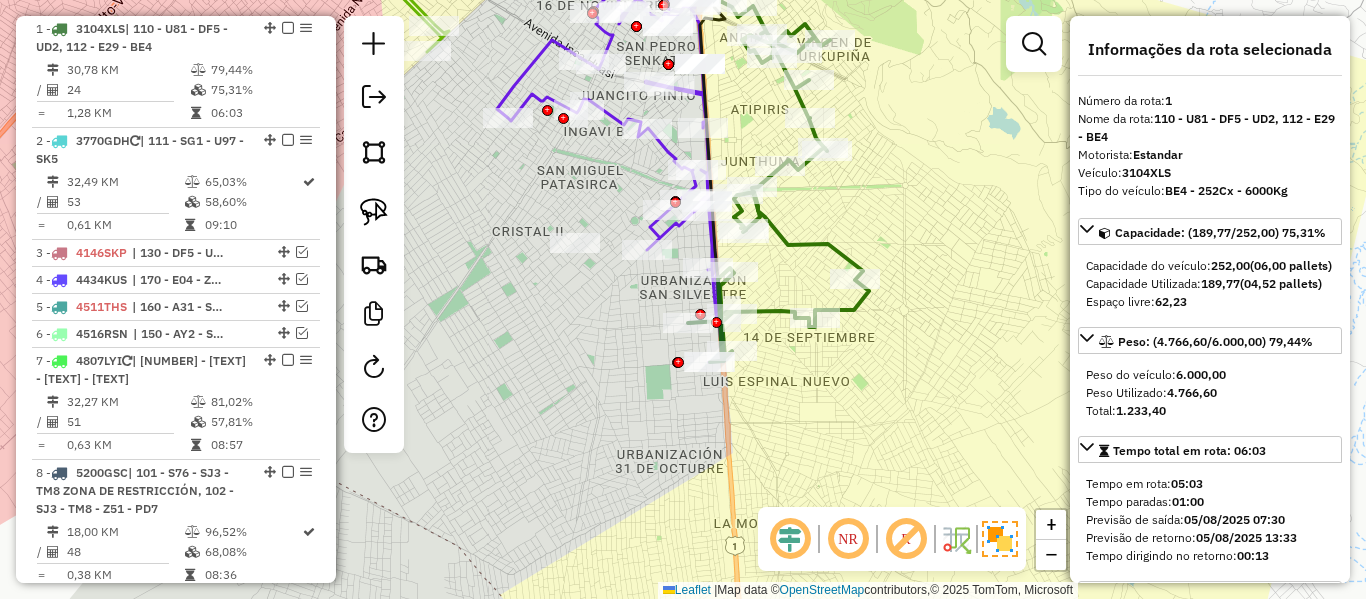 click 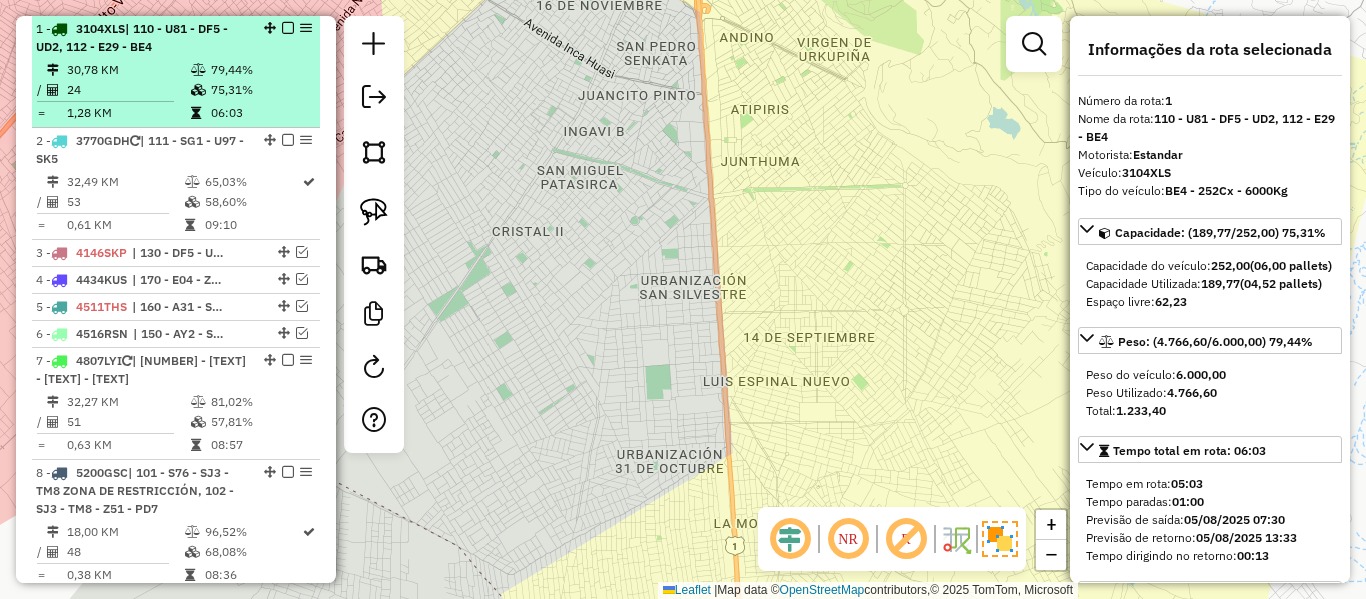 click on "06:03" at bounding box center (260, 113) 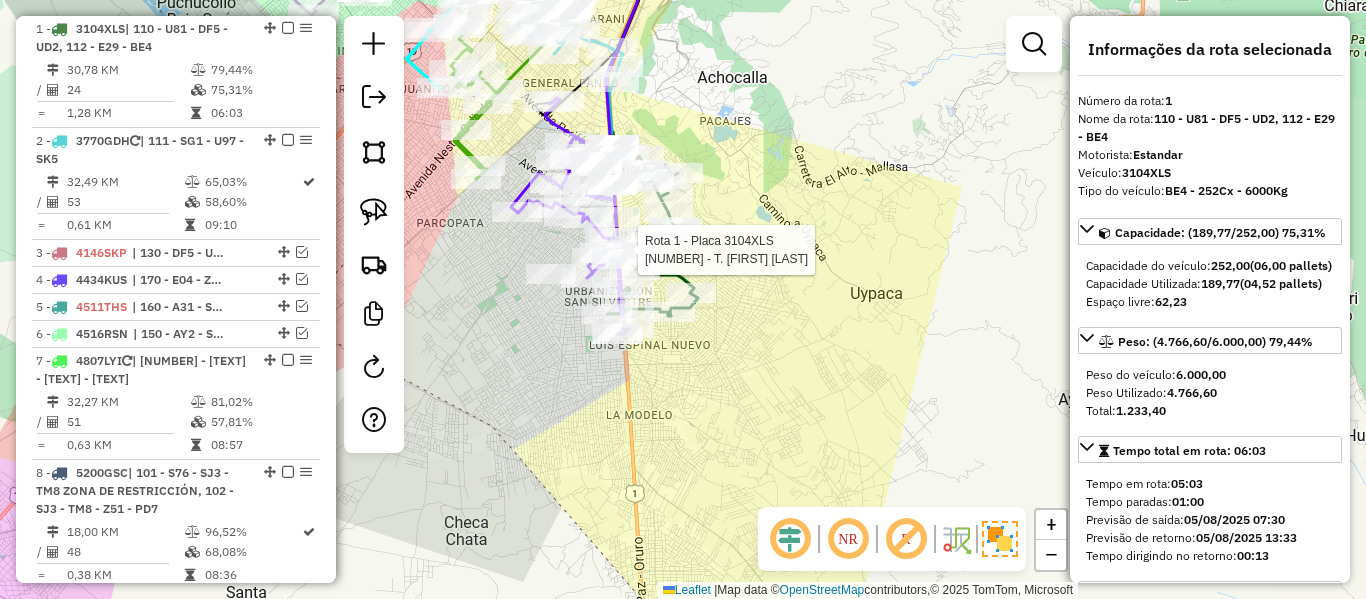 scroll, scrollTop: 2971, scrollLeft: 0, axis: vertical 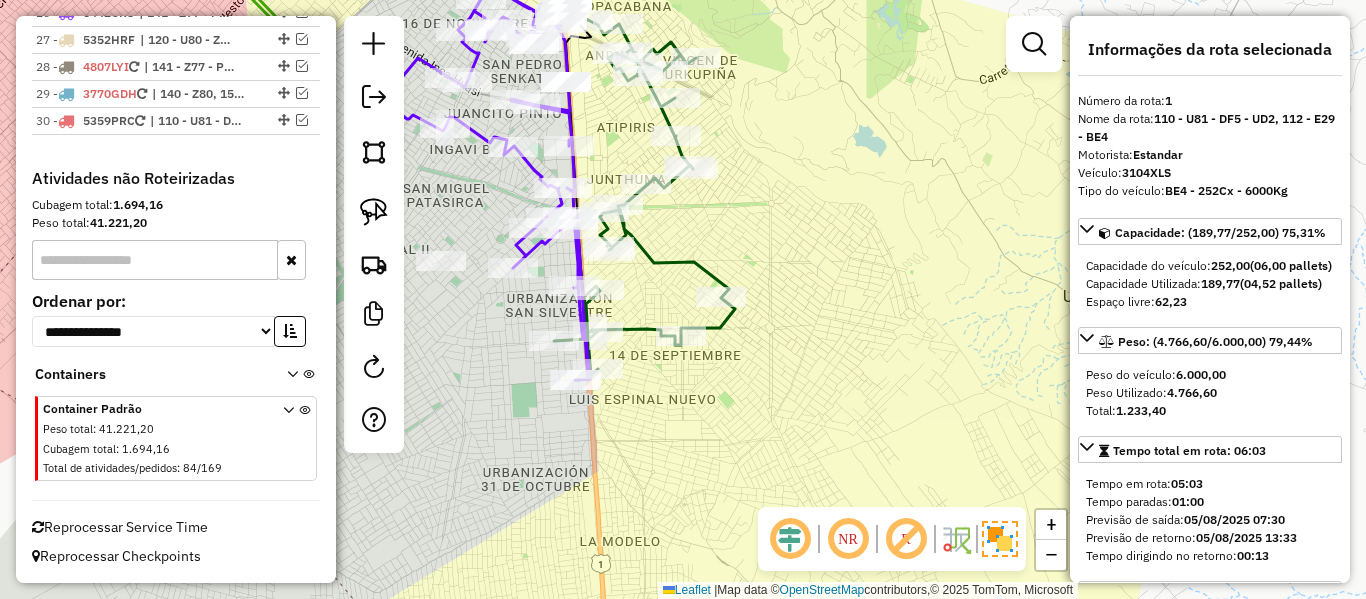 click 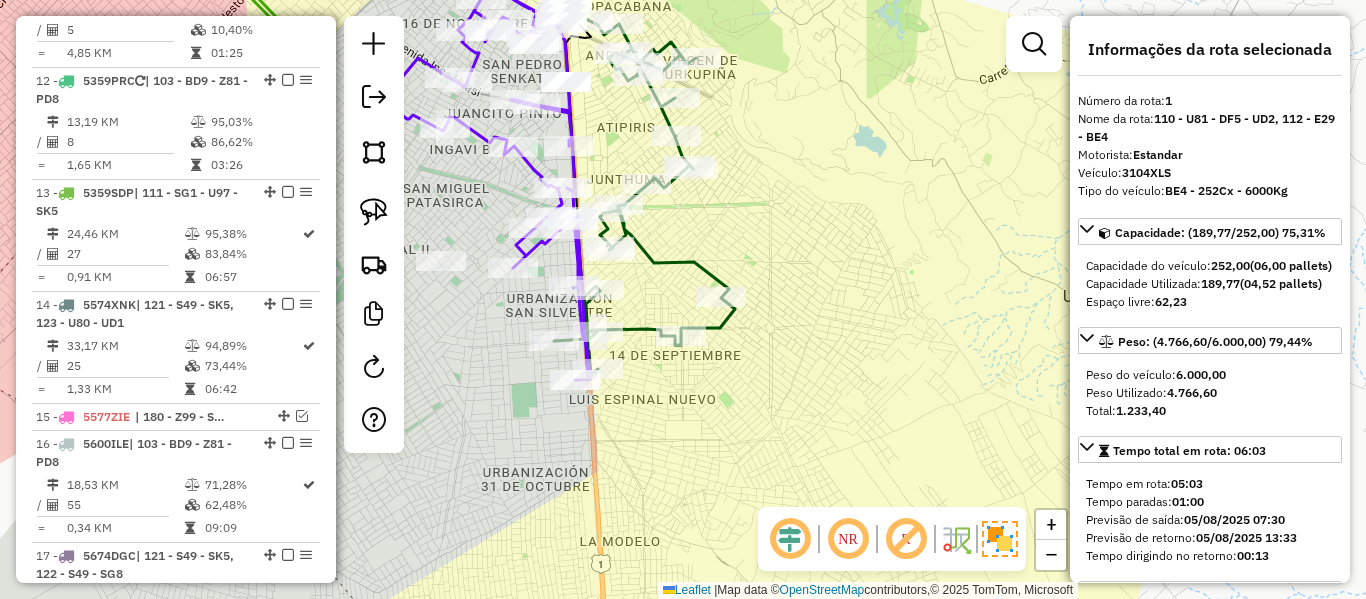 scroll, scrollTop: 781, scrollLeft: 0, axis: vertical 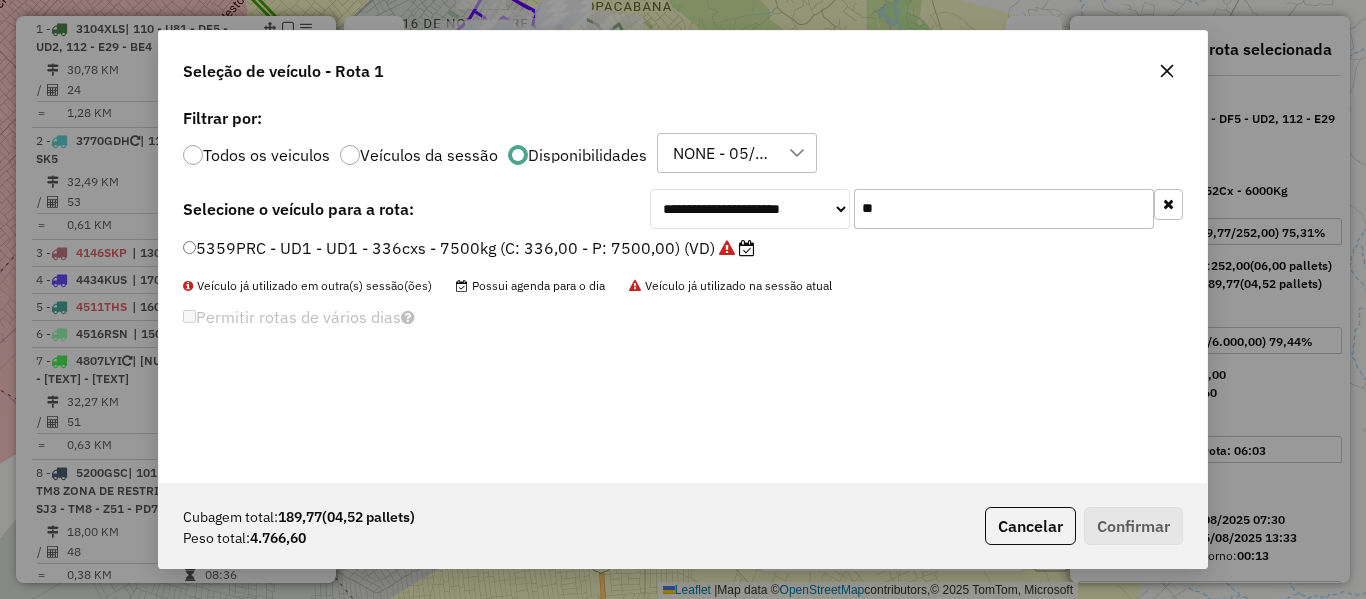 click on "**********" 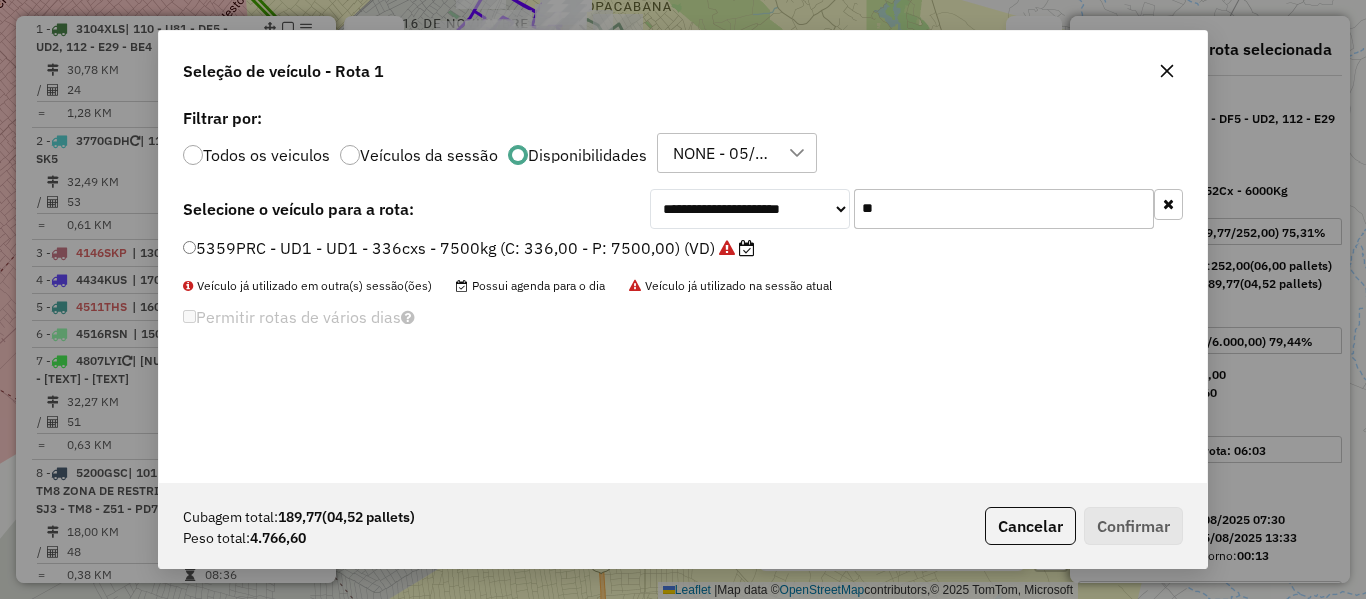 click 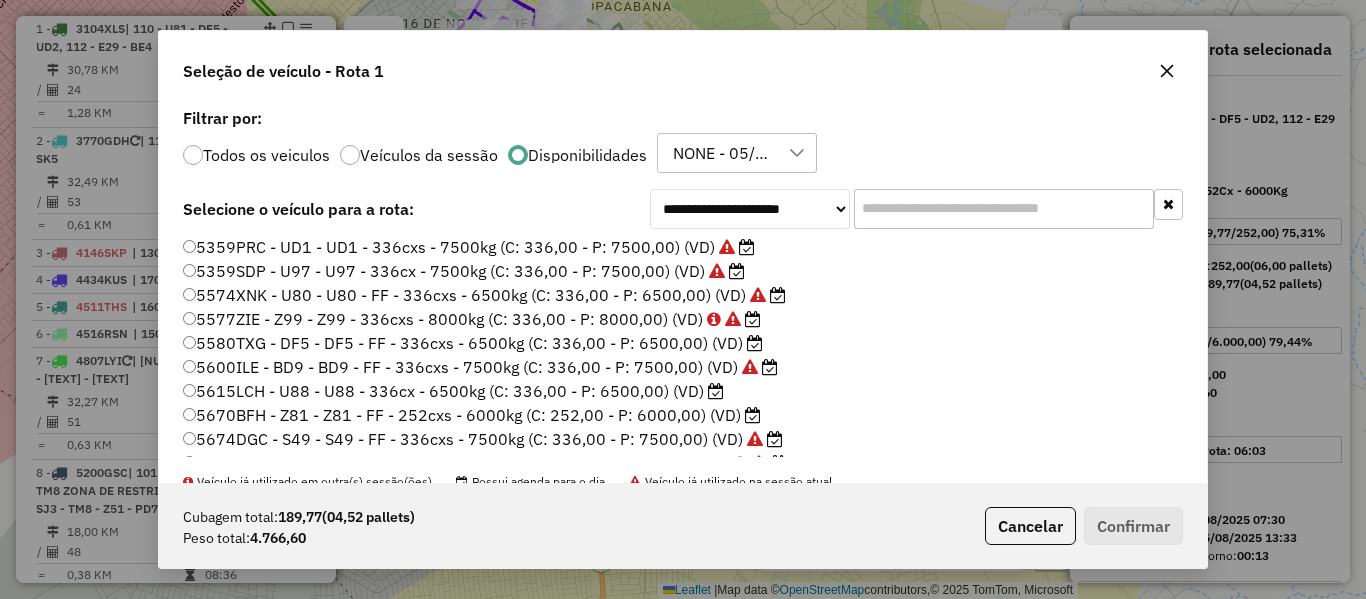 scroll, scrollTop: 300, scrollLeft: 0, axis: vertical 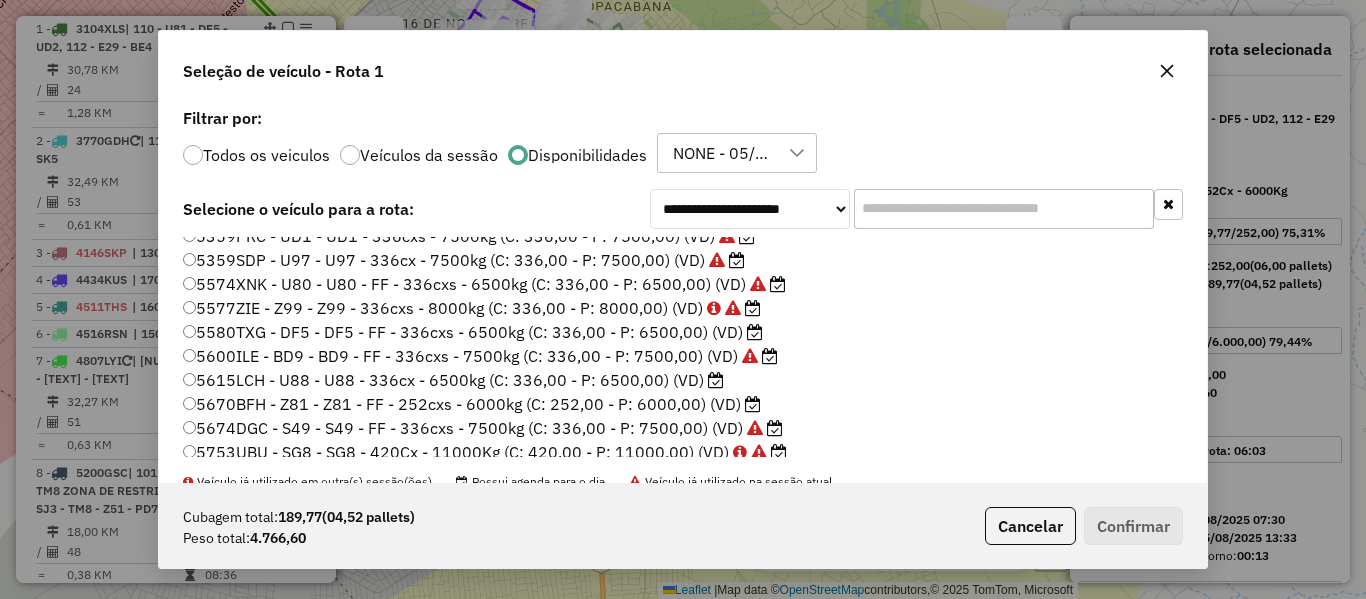 click on "5615LCH - U88 - U88 - 336cx - 6500kg (C: 336,00 - P: 6500,00) (VD)" 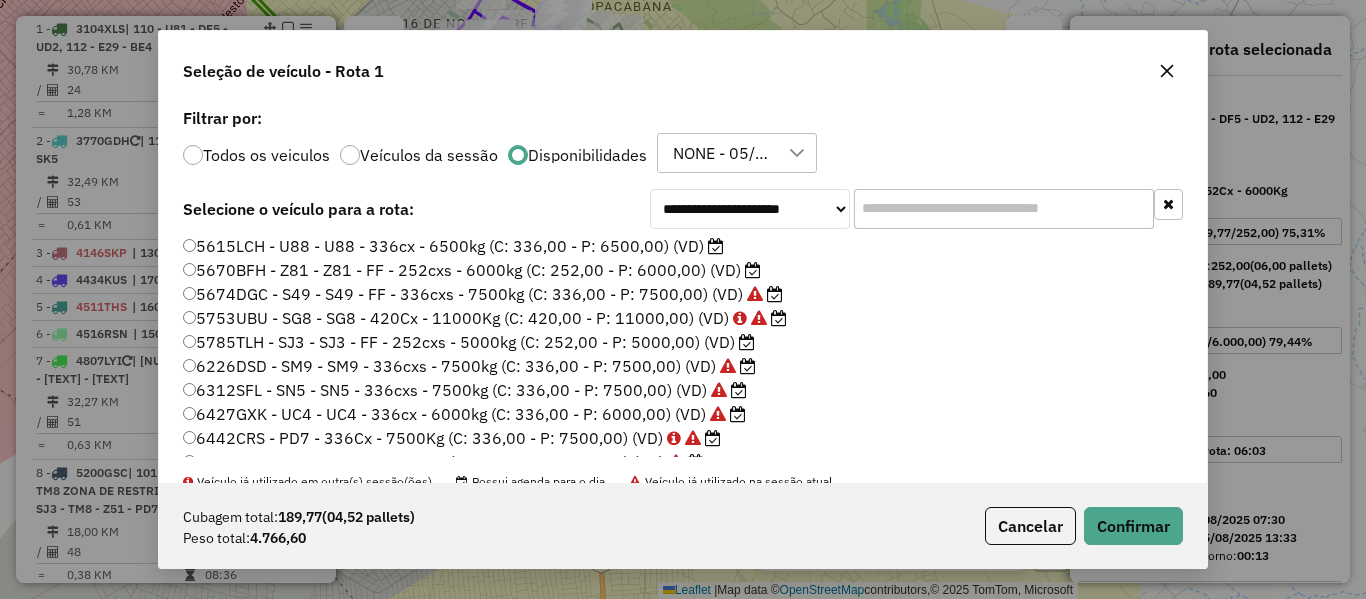 scroll, scrollTop: 452, scrollLeft: 0, axis: vertical 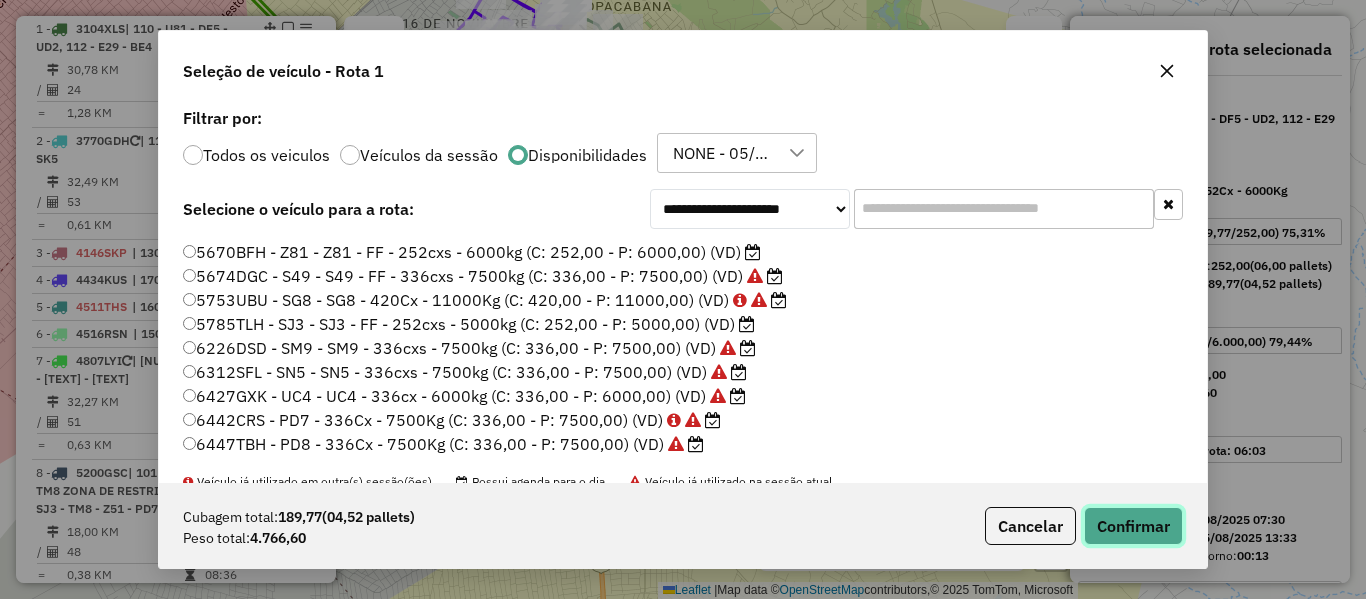 click on "Confirmar" 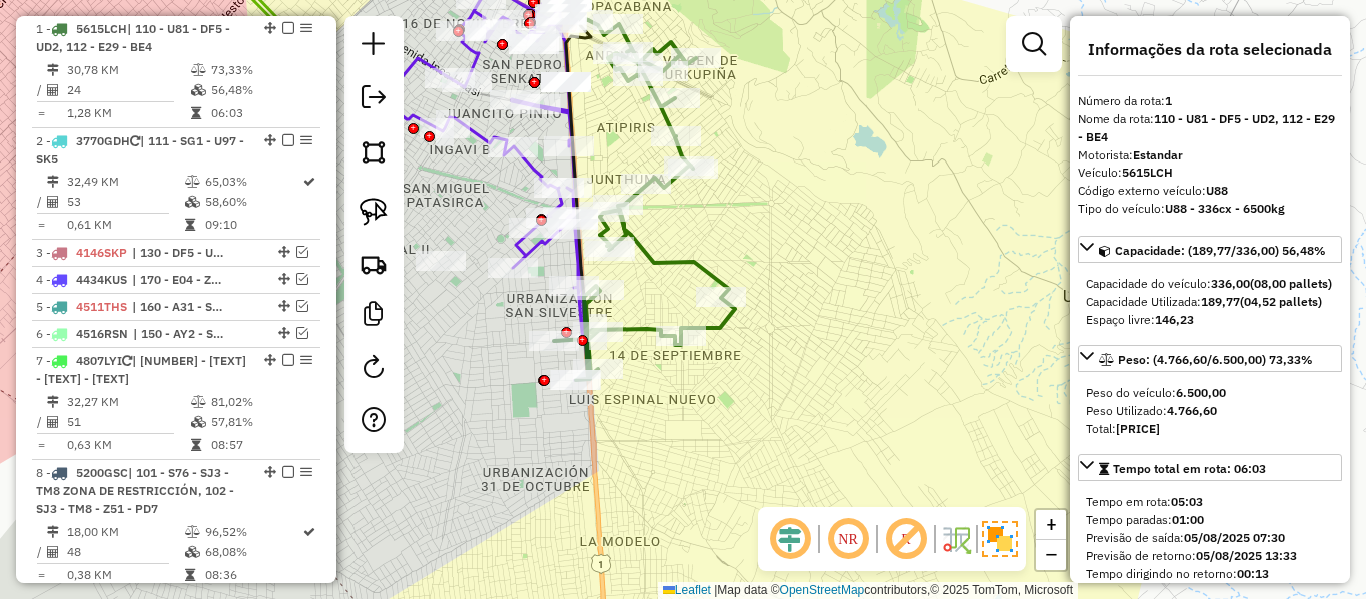 click 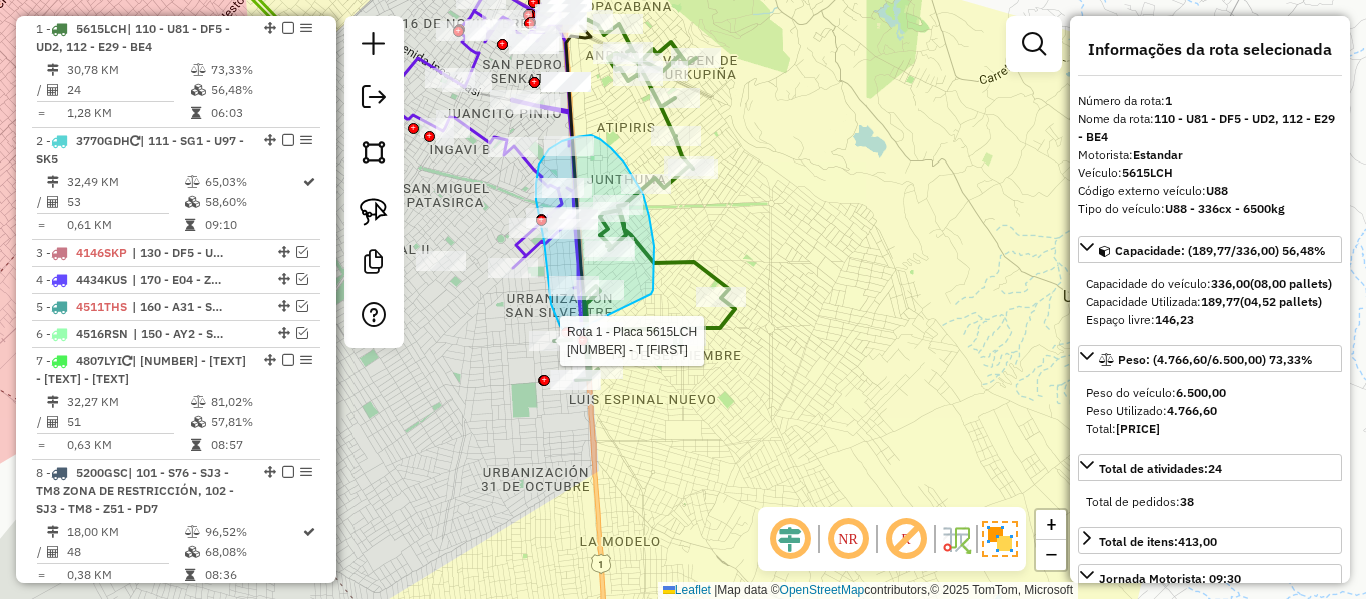 click on "Rota 18 - Placa 5753UBU  0000083508 - JHOVANA MAMANI Rota 1 - Placa 5615LCH  0000083500 - EVELUZ CHINAHUA Rota 1 - Placa 5615LCH  0000086669 - T ALFREDO Janela de atendimento Grade de atendimento Capacidade Transportadoras Veículos Cliente Pedidos  Rotas Selecione os dias de semana para filtrar as janelas de atendimento  Seg   Ter   Qua   Qui   Sex   Sáb   Dom  Informe o período da janela de atendimento: De: Até:  Filtrar exatamente a janela do cliente  Considerar janela de atendimento padrão  Selecione os dias de semana para filtrar as grades de atendimento  Seg   Ter   Qua   Qui   Sex   Sáb   Dom   Considerar clientes sem dia de atendimento cadastrado  Clientes fora do dia de atendimento selecionado Filtrar as atividades entre os valores definidos abaixo:  Peso mínimo:   Peso máximo:   Cubagem mínima:   Cubagem máxima:   De:   Até:  Filtrar as atividades entre o tempo de atendimento definido abaixo:  De:   Até:   Considerar capacidade total dos clientes não roteirizados Transportadora: Nome: +" 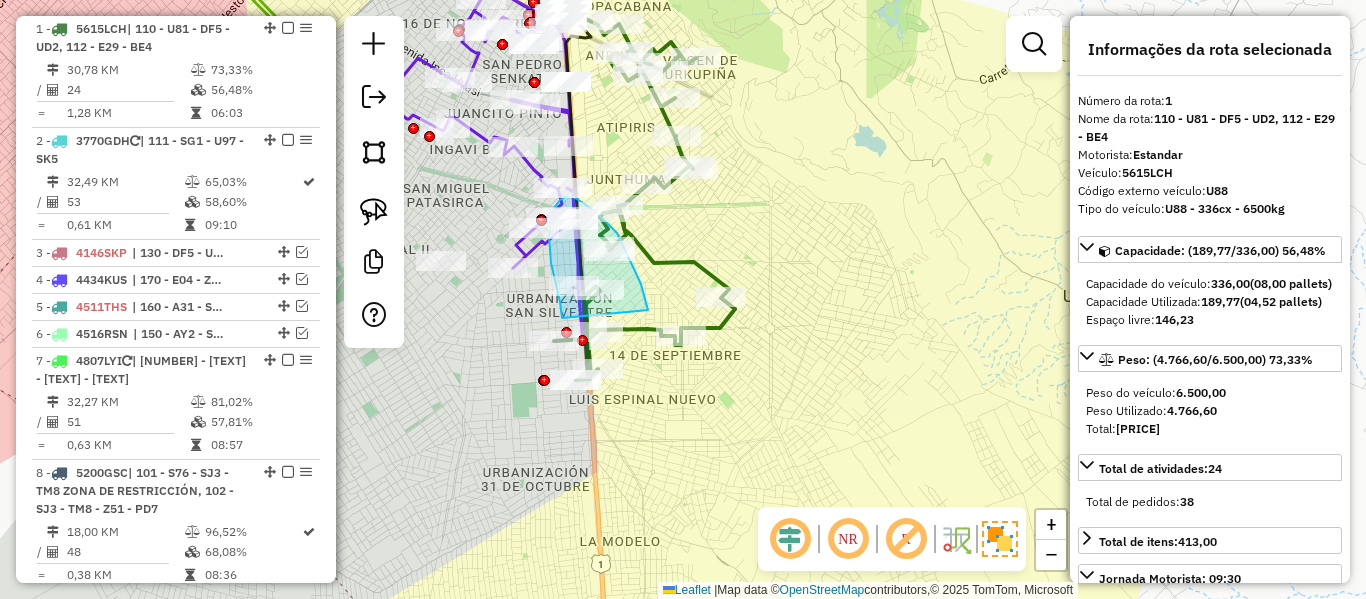 drag, startPoint x: 641, startPoint y: 284, endPoint x: 563, endPoint y: 322, distance: 86.764046 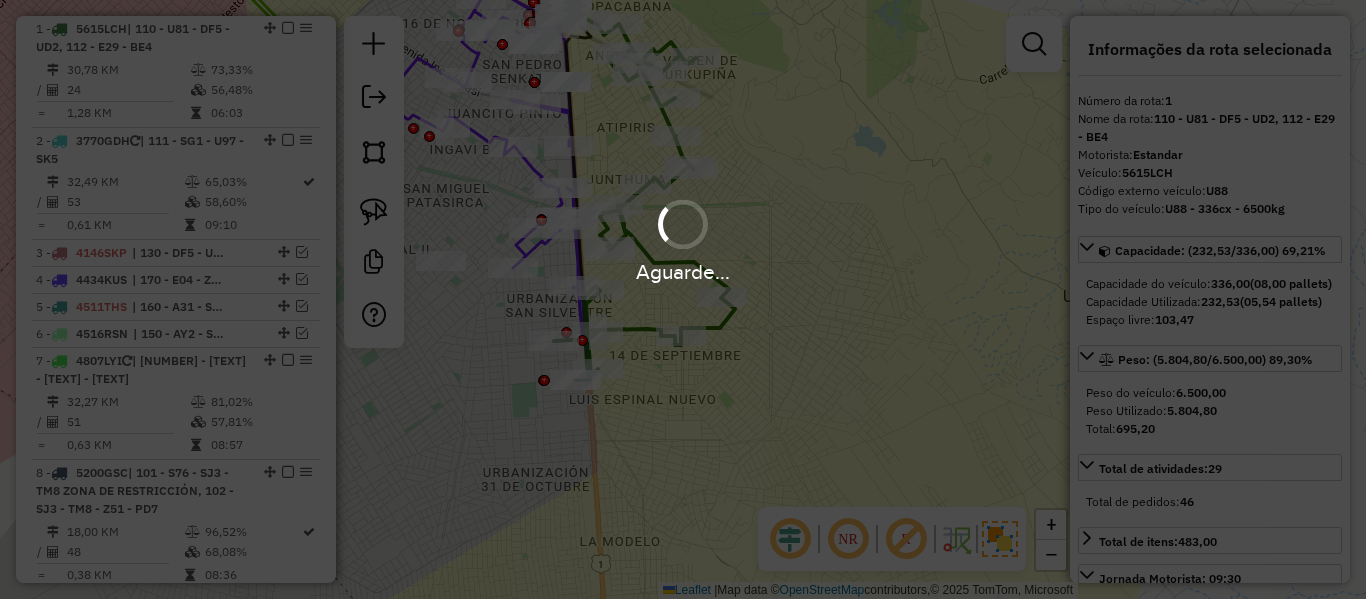select on "**********" 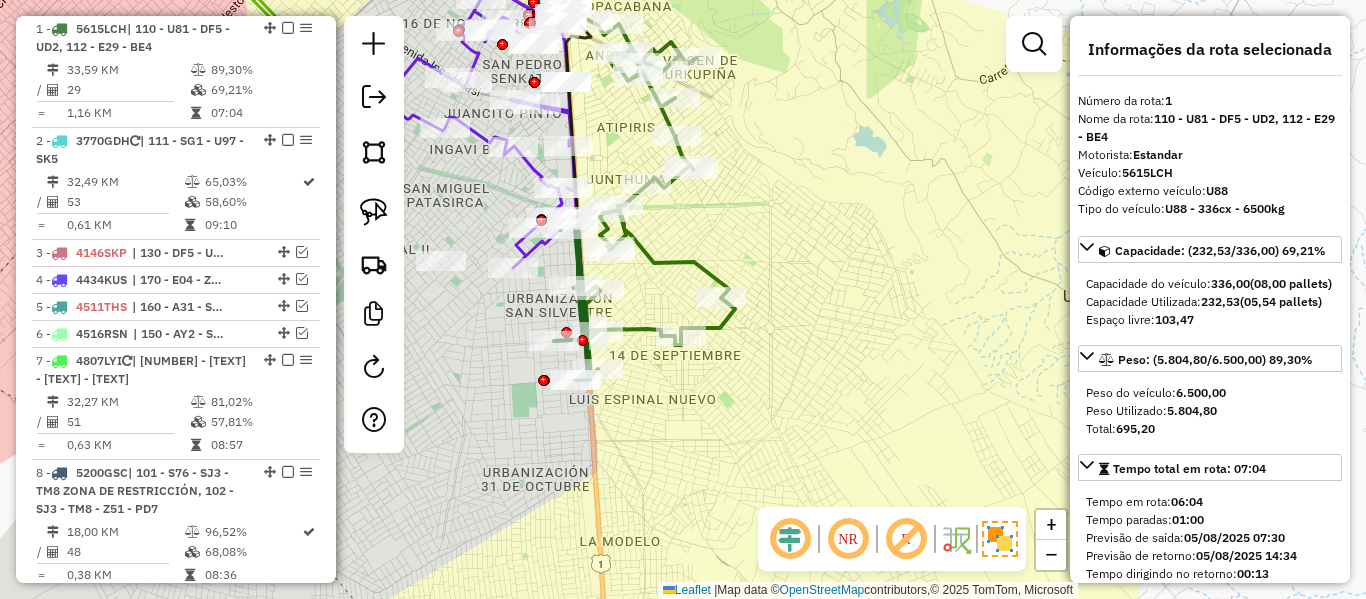 click 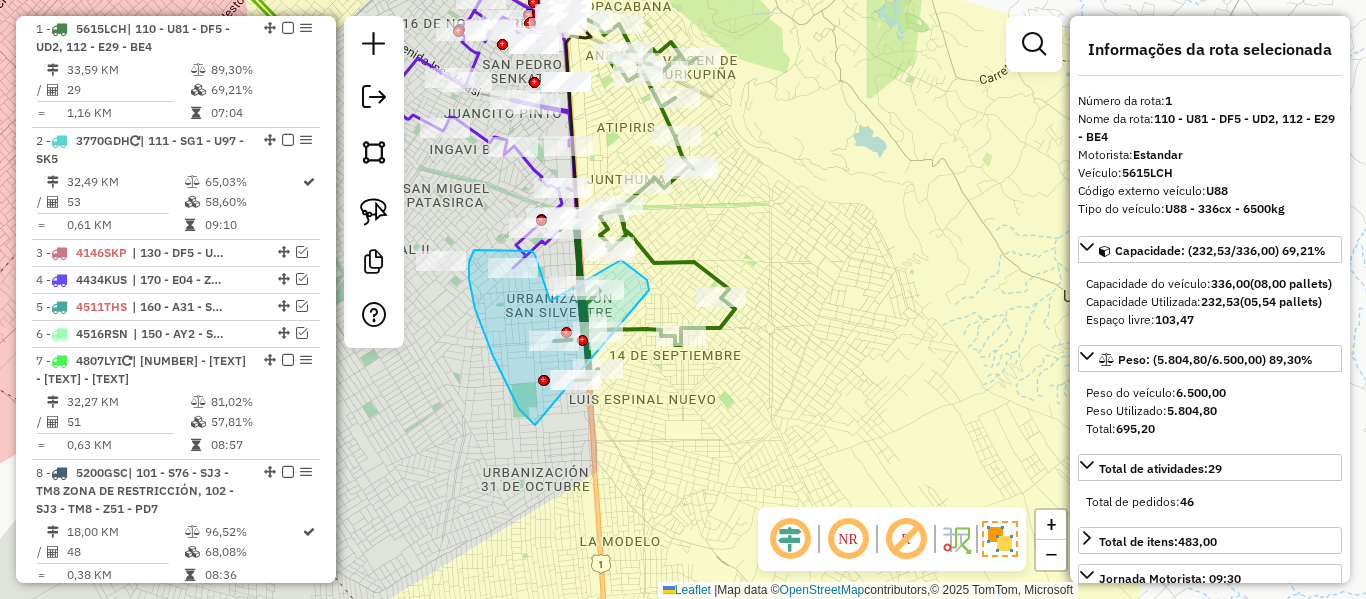 drag, startPoint x: 647, startPoint y: 280, endPoint x: 604, endPoint y: 413, distance: 139.7784 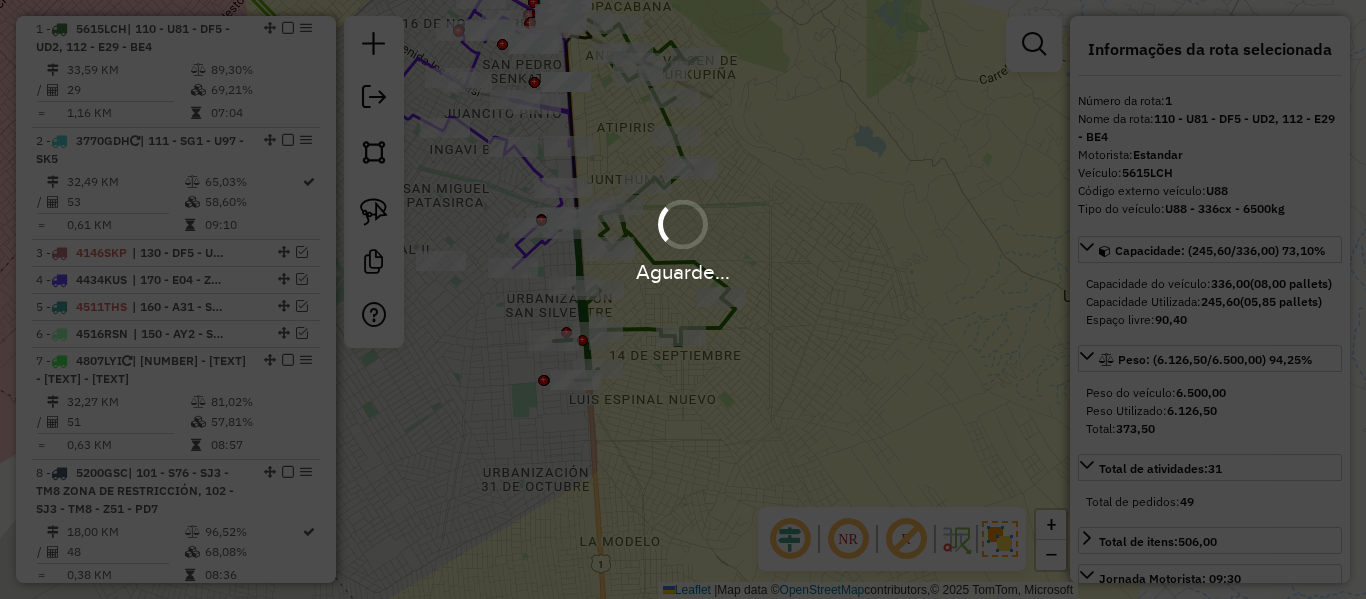 select on "**********" 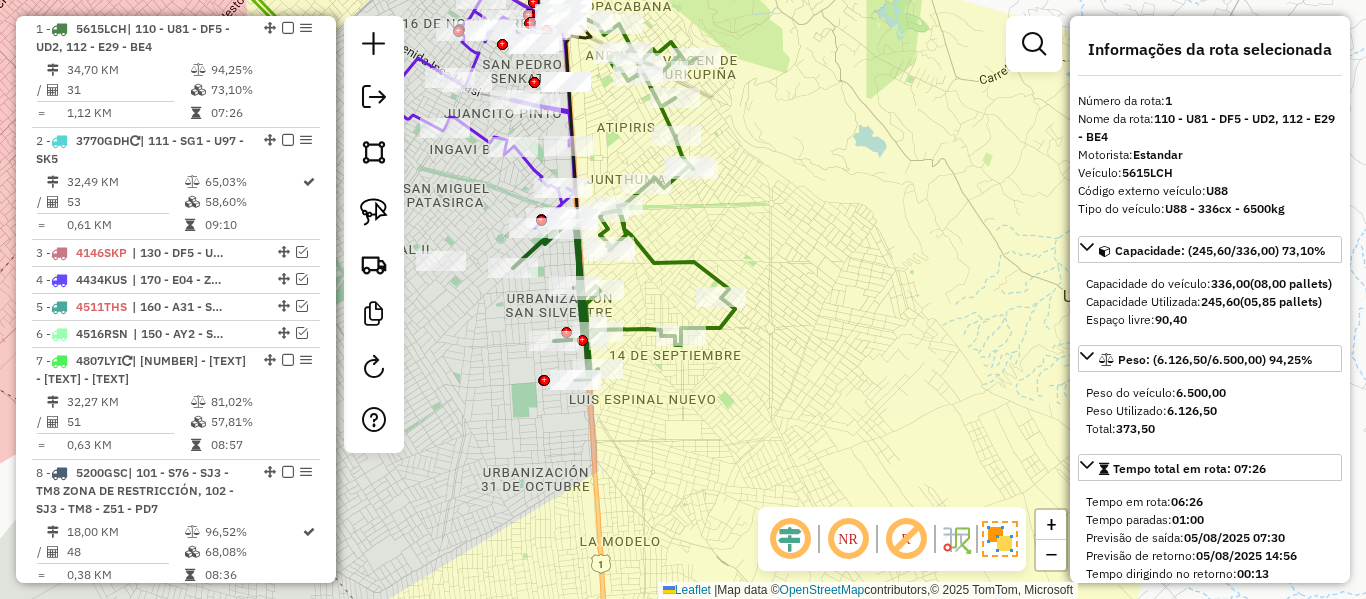 click 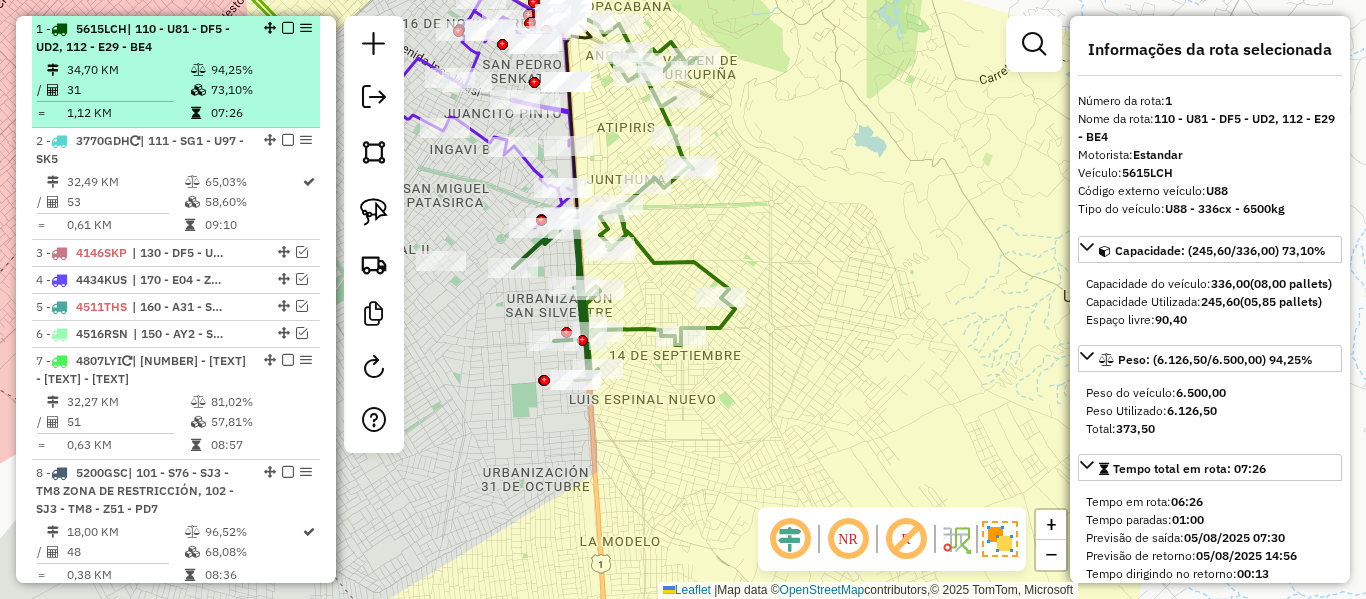 click at bounding box center (288, 28) 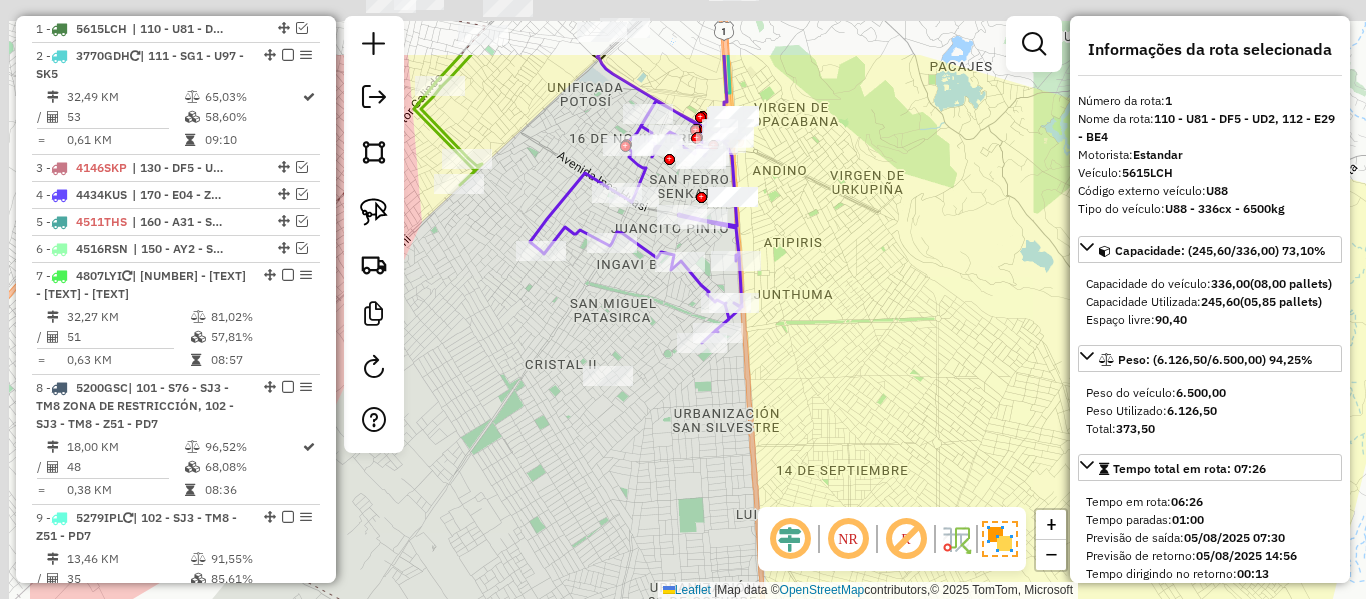 drag, startPoint x: 701, startPoint y: 192, endPoint x: 917, endPoint y: 321, distance: 251.58894 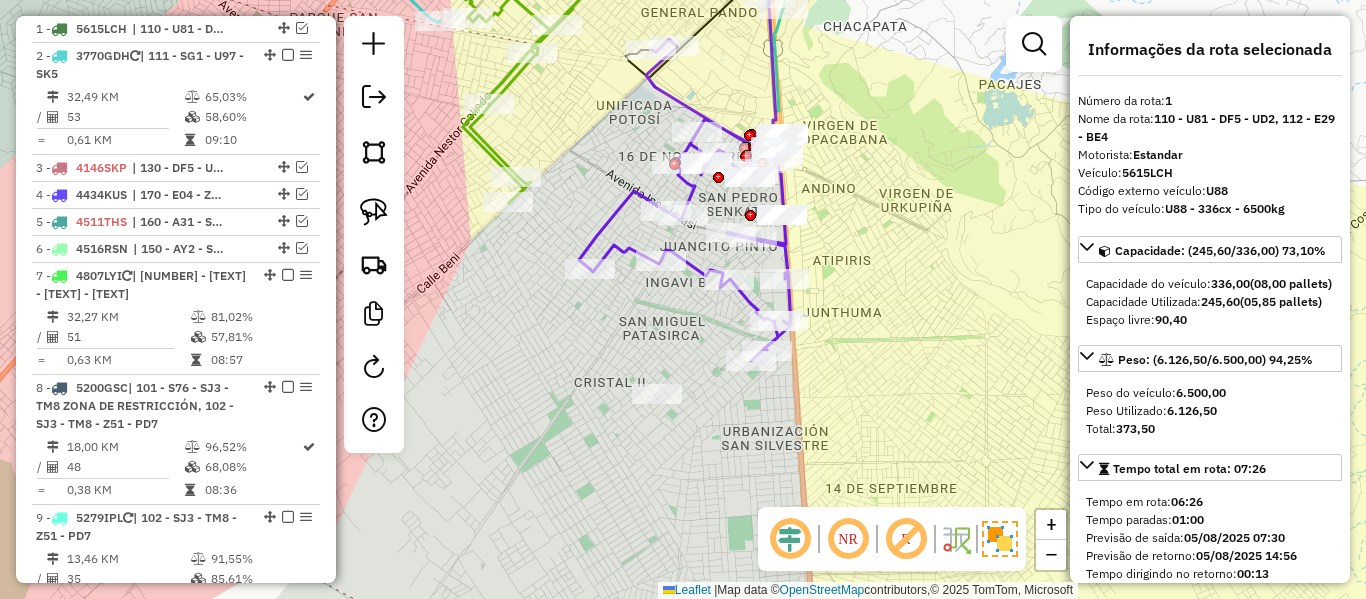 drag, startPoint x: 892, startPoint y: 390, endPoint x: 910, endPoint y: 428, distance: 42.047592 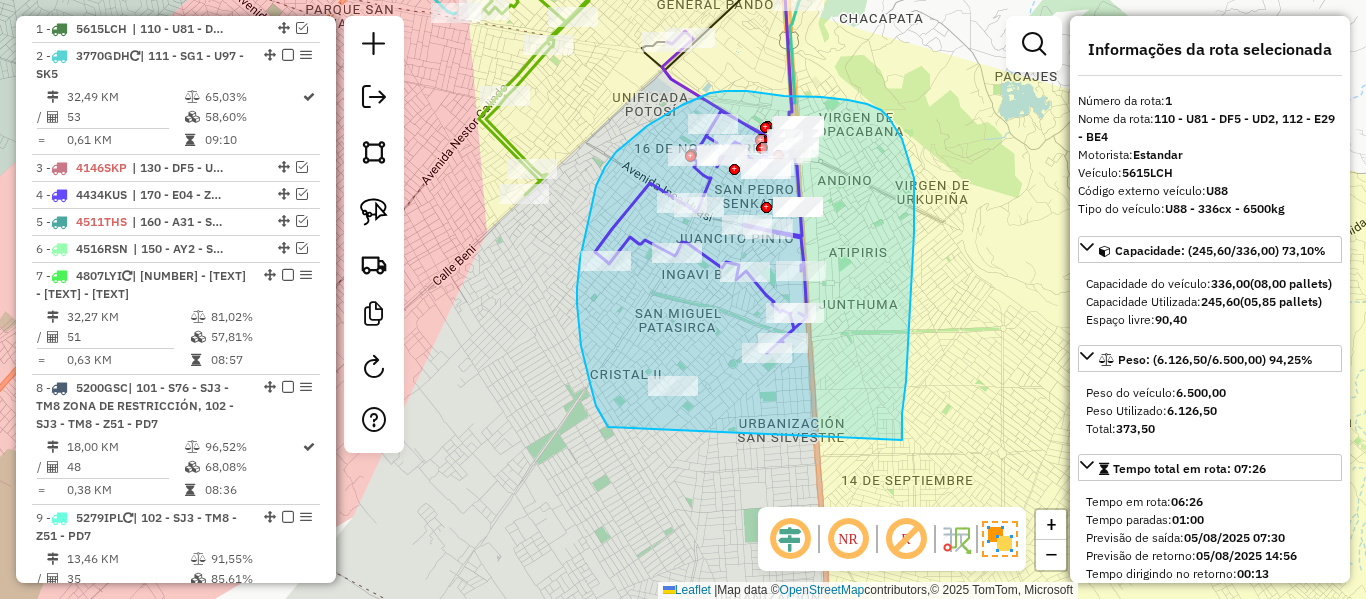 drag, startPoint x: 907, startPoint y: 348, endPoint x: 619, endPoint y: 432, distance: 300 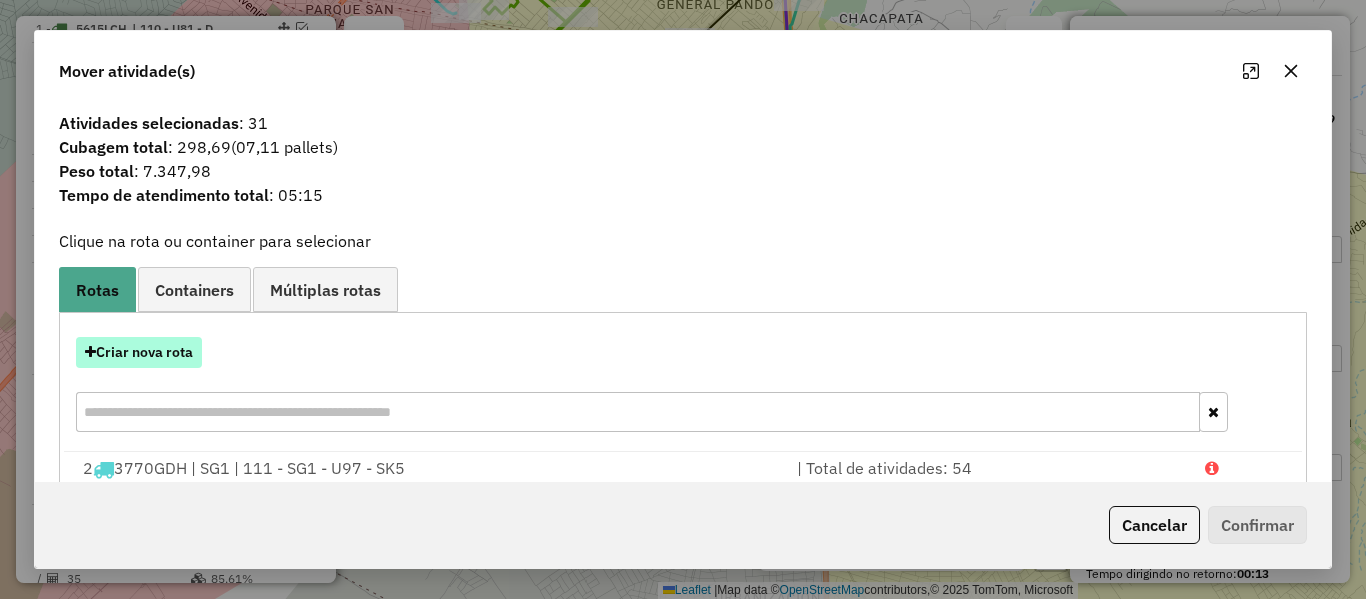 click on "Criar nova rota" at bounding box center (139, 352) 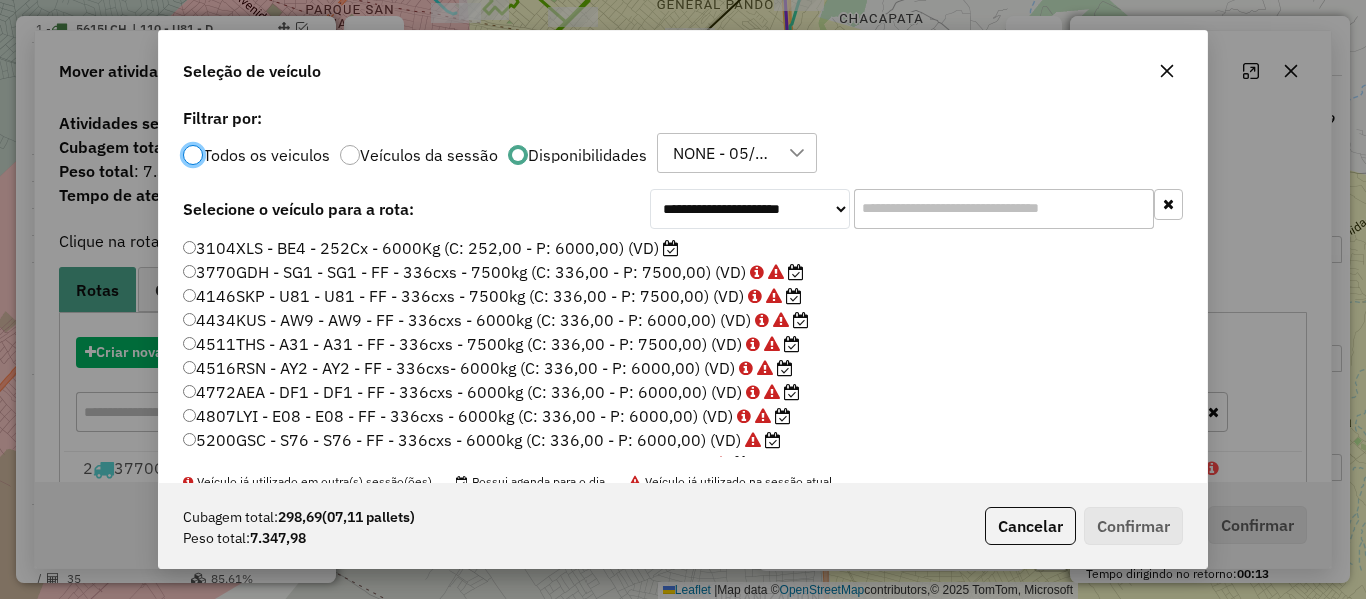 scroll, scrollTop: 11, scrollLeft: 6, axis: both 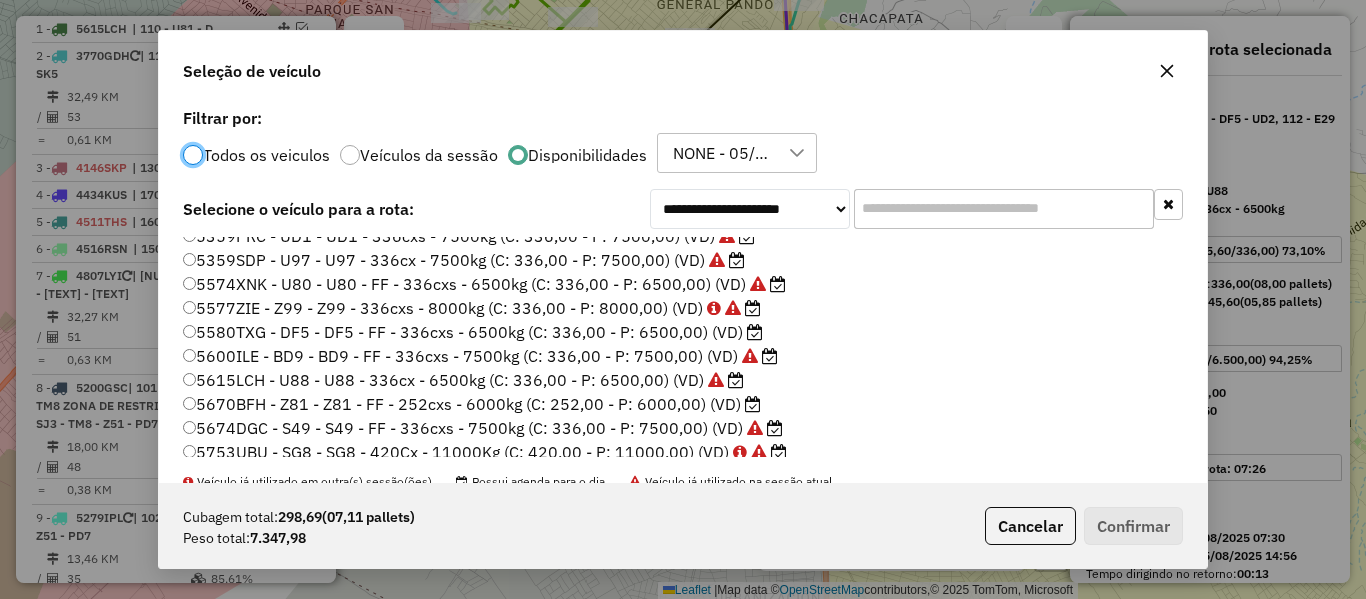 click 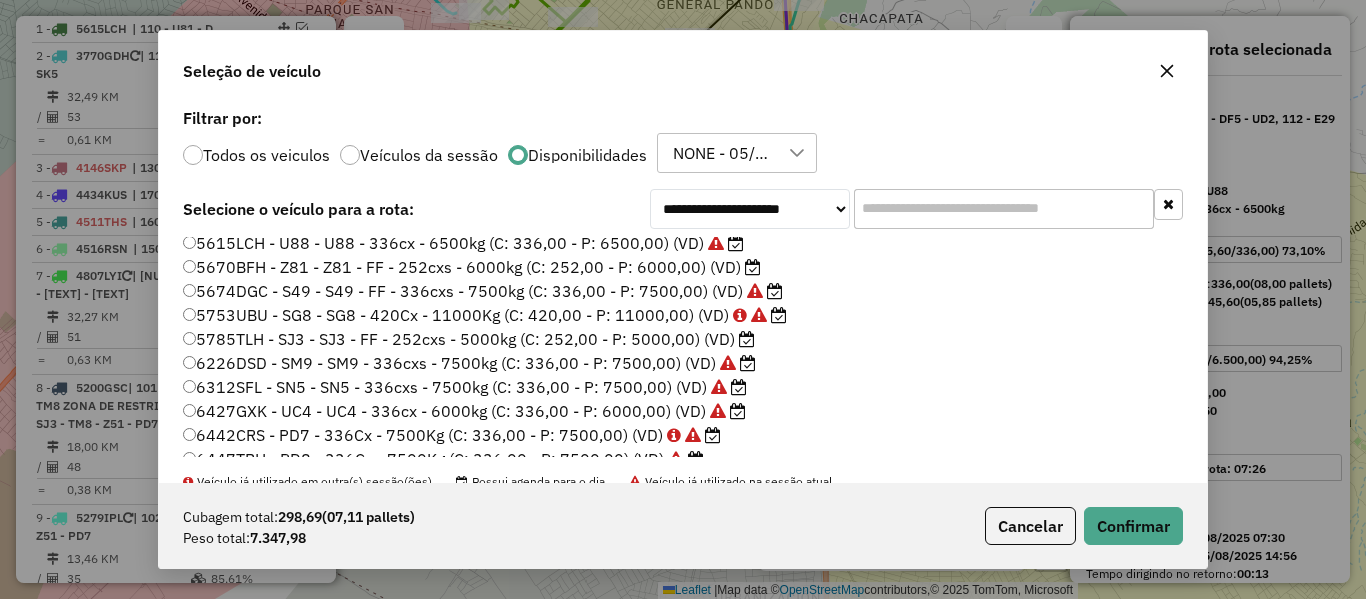 scroll, scrollTop: 452, scrollLeft: 0, axis: vertical 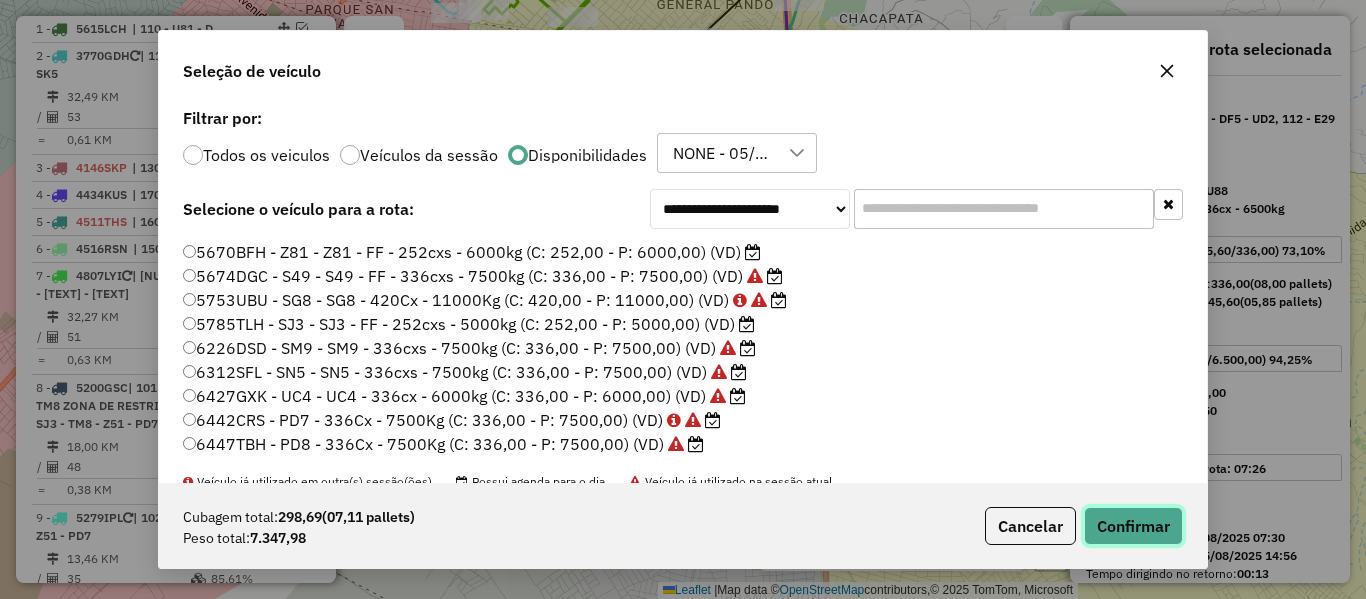 click on "Confirmar" 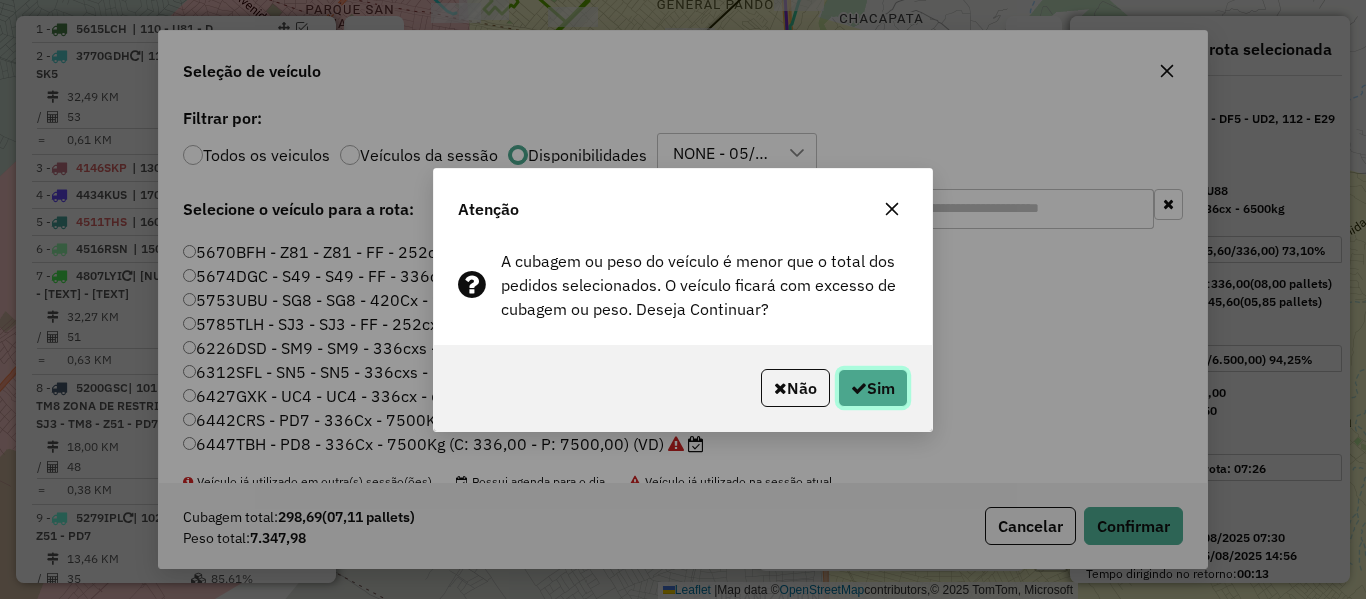 drag, startPoint x: 853, startPoint y: 395, endPoint x: 839, endPoint y: 389, distance: 15.231546 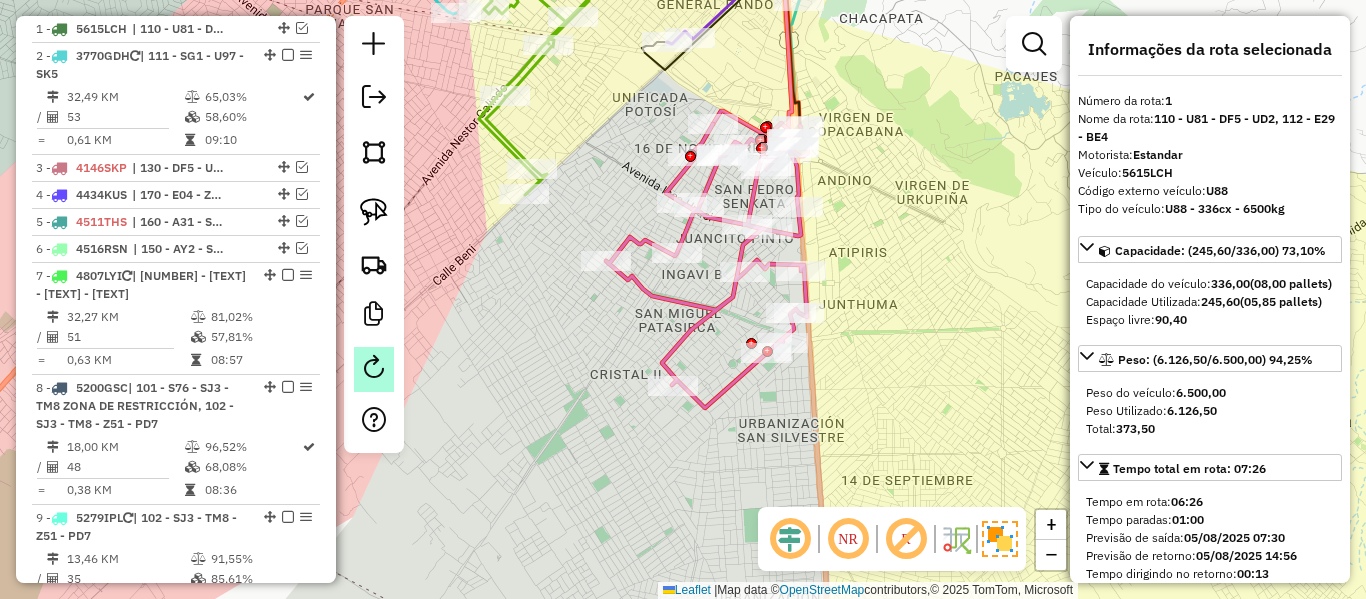 click 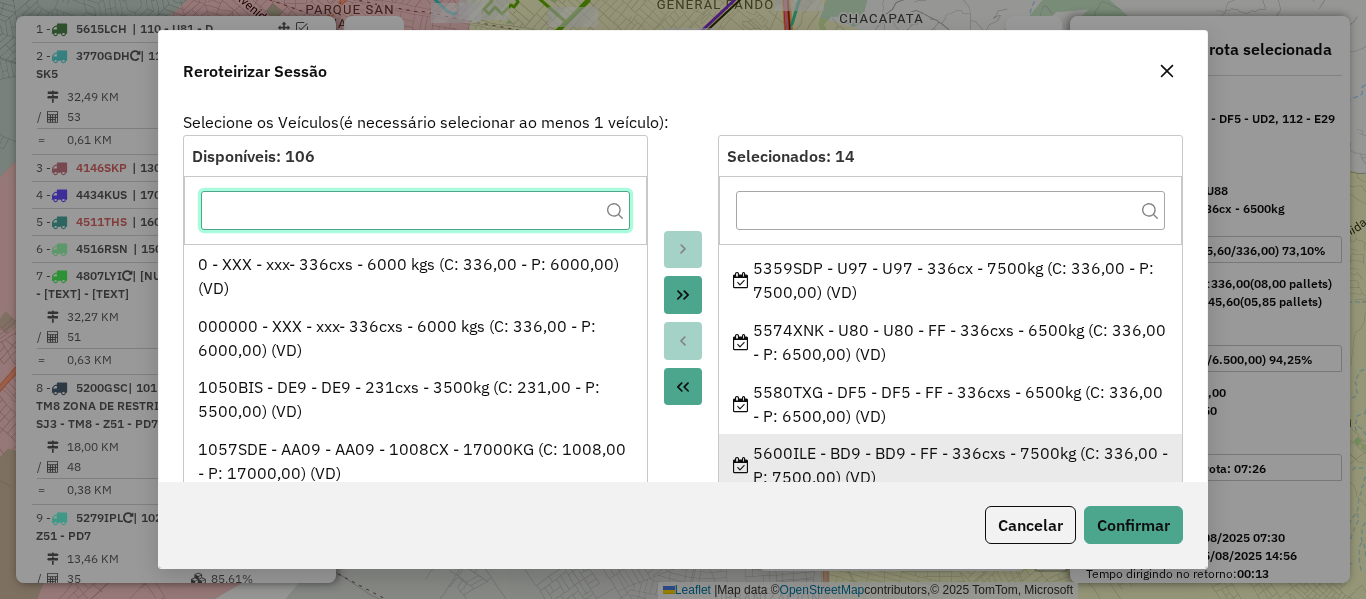 scroll, scrollTop: 200, scrollLeft: 0, axis: vertical 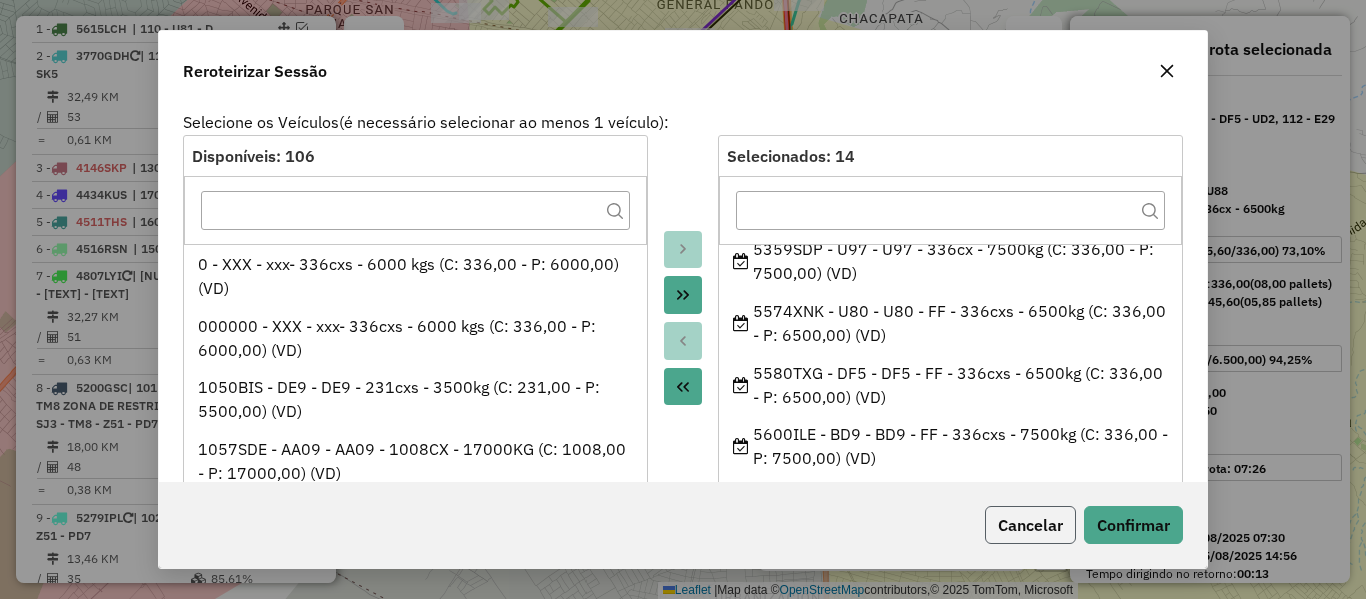 click on "Cancelar" 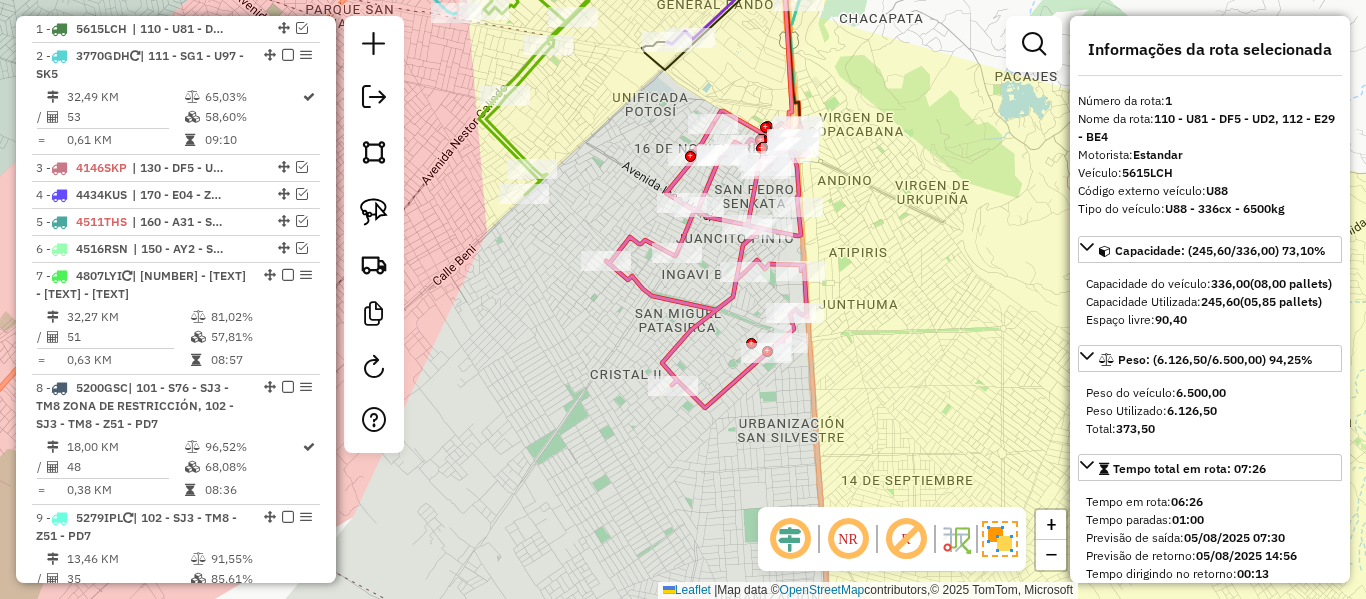 click 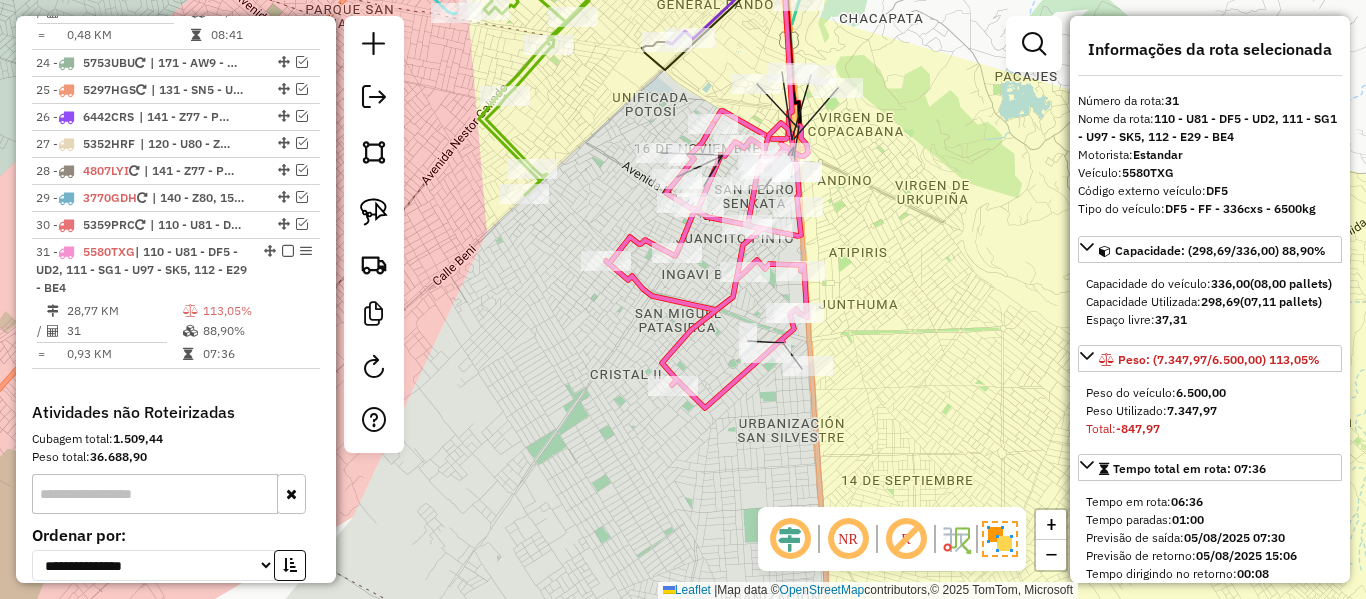 scroll, scrollTop: 3005, scrollLeft: 0, axis: vertical 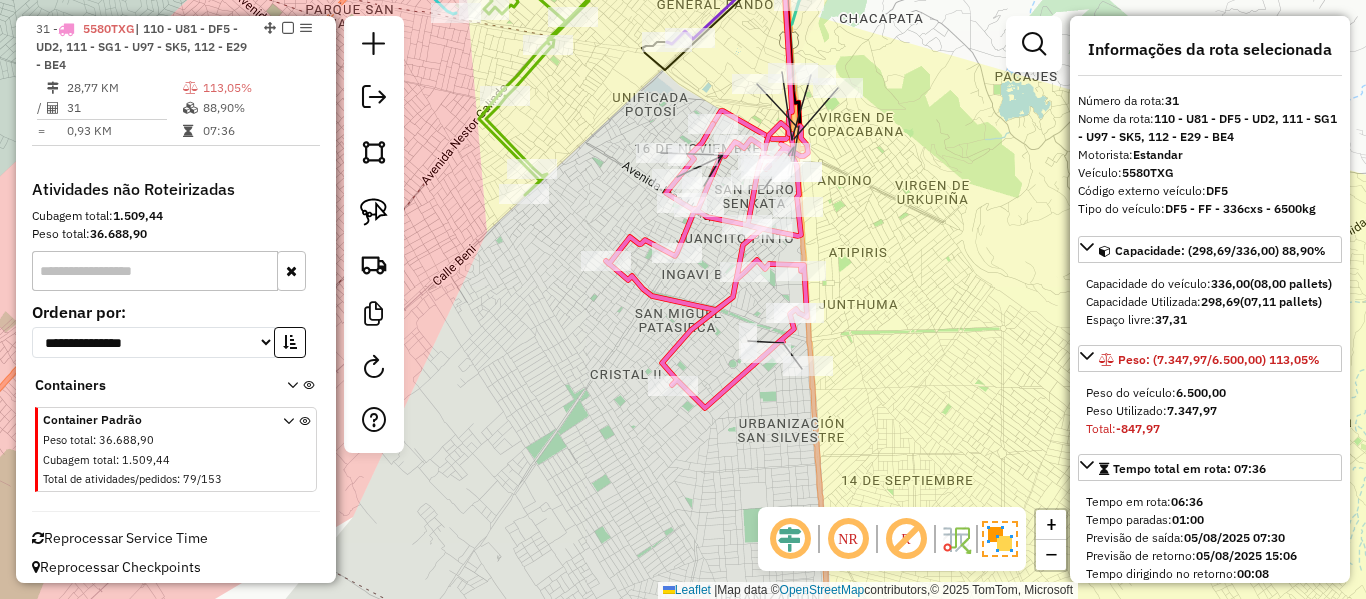click 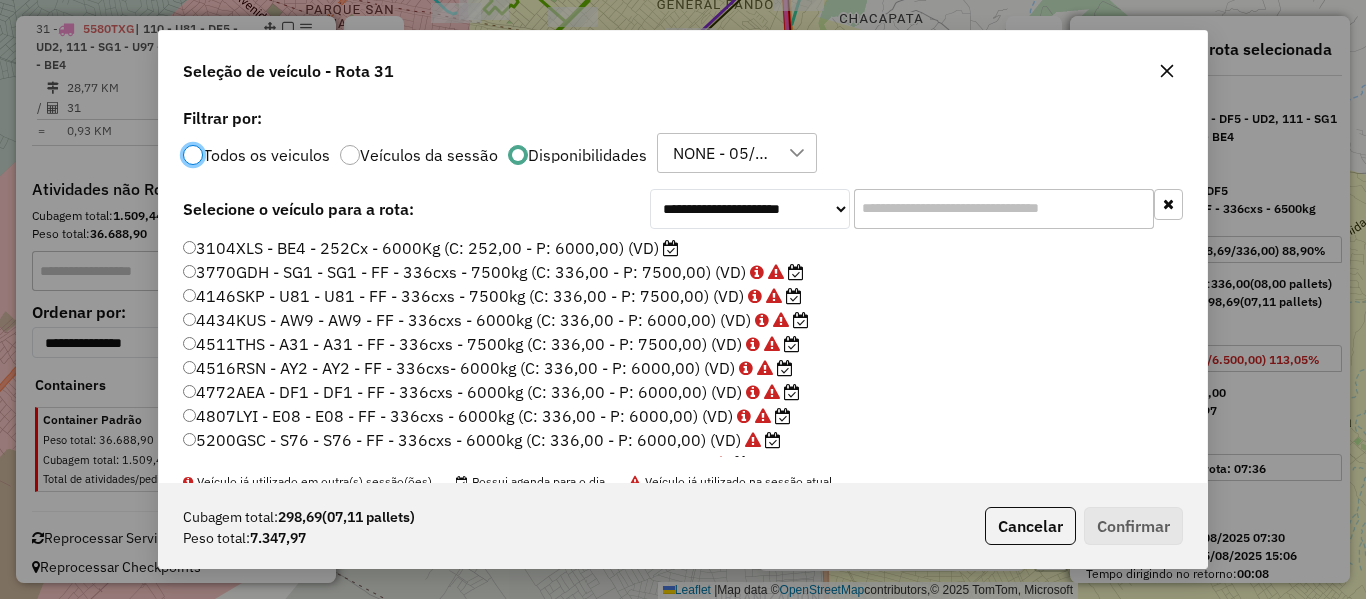 scroll, scrollTop: 11, scrollLeft: 6, axis: both 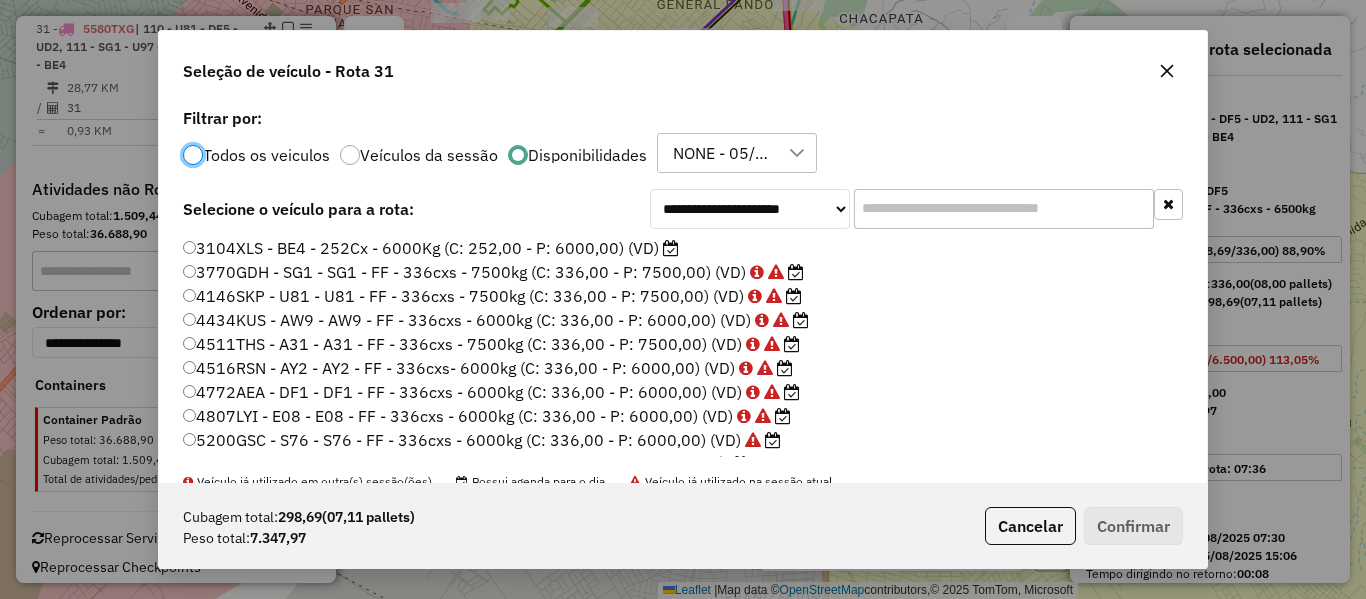 click 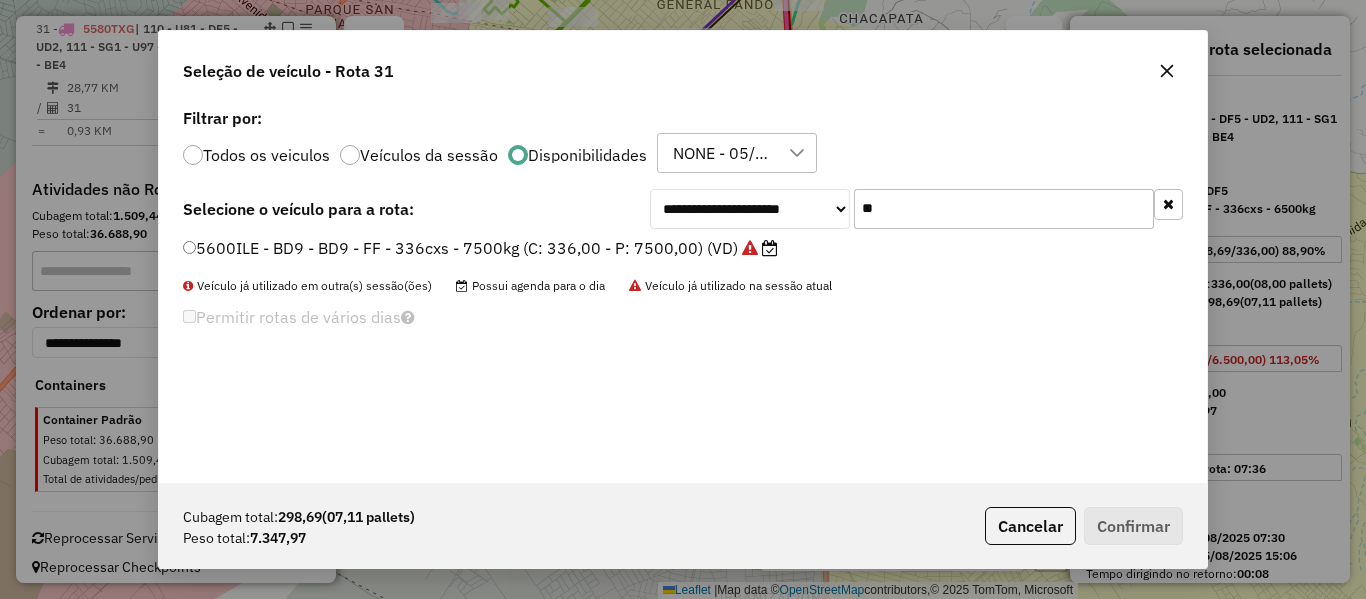 type on "**" 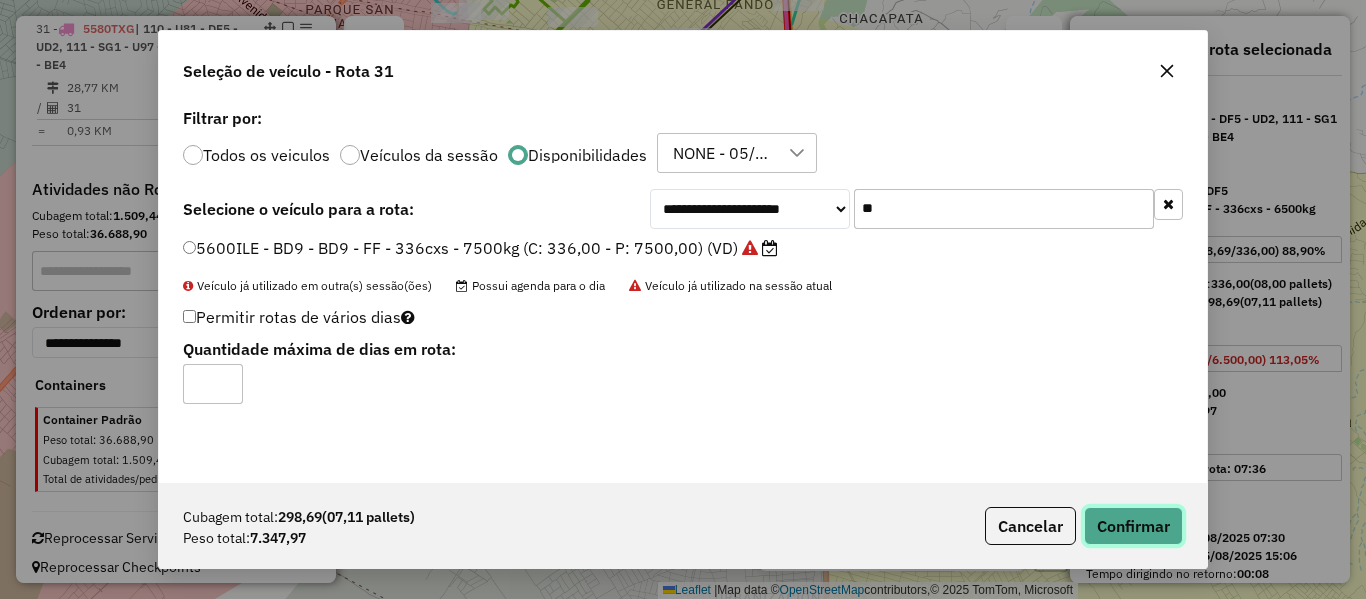 click on "Confirmar" 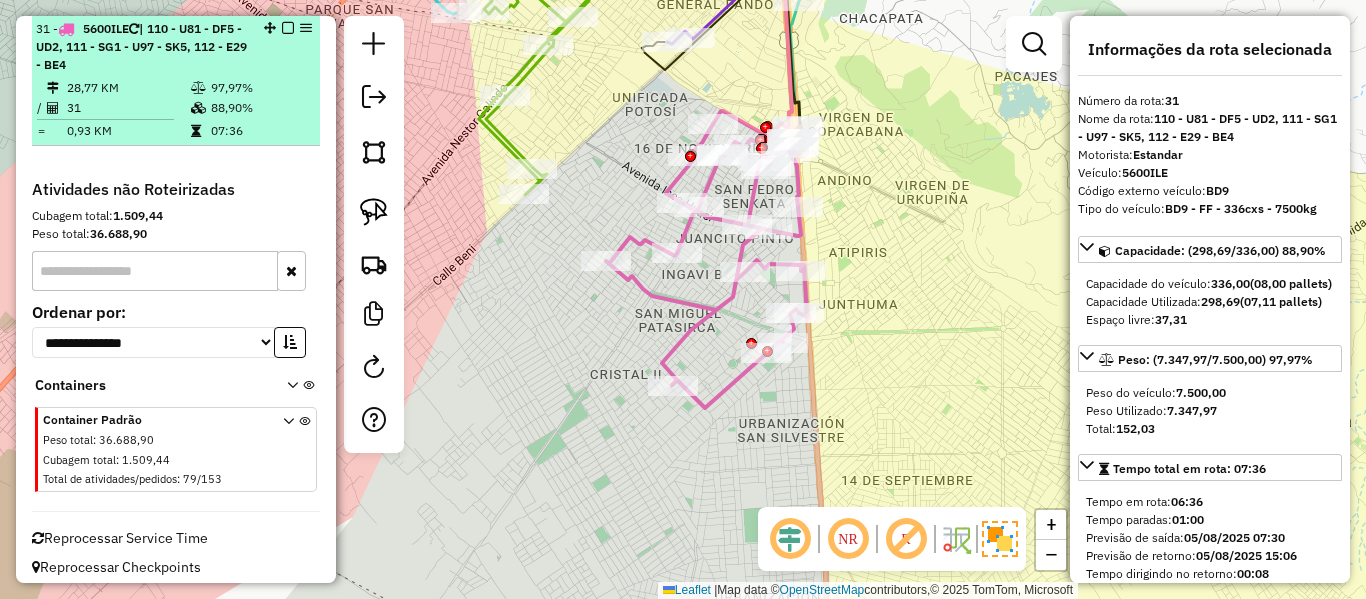 click at bounding box center [288, 28] 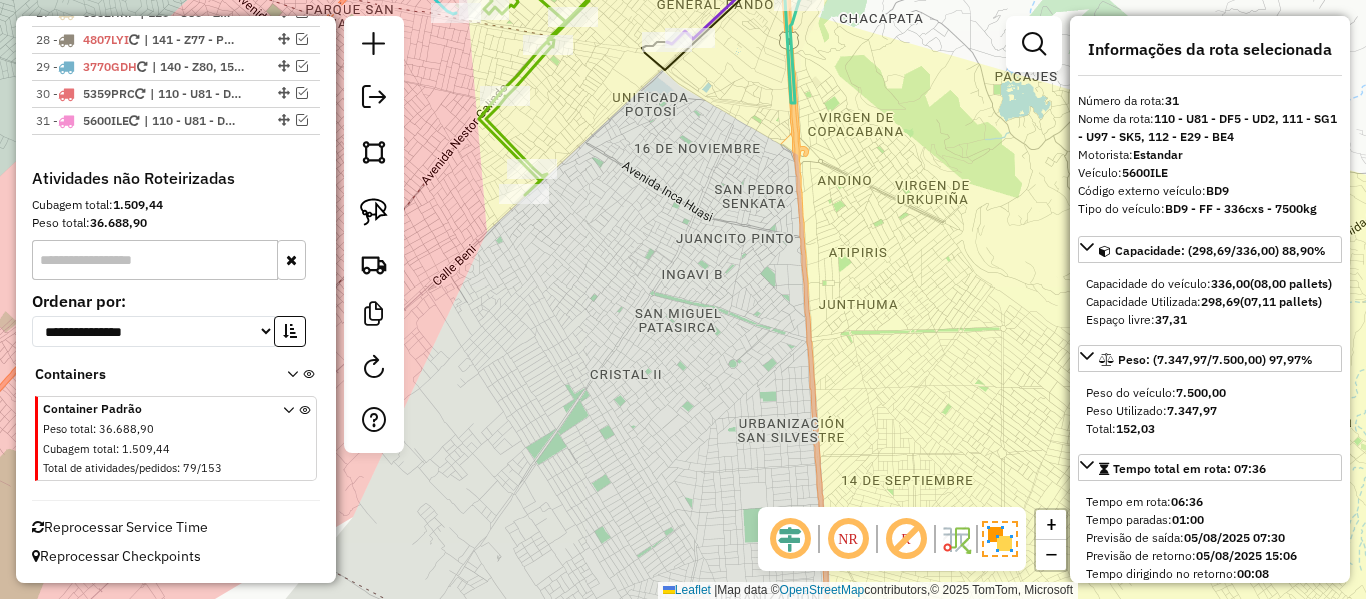 scroll, scrollTop: 2913, scrollLeft: 0, axis: vertical 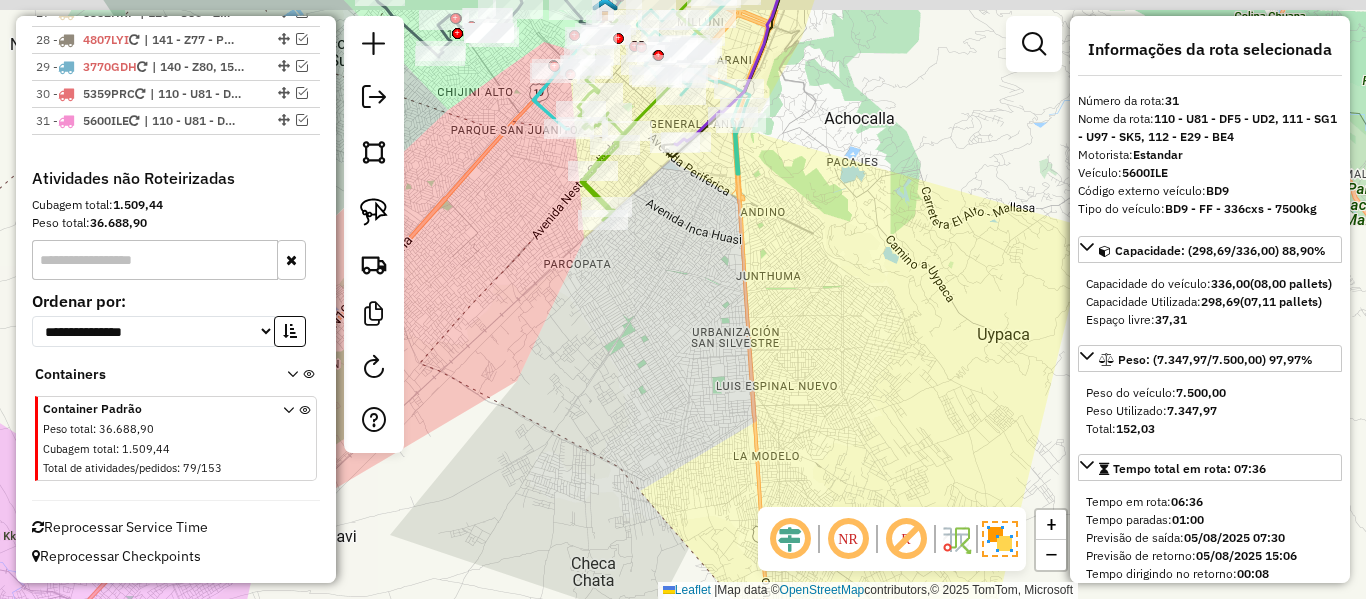 drag, startPoint x: 815, startPoint y: 174, endPoint x: 834, endPoint y: 439, distance: 265.68027 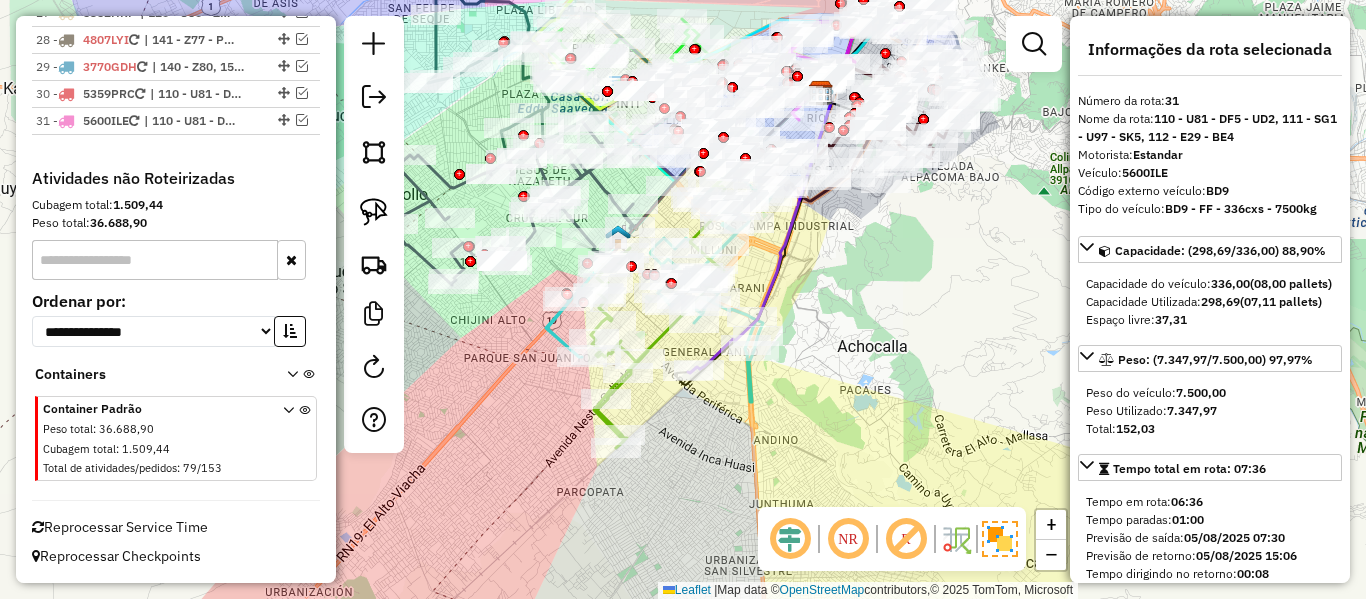 drag, startPoint x: 877, startPoint y: 286, endPoint x: 842, endPoint y: 484, distance: 201.06964 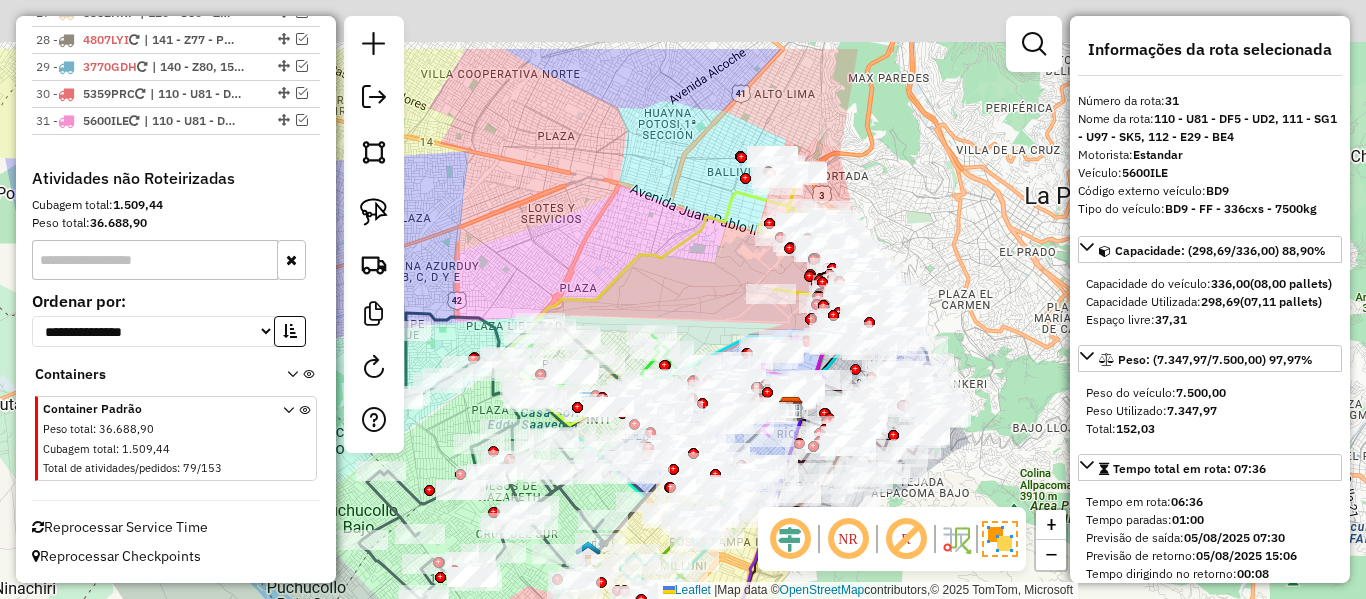drag, startPoint x: 948, startPoint y: 134, endPoint x: 865, endPoint y: 212, distance: 113.89908 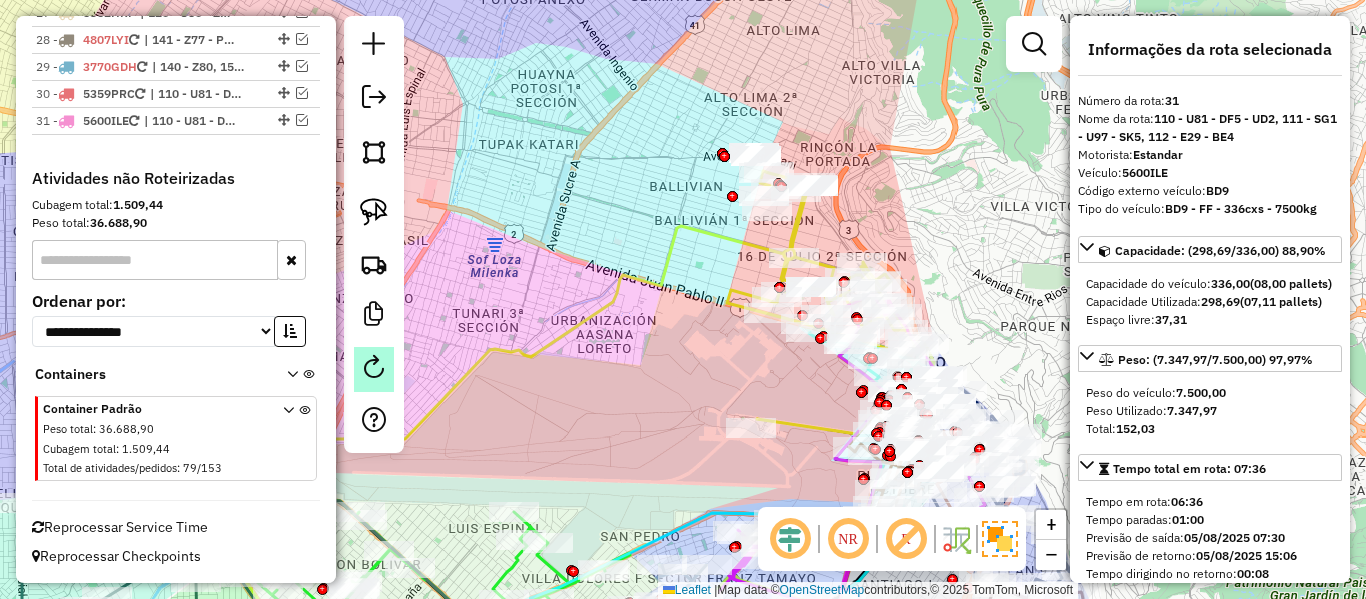 click 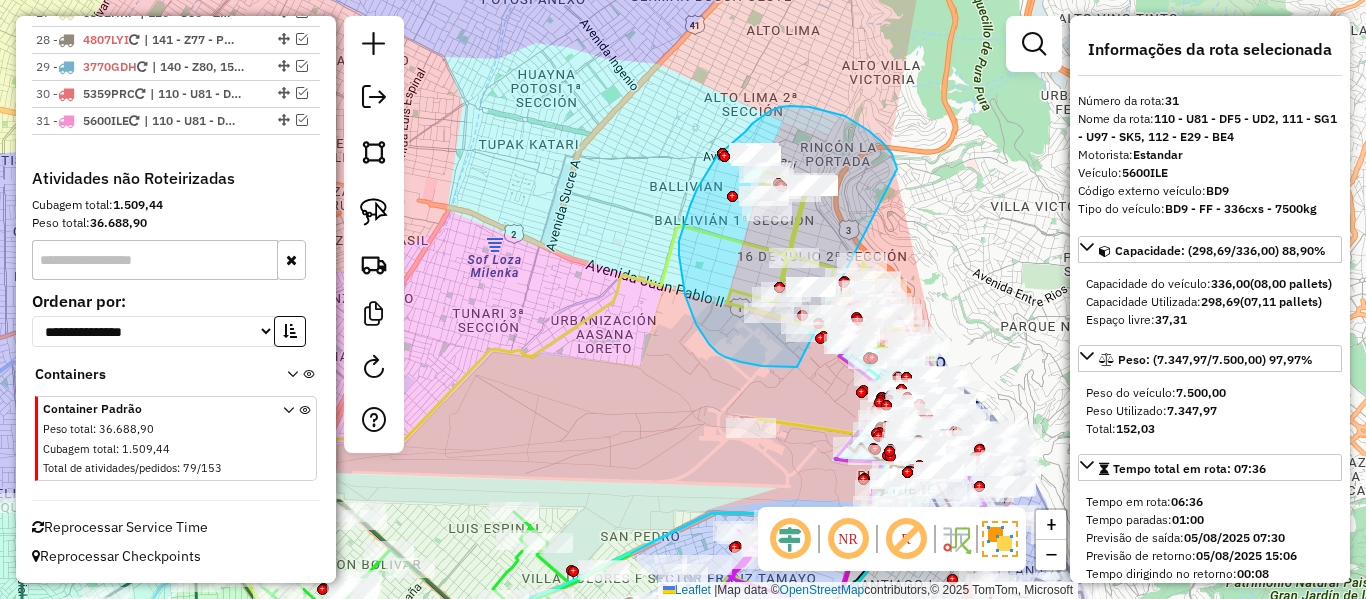 drag, startPoint x: 897, startPoint y: 169, endPoint x: 815, endPoint y: 367, distance: 214.30818 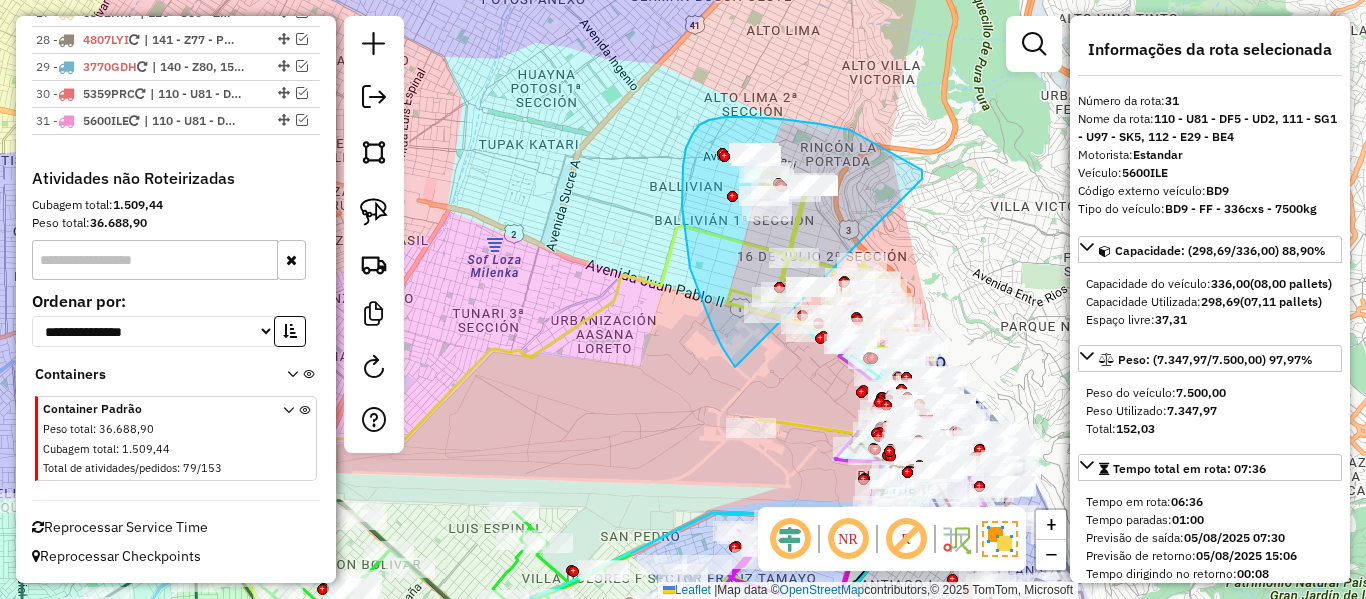 drag, startPoint x: 781, startPoint y: 119, endPoint x: 735, endPoint y: 367, distance: 252.23006 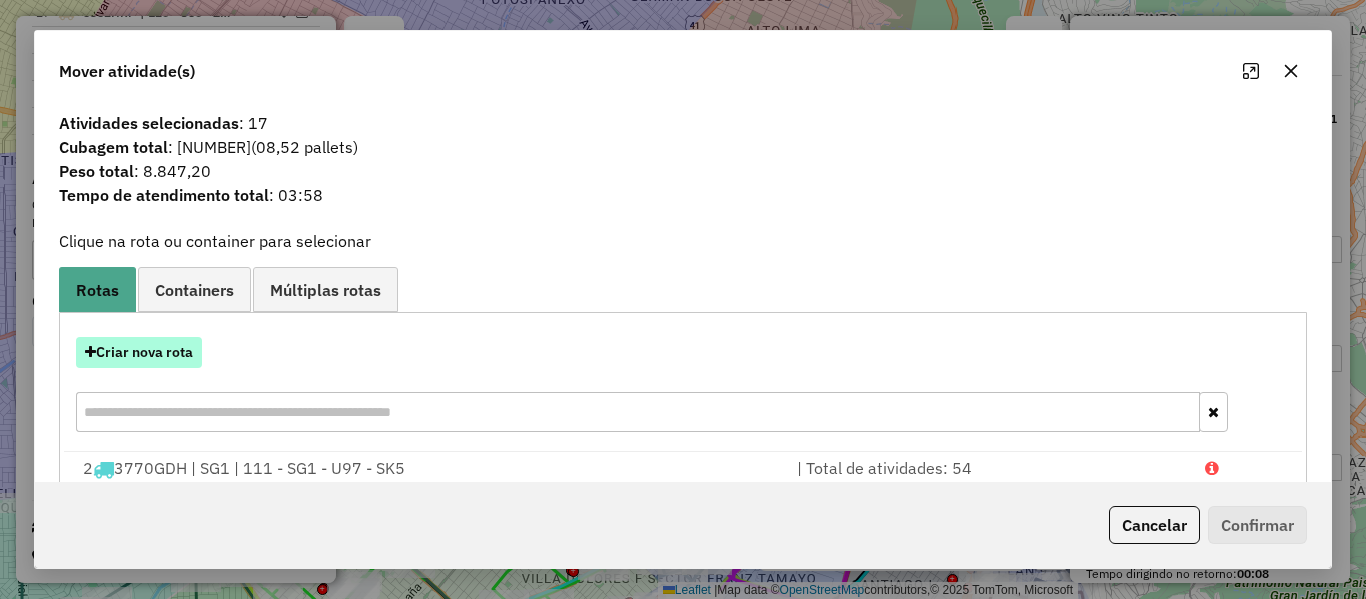click on "Criar nova rota" at bounding box center (139, 352) 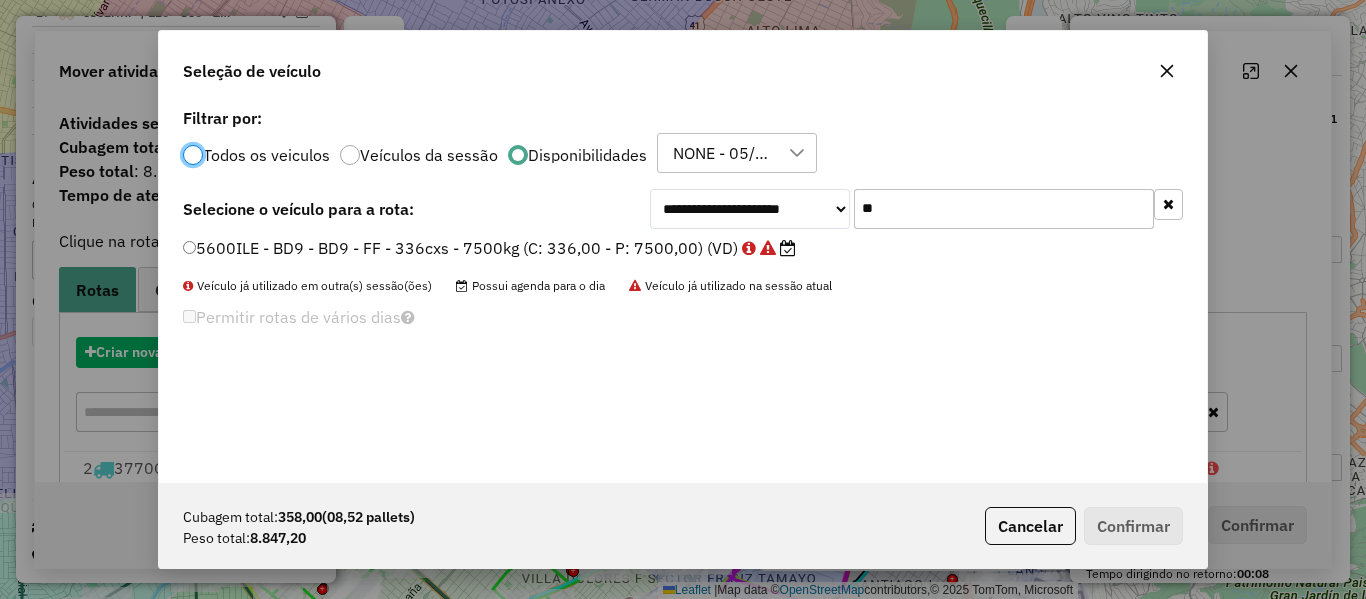 scroll, scrollTop: 11, scrollLeft: 6, axis: both 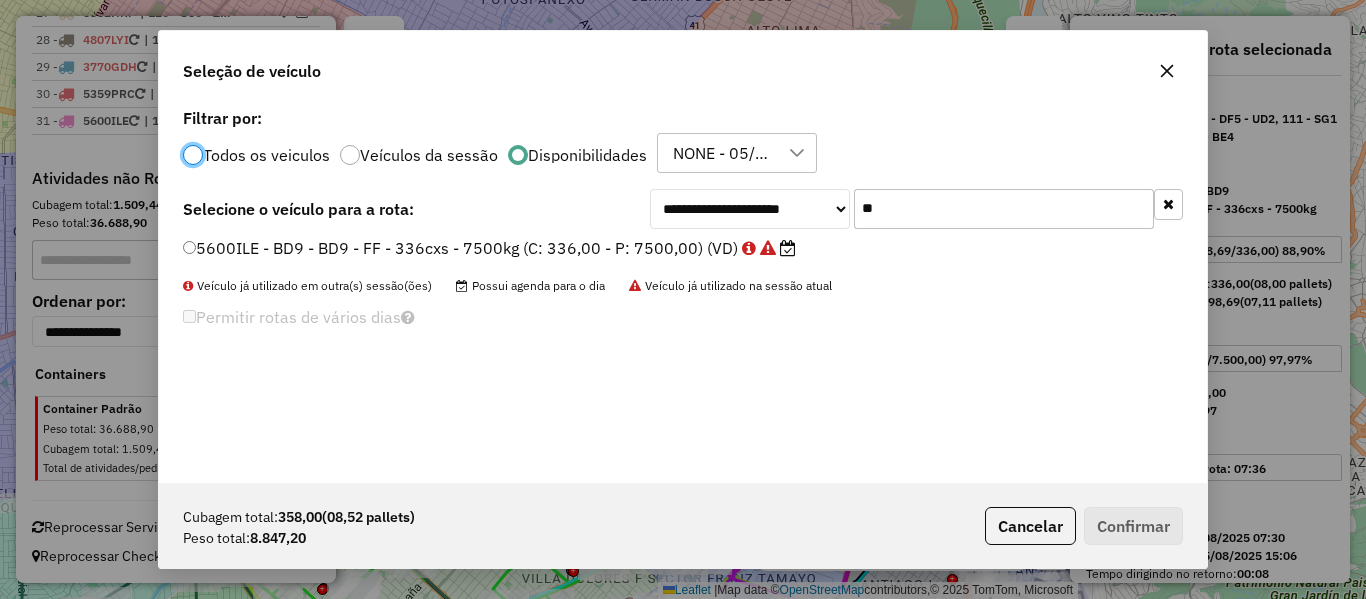 click on "**" 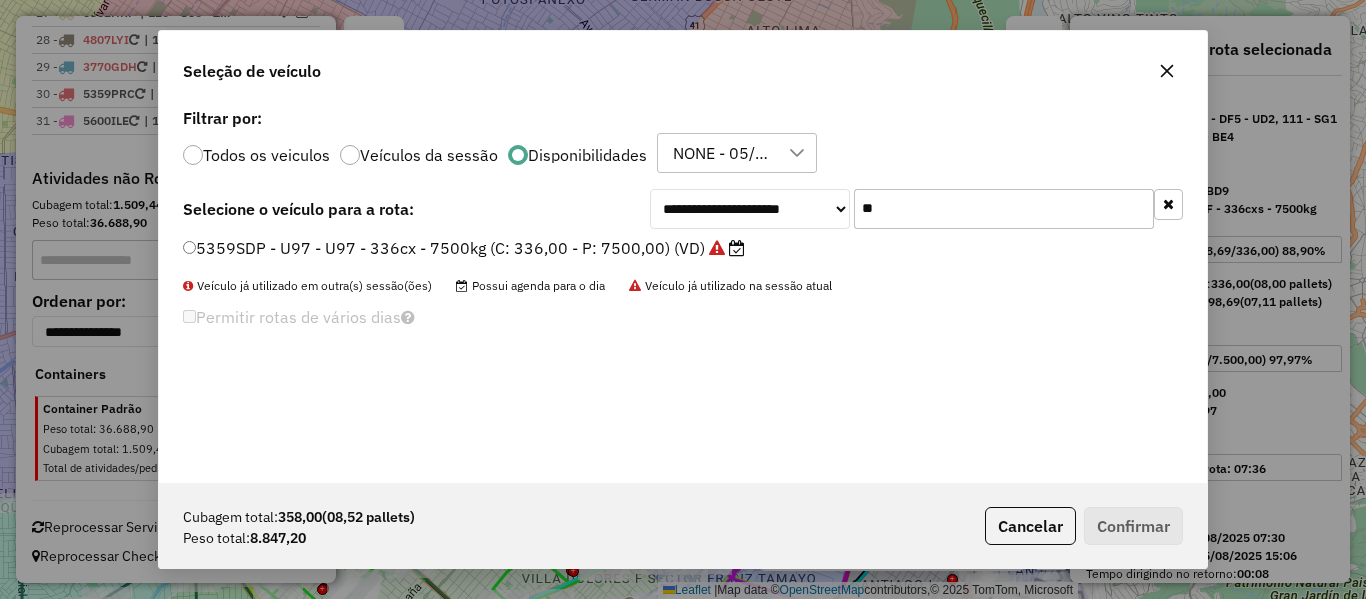 type on "**" 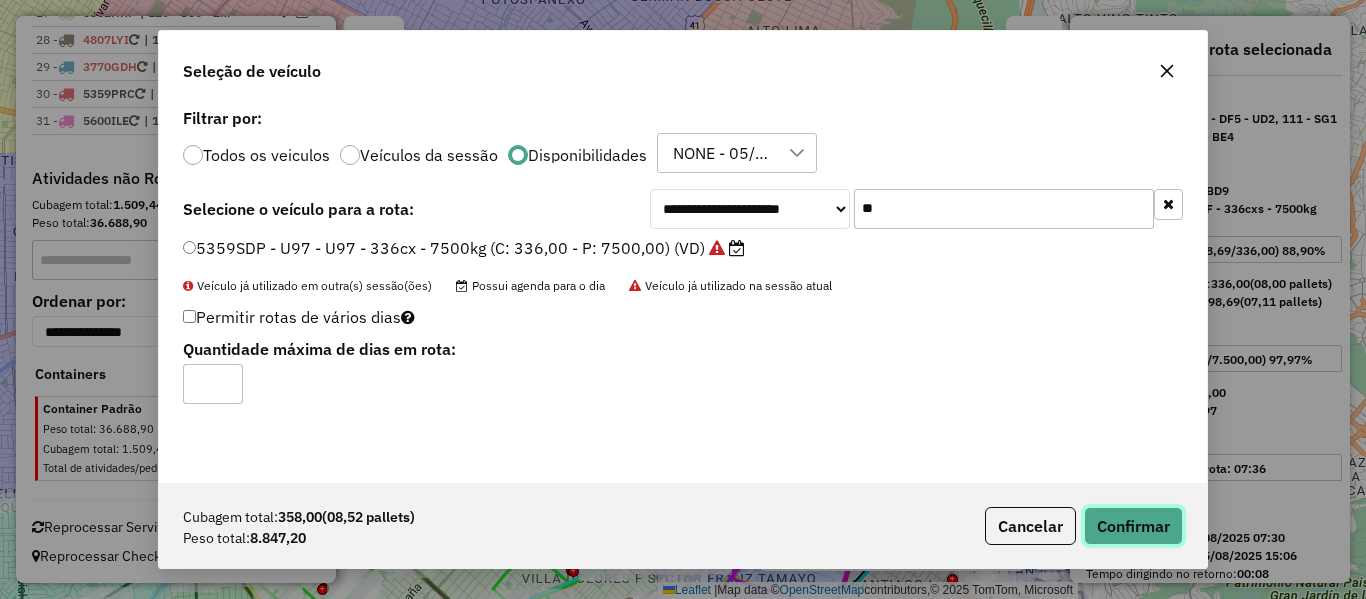 click on "Confirmar" 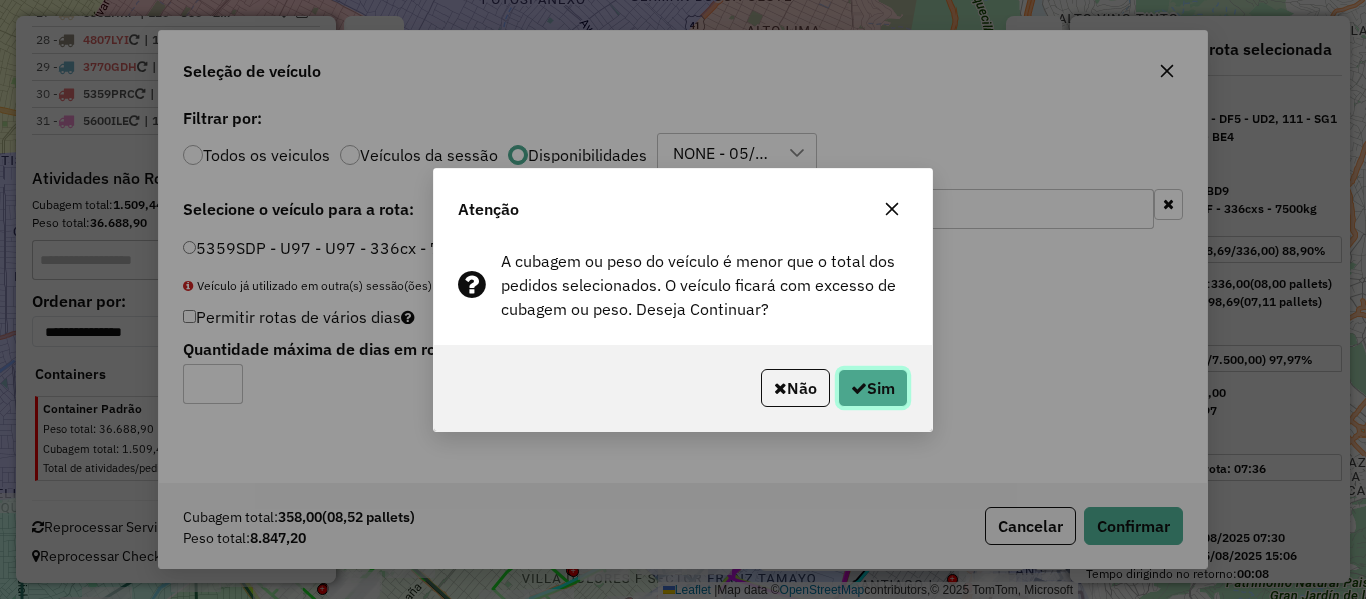 click on "Sim" 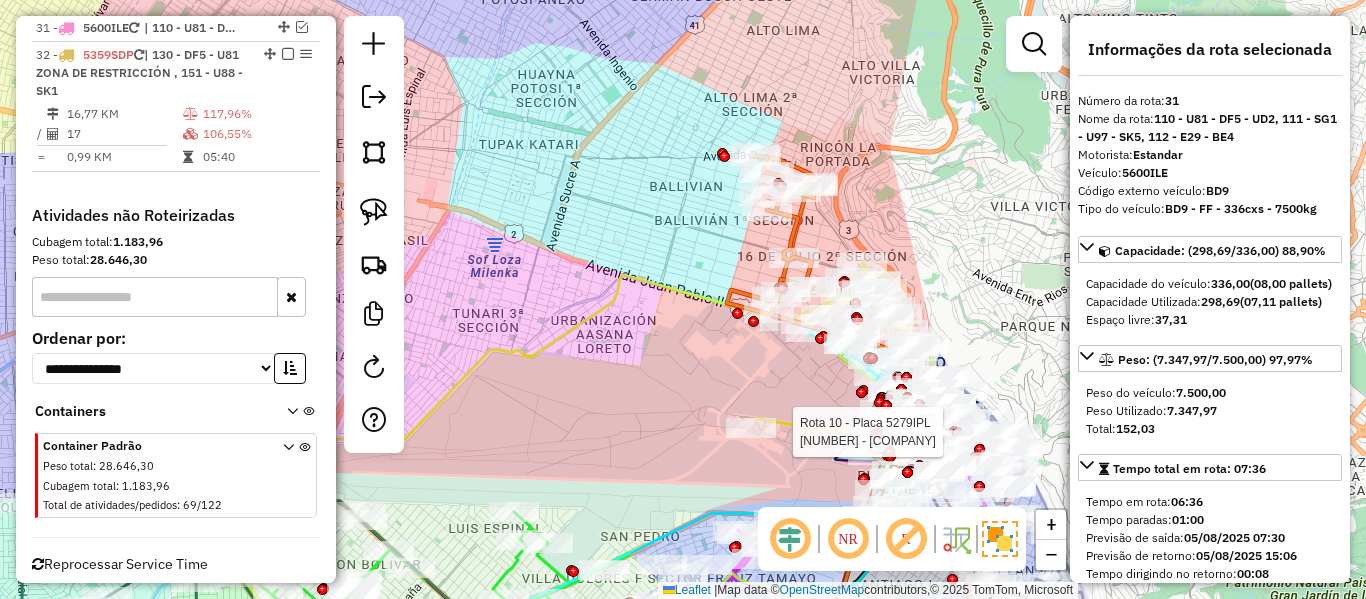 scroll, scrollTop: 3005, scrollLeft: 0, axis: vertical 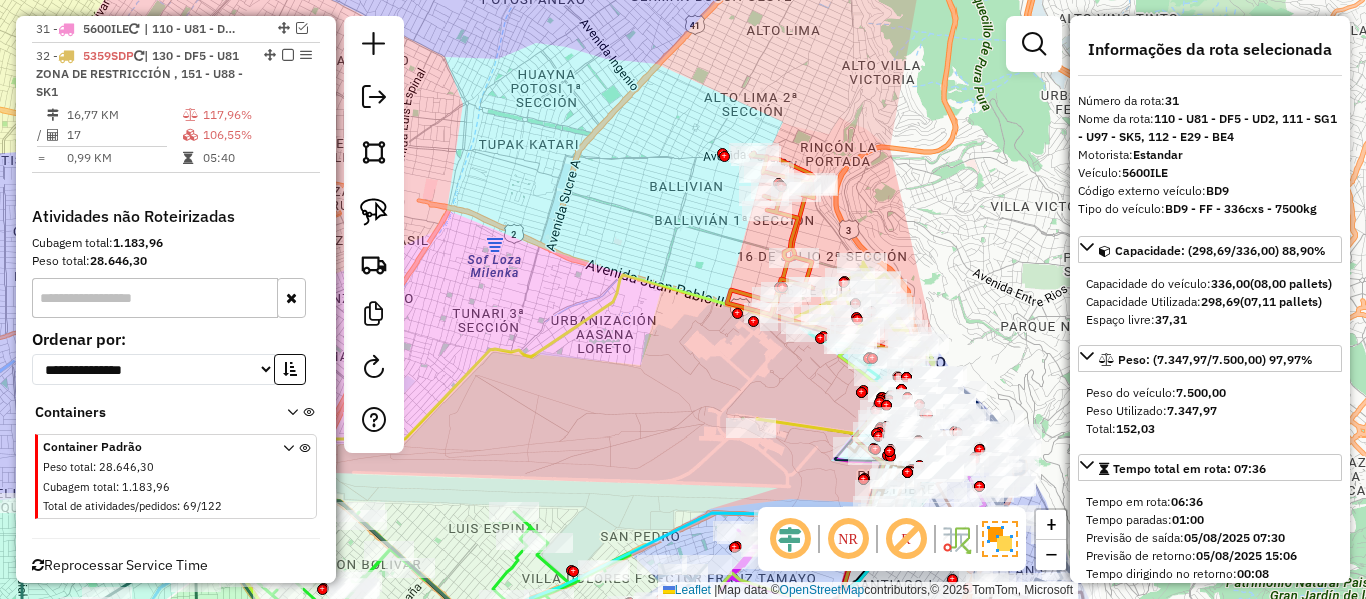 click 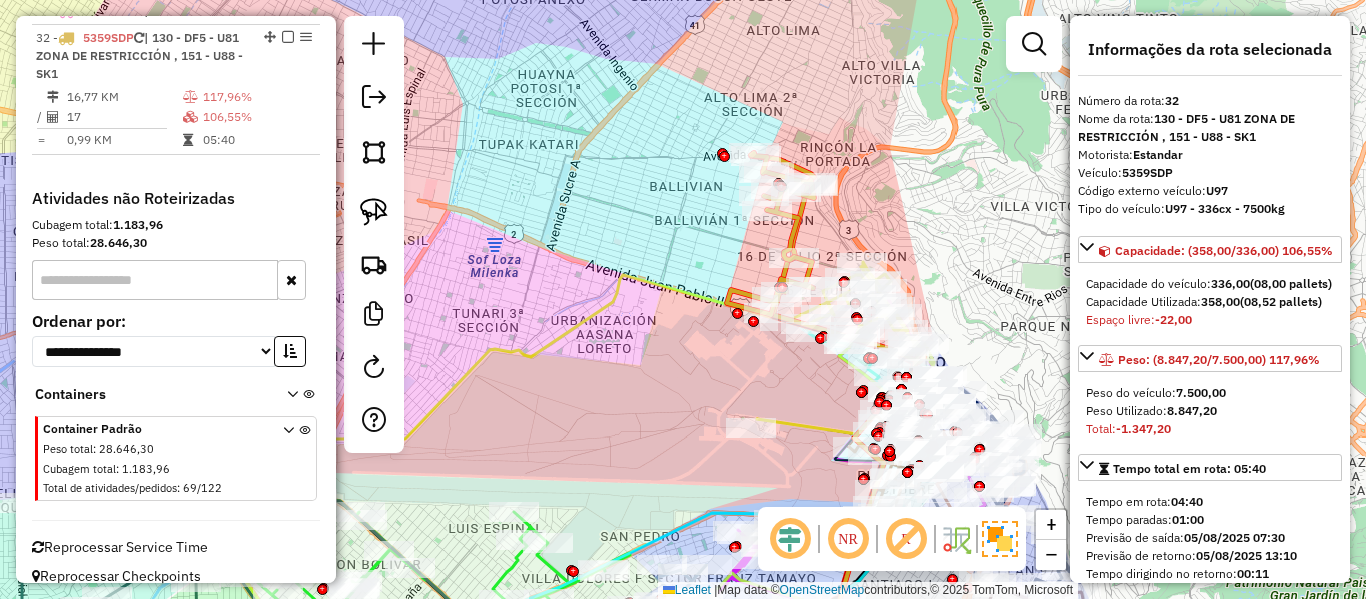 scroll, scrollTop: 3032, scrollLeft: 0, axis: vertical 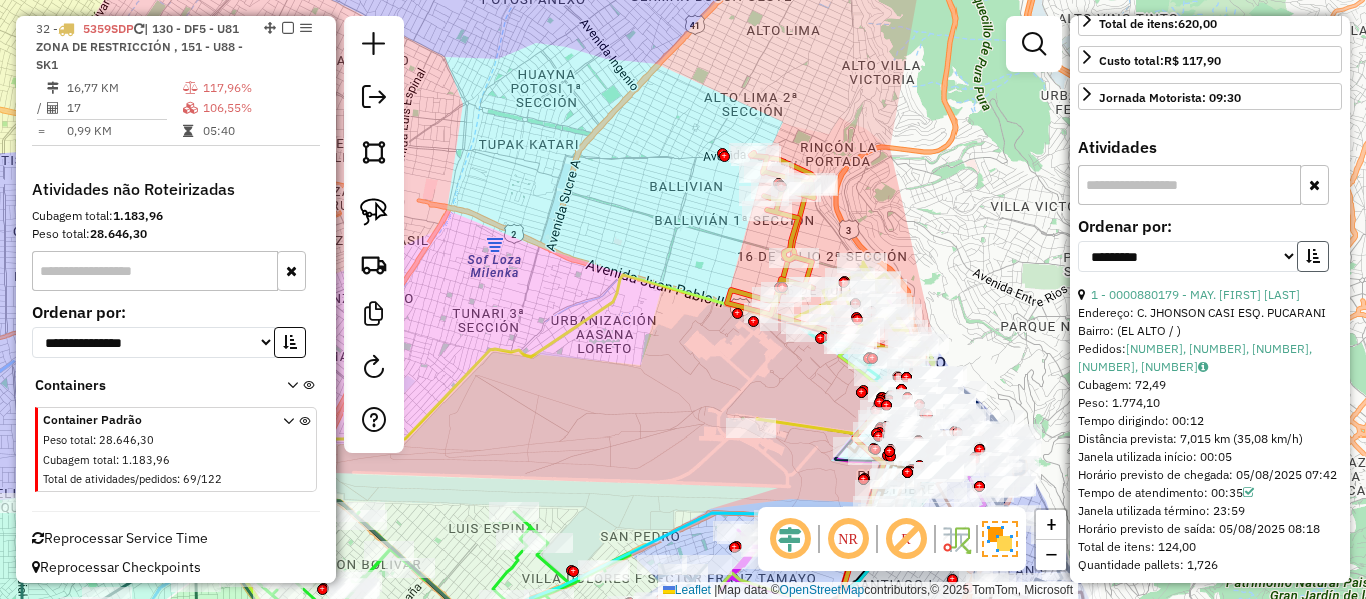 click at bounding box center [1313, 256] 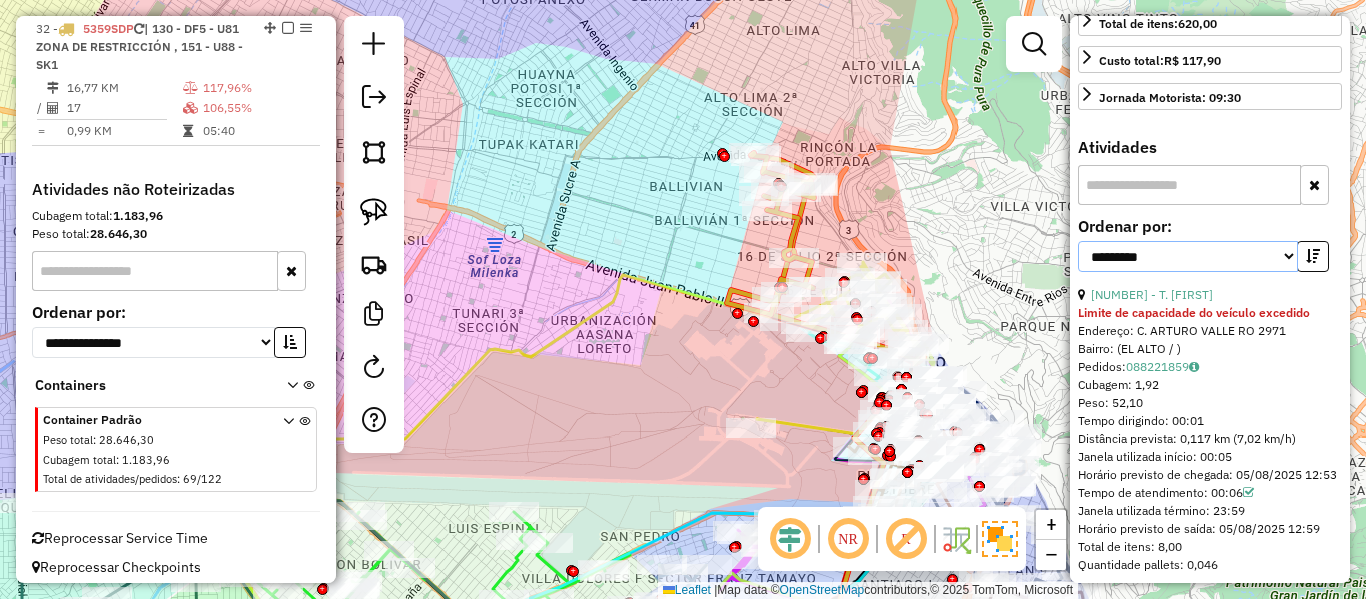 click on "**********" at bounding box center [1188, 256] 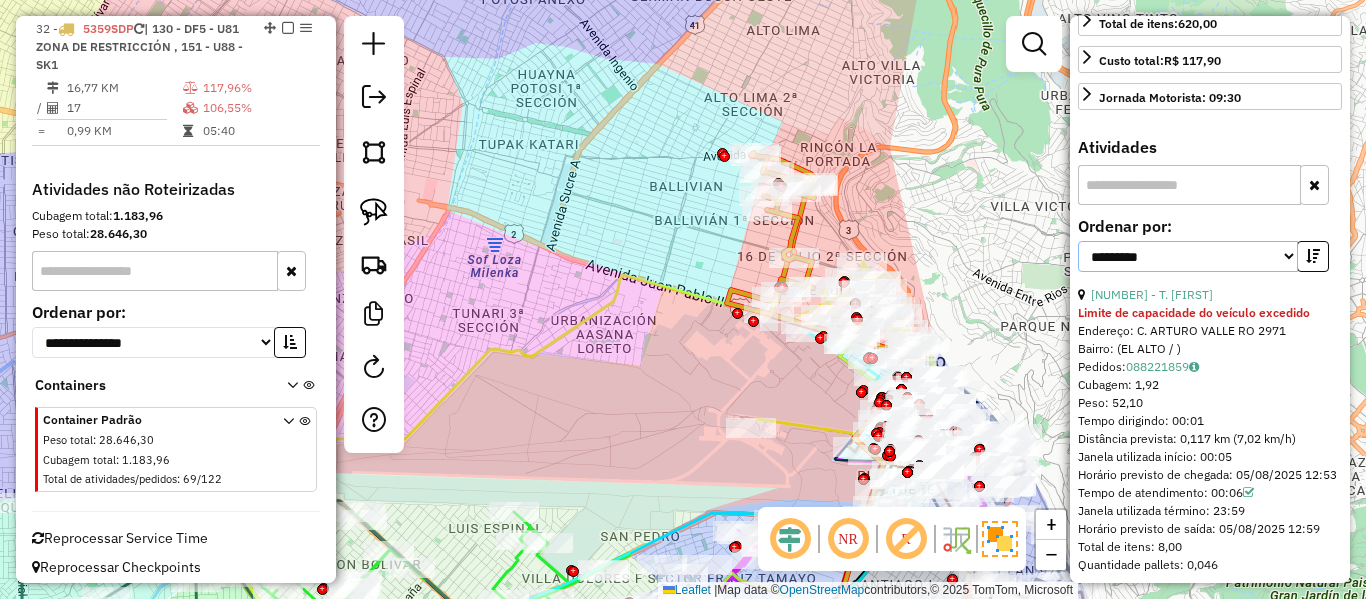 select on "**********" 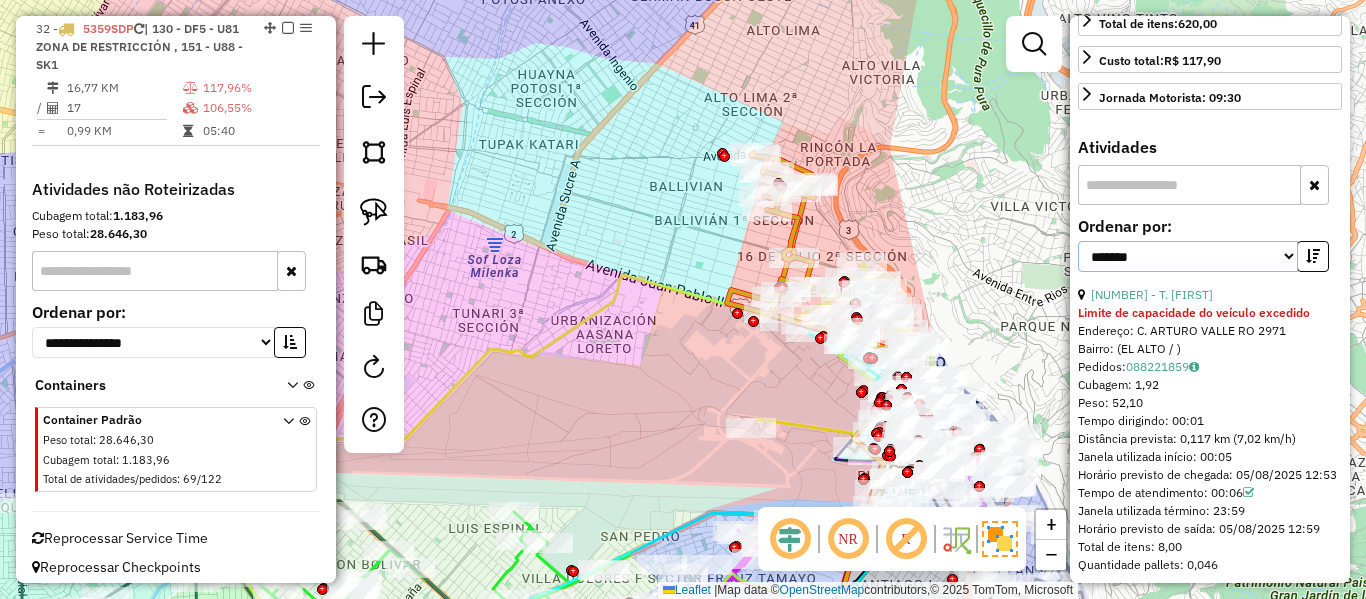 click on "**********" at bounding box center [1188, 256] 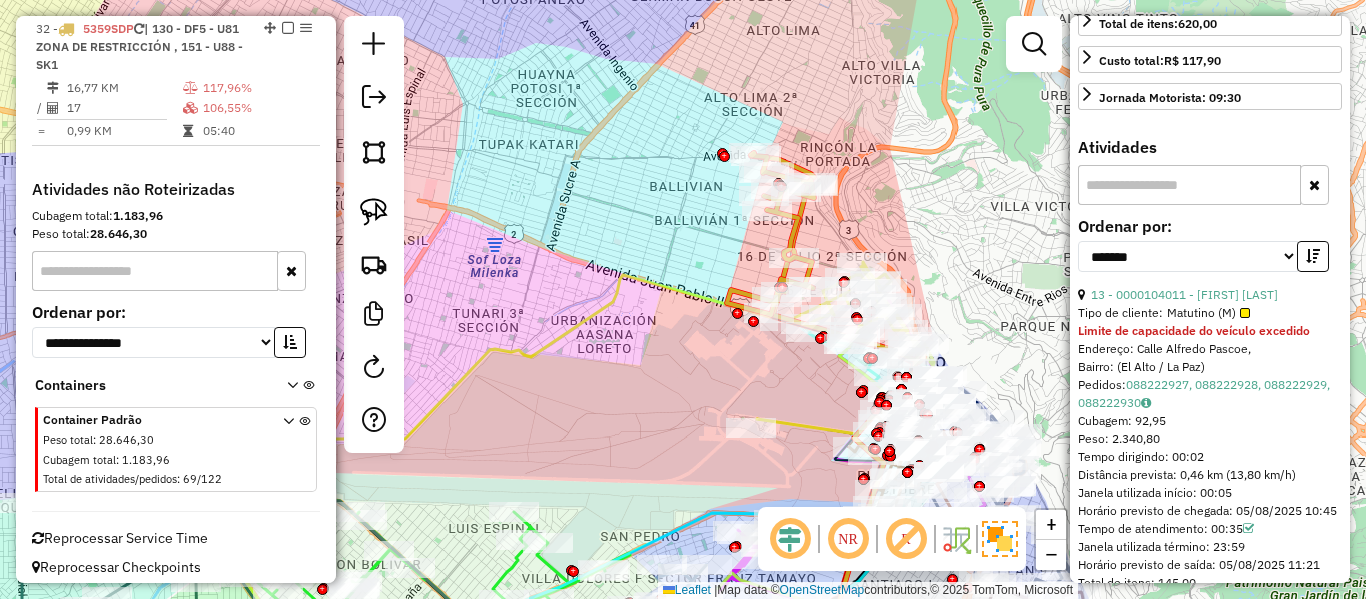 click on "13 - 0000104011 - JUANA PLACIDA" at bounding box center (1210, 295) 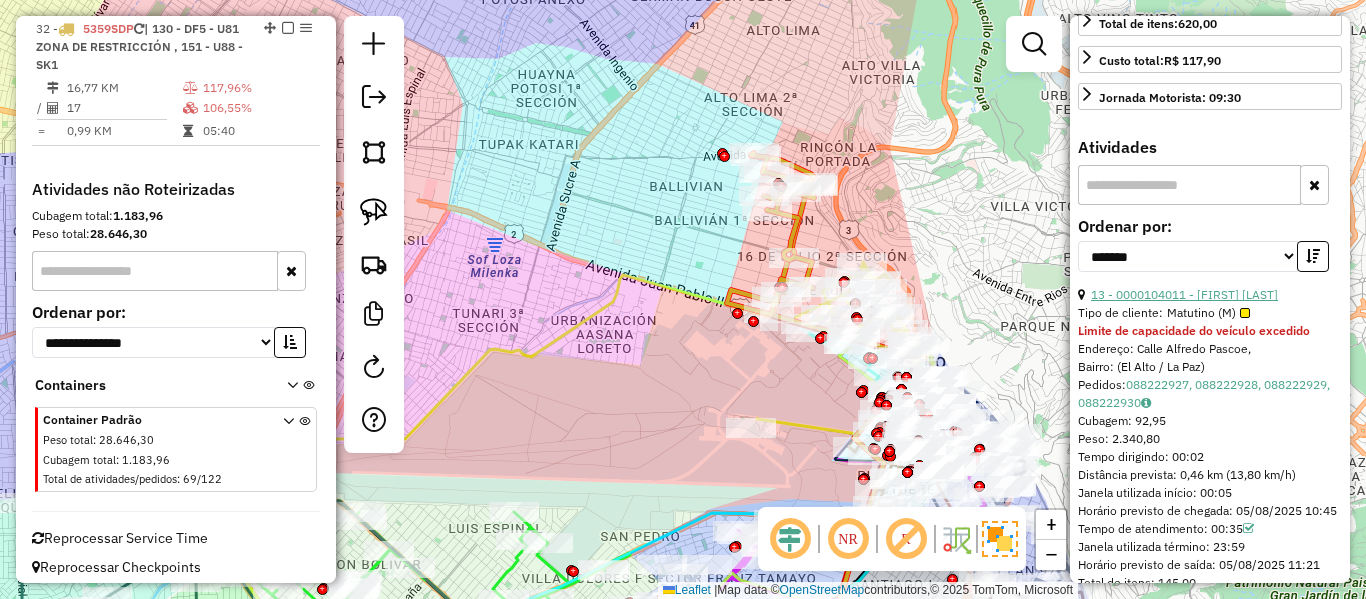 click on "13 - 0000104011 - JUANA PLACIDA" at bounding box center [1184, 294] 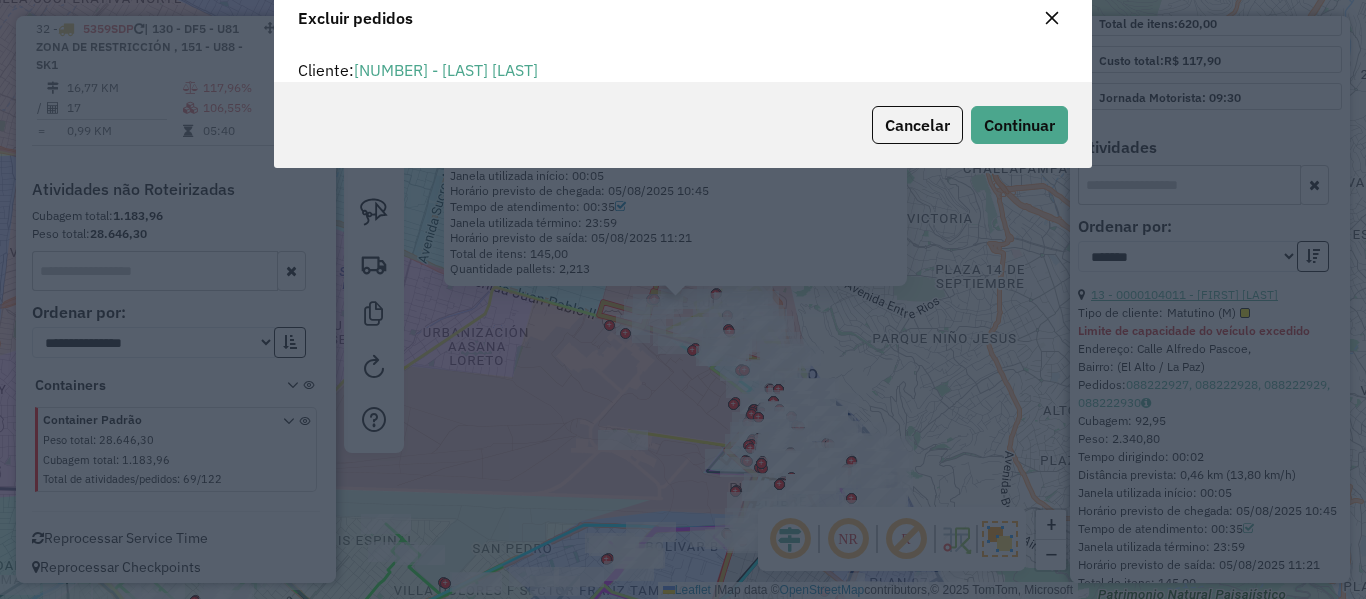 scroll, scrollTop: 12, scrollLeft: 6, axis: both 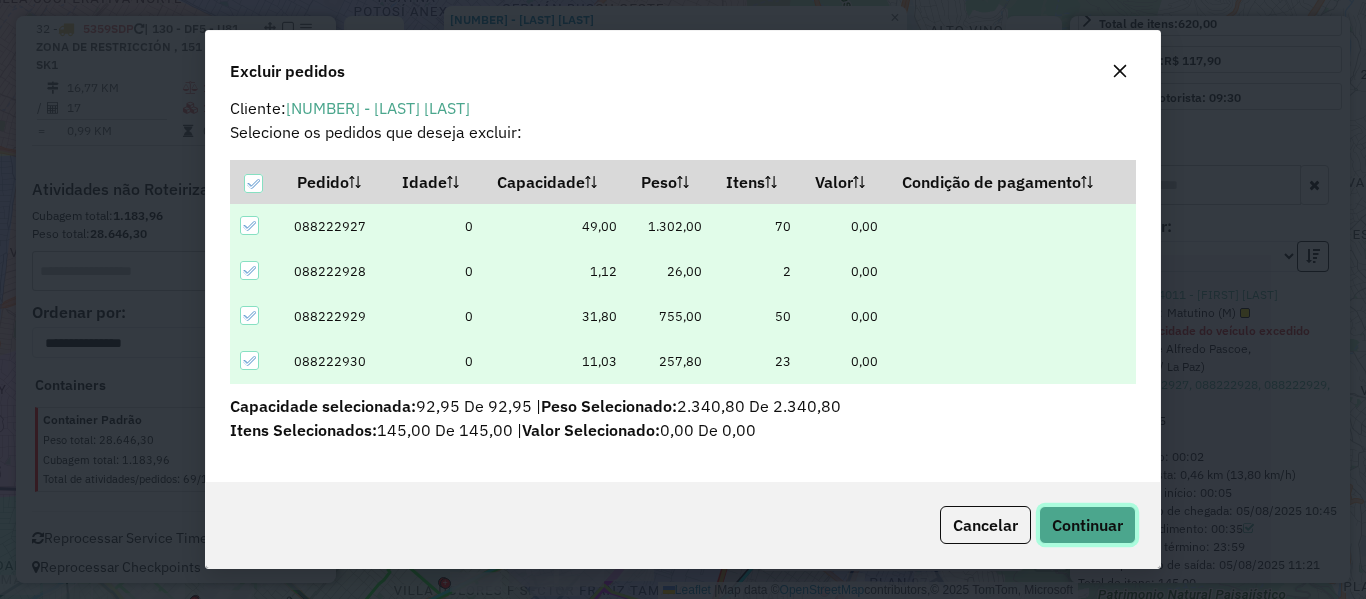 click on "Continuar" 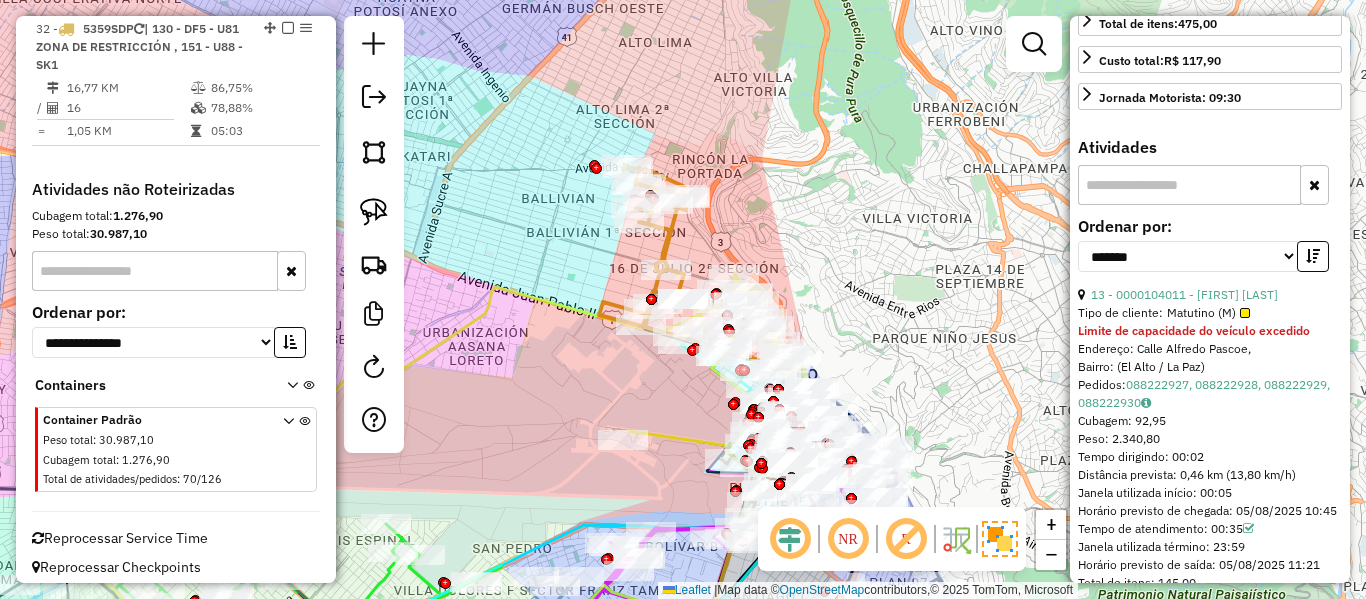 scroll, scrollTop: 682, scrollLeft: 0, axis: vertical 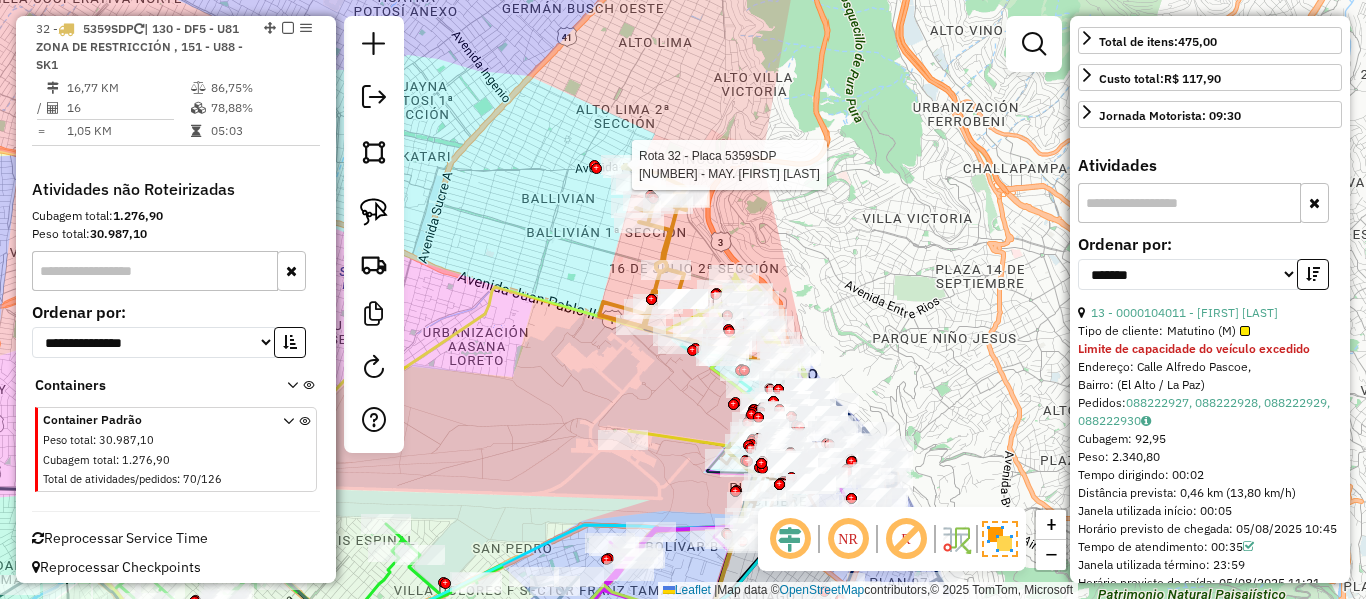 click on "Rota 32 - Placa 5359SDP  0000869876 - DEP. VERONICA A Rota 32 - Placa 5359SDP  0000880179 - MAY. CARLOS LIZ Janela de atendimento Grade de atendimento Capacidade Transportadoras Veículos Cliente Pedidos  Rotas Selecione os dias de semana para filtrar as janelas de atendimento  Seg   Ter   Qua   Qui   Sex   Sáb   Dom  Informe o período da janela de atendimento: De: Até:  Filtrar exatamente a janela do cliente  Considerar janela de atendimento padrão  Selecione os dias de semana para filtrar as grades de atendimento  Seg   Ter   Qua   Qui   Sex   Sáb   Dom   Considerar clientes sem dia de atendimento cadastrado  Clientes fora do dia de atendimento selecionado Filtrar as atividades entre os valores definidos abaixo:  Peso mínimo:   Peso máximo:   Cubagem mínima:   Cubagem máxima:   De:   Até:  Filtrar as atividades entre o tempo de atendimento definido abaixo:  De:   Até:   Considerar capacidade total dos clientes não roteirizados Transportadora: Selecione um ou mais itens Tipo de veículo: Nome: +" 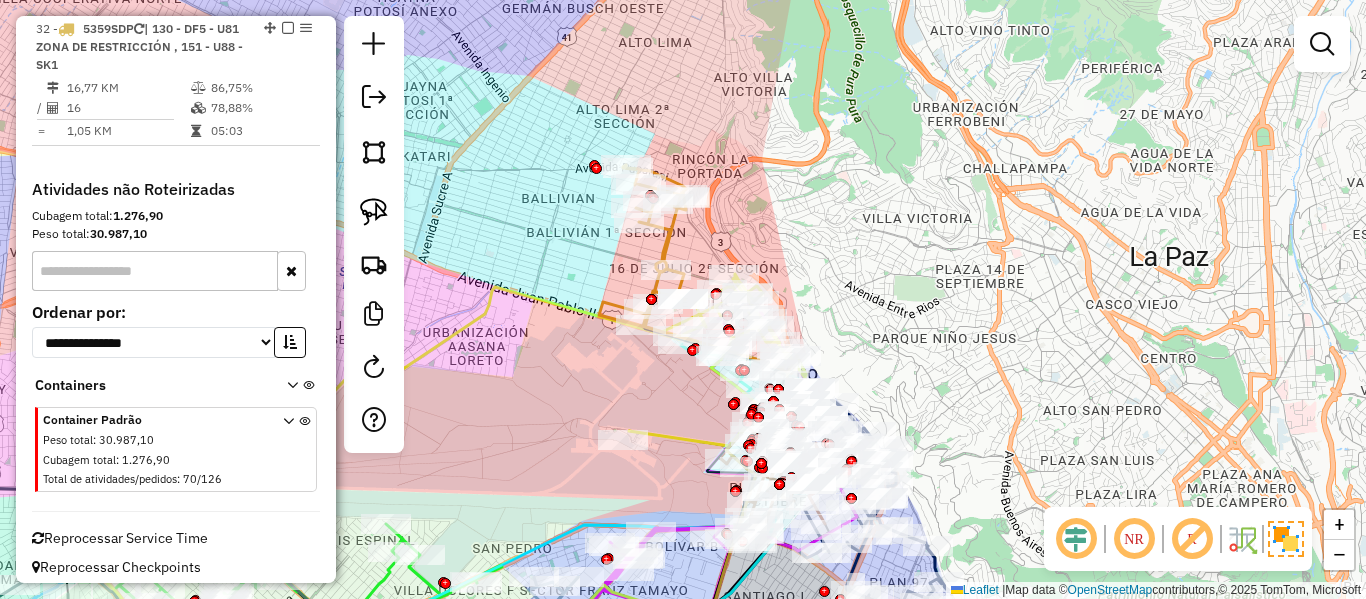 click 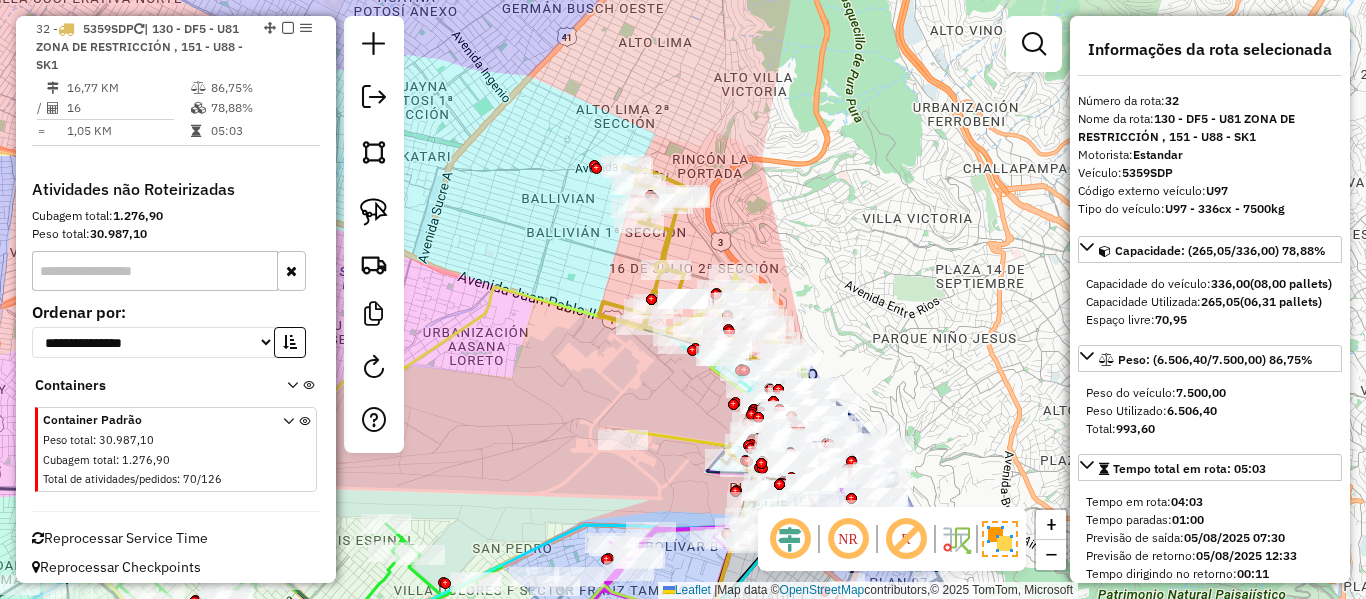 click 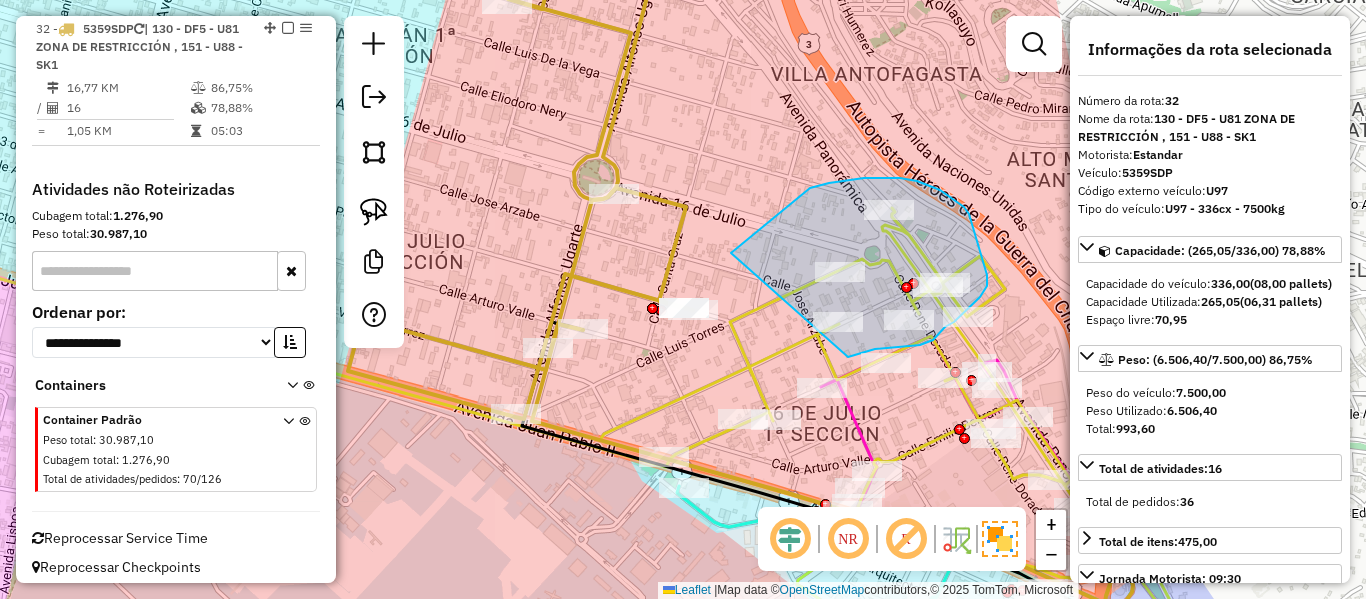 drag, startPoint x: 738, startPoint y: 246, endPoint x: 785, endPoint y: 361, distance: 124.23365 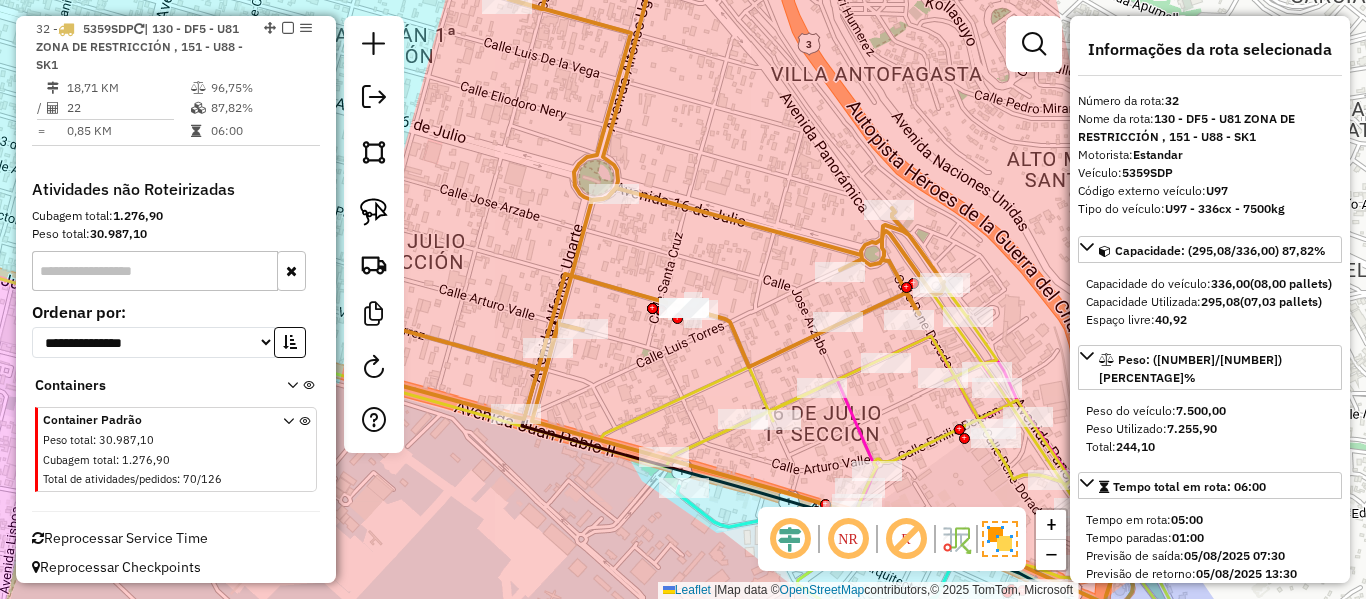 click 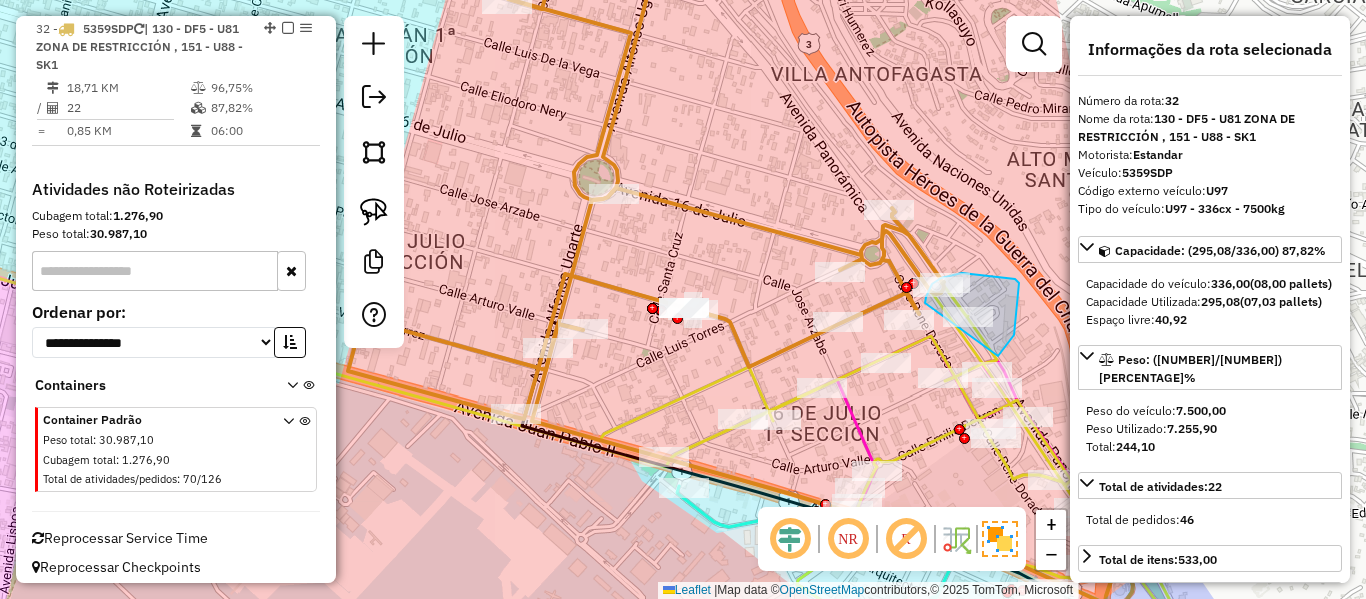 click on "Rota 32 - Placa 5359SDP  0000033881 - T. PEREDO Rota 32 - Placa 5359SDP  0000824507 - T. GLADYS" 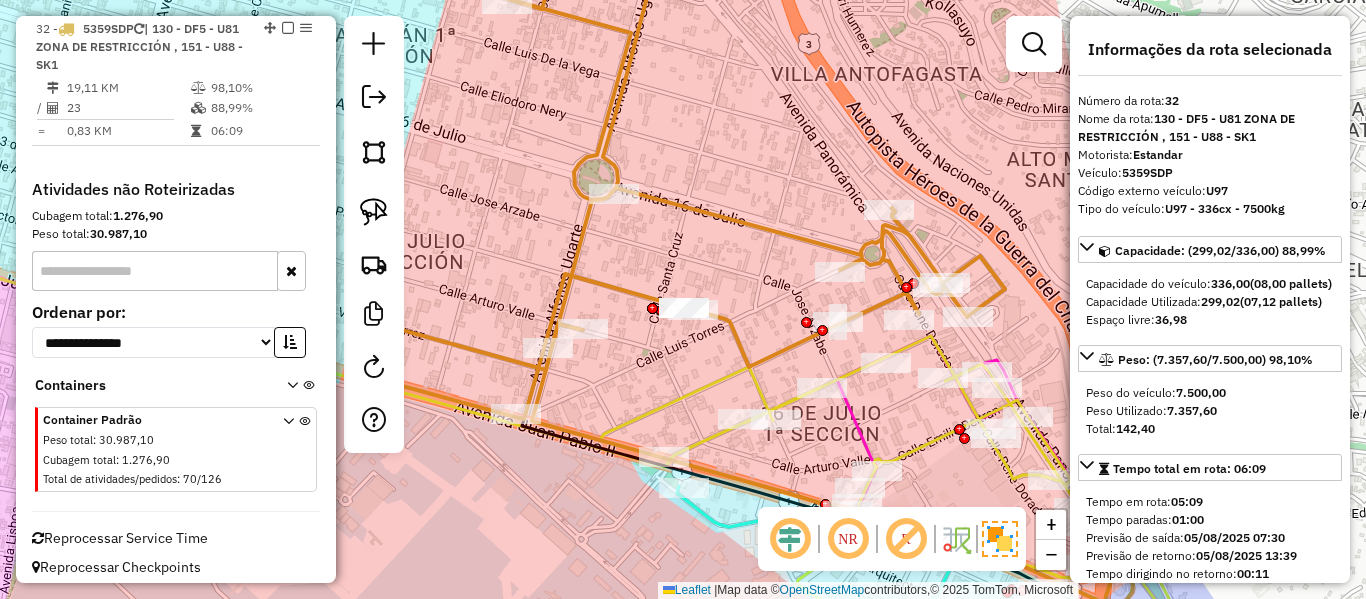 click 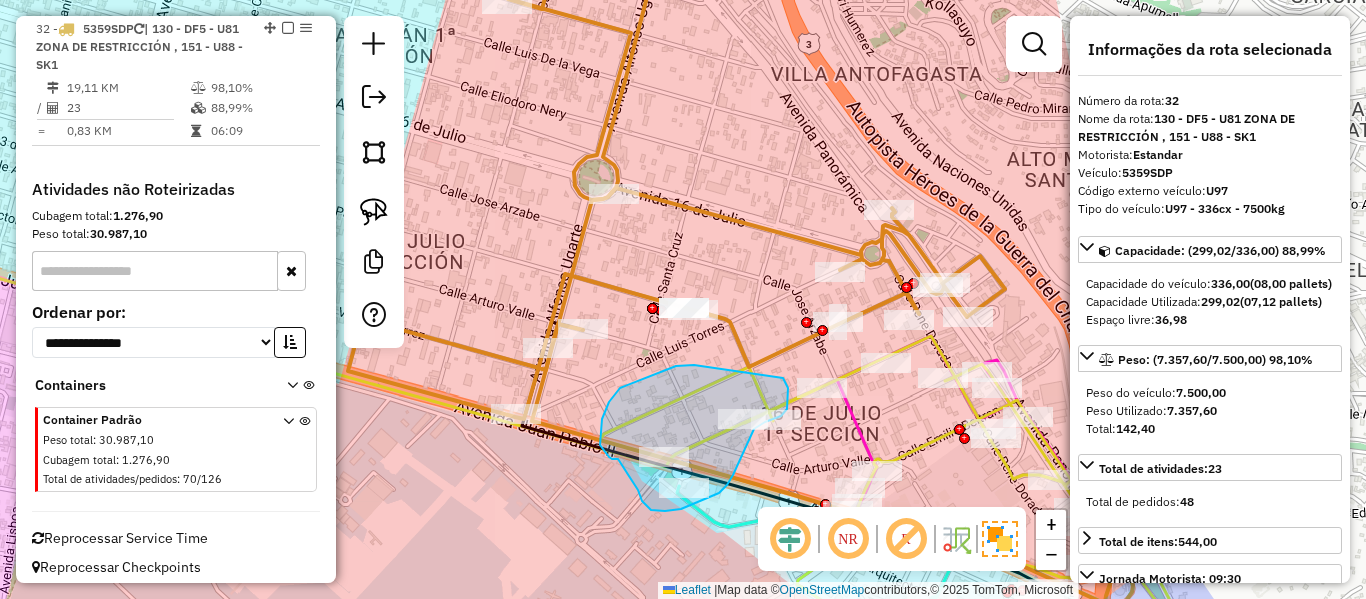 drag, startPoint x: 676, startPoint y: 366, endPoint x: 769, endPoint y: 367, distance: 93.00538 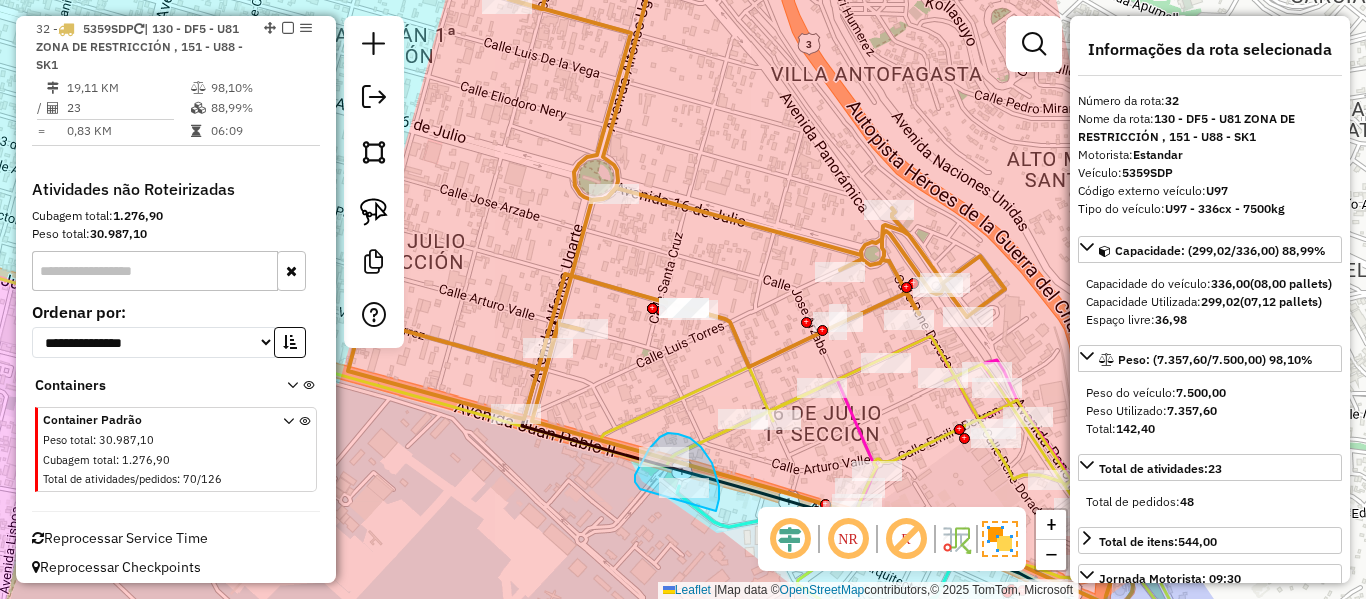 drag, startPoint x: 716, startPoint y: 511, endPoint x: 641, endPoint y: 490, distance: 77.88453 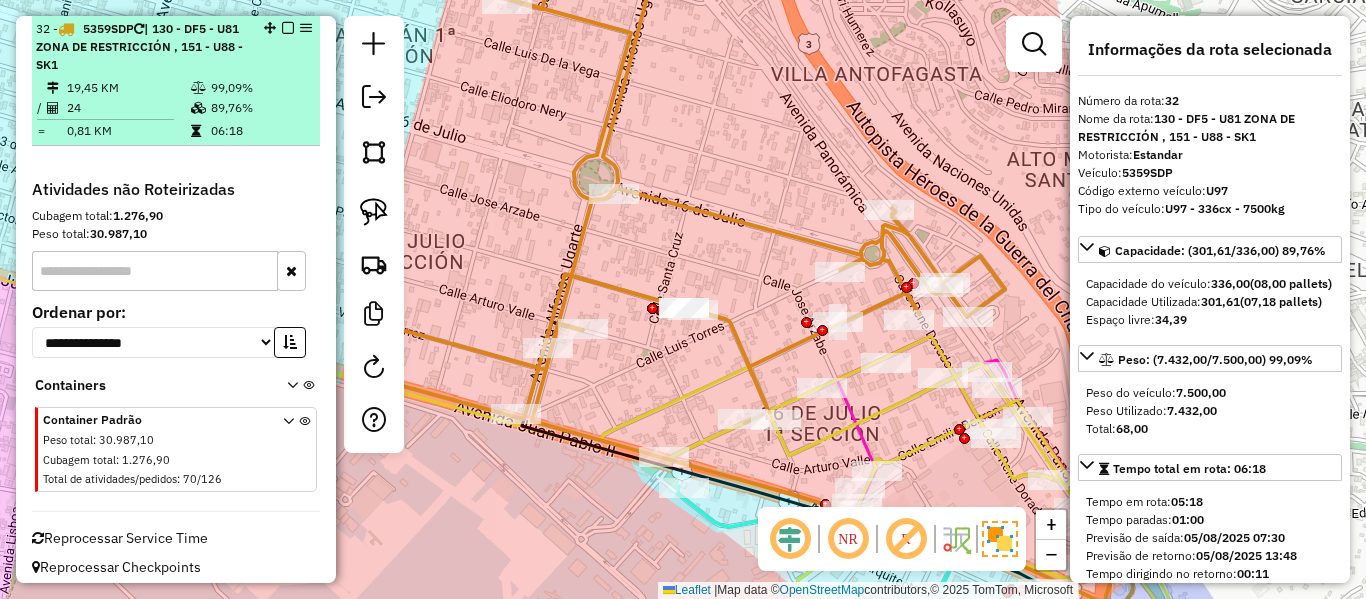 click at bounding box center [288, 28] 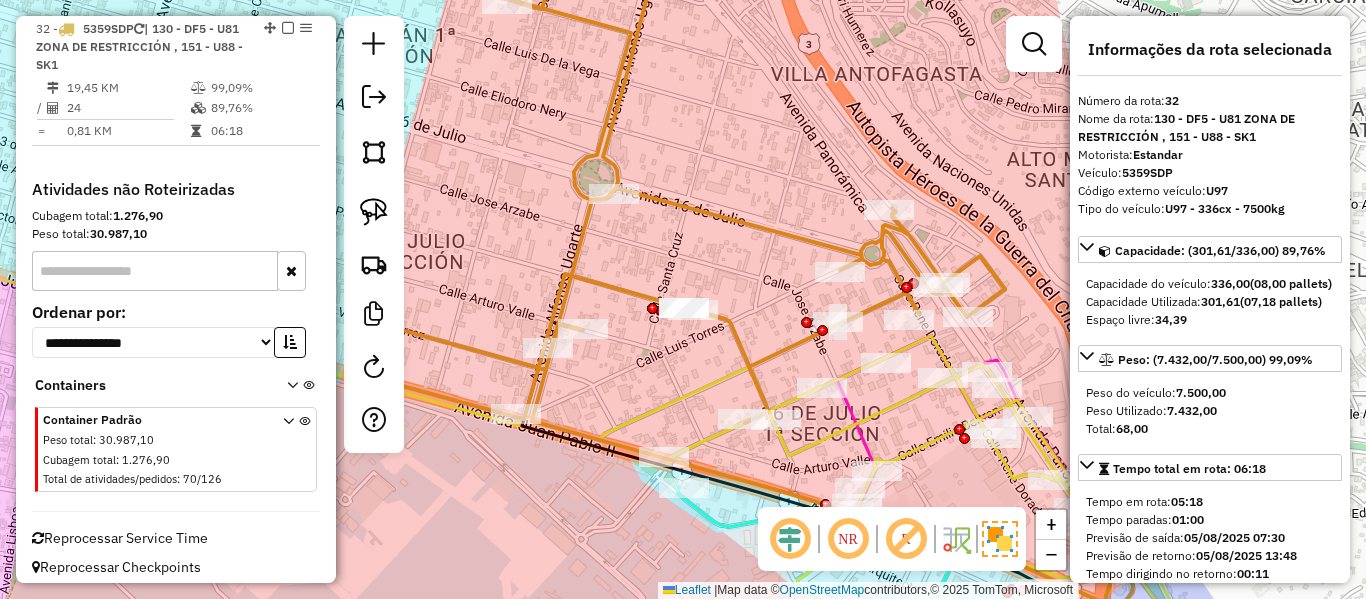 scroll, scrollTop: 2940, scrollLeft: 0, axis: vertical 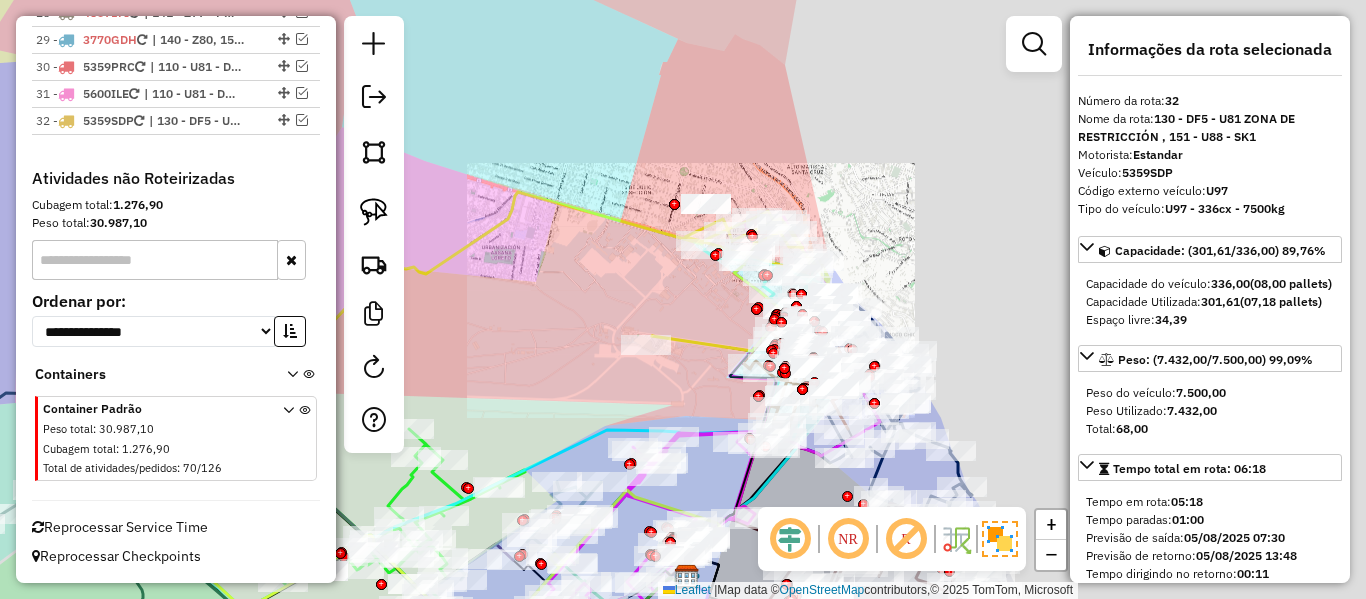 click on "Janela de atendimento Grade de atendimento Capacidade Transportadoras Veículos Cliente Pedidos  Rotas Selecione os dias de semana para filtrar as janelas de atendimento  Seg   Ter   Qua   Qui   Sex   Sáb   Dom  Informe o período da janela de atendimento: De: Até:  Filtrar exatamente a janela do cliente  Considerar janela de atendimento padrão  Selecione os dias de semana para filtrar as grades de atendimento  Seg   Ter   Qua   Qui   Sex   Sáb   Dom   Considerar clientes sem dia de atendimento cadastrado  Clientes fora do dia de atendimento selecionado Filtrar as atividades entre os valores definidos abaixo:  Peso mínimo:   Peso máximo:   Cubagem mínima:   Cubagem máxima:   De:   Até:  Filtrar as atividades entre o tempo de atendimento definido abaixo:  De:   Até:   Considerar capacidade total dos clientes não roteirizados Transportadora: Selecione um ou mais itens Tipo de veículo: Selecione um ou mais itens Veículo: Selecione um ou mais itens Motorista: Selecione um ou mais itens Nome: Rótulo:" 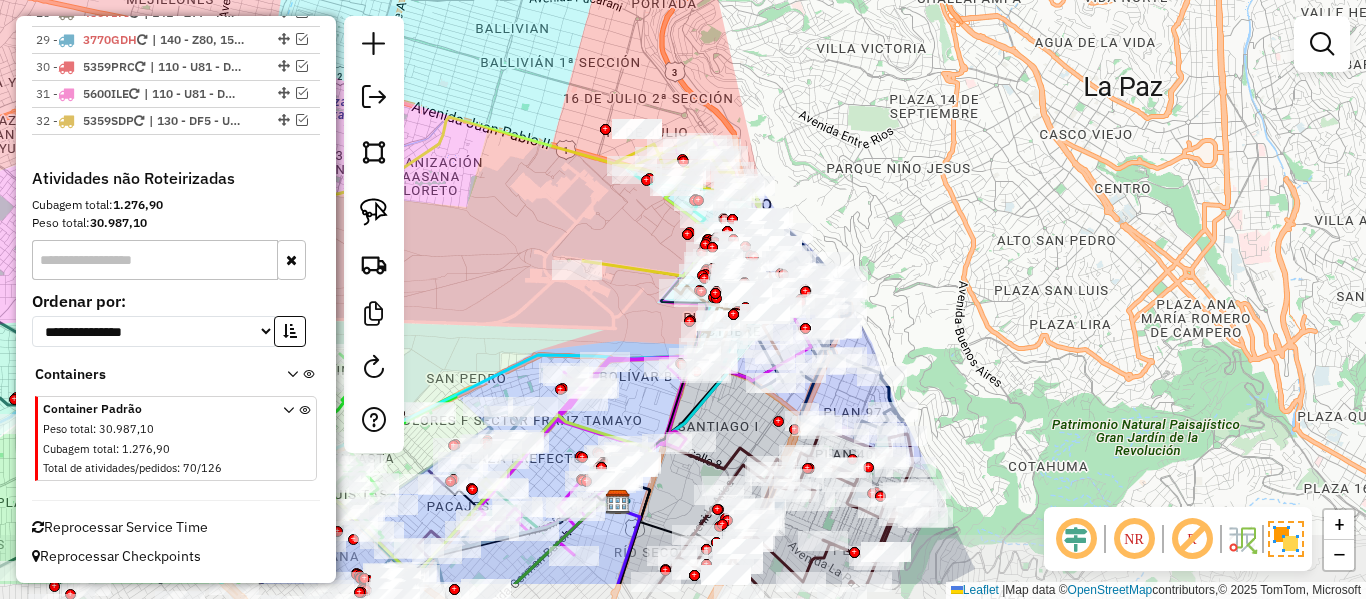 drag, startPoint x: 910, startPoint y: 252, endPoint x: 841, endPoint y: 177, distance: 101.91173 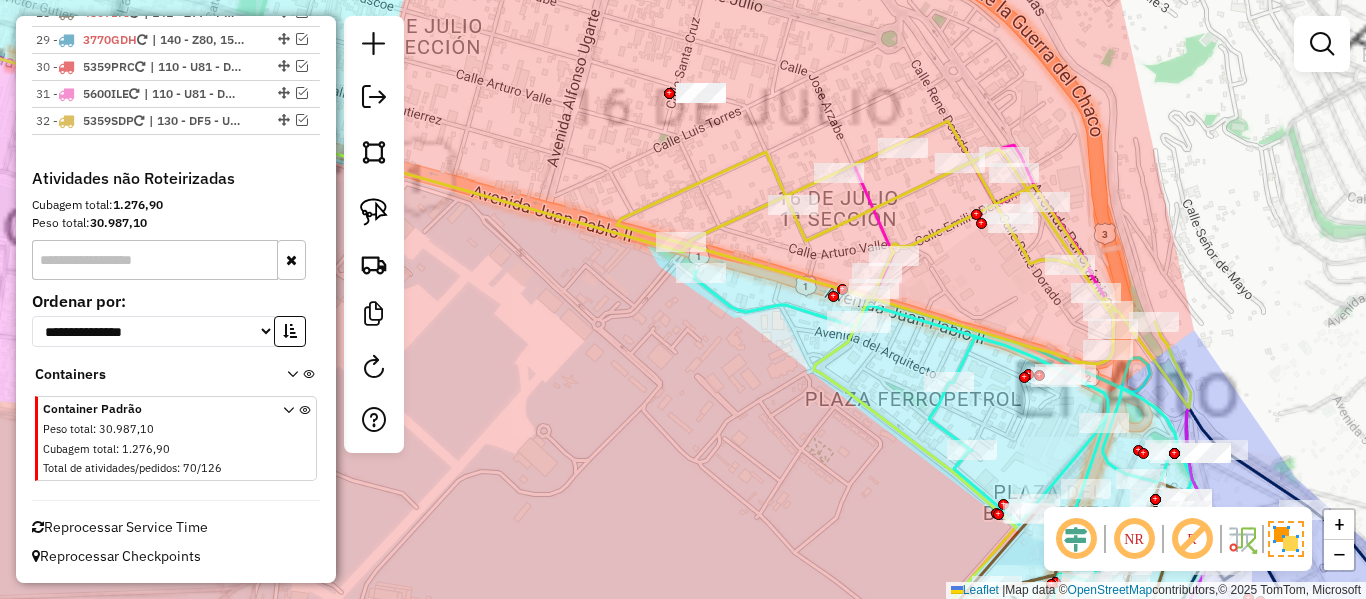 click on "Janela de atendimento Grade de atendimento Capacidade Transportadoras Veículos Cliente Pedidos  Rotas Selecione os dias de semana para filtrar as janelas de atendimento  Seg   Ter   Qua   Qui   Sex   Sáb   Dom  Informe o período da janela de atendimento: De: Até:  Filtrar exatamente a janela do cliente  Considerar janela de atendimento padrão  Selecione os dias de semana para filtrar as grades de atendimento  Seg   Ter   Qua   Qui   Sex   Sáb   Dom   Considerar clientes sem dia de atendimento cadastrado  Clientes fora do dia de atendimento selecionado Filtrar as atividades entre os valores definidos abaixo:  Peso mínimo:   Peso máximo:   Cubagem mínima:   Cubagem máxima:   De:   Até:  Filtrar as atividades entre o tempo de atendimento definido abaixo:  De:   Até:   Considerar capacidade total dos clientes não roteirizados Transportadora: Selecione um ou mais itens Tipo de veículo: Selecione um ou mais itens Veículo: Selecione um ou mais itens Motorista: Selecione um ou mais itens Nome: Rótulo:" 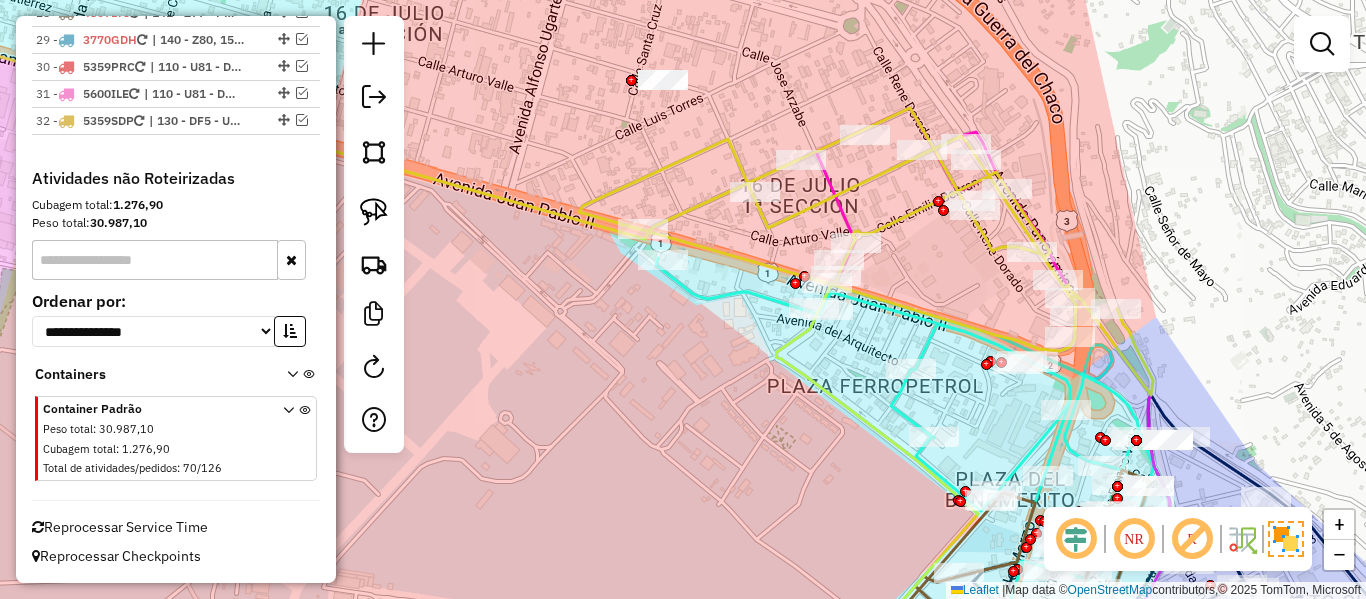 drag, startPoint x: 980, startPoint y: 91, endPoint x: 870, endPoint y: 76, distance: 111.01801 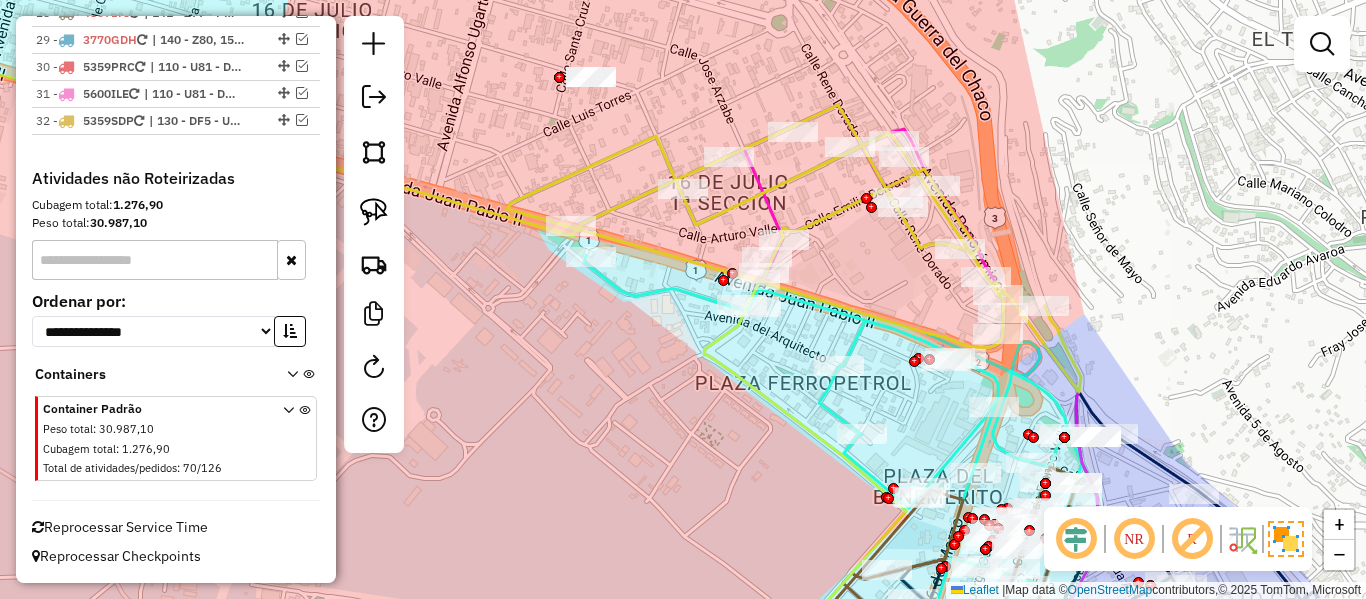 click 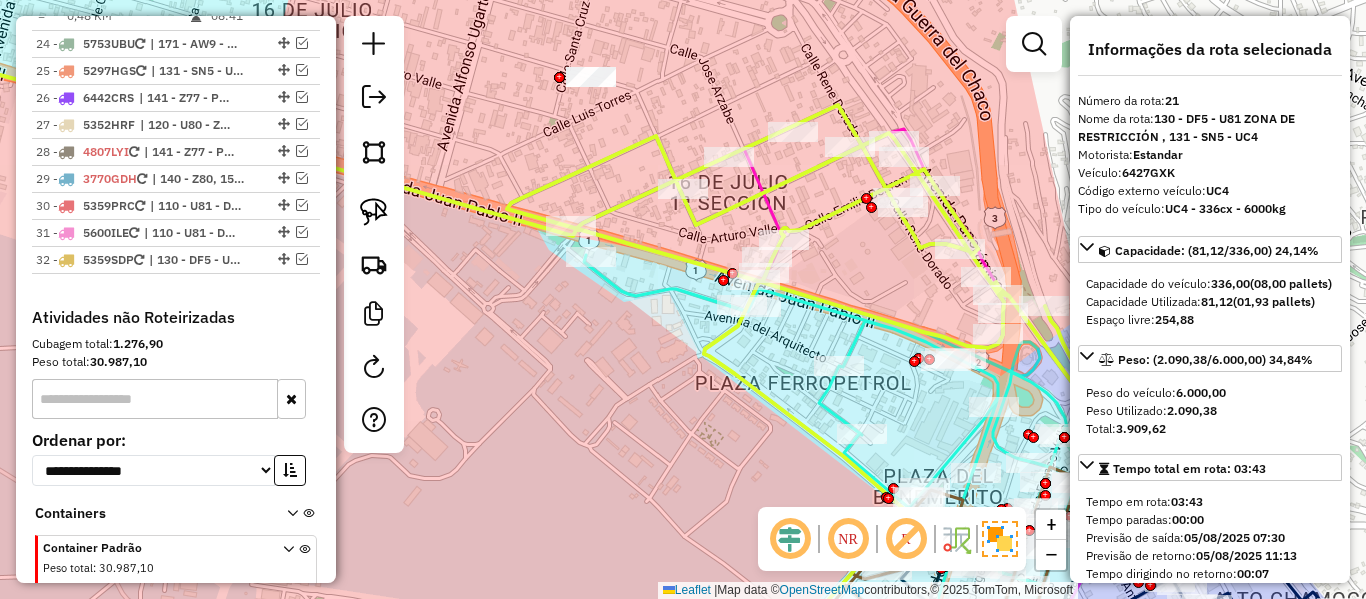 scroll, scrollTop: 2547, scrollLeft: 0, axis: vertical 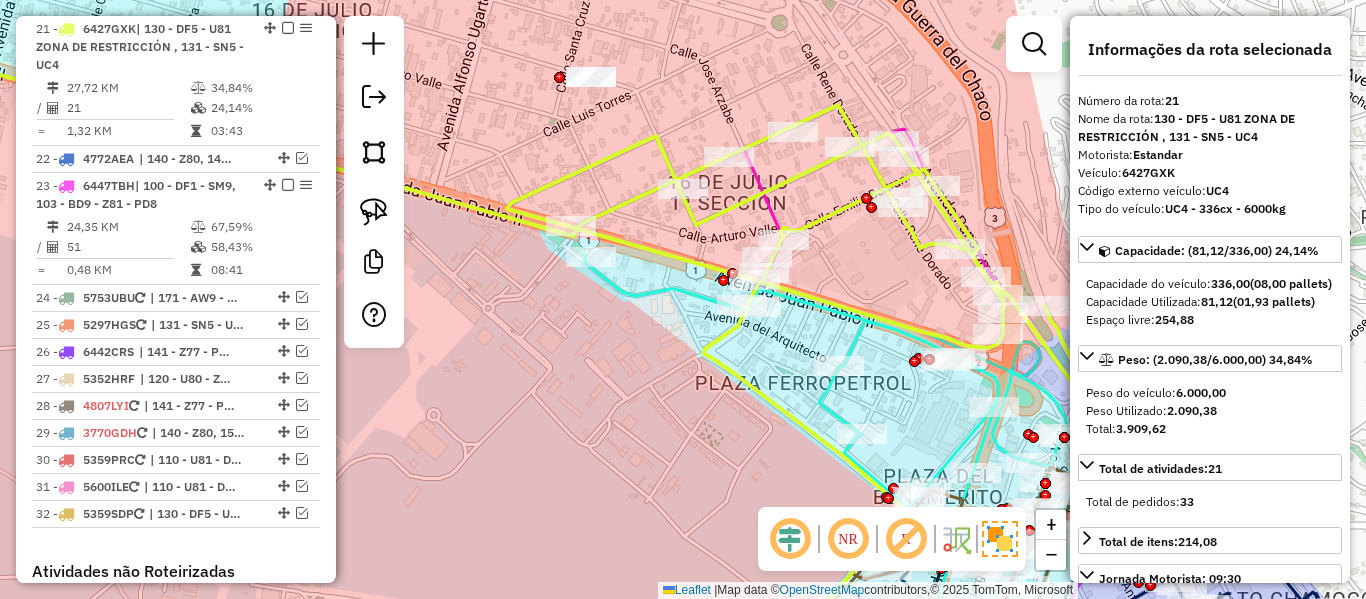 click on "Janela de atendimento Grade de atendimento Capacidade Transportadoras Veículos Cliente Pedidos  Rotas Selecione os dias de semana para filtrar as janelas de atendimento  Seg   Ter   Qua   Qui   Sex   Sáb   Dom  Informe o período da janela de atendimento: De: Até:  Filtrar exatamente a janela do cliente  Considerar janela de atendimento padrão  Selecione os dias de semana para filtrar as grades de atendimento  Seg   Ter   Qua   Qui   Sex   Sáb   Dom   Considerar clientes sem dia de atendimento cadastrado  Clientes fora do dia de atendimento selecionado Filtrar as atividades entre os valores definidos abaixo:  Peso mínimo:   Peso máximo:   Cubagem mínima:   Cubagem máxima:   De:   Até:  Filtrar as atividades entre o tempo de atendimento definido abaixo:  De:   Até:   Considerar capacidade total dos clientes não roteirizados Transportadora: Selecione um ou mais itens Tipo de veículo: Selecione um ou mais itens Veículo: Selecione um ou mais itens Motorista: Selecione um ou mais itens Nome: Rótulo:" 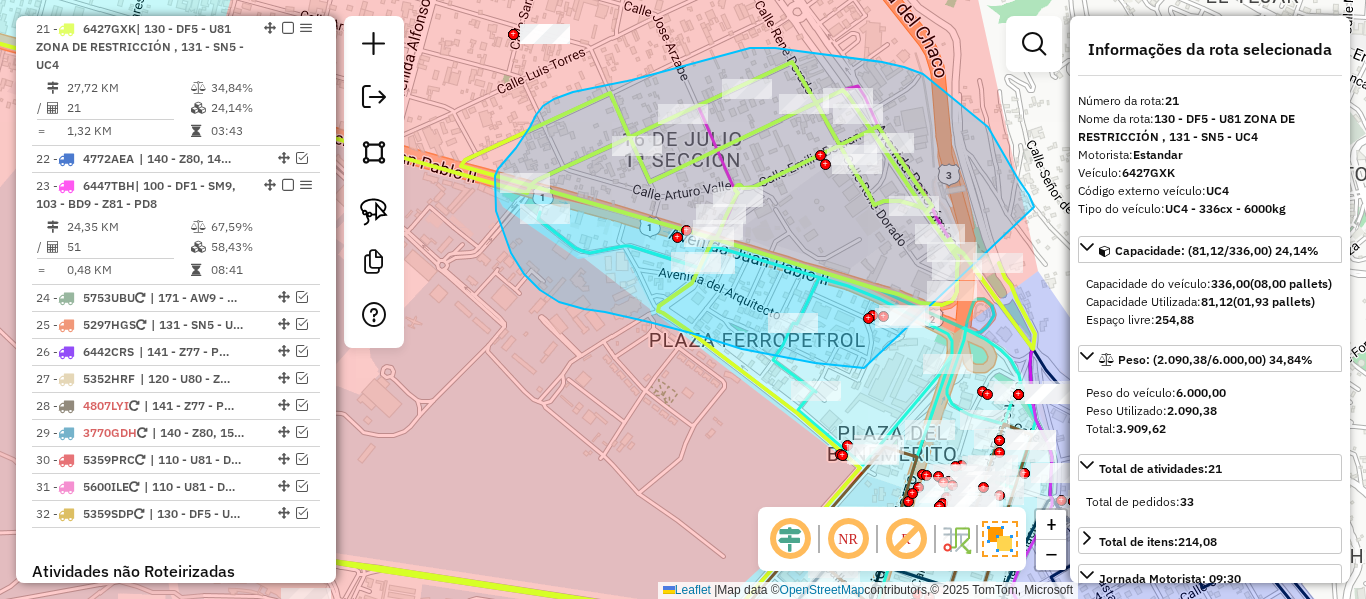 click on "Janela de atendimento Grade de atendimento Capacidade Transportadoras Veículos Cliente Pedidos  Rotas Selecione os dias de semana para filtrar as janelas de atendimento  Seg   Ter   Qua   Qui   Sex   Sáb   Dom  Informe o período da janela de atendimento: De: Até:  Filtrar exatamente a janela do cliente  Considerar janela de atendimento padrão  Selecione os dias de semana para filtrar as grades de atendimento  Seg   Ter   Qua   Qui   Sex   Sáb   Dom   Considerar clientes sem dia de atendimento cadastrado  Clientes fora do dia de atendimento selecionado Filtrar as atividades entre os valores definidos abaixo:  Peso mínimo:   Peso máximo:   Cubagem mínima:   Cubagem máxima:   De:   Até:  Filtrar as atividades entre o tempo de atendimento definido abaixo:  De:   Até:   Considerar capacidade total dos clientes não roteirizados Transportadora: Selecione um ou mais itens Tipo de veículo: Selecione um ou mais itens Veículo: Selecione um ou mais itens Motorista: Selecione um ou mais itens Nome: Rótulo:" 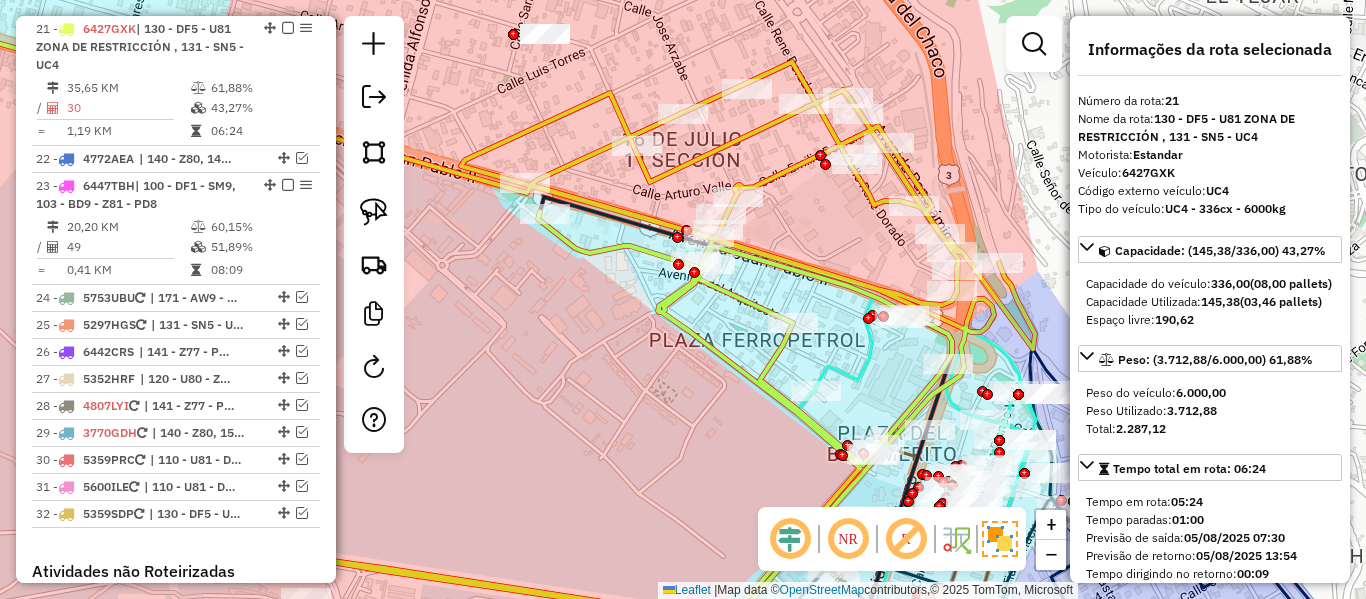 click 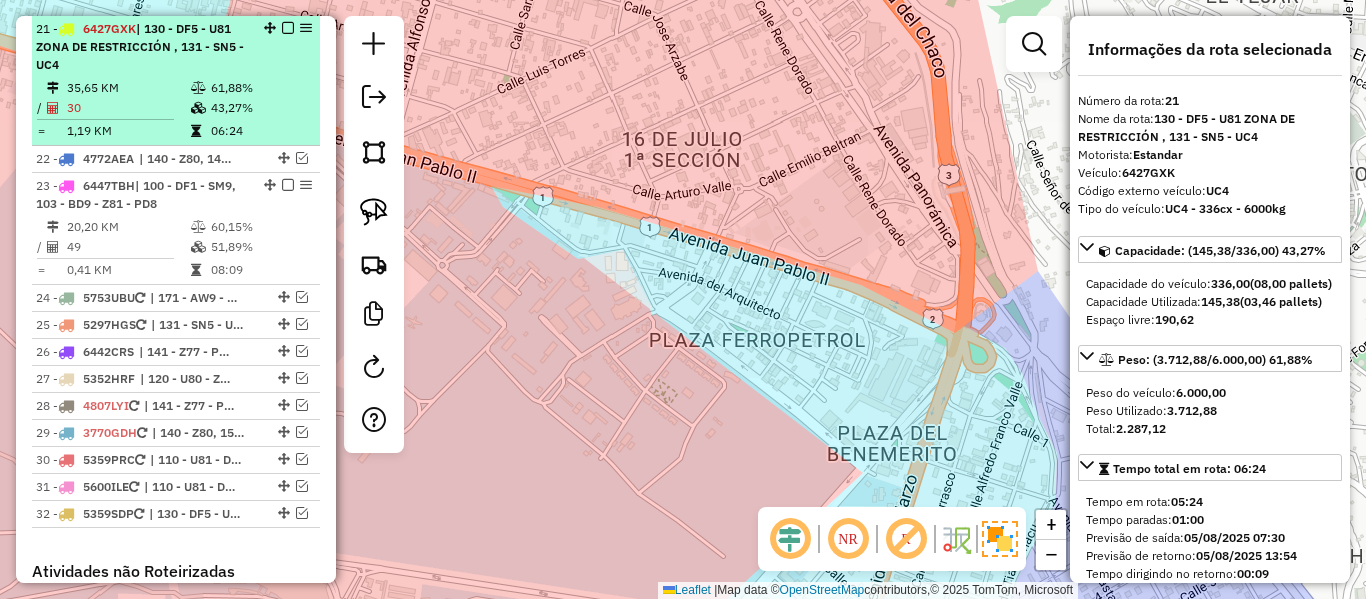 click on "43,27%" at bounding box center (260, 108) 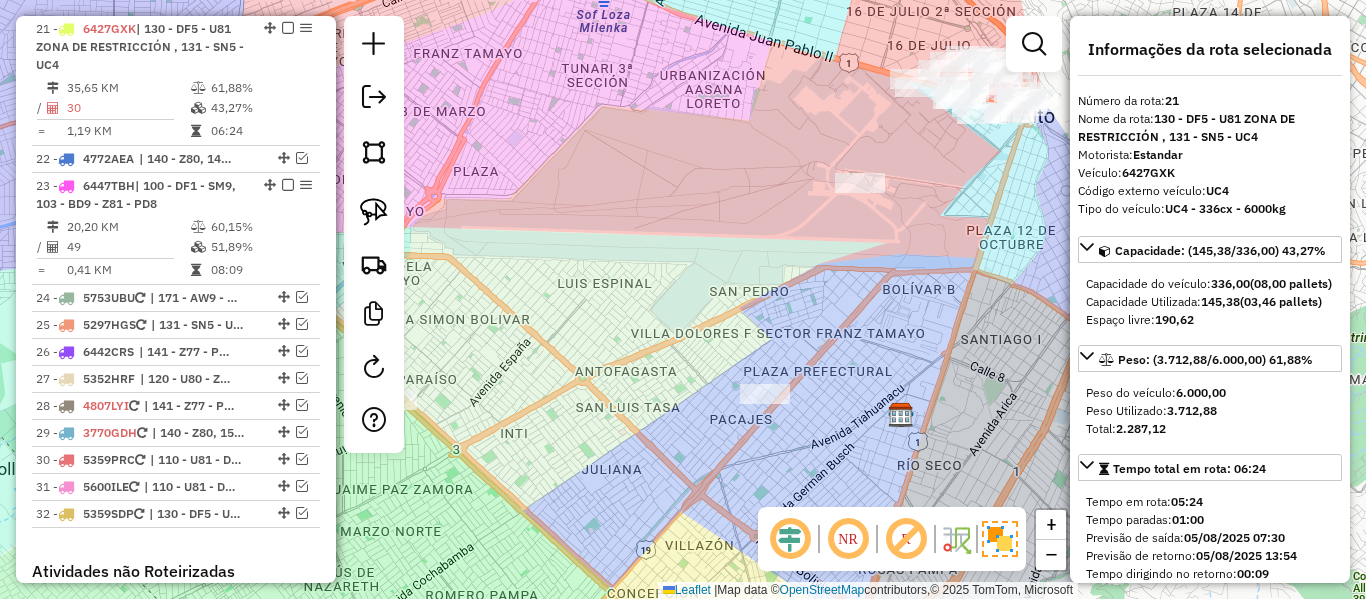 drag, startPoint x: 962, startPoint y: 188, endPoint x: 960, endPoint y: 152, distance: 36.05551 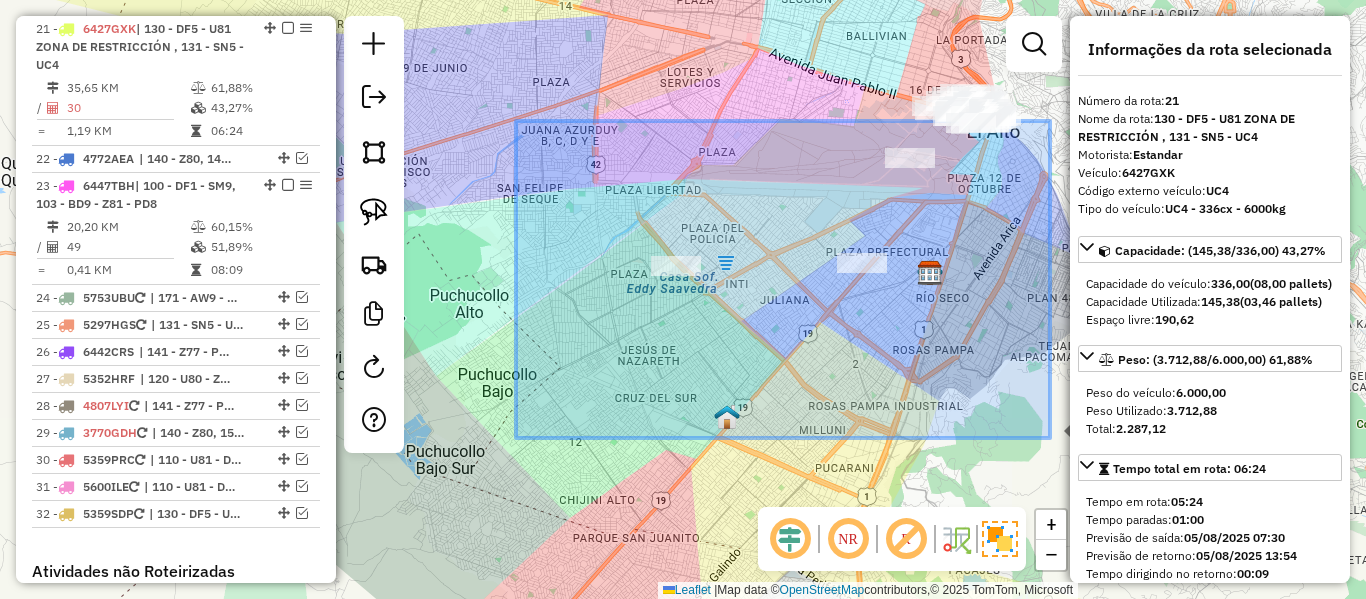 drag, startPoint x: 516, startPoint y: 121, endPoint x: 1050, endPoint y: 438, distance: 621.00323 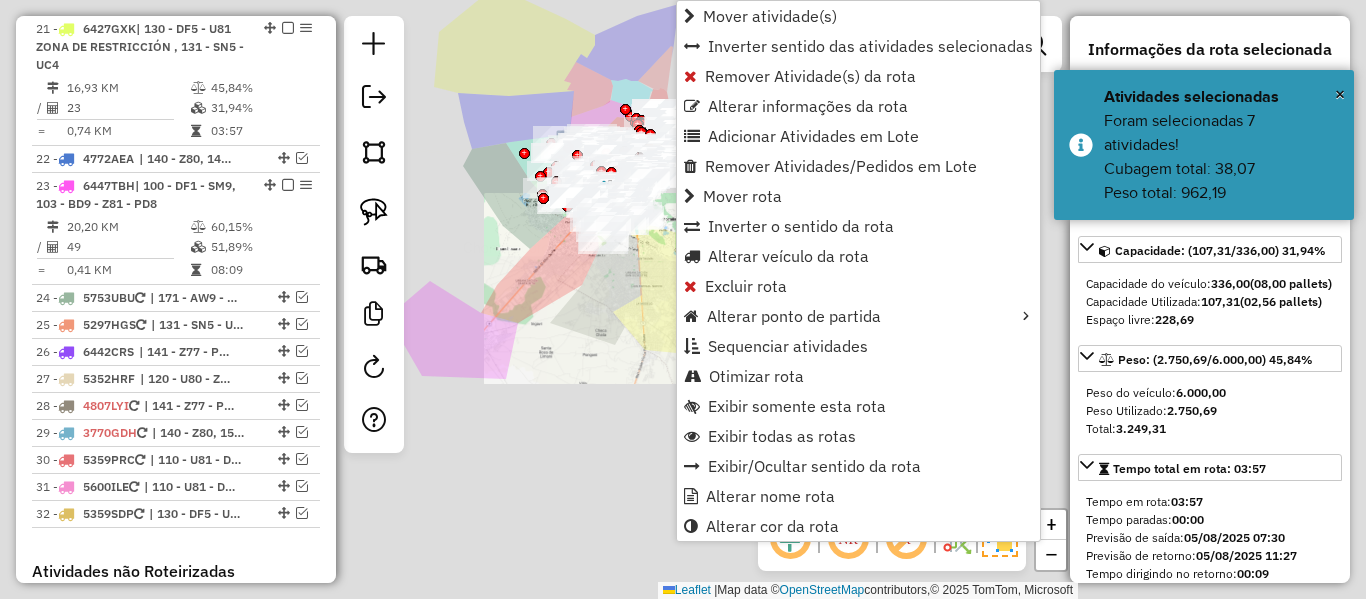 click on "Janela de atendimento Grade de atendimento Capacidade Transportadoras Veículos Cliente Pedidos  Rotas Selecione os dias de semana para filtrar as janelas de atendimento  Seg   Ter   Qua   Qui   Sex   Sáb   Dom  Informe o período da janela de atendimento: De: Até:  Filtrar exatamente a janela do cliente  Considerar janela de atendimento padrão  Selecione os dias de semana para filtrar as grades de atendimento  Seg   Ter   Qua   Qui   Sex   Sáb   Dom   Considerar clientes sem dia de atendimento cadastrado  Clientes fora do dia de atendimento selecionado Filtrar as atividades entre os valores definidos abaixo:  Peso mínimo:   Peso máximo:   Cubagem mínima:   Cubagem máxima:   De:   Até:  Filtrar as atividades entre o tempo de atendimento definido abaixo:  De:   Até:   Considerar capacidade total dos clientes não roteirizados Transportadora: Selecione um ou mais itens Tipo de veículo: Selecione um ou mais itens Veículo: Selecione um ou mais itens Motorista: Selecione um ou mais itens Nome: Rótulo:" 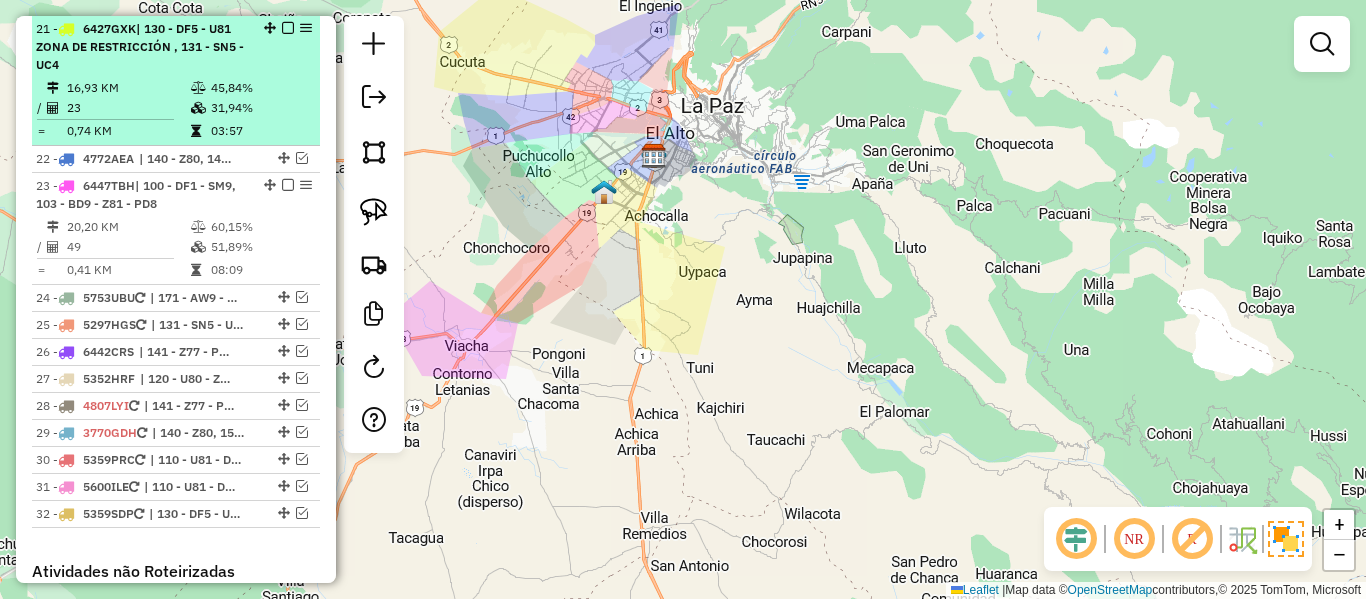 click on "31,94%" at bounding box center (260, 108) 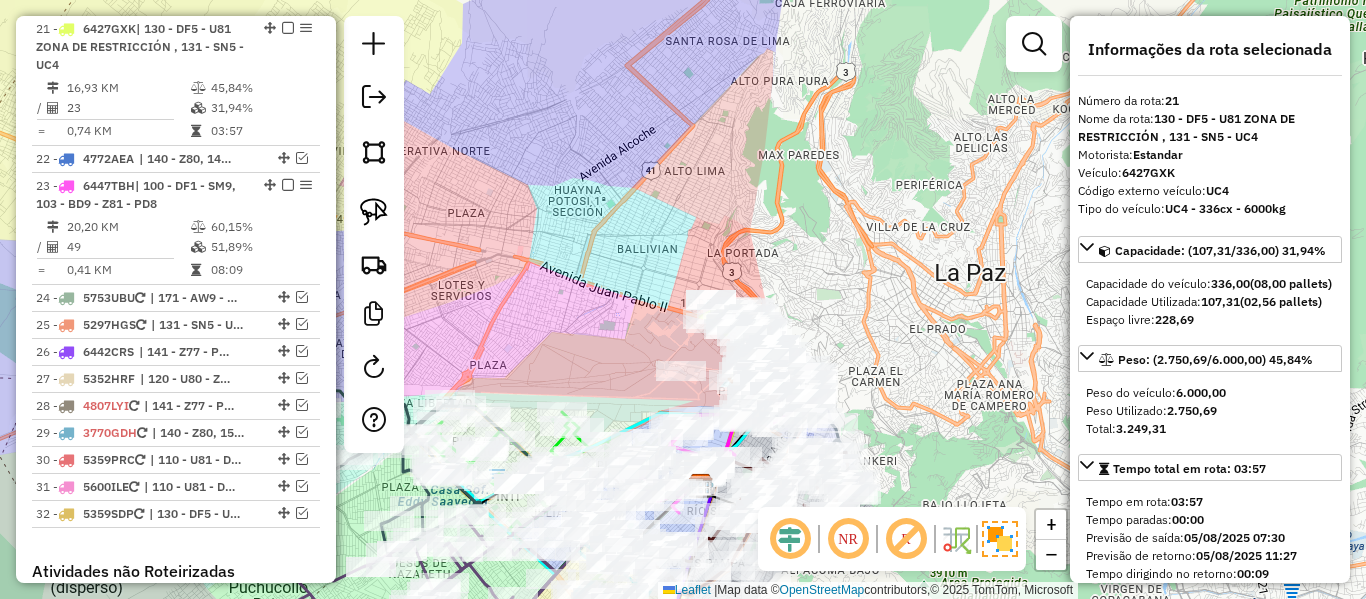 scroll, scrollTop: 2940, scrollLeft: 0, axis: vertical 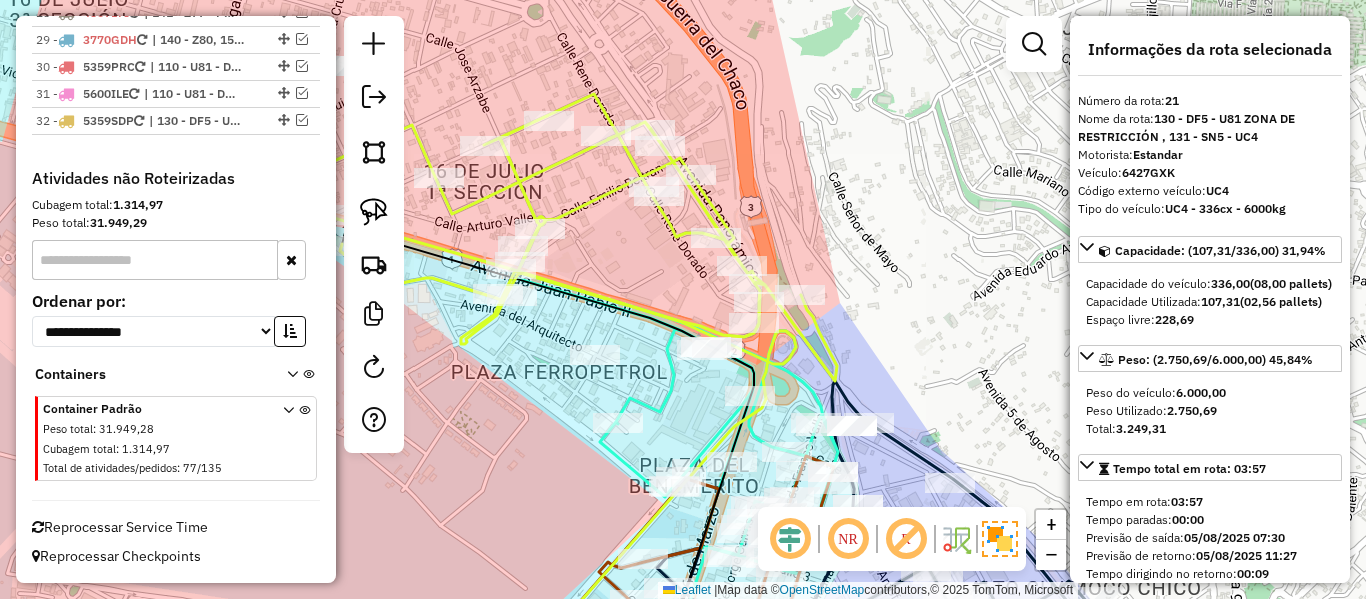 click 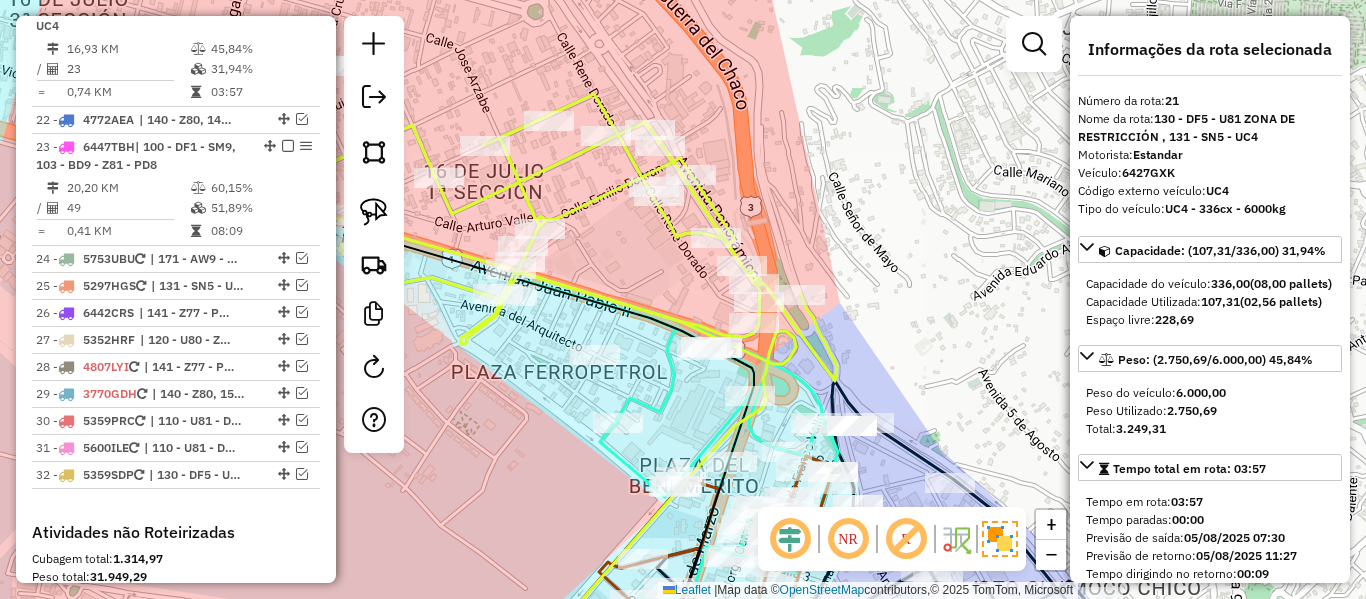 scroll, scrollTop: 2547, scrollLeft: 0, axis: vertical 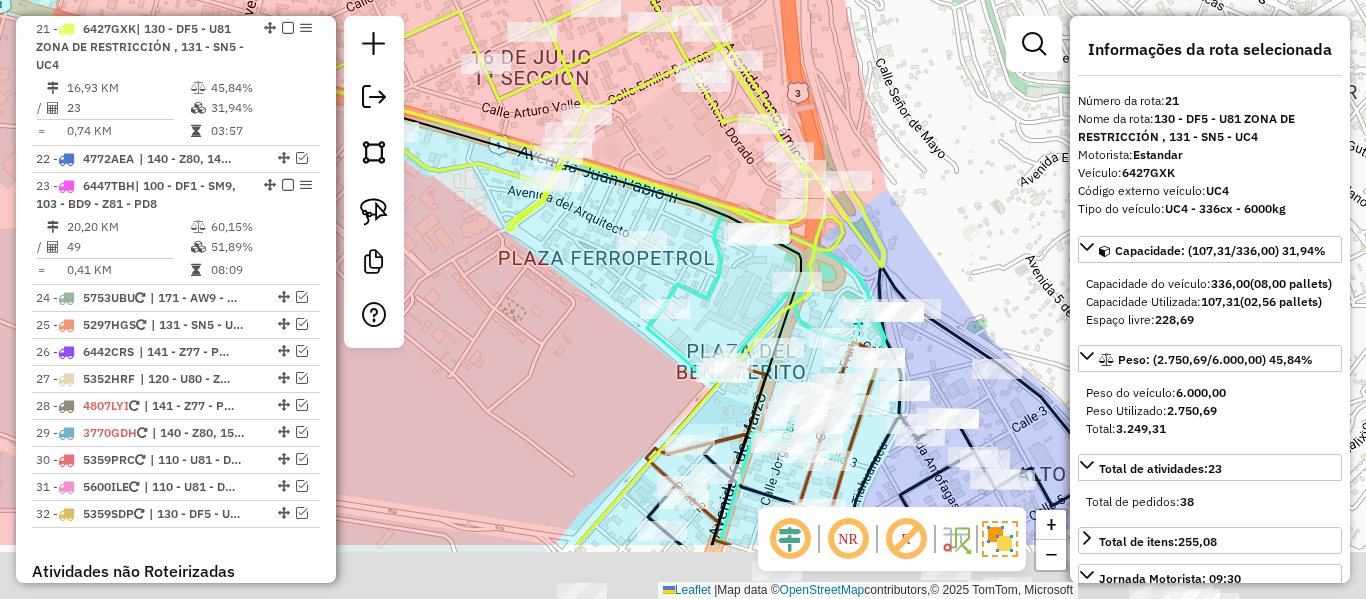 drag, startPoint x: 878, startPoint y: 262, endPoint x: 929, endPoint y: 138, distance: 134.07834 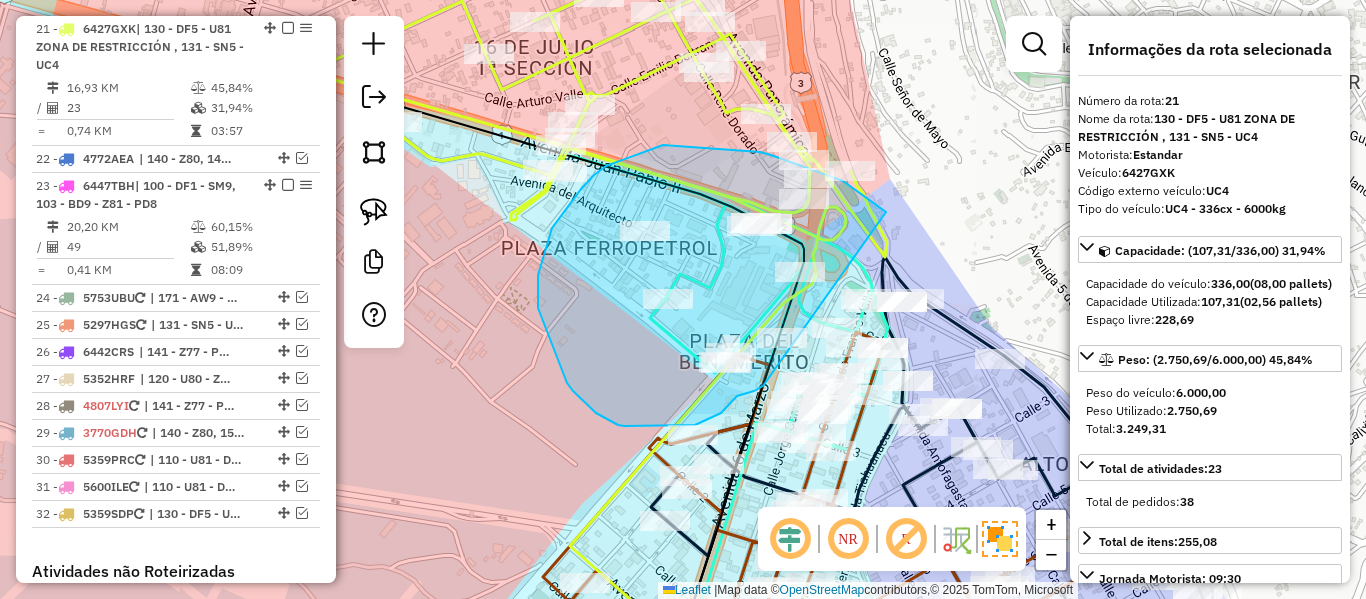 drag, startPoint x: 771, startPoint y: 155, endPoint x: 764, endPoint y: 386, distance: 231.10603 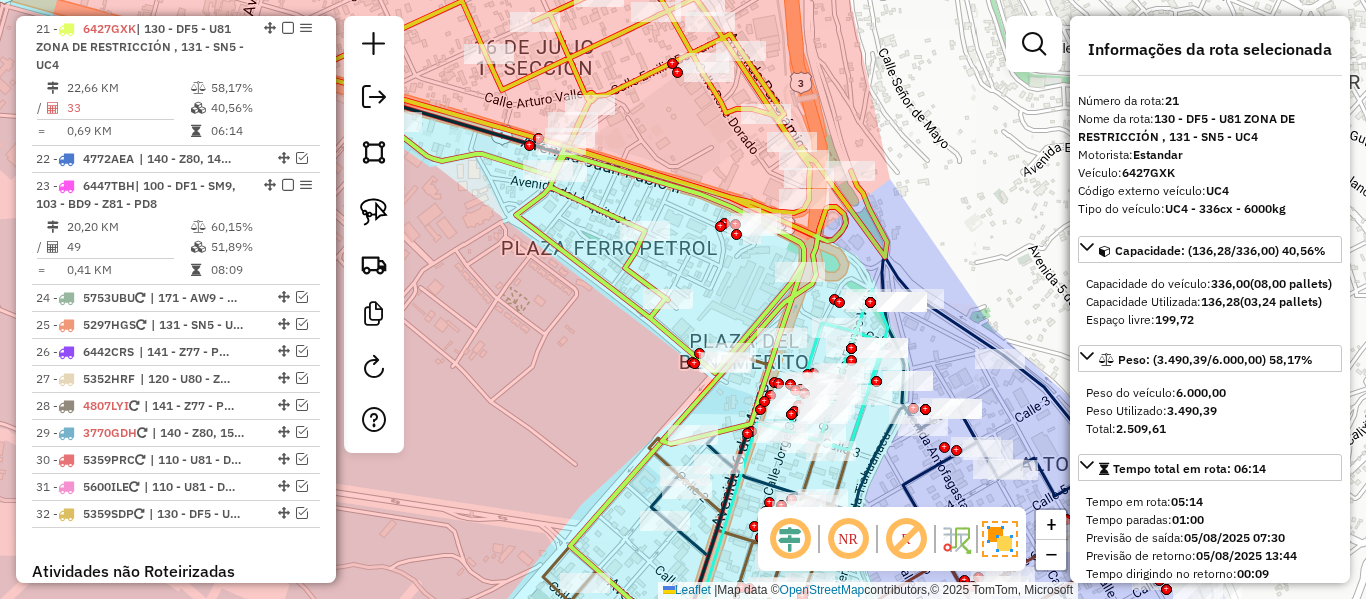 click 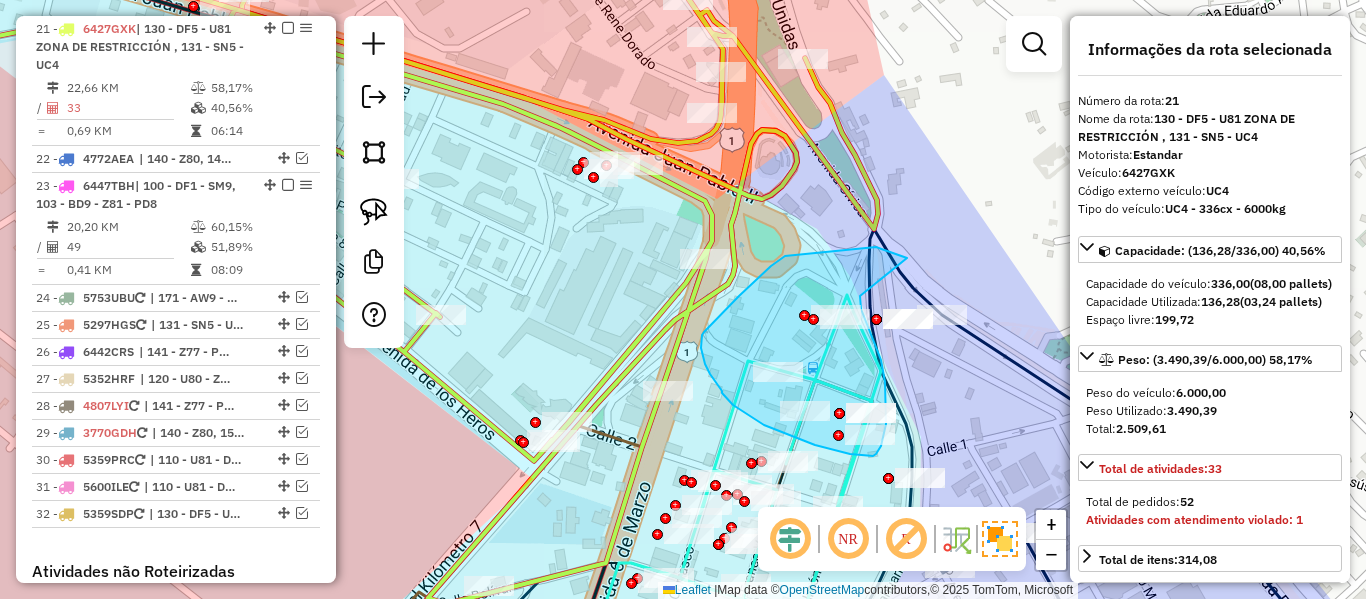 drag, startPoint x: 883, startPoint y: 249, endPoint x: 860, endPoint y: 289, distance: 46.141087 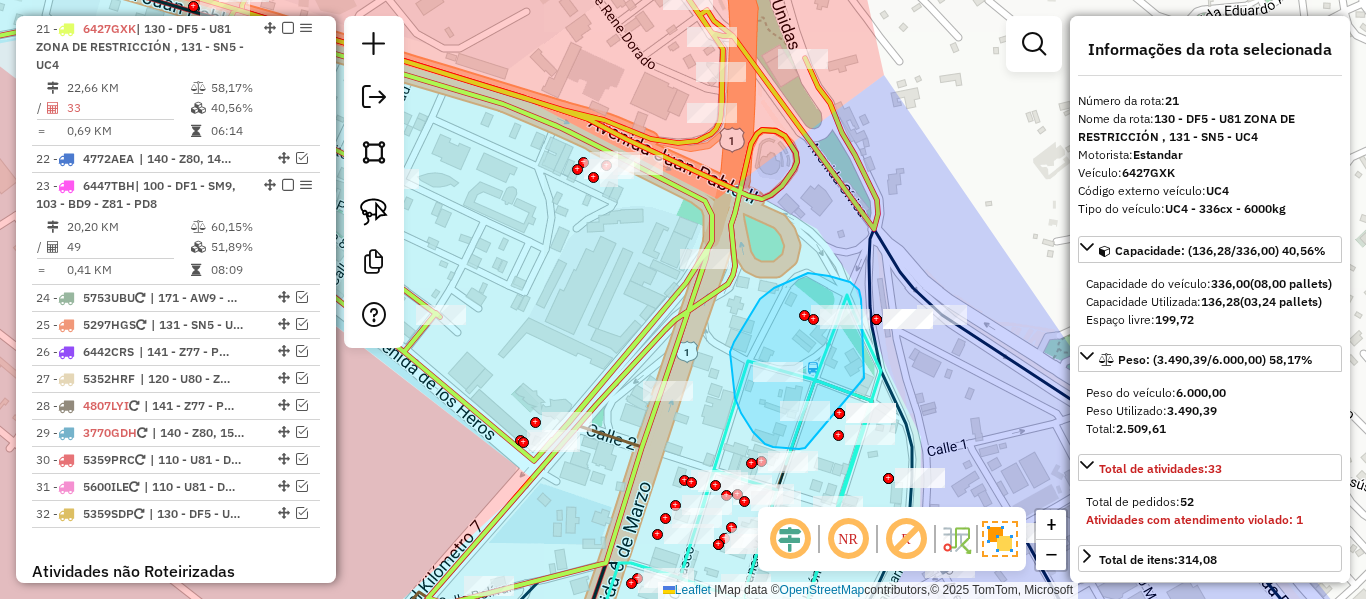 drag, startPoint x: 863, startPoint y: 374, endPoint x: 805, endPoint y: 444, distance: 90.90655 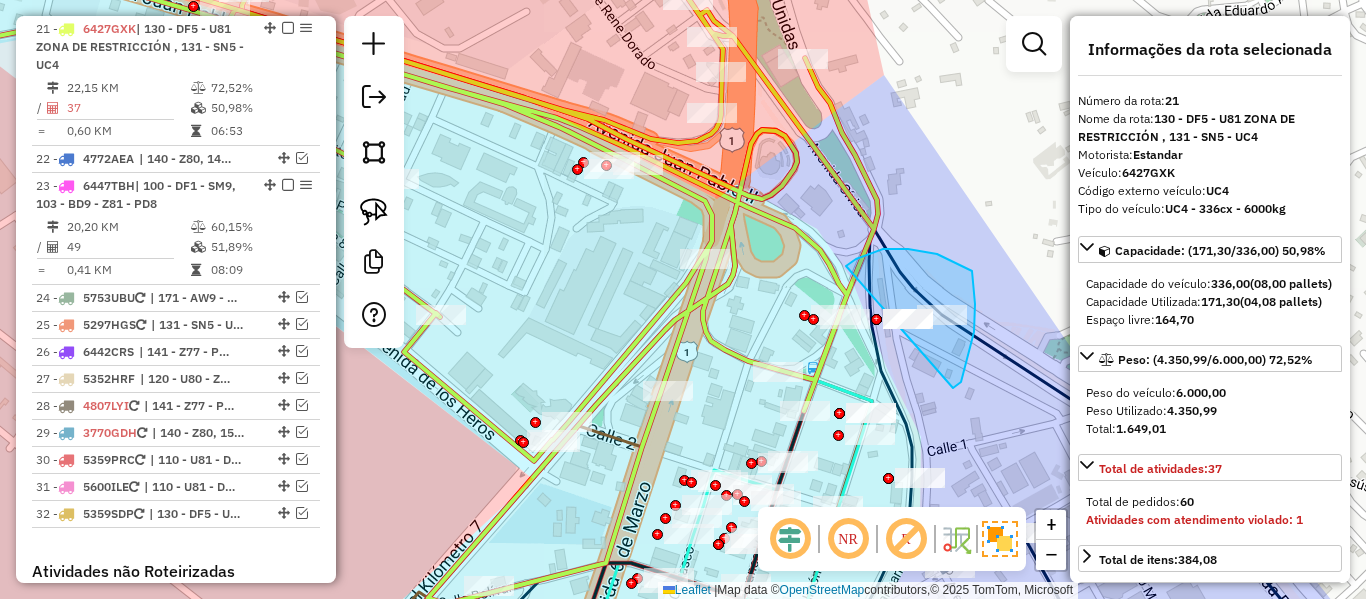 drag, startPoint x: 972, startPoint y: 271, endPoint x: 836, endPoint y: 277, distance: 136.1323 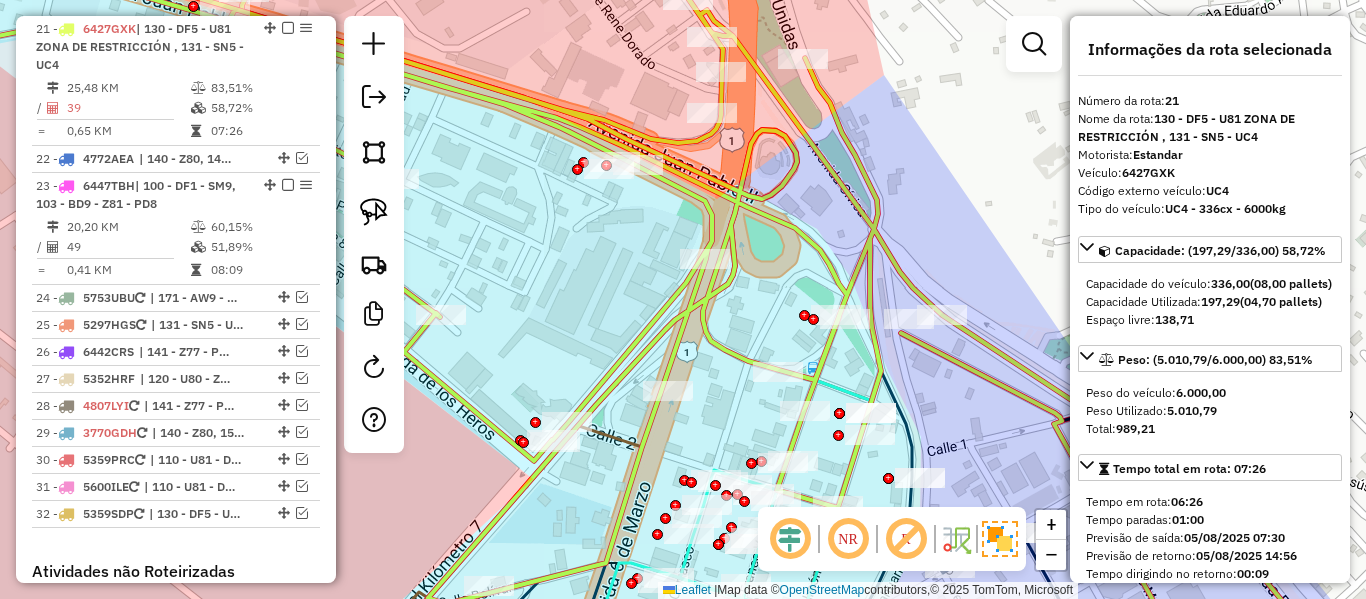 click 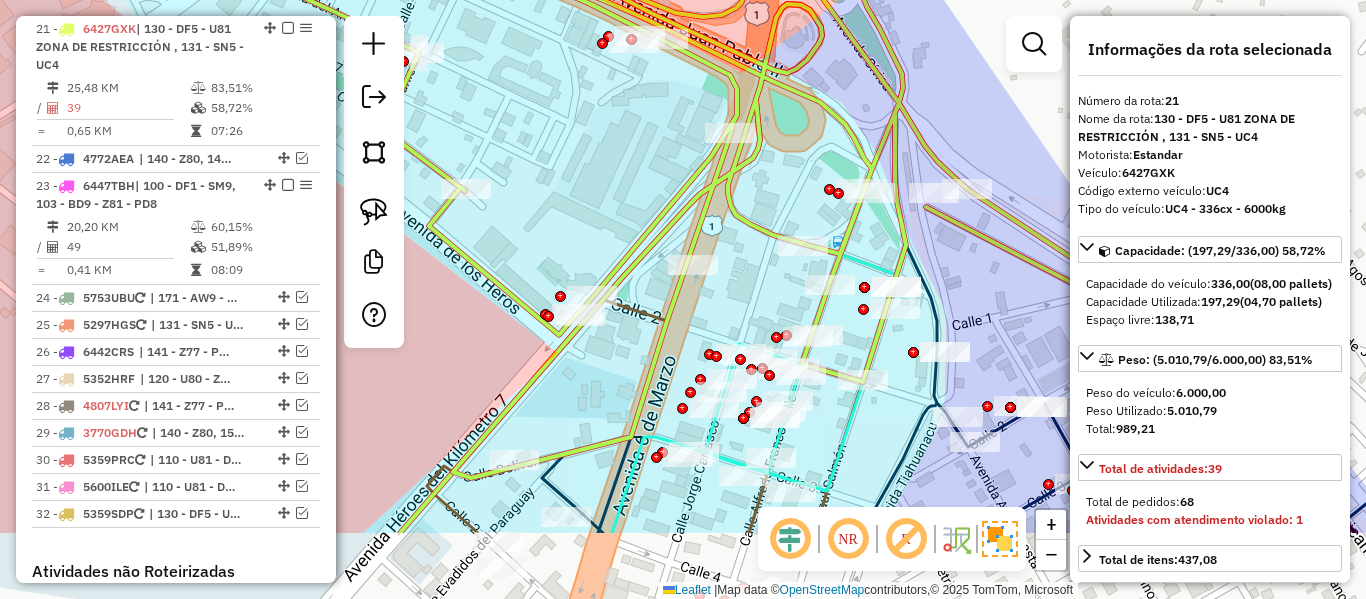 drag, startPoint x: 761, startPoint y: 323, endPoint x: 783, endPoint y: 182, distance: 142.706 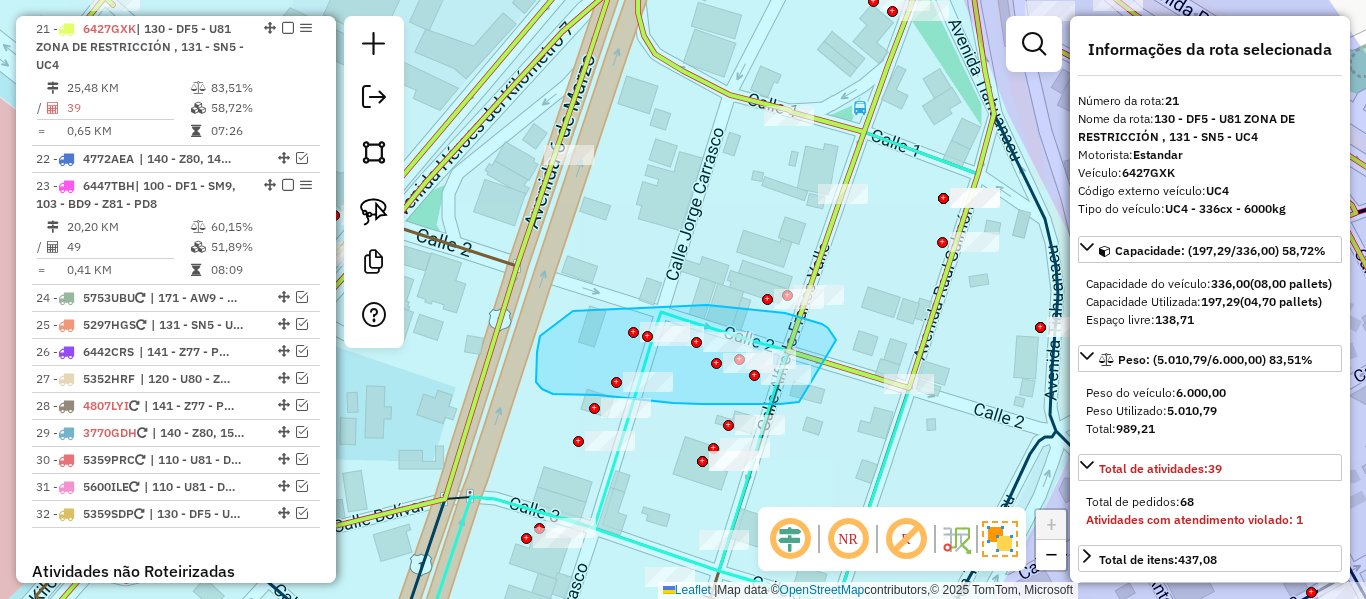 drag, startPoint x: 822, startPoint y: 324, endPoint x: 799, endPoint y: 402, distance: 81.32035 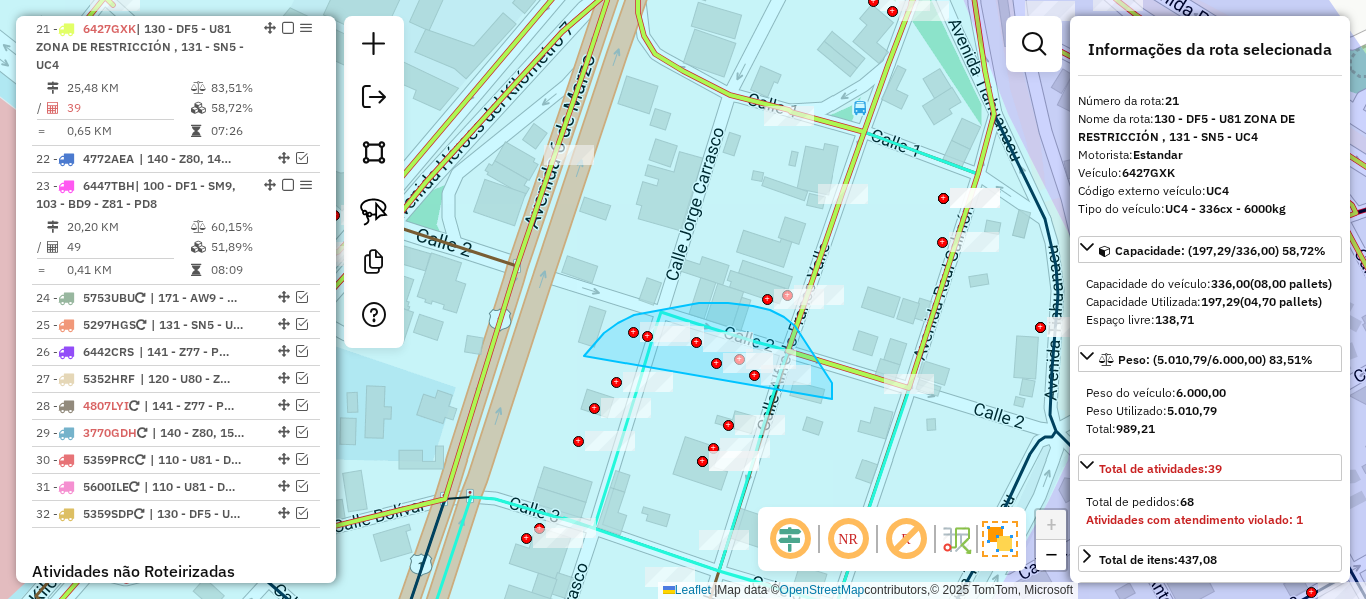 drag, startPoint x: 832, startPoint y: 394, endPoint x: 583, endPoint y: 357, distance: 251.734 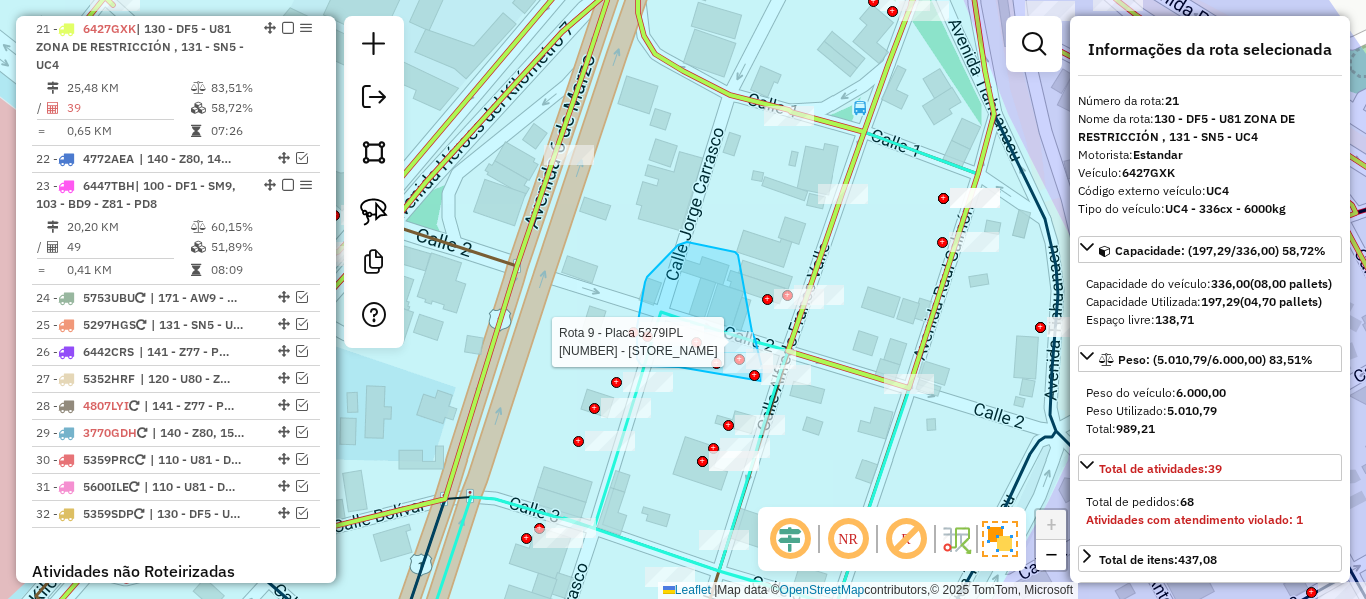 drag, startPoint x: 735, startPoint y: 252, endPoint x: 748, endPoint y: 307, distance: 56.515484 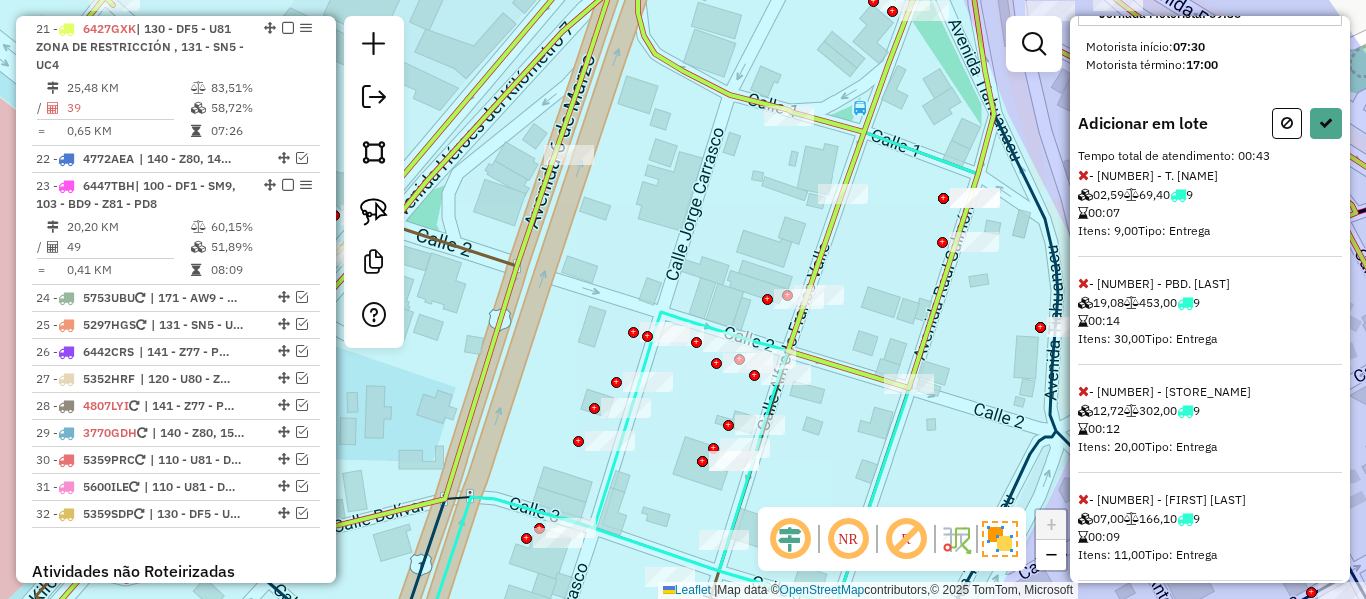 scroll, scrollTop: 641, scrollLeft: 0, axis: vertical 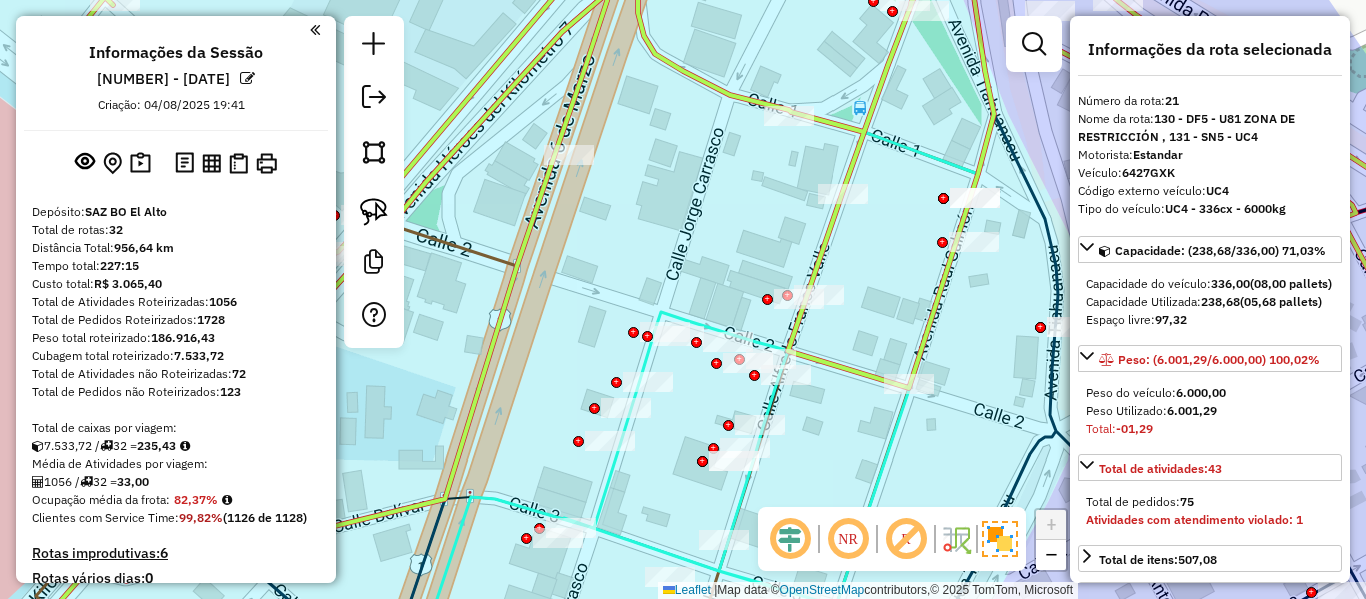 click at bounding box center [1083, 974] 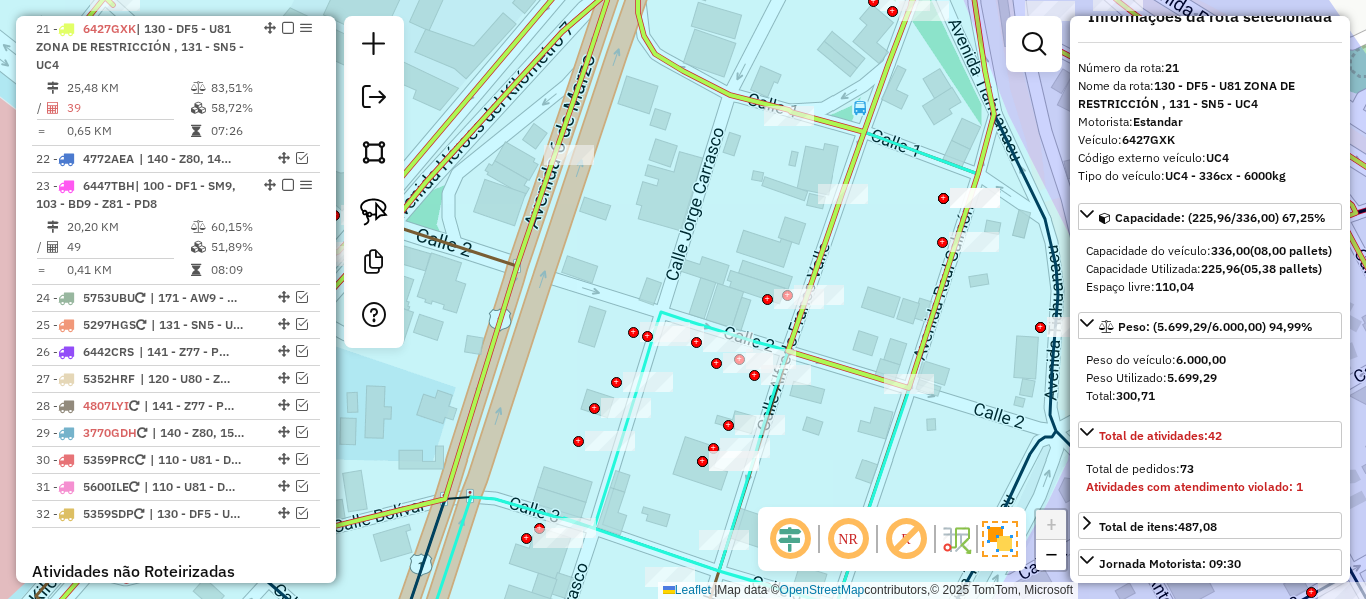 scroll, scrollTop: 0, scrollLeft: 0, axis: both 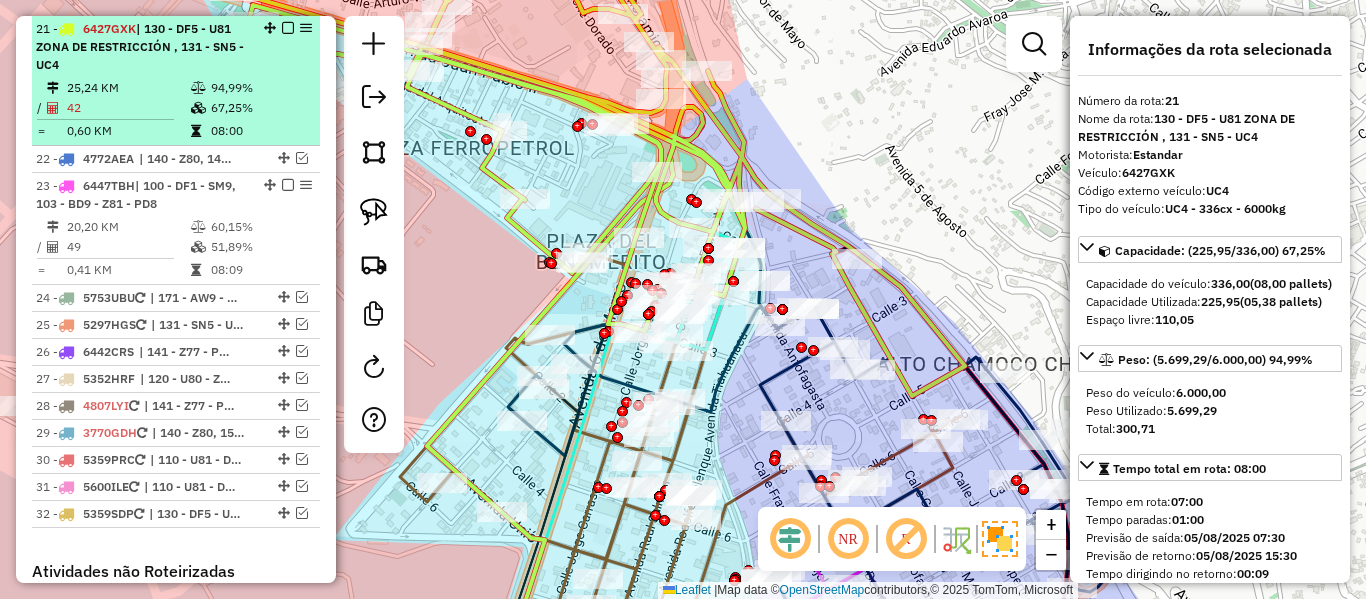 click at bounding box center [288, 28] 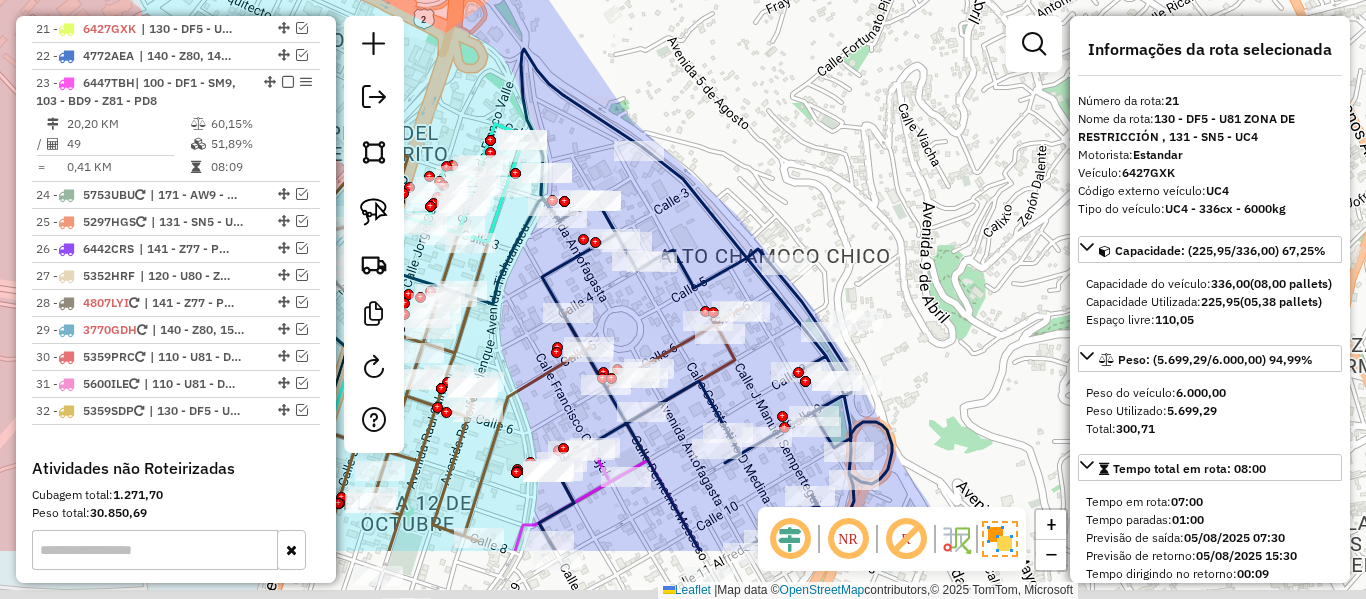 drag, startPoint x: 909, startPoint y: 162, endPoint x: 736, endPoint y: 79, distance: 191.88017 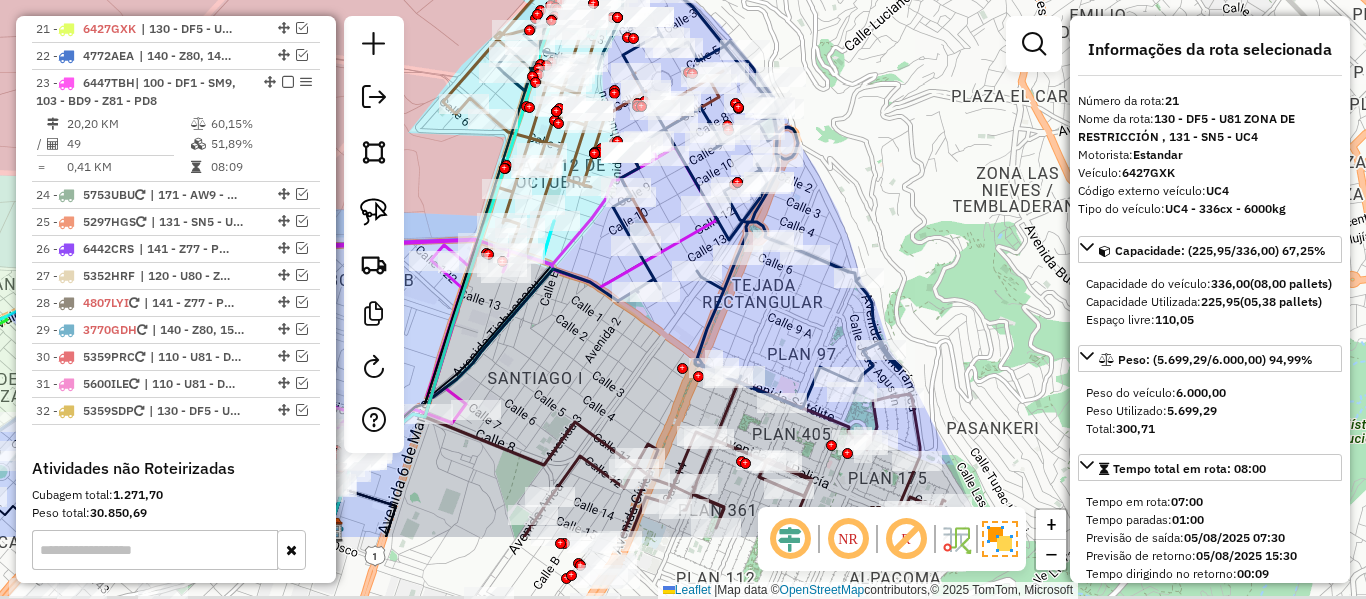 drag, startPoint x: 924, startPoint y: 262, endPoint x: 902, endPoint y: 127, distance: 136.78085 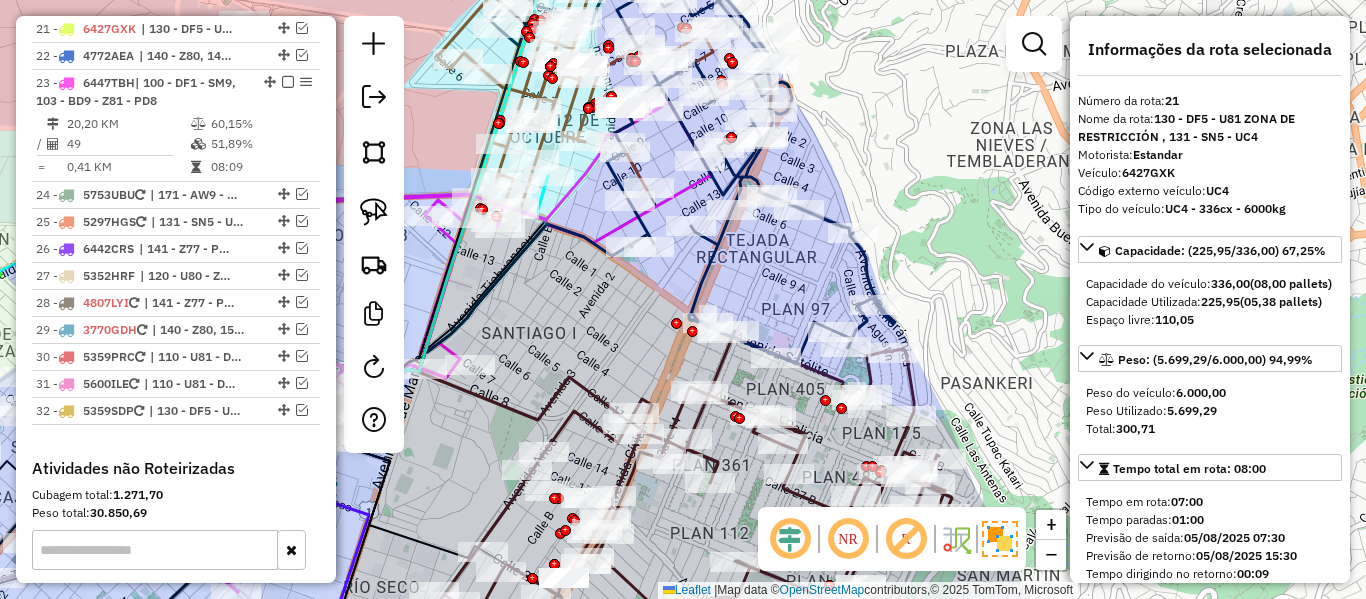 click 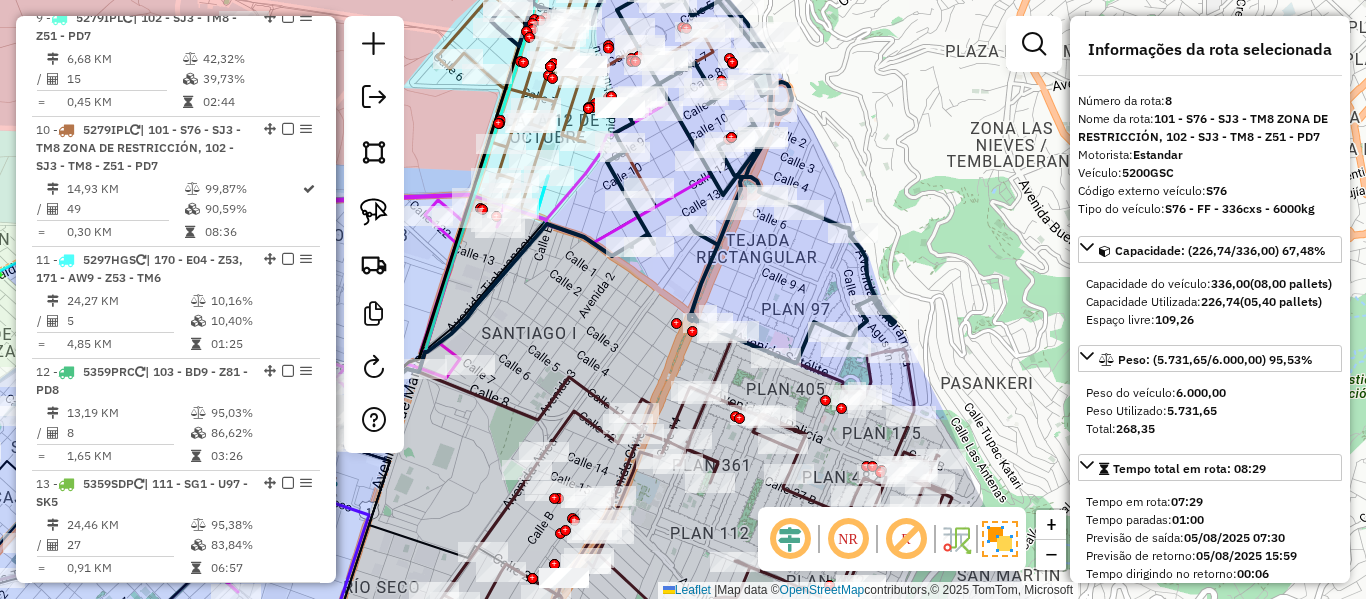 scroll, scrollTop: 1140, scrollLeft: 0, axis: vertical 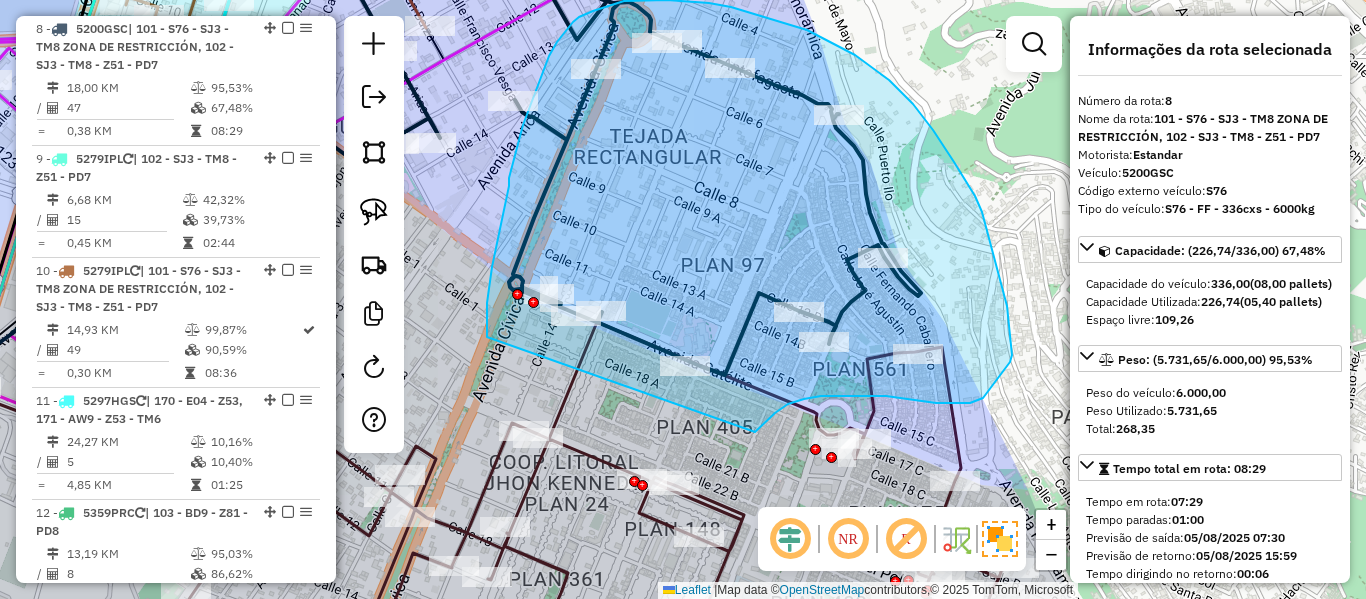 drag, startPoint x: 788, startPoint y: 404, endPoint x: 487, endPoint y: 337, distance: 308.36667 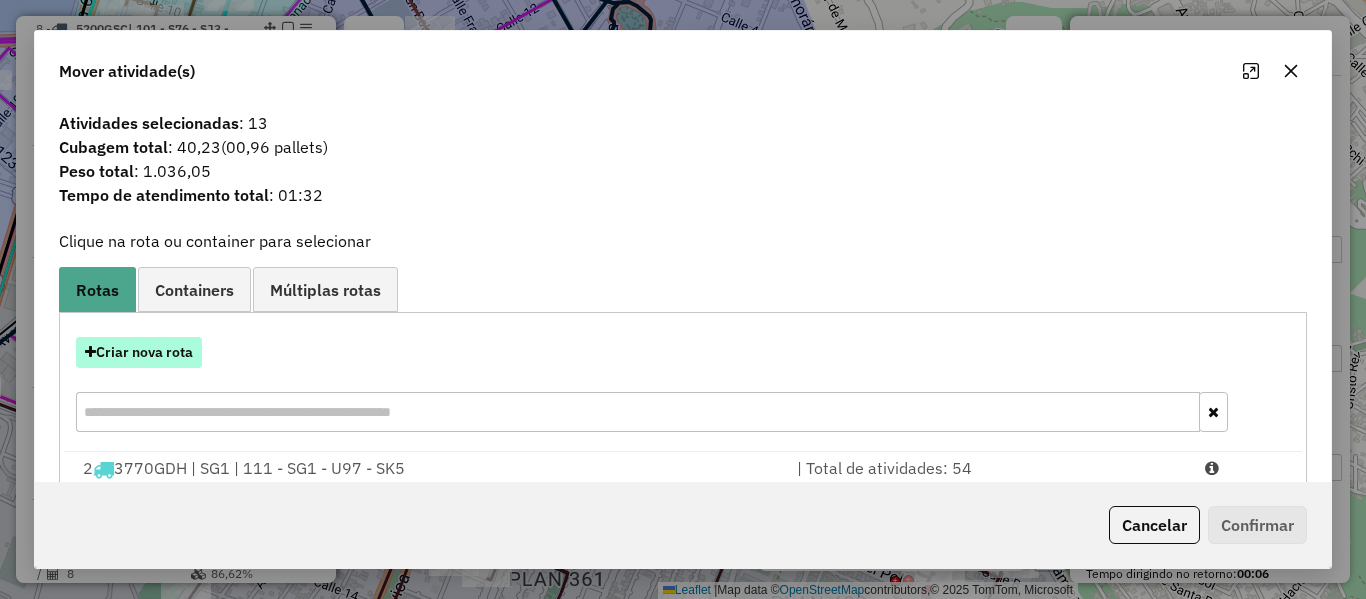 click on "Criar nova rota" at bounding box center (139, 352) 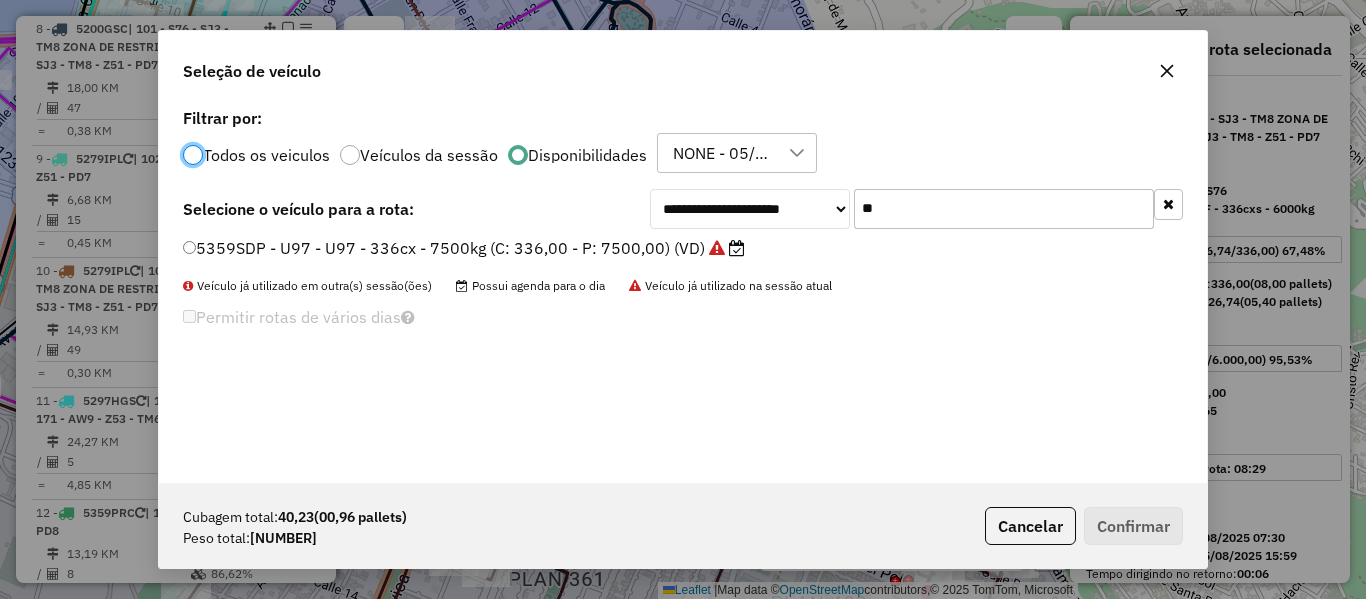 scroll, scrollTop: 11, scrollLeft: 6, axis: both 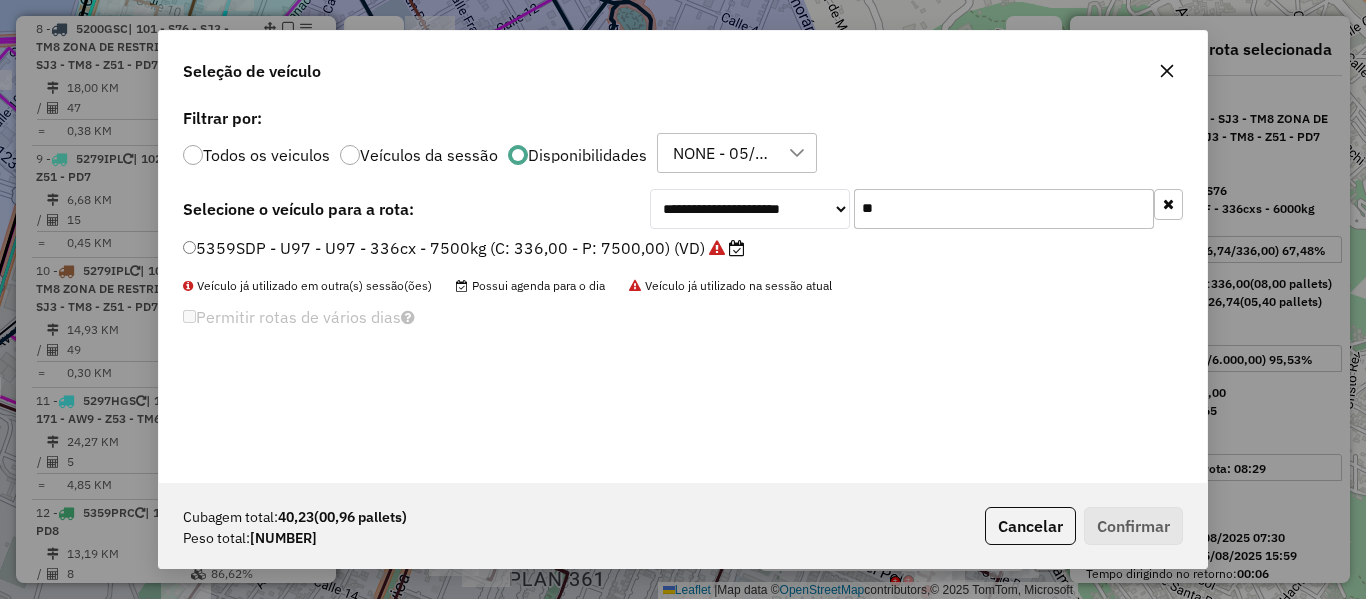 click 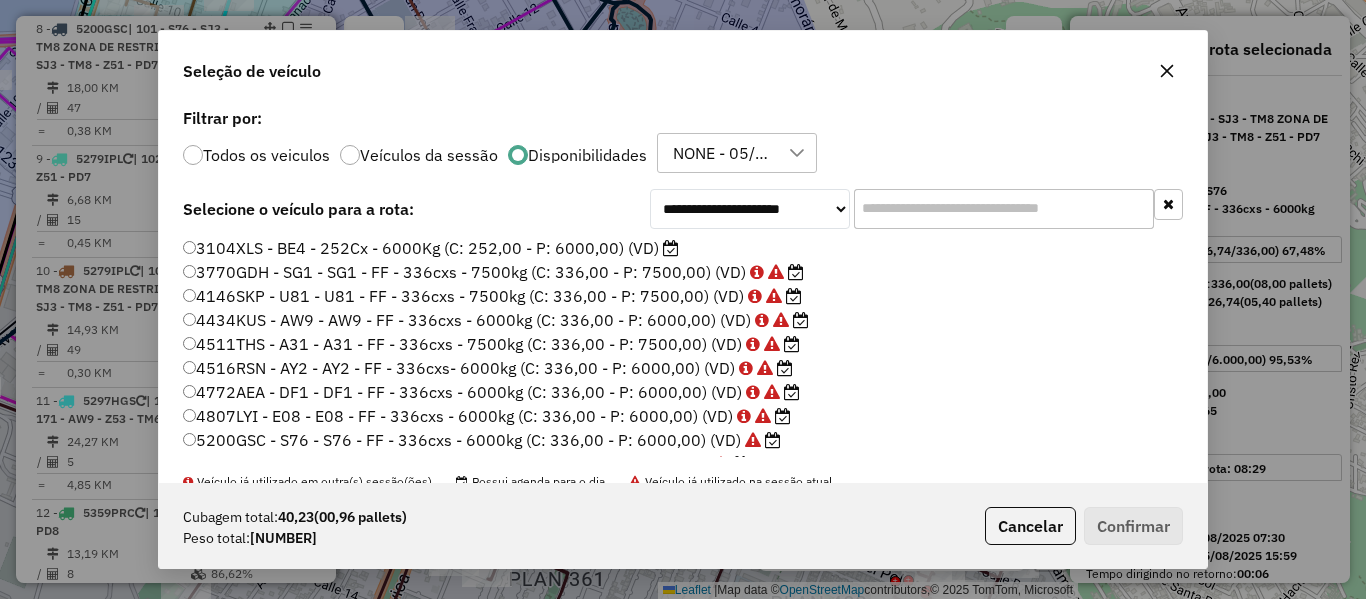 click on "3104XLS - BE4 - 252Cx - 6000Kg (C: 252,00 - P: 6000,00) (VD)" 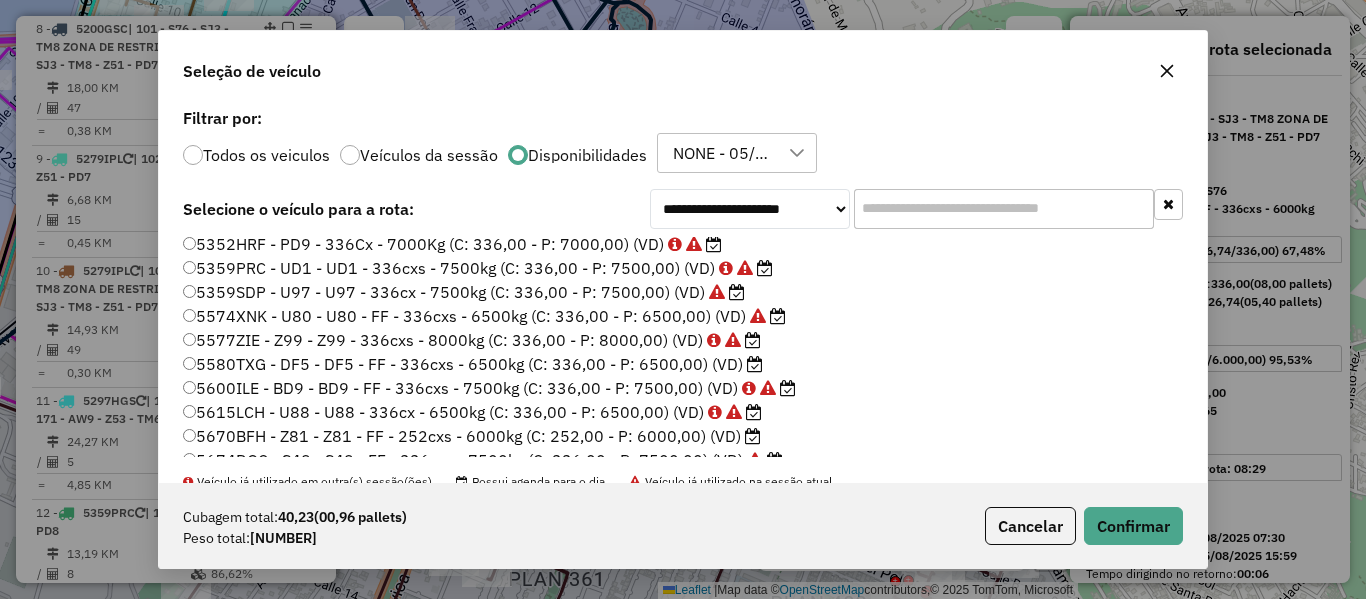 scroll, scrollTop: 300, scrollLeft: 0, axis: vertical 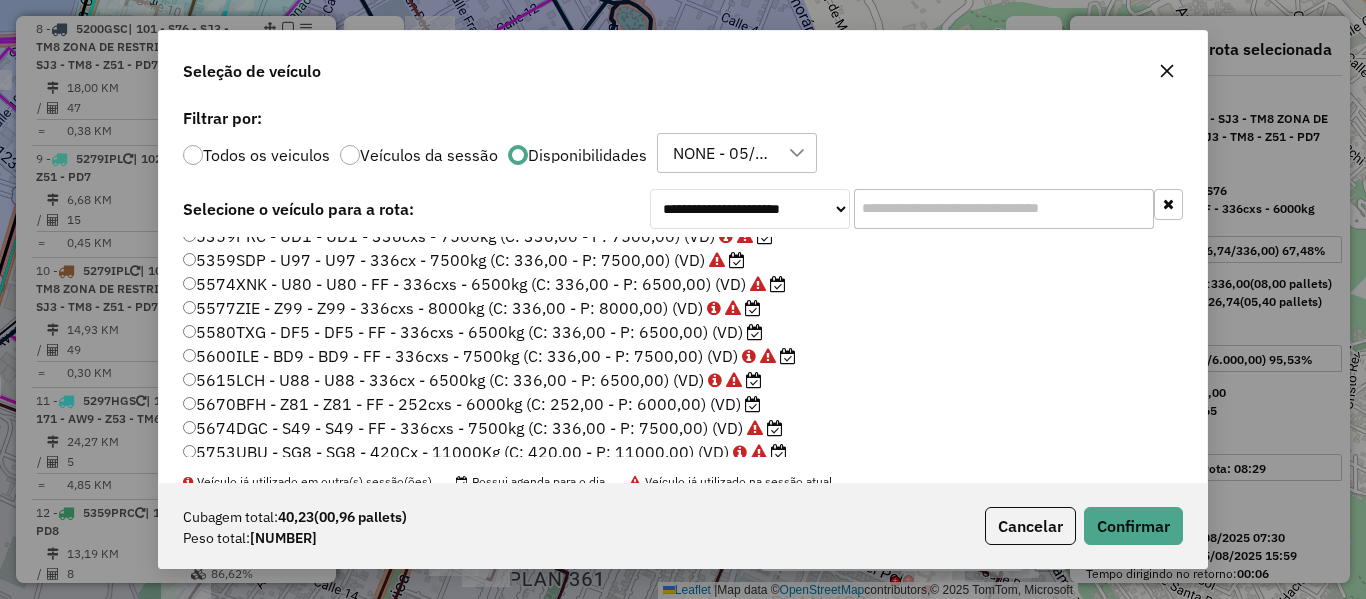 click 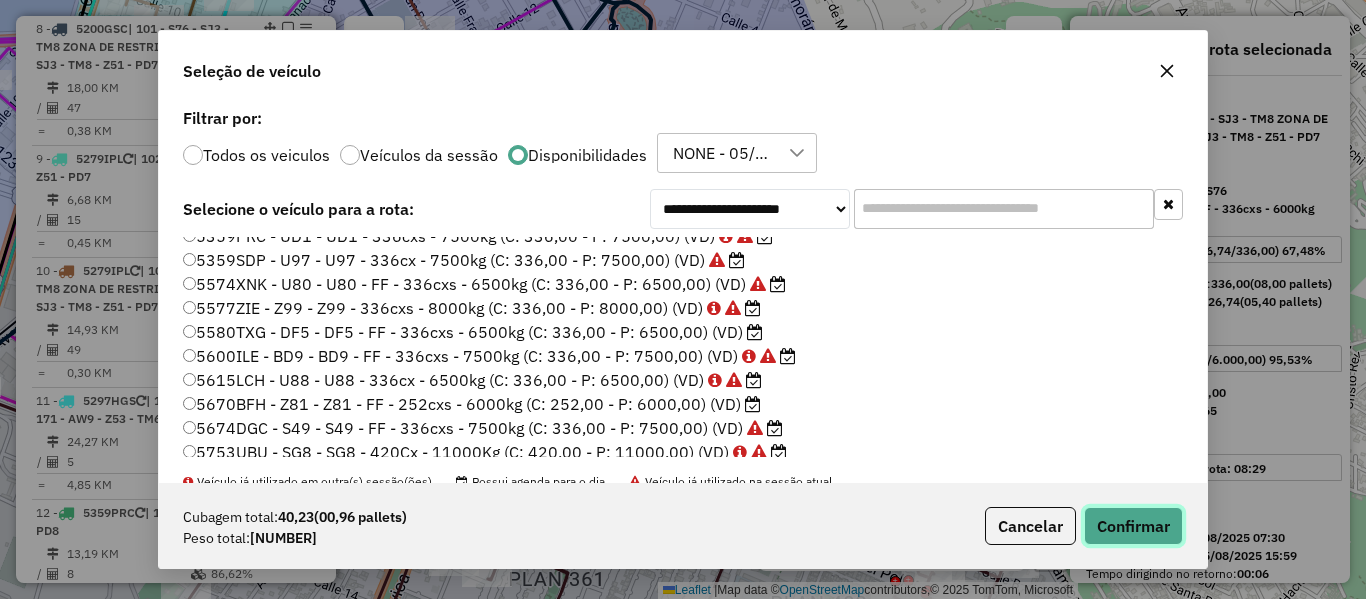 click on "Confirmar" 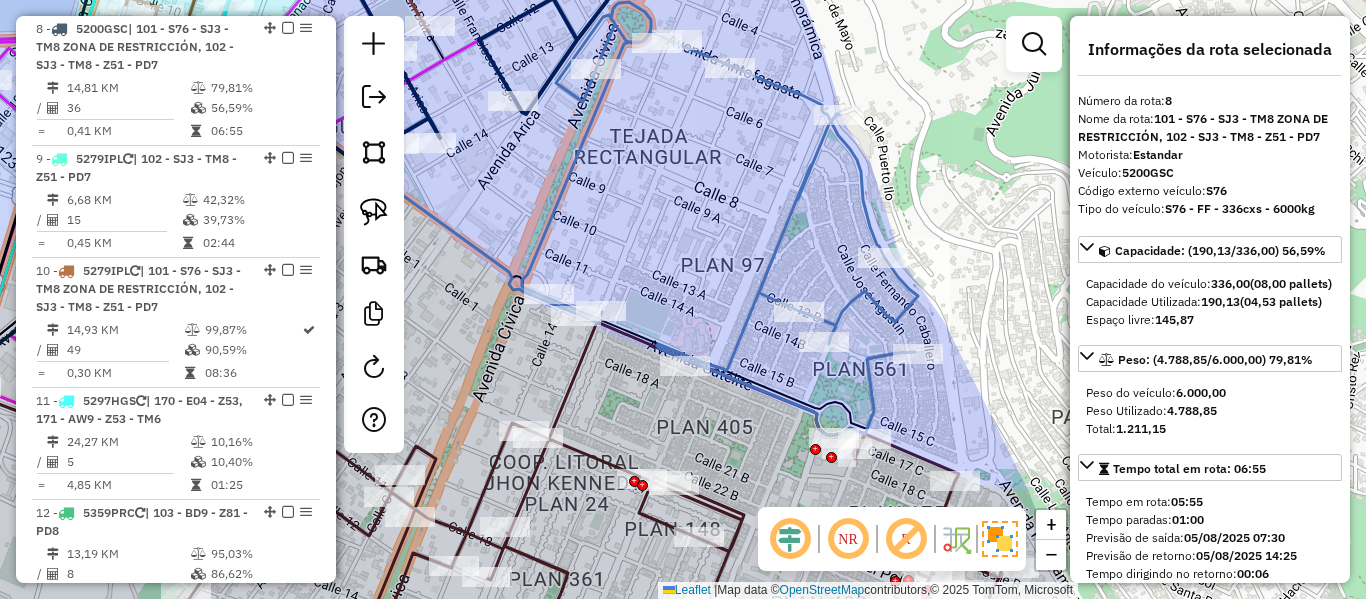 click 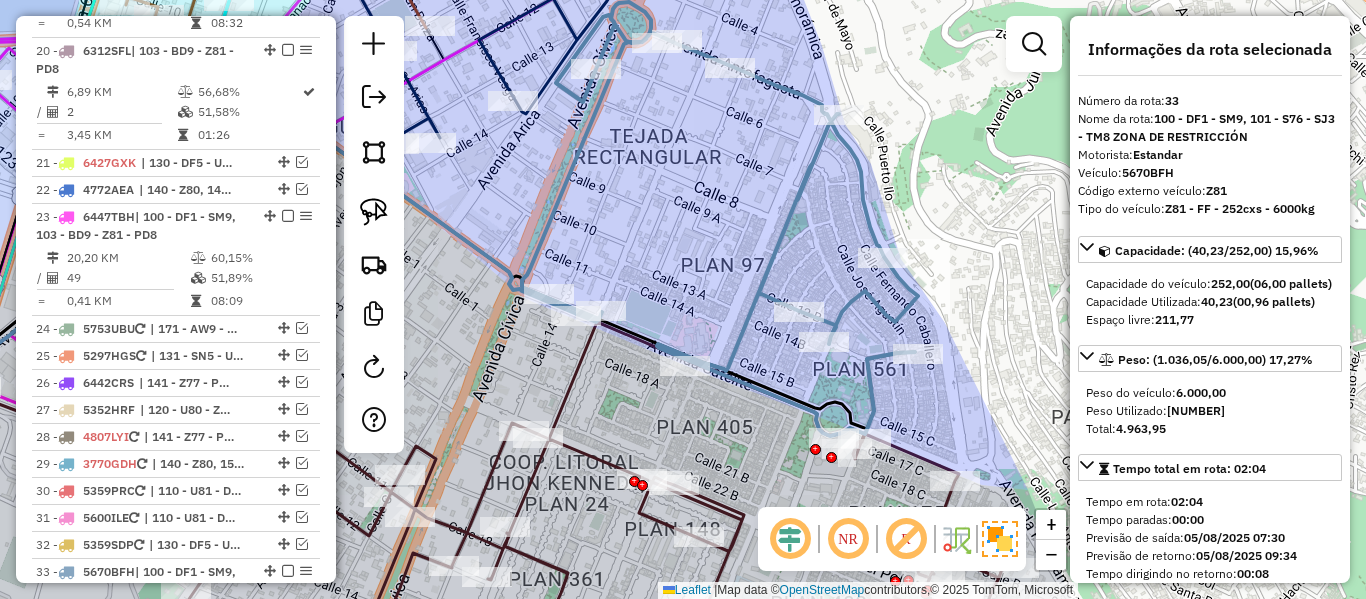 scroll, scrollTop: 2956, scrollLeft: 0, axis: vertical 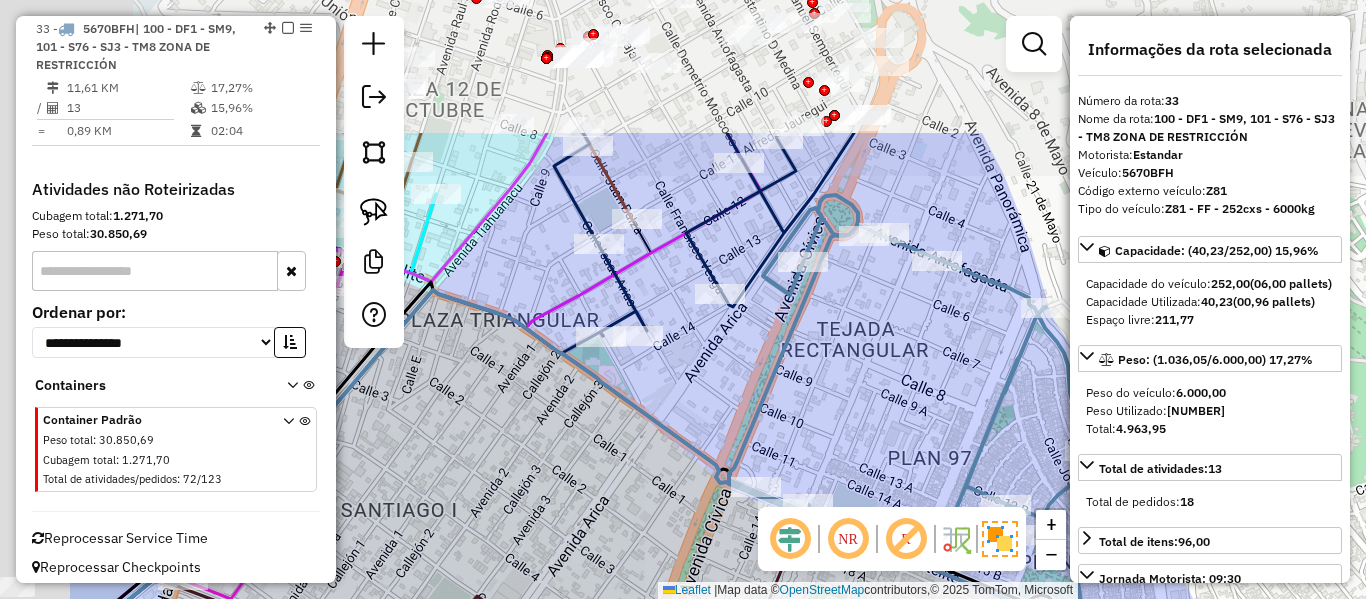 drag, startPoint x: 687, startPoint y: 228, endPoint x: 894, endPoint y: 421, distance: 283.0159 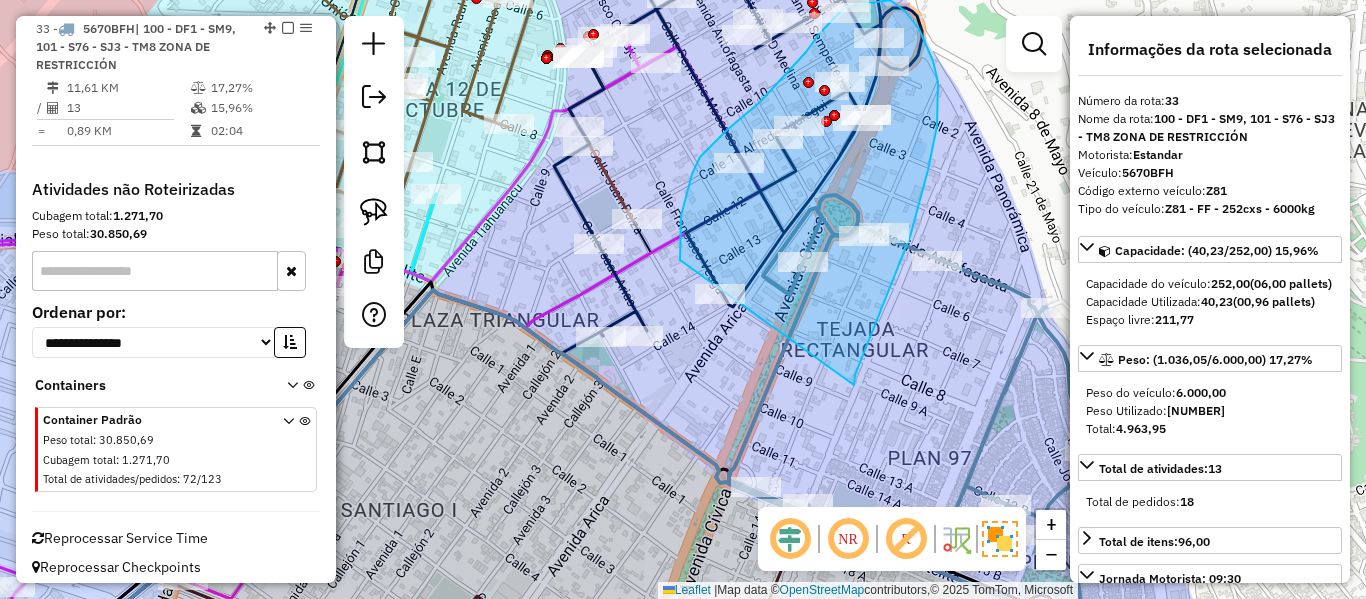 drag, startPoint x: 915, startPoint y: 218, endPoint x: 701, endPoint y: 352, distance: 252.49158 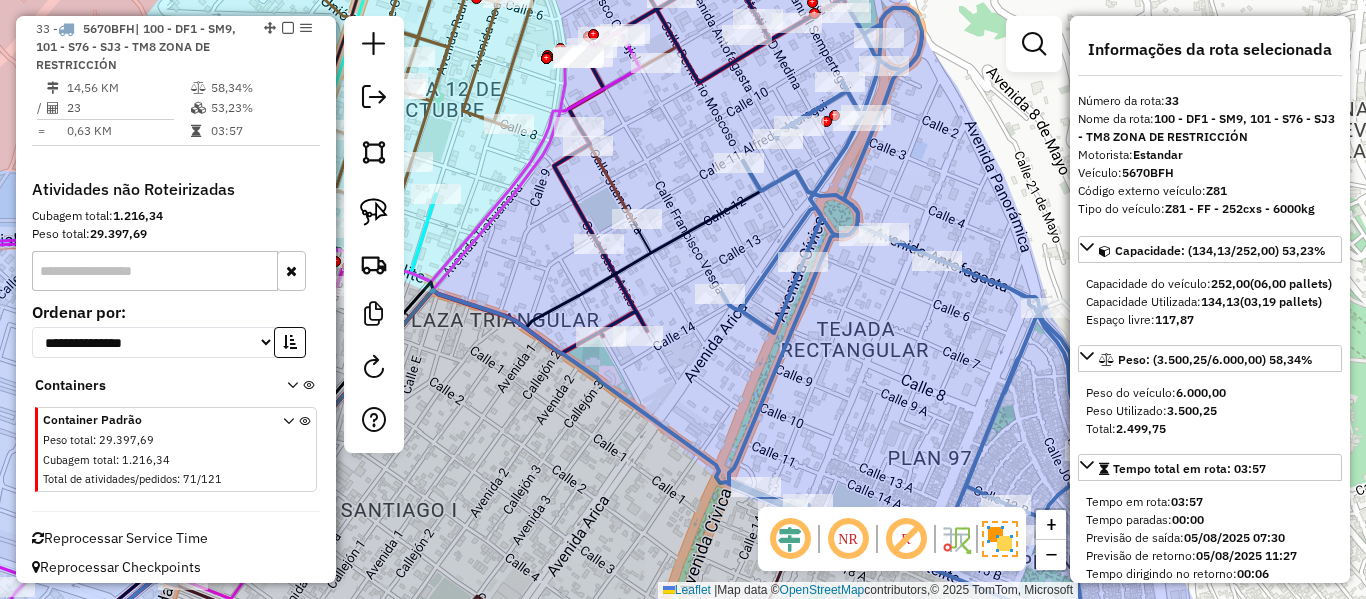 click 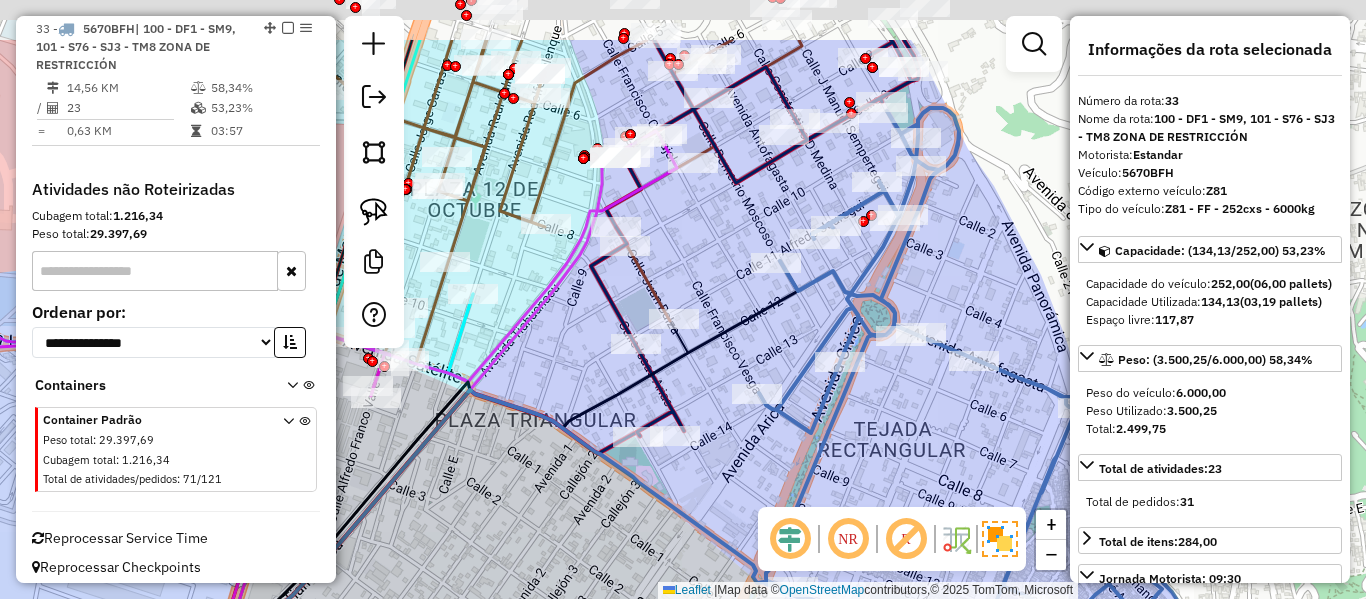 click on "Rota [NUMBER] - Placa [PLATE] [NUMBER] - [INITIAL] [BRAND] Janela de atendimento Grade de atendimento Capacidade Transportadoras Veículos Cliente Pedidos Rotas Selecione os dias de semana para filtrar as janelas de atendimento Seg Ter Qua Qui Sex Sáb Dom Informe o período da janela de atendimento: De: Até: Filtrar exatamente a janela do cliente Considerar janela de atendimento padrão Selecione os dias de semana para filtrar as grades de atendimento Seg Ter Qua Qui Sex Sáb Dom Considerar clientes sem dia de atendimento cadastrado Clientes fora do dia de atendimento selecionado Filtrar as atividades entre os valores definidos abaixo: Peso mínimo: Peso máximo: Cubagem mínima: Cubagem máxima: De: Até: Filtrar as atividades entre o tempo de atendimento definido abaixo: De: Até: Considerar capacidade total dos clientes não roteirizados Transportadora: Selecione um ou mais itens Tipo de veículo: Selecione um ou mais itens Veículo: Selecione um ou mais itens" 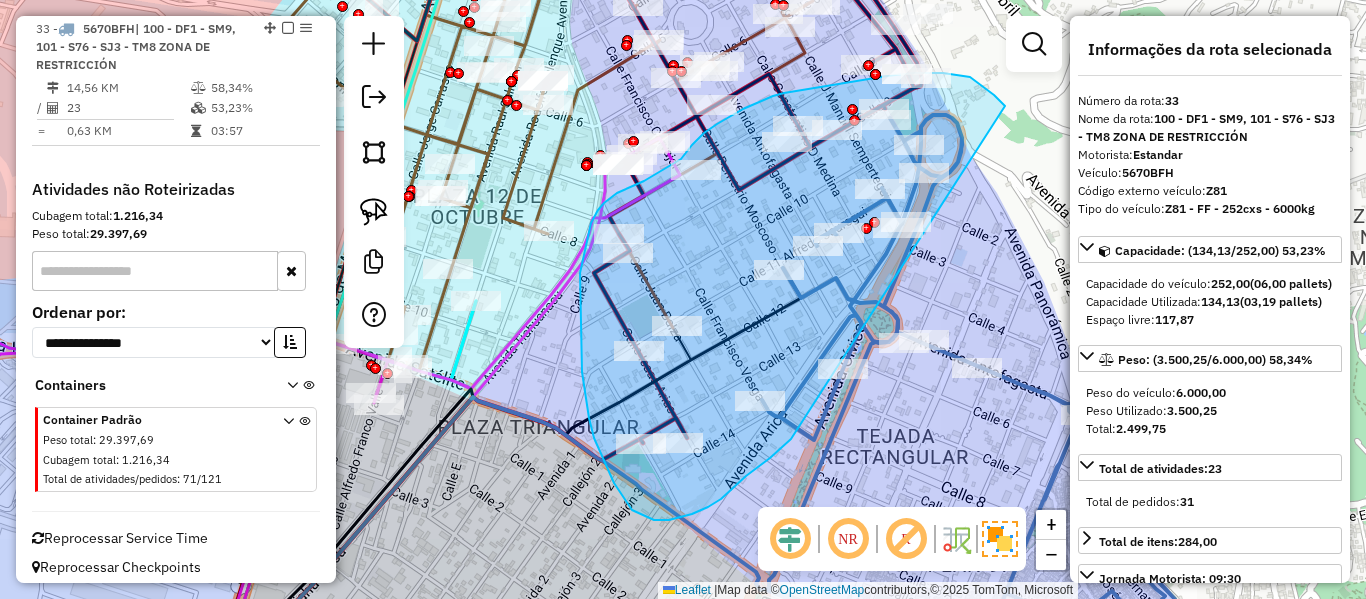 drag, startPoint x: 770, startPoint y: 458, endPoint x: 1024, endPoint y: 142, distance: 405.42816 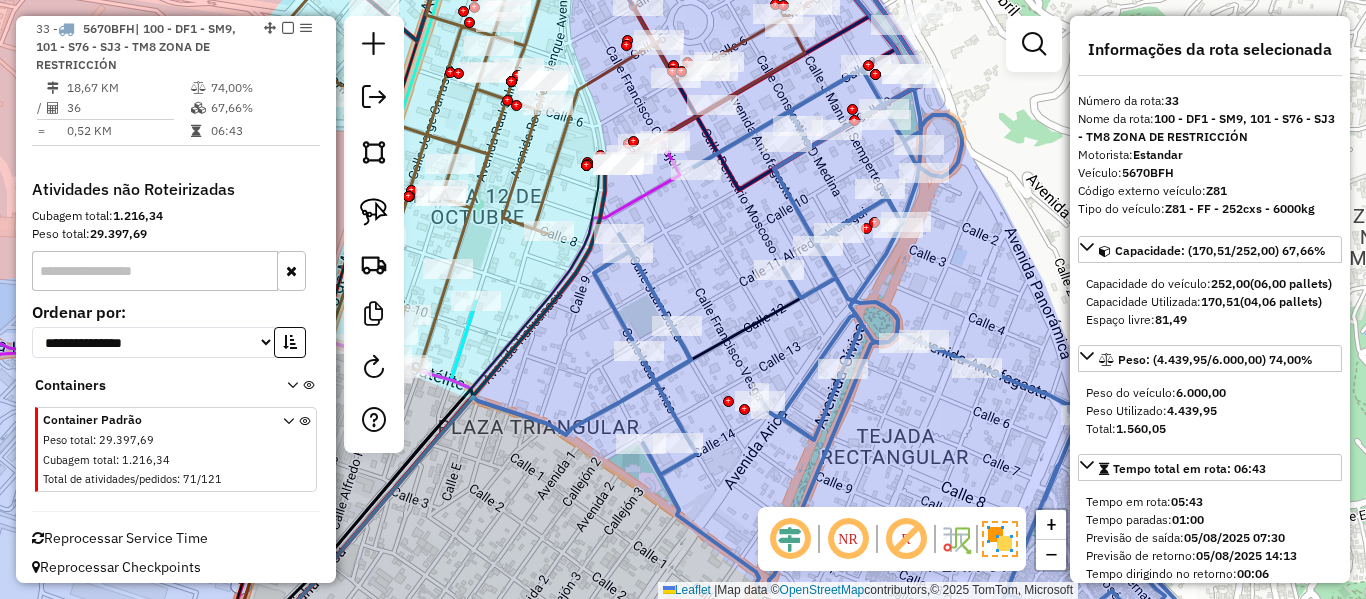 click 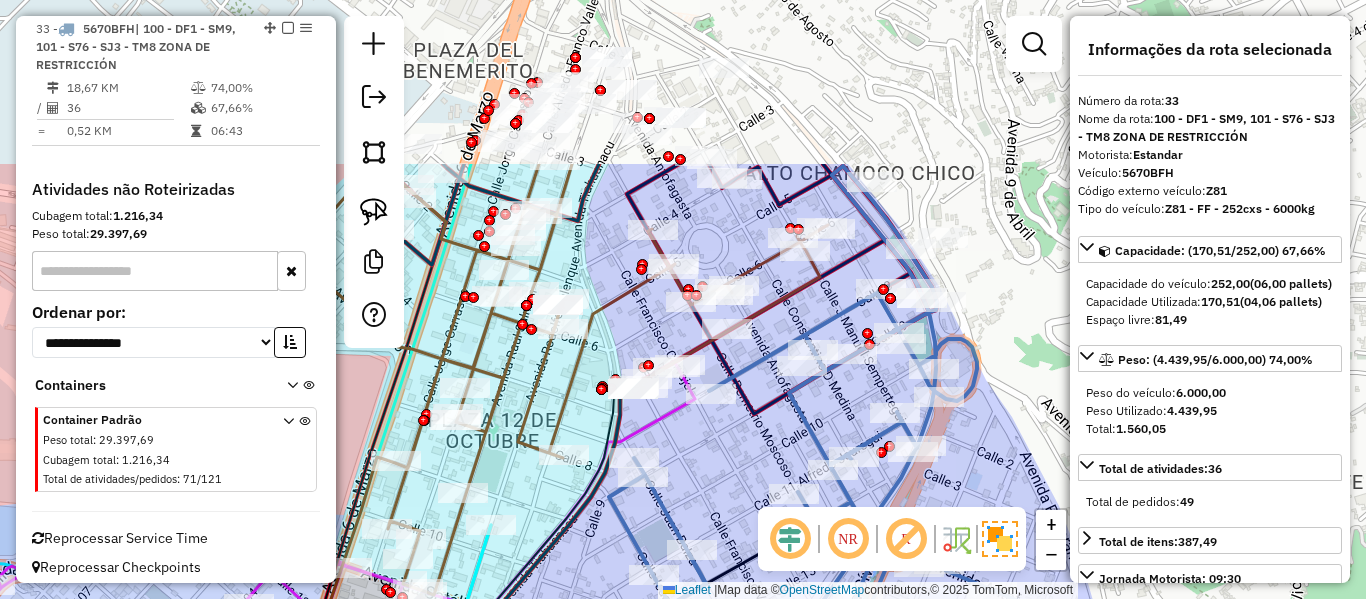 drag, startPoint x: 965, startPoint y: 280, endPoint x: 980, endPoint y: 504, distance: 224.50166 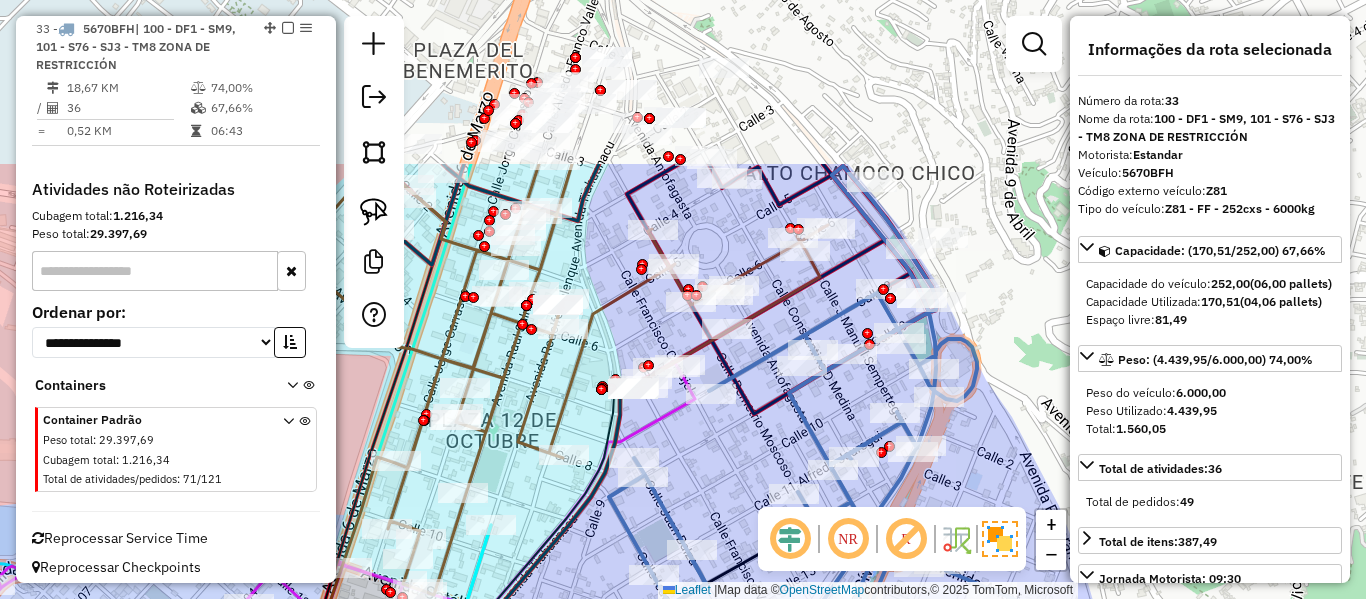 click on "Janela de atendimento Grade de atendimento Capacidade Transportadoras Veículos Cliente Pedidos  Rotas Selecione os dias de semana para filtrar as janelas de atendimento  Seg   Ter   Qua   Qui   Sex   Sáb   Dom  Informe o período da janela de atendimento: De: Até:  Filtrar exatamente a janela do cliente  Considerar janela de atendimento padrão  Selecione os dias de semana para filtrar as grades de atendimento  Seg   Ter   Qua   Qui   Sex   Sáb   Dom   Considerar clientes sem dia de atendimento cadastrado  Clientes fora do dia de atendimento selecionado Filtrar as atividades entre os valores definidos abaixo:  Peso mínimo:   Peso máximo:   Cubagem mínima:   Cubagem máxima:   De:   Até:  Filtrar as atividades entre o tempo de atendimento definido abaixo:  De:   Até:   Considerar capacidade total dos clientes não roteirizados Transportadora: Selecione um ou mais itens Tipo de veículo: Selecione um ou mais itens Veículo: Selecione um ou mais itens Motorista: Selecione um ou mais itens Nome: Rótulo:" 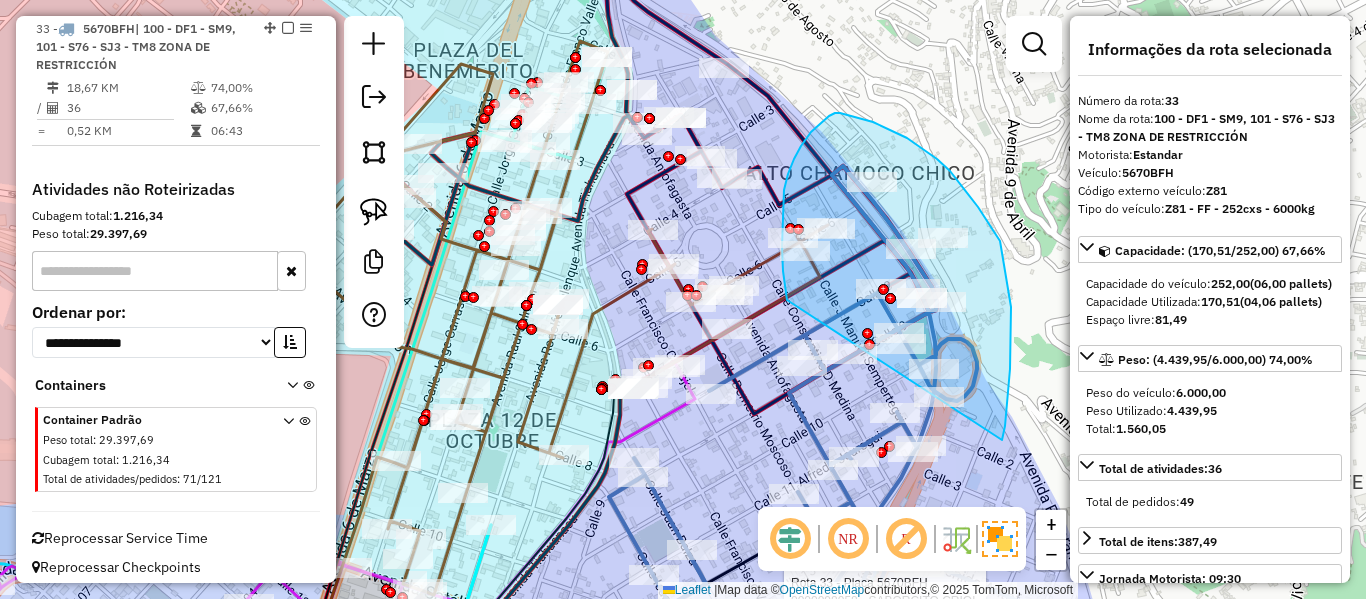 drag, startPoint x: 1002, startPoint y: 440, endPoint x: 792, endPoint y: 302, distance: 251.2847 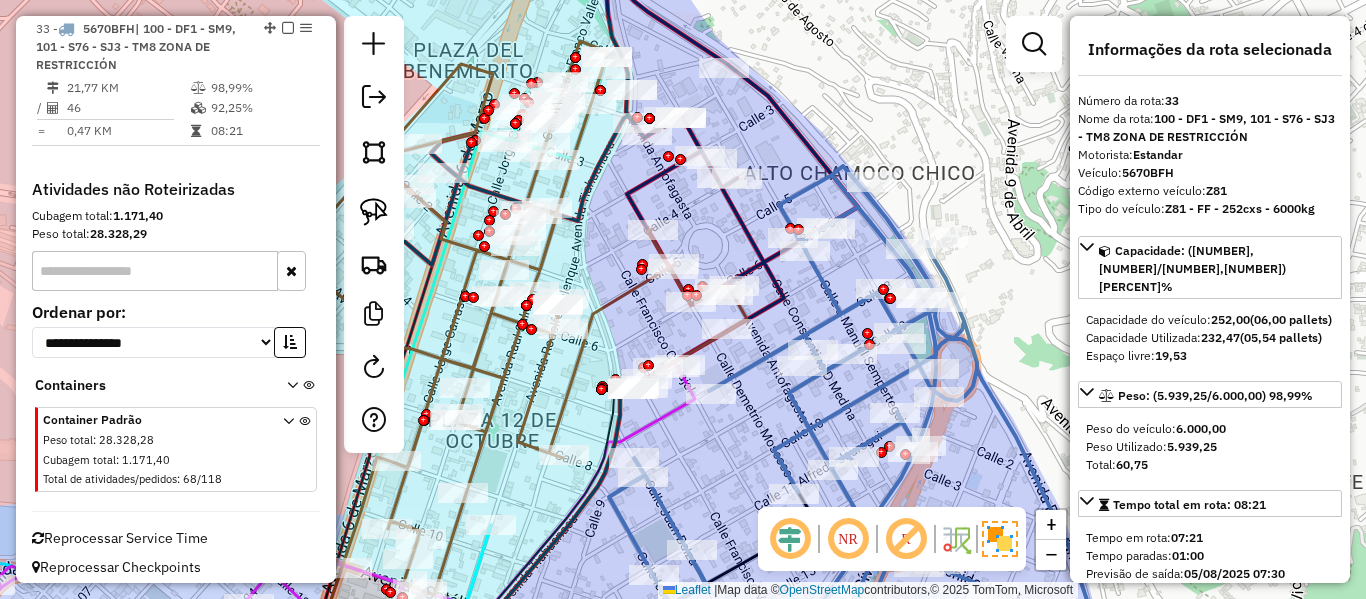 click 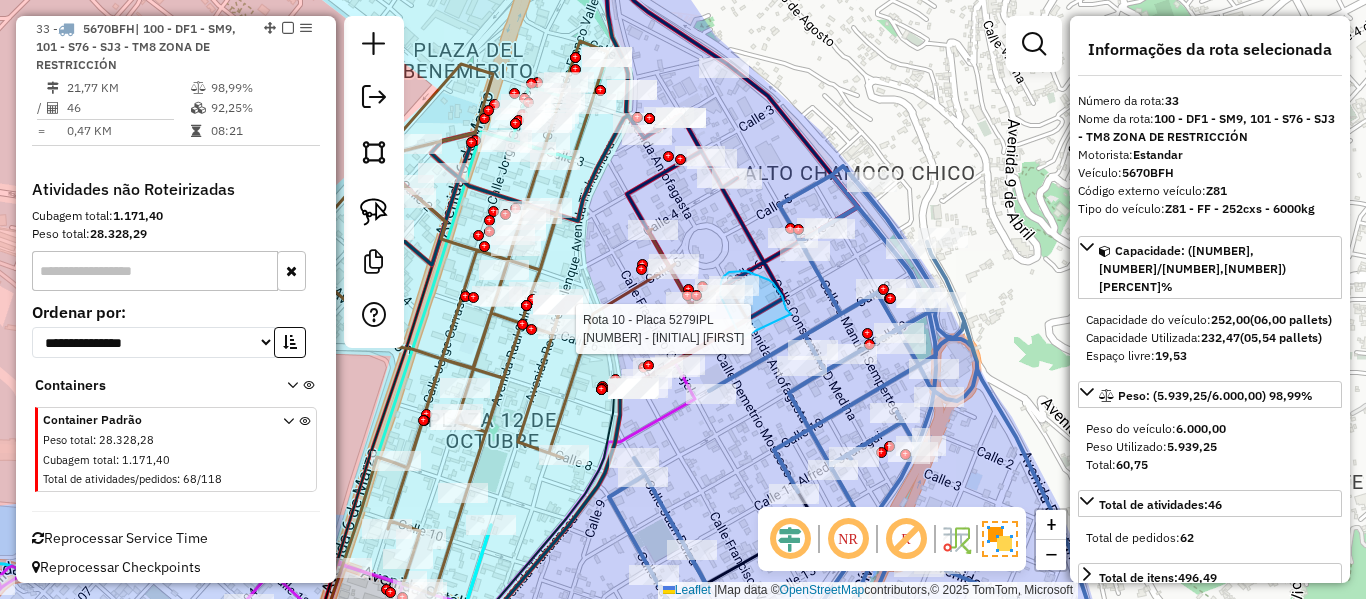 drag, startPoint x: 791, startPoint y: 314, endPoint x: 738, endPoint y: 339, distance: 58.60034 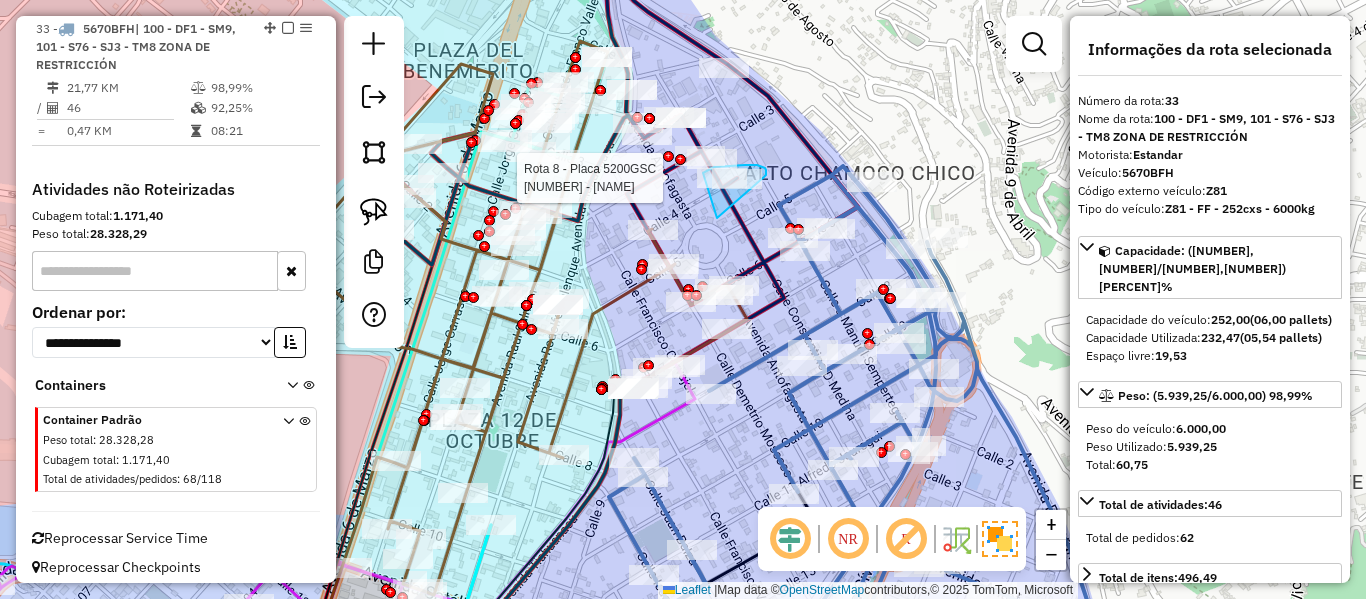 drag, startPoint x: 766, startPoint y: 173, endPoint x: 684, endPoint y: 187, distance: 83.18654 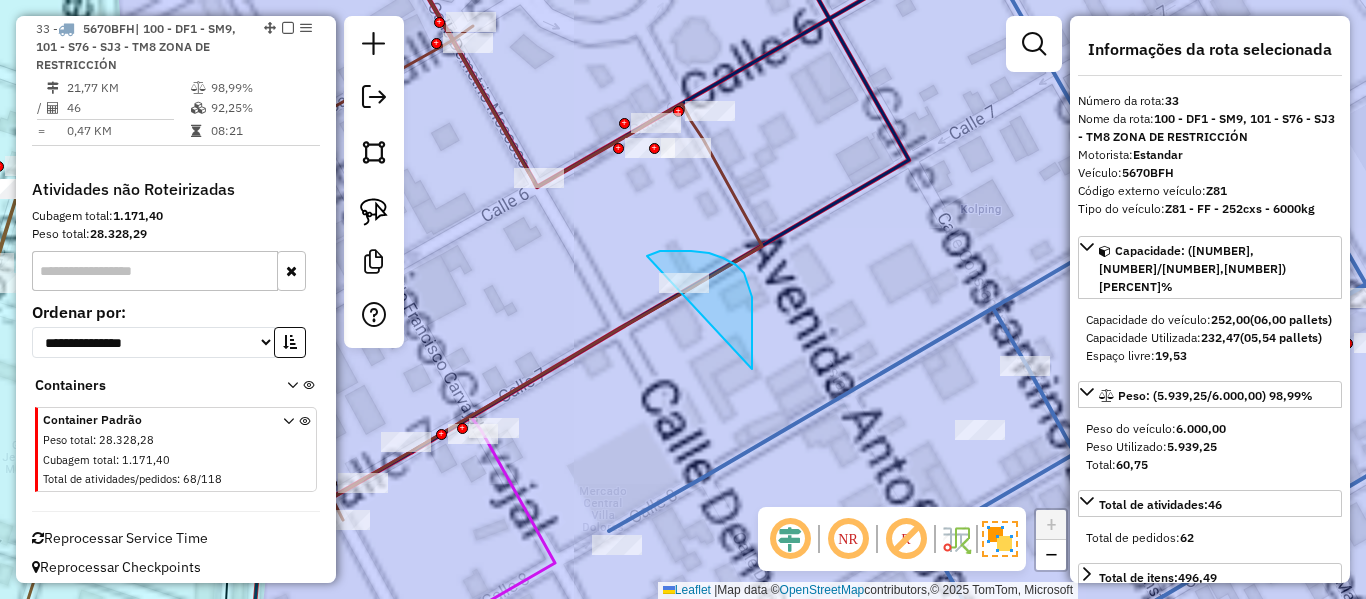drag, startPoint x: 752, startPoint y: 369, endPoint x: 665, endPoint y: 344, distance: 90.52071 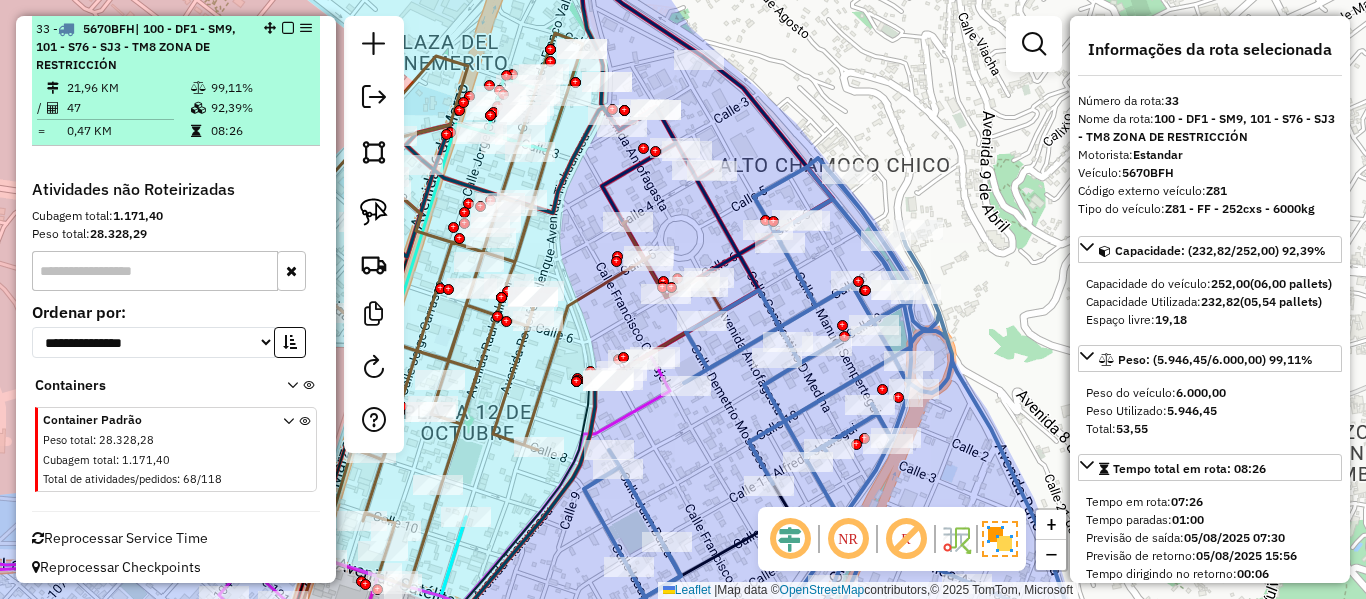 click at bounding box center (288, 28) 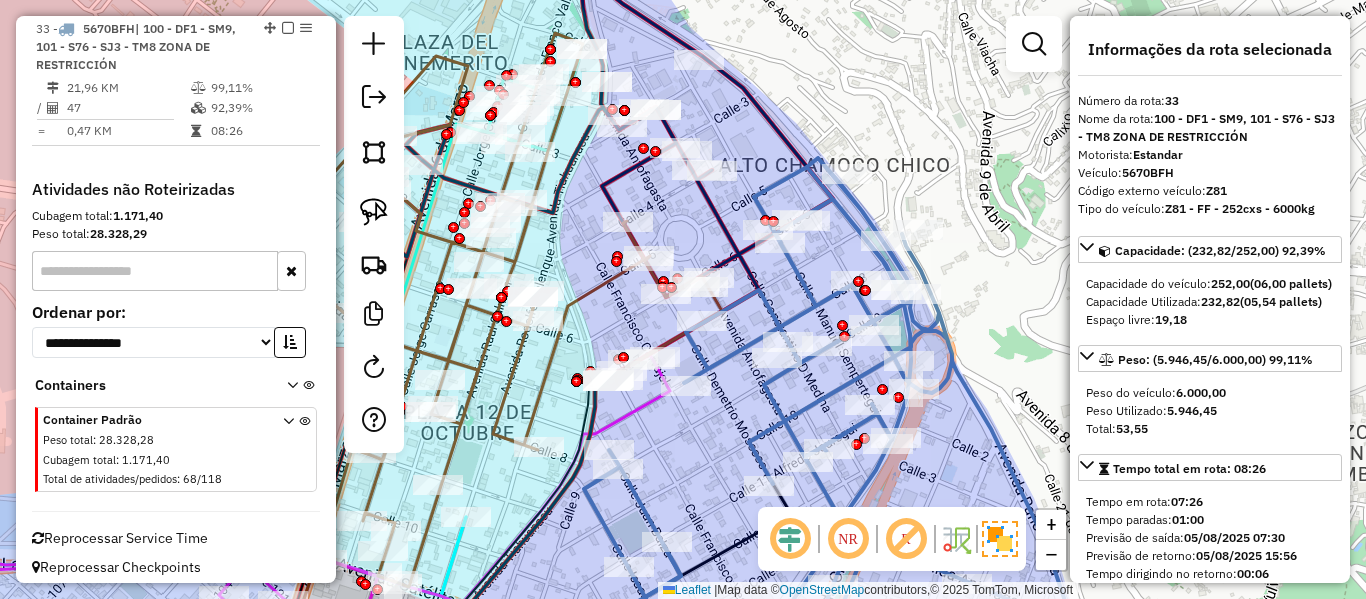 scroll, scrollTop: 2864, scrollLeft: 0, axis: vertical 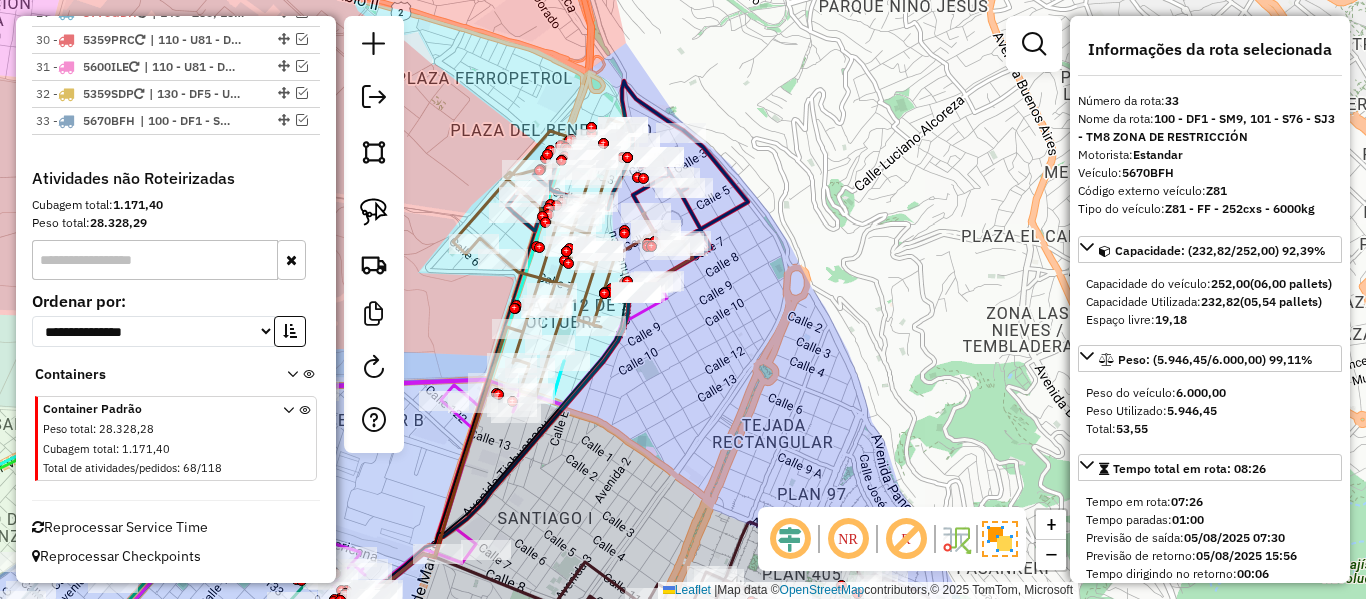 click on "Janela de atendimento Grade de atendimento Capacidade Transportadoras Veículos Cliente Pedidos  Rotas Selecione os dias de semana para filtrar as janelas de atendimento  Seg   Ter   Qua   Qui   Sex   Sáb   Dom  Informe o período da janela de atendimento: De: Até:  Filtrar exatamente a janela do cliente  Considerar janela de atendimento padrão  Selecione os dias de semana para filtrar as grades de atendimento  Seg   Ter   Qua   Qui   Sex   Sáb   Dom   Considerar clientes sem dia de atendimento cadastrado  Clientes fora do dia de atendimento selecionado Filtrar as atividades entre os valores definidos abaixo:  Peso mínimo:   Peso máximo:   Cubagem mínima:   Cubagem máxima:   De:   Até:  Filtrar as atividades entre o tempo de atendimento definido abaixo:  De:   Até:   Considerar capacidade total dos clientes não roteirizados Transportadora: Selecione um ou mais itens Tipo de veículo: Selecione um ou mais itens Veículo: Selecione um ou mais itens Motorista: Selecione um ou mais itens Nome: Rótulo:" 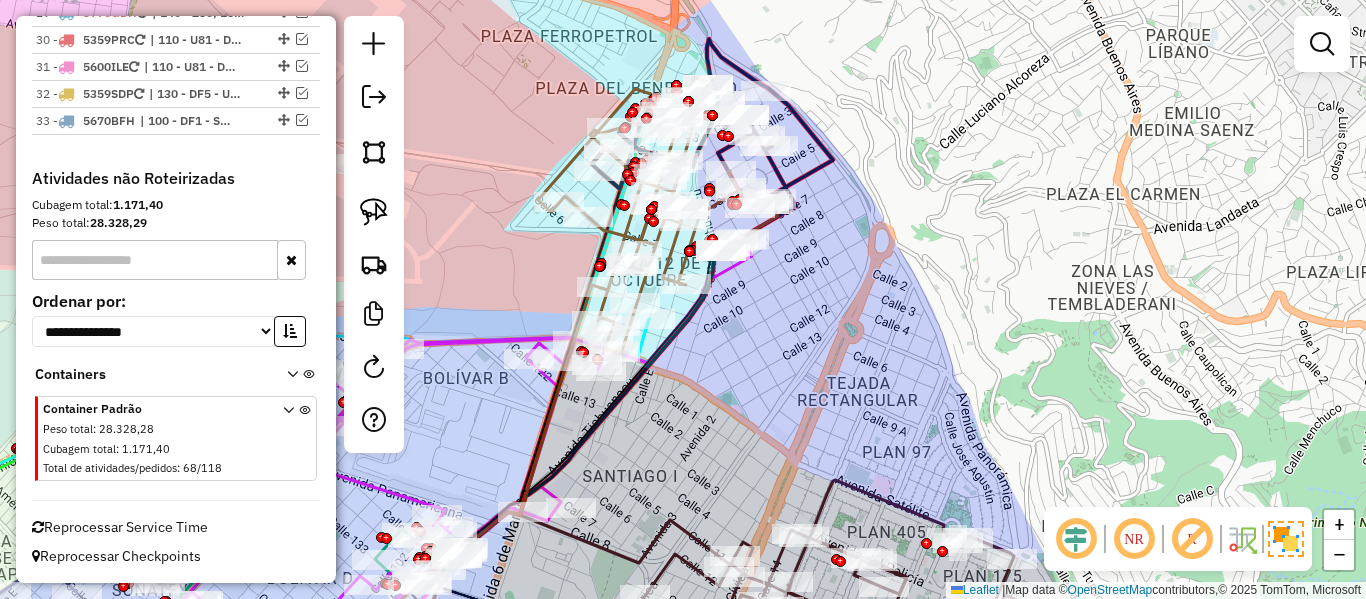 drag, startPoint x: 831, startPoint y: 273, endPoint x: 833, endPoint y: 247, distance: 26.076809 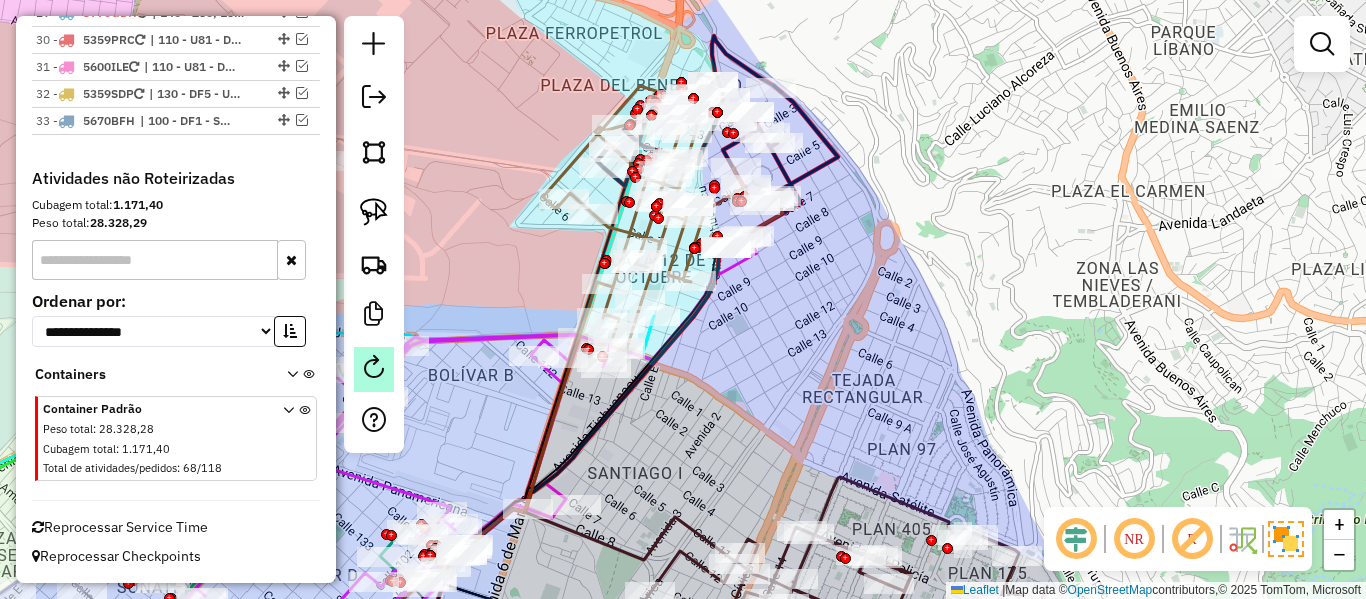 click 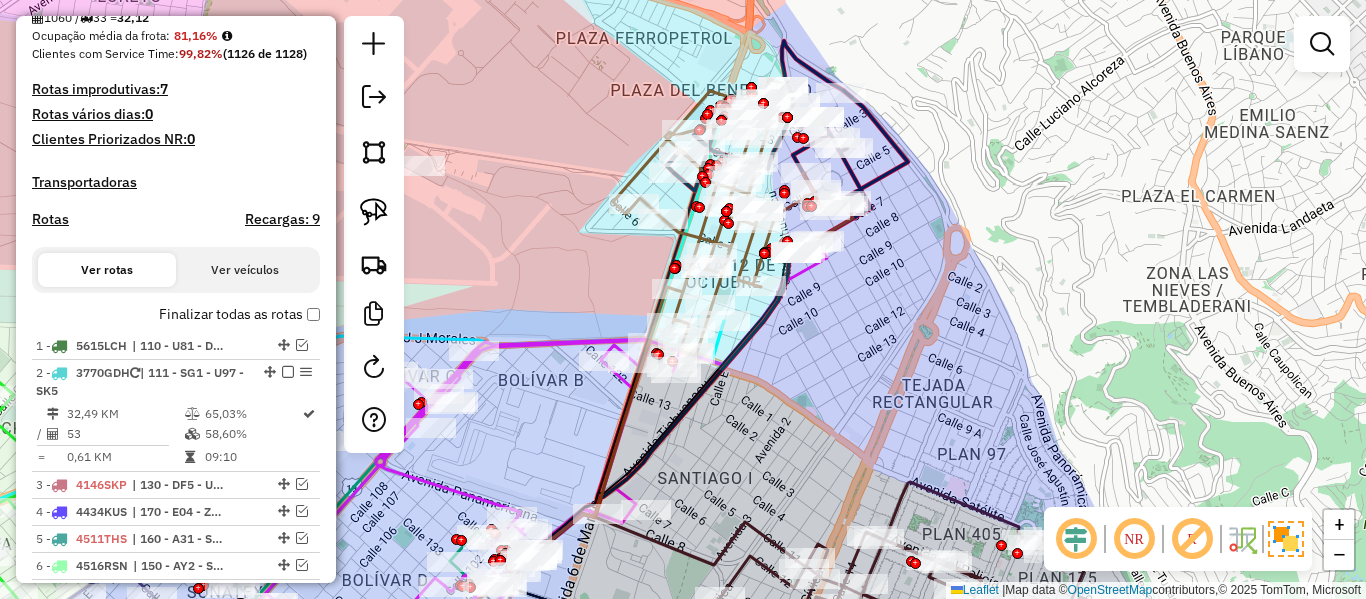 scroll, scrollTop: 0, scrollLeft: 0, axis: both 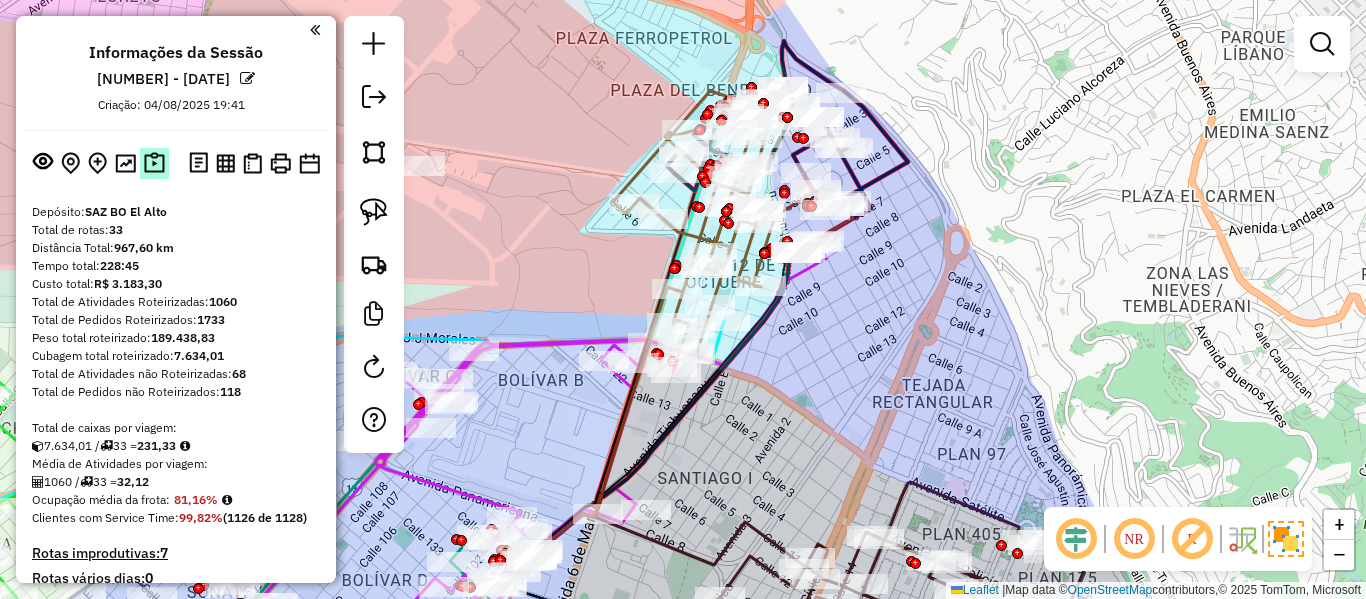 click at bounding box center (154, 163) 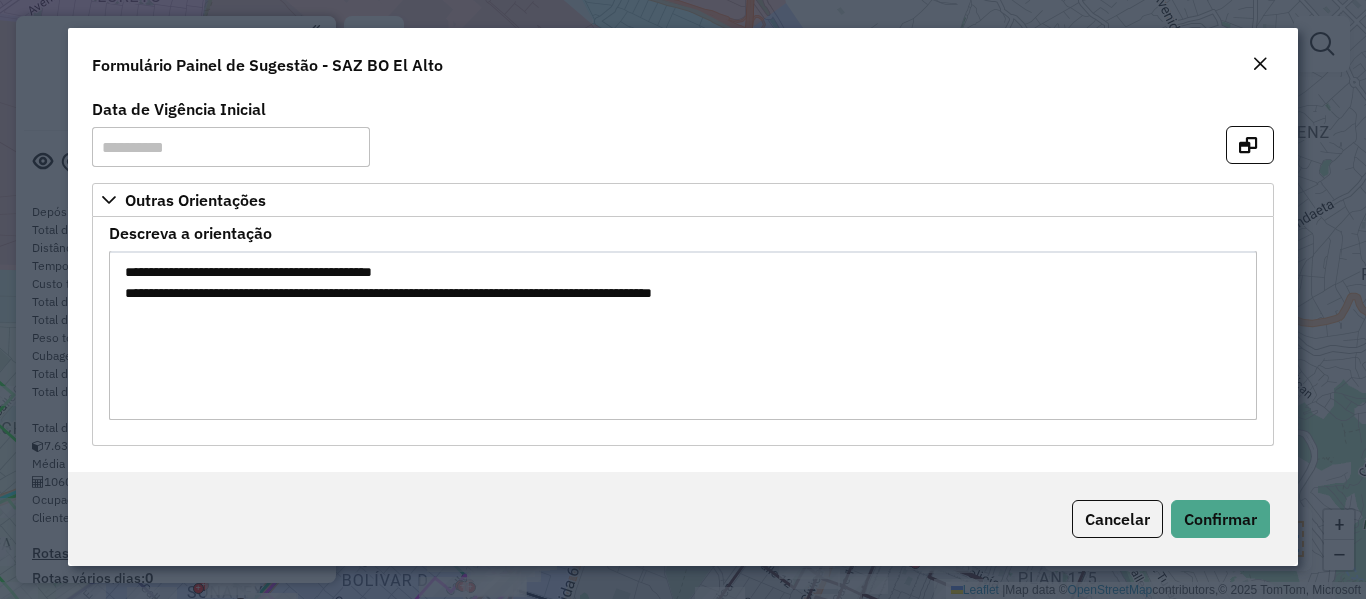 click 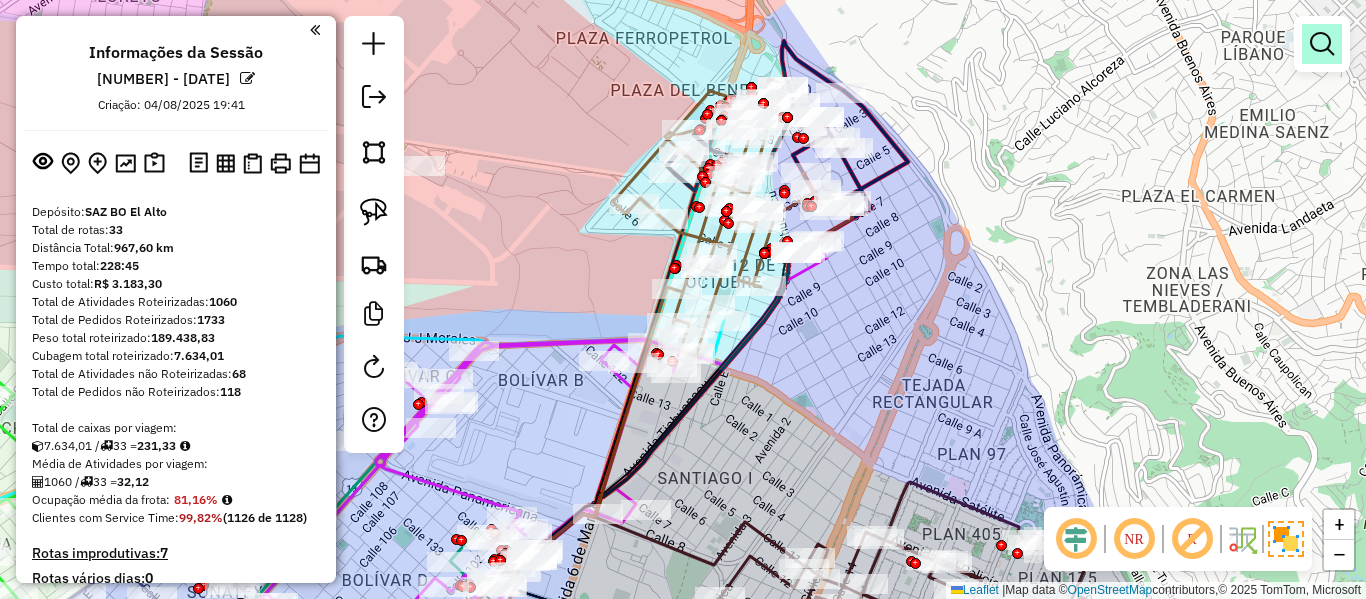 click at bounding box center (1322, 44) 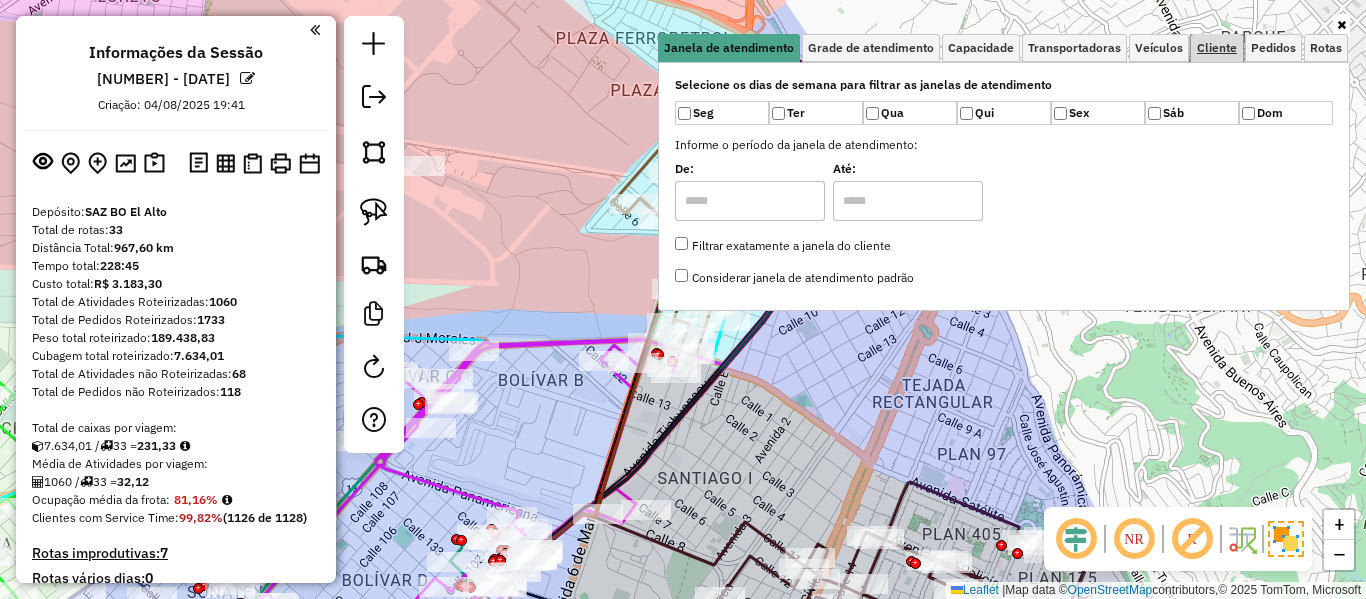 click on "Cliente" at bounding box center [1217, 48] 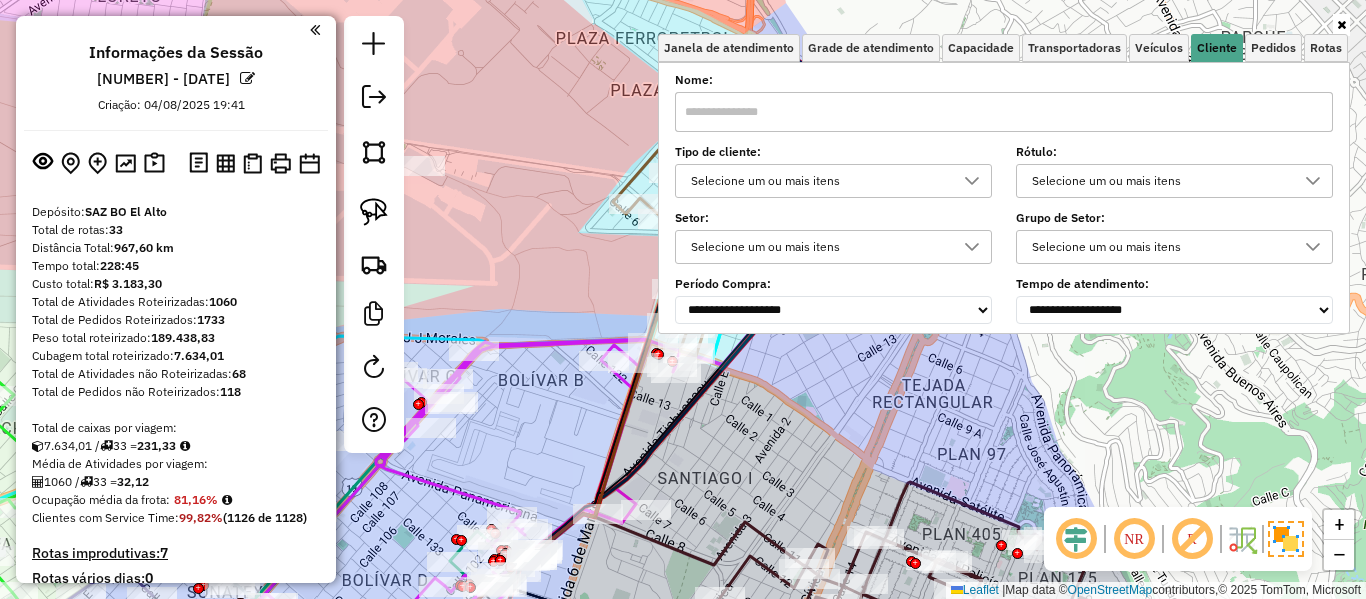 click on "Selecione um ou mais itens" at bounding box center (818, 181) 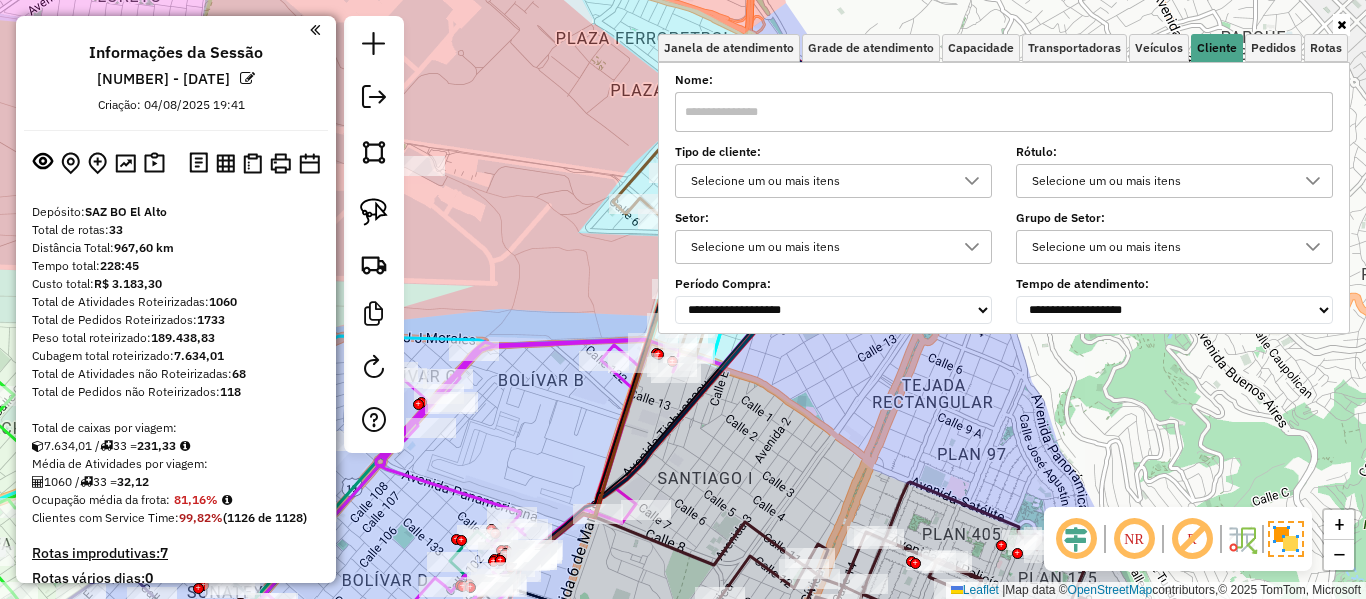 scroll, scrollTop: 12, scrollLeft: 69, axis: both 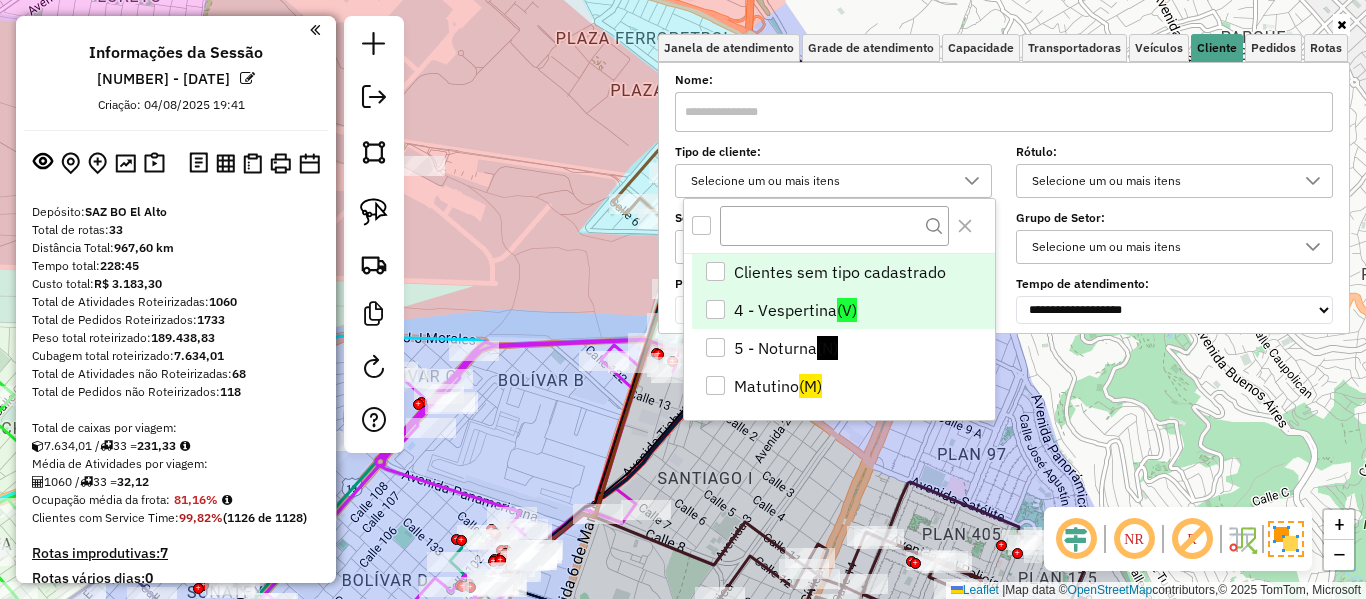 click on "4 - Vespertina  (V)" at bounding box center [843, 310] 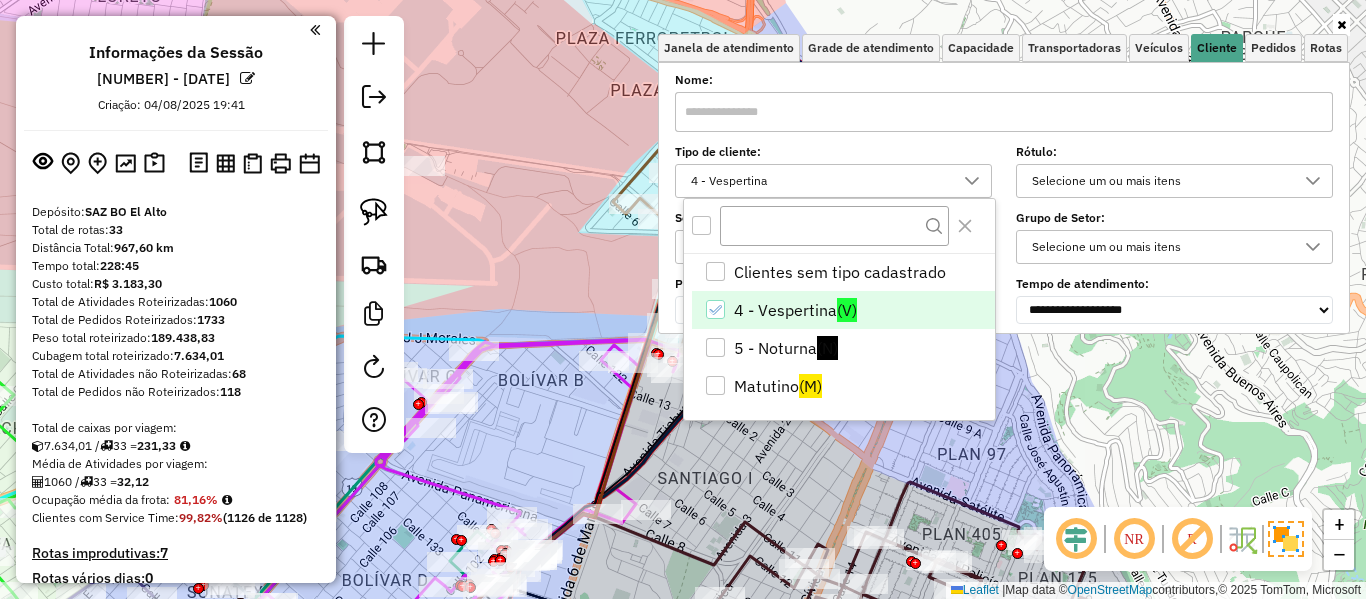 click on "Janela de atendimento Grade de atendimento Capacidade Transportadoras Veículos Cliente Pedidos  Rotas Selecione os dias de semana para filtrar as janelas de atendimento  Seg   Ter   Qua   Qui   Sex   Sáb   Dom  Informe o período da janela de atendimento: De: Até:  Filtrar exatamente a janela do cliente  Considerar janela de atendimento padrão  Selecione os dias de semana para filtrar as grades de atendimento  Seg   Ter   Qua   Qui   Sex   Sáb   Dom   Considerar clientes sem dia de atendimento cadastrado  Clientes fora do dia de atendimento selecionado Filtrar as atividades entre os valores definidos abaixo:  Peso mínimo:   Peso máximo:   Cubagem mínima:   Cubagem máxima:   De:   Até:  Filtrar as atividades entre o tempo de atendimento definido abaixo:  De:   Até:   Considerar capacidade total dos clientes não roteirizados Transportadora: Selecione um ou mais itens Tipo de veículo: Selecione um ou mais itens Veículo: Selecione um ou mais itens Motorista: Selecione um ou mais itens Nome: Rótulo:" 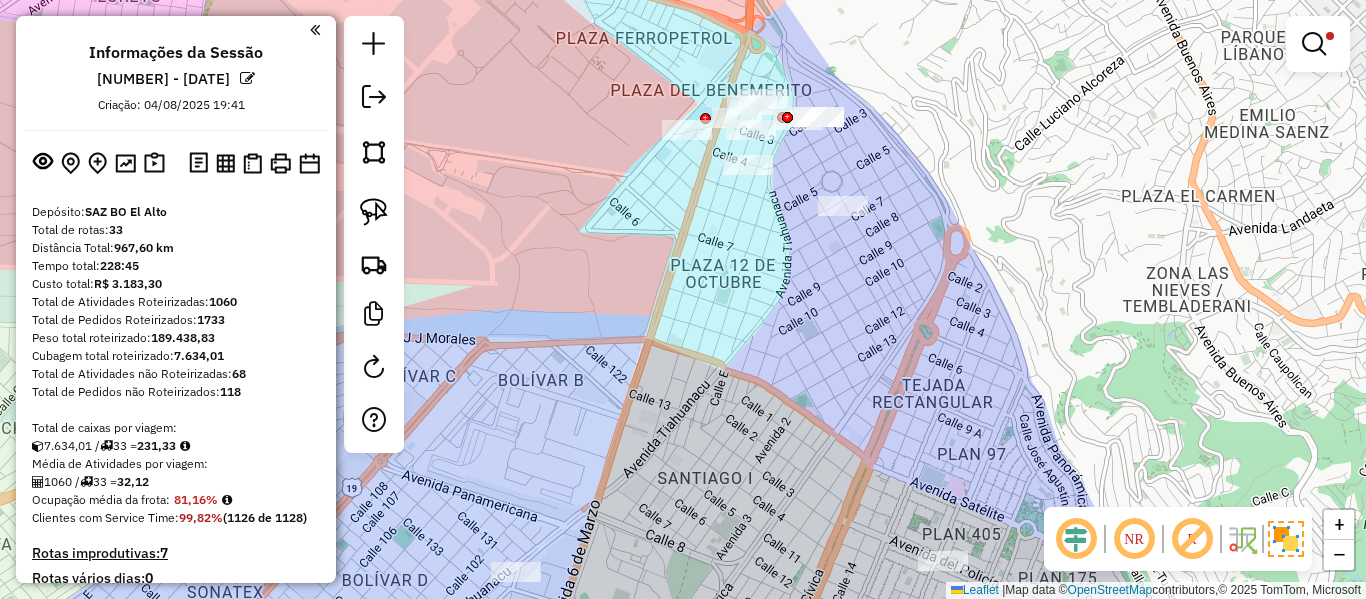 drag, startPoint x: 698, startPoint y: 237, endPoint x: 746, endPoint y: 187, distance: 69.31089 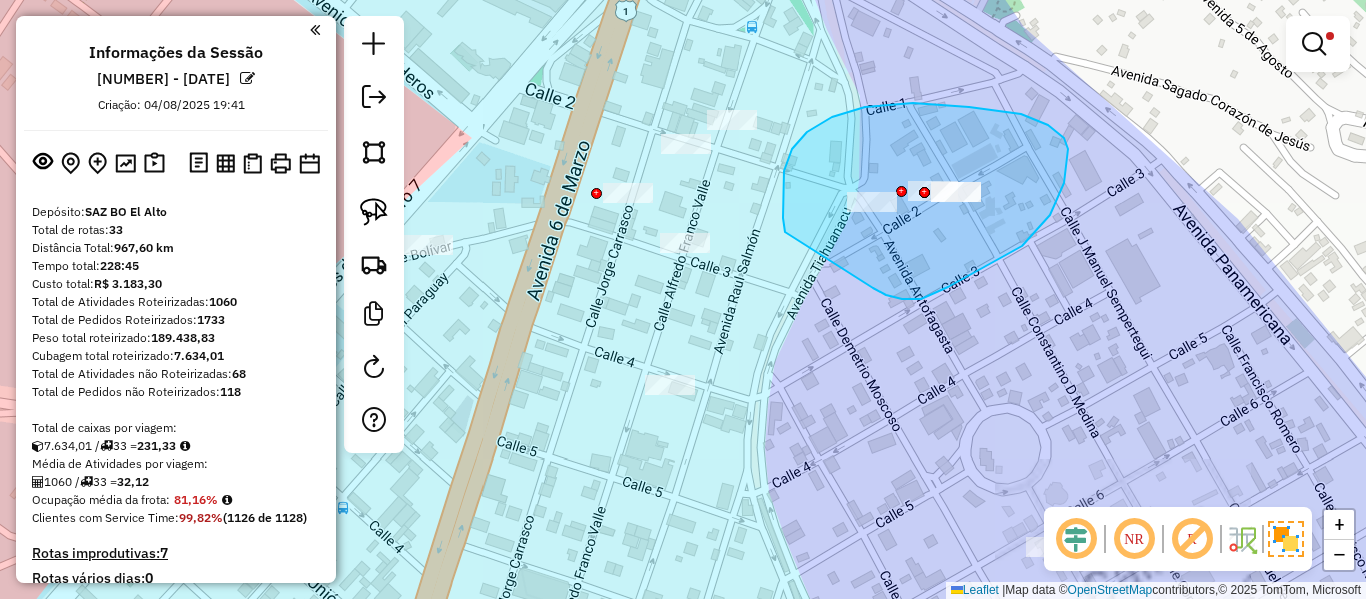 drag, startPoint x: 921, startPoint y: 299, endPoint x: 793, endPoint y: 257, distance: 134.71451 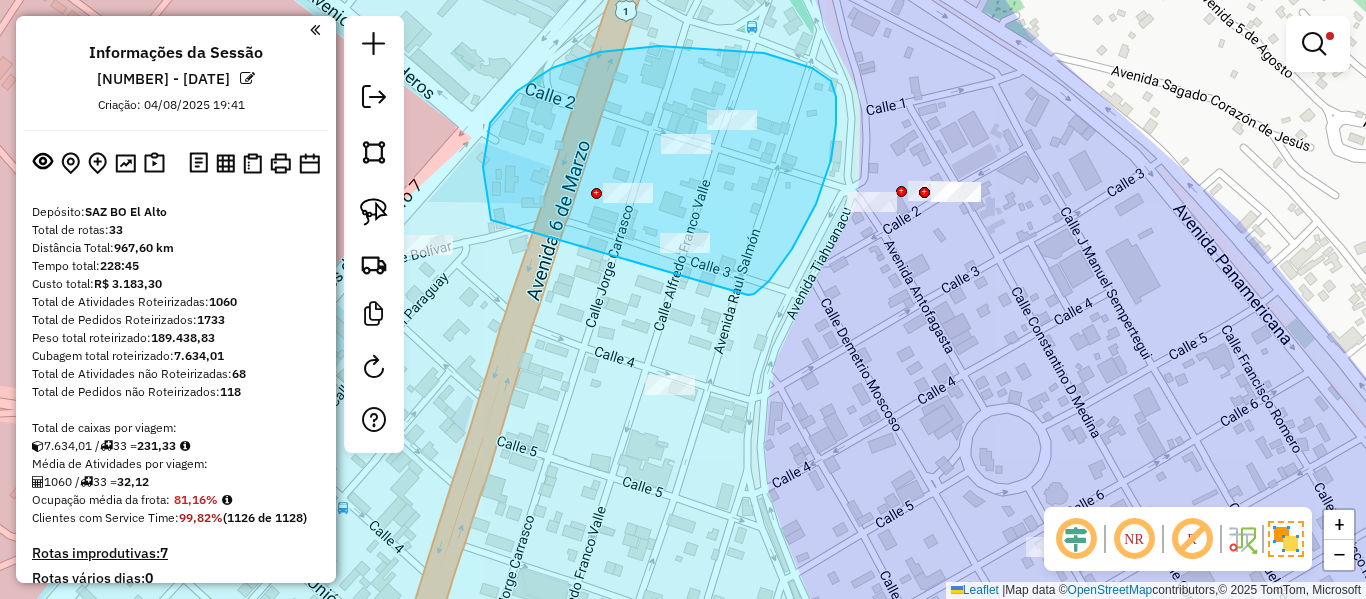 drag, startPoint x: 769, startPoint y: 281, endPoint x: 595, endPoint y: 367, distance: 194.09276 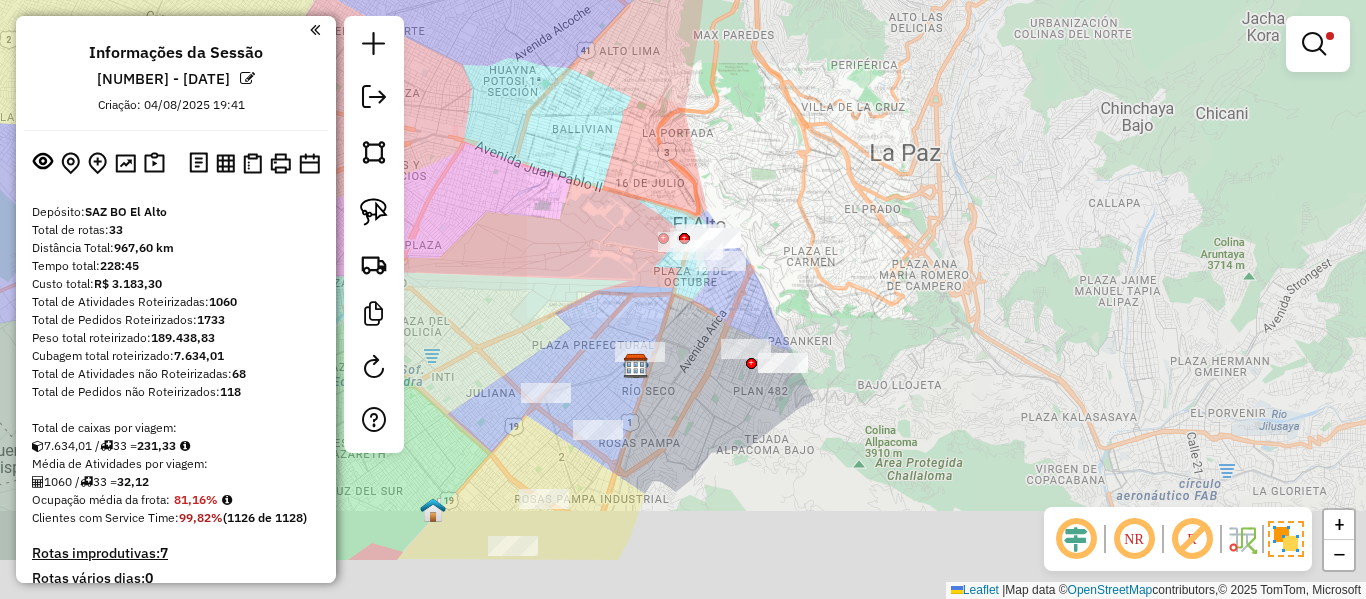 drag, startPoint x: 854, startPoint y: 434, endPoint x: 893, endPoint y: 341, distance: 100.84642 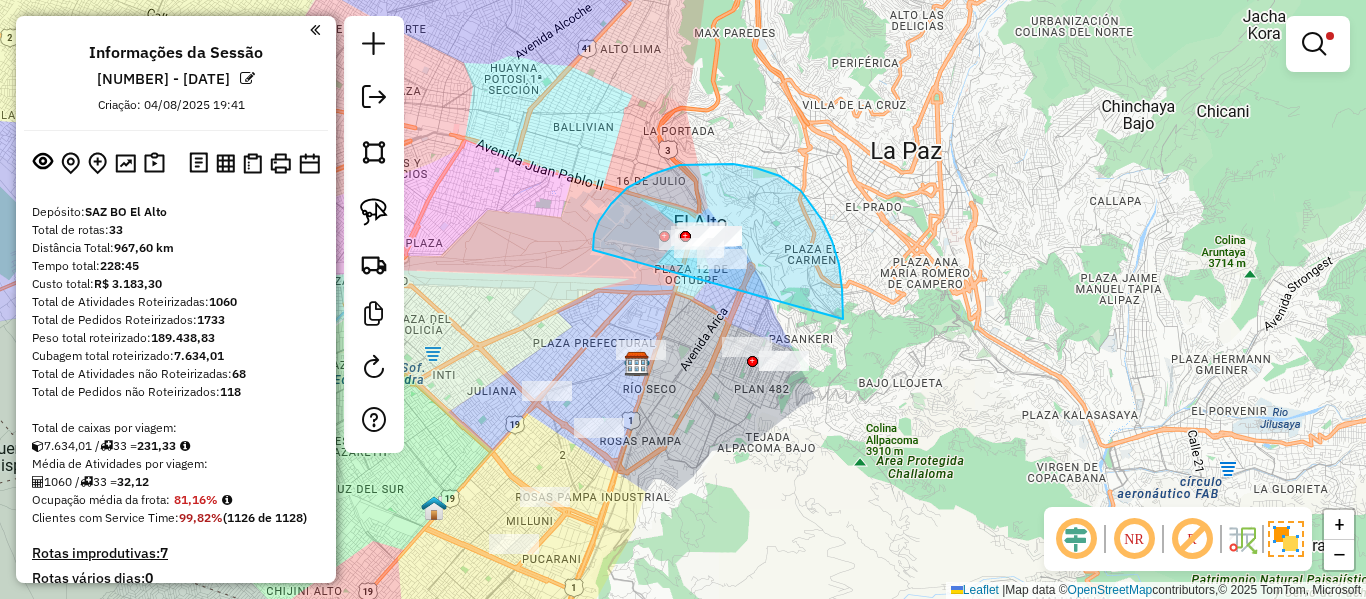 drag, startPoint x: 842, startPoint y: 310, endPoint x: 594, endPoint y: 259, distance: 253.18965 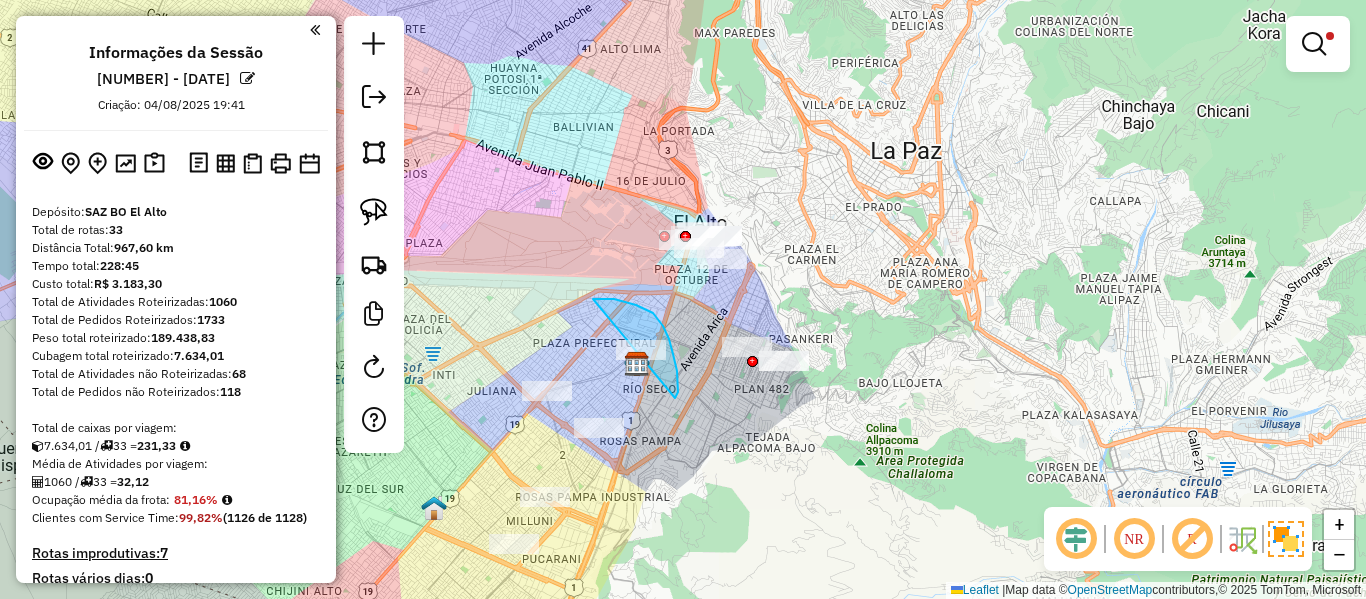 drag, startPoint x: 675, startPoint y: 398, endPoint x: 582, endPoint y: 348, distance: 105.58882 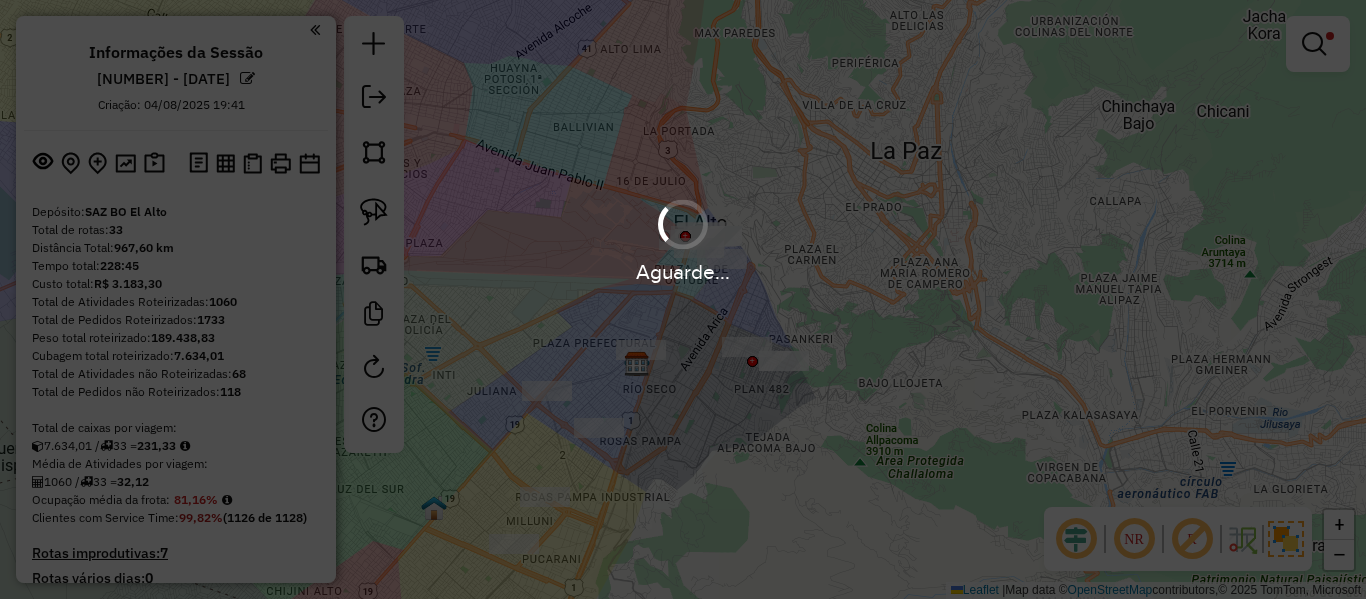 click on "Aguarde..." at bounding box center (683, 299) 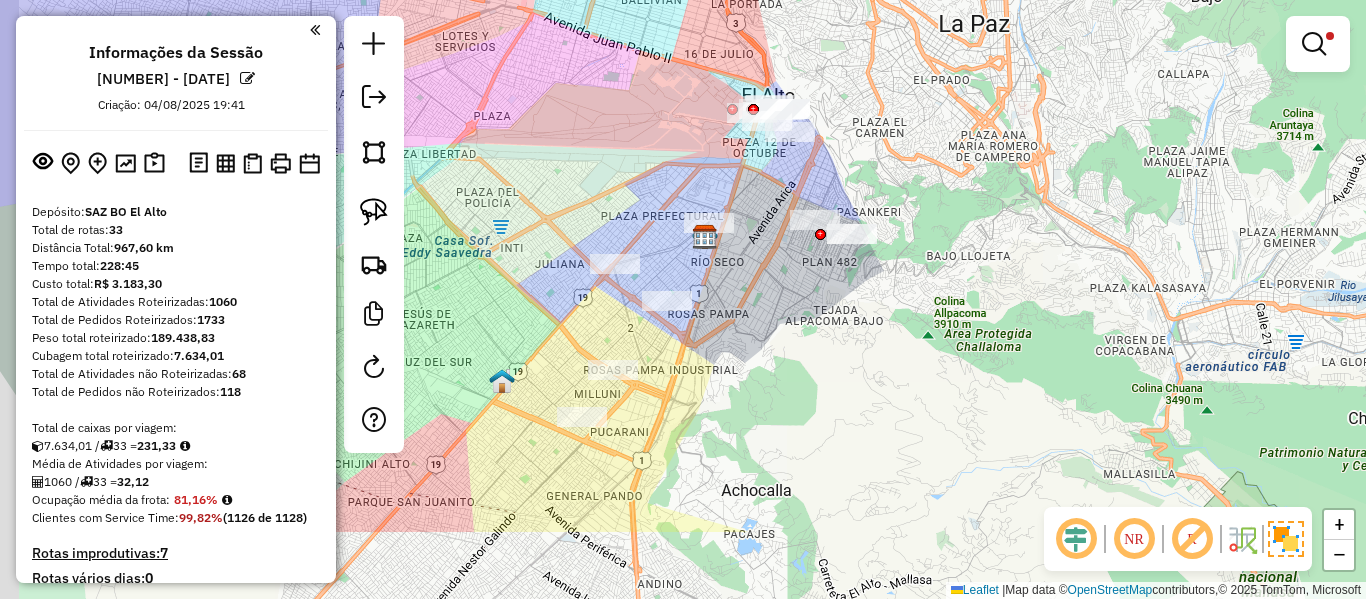 drag, startPoint x: 665, startPoint y: 470, endPoint x: 779, endPoint y: 216, distance: 278.40976 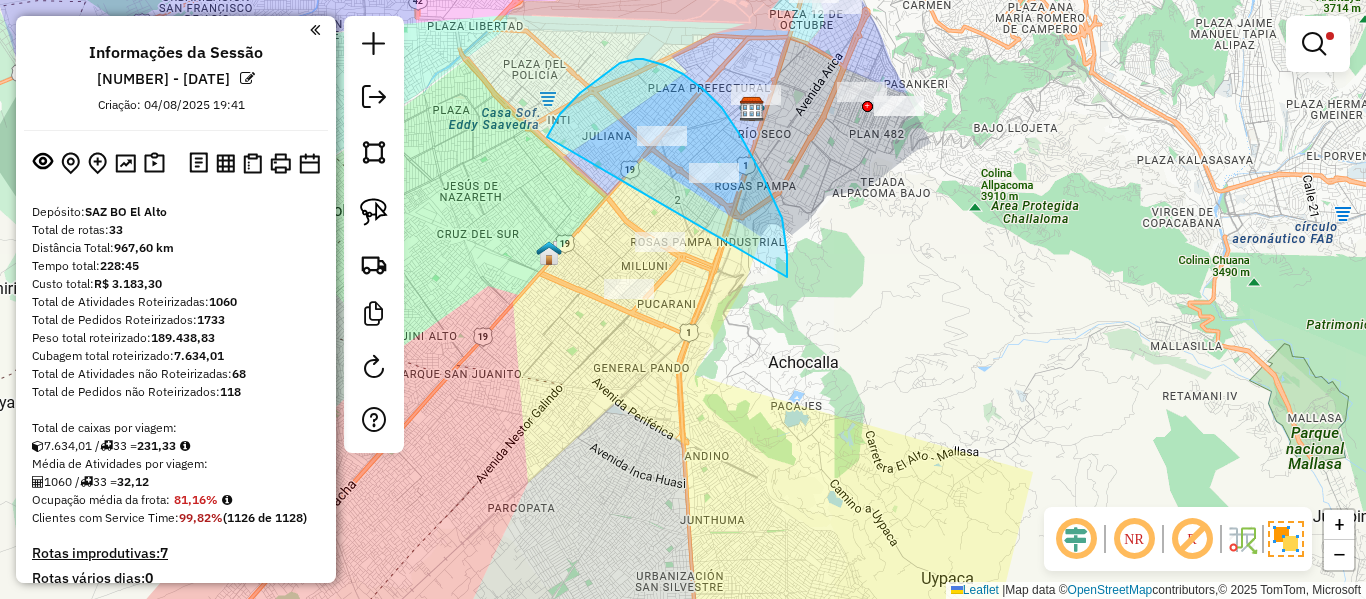 drag, startPoint x: 787, startPoint y: 254, endPoint x: 598, endPoint y: 431, distance: 258.94016 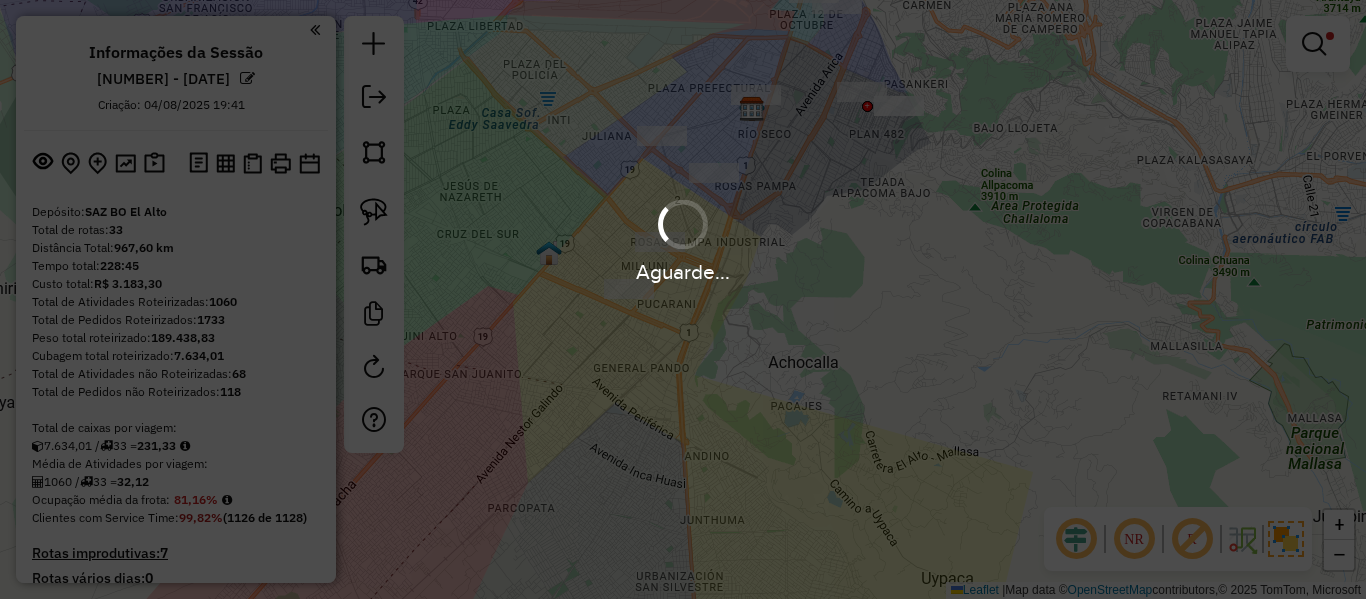 click on "Aguarde..." at bounding box center (683, 299) 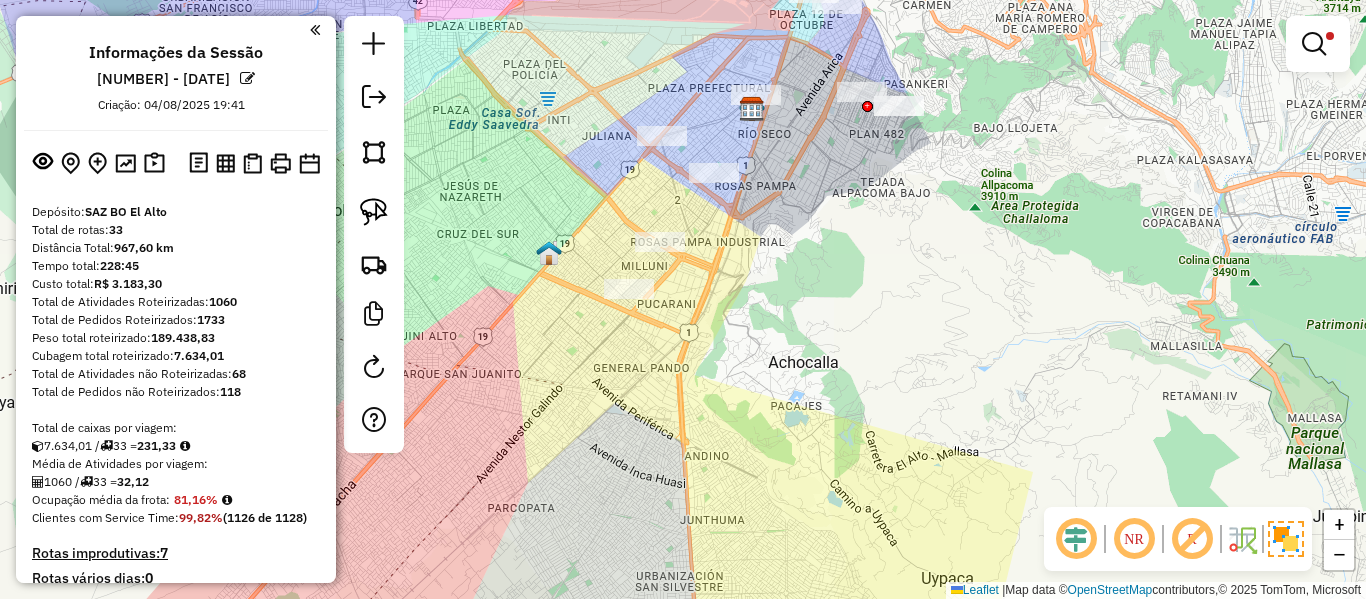 drag, startPoint x: 858, startPoint y: 282, endPoint x: 872, endPoint y: 470, distance: 188.52055 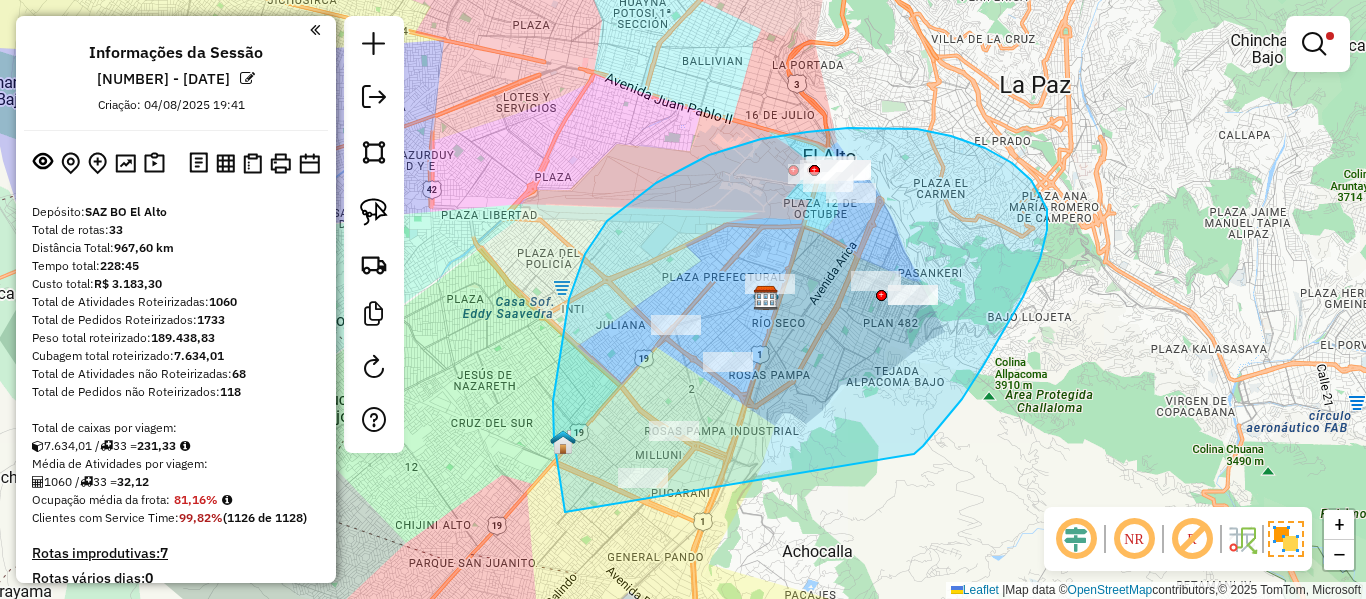 drag, startPoint x: 962, startPoint y: 399, endPoint x: 623, endPoint y: 505, distance: 355.18585 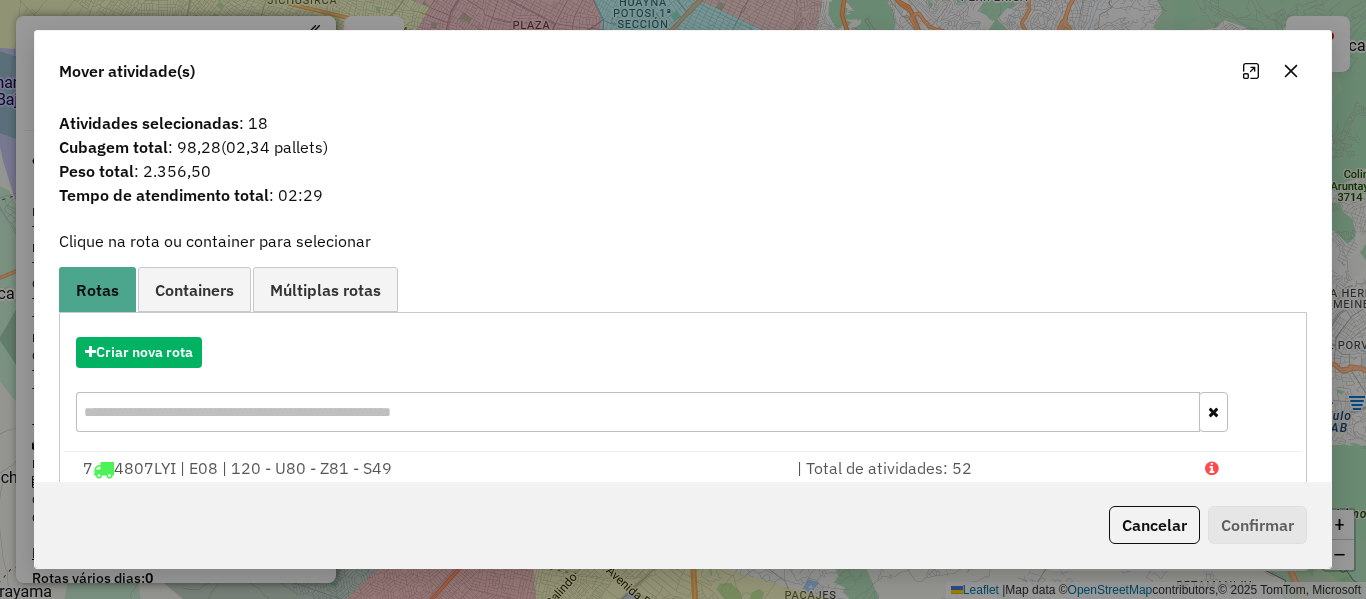 click on "Atividades selecionadas : 18 Cubagem total  : 98,28   (02,34 pallets)  Peso total : 2.356,50 Tempo de atendimento total : 02:29  Clique na rota ou container para selecionar   Rotas Containers Múltiplas rotas  Criar nova rota   7   4807LYI | E08 | 120 - U80 - Z81 - S49   | Total de atividades: 52  % de utilização da cubagem: 57,81%  Cubagem disponível: 141,76   |  % de utilização do peso: 81,02%  | Peso disponível: 1.139,06   11   5297HGS | Z53 | 170 - E04 - Z53, 171 - AW9 - Z53 - TM6   | Total de atividades: 5  % de utilização da cubagem: 10,40%  Cubagem disponível: 301,04   |  % de utilização do peso: 10,16%  | Peso disponível: 7.636,20   12   5359PRC | UD1 | 103 - BD9 - Z81 - PD8   | Total de atividades: 8  % de utilização da cubagem: 86,62%  Cubagem disponível: 44,97   |  % de utilização do peso: 95,03%  | Peso disponível: 372,50   13   5359SDP | U97 | 111 - SG1 - U97 - SK5   | Total de atividades: 28  % de utilização da cubagem: 83,84%  Cubagem disponível: 54,29   |   14   |   17  :" 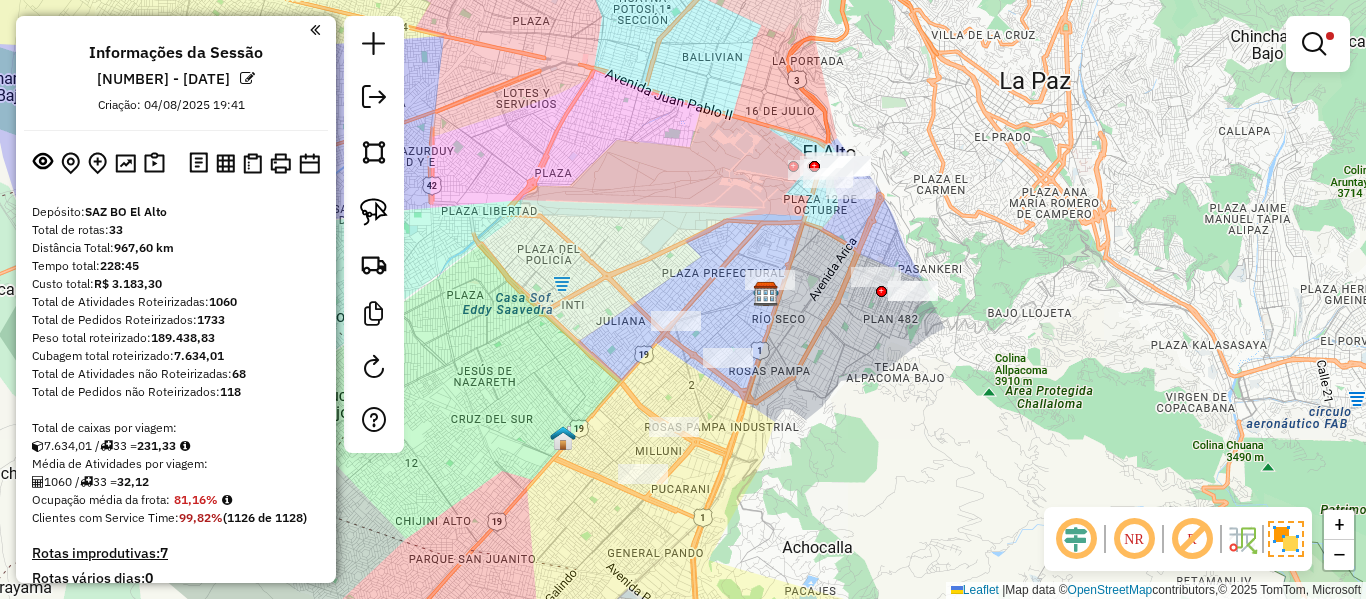 drag, startPoint x: 878, startPoint y: 363, endPoint x: 944, endPoint y: 247, distance: 133.46161 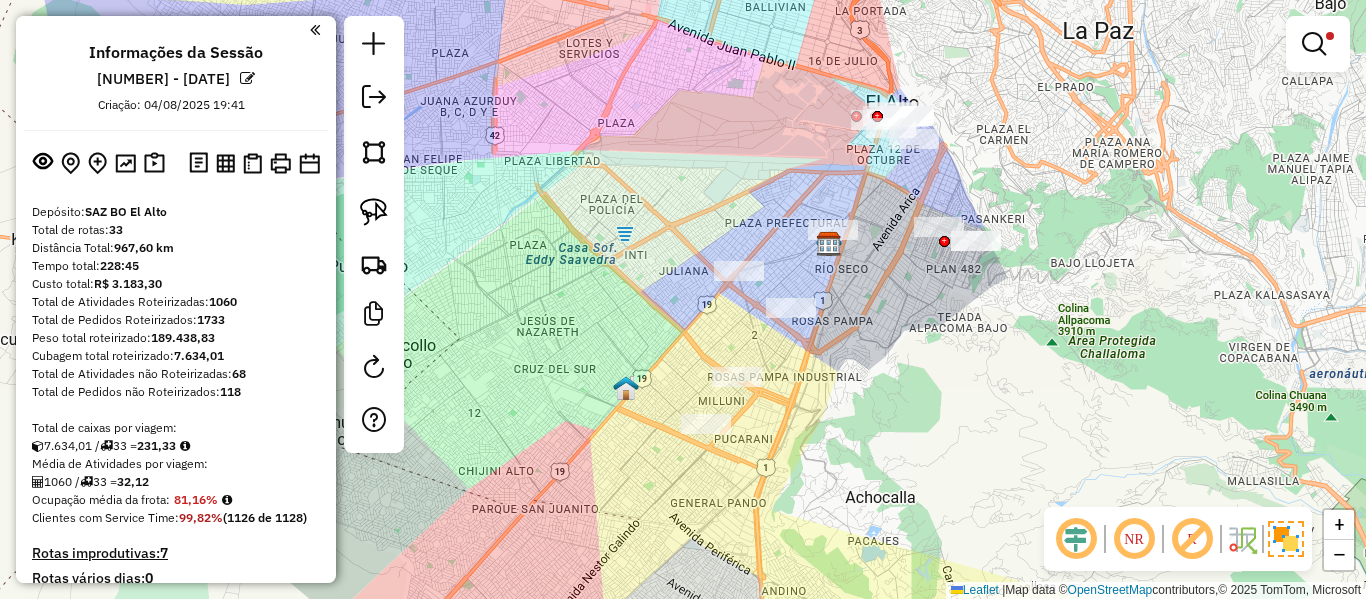 click at bounding box center (1318, 44) 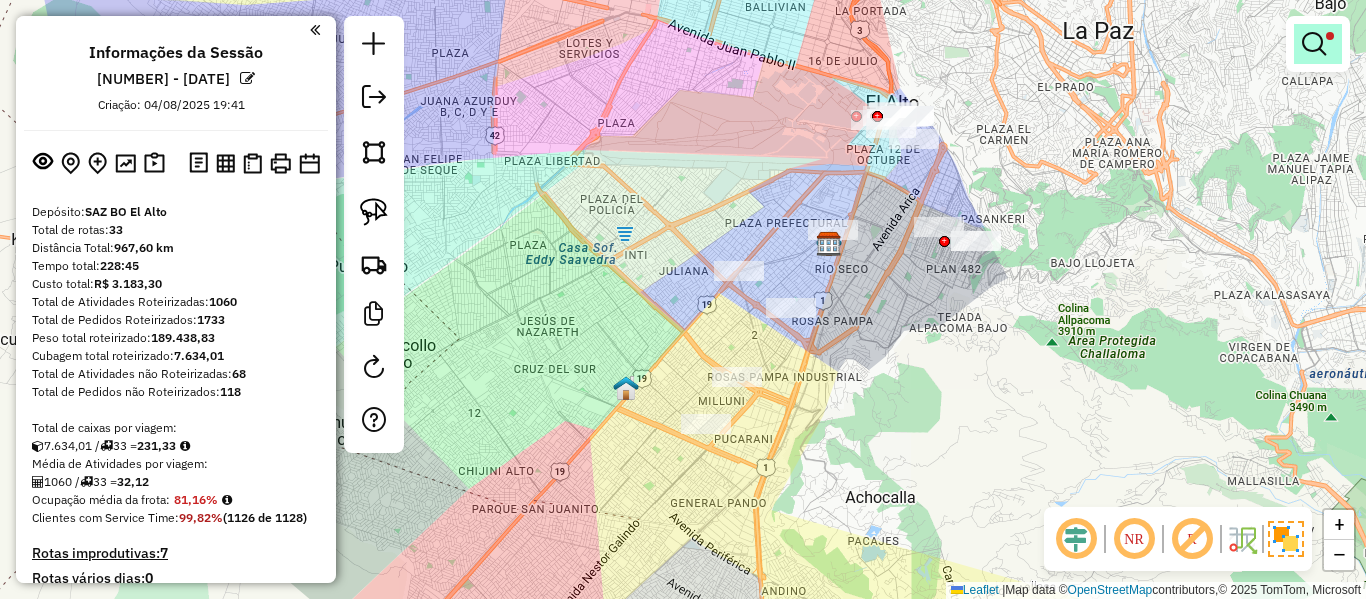 click at bounding box center (1318, 44) 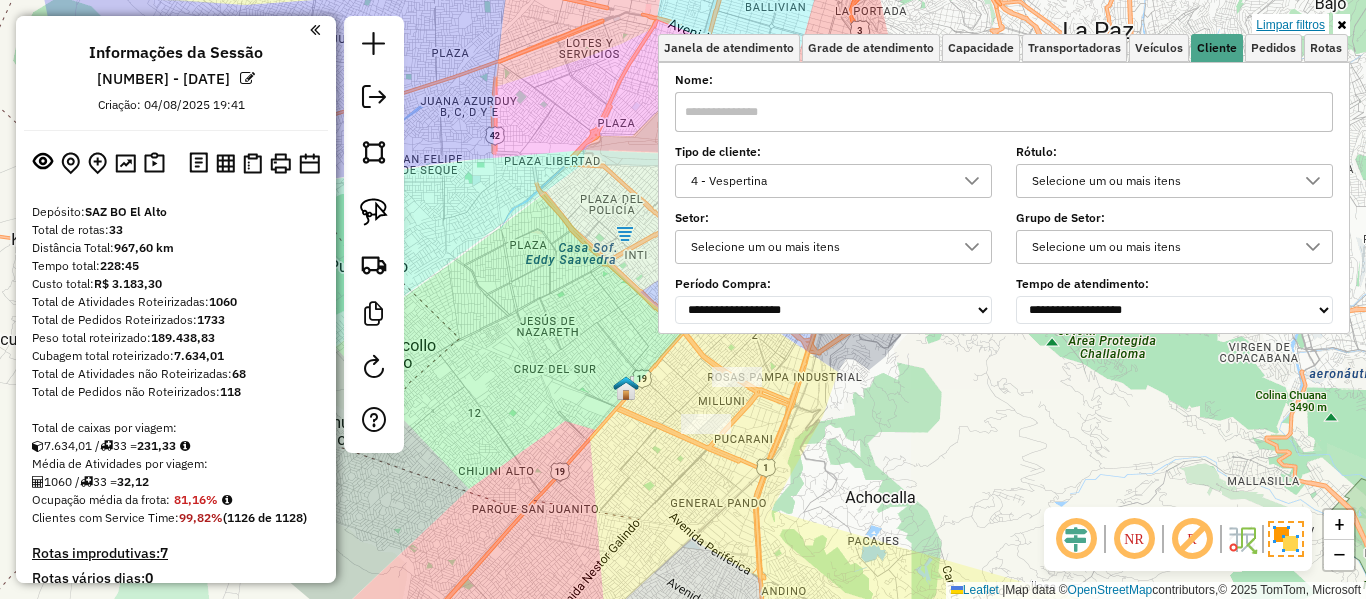 click on "Limpar filtros" at bounding box center (1290, 25) 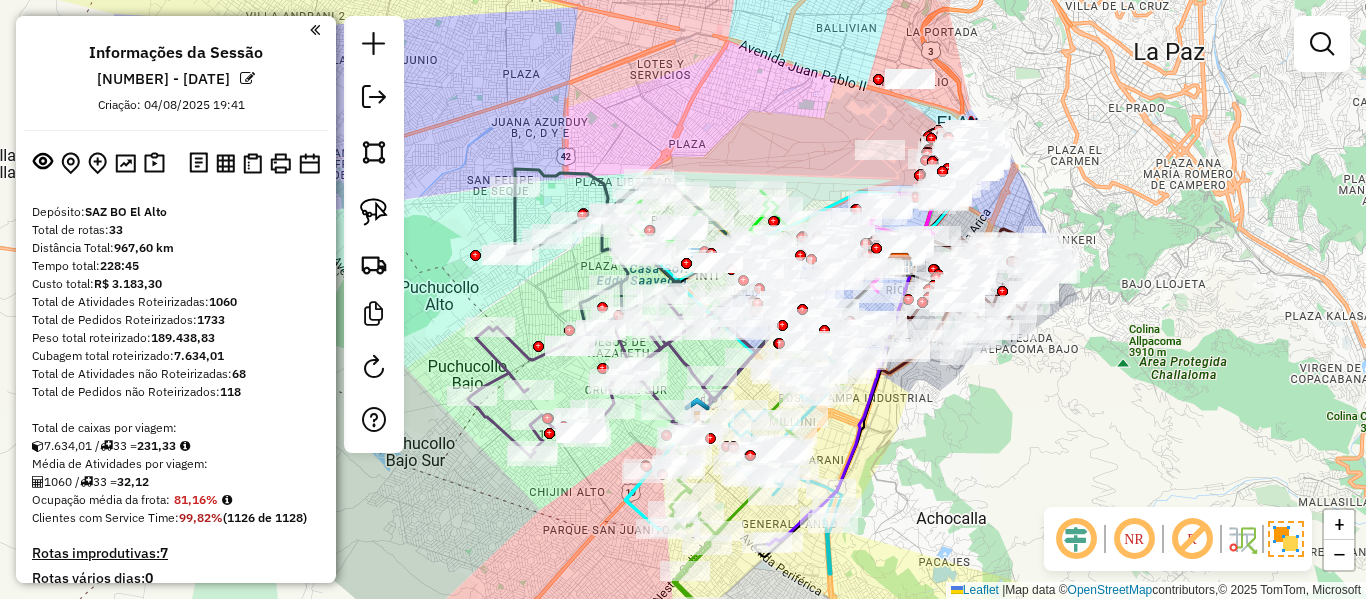 drag, startPoint x: 1015, startPoint y: 173, endPoint x: 1093, endPoint y: 234, distance: 99.0202 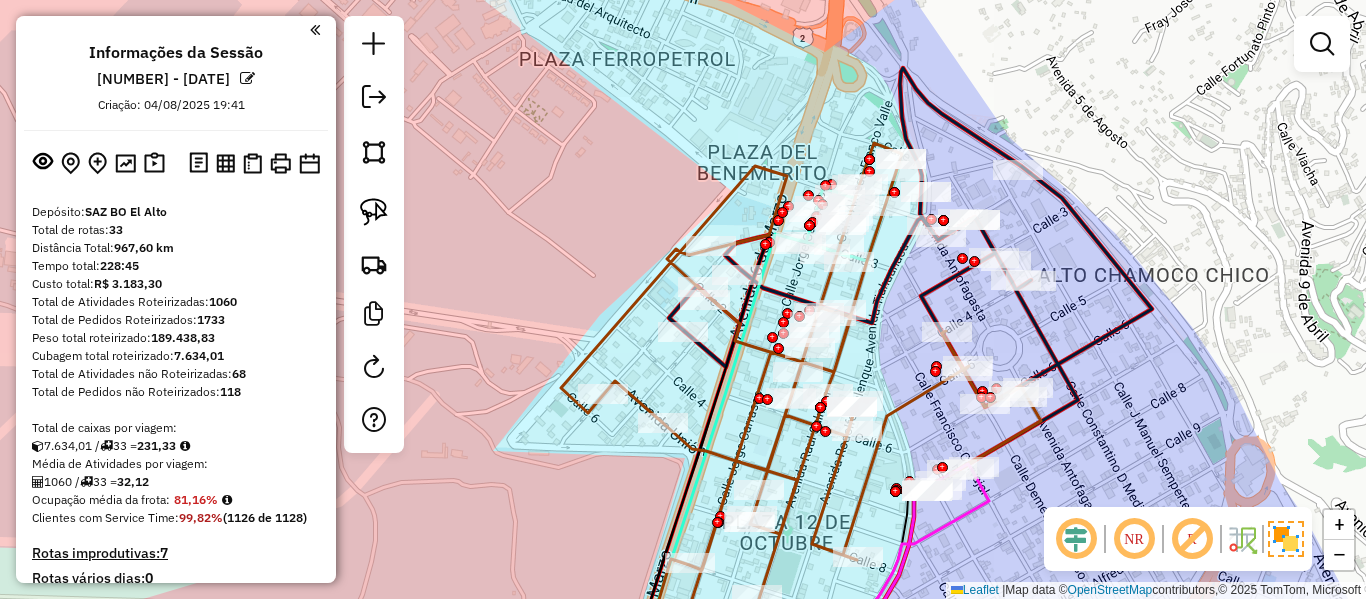 click on "Janela de atendimento Grade de atendimento Capacidade Transportadoras Veículos Cliente Pedidos  Rotas Selecione os dias de semana para filtrar as janelas de atendimento  Seg   Ter   Qua   Qui   Sex   Sáb   Dom  Informe o período da janela de atendimento: De: Até:  Filtrar exatamente a janela do cliente  Considerar janela de atendimento padrão  Selecione os dias de semana para filtrar as grades de atendimento  Seg   Ter   Qua   Qui   Sex   Sáb   Dom   Considerar clientes sem dia de atendimento cadastrado  Clientes fora do dia de atendimento selecionado Filtrar as atividades entre os valores definidos abaixo:  Peso mínimo:   Peso máximo:   Cubagem mínima:   Cubagem máxima:   De:   Até:  Filtrar as atividades entre o tempo de atendimento definido abaixo:  De:   Até:   Considerar capacidade total dos clientes não roteirizados Transportadora: Selecione um ou mais itens Tipo de veículo: Selecione um ou mais itens Veículo: Selecione um ou mais itens Motorista: Selecione um ou mais itens Nome: Rótulo:" 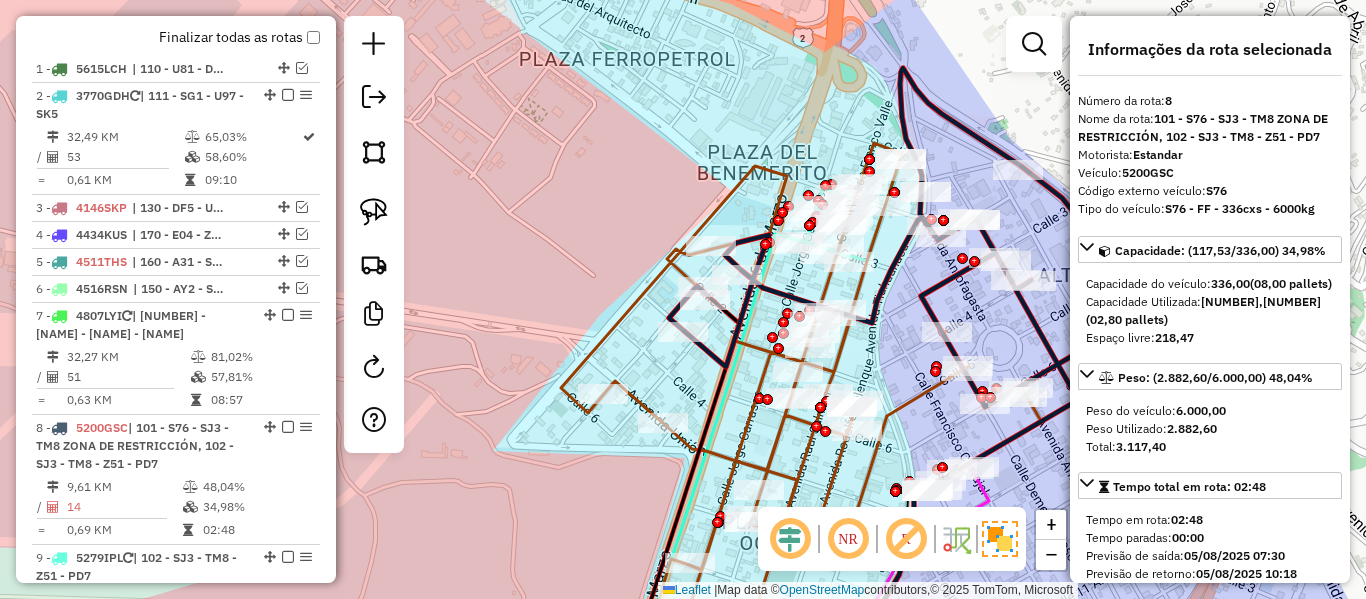 scroll, scrollTop: 1140, scrollLeft: 0, axis: vertical 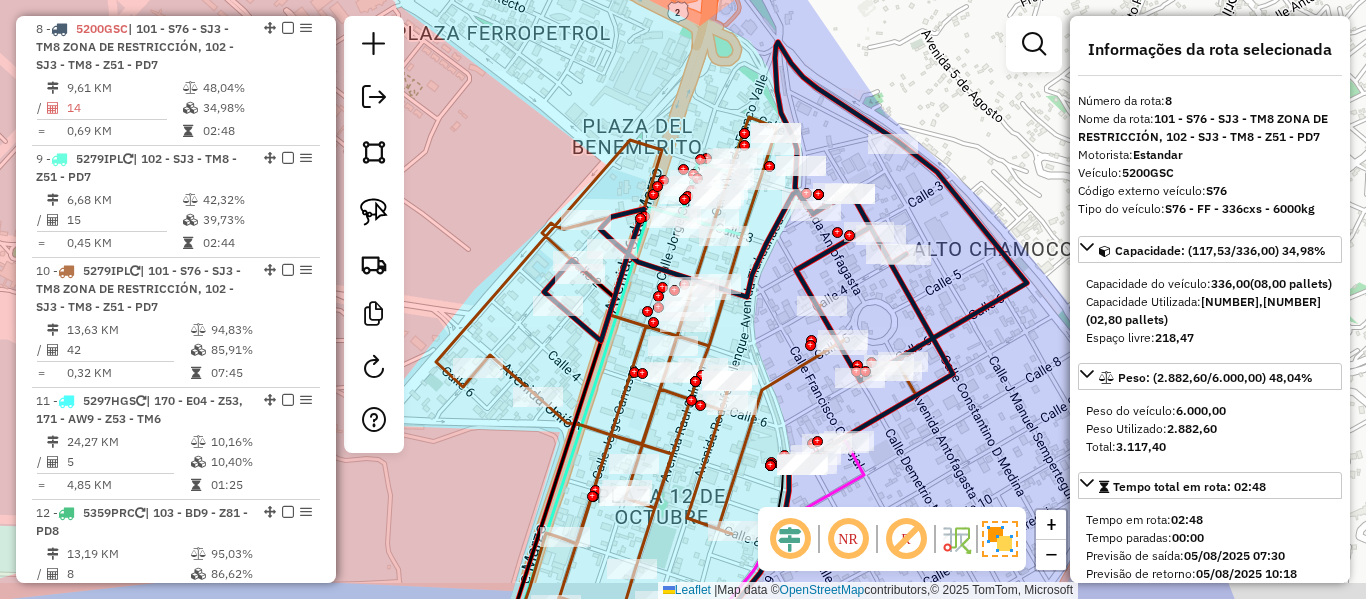 drag, startPoint x: 980, startPoint y: 208, endPoint x: 867, endPoint y: 187, distance: 114.93476 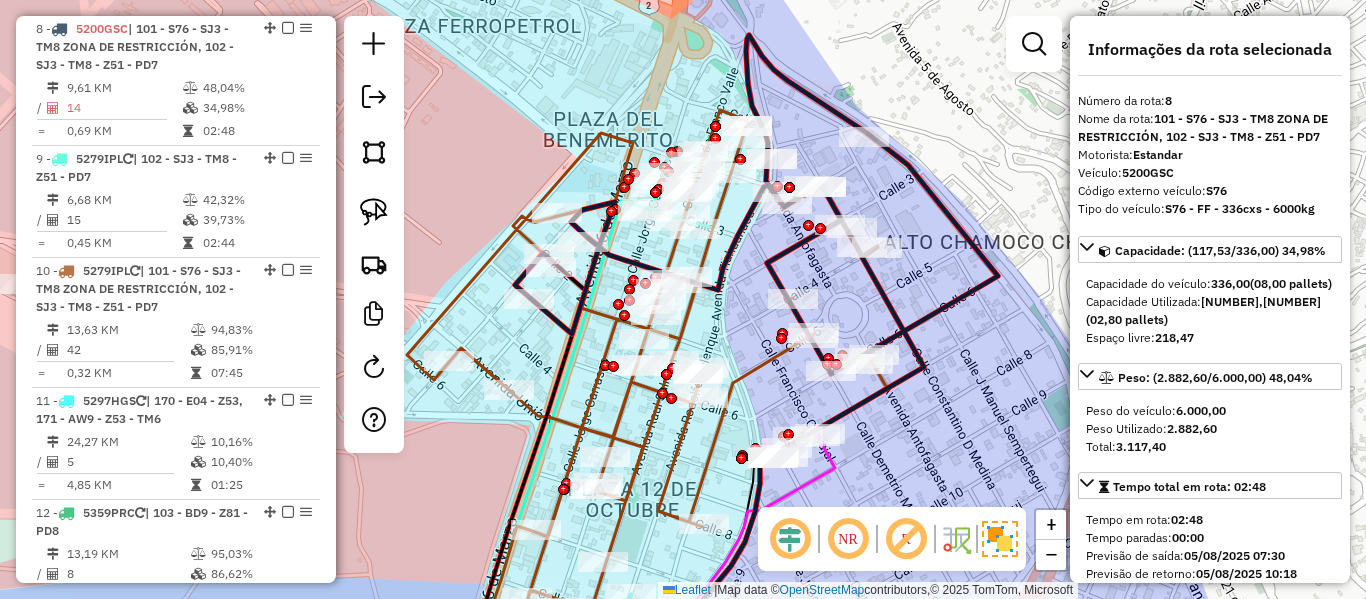 click 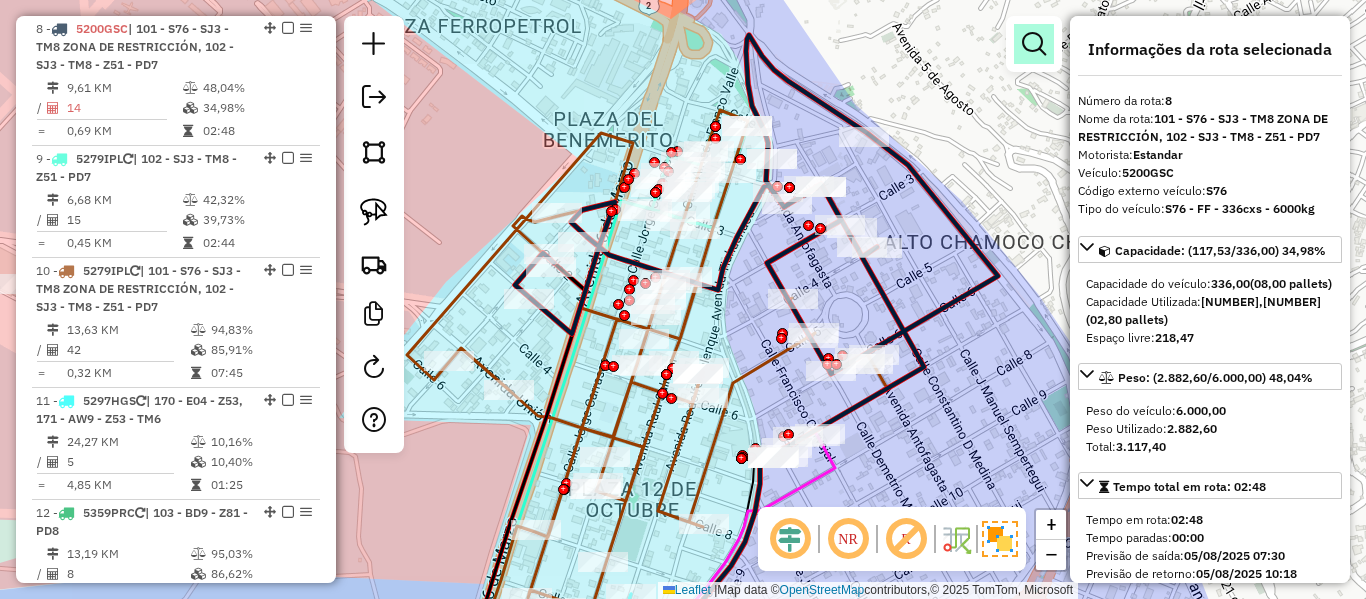 click at bounding box center [1034, 44] 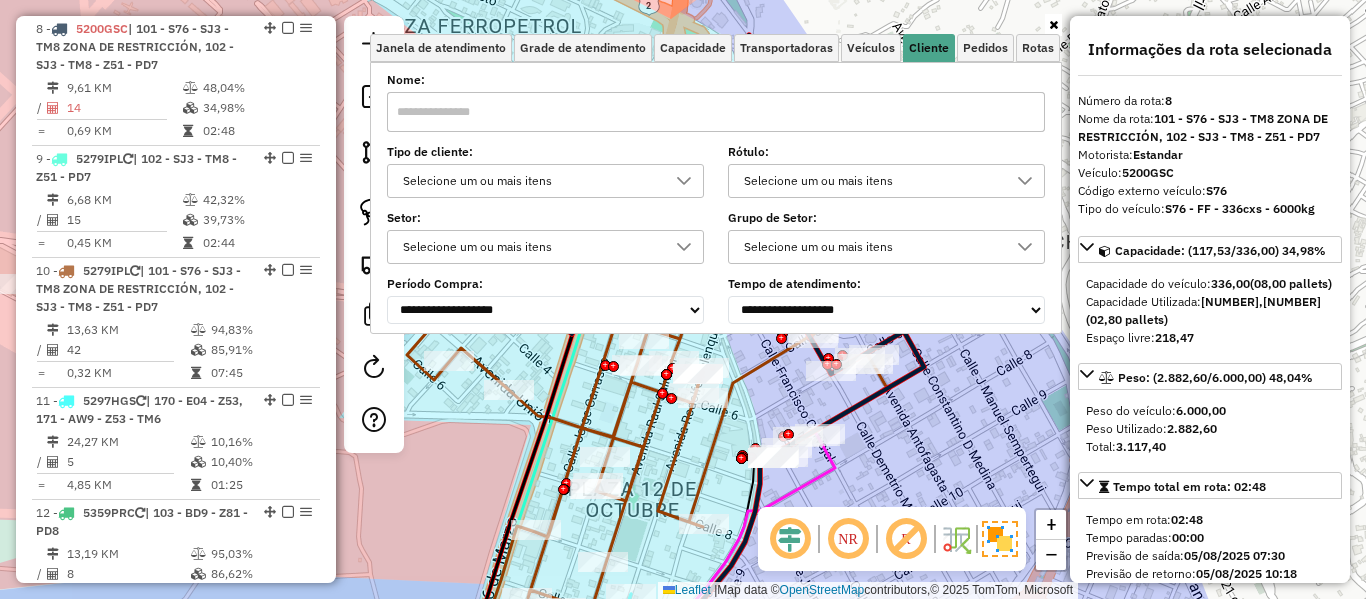 click on "Selecione um ou mais itens" at bounding box center (530, 181) 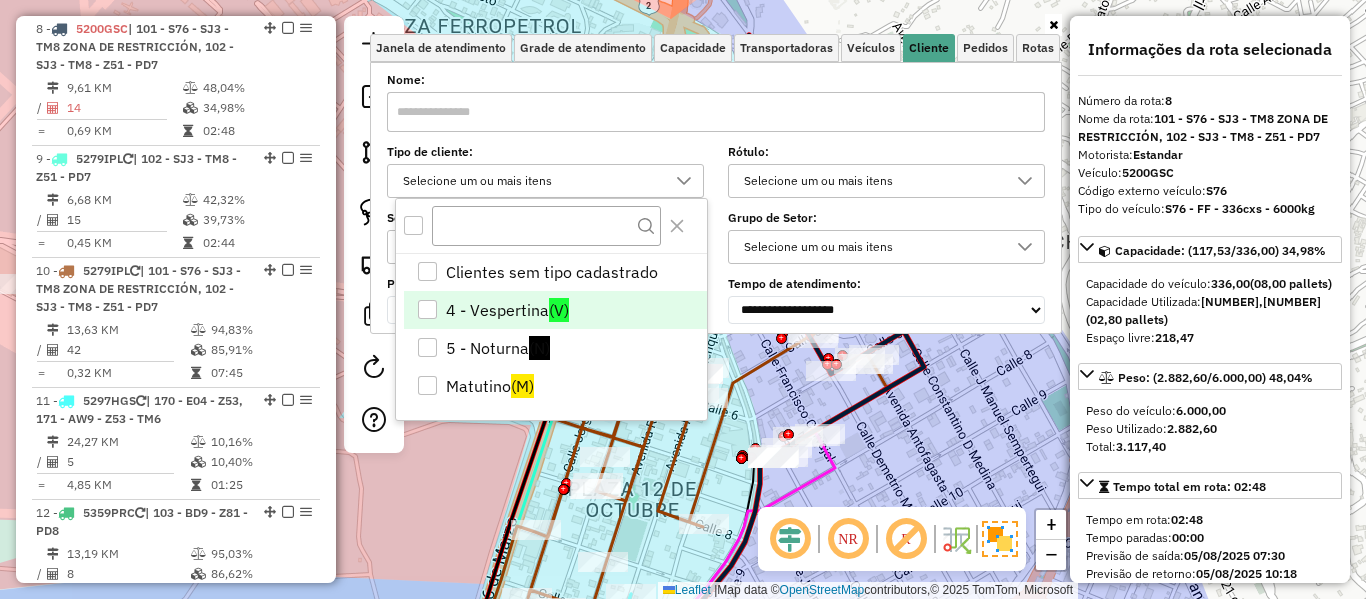 click on "(V)" at bounding box center (559, 310) 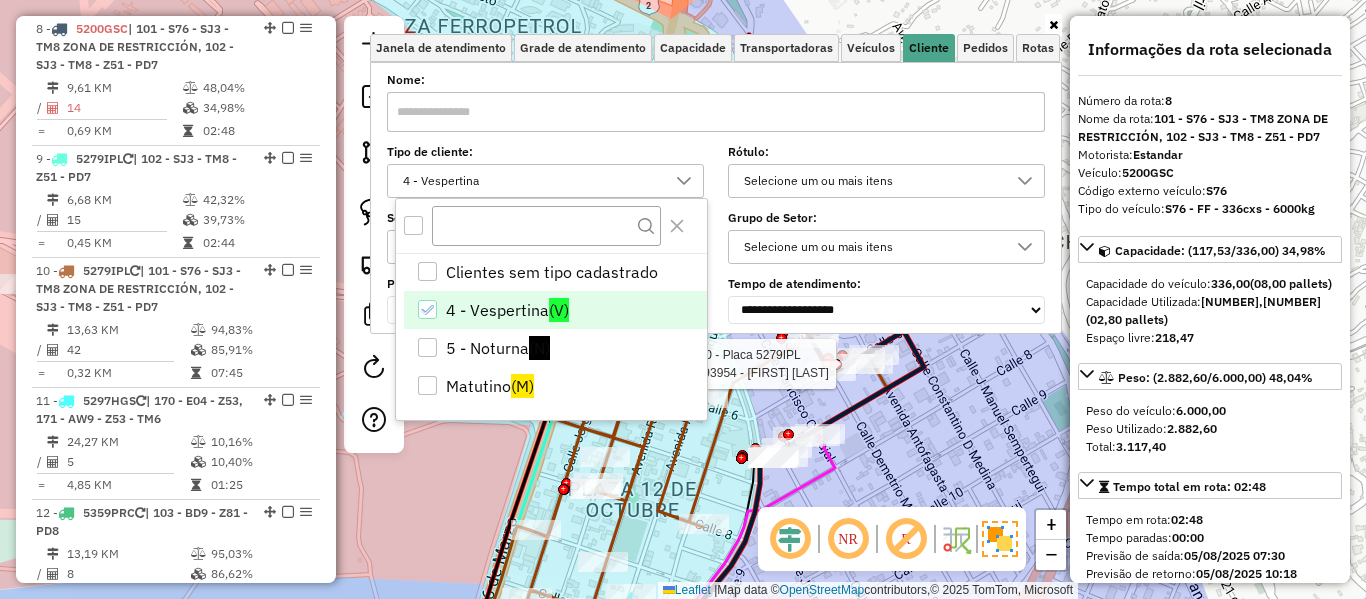 click 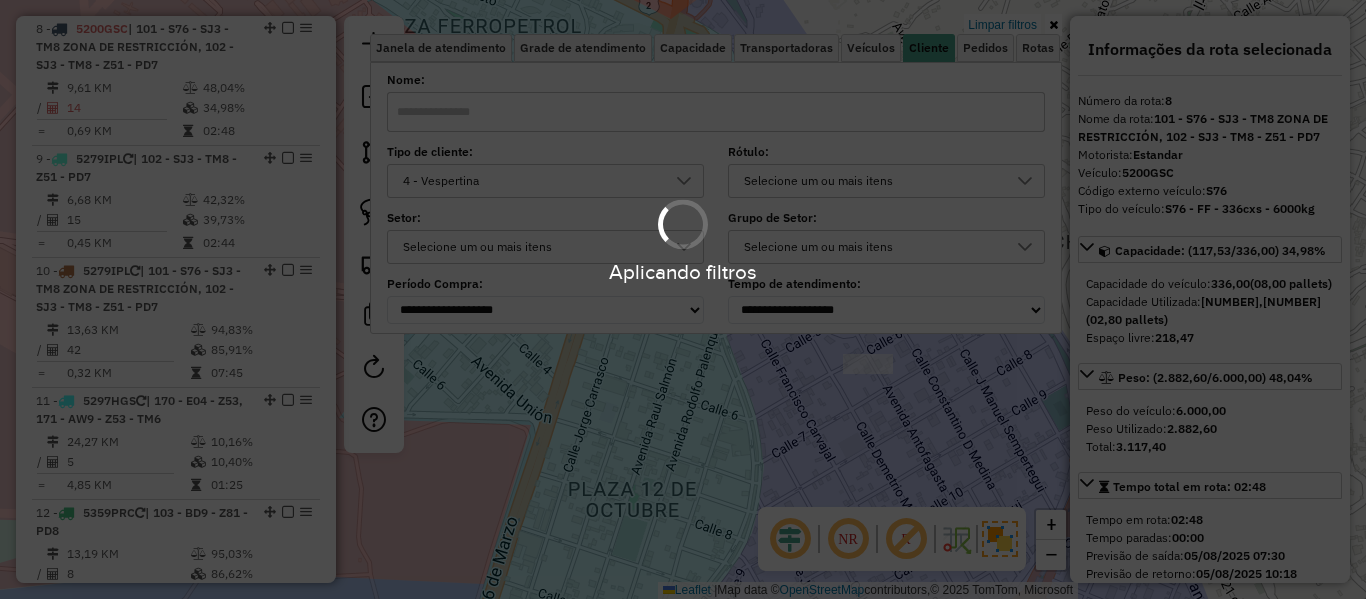 click on "Limpar filtros Janela de atendimento Grade de atendimento Capacidade Transportadoras Veículos Cliente Pedidos  Rotas Selecione os dias de semana para filtrar as janelas de atendimento  Seg   Ter   Qua   Qui   Sex   Sáb   Dom  Informe o período da janela de atendimento: De: Até:  Filtrar exatamente a janela do cliente  Considerar janela de atendimento padrão  Selecione os dias de semana para filtrar as grades de atendimento  Seg   Ter   Qua   Qui   Sex   Sáb   Dom   Considerar clientes sem dia de atendimento cadastrado  Clientes fora do dia de atendimento selecionado Filtrar as atividades entre os valores definidos abaixo:  Peso mínimo:   Peso máximo:   Cubagem mínima:   Cubagem máxima:   De:   Até:  Filtrar as atividades entre o tempo de atendimento definido abaixo:  De:   Até:   Considerar capacidade total dos clientes não roteirizados Transportadora: Selecione um ou mais itens Tipo de veículo: Selecione um ou mais itens Veículo: Selecione um ou mais itens Motorista: Selecione um ou mais itens" 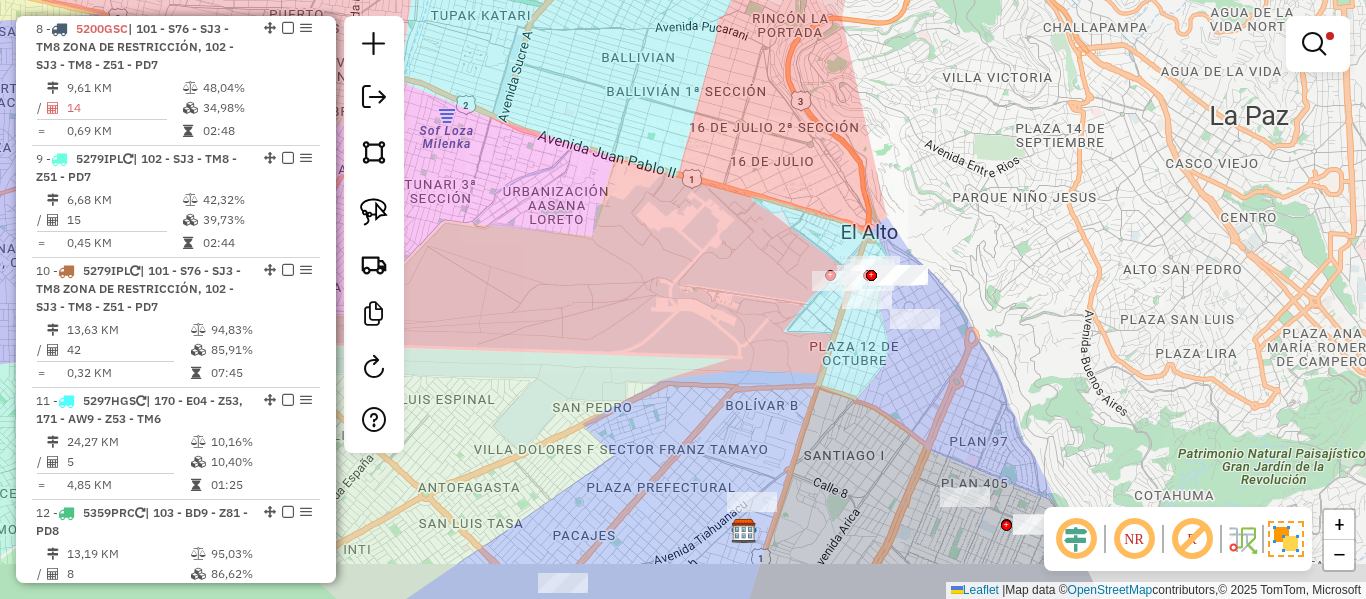drag, startPoint x: 974, startPoint y: 344, endPoint x: 973, endPoint y: 267, distance: 77.00649 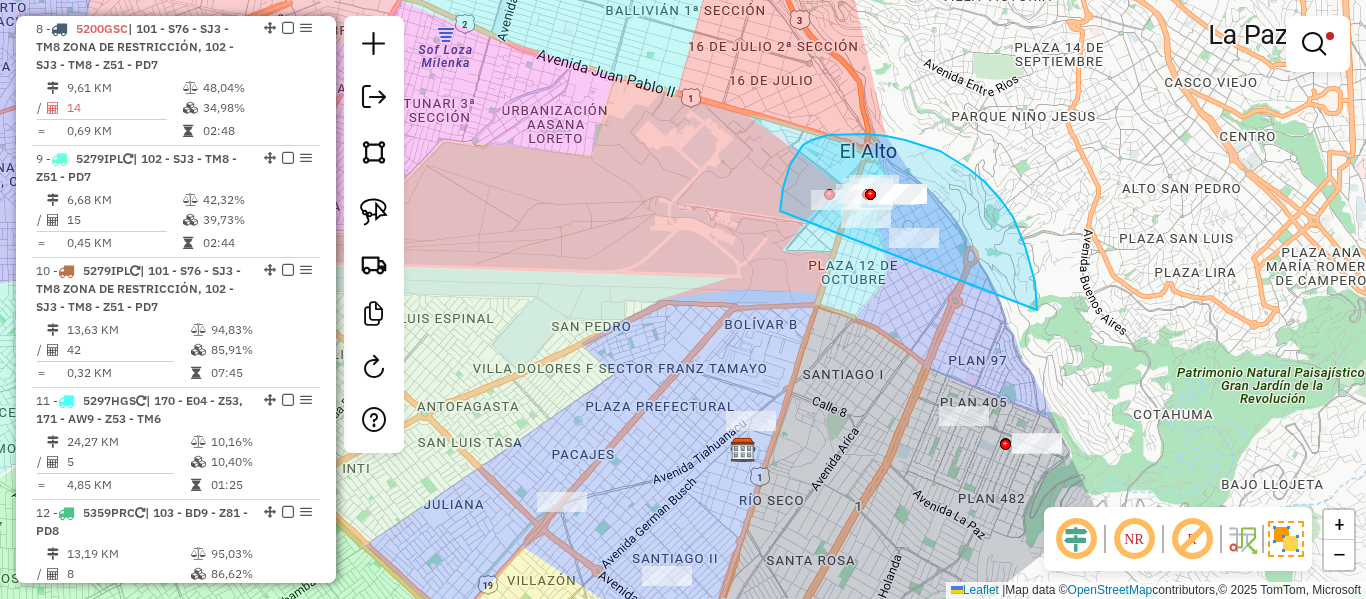 drag, startPoint x: 1025, startPoint y: 246, endPoint x: 836, endPoint y: 307, distance: 198.6001 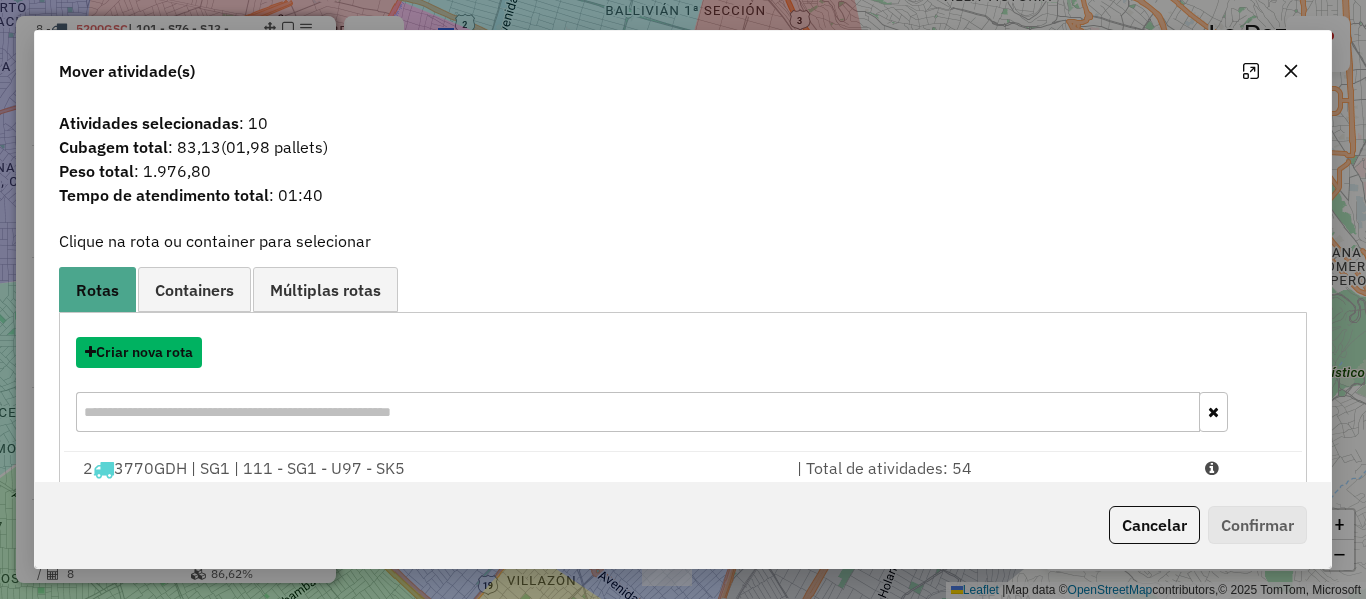 click on "Criar nova rota" at bounding box center (139, 352) 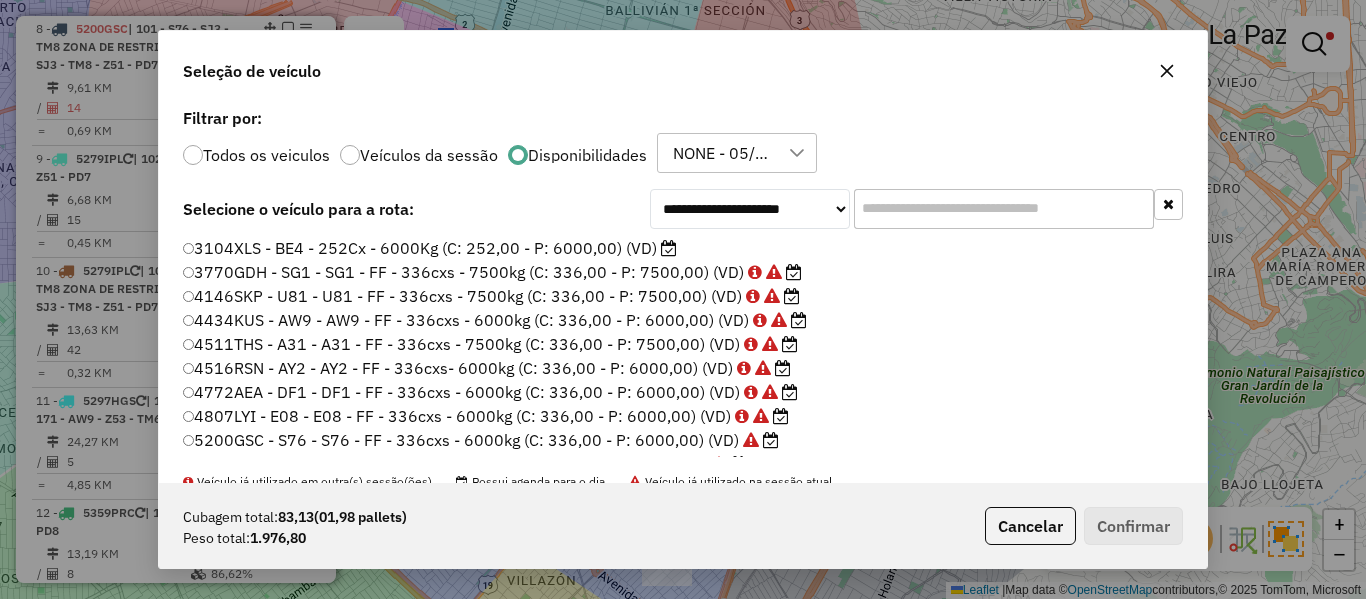 scroll, scrollTop: 11, scrollLeft: 6, axis: both 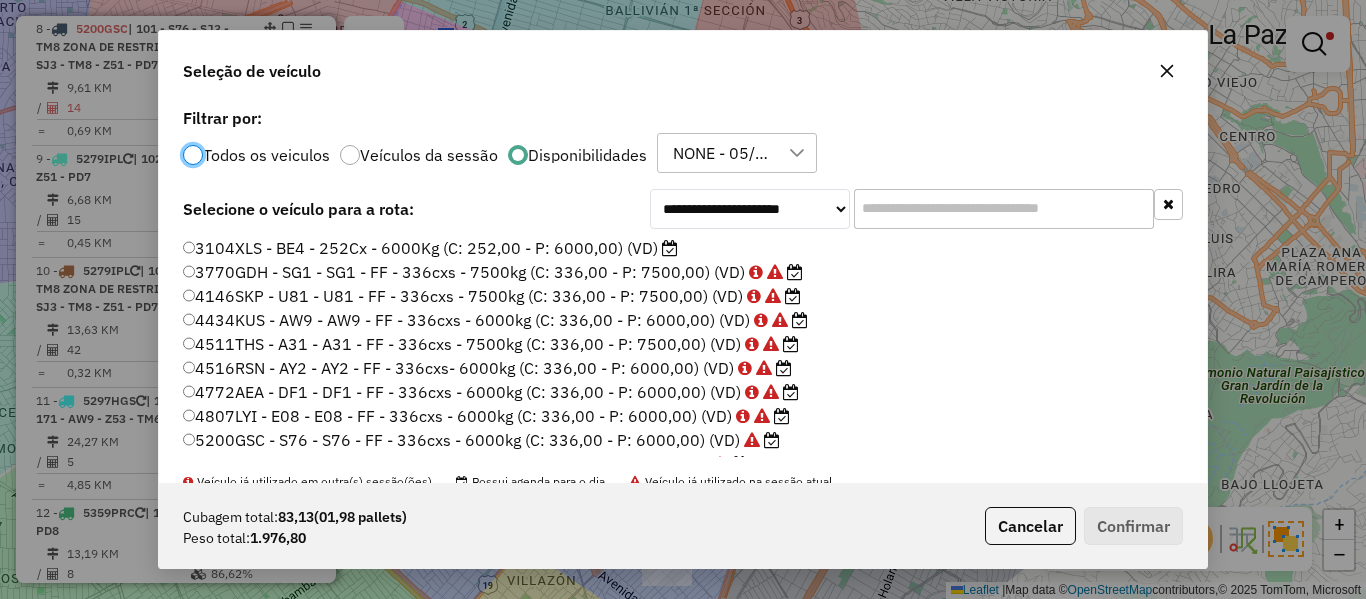 click 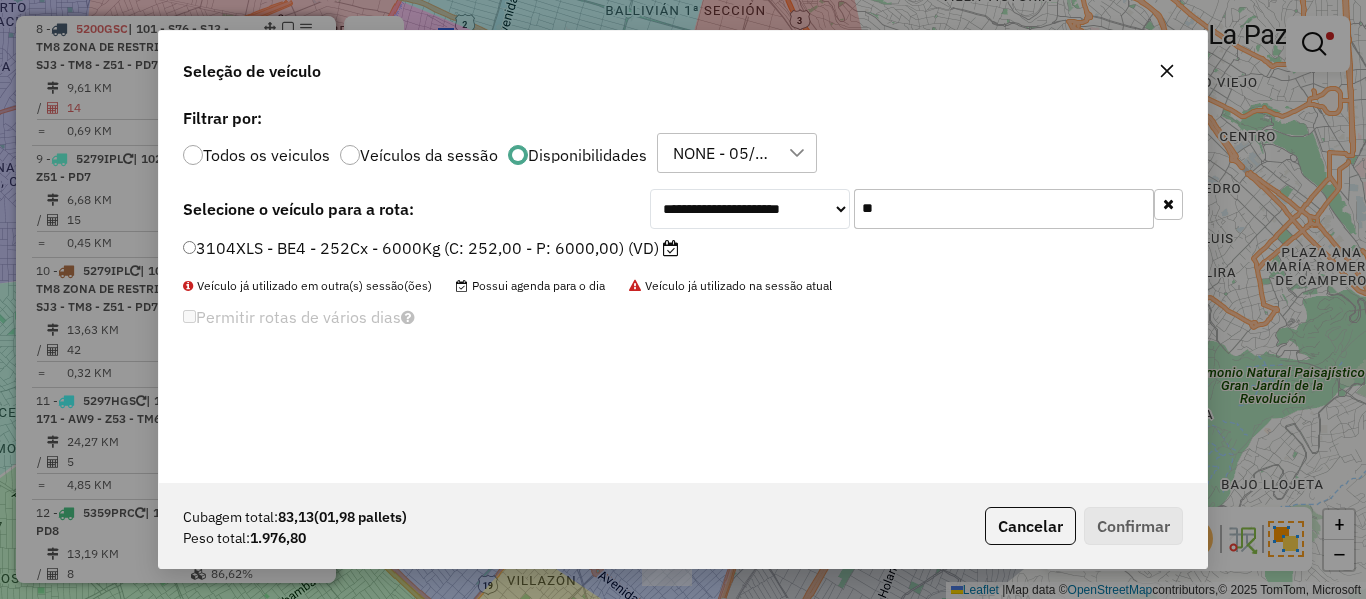 type on "**" 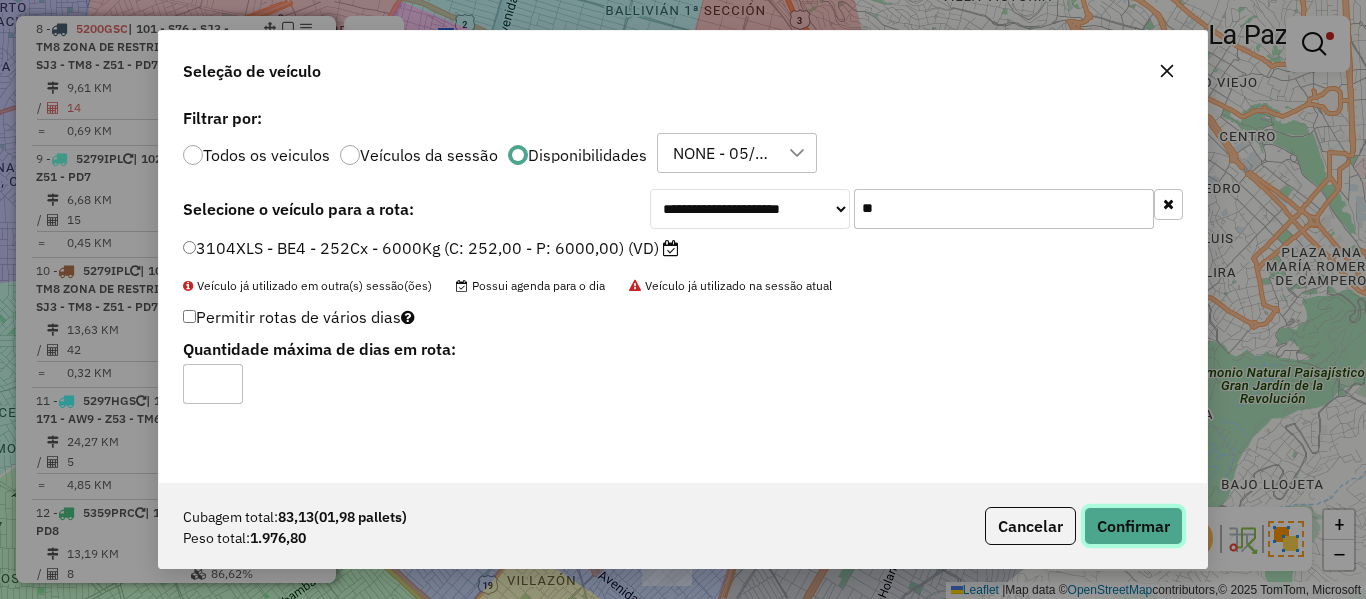 click on "Confirmar" 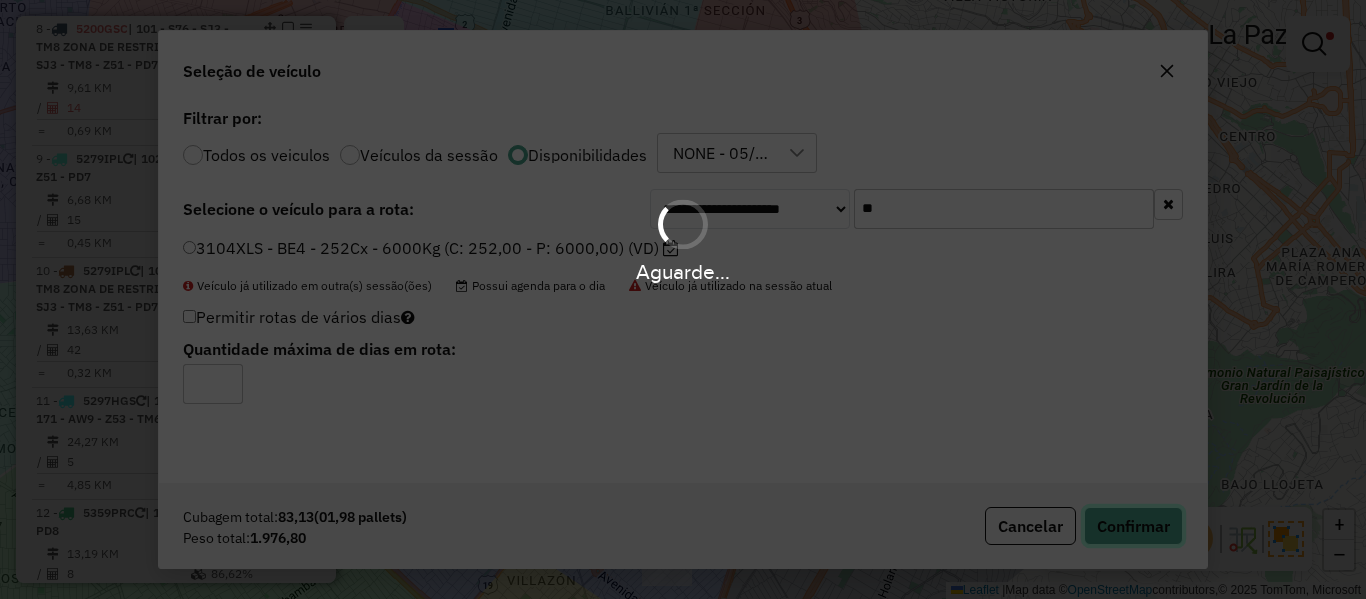 type 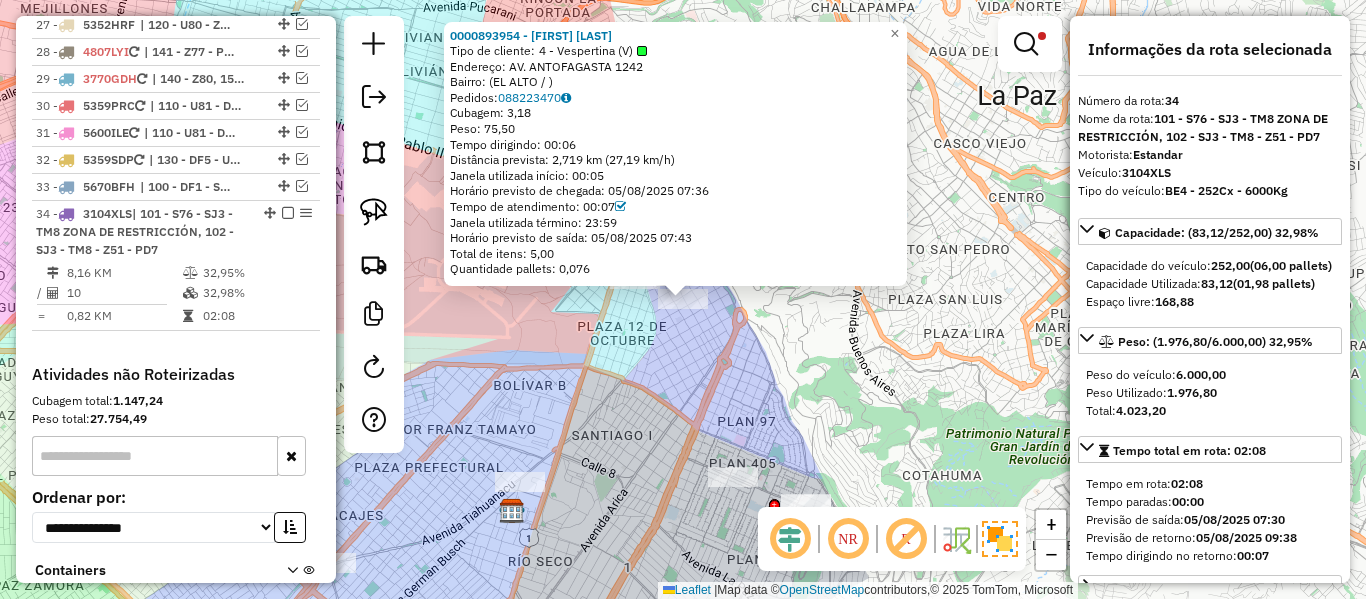 scroll, scrollTop: 2983, scrollLeft: 0, axis: vertical 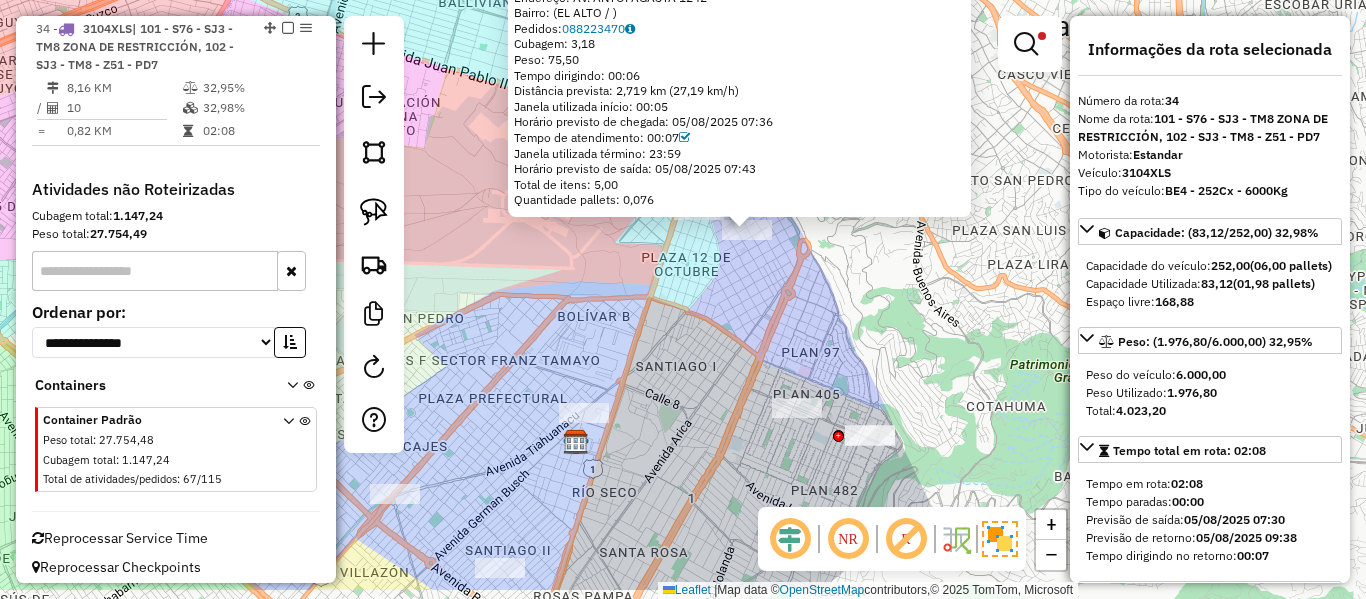 drag, startPoint x: 849, startPoint y: 348, endPoint x: 882, endPoint y: 324, distance: 40.804413 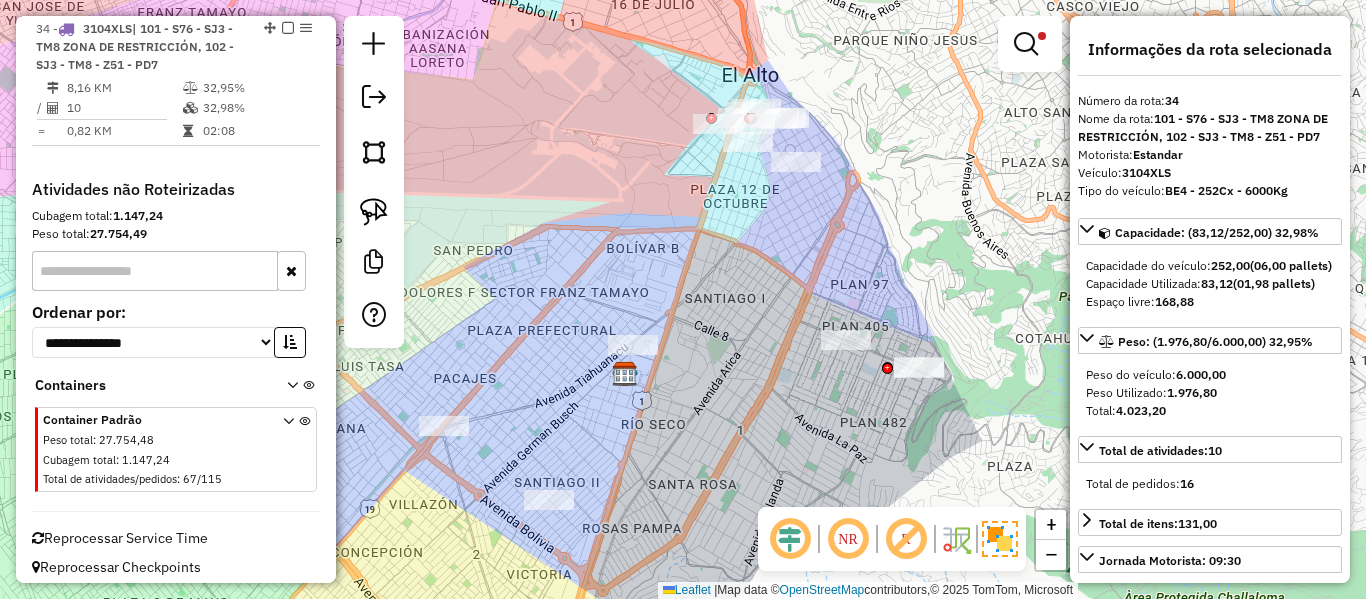 drag, startPoint x: 732, startPoint y: 303, endPoint x: 752, endPoint y: 267, distance: 41.18252 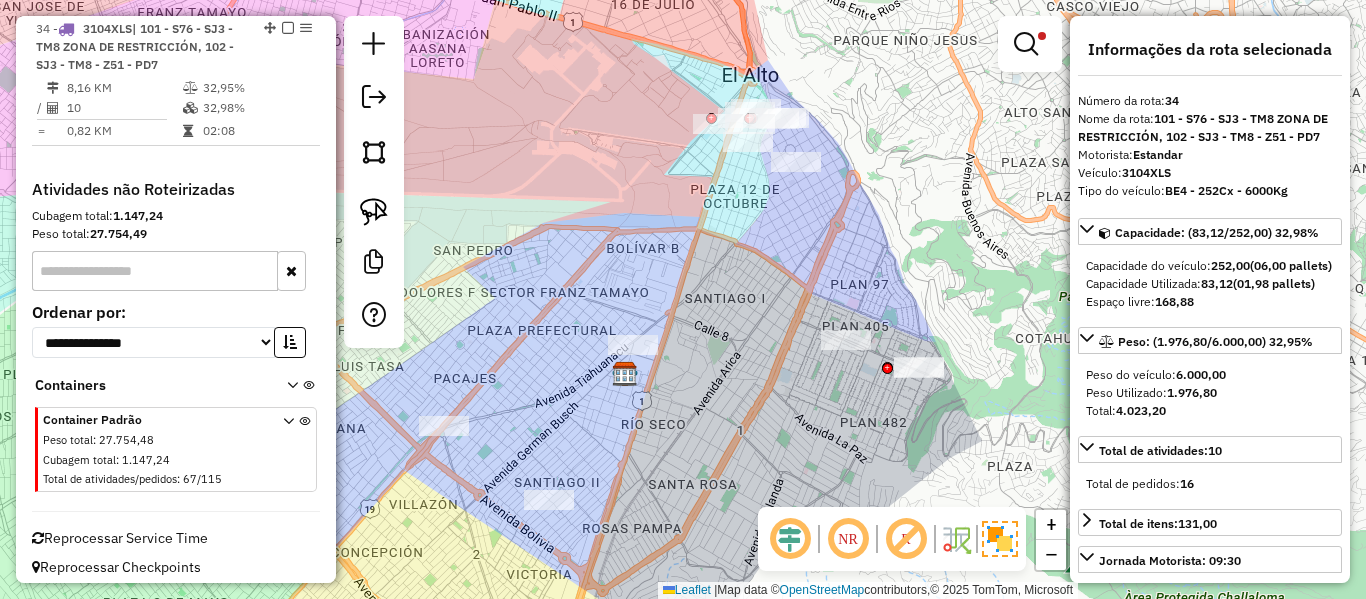 click on "Endereço: [STREET] [NUMBER]   Bairro:  ([NAME] / )   Pedidos:  [NUMBER]   Cubagem: [NUMBER]  Peso: [NUMBER]  Tempo dirigindo: [TIME]   Distância prevista: [NUMBER] km ([NUMBER] km/h)   Janela utilizada início: [TIME]   Horário previsto de chegada: [DATE] [TIME]   Tempo de atendimento: [TIME]   Janela utilizada término: [TIME]   Total de itens: [NUMBER]   Quantidade pallets: [NUMBER]  × Limpar filtros Janela de atendimento Grade de atendimento Capacidade Transportadoras Veículos Cliente Pedidos  Rotas Selecione os dias de semana para filtrar as janelas de atendimento  Seg   Ter   Qua   Qui   Sex   Sáb   Dom  Informe o período da janela de atendimento: De: Até:  Filtrar exatamente a janela do cliente  Considerar janela de atendimento padrão  Selecione os dias de semana para filtrar as grades de atendimento  Seg   Ter   Qua   Qui   Sex   Sáb   Dom   Clientes fora do dia de atendimento selecionado De:" 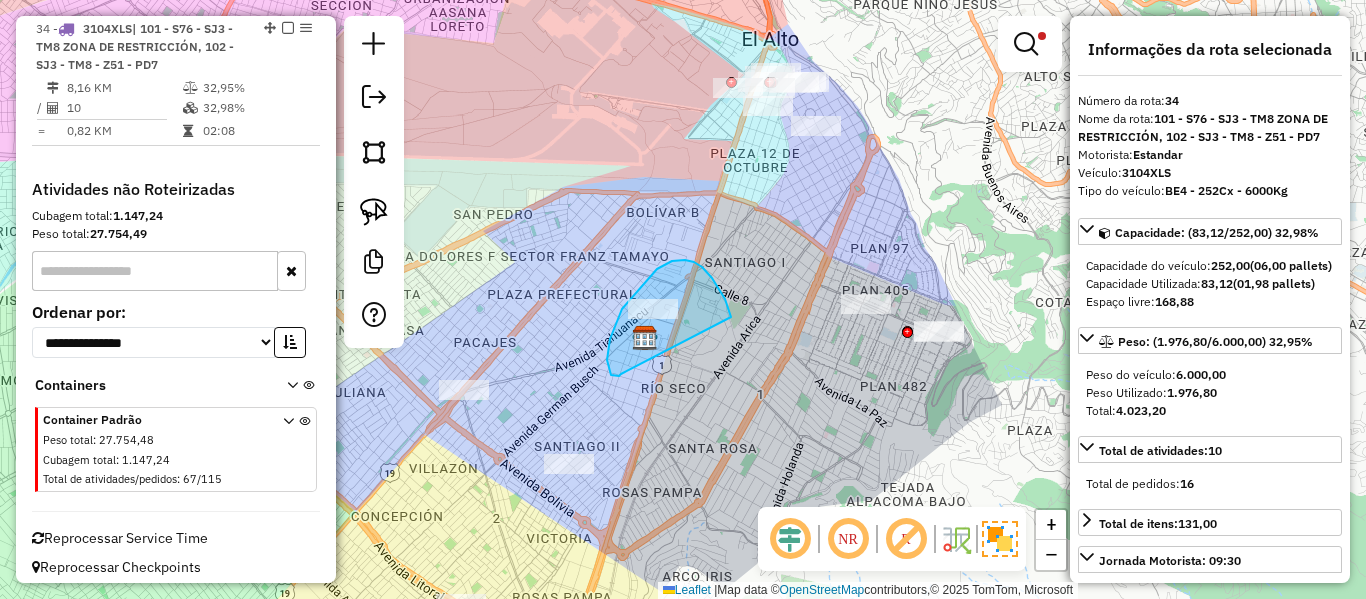 drag, startPoint x: 731, startPoint y: 317, endPoint x: 621, endPoint y: 374, distance: 123.89108 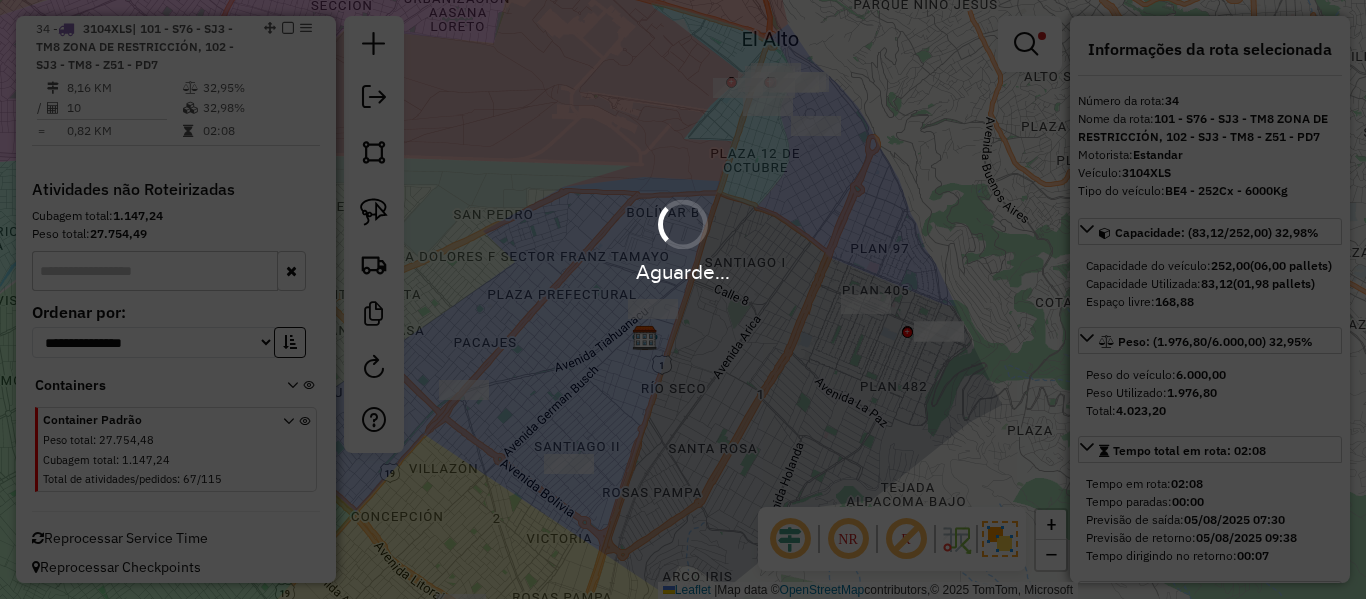 click on "Aguarde..." at bounding box center (683, 299) 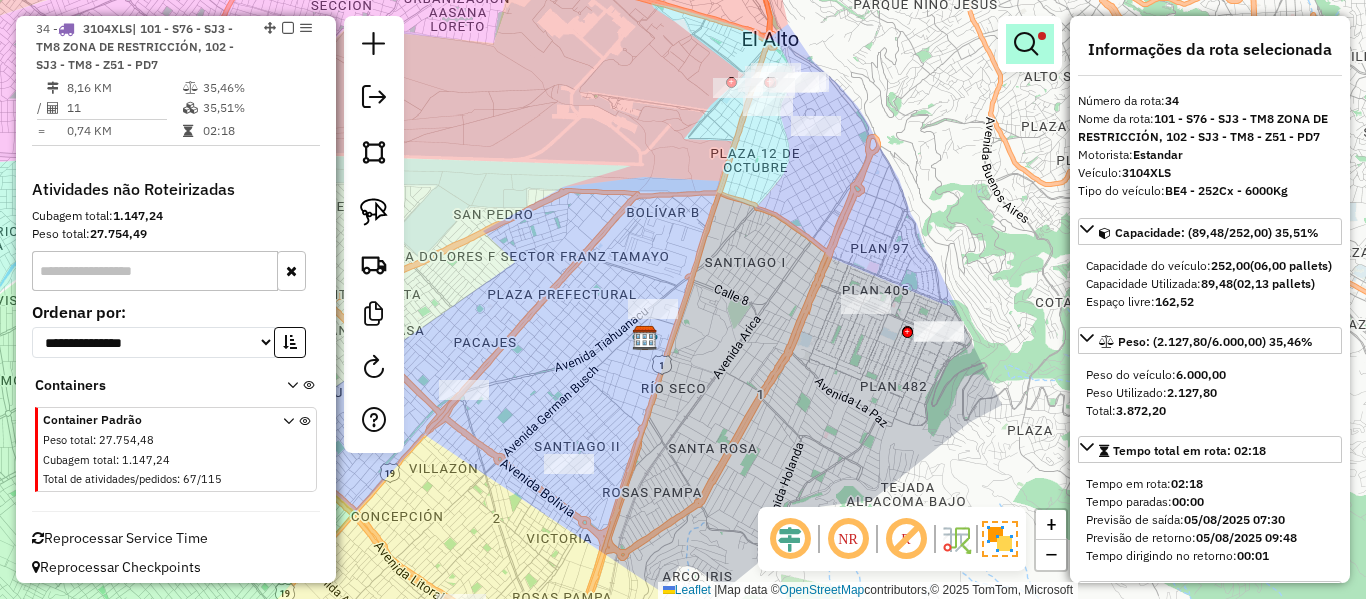 click at bounding box center (1026, 44) 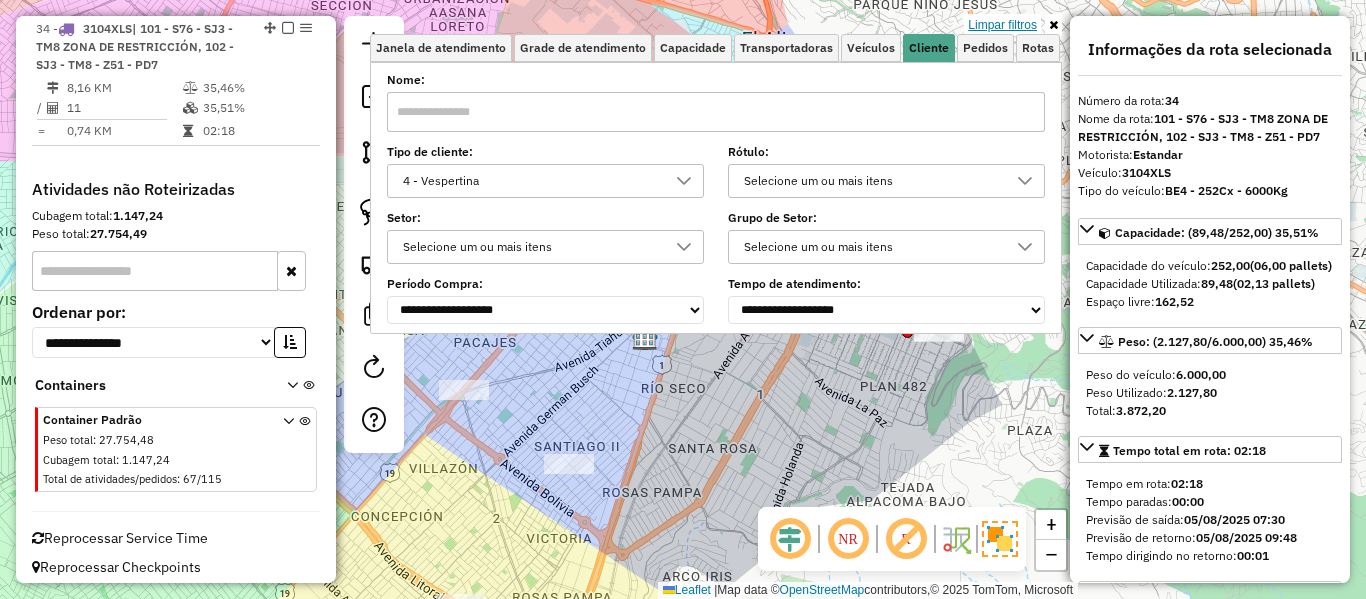 click on "Limpar filtros" at bounding box center [1002, 25] 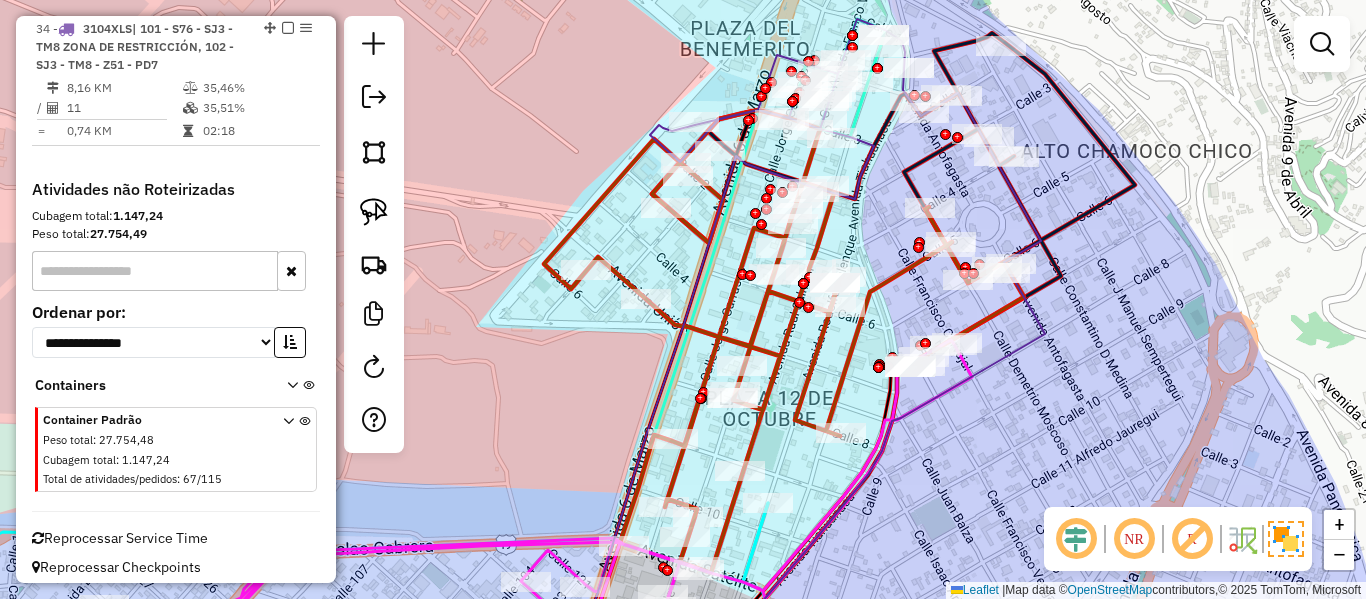 click 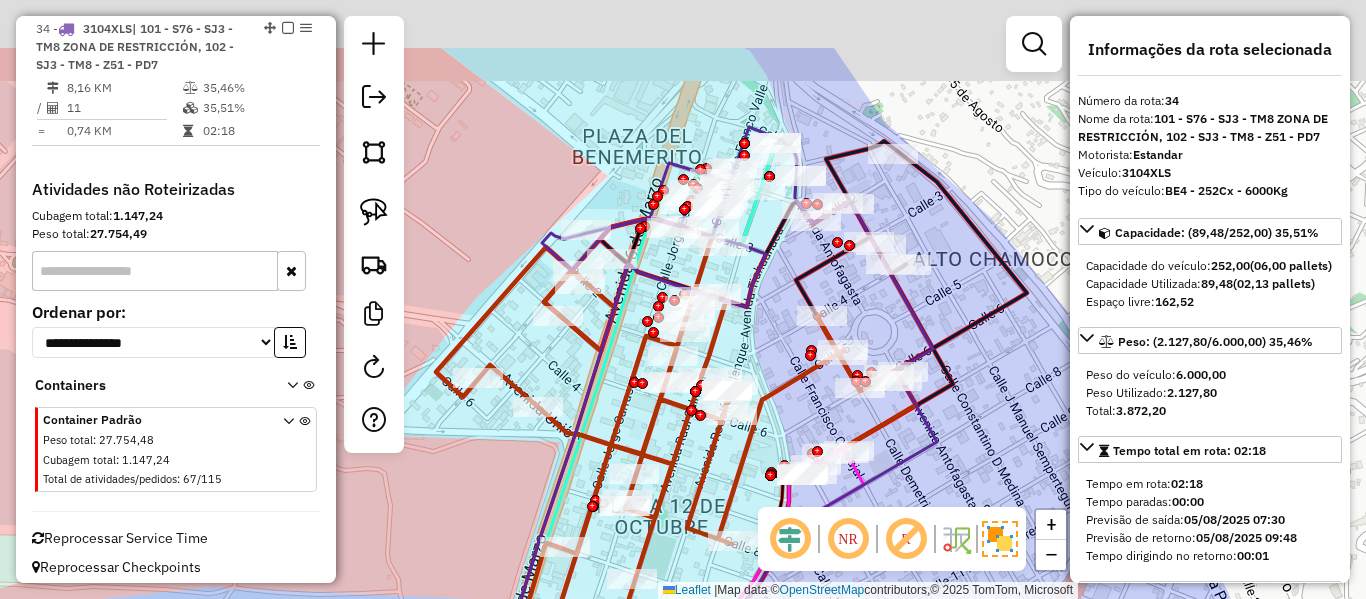 drag, startPoint x: 897, startPoint y: 178, endPoint x: 789, endPoint y: 286, distance: 152.73506 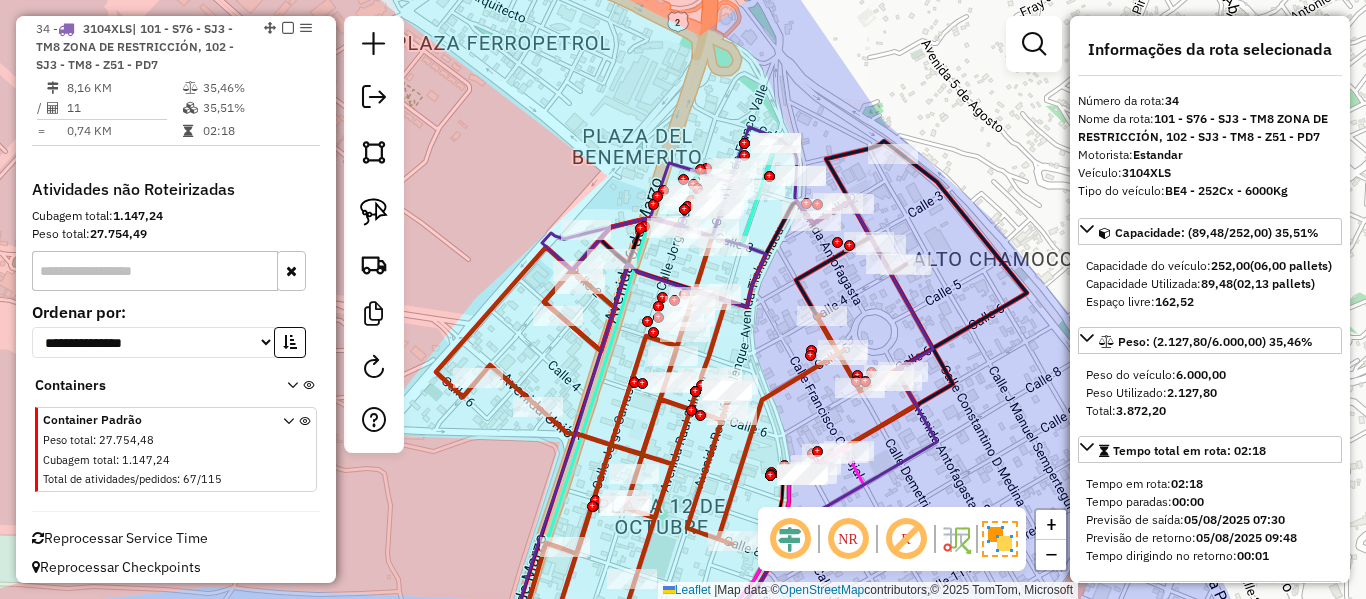 click on "Rota [NUMBER] - Placa [PLATE] [NUMBER] - [INITIAL] [LOCATION] Rota [NUMBER] - Placa [PLATE] [NUMBER] - [INITIAL] [LOCATION] Janela de atendimento Grade de atendimento Capacidade Transportadoras Veículos Cliente Pedidos Rotas Selecione os dias de semana para filtrar as janelas de atendimento Seg Ter Qua Qui Sex Sáb Dom Informe o período da janela de atendimento: De: Até: Filtrar exatamente a janela do cliente Considerar janela de atendimento padrão Selecione os dias de semana para filtrar as grades de atendimento Seg Ter Qua Qui Sex Sáb Dom Considerar clientes sem dia de atendimento cadastrado Clientes fora do dia de atendimento selecionado Filtrar as atividades entre os valores definidos abaixo: Peso mínimo: Peso máximo: Cubagem mínima: Cubagem máxima: De: Até: Filtrar as atividades entre o tempo de atendimento definido abaixo: De: Até: Considerar capacidade total dos clientes não roteirizados Transportadora: Selecione um ou mais itens Tipo de veículo: Veículo:" 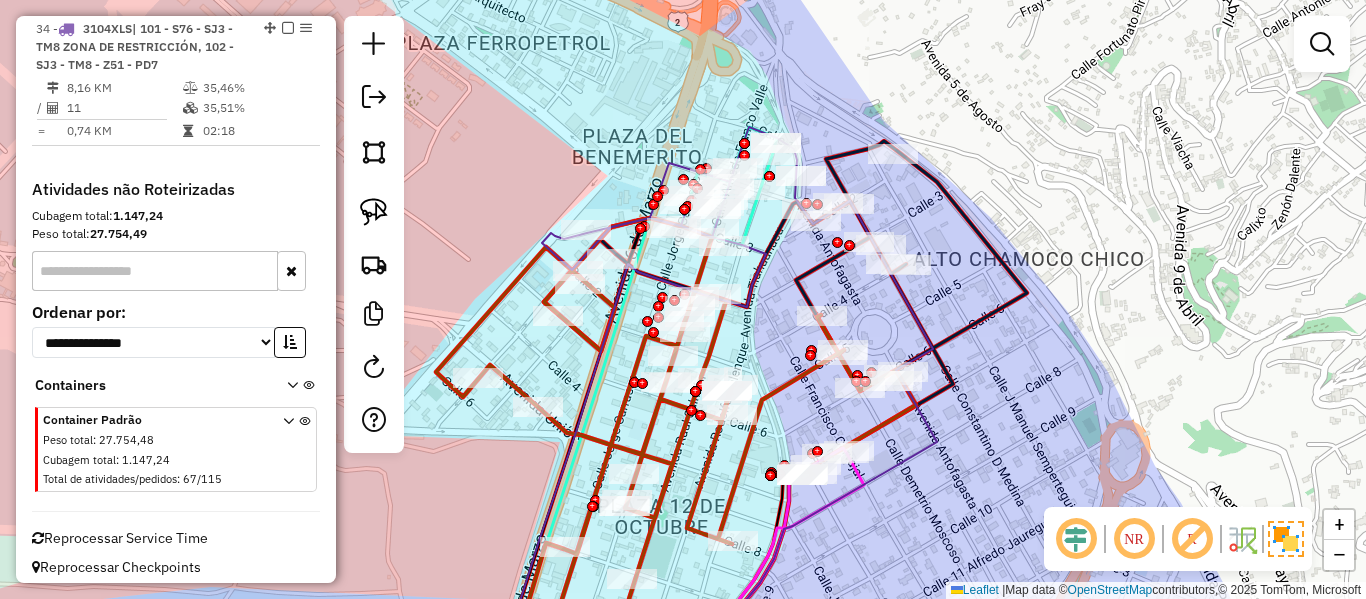 click 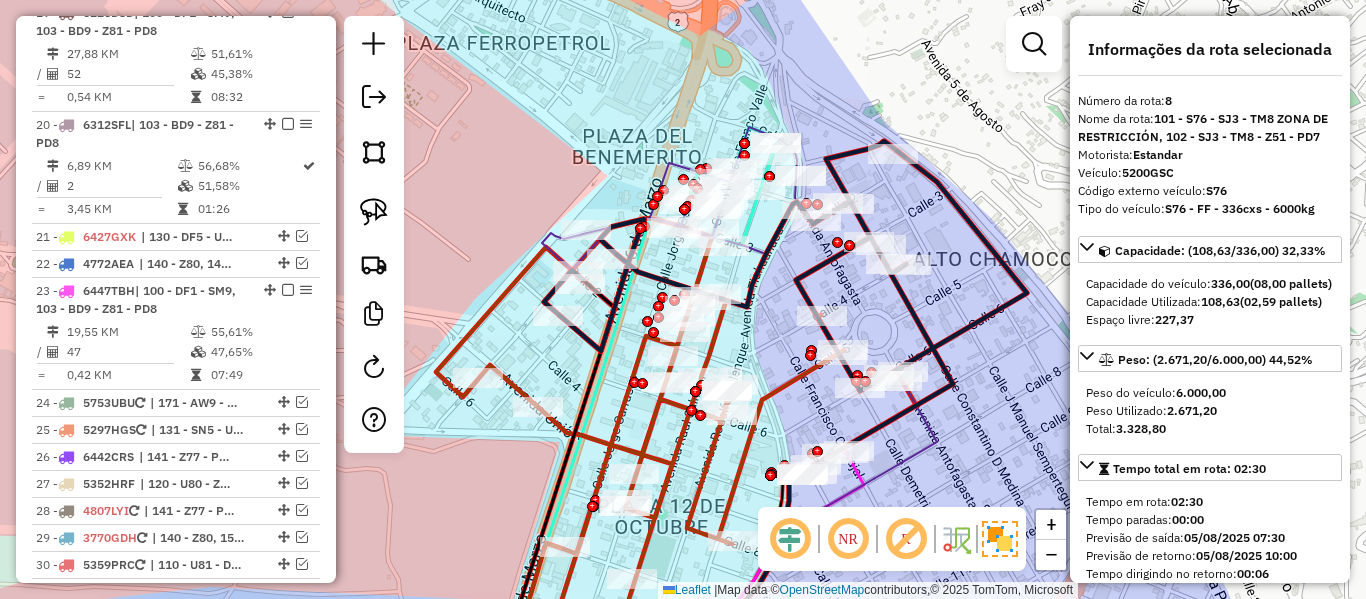 click 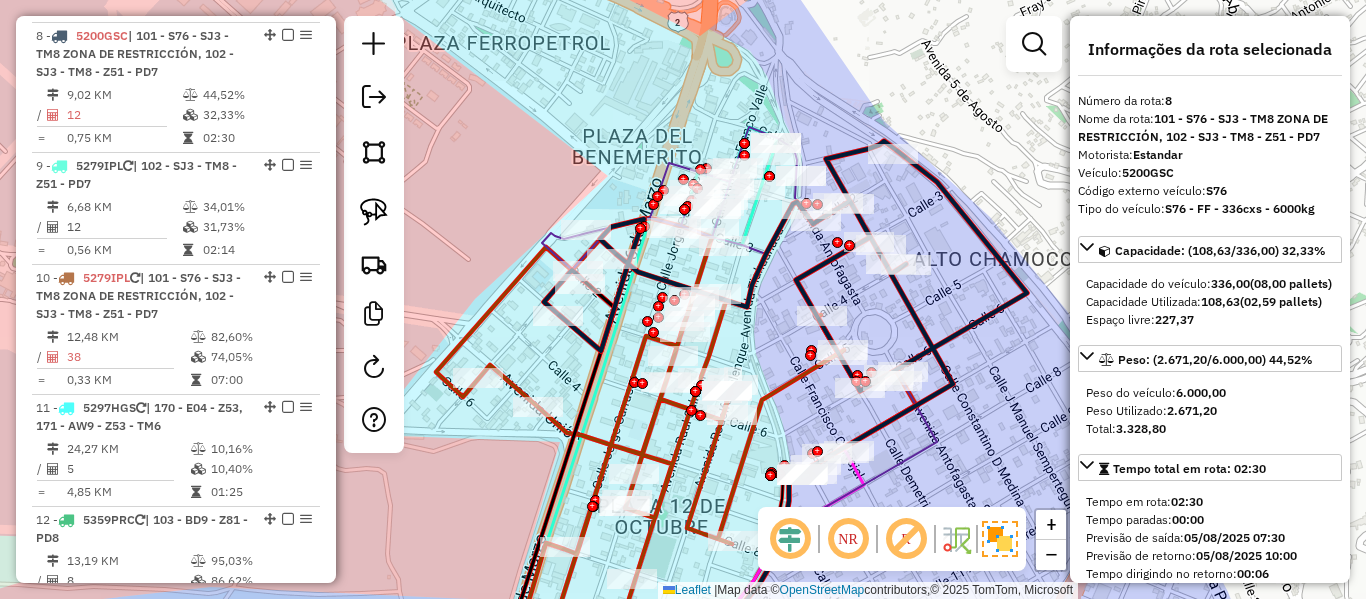 scroll, scrollTop: 1140, scrollLeft: 0, axis: vertical 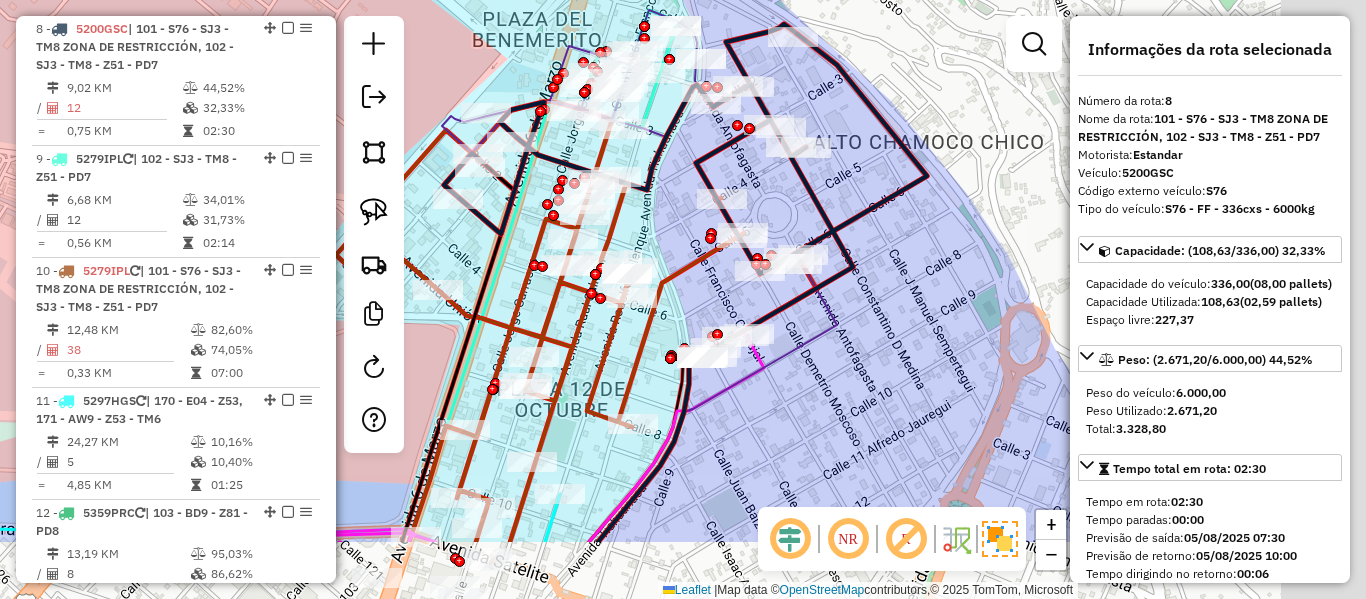 drag, startPoint x: 982, startPoint y: 243, endPoint x: 870, endPoint y: 117, distance: 168.58232 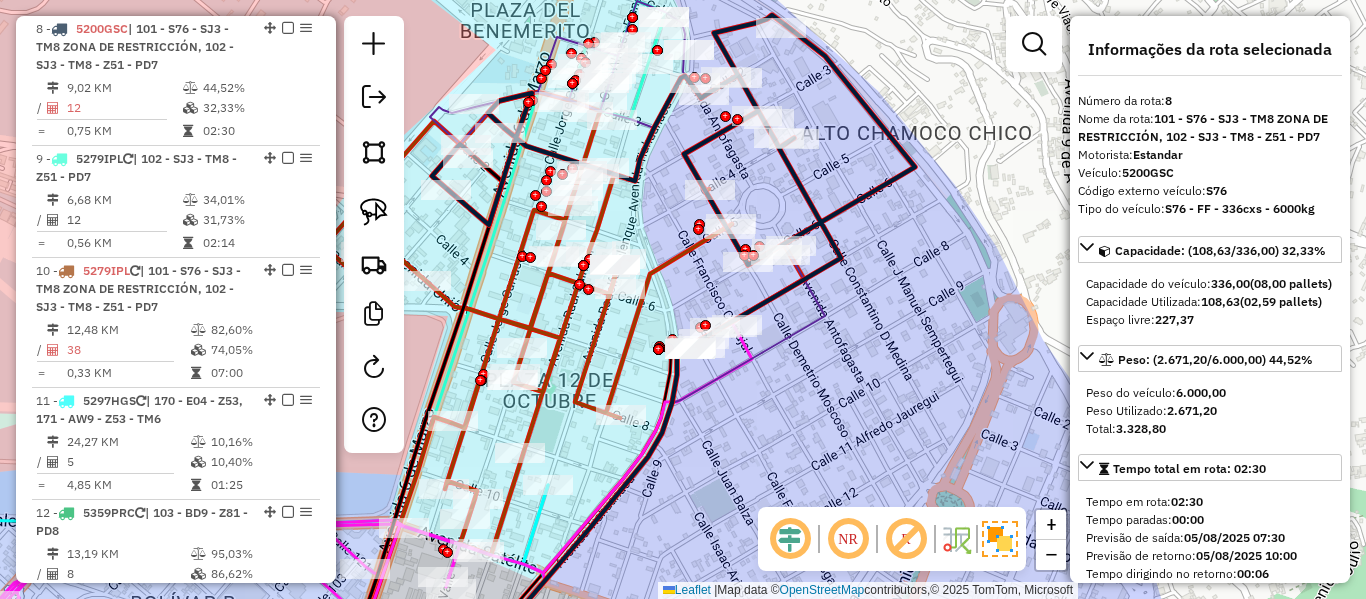 drag, startPoint x: 918, startPoint y: 224, endPoint x: 910, endPoint y: 200, distance: 25.298222 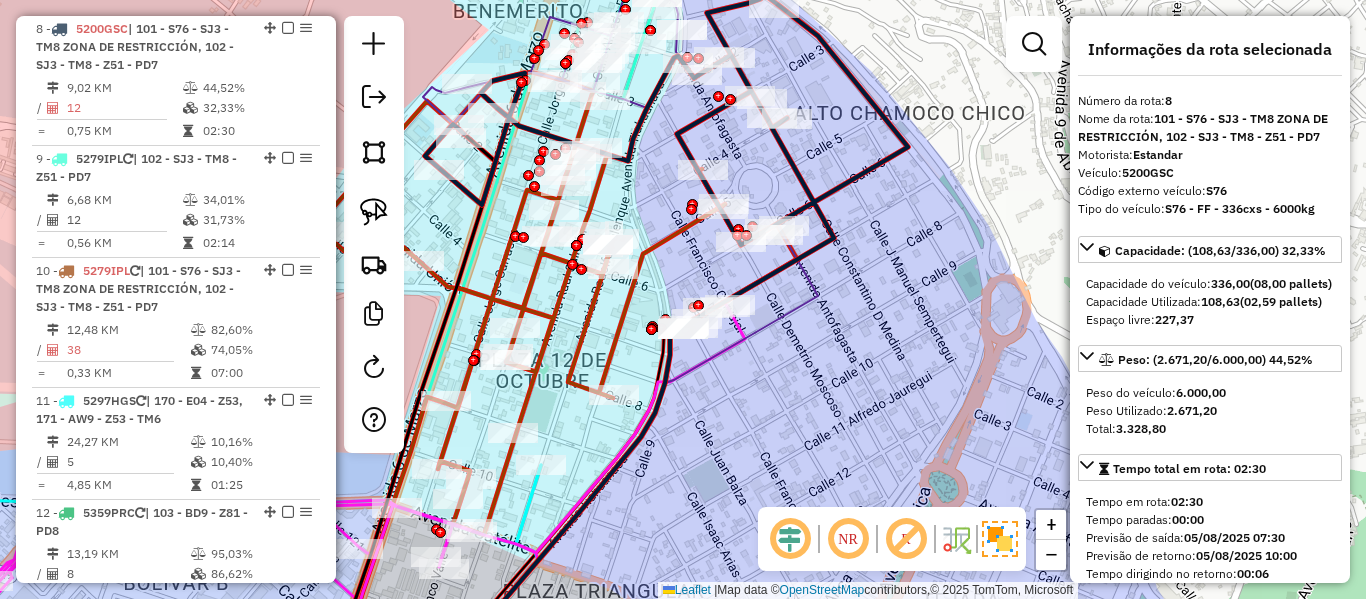 click 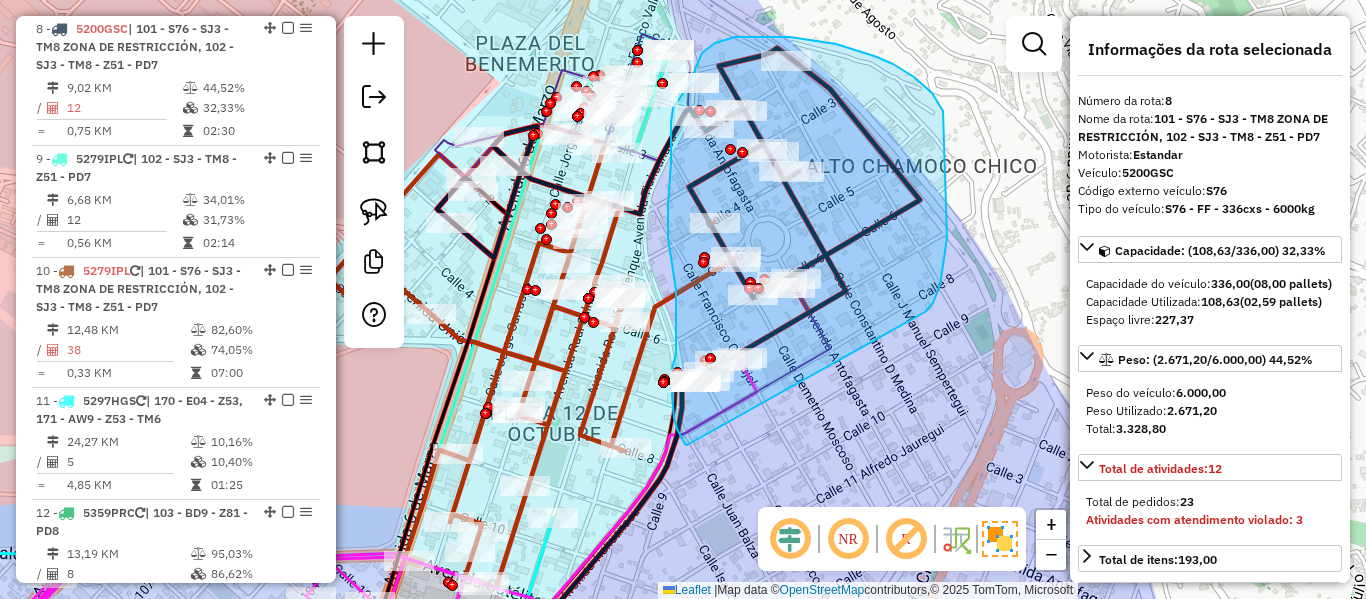 drag, startPoint x: 928, startPoint y: 310, endPoint x: 704, endPoint y: 429, distance: 253.6474 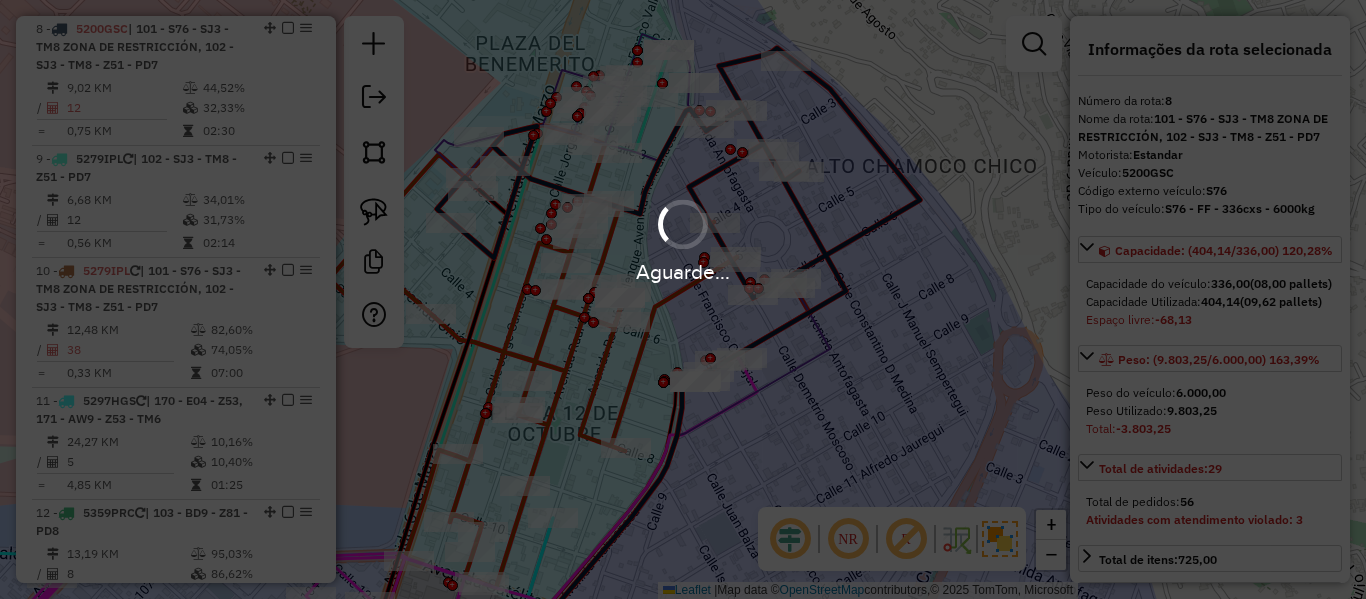 click on "Aguarde..." at bounding box center [683, 299] 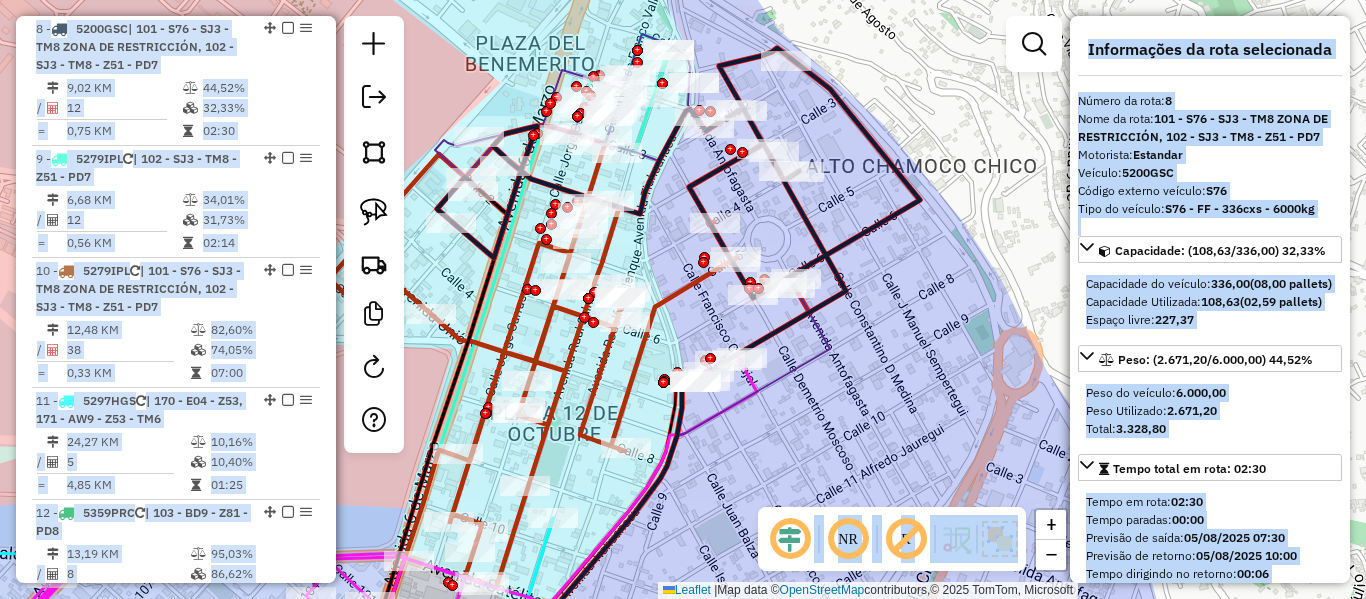 drag, startPoint x: 858, startPoint y: 380, endPoint x: 837, endPoint y: 32, distance: 348.63306 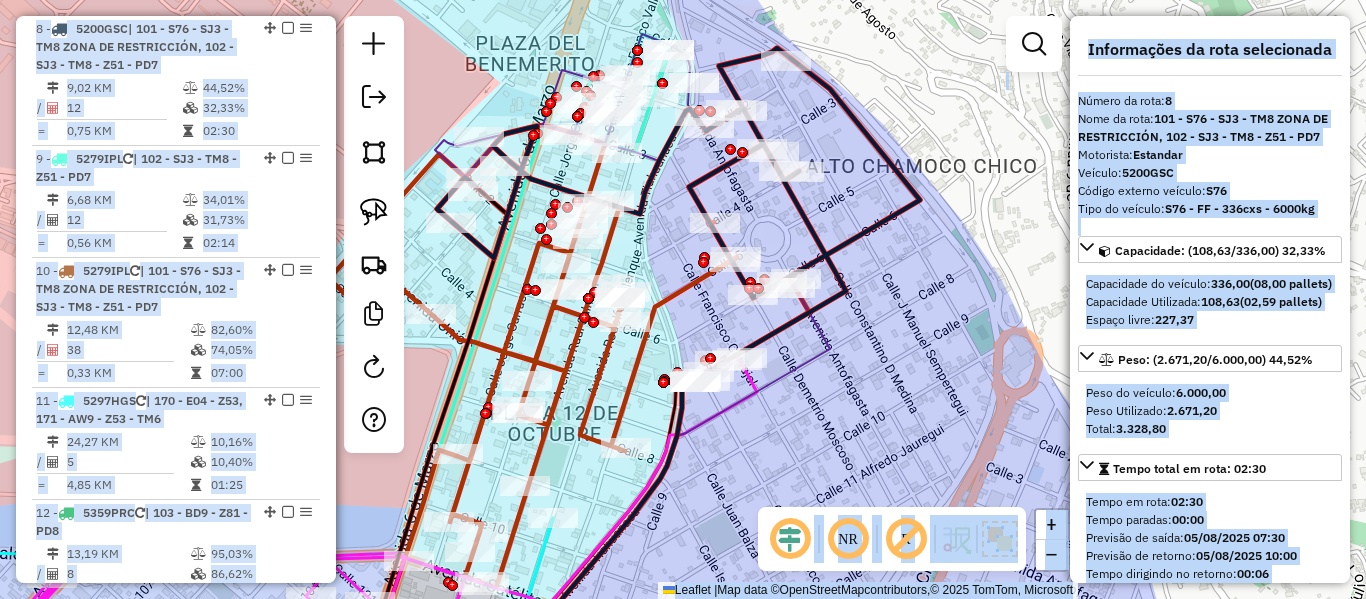click on "Janela de atendimento Grade de atendimento Capacidade Transportadoras Veículos Cliente Pedidos  Rotas Selecione os dias de semana para filtrar as janelas de atendimento  Seg   Ter   Qua   Qui   Sex   Sáb   Dom  Informe o período da janela de atendimento: De: Até:  Filtrar exatamente a janela do cliente  Considerar janela de atendimento padrão  Selecione os dias de semana para filtrar as grades de atendimento  Seg   Ter   Qua   Qui   Sex   Sáb   Dom   Considerar clientes sem dia de atendimento cadastrado  Clientes fora do dia de atendimento selecionado Filtrar as atividades entre os valores definidos abaixo:  Peso mínimo:   Peso máximo:   Cubagem mínima:   Cubagem máxima:   De:   Até:  Filtrar as atividades entre o tempo de atendimento definido abaixo:  De:   Até:   Considerar capacidade total dos clientes não roteirizados Transportadora: Selecione um ou mais itens Tipo de veículo: Selecione um ou mais itens Veículo: Selecione um ou mais itens Motorista: Selecione um ou mais itens Nome: Rótulo:" 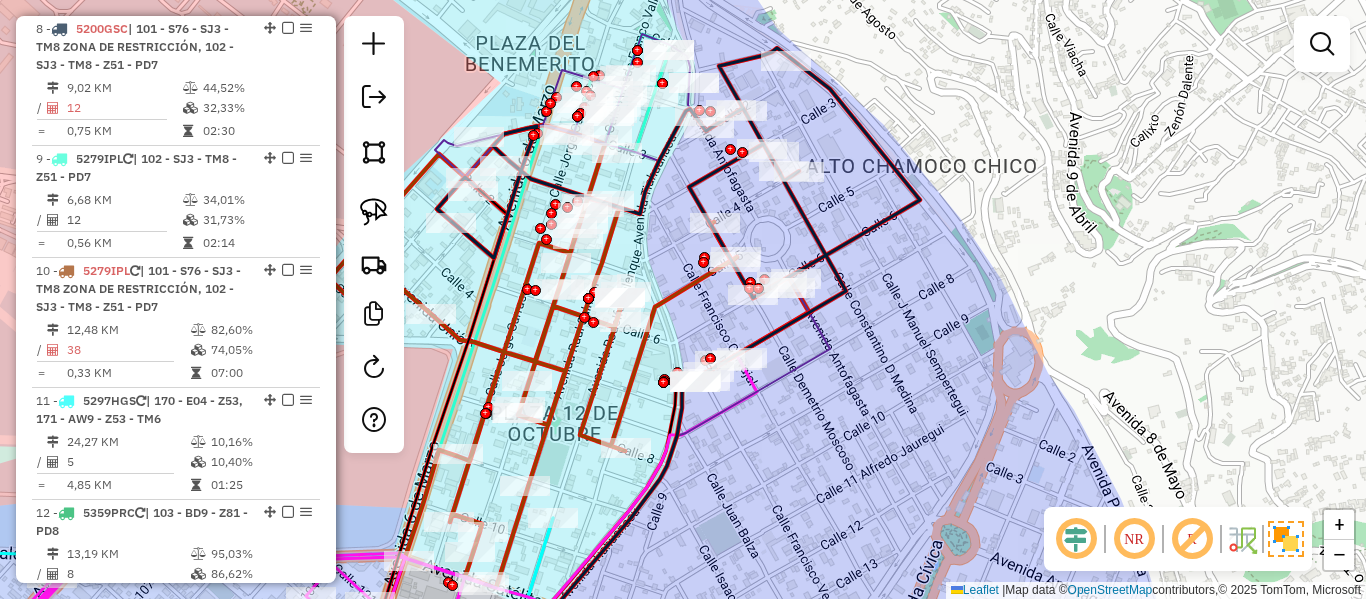 click on "Janela de atendimento Grade de atendimento Capacidade Transportadoras Veículos Cliente Pedidos  Rotas Selecione os dias de semana para filtrar as janelas de atendimento  Seg   Ter   Qua   Qui   Sex   Sáb   Dom  Informe o período da janela de atendimento: De: Até:  Filtrar exatamente a janela do cliente  Considerar janela de atendimento padrão  Selecione os dias de semana para filtrar as grades de atendimento  Seg   Ter   Qua   Qui   Sex   Sáb   Dom   Considerar clientes sem dia de atendimento cadastrado  Clientes fora do dia de atendimento selecionado Filtrar as atividades entre os valores definidos abaixo:  Peso mínimo:   Peso máximo:   Cubagem mínima:   Cubagem máxima:   De:   Até:  Filtrar as atividades entre o tempo de atendimento definido abaixo:  De:   Até:   Considerar capacidade total dos clientes não roteirizados Transportadora: Selecione um ou mais itens Tipo de veículo: Selecione um ou mais itens Veículo: Selecione um ou mais itens Motorista: Selecione um ou mais itens Nome: Rótulo:" 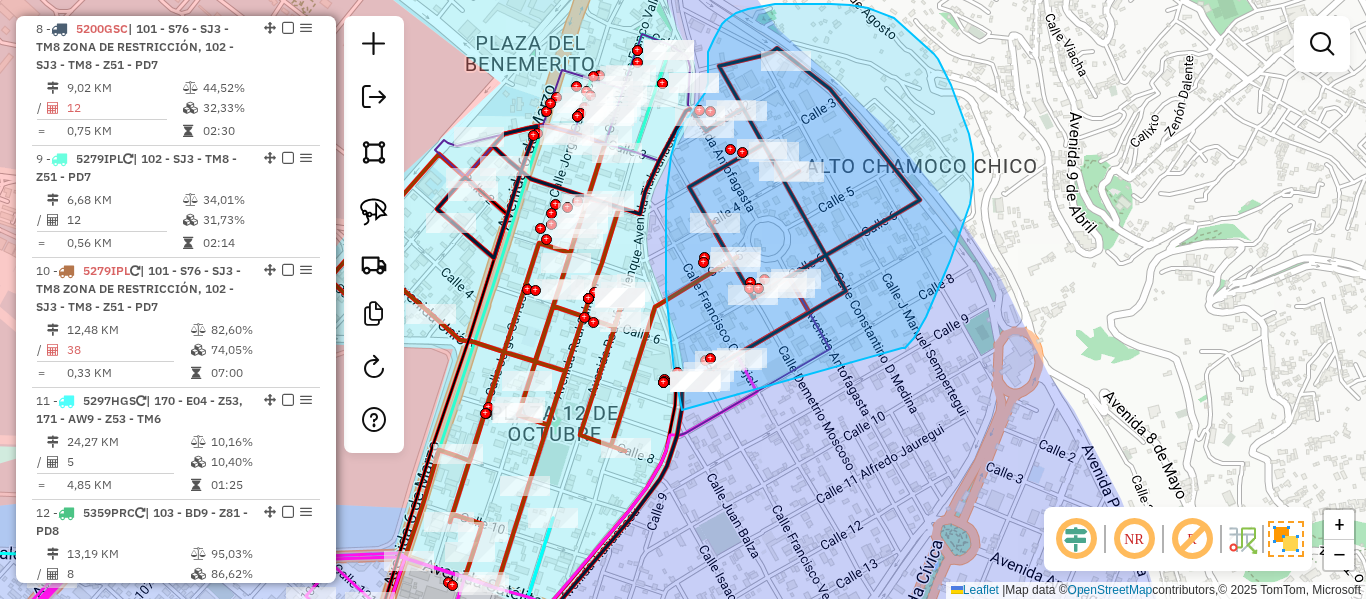 drag, startPoint x: 914, startPoint y: 338, endPoint x: 705, endPoint y: 474, distance: 249.35316 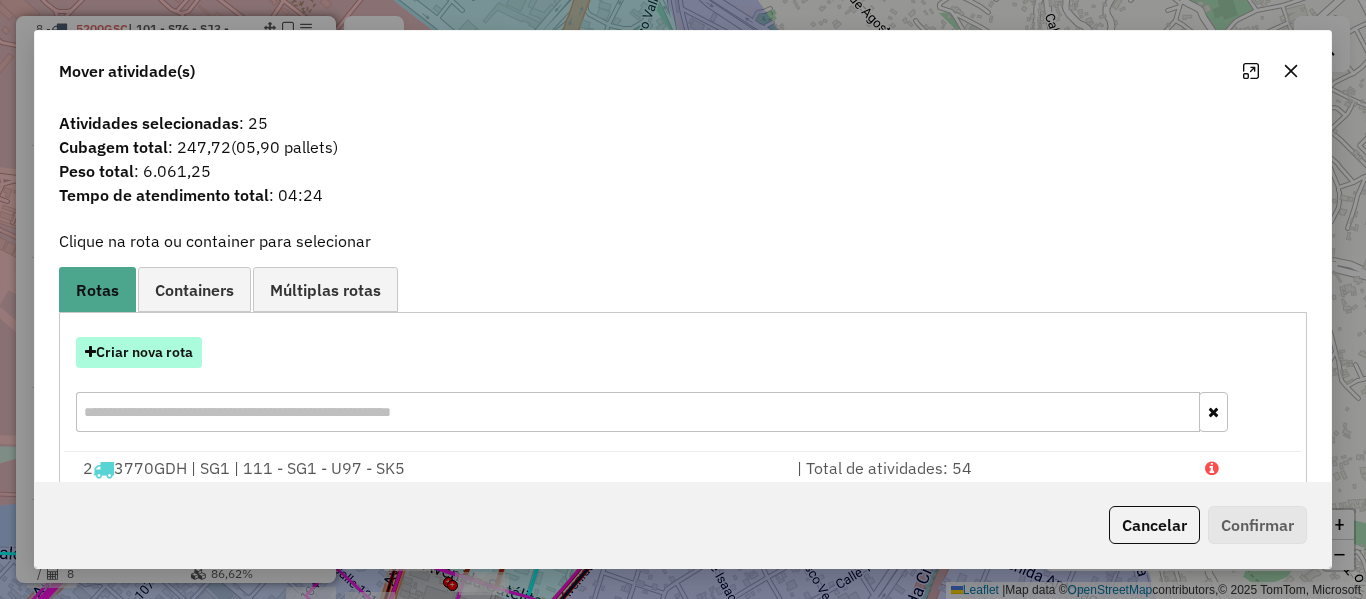 click on "Criar nova rota" at bounding box center [139, 352] 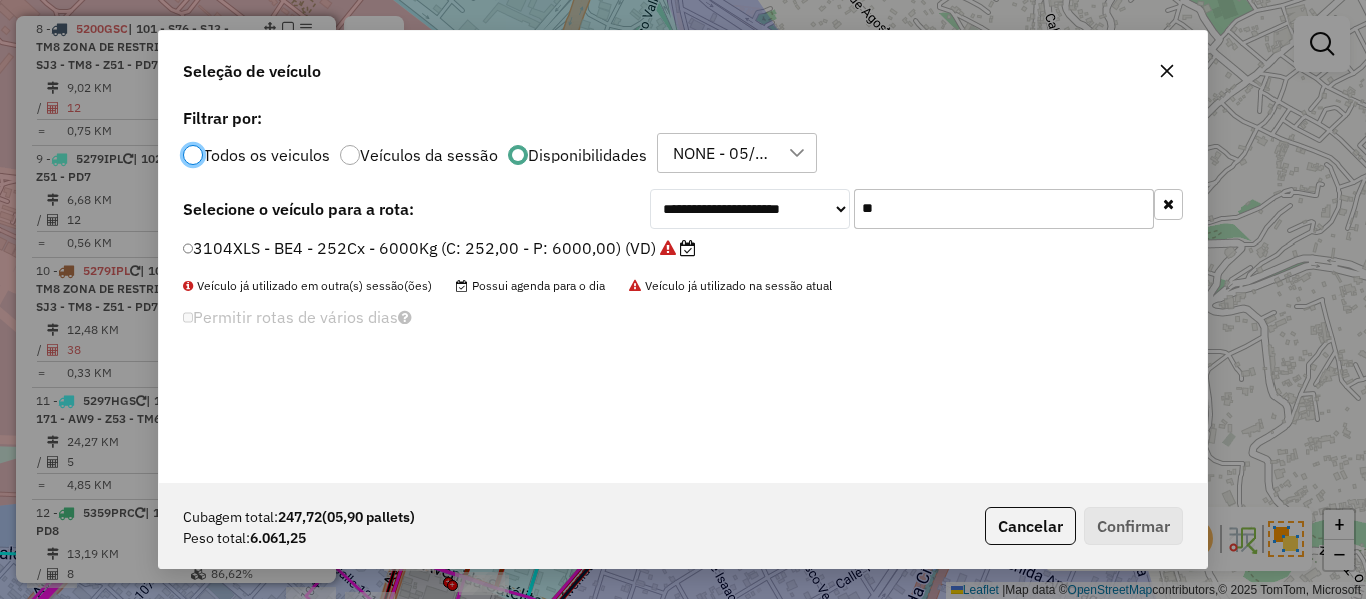 scroll, scrollTop: 11, scrollLeft: 6, axis: both 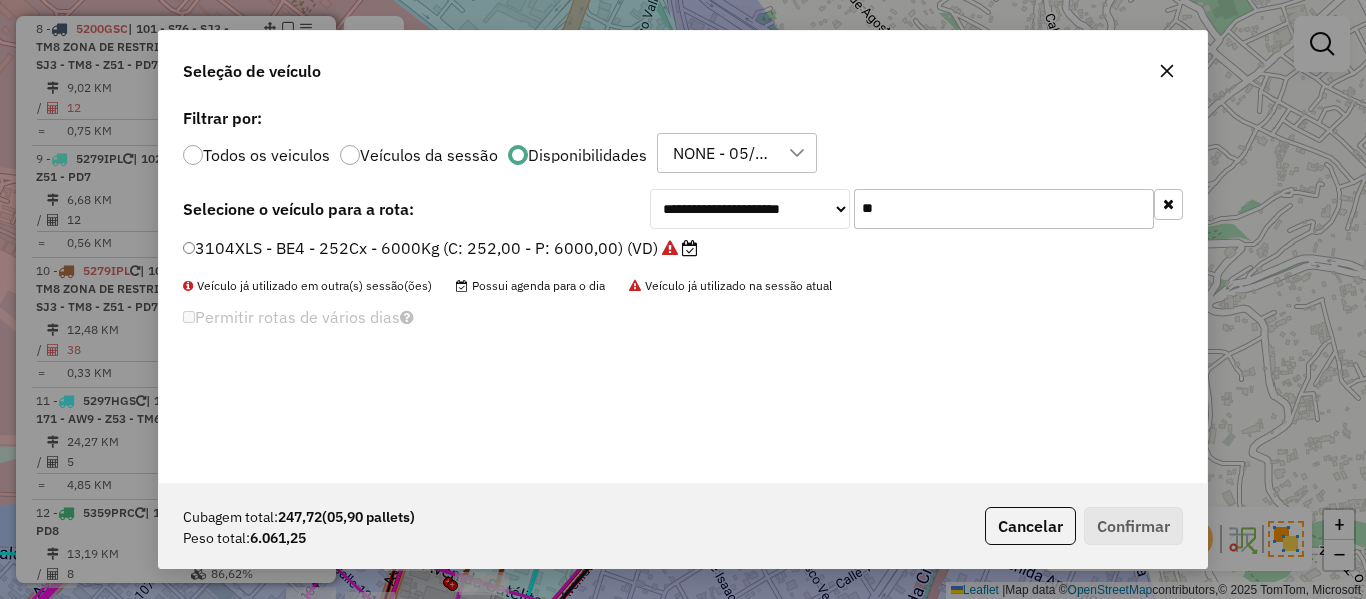 click 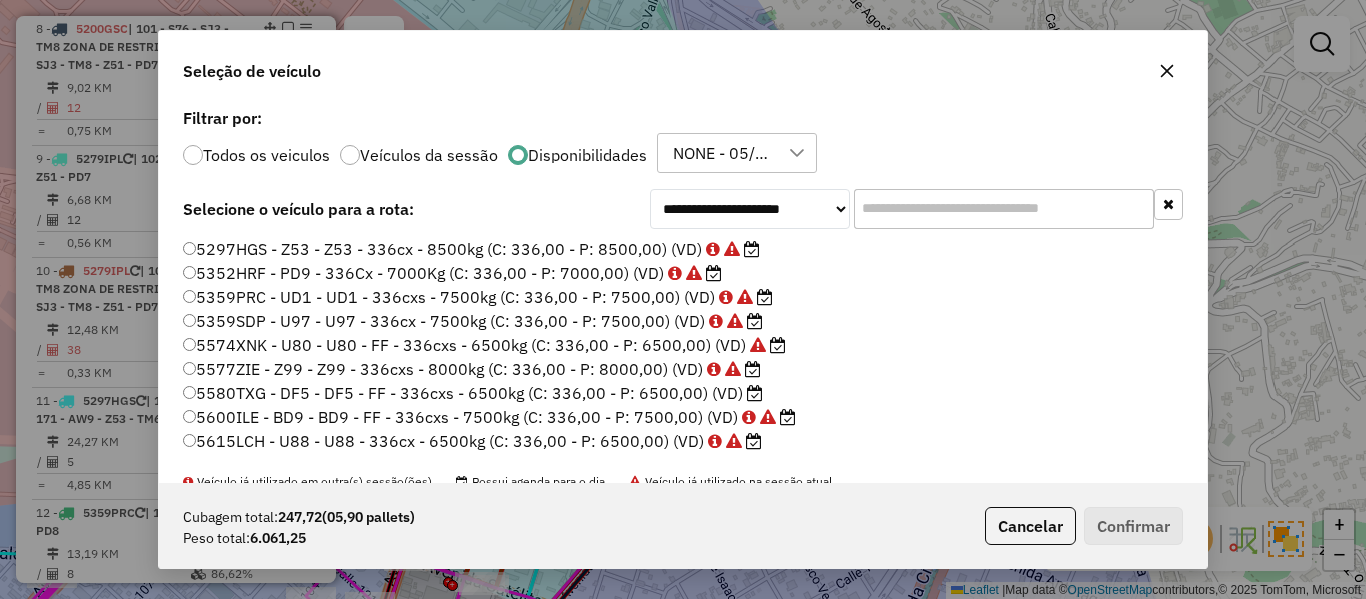 scroll, scrollTop: 300, scrollLeft: 0, axis: vertical 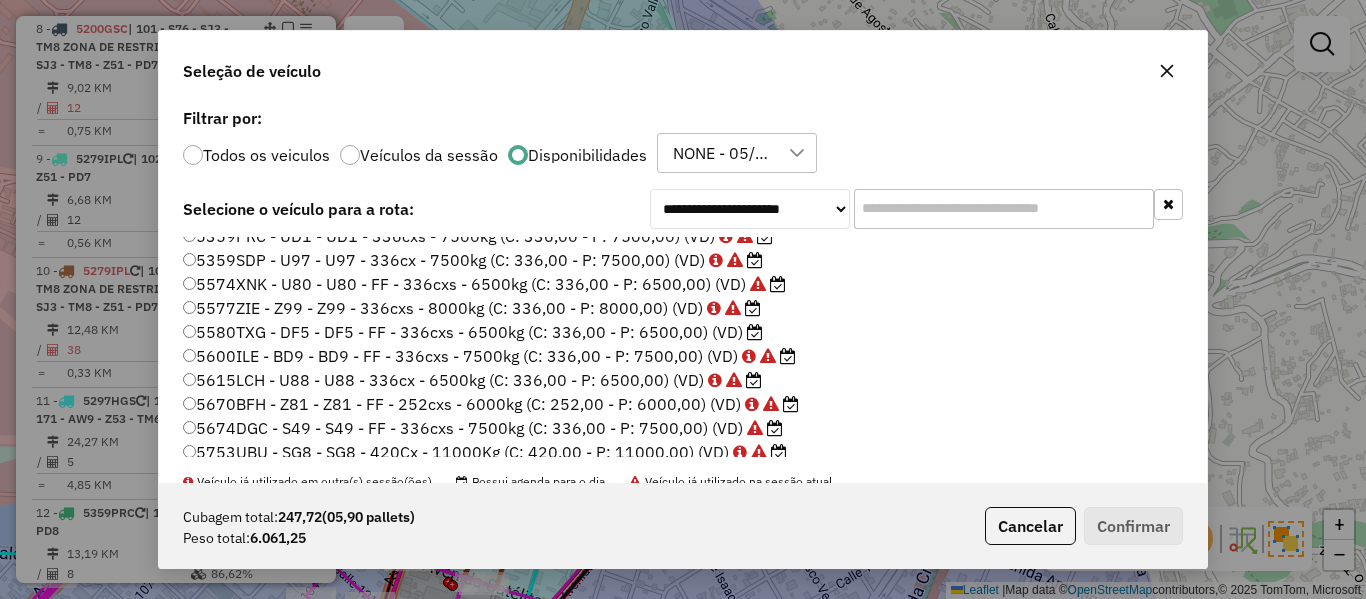 click on "5580TXG - DF5 - DF5 - FF - 336cxs - 6500kg (C: 336,00 - P: 6500,00) (VD)" 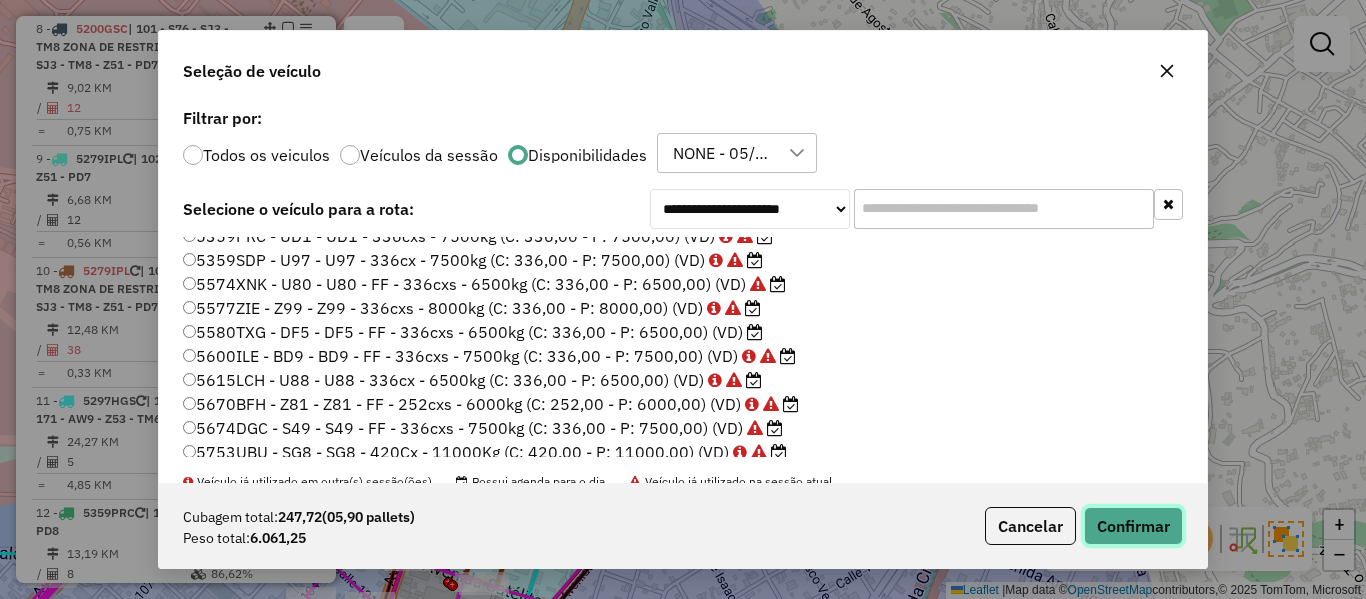 click on "Confirmar" 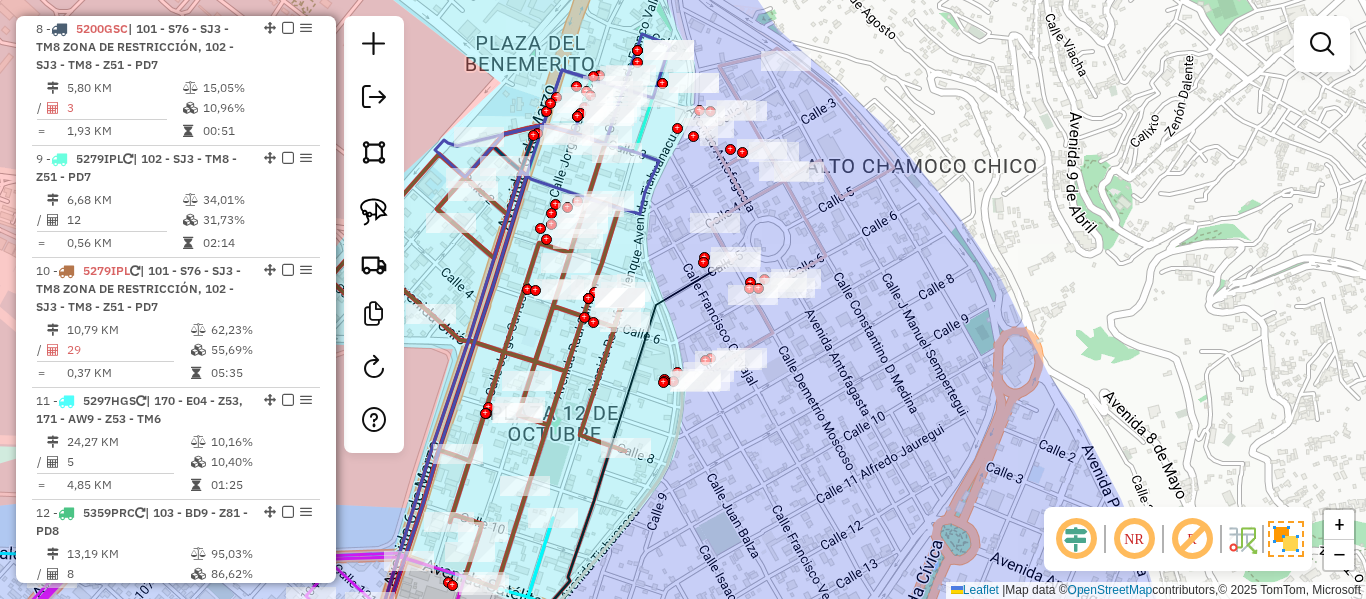 click 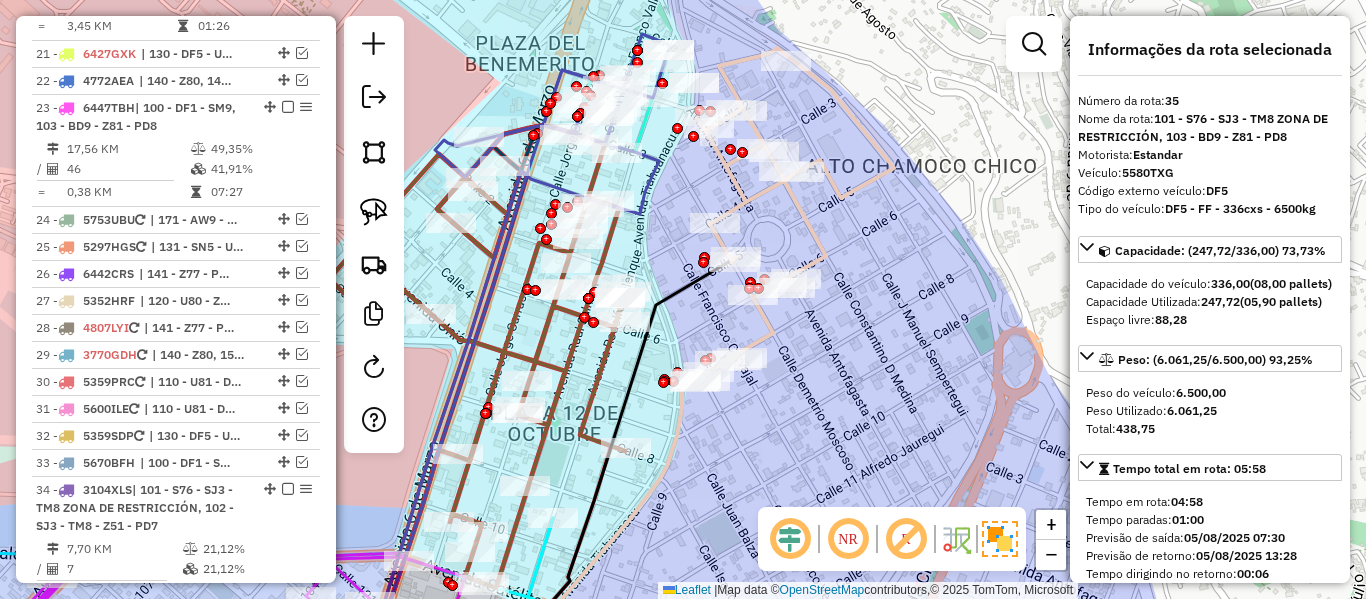 scroll, scrollTop: 3113, scrollLeft: 0, axis: vertical 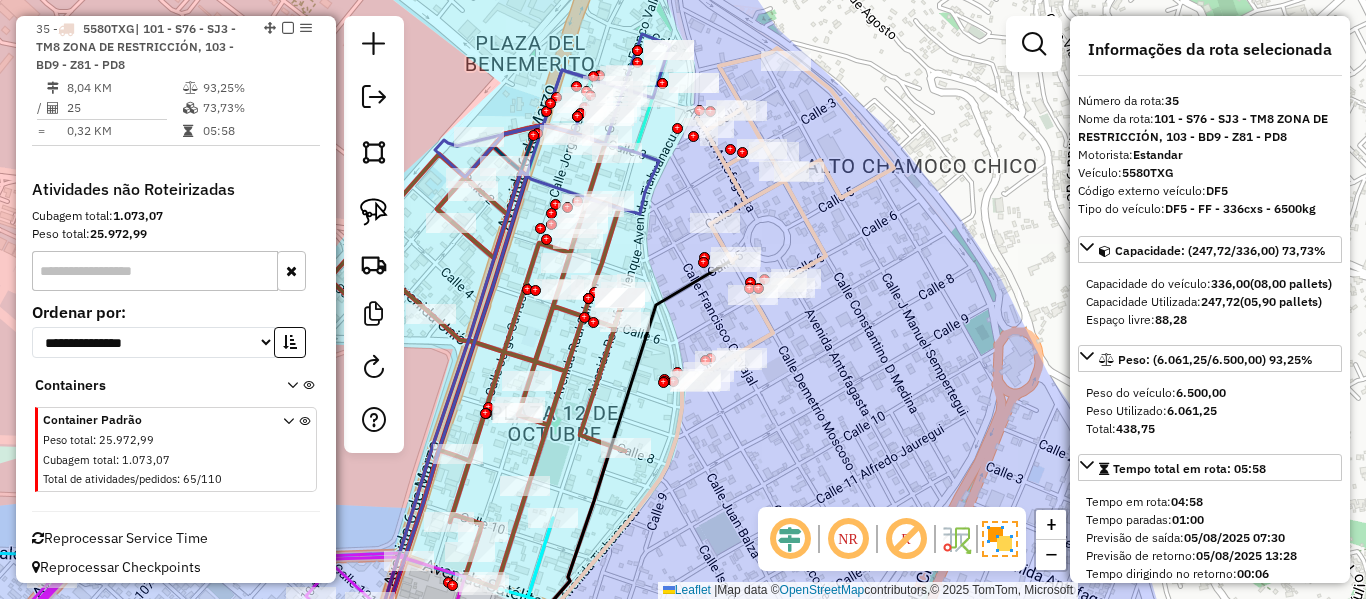 drag, startPoint x: 733, startPoint y: 184, endPoint x: 767, endPoint y: 269, distance: 91.5478 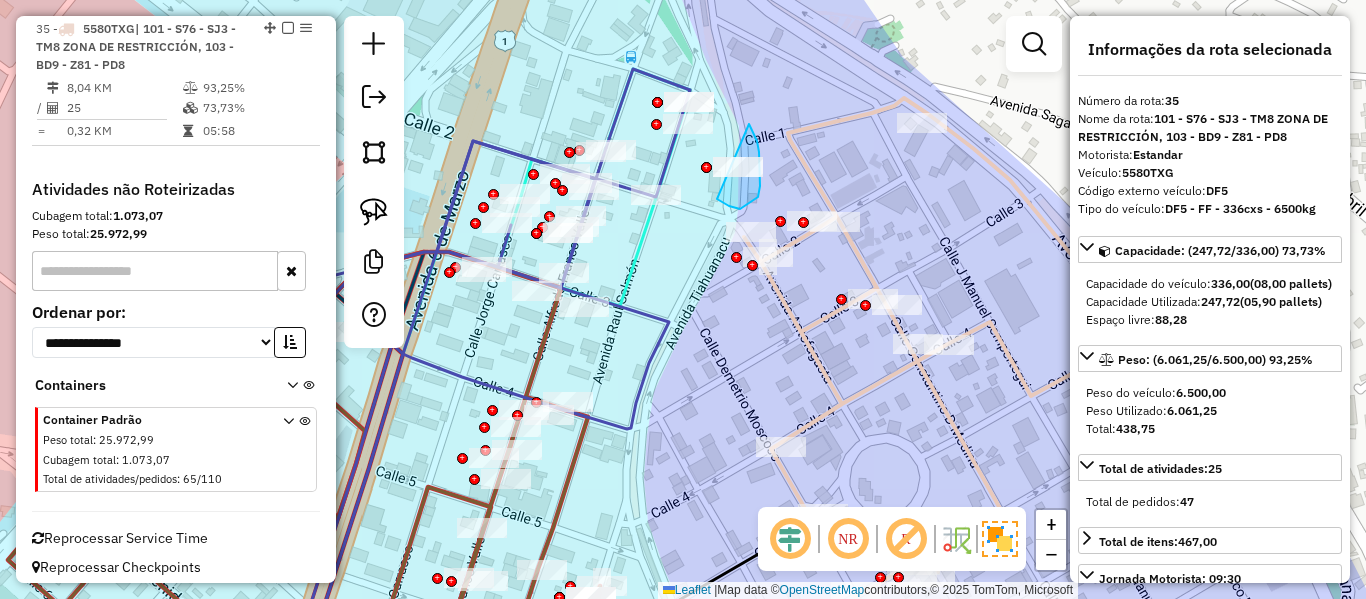 drag, startPoint x: 740, startPoint y: 209, endPoint x: 741, endPoint y: 116, distance: 93.00538 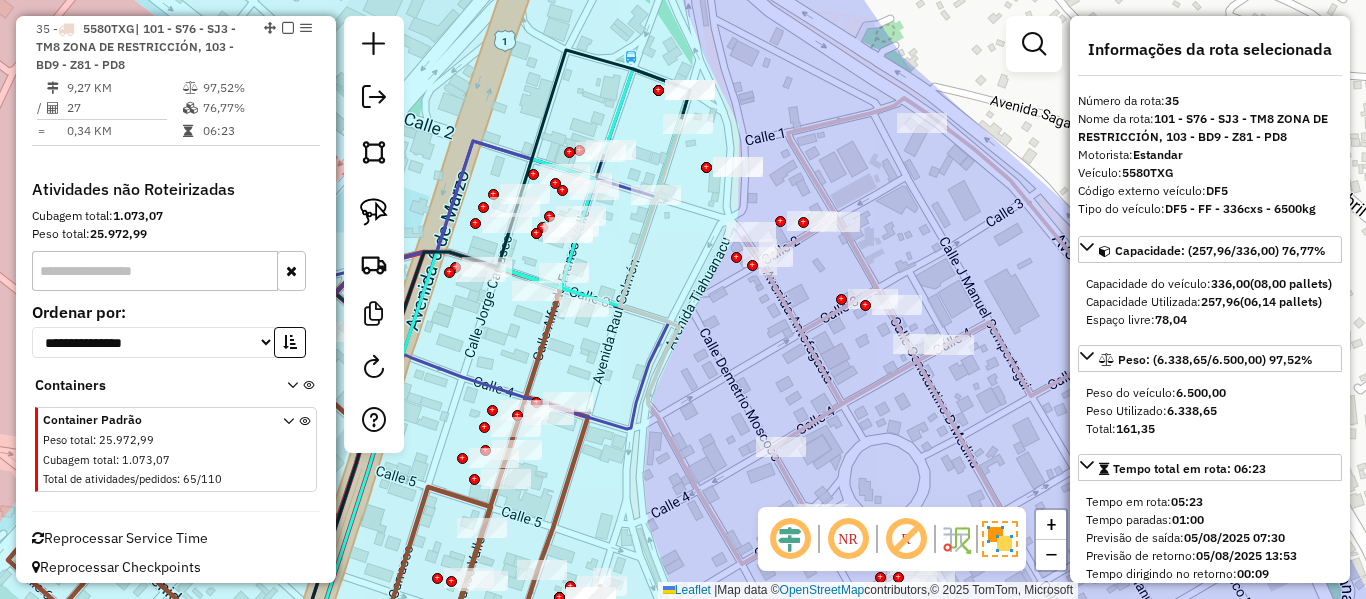 click 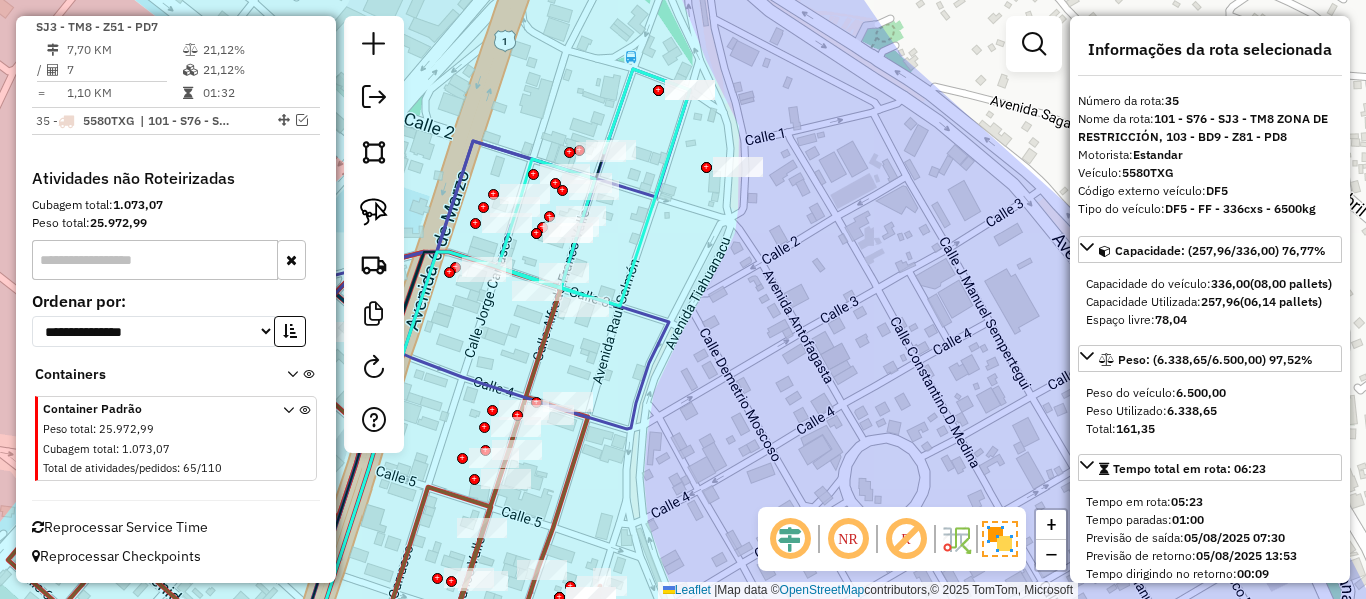 scroll, scrollTop: 3021, scrollLeft: 0, axis: vertical 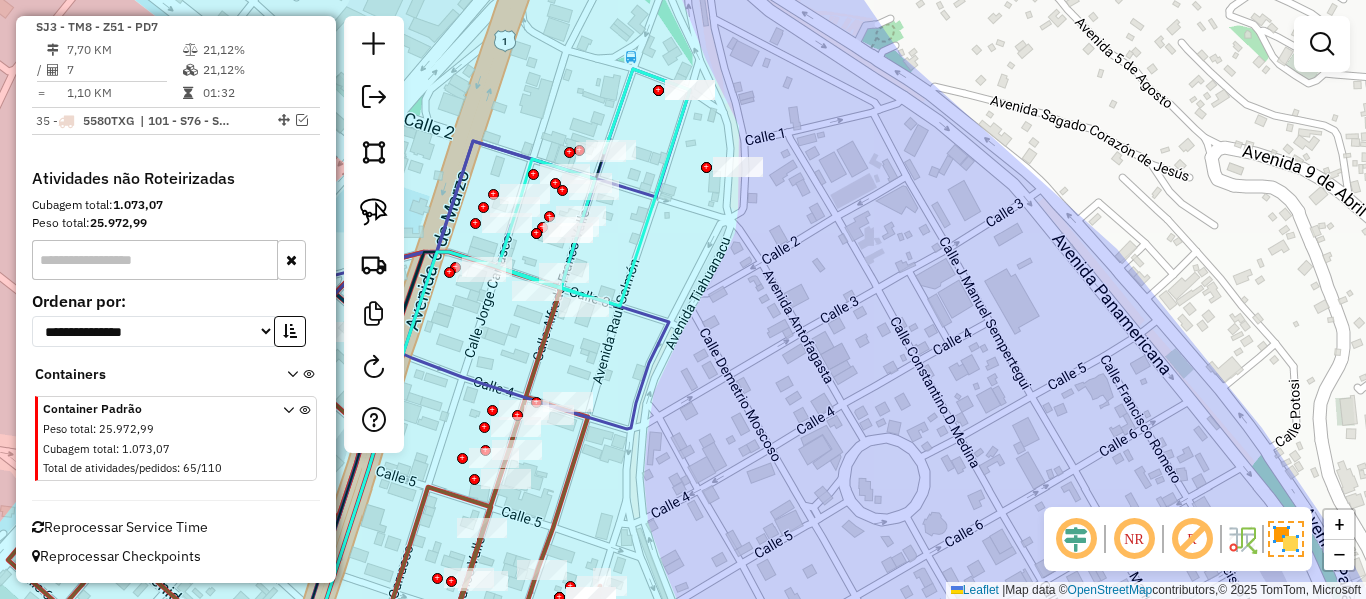 drag, startPoint x: 800, startPoint y: 352, endPoint x: 860, endPoint y: 256, distance: 113.20777 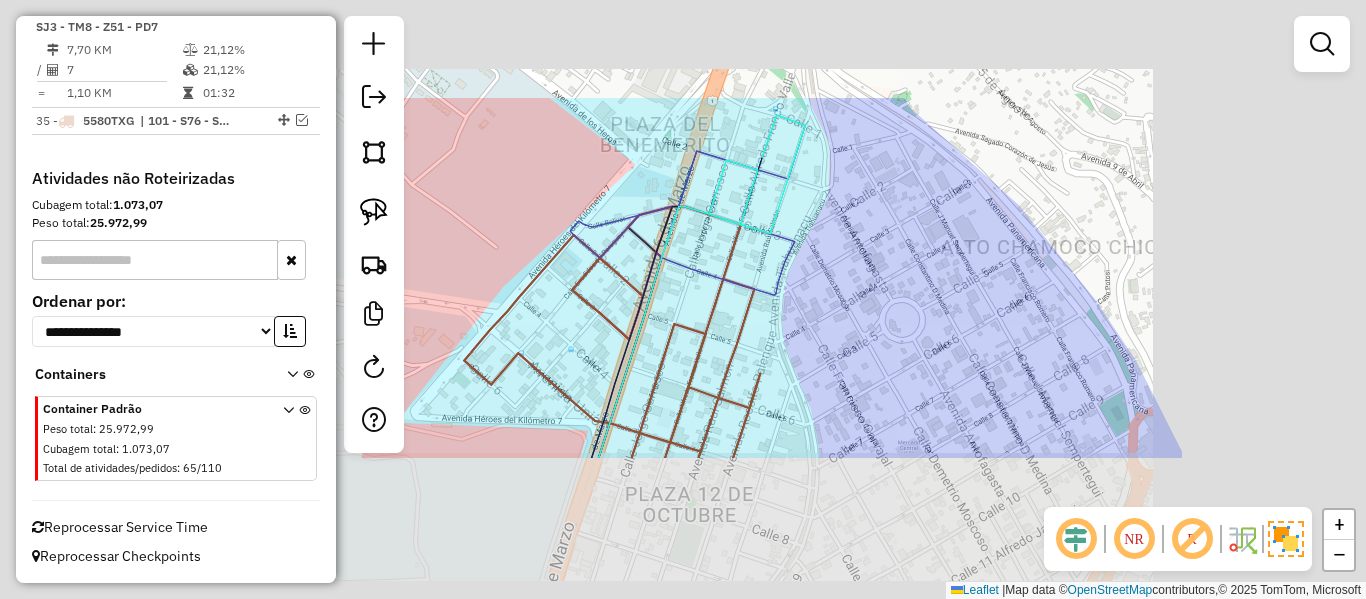 click on "Janela de atendimento Grade de atendimento Capacidade Transportadoras Veículos Cliente Pedidos  Rotas Selecione os dias de semana para filtrar as janelas de atendimento  Seg   Ter   Qua   Qui   Sex   Sáb   Dom  Informe o período da janela de atendimento: De: Até:  Filtrar exatamente a janela do cliente  Considerar janela de atendimento padrão  Selecione os dias de semana para filtrar as grades de atendimento  Seg   Ter   Qua   Qui   Sex   Sáb   Dom   Considerar clientes sem dia de atendimento cadastrado  Clientes fora do dia de atendimento selecionado Filtrar as atividades entre os valores definidos abaixo:  Peso mínimo:   Peso máximo:   Cubagem mínima:   Cubagem máxima:   De:   Até:  Filtrar as atividades entre o tempo de atendimento definido abaixo:  De:   Até:   Considerar capacidade total dos clientes não roteirizados Transportadora: Selecione um ou mais itens Tipo de veículo: Selecione um ou mais itens Veículo: Selecione um ou mais itens Motorista: Selecione um ou mais itens Nome: Rótulo:" 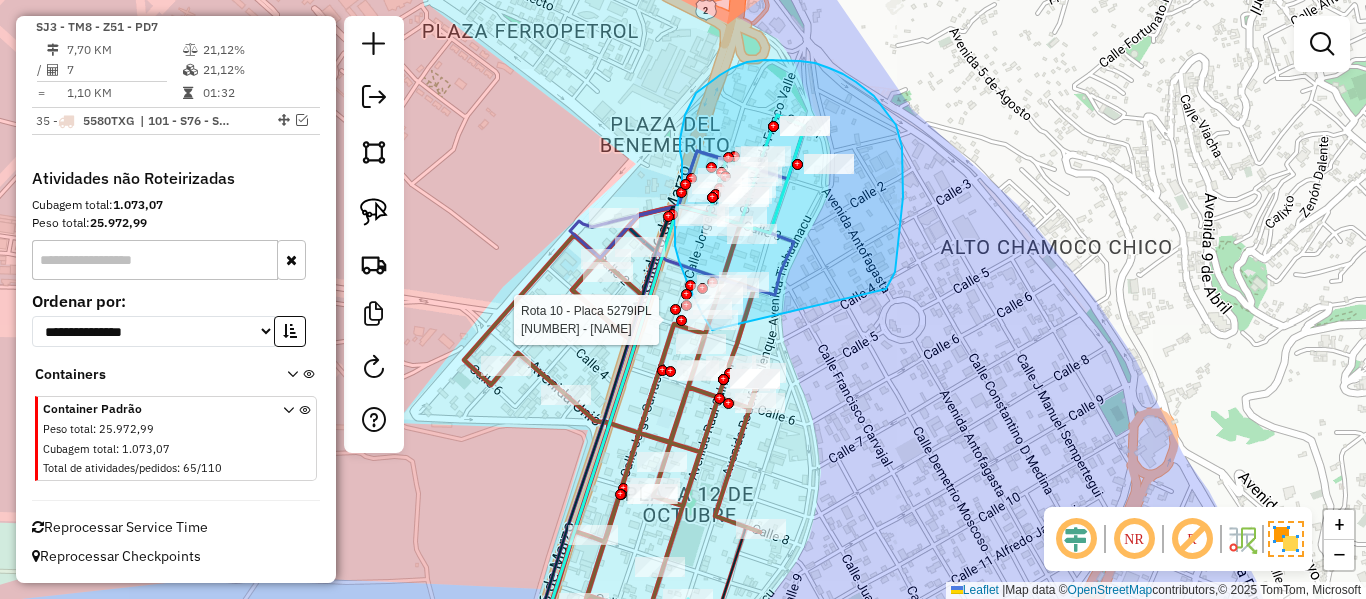 drag, startPoint x: 886, startPoint y: 289, endPoint x: 728, endPoint y: 335, distance: 164.56001 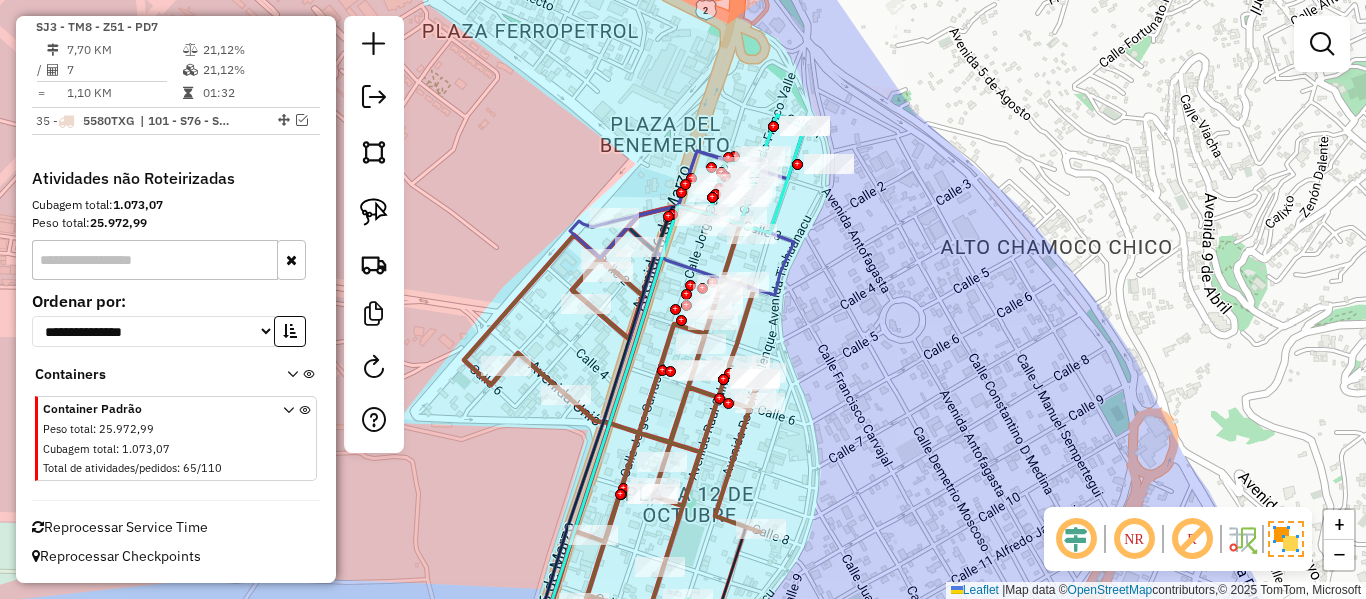 drag, startPoint x: 956, startPoint y: 267, endPoint x: 931, endPoint y: 318, distance: 56.797886 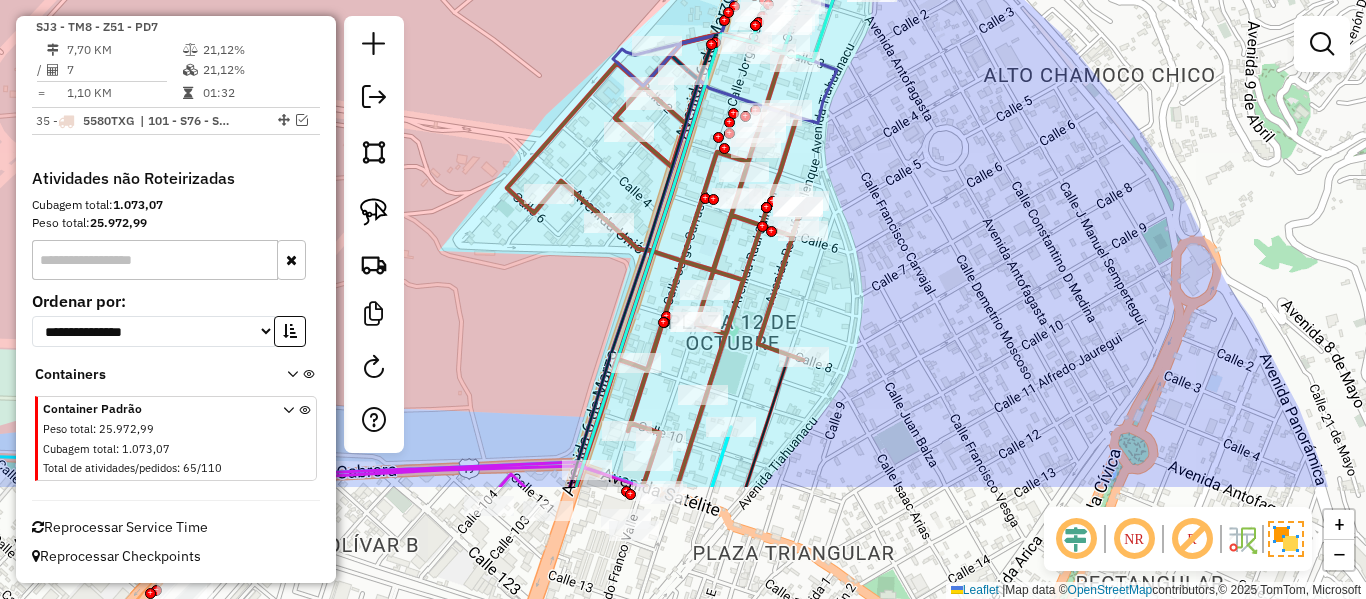 drag, startPoint x: 940, startPoint y: 244, endPoint x: 987, endPoint y: 126, distance: 127.01575 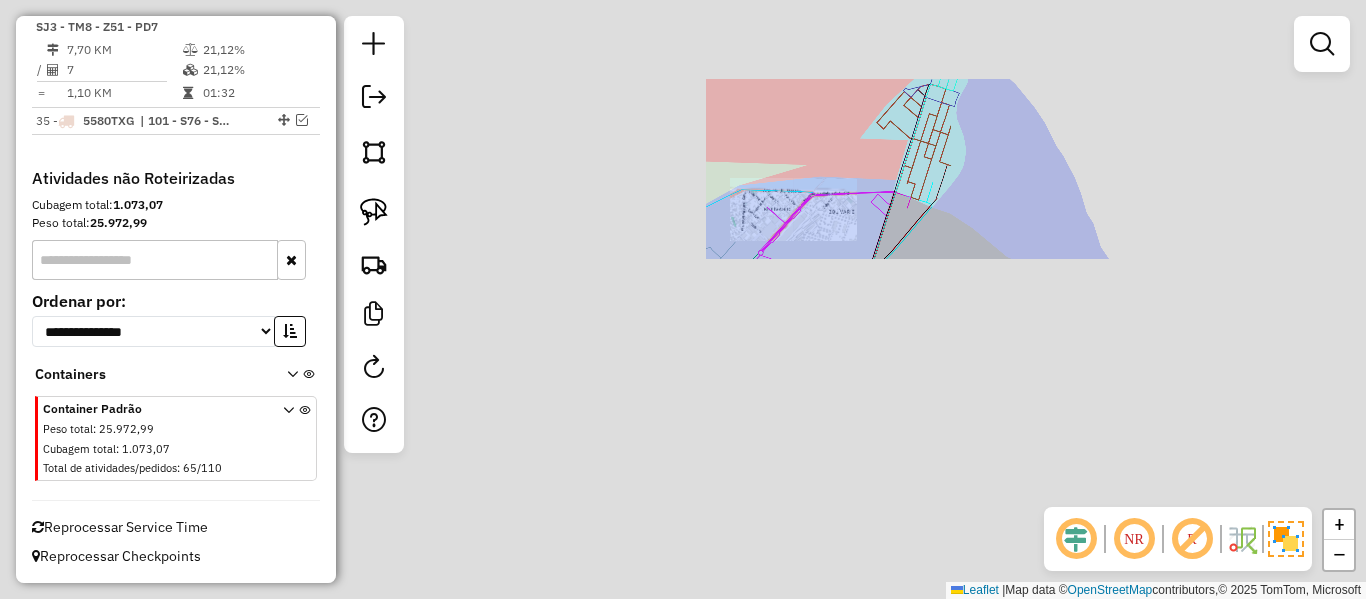 click on "Janela de atendimento Grade de atendimento Capacidade Transportadoras Veículos Cliente Pedidos  Rotas Selecione os dias de semana para filtrar as janelas de atendimento  Seg   Ter   Qua   Qui   Sex   Sáb   Dom  Informe o período da janela de atendimento: De: Até:  Filtrar exatamente a janela do cliente  Considerar janela de atendimento padrão  Selecione os dias de semana para filtrar as grades de atendimento  Seg   Ter   Qua   Qui   Sex   Sáb   Dom   Considerar clientes sem dia de atendimento cadastrado  Clientes fora do dia de atendimento selecionado Filtrar as atividades entre os valores definidos abaixo:  Peso mínimo:   Peso máximo:   Cubagem mínima:   Cubagem máxima:   De:   Até:  Filtrar as atividades entre o tempo de atendimento definido abaixo:  De:   Até:   Considerar capacidade total dos clientes não roteirizados Transportadora: Selecione um ou mais itens Tipo de veículo: Selecione um ou mais itens Veículo: Selecione um ou mais itens Motorista: Selecione um ou mais itens Nome: Rótulo:" 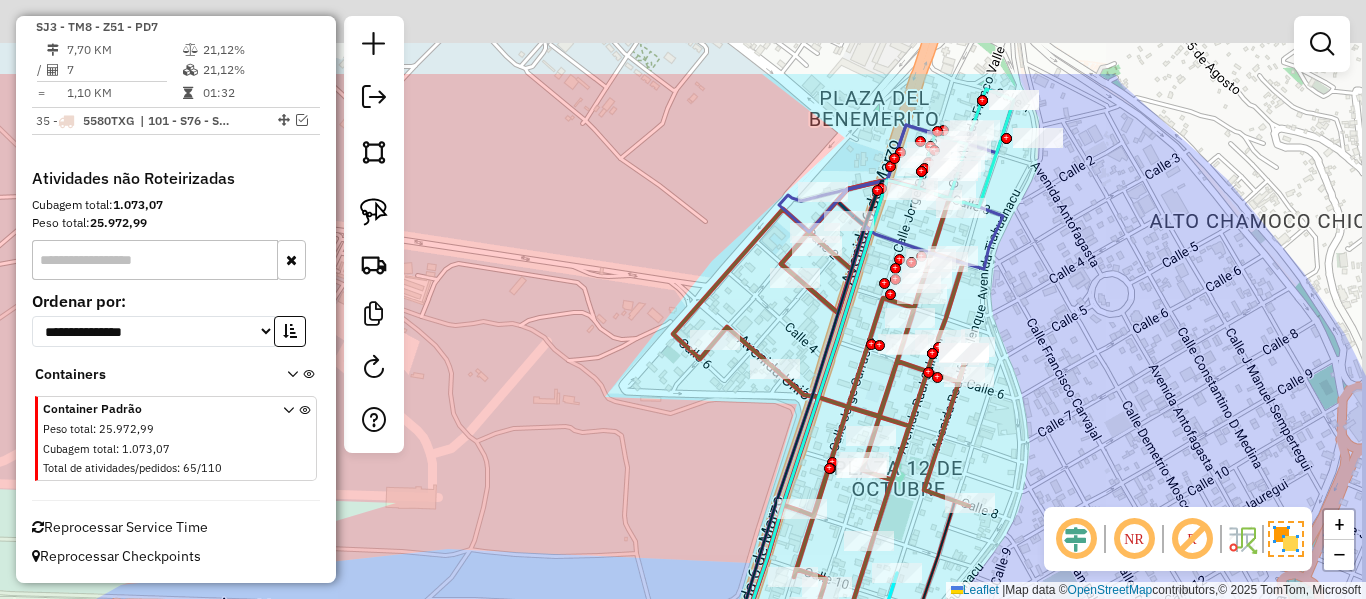 drag, startPoint x: 1060, startPoint y: 266, endPoint x: 1033, endPoint y: 299, distance: 42.638012 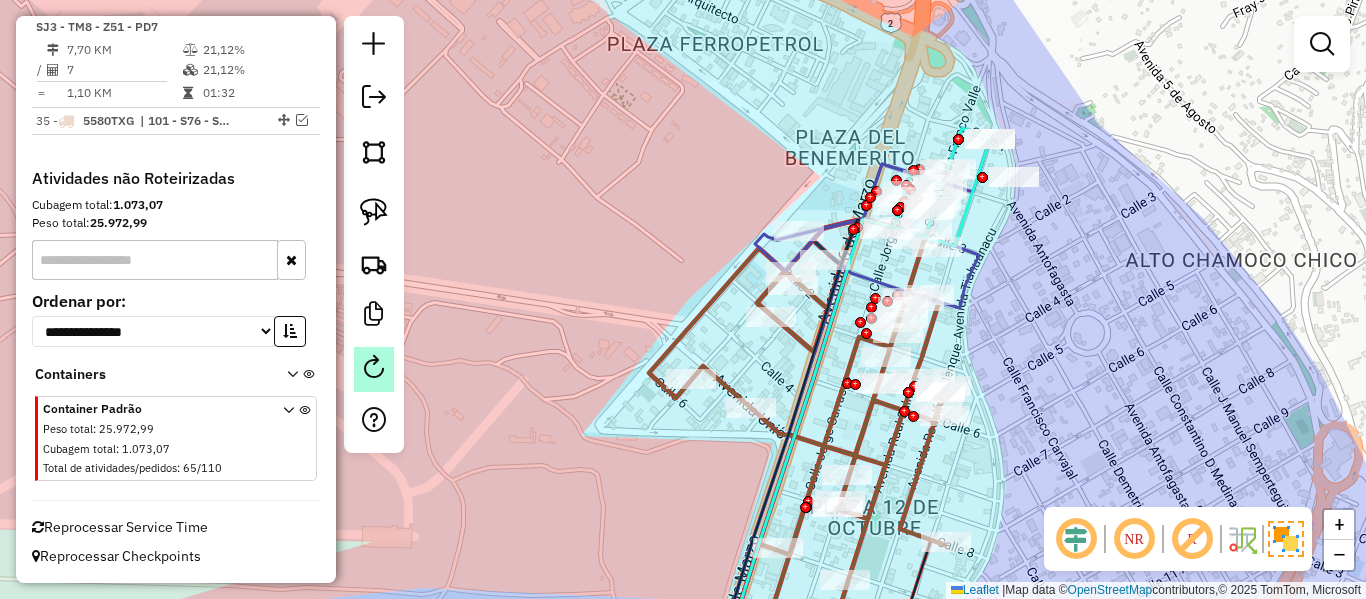 click 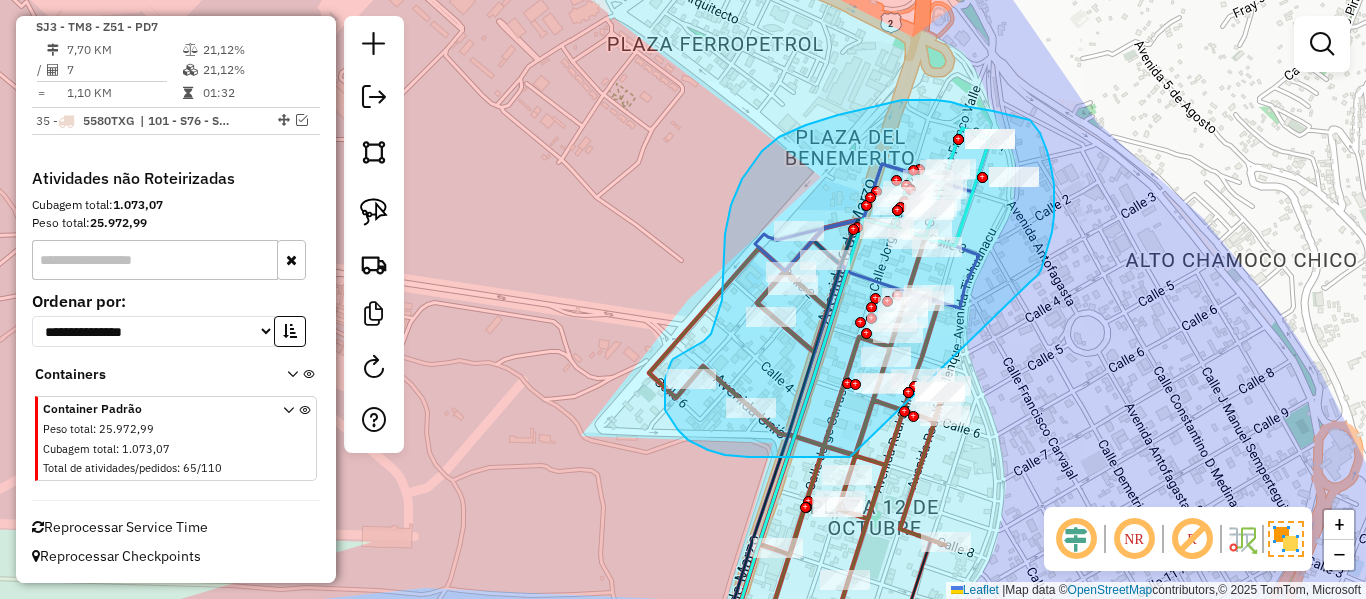 drag, startPoint x: 1038, startPoint y: 275, endPoint x: 1029, endPoint y: 465, distance: 190.21304 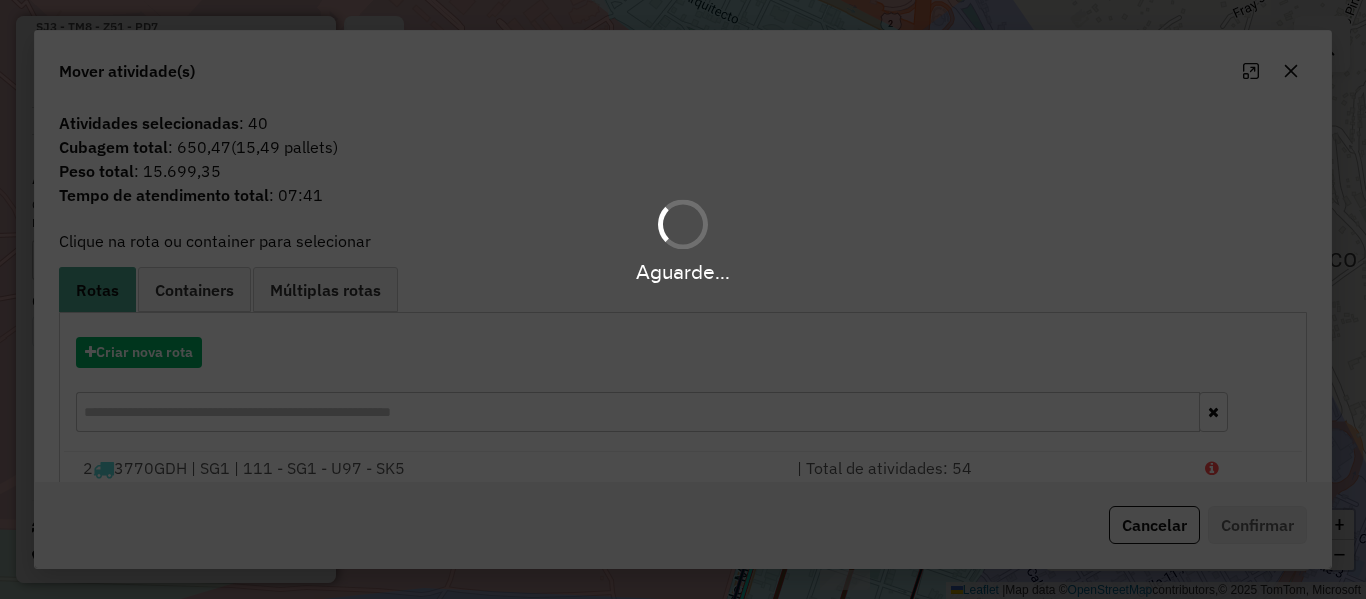 click on "Aguarde..." at bounding box center [683, 299] 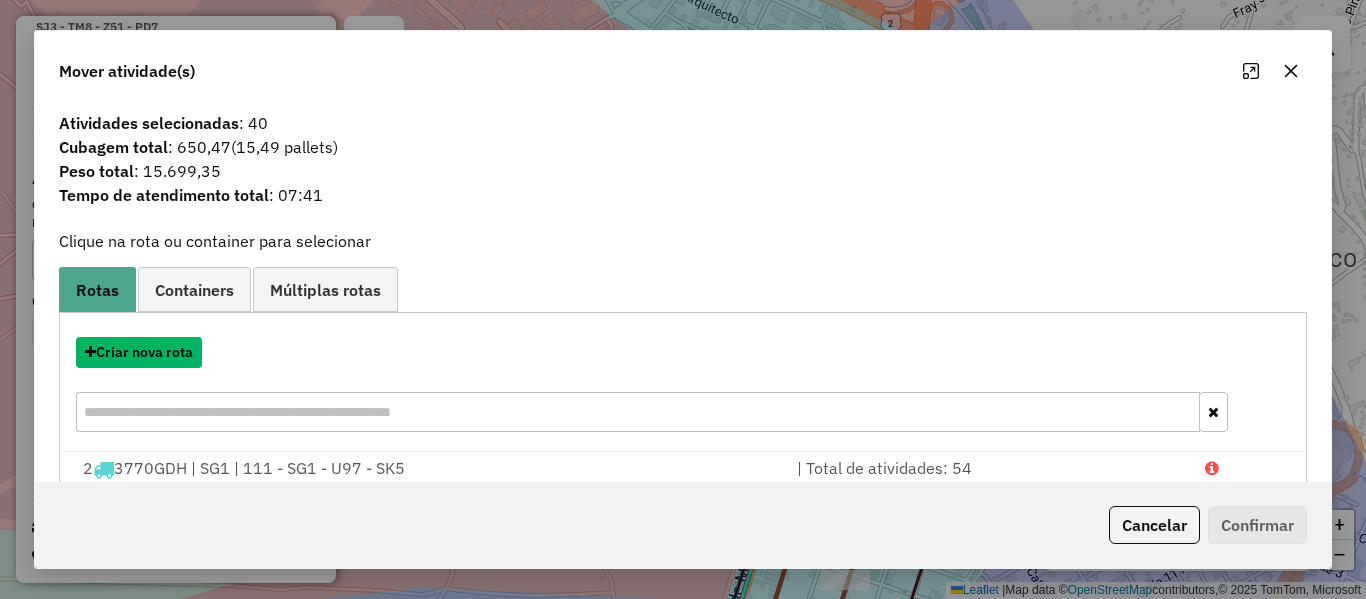 click on "Criar nova rota" at bounding box center [139, 352] 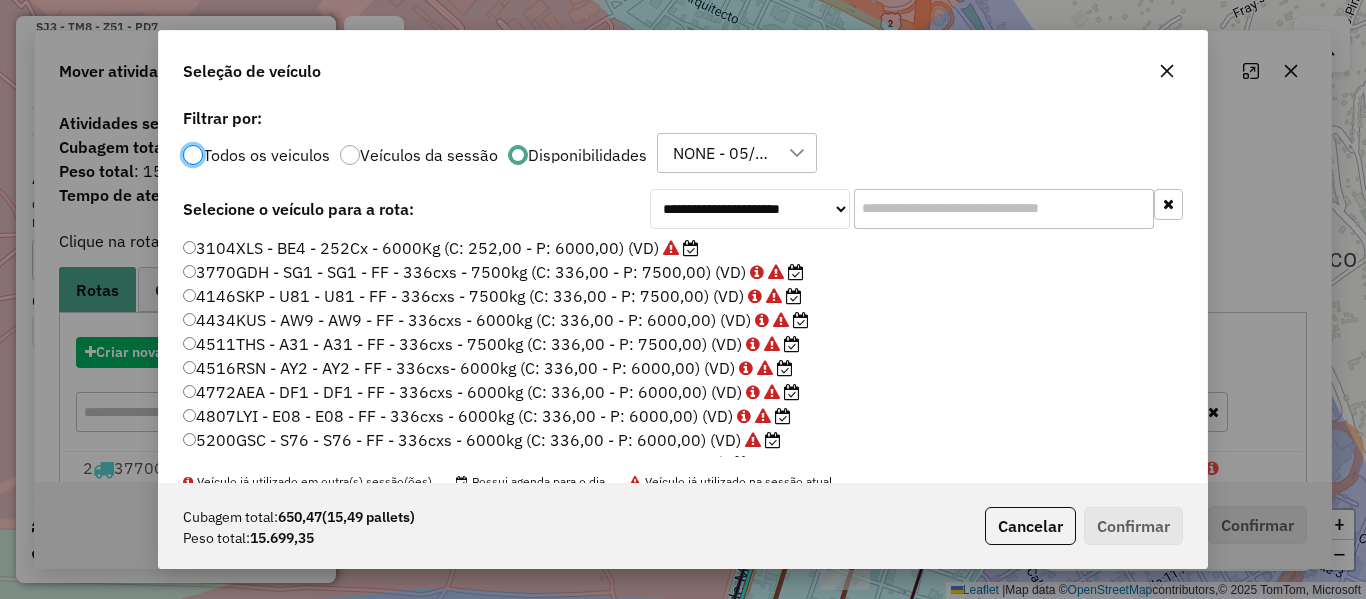 scroll, scrollTop: 11, scrollLeft: 6, axis: both 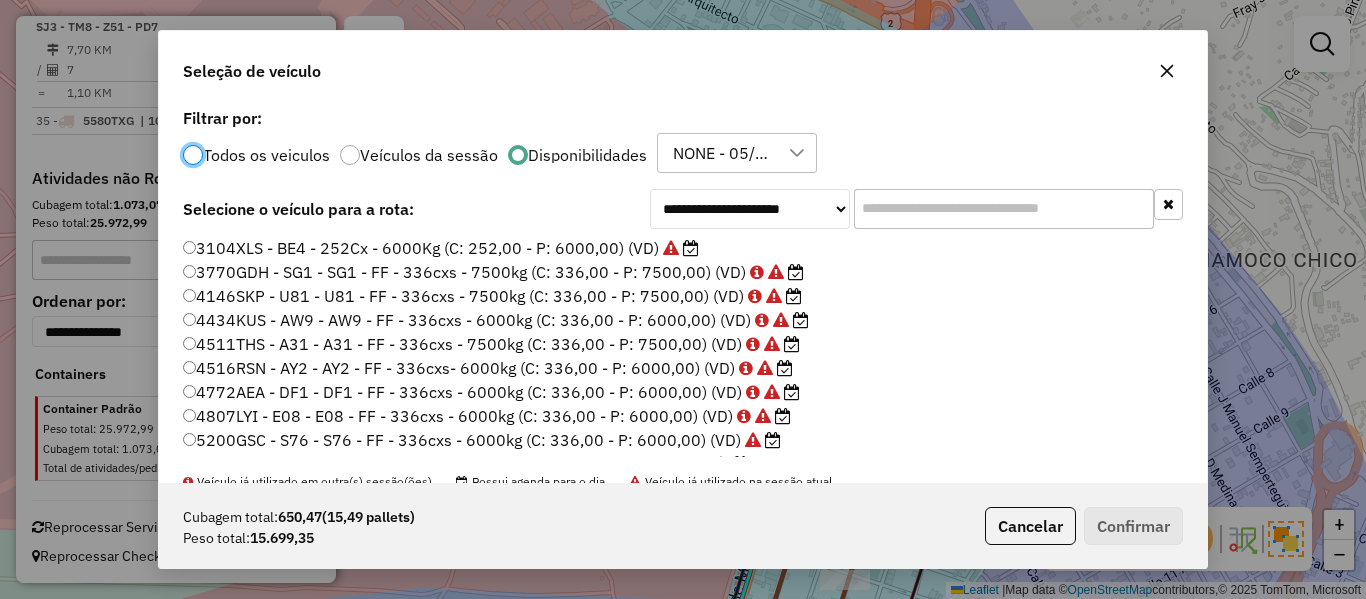 click 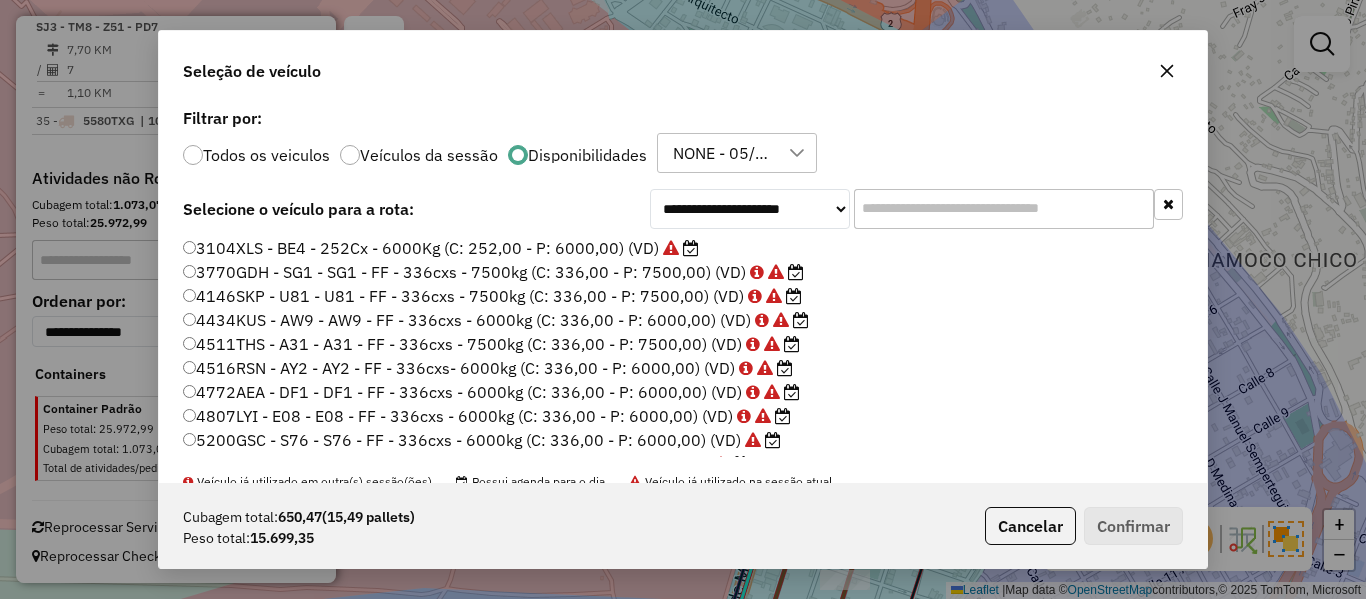 click 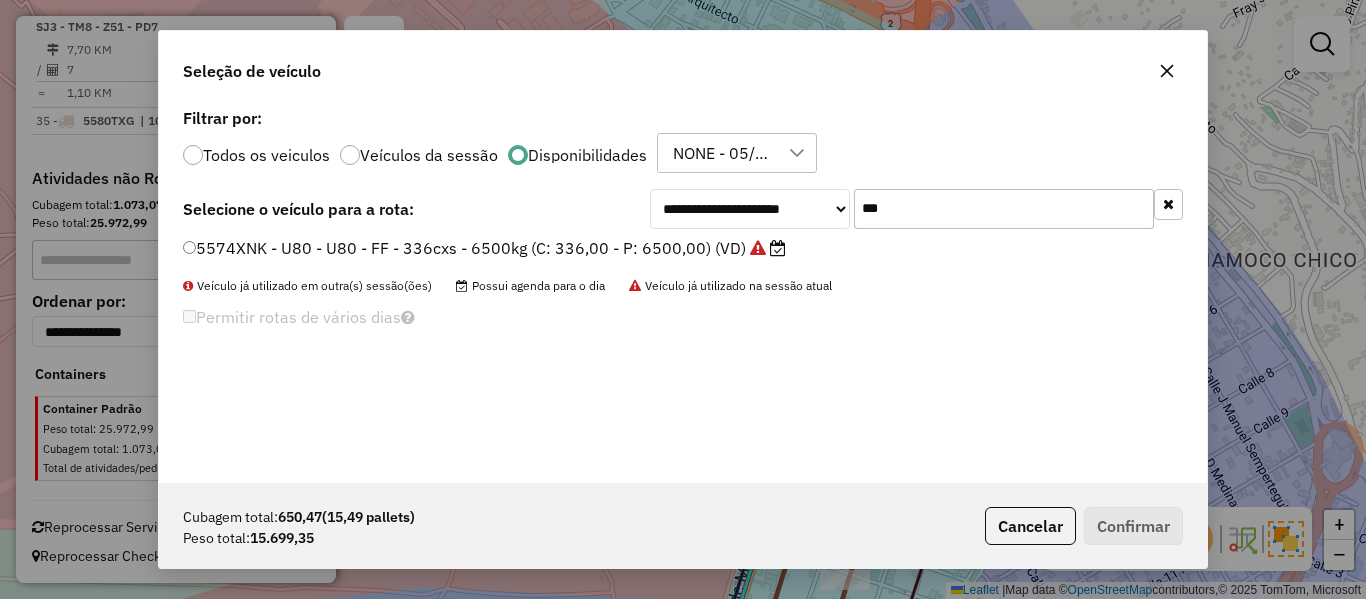 type on "***" 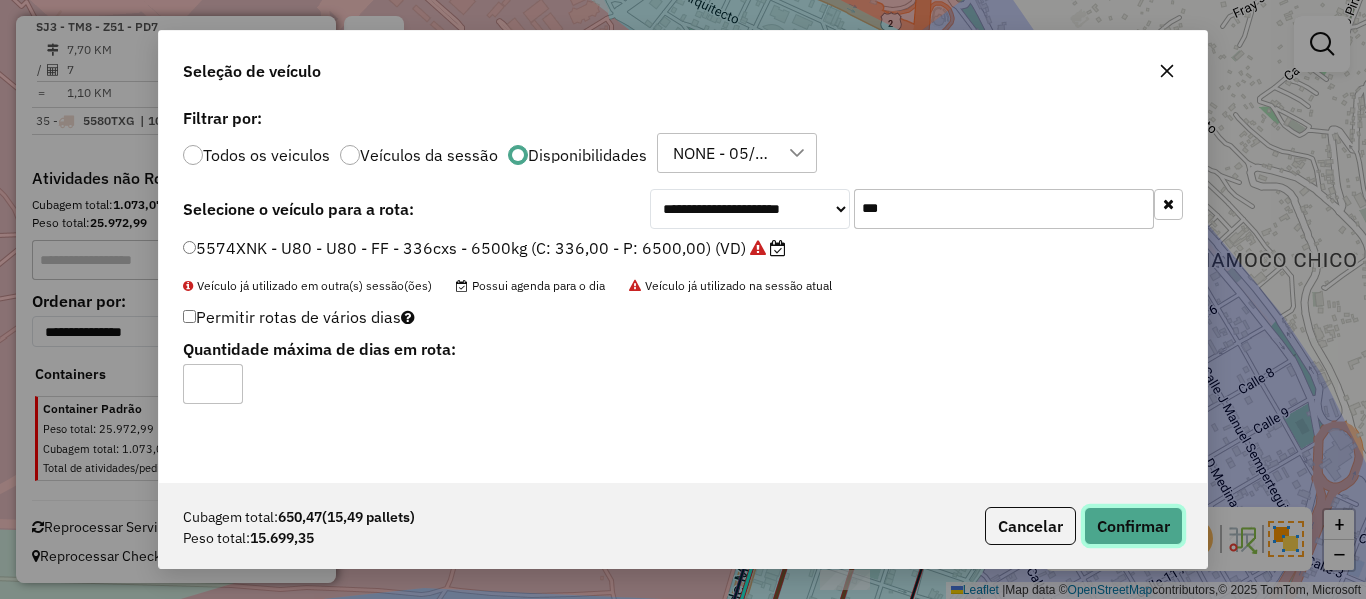 click on "Confirmar" 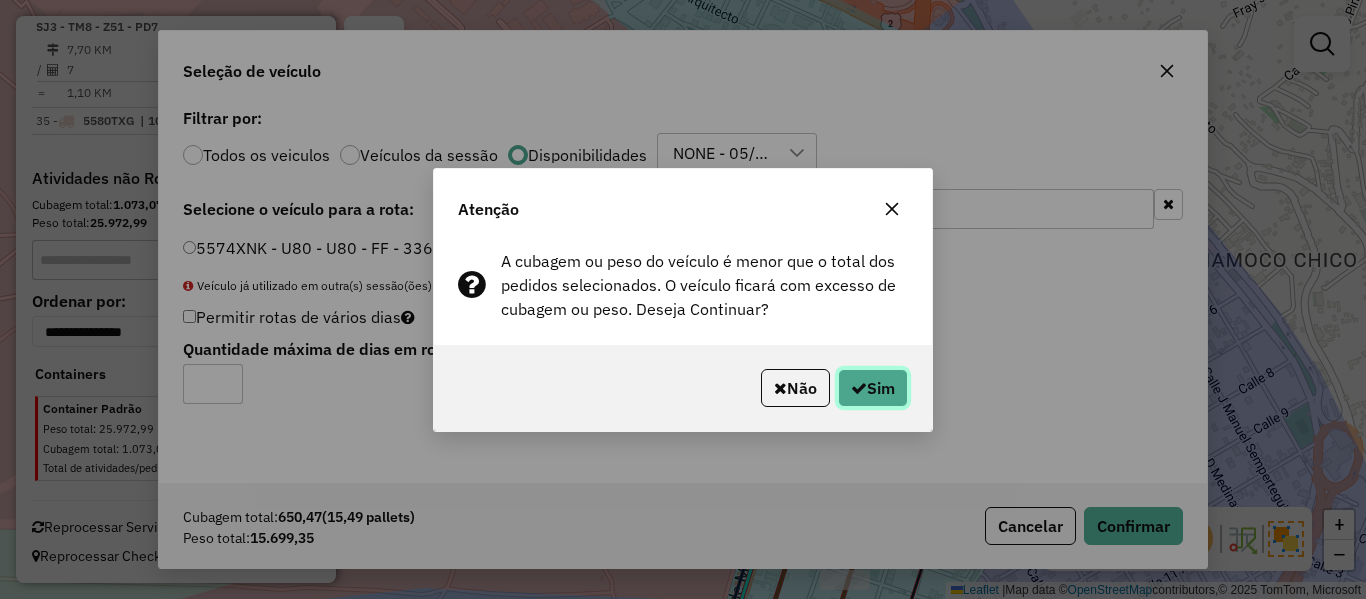 click 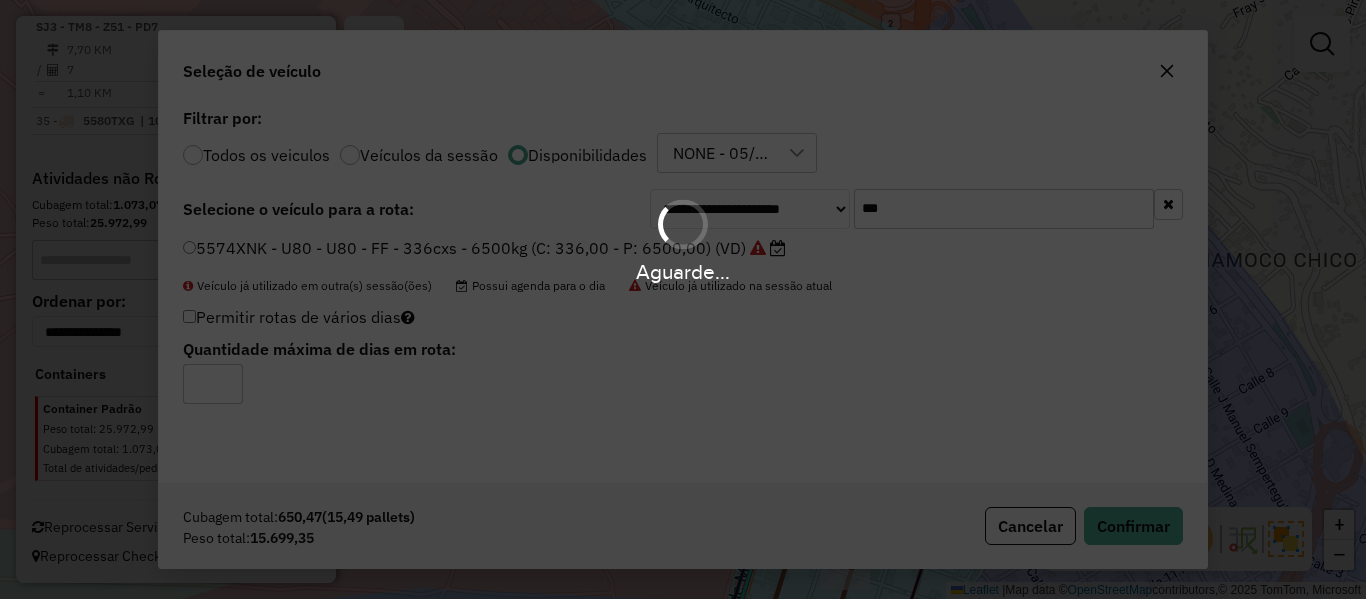 click on "Aguarde..." at bounding box center (683, 299) 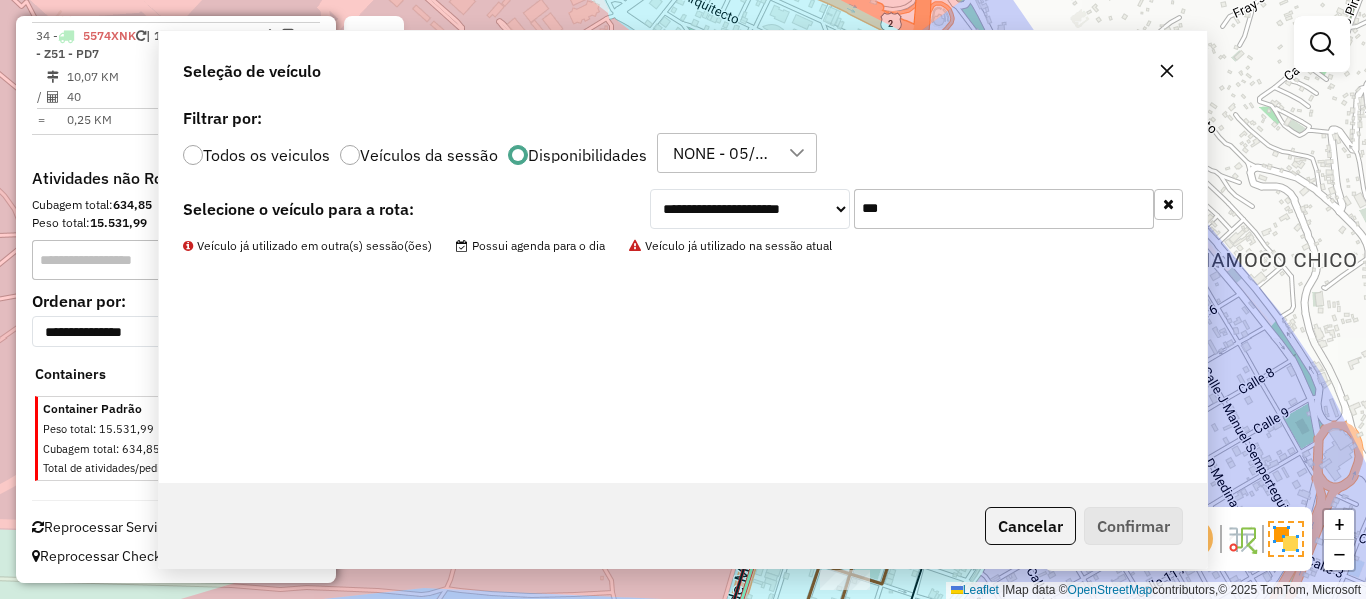 scroll, scrollTop: 2741, scrollLeft: 0, axis: vertical 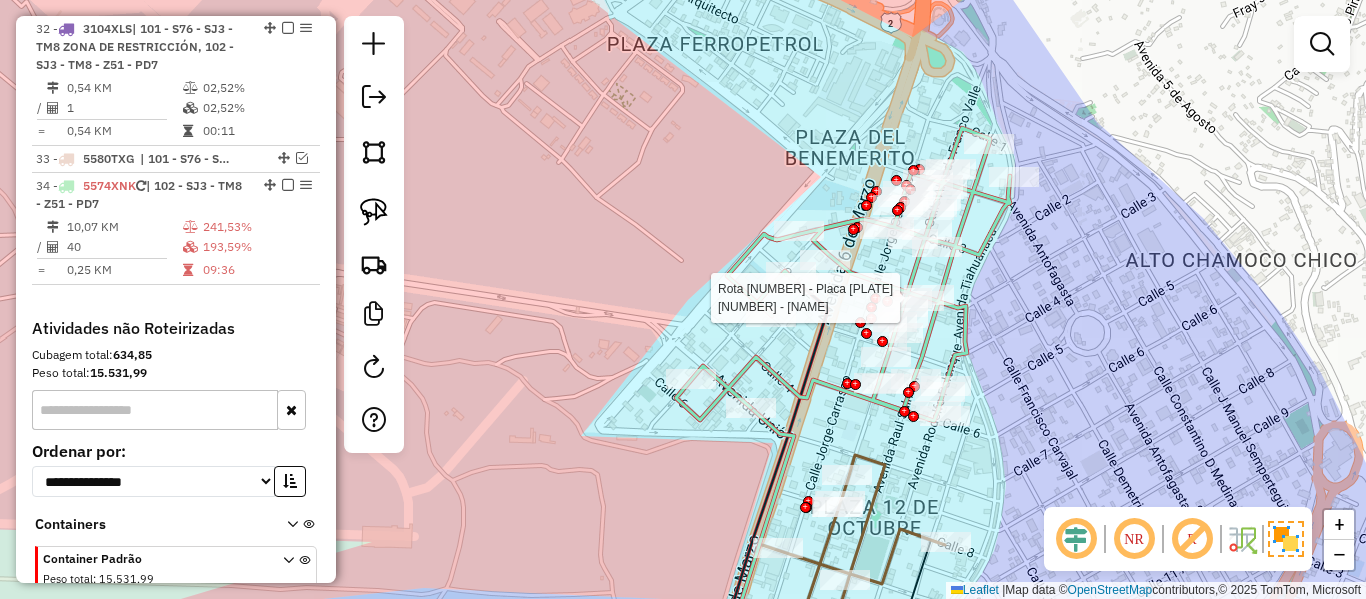 click 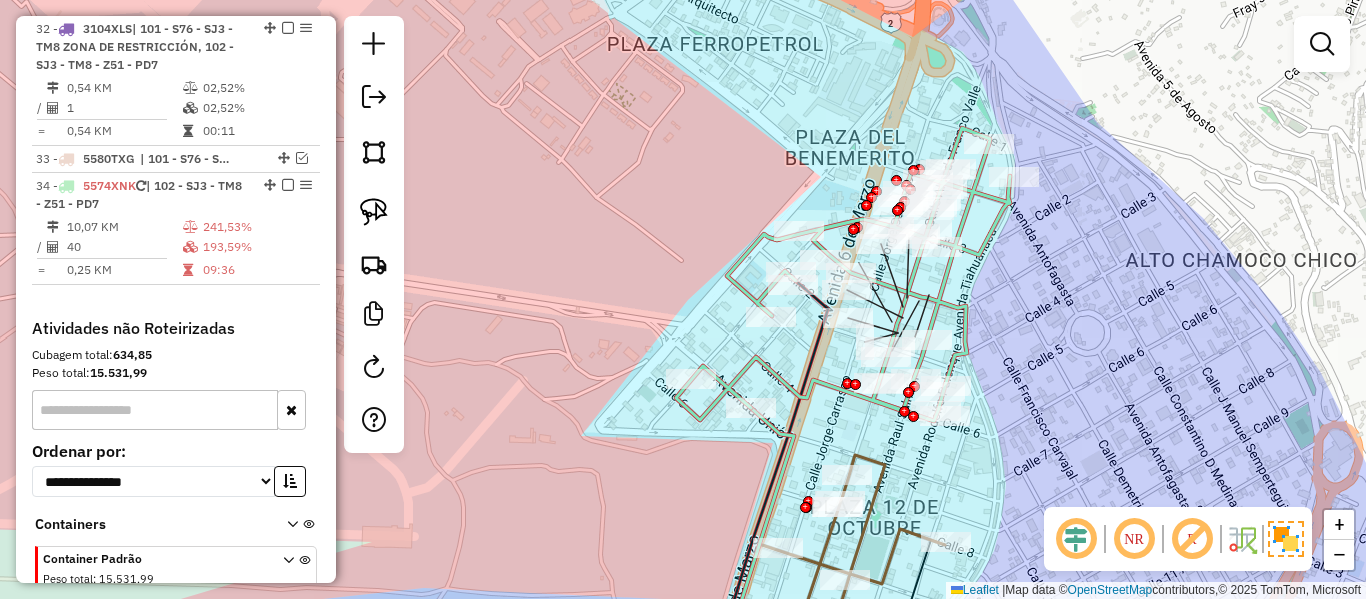 click 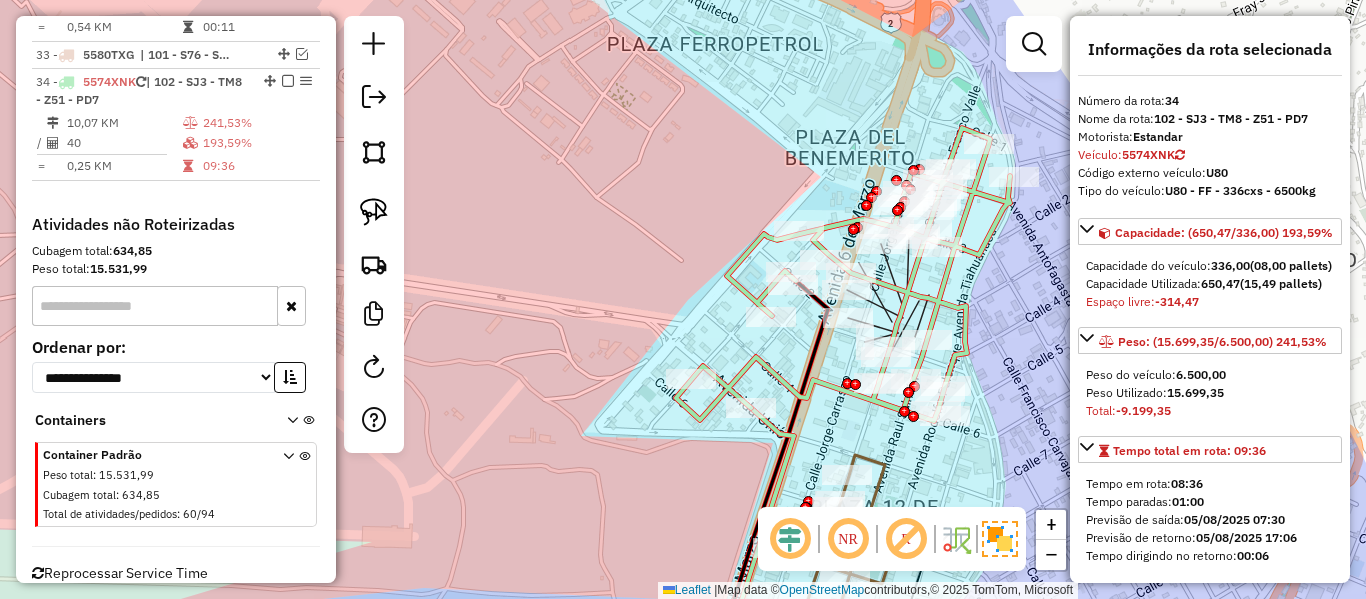 scroll, scrollTop: 2891, scrollLeft: 0, axis: vertical 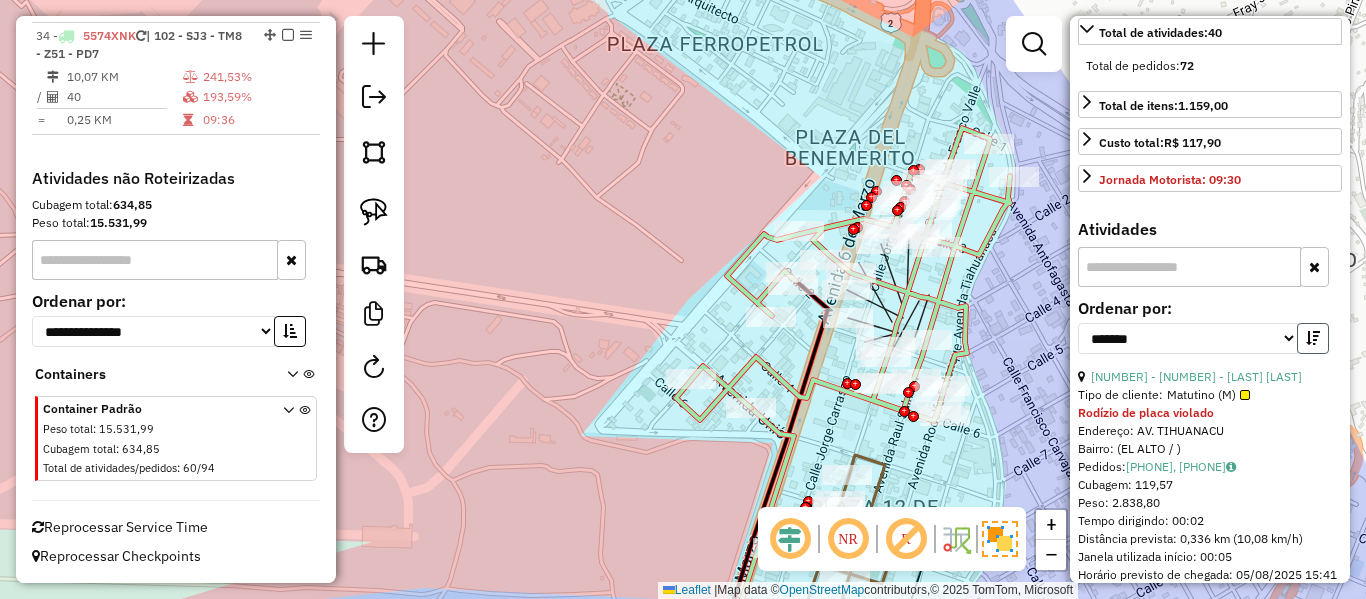 click at bounding box center [1313, 338] 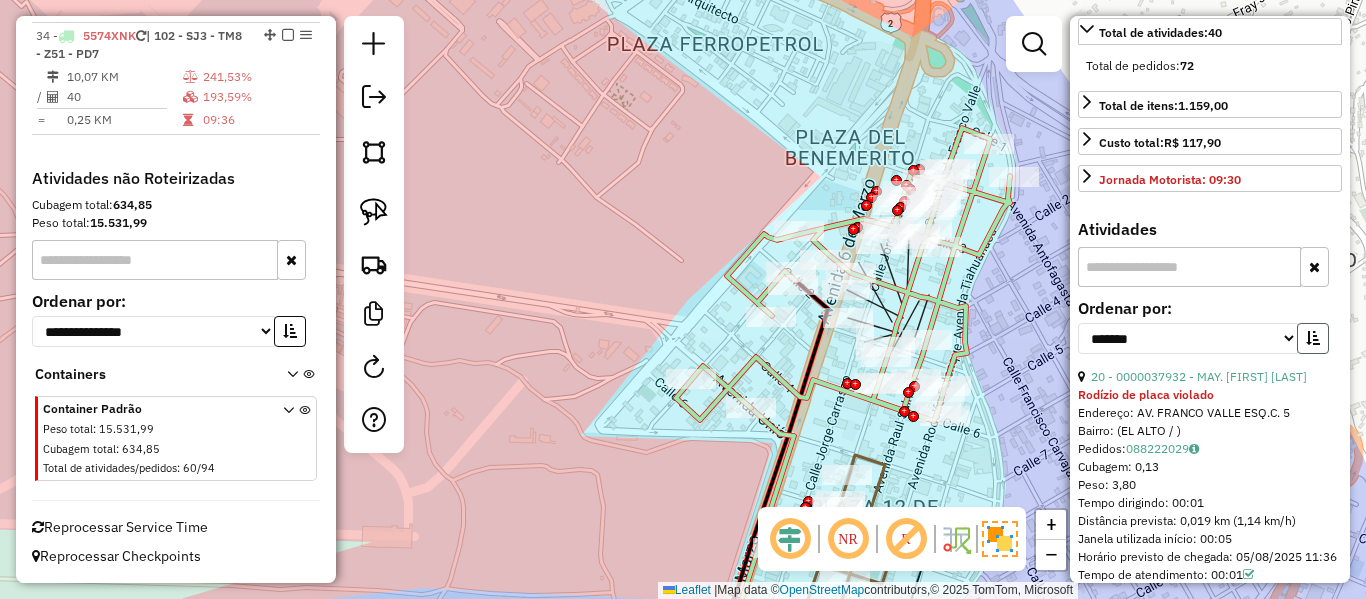 click at bounding box center (1313, 338) 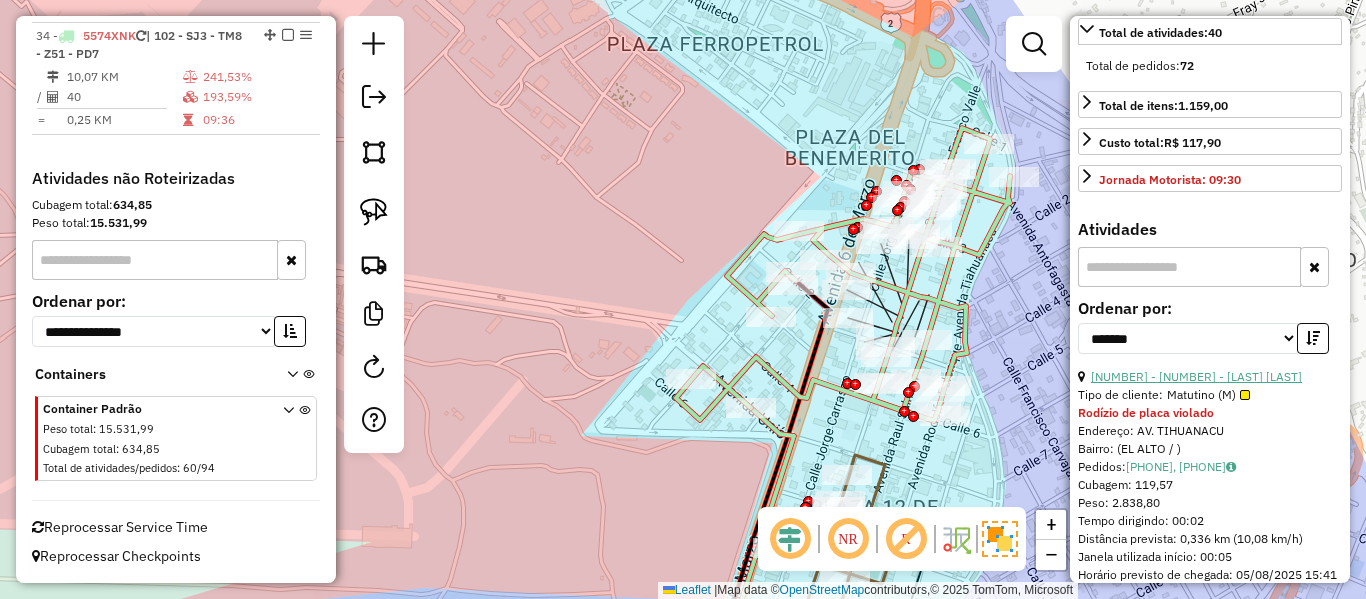 click on "[NUMBER] - [NUMBER] - [LAST] [LAST]" at bounding box center [1196, 376] 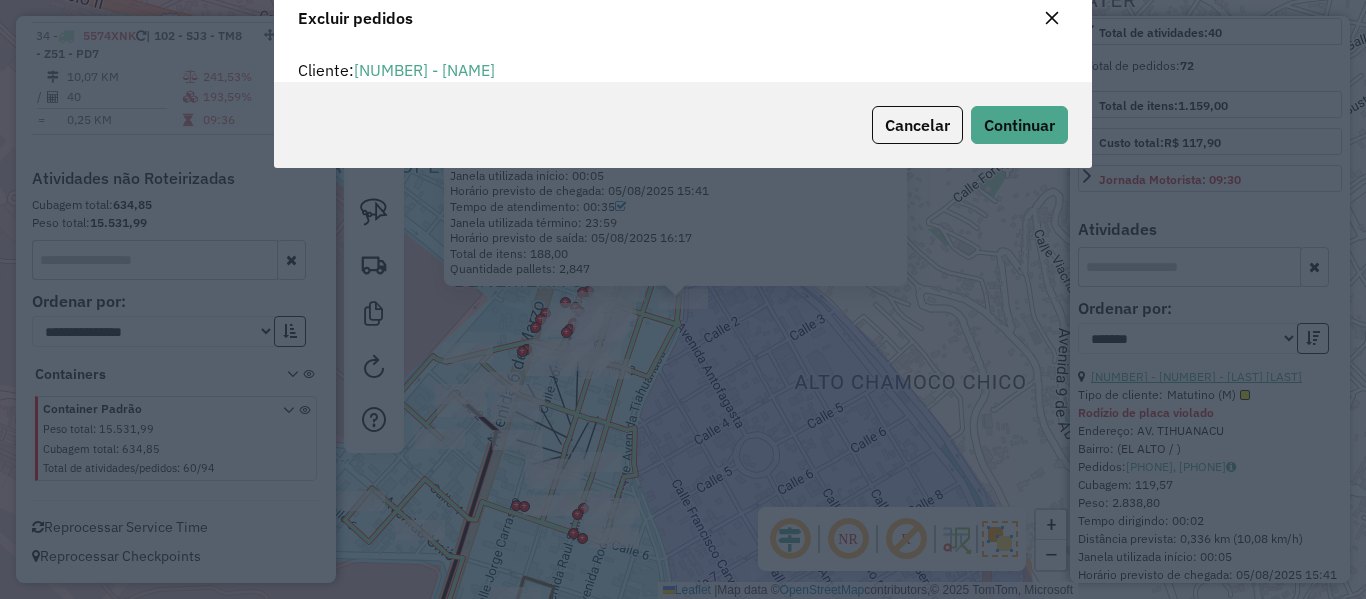 scroll, scrollTop: 82, scrollLeft: 0, axis: vertical 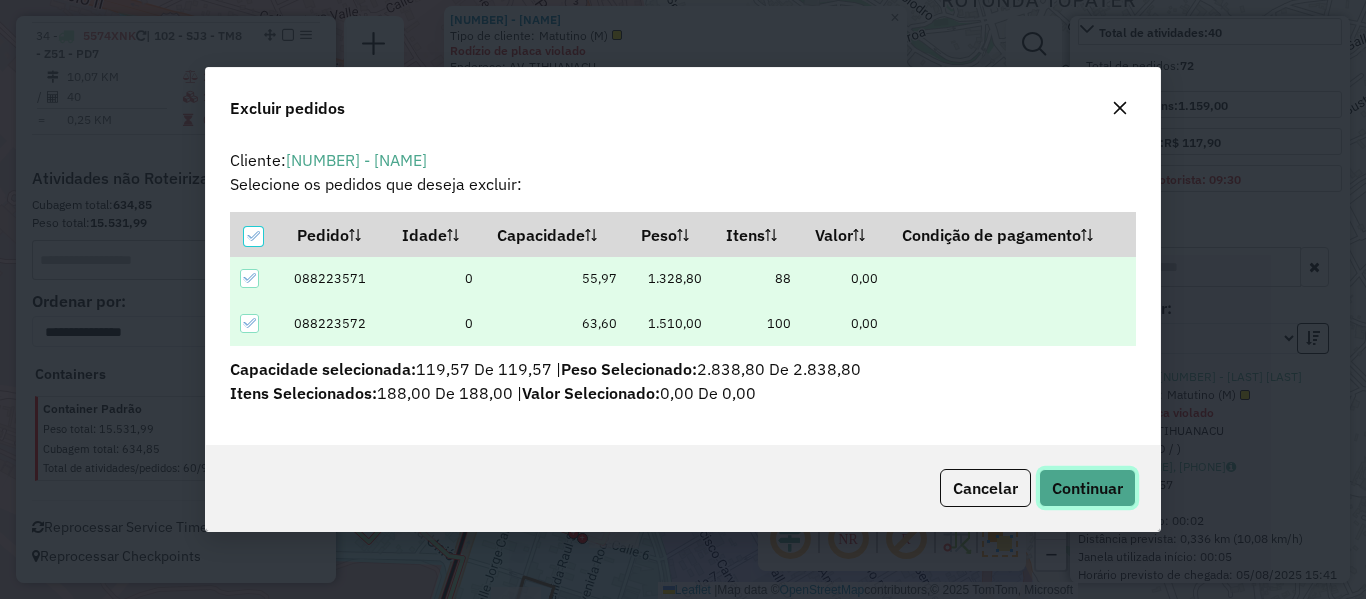 click on "Continuar" 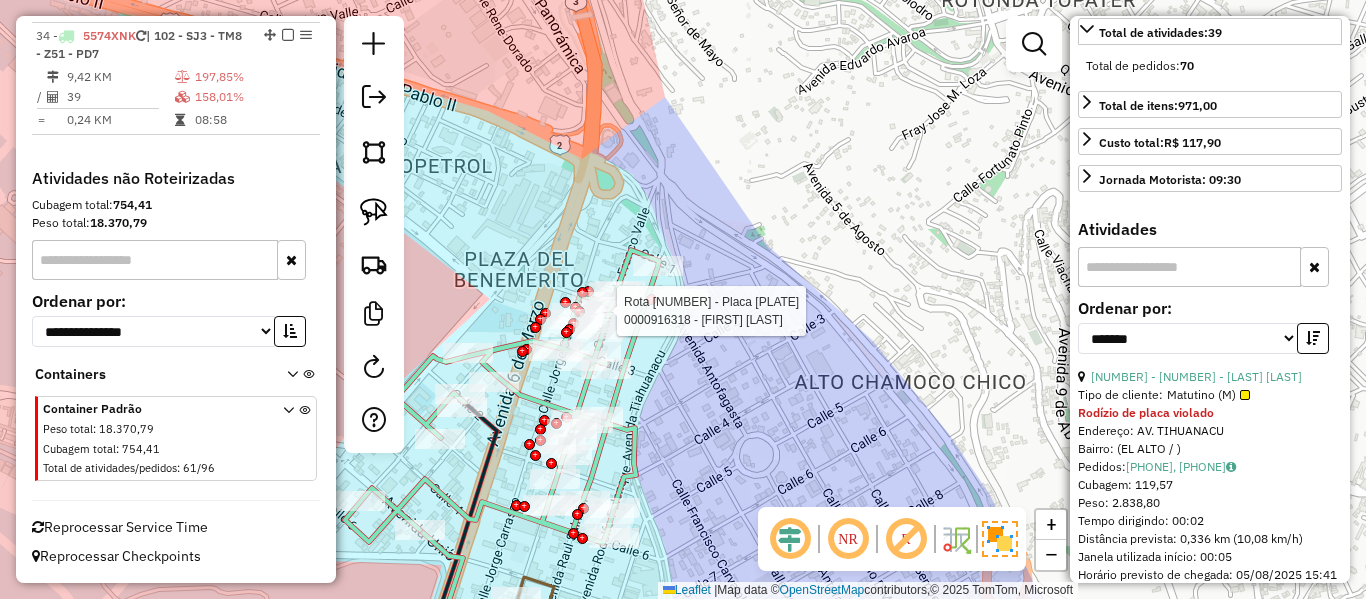 click 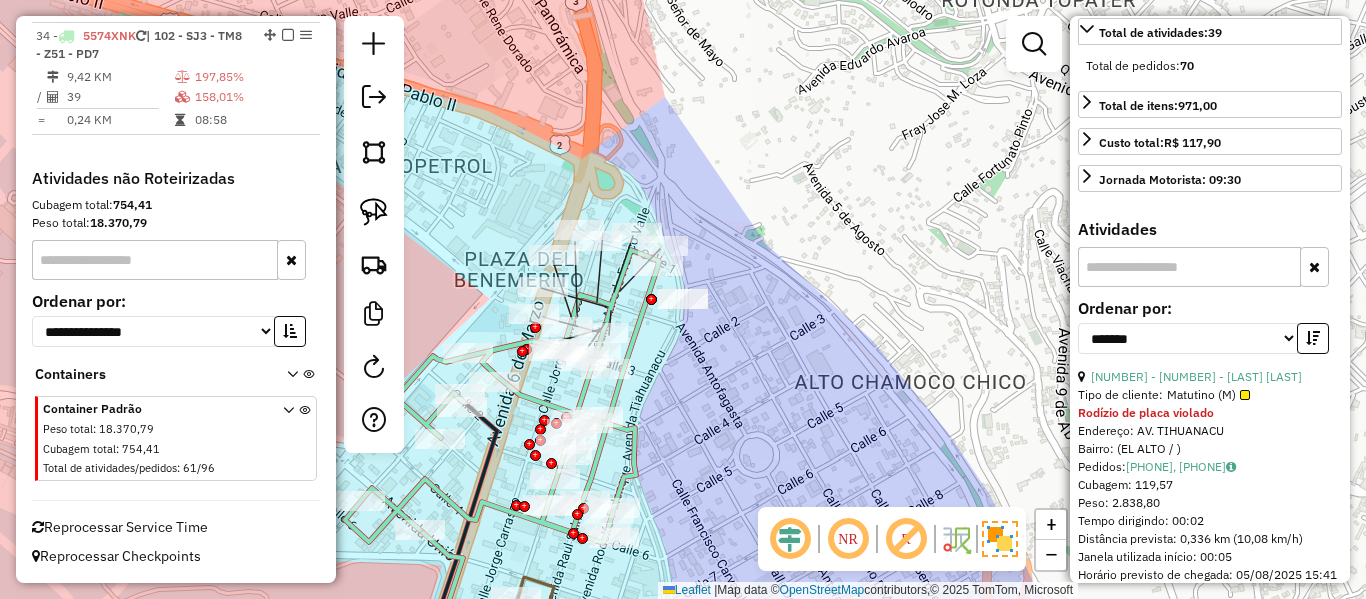 click 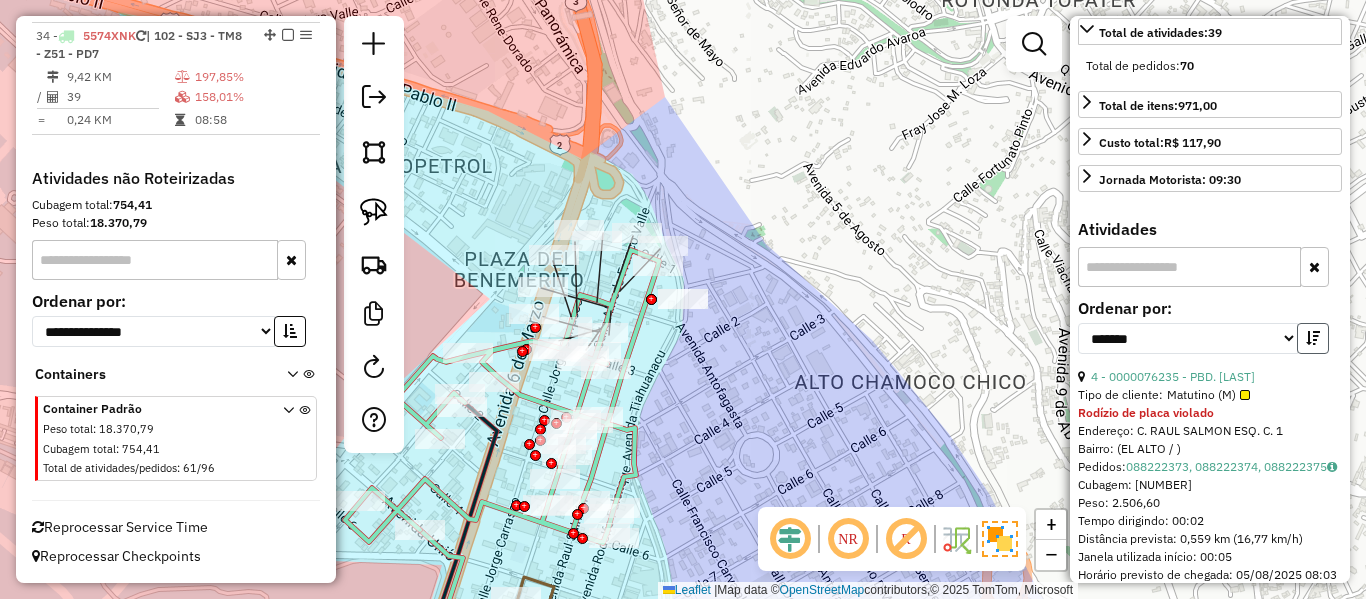 click at bounding box center [1313, 338] 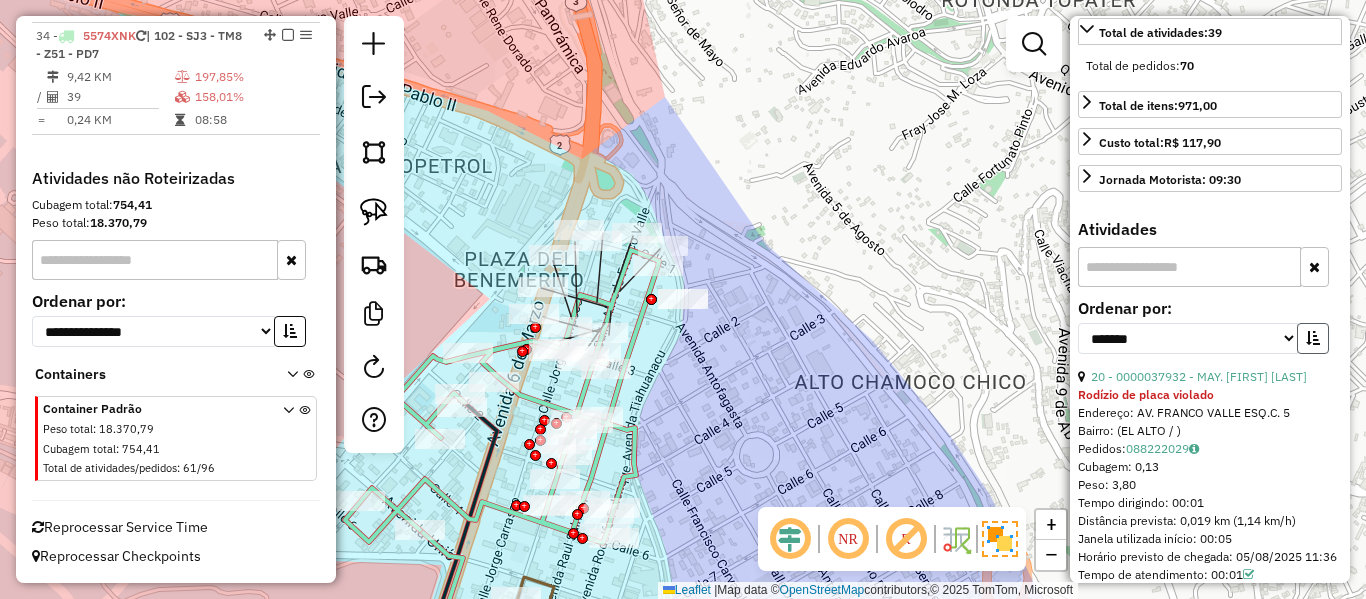 click at bounding box center (1313, 338) 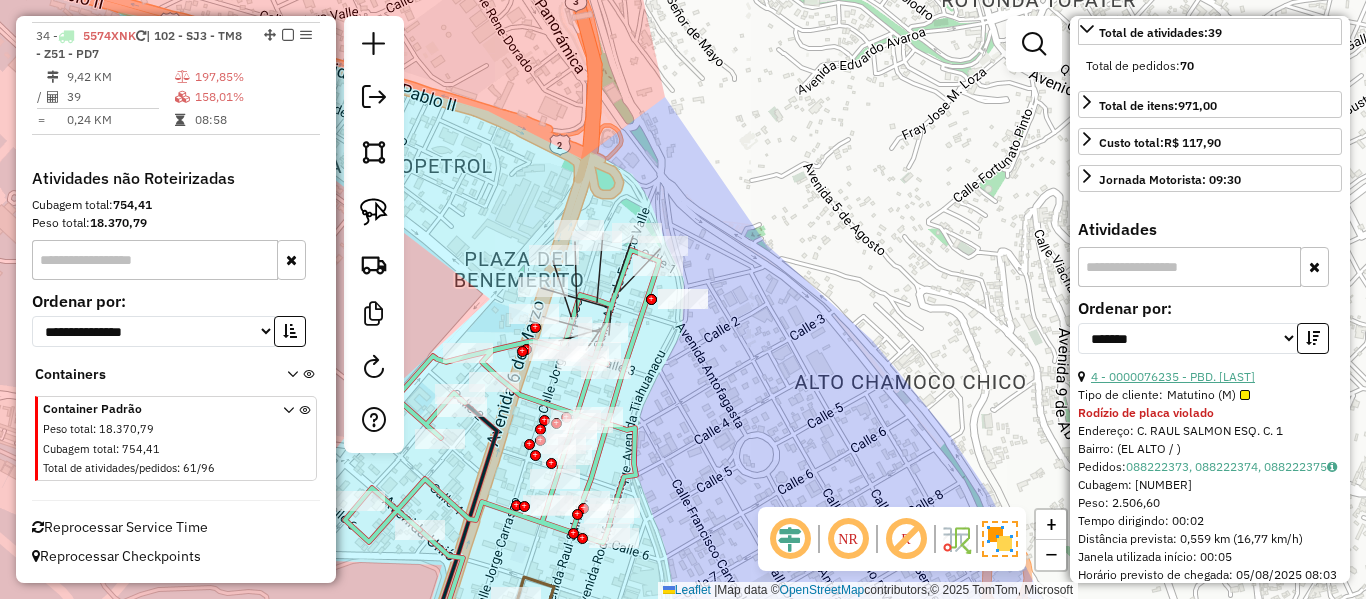 click on "4 - 0000076235 - PBD. LOS CAPOS" at bounding box center [1173, 376] 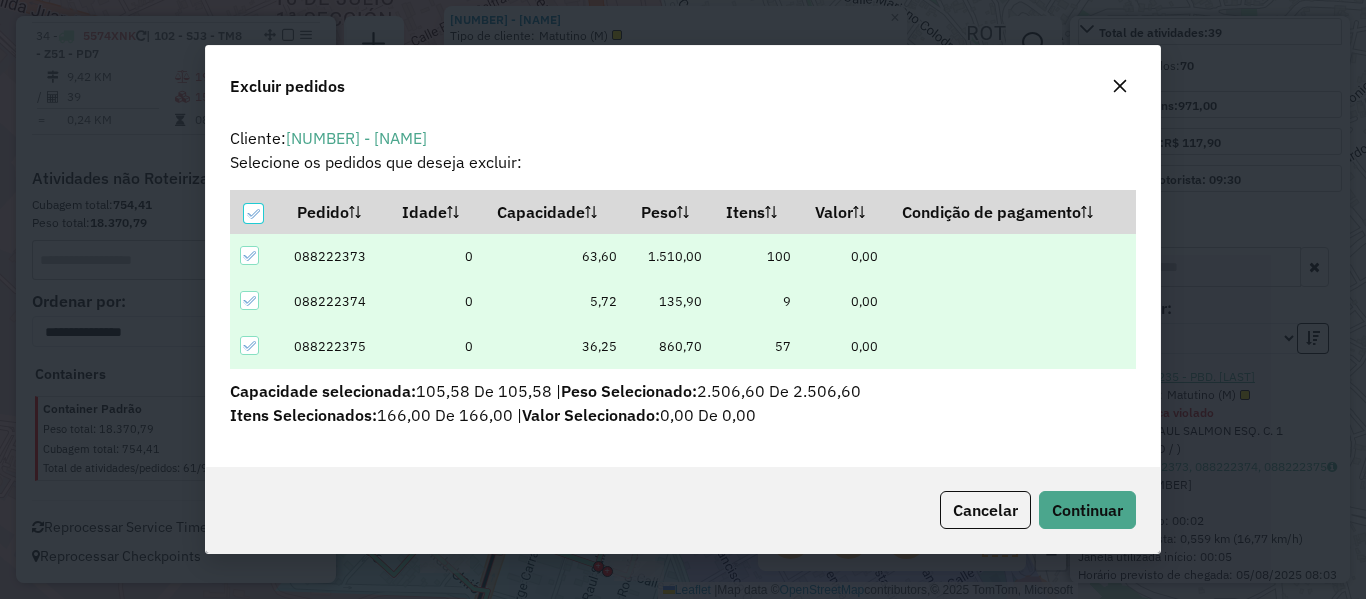 scroll, scrollTop: 82, scrollLeft: 0, axis: vertical 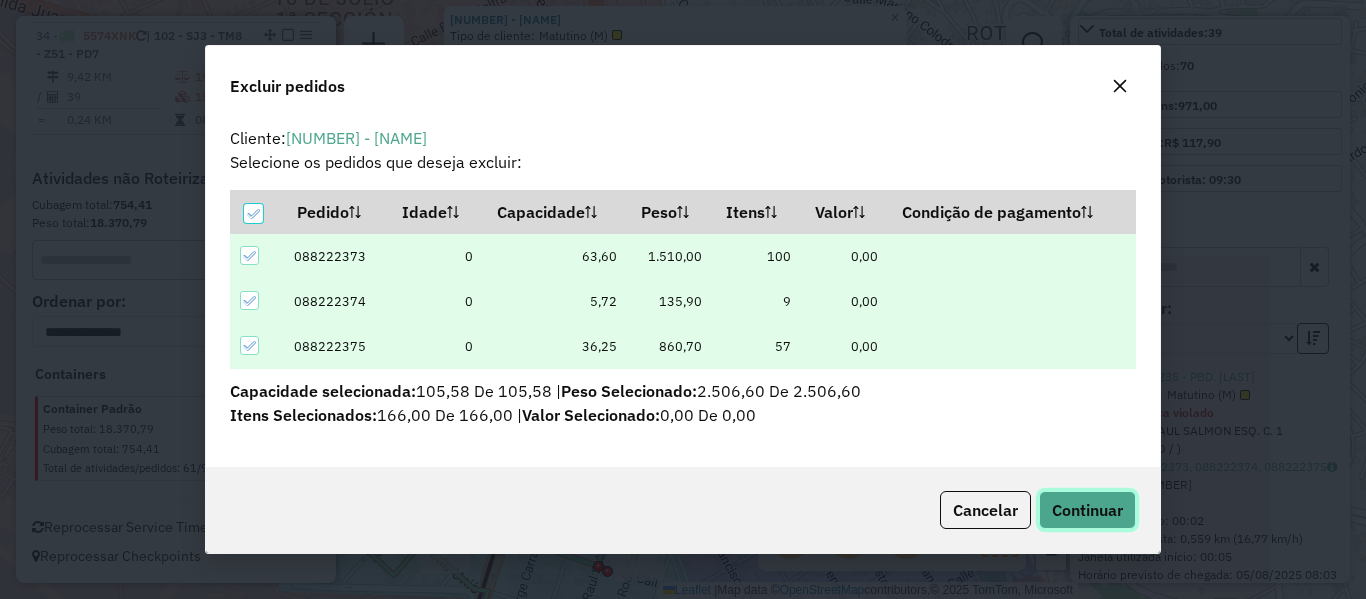 click on "Continuar" 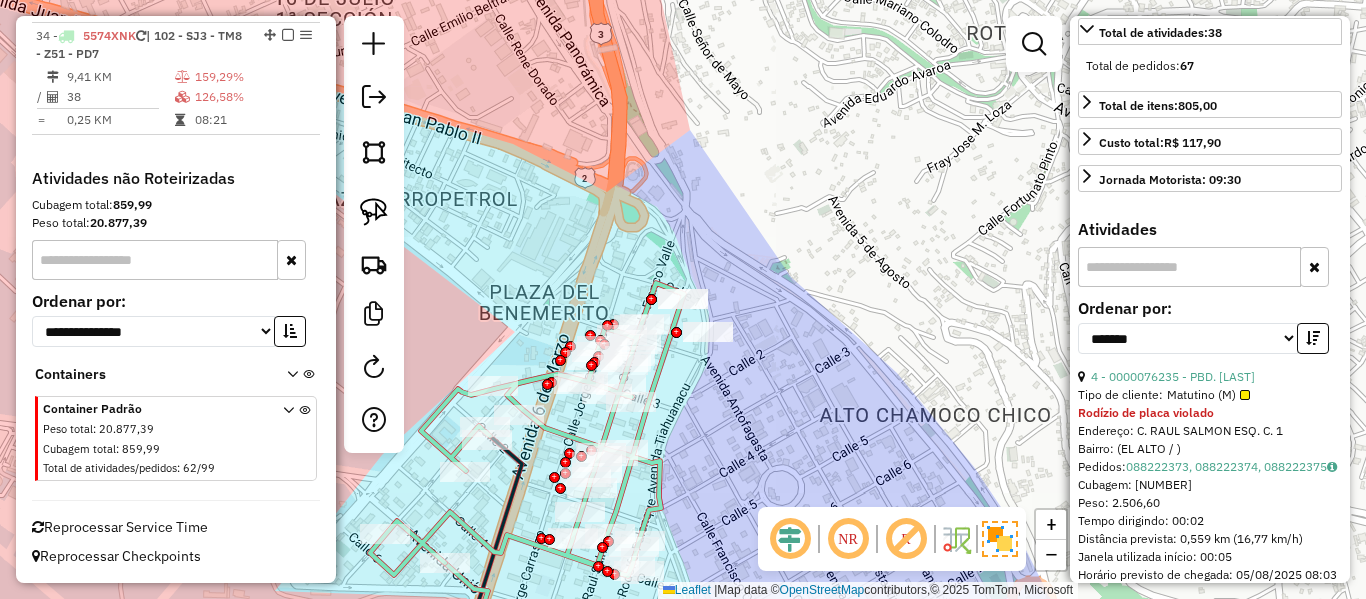 click on "Janela de atendimento Grade de atendimento Capacidade Transportadoras Veículos Cliente Pedidos  Rotas Selecione os dias de semana para filtrar as janelas de atendimento  Seg   Ter   Qua   Qui   Sex   Sáb   Dom  Informe o período da janela de atendimento: De: Até:  Filtrar exatamente a janela do cliente  Considerar janela de atendimento padrão  Selecione os dias de semana para filtrar as grades de atendimento  Seg   Ter   Qua   Qui   Sex   Sáb   Dom   Considerar clientes sem dia de atendimento cadastrado  Clientes fora do dia de atendimento selecionado Filtrar as atividades entre os valores definidos abaixo:  Peso mínimo:   Peso máximo:   Cubagem mínima:   Cubagem máxima:   De:   Até:  Filtrar as atividades entre o tempo de atendimento definido abaixo:  De:   Até:   Considerar capacidade total dos clientes não roteirizados Transportadora: Selecione um ou mais itens Tipo de veículo: Selecione um ou mais itens Veículo: Selecione um ou mais itens Motorista: Selecione um ou mais itens Nome: Rótulo:" 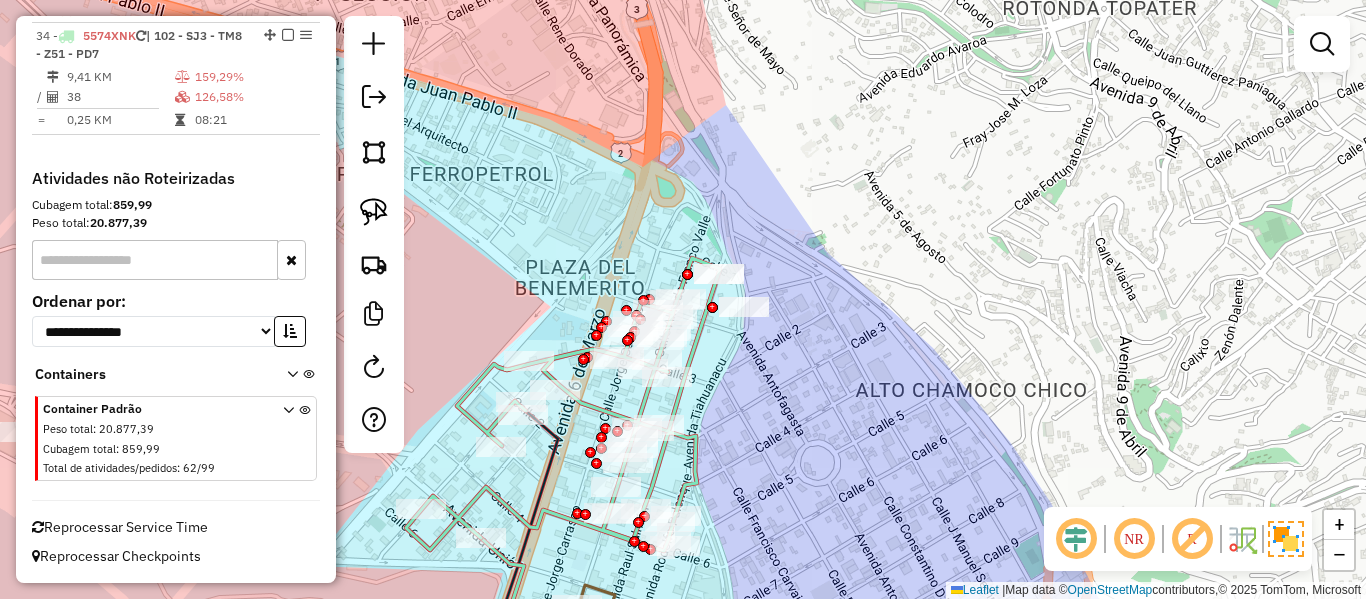 drag, startPoint x: 737, startPoint y: 387, endPoint x: 823, endPoint y: 327, distance: 104.86182 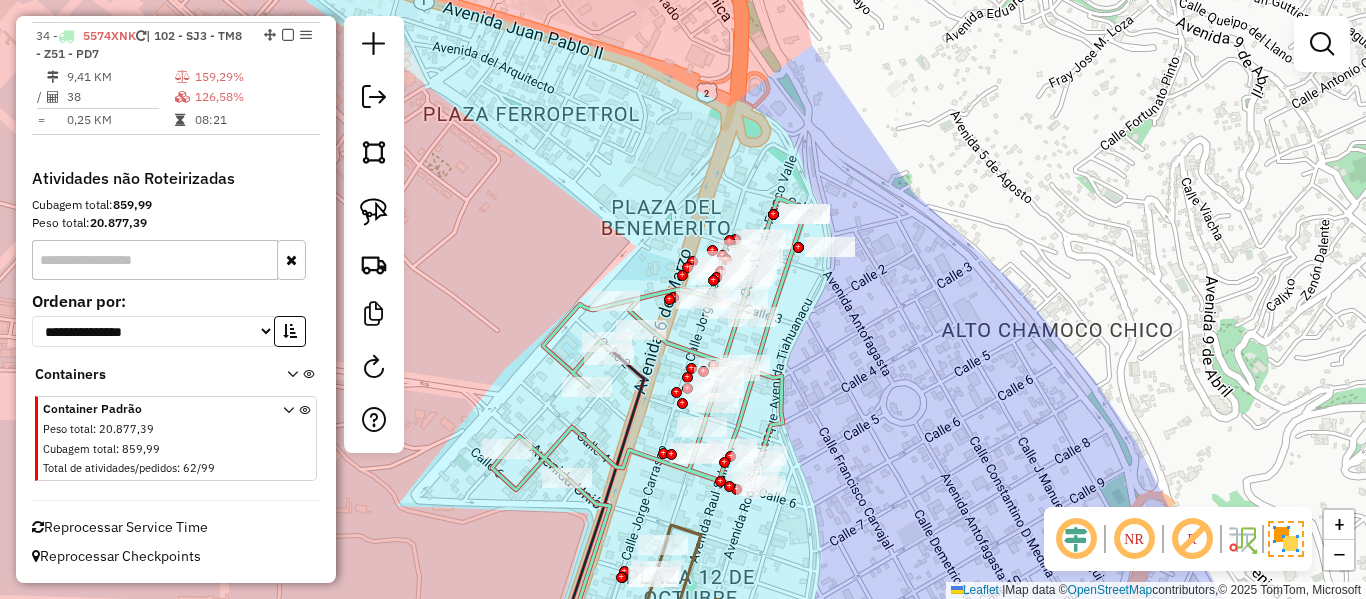 click 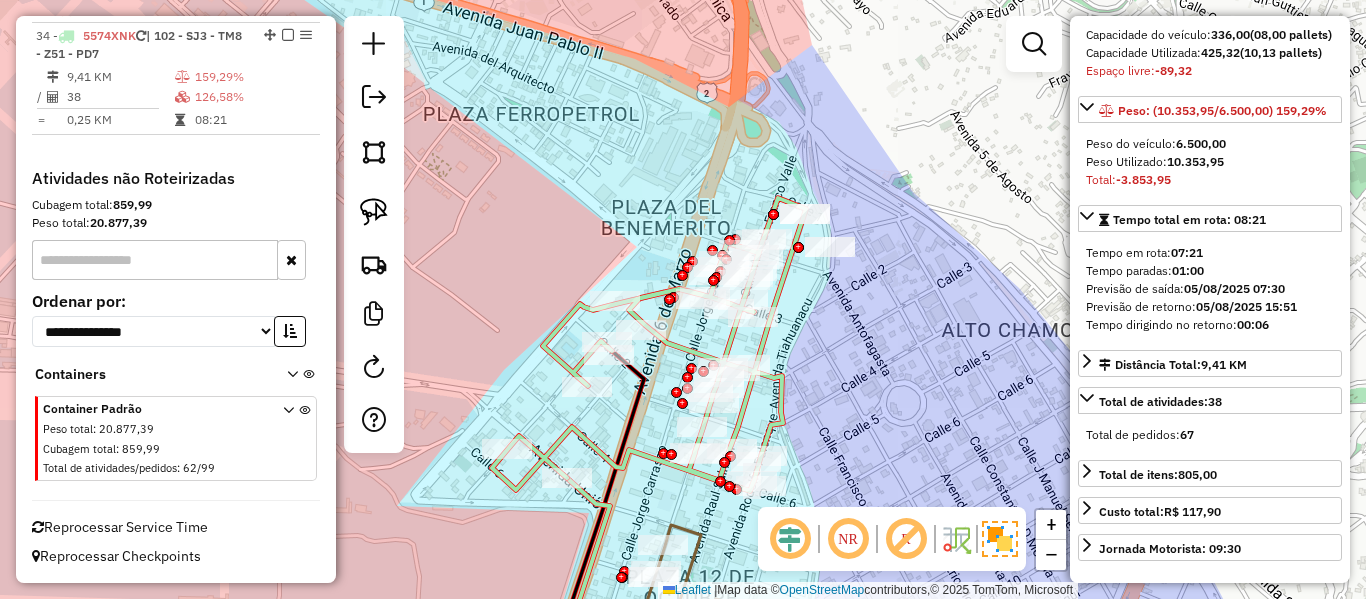 scroll, scrollTop: 500, scrollLeft: 0, axis: vertical 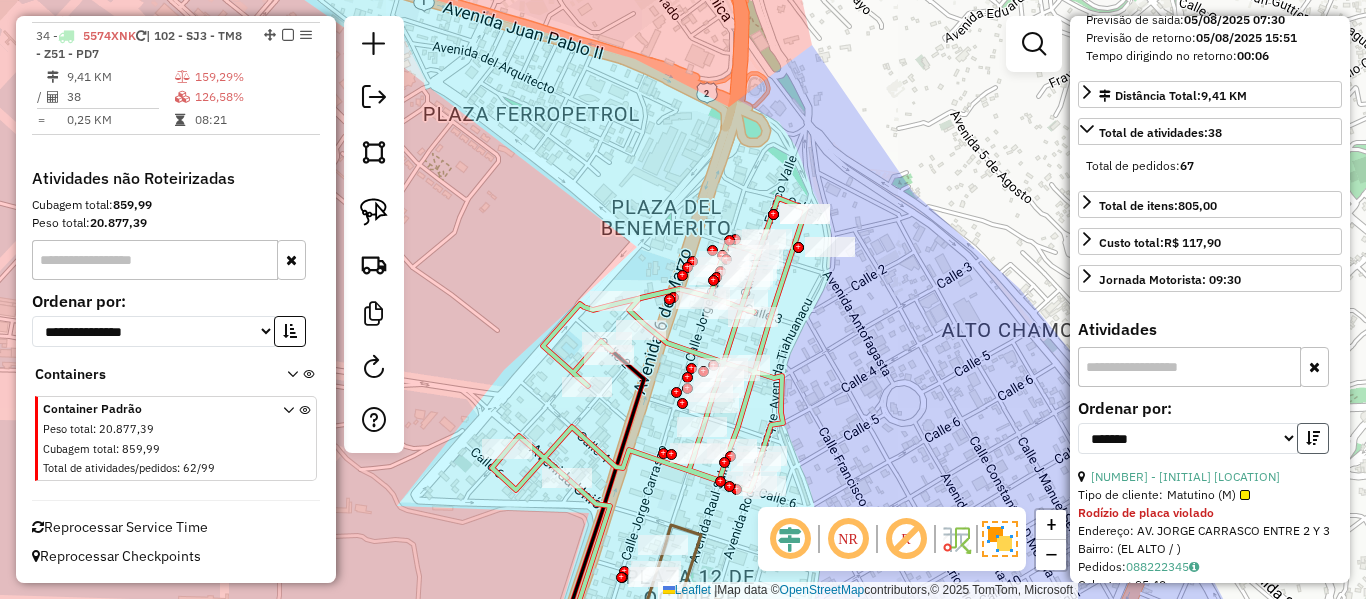 click at bounding box center [1313, 438] 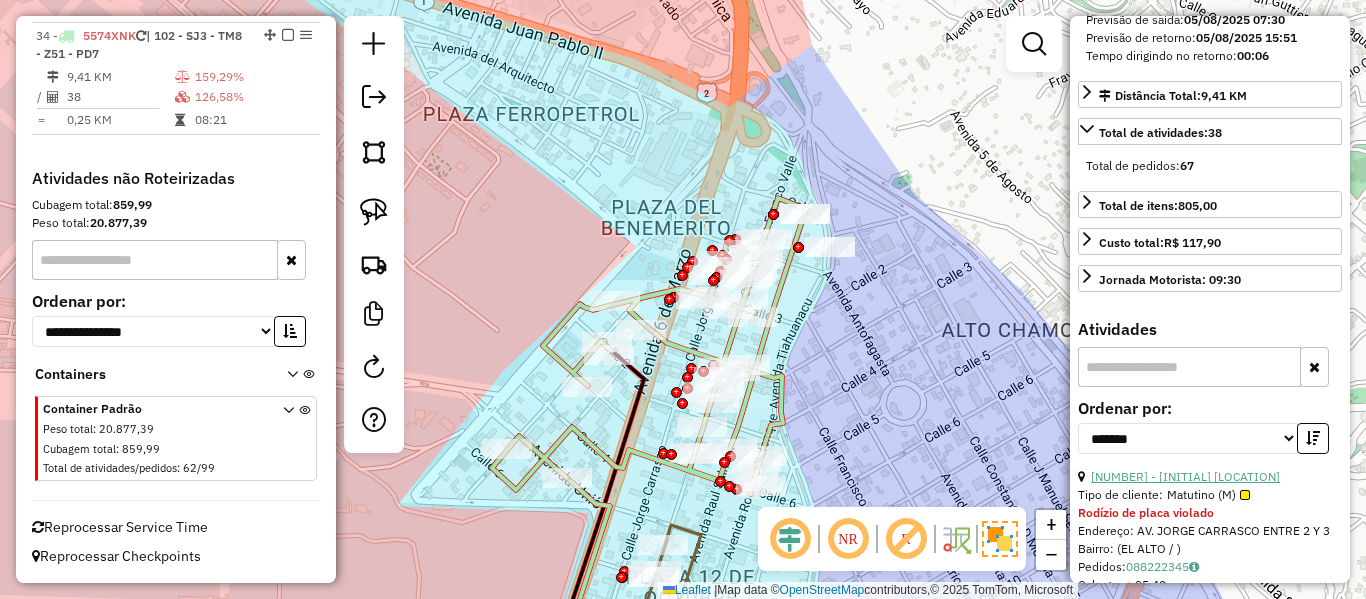 click on "33 - 0000074208 - D. EL DORADO" at bounding box center [1185, 476] 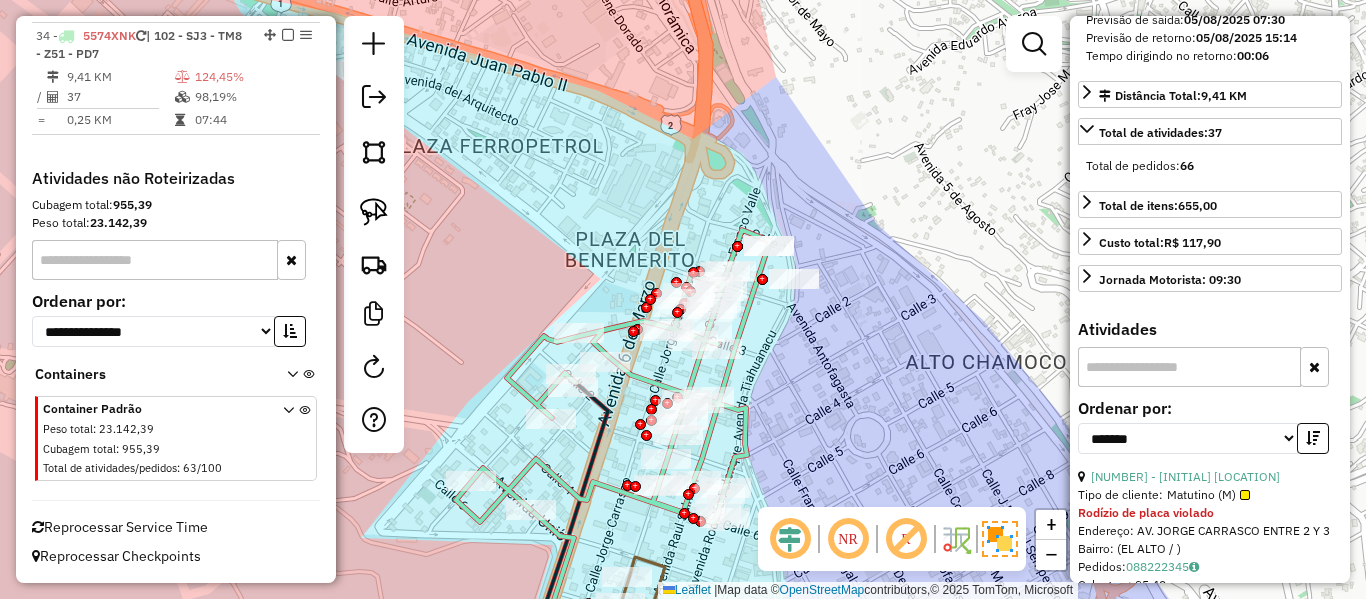 scroll, scrollTop: 482, scrollLeft: 0, axis: vertical 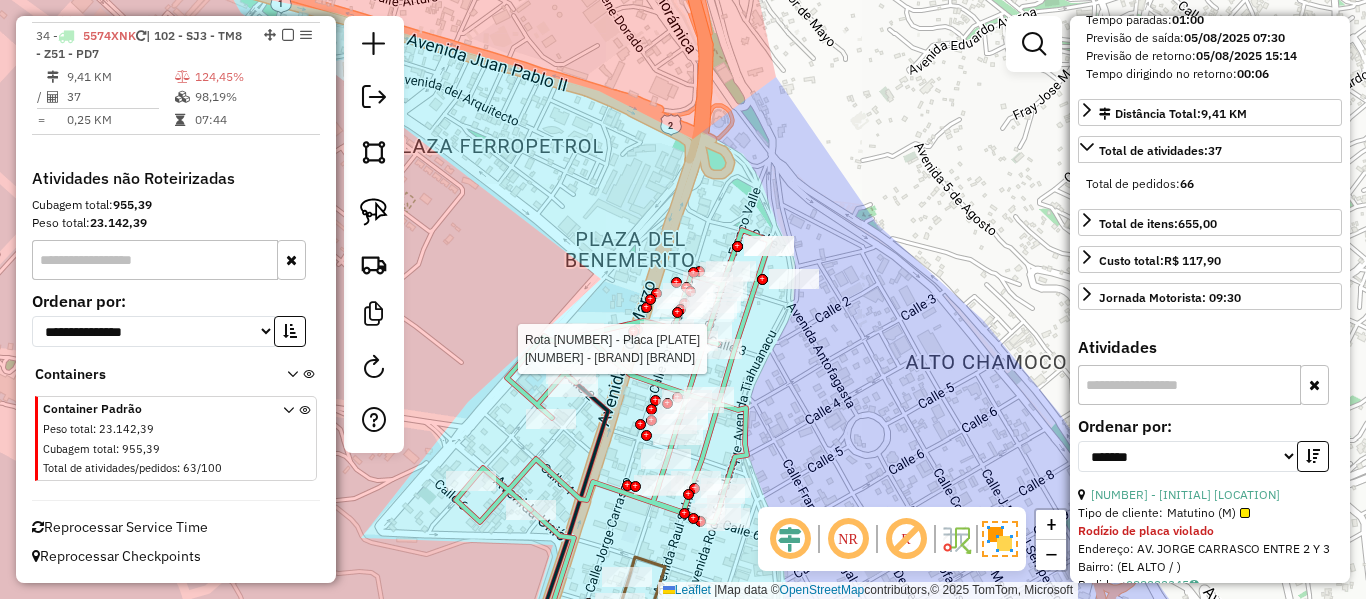 click 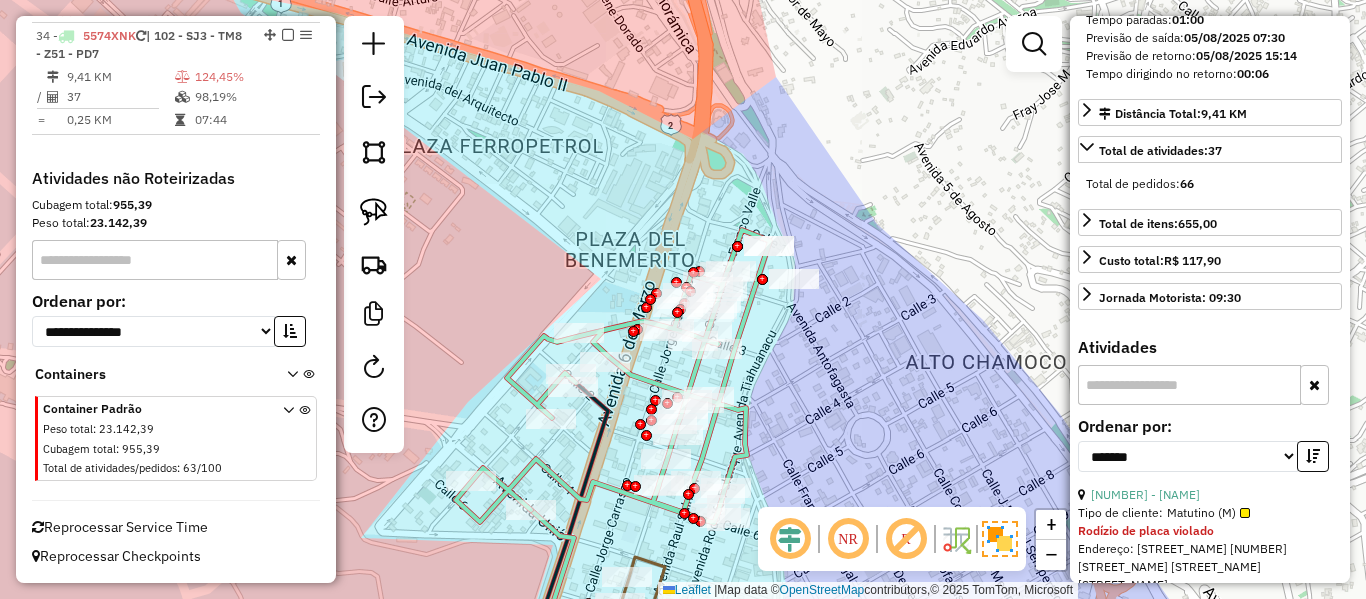 drag, startPoint x: 726, startPoint y: 375, endPoint x: 980, endPoint y: 354, distance: 254.86664 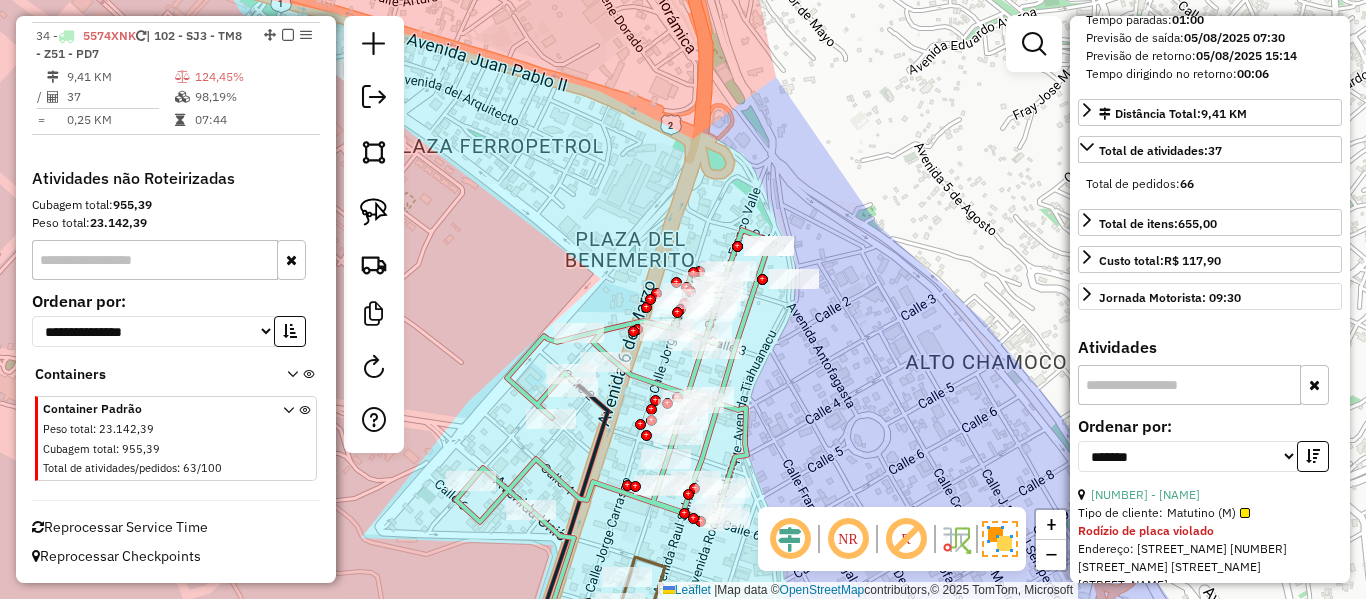 scroll, scrollTop: 82, scrollLeft: 0, axis: vertical 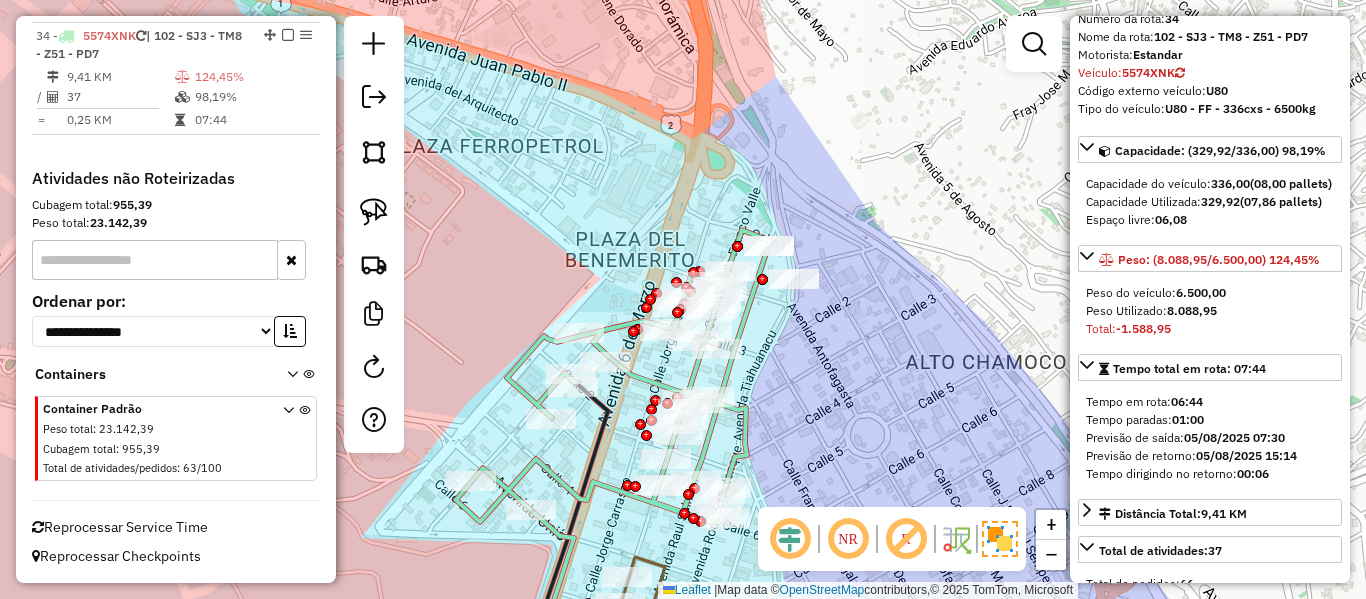 click 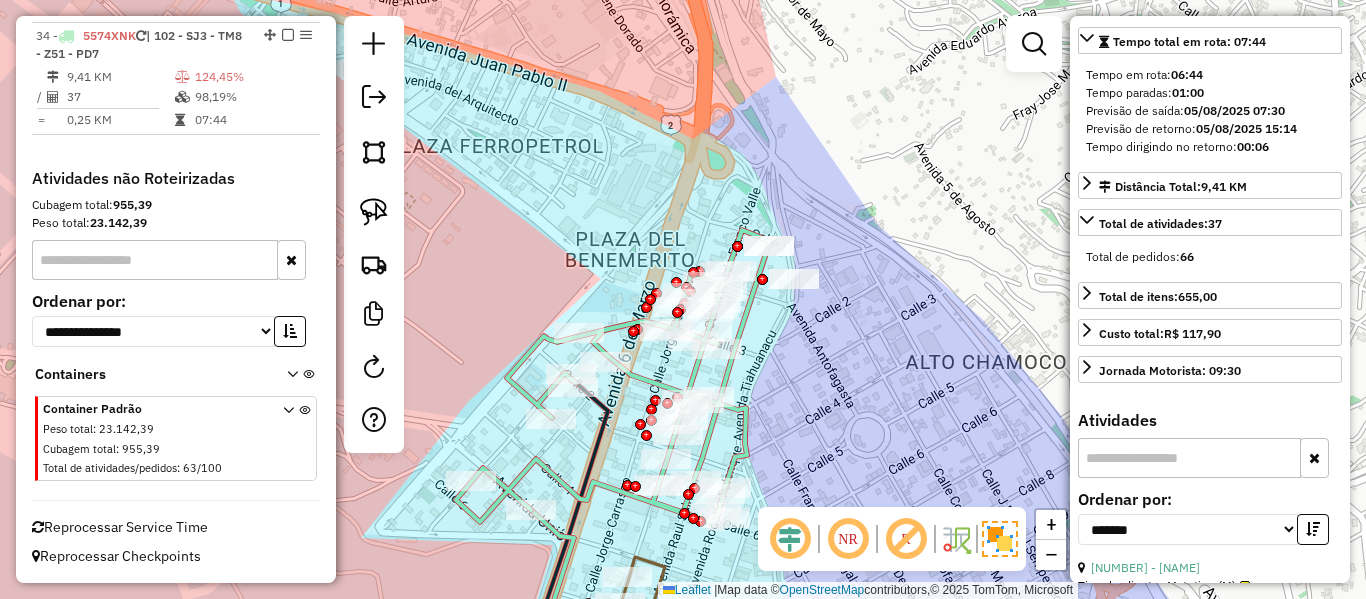 scroll, scrollTop: 482, scrollLeft: 0, axis: vertical 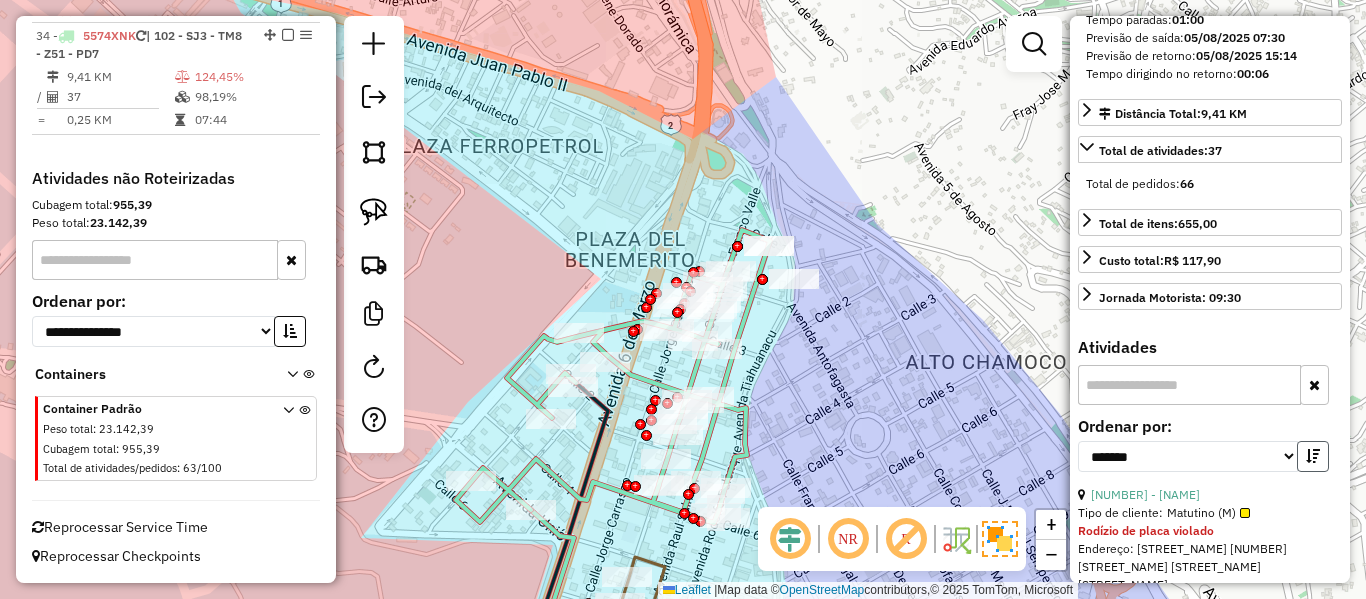click at bounding box center (1313, 456) 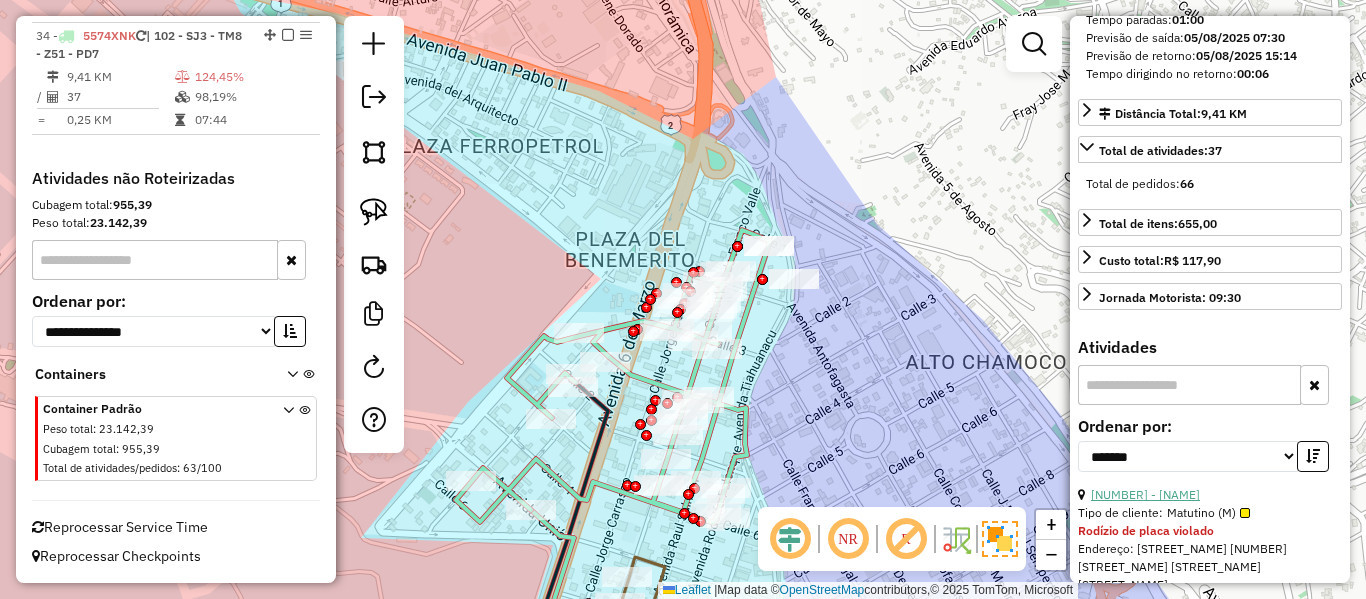 click on "9 - 0000101303 - PBD. MARBELLA" at bounding box center [1145, 494] 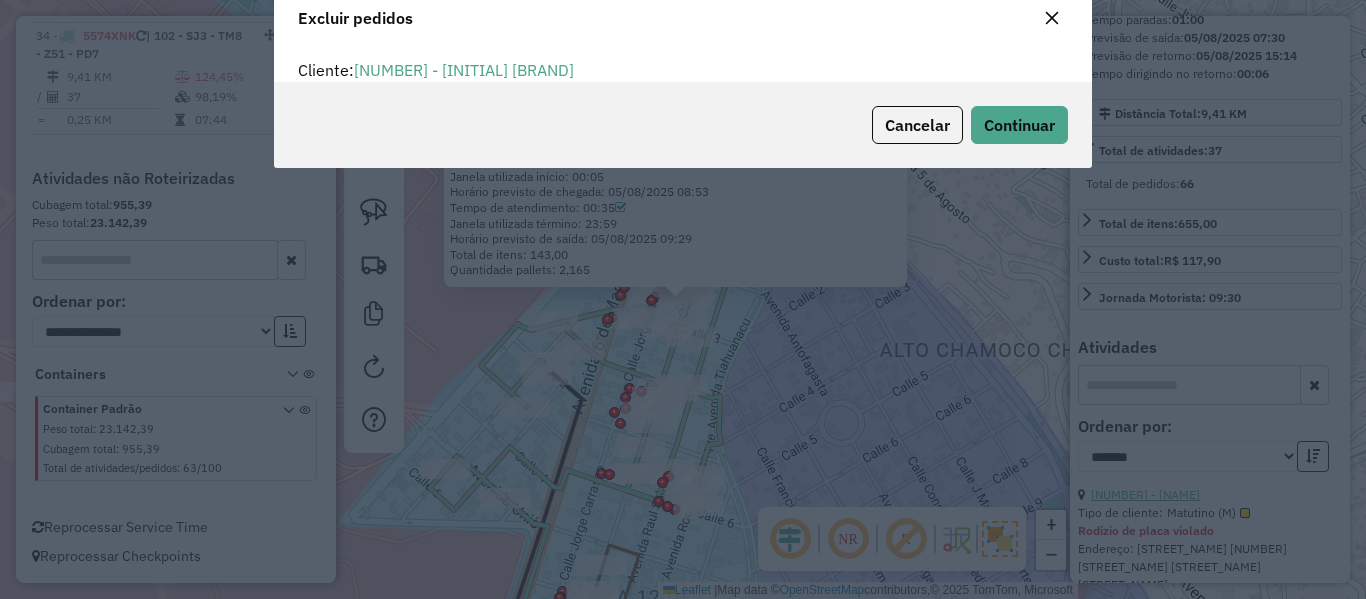 scroll, scrollTop: 82, scrollLeft: 0, axis: vertical 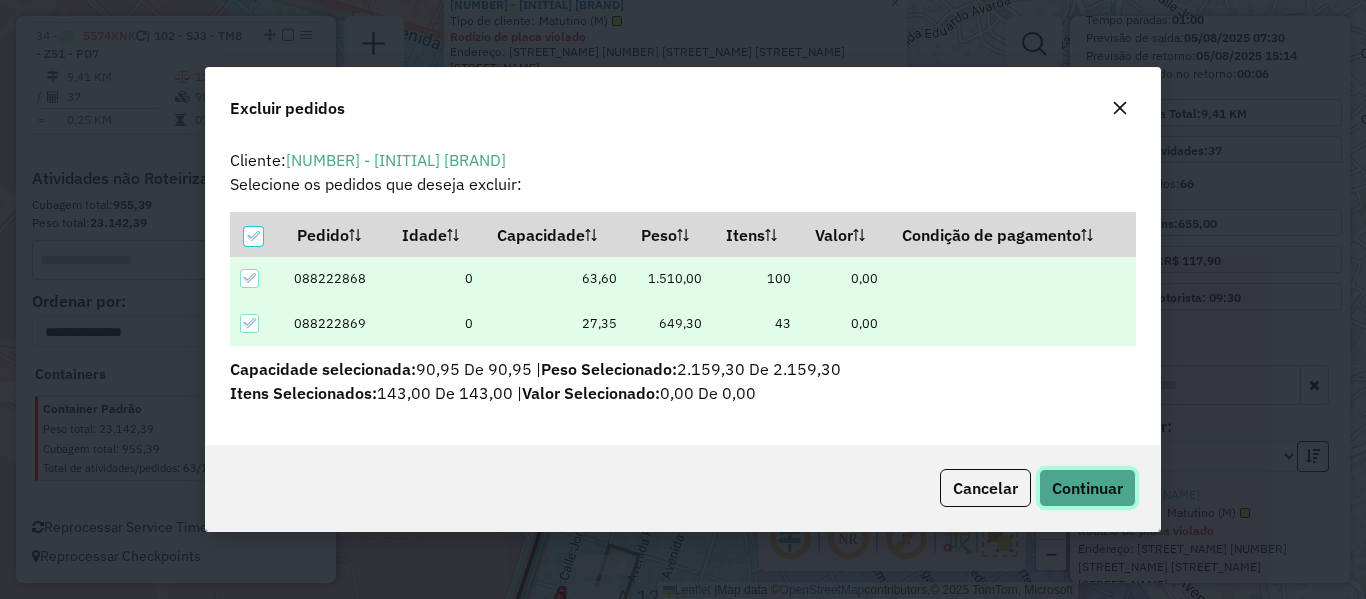 click on "Continuar" 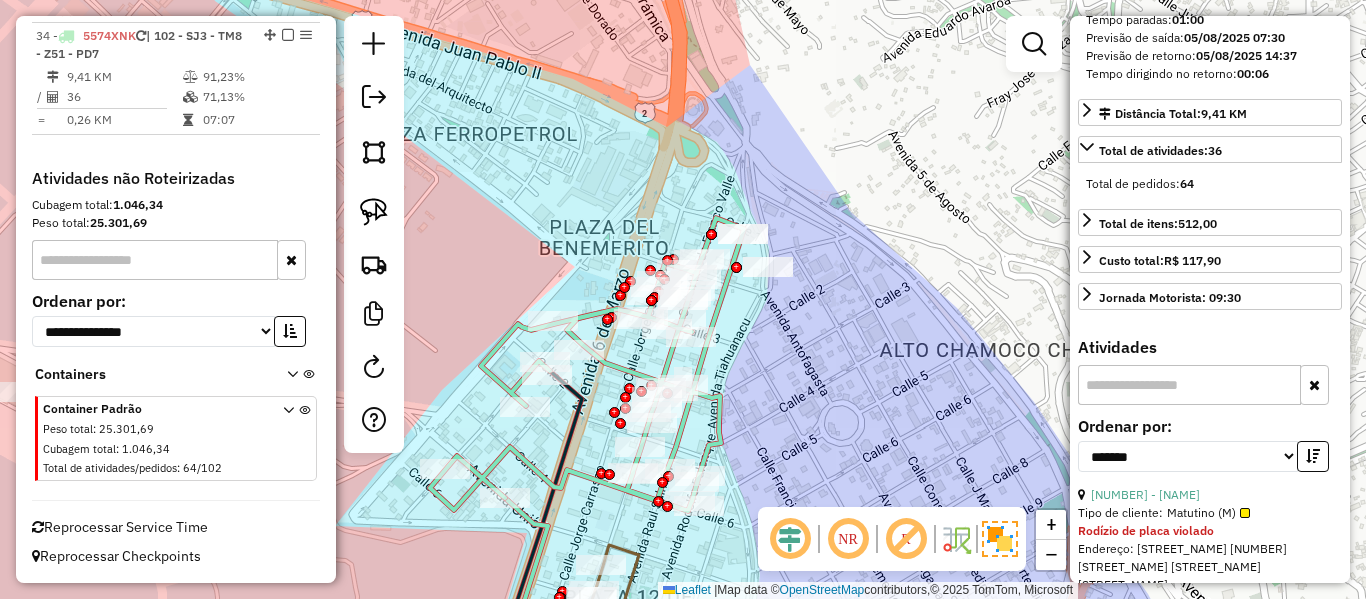 click 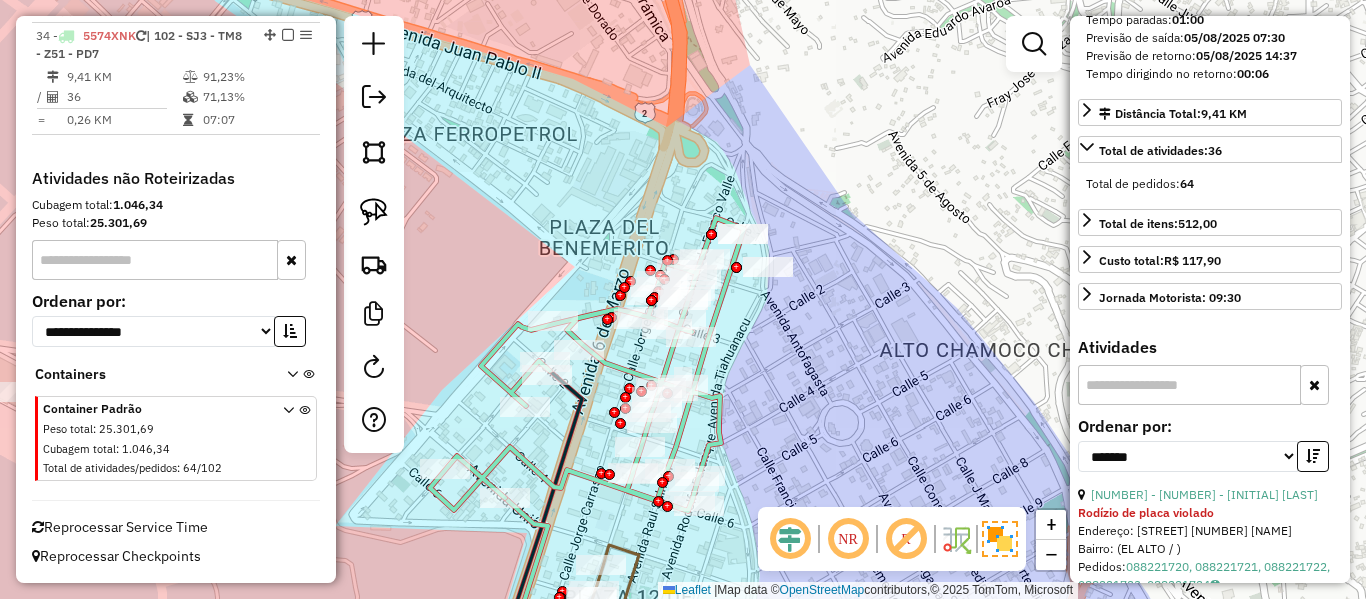click 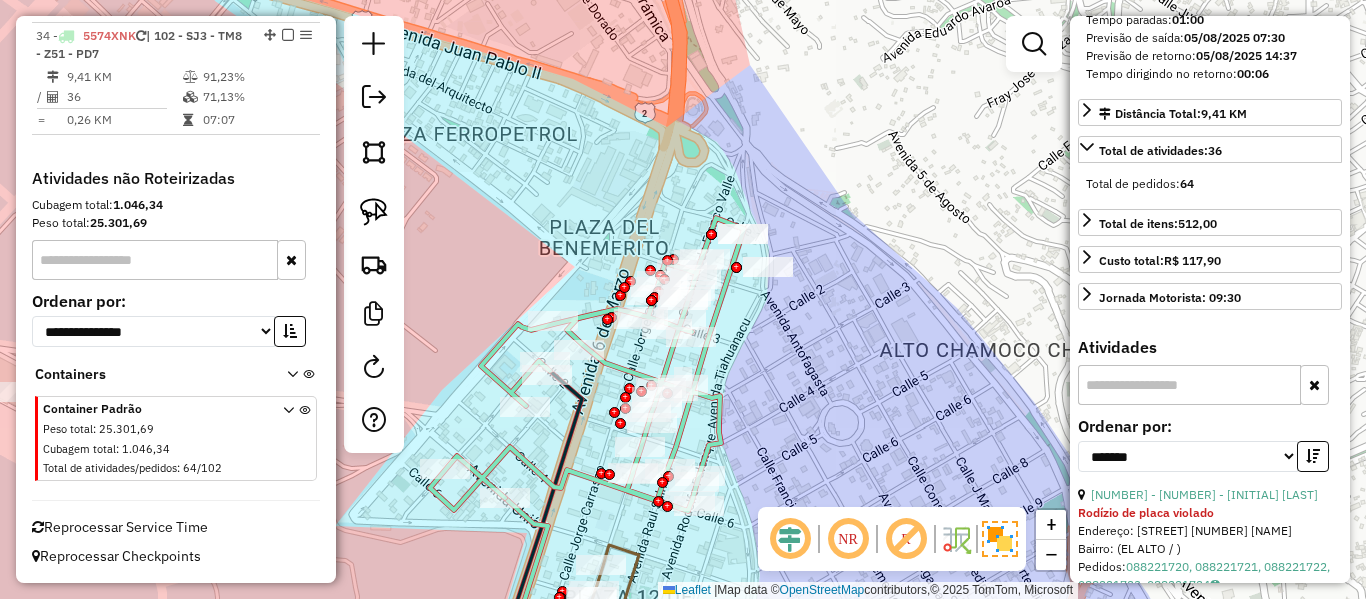 drag, startPoint x: 748, startPoint y: 398, endPoint x: 840, endPoint y: 278, distance: 151.20847 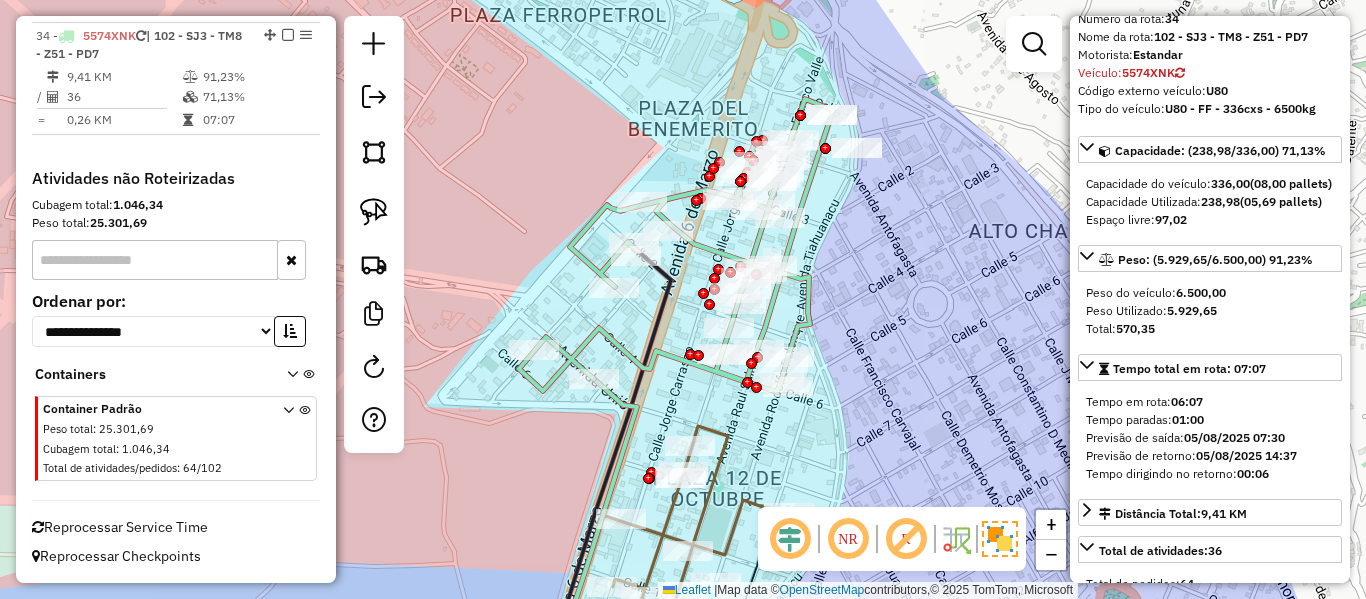 scroll, scrollTop: 0, scrollLeft: 0, axis: both 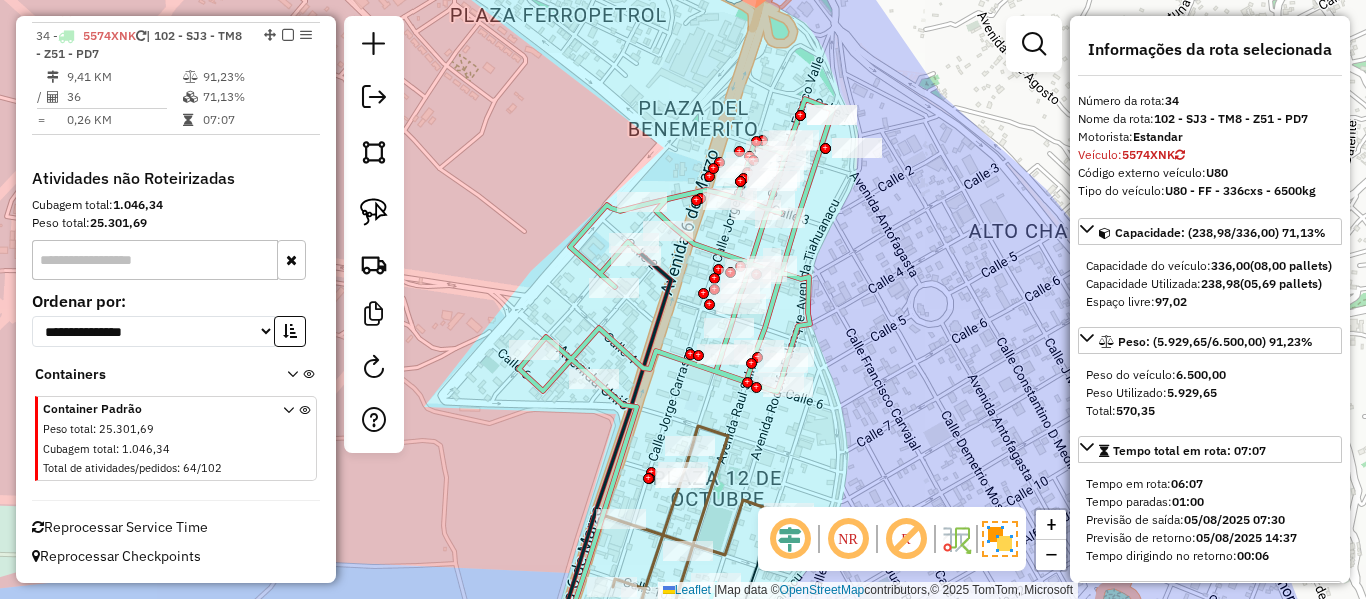 click 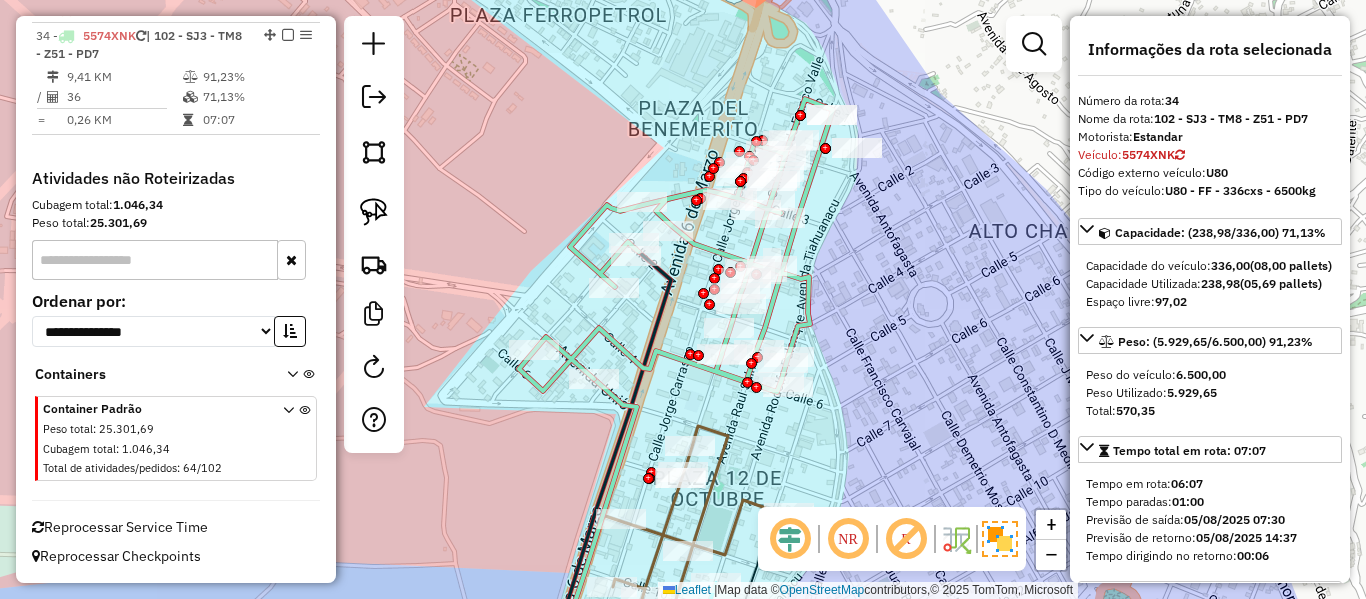 click 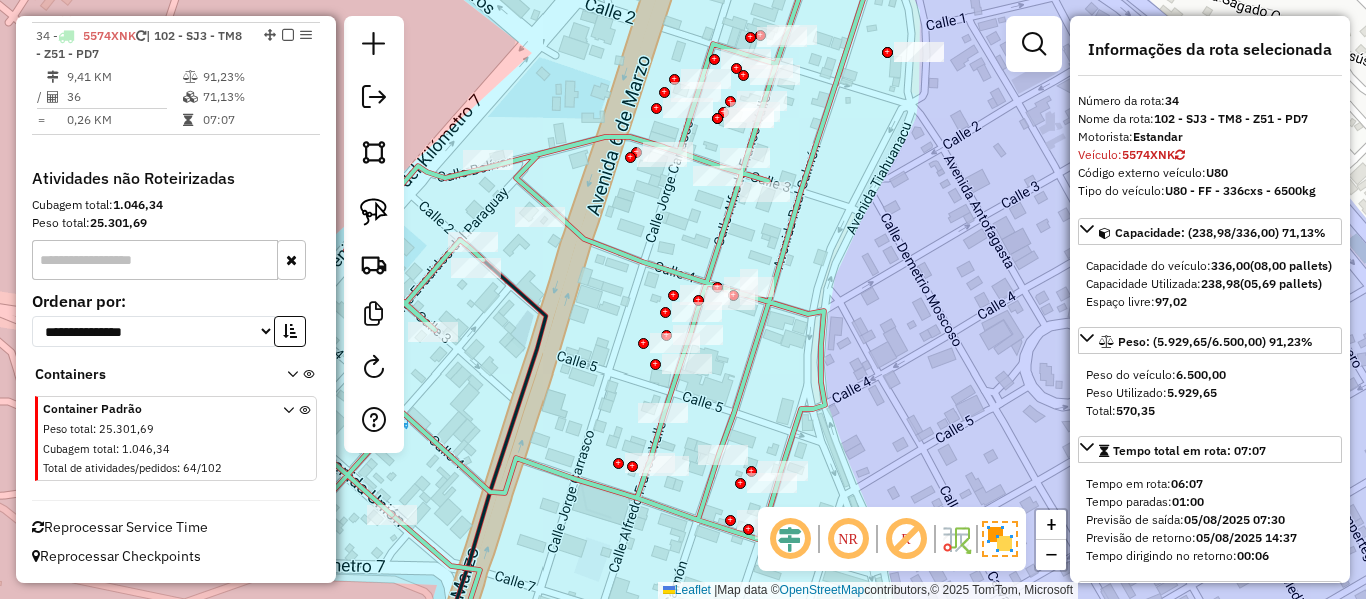 click 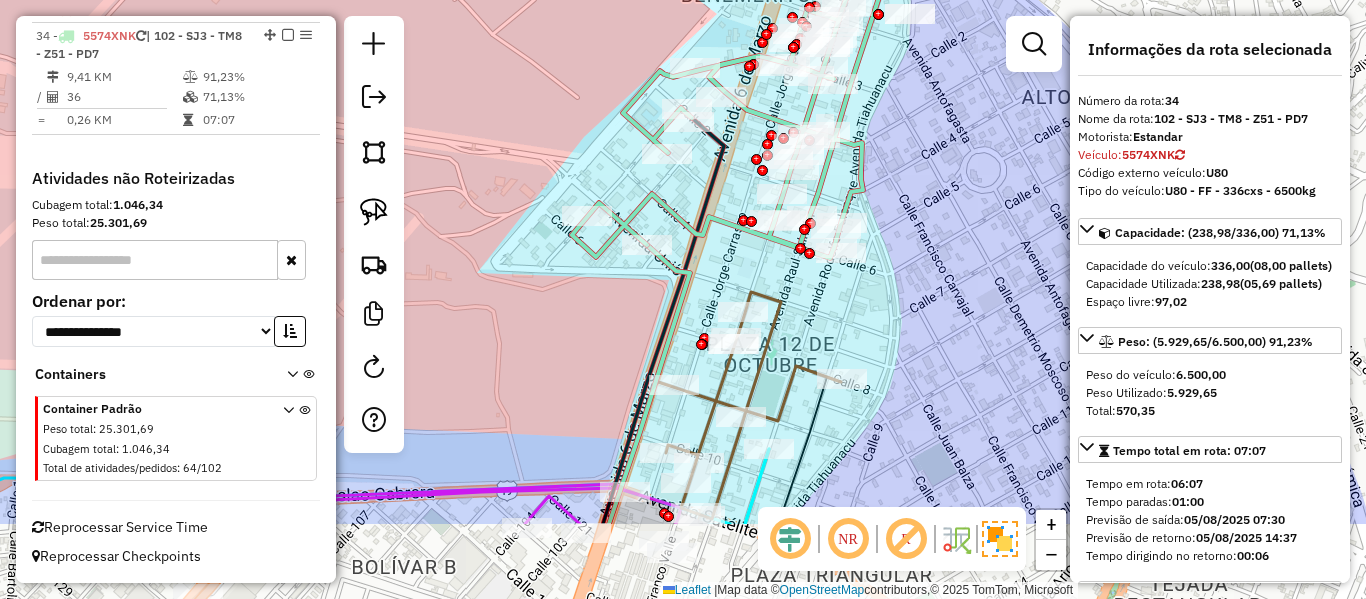 click on "Janela de atendimento Grade de atendimento Capacidade Transportadoras Veículos Cliente Pedidos  Rotas Selecione os dias de semana para filtrar as janelas de atendimento  Seg   Ter   Qua   Qui   Sex   Sáb   Dom  Informe o período da janela de atendimento: De: Até:  Filtrar exatamente a janela do cliente  Considerar janela de atendimento padrão  Selecione os dias de semana para filtrar as grades de atendimento  Seg   Ter   Qua   Qui   Sex   Sáb   Dom   Considerar clientes sem dia de atendimento cadastrado  Clientes fora do dia de atendimento selecionado Filtrar as atividades entre os valores definidos abaixo:  Peso mínimo:   Peso máximo:   Cubagem mínima:   Cubagem máxima:   De:   Até:  Filtrar as atividades entre o tempo de atendimento definido abaixo:  De:   Até:   Considerar capacidade total dos clientes não roteirizados Transportadora: Selecione um ou mais itens Tipo de veículo: Selecione um ou mais itens Veículo: Selecione um ou mais itens Motorista: Selecione um ou mais itens Nome: Rótulo:" 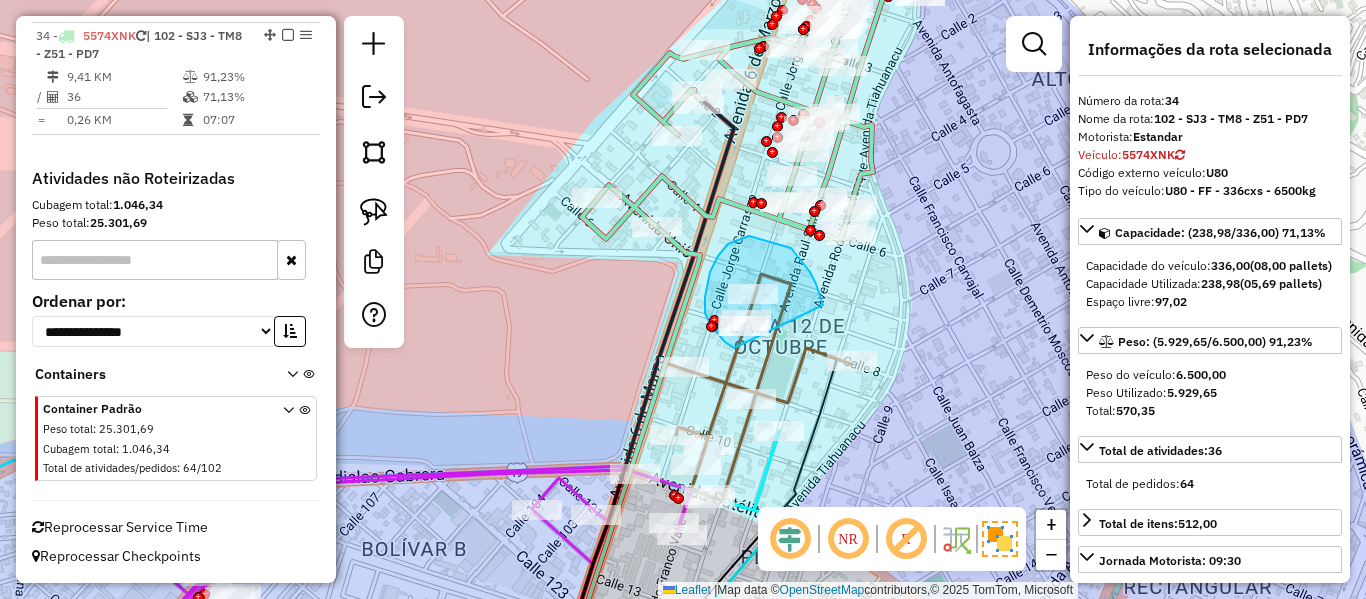 drag, startPoint x: 823, startPoint y: 305, endPoint x: 760, endPoint y: 352, distance: 78.60026 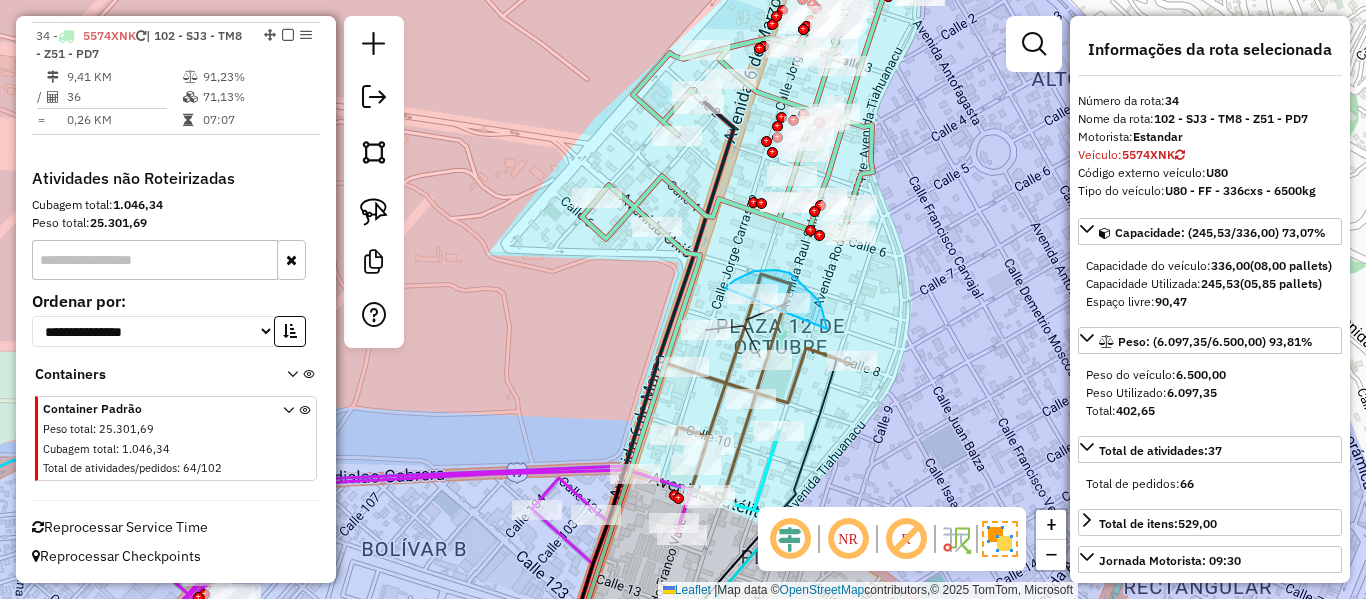 drag, startPoint x: 827, startPoint y: 326, endPoint x: 725, endPoint y: 289, distance: 108.503456 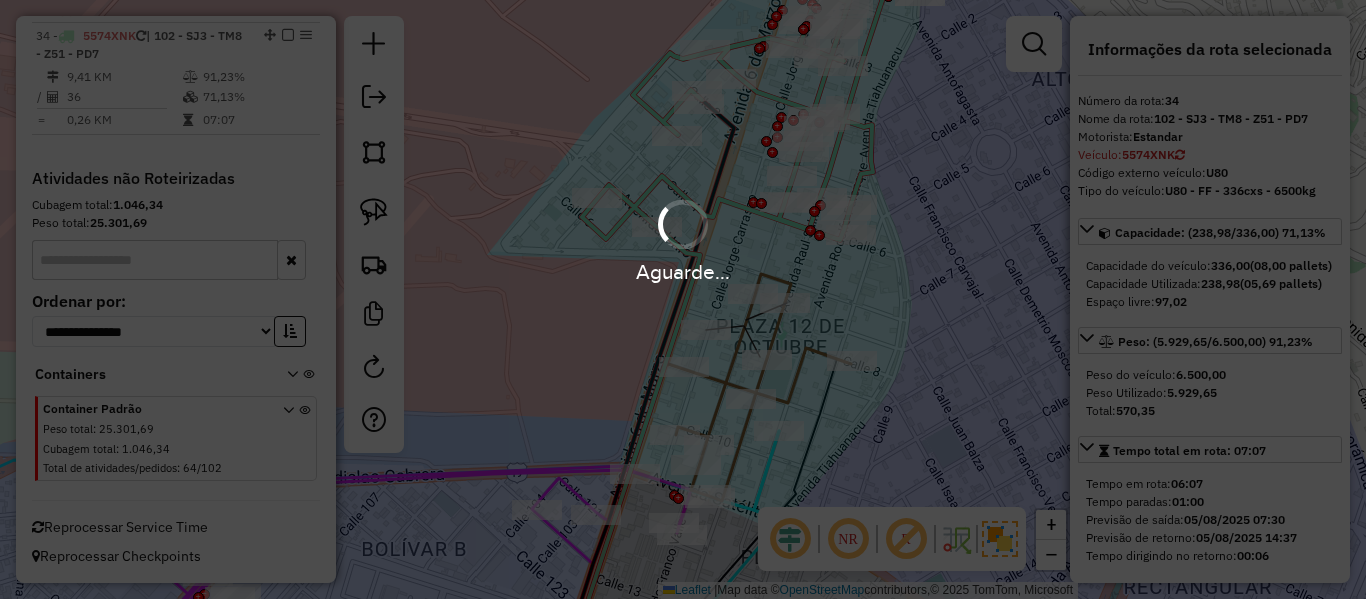click on "Aguarde..." at bounding box center (683, 271) 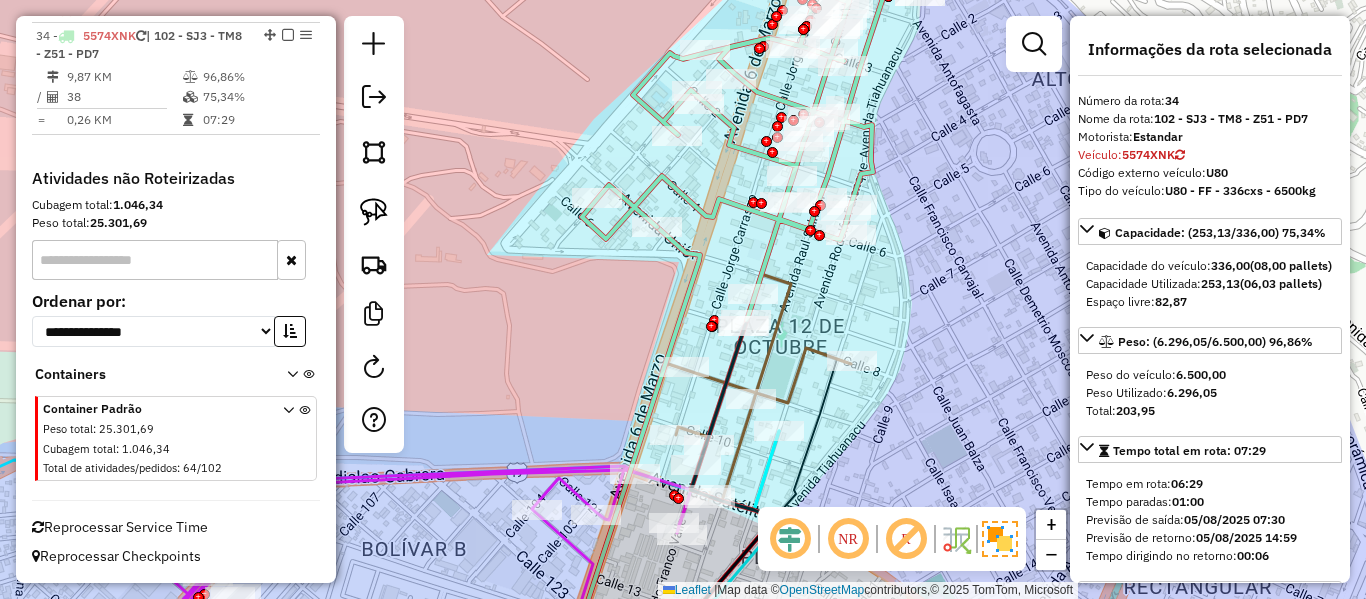 click at bounding box center (288, 35) 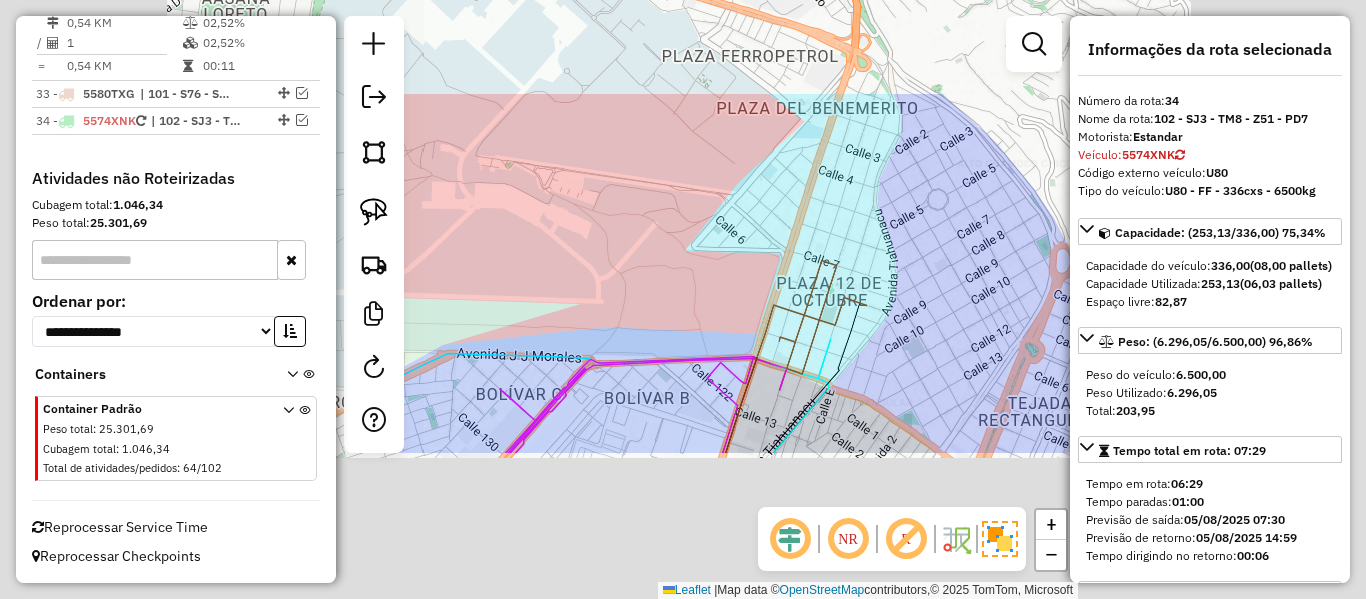 click on "Janela de atendimento Grade de atendimento Capacidade Transportadoras Veículos Cliente Pedidos  Rotas Selecione os dias de semana para filtrar as janelas de atendimento  Seg   Ter   Qua   Qui   Sex   Sáb   Dom  Informe o período da janela de atendimento: De: Até:  Filtrar exatamente a janela do cliente  Considerar janela de atendimento padrão  Selecione os dias de semana para filtrar as grades de atendimento  Seg   Ter   Qua   Qui   Sex   Sáb   Dom   Considerar clientes sem dia de atendimento cadastrado  Clientes fora do dia de atendimento selecionado Filtrar as atividades entre os valores definidos abaixo:  Peso mínimo:   Peso máximo:   Cubagem mínima:   Cubagem máxima:   De:   Até:  Filtrar as atividades entre o tempo de atendimento definido abaixo:  De:   Até:   Considerar capacidade total dos clientes não roteirizados Transportadora: Selecione um ou mais itens Tipo de veículo: Selecione um ou mais itens Veículo: Selecione um ou mais itens Motorista: Selecione um ou mais itens Nome: Rótulo:" 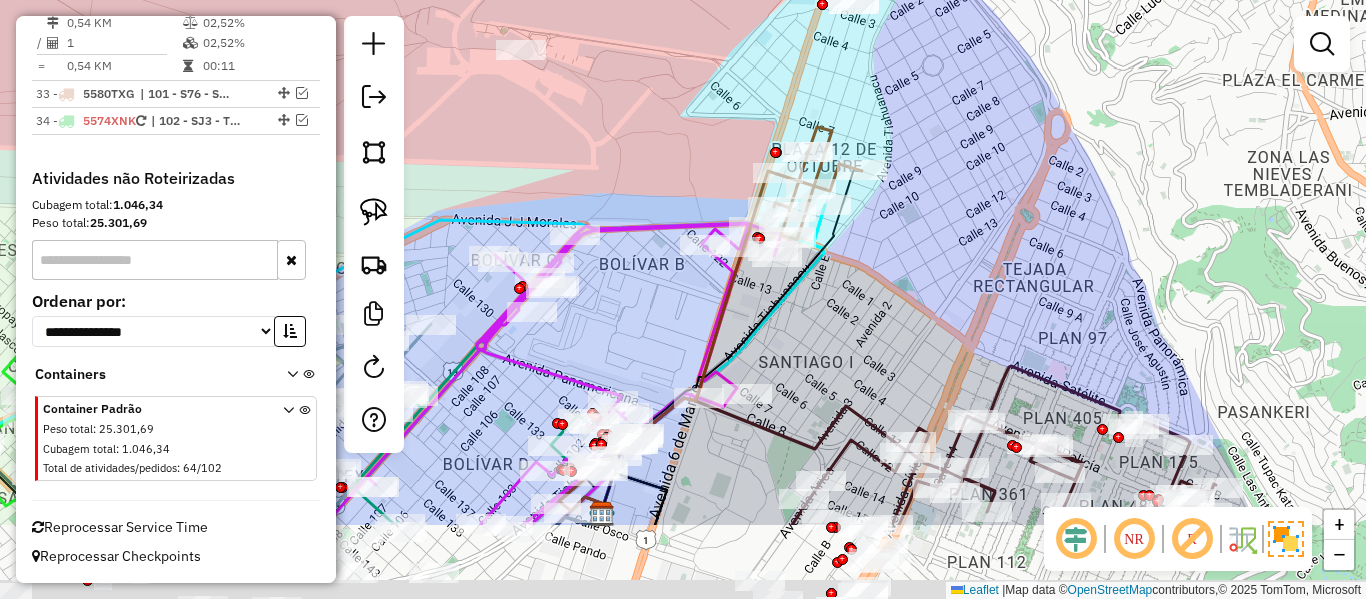 drag, startPoint x: 900, startPoint y: 176, endPoint x: 900, endPoint y: 144, distance: 32 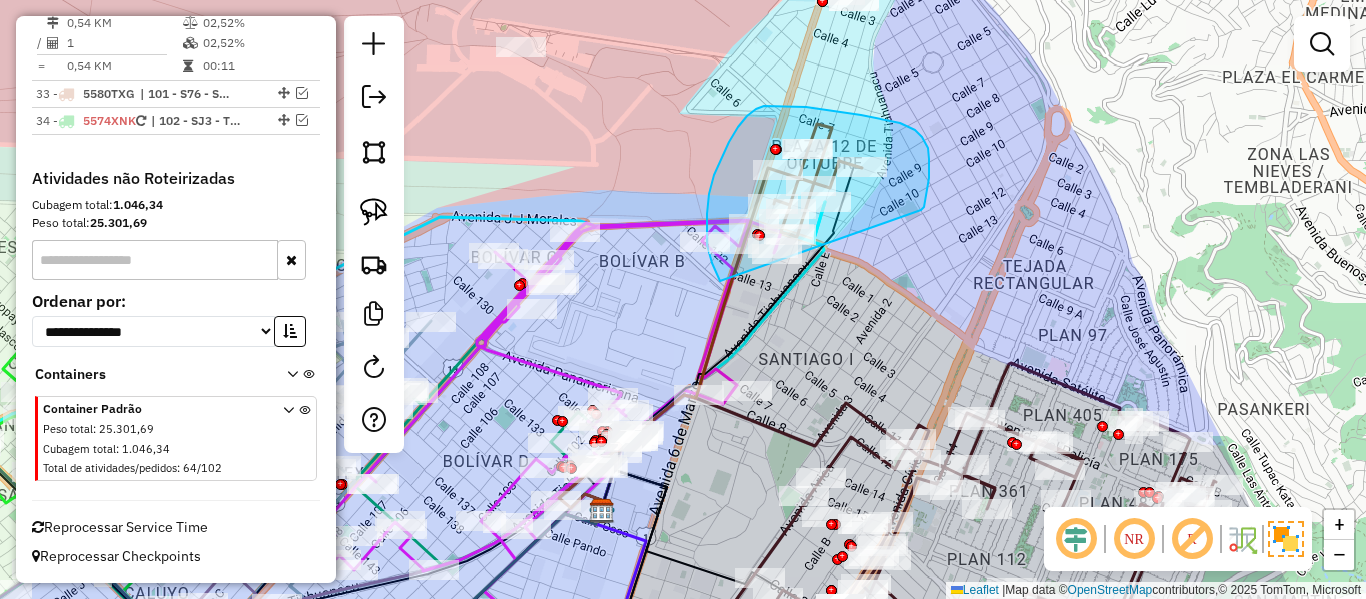 drag, startPoint x: 921, startPoint y: 210, endPoint x: 794, endPoint y: 289, distance: 149.56604 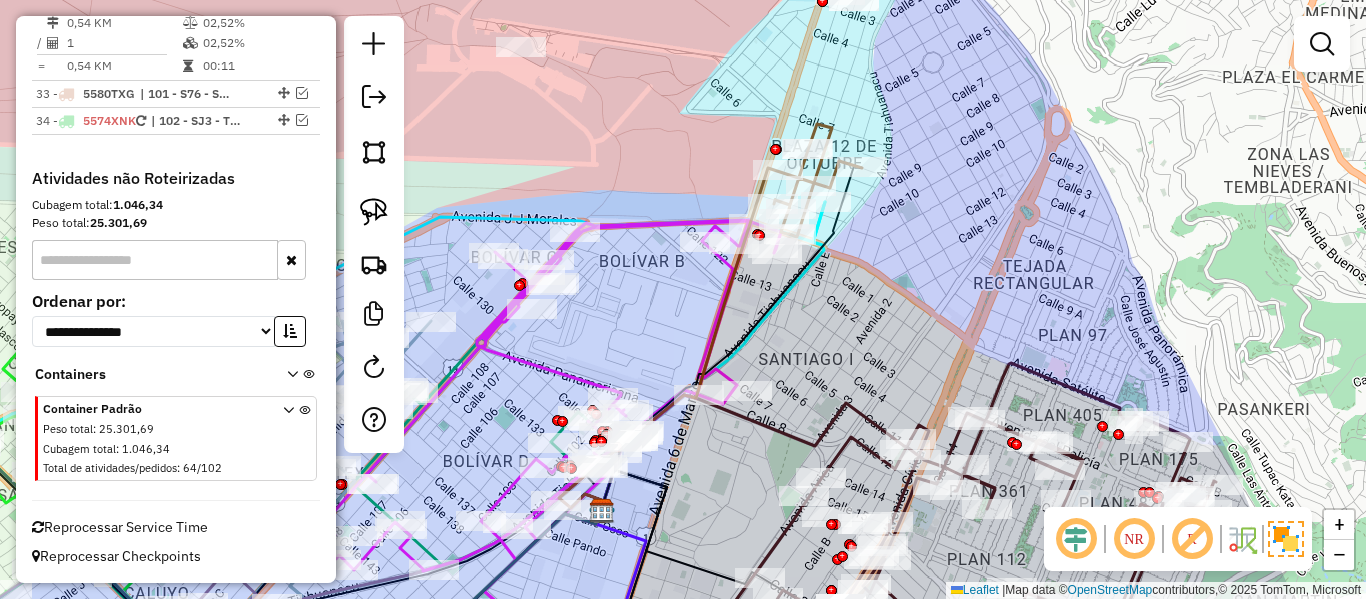 click on "Janela de atendimento Grade de atendimento Capacidade Transportadoras Veículos Cliente Pedidos  Rotas Selecione os dias de semana para filtrar as janelas de atendimento  Seg   Ter   Qua   Qui   Sex   Sáb   Dom  Informe o período da janela de atendimento: De: Até:  Filtrar exatamente a janela do cliente  Considerar janela de atendimento padrão  Selecione os dias de semana para filtrar as grades de atendimento  Seg   Ter   Qua   Qui   Sex   Sáb   Dom   Considerar clientes sem dia de atendimento cadastrado  Clientes fora do dia de atendimento selecionado Filtrar as atividades entre os valores definidos abaixo:  Peso mínimo:   Peso máximo:   Cubagem mínima:   Cubagem máxima:   De:   Até:  Filtrar as atividades entre o tempo de atendimento definido abaixo:  De:   Até:   Considerar capacidade total dos clientes não roteirizados Transportadora: Selecione um ou mais itens Tipo de veículo: Selecione um ou mais itens Veículo: Selecione um ou mais itens Motorista: Selecione um ou mais itens Nome: Rótulo:" 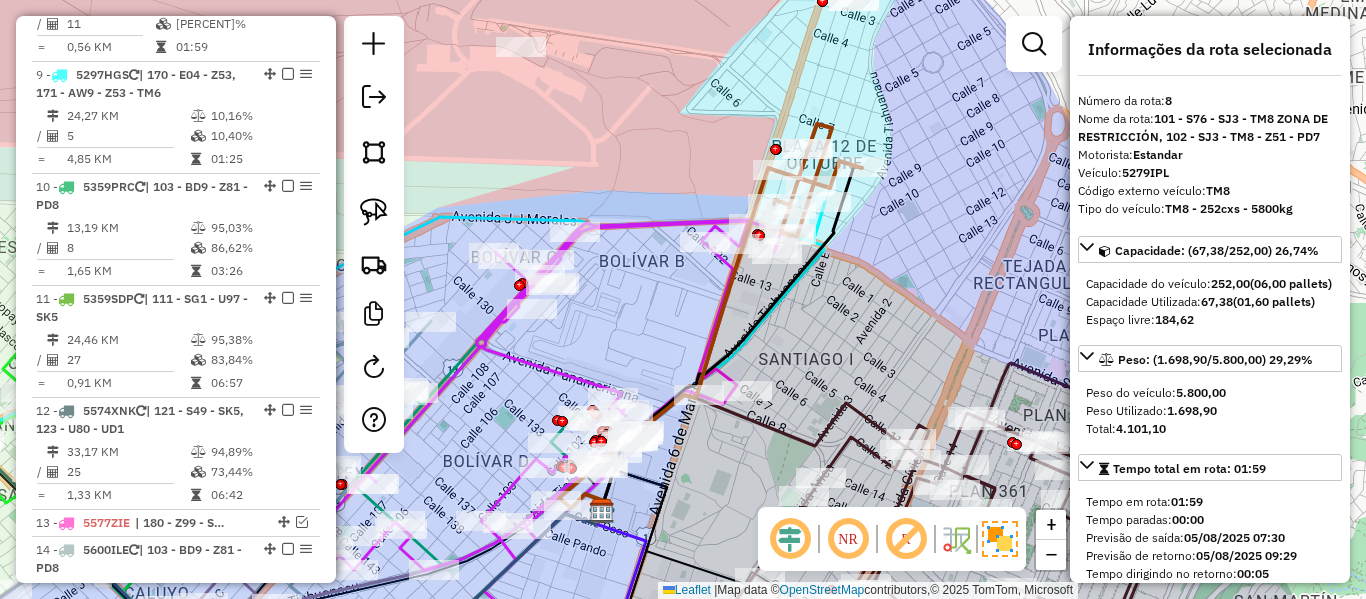 scroll, scrollTop: 1140, scrollLeft: 0, axis: vertical 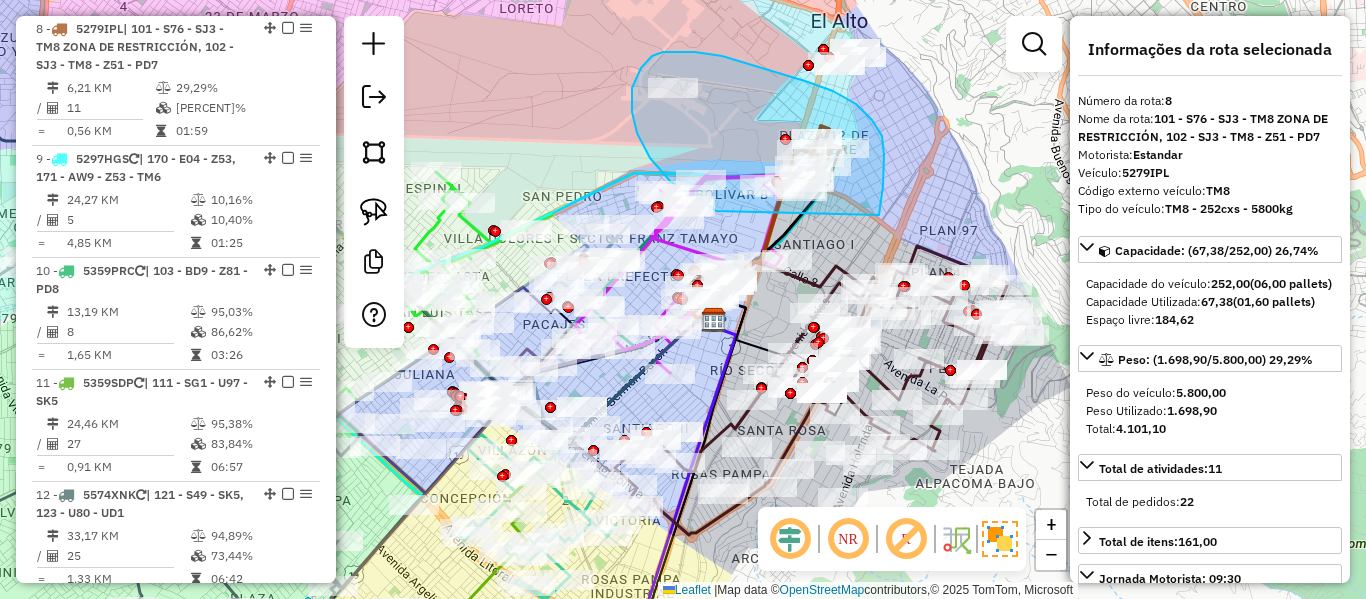 drag, startPoint x: 883, startPoint y: 186, endPoint x: 787, endPoint y: 209, distance: 98.71677 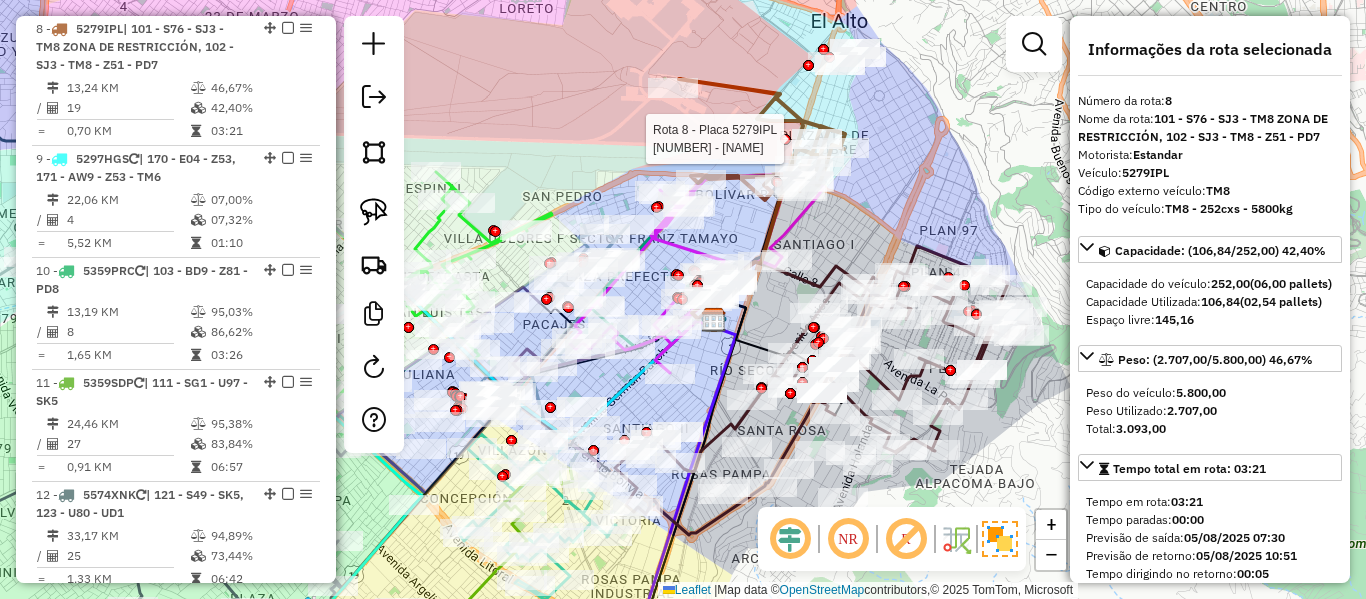 click 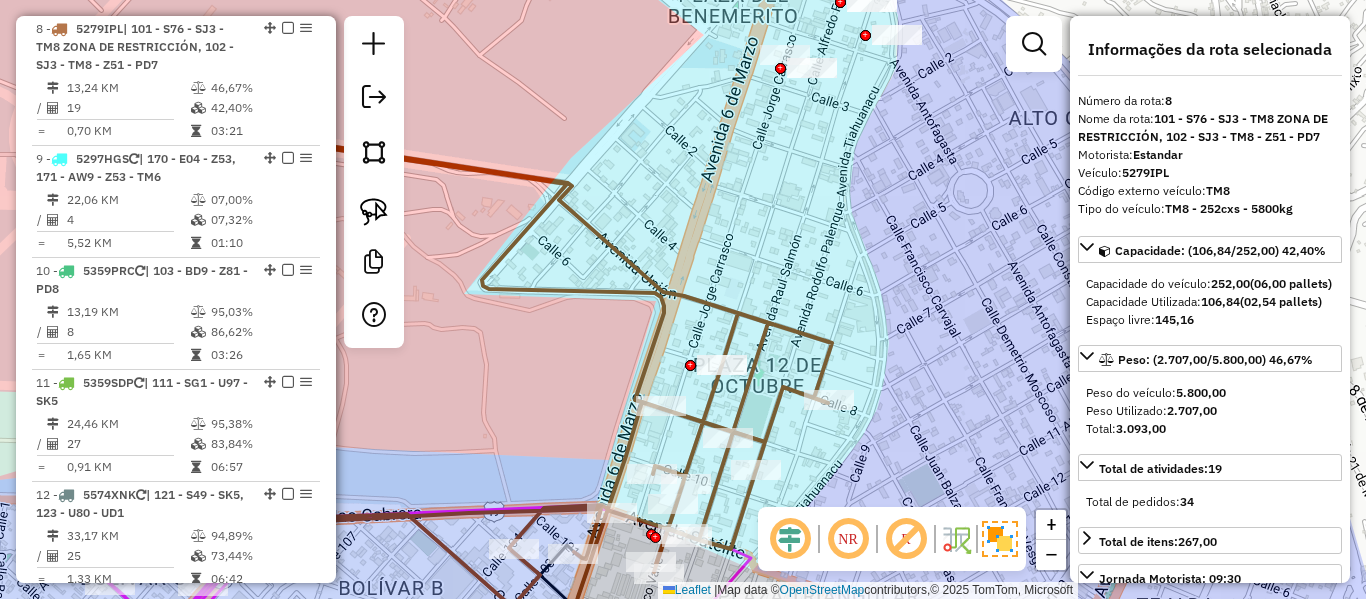 click on "Janela de atendimento Grade de atendimento Capacidade Transportadoras Veículos Cliente Pedidos  Rotas Selecione os dias de semana para filtrar as janelas de atendimento  Seg   Ter   Qua   Qui   Sex   Sáb   Dom  Informe o período da janela de atendimento: De: Até:  Filtrar exatamente a janela do cliente  Considerar janela de atendimento padrão  Selecione os dias de semana para filtrar as grades de atendimento  Seg   Ter   Qua   Qui   Sex   Sáb   Dom   Considerar clientes sem dia de atendimento cadastrado  Clientes fora do dia de atendimento selecionado Filtrar as atividades entre os valores definidos abaixo:  Peso mínimo:   Peso máximo:   Cubagem mínima:   Cubagem máxima:   De:   Até:  Filtrar as atividades entre o tempo de atendimento definido abaixo:  De:   Até:   Considerar capacidade total dos clientes não roteirizados Transportadora: Selecione um ou mais itens Tipo de veículo: Selecione um ou mais itens Veículo: Selecione um ou mais itens Motorista: Selecione um ou mais itens Nome: Rótulo:" 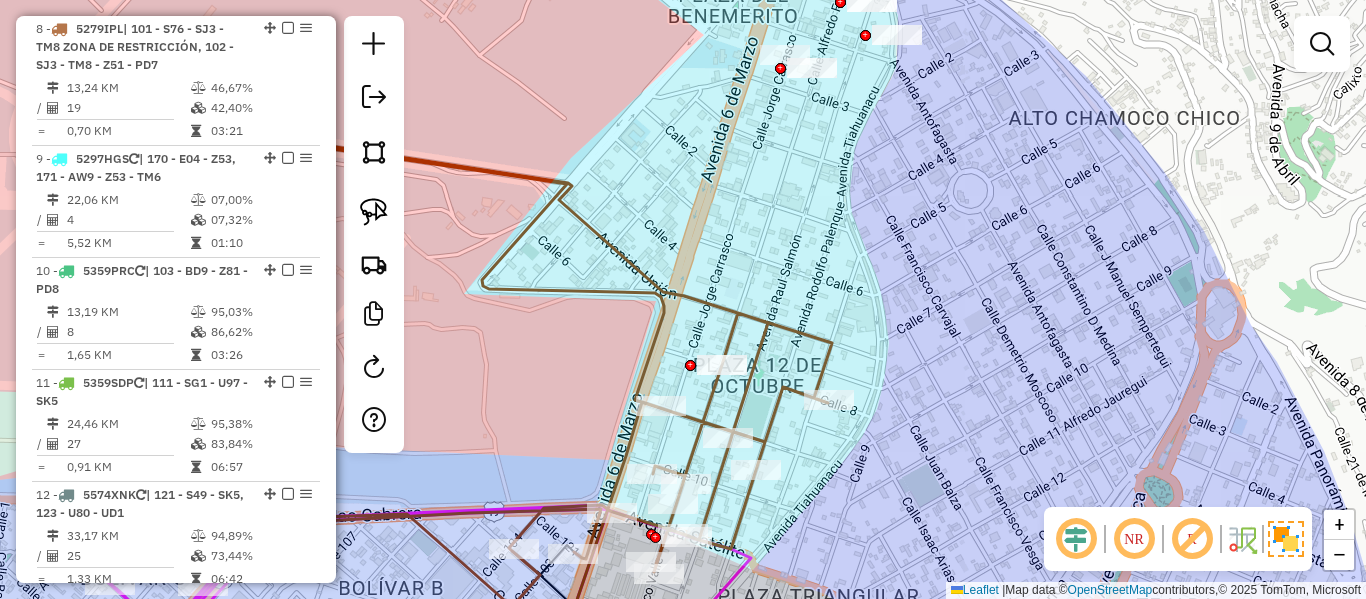 click 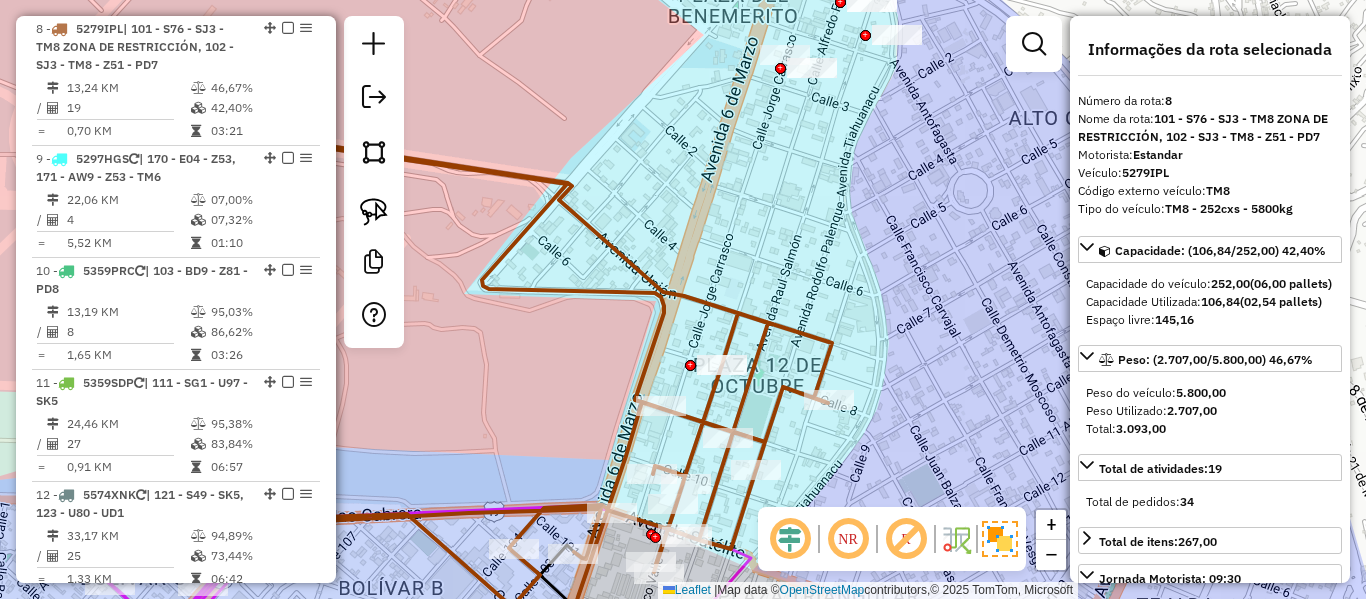click on "Janela de atendimento Grade de atendimento Capacidade Transportadoras Veículos Cliente Pedidos  Rotas Selecione os dias de semana para filtrar as janelas de atendimento  Seg   Ter   Qua   Qui   Sex   Sáb   Dom  Informe o período da janela de atendimento: De: Até:  Filtrar exatamente a janela do cliente  Considerar janela de atendimento padrão  Selecione os dias de semana para filtrar as grades de atendimento  Seg   Ter   Qua   Qui   Sex   Sáb   Dom   Considerar clientes sem dia de atendimento cadastrado  Clientes fora do dia de atendimento selecionado Filtrar as atividades entre os valores definidos abaixo:  Peso mínimo:   Peso máximo:   Cubagem mínima:   Cubagem máxima:   De:   Até:  Filtrar as atividades entre o tempo de atendimento definido abaixo:  De:   Até:   Considerar capacidade total dos clientes não roteirizados Transportadora: Selecione um ou mais itens Tipo de veículo: Selecione um ou mais itens Veículo: Selecione um ou mais itens Motorista: Selecione um ou mais itens Nome: Rótulo:" 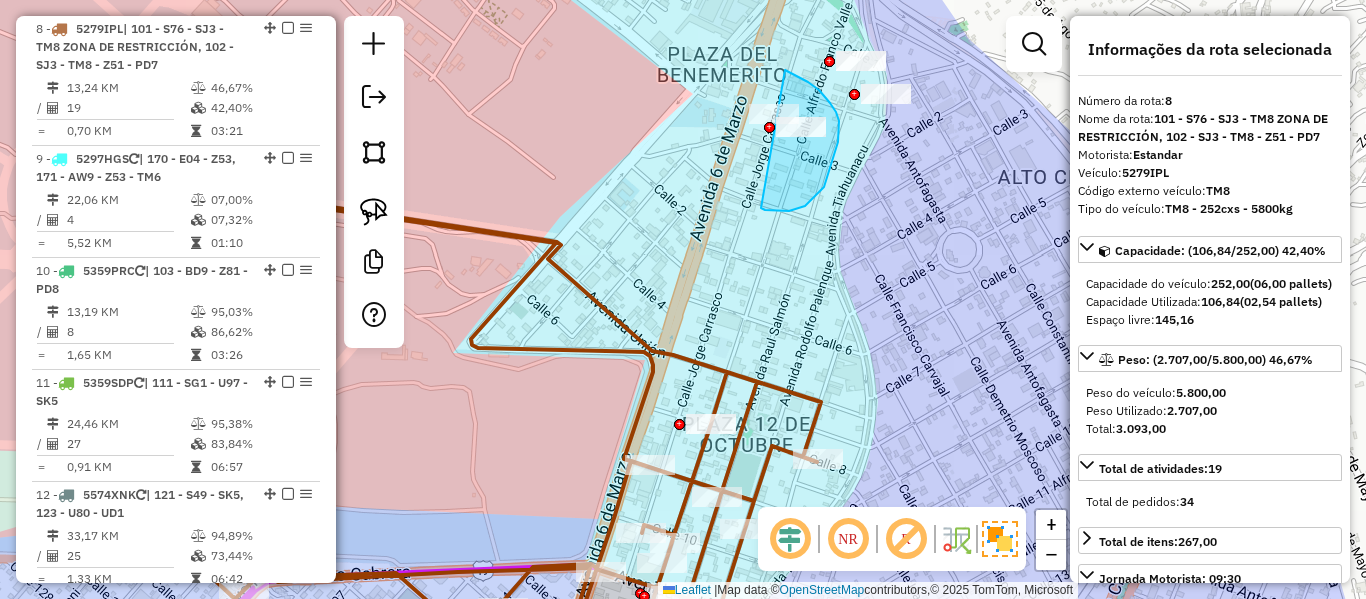 drag, startPoint x: 824, startPoint y: 187, endPoint x: 785, endPoint y: 70, distance: 123.32883 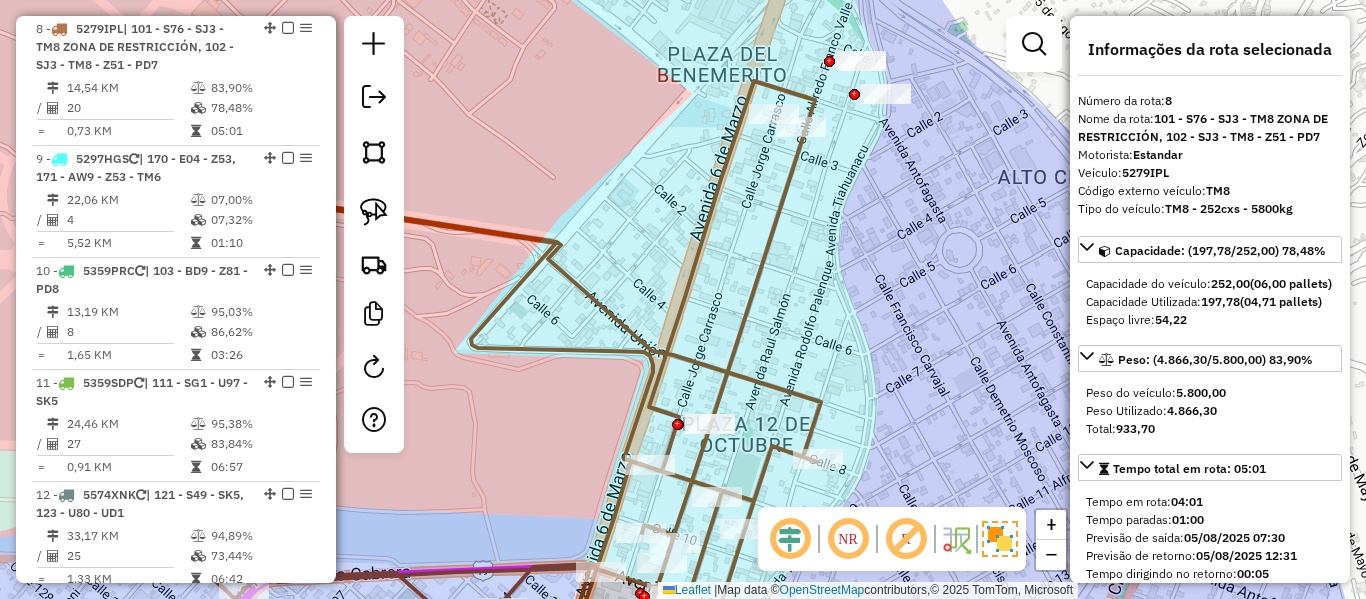 click 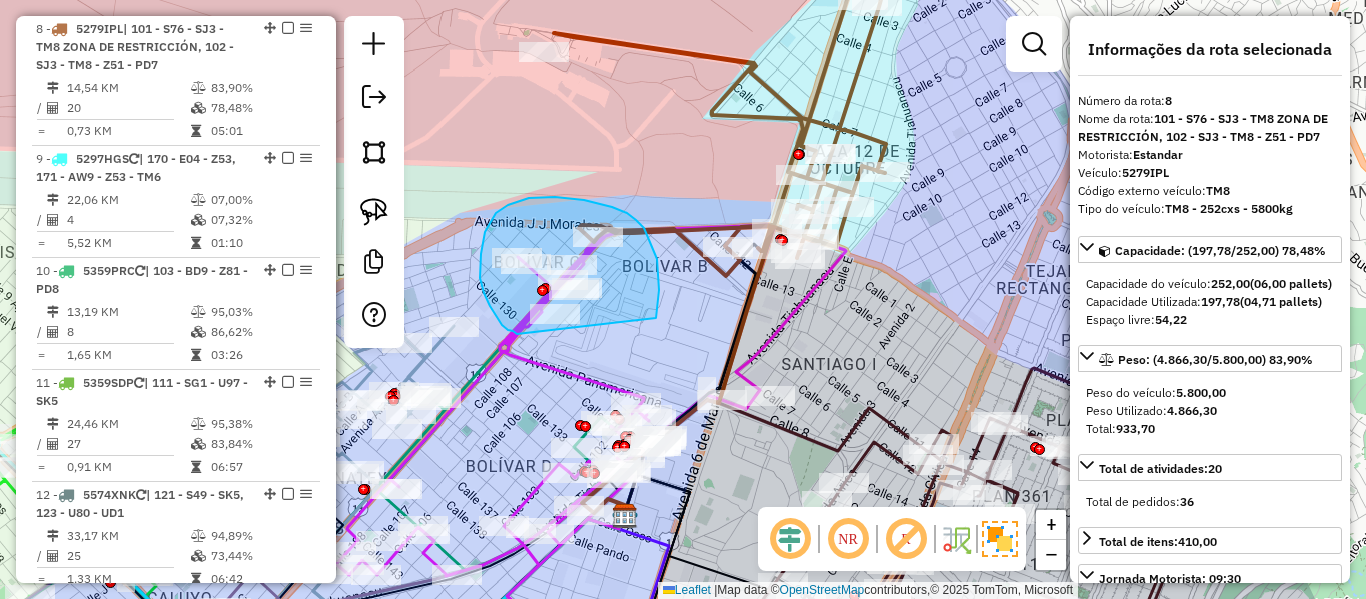 drag, startPoint x: 659, startPoint y: 275, endPoint x: 562, endPoint y: 351, distance: 123.22743 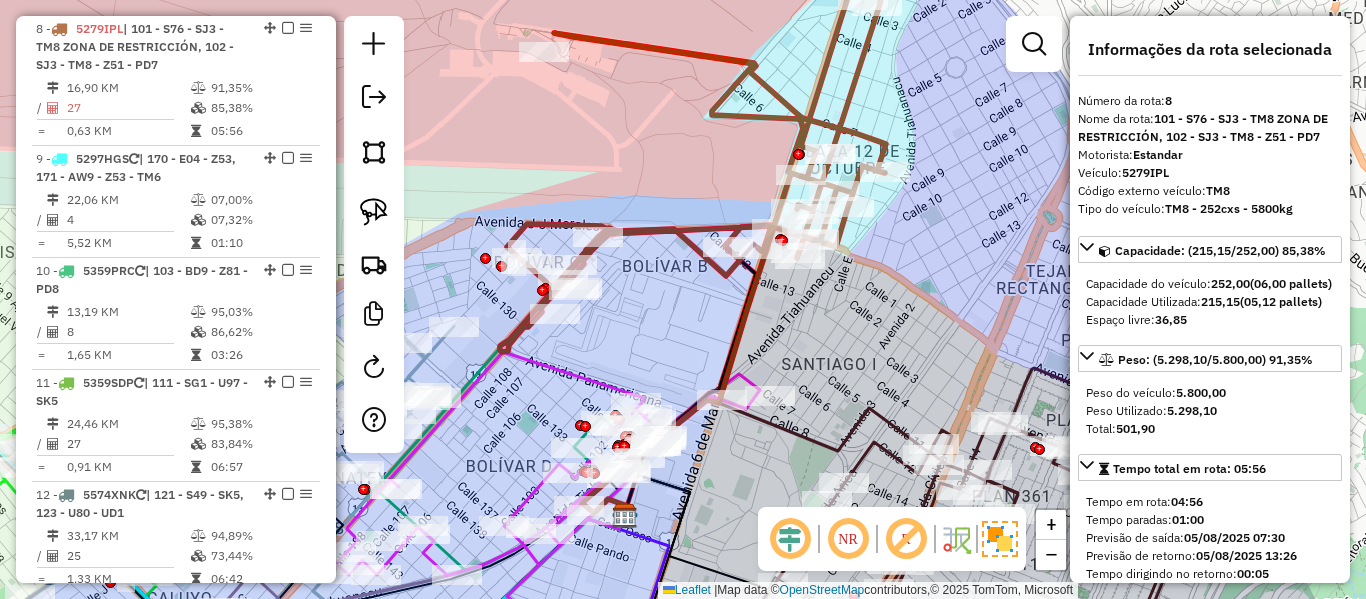 click 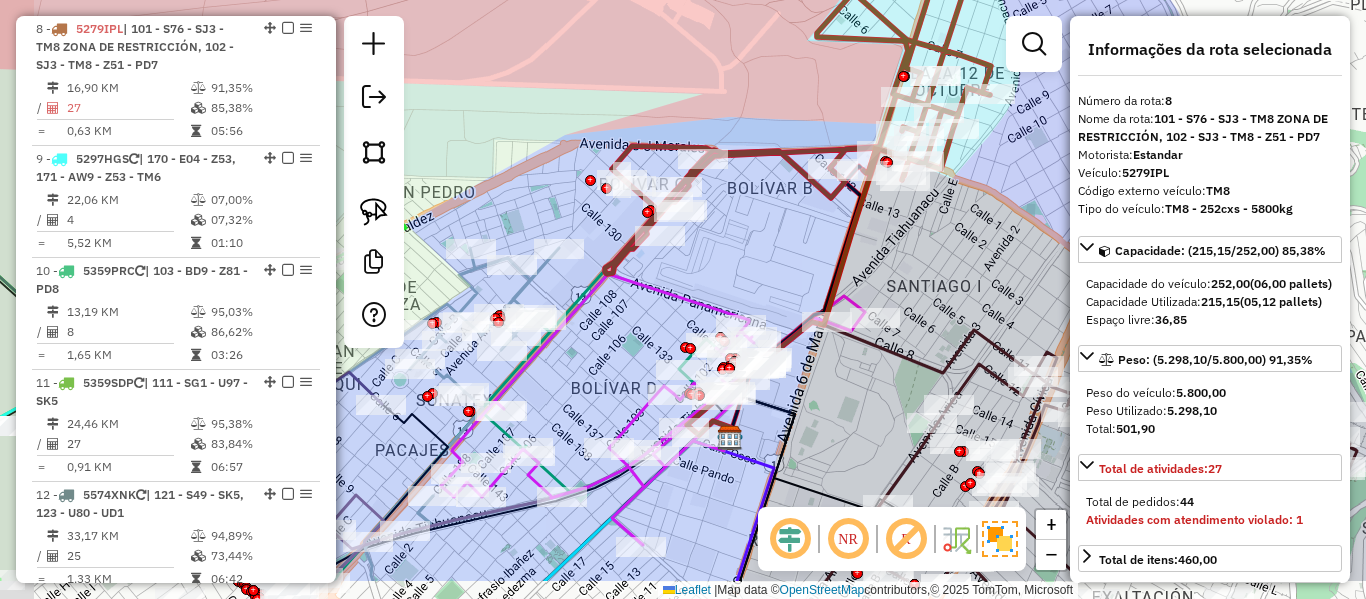 drag, startPoint x: 655, startPoint y: 330, endPoint x: 760, endPoint y: 252, distance: 130.80138 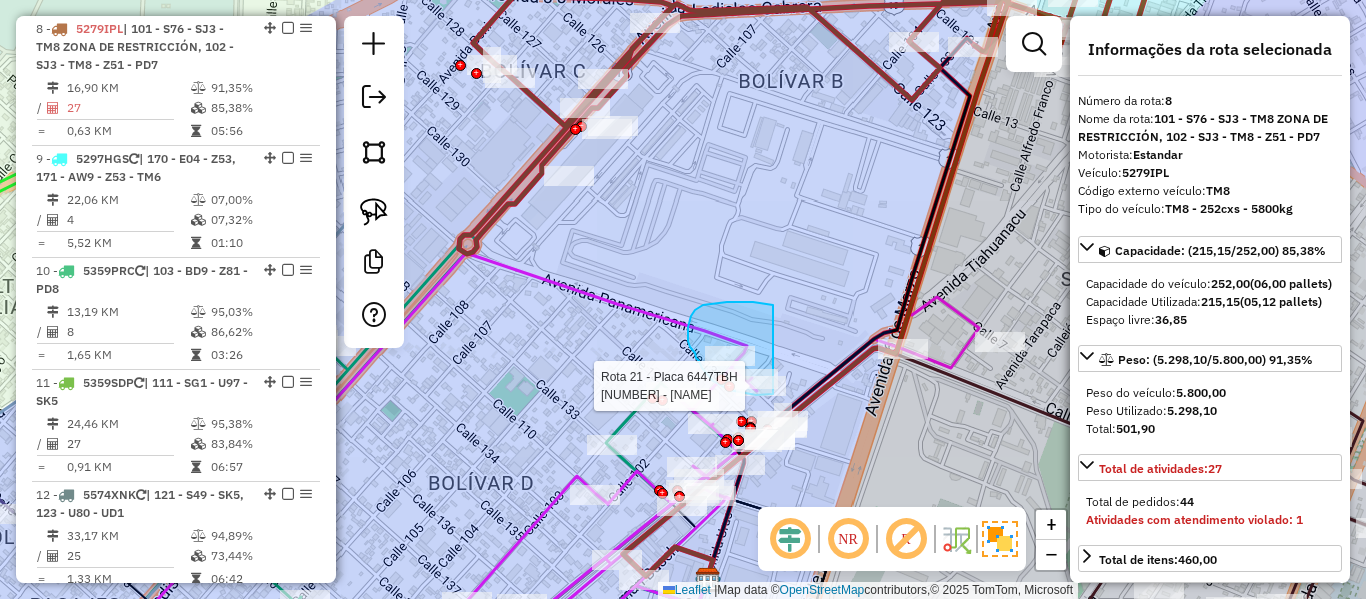 drag, startPoint x: 773, startPoint y: 305, endPoint x: 816, endPoint y: 354, distance: 65.192024 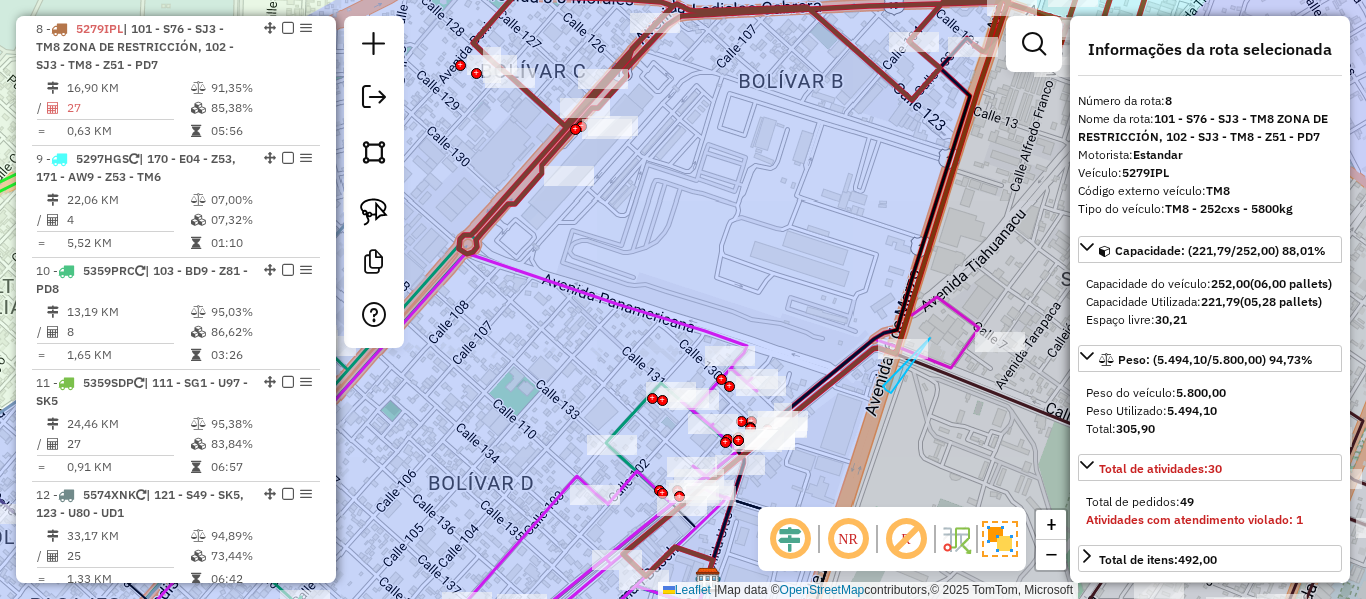 drag, startPoint x: 930, startPoint y: 338, endPoint x: 839, endPoint y: 328, distance: 91.5478 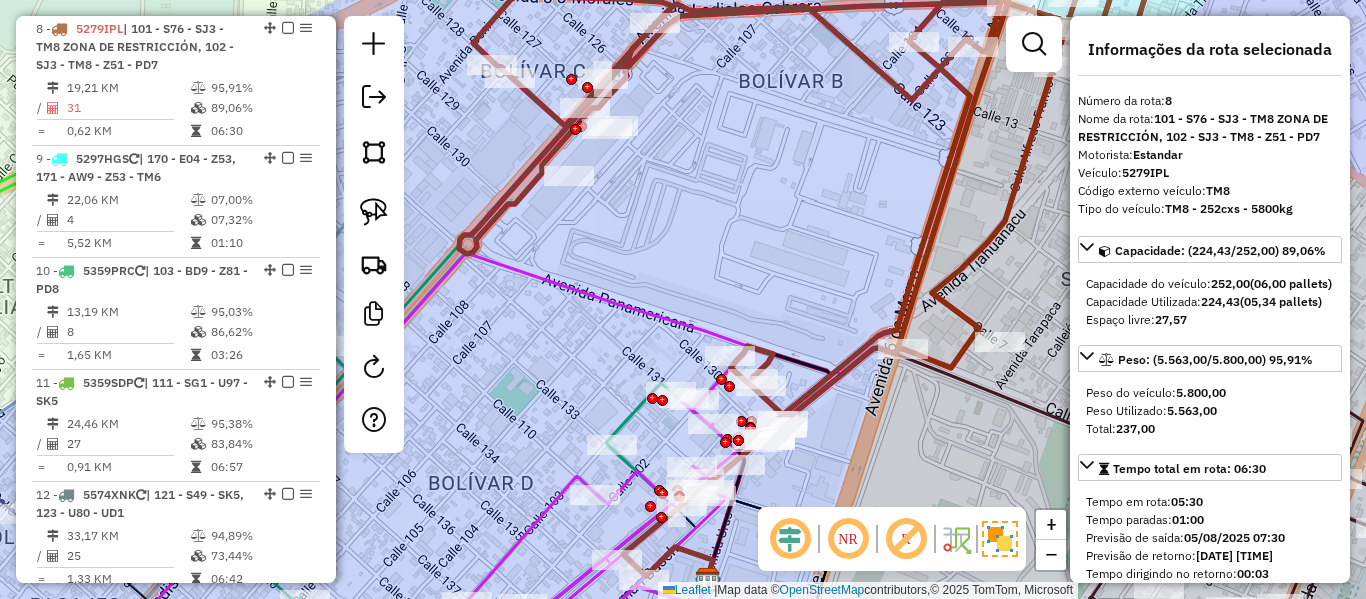 click 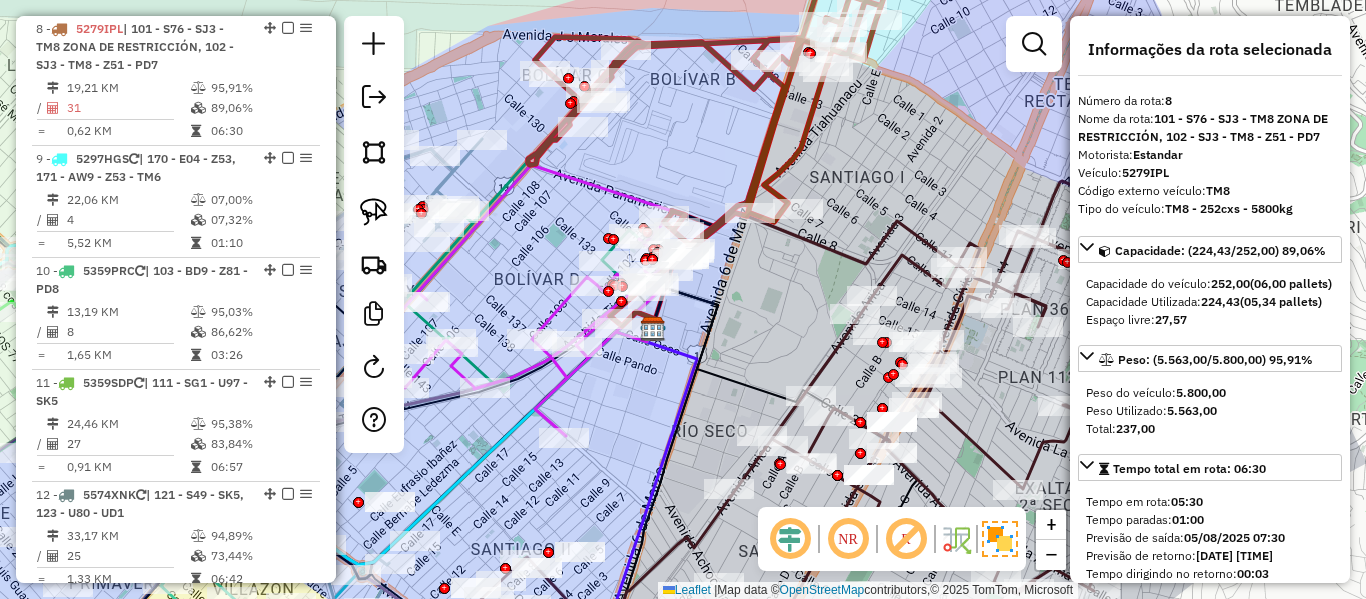 click 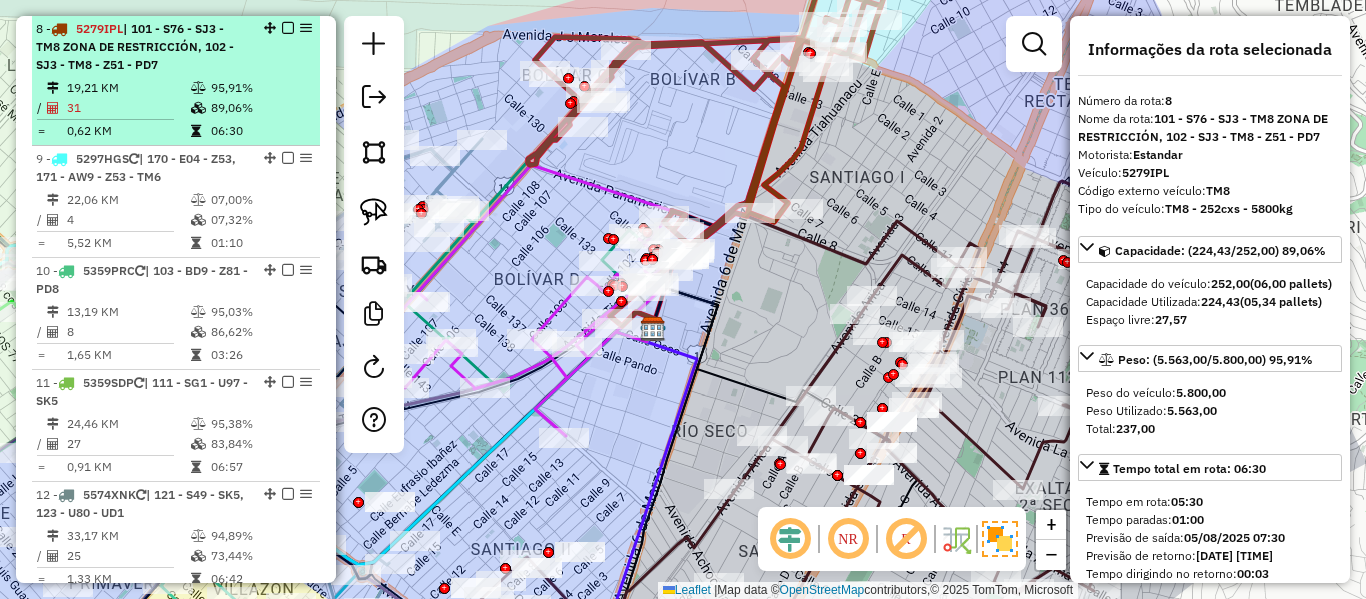 click at bounding box center (288, 28) 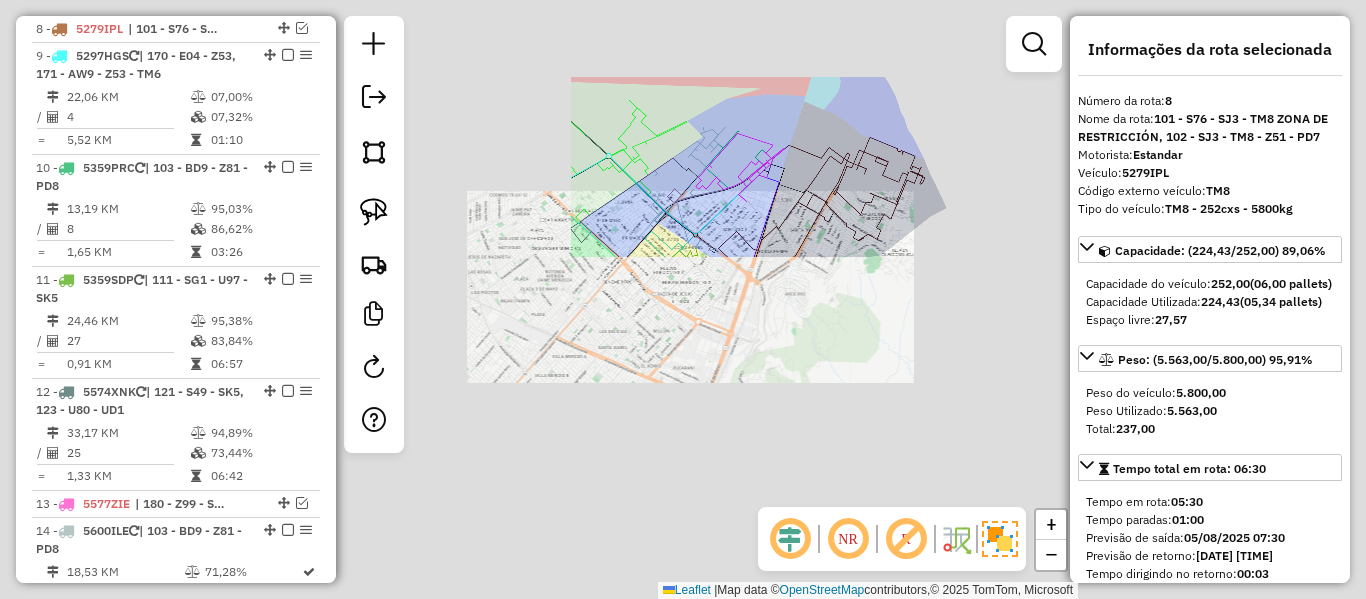 click on "Janela de atendimento Grade de atendimento Capacidade Transportadoras Veículos Cliente Pedidos  Rotas Selecione os dias de semana para filtrar as janelas de atendimento  Seg   Ter   Qua   Qui   Sex   Sáb   Dom  Informe o período da janela de atendimento: De: Até:  Filtrar exatamente a janela do cliente  Considerar janela de atendimento padrão  Selecione os dias de semana para filtrar as grades de atendimento  Seg   Ter   Qua   Qui   Sex   Sáb   Dom   Considerar clientes sem dia de atendimento cadastrado  Clientes fora do dia de atendimento selecionado Filtrar as atividades entre os valores definidos abaixo:  Peso mínimo:   Peso máximo:   Cubagem mínima:   Cubagem máxima:   De:   Até:  Filtrar as atividades entre o tempo de atendimento definido abaixo:  De:   Até:   Considerar capacidade total dos clientes não roteirizados Transportadora: Selecione um ou mais itens Tipo de veículo: Selecione um ou mais itens Veículo: Selecione um ou mais itens Motorista: Selecione um ou mais itens Nome: Rótulo:" 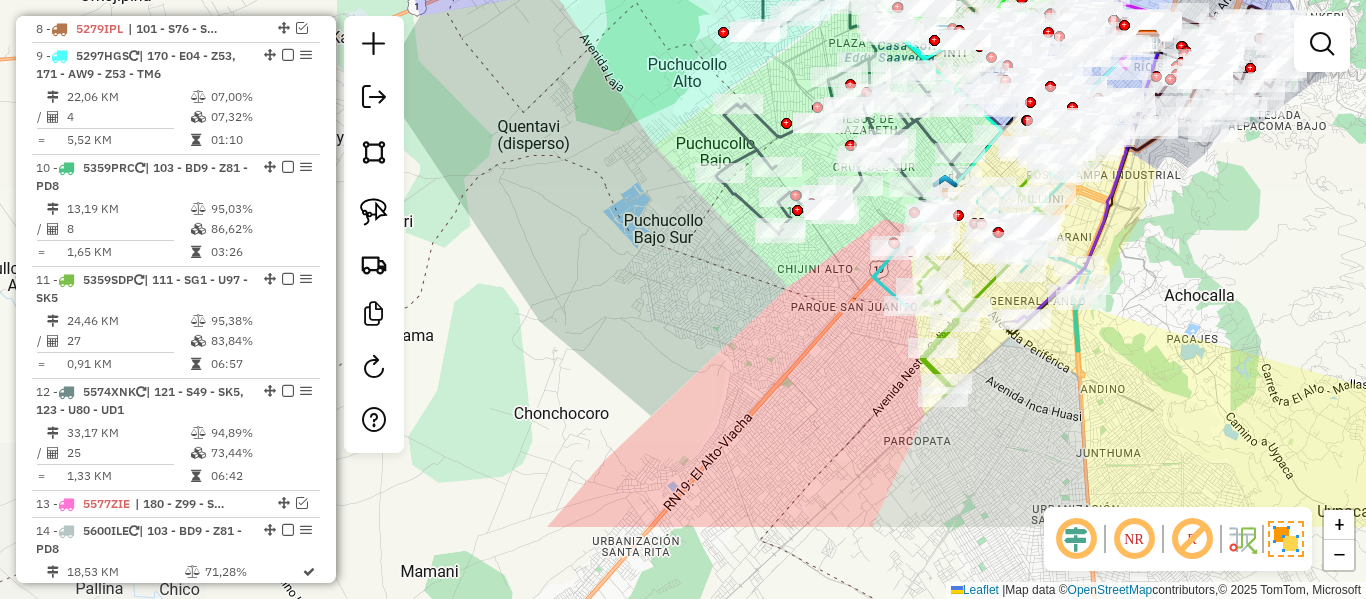 drag, startPoint x: 893, startPoint y: 317, endPoint x: 1249, endPoint y: 182, distance: 380.73746 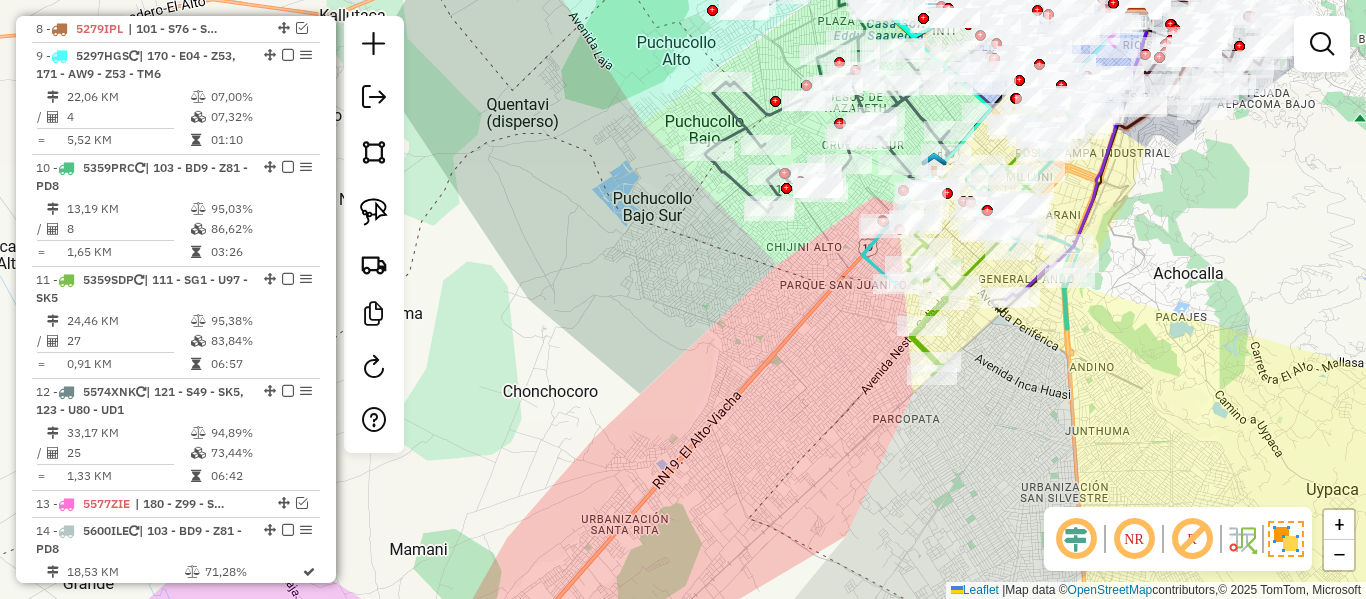 click on "Janela de atendimento Grade de atendimento Capacidade Transportadoras Veículos Cliente Pedidos  Rotas Selecione os dias de semana para filtrar as janelas de atendimento  Seg   Ter   Qua   Qui   Sex   Sáb   Dom  Informe o período da janela de atendimento: De: Até:  Filtrar exatamente a janela do cliente  Considerar janela de atendimento padrão  Selecione os dias de semana para filtrar as grades de atendimento  Seg   Ter   Qua   Qui   Sex   Sáb   Dom   Considerar clientes sem dia de atendimento cadastrado  Clientes fora do dia de atendimento selecionado Filtrar as atividades entre os valores definidos abaixo:  Peso mínimo:   Peso máximo:   Cubagem mínima:   Cubagem máxima:   De:   Até:  Filtrar as atividades entre o tempo de atendimento definido abaixo:  De:   Até:   Considerar capacidade total dos clientes não roteirizados Transportadora: Selecione um ou mais itens Tipo de veículo: Selecione um ou mais itens Veículo: Selecione um ou mais itens Motorista: Selecione um ou mais itens Nome: Rótulo:" 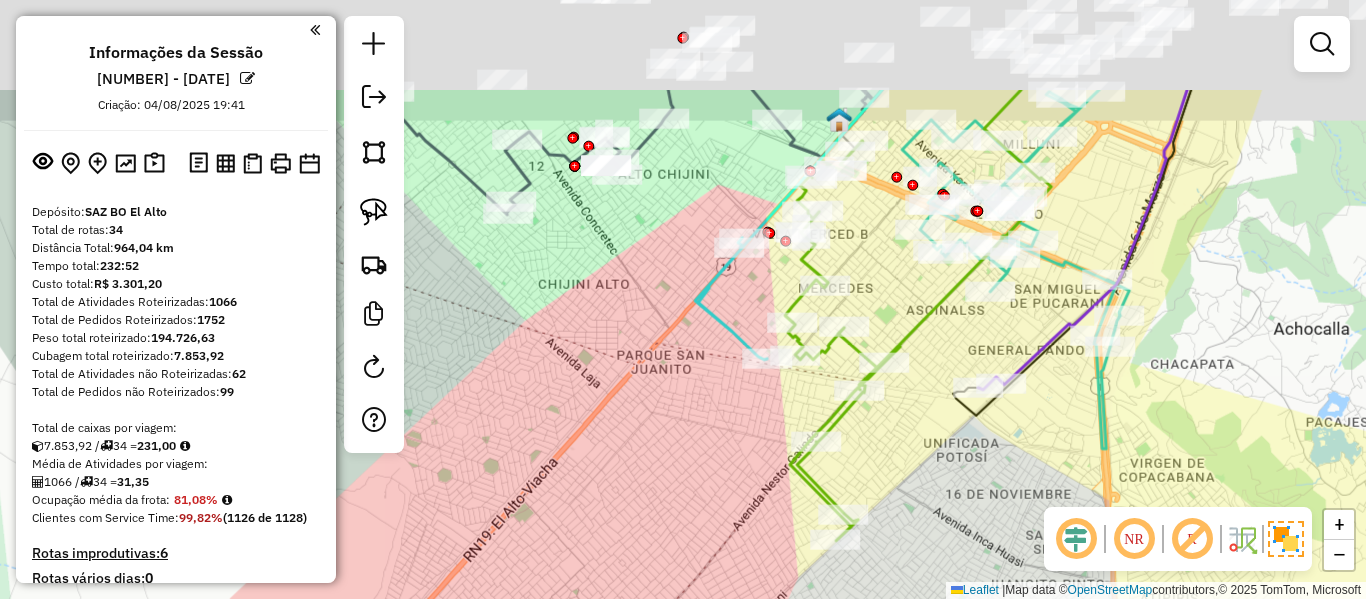 scroll, scrollTop: 0, scrollLeft: 0, axis: both 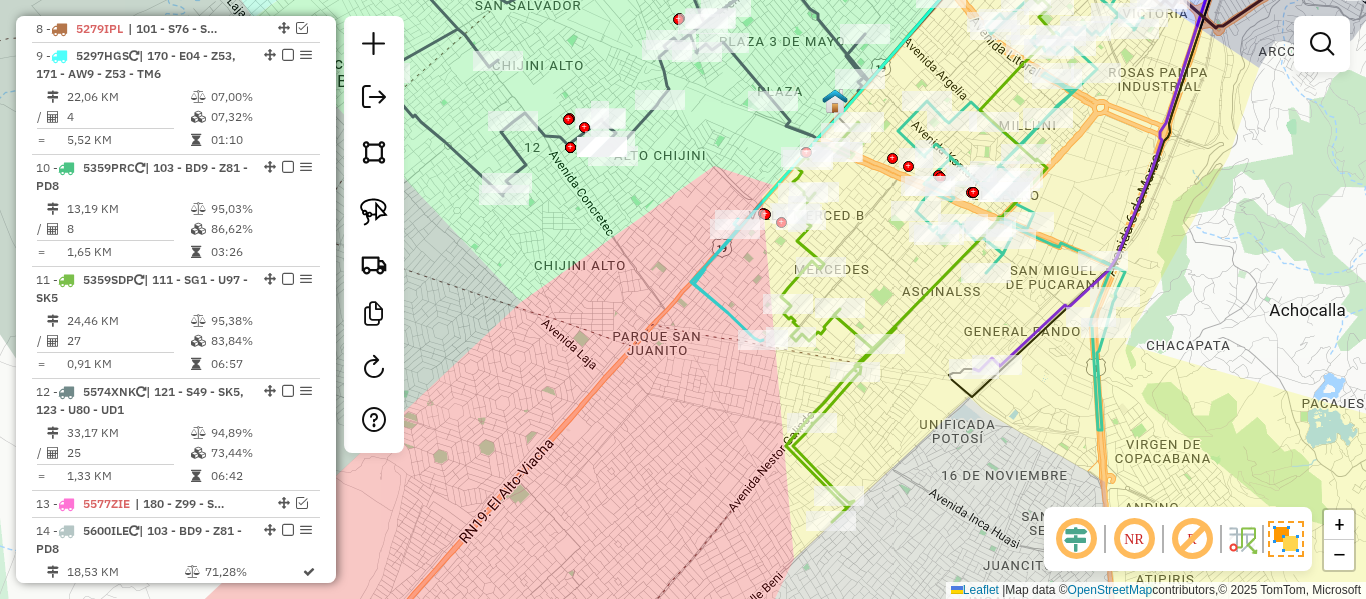 drag, startPoint x: 1022, startPoint y: 479, endPoint x: 1019, endPoint y: 402, distance: 77.05842 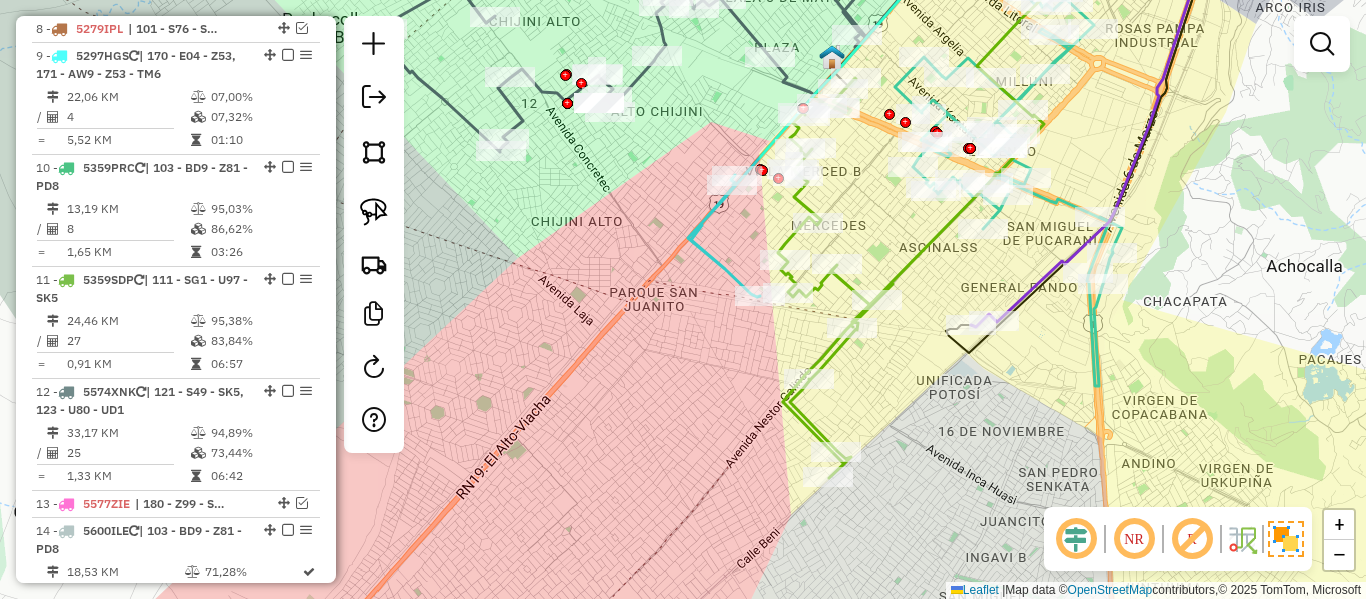 drag, startPoint x: 1010, startPoint y: 445, endPoint x: 1014, endPoint y: 431, distance: 14.56022 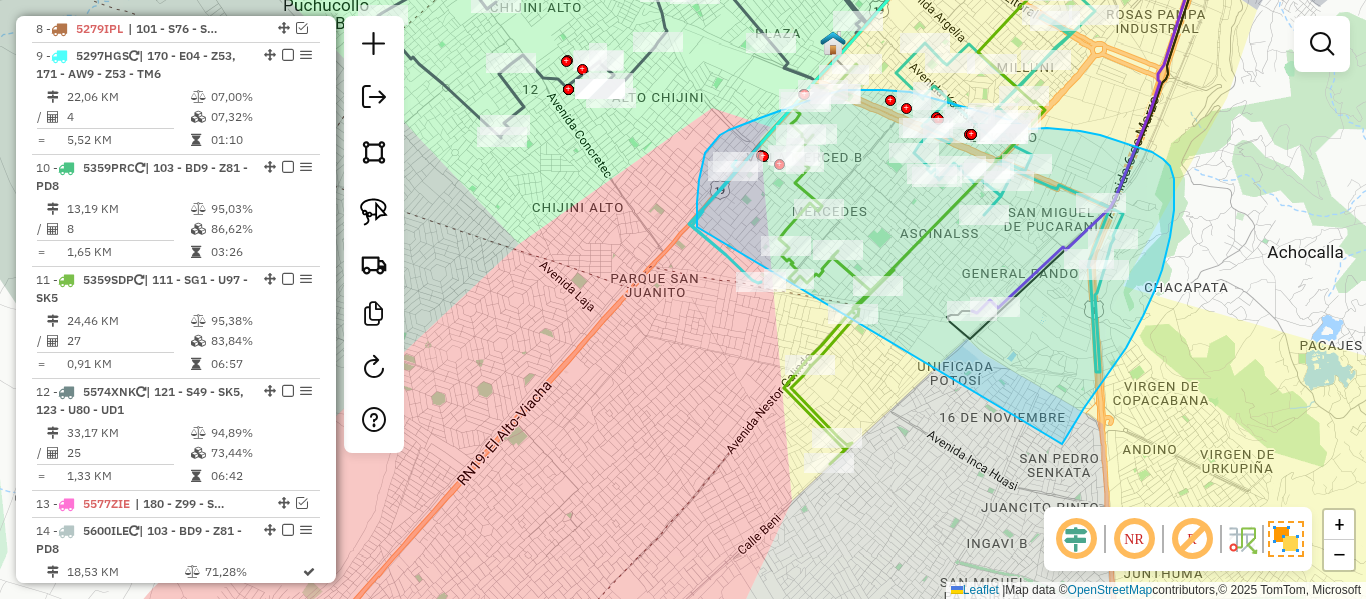 drag, startPoint x: 1065, startPoint y: 440, endPoint x: 817, endPoint y: 534, distance: 265.2169 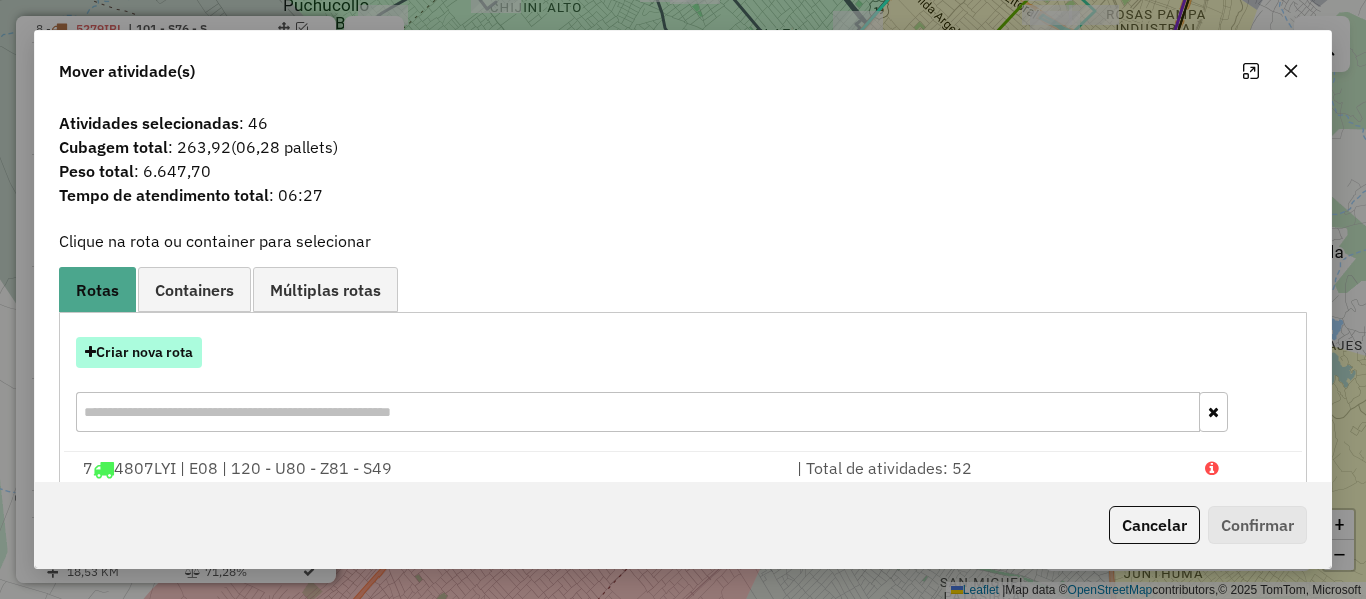 click on "Criar nova rota" at bounding box center (139, 352) 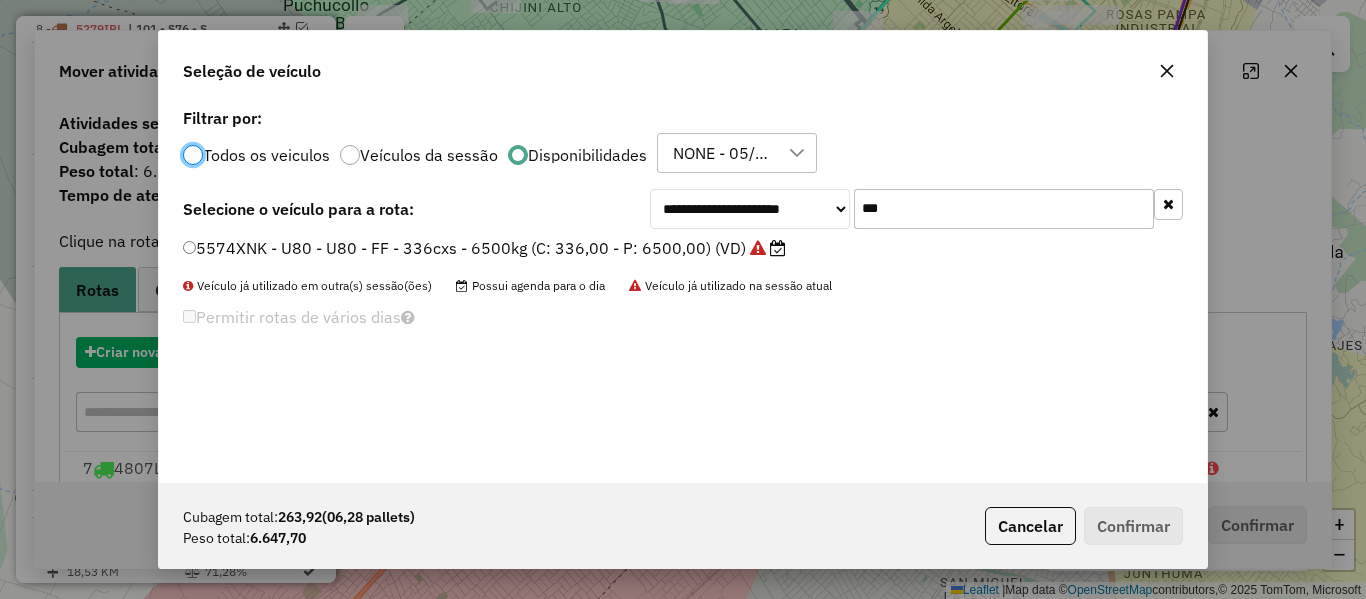scroll, scrollTop: 11, scrollLeft: 6, axis: both 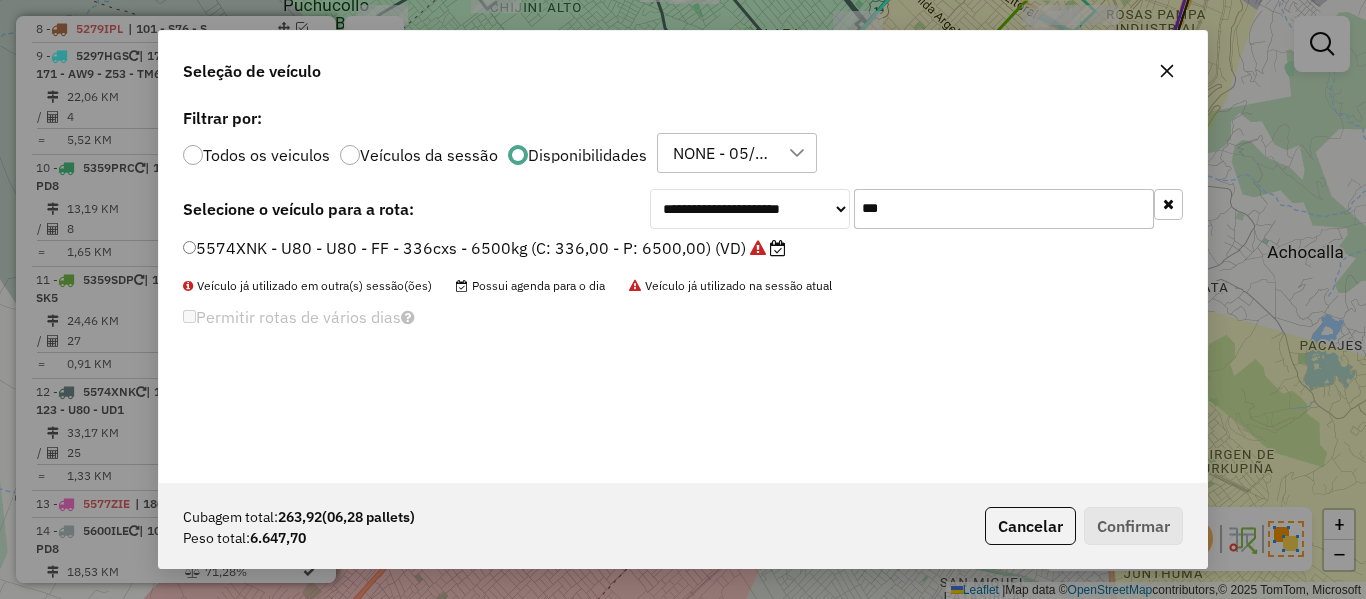 click 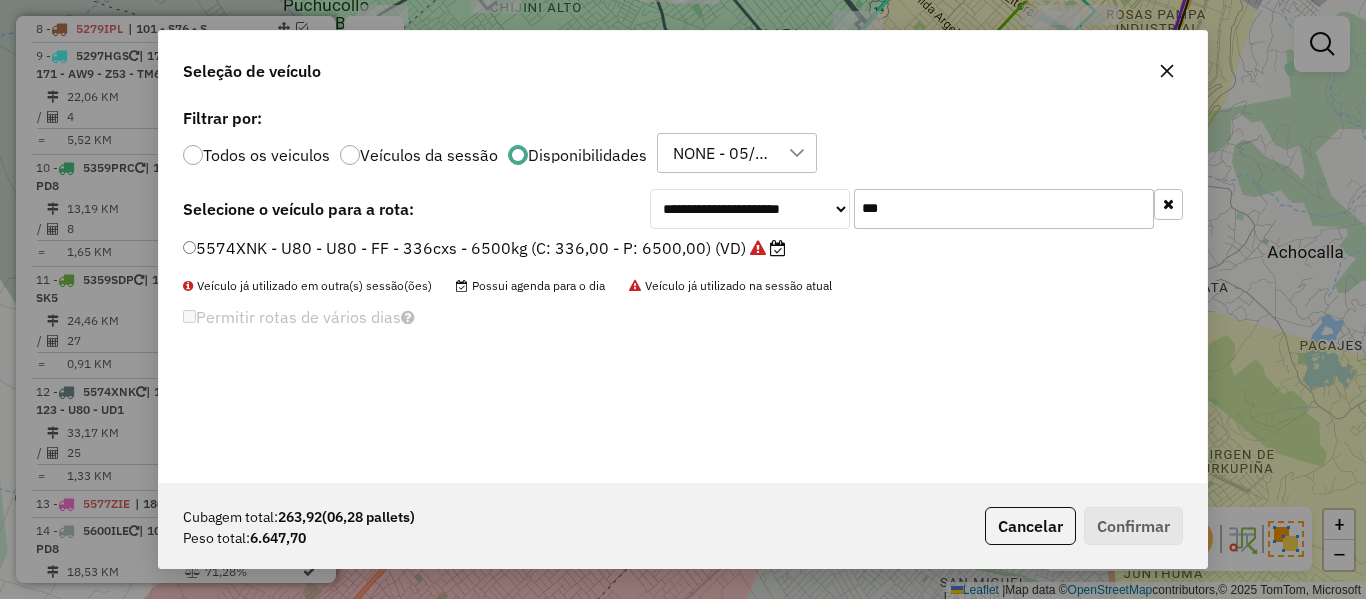 type 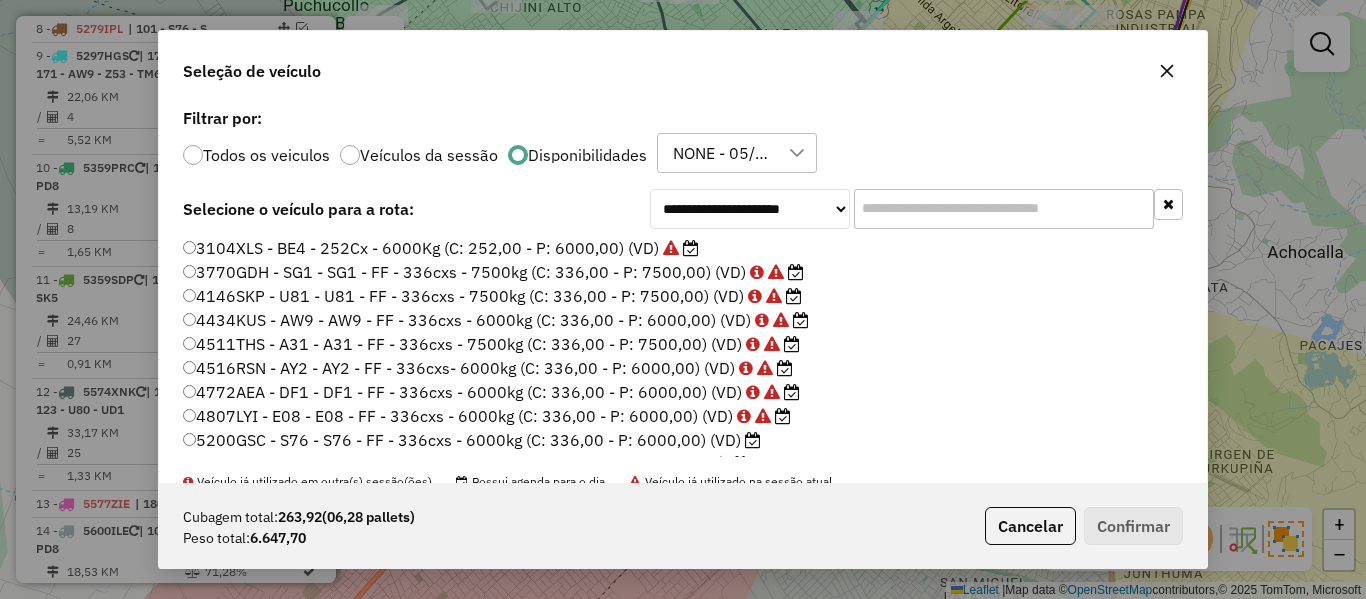 click on "5200GSC - S76 - S76 - FF - 336cxs - 6000kg (C: 336,00 - P: 6000,00) (VD)" 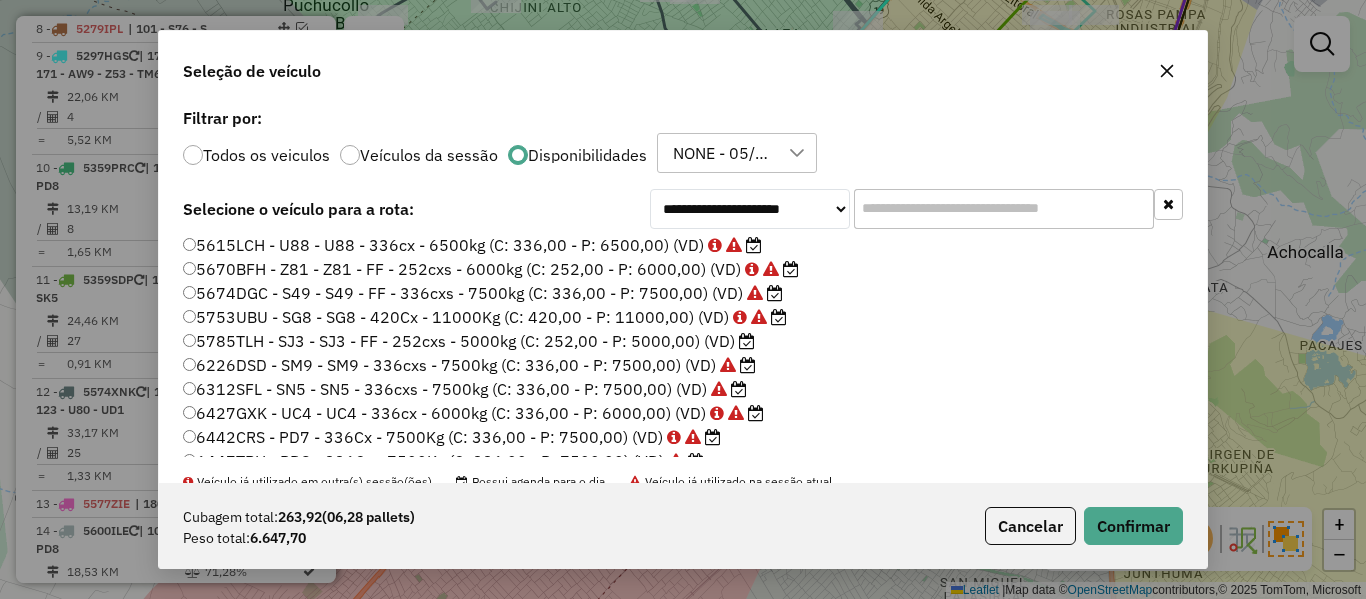 scroll, scrollTop: 452, scrollLeft: 0, axis: vertical 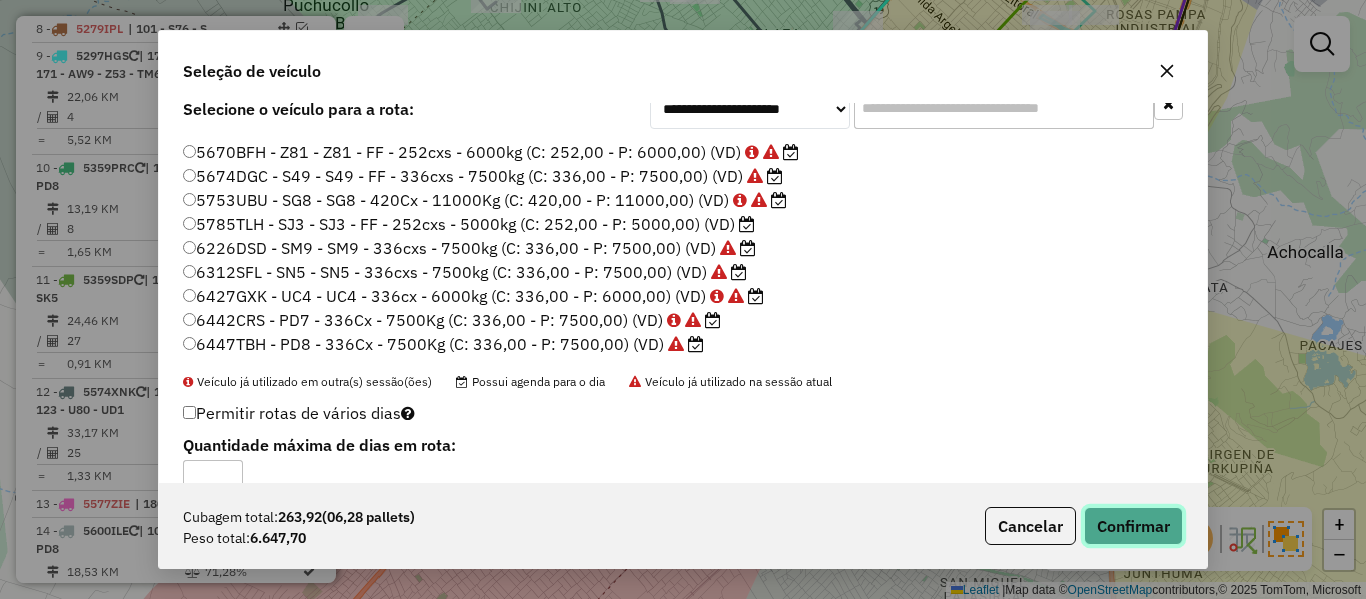 click on "Confirmar" 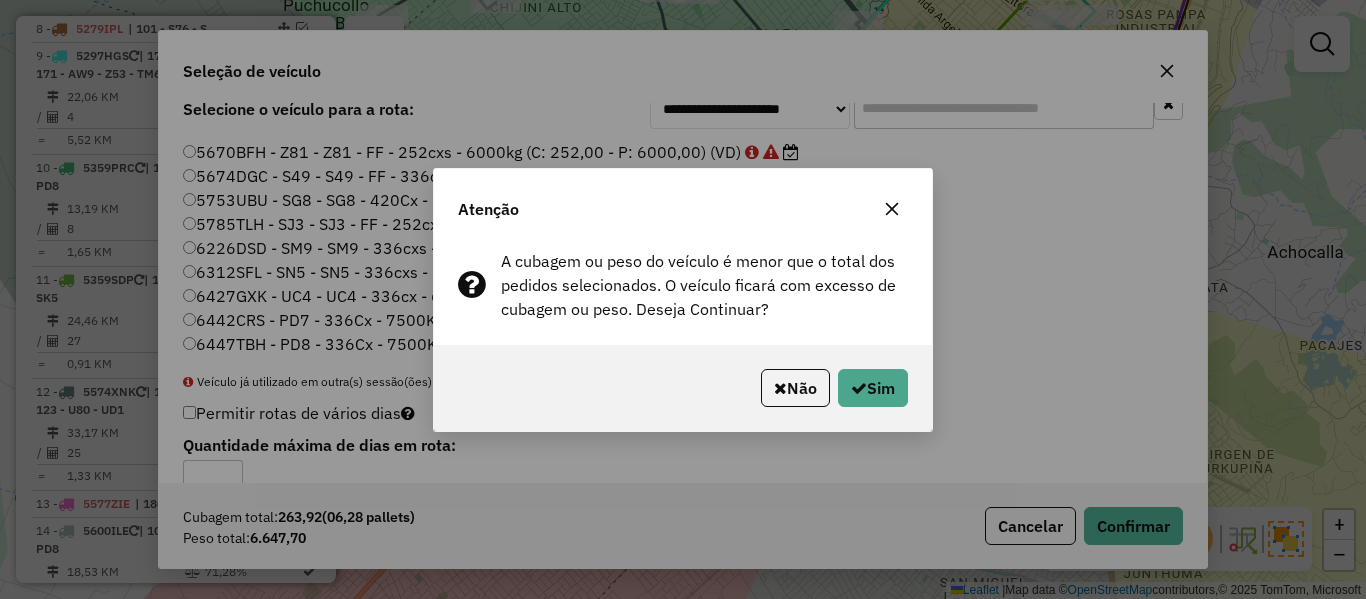 click on "Não   Sim" 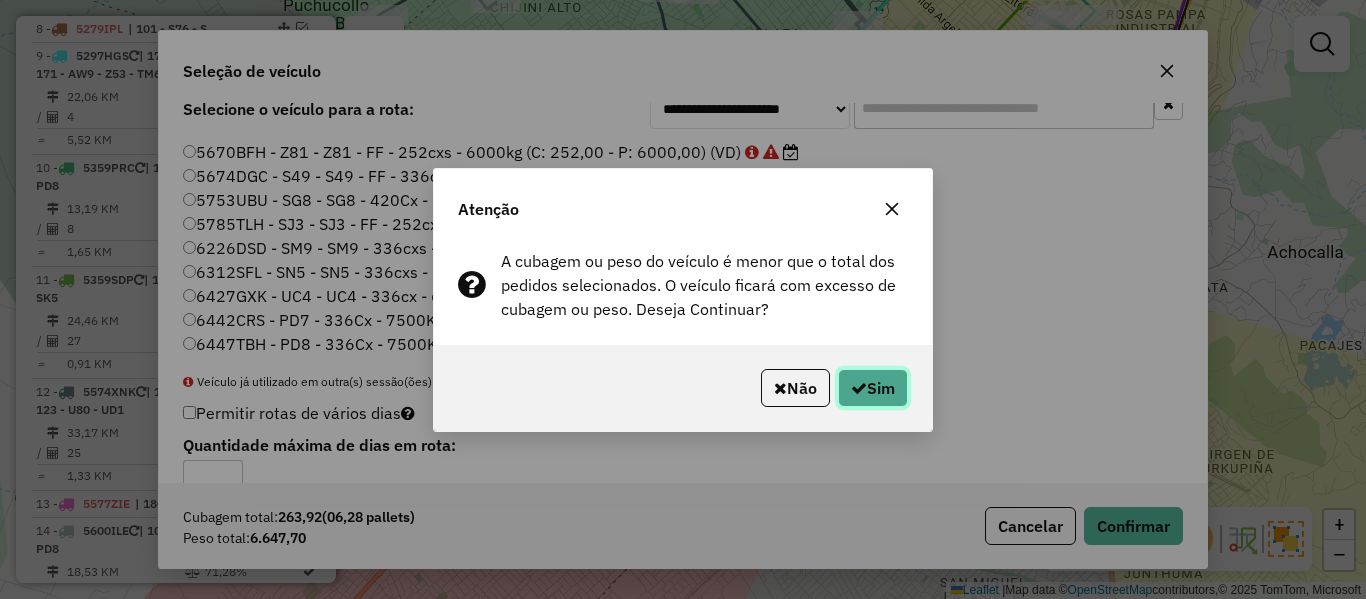 click on "Sim" 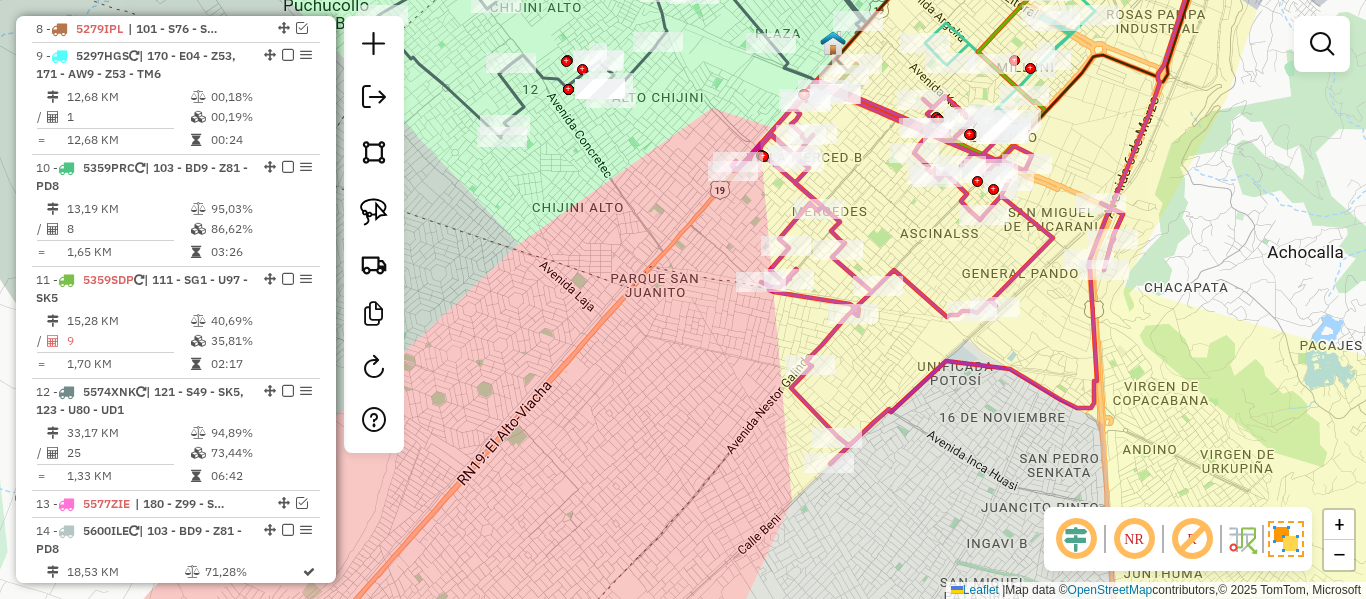 click 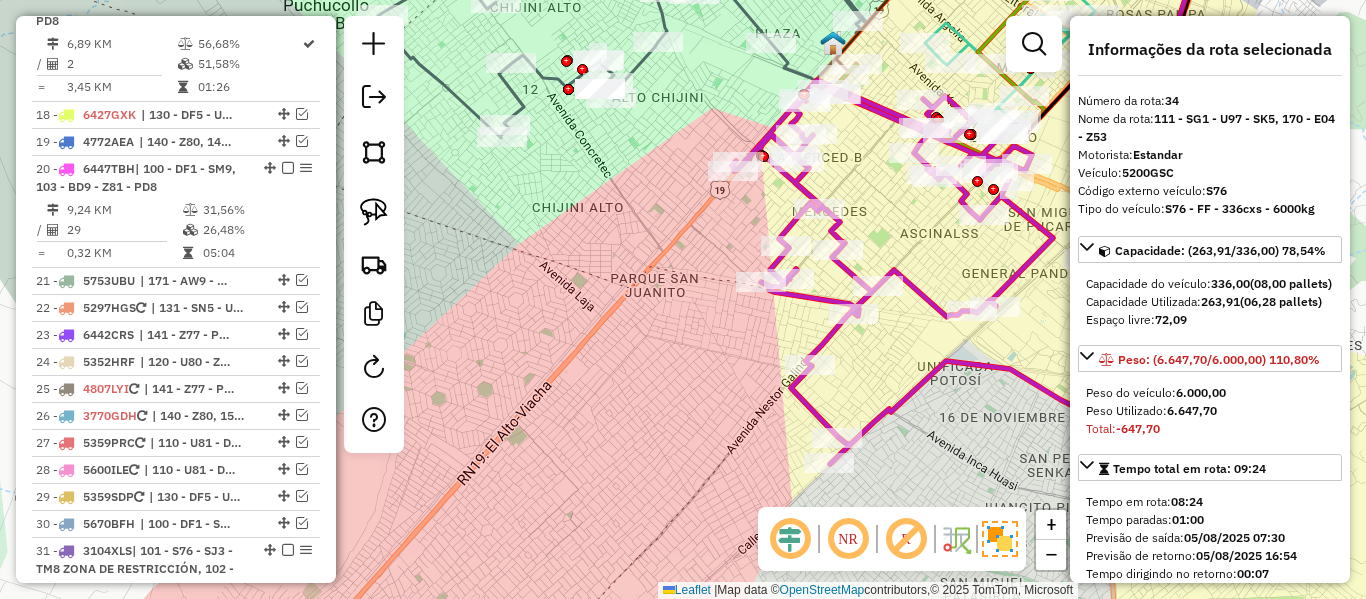 scroll, scrollTop: 2703, scrollLeft: 0, axis: vertical 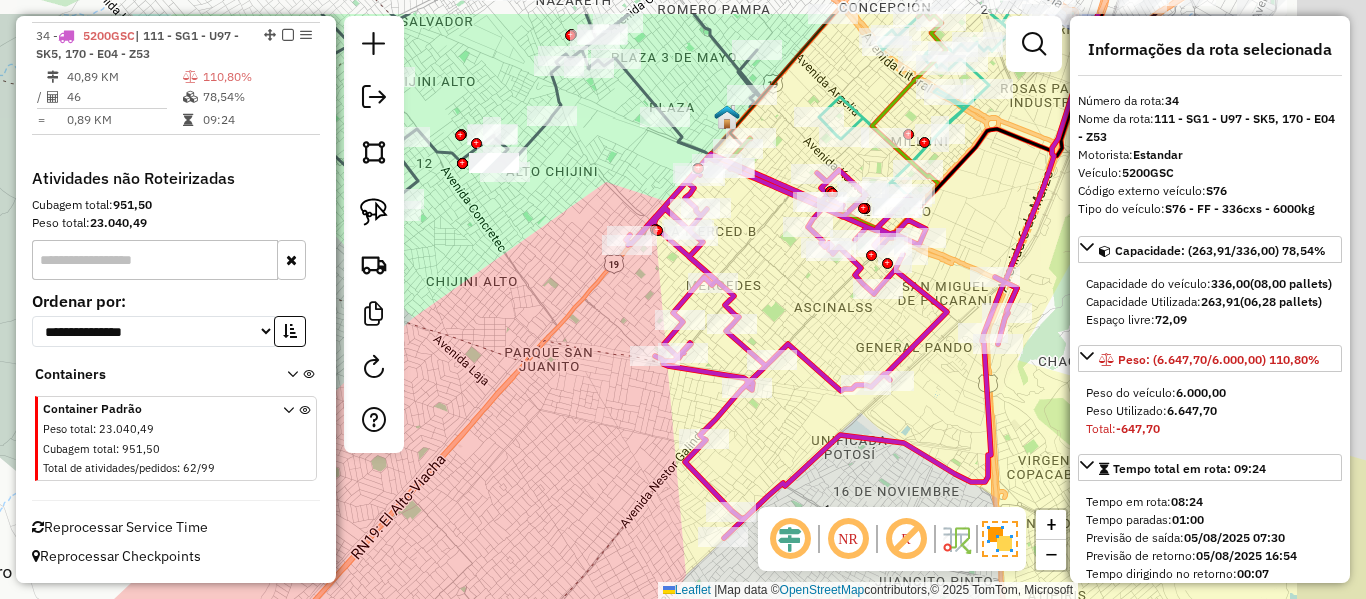 drag, startPoint x: 943, startPoint y: 266, endPoint x: 809, endPoint y: 351, distance: 158.68523 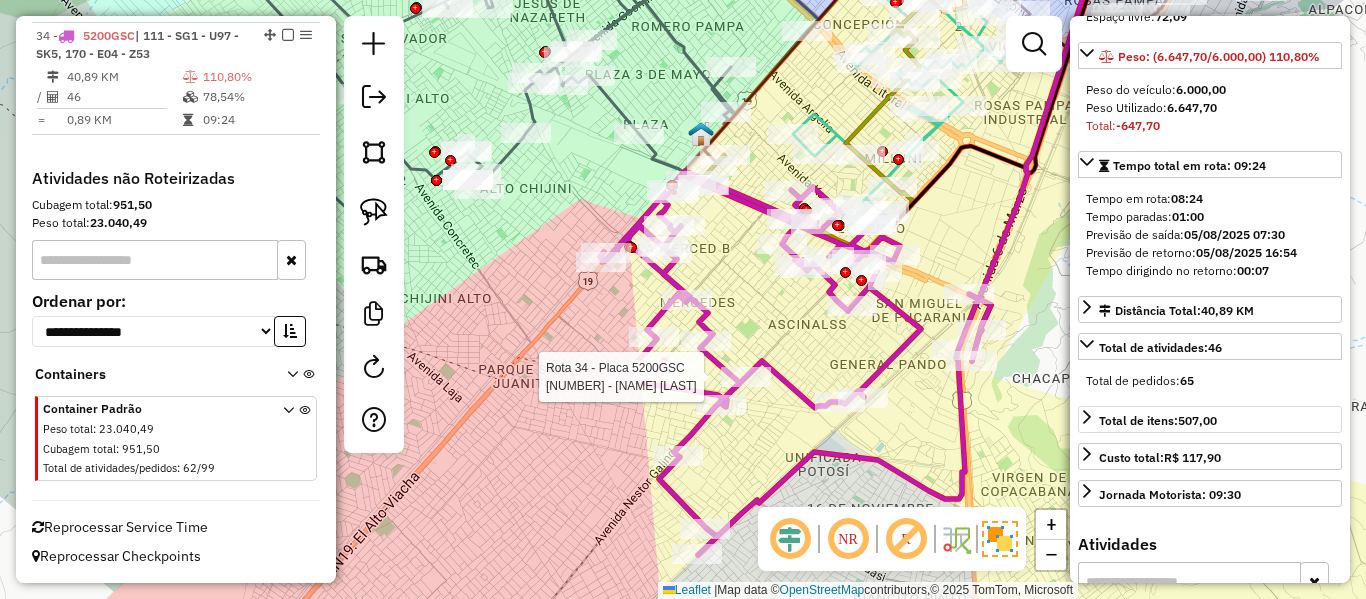 scroll, scrollTop: 500, scrollLeft: 0, axis: vertical 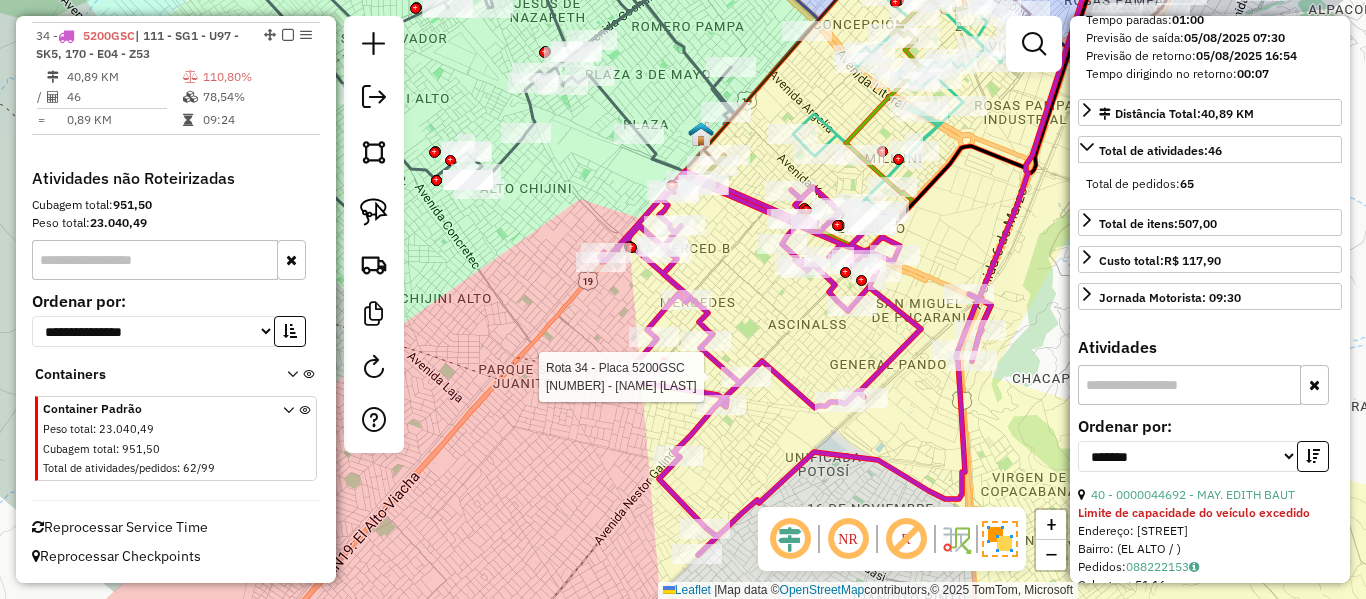 click on "**********" at bounding box center [1210, 452] 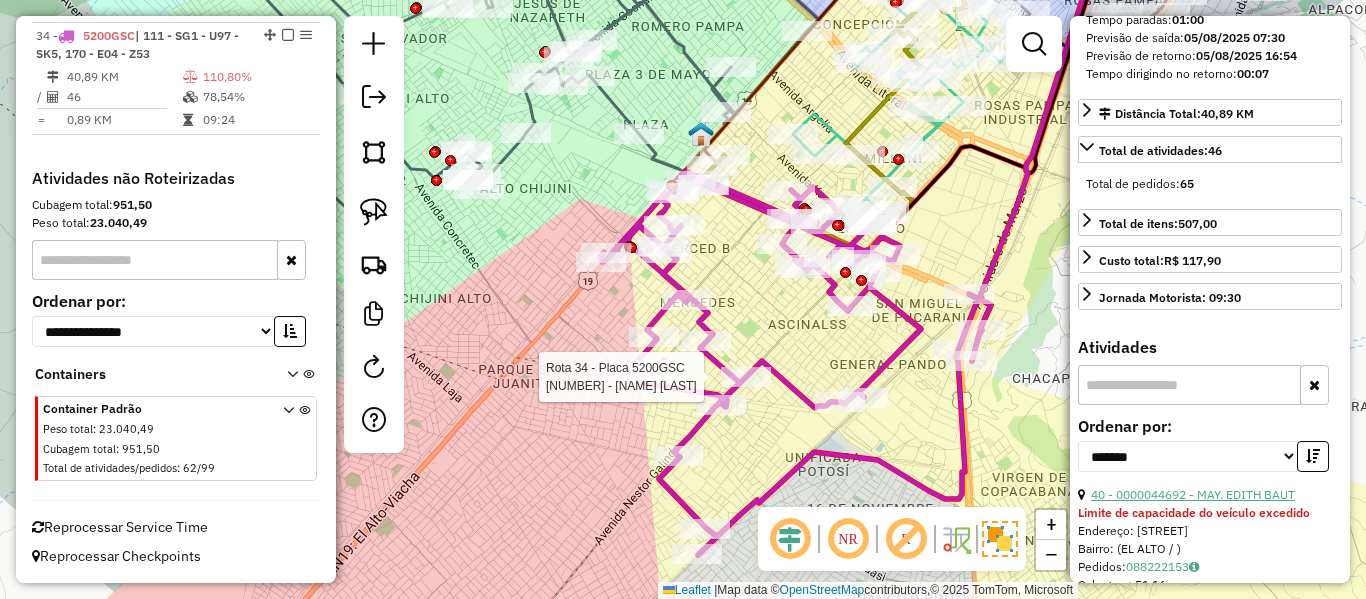click on "40 - 0000044692 - MAY. EDITH BAUT" at bounding box center (1193, 494) 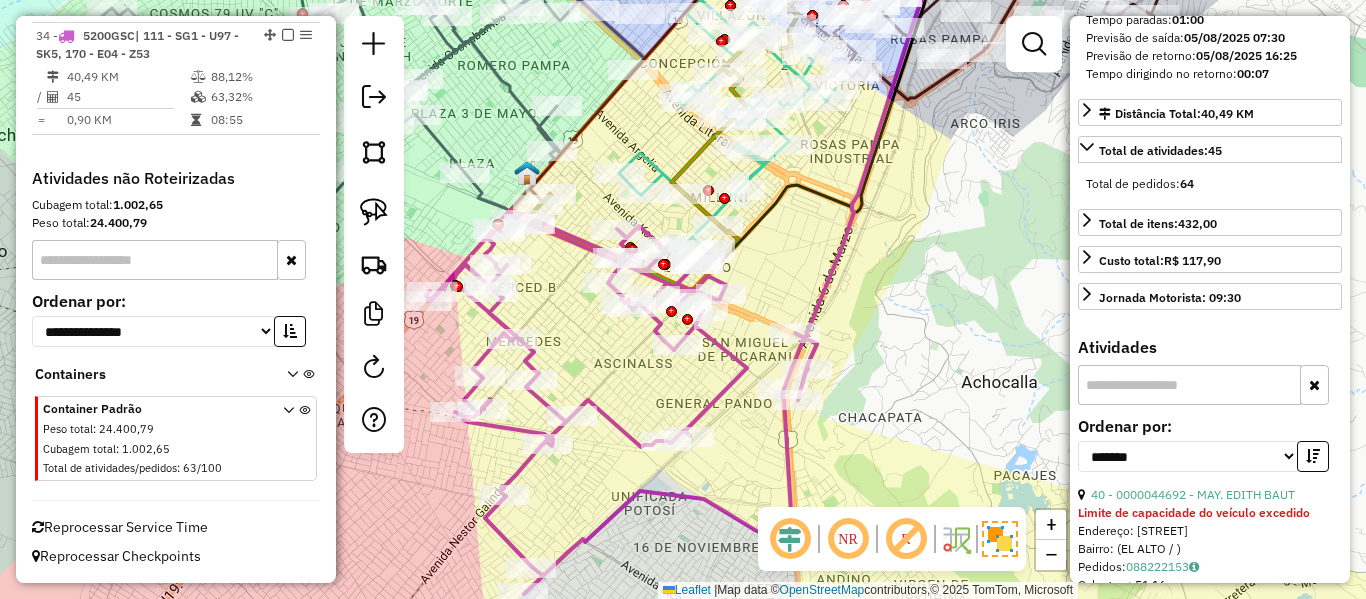click 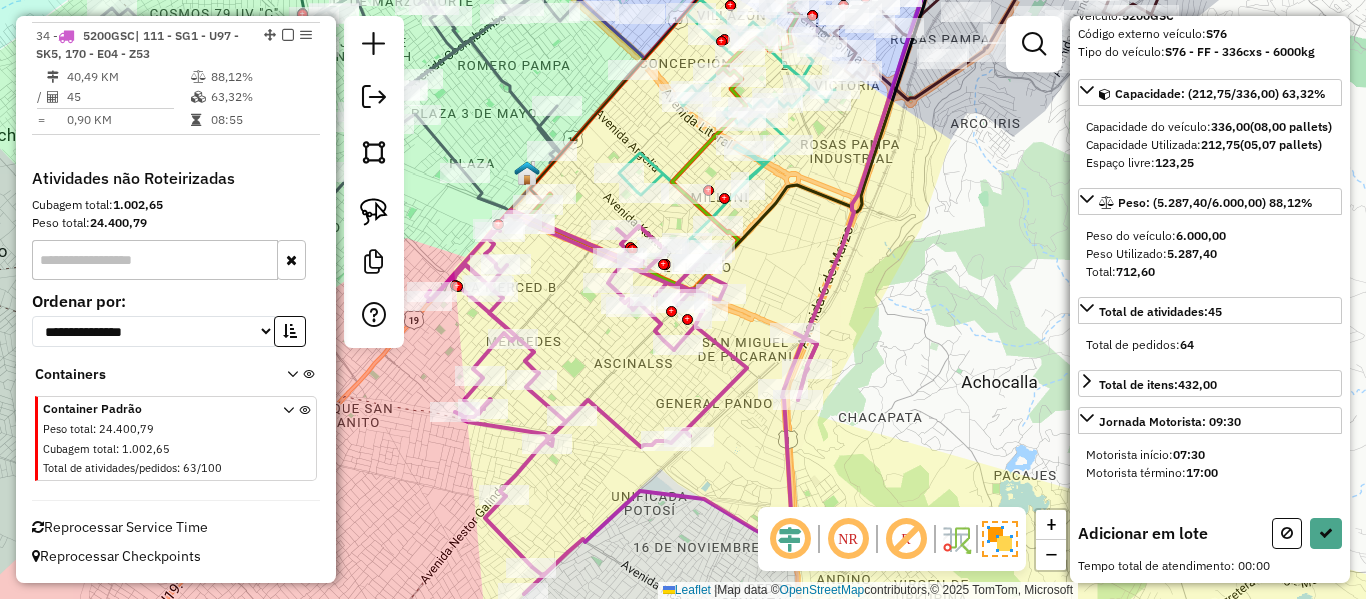 drag, startPoint x: 722, startPoint y: 352, endPoint x: 824, endPoint y: 389, distance: 108.503456 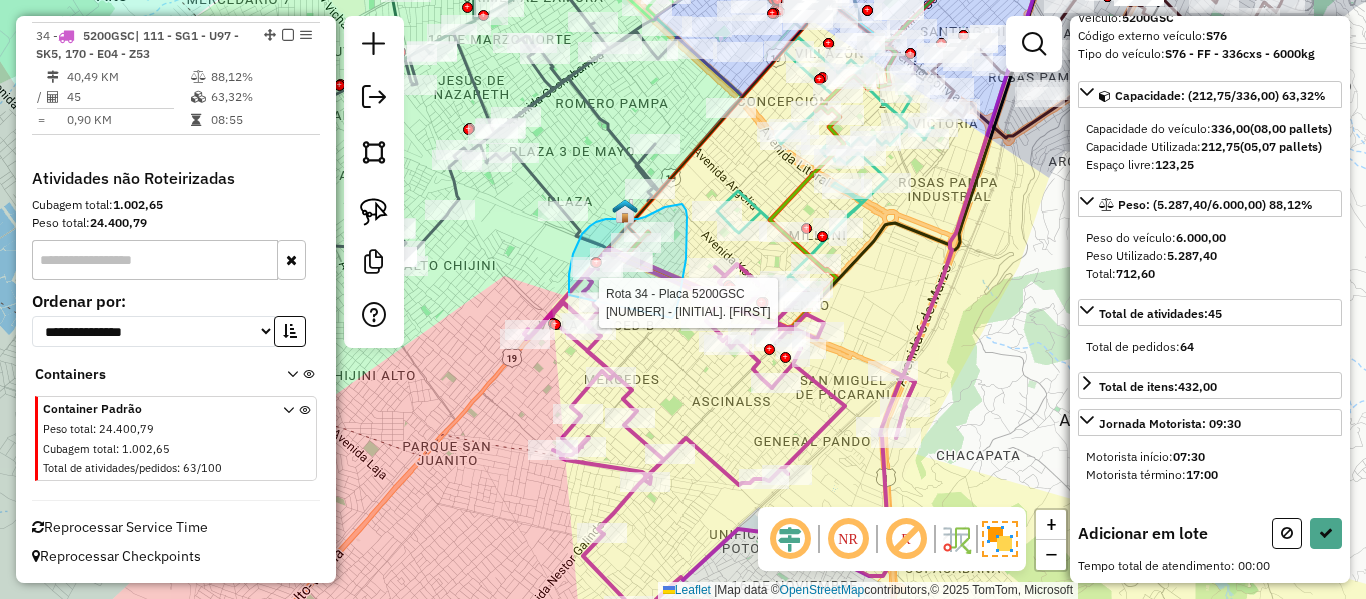 click on "Rota [NUMBER] - Placa [PLATE] [NUMBER] - [FIRST] Janela de atendimento Grade de atendimento Capacidade Transportadoras Veículos Cliente Pedidos  Rotas Selecione os dias de semana para filtrar as janelas de atendimento  Seg   Ter   Qua   Qui   Sex   Sáb   Dom  Informe o período da janela de atendimento: De: Até:  Filtrar exatamente a janela do cliente  Considerar janela de atendimento padrão  Selecione os dias de semana para filtrar as grades de atendimento  Seg   Ter   Qua   Qui   Sex   Sáb   Dom   Considerar clientes sem dia de atendimento cadastrado  Clientes fora do dia de atendimento selecionado Filtrar as atividades entre os valores definidos abaixo:  Peso mínimo:   Peso máximo:   Cubagem mínima:   Cubagem máxima:   De:   Até:  Filtrar as atividades entre o tempo de atendimento definido abaixo:  De:   Até:   Considerar capacidade total dos clientes não roteirizados Transportadora: Selecione um ou mais itens Tipo de veículo: Selecione um ou mais itens Veículo: Selecione um ou mais itens Nome:" 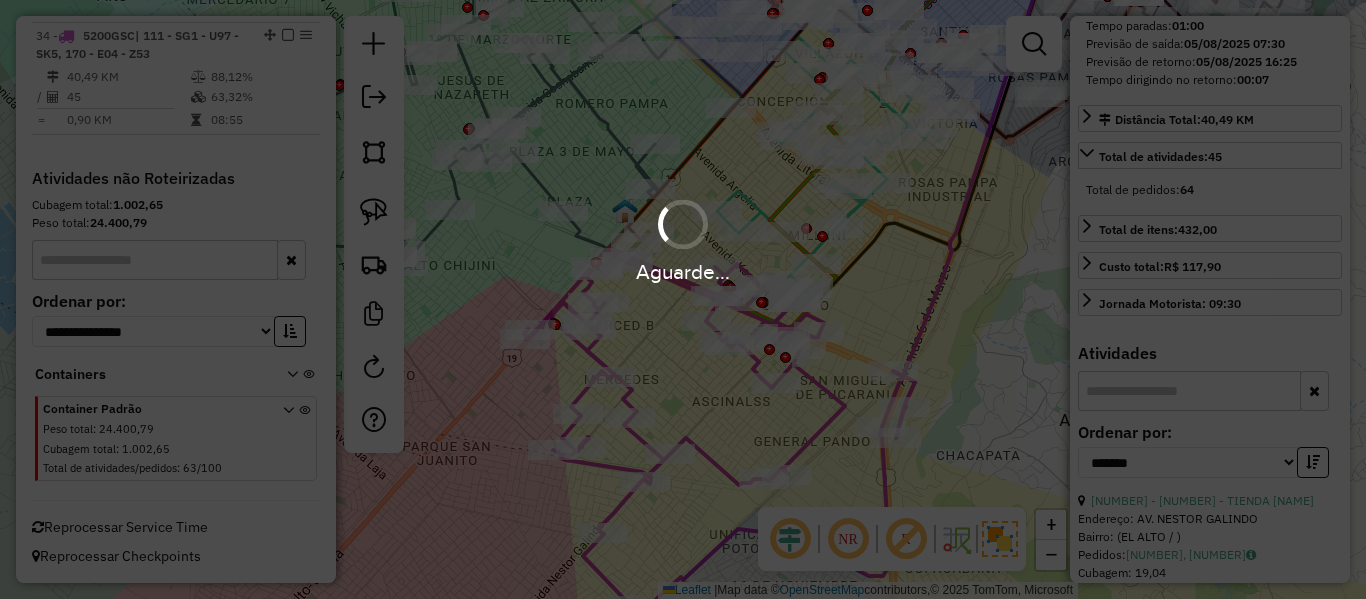scroll, scrollTop: 500, scrollLeft: 0, axis: vertical 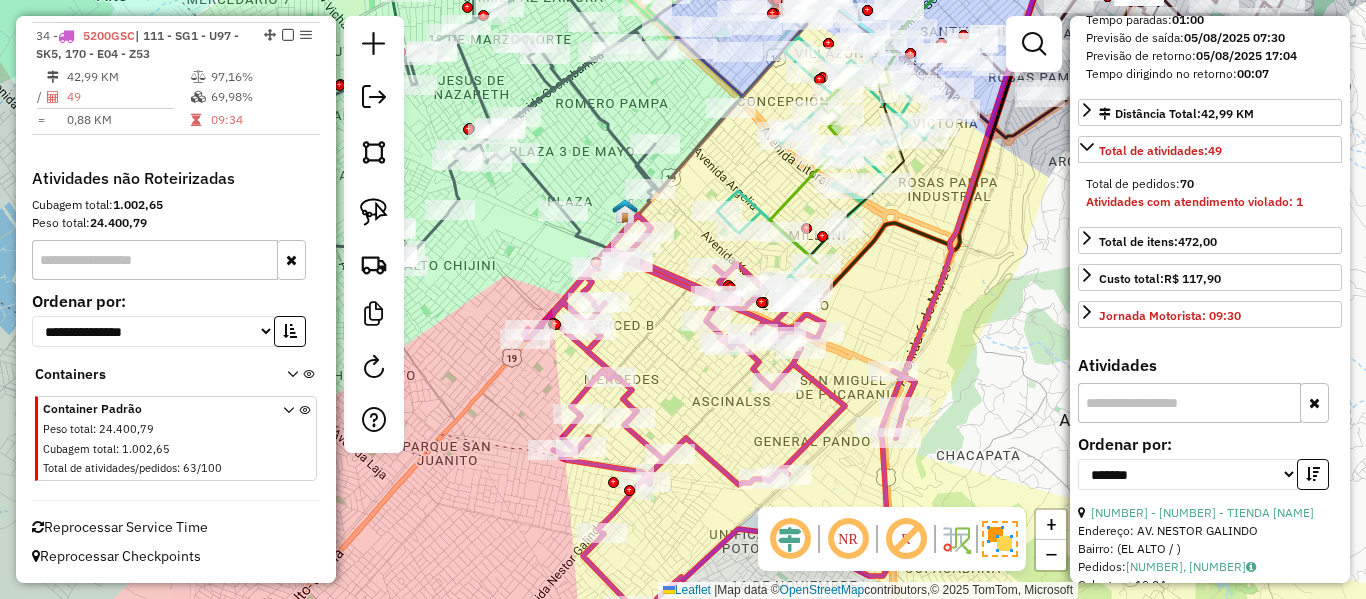 click 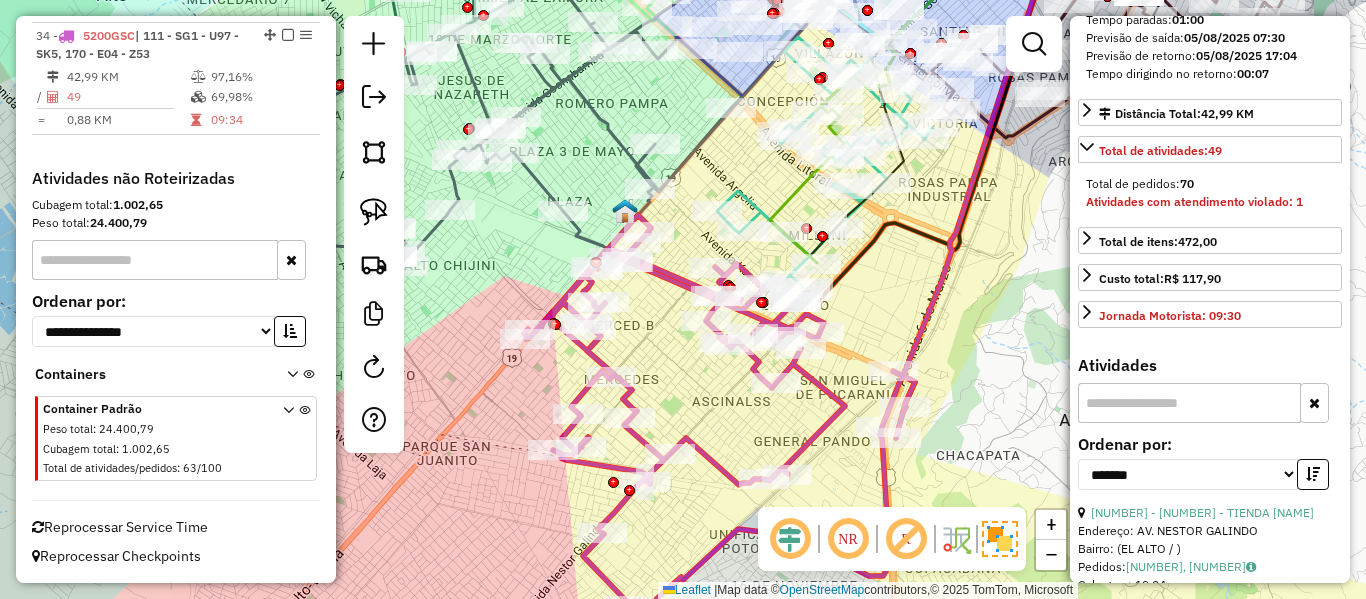 click 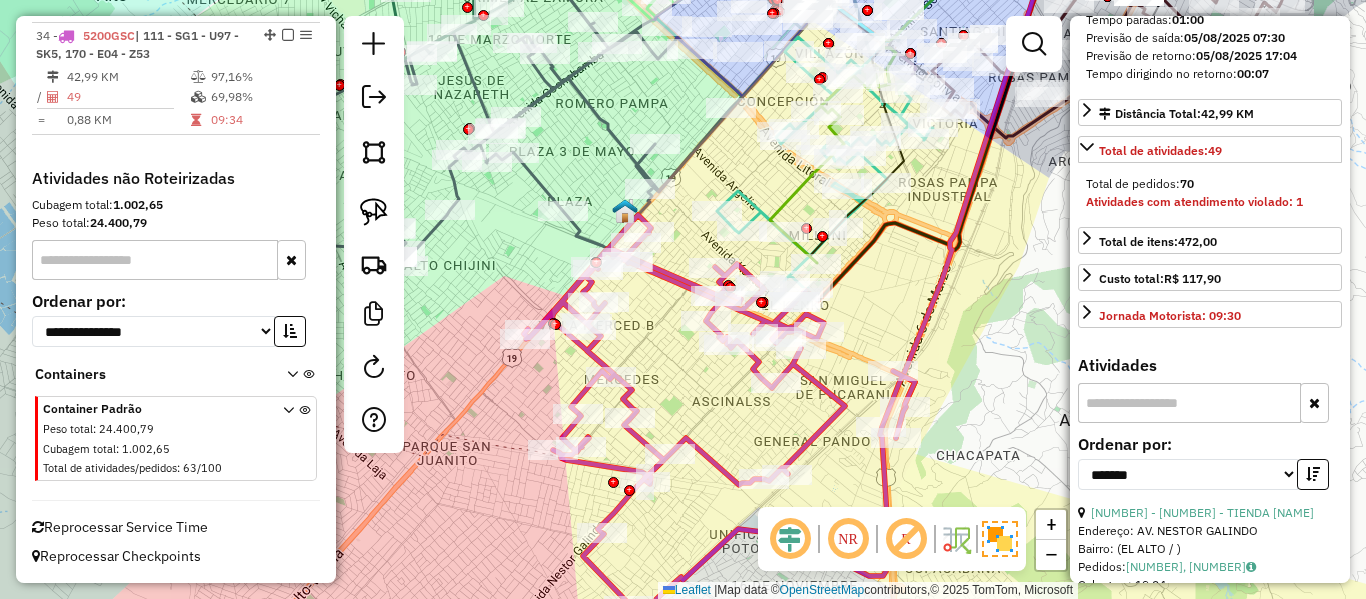 scroll, scrollTop: 200, scrollLeft: 0, axis: vertical 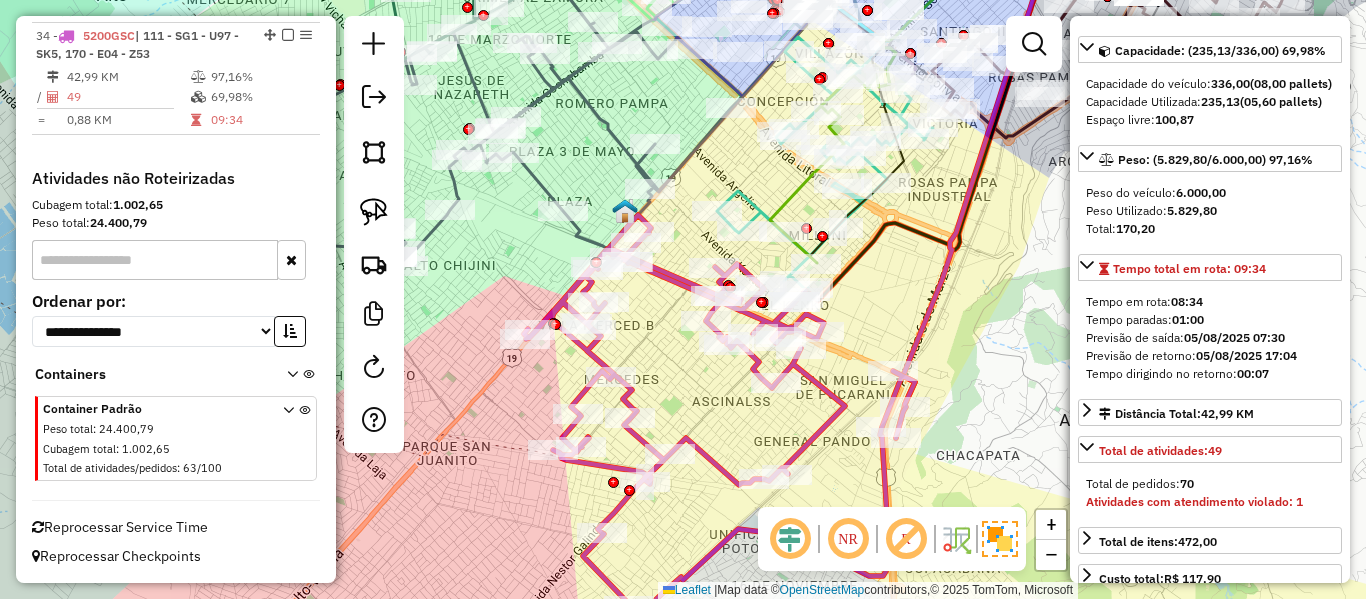 click 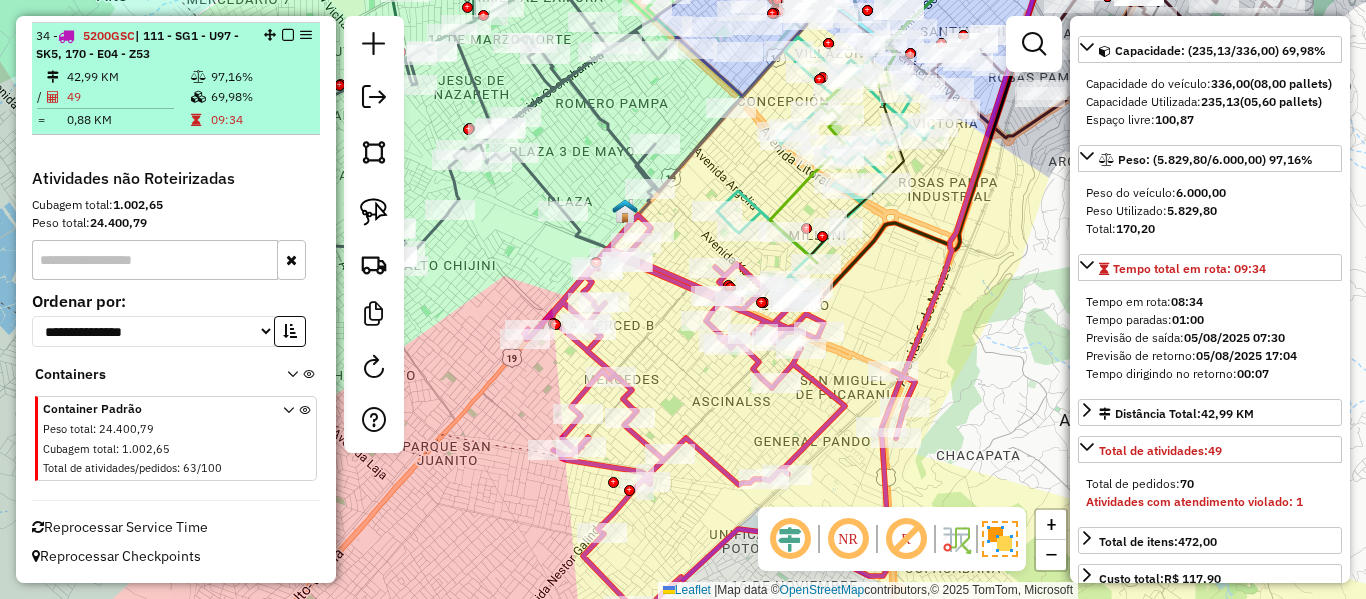 click at bounding box center [288, 35] 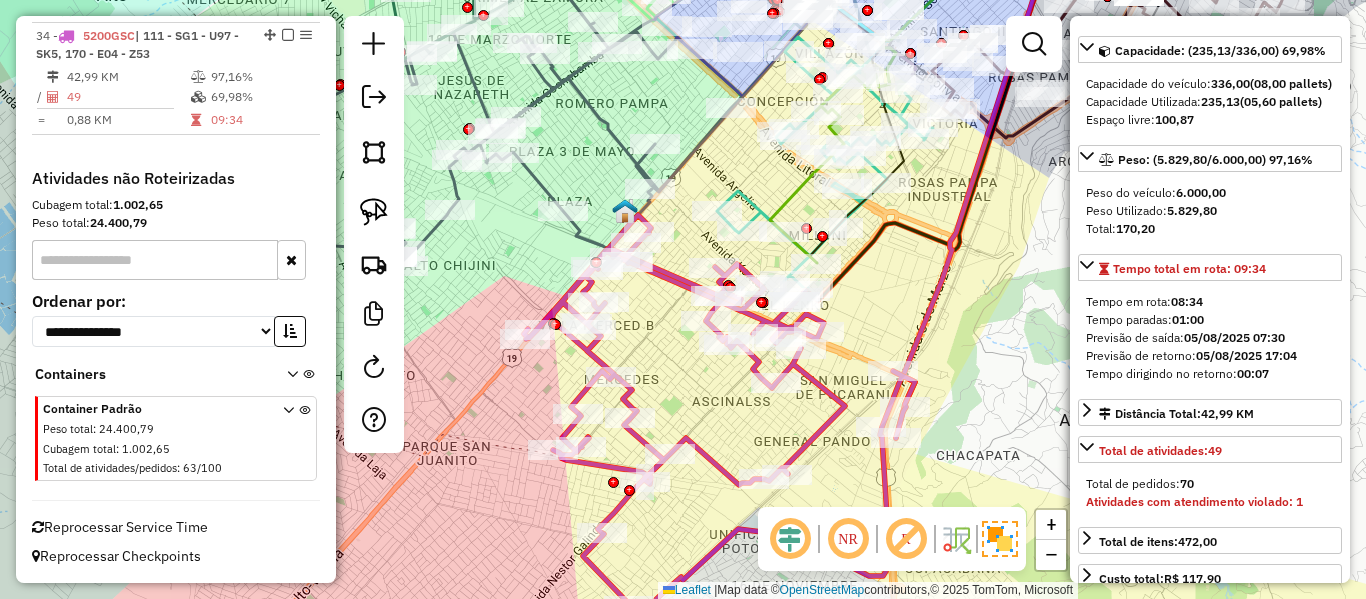 scroll, scrollTop: 2618, scrollLeft: 0, axis: vertical 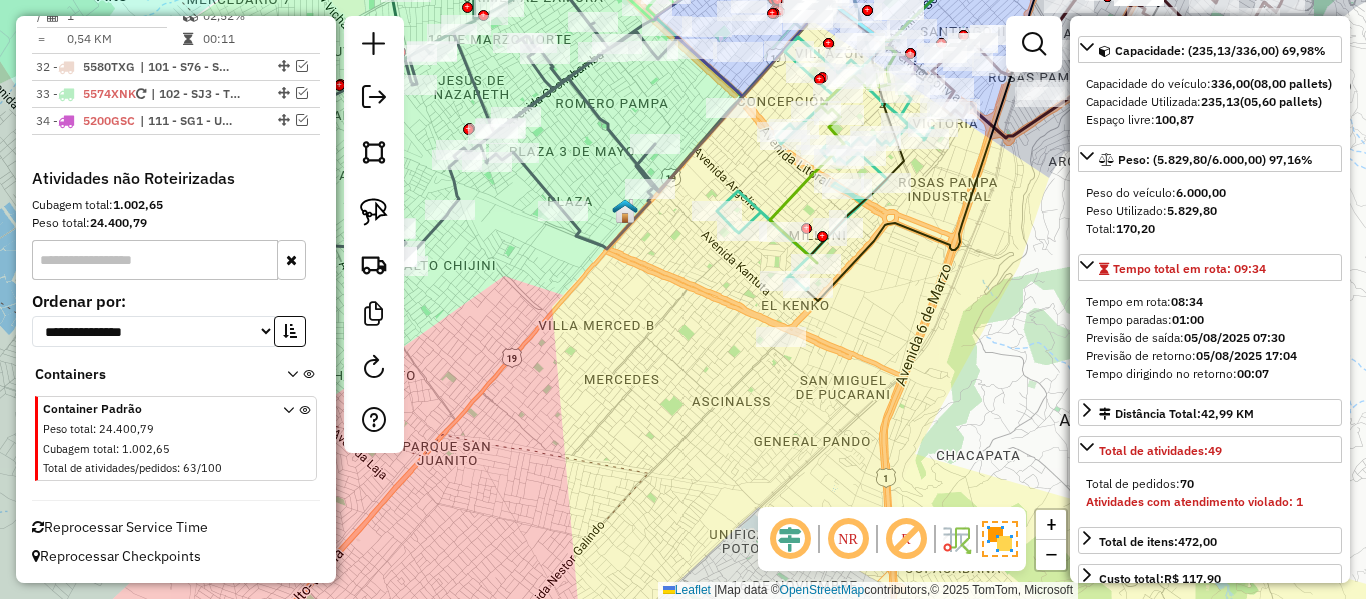 click on "Janela de atendimento Grade de atendimento Capacidade Transportadoras Veículos Cliente Pedidos  Rotas Selecione os dias de semana para filtrar as janelas de atendimento  Seg   Ter   Qua   Qui   Sex   Sáb   Dom  Informe o período da janela de atendimento: De: Até:  Filtrar exatamente a janela do cliente  Considerar janela de atendimento padrão  Selecione os dias de semana para filtrar as grades de atendimento  Seg   Ter   Qua   Qui   Sex   Sáb   Dom   Considerar clientes sem dia de atendimento cadastrado  Clientes fora do dia de atendimento selecionado Filtrar as atividades entre os valores definidos abaixo:  Peso mínimo:   Peso máximo:   Cubagem mínima:   Cubagem máxima:   De:   Até:  Filtrar as atividades entre o tempo de atendimento definido abaixo:  De:   Até:   Considerar capacidade total dos clientes não roteirizados Transportadora: Selecione um ou mais itens Tipo de veículo: Selecione um ou mais itens Veículo: Selecione um ou mais itens Motorista: Selecione um ou mais itens Nome: Rótulo:" 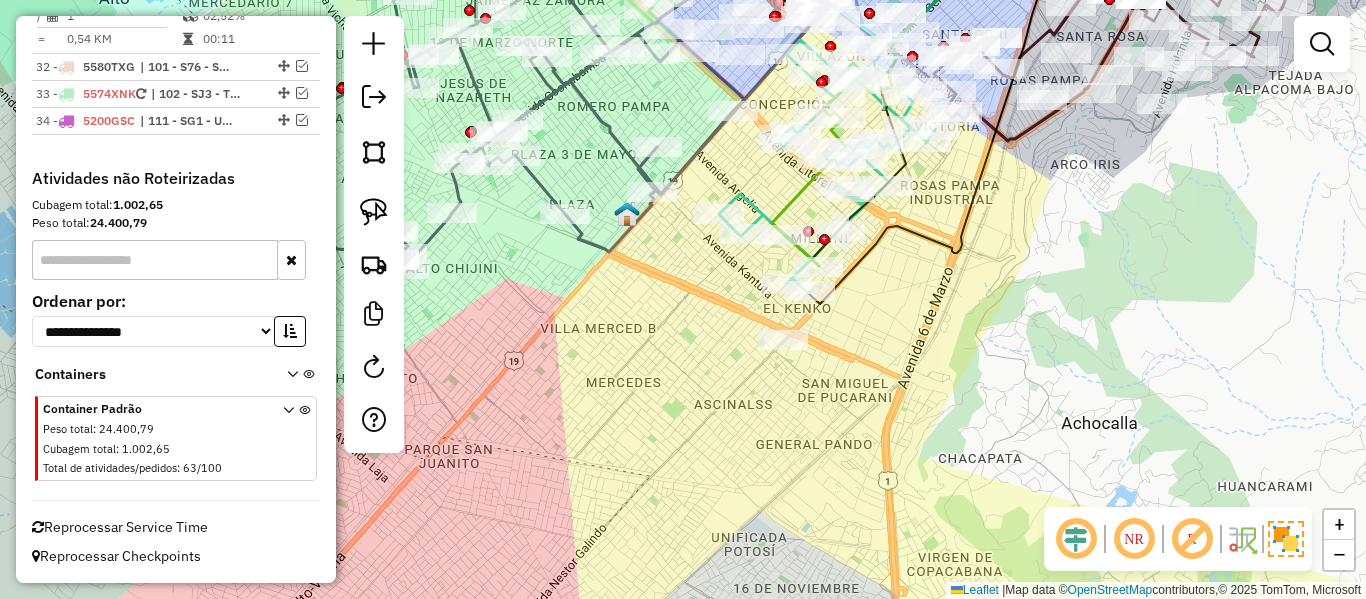 drag, startPoint x: 642, startPoint y: 334, endPoint x: 765, endPoint y: 368, distance: 127.61269 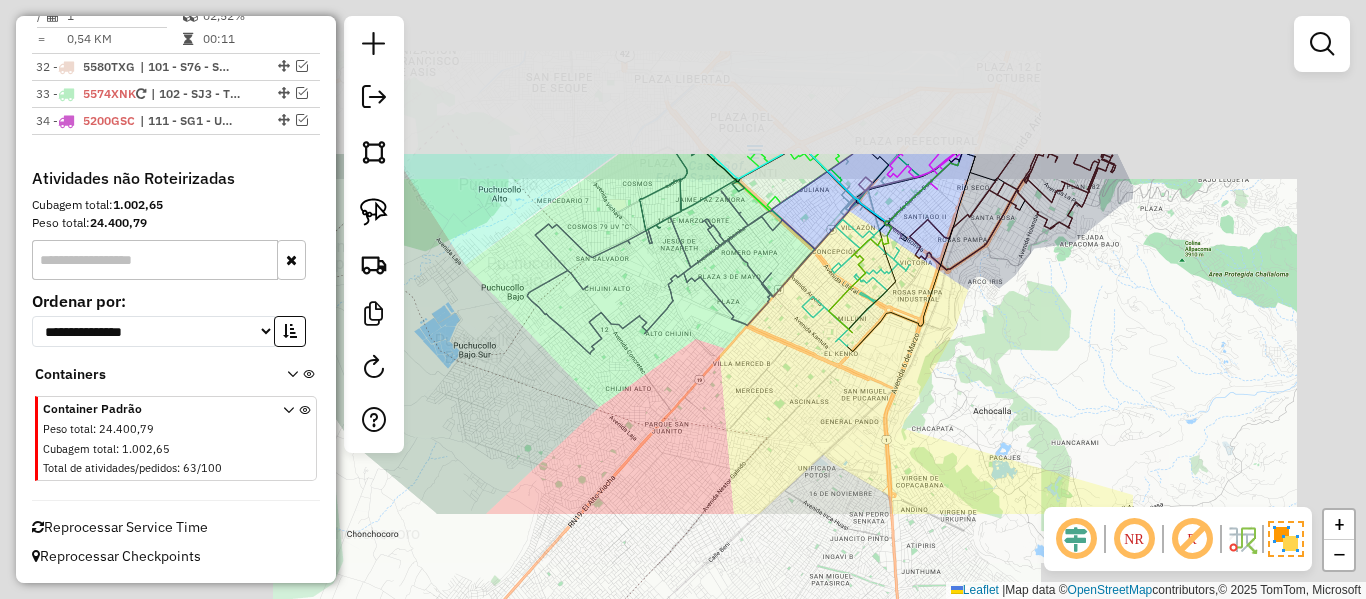 click on "Janela de atendimento Grade de atendimento Capacidade Transportadoras Veículos Cliente Pedidos  Rotas Selecione os dias de semana para filtrar as janelas de atendimento  Seg   Ter   Qua   Qui   Sex   Sáb   Dom  Informe o período da janela de atendimento: De: Até:  Filtrar exatamente a janela do cliente  Considerar janela de atendimento padrão  Selecione os dias de semana para filtrar as grades de atendimento  Seg   Ter   Qua   Qui   Sex   Sáb   Dom   Considerar clientes sem dia de atendimento cadastrado  Clientes fora do dia de atendimento selecionado Filtrar as atividades entre os valores definidos abaixo:  Peso mínimo:   Peso máximo:   Cubagem mínima:   Cubagem máxima:   De:   Até:  Filtrar as atividades entre o tempo de atendimento definido abaixo:  De:   Até:   Considerar capacidade total dos clientes não roteirizados Transportadora: Selecione um ou mais itens Tipo de veículo: Selecione um ou mais itens Veículo: Selecione um ou mais itens Motorista: Selecione um ou mais itens Nome: Rótulo:" 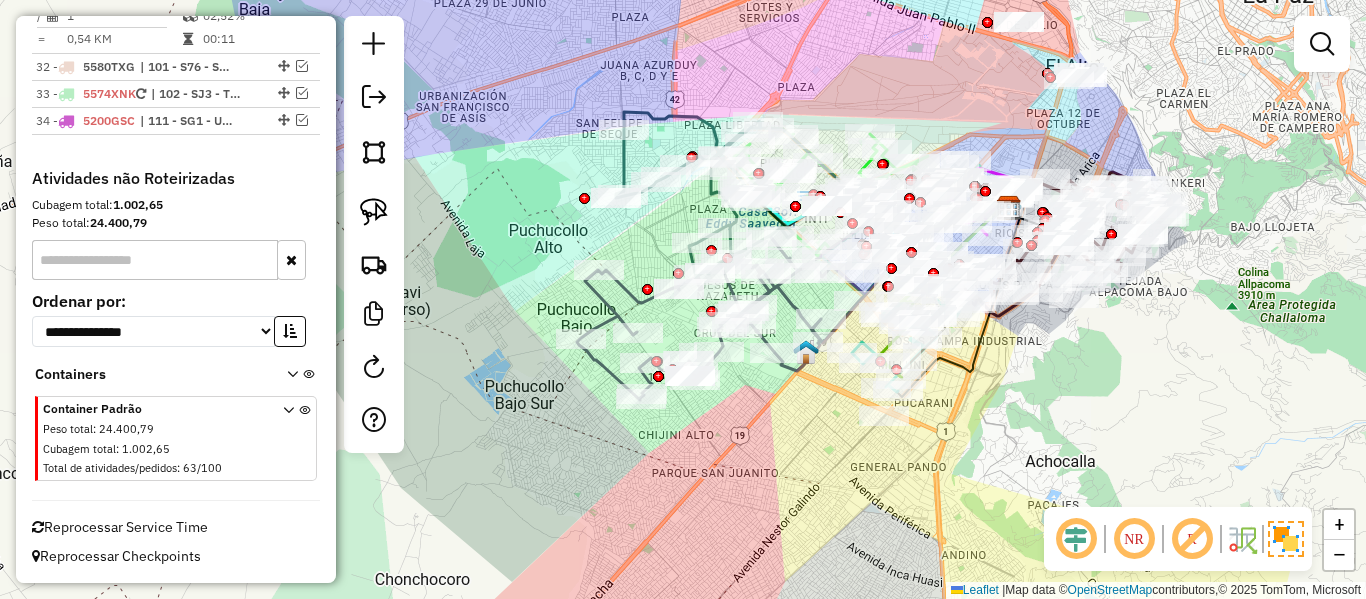 drag, startPoint x: 703, startPoint y: 382, endPoint x: 813, endPoint y: 494, distance: 156.98407 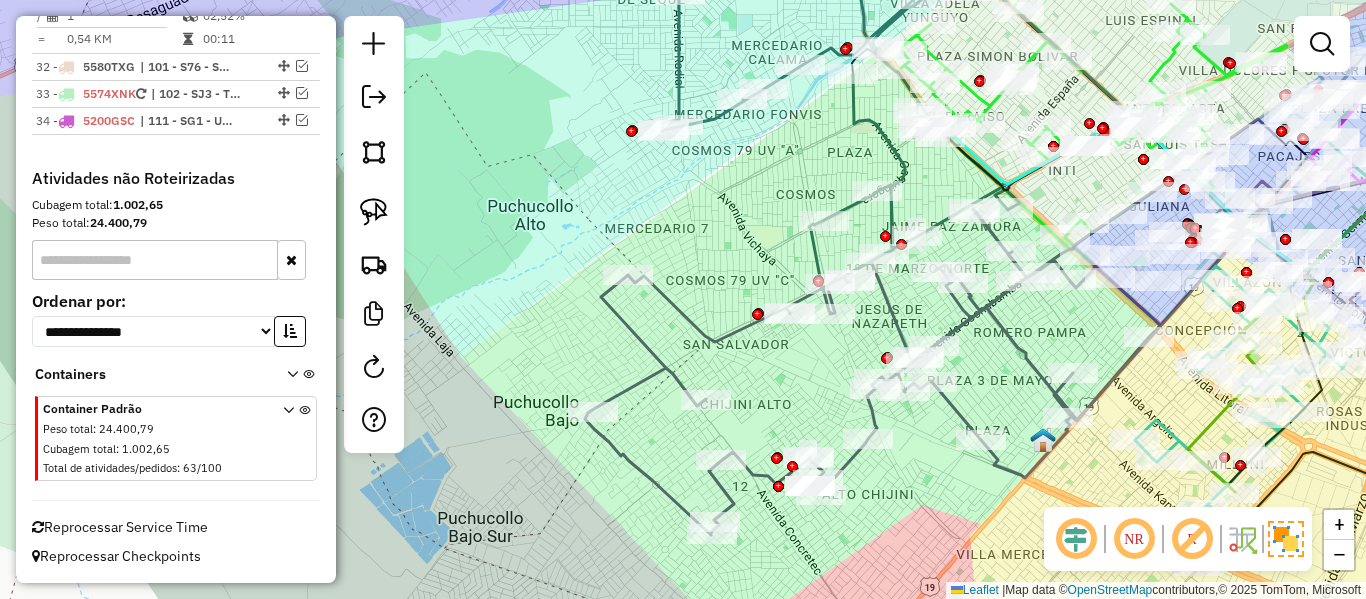 click 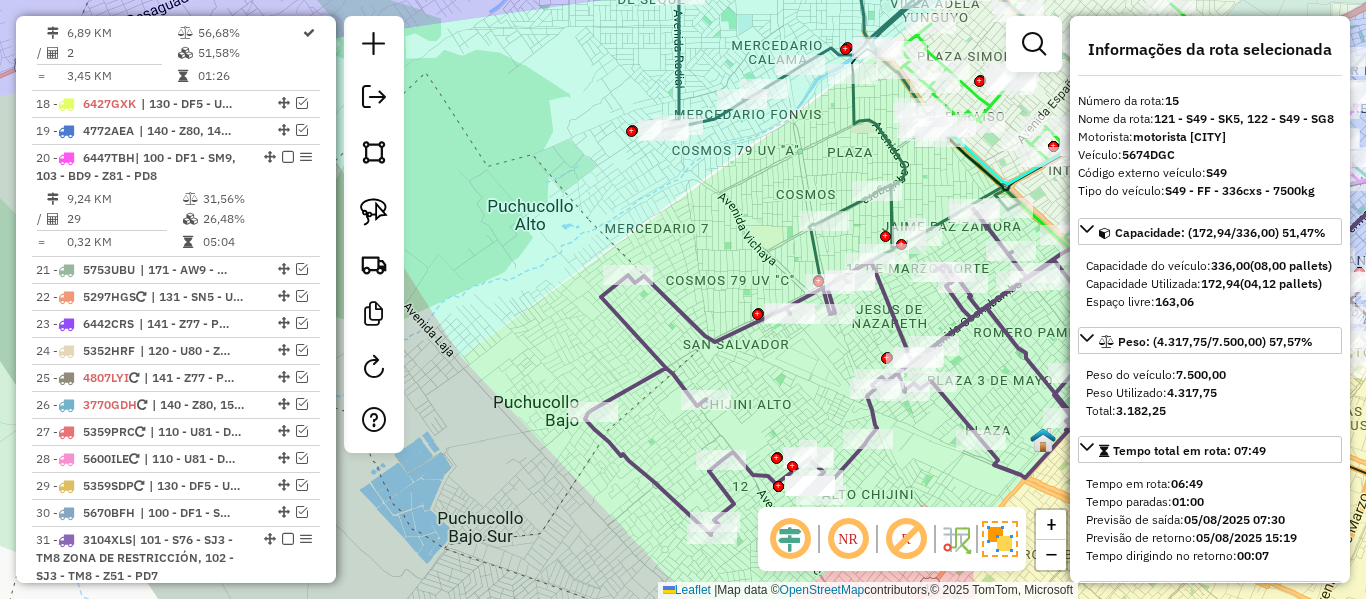 scroll, scrollTop: 1754, scrollLeft: 0, axis: vertical 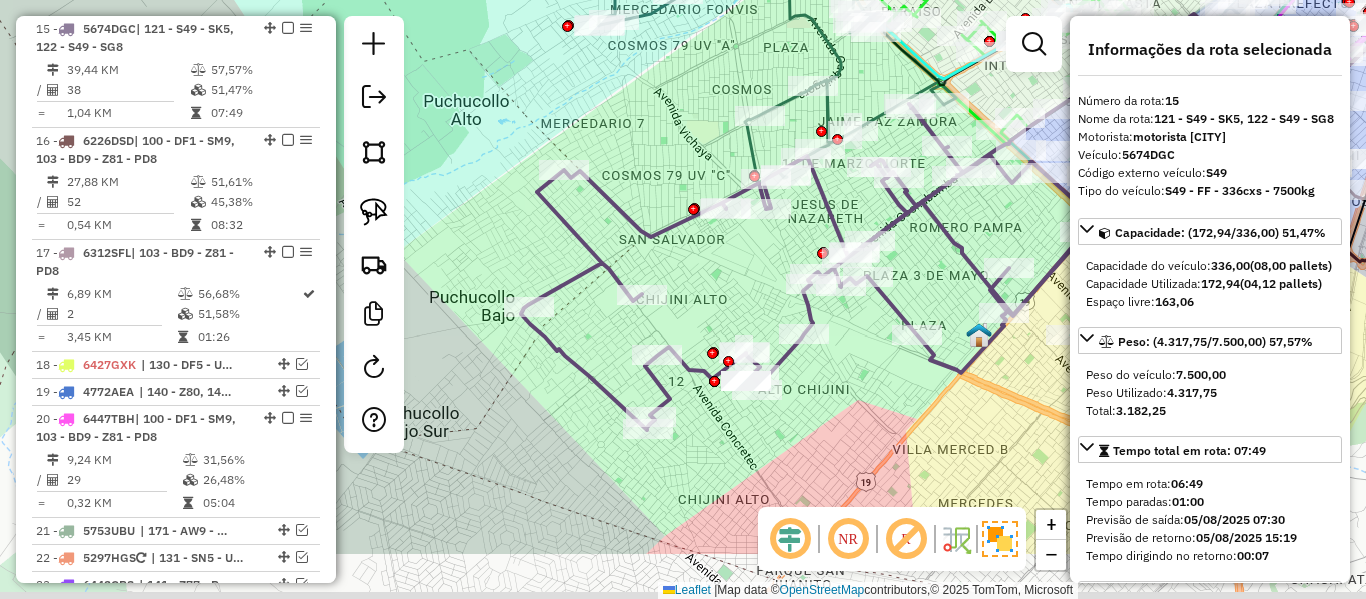 drag, startPoint x: 717, startPoint y: 341, endPoint x: 650, endPoint y: 230, distance: 129.65338 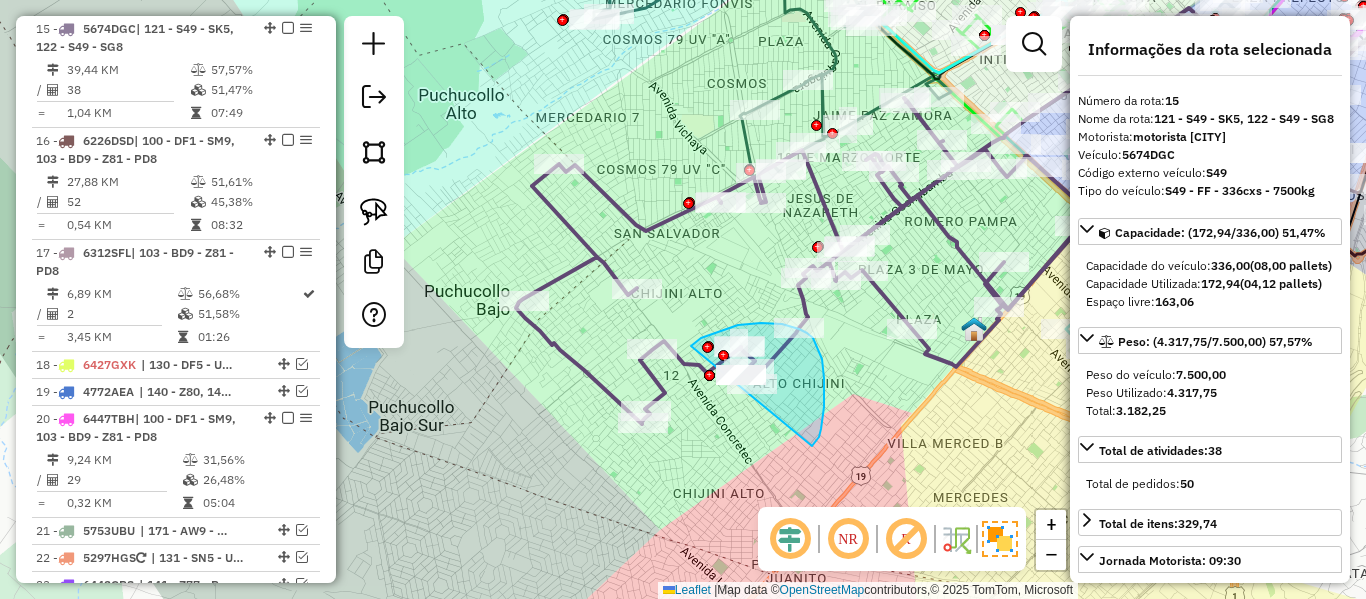 drag, startPoint x: 812, startPoint y: 446, endPoint x: 691, endPoint y: 397, distance: 130.54501 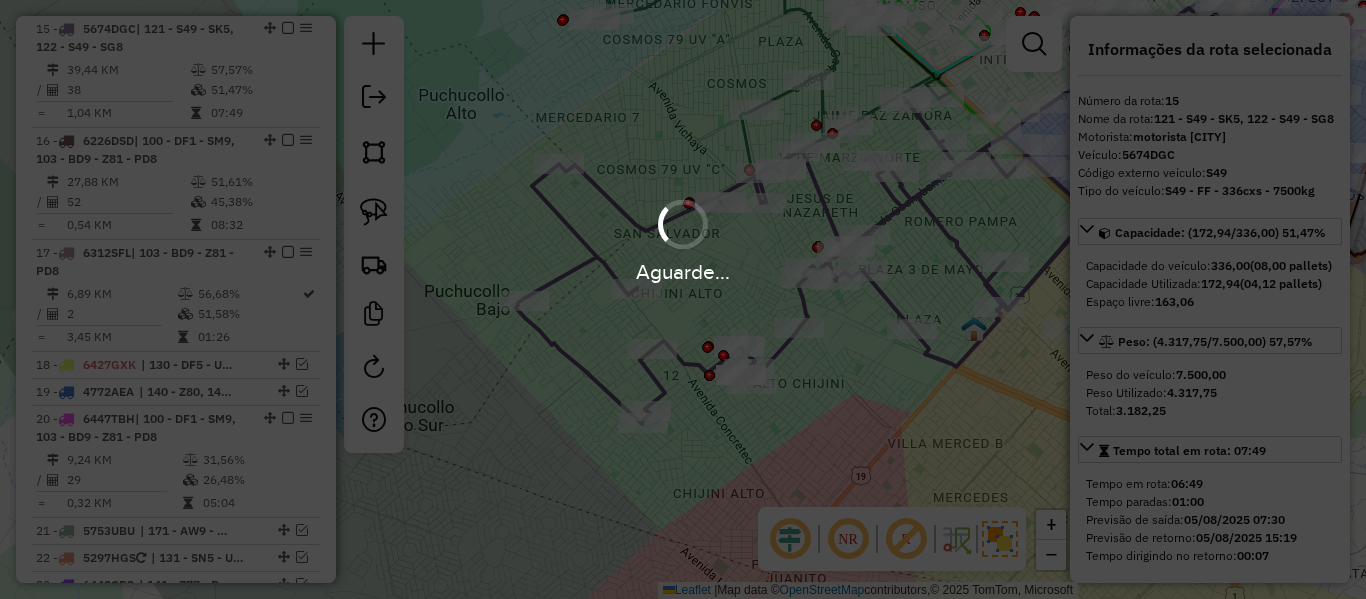 click on "Aguarde..." at bounding box center (683, 299) 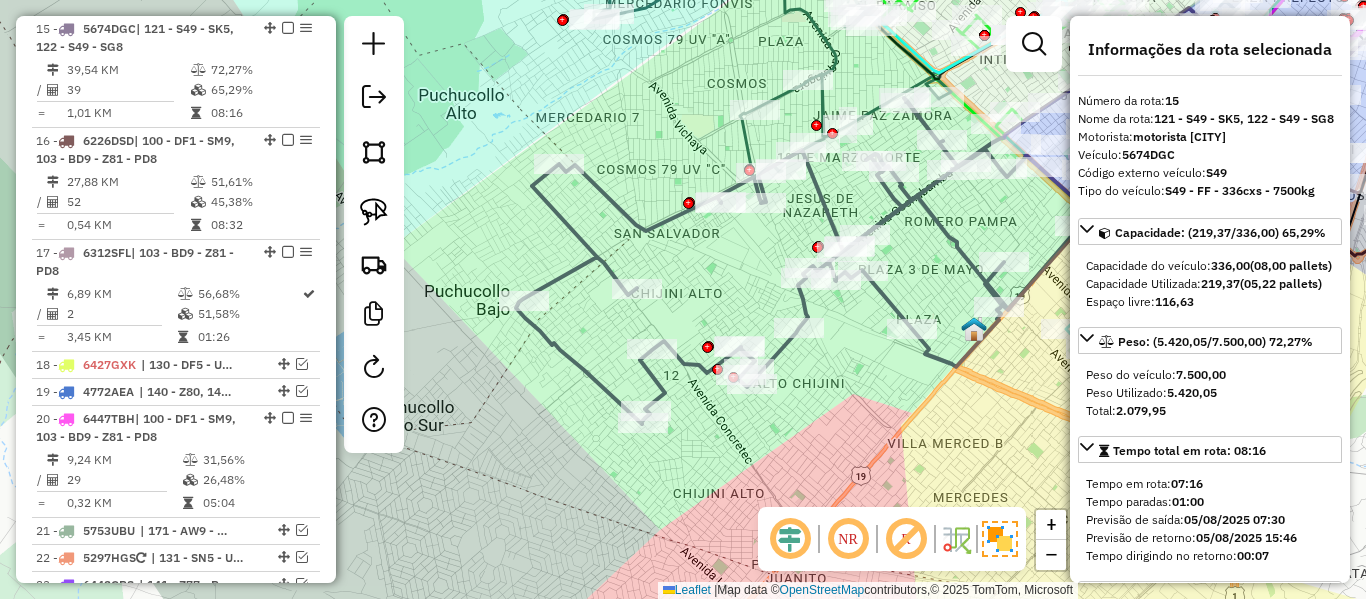 click 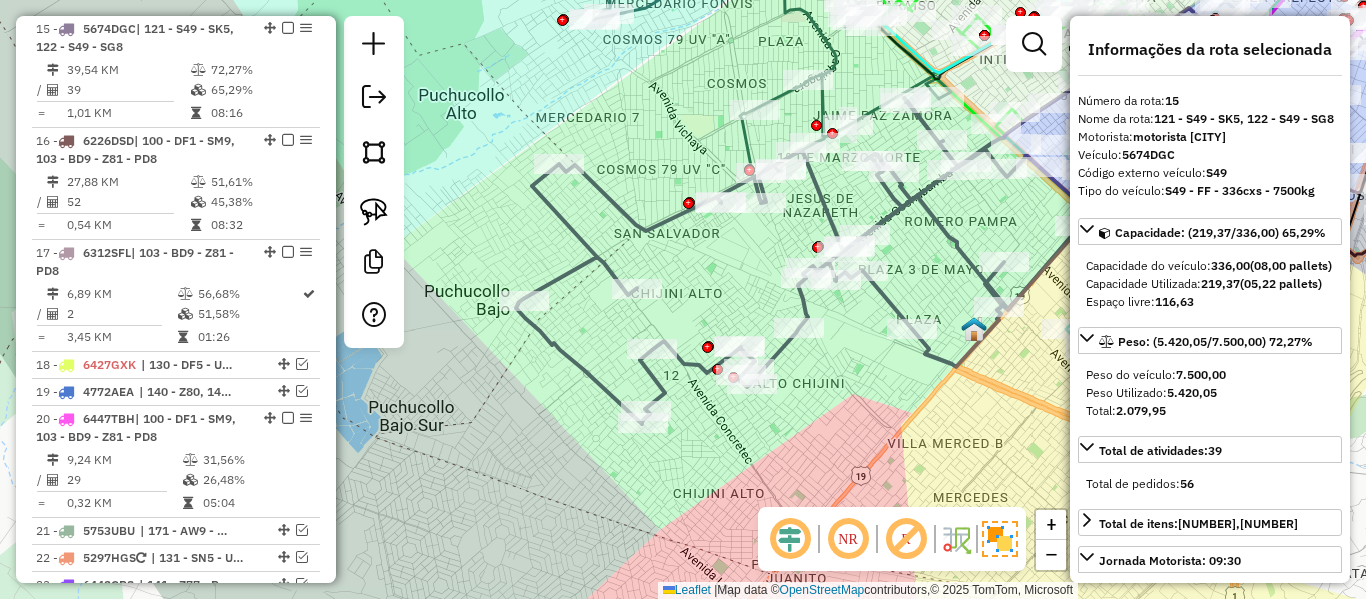 drag, startPoint x: 923, startPoint y: 285, endPoint x: 885, endPoint y: 358, distance: 82.29824 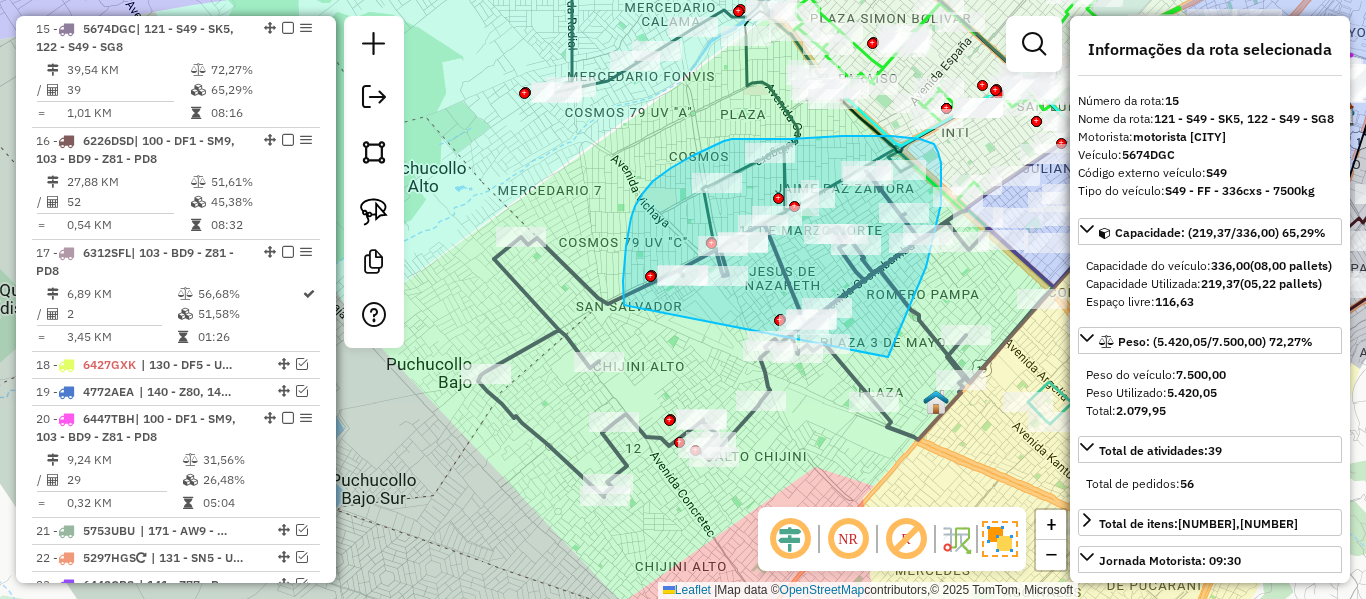 drag, startPoint x: 891, startPoint y: 349, endPoint x: 624, endPoint y: 305, distance: 270.6012 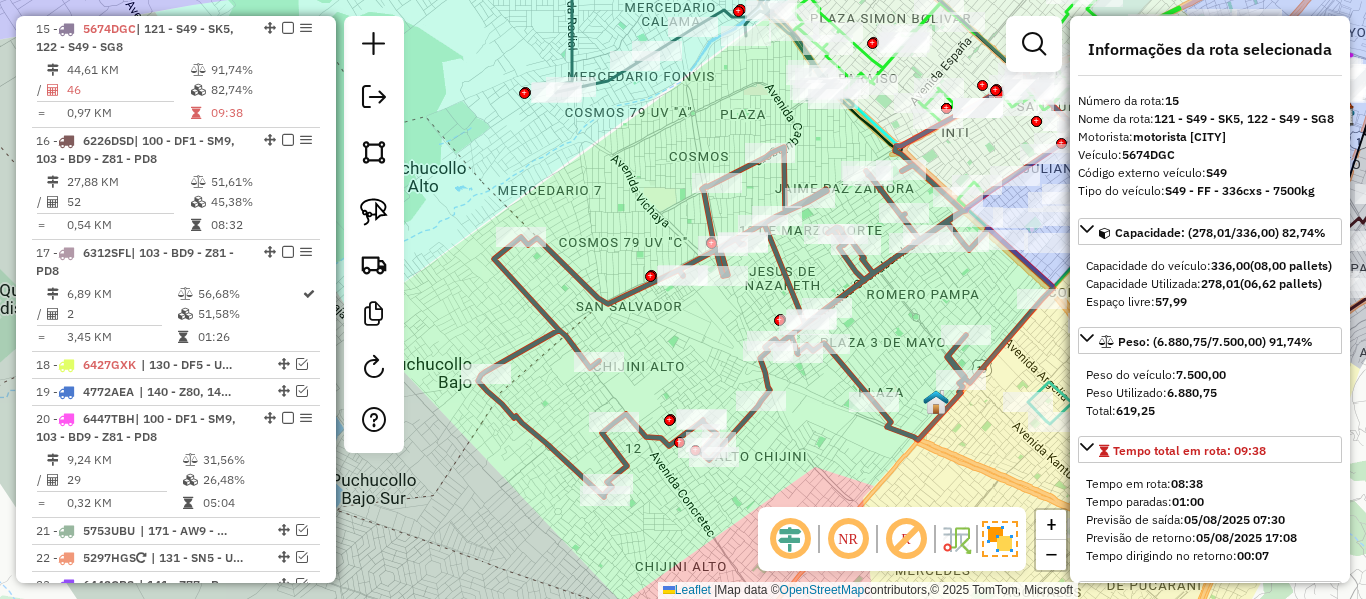 click 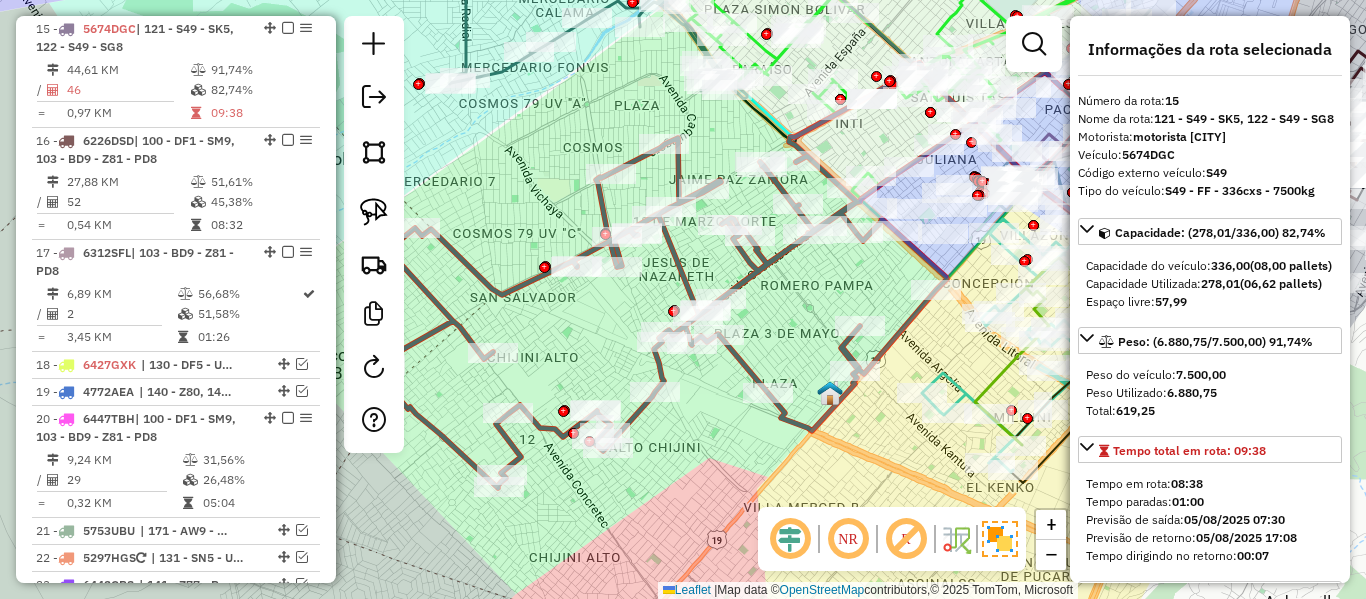 drag, startPoint x: 652, startPoint y: 323, endPoint x: 549, endPoint y: 295, distance: 106.738 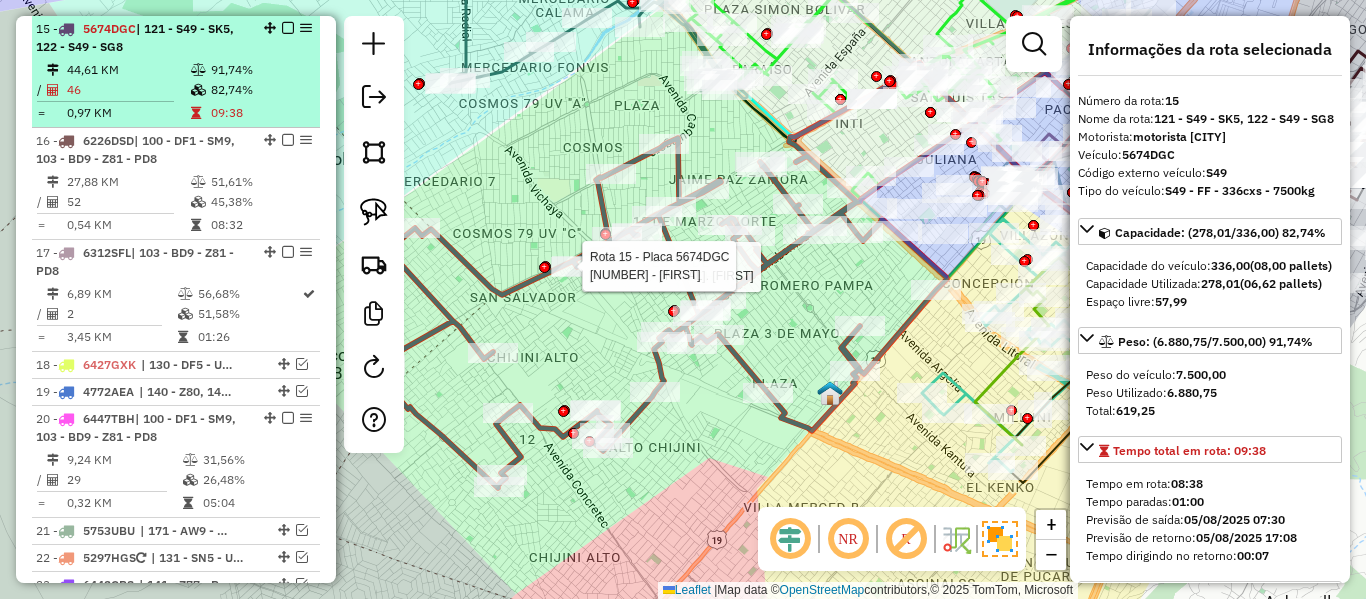 click on "82,74%" at bounding box center [260, 90] 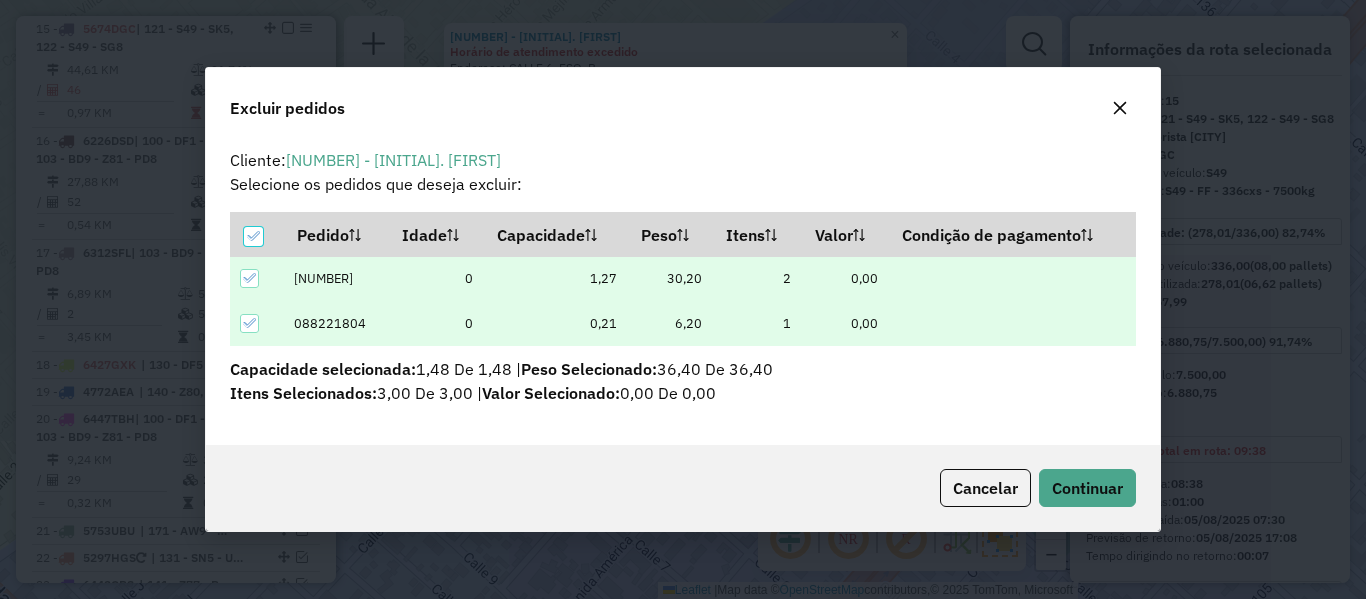 scroll, scrollTop: 0, scrollLeft: 0, axis: both 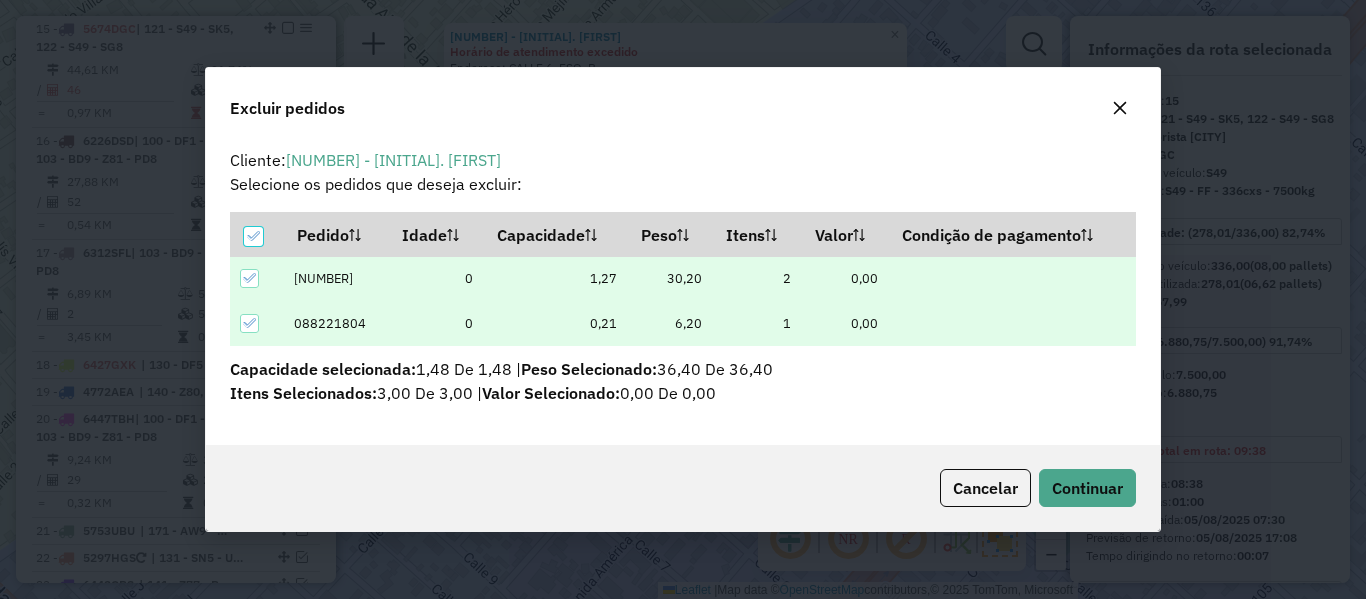 drag, startPoint x: 1035, startPoint y: 457, endPoint x: 1064, endPoint y: 476, distance: 34.669872 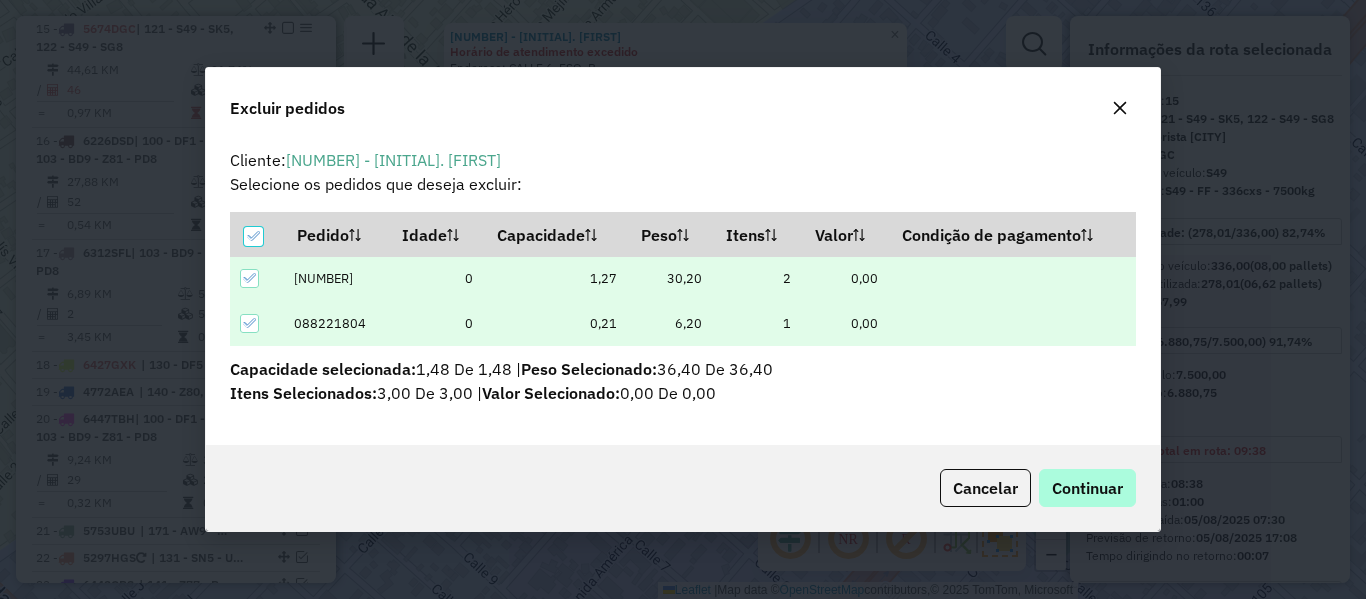 click on "Cancelar  Continuar" 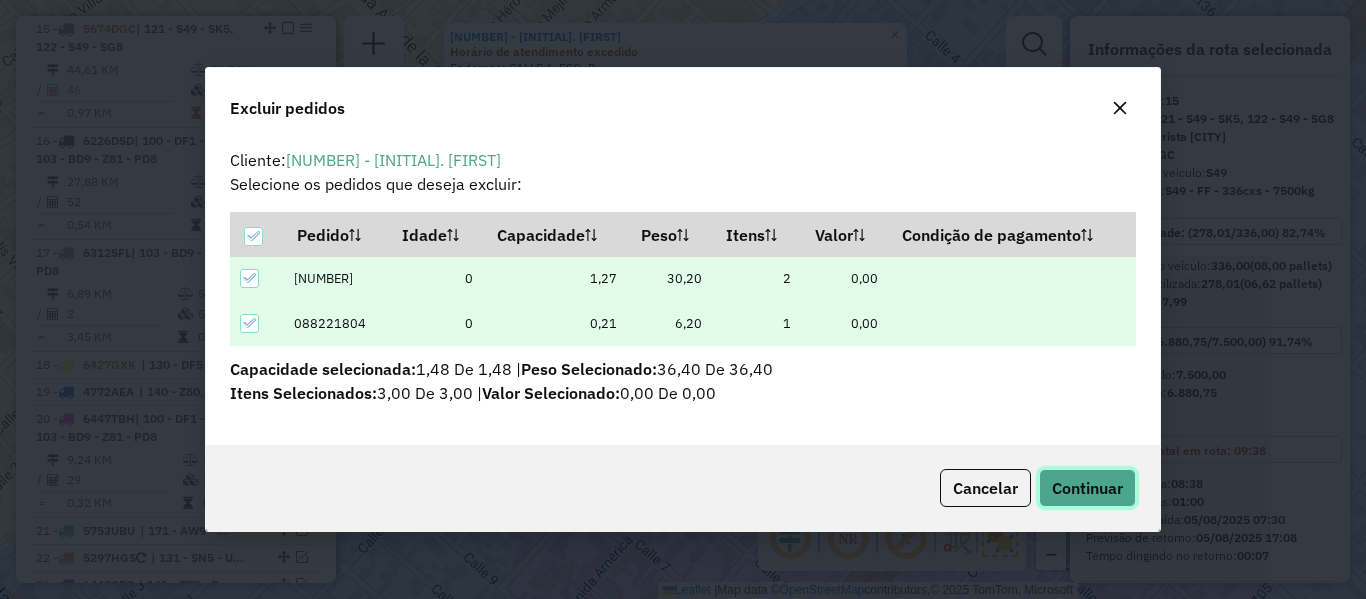 drag, startPoint x: 1064, startPoint y: 476, endPoint x: 1090, endPoint y: 471, distance: 26.476404 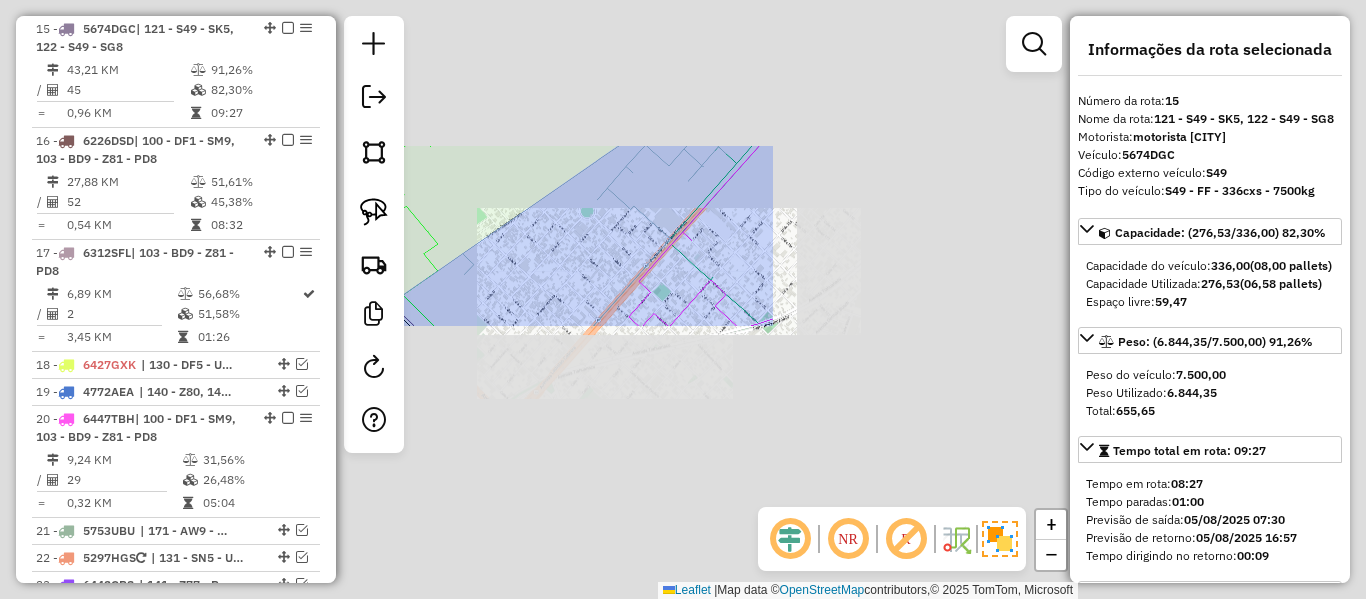 click on "Janela de atendimento Grade de atendimento Capacidade Transportadoras Veículos Cliente Pedidos  Rotas Selecione os dias de semana para filtrar as janelas de atendimento  Seg   Ter   Qua   Qui   Sex   Sáb   Dom  Informe o período da janela de atendimento: De: Até:  Filtrar exatamente a janela do cliente  Considerar janela de atendimento padrão  Selecione os dias de semana para filtrar as grades de atendimento  Seg   Ter   Qua   Qui   Sex   Sáb   Dom   Considerar clientes sem dia de atendimento cadastrado  Clientes fora do dia de atendimento selecionado Filtrar as atividades entre os valores definidos abaixo:  Peso mínimo:   Peso máximo:   Cubagem mínima:   Cubagem máxima:   De:   Até:  Filtrar as atividades entre o tempo de atendimento definido abaixo:  De:   Até:   Considerar capacidade total dos clientes não roteirizados Transportadora: Selecione um ou mais itens Tipo de veículo: Selecione um ou mais itens Veículo: Selecione um ou mais itens Motorista: Selecione um ou mais itens Nome: Rótulo:" 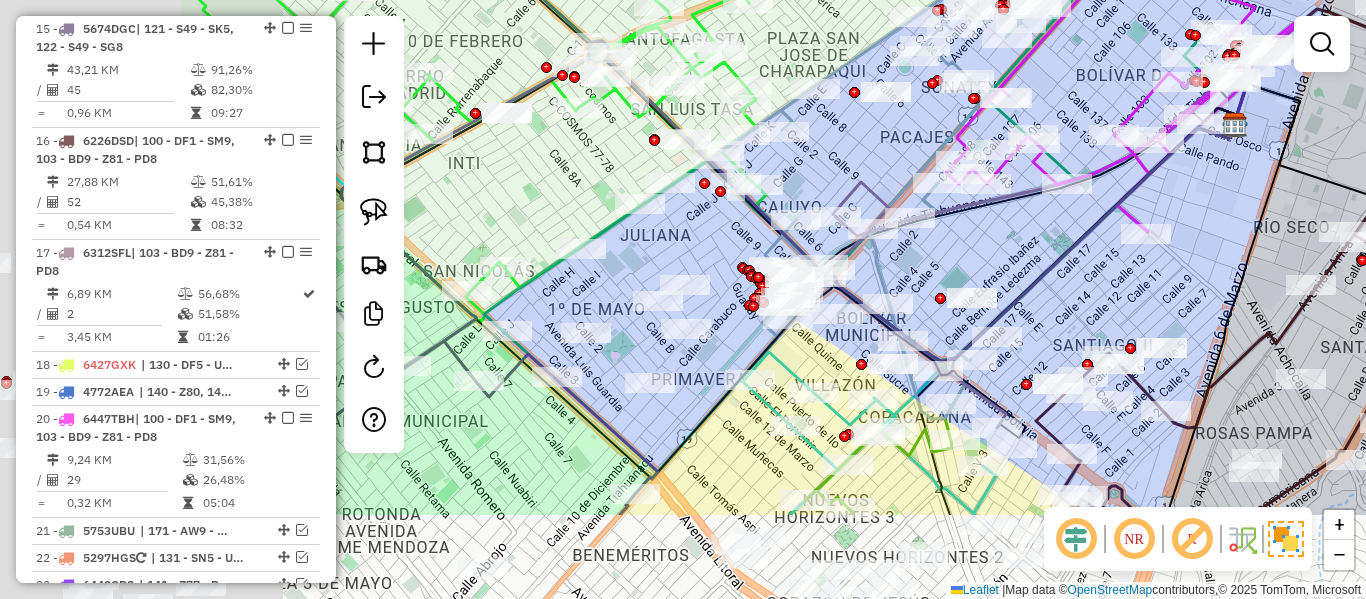 drag, startPoint x: 522, startPoint y: 282, endPoint x: 946, endPoint y: 159, distance: 441.48047 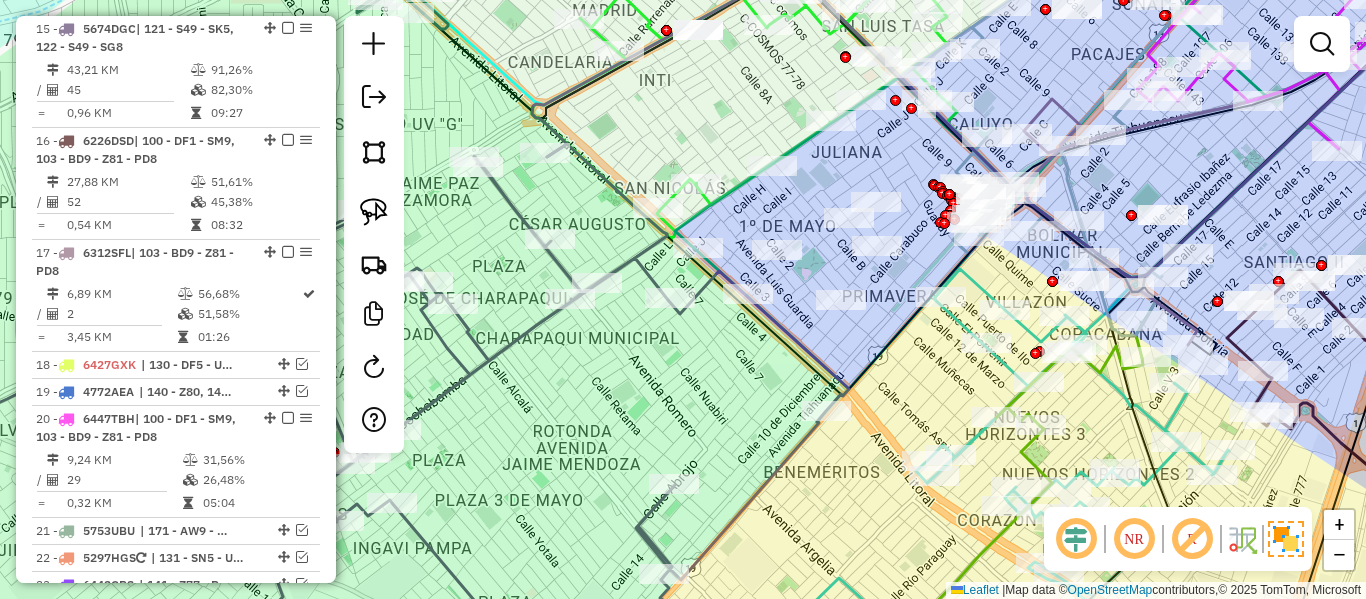 click 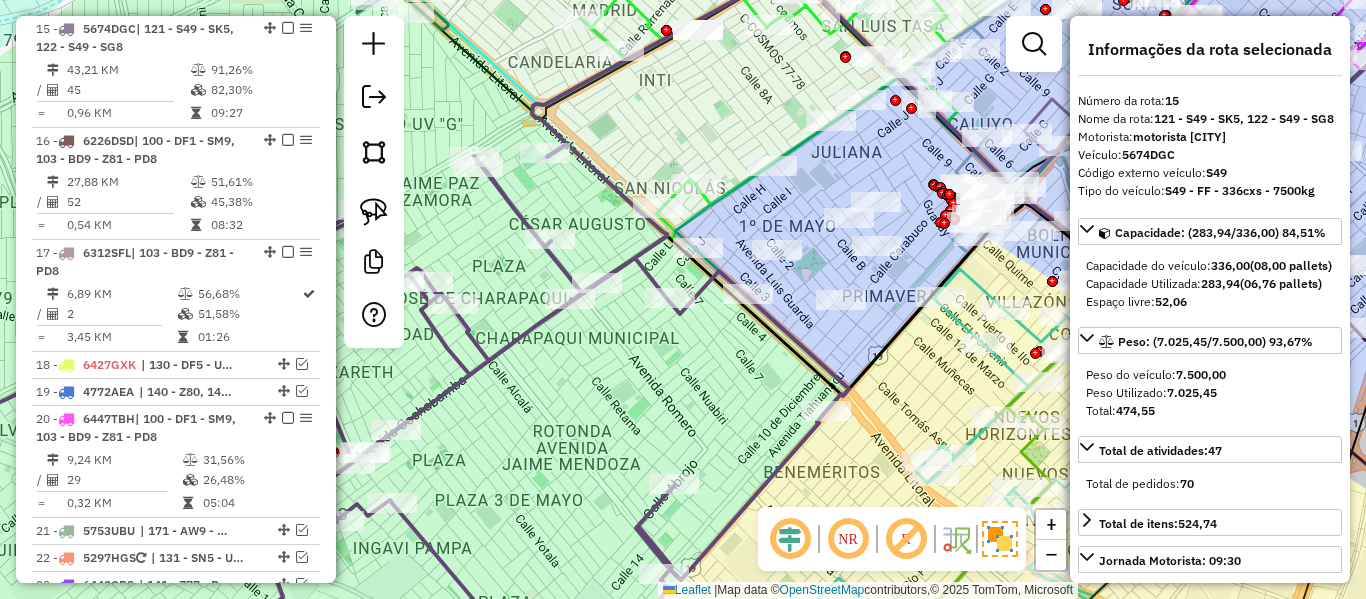 drag, startPoint x: 739, startPoint y: 383, endPoint x: 721, endPoint y: 335, distance: 51.264023 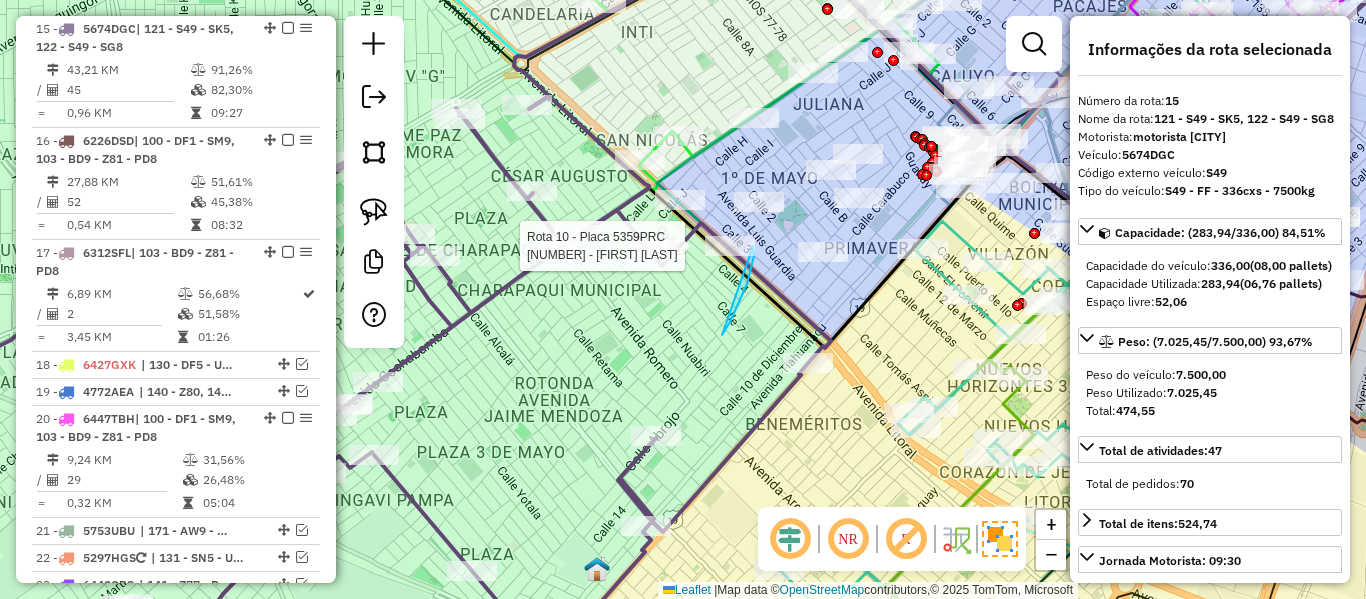 drag, startPoint x: 747, startPoint y: 284, endPoint x: 670, endPoint y: 234, distance: 91.809586 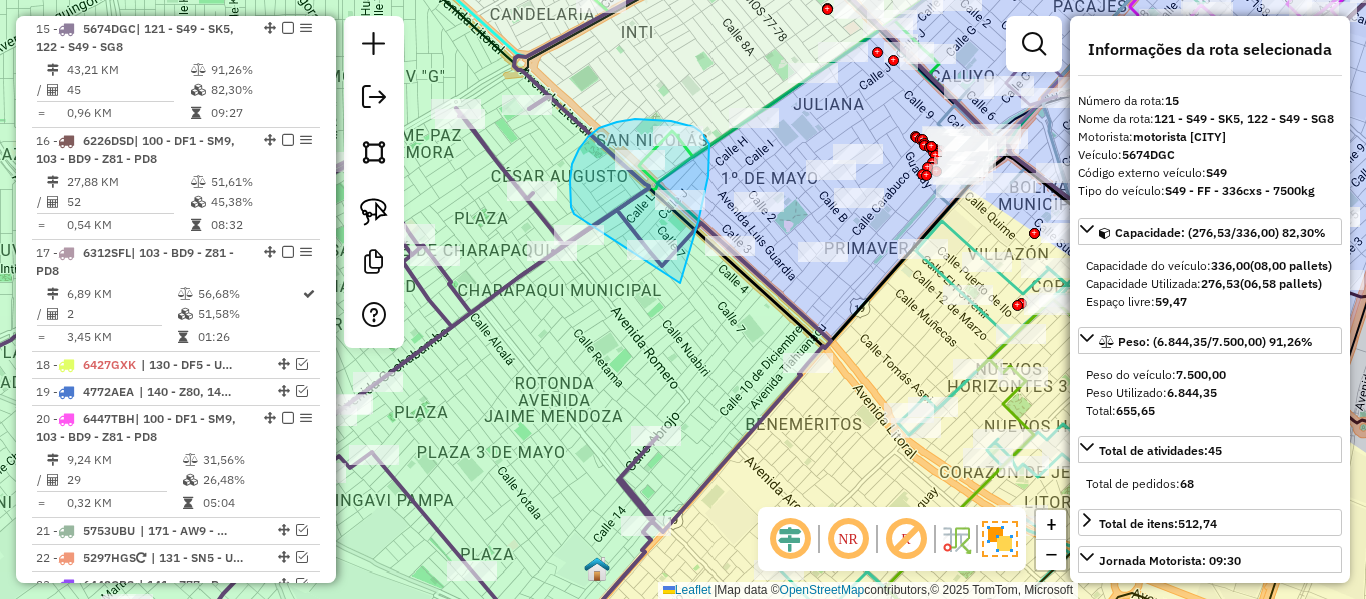 drag, startPoint x: 708, startPoint y: 176, endPoint x: 578, endPoint y: 223, distance: 138.2353 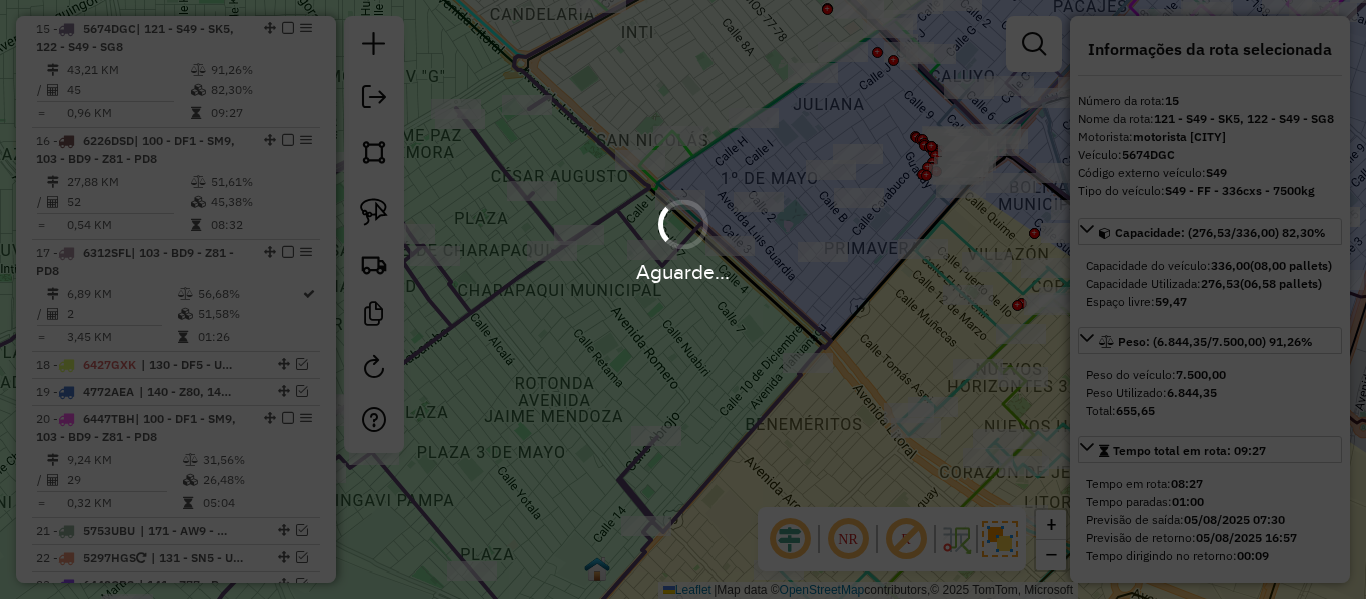 drag, startPoint x: 630, startPoint y: 298, endPoint x: 606, endPoint y: 276, distance: 32.55764 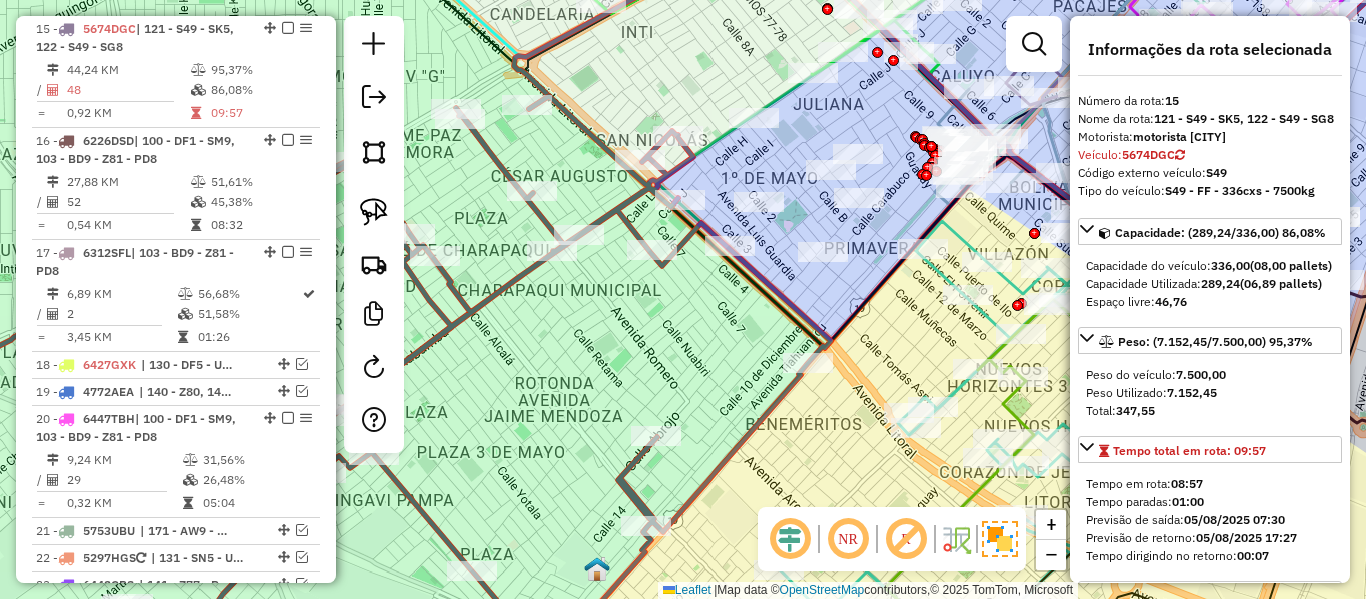 click 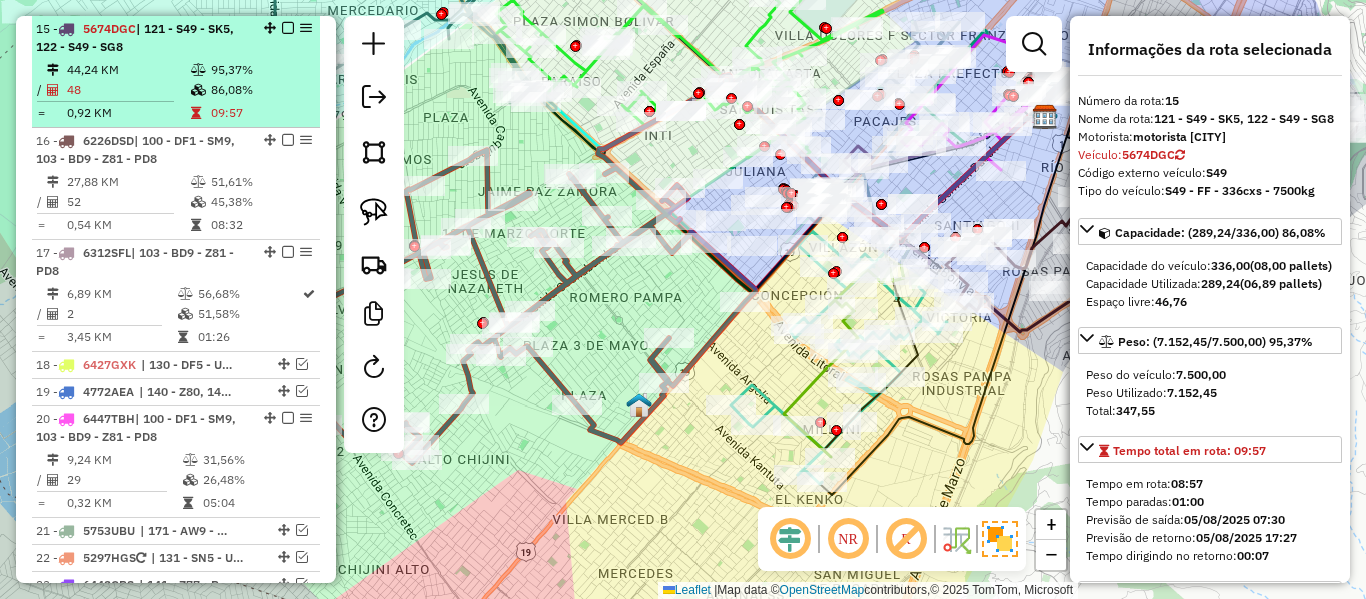 click at bounding box center [288, 28] 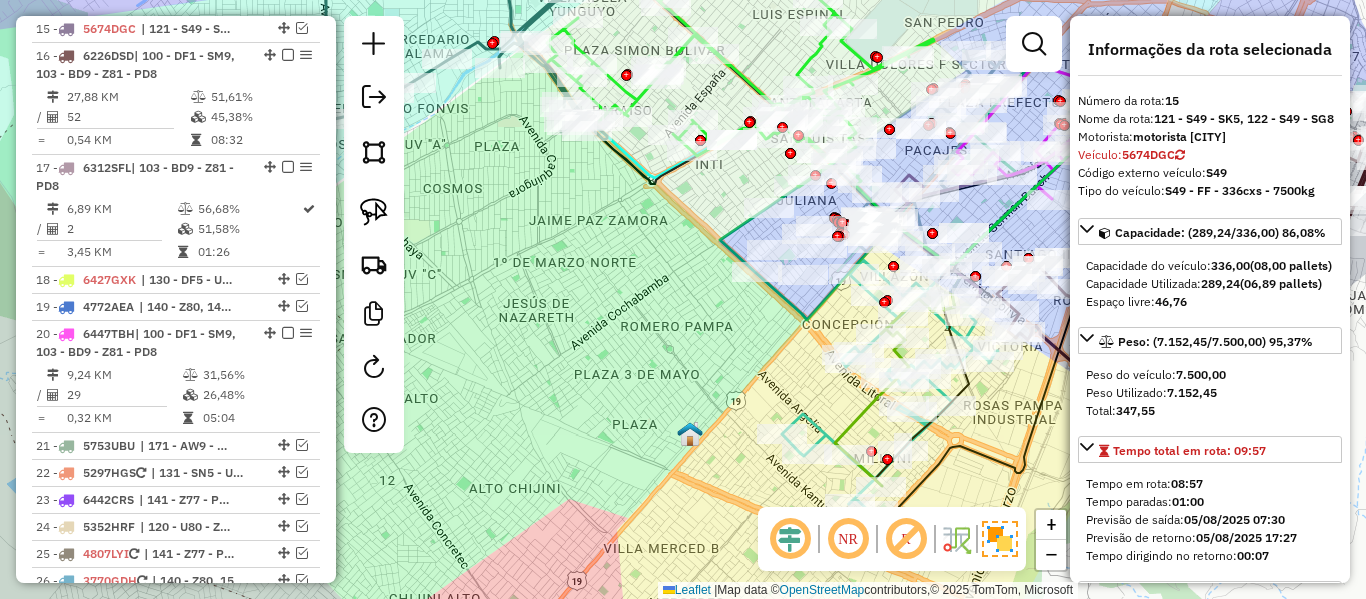 drag, startPoint x: 540, startPoint y: 331, endPoint x: 730, endPoint y: 456, distance: 227.4313 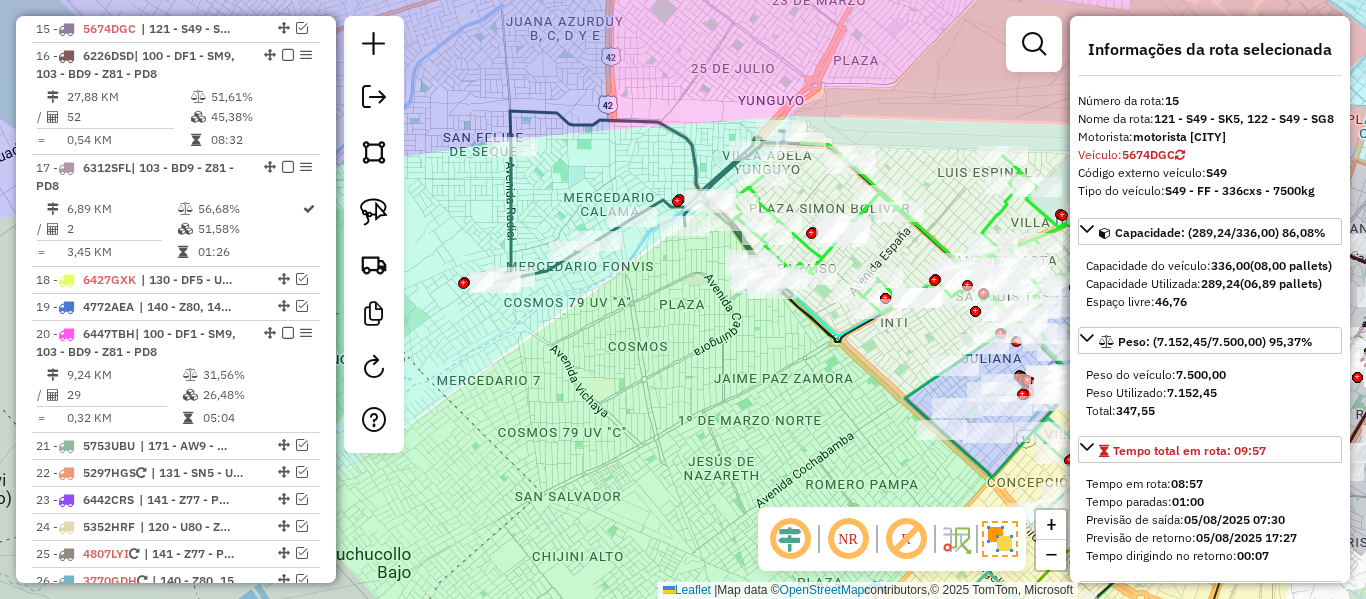 drag, startPoint x: 690, startPoint y: 306, endPoint x: 772, endPoint y: 323, distance: 83.74366 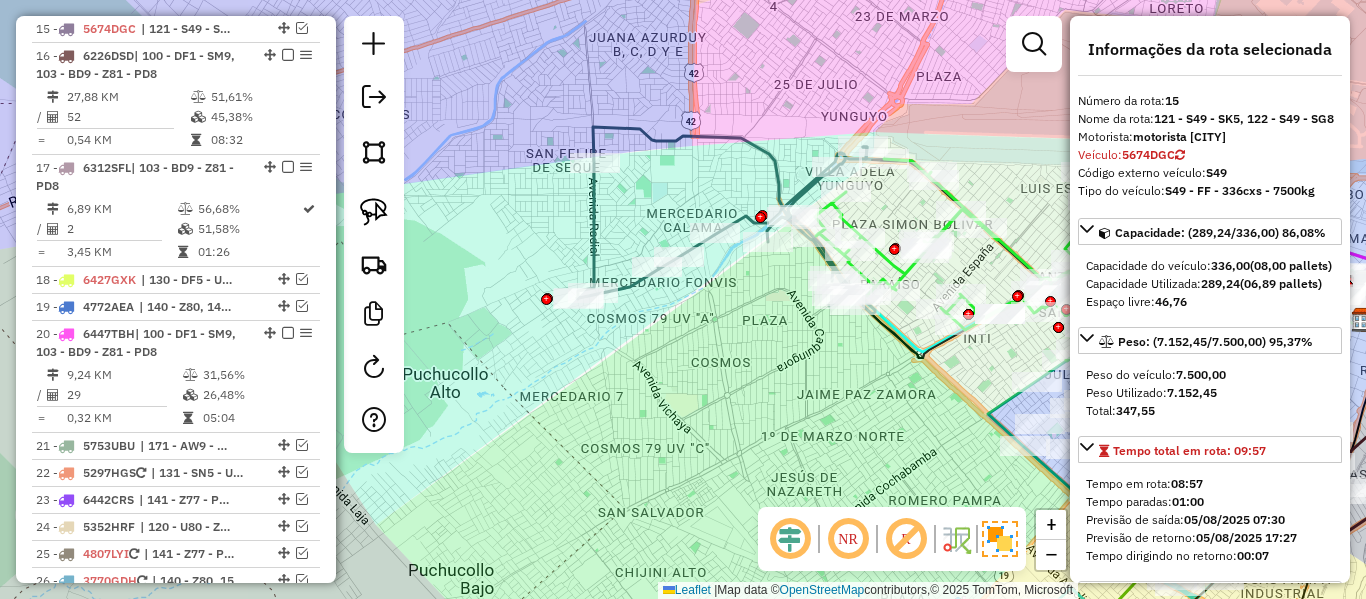 click on "Janela de atendimento Grade de atendimento Capacidade Transportadoras Veículos Cliente Pedidos  Rotas Selecione os dias de semana para filtrar as janelas de atendimento  Seg   Ter   Qua   Qui   Sex   Sáb   Dom  Informe o período da janela de atendimento: De: Até:  Filtrar exatamente a janela do cliente  Considerar janela de atendimento padrão  Selecione os dias de semana para filtrar as grades de atendimento  Seg   Ter   Qua   Qui   Sex   Sáb   Dom   Considerar clientes sem dia de atendimento cadastrado  Clientes fora do dia de atendimento selecionado Filtrar as atividades entre os valores definidos abaixo:  Peso mínimo:   Peso máximo:   Cubagem mínima:   Cubagem máxima:   De:   Até:  Filtrar as atividades entre o tempo de atendimento definido abaixo:  De:   Até:   Considerar capacidade total dos clientes não roteirizados Transportadora: Selecione um ou mais itens Tipo de veículo: Selecione um ou mais itens Veículo: Selecione um ou mais itens Motorista: Selecione um ou mais itens Nome: Rótulo:" 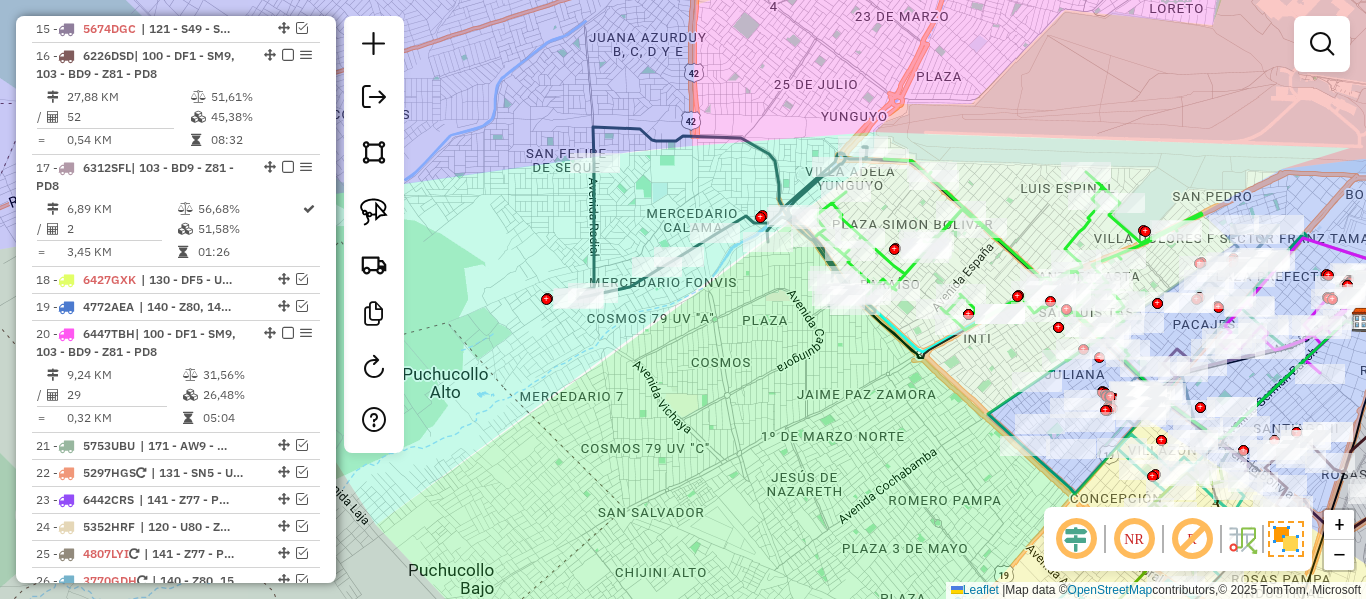 click on "Rota 12 - Placa 5574XNK  0000087319 - T. LUCIA Rota 12 - Placa 5574XNK  0000080444 - AGENCIA DE CERV Janela de atendimento Grade de atendimento Capacidade Transportadoras Veículos Cliente Pedidos  Rotas Selecione os dias de semana para filtrar as janelas de atendimento  Seg   Ter   Qua   Qui   Sex   Sáb   Dom  Informe o período da janela de atendimento: De: Até:  Filtrar exatamente a janela do cliente  Considerar janela de atendimento padrão  Selecione os dias de semana para filtrar as grades de atendimento  Seg   Ter   Qua   Qui   Sex   Sáb   Dom   Considerar clientes sem dia de atendimento cadastrado  Clientes fora do dia de atendimento selecionado Filtrar as atividades entre os valores definidos abaixo:  Peso mínimo:   Peso máximo:   Cubagem mínima:   Cubagem máxima:   De:   Até:  Filtrar as atividades entre o tempo de atendimento definido abaixo:  De:   Até:   Considerar capacidade total dos clientes não roteirizados Transportadora: Selecione um ou mais itens Tipo de veículo: Veículo: Nome:" 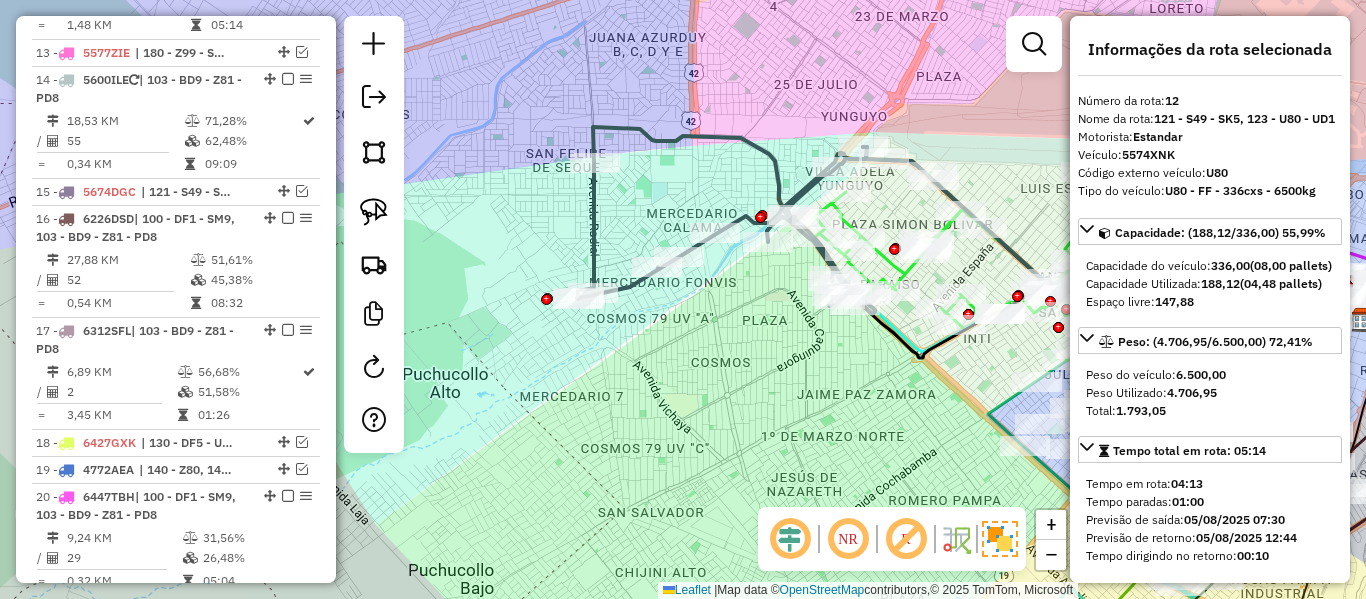 scroll, scrollTop: 1503, scrollLeft: 0, axis: vertical 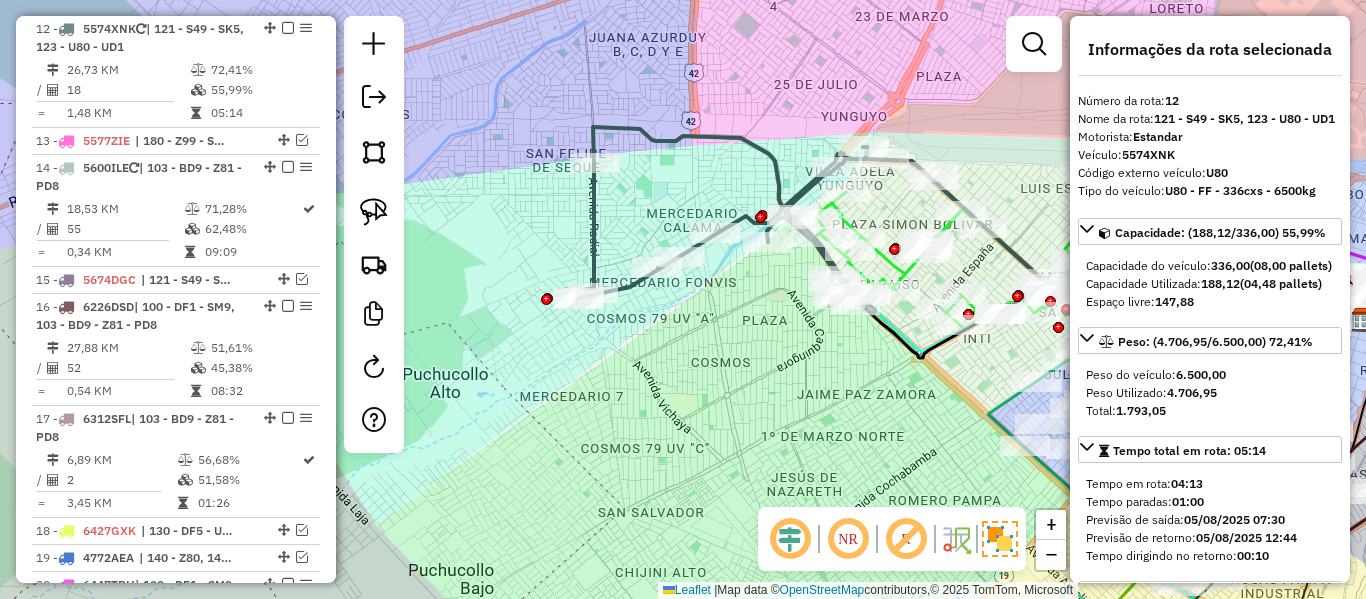 click on "Janela de atendimento Grade de atendimento Capacidade Transportadoras Veículos Cliente Pedidos  Rotas Selecione os dias de semana para filtrar as janelas de atendimento  Seg   Ter   Qua   Qui   Sex   Sáb   Dom  Informe o período da janela de atendimento: De: Até:  Filtrar exatamente a janela do cliente  Considerar janela de atendimento padrão  Selecione os dias de semana para filtrar as grades de atendimento  Seg   Ter   Qua   Qui   Sex   Sáb   Dom   Considerar clientes sem dia de atendimento cadastrado  Clientes fora do dia de atendimento selecionado Filtrar as atividades entre os valores definidos abaixo:  Peso mínimo:   Peso máximo:   Cubagem mínima:   Cubagem máxima:   De:   Até:  Filtrar as atividades entre o tempo de atendimento definido abaixo:  De:   Até:   Considerar capacidade total dos clientes não roteirizados Transportadora: Selecione um ou mais itens Tipo de veículo: Selecione um ou mais itens Veículo: Selecione um ou mais itens Motorista: Selecione um ou mais itens Nome: Rótulo:" 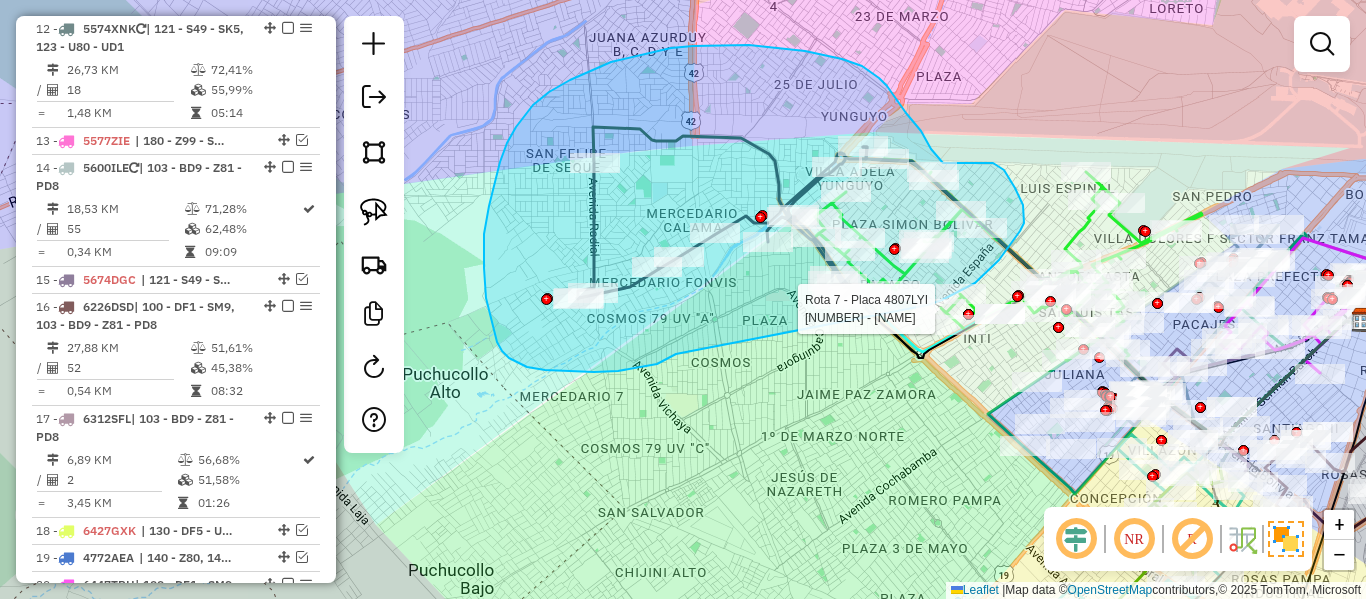 drag, startPoint x: 527, startPoint y: 367, endPoint x: 863, endPoint y: 351, distance: 336.38074 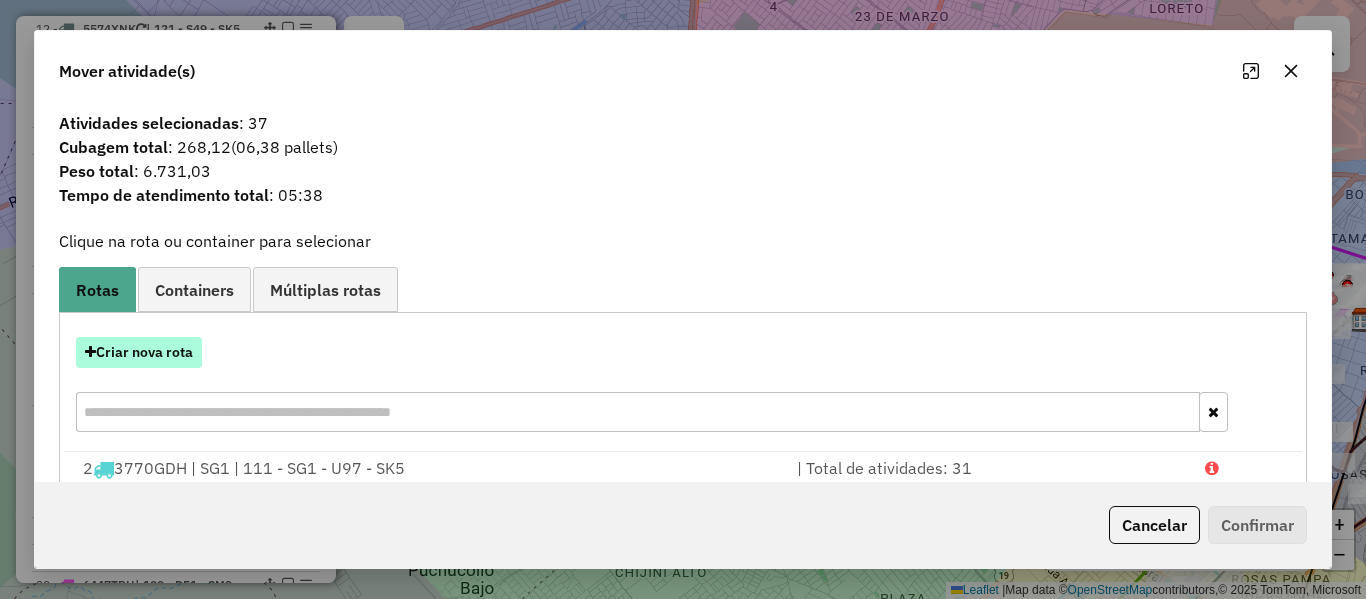 click on "Criar nova rota" at bounding box center (139, 352) 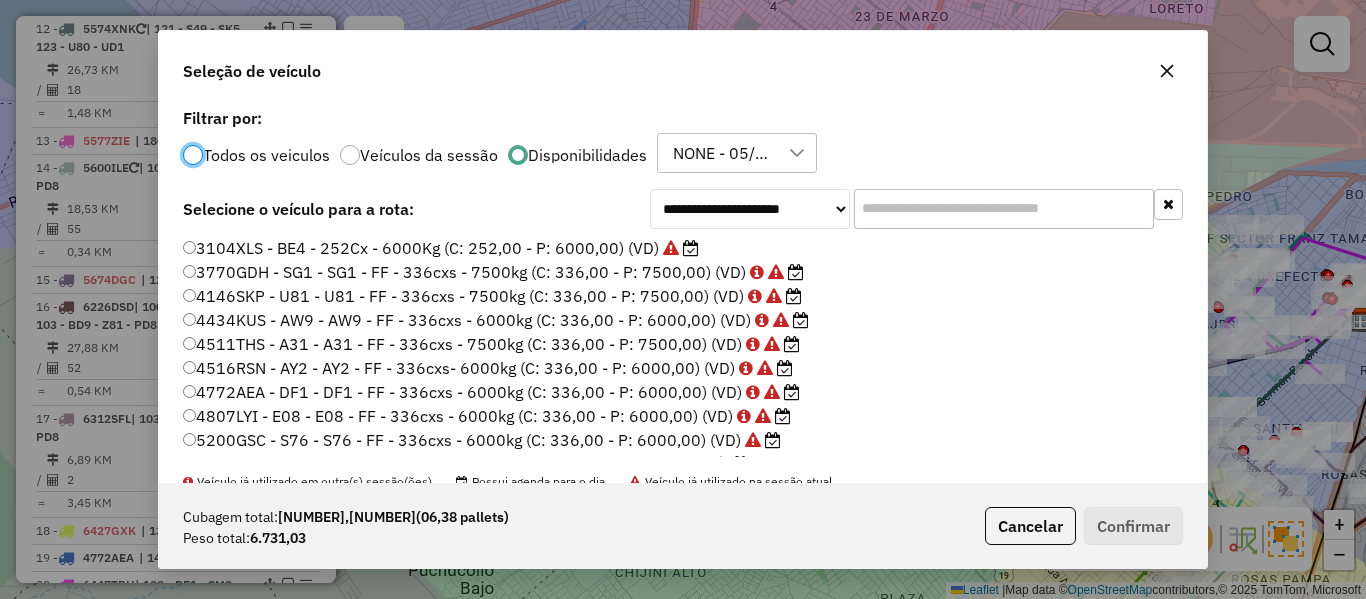 scroll, scrollTop: 11, scrollLeft: 6, axis: both 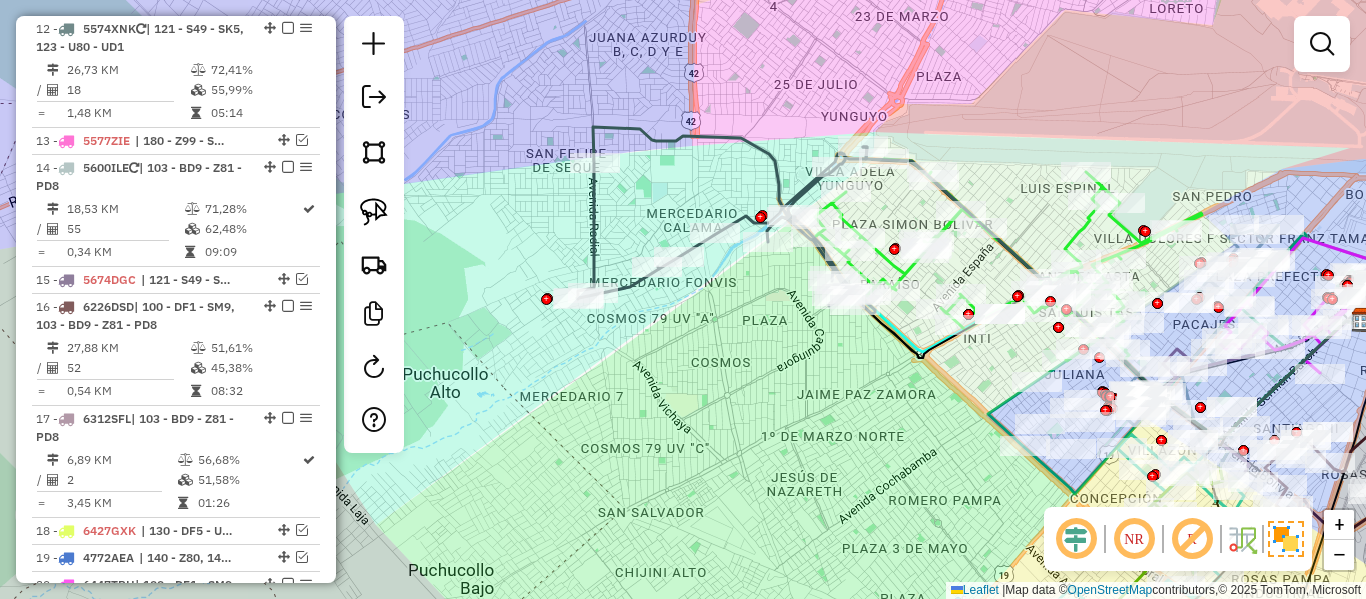 click on "Janela de atendimento Grade de atendimento Capacidade Transportadoras Veículos Cliente Pedidos  Rotas Selecione os dias de semana para filtrar as janelas de atendimento  Seg   Ter   Qua   Qui   Sex   Sáb   Dom  Informe o período da janela de atendimento: De: Até:  Filtrar exatamente a janela do cliente  Considerar janela de atendimento padrão  Selecione os dias de semana para filtrar as grades de atendimento  Seg   Ter   Qua   Qui   Sex   Sáb   Dom   Considerar clientes sem dia de atendimento cadastrado  Clientes fora do dia de atendimento selecionado Filtrar as atividades entre os valores definidos abaixo:  Peso mínimo:   Peso máximo:   Cubagem mínima:   Cubagem máxima:   De:   Até:  Filtrar as atividades entre o tempo de atendimento definido abaixo:  De:   Até:   Considerar capacidade total dos clientes não roteirizados Transportadora: Selecione um ou mais itens Tipo de veículo: Selecione um ou mais itens Veículo: Selecione um ou mais itens Motorista: Selecione um ou mais itens Nome: Rótulo:" 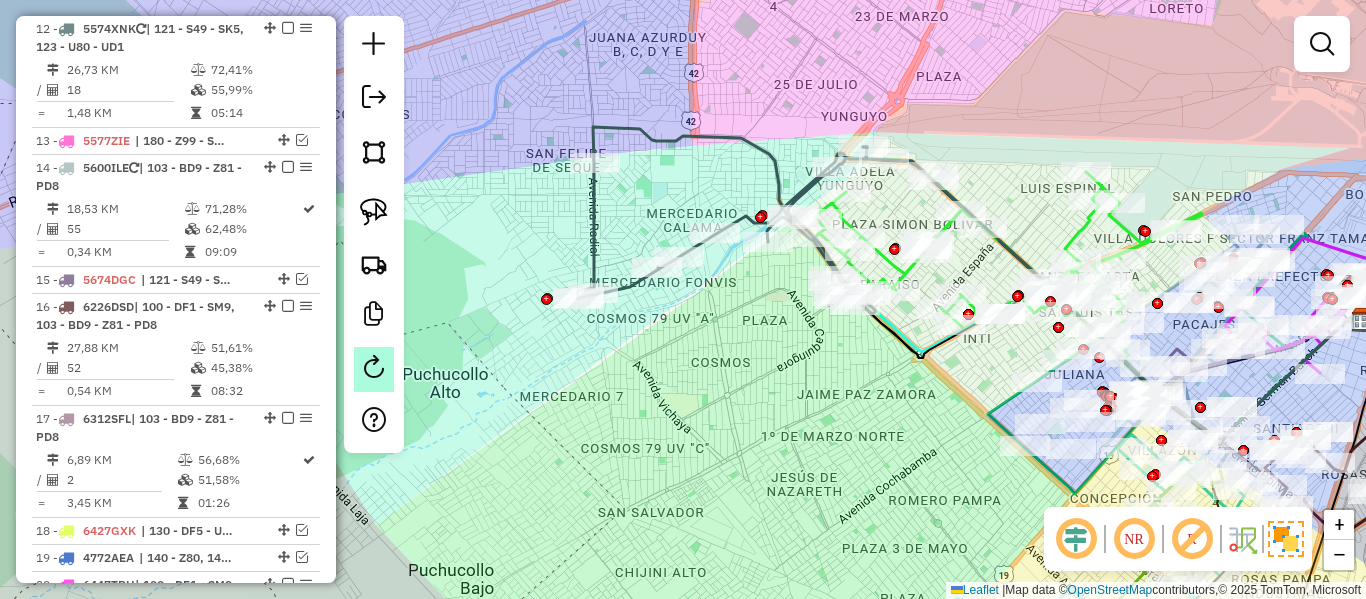 click 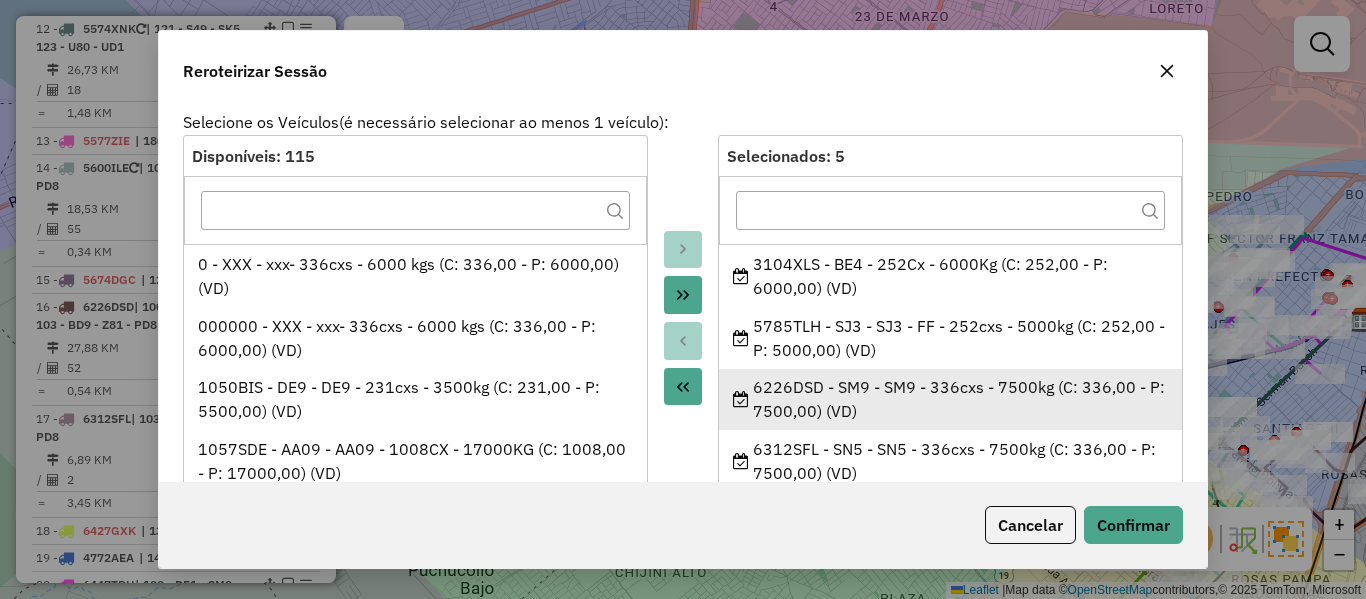 scroll, scrollTop: 70, scrollLeft: 0, axis: vertical 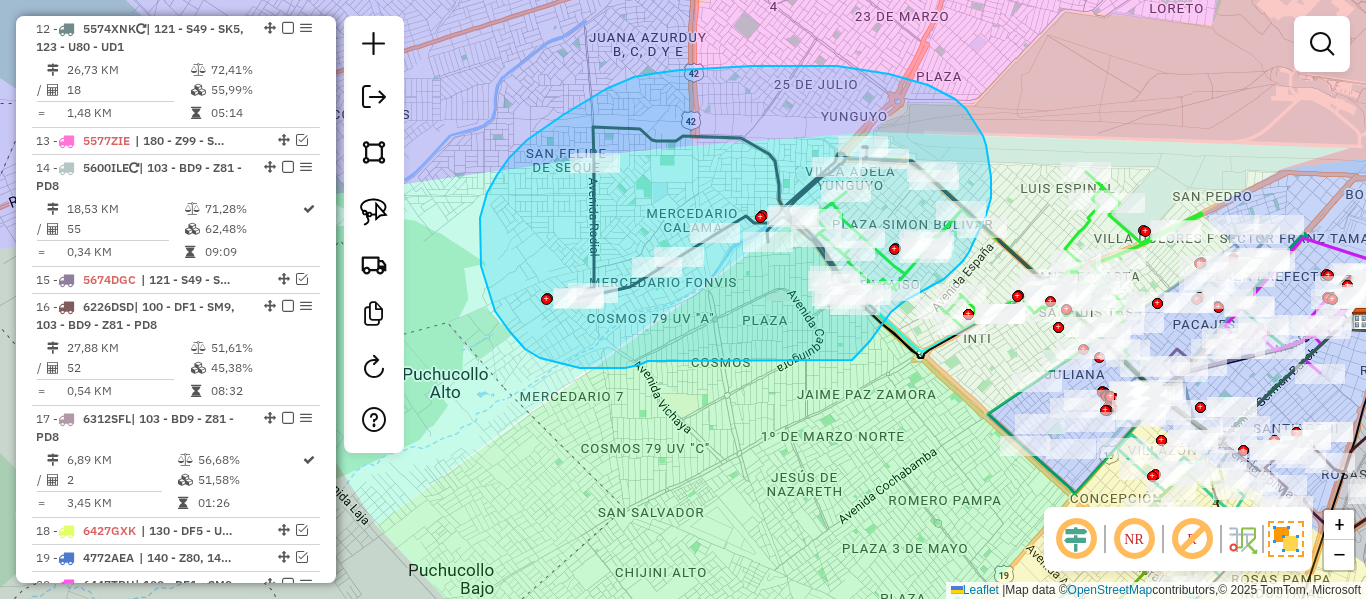 drag, startPoint x: 639, startPoint y: 365, endPoint x: 837, endPoint y: 364, distance: 198.00252 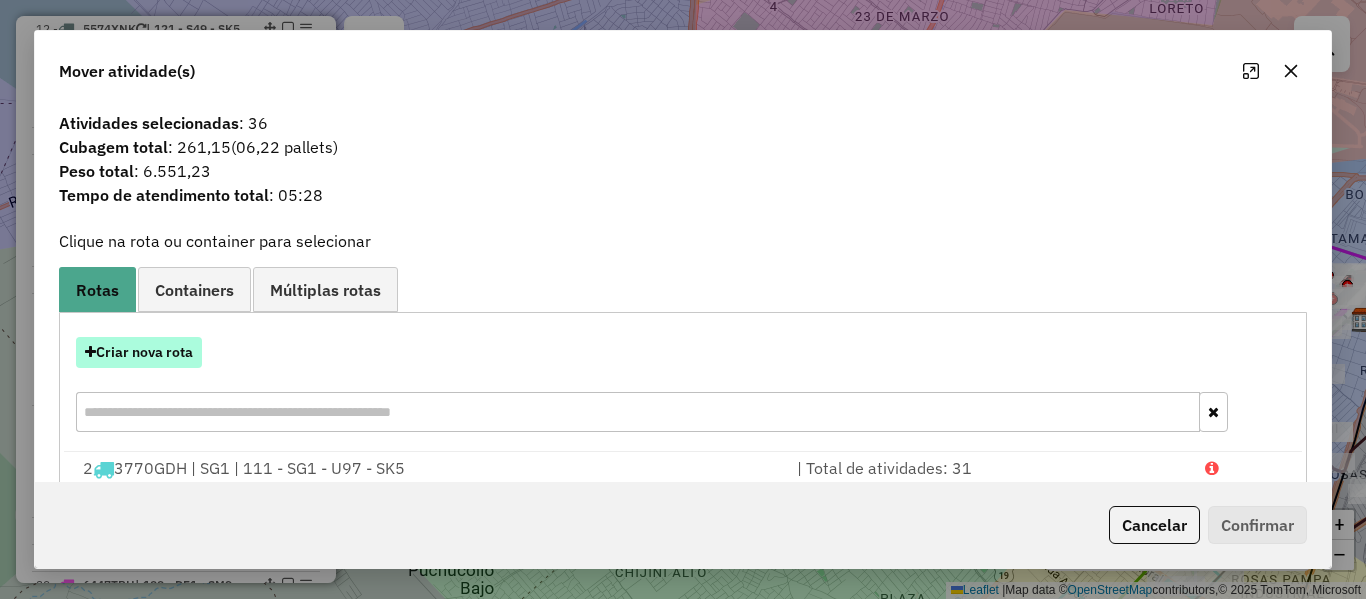 click on "Criar nova rota" at bounding box center [139, 352] 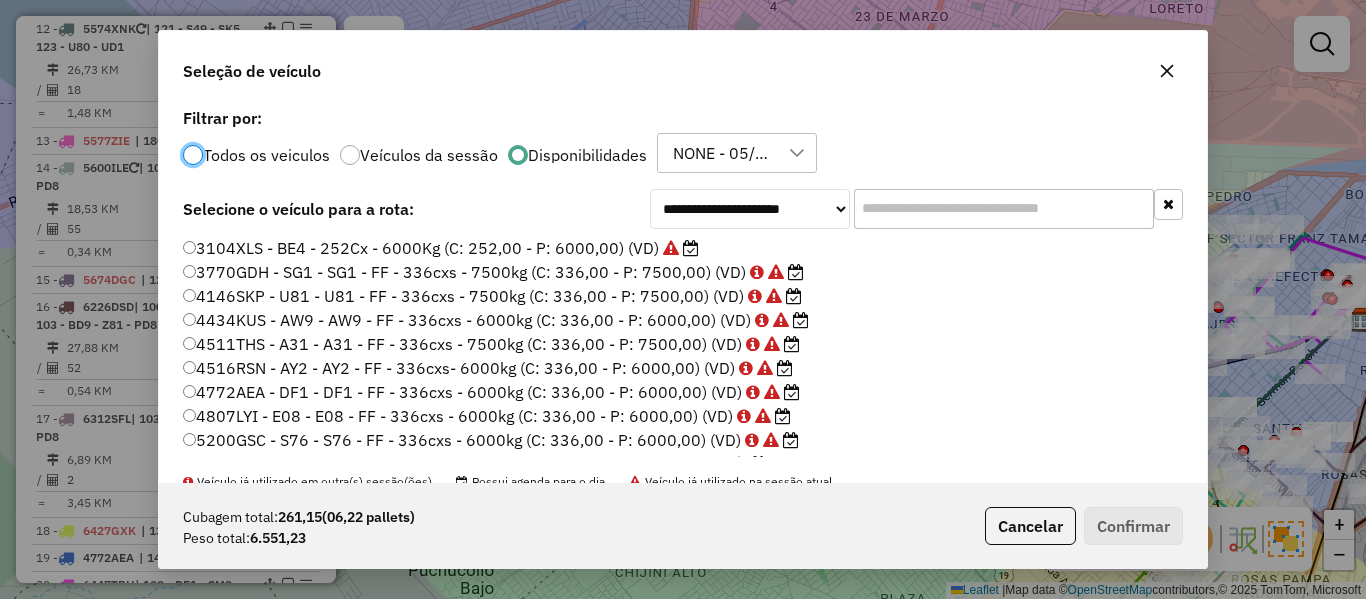 scroll, scrollTop: 11, scrollLeft: 6, axis: both 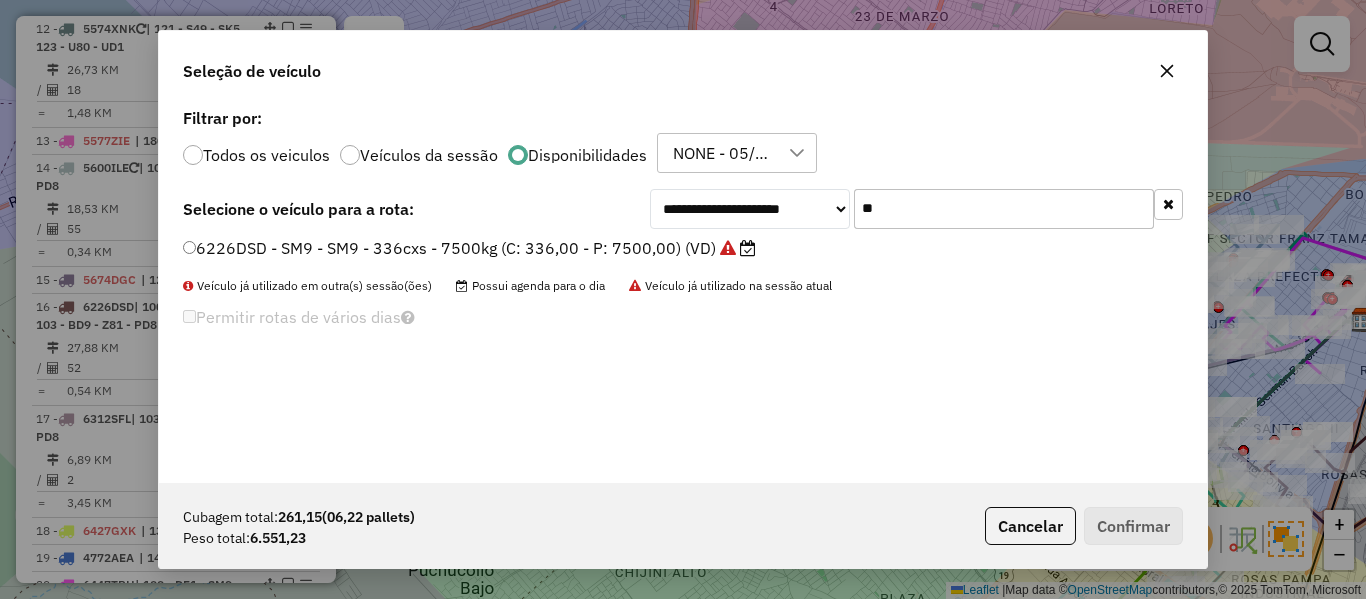 type on "**" 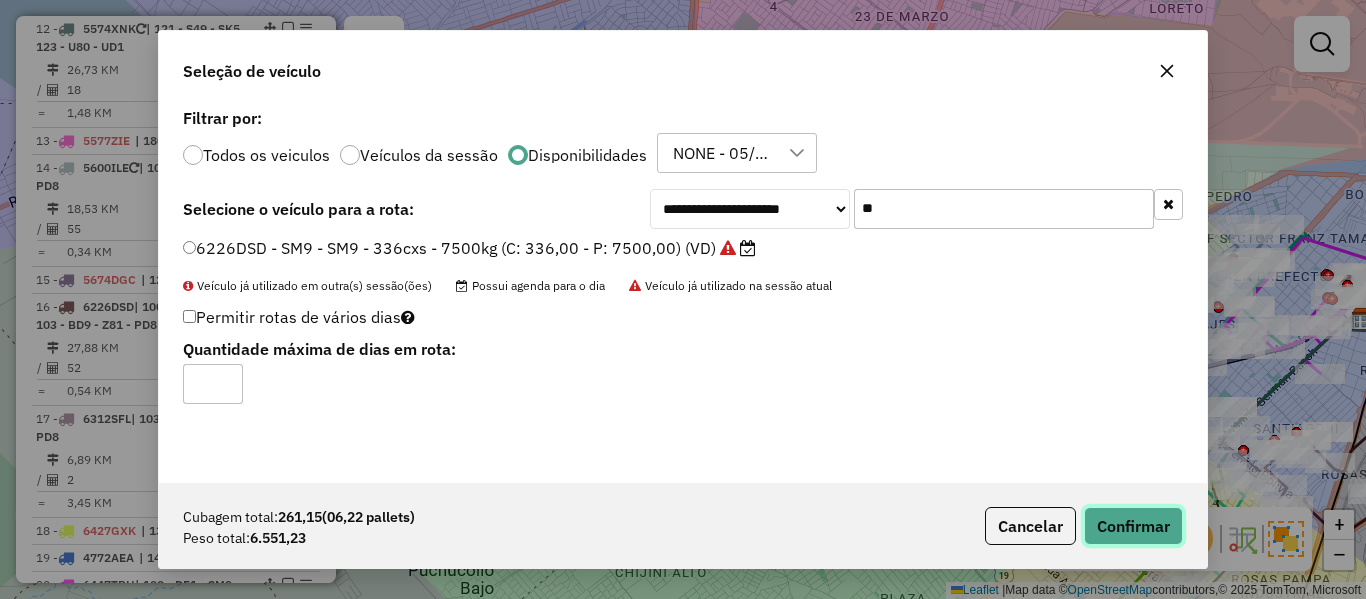 click on "Confirmar" 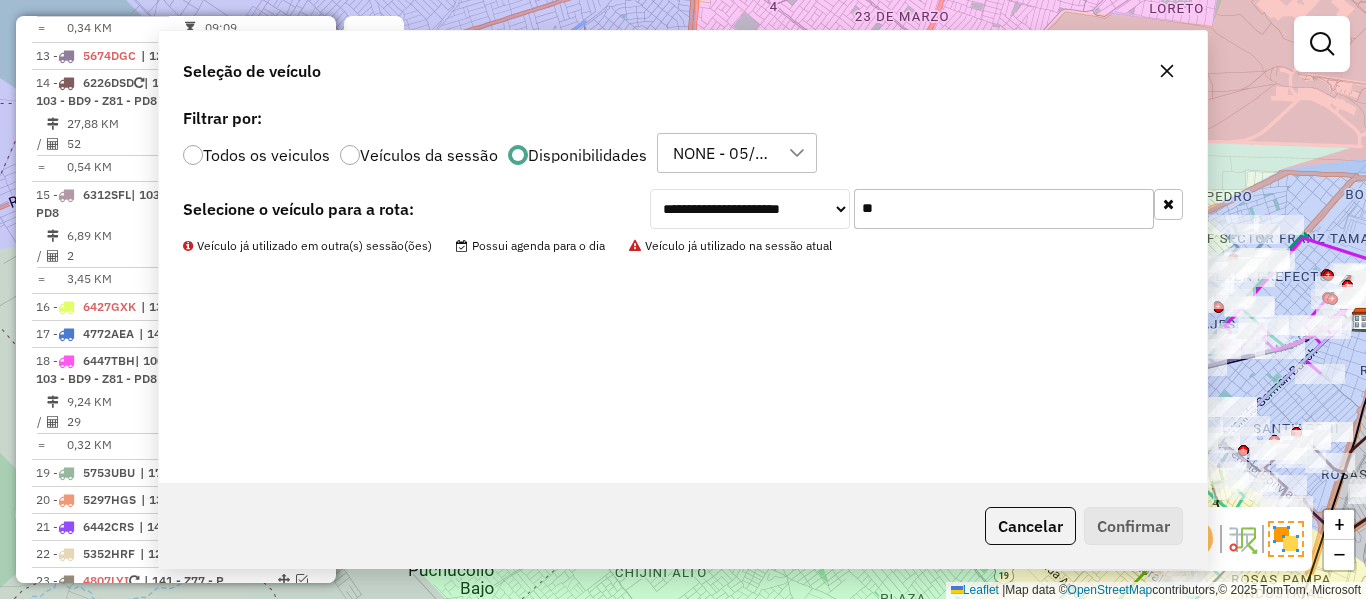 scroll, scrollTop: 1391, scrollLeft: 0, axis: vertical 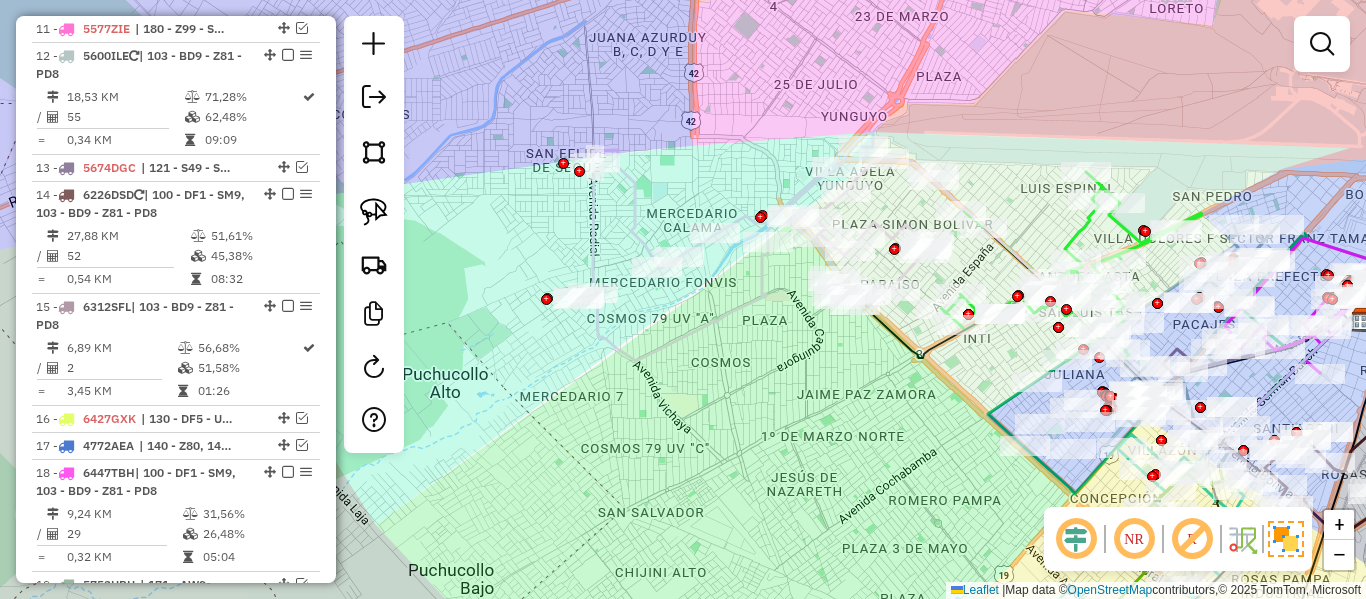 click 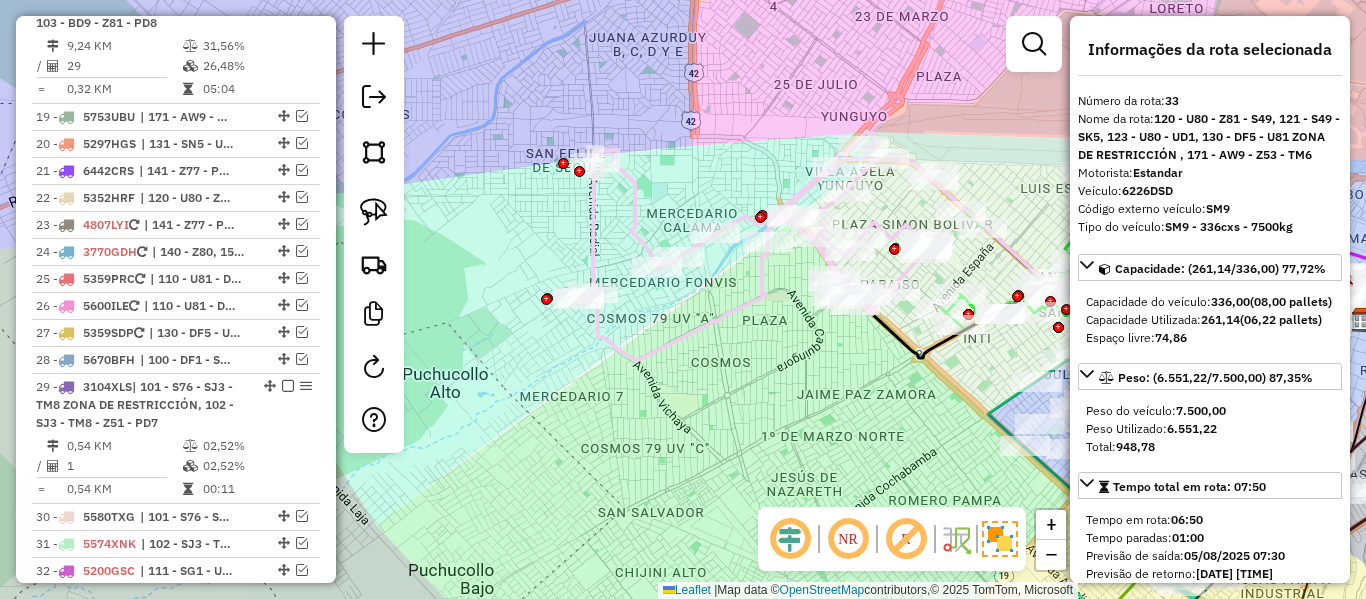 scroll, scrollTop: 2428, scrollLeft: 0, axis: vertical 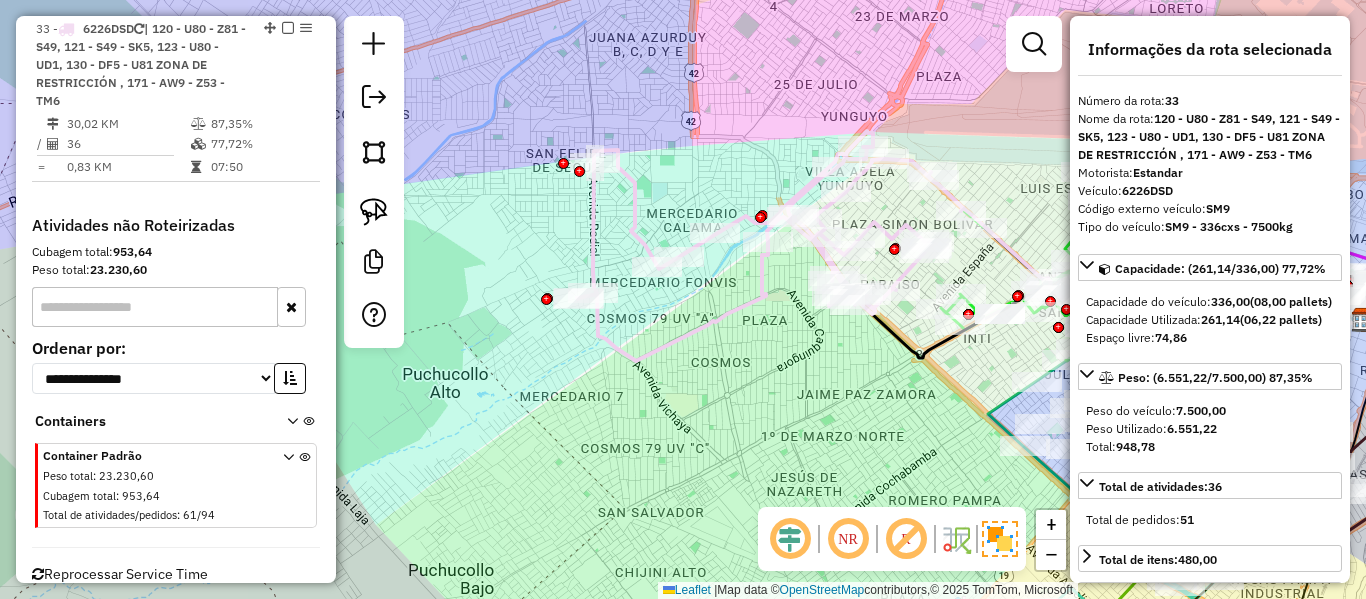drag, startPoint x: 741, startPoint y: 372, endPoint x: 482, endPoint y: 341, distance: 260.8486 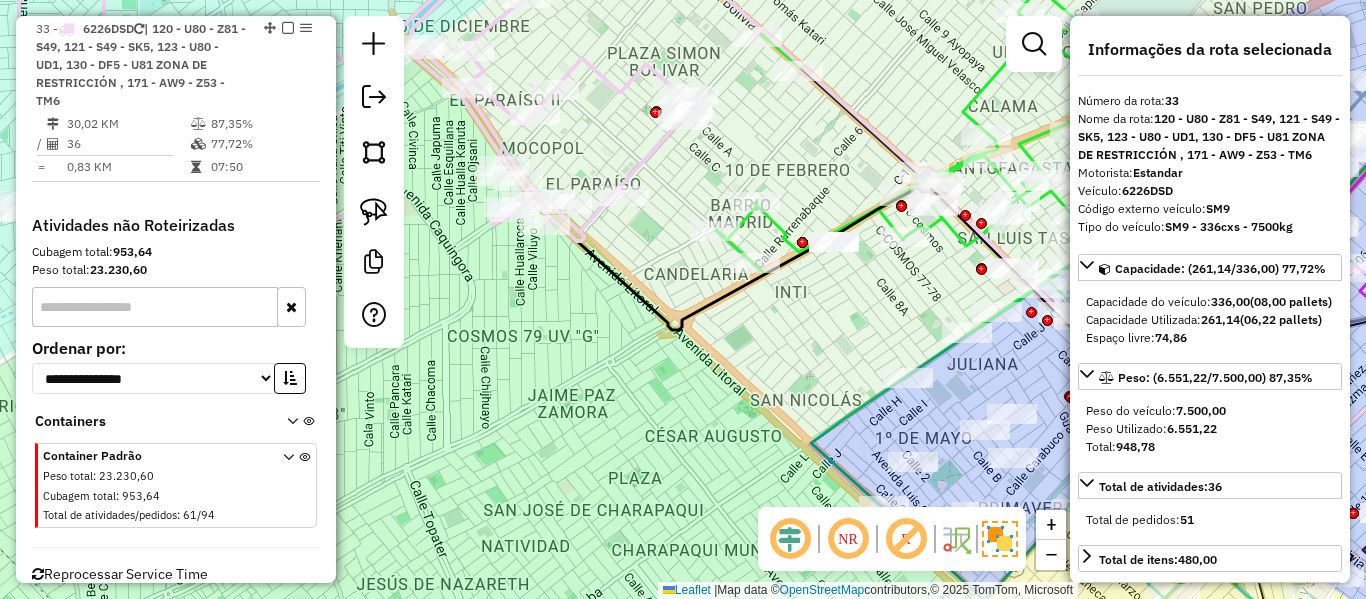 drag, startPoint x: 741, startPoint y: 158, endPoint x: 692, endPoint y: 221, distance: 79.81228 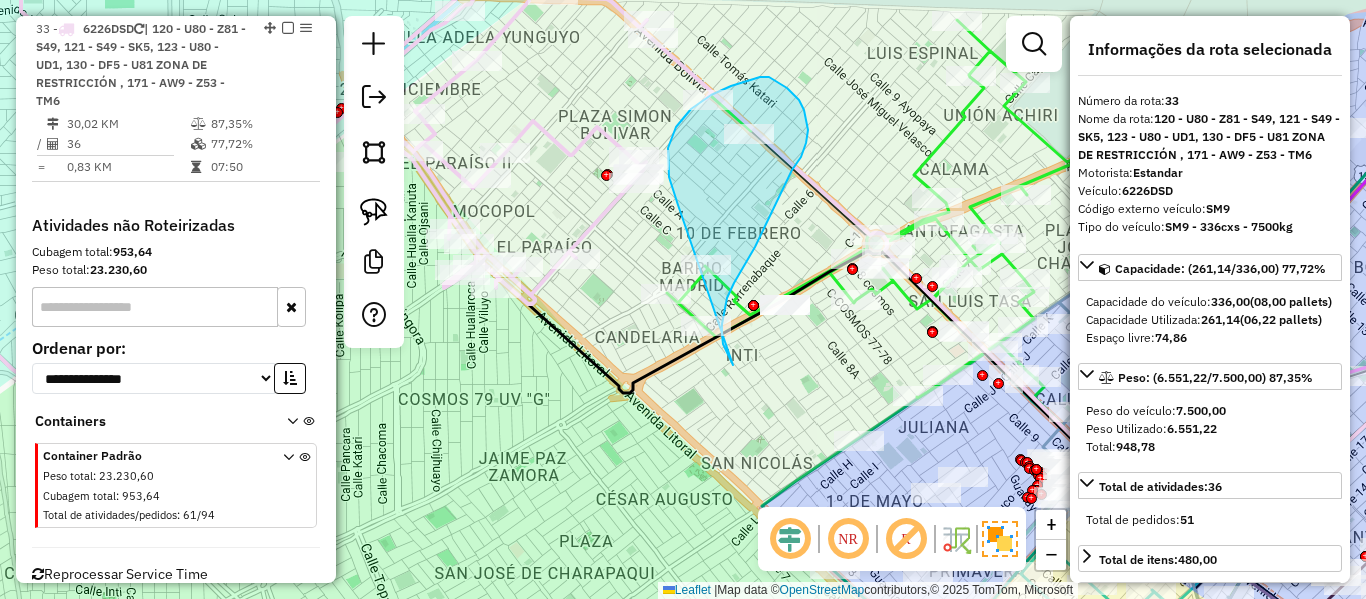 drag, startPoint x: 671, startPoint y: 184, endPoint x: 581, endPoint y: 318, distance: 161.41872 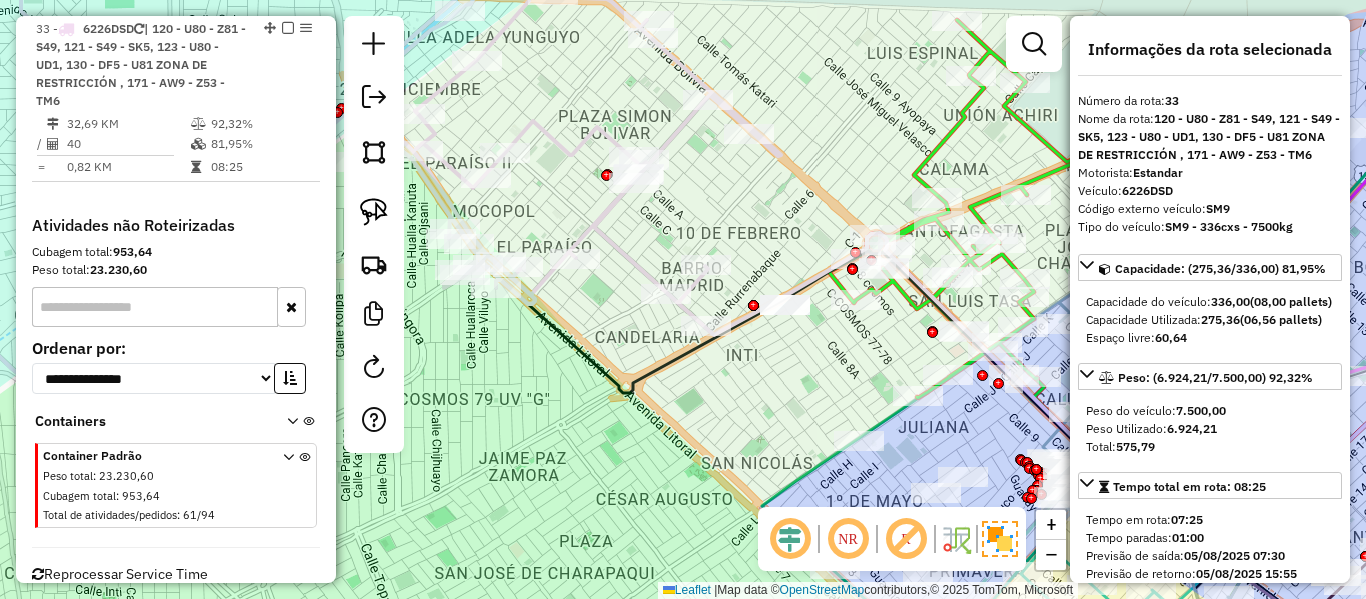 click 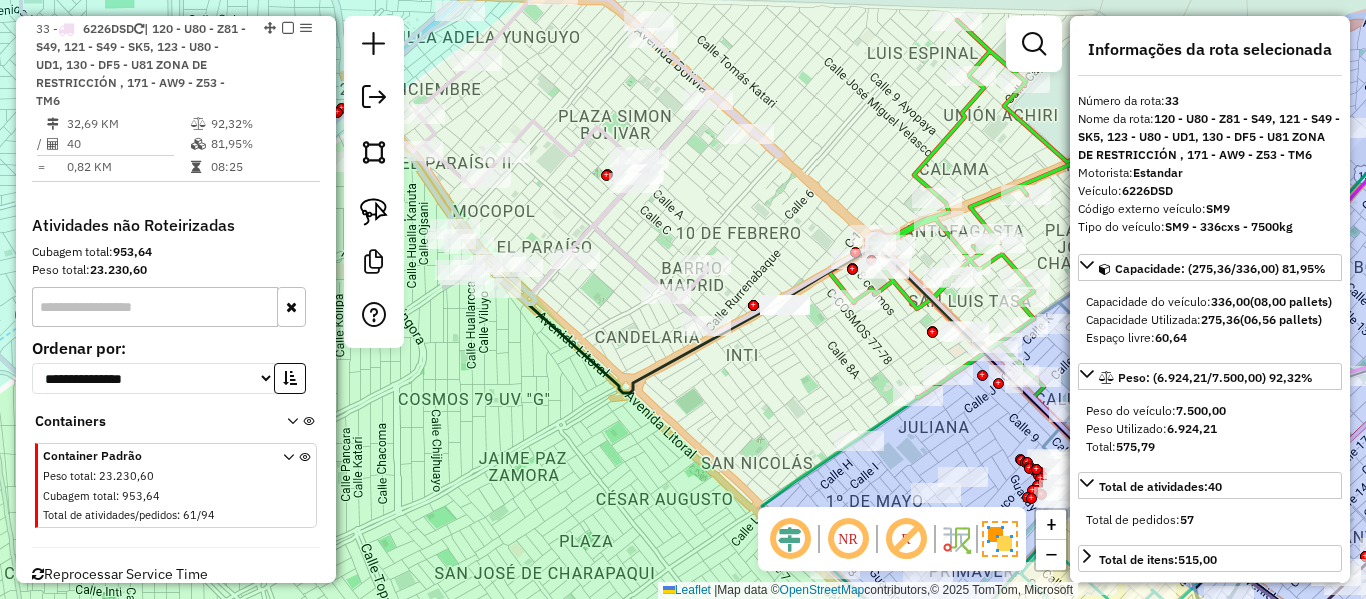 drag, startPoint x: 586, startPoint y: 191, endPoint x: 454, endPoint y: 212, distance: 133.66002 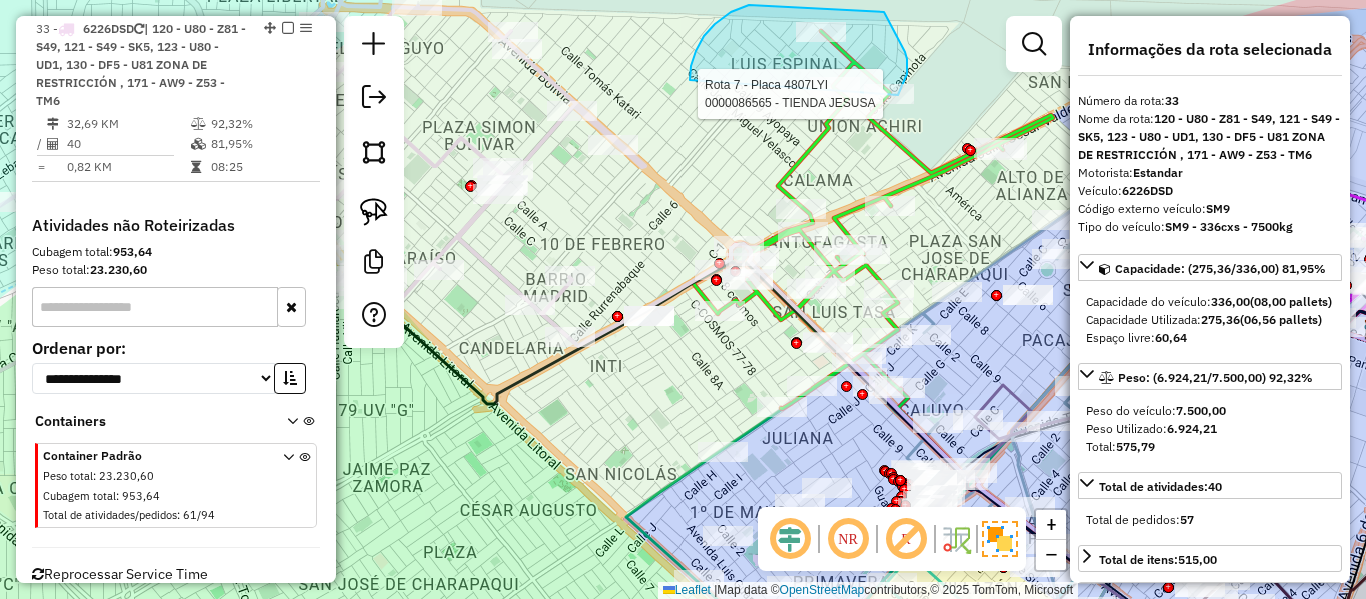 drag, startPoint x: 696, startPoint y: 51, endPoint x: 814, endPoint y: 144, distance: 150.24313 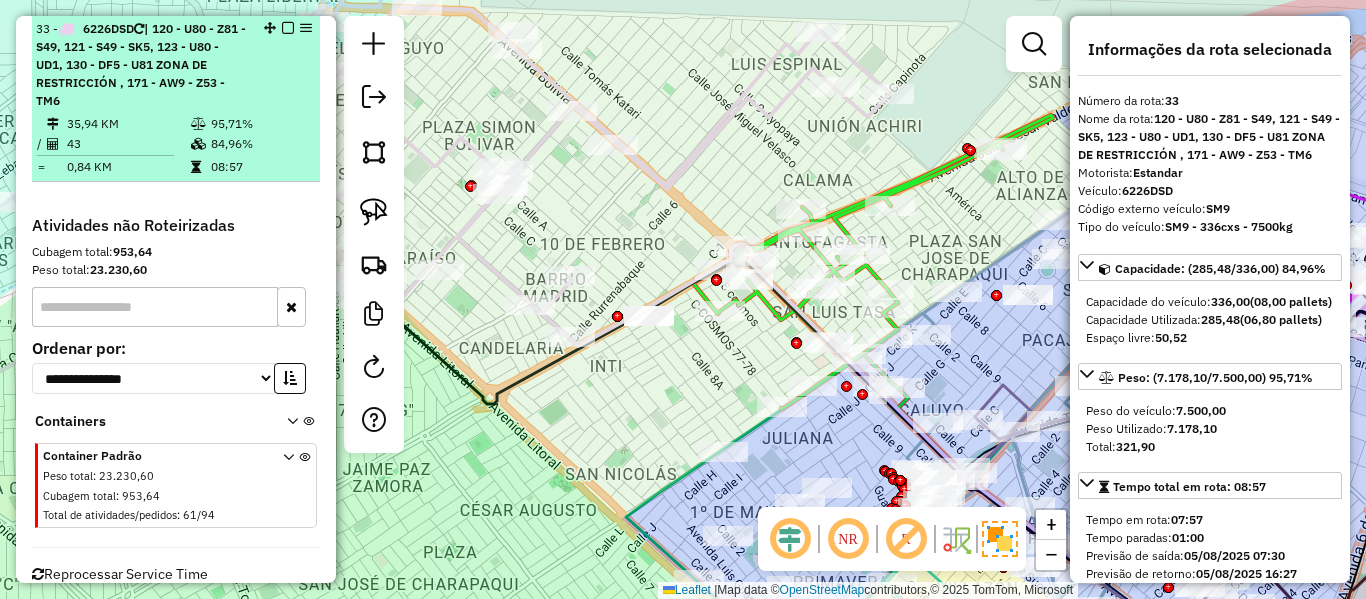 click at bounding box center [288, 28] 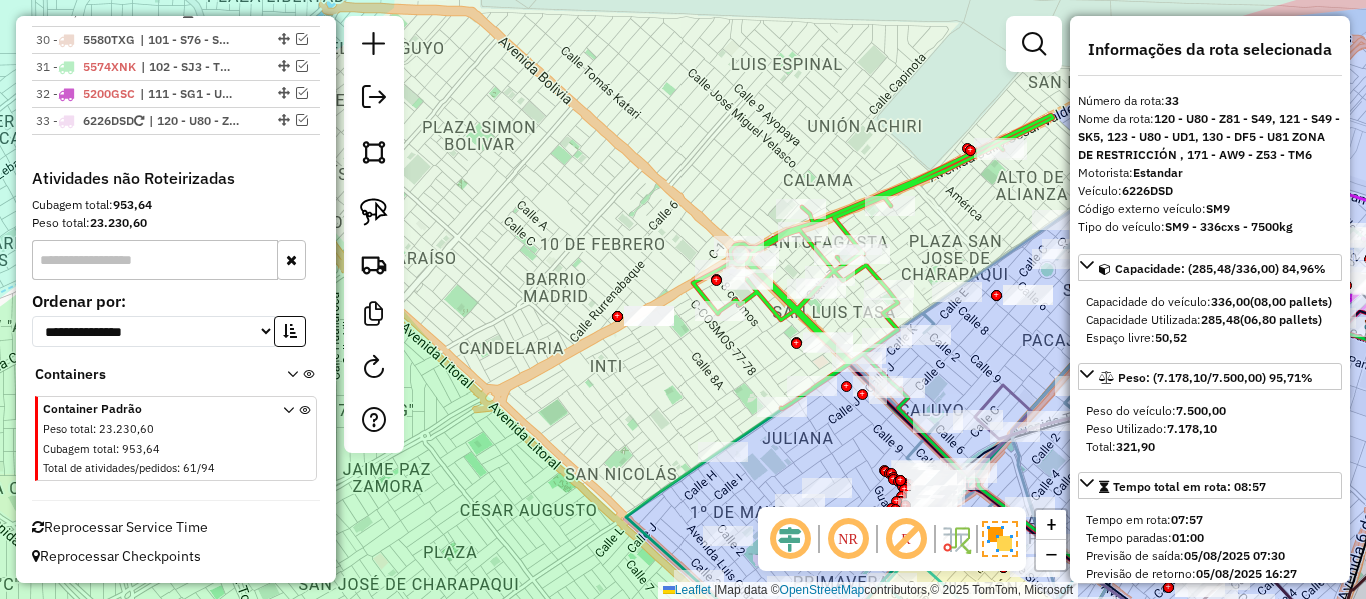 scroll, scrollTop: 2336, scrollLeft: 0, axis: vertical 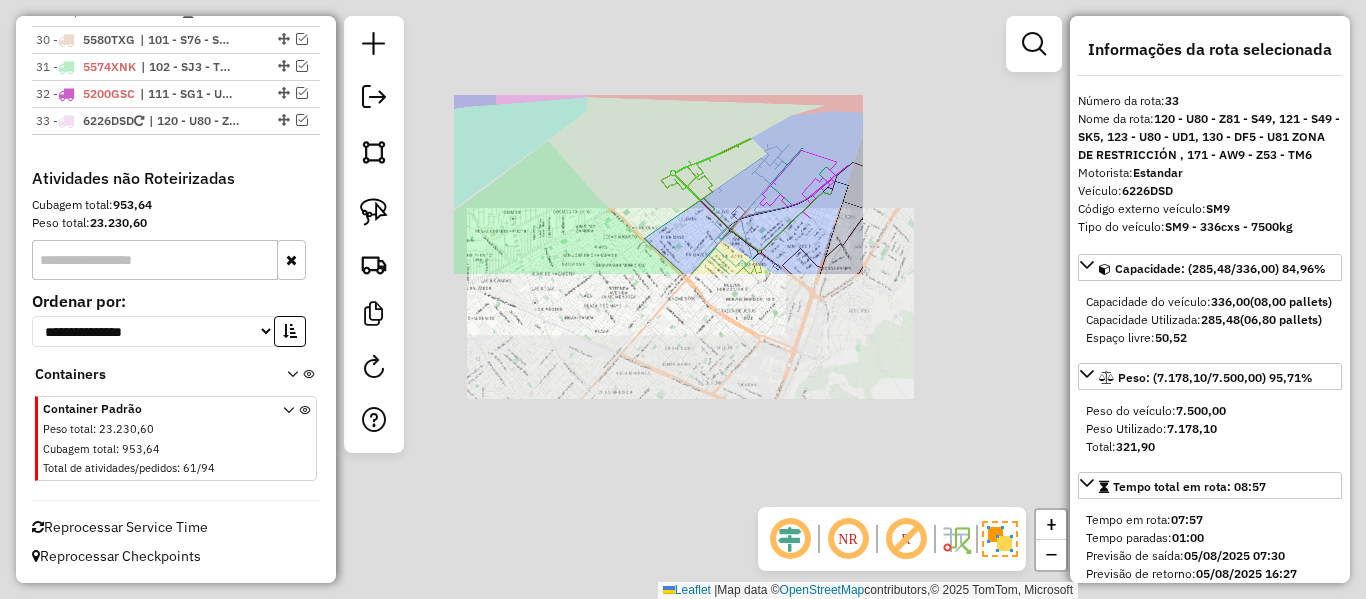 click on "Janela de atendimento Grade de atendimento Capacidade Transportadoras Veículos Cliente Pedidos  Rotas Selecione os dias de semana para filtrar as janelas de atendimento  Seg   Ter   Qua   Qui   Sex   Sáb   Dom  Informe o período da janela de atendimento: De: Até:  Filtrar exatamente a janela do cliente  Considerar janela de atendimento padrão  Selecione os dias de semana para filtrar as grades de atendimento  Seg   Ter   Qua   Qui   Sex   Sáb   Dom   Considerar clientes sem dia de atendimento cadastrado  Clientes fora do dia de atendimento selecionado Filtrar as atividades entre os valores definidos abaixo:  Peso mínimo:   Peso máximo:   Cubagem mínima:   Cubagem máxima:   De:   Até:  Filtrar as atividades entre o tempo de atendimento definido abaixo:  De:   Até:   Considerar capacidade total dos clientes não roteirizados Transportadora: Selecione um ou mais itens Tipo de veículo: Selecione um ou mais itens Veículo: Selecione um ou mais itens Motorista: Selecione um ou mais itens Nome: Rótulo:" 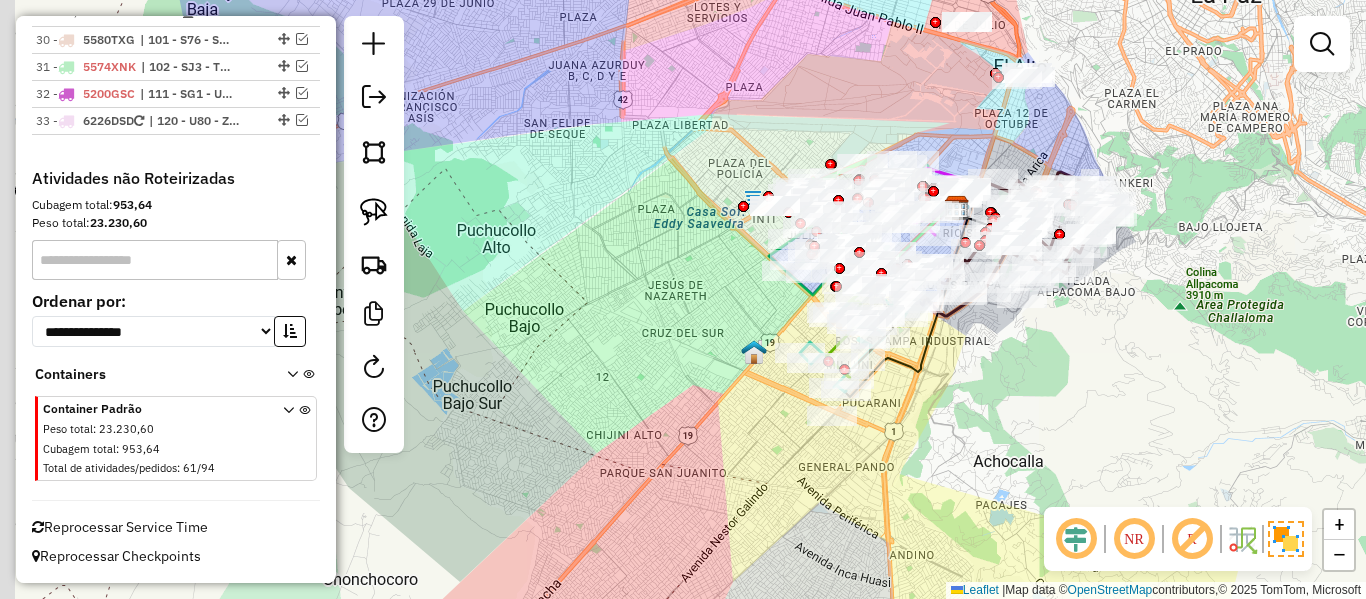 drag, startPoint x: 667, startPoint y: 128, endPoint x: 797, endPoint y: 144, distance: 130.98091 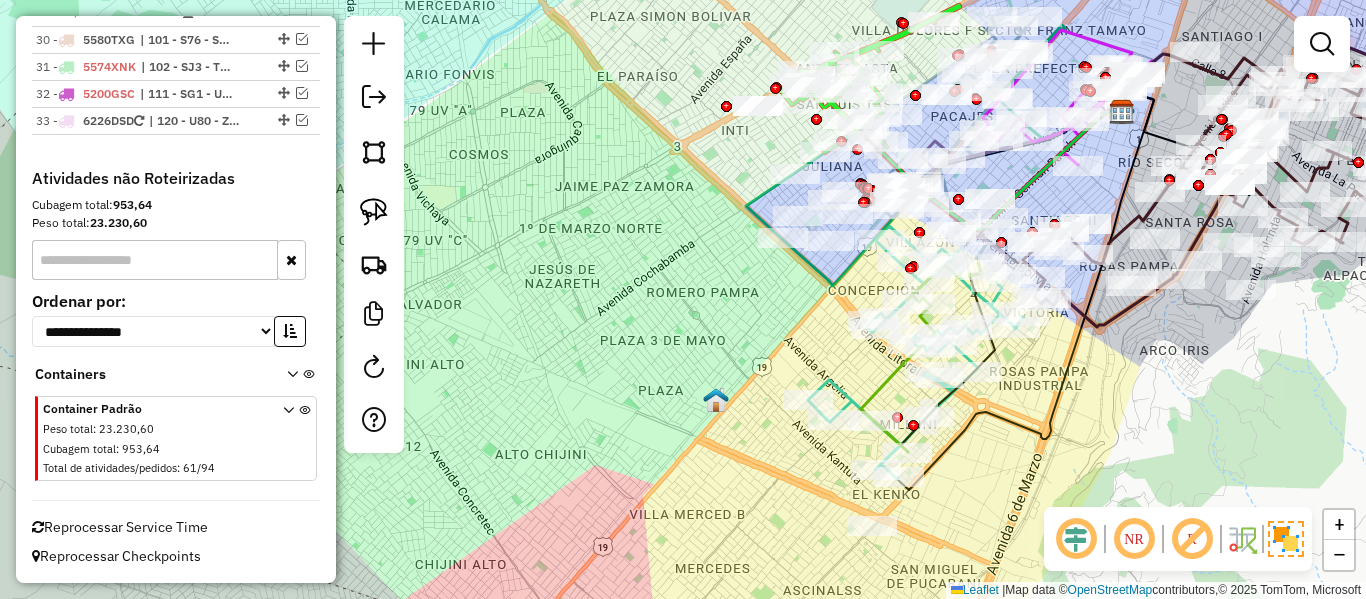 drag, startPoint x: 792, startPoint y: 289, endPoint x: 784, endPoint y: 274, distance: 17 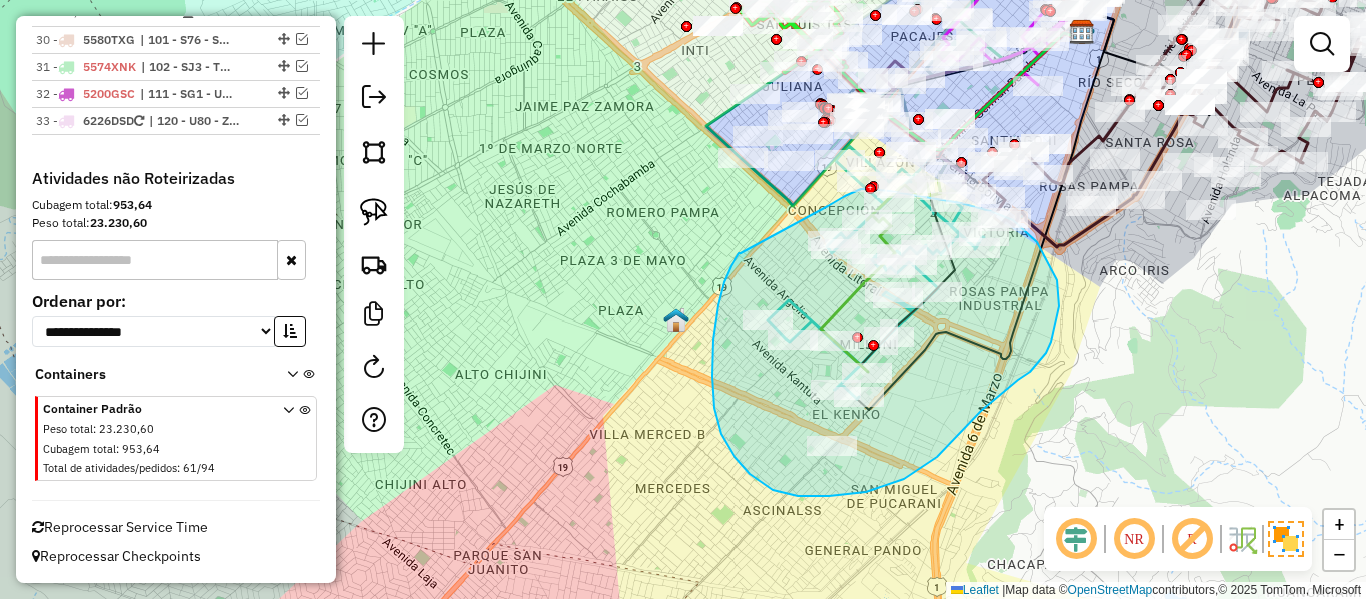 drag, startPoint x: 739, startPoint y: 253, endPoint x: 823, endPoint y: 210, distance: 94.36631 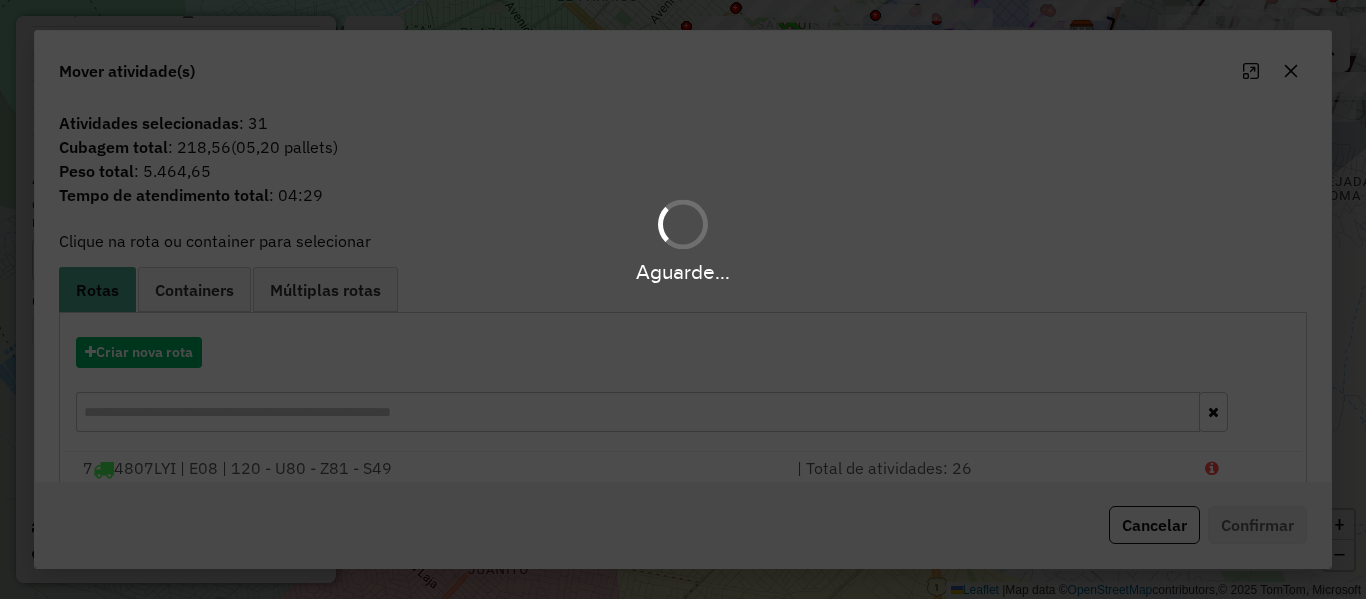 click on "Aguarde..." at bounding box center (683, 299) 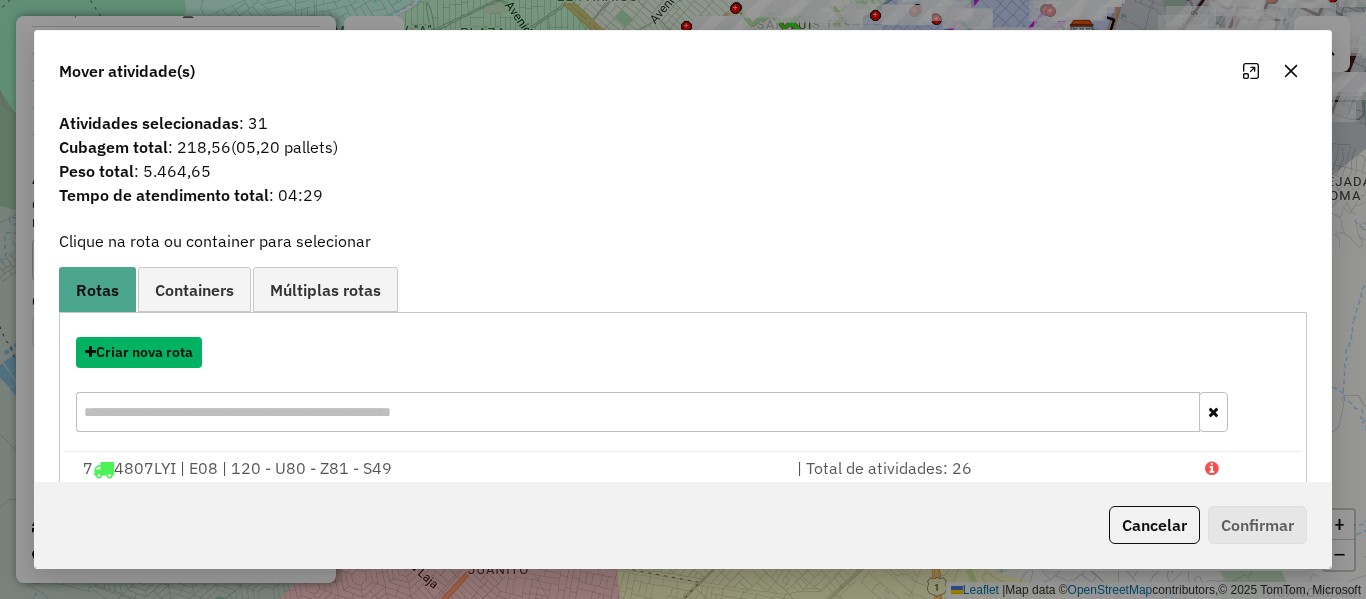 click on "Criar nova rota" at bounding box center [139, 352] 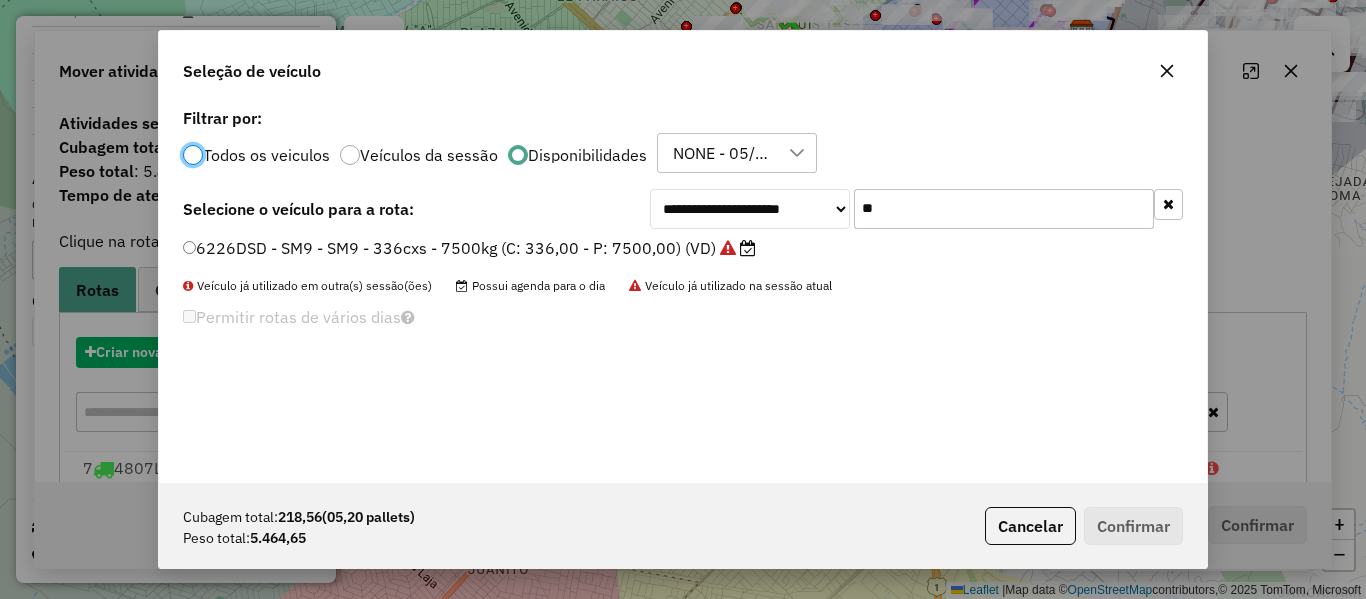 scroll, scrollTop: 11, scrollLeft: 6, axis: both 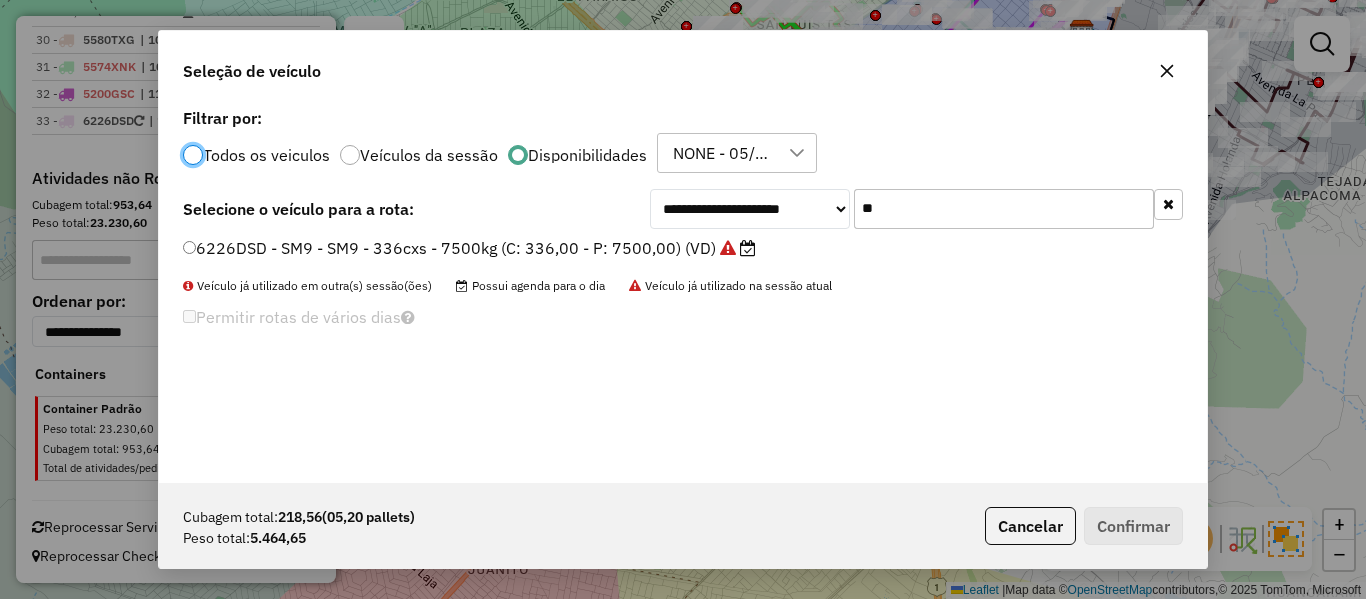 click on "**" 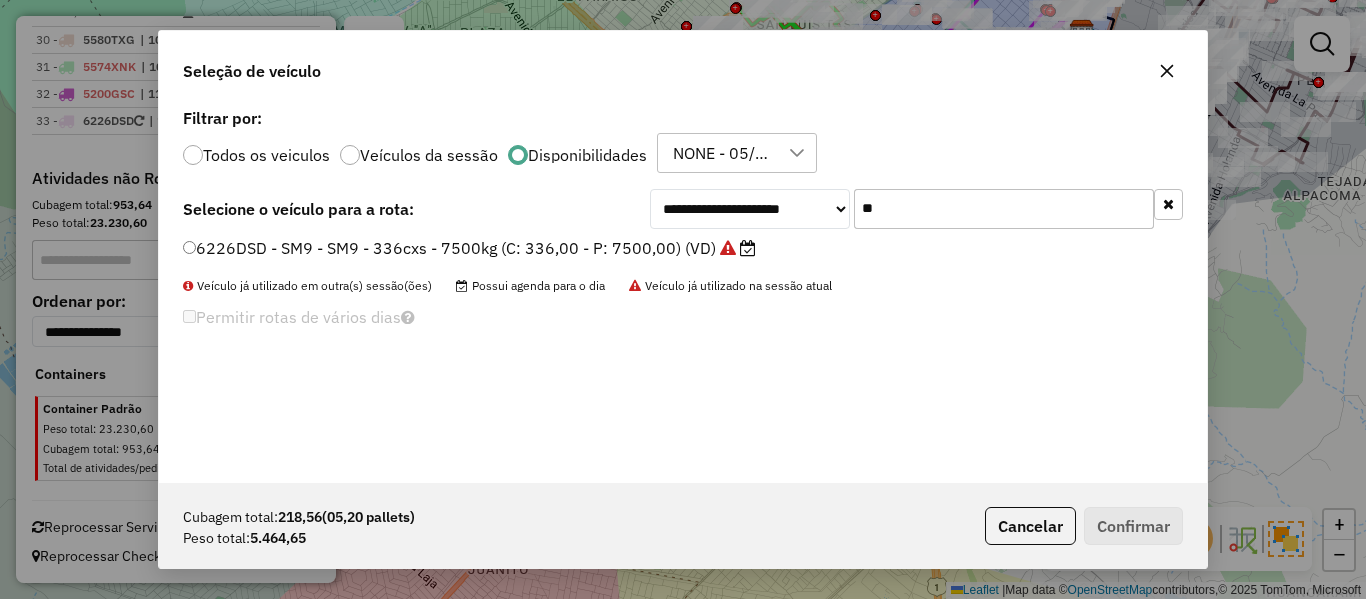 drag, startPoint x: 1171, startPoint y: 202, endPoint x: 1120, endPoint y: 216, distance: 52.886673 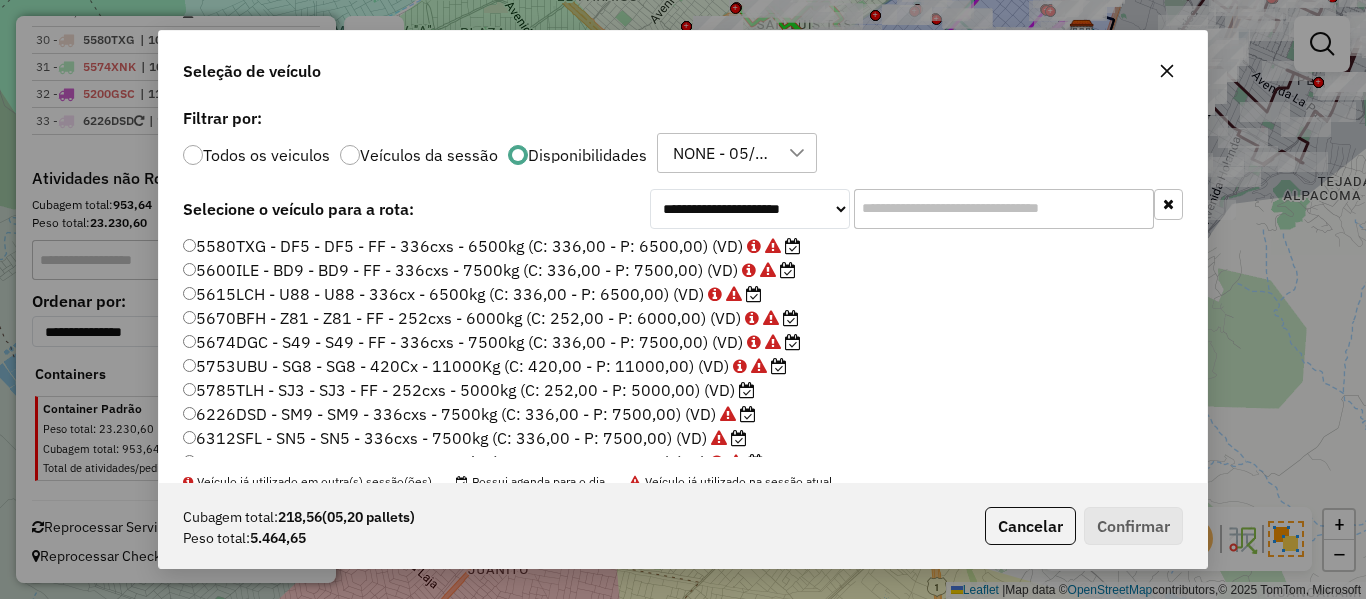 scroll, scrollTop: 352, scrollLeft: 0, axis: vertical 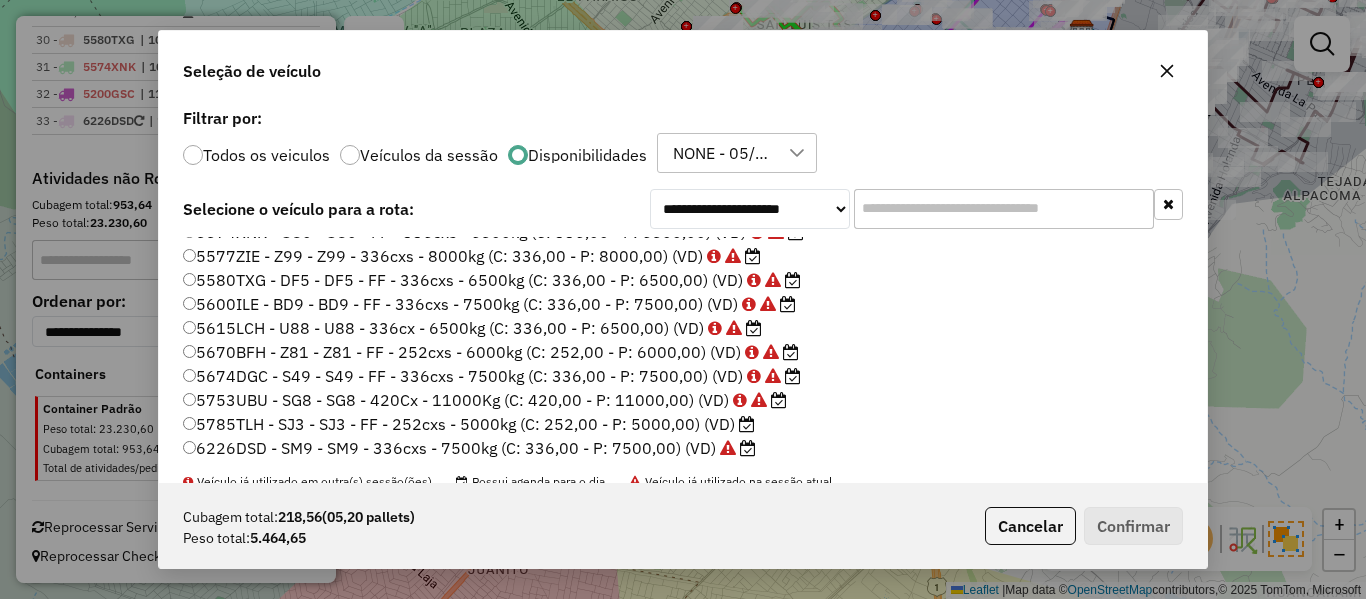 type 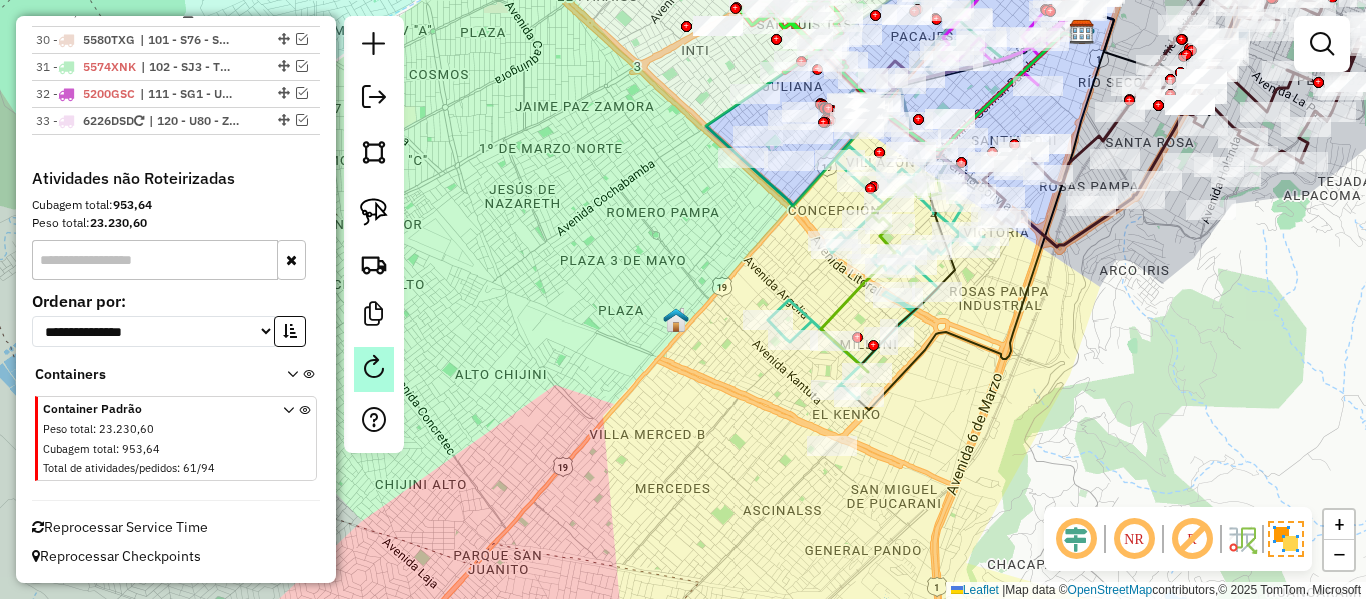 click 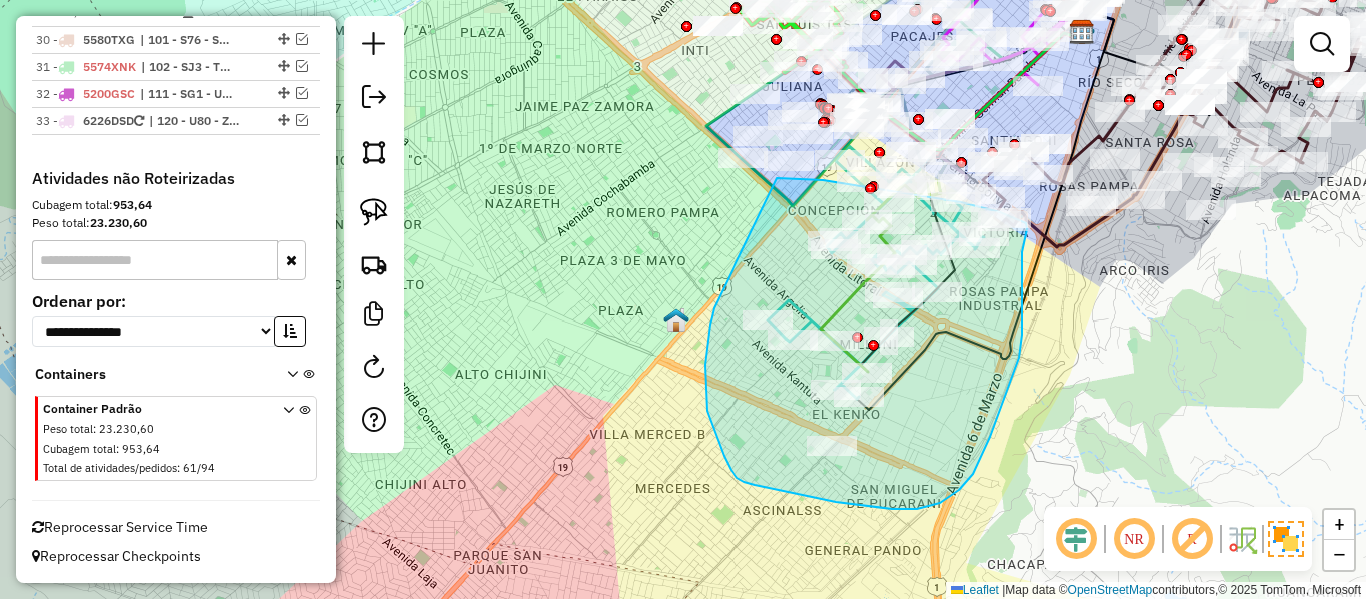 drag, startPoint x: 712, startPoint y: 314, endPoint x: 738, endPoint y: 205, distance: 112.05802 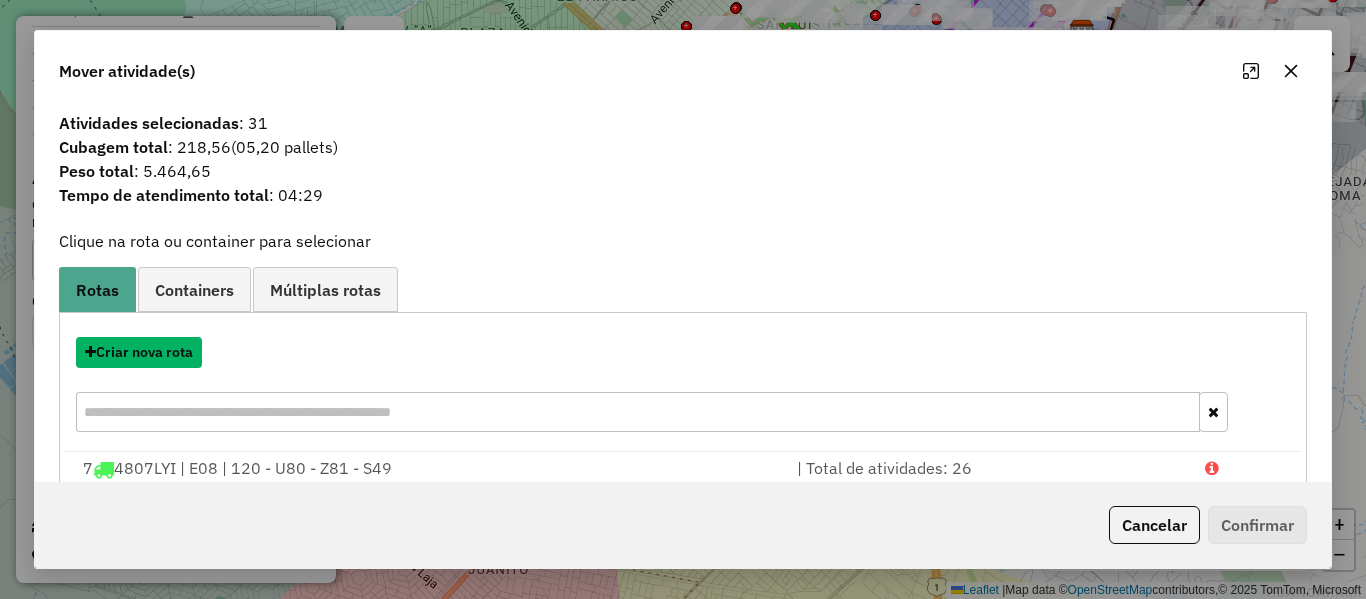 click on "Criar nova rota" at bounding box center [139, 352] 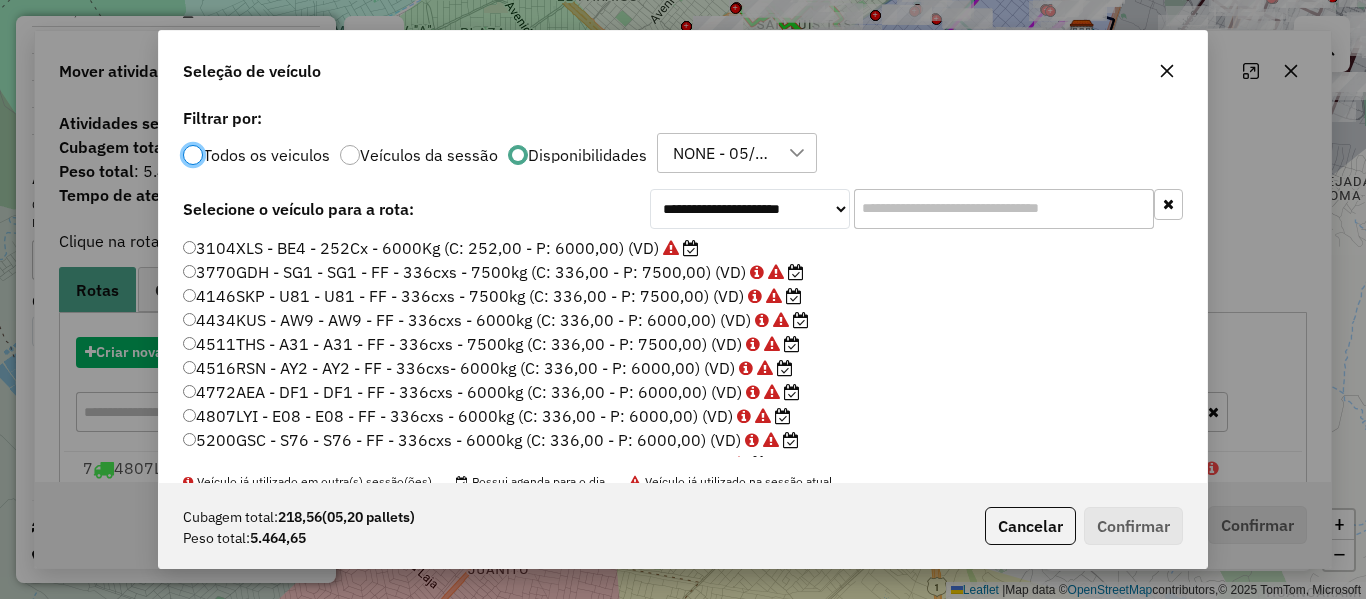 scroll, scrollTop: 11, scrollLeft: 6, axis: both 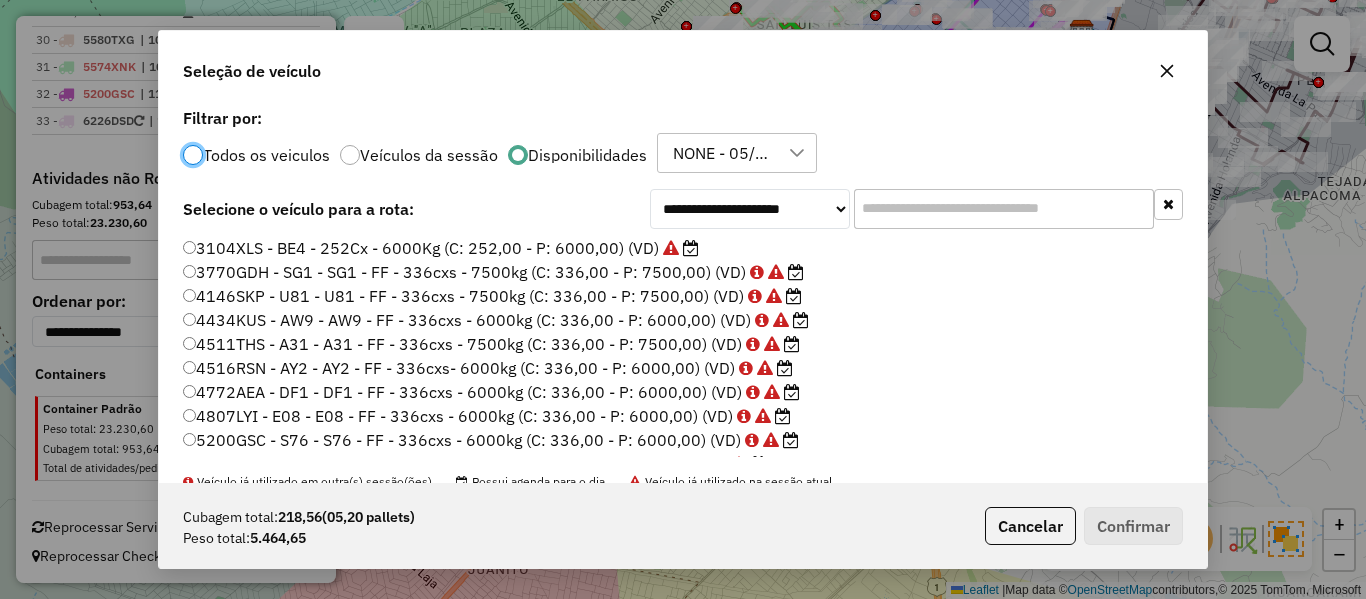 click 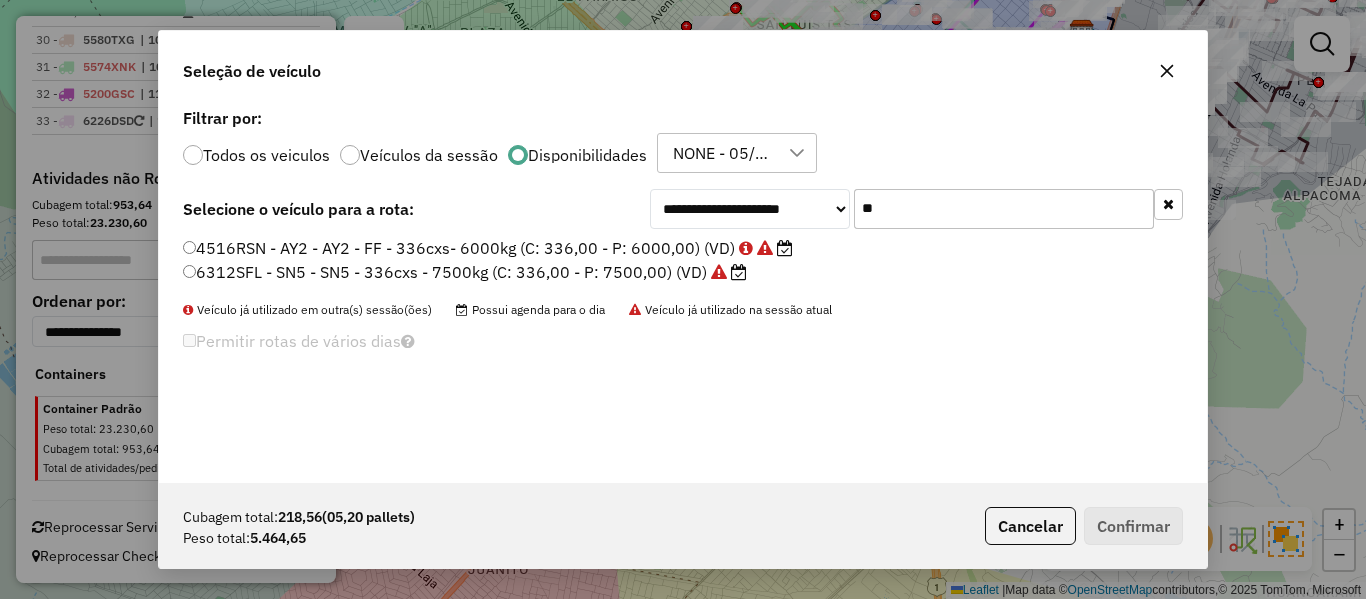 type on "**" 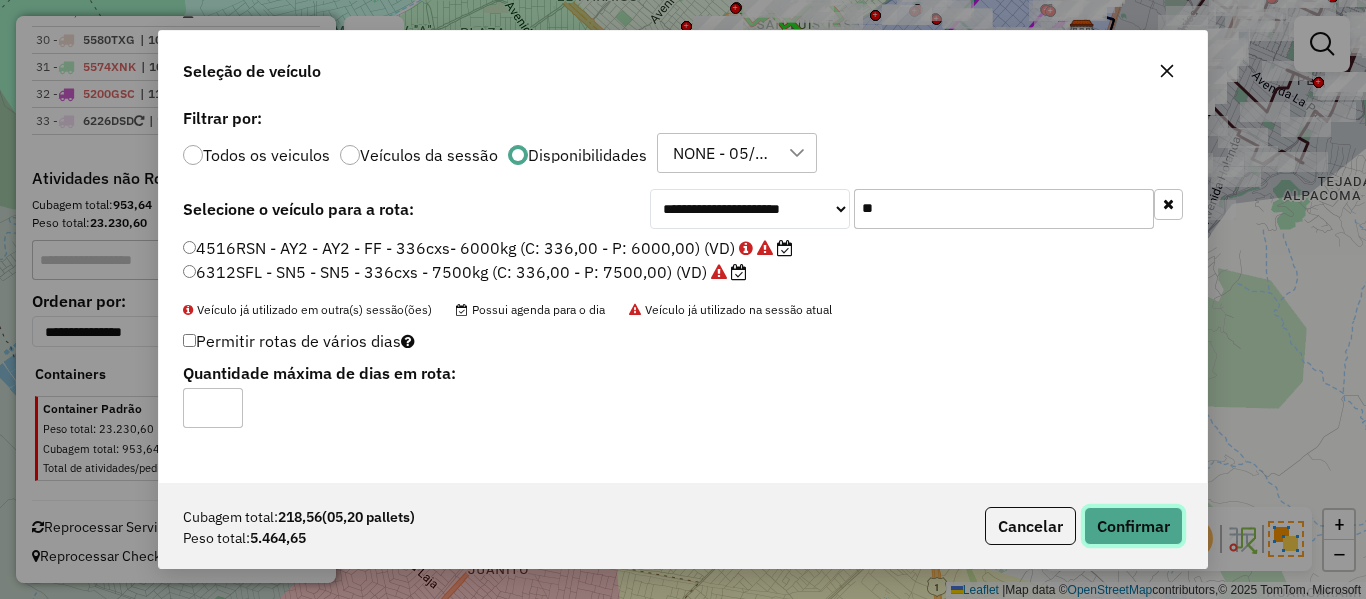 click on "Confirmar" 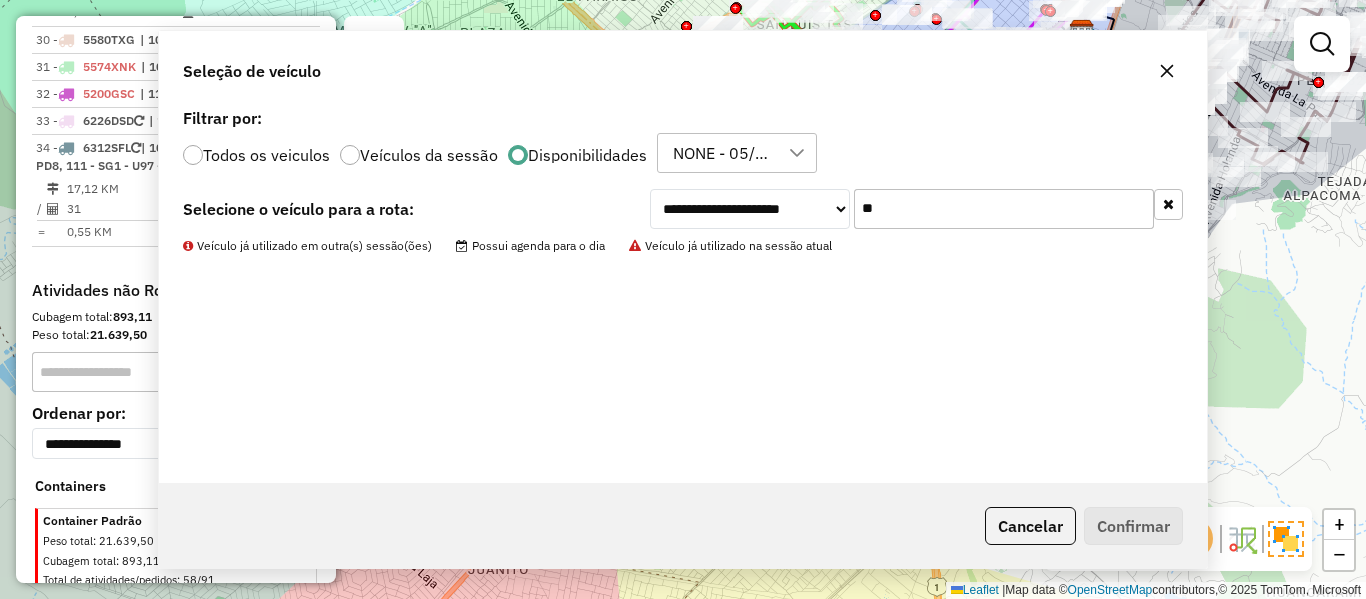 scroll, scrollTop: 2428, scrollLeft: 0, axis: vertical 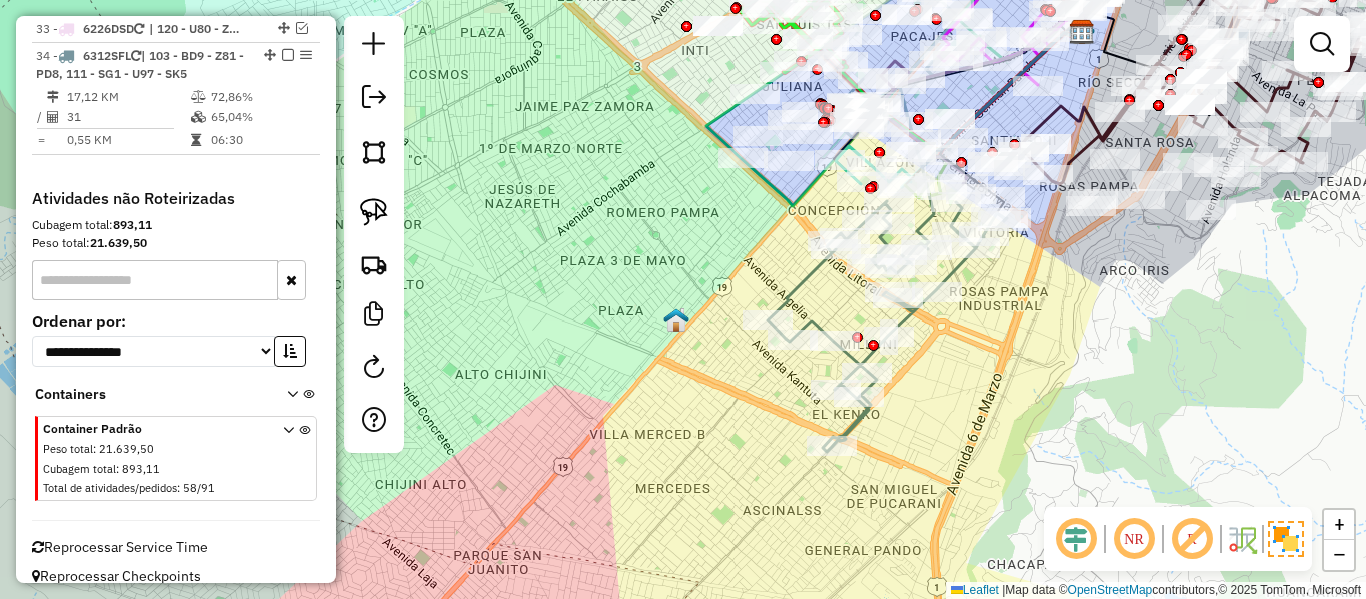 click 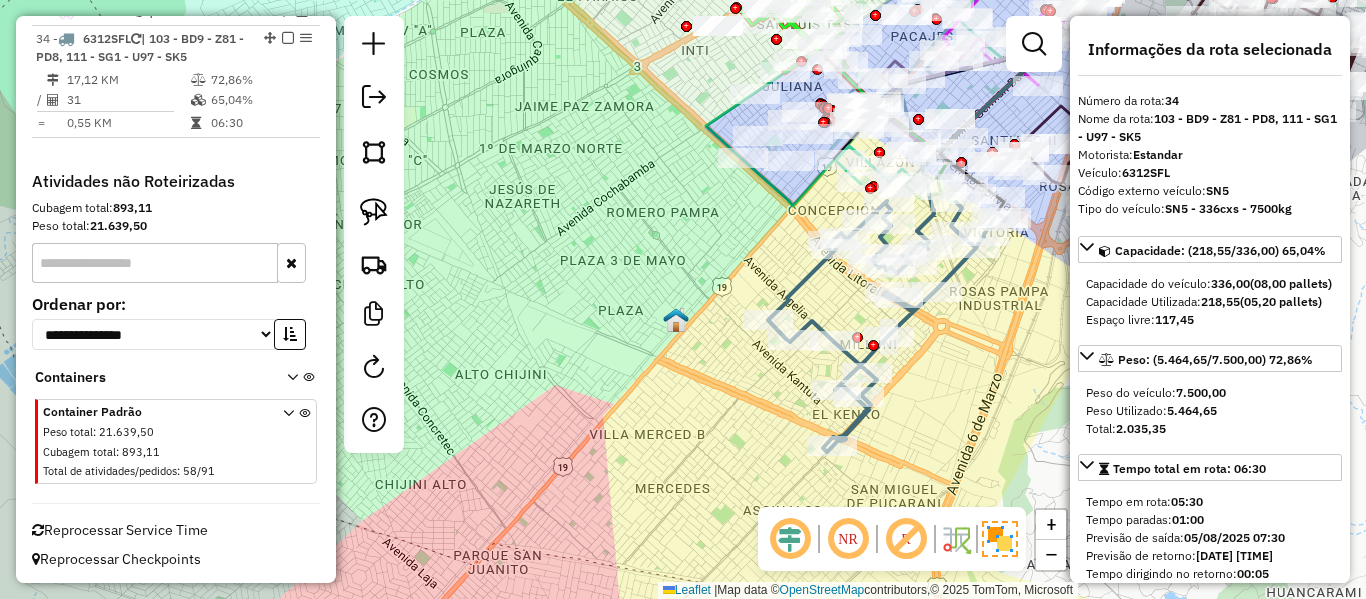 scroll, scrollTop: 2448, scrollLeft: 0, axis: vertical 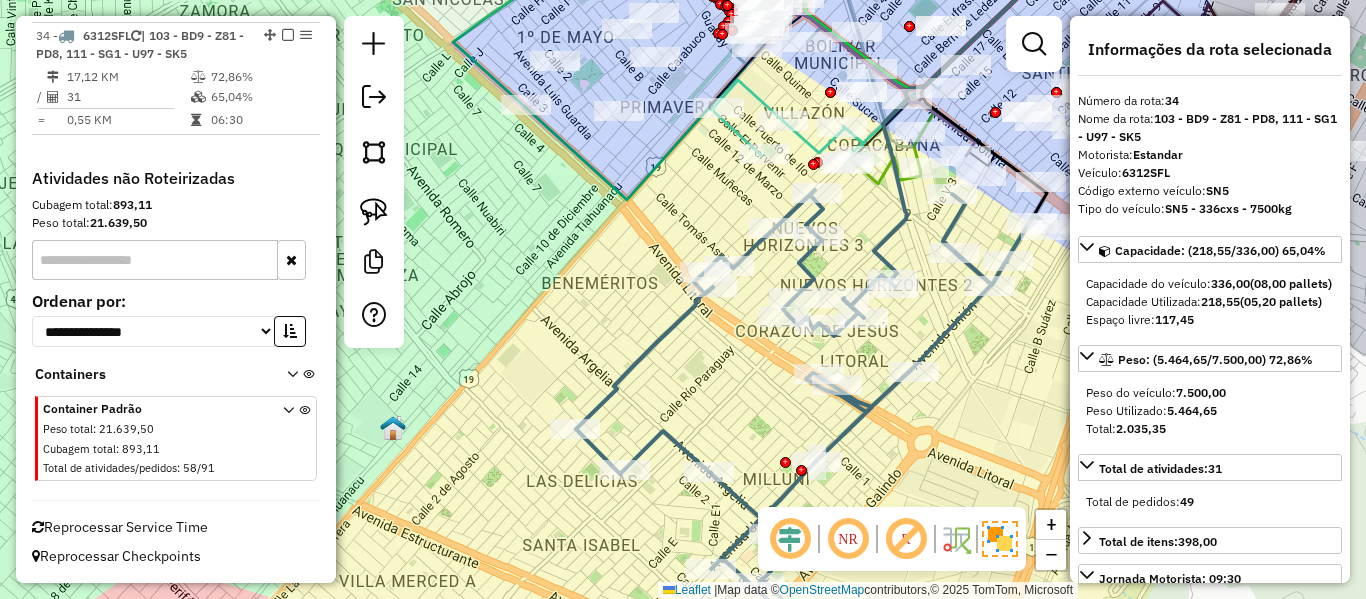 drag, startPoint x: 994, startPoint y: 393, endPoint x: 982, endPoint y: 432, distance: 40.804413 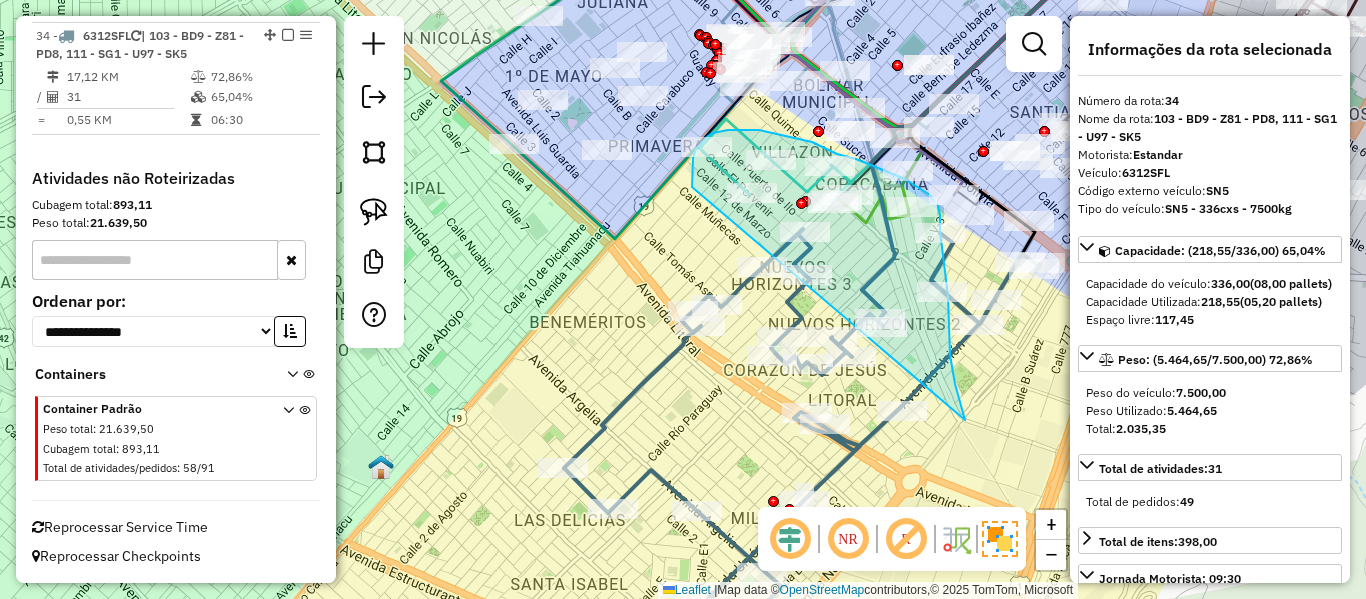 drag, startPoint x: 965, startPoint y: 420, endPoint x: 730, endPoint y: 252, distance: 288.8754 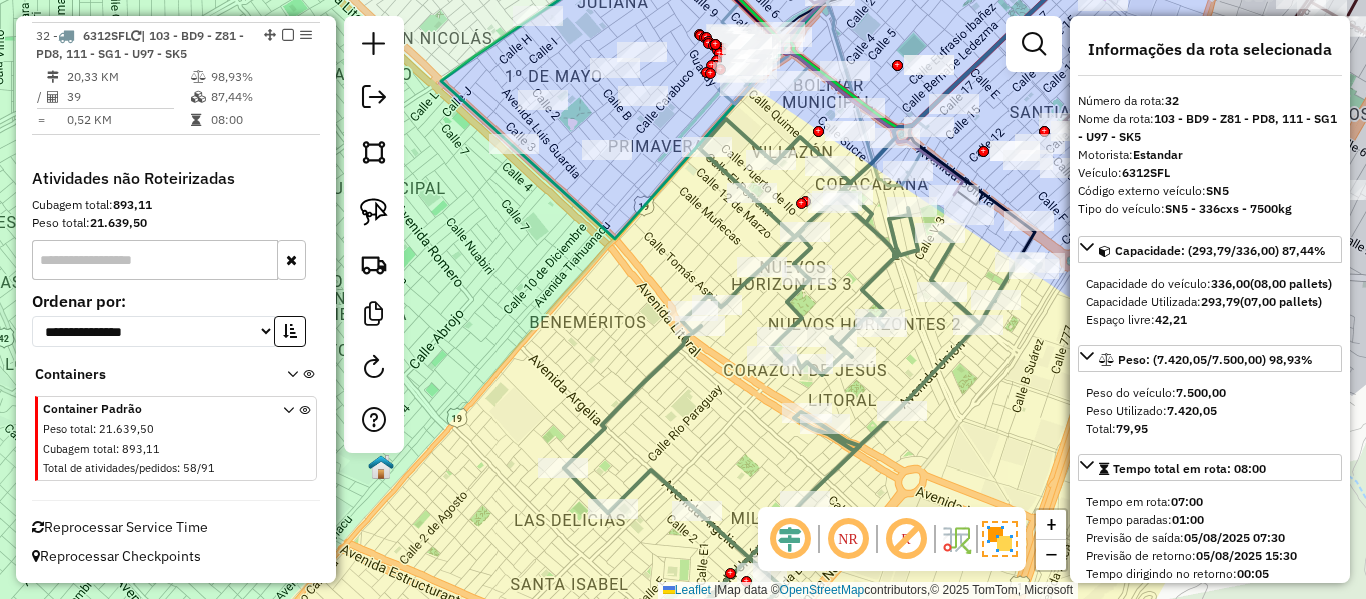 scroll, scrollTop: 2224, scrollLeft: 0, axis: vertical 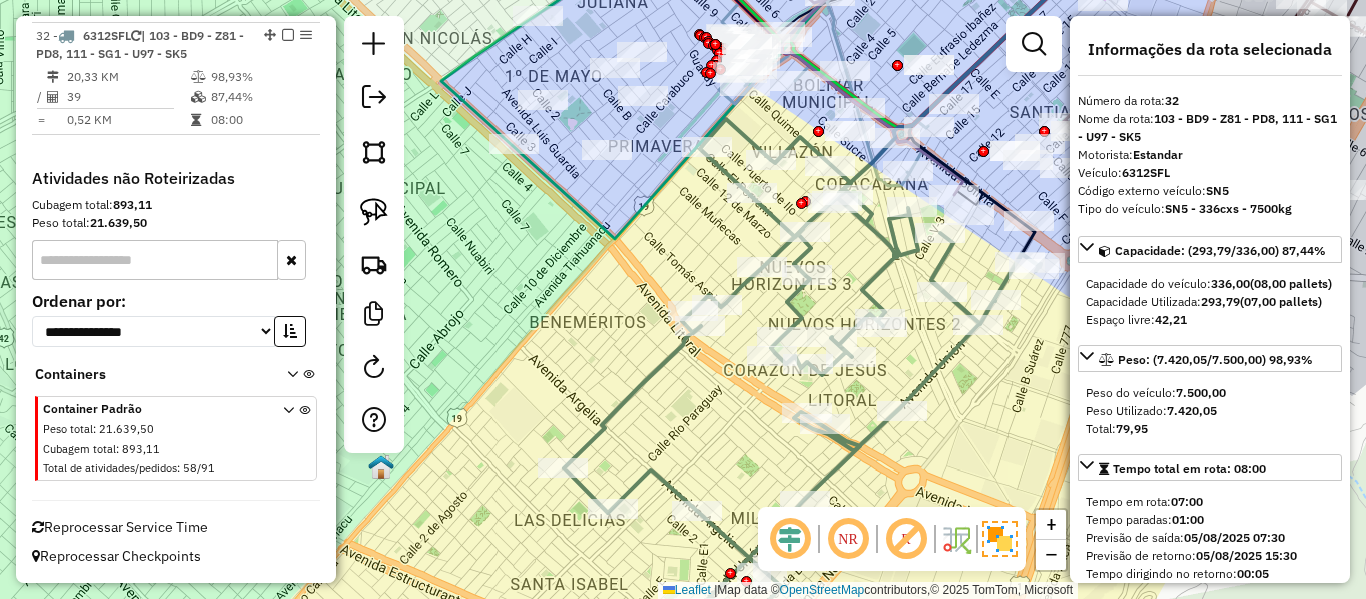 click 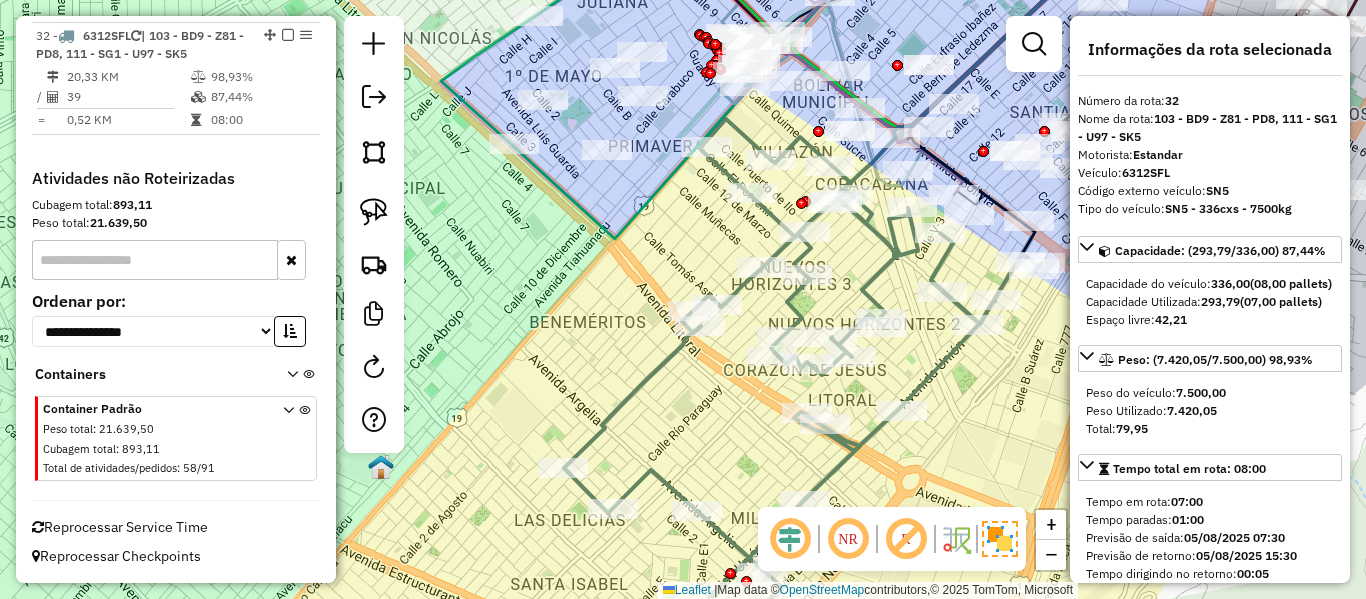click 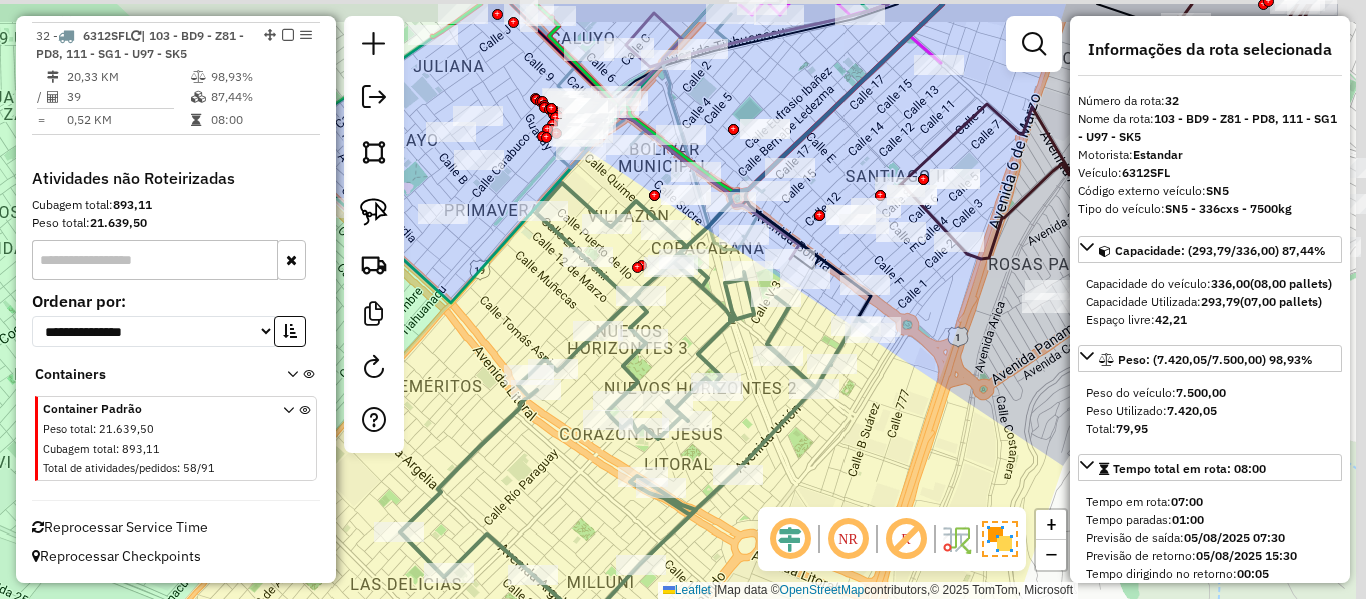 drag, startPoint x: 725, startPoint y: 415, endPoint x: 561, endPoint y: 479, distance: 176.04546 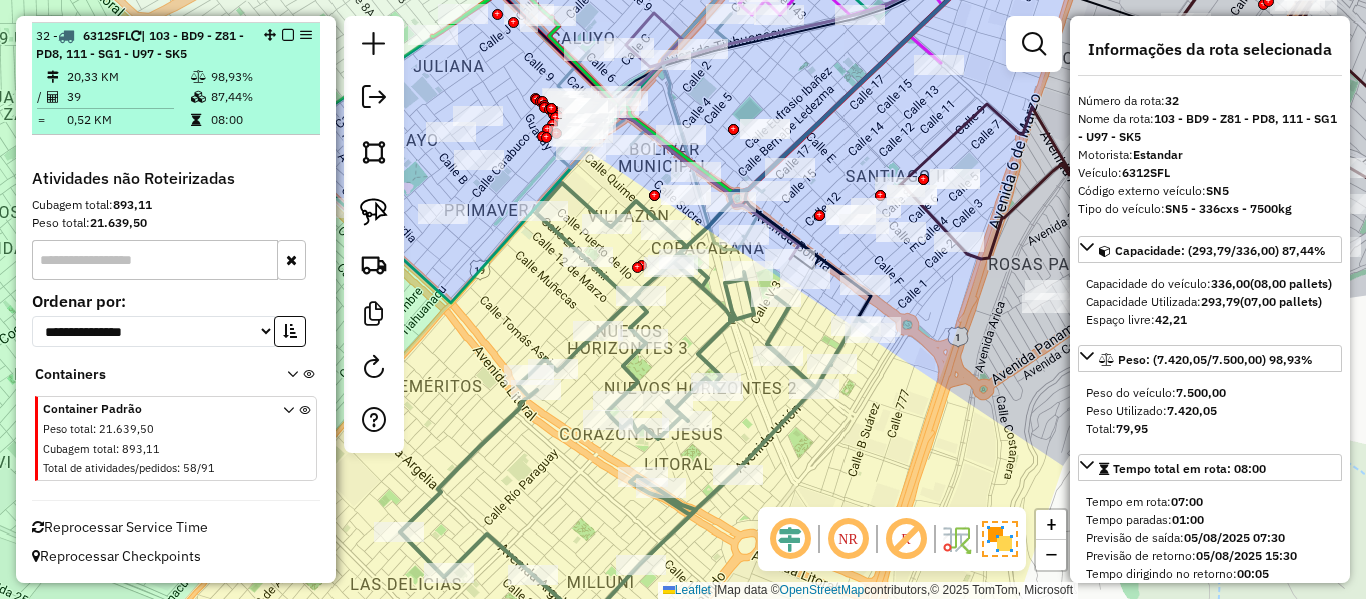 click at bounding box center [288, 35] 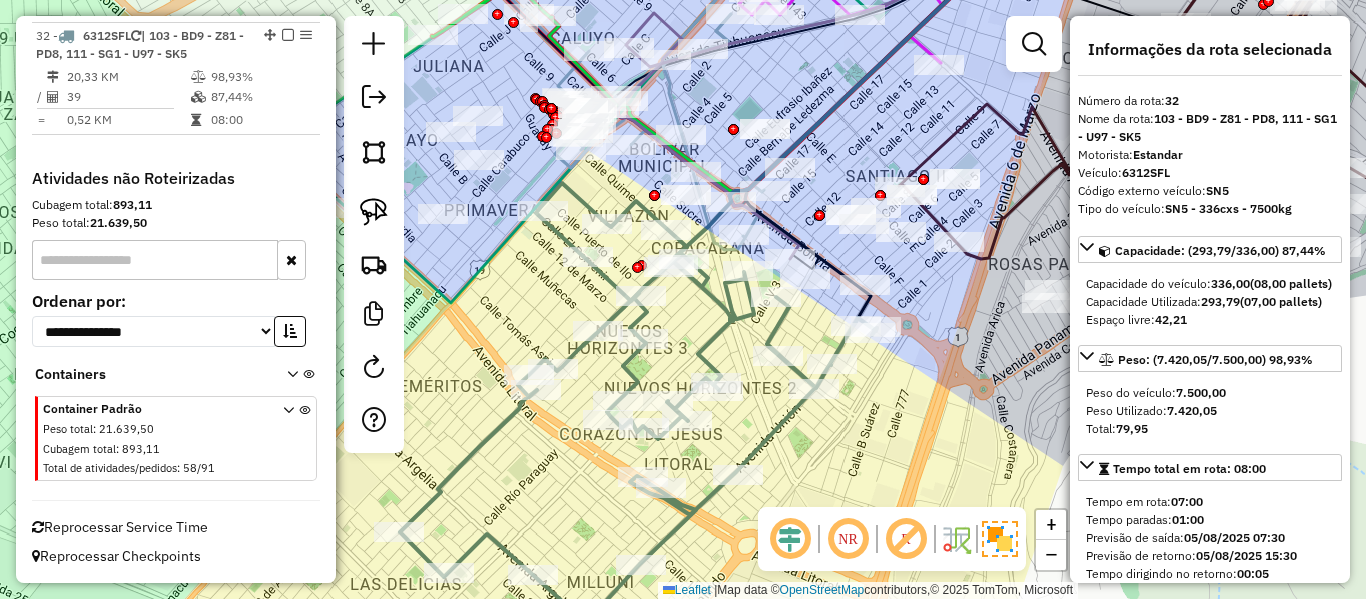 scroll, scrollTop: 2139, scrollLeft: 0, axis: vertical 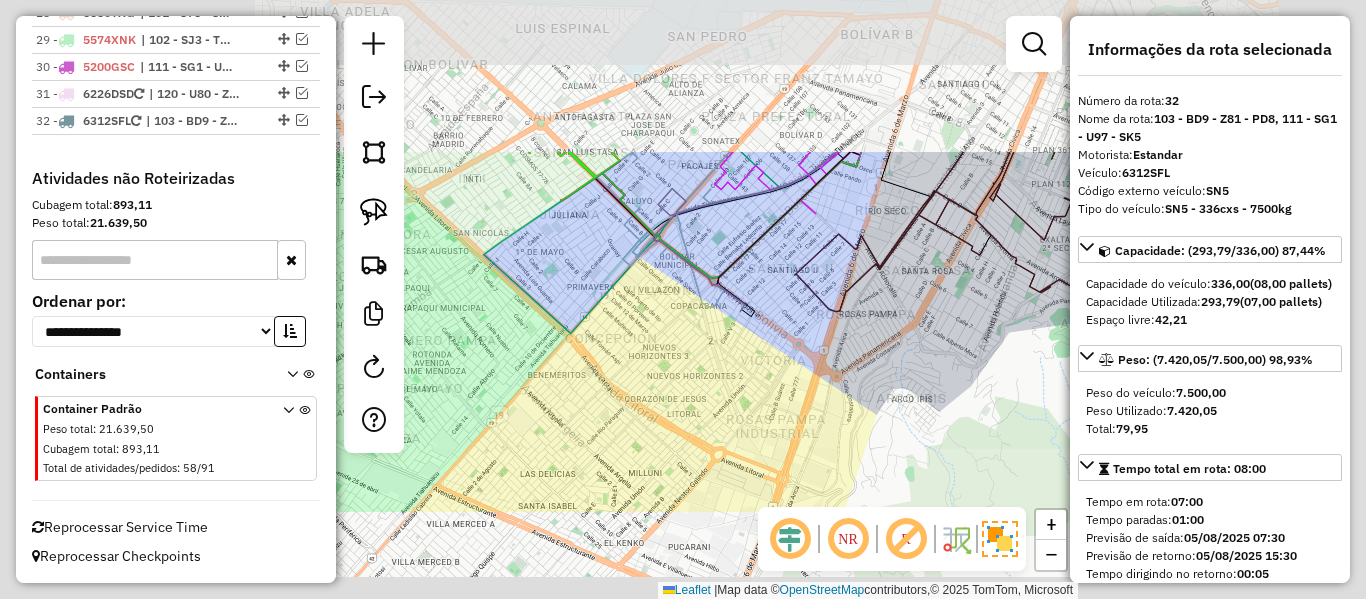 click on "Janela de atendimento Grade de atendimento Capacidade Transportadoras Veículos Cliente Pedidos  Rotas Selecione os dias de semana para filtrar as janelas de atendimento  Seg   Ter   Qua   Qui   Sex   Sáb   Dom  Informe o período da janela de atendimento: De: Até:  Filtrar exatamente a janela do cliente  Considerar janela de atendimento padrão  Selecione os dias de semana para filtrar as grades de atendimento  Seg   Ter   Qua   Qui   Sex   Sáb   Dom   Considerar clientes sem dia de atendimento cadastrado  Clientes fora do dia de atendimento selecionado Filtrar as atividades entre os valores definidos abaixo:  Peso mínimo:   Peso máximo:   Cubagem mínima:   Cubagem máxima:   De:   Até:  Filtrar as atividades entre o tempo de atendimento definido abaixo:  De:   Até:   Considerar capacidade total dos clientes não roteirizados Transportadora: Selecione um ou mais itens Tipo de veículo: Selecione um ou mais itens Veículo: Selecione um ou mais itens Motorista: Selecione um ou mais itens Nome: Rótulo:" 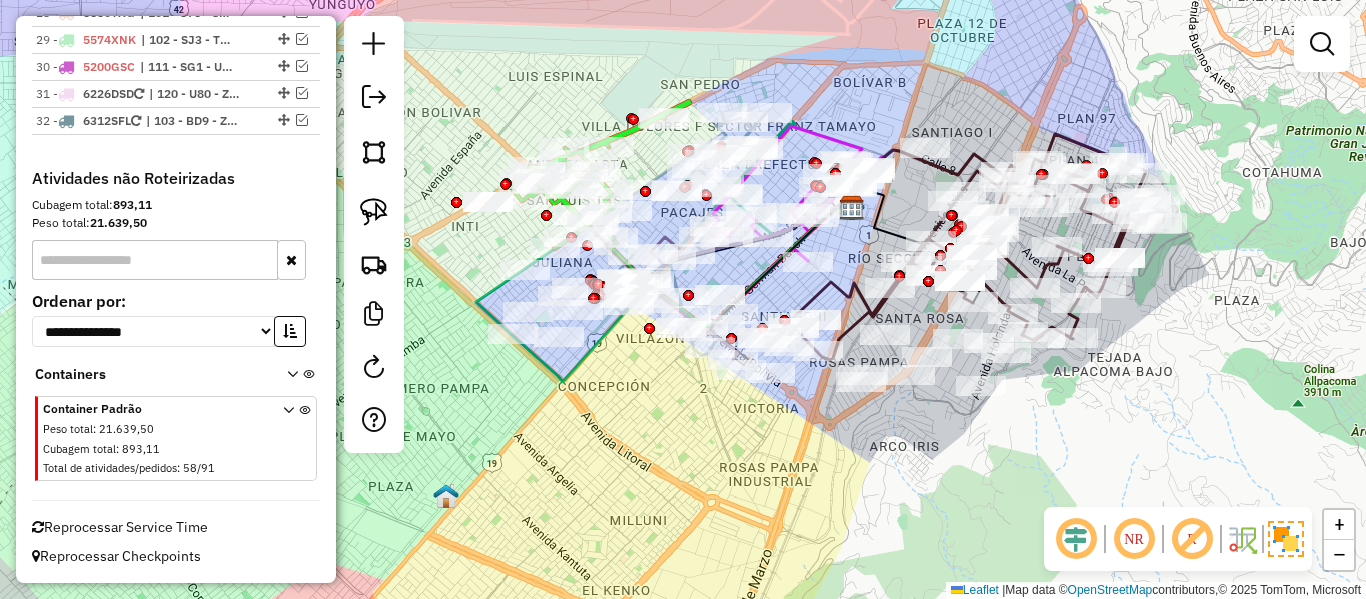 drag, startPoint x: 644, startPoint y: 365, endPoint x: 605, endPoint y: 400, distance: 52.40229 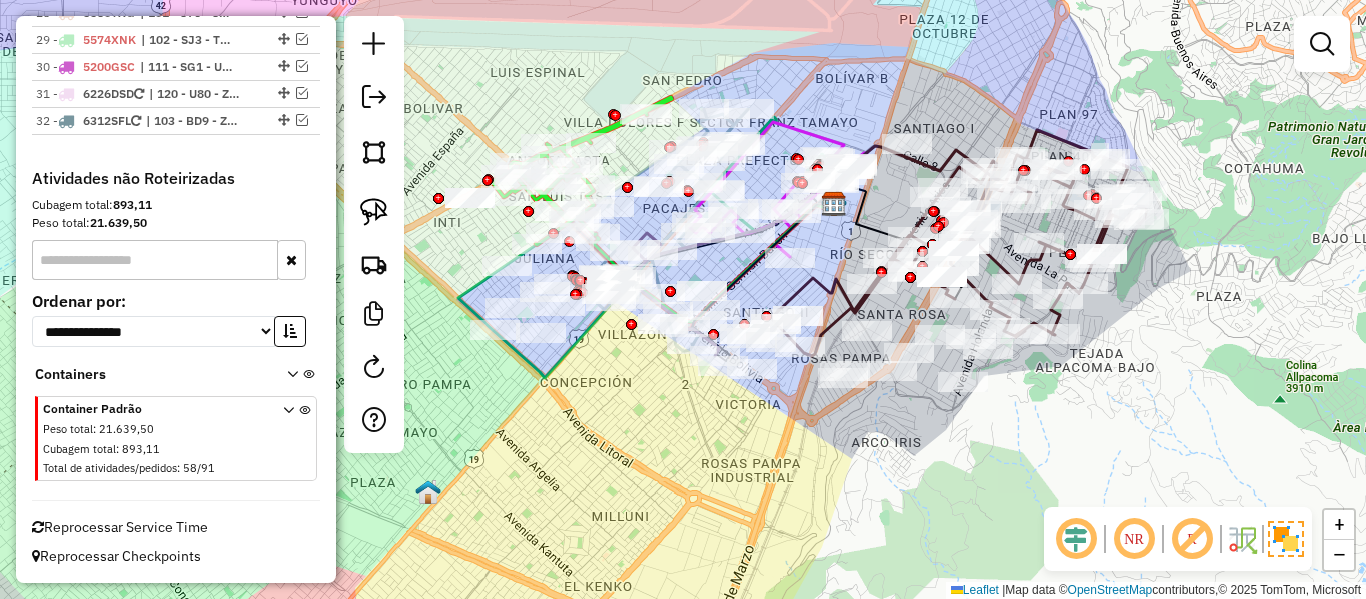 click on "Janela de atendimento Grade de atendimento Capacidade Transportadoras Veículos Cliente Pedidos  Rotas Selecione os dias de semana para filtrar as janelas de atendimento  Seg   Ter   Qua   Qui   Sex   Sáb   Dom  Informe o período da janela de atendimento: De: Até:  Filtrar exatamente a janela do cliente  Considerar janela de atendimento padrão  Selecione os dias de semana para filtrar as grades de atendimento  Seg   Ter   Qua   Qui   Sex   Sáb   Dom   Considerar clientes sem dia de atendimento cadastrado  Clientes fora do dia de atendimento selecionado Filtrar as atividades entre os valores definidos abaixo:  Peso mínimo:   Peso máximo:   Cubagem mínima:   Cubagem máxima:   De:   Até:  Filtrar as atividades entre o tempo de atendimento definido abaixo:  De:   Até:   Considerar capacidade total dos clientes não roteirizados Transportadora: Selecione um ou mais itens Tipo de veículo: Selecione um ou mais itens Veículo: Selecione um ou mais itens Motorista: Selecione um ou mais itens Nome: Rótulo:" 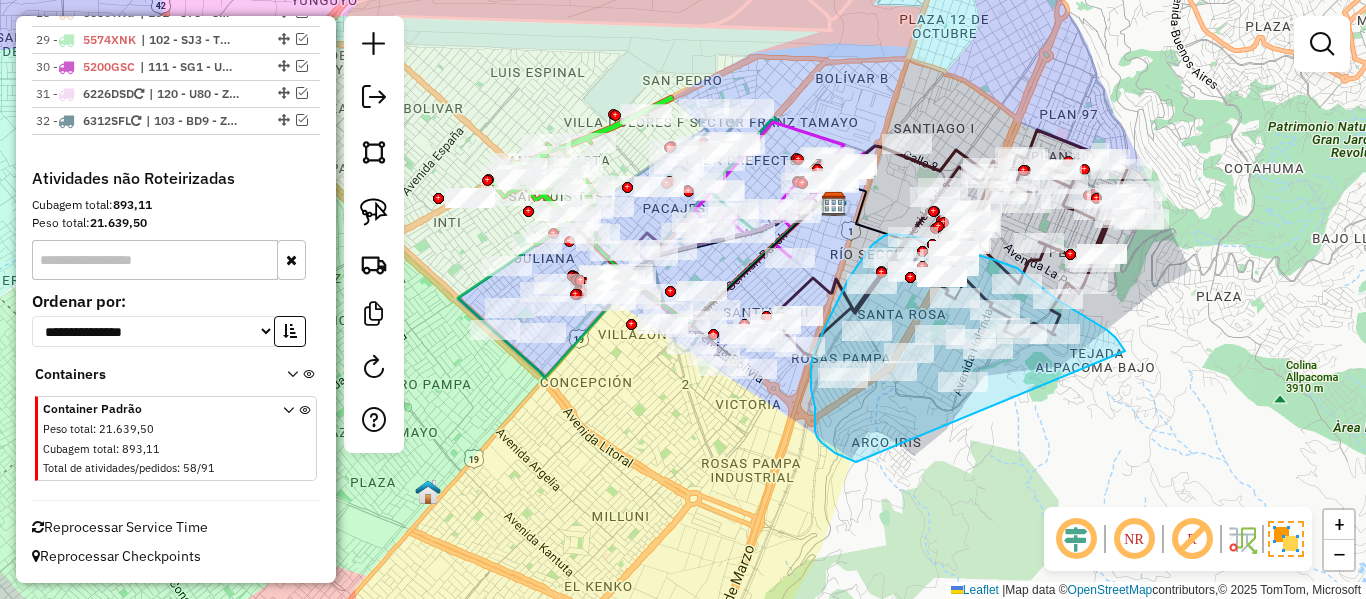 drag, startPoint x: 815, startPoint y: 431, endPoint x: 1133, endPoint y: 389, distance: 320.7616 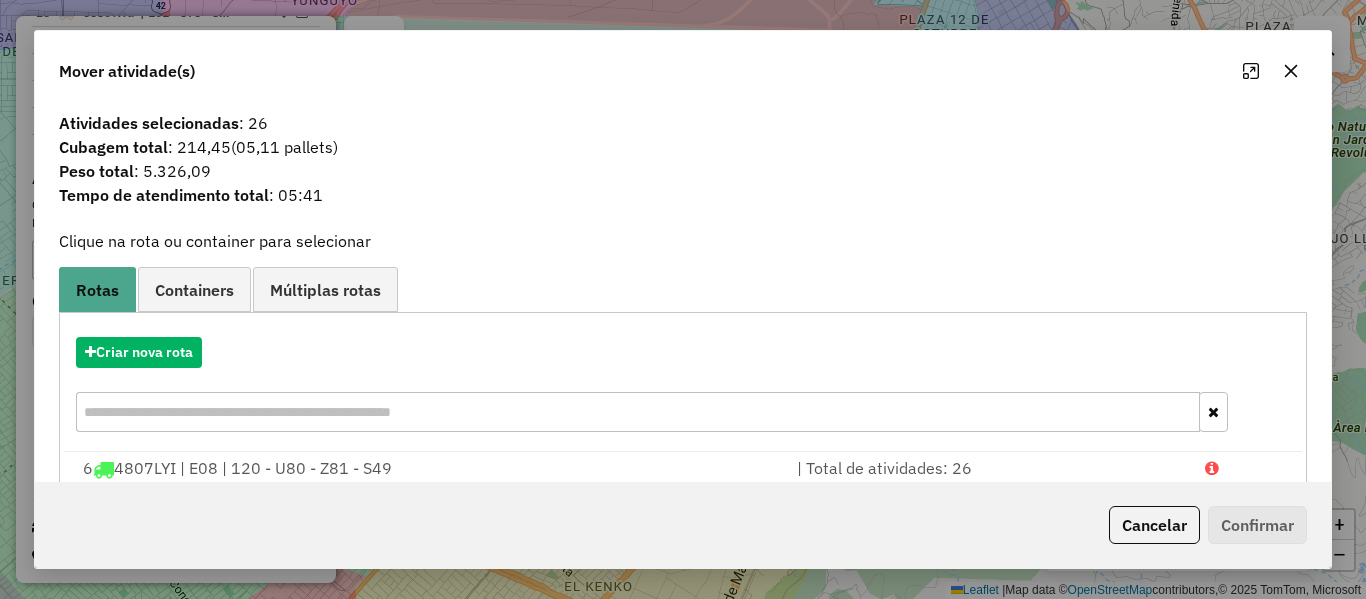 click 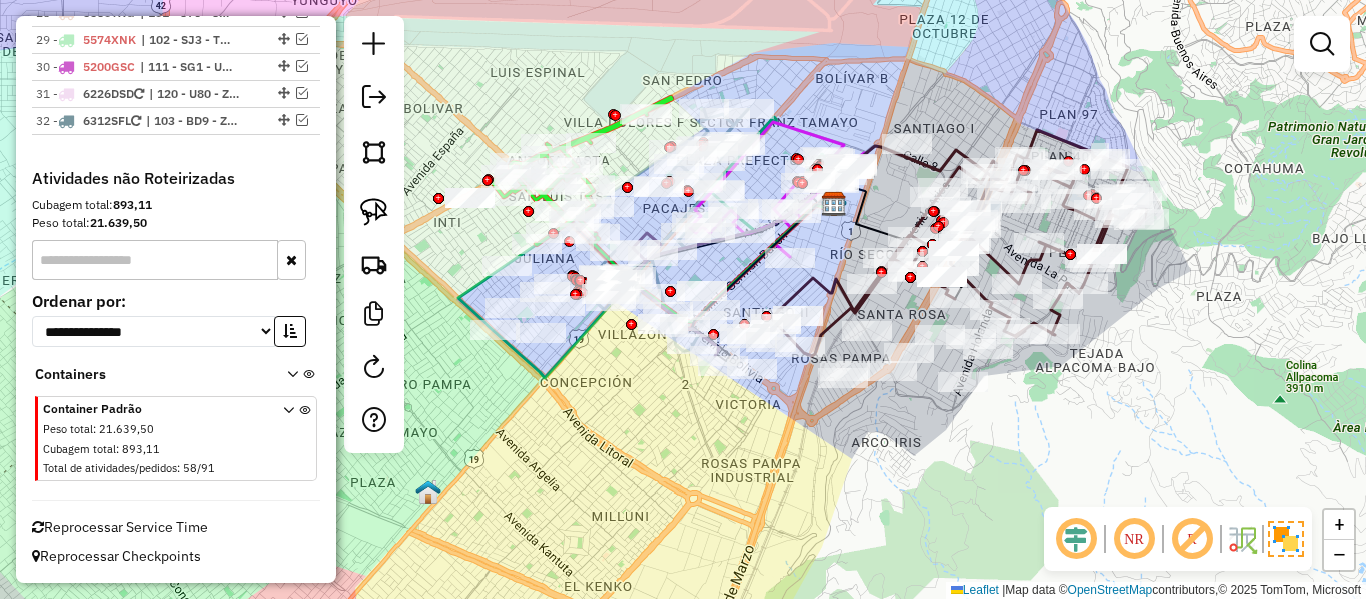 click on "Janela de atendimento Grade de atendimento Capacidade Transportadoras Veículos Cliente Pedidos  Rotas Selecione os dias de semana para filtrar as janelas de atendimento  Seg   Ter   Qua   Qui   Sex   Sáb   Dom  Informe o período da janela de atendimento: De: Até:  Filtrar exatamente a janela do cliente  Considerar janela de atendimento padrão  Selecione os dias de semana para filtrar as grades de atendimento  Seg   Ter   Qua   Qui   Sex   Sáb   Dom   Considerar clientes sem dia de atendimento cadastrado  Clientes fora do dia de atendimento selecionado Filtrar as atividades entre os valores definidos abaixo:  Peso mínimo:   Peso máximo:   Cubagem mínima:   Cubagem máxima:   De:   Até:  Filtrar as atividades entre o tempo de atendimento definido abaixo:  De:   Até:   Considerar capacidade total dos clientes não roteirizados Transportadora: Selecione um ou mais itens Tipo de veículo: Selecione um ou mais itens Veículo: Selecione um ou mais itens Motorista: Selecione um ou mais itens Nome: Rótulo:" 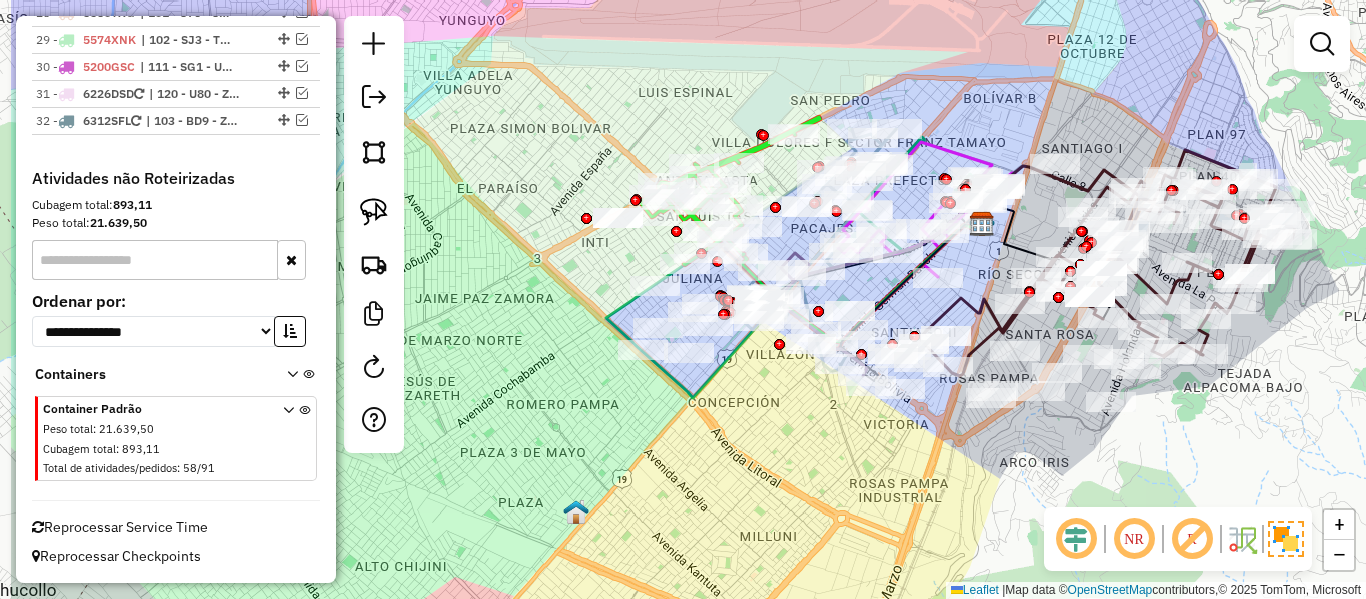 drag, startPoint x: 663, startPoint y: 403, endPoint x: 816, endPoint y: 417, distance: 153.63919 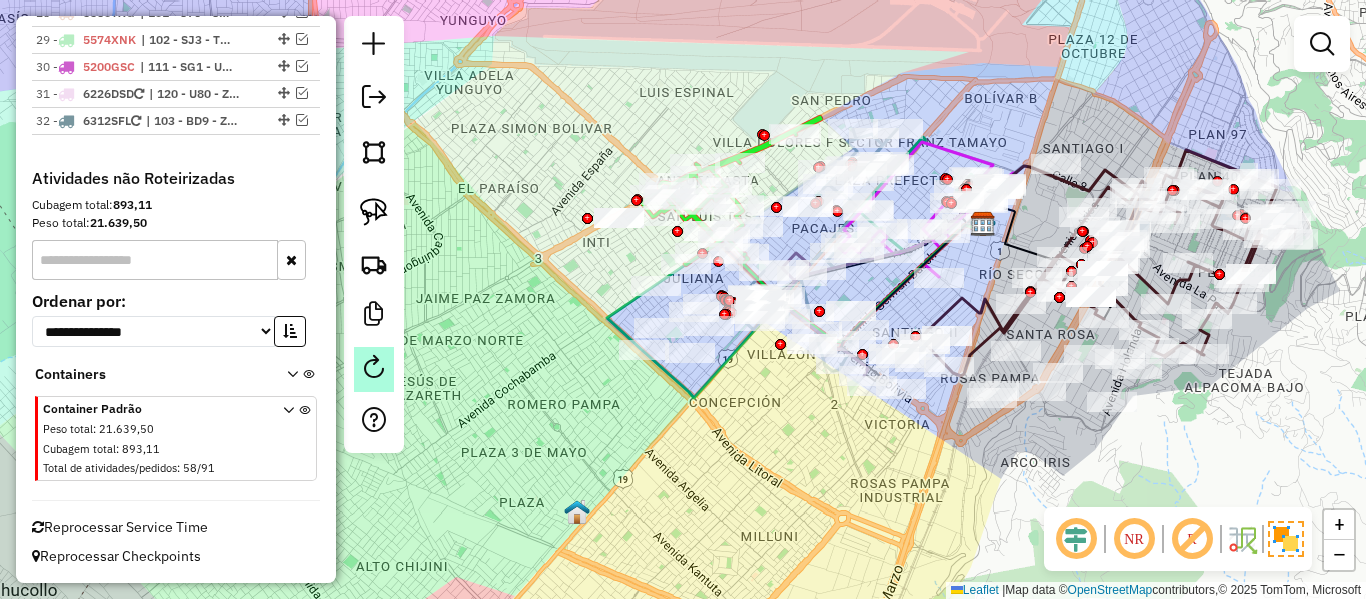 click 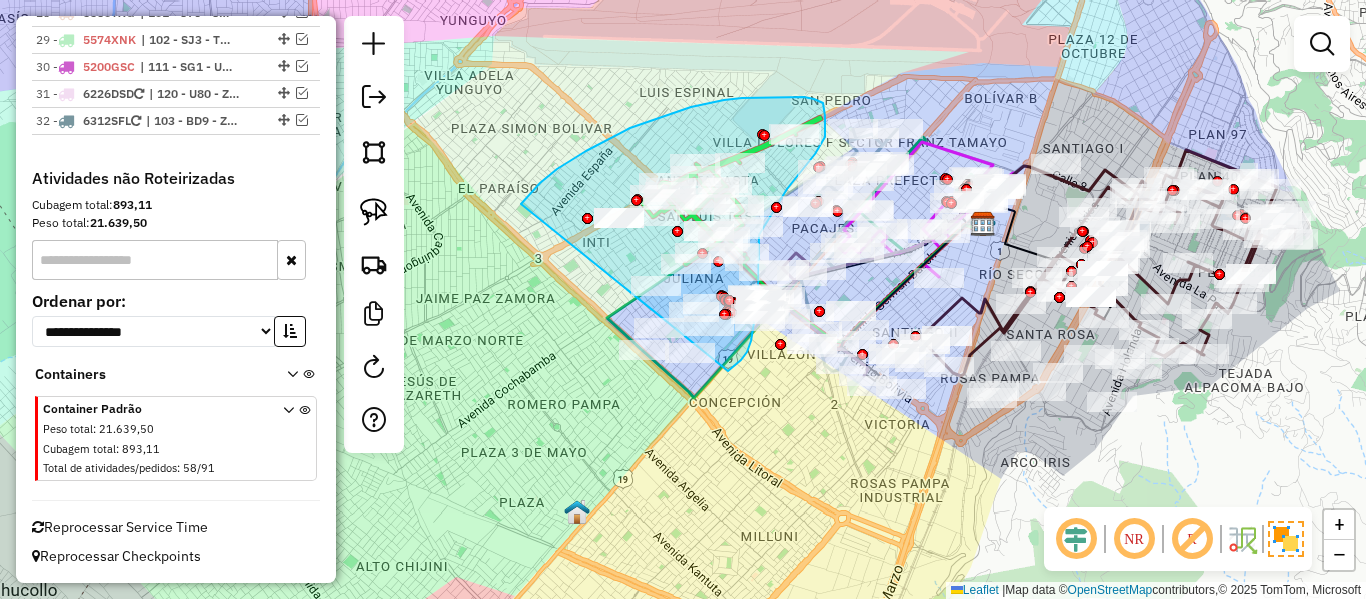 drag, startPoint x: 521, startPoint y: 204, endPoint x: 567, endPoint y: 383, distance: 184.81613 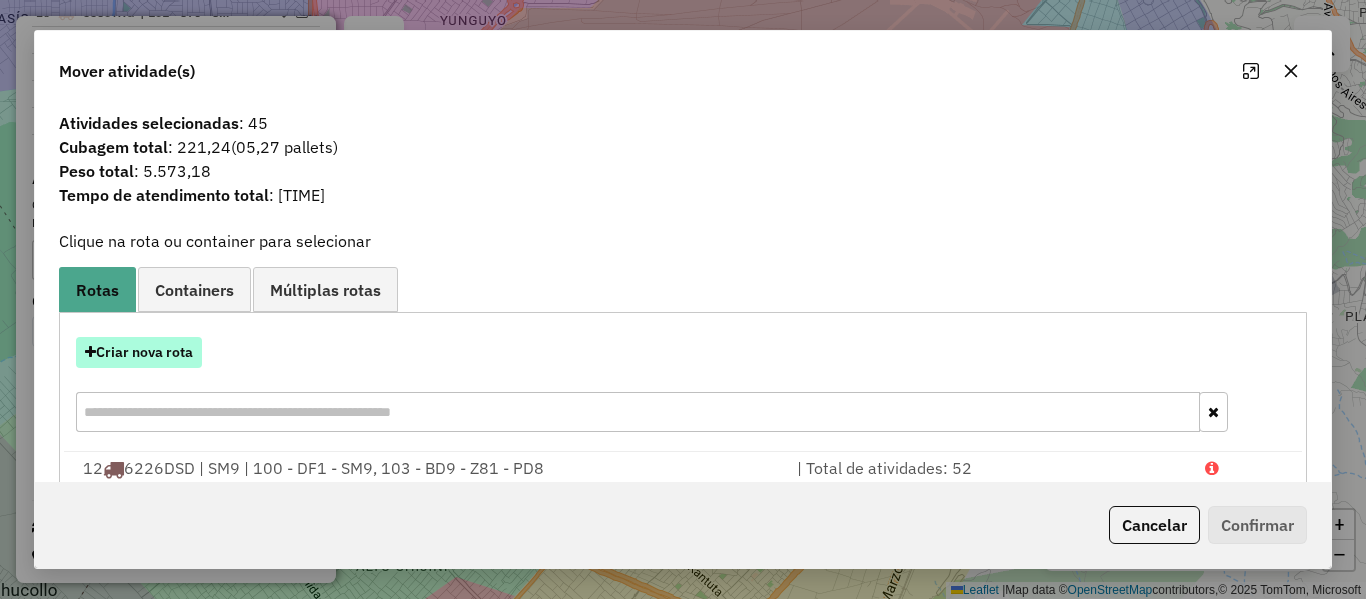 click on "Criar nova rota" at bounding box center (139, 352) 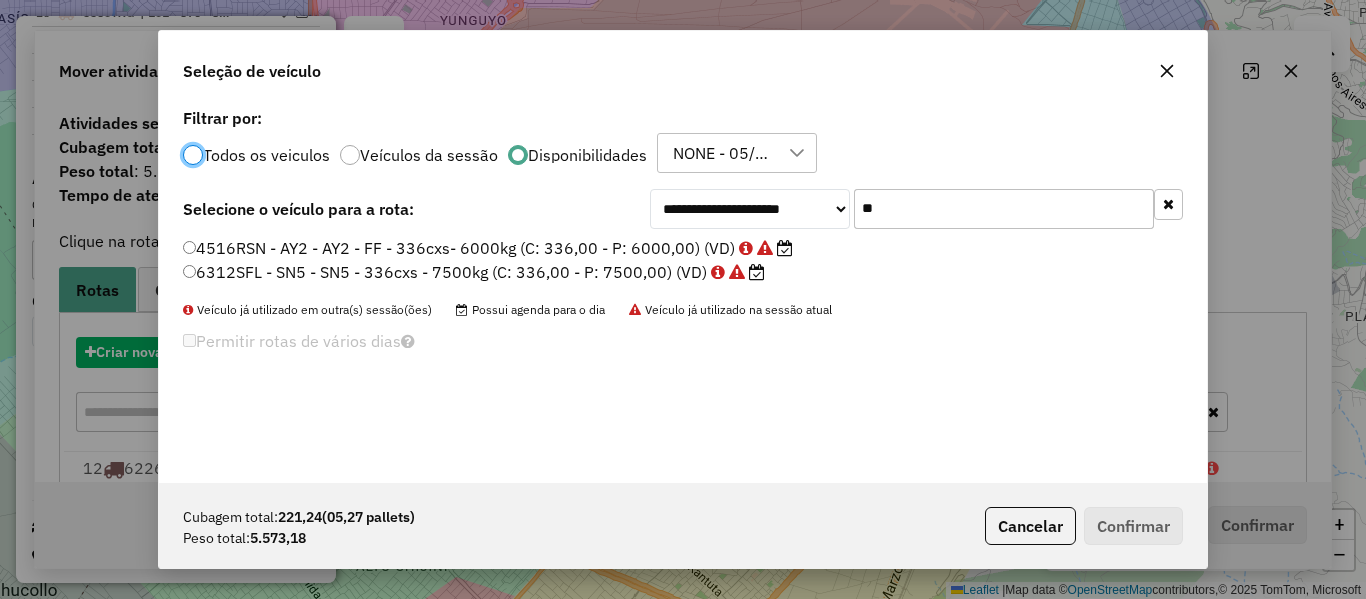 scroll, scrollTop: 11, scrollLeft: 6, axis: both 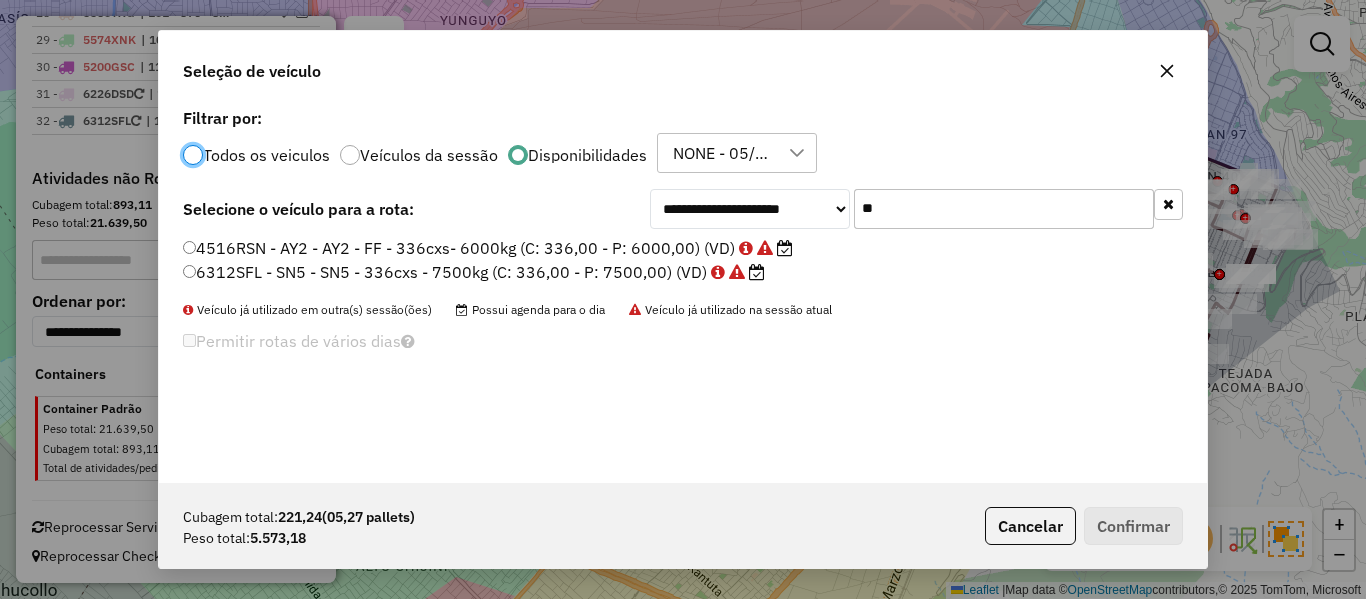 click on "**" 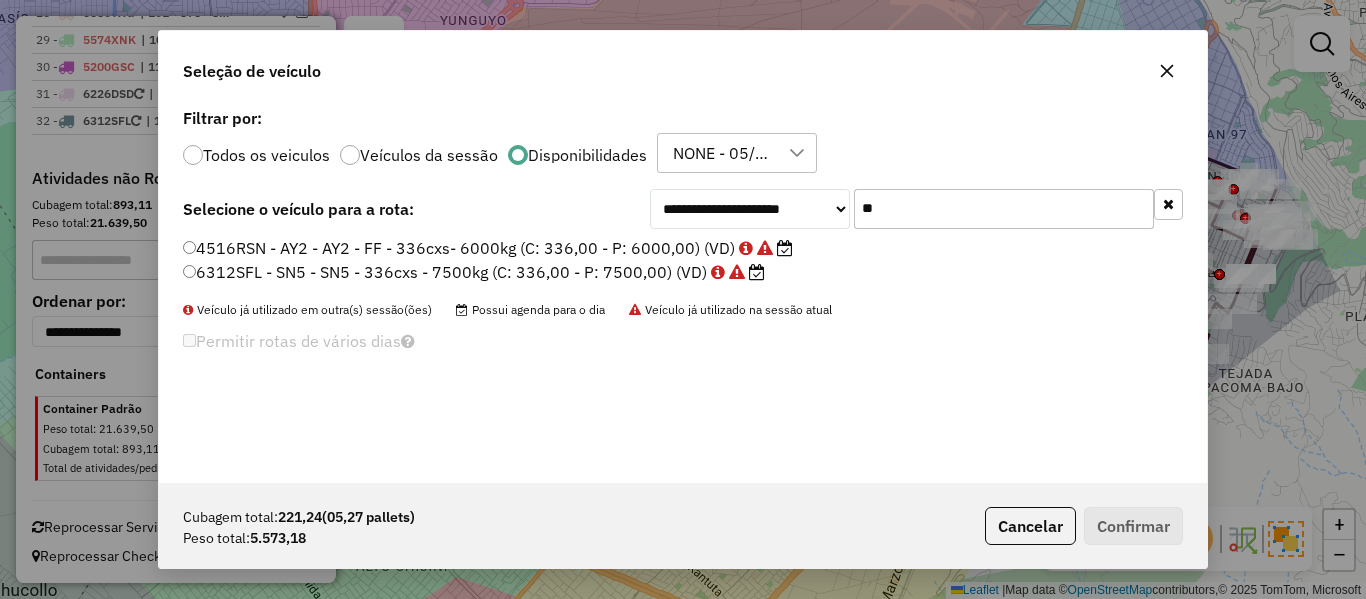 click on "**" 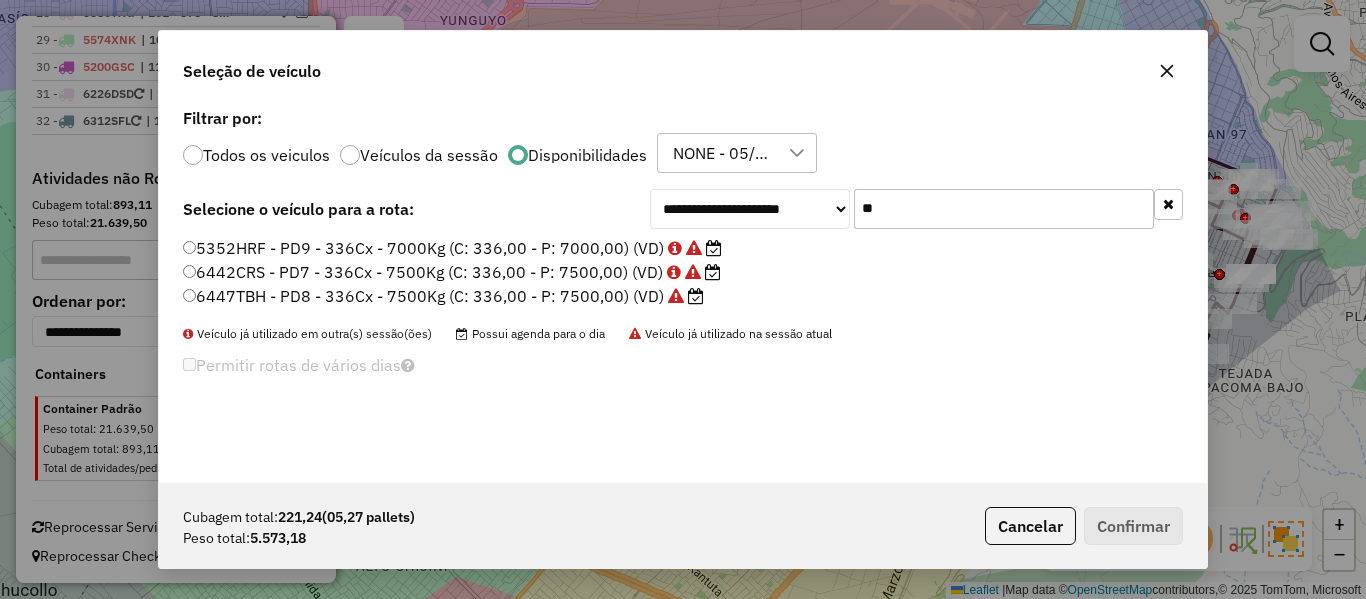 type on "**" 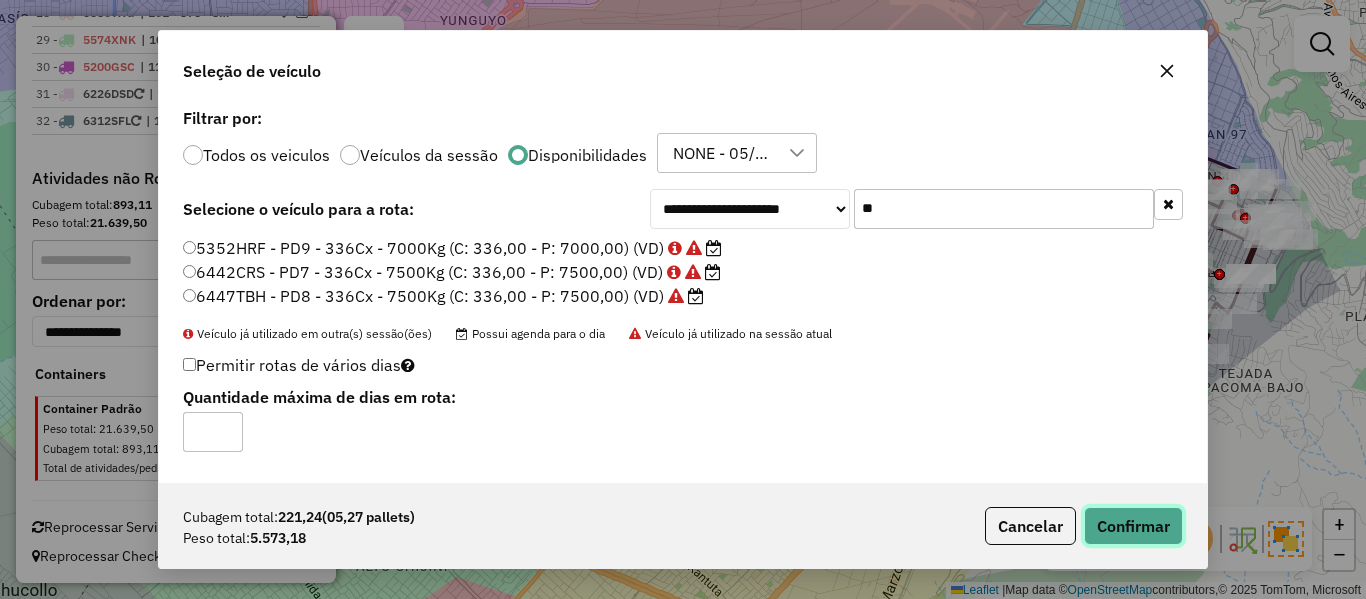 click on "Confirmar" 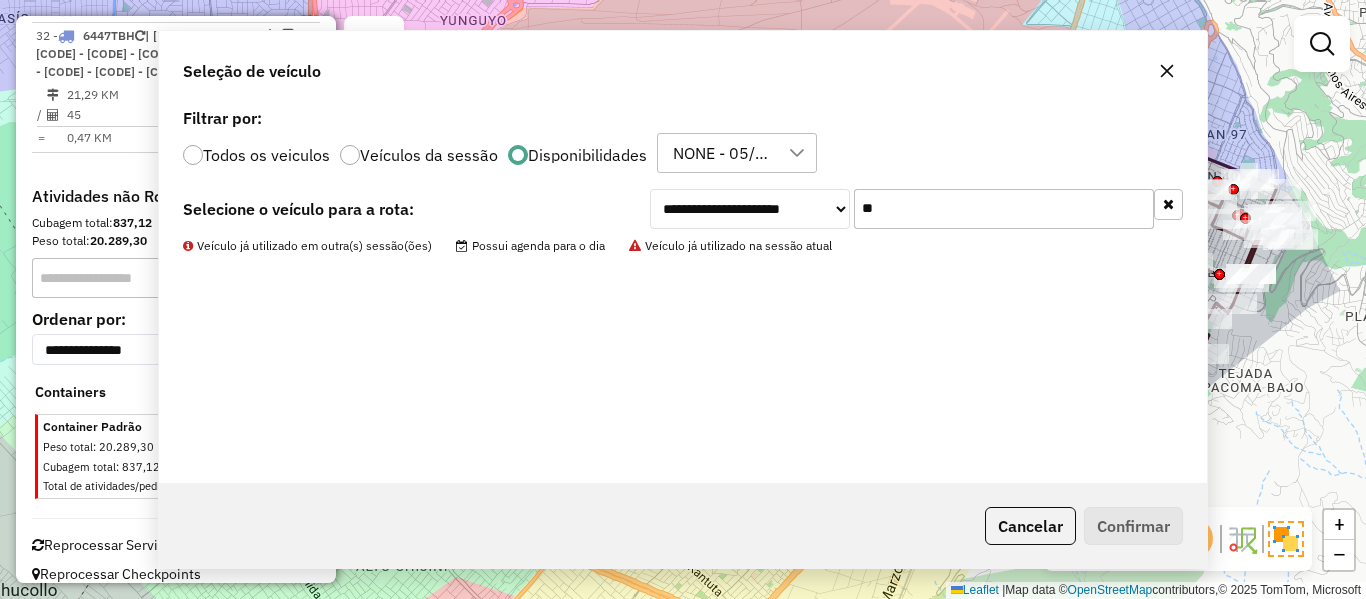 scroll, scrollTop: 2112, scrollLeft: 0, axis: vertical 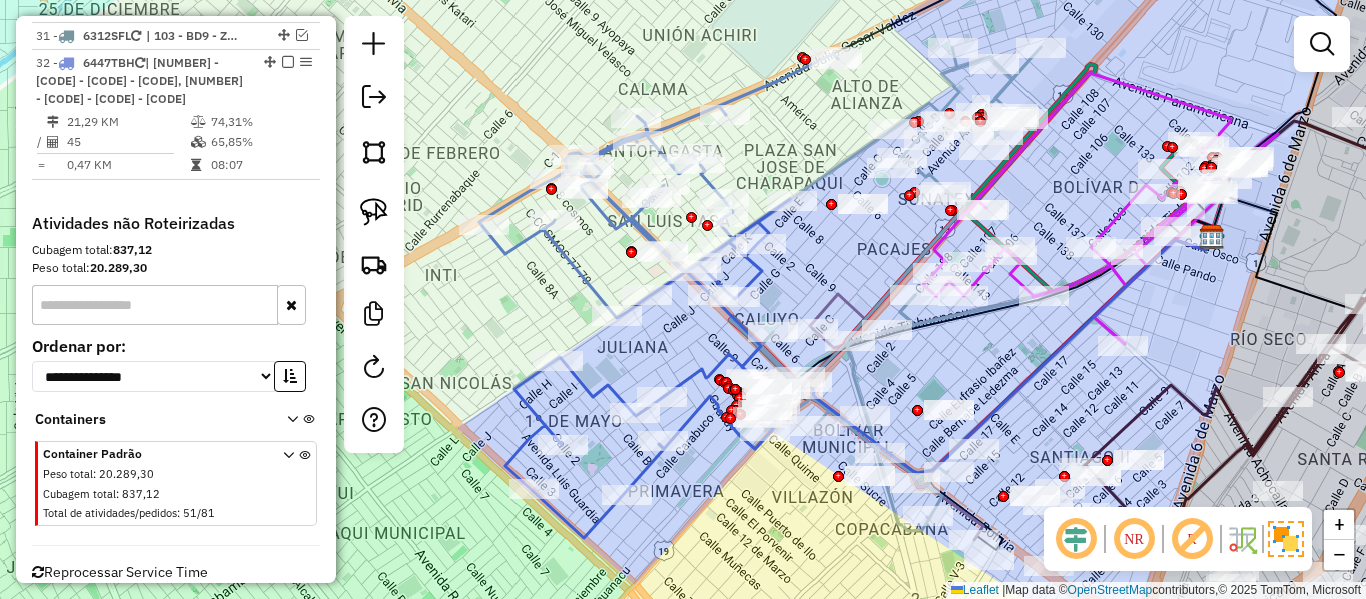 click on "Janela de atendimento Grade de atendimento Capacidade Transportadoras Veículos Cliente Pedidos  Rotas Selecione os dias de semana para filtrar as janelas de atendimento  Seg   Ter   Qua   Qui   Sex   Sáb   Dom  Informe o período da janela de atendimento: De: Até:  Filtrar exatamente a janela do cliente  Considerar janela de atendimento padrão  Selecione os dias de semana para filtrar as grades de atendimento  Seg   Ter   Qua   Qui   Sex   Sáb   Dom   Considerar clientes sem dia de atendimento cadastrado  Clientes fora do dia de atendimento selecionado Filtrar as atividades entre os valores definidos abaixo:  Peso mínimo:   Peso máximo:   Cubagem mínima:   Cubagem máxima:   De:   Até:  Filtrar as atividades entre o tempo de atendimento definido abaixo:  De:   Até:   Considerar capacidade total dos clientes não roteirizados Transportadora: Selecione um ou mais itens Tipo de veículo: Selecione um ou mais itens Veículo: Selecione um ou mais itens Motorista: Selecione um ou mais itens Nome: Rótulo:" 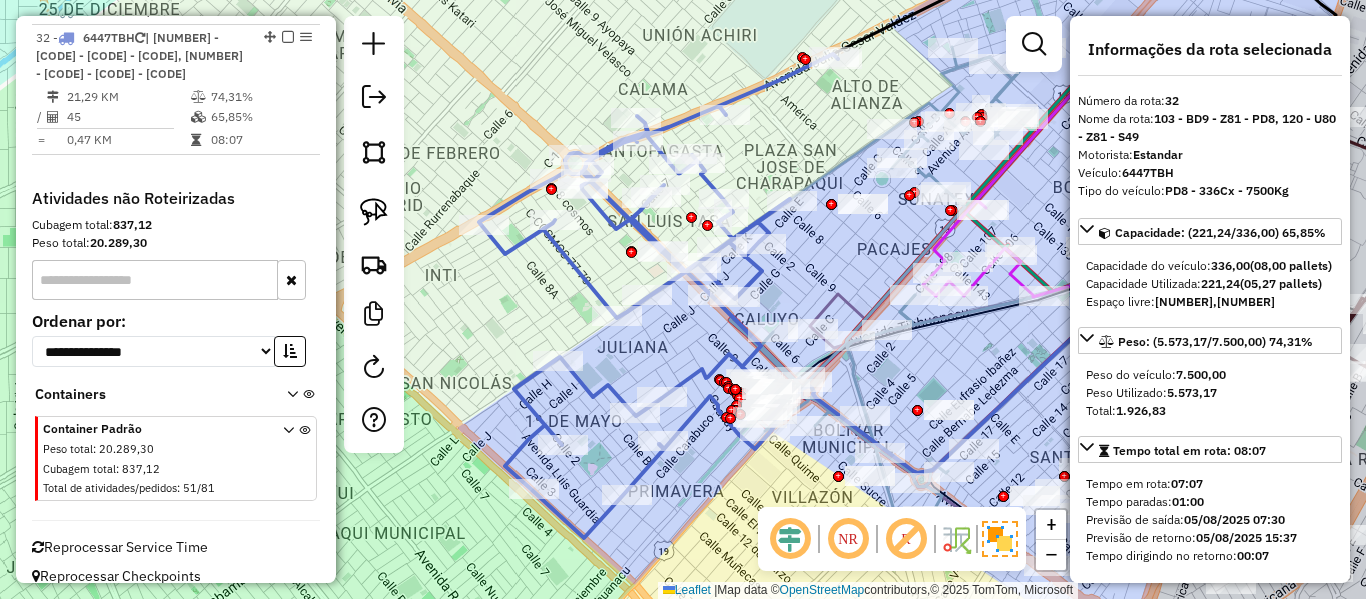 scroll, scrollTop: 2139, scrollLeft: 0, axis: vertical 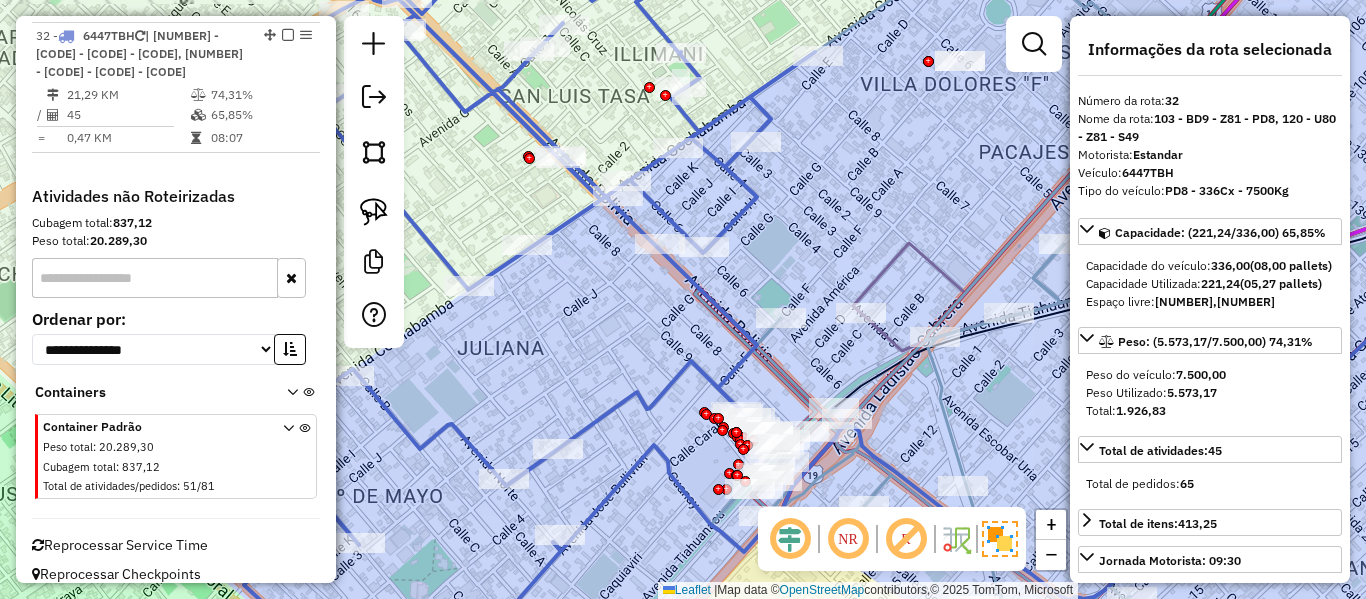 drag, startPoint x: 693, startPoint y: 324, endPoint x: 664, endPoint y: 237, distance: 91.706055 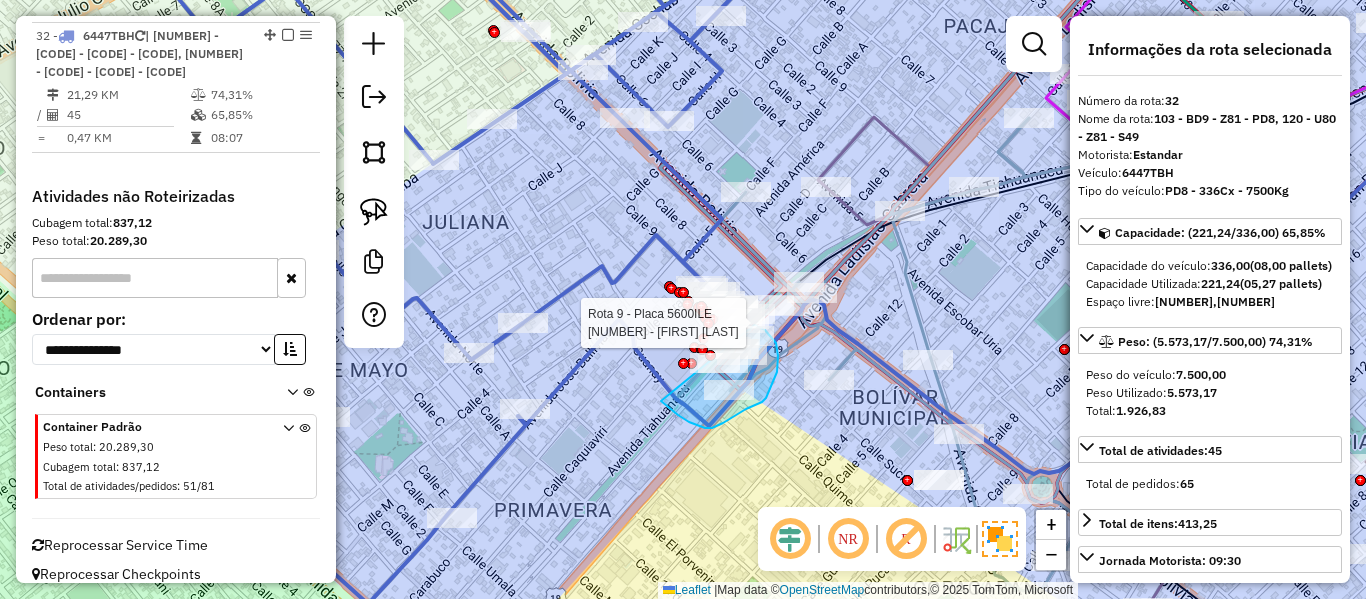 drag, startPoint x: 662, startPoint y: 402, endPoint x: 665, endPoint y: 346, distance: 56.0803 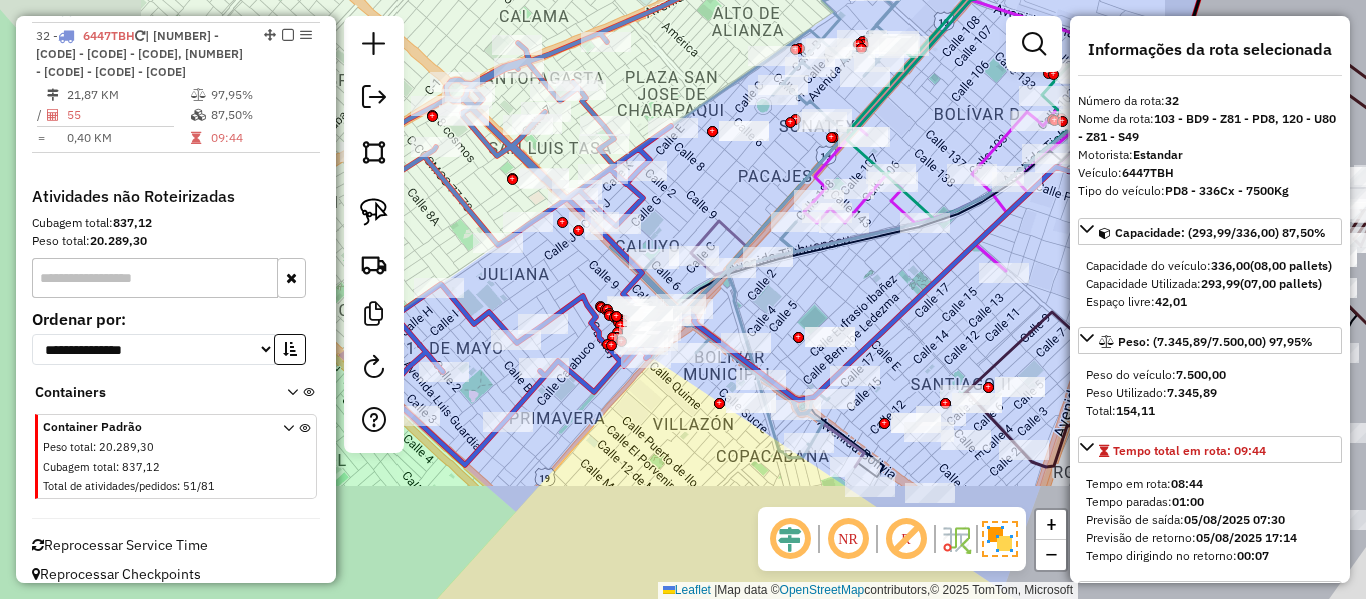 click 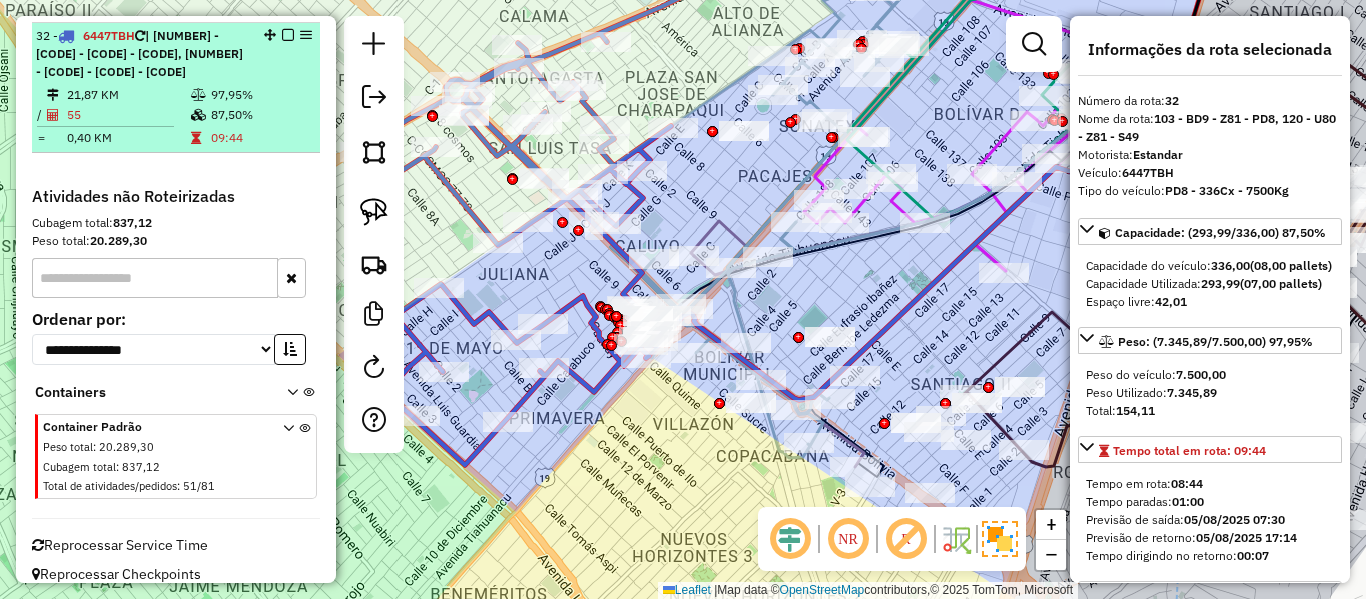 click at bounding box center [288, 35] 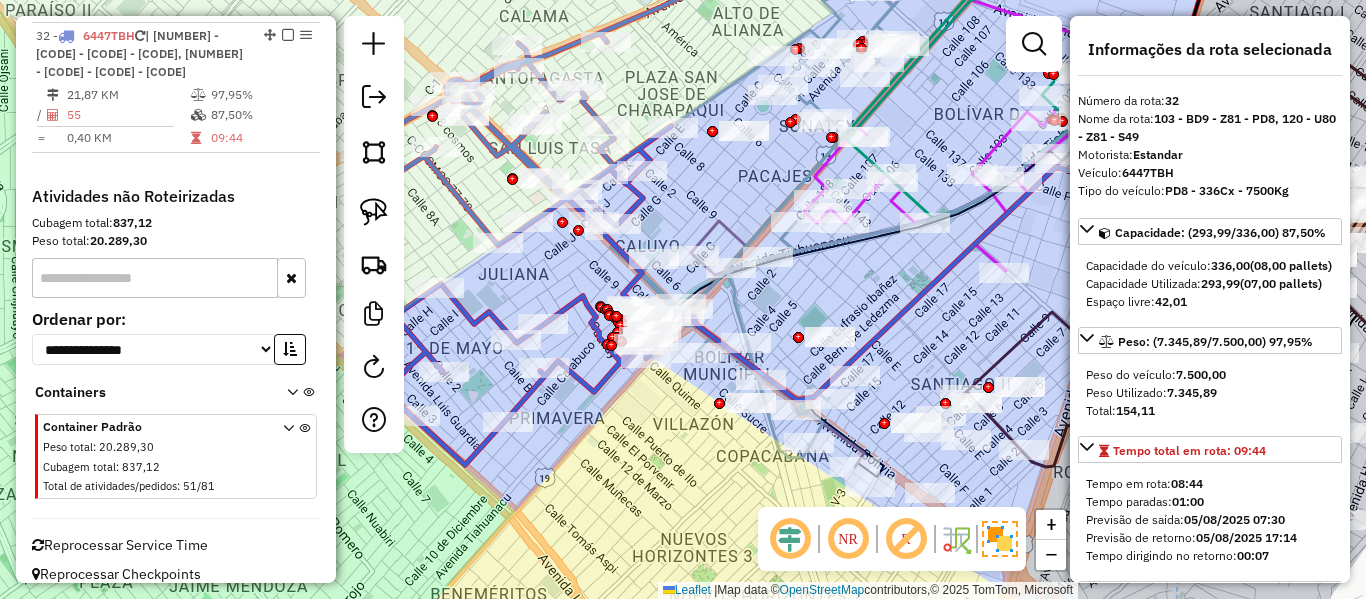 scroll, scrollTop: 2054, scrollLeft: 0, axis: vertical 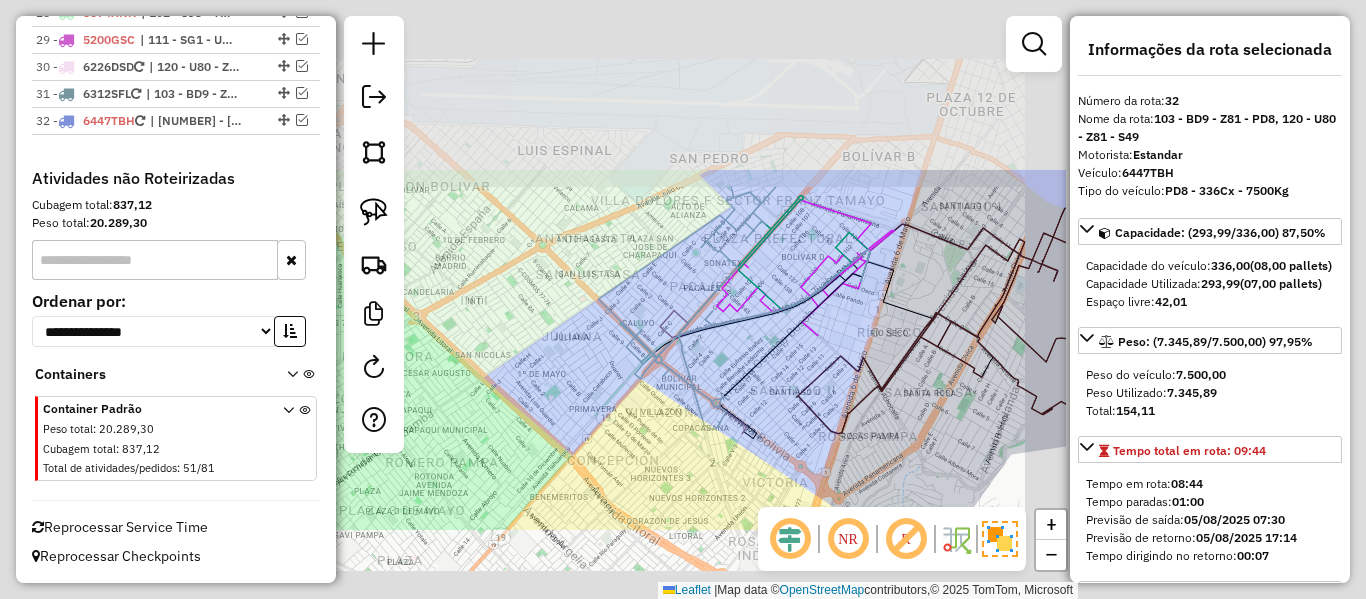 click on "Janela de atendimento Grade de atendimento Capacidade Transportadoras Veículos Cliente Pedidos  Rotas Selecione os dias de semana para filtrar as janelas de atendimento  Seg   Ter   Qua   Qui   Sex   Sáb   Dom  Informe o período da janela de atendimento: De: Até:  Filtrar exatamente a janela do cliente  Considerar janela de atendimento padrão  Selecione os dias de semana para filtrar as grades de atendimento  Seg   Ter   Qua   Qui   Sex   Sáb   Dom   Considerar clientes sem dia de atendimento cadastrado  Clientes fora do dia de atendimento selecionado Filtrar as atividades entre os valores definidos abaixo:  Peso mínimo:   Peso máximo:   Cubagem mínima:   Cubagem máxima:   De:   Até:  Filtrar as atividades entre o tempo de atendimento definido abaixo:  De:   Até:   Considerar capacidade total dos clientes não roteirizados Transportadora: Selecione um ou mais itens Tipo de veículo: Selecione um ou mais itens Veículo: Selecione um ou mais itens Motorista: Selecione um ou mais itens Nome: Rótulo:" 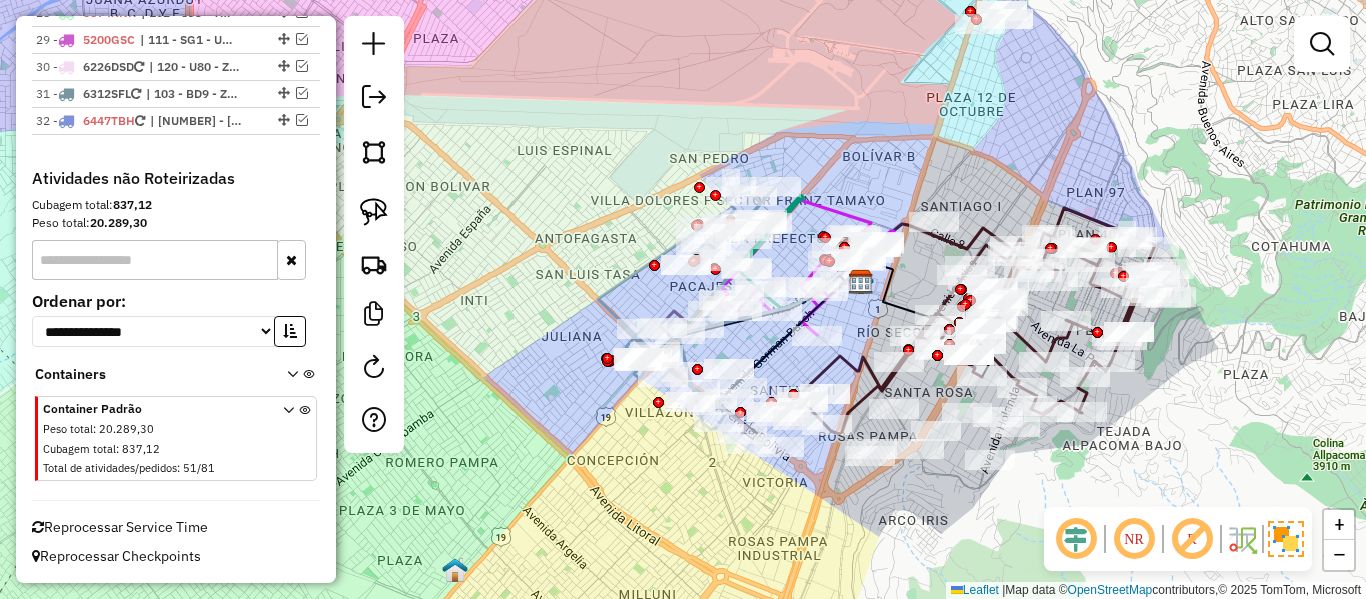 drag, startPoint x: 780, startPoint y: 502, endPoint x: 691, endPoint y: 489, distance: 89.94443 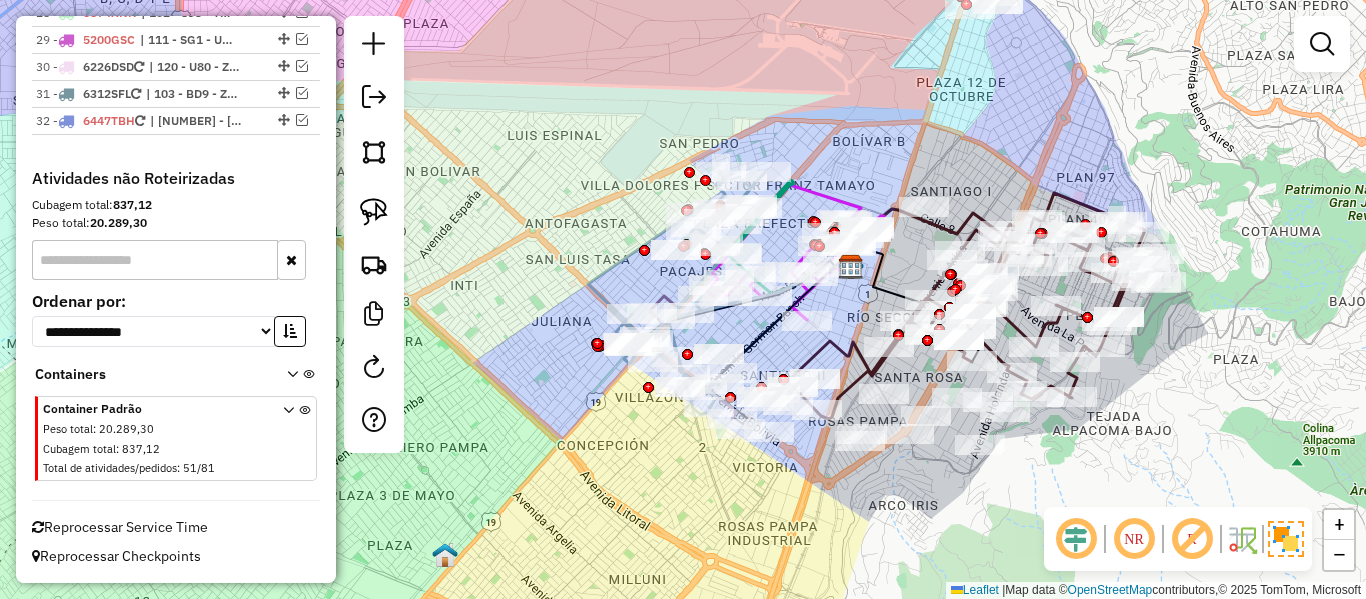 drag, startPoint x: 519, startPoint y: 460, endPoint x: 643, endPoint y: 447, distance: 124.67959 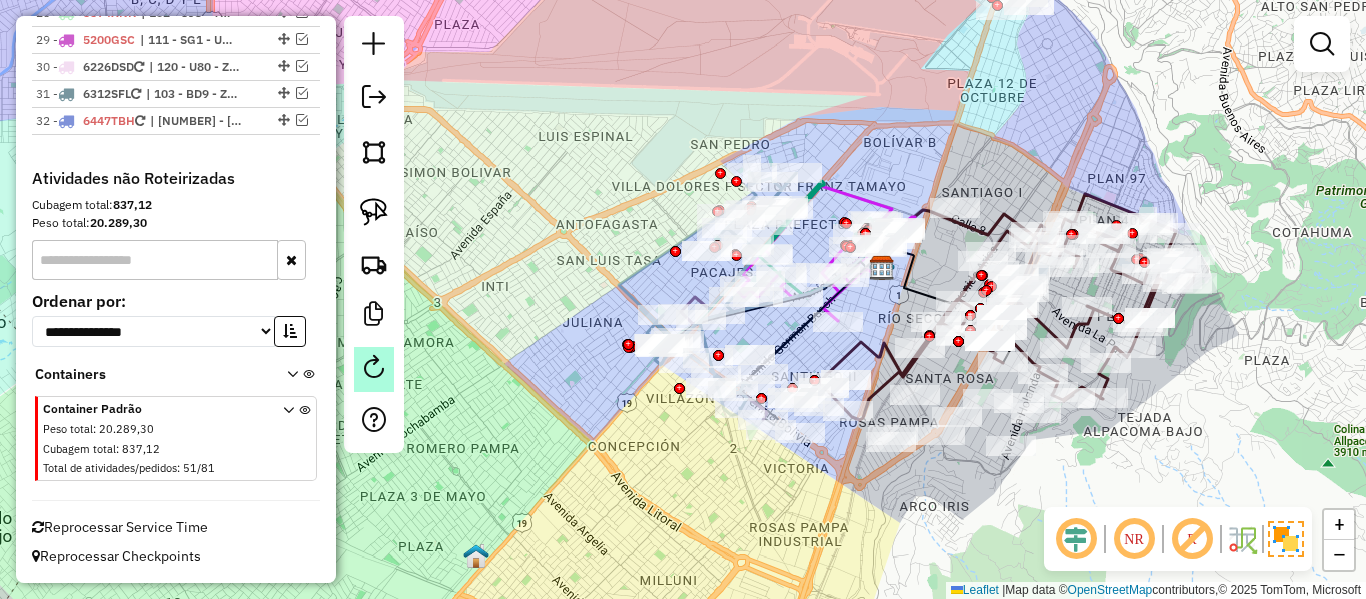 click 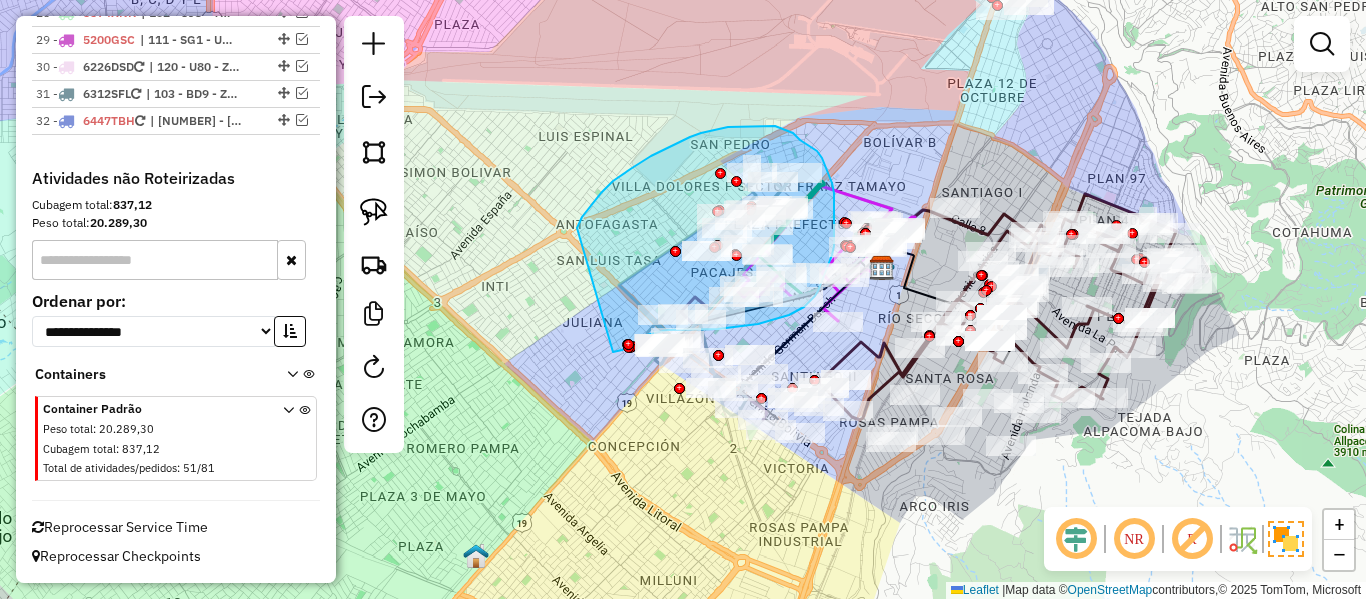 drag, startPoint x: 582, startPoint y: 217, endPoint x: 584, endPoint y: 355, distance: 138.0145 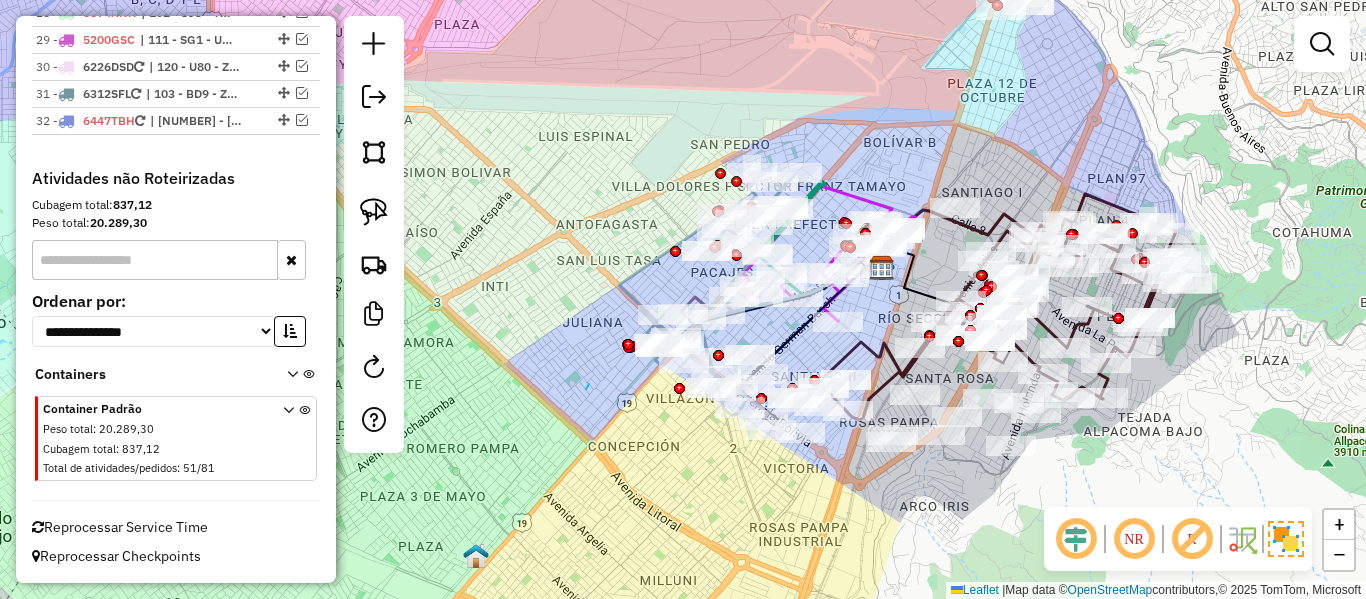 drag, startPoint x: 588, startPoint y: 386, endPoint x: 590, endPoint y: 375, distance: 11.18034 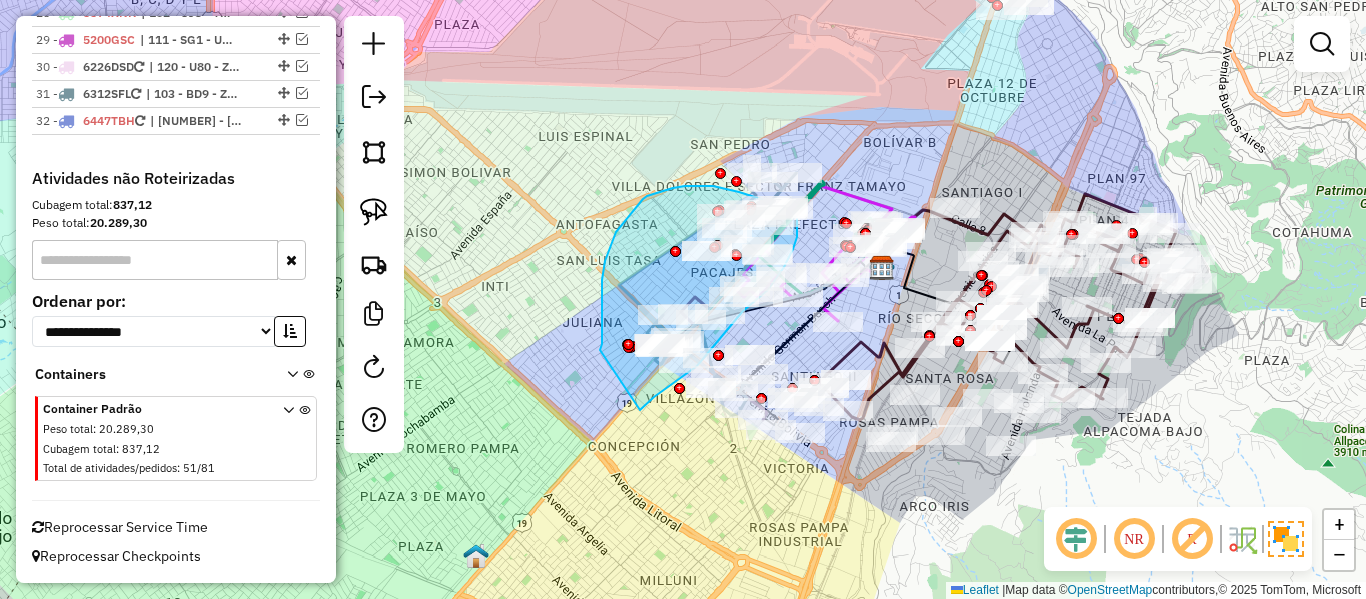 drag, startPoint x: 604, startPoint y: 269, endPoint x: 554, endPoint y: 378, distance: 119.92081 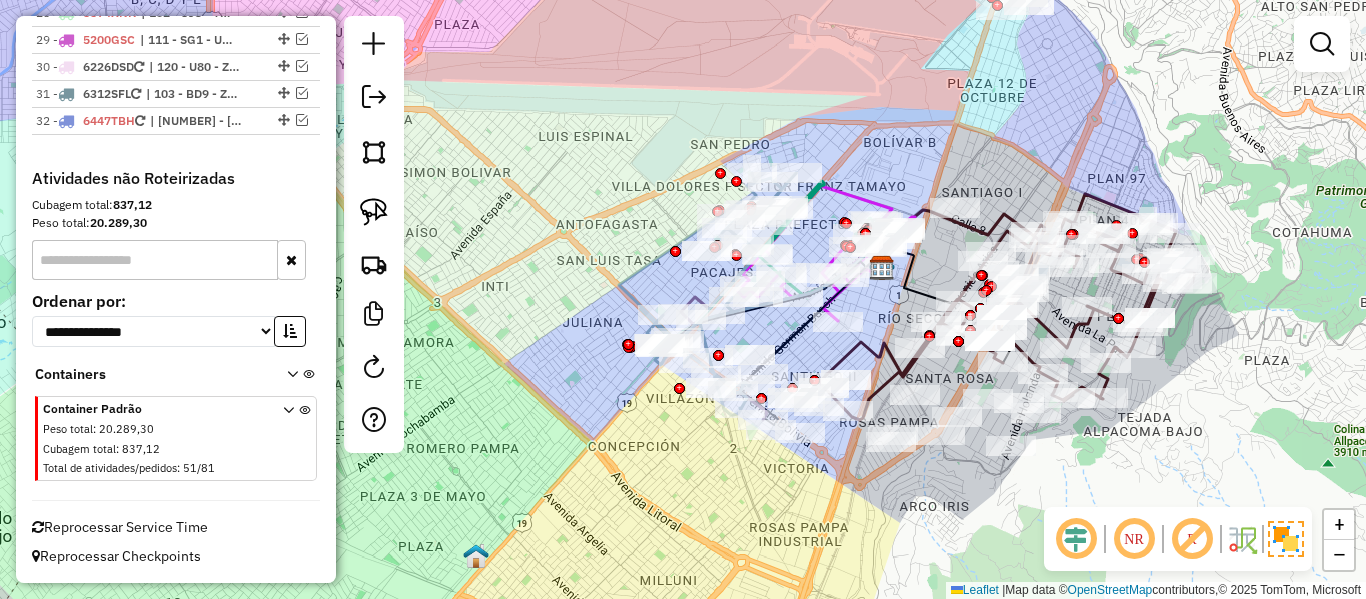drag, startPoint x: 601, startPoint y: 478, endPoint x: 724, endPoint y: 463, distance: 123.911255 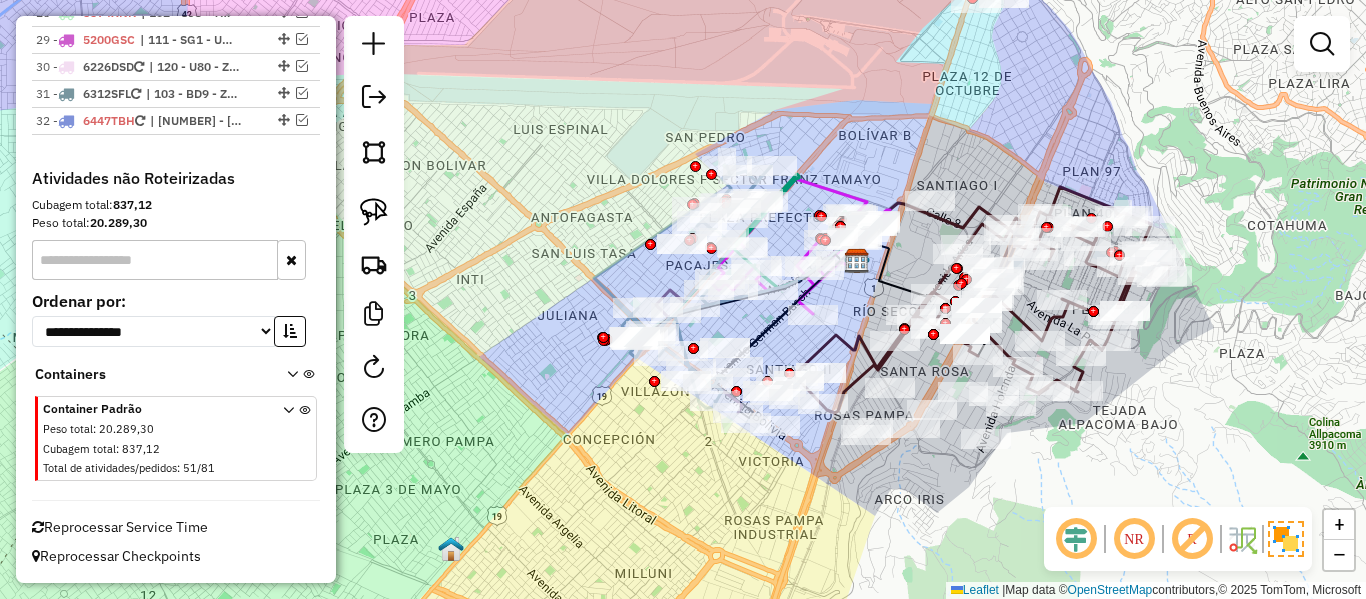 drag, startPoint x: 677, startPoint y: 451, endPoint x: 581, endPoint y: 448, distance: 96.04687 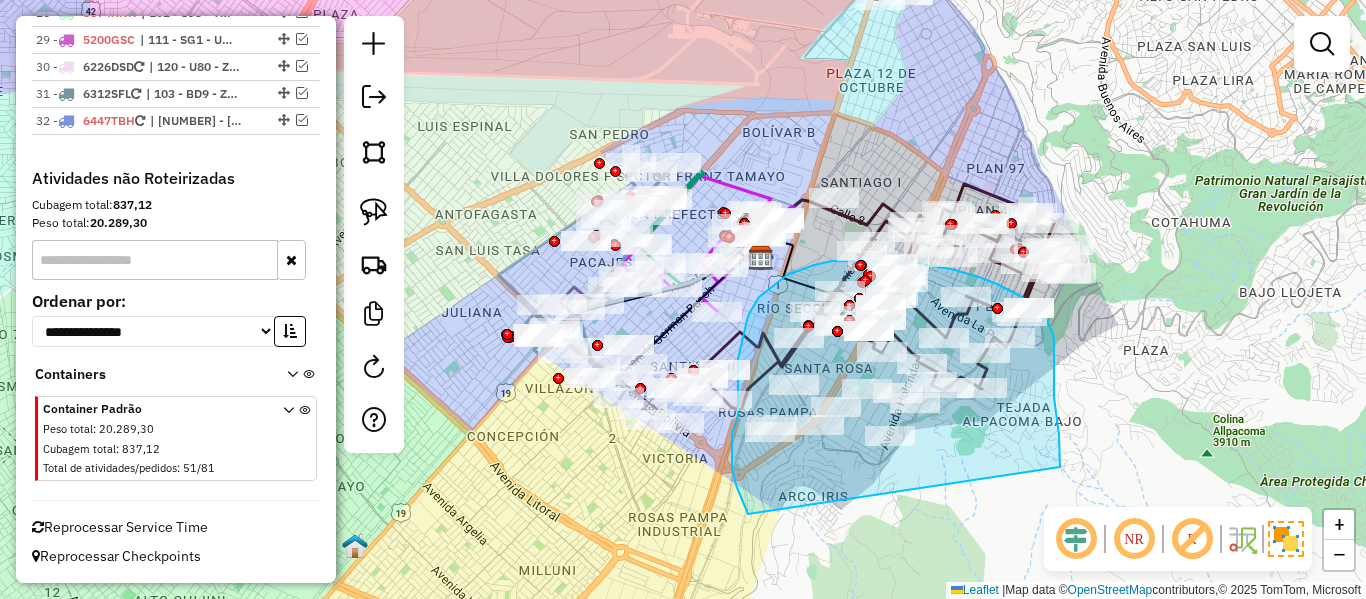 drag, startPoint x: 1060, startPoint y: 467, endPoint x: 765, endPoint y: 509, distance: 297.97482 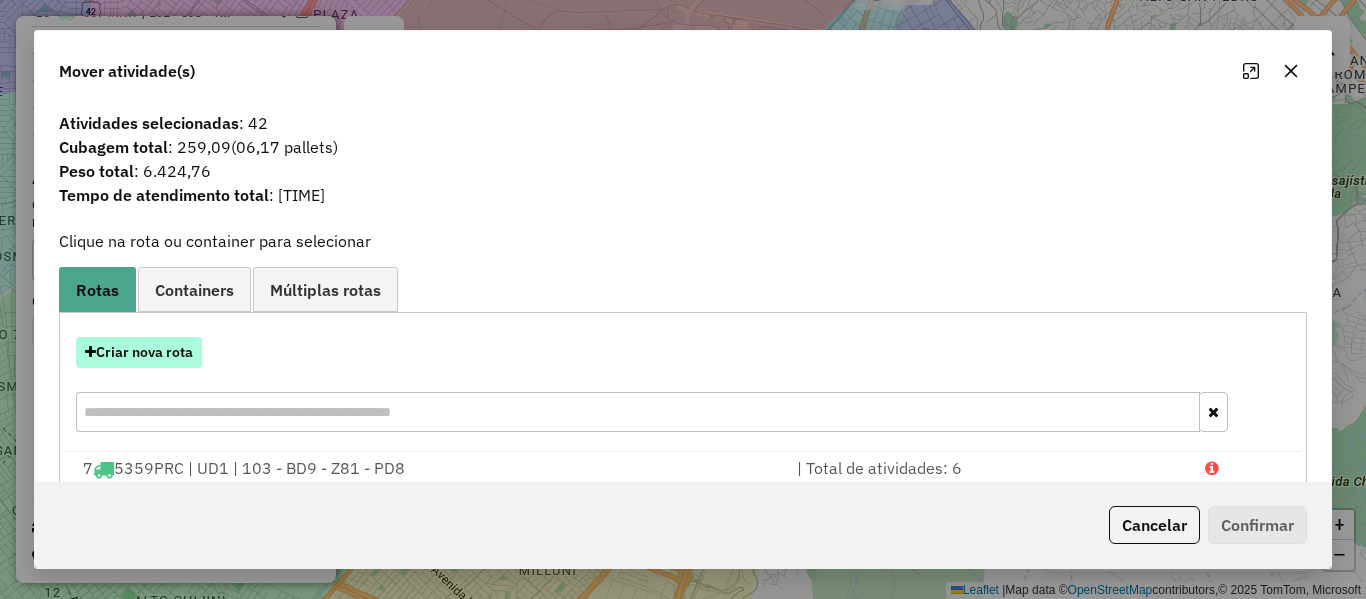 click on "Criar nova rota" at bounding box center [139, 352] 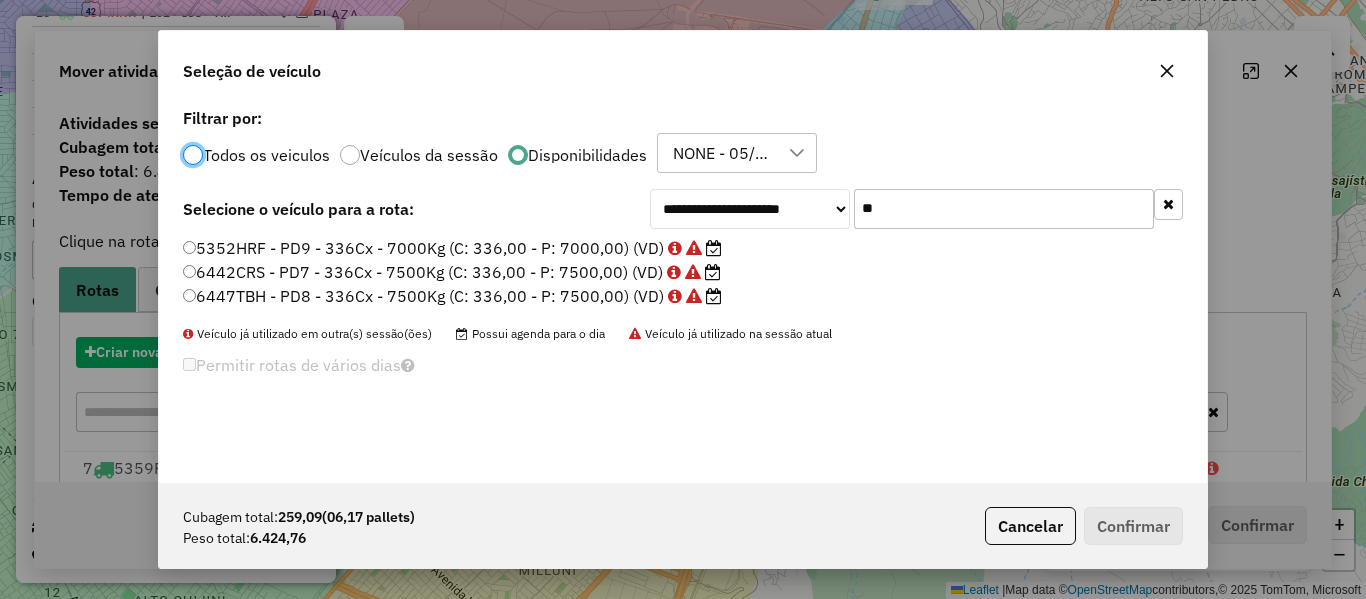 scroll, scrollTop: 11, scrollLeft: 6, axis: both 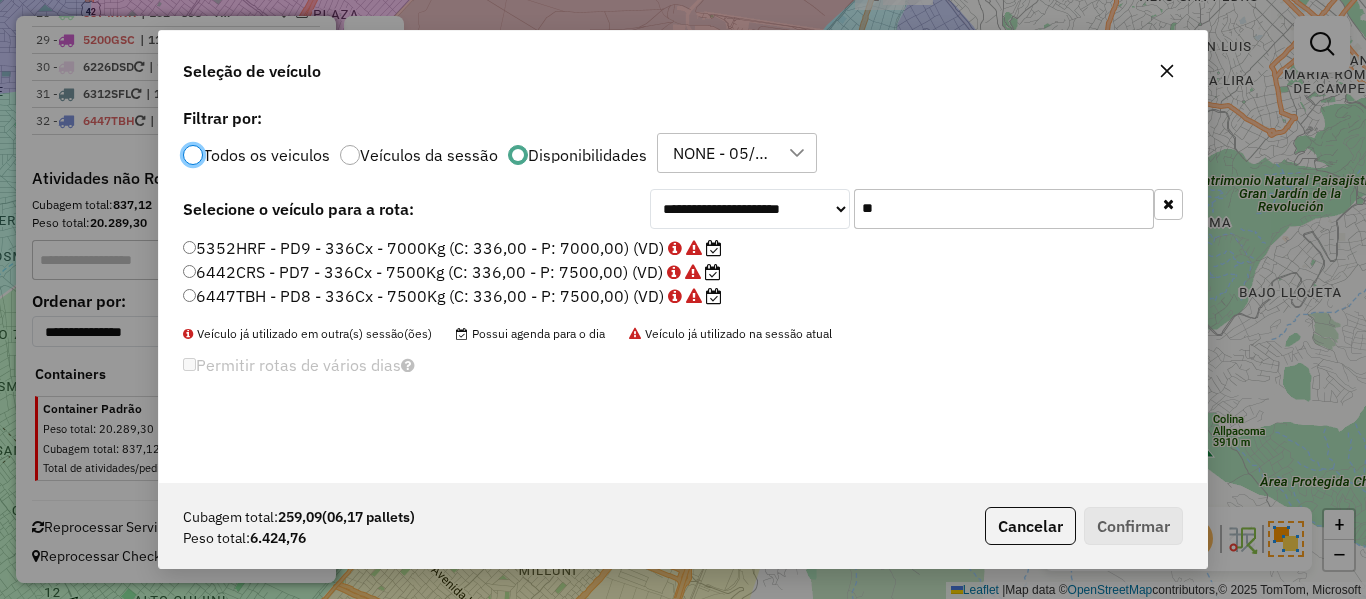 click on "**" 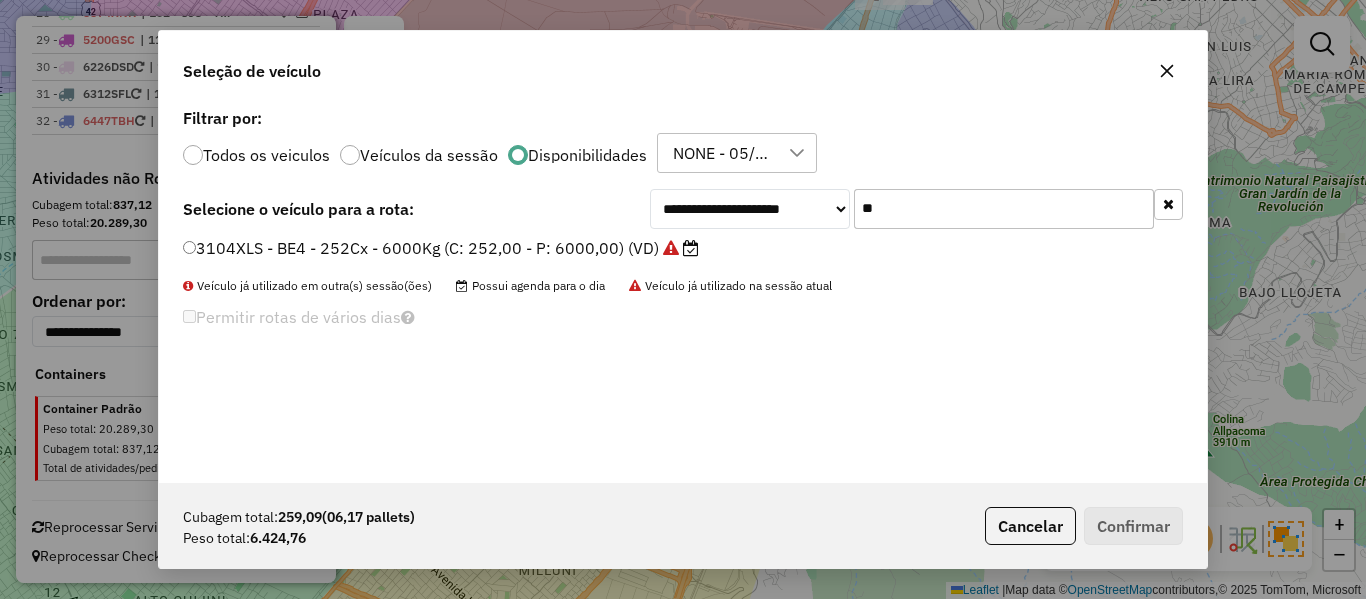 type on "**" 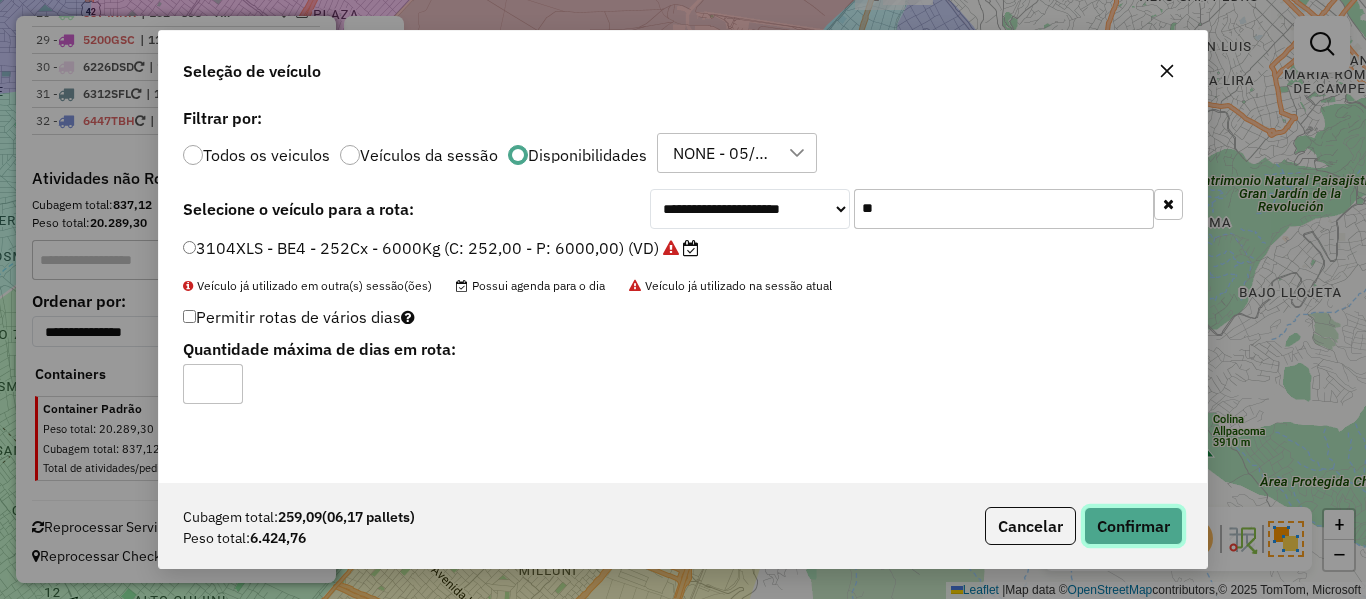 click on "Confirmar" 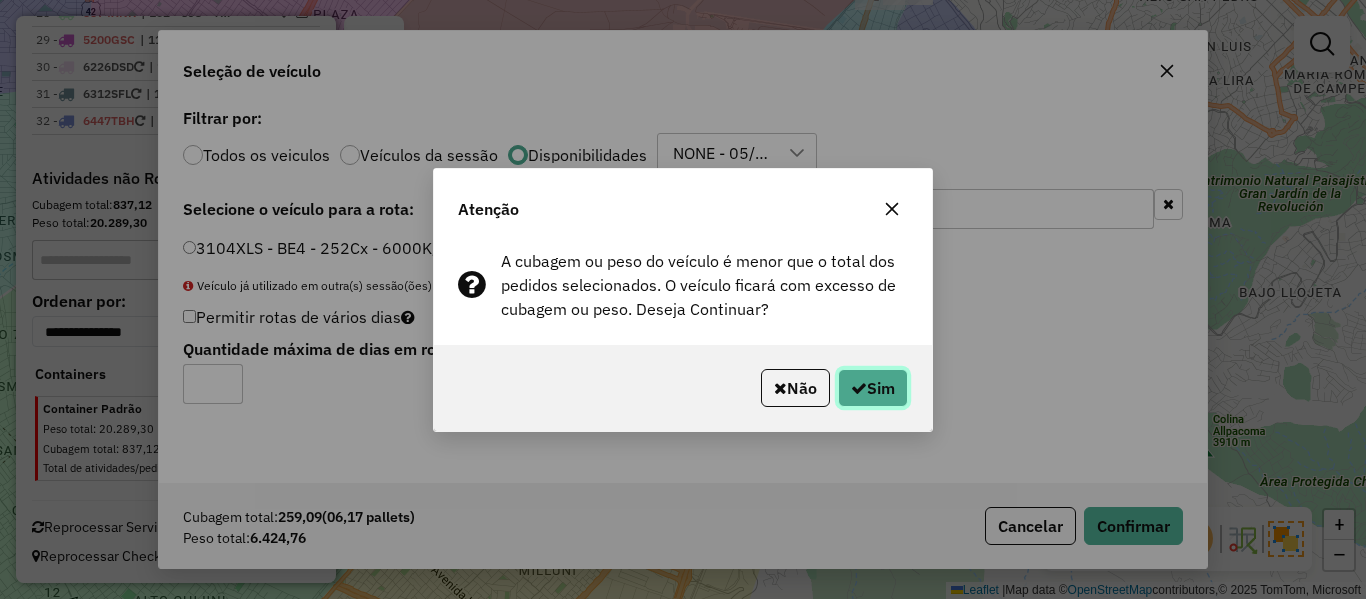 click on "Sim" 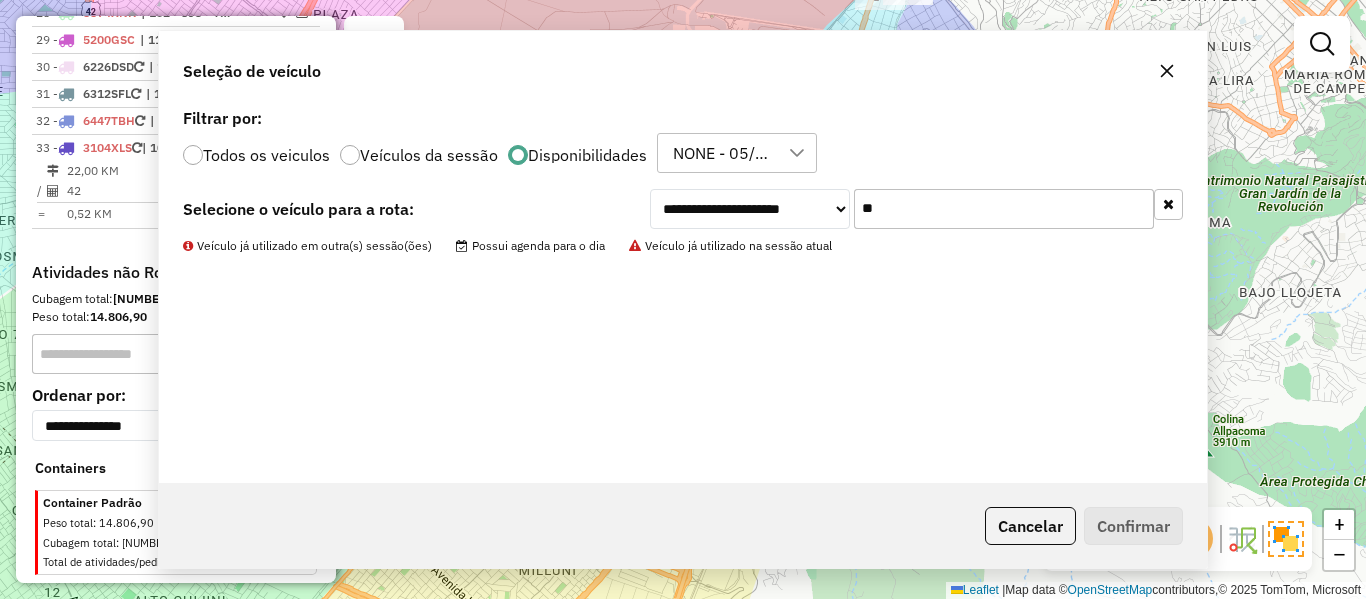 scroll, scrollTop: 2139, scrollLeft: 0, axis: vertical 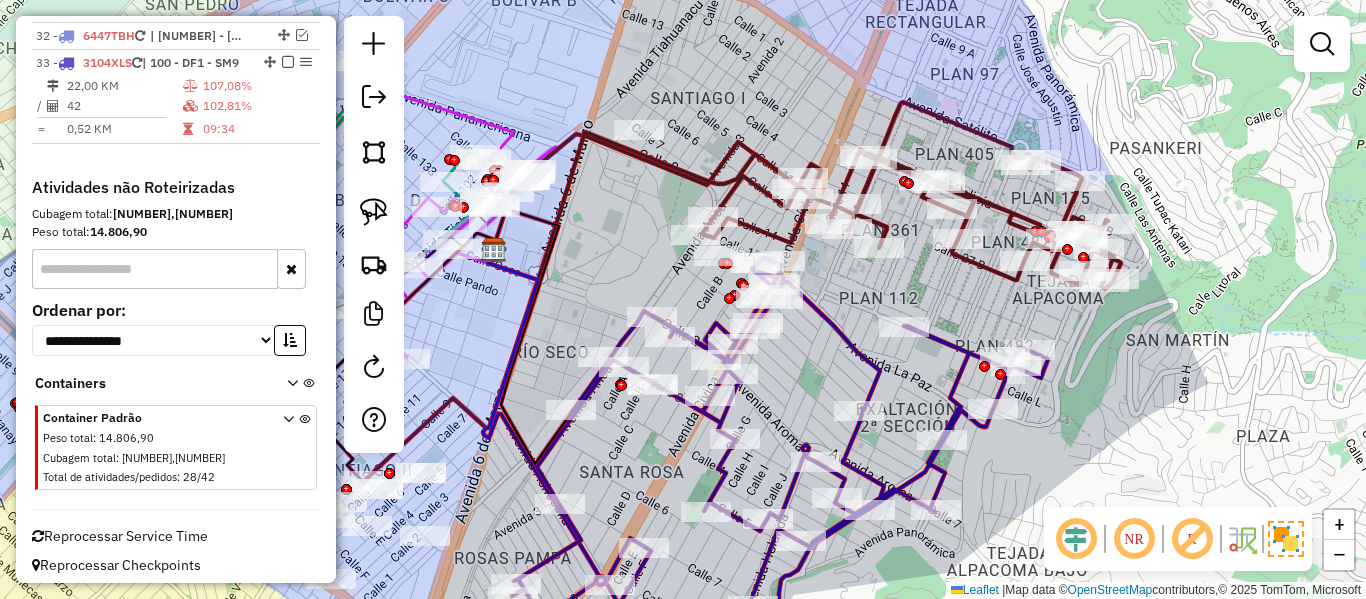 click on "Rota 11 - Placa 6226DSD  0000902223 - CINTHIA FERNAND Janela de atendimento Grade de atendimento Capacidade Transportadoras Veículos Cliente Pedidos  Rotas Selecione os dias de semana para filtrar as janelas de atendimento  Seg   Ter   Qua   Qui   Sex   Sáb   Dom  Informe o período da janela de atendimento: De: Até:  Filtrar exatamente a janela do cliente  Considerar janela de atendimento padrão  Selecione os dias de semana para filtrar as grades de atendimento  Seg   Ter   Qua   Qui   Sex   Sáb   Dom   Considerar clientes sem dia de atendimento cadastrado  Clientes fora do dia de atendimento selecionado Filtrar as atividades entre os valores definidos abaixo:  Peso mínimo:   Peso máximo:   Cubagem mínima:   Cubagem máxima:   De:   Até:  Filtrar as atividades entre o tempo de atendimento definido abaixo:  De:   Até:   Considerar capacidade total dos clientes não roteirizados Transportadora: Selecione um ou mais itens Tipo de veículo: Selecione um ou mais itens Veículo: Motorista: Nome: Rótulo:" 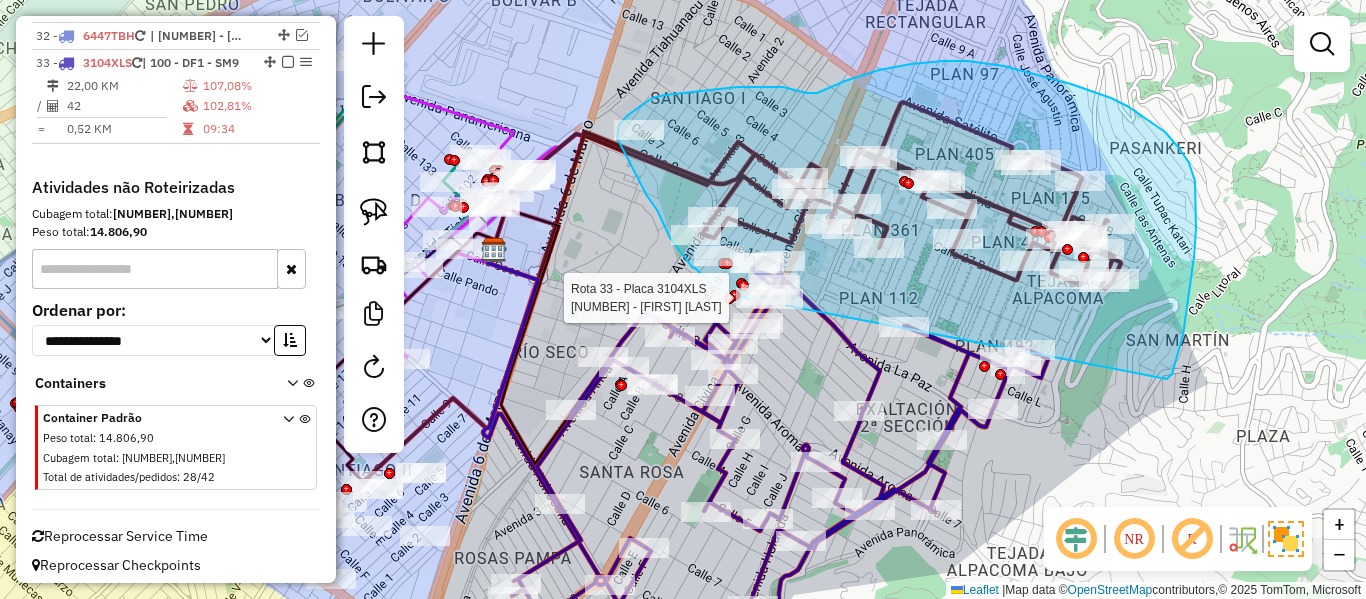 click on "Rota 33 - Placa 3104XLS  0000073958 - SONIA CALLISAYA Rota 33 - Placa 3104XLS  0000694052 - T.MARGARITA Rota 33 - Placa 3104XLS  0000098508 - T FANNY ZELADA Janela de atendimento Grade de atendimento Capacidade Transportadoras Veículos Cliente Pedidos  Rotas Selecione os dias de semana para filtrar as janelas de atendimento  Seg   Ter   Qua   Qui   Sex   Sáb   Dom  Informe o período da janela de atendimento: De: Até:  Filtrar exatamente a janela do cliente  Considerar janela de atendimento padrão  Selecione os dias de semana para filtrar as grades de atendimento  Seg   Ter   Qua   Qui   Sex   Sáb   Dom   Considerar clientes sem dia de atendimento cadastrado  Clientes fora do dia de atendimento selecionado Filtrar as atividades entre os valores definidos abaixo:  Peso mínimo:   Peso máximo:   Cubagem mínima:   Cubagem máxima:   De:   Até:  Filtrar as atividades entre o tempo de atendimento definido abaixo:  De:   Até:   Considerar capacidade total dos clientes não roteirizados Transportadora: De:" 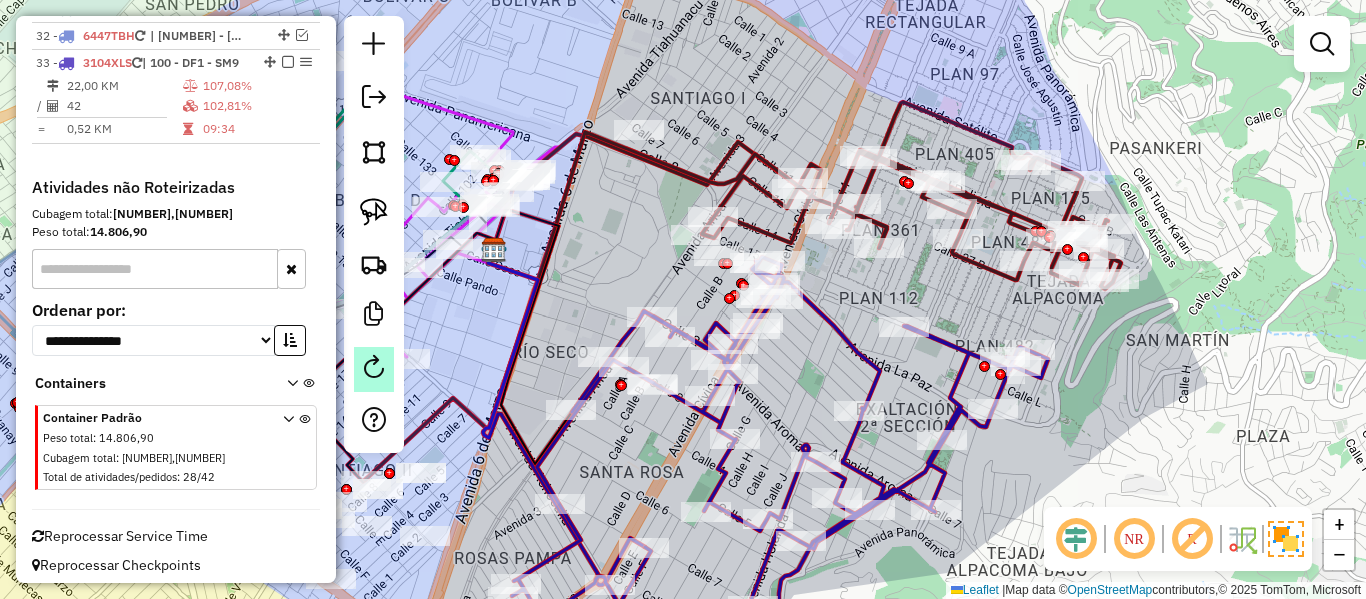 click 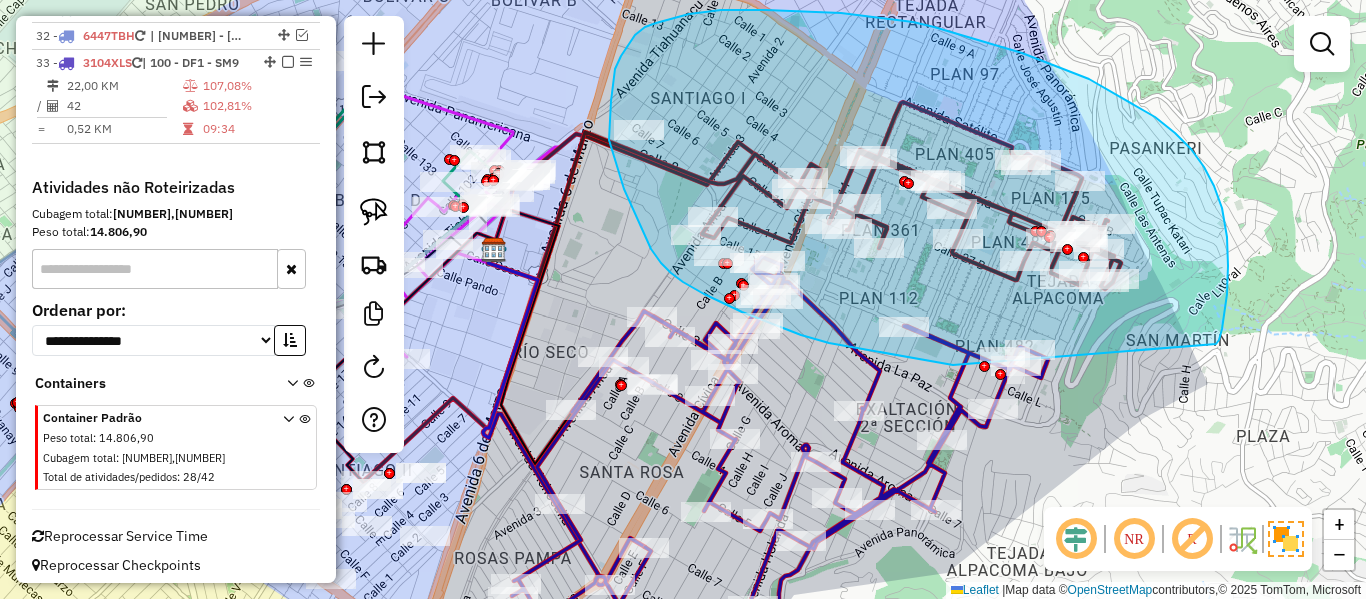 drag, startPoint x: 1216, startPoint y: 344, endPoint x: 1079, endPoint y: 390, distance: 144.51643 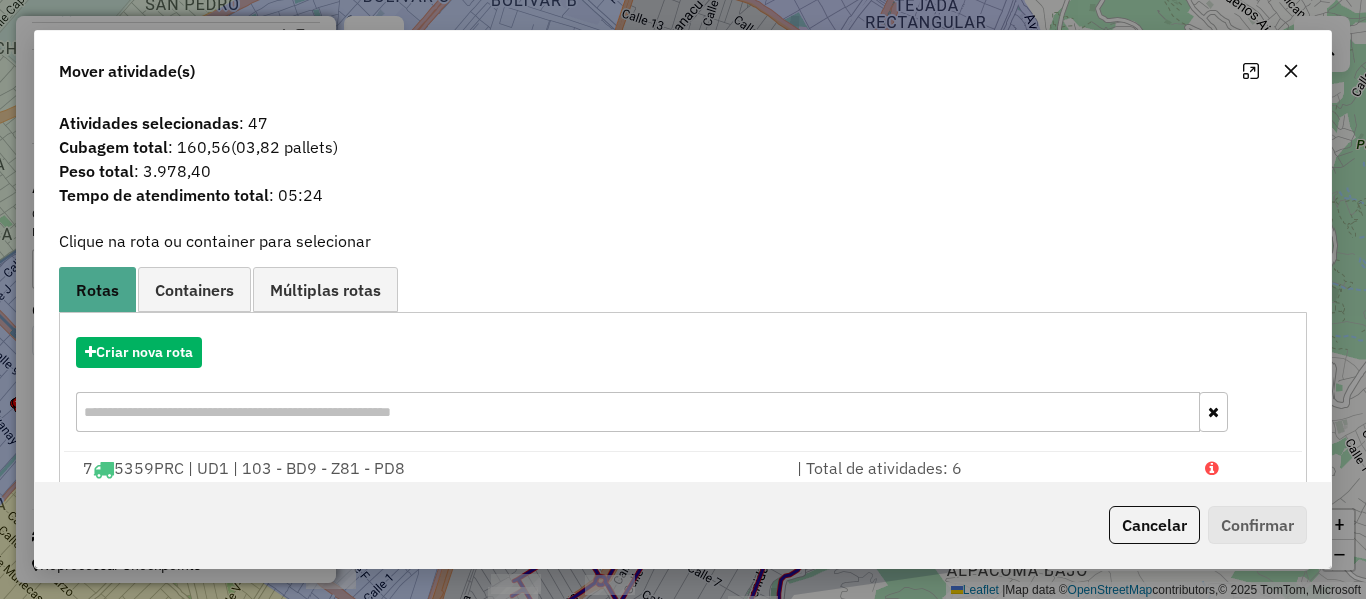 click on "Criar nova rota" at bounding box center [683, 387] 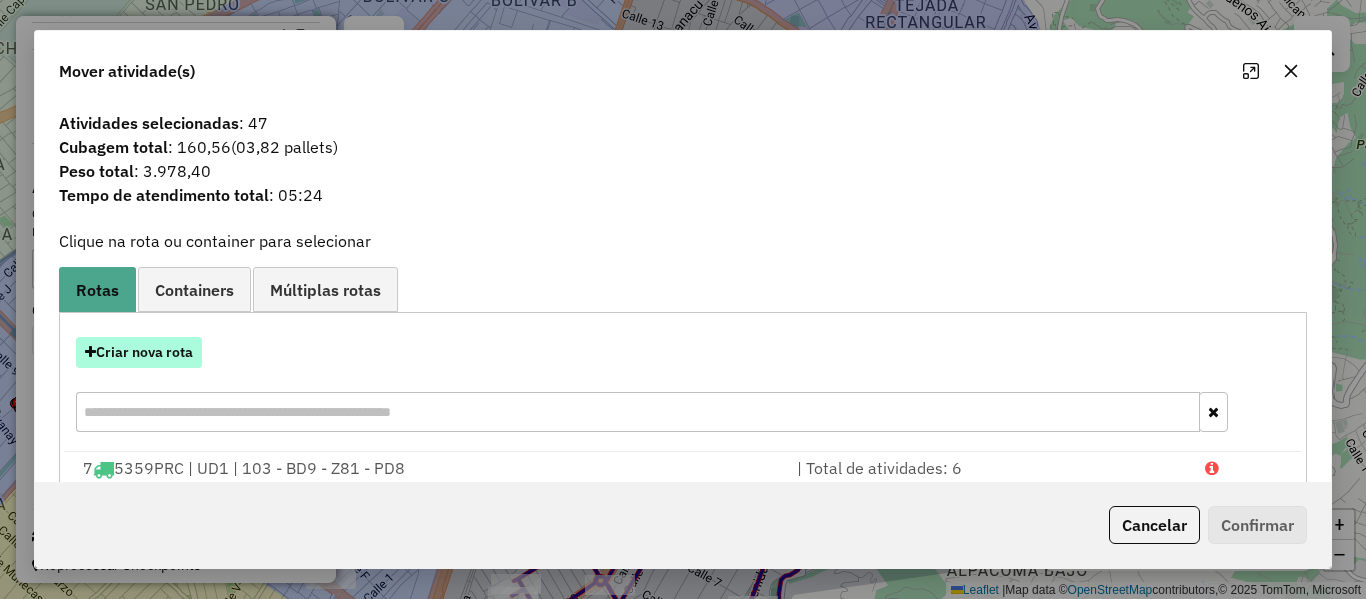 click on "Criar nova rota" at bounding box center [139, 352] 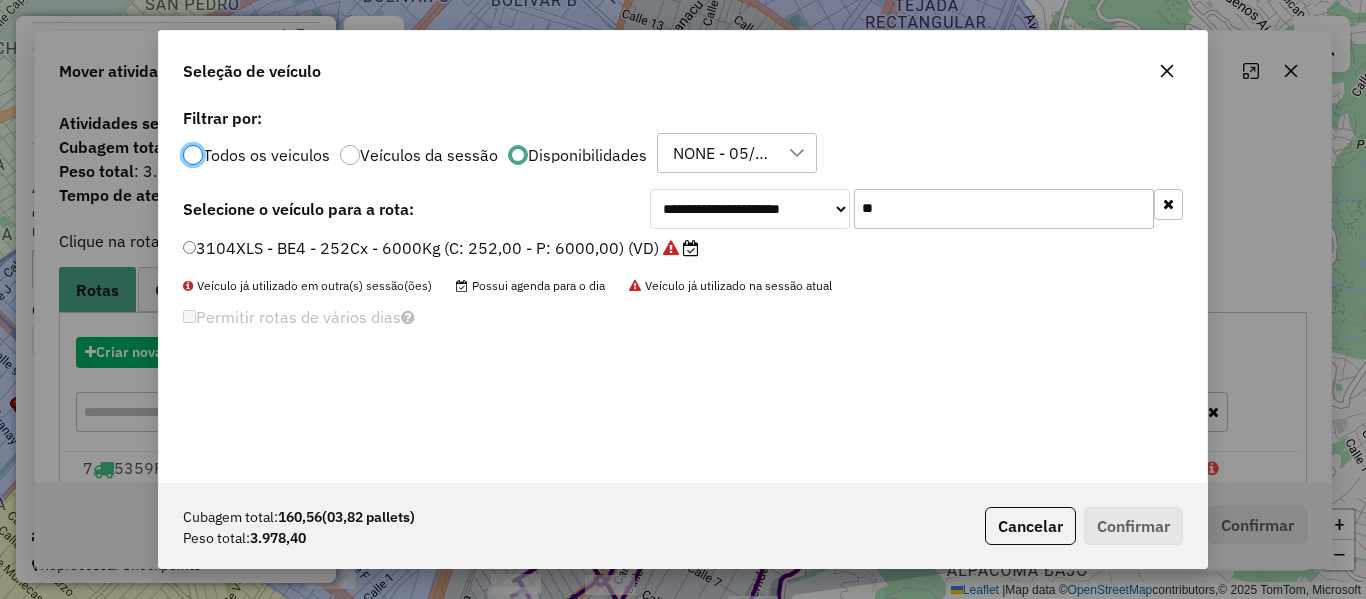 scroll, scrollTop: 11, scrollLeft: 6, axis: both 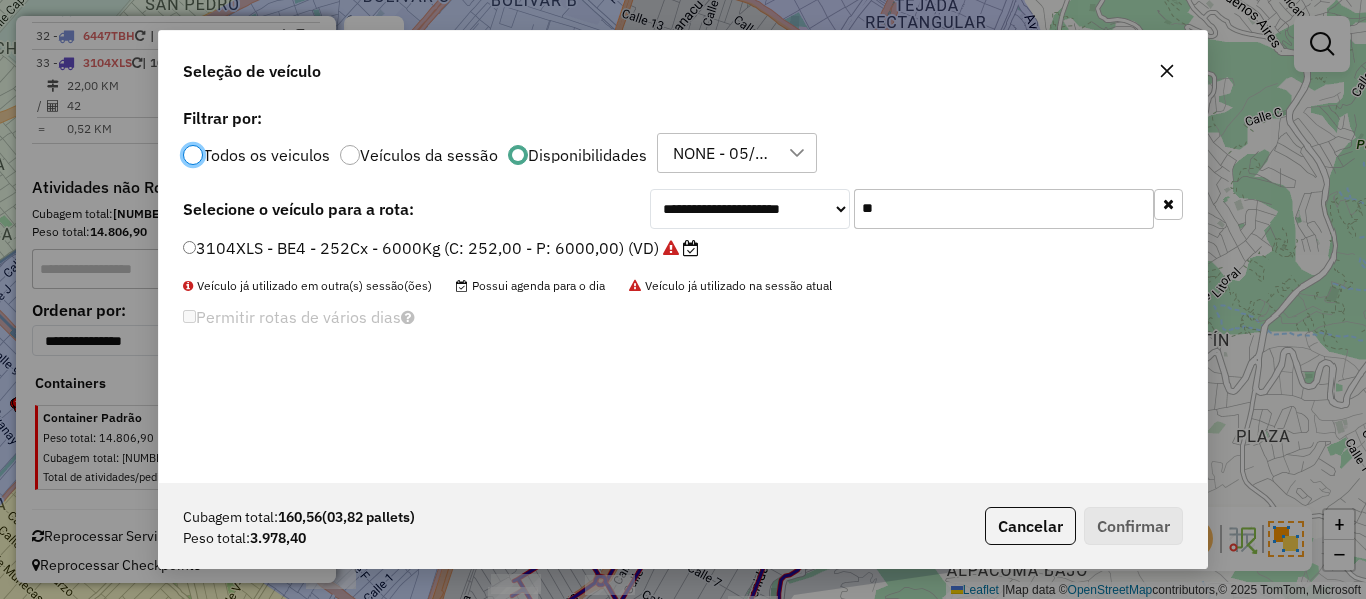click on "**" 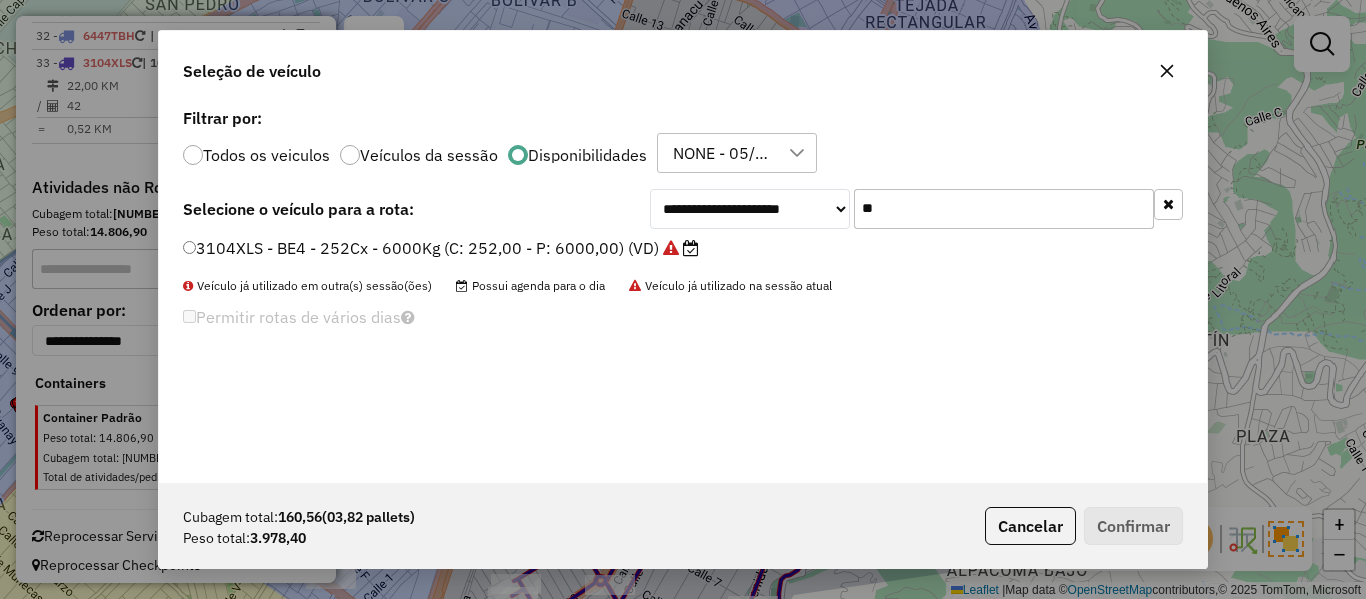 click on "**" 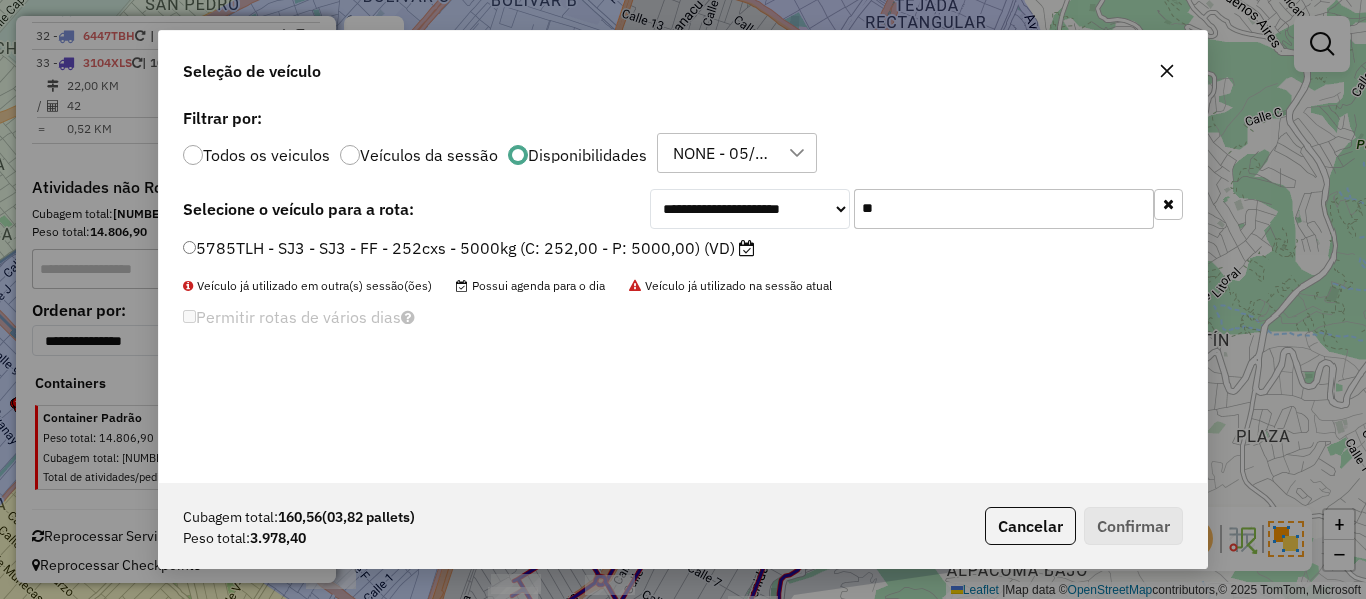 type on "**" 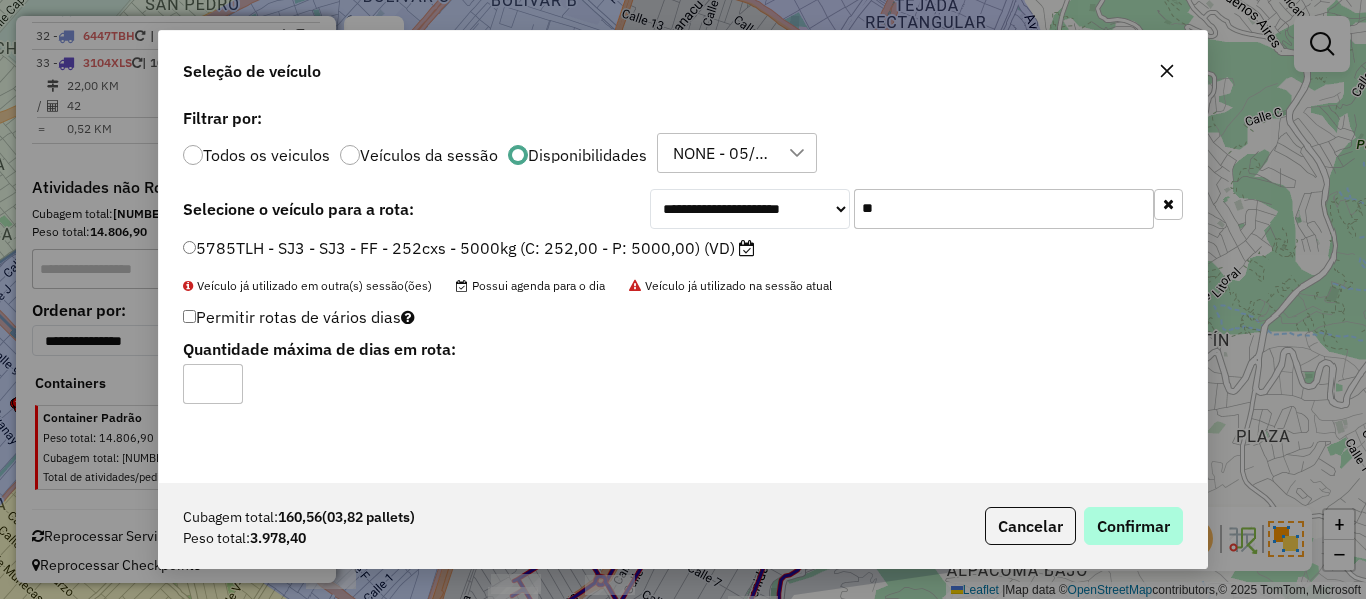 click on "Cubagem total:  160,56   (03,82 pallets)  Peso total: 3.978,40  Cancelar   Confirmar" 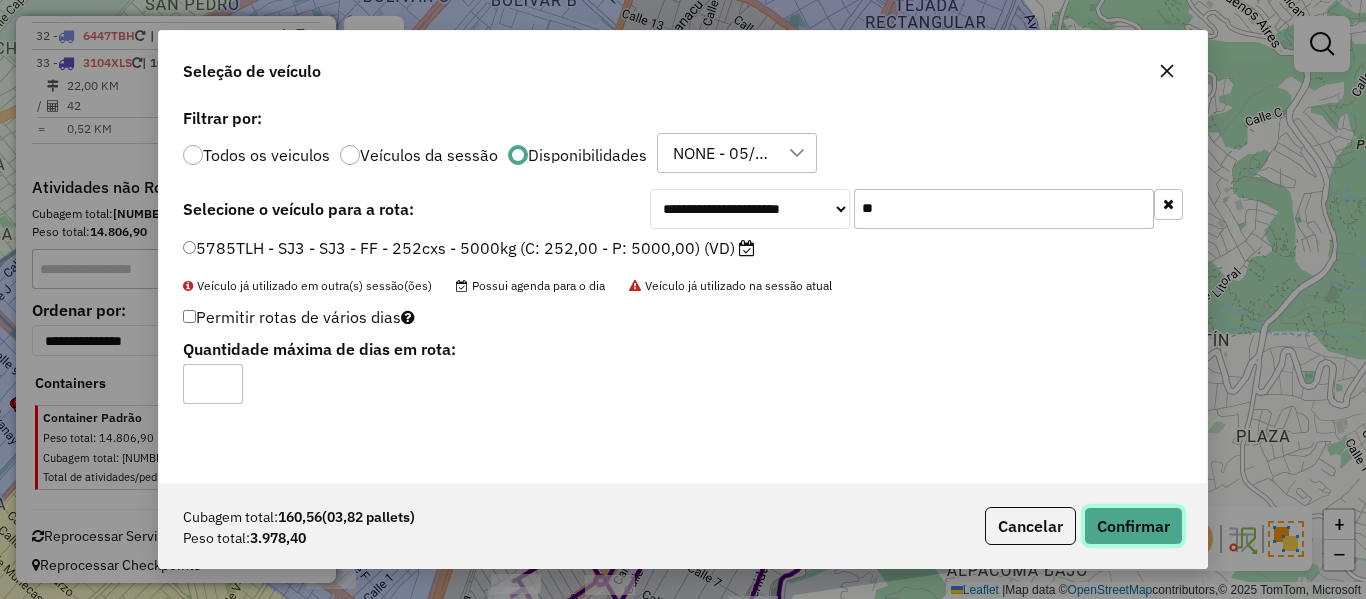 click on "Confirmar" 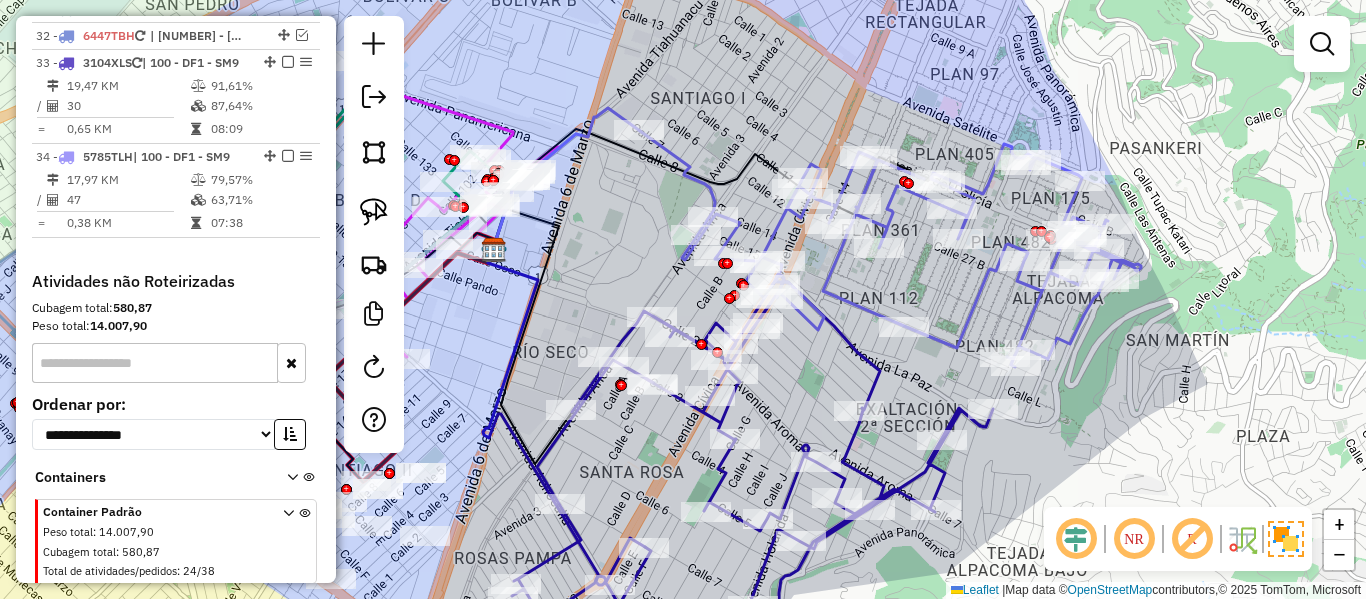 click 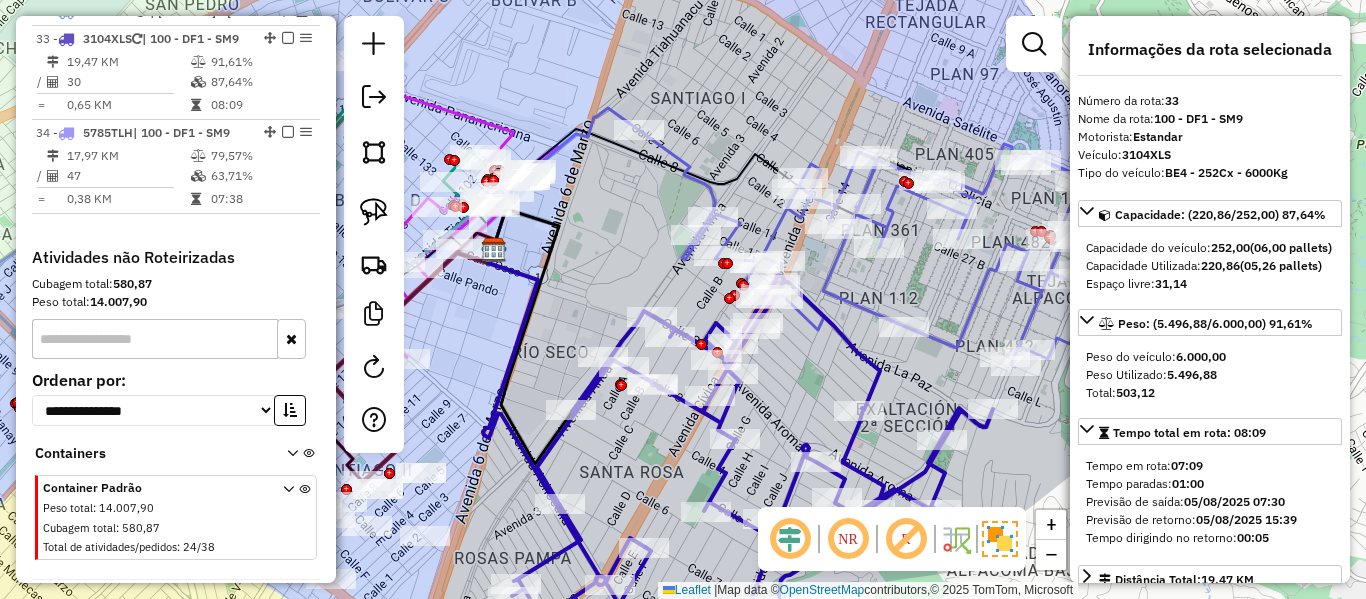 scroll, scrollTop: 2173, scrollLeft: 0, axis: vertical 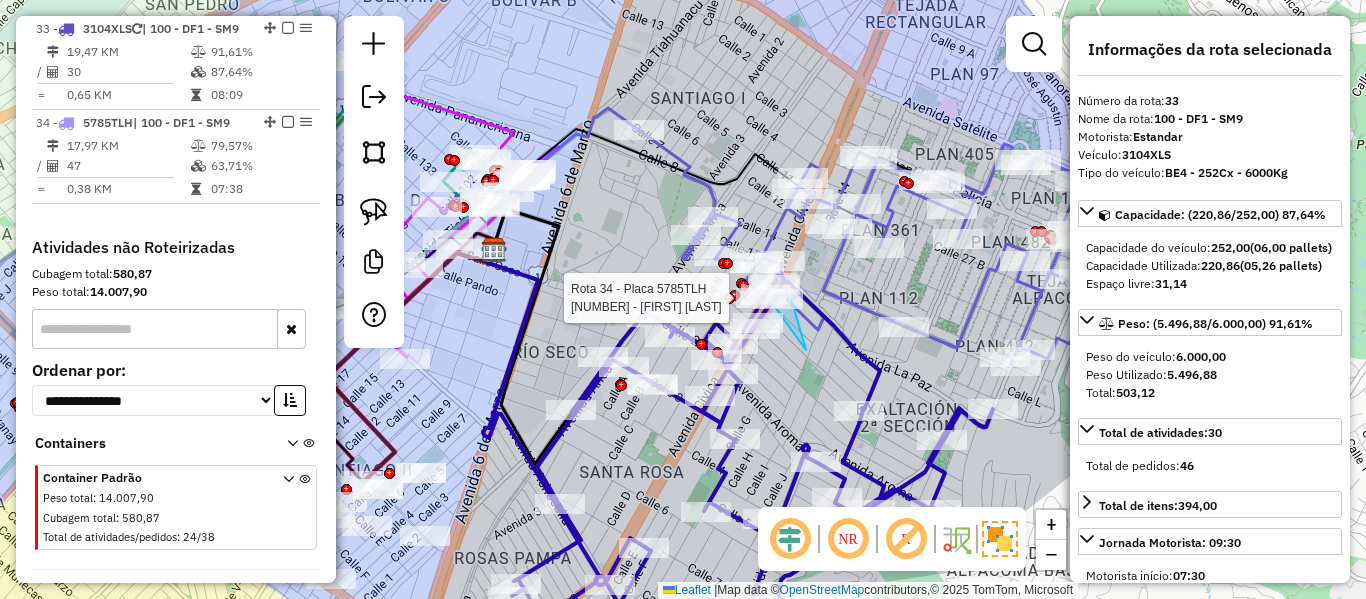 drag, startPoint x: 801, startPoint y: 332, endPoint x: 696, endPoint y: 321, distance: 105.574615 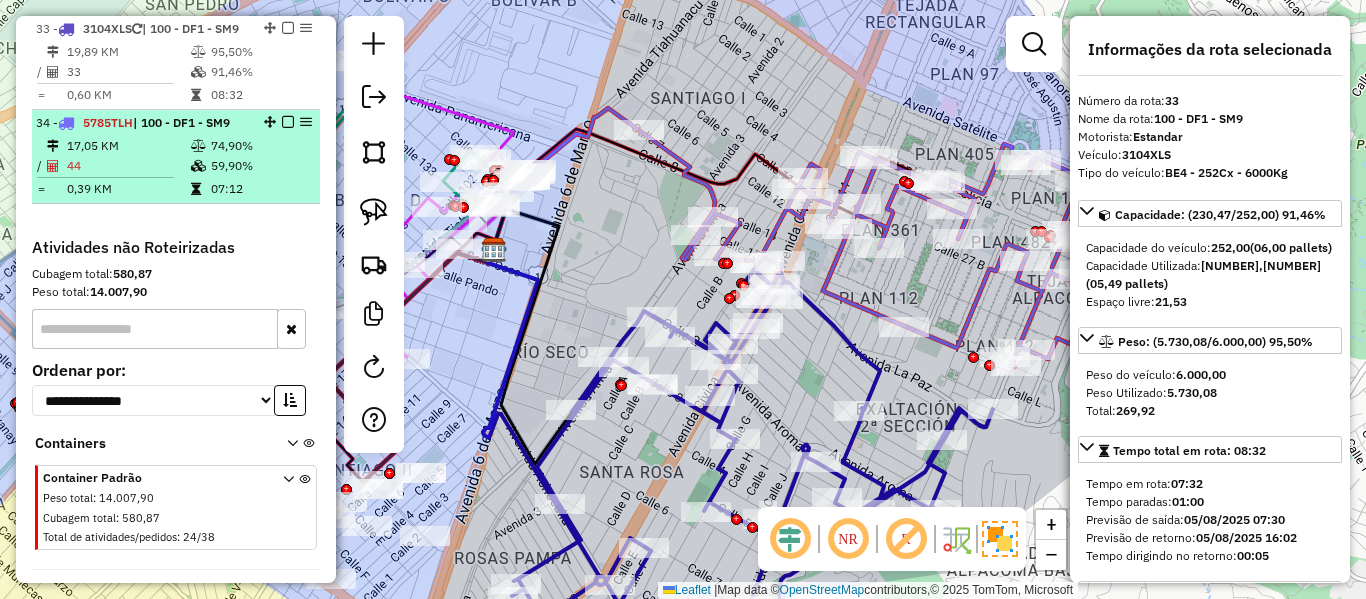 click at bounding box center [288, 122] 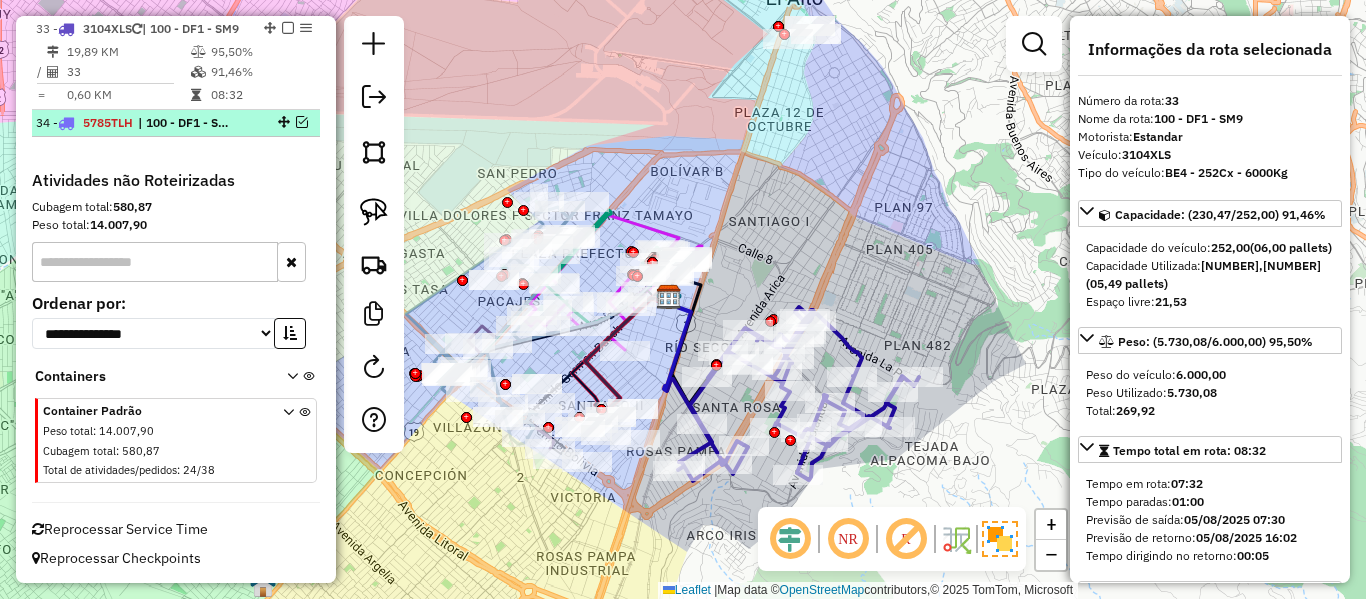 click at bounding box center (302, 122) 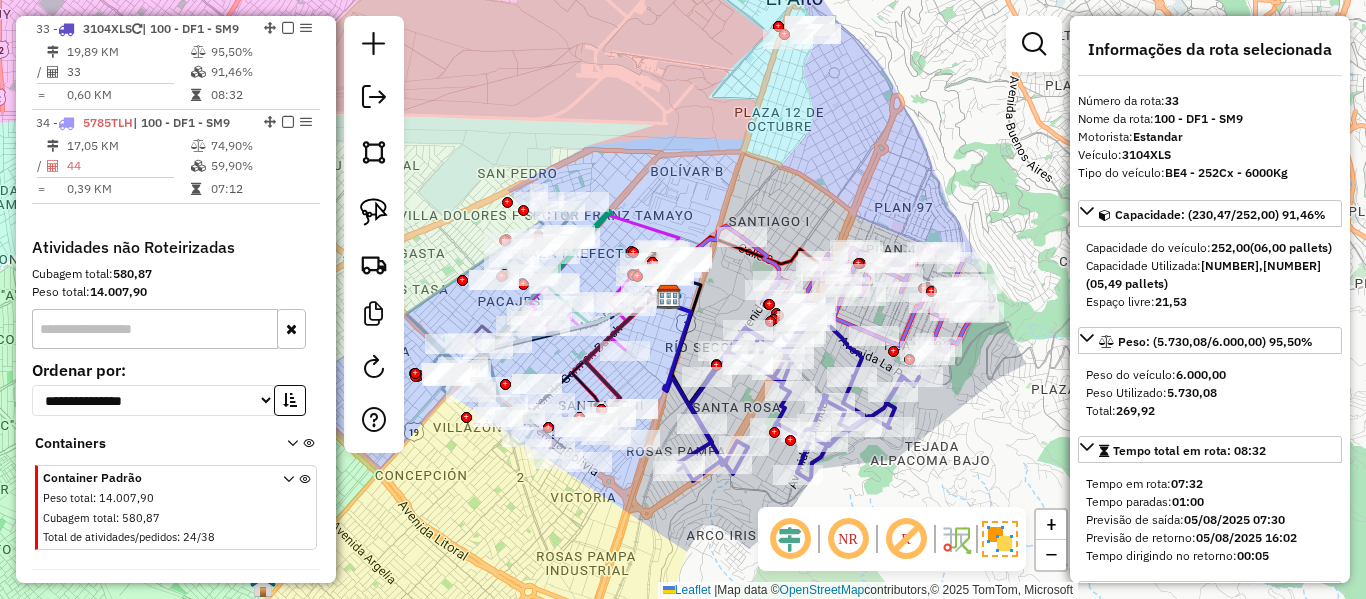 click 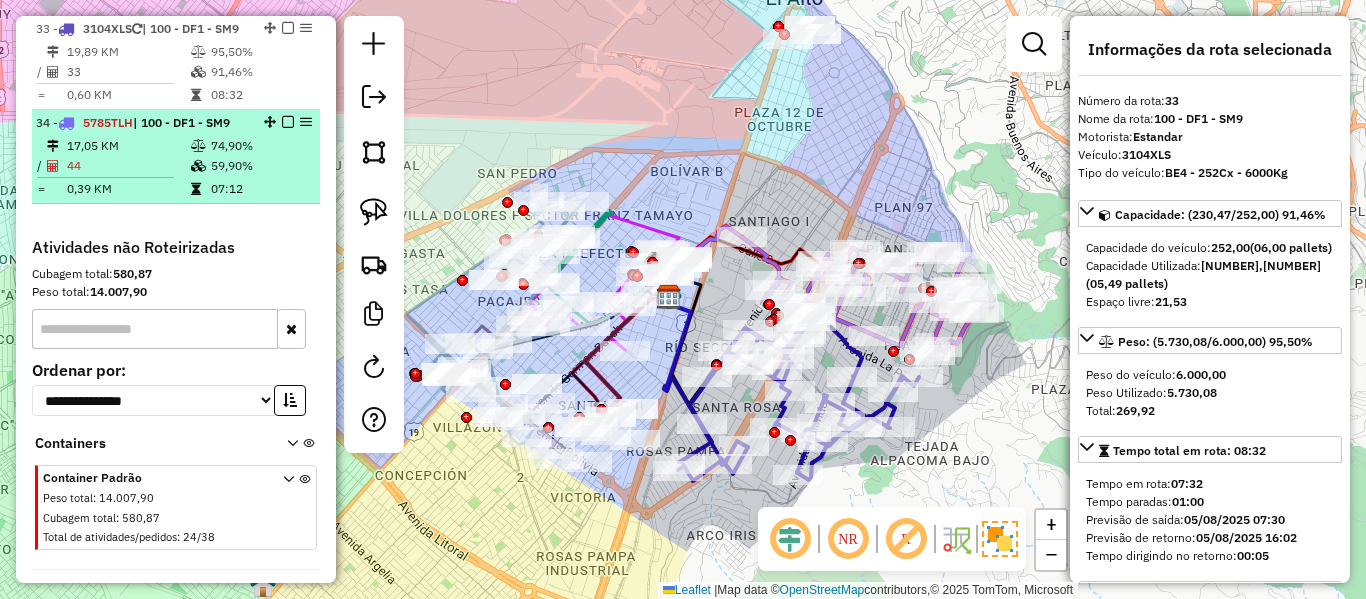click at bounding box center [288, 122] 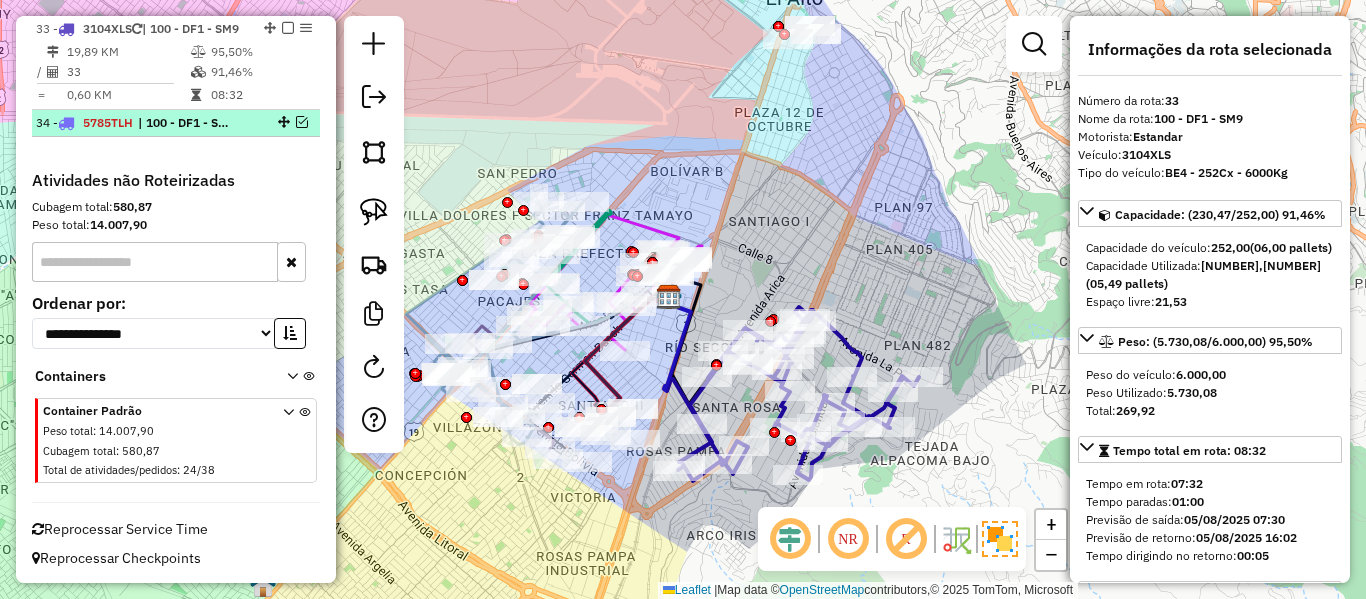 click on "34 -       5785TLH   | 100 - DF1 - SM9" at bounding box center (176, 123) 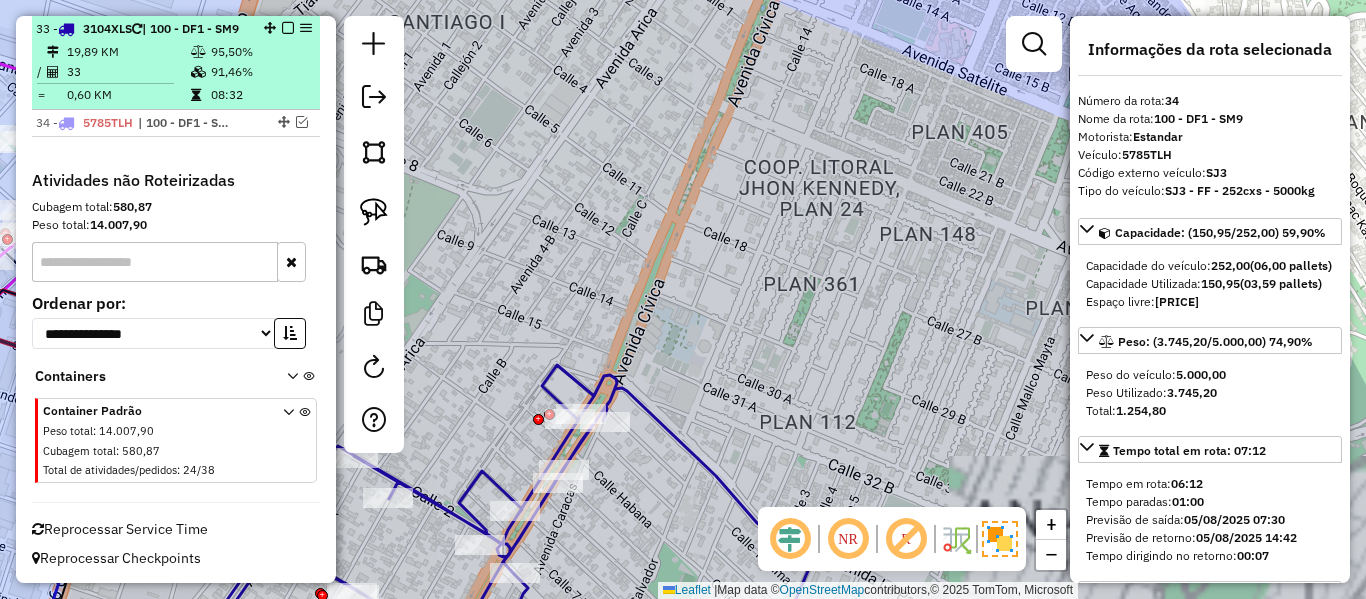 click at bounding box center [288, 28] 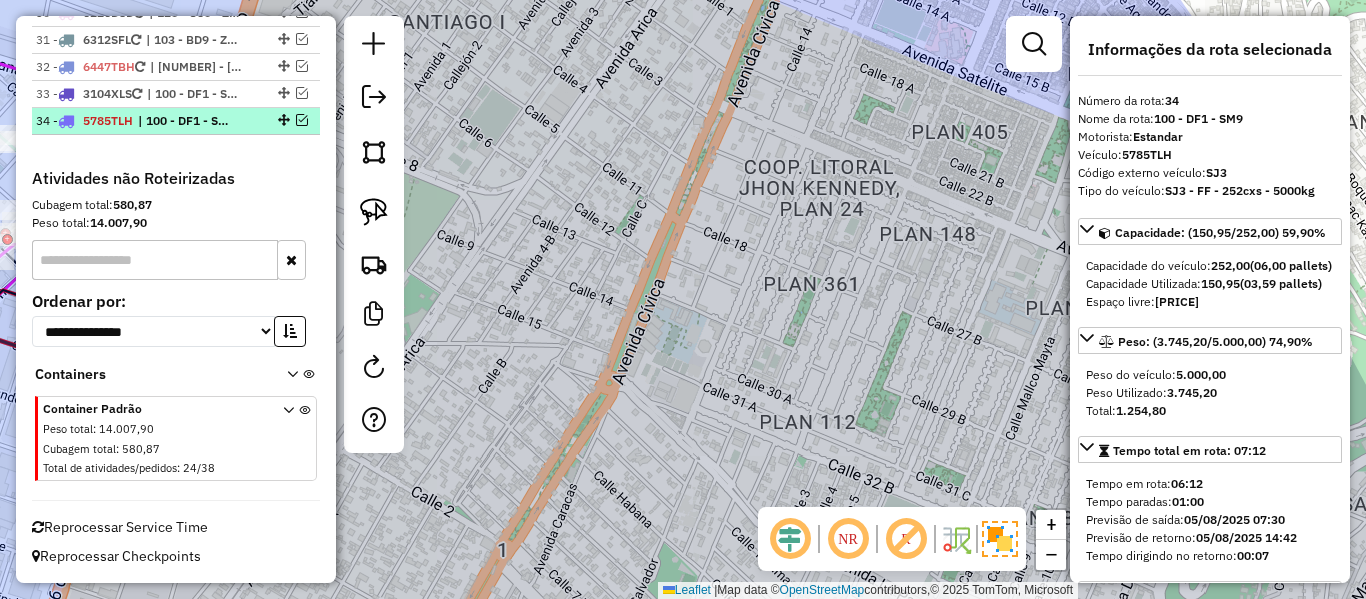 click at bounding box center [302, 120] 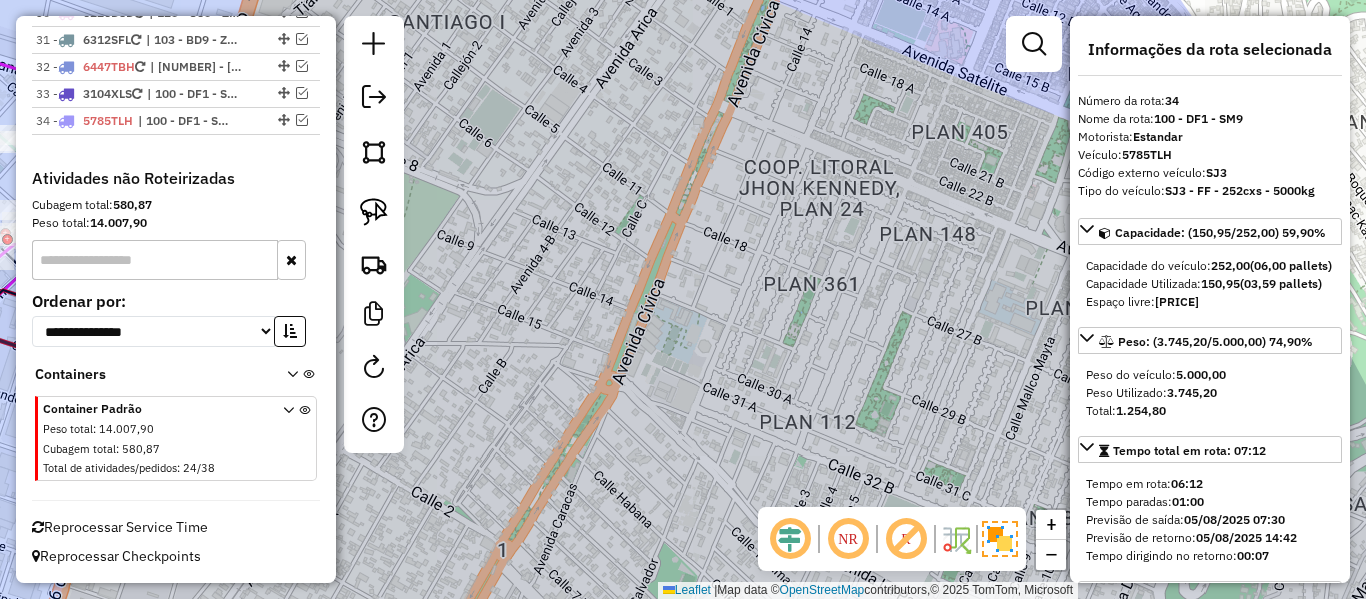 scroll, scrollTop: 2173, scrollLeft: 0, axis: vertical 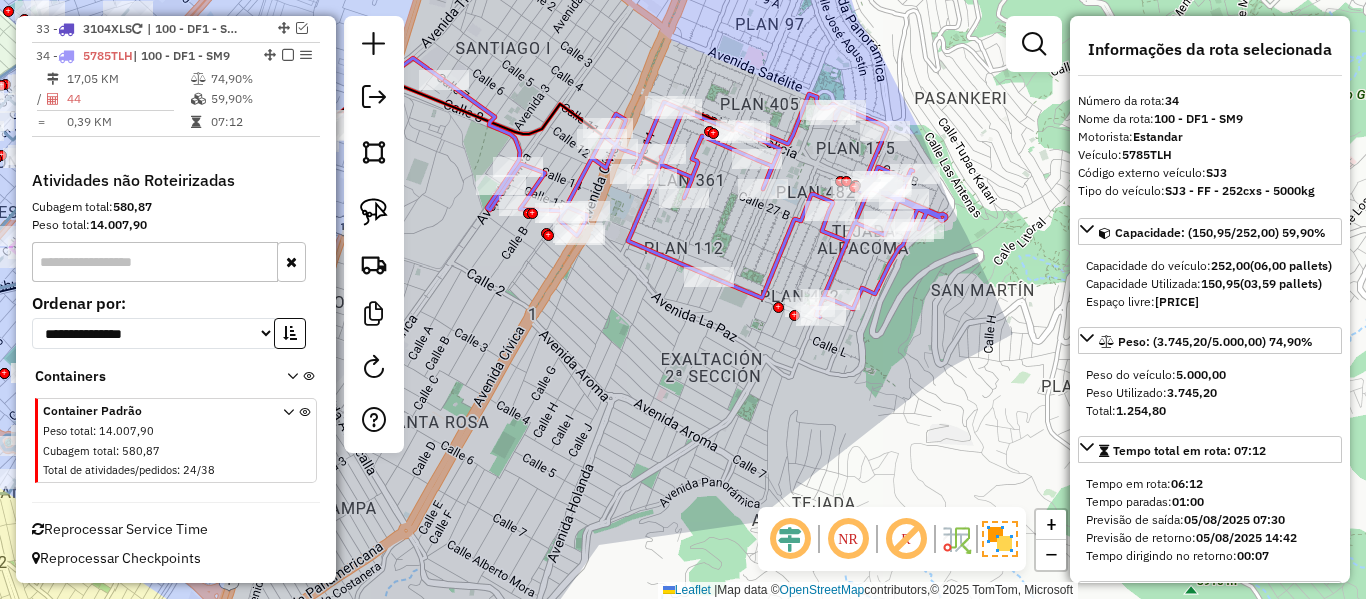 click 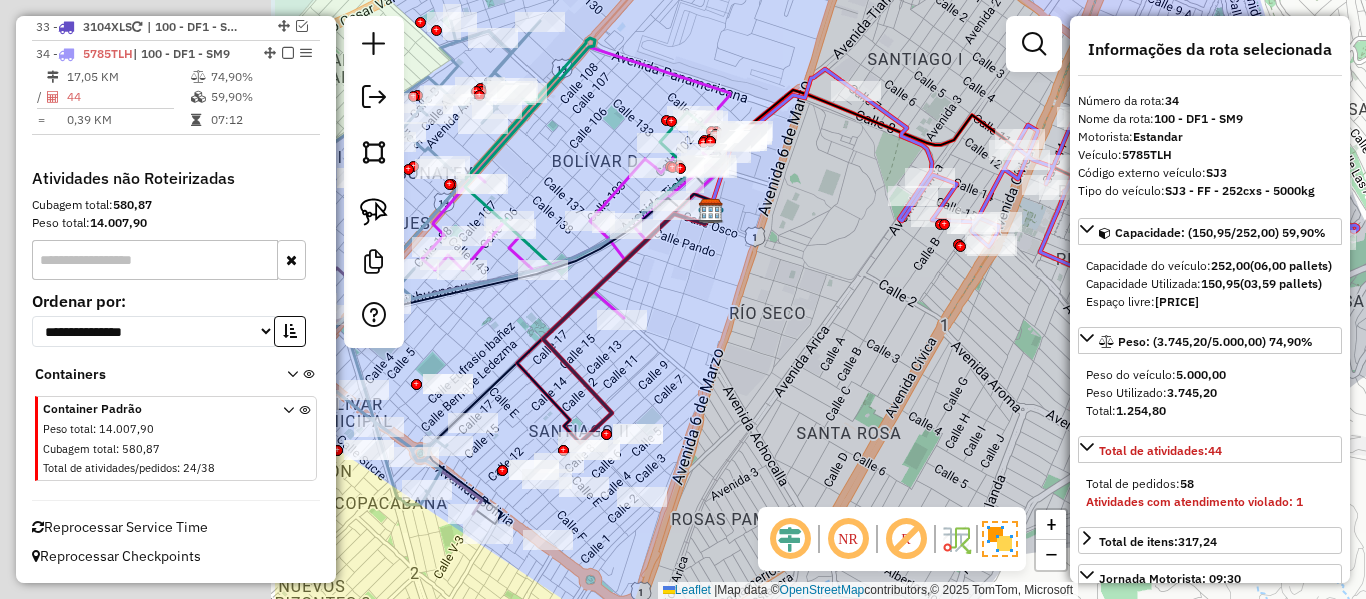 drag, startPoint x: 935, startPoint y: 316, endPoint x: 994, endPoint y: 310, distance: 59.3043 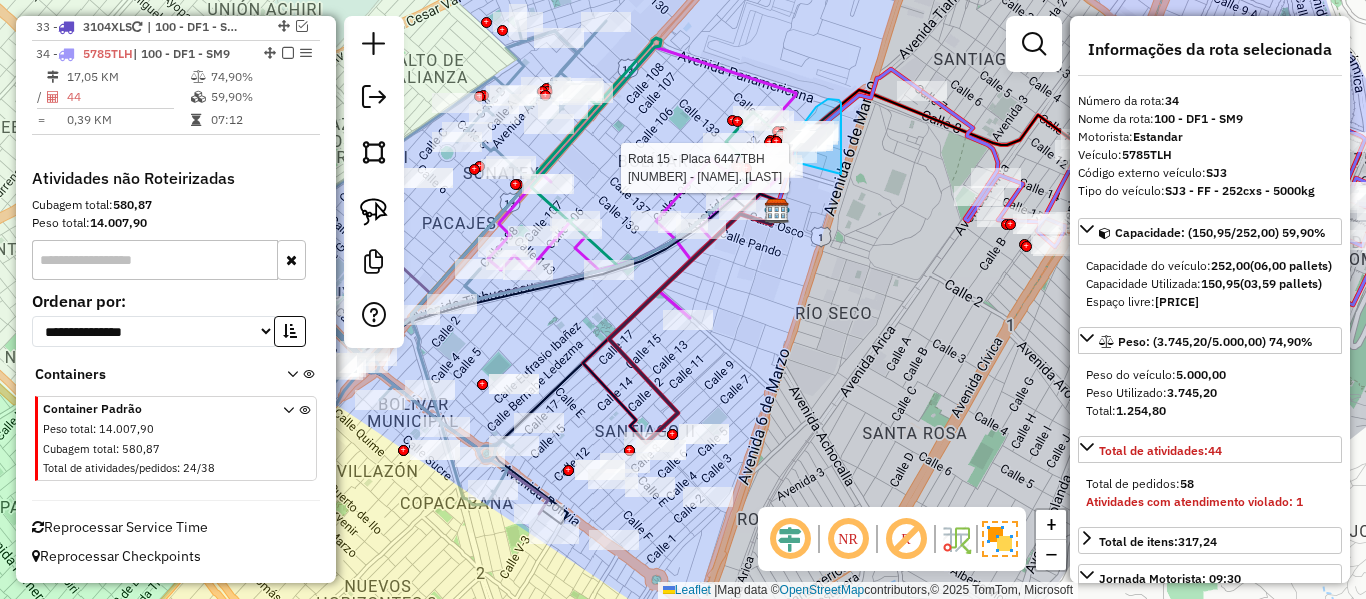 drag, startPoint x: 841, startPoint y: 174, endPoint x: 801, endPoint y: 166, distance: 40.792156 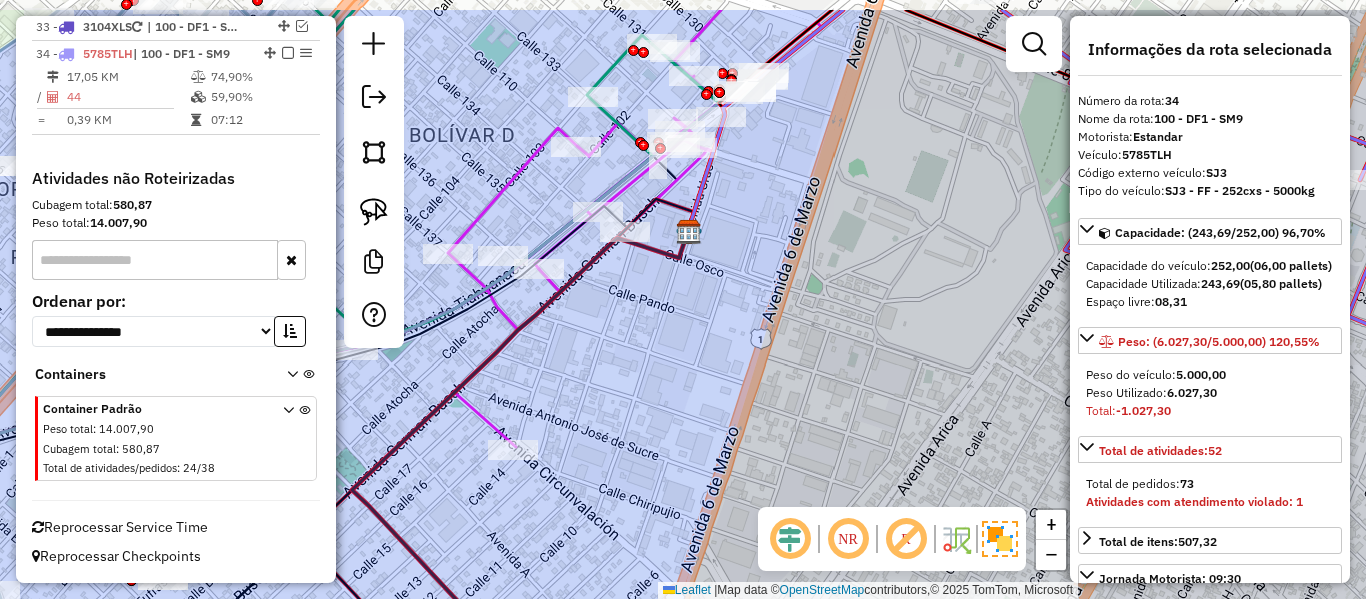 drag, startPoint x: 698, startPoint y: 222, endPoint x: 764, endPoint y: 317, distance: 115.67627 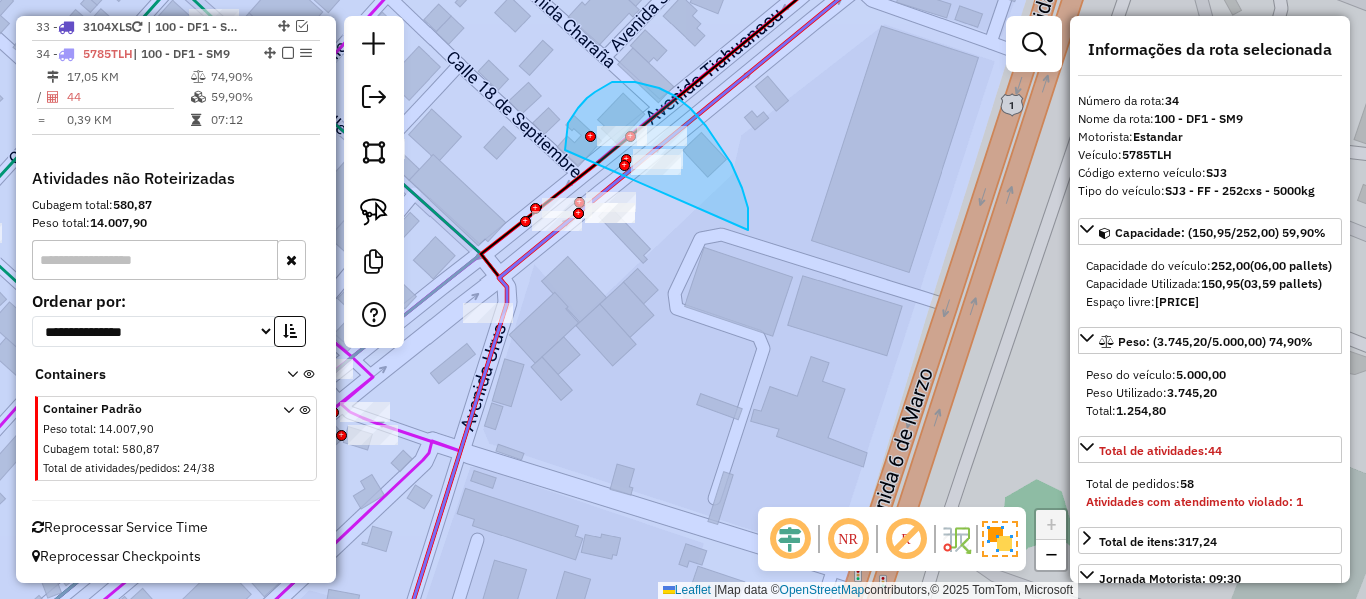 drag, startPoint x: 748, startPoint y: 230, endPoint x: 564, endPoint y: 150, distance: 200.63898 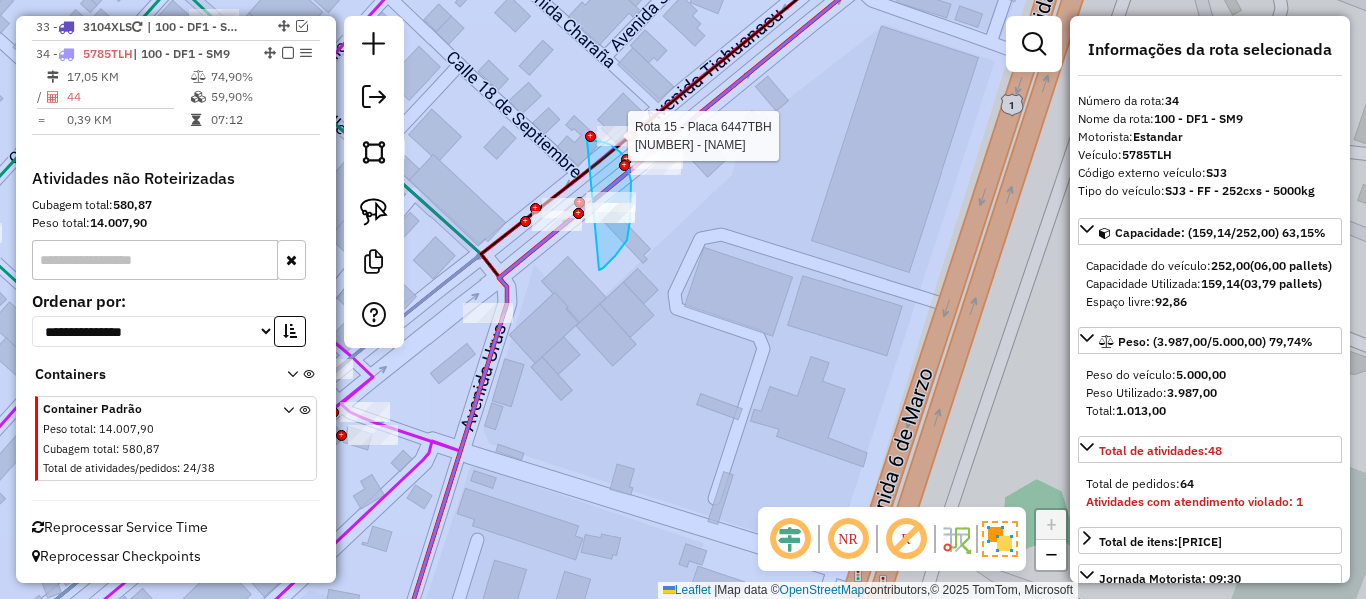 drag, startPoint x: 599, startPoint y: 270, endPoint x: 565, endPoint y: 142, distance: 132.43866 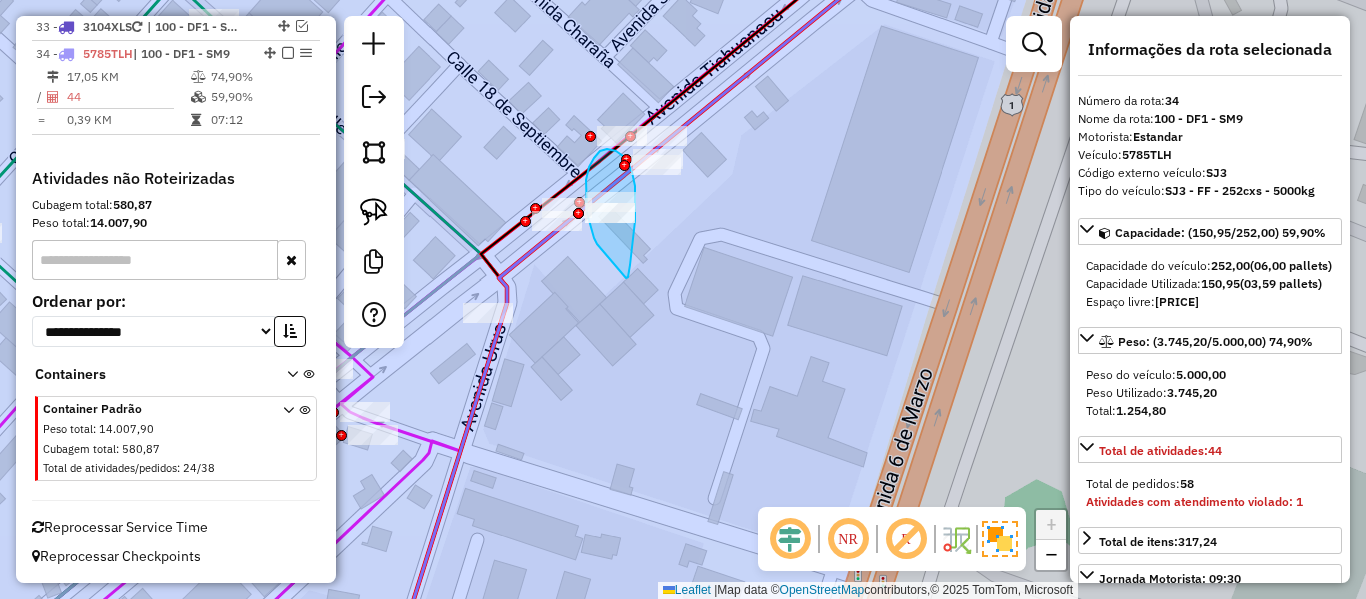 drag, startPoint x: 626, startPoint y: 278, endPoint x: 597, endPoint y: 244, distance: 44.687805 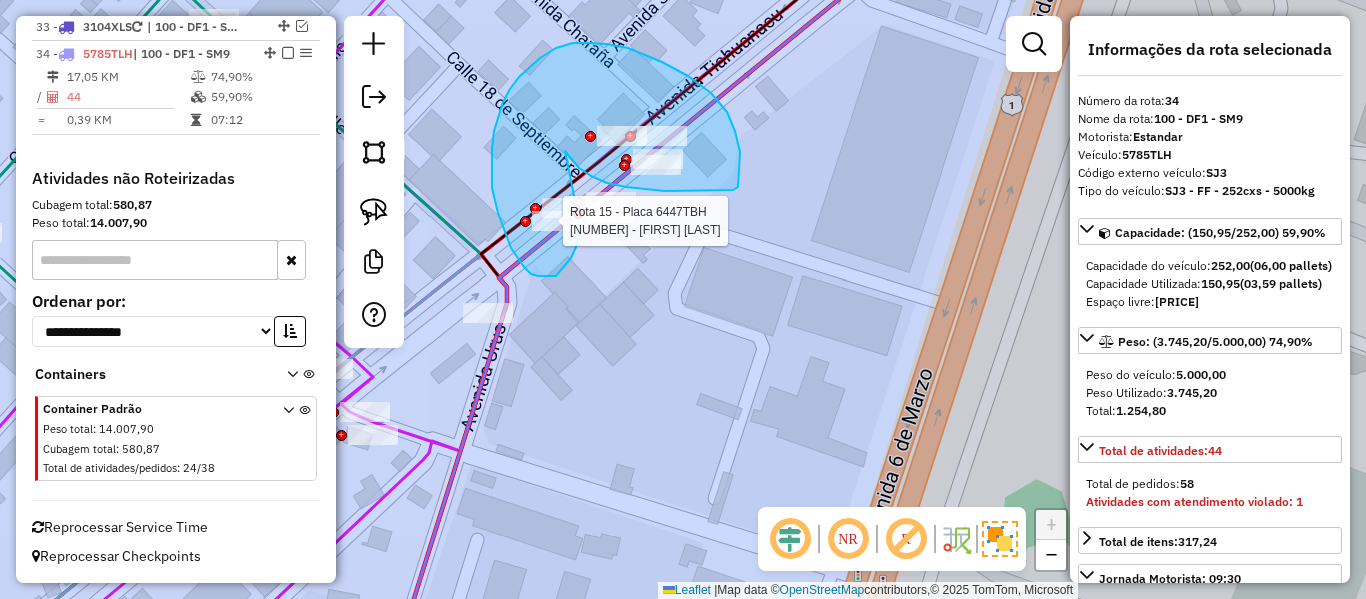 click on "Rota 15 - Placa 6447TBH  0000916602 - BRISA ESTRELLA Janela de atendimento Grade de atendimento Capacidade Transportadoras Veículos Cliente Pedidos  Rotas Selecione os dias de semana para filtrar as janelas de atendimento  Seg   Ter   Qua   Qui   Sex   Sáb   Dom  Informe o período da janela de atendimento: De: Até:  Filtrar exatamente a janela do cliente  Considerar janela de atendimento padrão  Selecione os dias de semana para filtrar as grades de atendimento  Seg   Ter   Qua   Qui   Sex   Sáb   Dom   Considerar clientes sem dia de atendimento cadastrado  Clientes fora do dia de atendimento selecionado Filtrar as atividades entre os valores definidos abaixo:  Peso mínimo:   Peso máximo:   Cubagem mínima:   Cubagem máxima:   De:   Até:  Filtrar as atividades entre o tempo de atendimento definido abaixo:  De:   Até:   Considerar capacidade total dos clientes não roteirizados Transportadora: Selecione um ou mais itens Tipo de veículo: Selecione um ou mais itens Veículo: Selecione um ou mais itens" 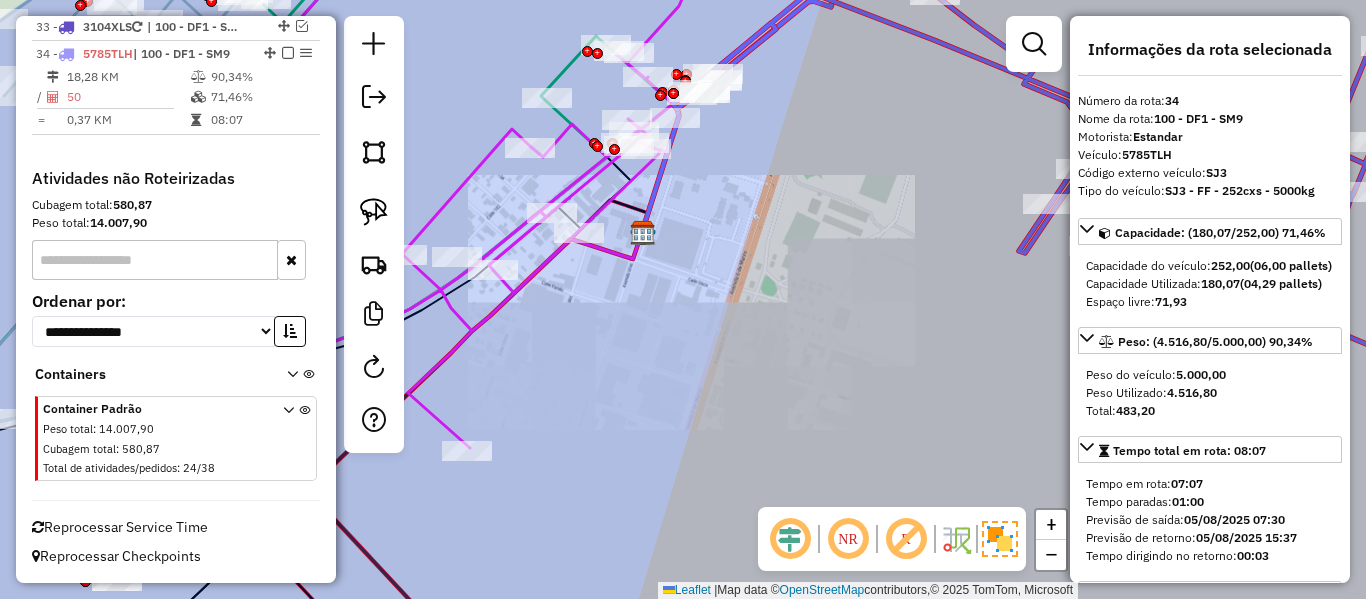 drag, startPoint x: 777, startPoint y: 117, endPoint x: 767, endPoint y: 70, distance: 48.052055 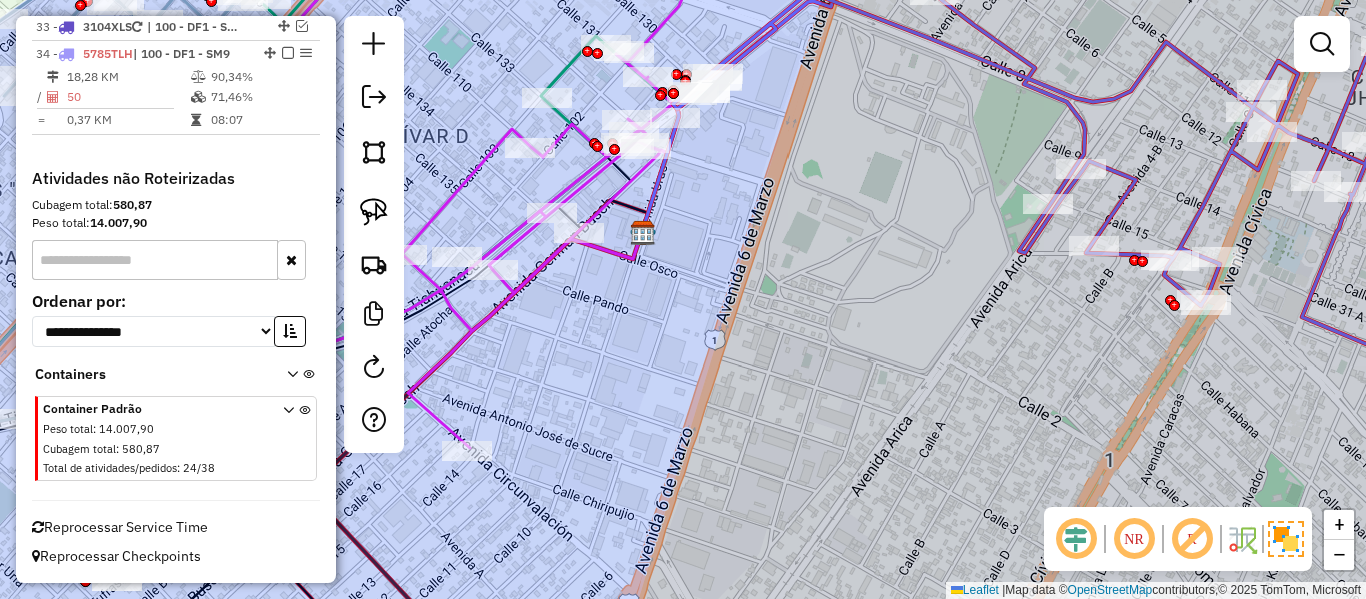 click 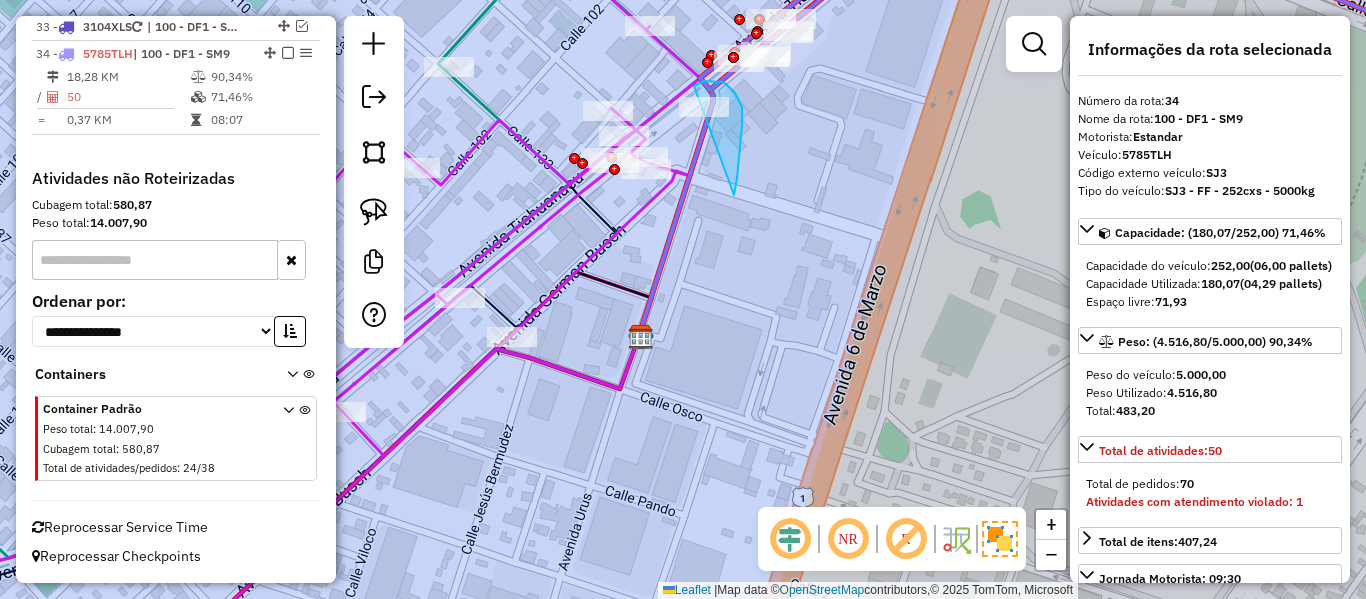 drag, startPoint x: 734, startPoint y: 195, endPoint x: 708, endPoint y: 163, distance: 41.231056 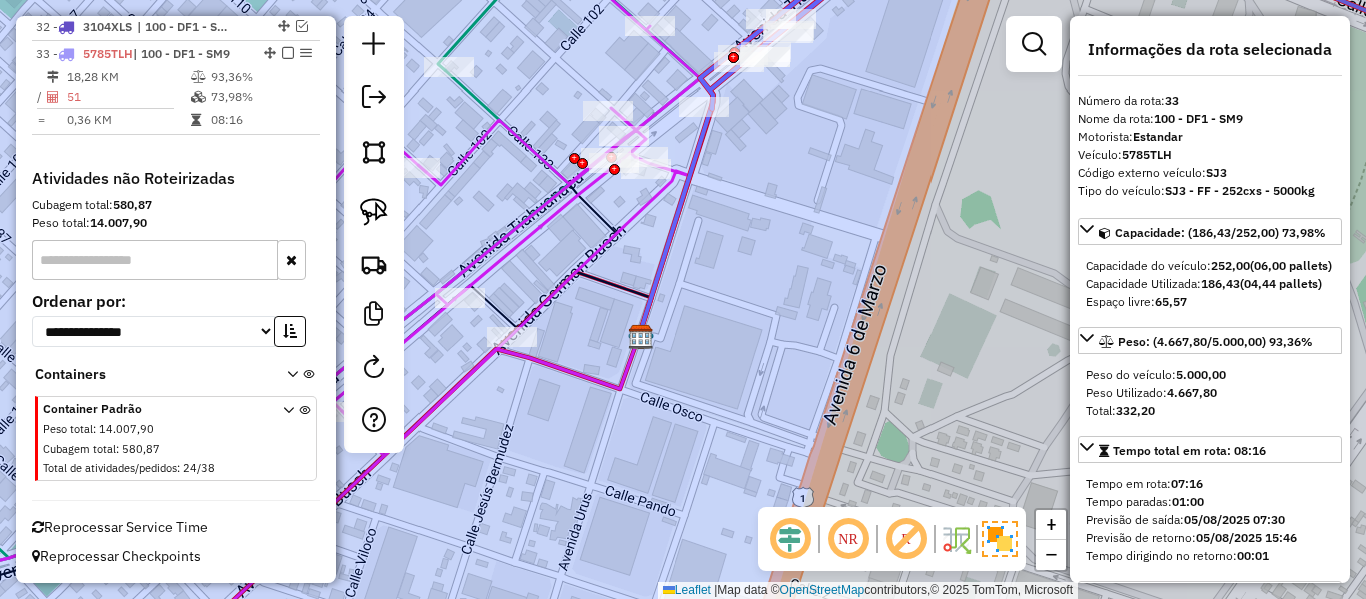scroll, scrollTop: 2045, scrollLeft: 0, axis: vertical 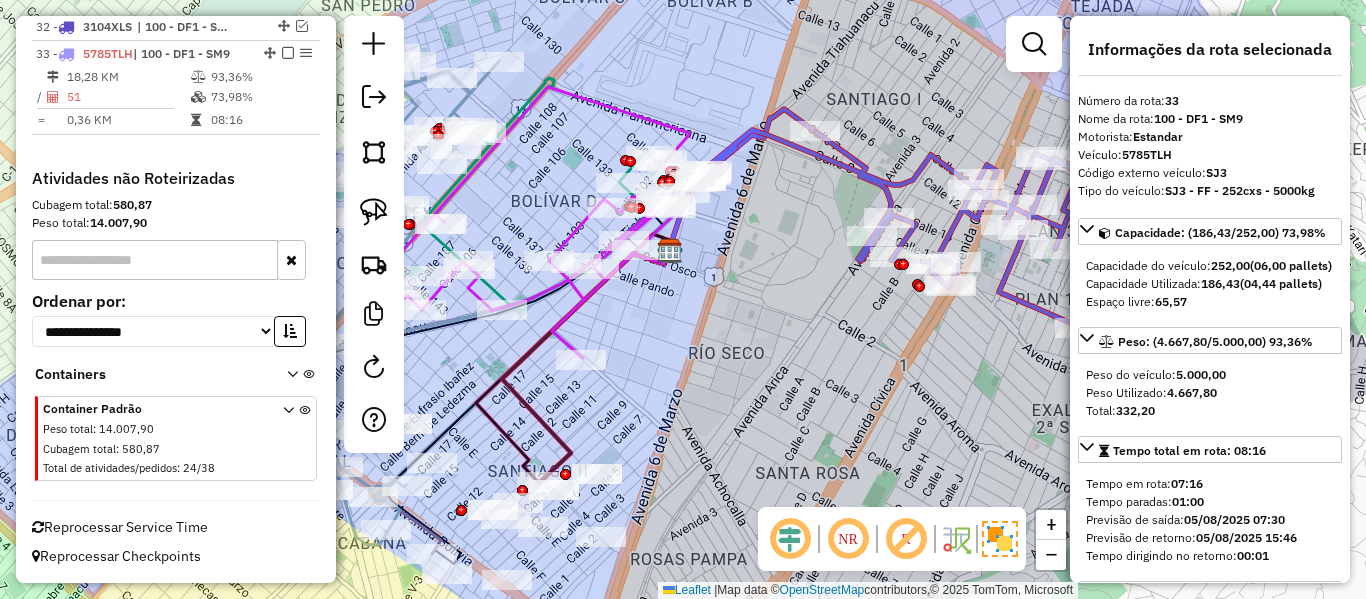 drag, startPoint x: 711, startPoint y: 213, endPoint x: 613, endPoint y: 225, distance: 98.731964 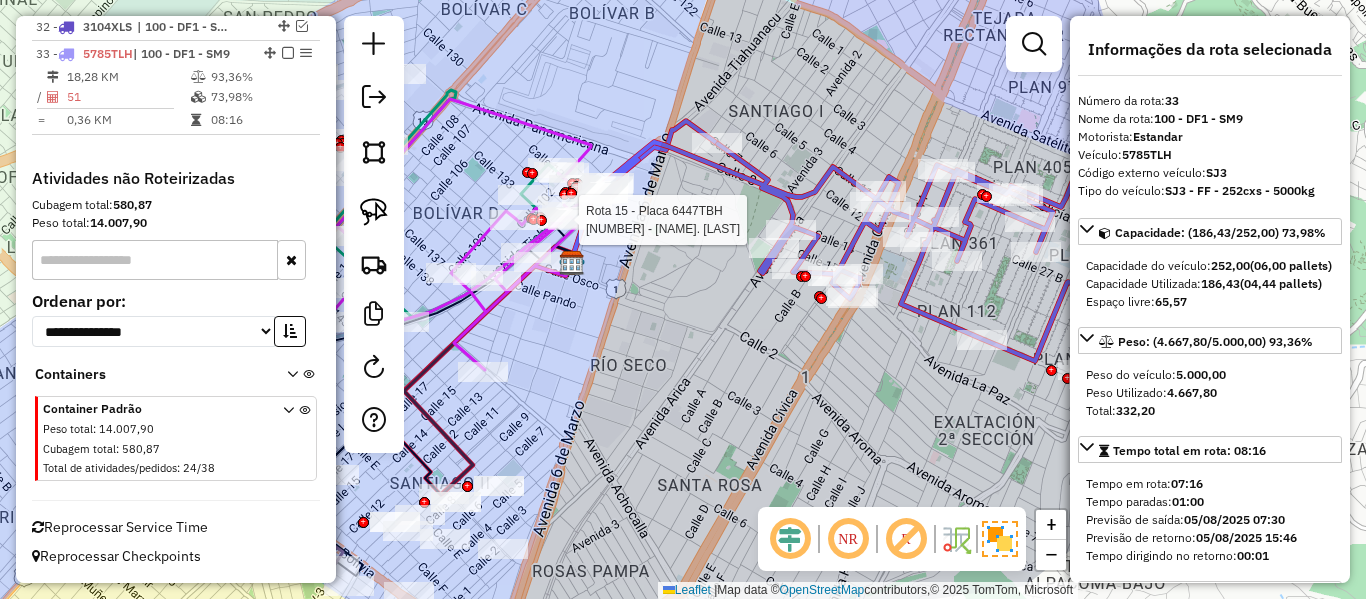 click 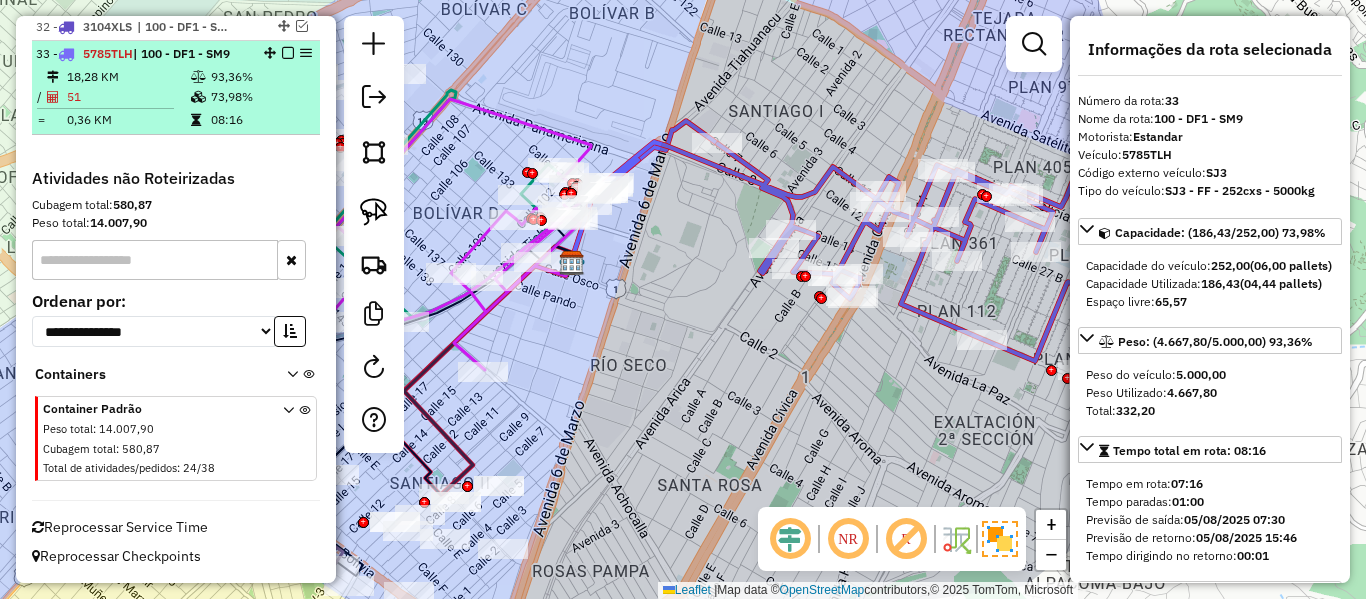 click at bounding box center (288, 53) 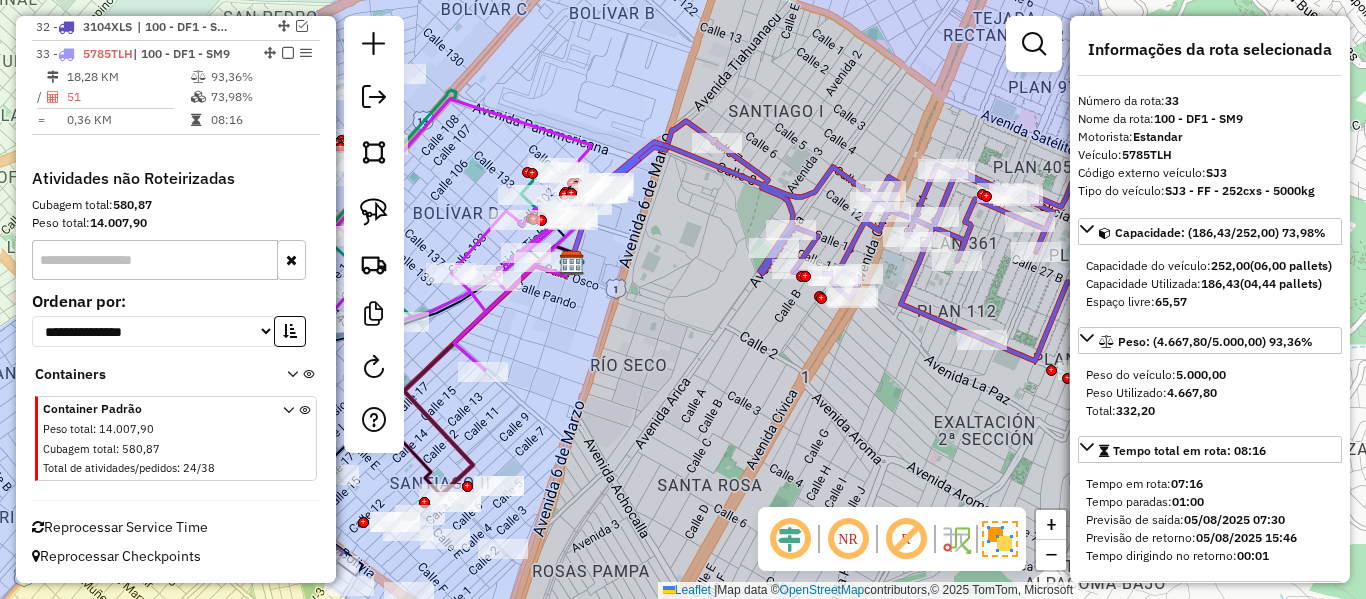 scroll, scrollTop: 1978, scrollLeft: 0, axis: vertical 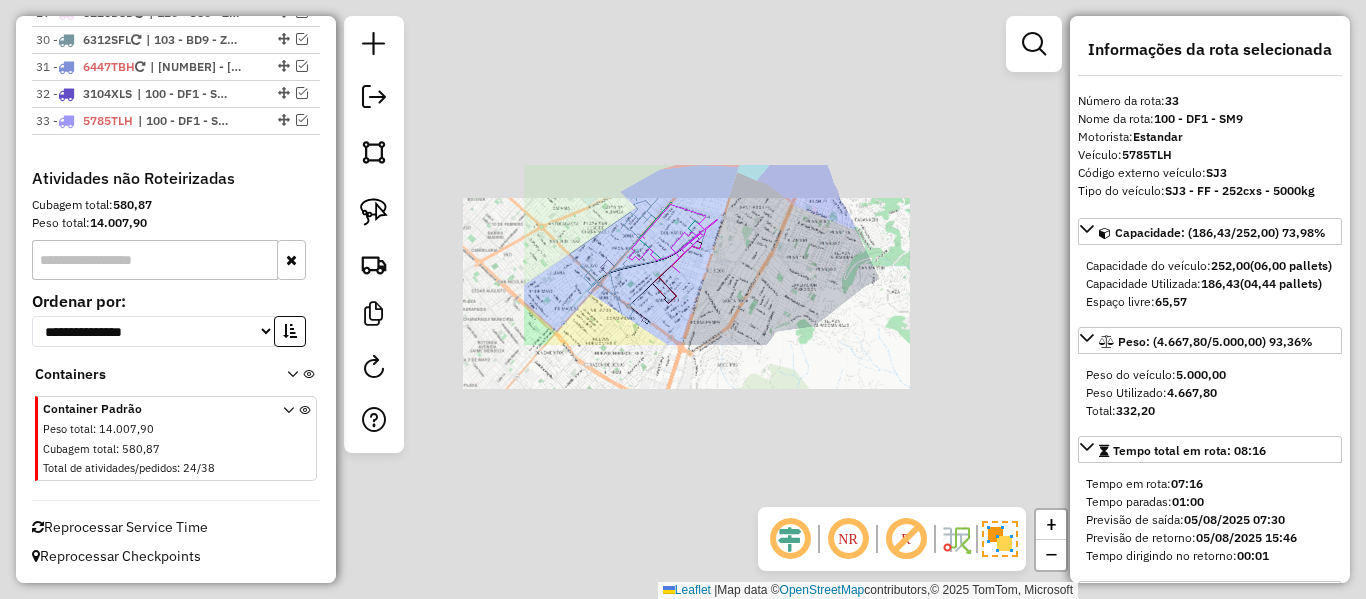 click on "Janela de atendimento Grade de atendimento Capacidade Transportadoras Veículos Cliente Pedidos  Rotas Selecione os dias de semana para filtrar as janelas de atendimento  Seg   Ter   Qua   Qui   Sex   Sáb   Dom  Informe o período da janela de atendimento: De: Até:  Filtrar exatamente a janela do cliente  Considerar janela de atendimento padrão  Selecione os dias de semana para filtrar as grades de atendimento  Seg   Ter   Qua   Qui   Sex   Sáb   Dom   Considerar clientes sem dia de atendimento cadastrado  Clientes fora do dia de atendimento selecionado Filtrar as atividades entre os valores definidos abaixo:  Peso mínimo:   Peso máximo:   Cubagem mínima:   Cubagem máxima:   De:   Até:  Filtrar as atividades entre o tempo de atendimento definido abaixo:  De:   Até:   Considerar capacidade total dos clientes não roteirizados Transportadora: Selecione um ou mais itens Tipo de veículo: Selecione um ou mais itens Veículo: Selecione um ou mais itens Motorista: Selecione um ou mais itens Nome: Rótulo:" 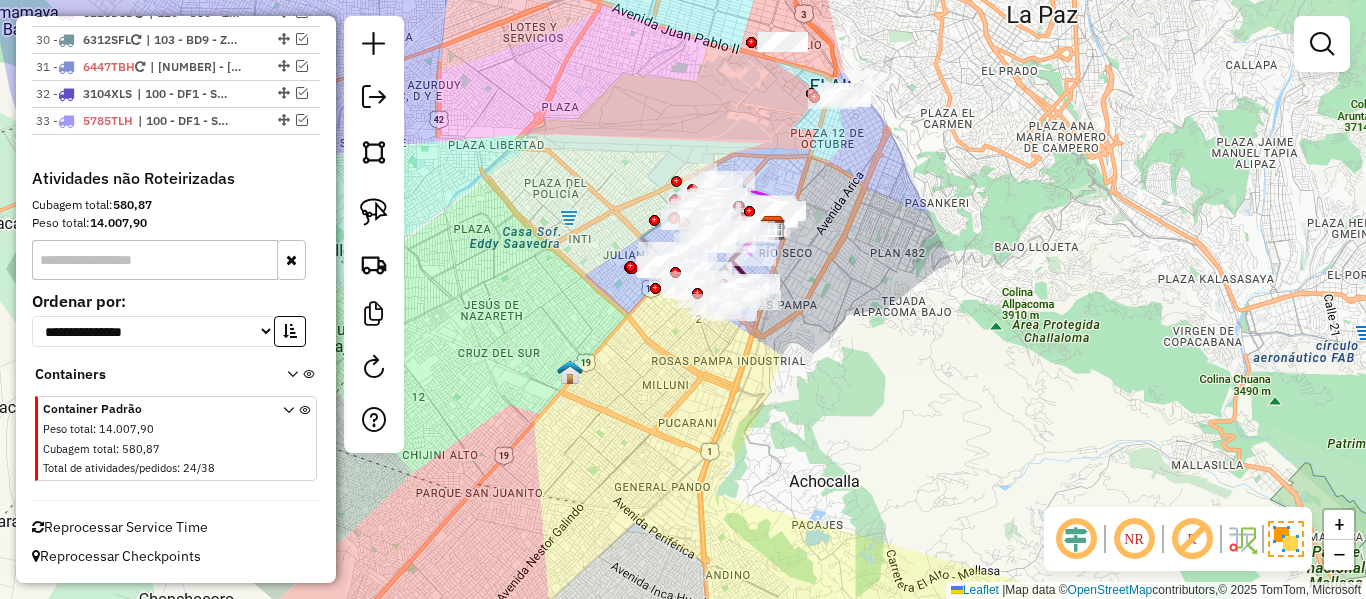drag, startPoint x: 750, startPoint y: 276, endPoint x: 838, endPoint y: 269, distance: 88.27797 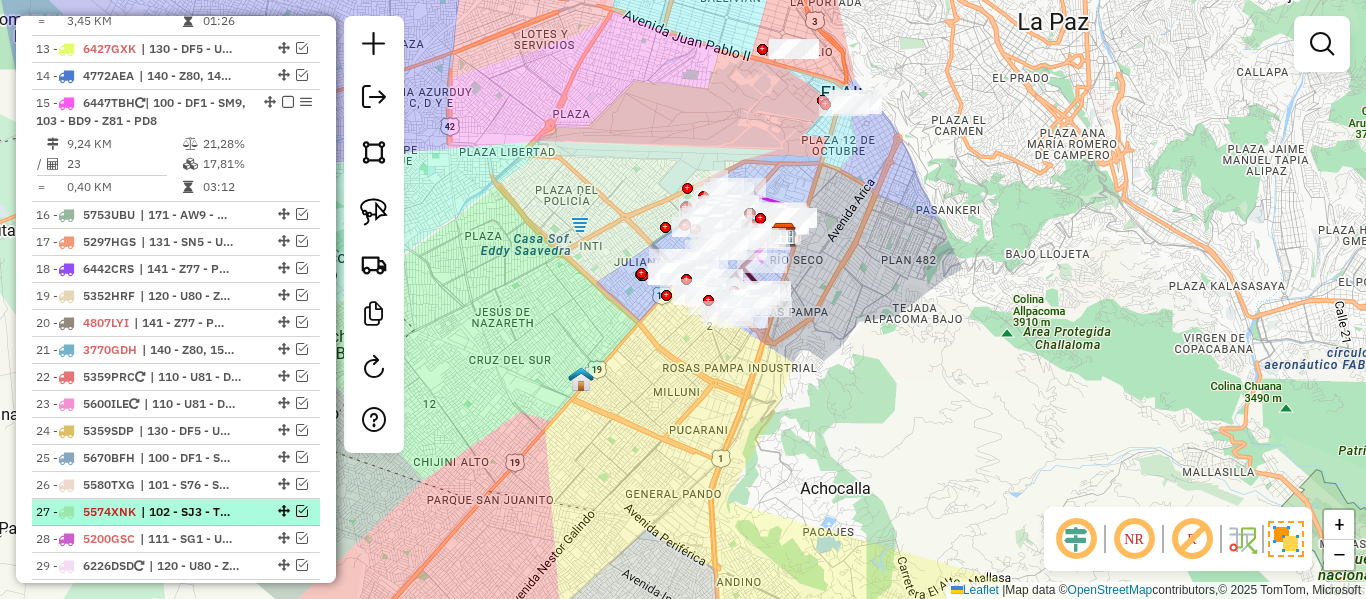 scroll, scrollTop: 1278, scrollLeft: 0, axis: vertical 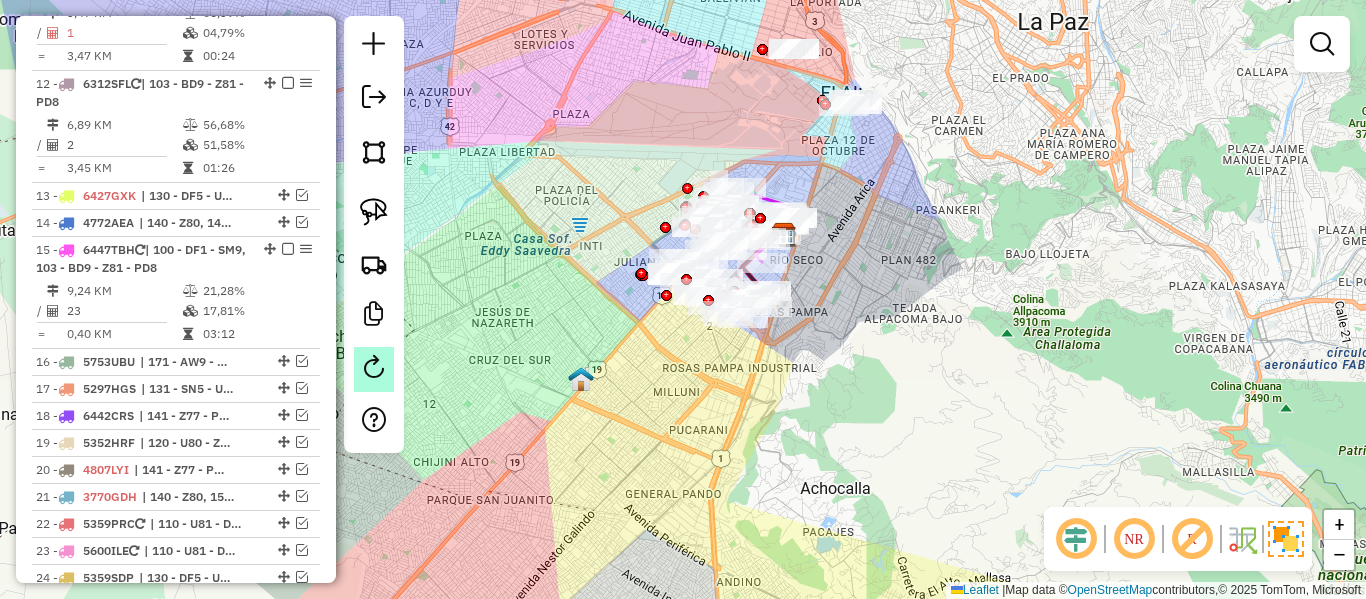 click 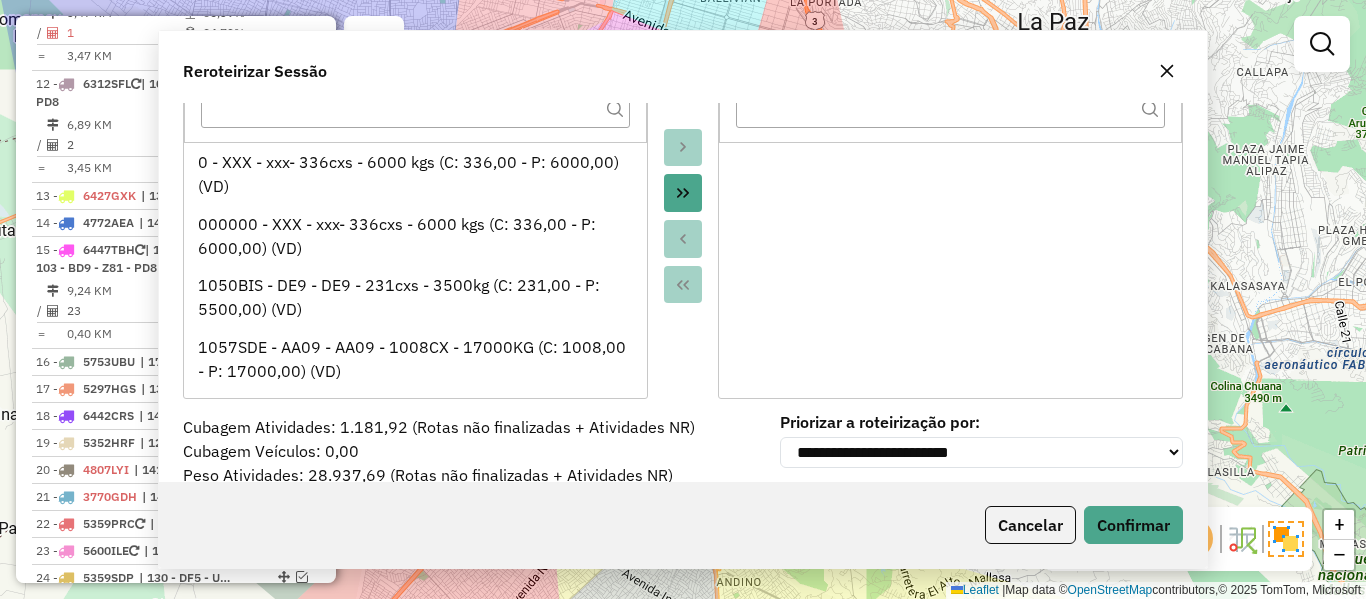 scroll, scrollTop: 0, scrollLeft: 0, axis: both 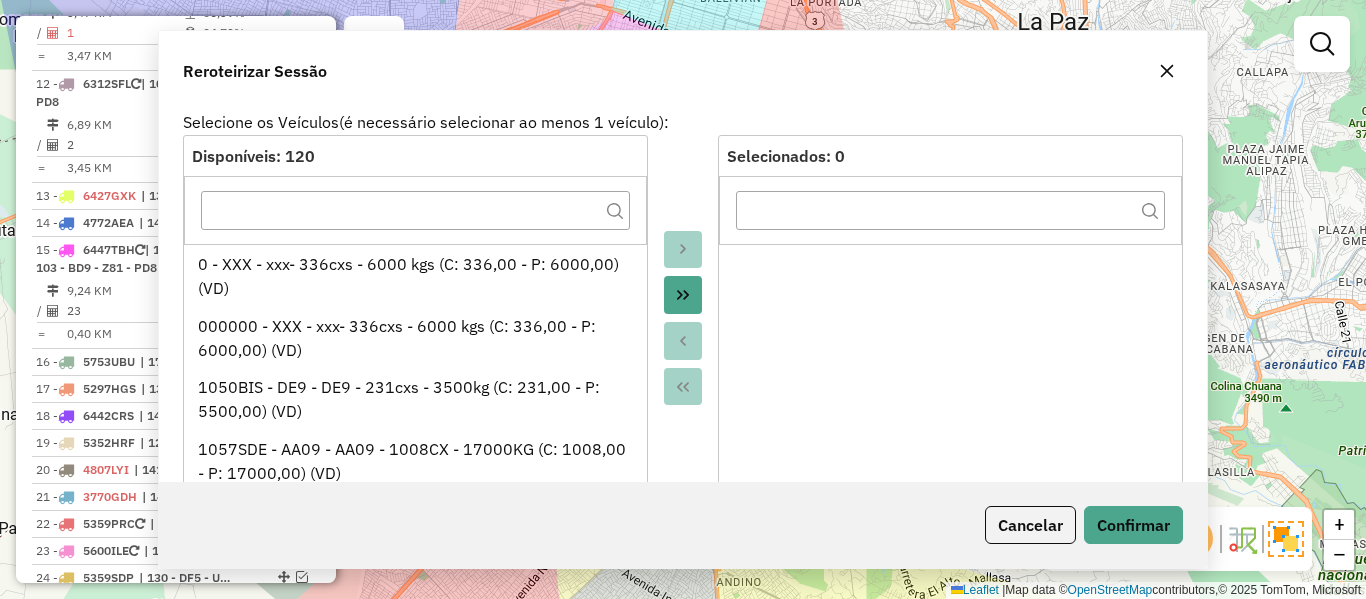 click on "Janela de atendimento Grade de atendimento Capacidade Transportadoras Veículos Cliente Pedidos  Rotas Selecione os dias de semana para filtrar as janelas de atendimento  Seg   Ter   Qua   Qui   Sex   Sáb   Dom  Informe o período da janela de atendimento: De: Até:  Filtrar exatamente a janela do cliente  Considerar janela de atendimento padrão  Selecione os dias de semana para filtrar as grades de atendimento  Seg   Ter   Qua   Qui   Sex   Sáb   Dom   Considerar clientes sem dia de atendimento cadastrado  Clientes fora do dia de atendimento selecionado Filtrar as atividades entre os valores definidos abaixo:  Peso mínimo:   Peso máximo:   Cubagem mínima:   Cubagem máxima:   De:   Até:  Filtrar as atividades entre o tempo de atendimento definido abaixo:  De:   Até:   Considerar capacidade total dos clientes não roteirizados Transportadora: Selecione um ou mais itens Tipo de veículo: Selecione um ou mais itens Veículo: Selecione um ou mais itens Motorista: Selecione um ou mais itens Nome: Rótulo:" 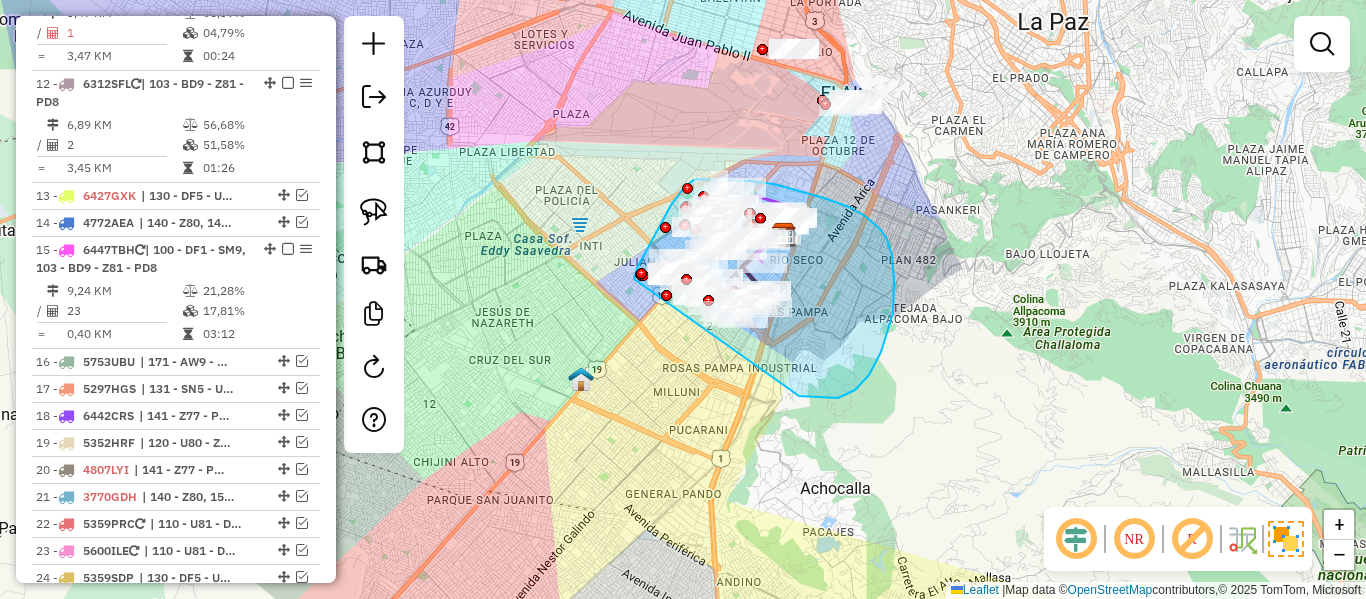 drag, startPoint x: 801, startPoint y: 396, endPoint x: 676, endPoint y: 379, distance: 126.1507 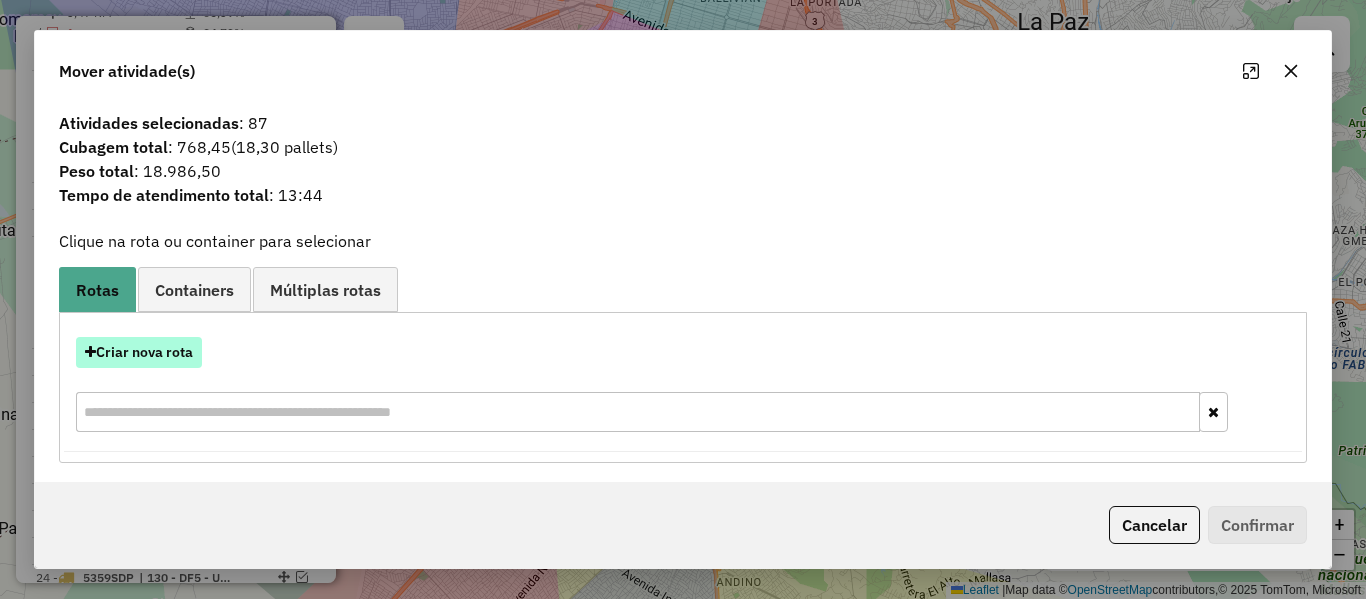 click on "Criar nova rota" at bounding box center [139, 352] 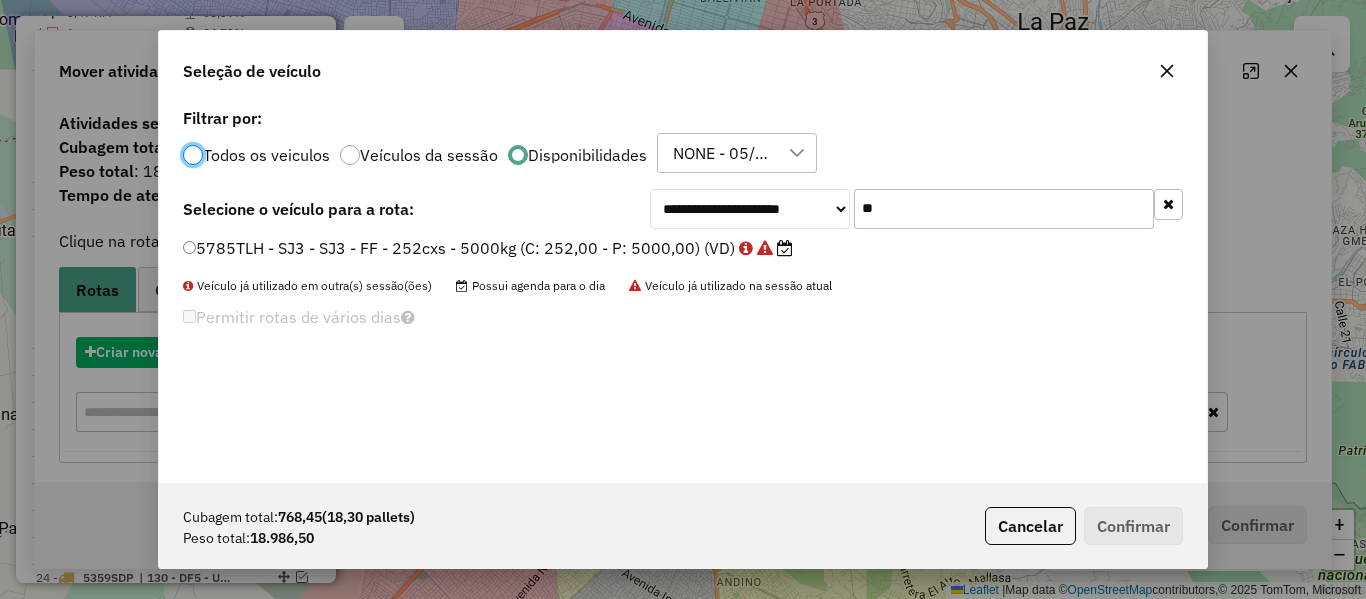 scroll, scrollTop: 11, scrollLeft: 6, axis: both 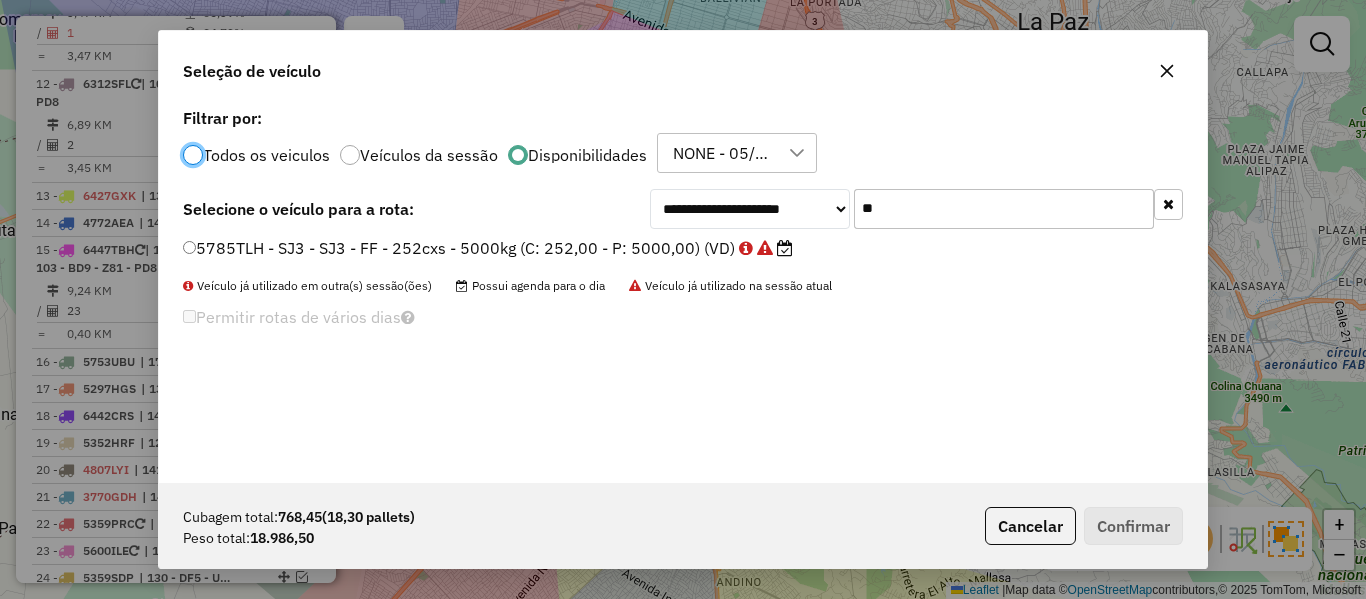 click 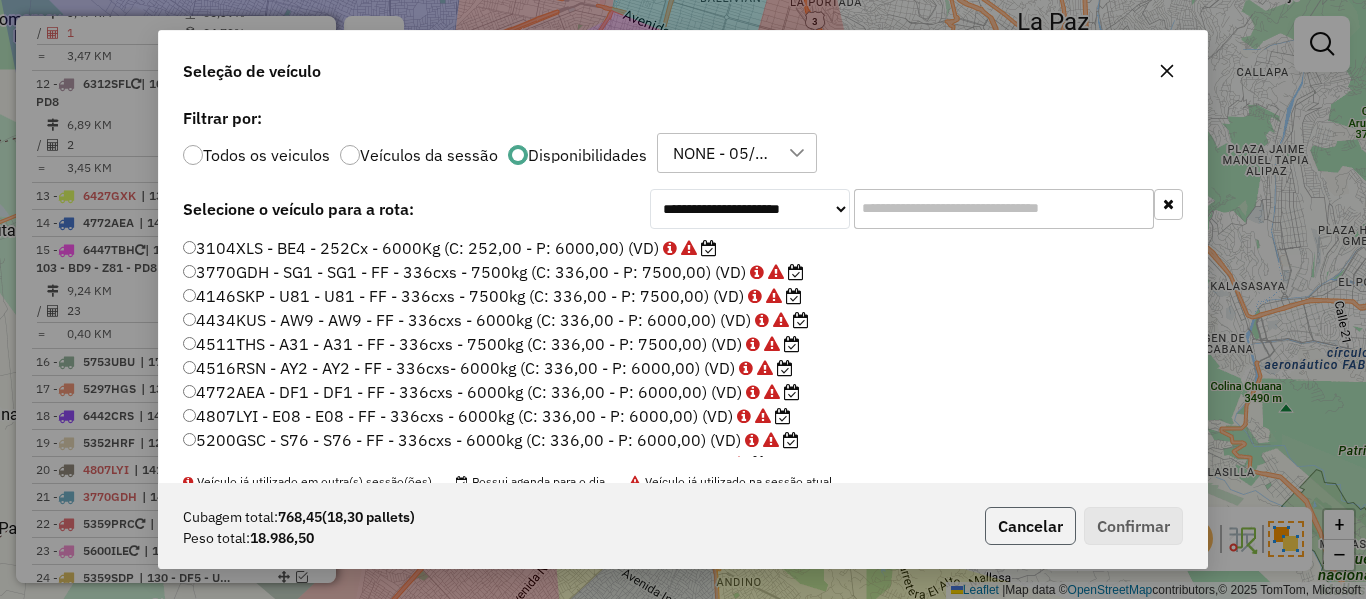 click on "Cancelar" 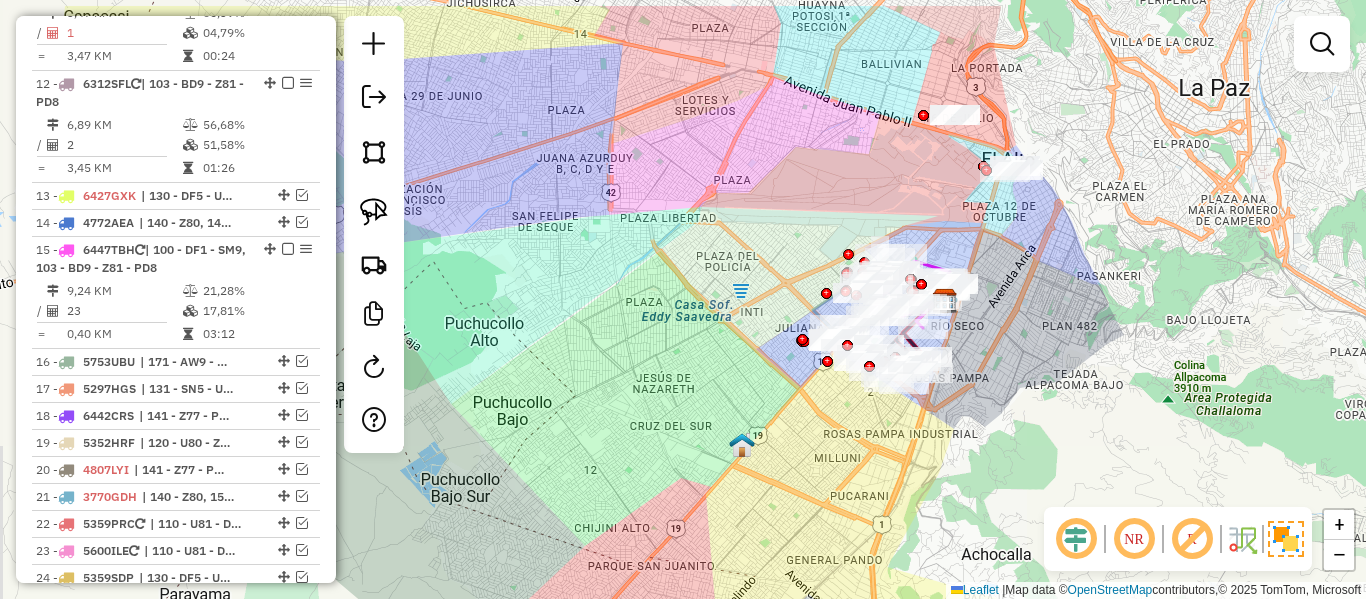 drag, startPoint x: 700, startPoint y: 420, endPoint x: 521, endPoint y: 170, distance: 307.4752 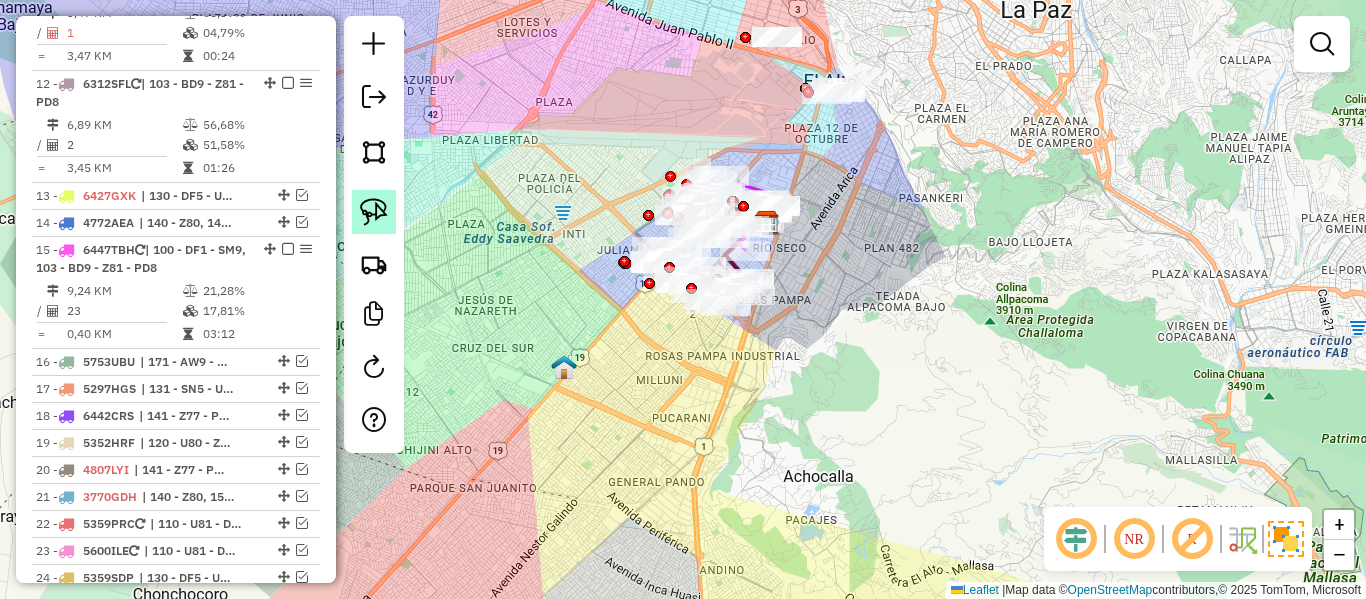 click 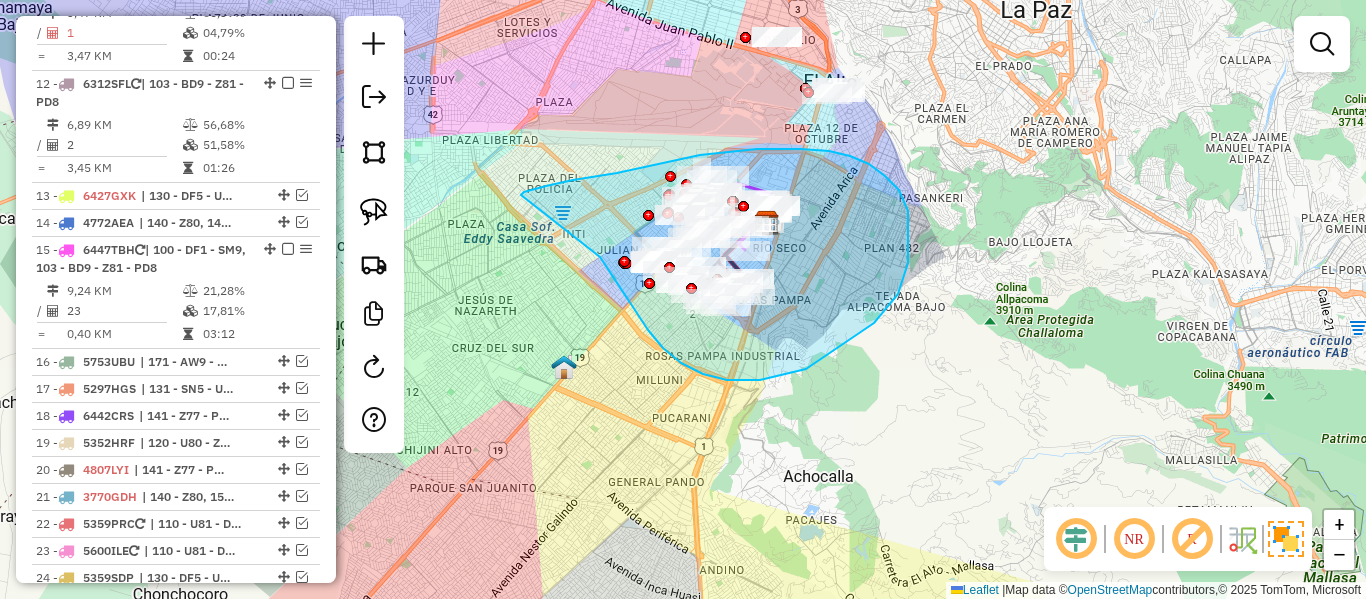 drag, startPoint x: 681, startPoint y: 363, endPoint x: 519, endPoint y: 205, distance: 226.29184 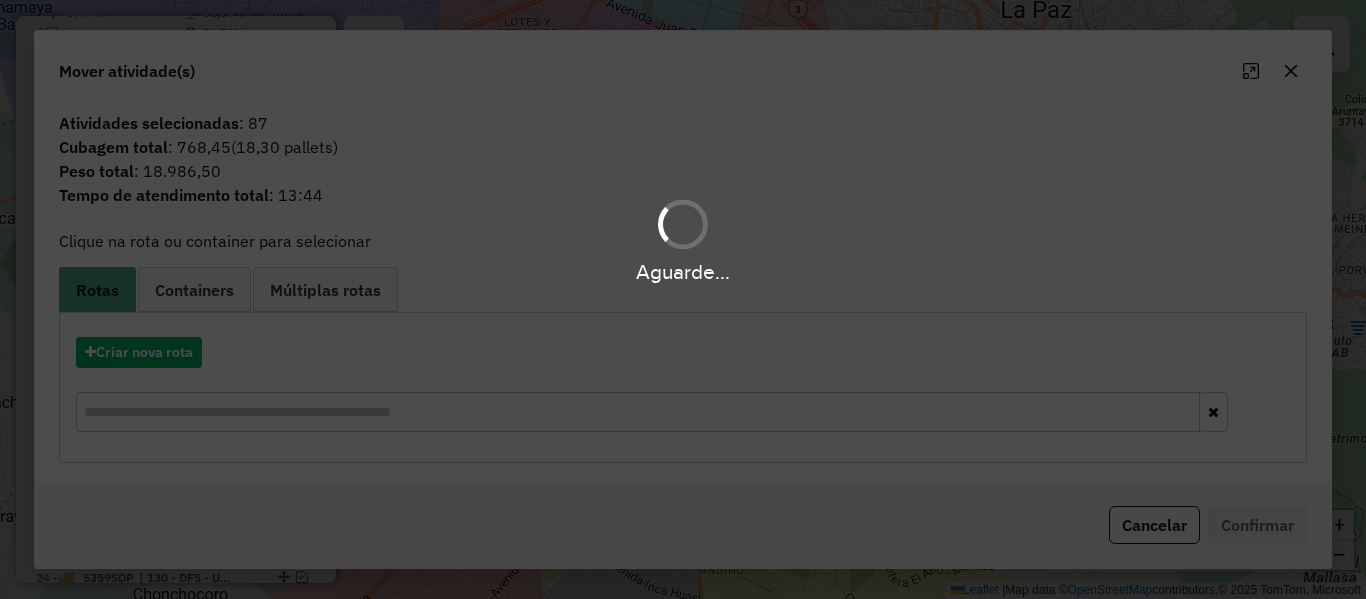 click on "Containers" at bounding box center [194, 290] 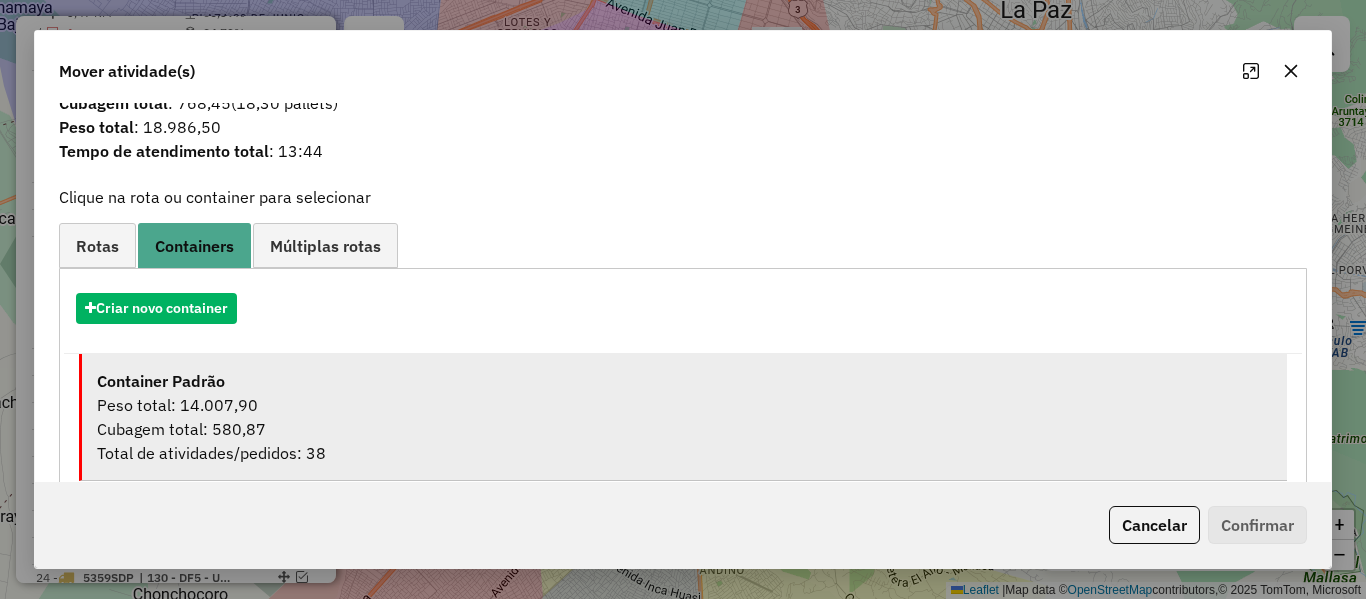scroll, scrollTop: 78, scrollLeft: 0, axis: vertical 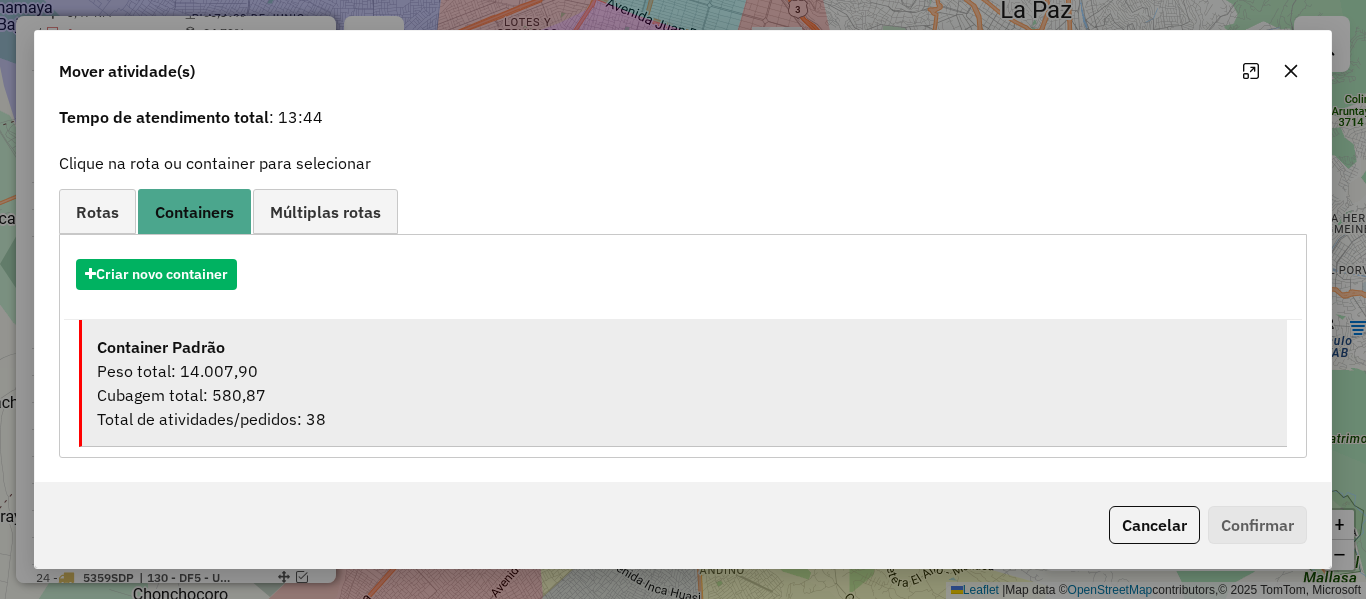 click on "Container Padrão" at bounding box center [684, 347] 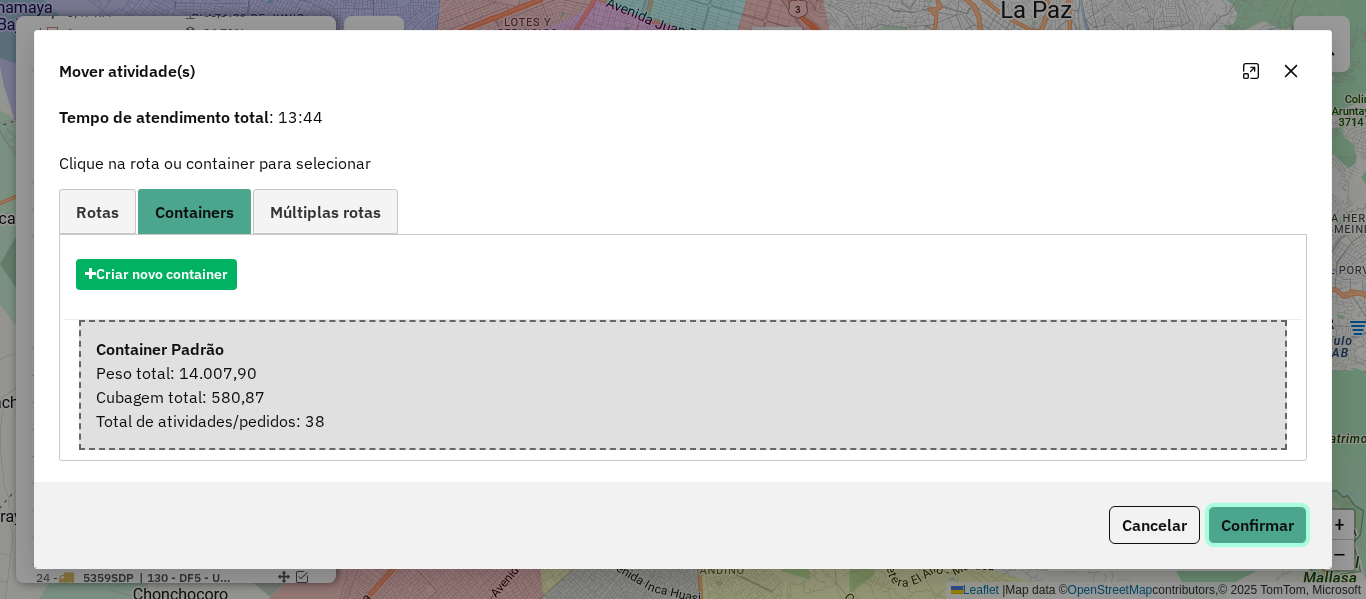 click on "Confirmar" 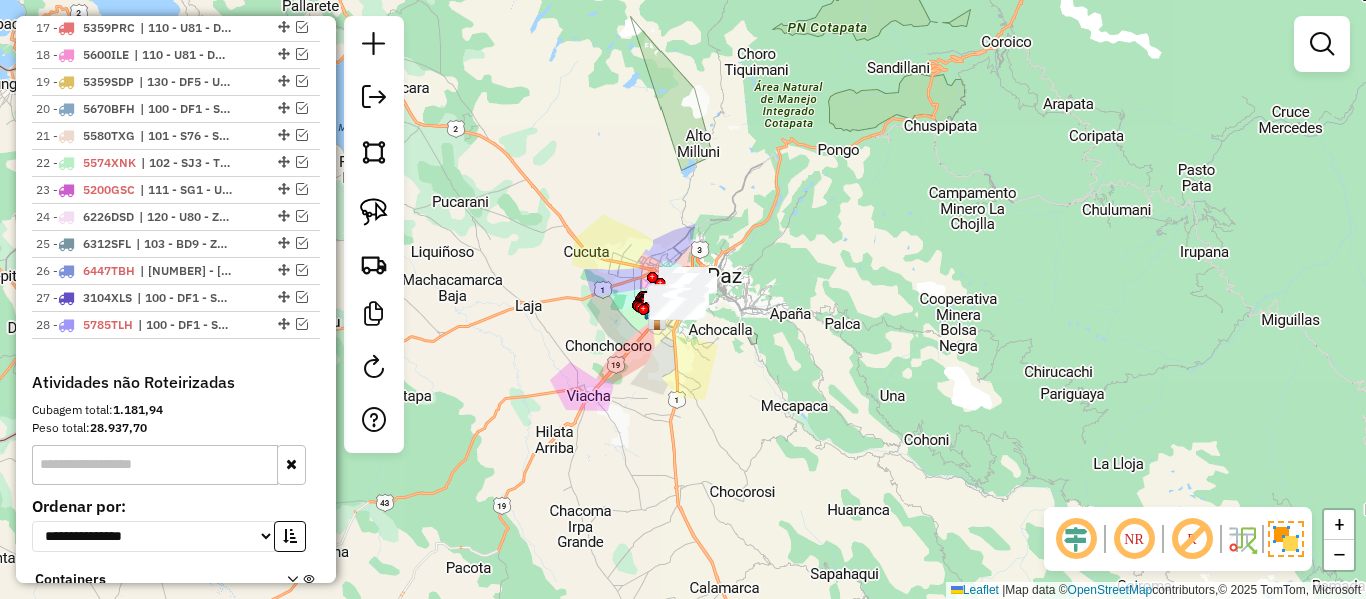 scroll, scrollTop: 1205, scrollLeft: 0, axis: vertical 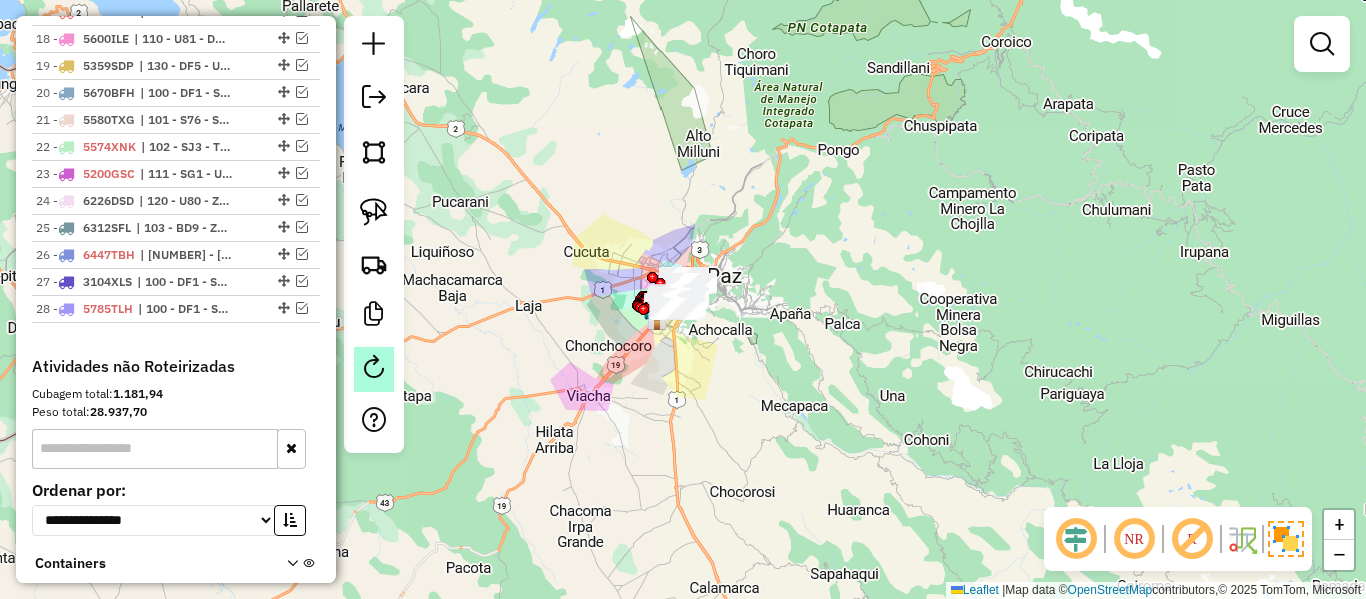 click 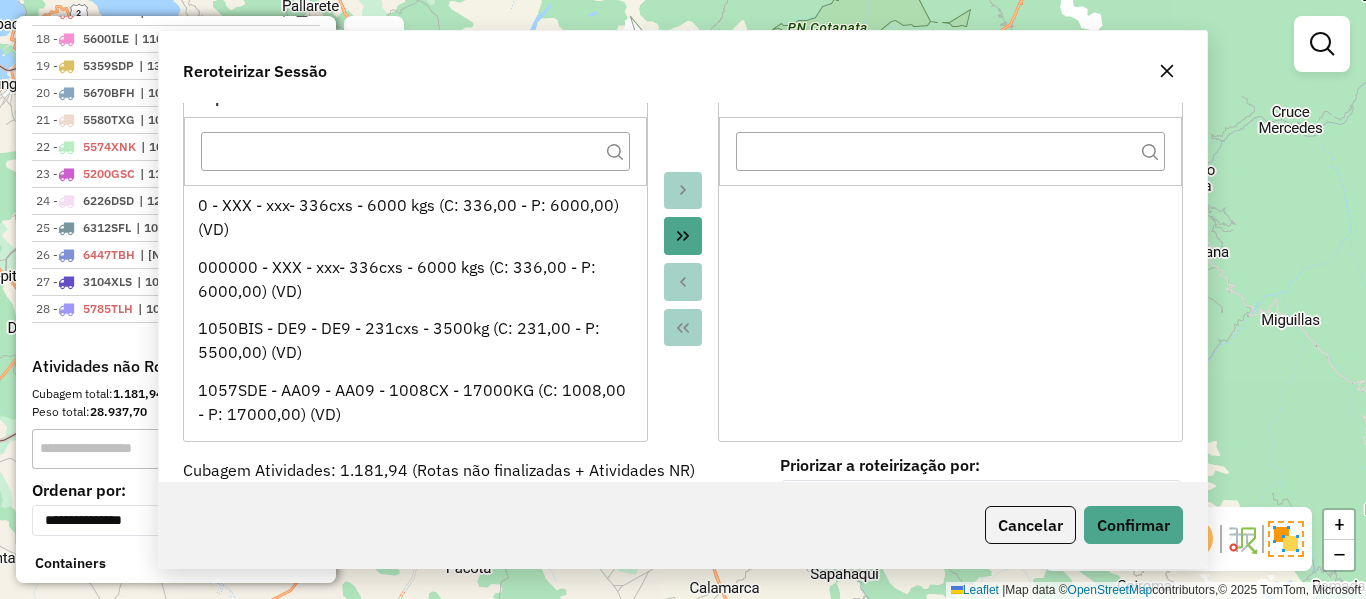 scroll, scrollTop: 0, scrollLeft: 0, axis: both 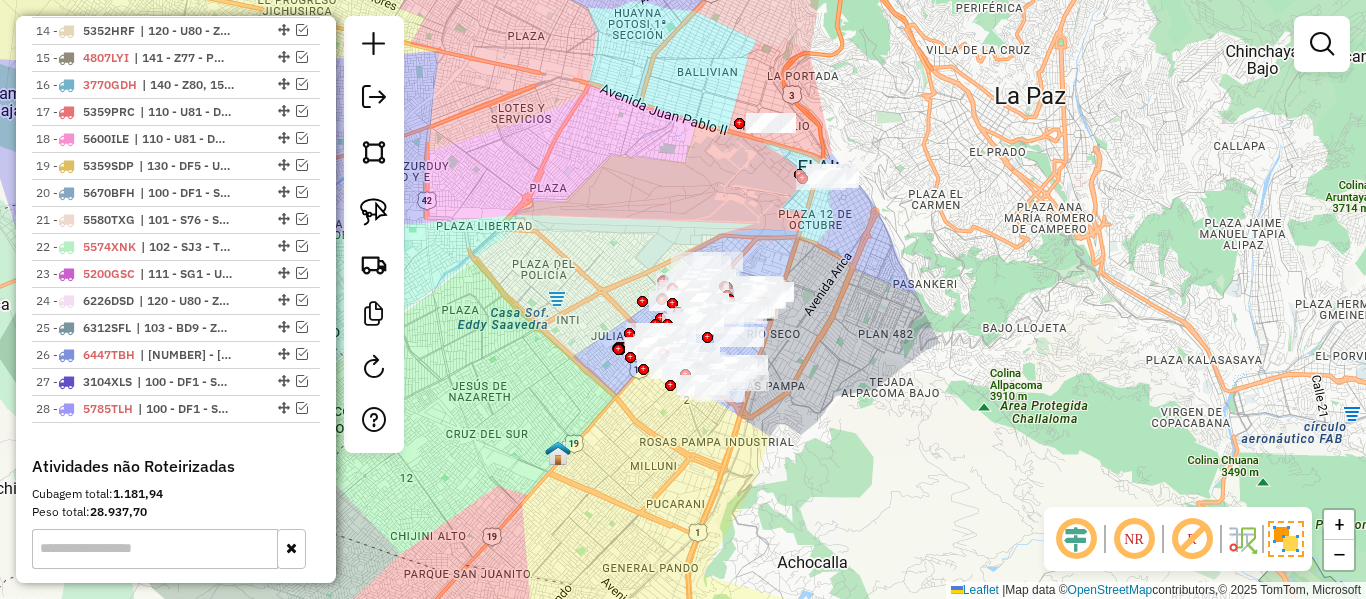 click on "Janela de atendimento Grade de atendimento Capacidade Transportadoras Veículos Cliente Pedidos  Rotas Selecione os dias de semana para filtrar as janelas de atendimento  Seg   Ter   Qua   Qui   Sex   Sáb   Dom  Informe o período da janela de atendimento: De: Até:  Filtrar exatamente a janela do cliente  Considerar janela de atendimento padrão  Selecione os dias de semana para filtrar as grades de atendimento  Seg   Ter   Qua   Qui   Sex   Sáb   Dom   Considerar clientes sem dia de atendimento cadastrado  Clientes fora do dia de atendimento selecionado Filtrar as atividades entre os valores definidos abaixo:  Peso mínimo:   Peso máximo:   Cubagem mínima:   Cubagem máxima:   De:   Até:  Filtrar as atividades entre o tempo de atendimento definido abaixo:  De:   Até:   Considerar capacidade total dos clientes não roteirizados Transportadora: Selecione um ou mais itens Tipo de veículo: Selecione um ou mais itens Veículo: Selecione um ou mais itens Motorista: Selecione um ou mais itens Nome: Rótulo:" 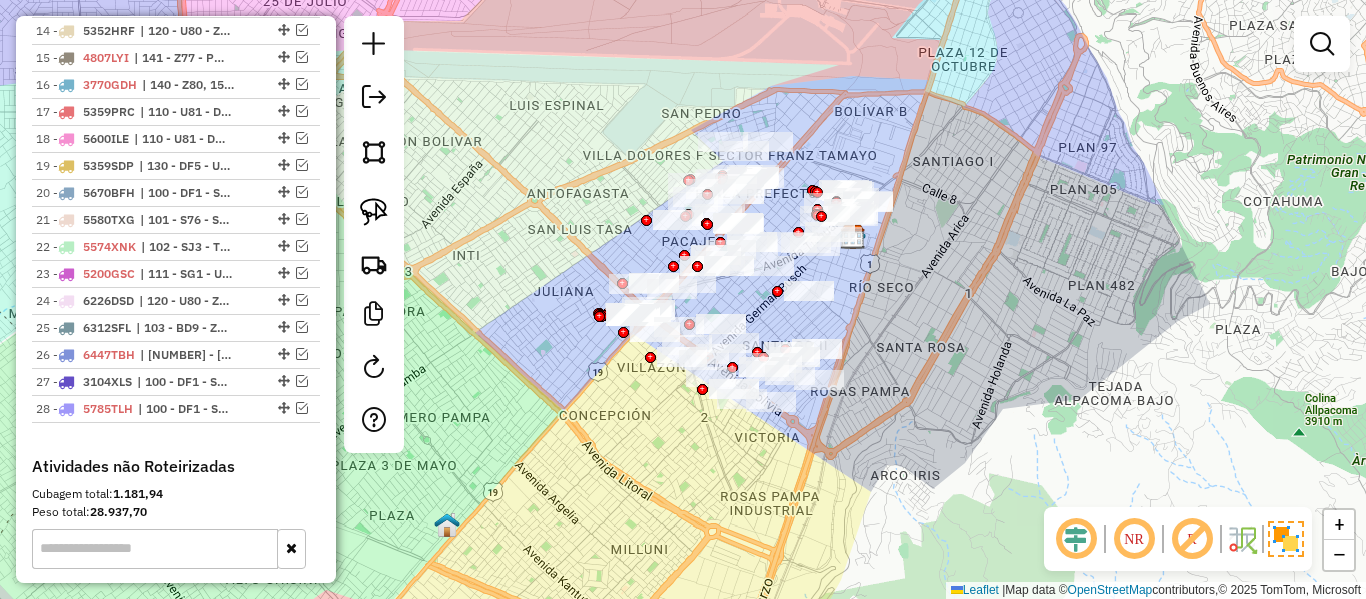 click 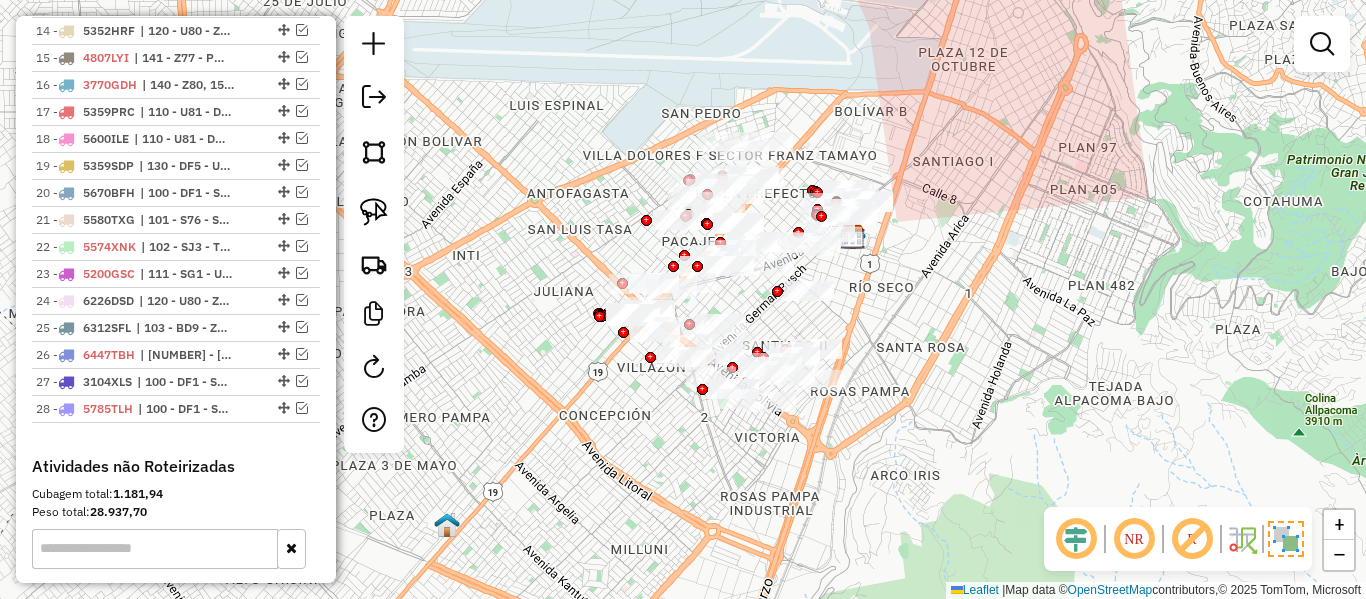 click 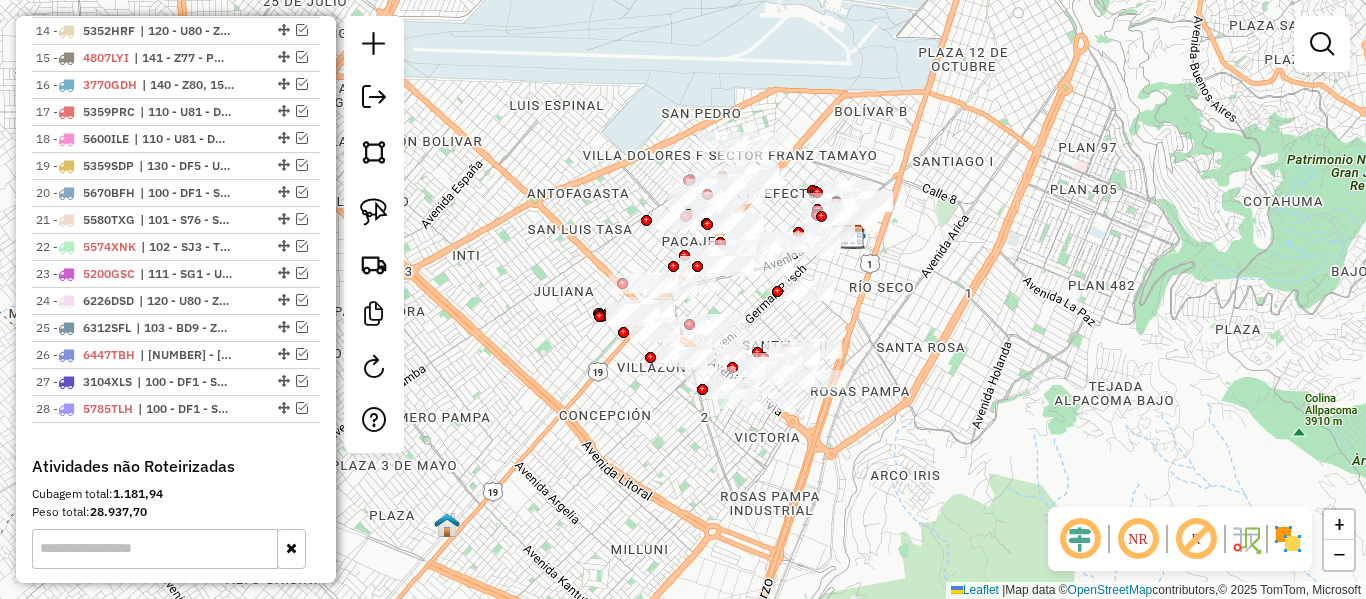 click 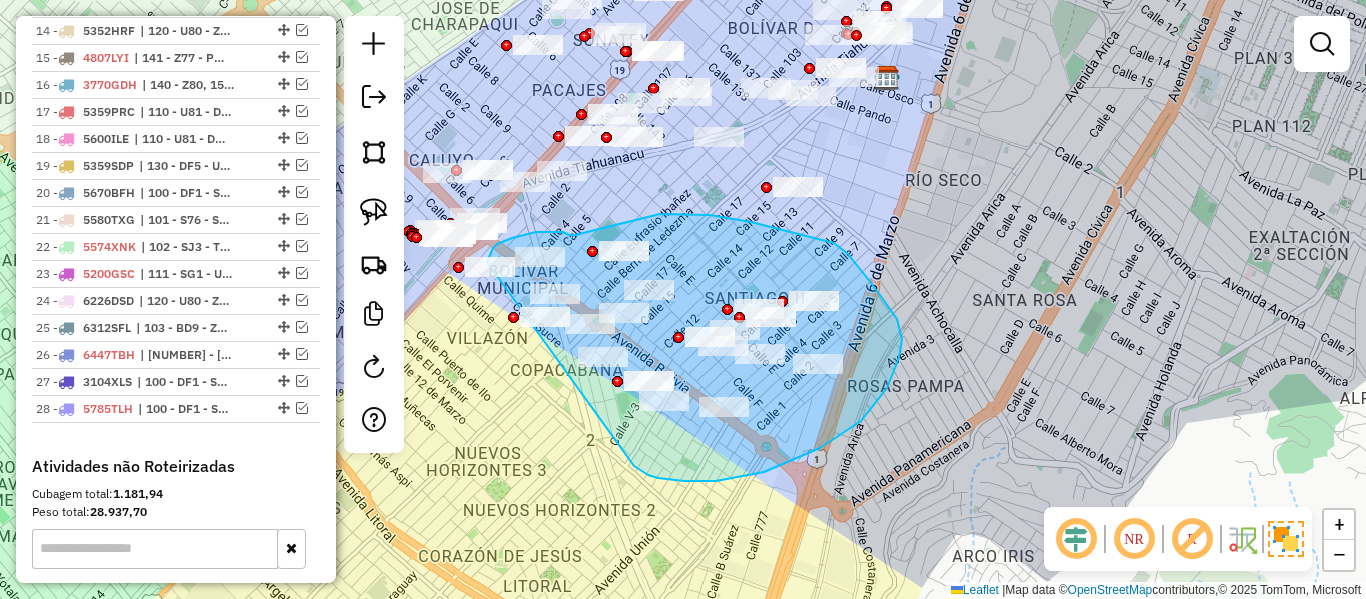 drag, startPoint x: 684, startPoint y: 481, endPoint x: 489, endPoint y: 321, distance: 252.23996 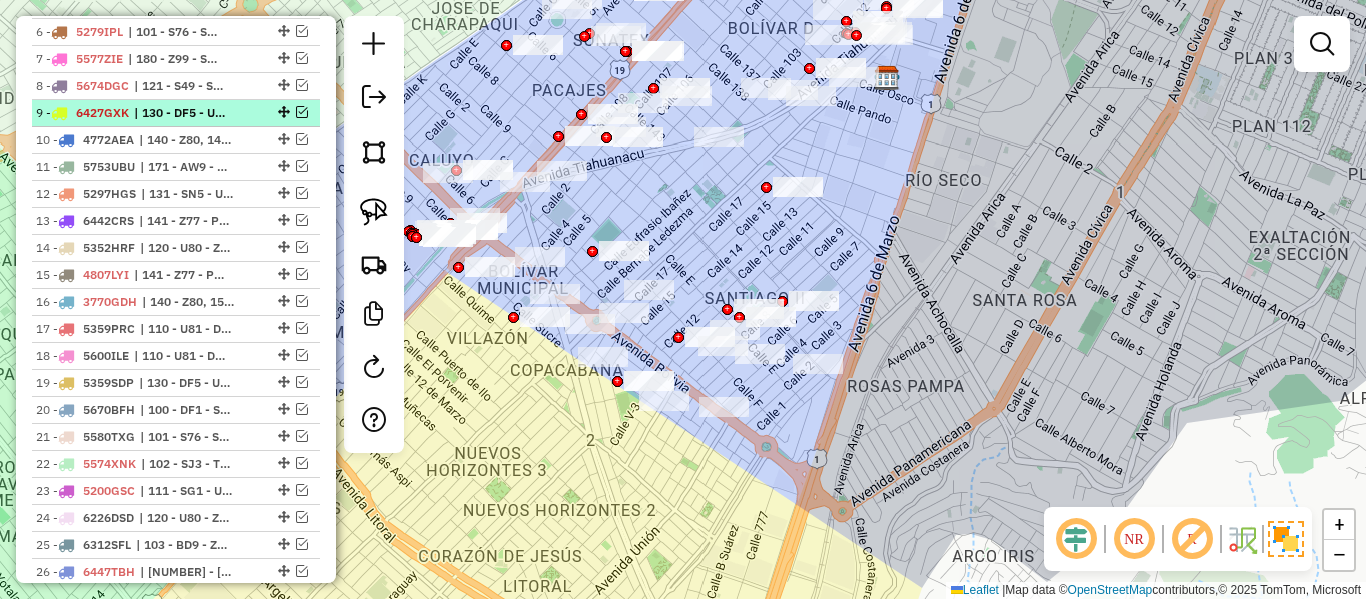 scroll, scrollTop: 705, scrollLeft: 0, axis: vertical 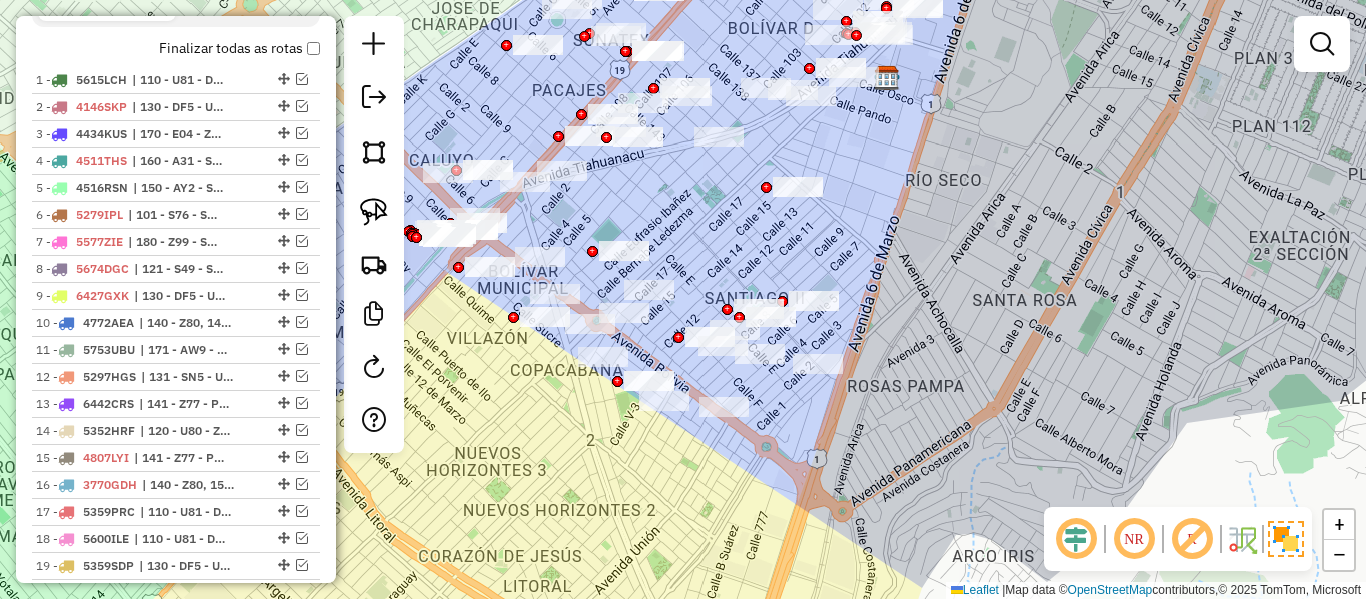 click on "Finalizar todas as rotas" at bounding box center [239, 48] 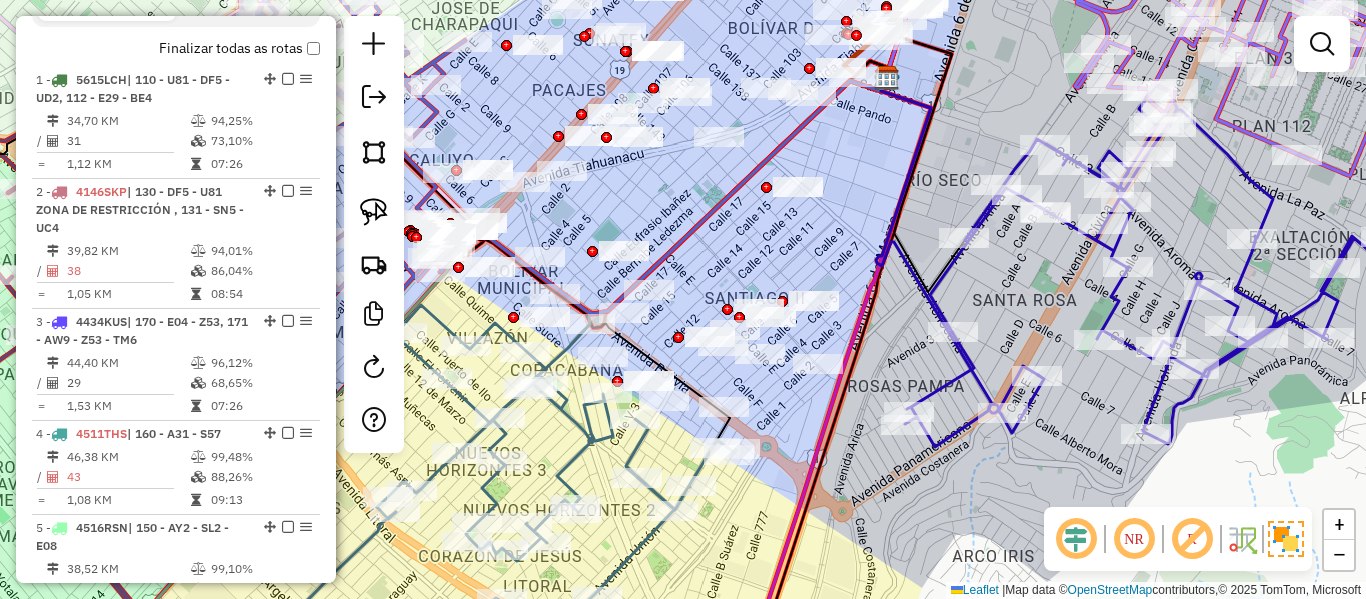 click on "Finalizar todas as rotas" at bounding box center [239, 48] 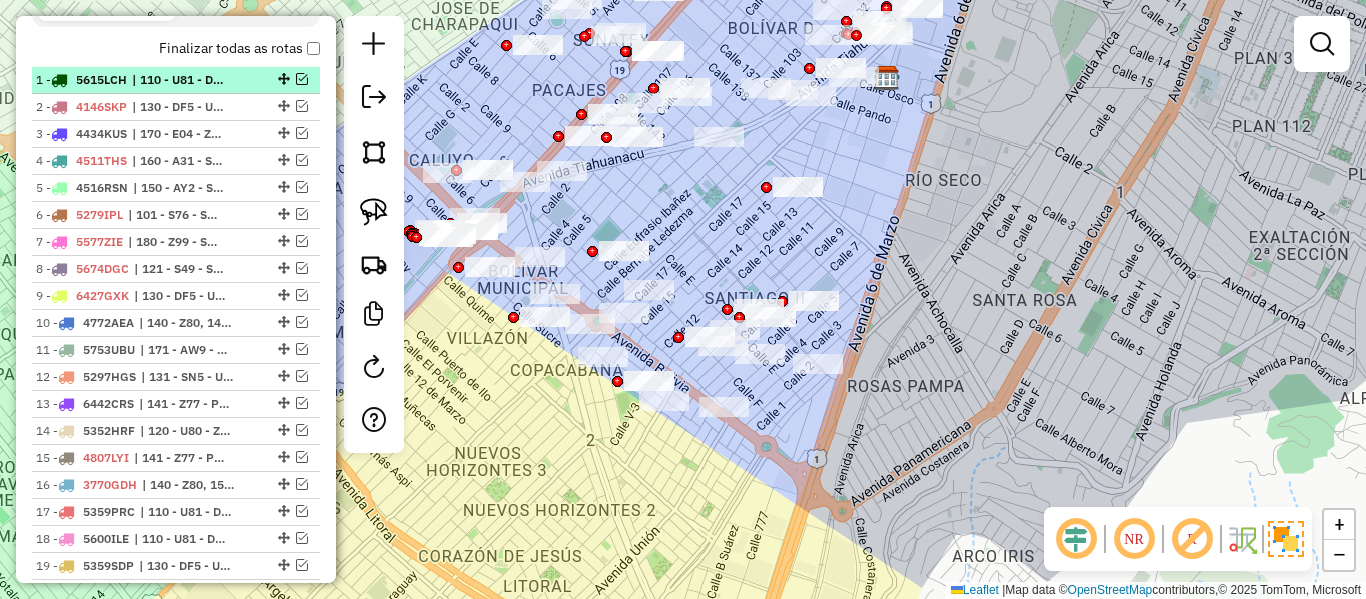 scroll, scrollTop: 605, scrollLeft: 0, axis: vertical 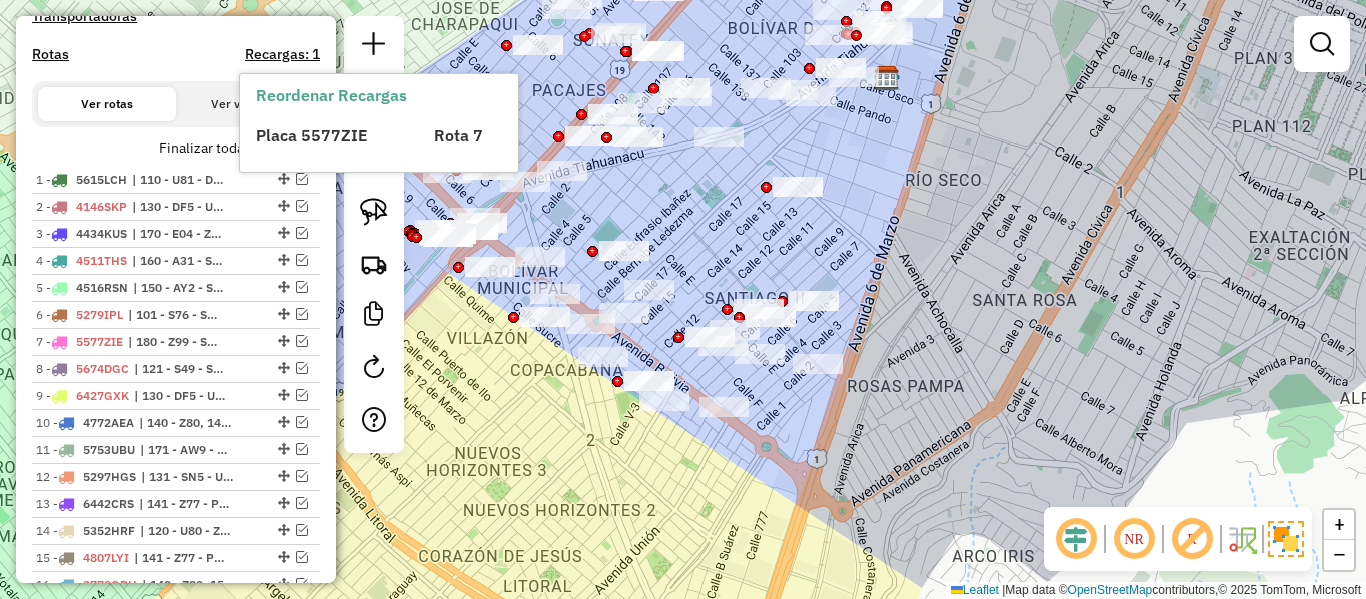 click on "Reordenar Recargas Placa 5577ZIE Rota 7" at bounding box center [379, 123] 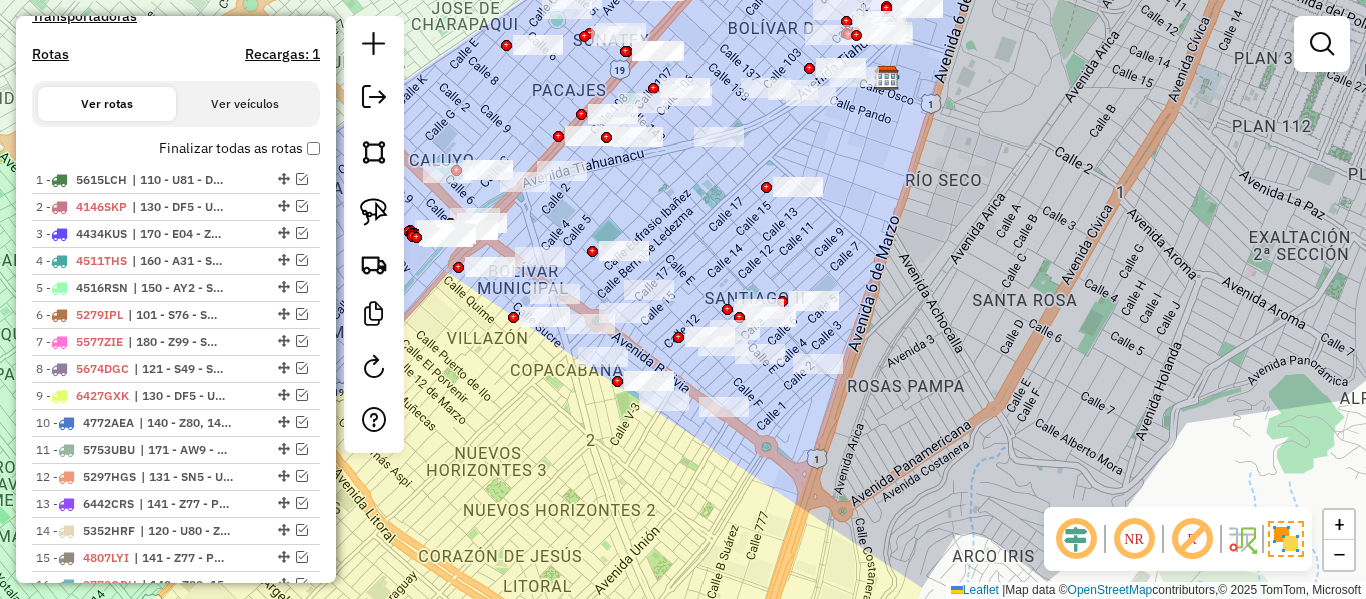 click on "Finalizar todas as rotas" at bounding box center [239, 148] 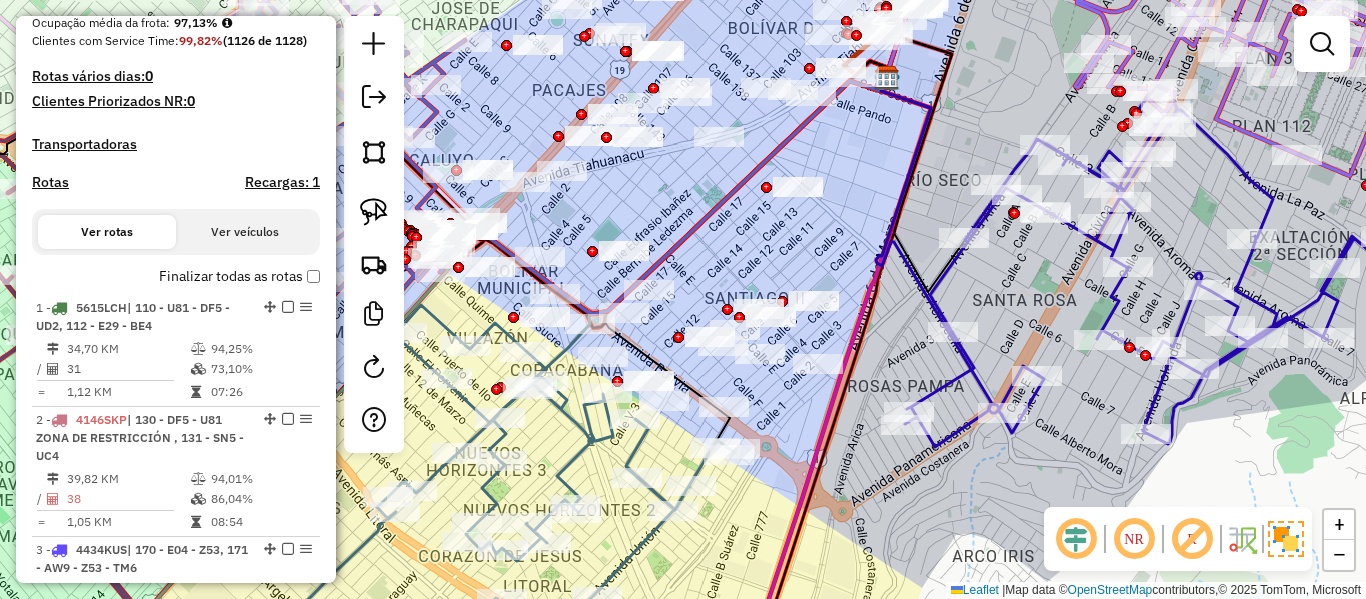scroll, scrollTop: 405, scrollLeft: 0, axis: vertical 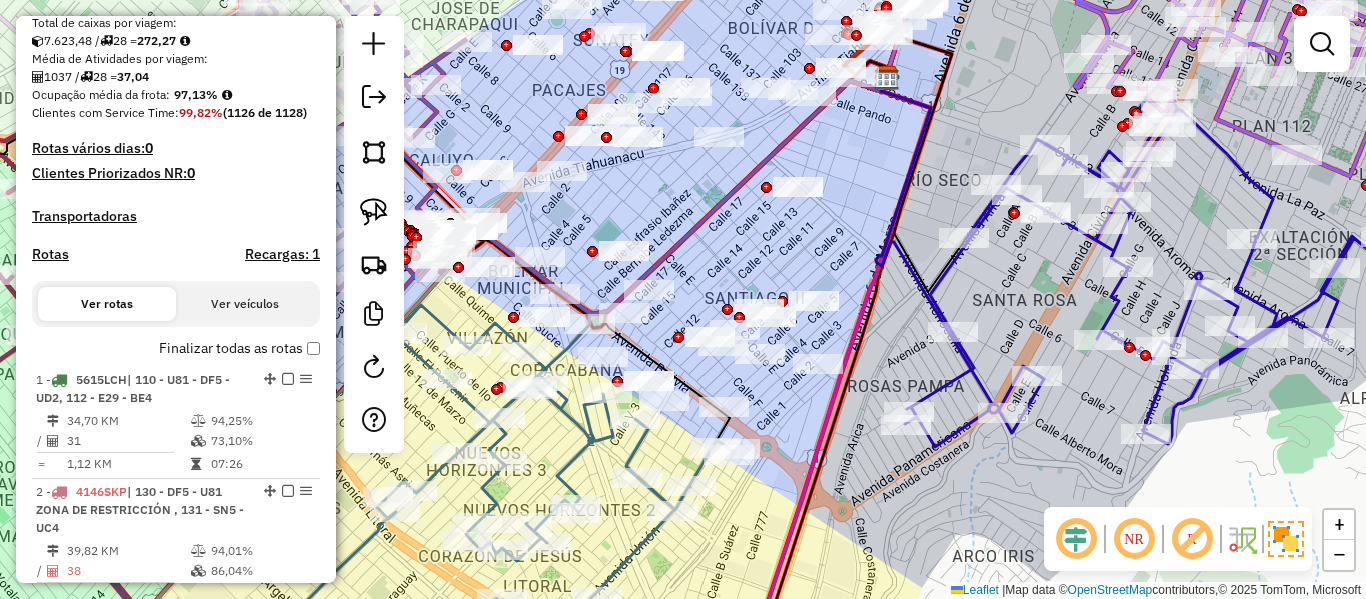 click on "Rotas" at bounding box center (50, 254) 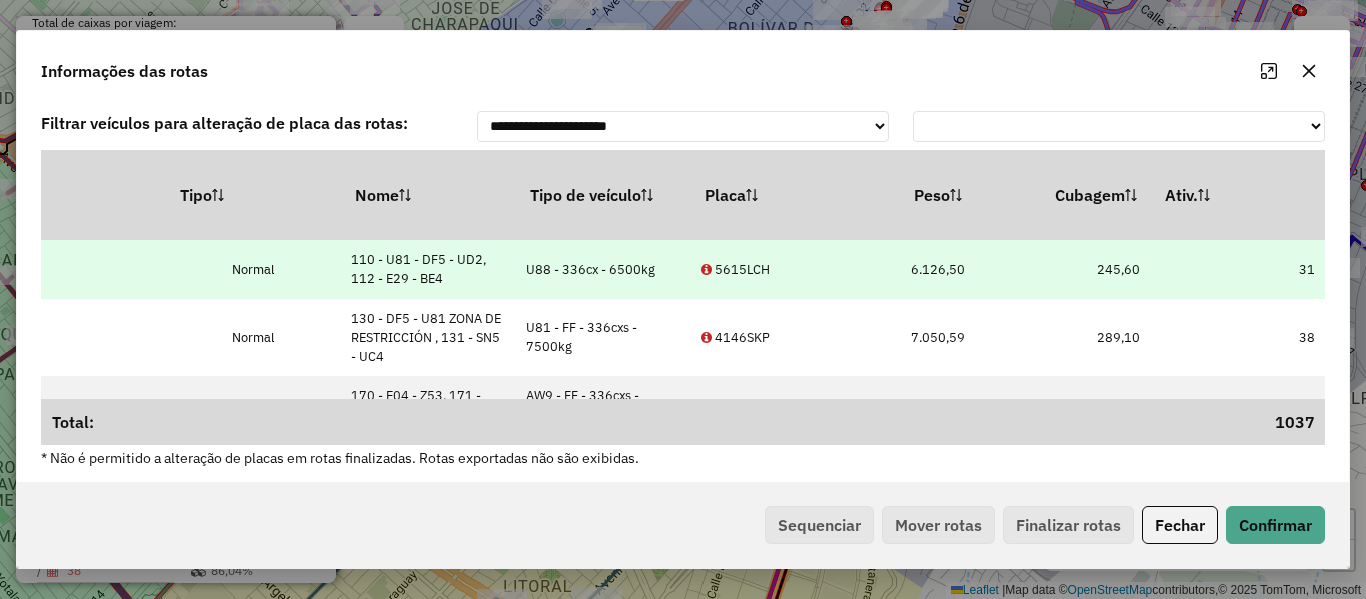 drag, startPoint x: 817, startPoint y: 287, endPoint x: 909, endPoint y: 289, distance: 92.021736 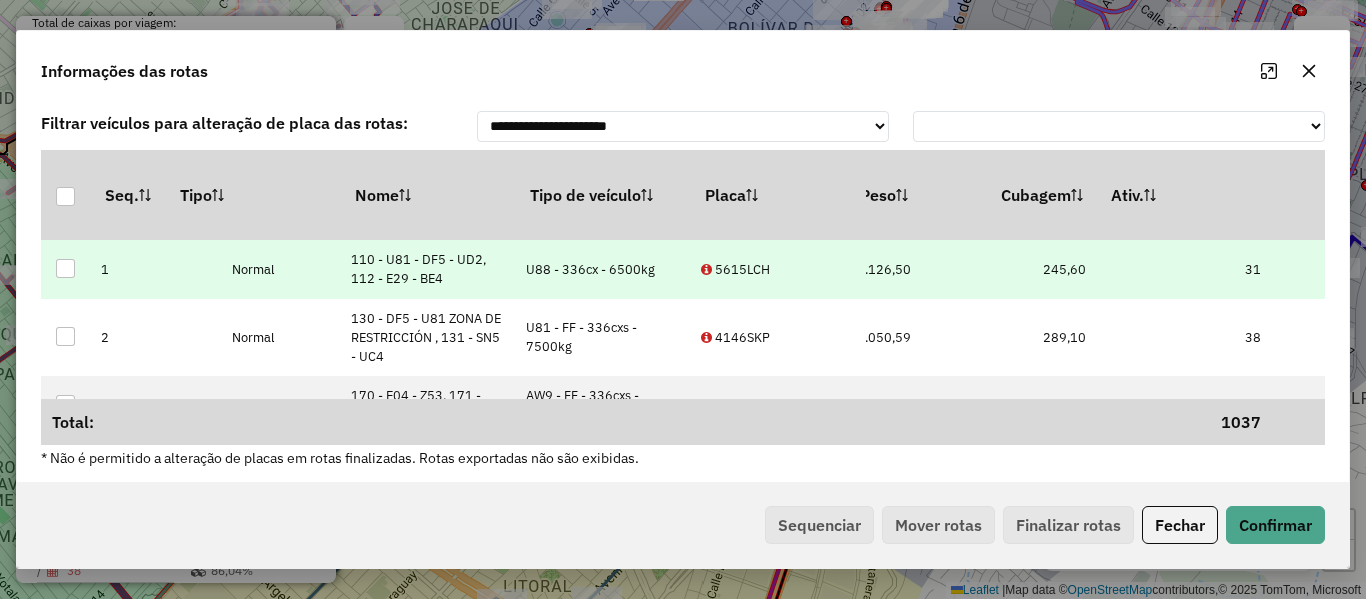 scroll, scrollTop: 0, scrollLeft: 446, axis: horizontal 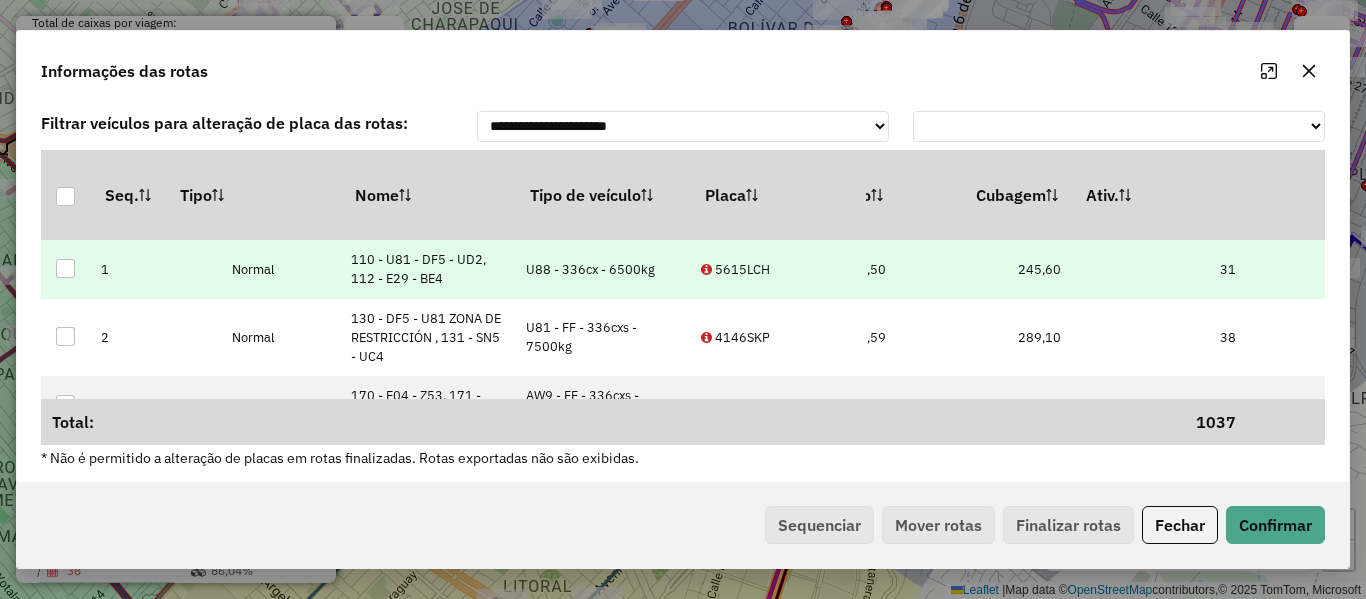 drag, startPoint x: 956, startPoint y: 293, endPoint x: 1013, endPoint y: 294, distance: 57.00877 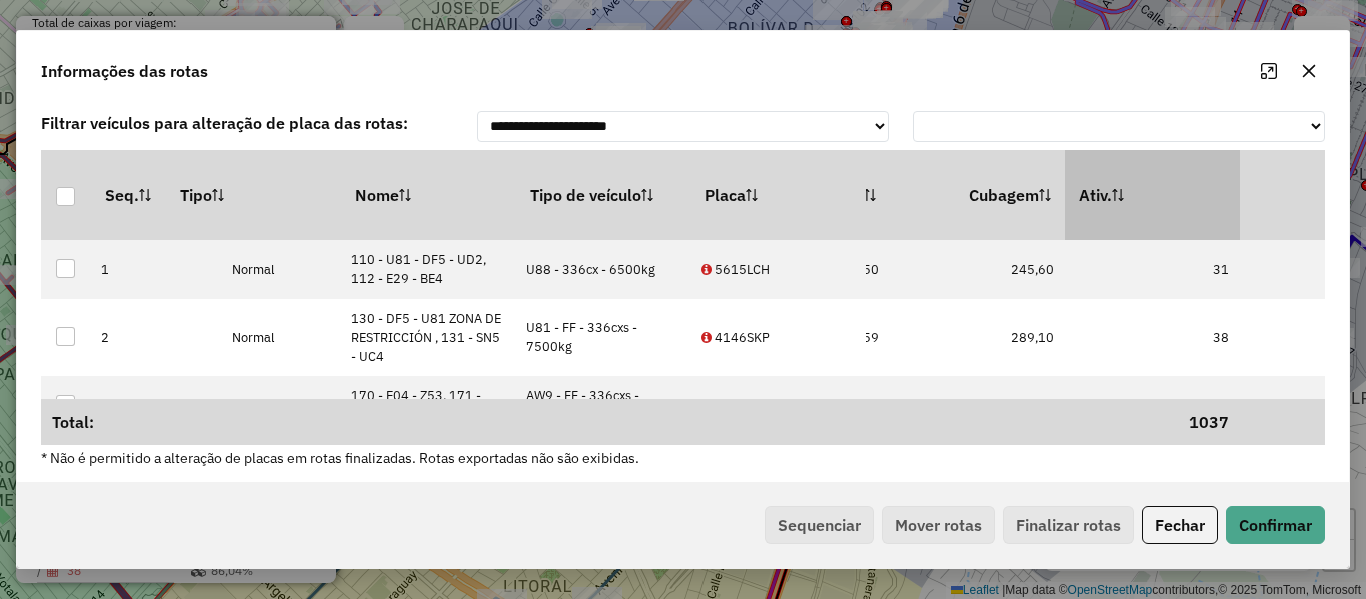 click on "Ativ." at bounding box center (1152, 195) 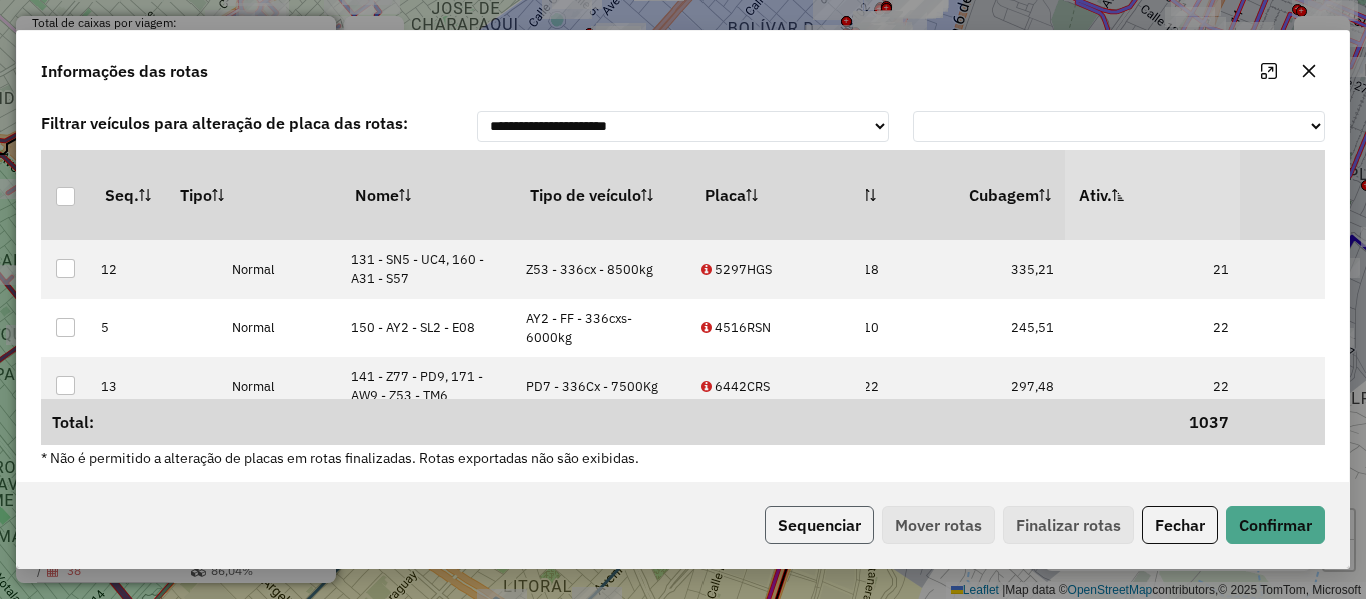 click on "Sequenciar" 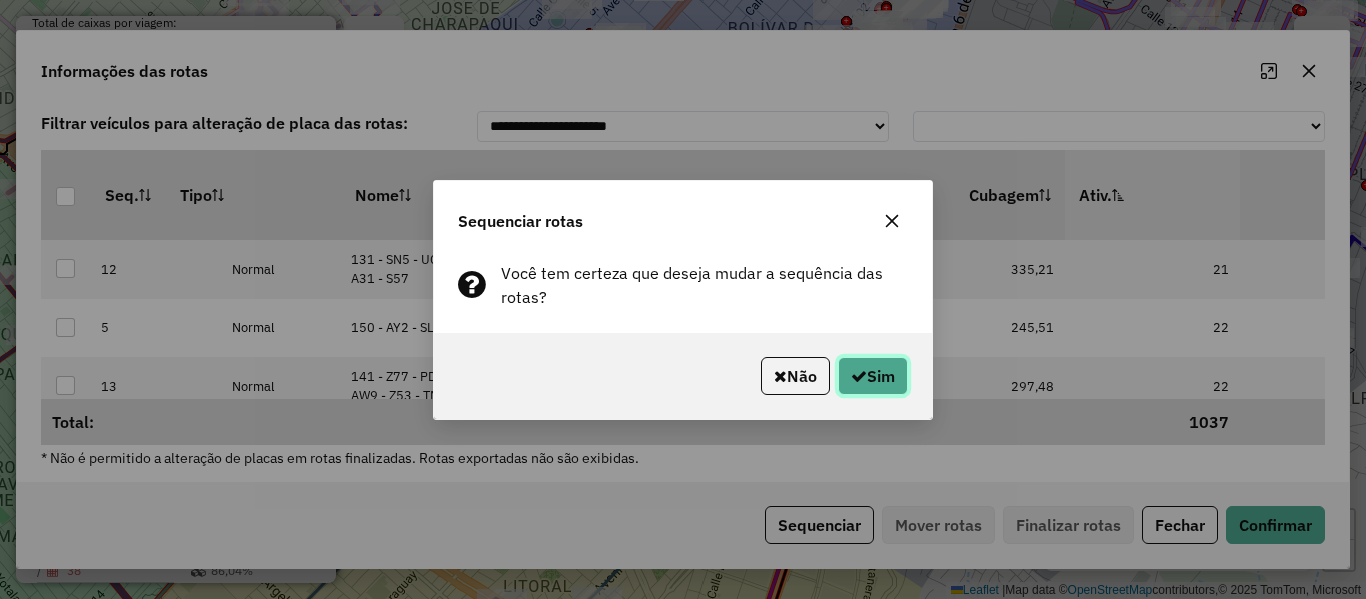 click on "Sim" 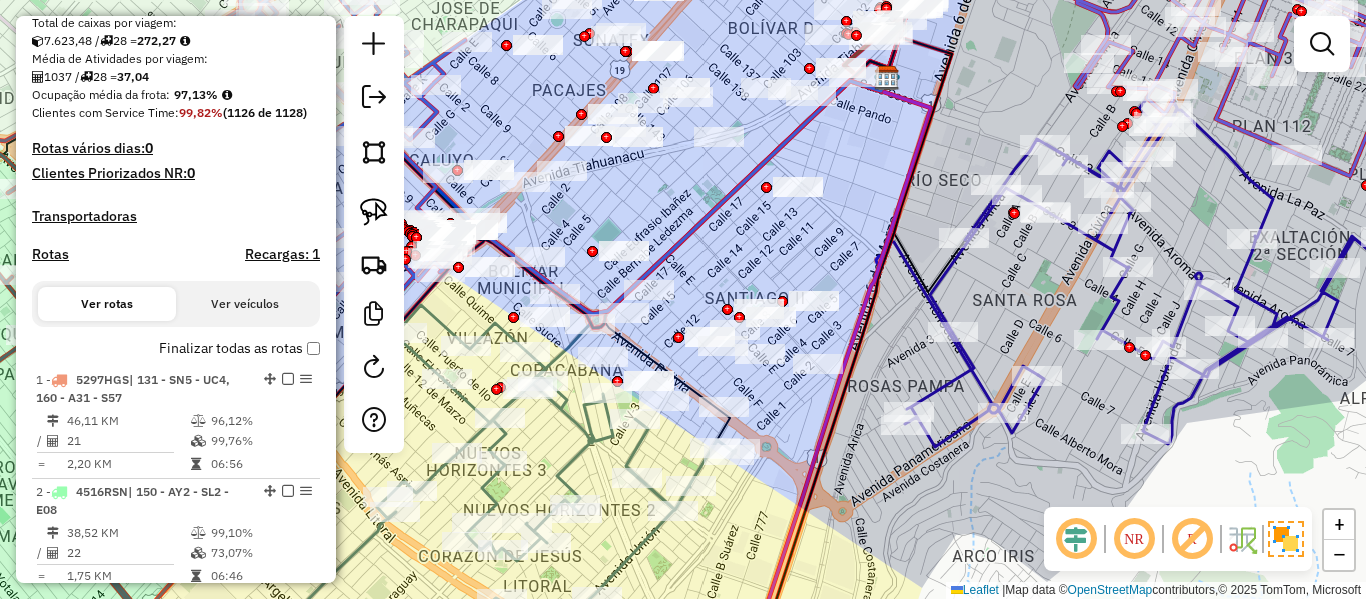 click on "Finalizar todas as rotas" at bounding box center [239, 348] 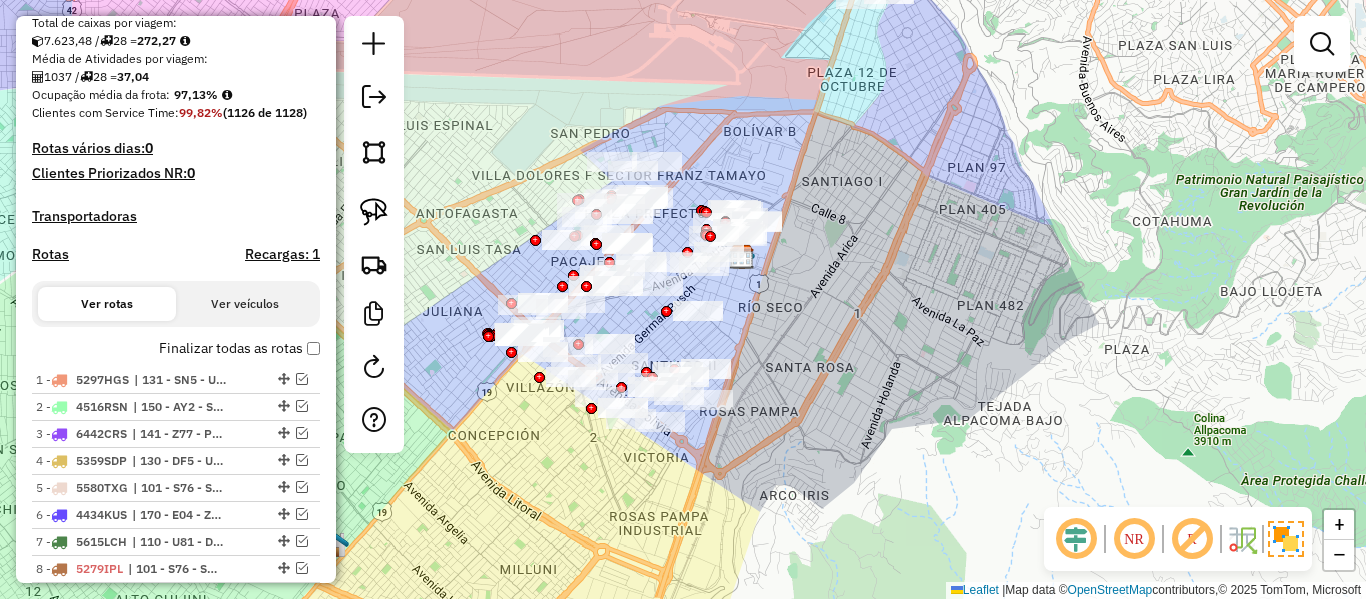 click on "Depósito:  SAZ BO El Alto  Total de rotas:  28  Distância Total:  893,87 km  Tempo total:  226:45  Custo total:  R$ 2.593,80  Total de Atividades Roteirizadas:  1037  Total de Pedidos Roteirizados:  1701  Peso total roteirizado:  188.829,42  Cubagem total roteirizado:  7.623,48  Total de Atividades não Roteirizadas:  91  Total de Pedidos não Roteirizados:  150 Total de caixas por viagem:  7.623,48 /   28 =  272,27 Média de Atividades por viagem:  1037 /   28 =  37,04 Ocupação média da frota:  97,13%  Clientes com Service Time:  99,82%   (1126 de 1128)   Rotas vários dias:  0  Clientes Priorizados NR:  0  Transportadoras  Rotas  Recargas: 1   Ver rotas   Ver veículos  Finalizar todas as rotas   1 -       5297HGS   | 131 - SN5 - UC4, 160 - A31 - S57   2 -       4516RSN   | 150 - AY2 - SL2 - E08   3 -       6442CRS   | 141 - Z77 - PD9, 171 - AW9 - Z53 - TM6   4 -       5359SDP   | 130 - DF5 - U81  ZONA DE RESTRICCIÓN , 151 - U88 - SK1   5 -       5580TXG   6 -       4434KUS   7 -       8 -" at bounding box center (176, 477) 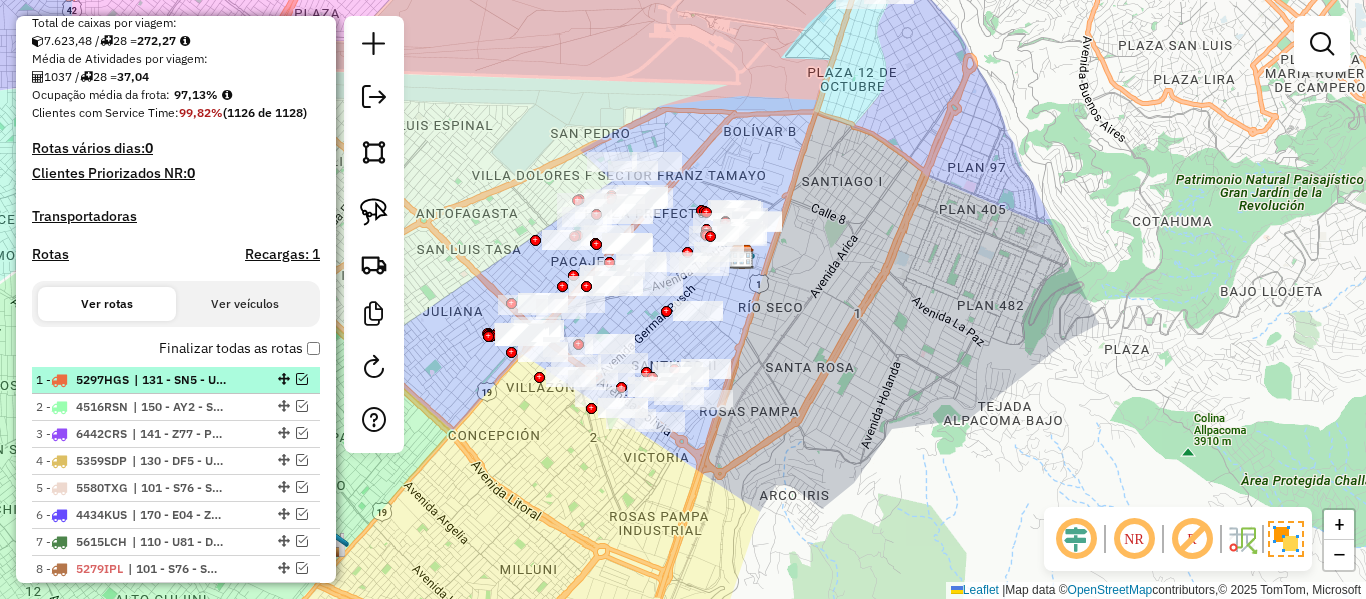 click on "1 -       5297HGS   | 131 - SN5 - UC4, 160 - A31 - S57" at bounding box center [176, 380] 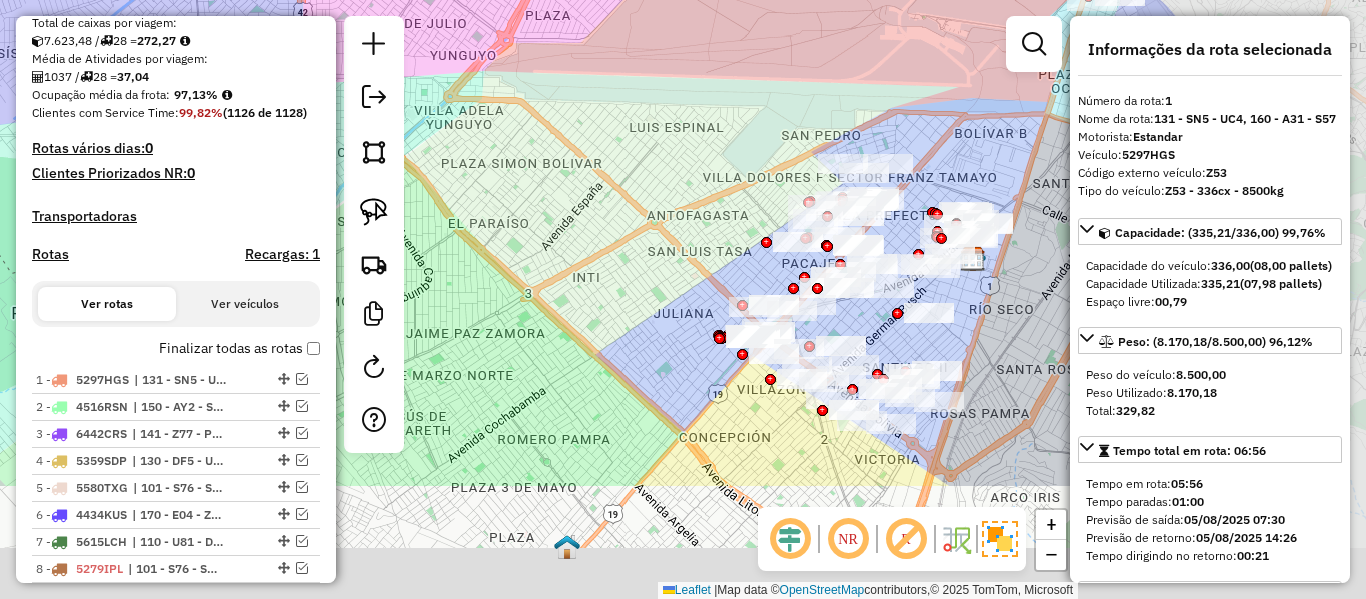drag, startPoint x: 530, startPoint y: 296, endPoint x: 402, endPoint y: 230, distance: 144.01389 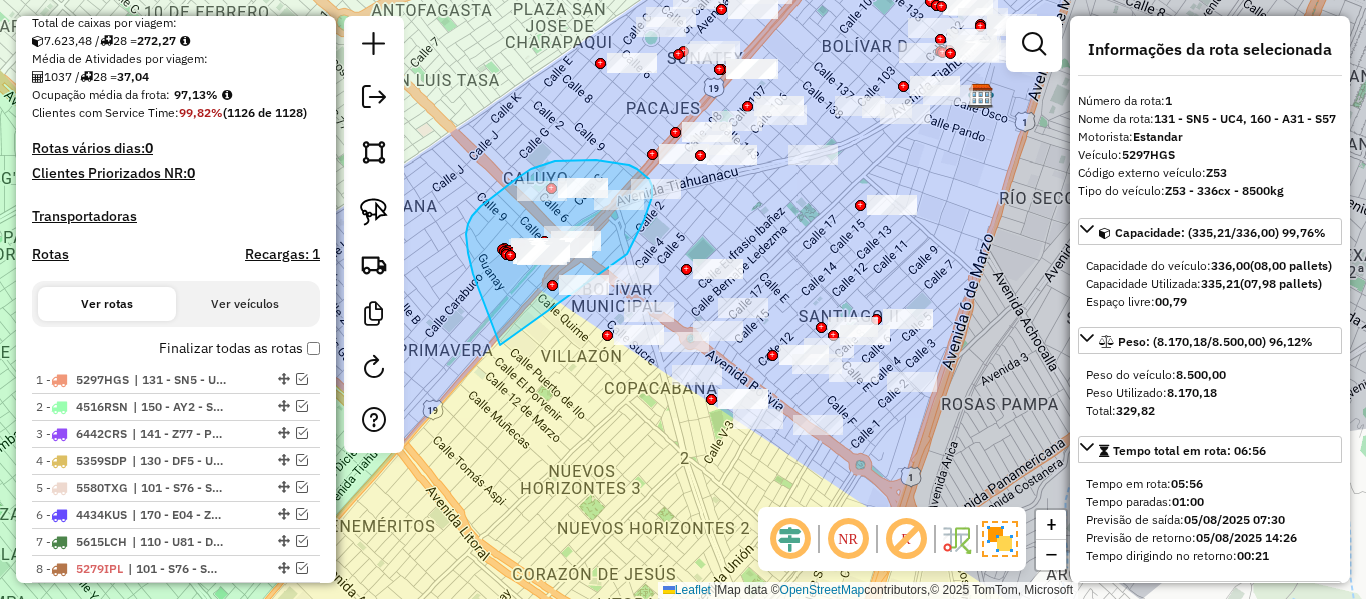 drag, startPoint x: 466, startPoint y: 234, endPoint x: 569, endPoint y: 346, distance: 152.1611 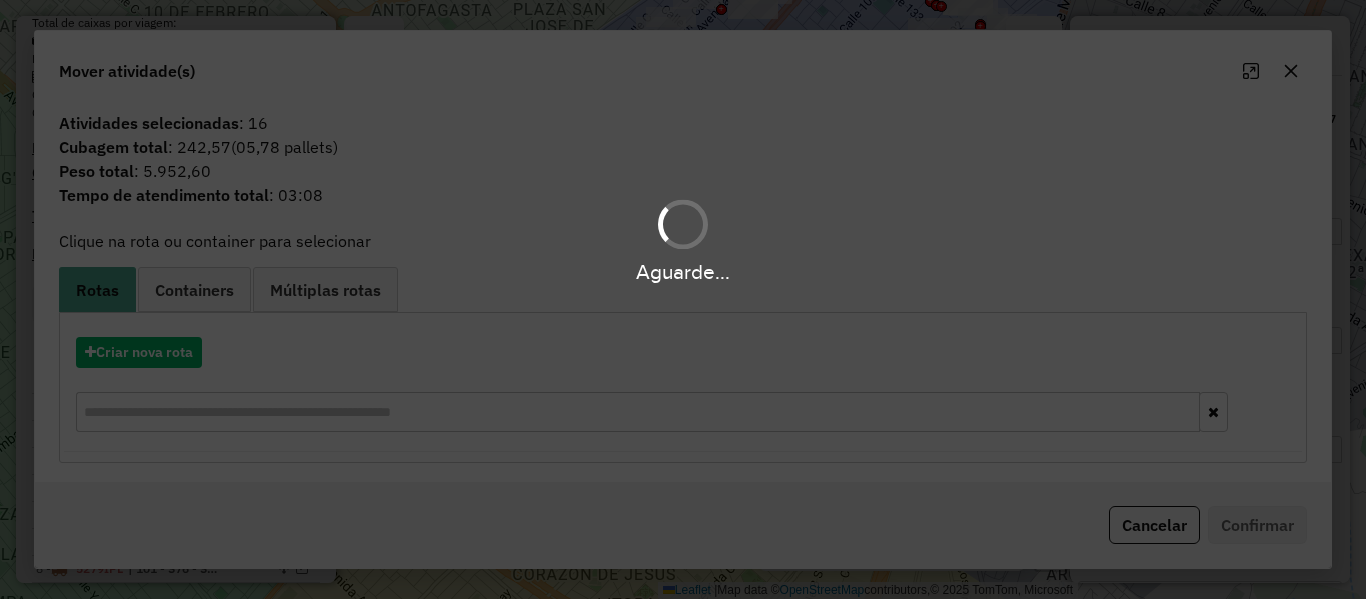 click on "Aguarde..." at bounding box center [683, 299] 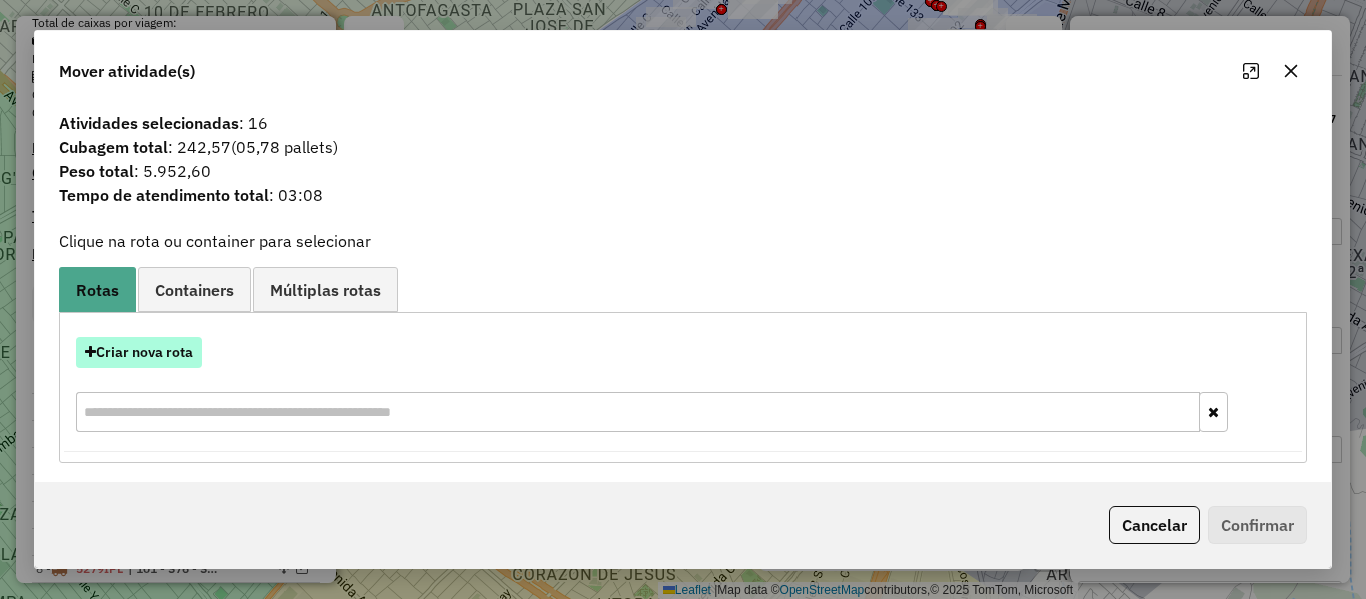click on "Criar nova rota" at bounding box center [139, 352] 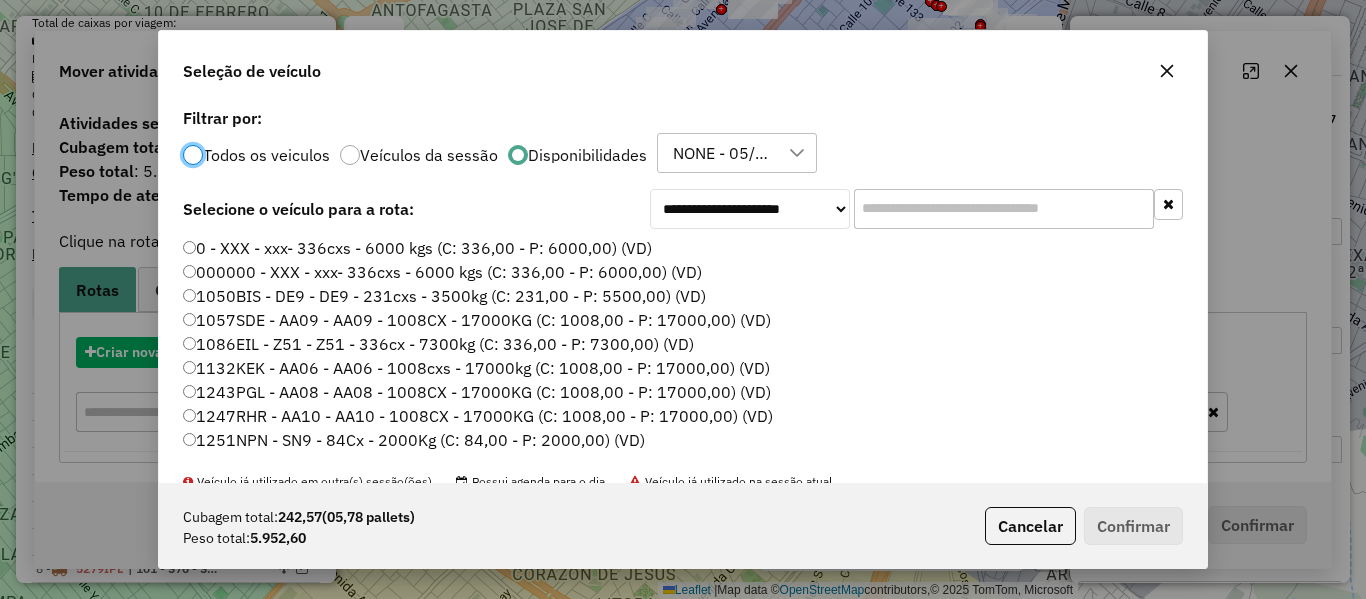 scroll, scrollTop: 11, scrollLeft: 6, axis: both 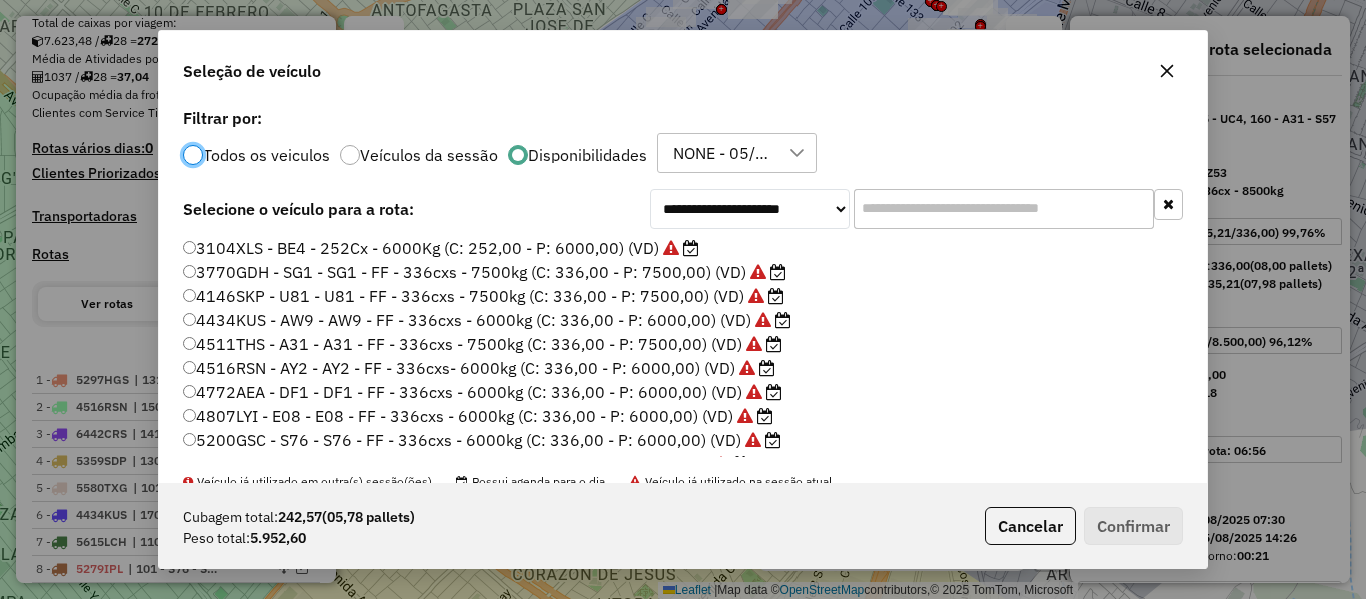 click 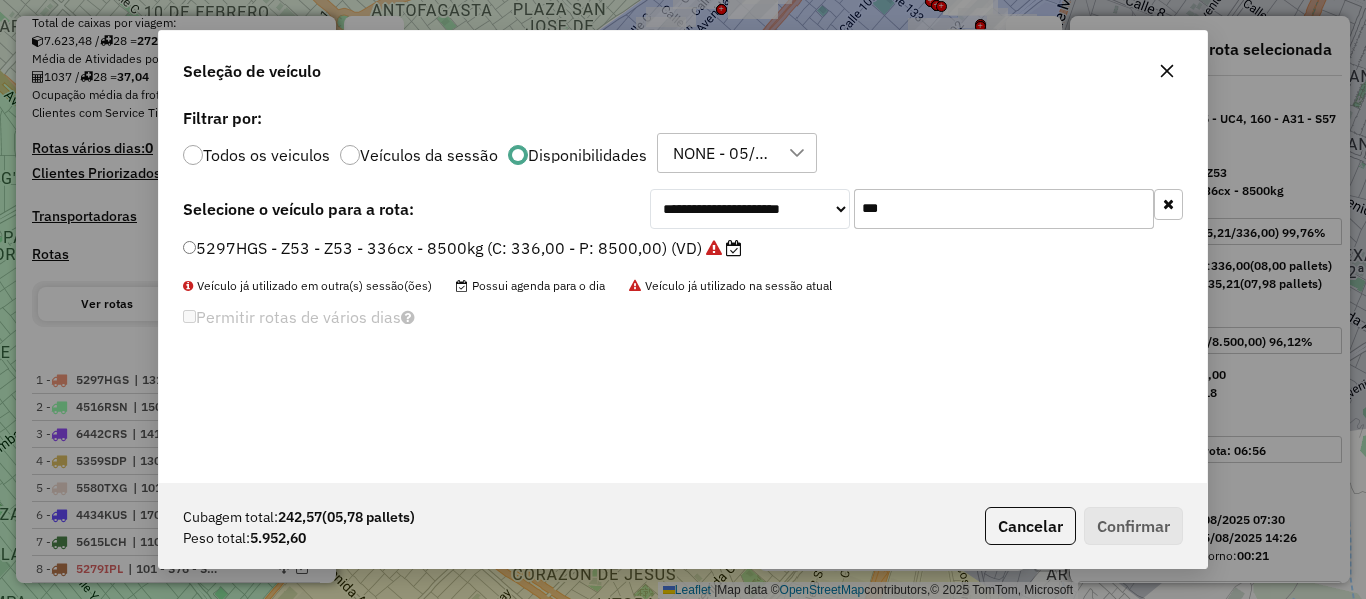 type on "***" 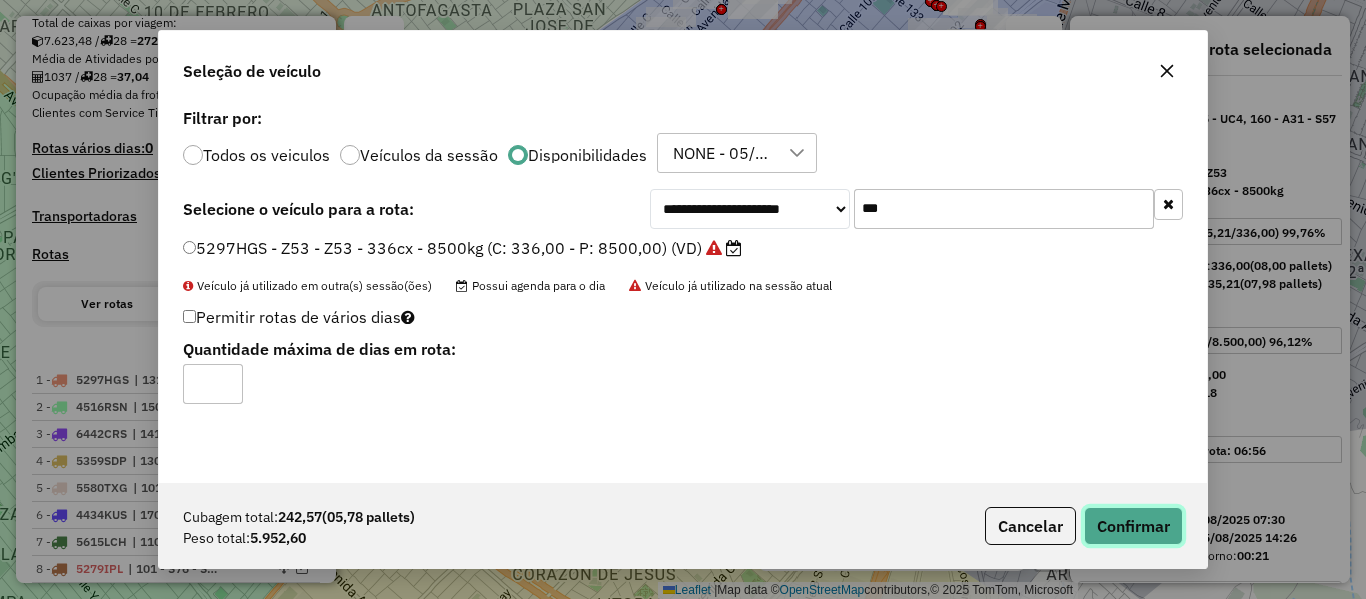 click on "Confirmar" 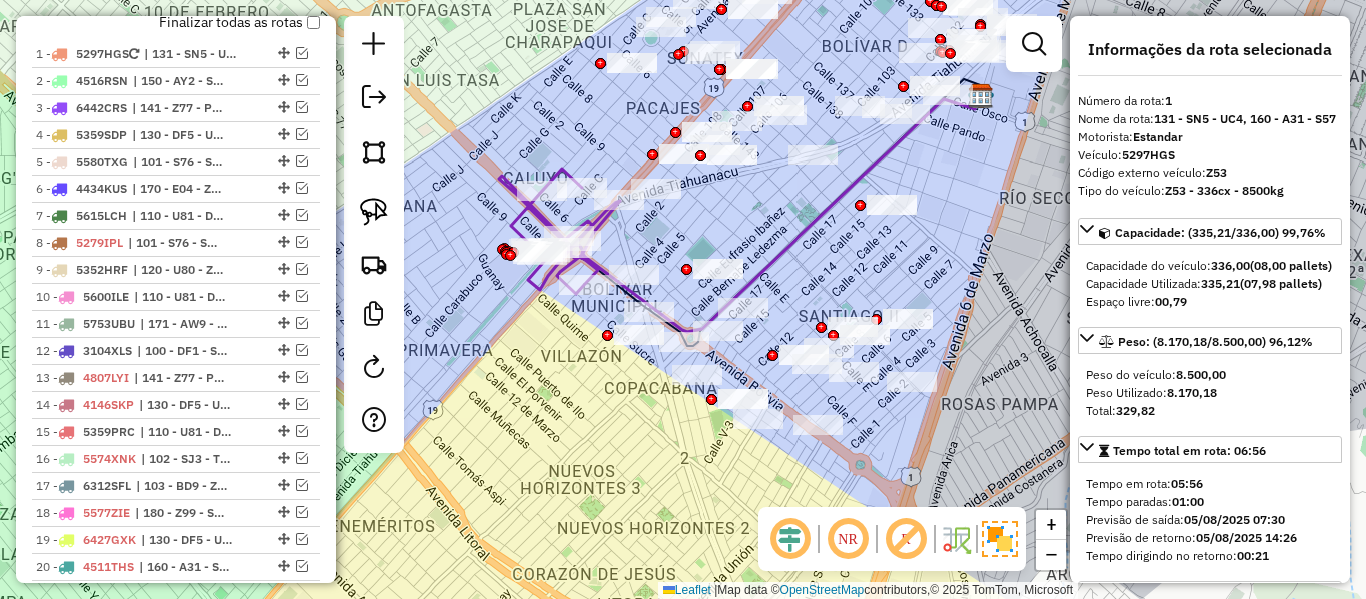 click 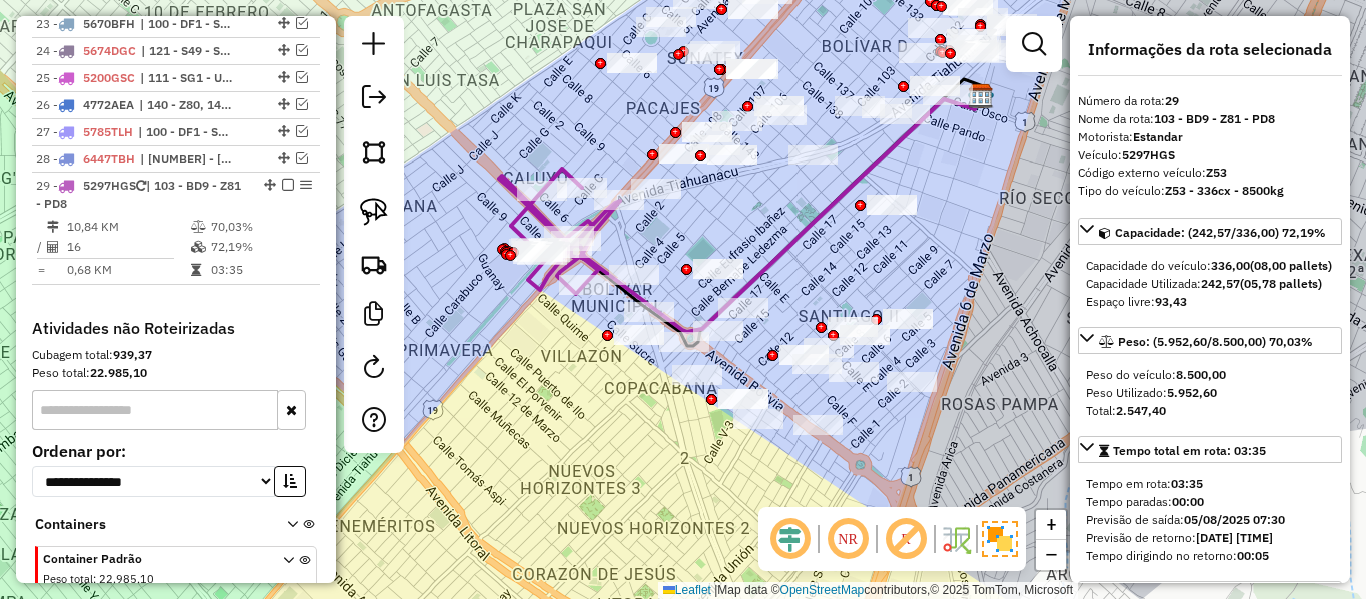 scroll, scrollTop: 1530, scrollLeft: 0, axis: vertical 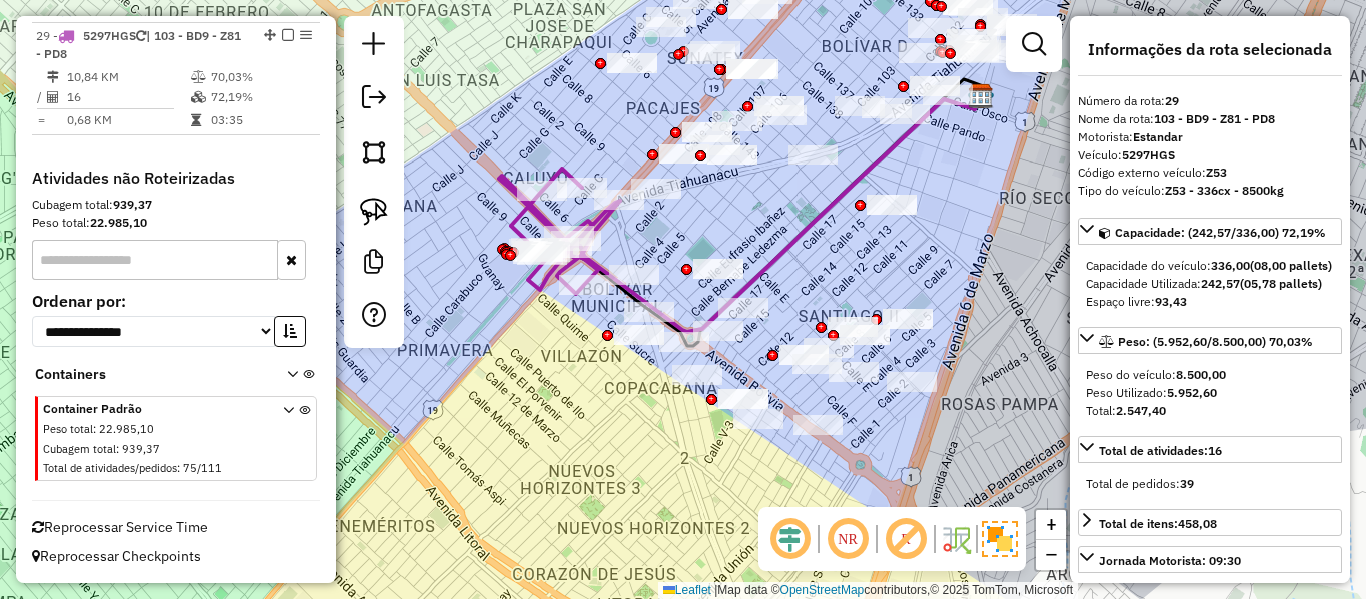 drag, startPoint x: 499, startPoint y: 215, endPoint x: 491, endPoint y: 309, distance: 94.33981 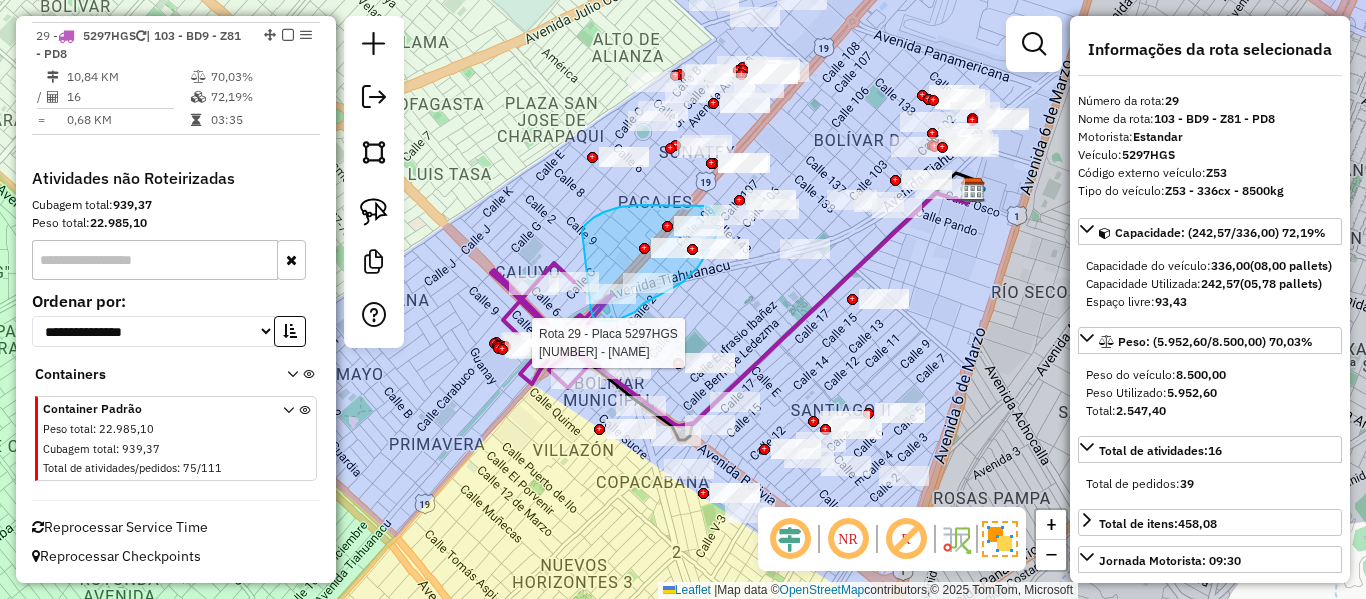 click on "Rota 29 - Placa 5297HGS  0000096489 - MAY. WILGER ROD Janela de atendimento Grade de atendimento Capacidade Transportadoras Veículos Cliente Pedidos  Rotas Selecione os dias de semana para filtrar as janelas de atendimento  Seg   Ter   Qua   Qui   Sex   Sáb   Dom  Informe o período da janela de atendimento: De: Até:  Filtrar exatamente a janela do cliente  Considerar janela de atendimento padrão  Selecione os dias de semana para filtrar as grades de atendimento  Seg   Ter   Qua   Qui   Sex   Sáb   Dom   Considerar clientes sem dia de atendimento cadastrado  Clientes fora do dia de atendimento selecionado Filtrar as atividades entre os valores definidos abaixo:  Peso mínimo:   Peso máximo:   Cubagem mínima:   Cubagem máxima:   De:   Até:  Filtrar as atividades entre o tempo de atendimento definido abaixo:  De:   Até:   Considerar capacidade total dos clientes não roteirizados Transportadora: Selecione um ou mais itens Tipo de veículo: Selecione um ou mais itens Veículo: Motorista: Nome: Rótulo:" 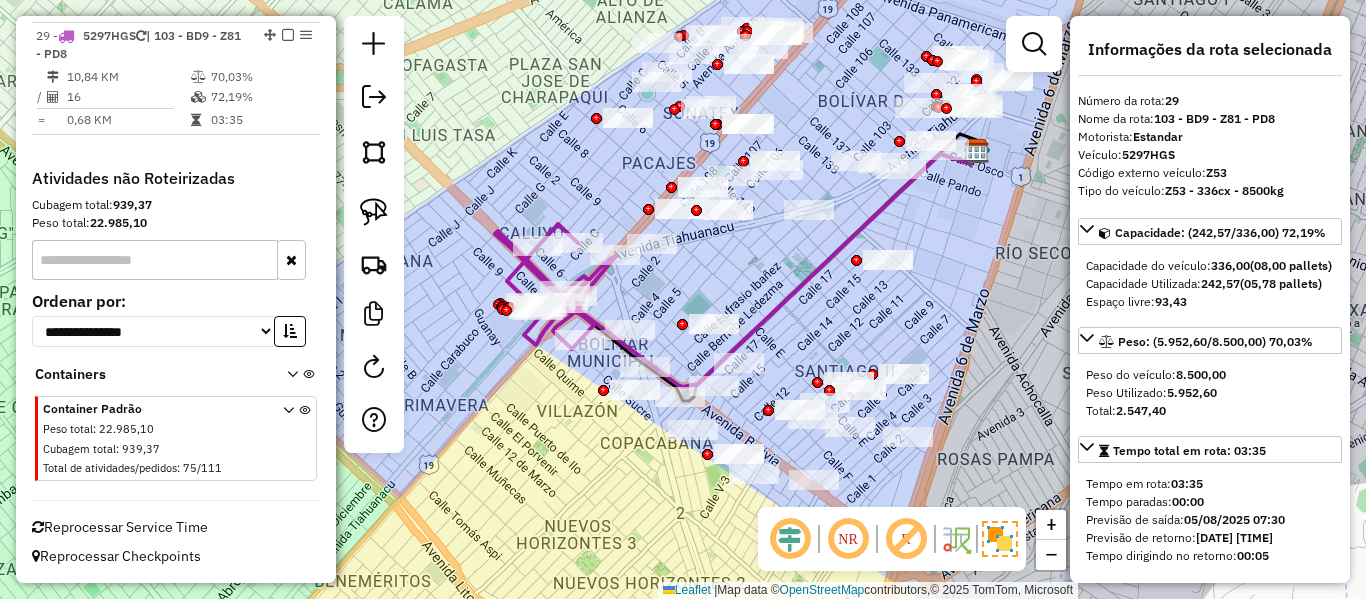 drag, startPoint x: 659, startPoint y: 308, endPoint x: 659, endPoint y: 284, distance: 24 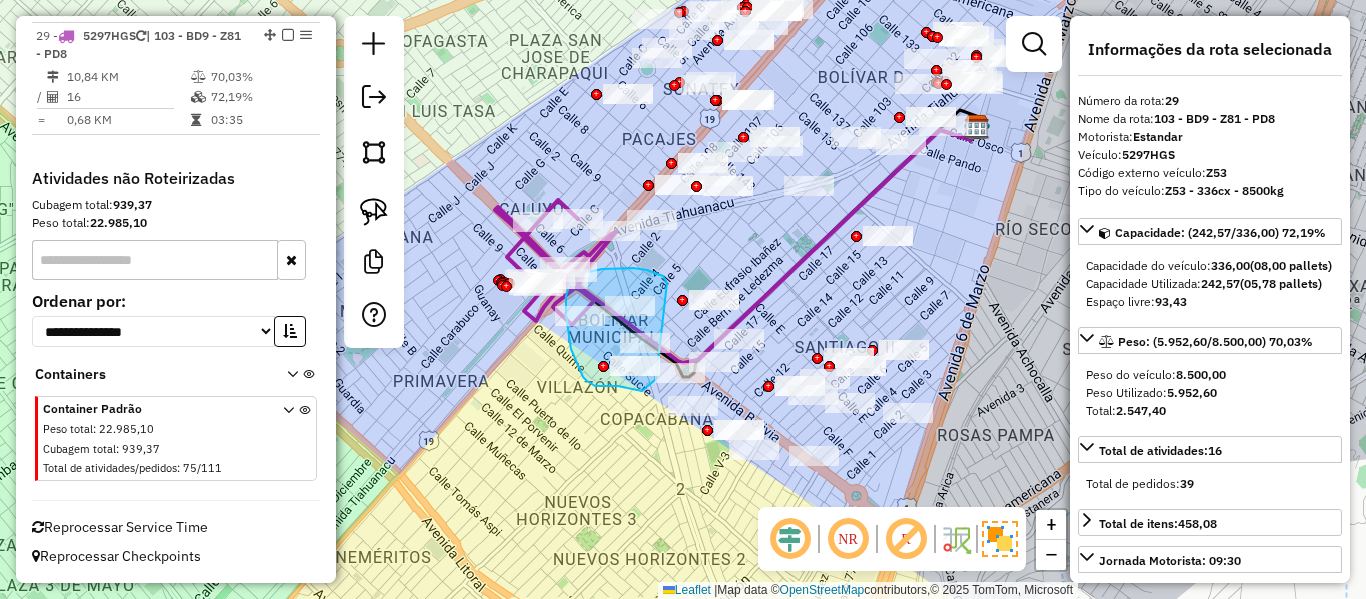 click on "Janela de atendimento Grade de atendimento Capacidade Transportadoras Veículos Cliente Pedidos  Rotas Selecione os dias de semana para filtrar as janelas de atendimento  Seg   Ter   Qua   Qui   Sex   Sáb   Dom  Informe o período da janela de atendimento: De: Até:  Filtrar exatamente a janela do cliente  Considerar janela de atendimento padrão  Selecione os dias de semana para filtrar as grades de atendimento  Seg   Ter   Qua   Qui   Sex   Sáb   Dom   Considerar clientes sem dia de atendimento cadastrado  Clientes fora do dia de atendimento selecionado Filtrar as atividades entre os valores definidos abaixo:  Peso mínimo:   Peso máximo:   Cubagem mínima:   Cubagem máxima:   De:   Até:  Filtrar as atividades entre o tempo de atendimento definido abaixo:  De:   Até:   Considerar capacidade total dos clientes não roteirizados Transportadora: Selecione um ou mais itens Tipo de veículo: Selecione um ou mais itens Veículo: Selecione um ou mais itens Motorista: Selecione um ou mais itens Nome: Rótulo:" 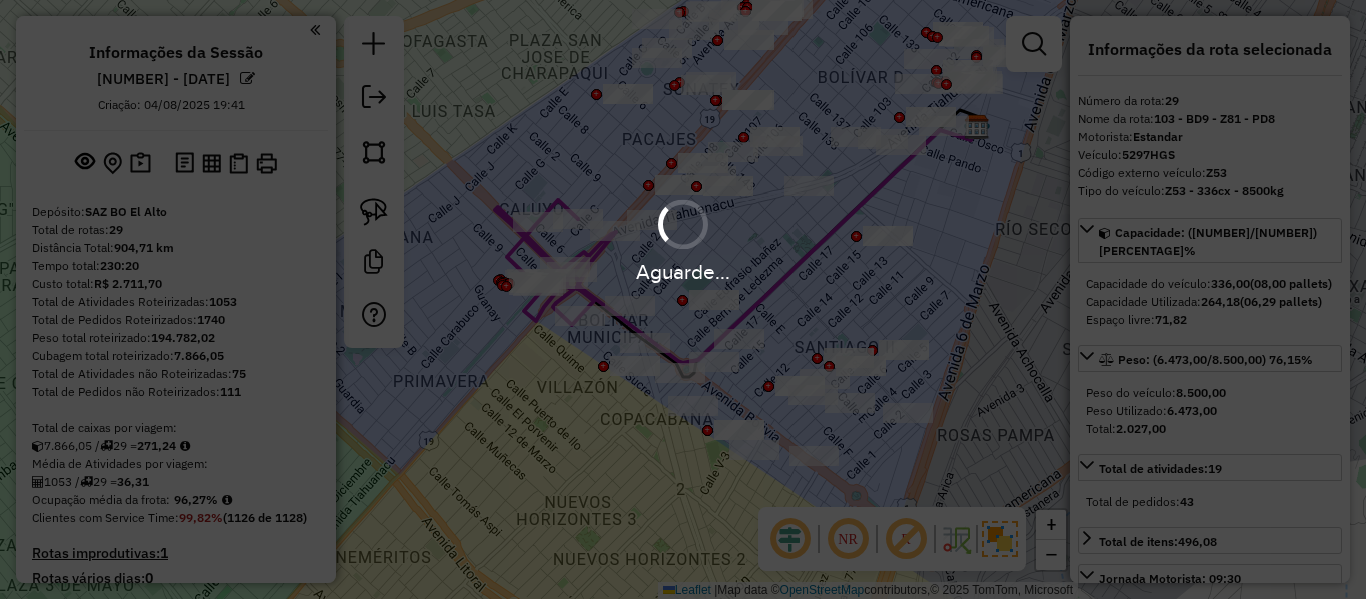 scroll, scrollTop: 0, scrollLeft: 0, axis: both 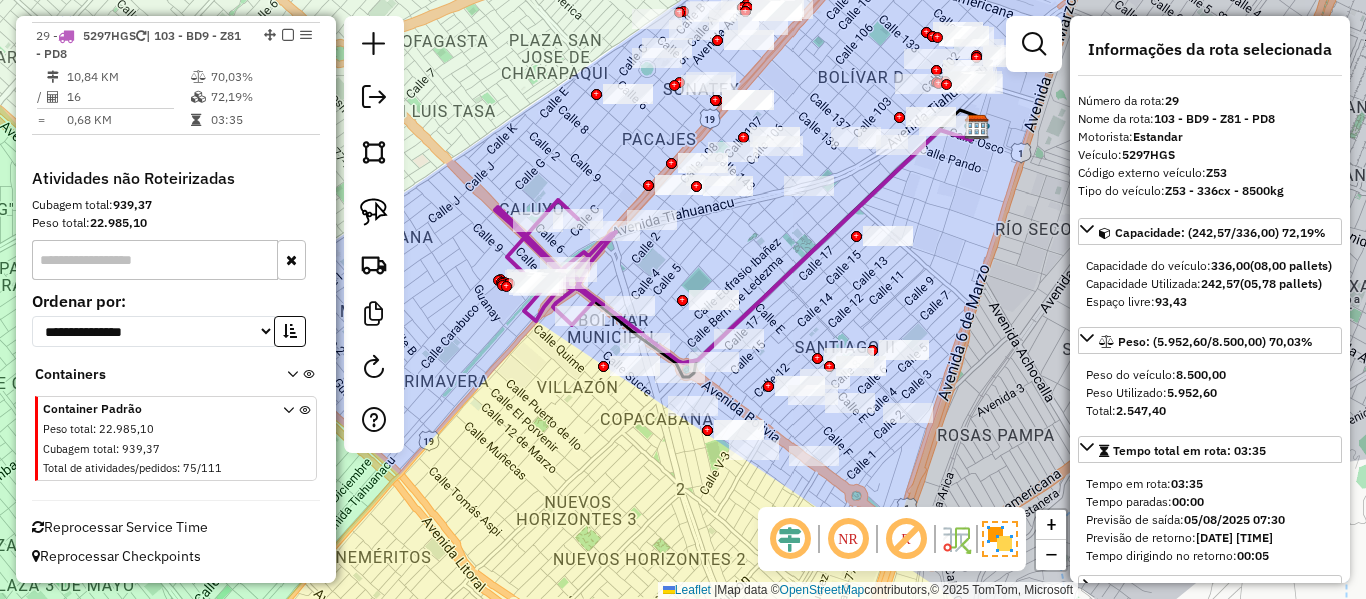 drag, startPoint x: 699, startPoint y: 251, endPoint x: 701, endPoint y: 350, distance: 99.0202 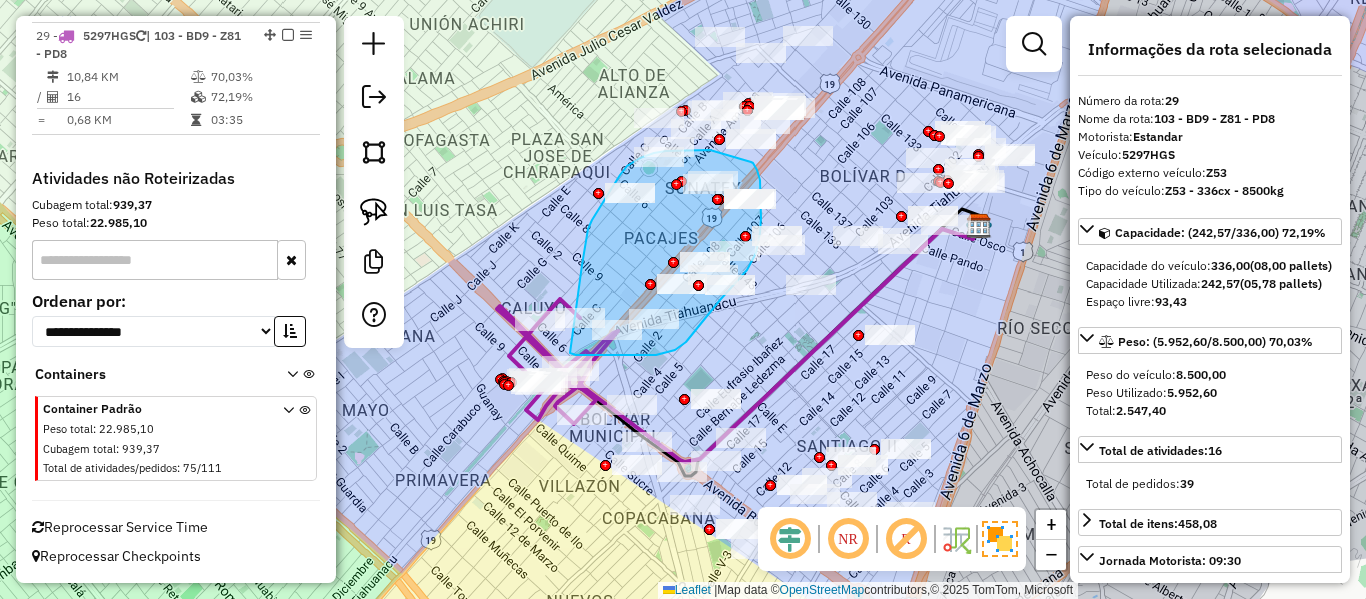 drag, startPoint x: 582, startPoint y: 265, endPoint x: 570, endPoint y: 353, distance: 88.814415 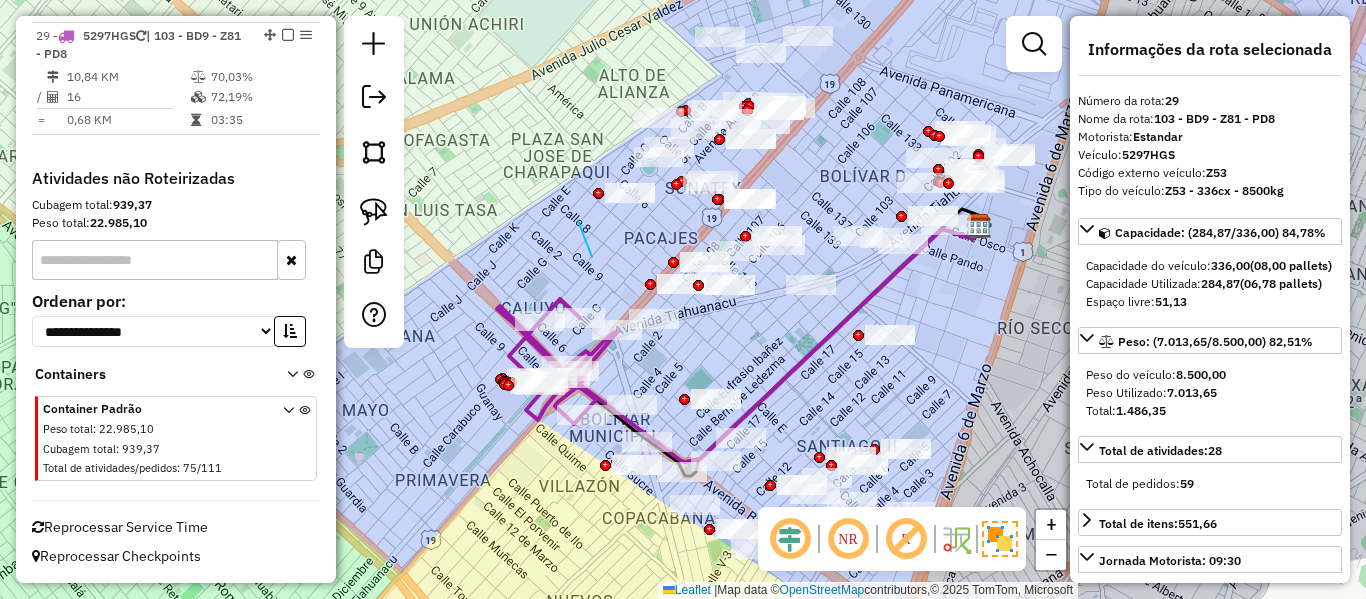 drag, startPoint x: 584, startPoint y: 239, endPoint x: 576, endPoint y: 164, distance: 75.42546 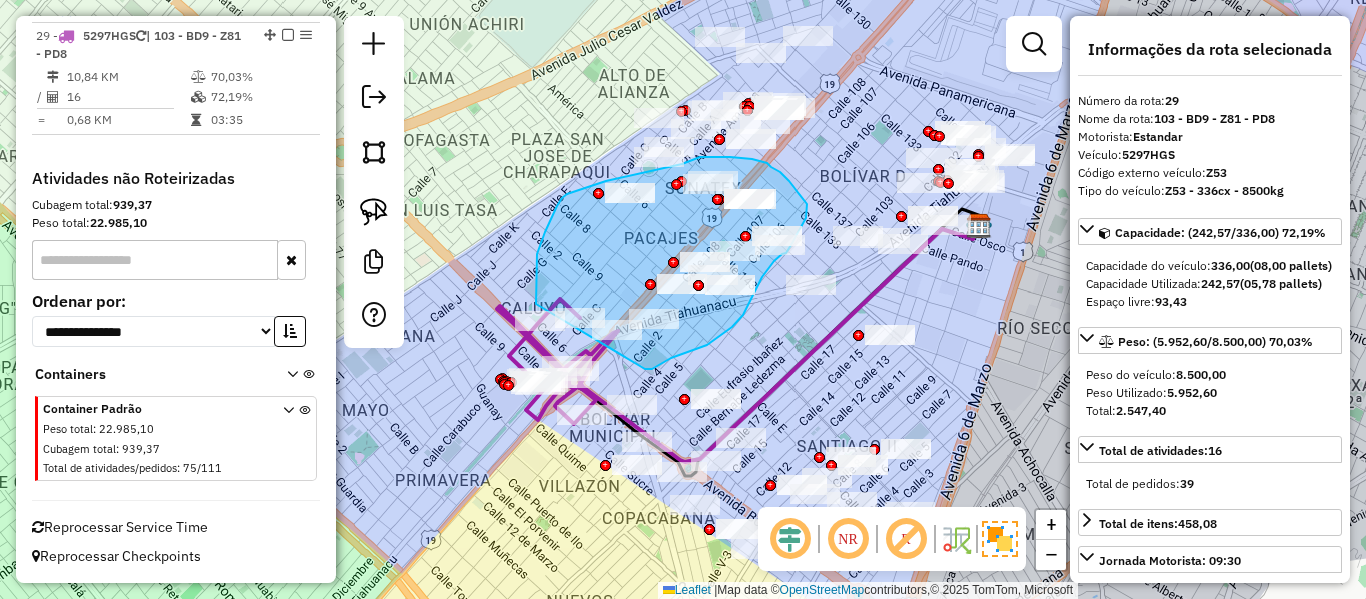 drag, startPoint x: 645, startPoint y: 369, endPoint x: 536, endPoint y: 304, distance: 126.90942 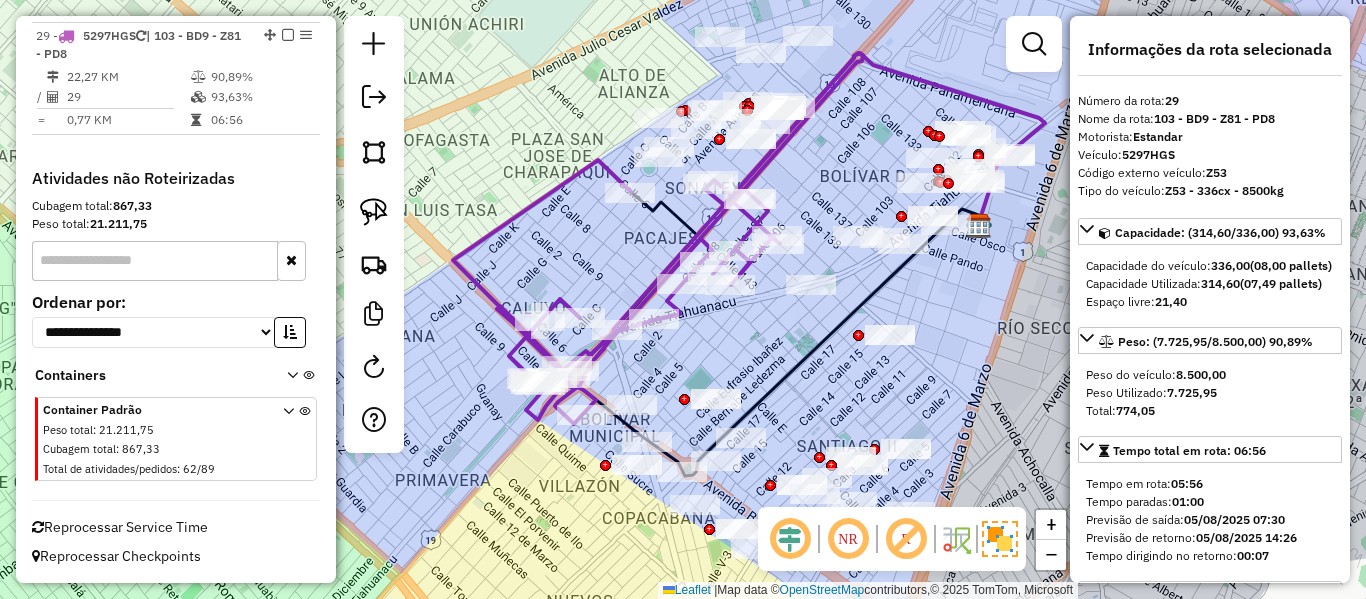 scroll, scrollTop: 1505, scrollLeft: 0, axis: vertical 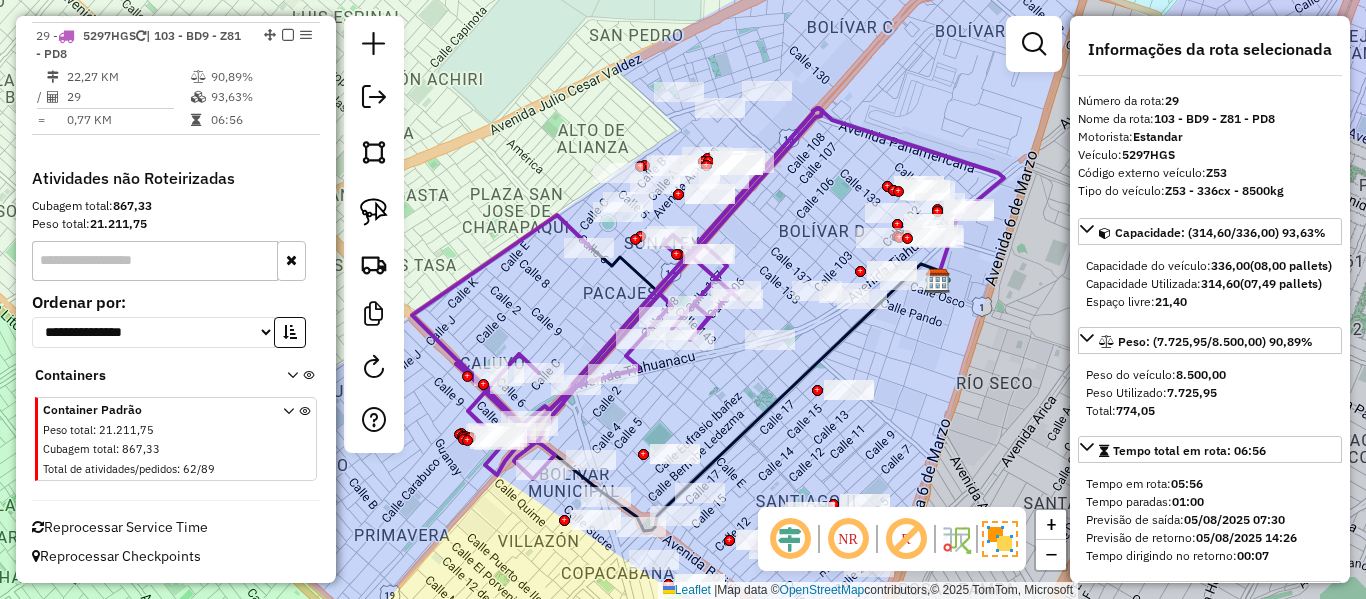drag, startPoint x: 552, startPoint y: 301, endPoint x: 530, endPoint y: 333, distance: 38.832977 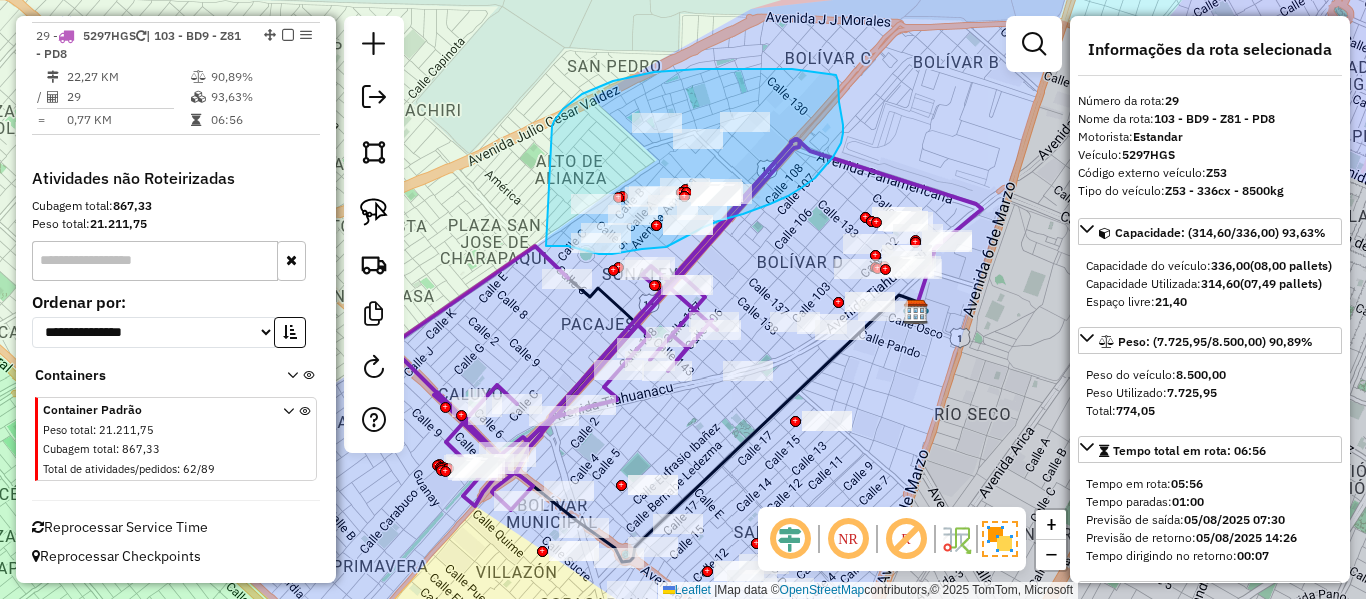 drag, startPoint x: 554, startPoint y: 121, endPoint x: 538, endPoint y: 244, distance: 124.036285 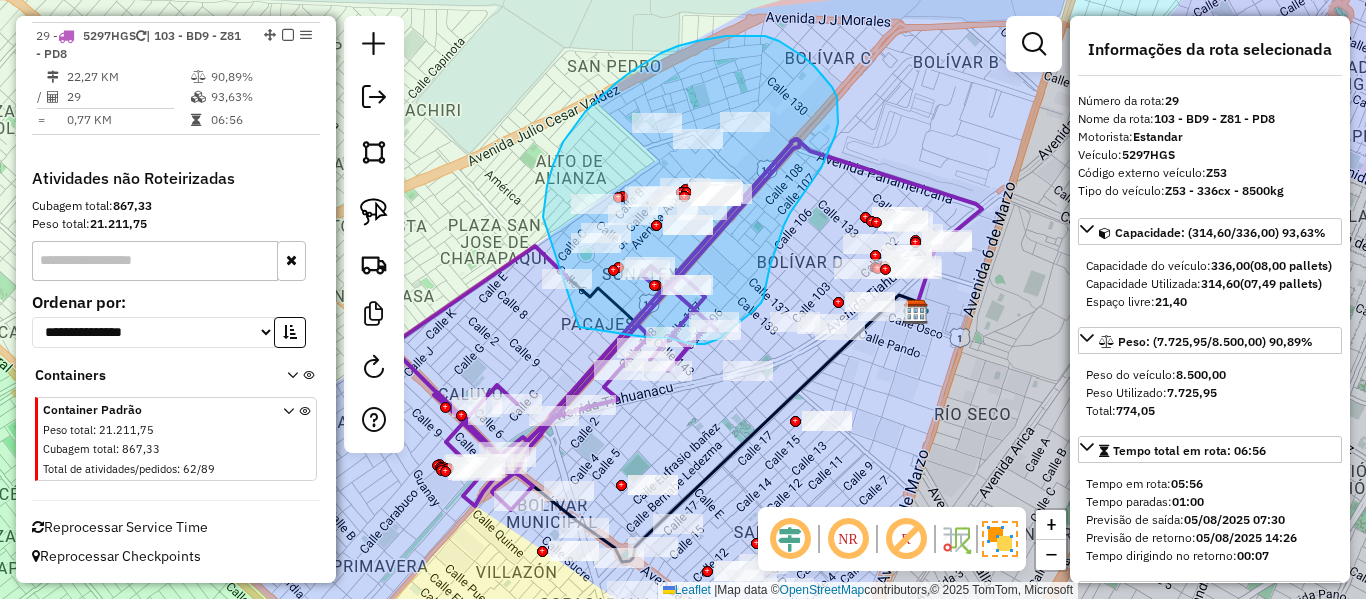 drag, startPoint x: 544, startPoint y: 213, endPoint x: 497, endPoint y: 261, distance: 67.17886 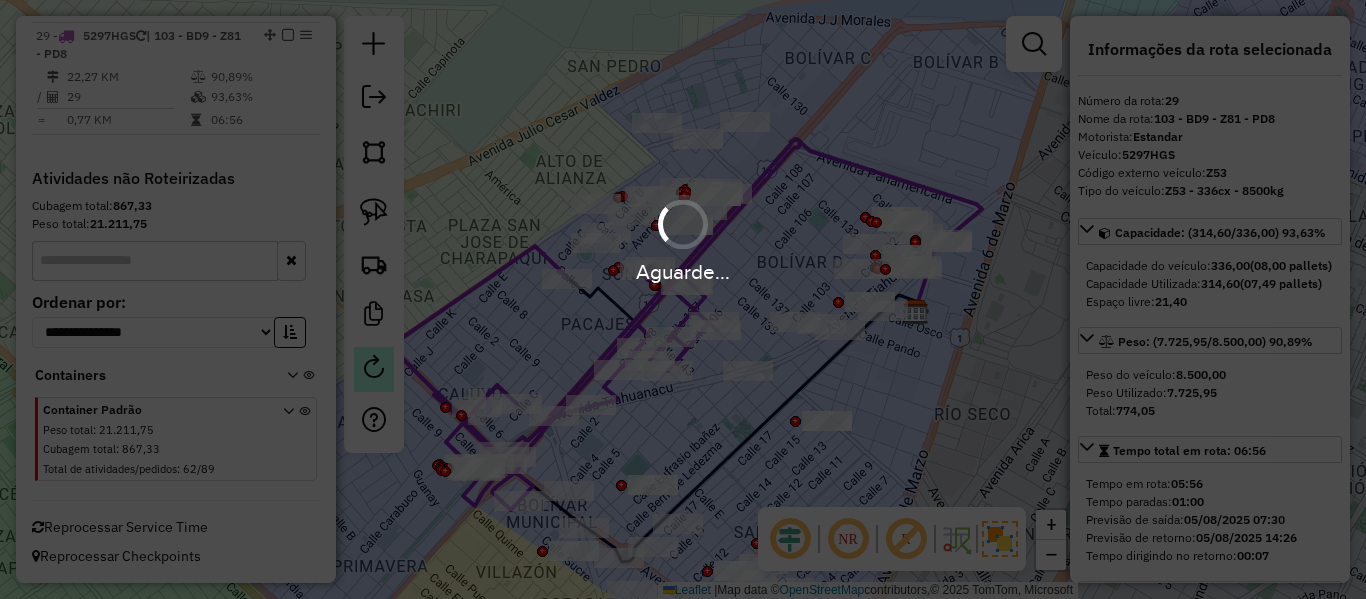 click on "Aguarde...  Pop-up bloqueado!  Seu navegador bloqueou automáticamente a abertura de uma nova janela.   Acesse as configurações e adicione o endereço do sistema a lista de permissão.   Fechar  Informações da Sessão 1224014 - 05/08/2025     Criação: 04/08/2025 19:41   Depósito:  SAZ BO El Alto  Total de rotas:  29  Distância Total:  916,15 km  Tempo total:  233:41  Custo total:  R$ 2.711,70  Total de Atividades Roteirizadas:  1066  Total de Pedidos Roteirizados:  1762  Peso total roteirizado:  196.555,37  Cubagem total roteirizado:  7.938,08  Total de Atividades não Roteirizadas:  62  Total de Pedidos não Roteirizados:  89 Total de caixas por viagem:  7.938,08 /   29 =  273,73 Média de Atividades por viagem:  1066 /   29 =  36,76 Ocupação média da frota:  97,01%  Clientes com Service Time:  99,82%   (1126 de 1128)   Rotas vários dias:  0  Clientes Priorizados NR:  0  Transportadoras  Rotas  Recargas: 2   Ver rotas   Ver veículos  Finalizar todas as rotas   1 -       5297HGS   2 -      / =" at bounding box center [683, 299] 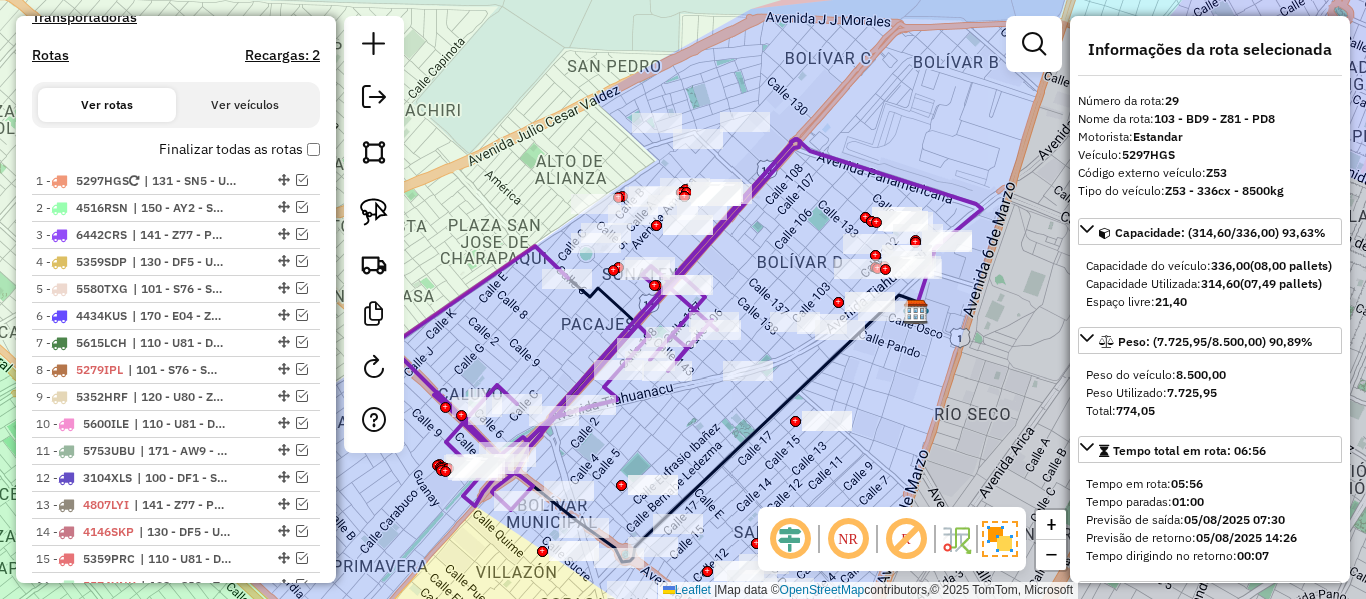 scroll, scrollTop: 505, scrollLeft: 0, axis: vertical 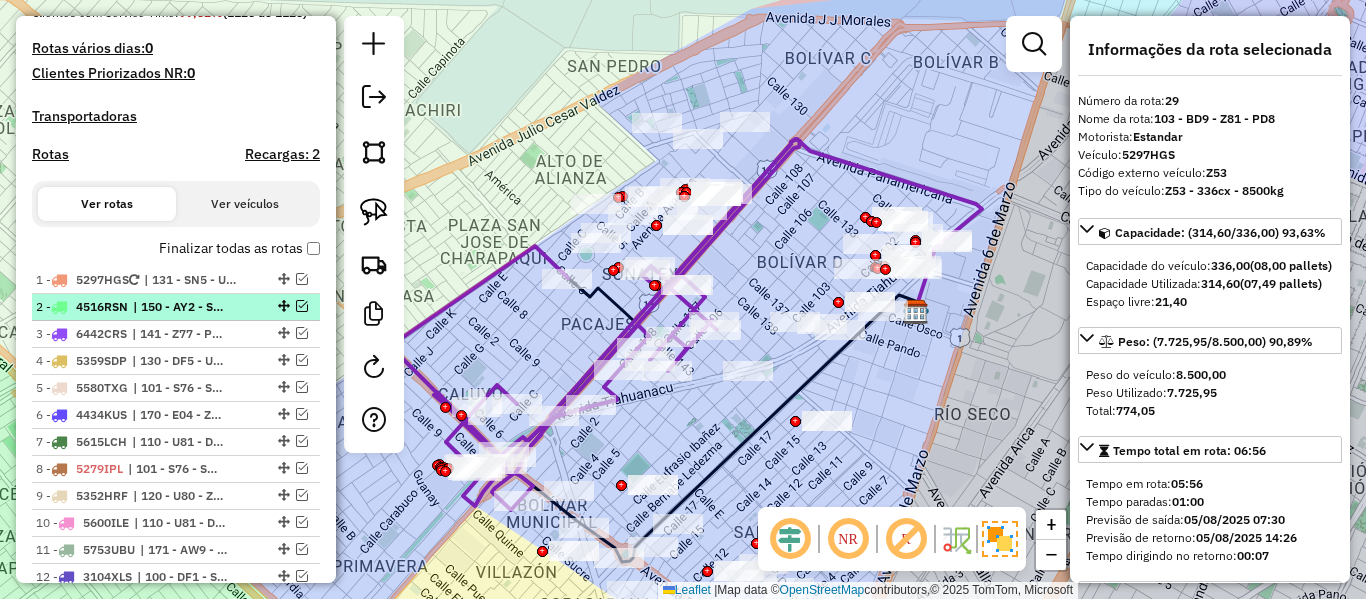 click on "| 150 - AY2 - SL2 - E08" at bounding box center [179, 307] 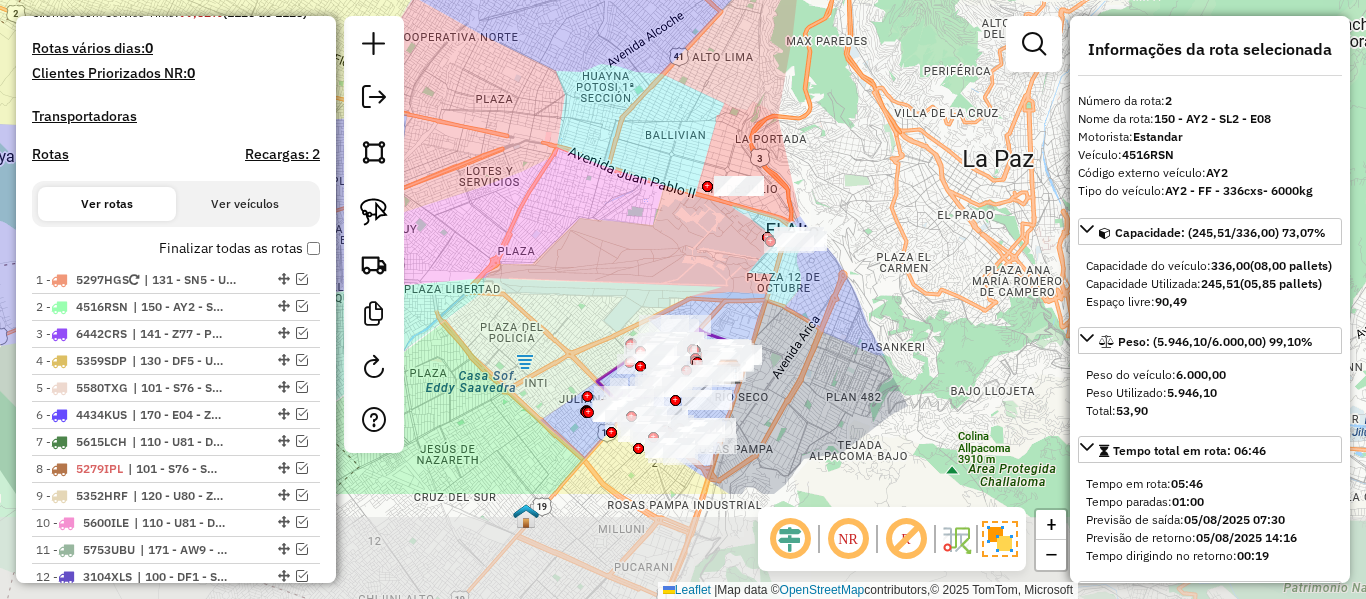 drag, startPoint x: 656, startPoint y: 413, endPoint x: 642, endPoint y: 256, distance: 157.62297 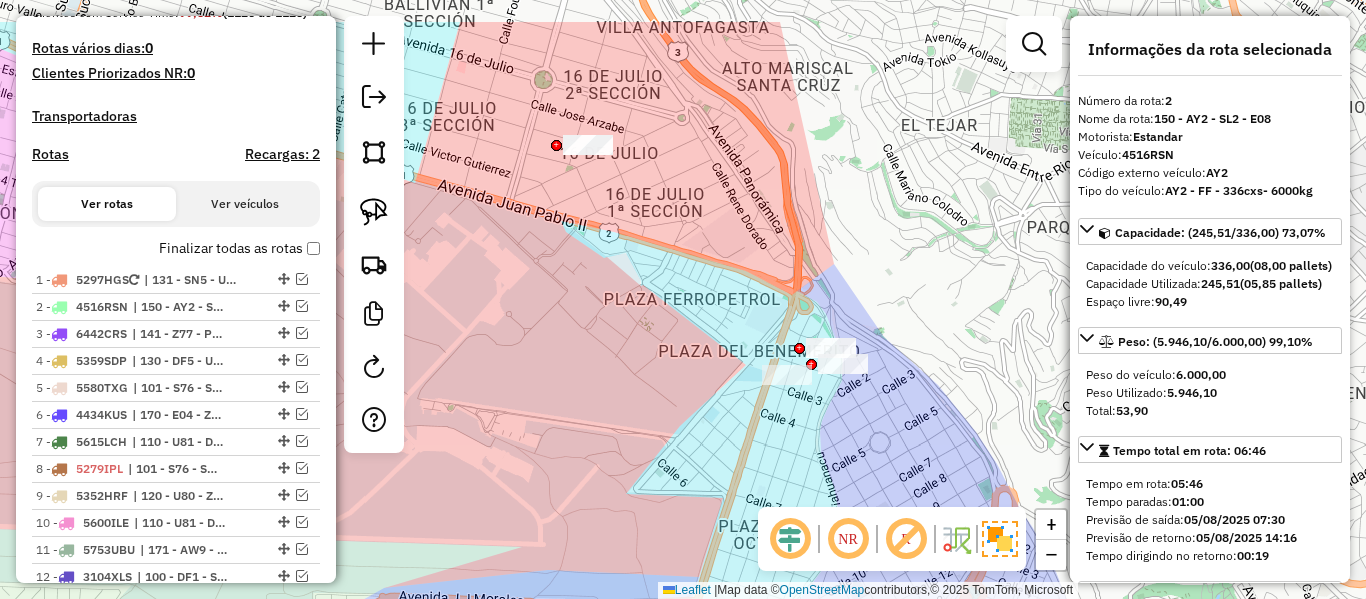 click on "Janela de atendimento Grade de atendimento Capacidade Transportadoras Veículos Cliente Pedidos  Rotas Selecione os dias de semana para filtrar as janelas de atendimento  Seg   Ter   Qua   Qui   Sex   Sáb   Dom  Informe o período da janela de atendimento: De: Até:  Filtrar exatamente a janela do cliente  Considerar janela de atendimento padrão  Selecione os dias de semana para filtrar as grades de atendimento  Seg   Ter   Qua   Qui   Sex   Sáb   Dom   Considerar clientes sem dia de atendimento cadastrado  Clientes fora do dia de atendimento selecionado Filtrar as atividades entre os valores definidos abaixo:  Peso mínimo:   Peso máximo:   Cubagem mínima:   Cubagem máxima:   De:   Até:  Filtrar as atividades entre o tempo de atendimento definido abaixo:  De:   Até:   Considerar capacidade total dos clientes não roteirizados Transportadora: Selecione um ou mais itens Tipo de veículo: Selecione um ou mais itens Veículo: Selecione um ou mais itens Motorista: Selecione um ou mais itens Nome: Rótulo:" 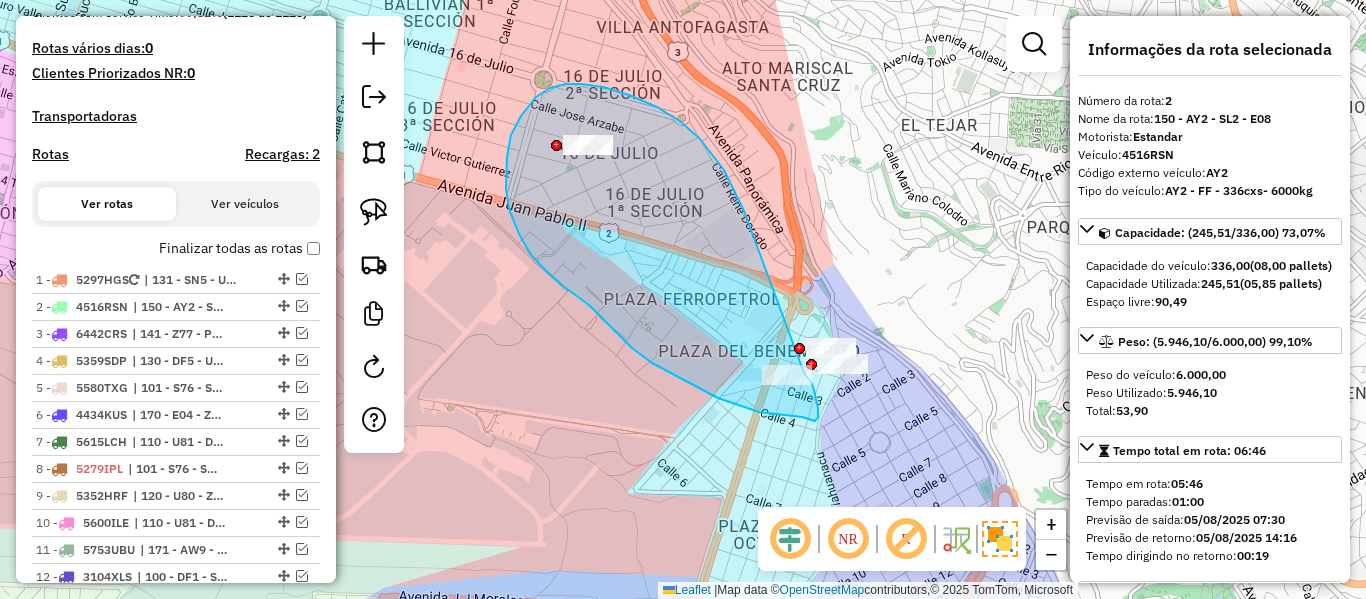 click on "Janela de atendimento Grade de atendimento Capacidade Transportadoras Veículos Cliente Pedidos  Rotas Selecione os dias de semana para filtrar as janelas de atendimento  Seg   Ter   Qua   Qui   Sex   Sáb   Dom  Informe o período da janela de atendimento: De: Até:  Filtrar exatamente a janela do cliente  Considerar janela de atendimento padrão  Selecione os dias de semana para filtrar as grades de atendimento  Seg   Ter   Qua   Qui   Sex   Sáb   Dom   Considerar clientes sem dia de atendimento cadastrado  Clientes fora do dia de atendimento selecionado Filtrar as atividades entre os valores definidos abaixo:  Peso mínimo:   Peso máximo:   Cubagem mínima:   Cubagem máxima:   De:   Até:  Filtrar as atividades entre o tempo de atendimento definido abaixo:  De:   Até:   Considerar capacidade total dos clientes não roteirizados Transportadora: Selecione um ou mais itens Tipo de veículo: Selecione um ou mais itens Veículo: Selecione um ou mais itens Motorista: Selecione um ou mais itens Nome: Rótulo:" 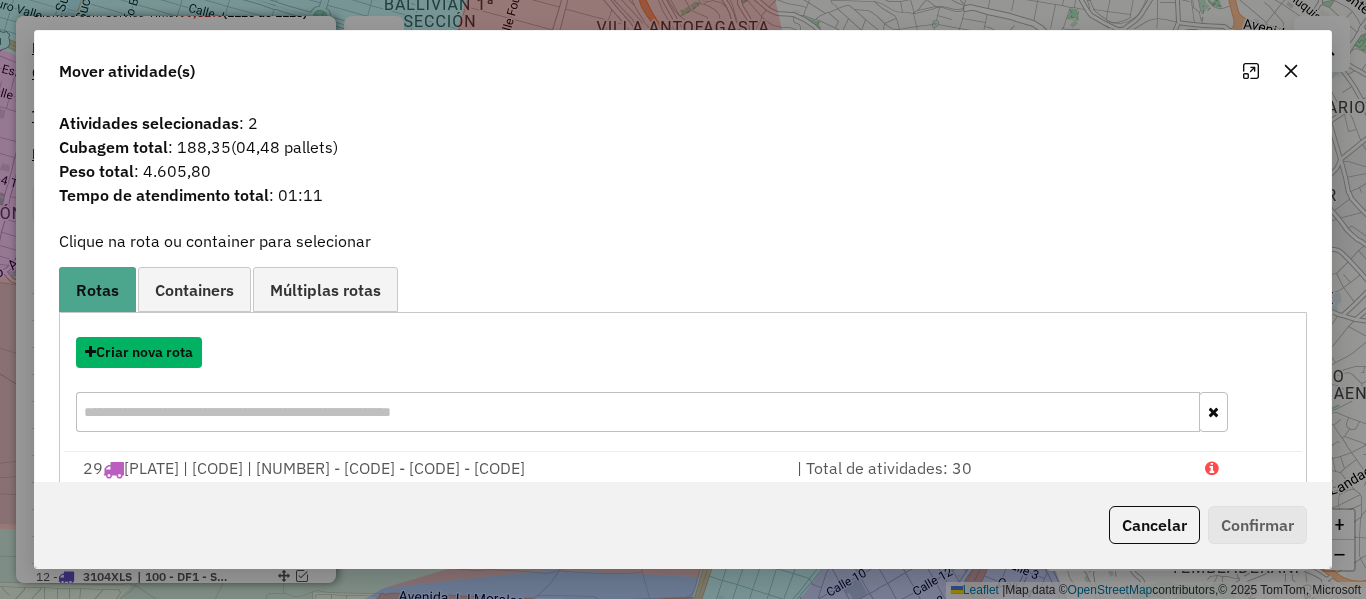 click on "Criar nova rota" at bounding box center [139, 352] 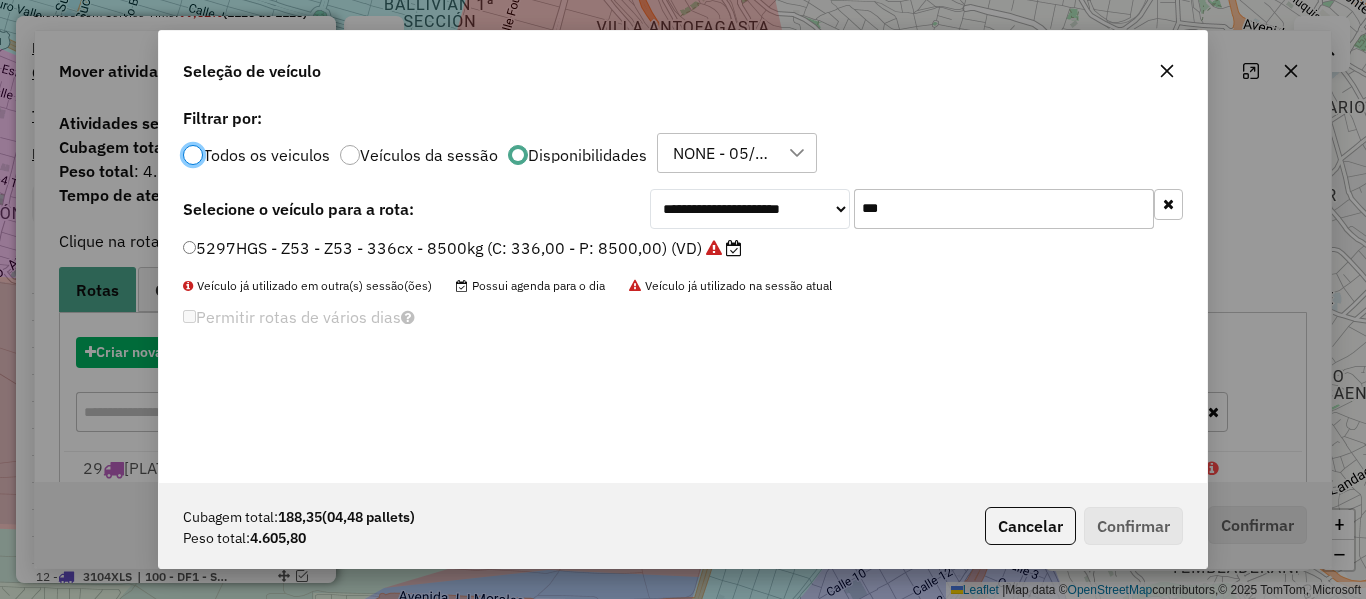 scroll, scrollTop: 11, scrollLeft: 6, axis: both 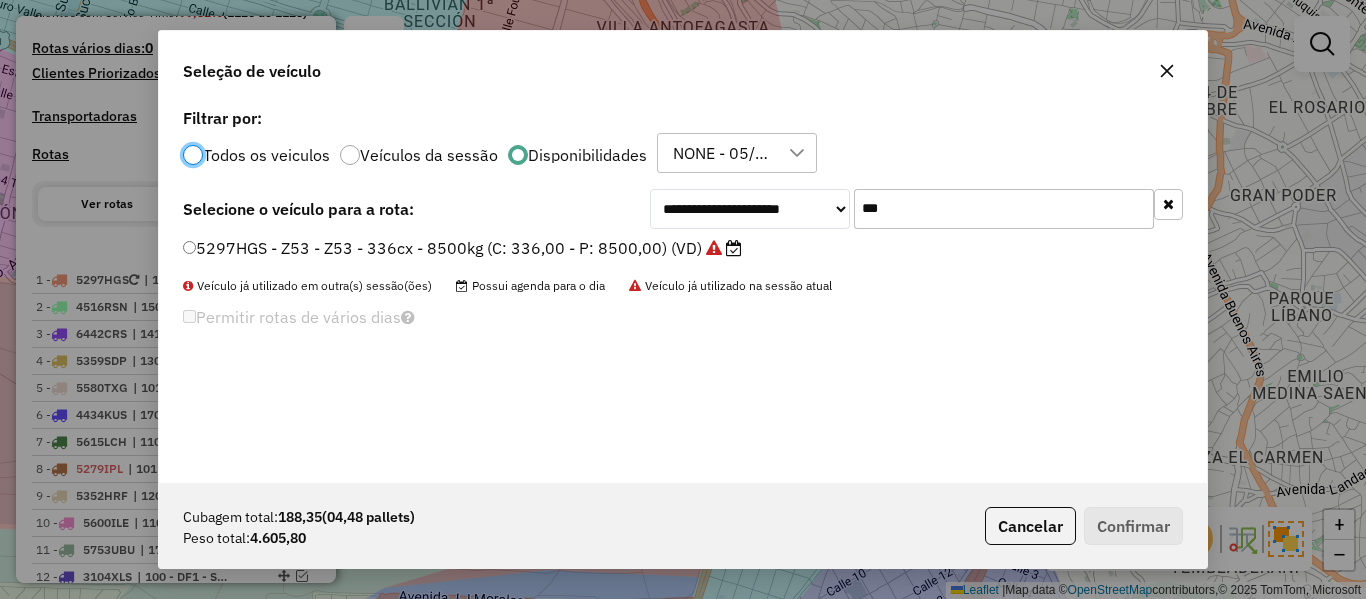 click on "***" 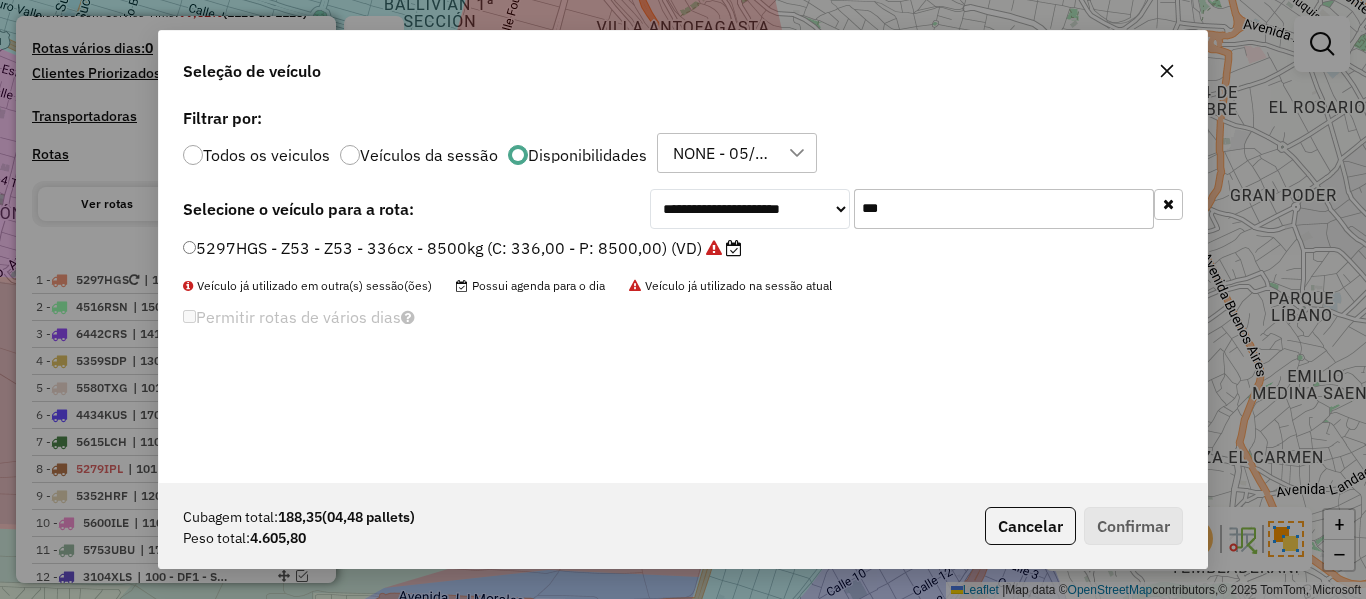 click on "***" 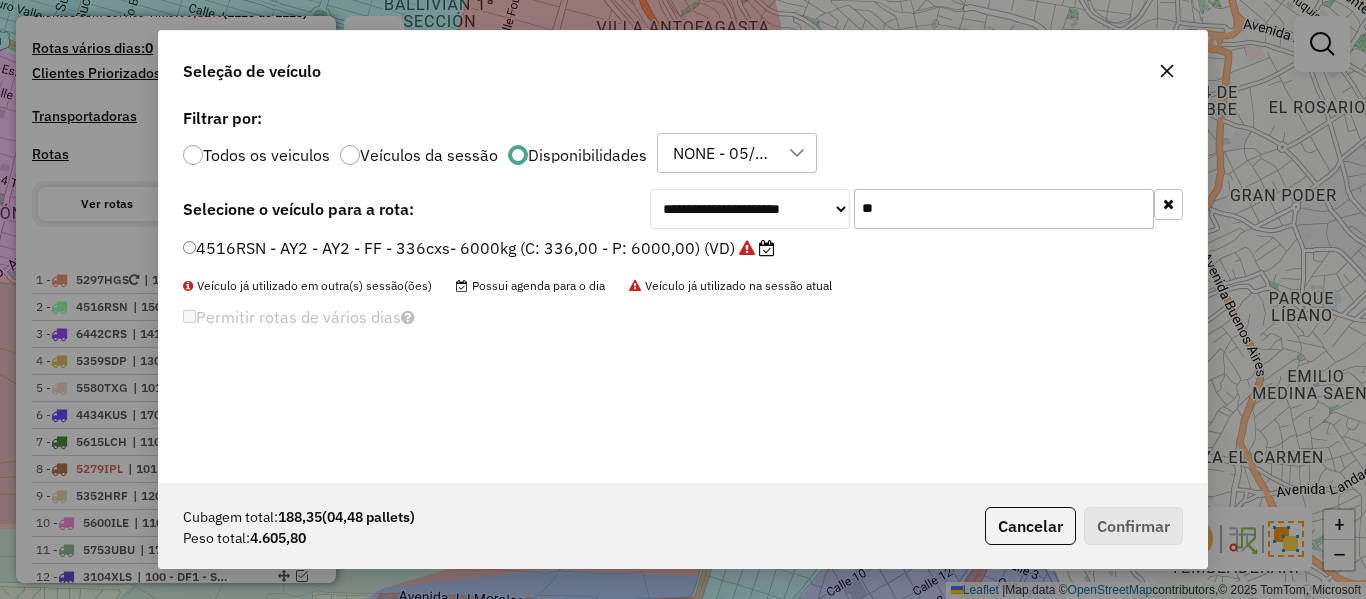 type on "**" 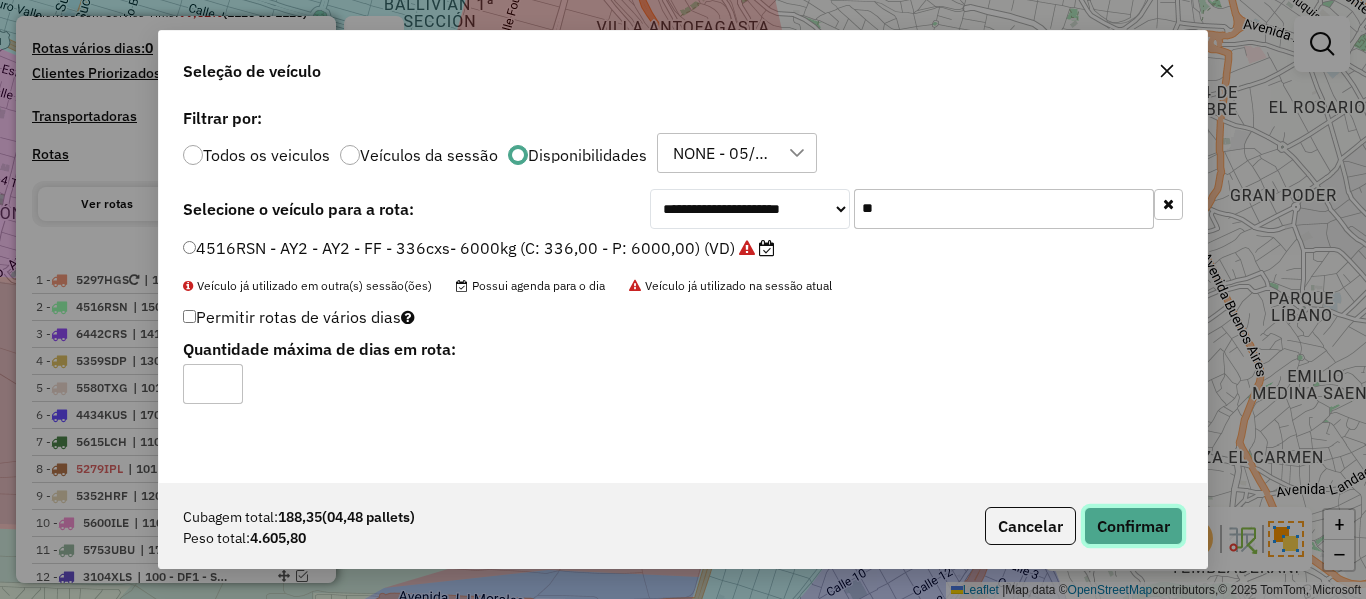 click on "Confirmar" 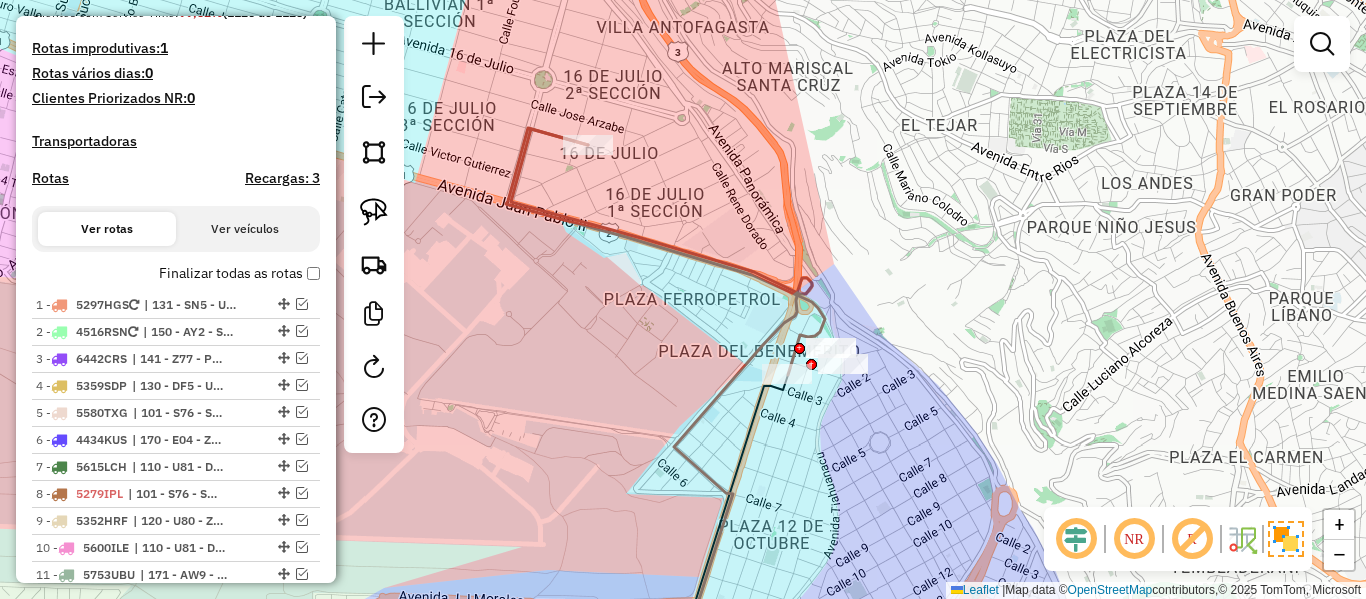 drag, startPoint x: 744, startPoint y: 234, endPoint x: 740, endPoint y: 265, distance: 31.257 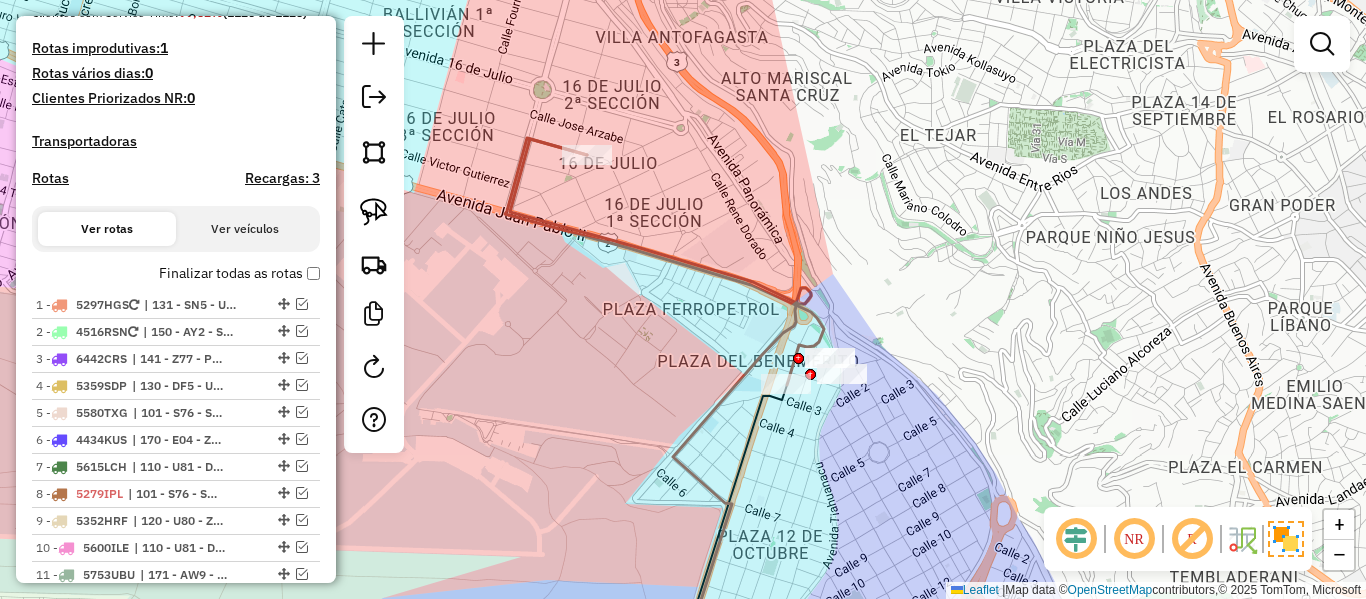 click 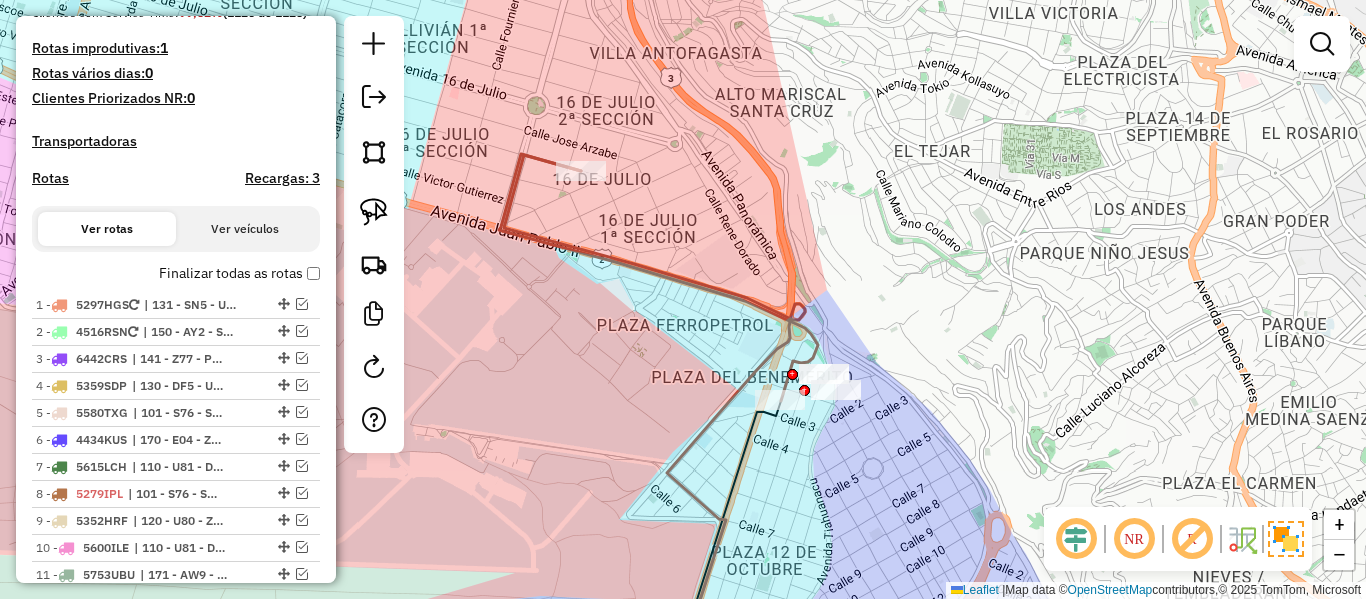 click 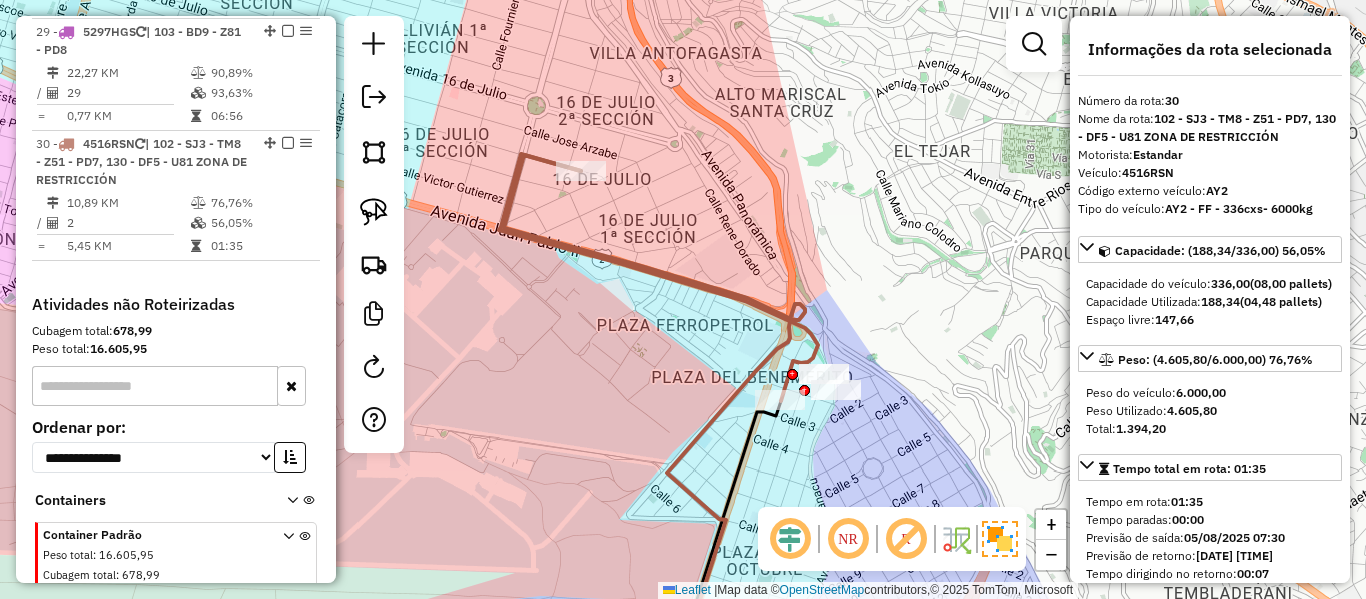 scroll, scrollTop: 1649, scrollLeft: 0, axis: vertical 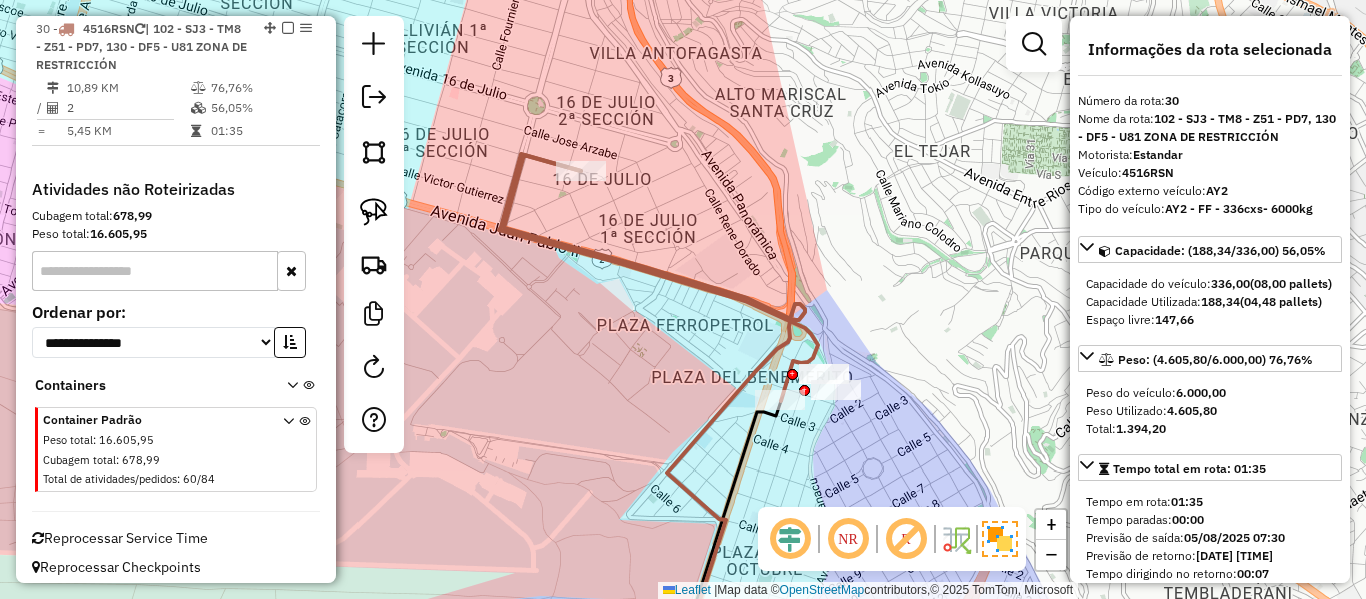 drag, startPoint x: 791, startPoint y: 231, endPoint x: 744, endPoint y: 237, distance: 47.38143 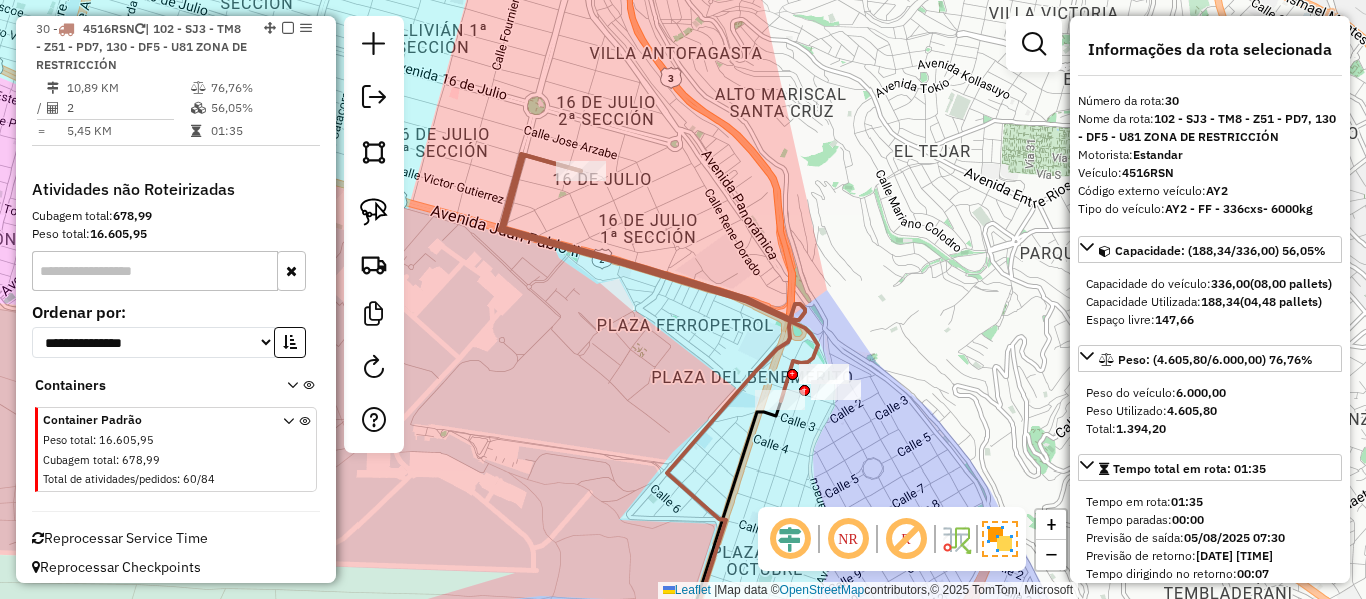 click on "Janela de atendimento Grade de atendimento Capacidade Transportadoras Veículos Cliente Pedidos  Rotas Selecione os dias de semana para filtrar as janelas de atendimento  Seg   Ter   Qua   Qui   Sex   Sáb   Dom  Informe o período da janela de atendimento: De: Até:  Filtrar exatamente a janela do cliente  Considerar janela de atendimento padrão  Selecione os dias de semana para filtrar as grades de atendimento  Seg   Ter   Qua   Qui   Sex   Sáb   Dom   Considerar clientes sem dia de atendimento cadastrado  Clientes fora do dia de atendimento selecionado Filtrar as atividades entre os valores definidos abaixo:  Peso mínimo:   Peso máximo:   Cubagem mínima:   Cubagem máxima:   De:   Até:  Filtrar as atividades entre o tempo de atendimento definido abaixo:  De:   Até:   Considerar capacidade total dos clientes não roteirizados Transportadora: Selecione um ou mais itens Tipo de veículo: Selecione um ou mais itens Veículo: Selecione um ou mais itens Motorista: Selecione um ou mais itens Nome: Rótulo:" 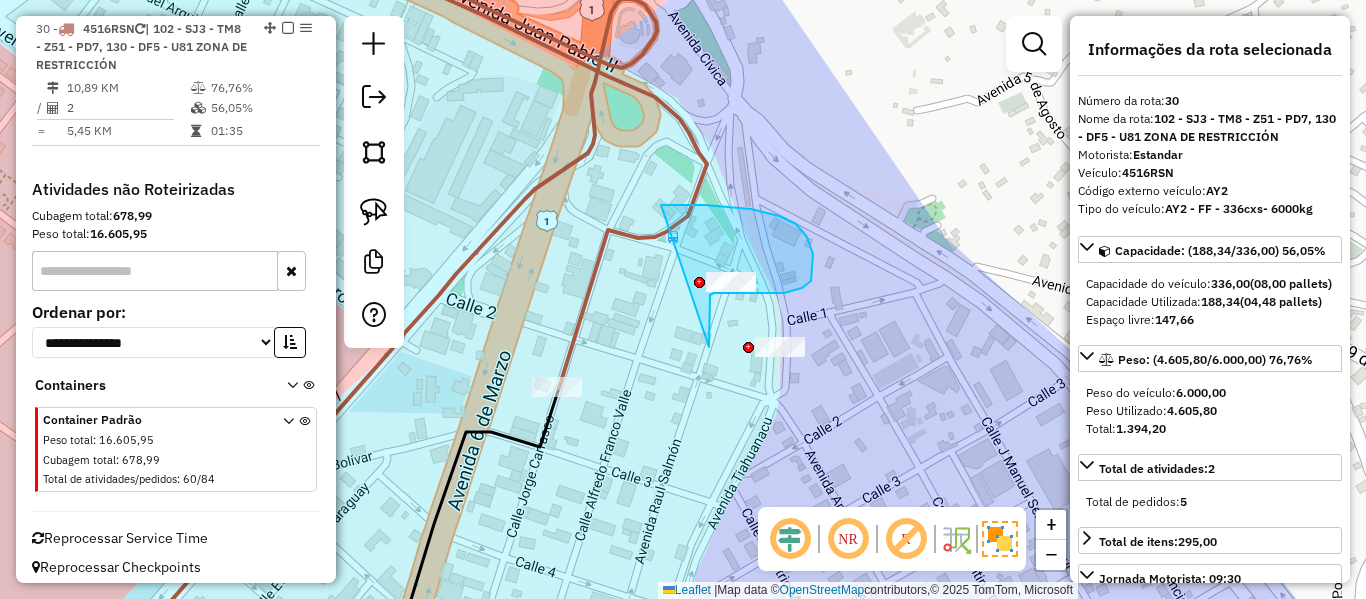 drag, startPoint x: 710, startPoint y: 298, endPoint x: 642, endPoint y: 299, distance: 68.007355 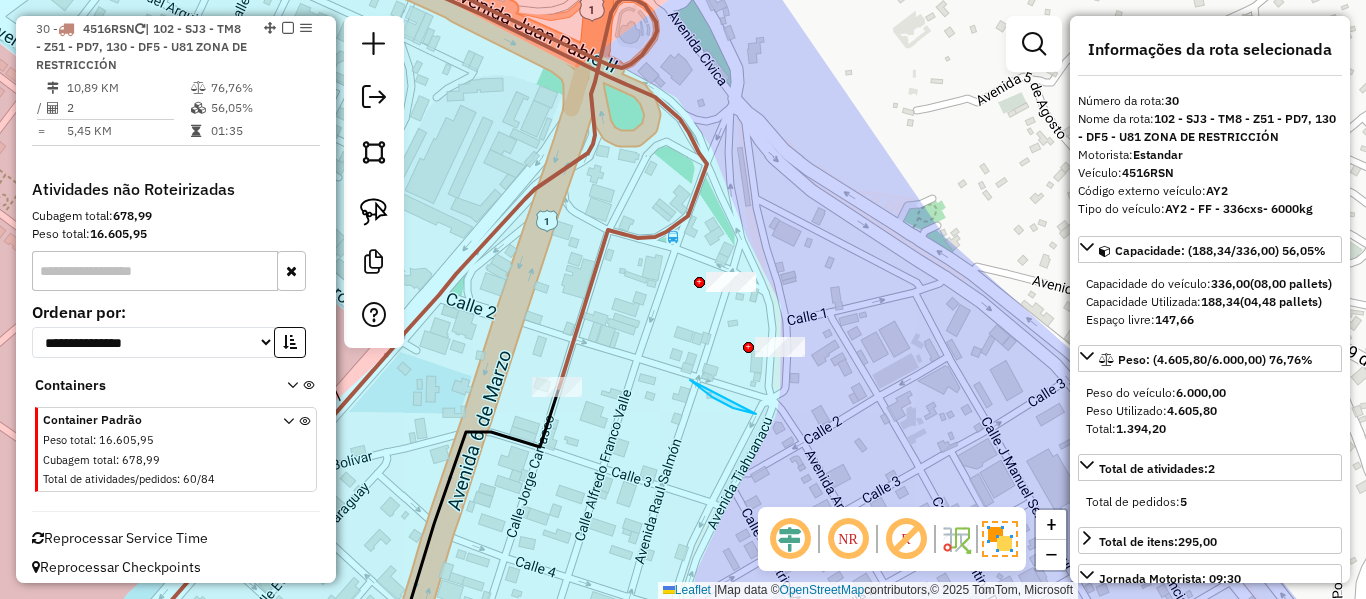 drag, startPoint x: 694, startPoint y: 384, endPoint x: 852, endPoint y: 269, distance: 195.42006 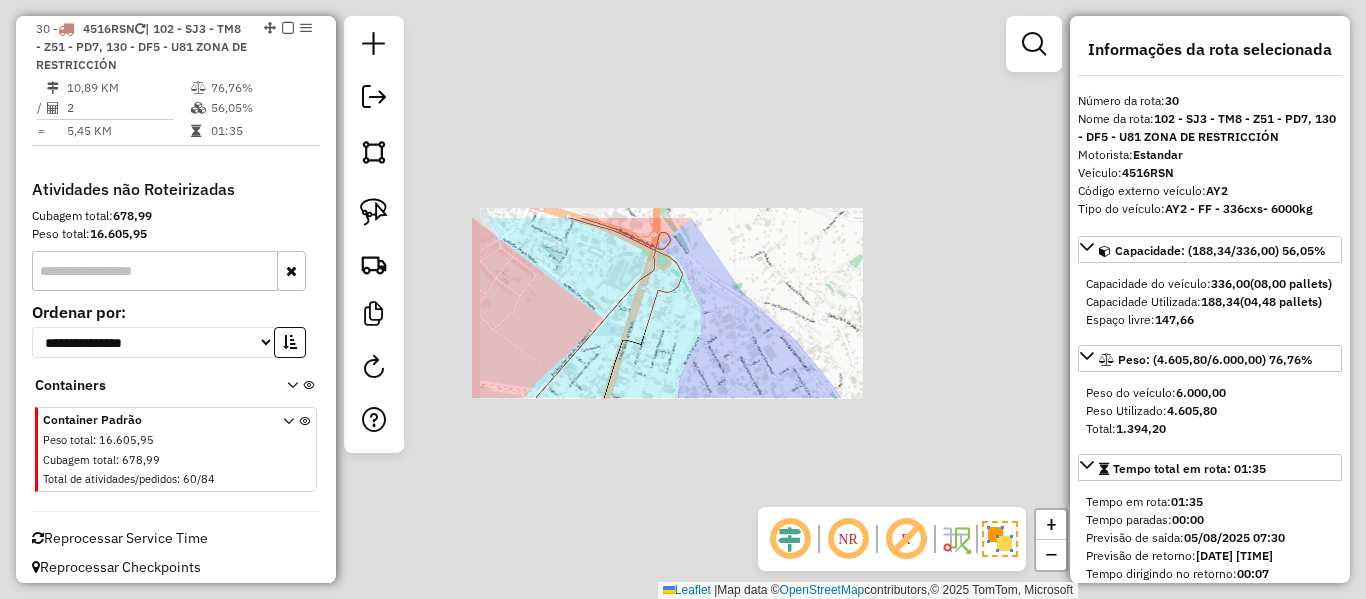 click 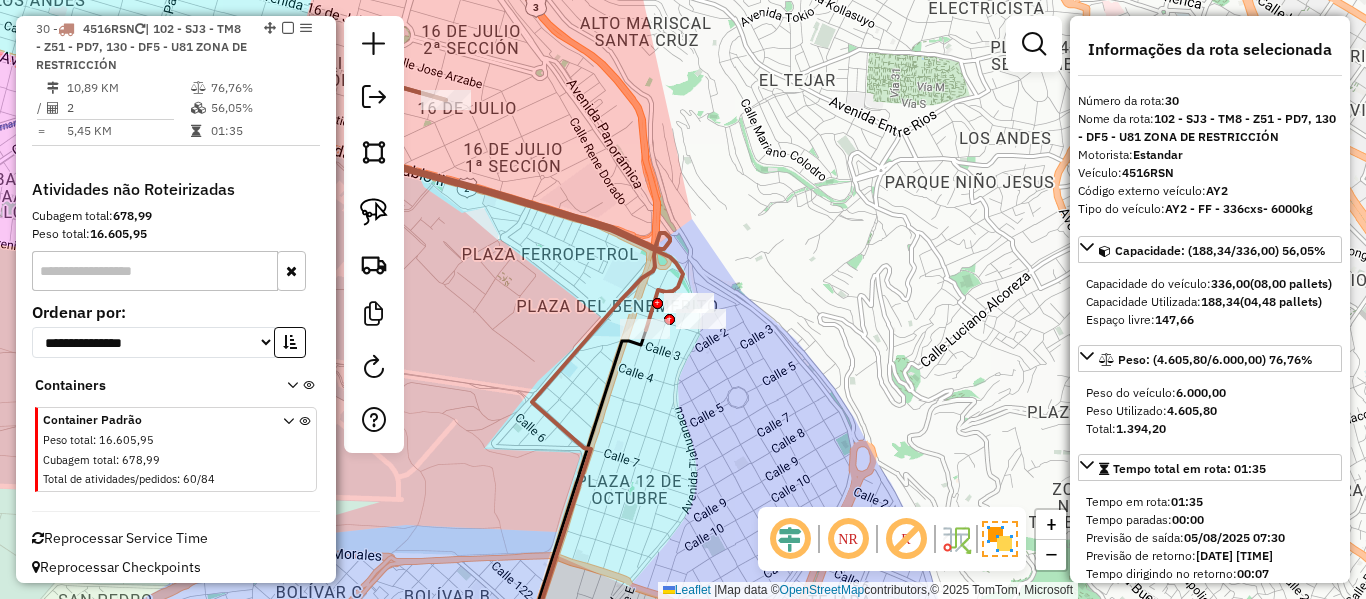 click 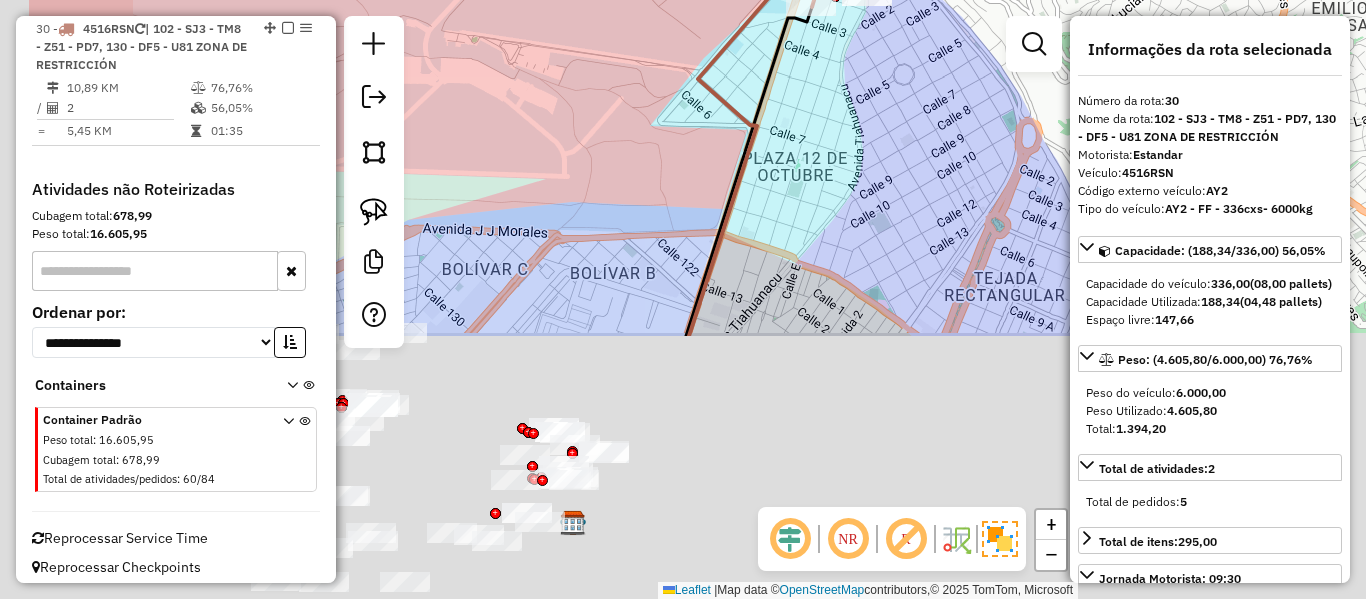 drag, startPoint x: 664, startPoint y: 380, endPoint x: 872, endPoint y: 23, distance: 413.1743 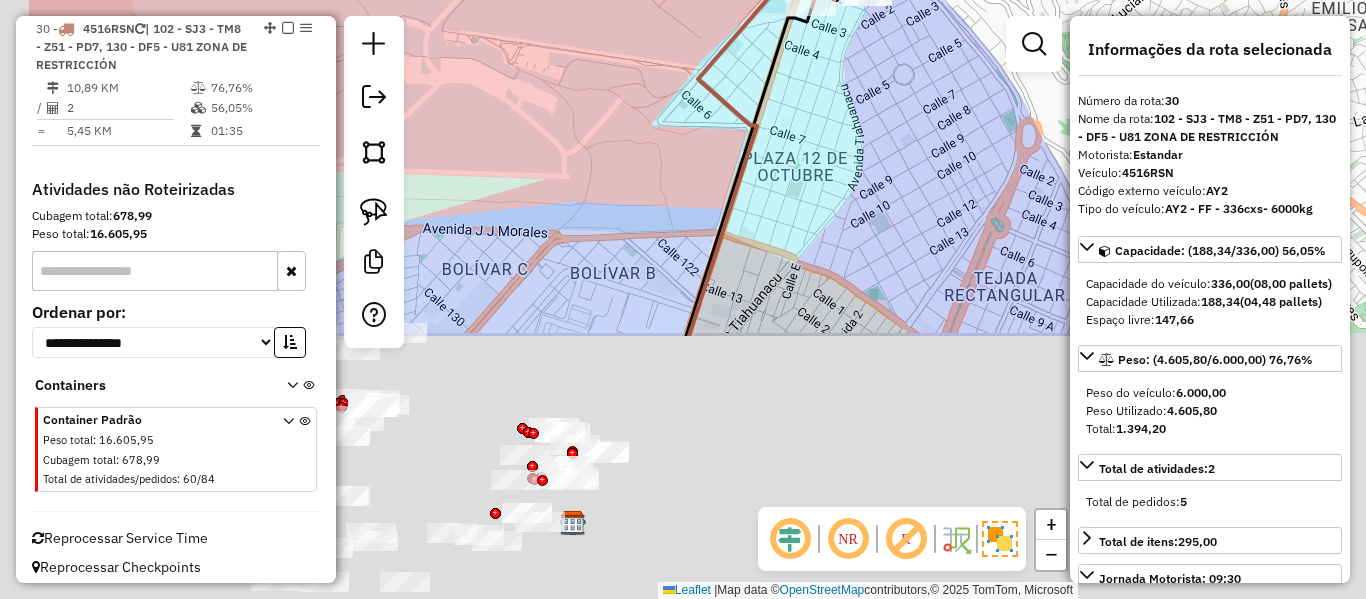 click on "Janela de atendimento Grade de atendimento Capacidade Transportadoras Veículos Cliente Pedidos  Rotas Selecione os dias de semana para filtrar as janelas de atendimento  Seg   Ter   Qua   Qui   Sex   Sáb   Dom  Informe o período da janela de atendimento: De: Até:  Filtrar exatamente a janela do cliente  Considerar janela de atendimento padrão  Selecione os dias de semana para filtrar as grades de atendimento  Seg   Ter   Qua   Qui   Sex   Sáb   Dom   Considerar clientes sem dia de atendimento cadastrado  Clientes fora do dia de atendimento selecionado Filtrar as atividades entre os valores definidos abaixo:  Peso mínimo:   Peso máximo:   Cubagem mínima:   Cubagem máxima:   De:   Até:  Filtrar as atividades entre o tempo de atendimento definido abaixo:  De:   Até:   Considerar capacidade total dos clientes não roteirizados Transportadora: Selecione um ou mais itens Tipo de veículo: Selecione um ou mais itens Veículo: Selecione um ou mais itens Motorista: Selecione um ou mais itens Nome: Rótulo:" 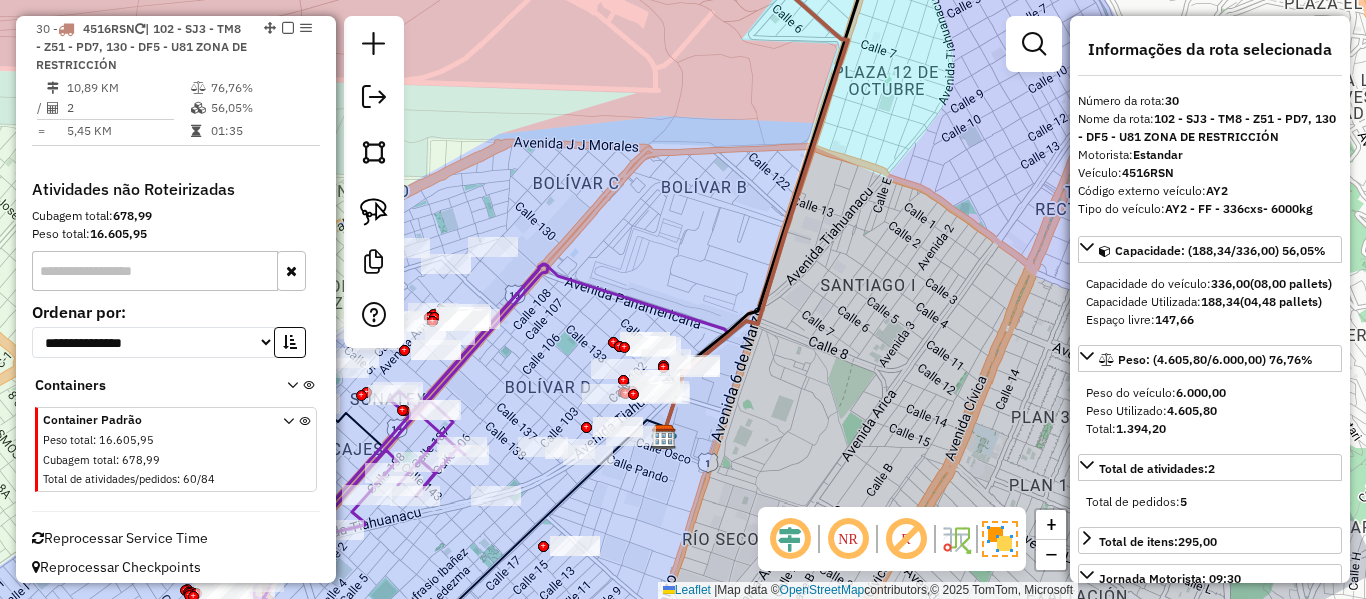 drag, startPoint x: 618, startPoint y: 300, endPoint x: 823, endPoint y: 272, distance: 206.90337 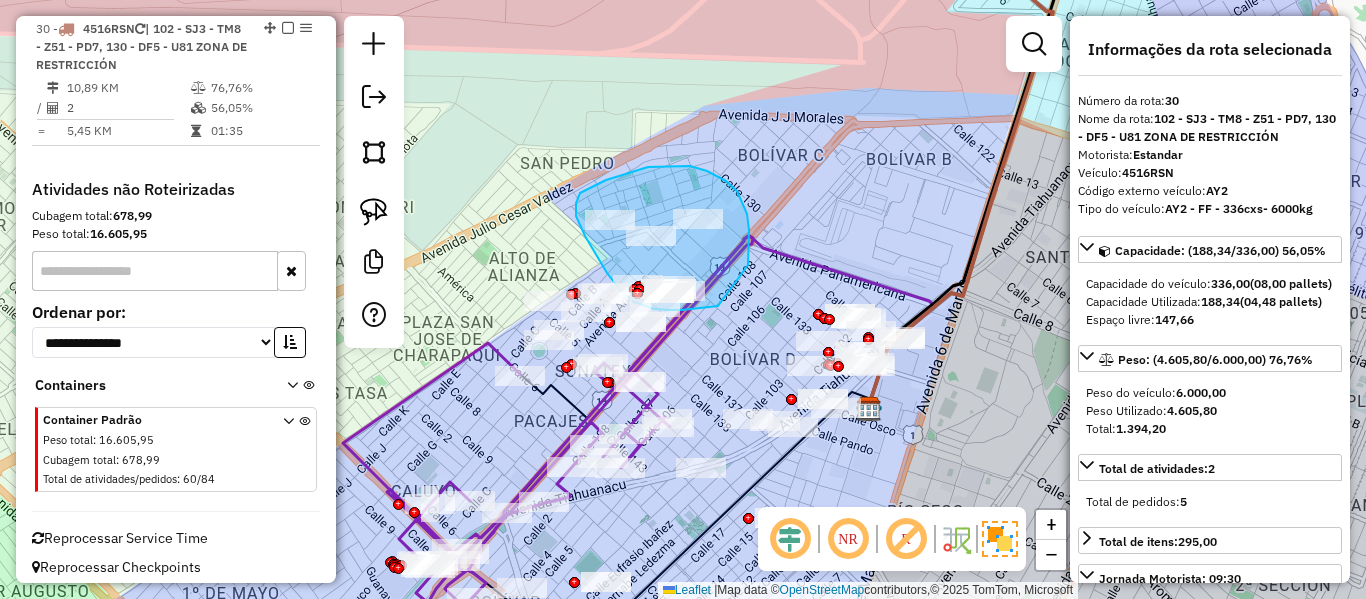 drag, startPoint x: 737, startPoint y: 191, endPoint x: 725, endPoint y: 277, distance: 86.833176 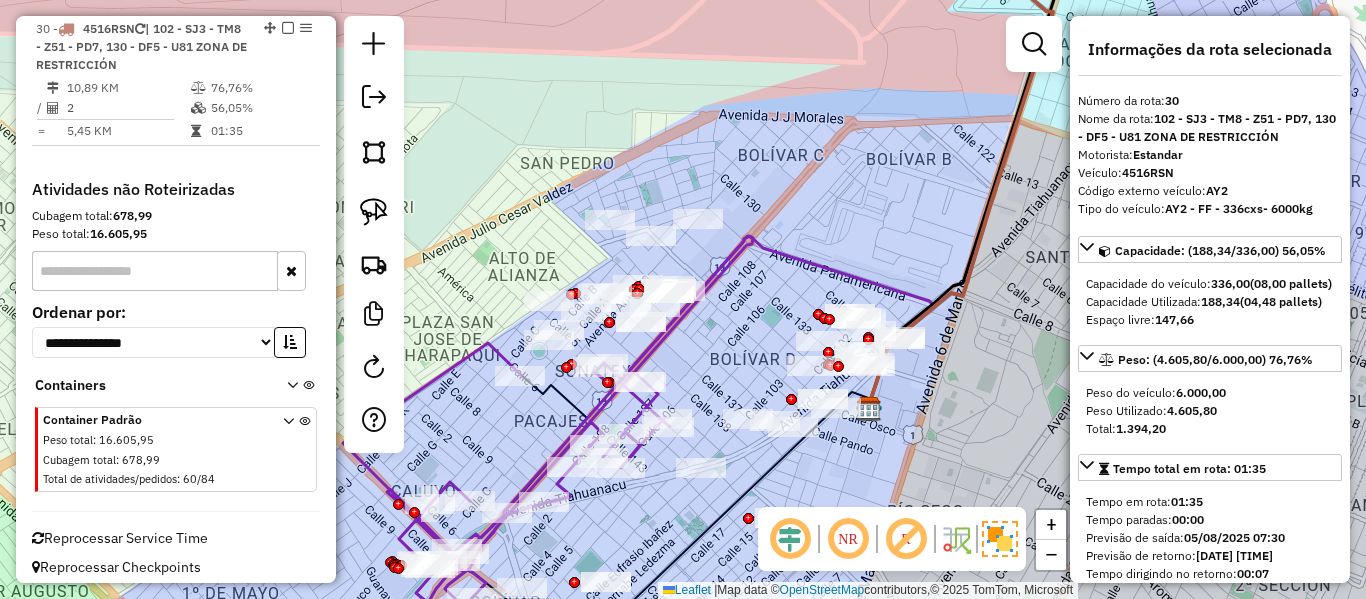 click 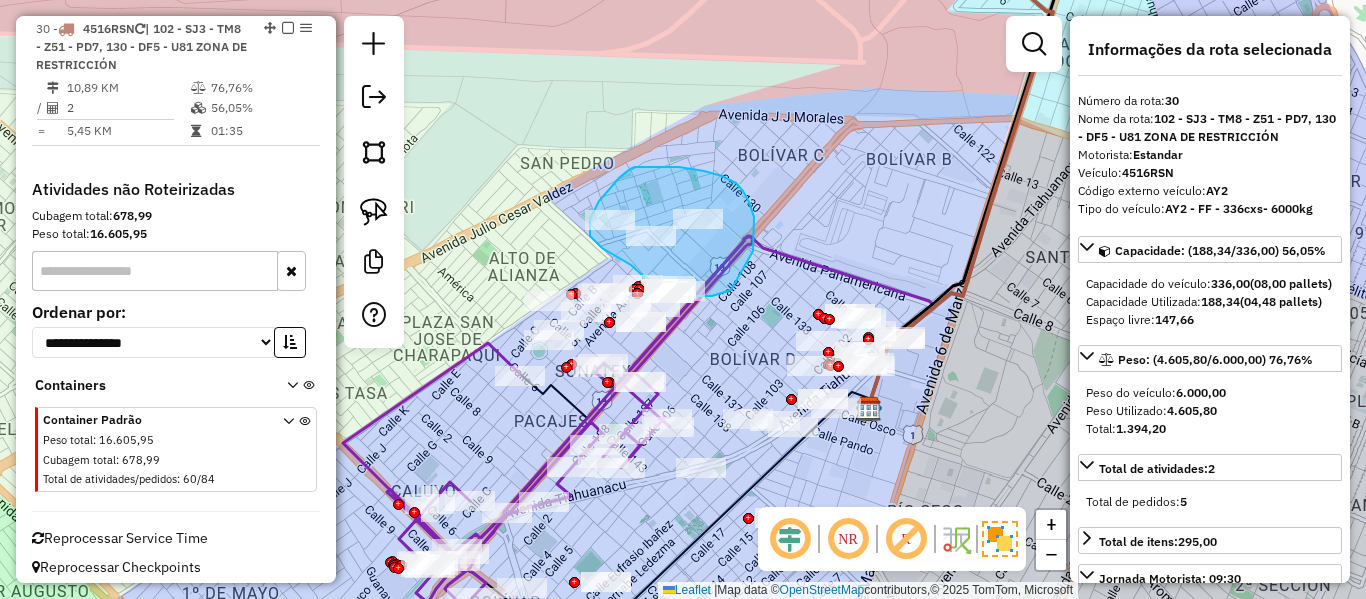drag, startPoint x: 704, startPoint y: 171, endPoint x: 749, endPoint y: 270, distance: 108.74741 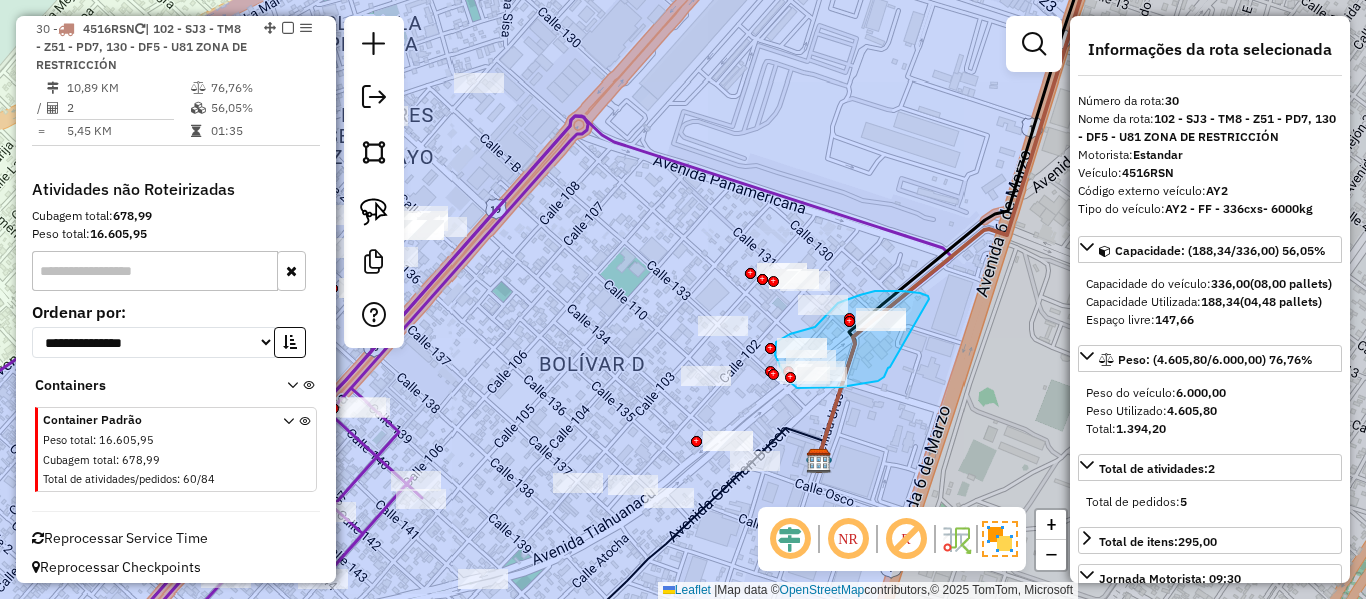 drag, startPoint x: 929, startPoint y: 299, endPoint x: 898, endPoint y: 362, distance: 70.21396 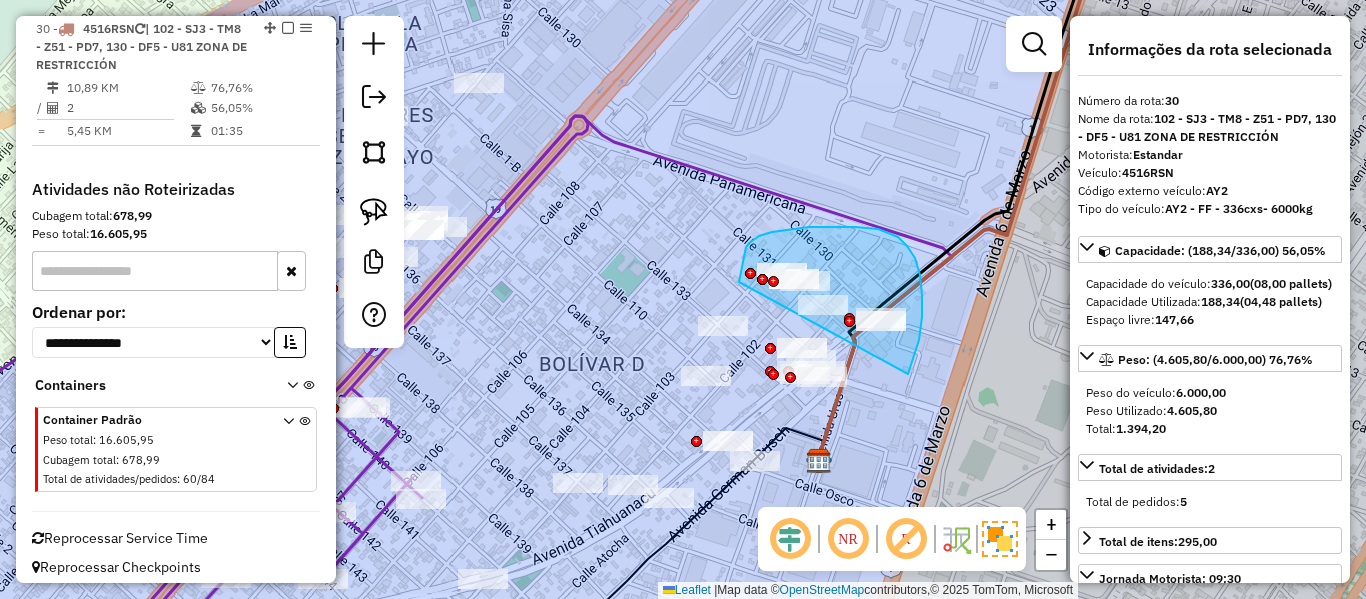 drag, startPoint x: 907, startPoint y: 246, endPoint x: 737, endPoint y: 291, distance: 175.85506 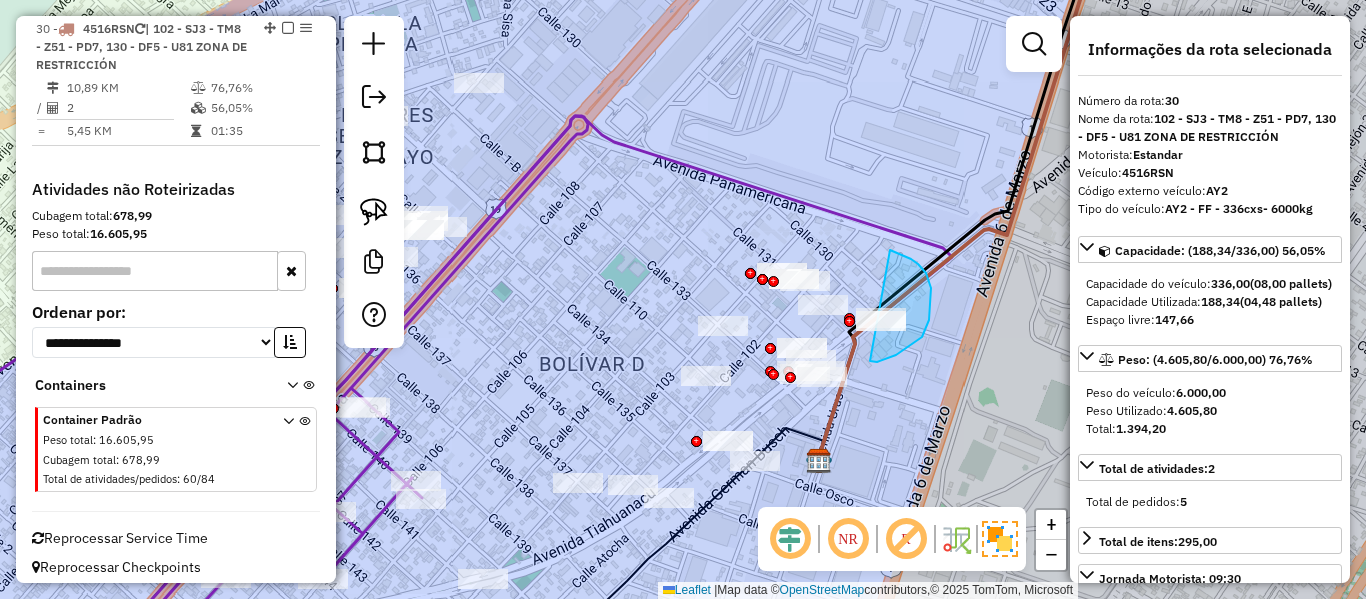 drag, startPoint x: 926, startPoint y: 273, endPoint x: 865, endPoint y: 242, distance: 68.42514 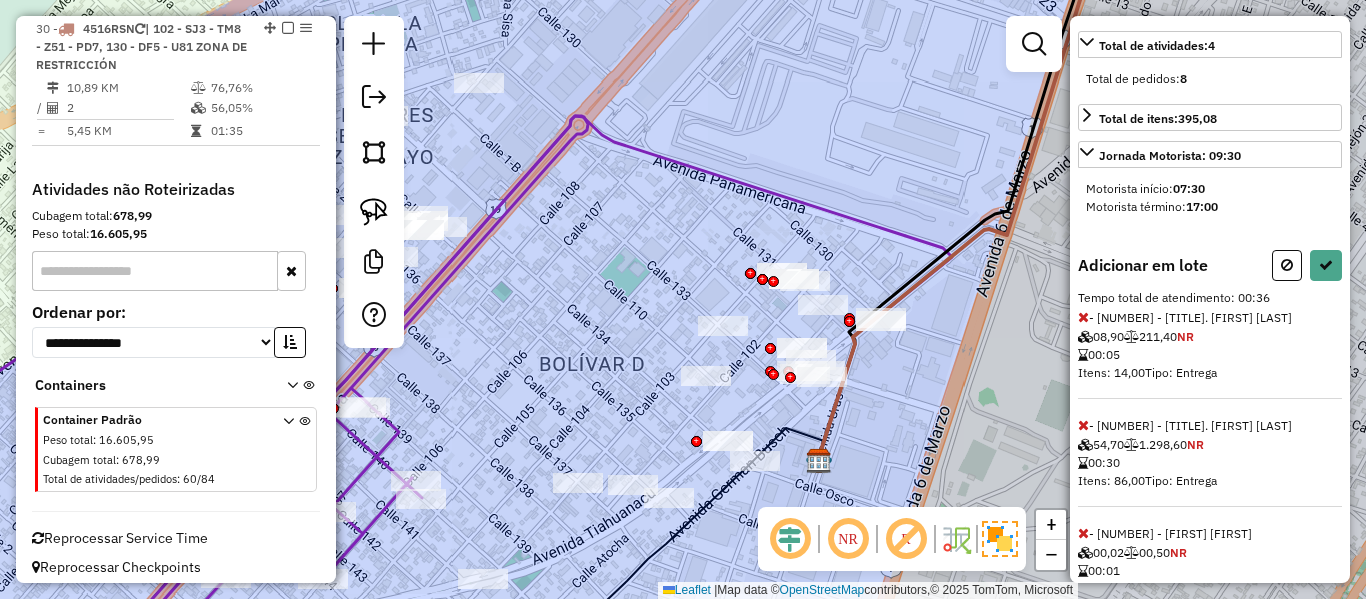 scroll, scrollTop: 515, scrollLeft: 0, axis: vertical 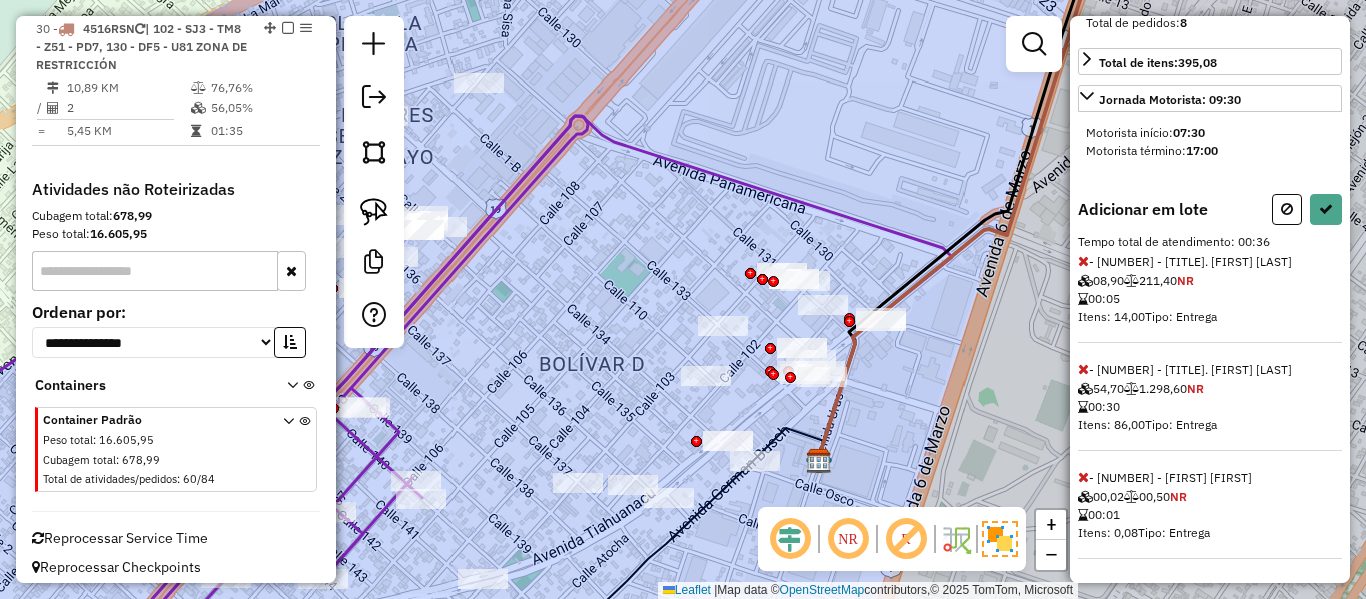 click at bounding box center [1083, 261] 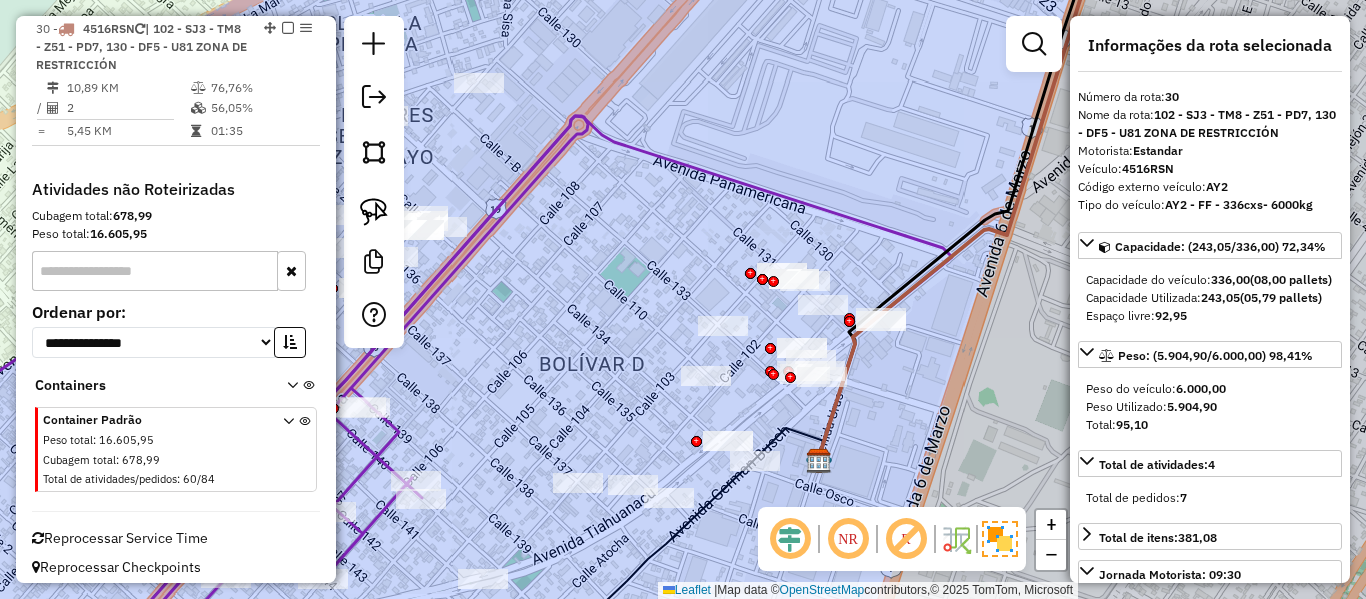scroll, scrollTop: 0, scrollLeft: 0, axis: both 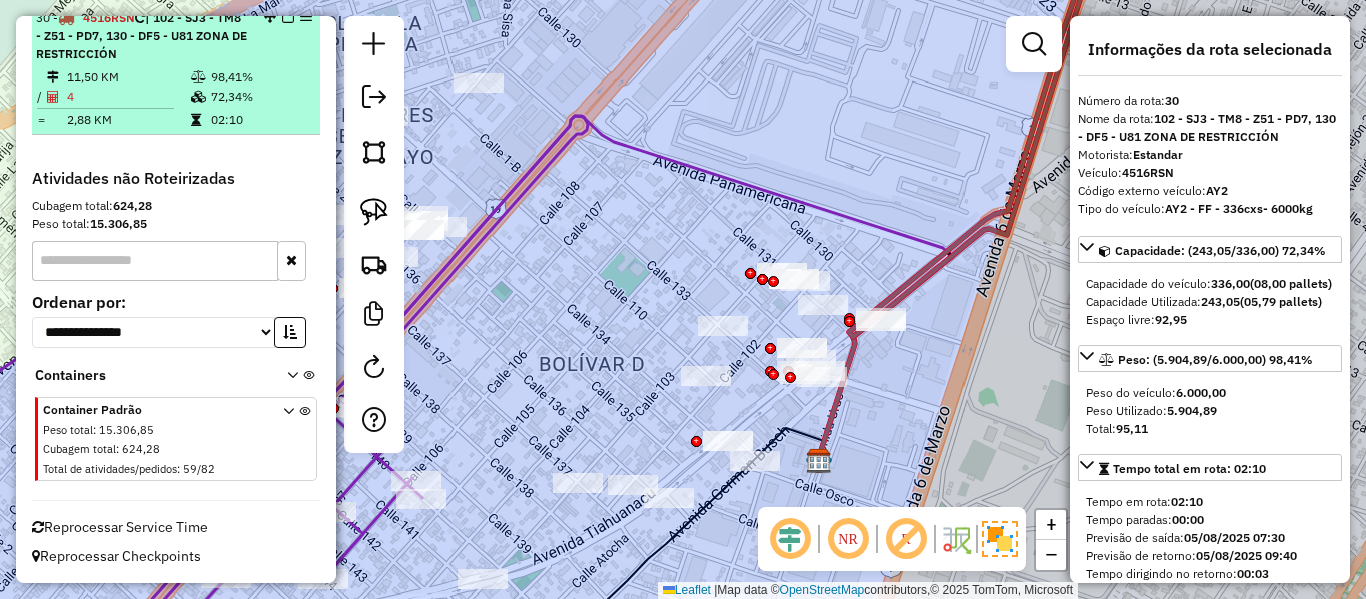 click at bounding box center [288, 17] 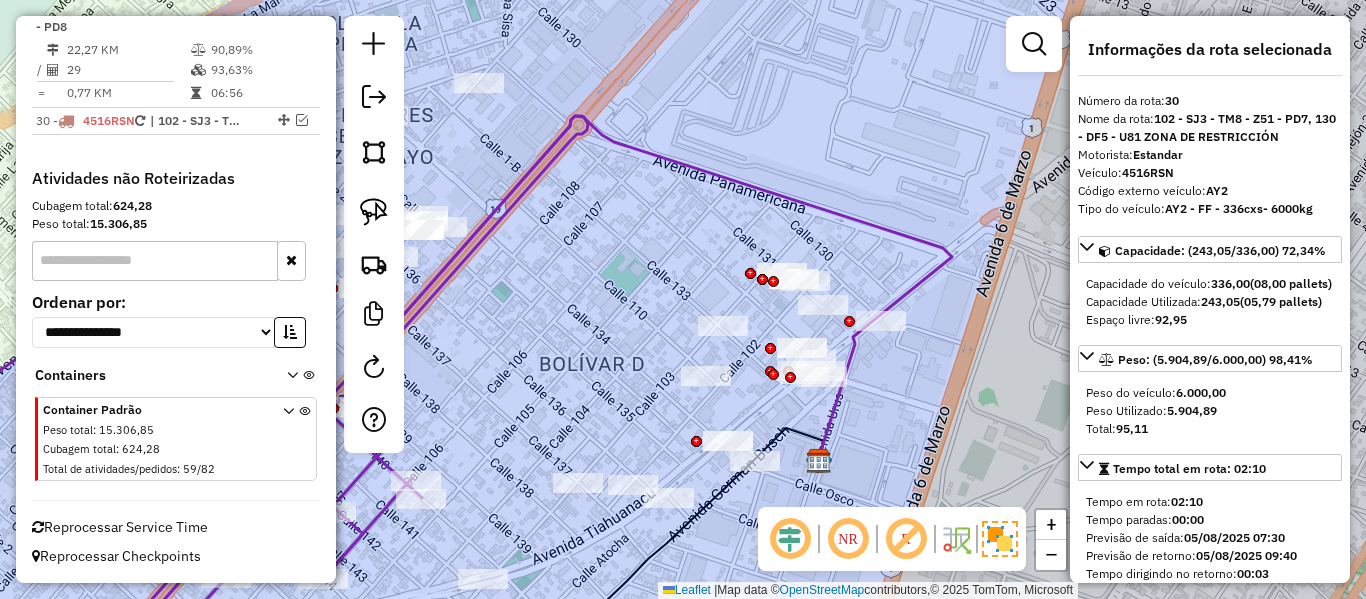 scroll, scrollTop: 1532, scrollLeft: 0, axis: vertical 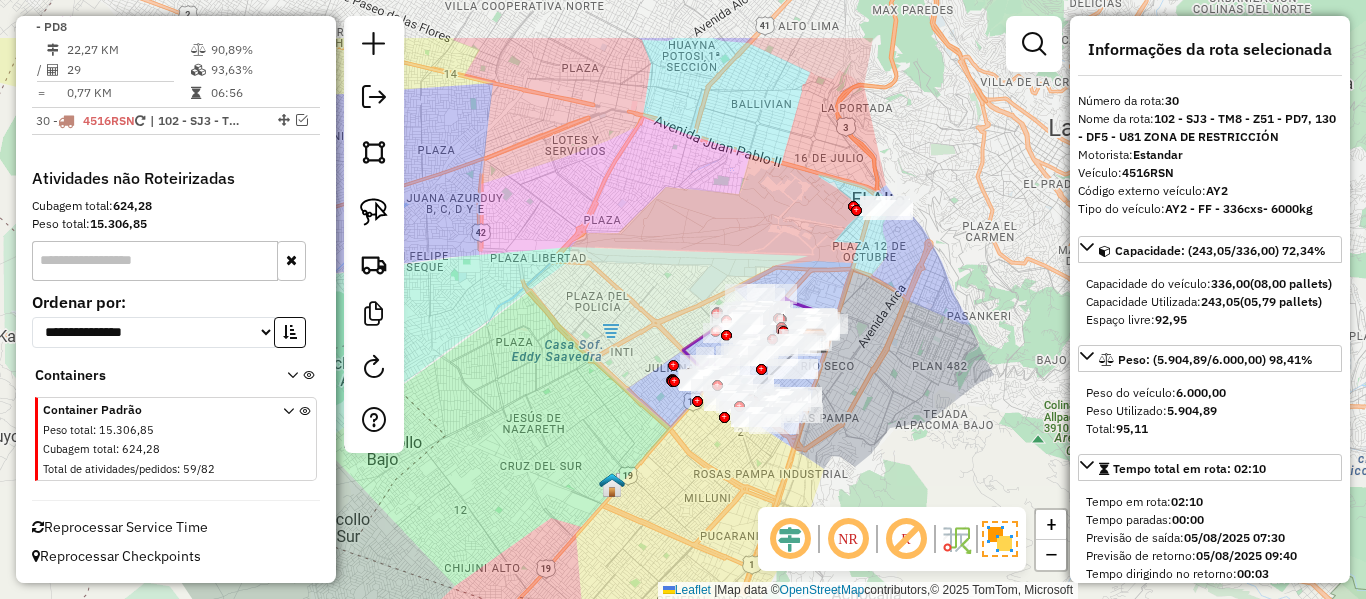 drag, startPoint x: 918, startPoint y: 328, endPoint x: 890, endPoint y: 374, distance: 53.851646 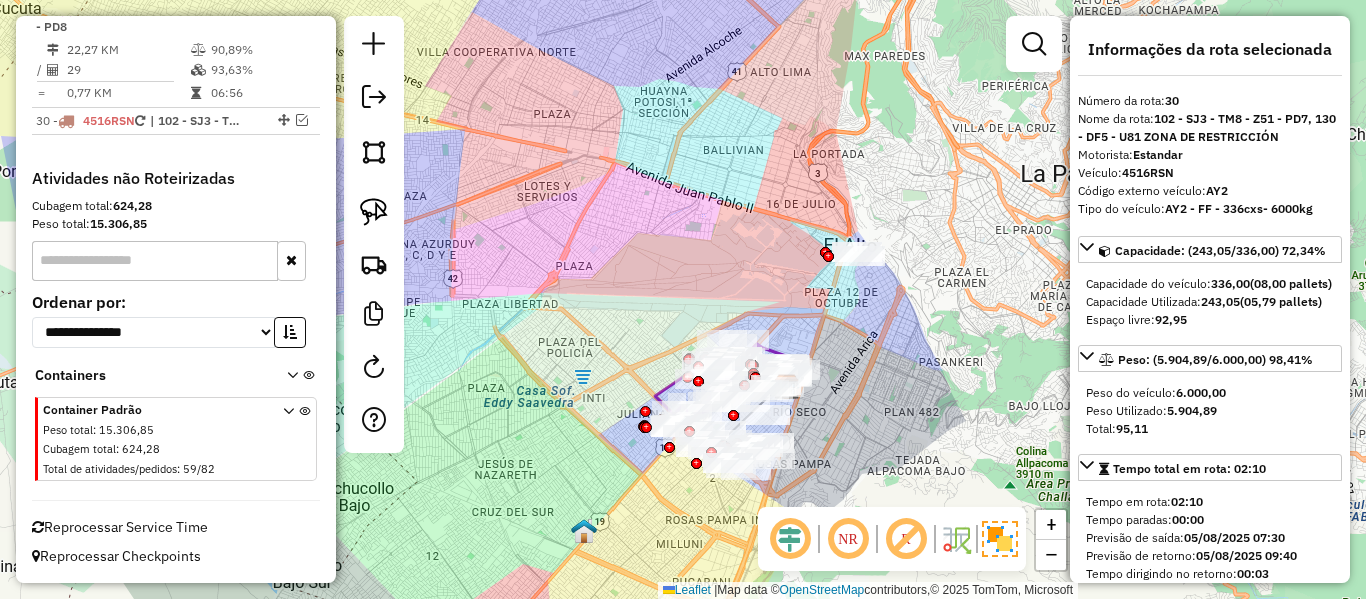 scroll, scrollTop: 1132, scrollLeft: 0, axis: vertical 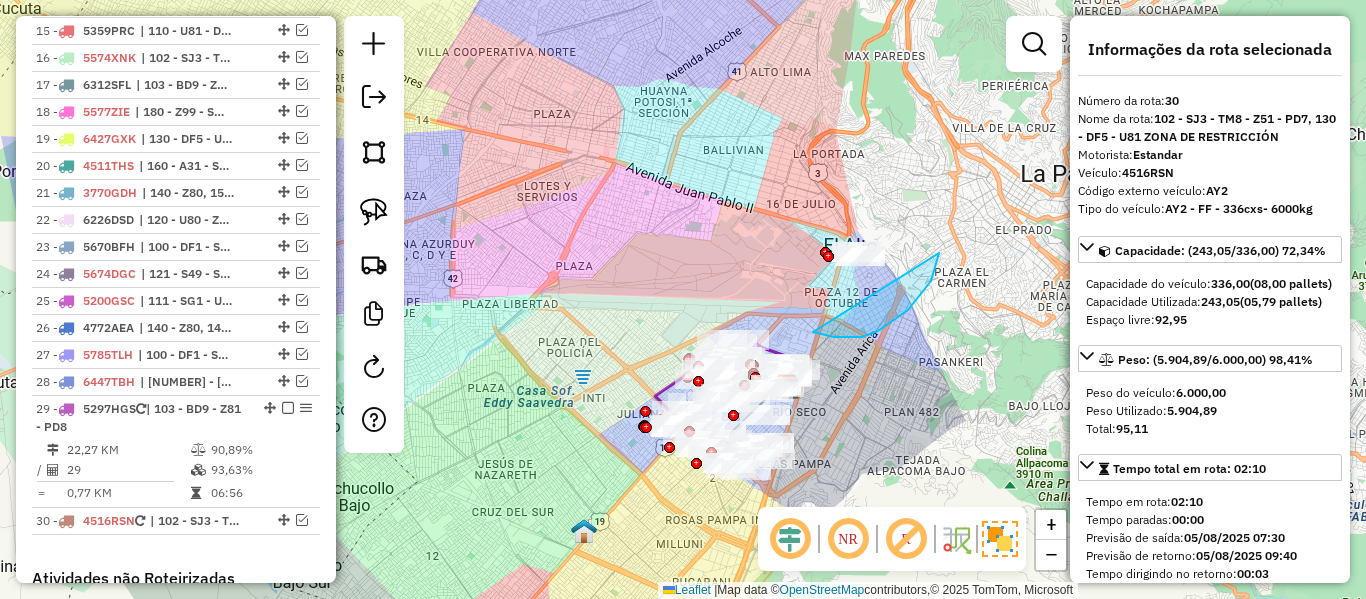 drag, startPoint x: 878, startPoint y: 331, endPoint x: 724, endPoint y: 266, distance: 167.15561 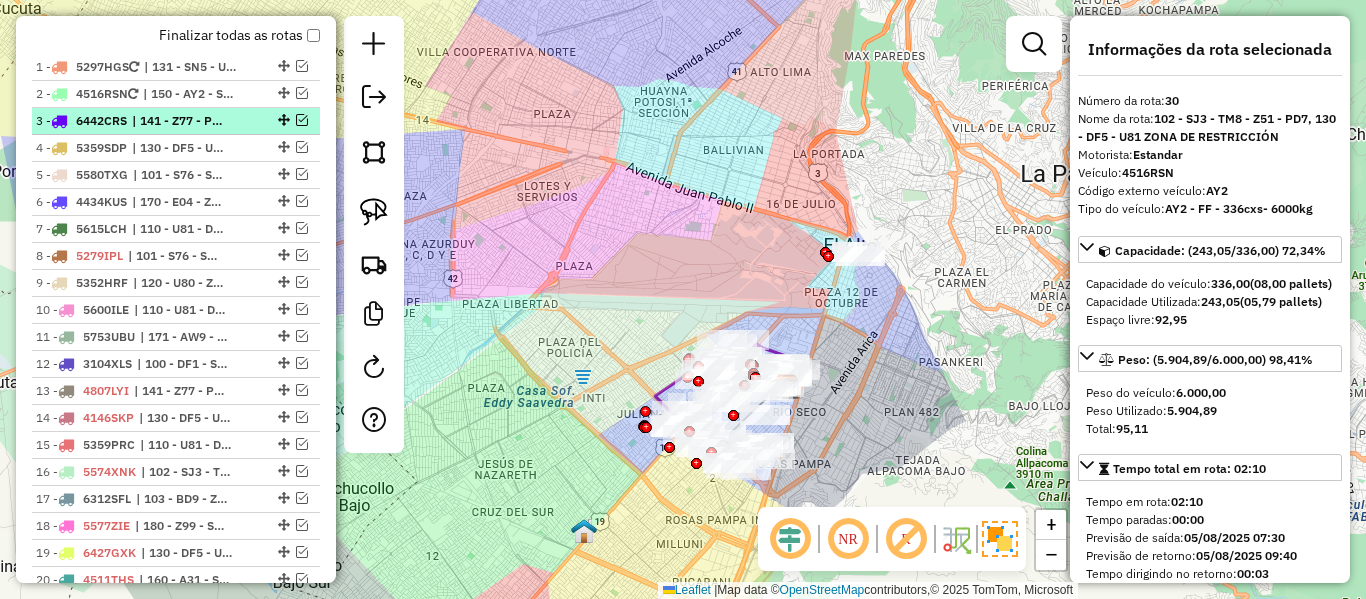 scroll, scrollTop: 632, scrollLeft: 0, axis: vertical 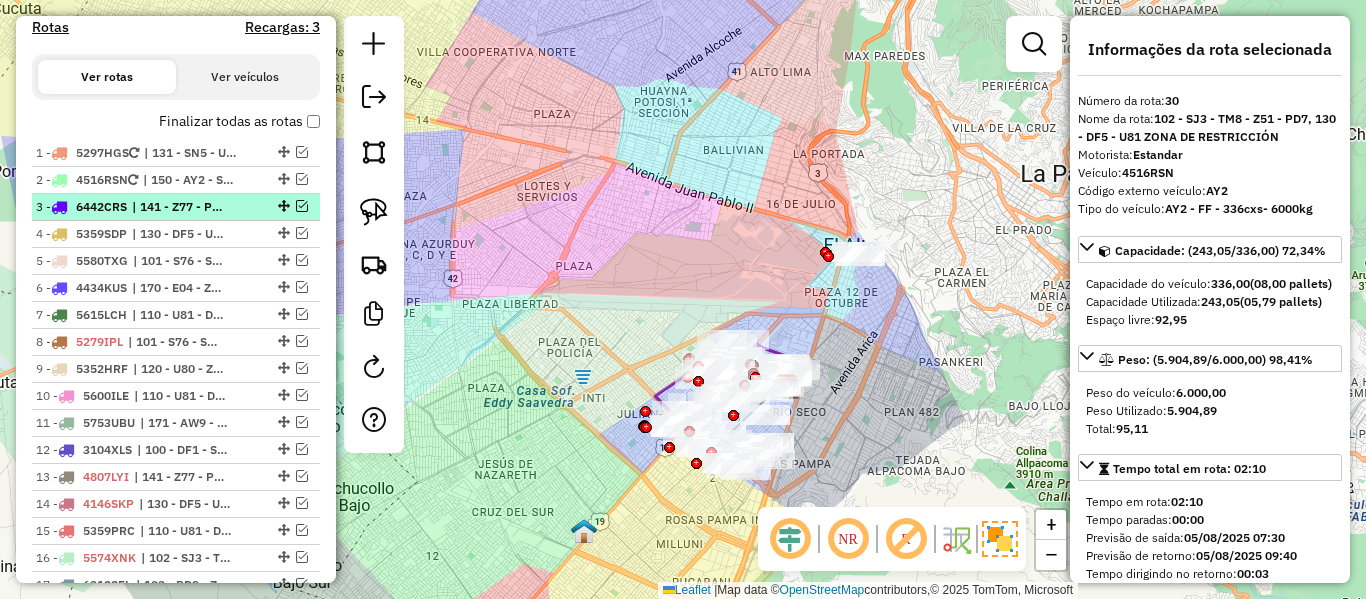click on "| 141 - Z77 - PD9, 171 - AW9 - Z53 - TM6" at bounding box center [178, 207] 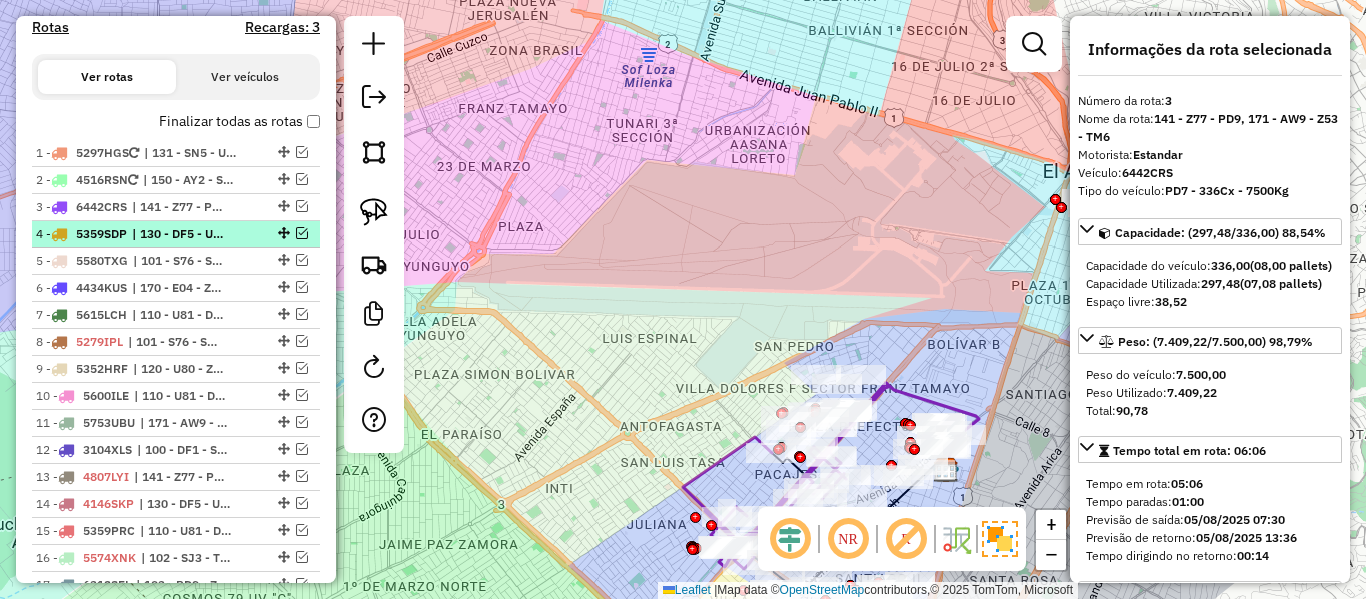 click on "| 130 - DF5 - U81  ZONA DE RESTRICCIÓN , 151 - U88 - SK1" at bounding box center (178, 234) 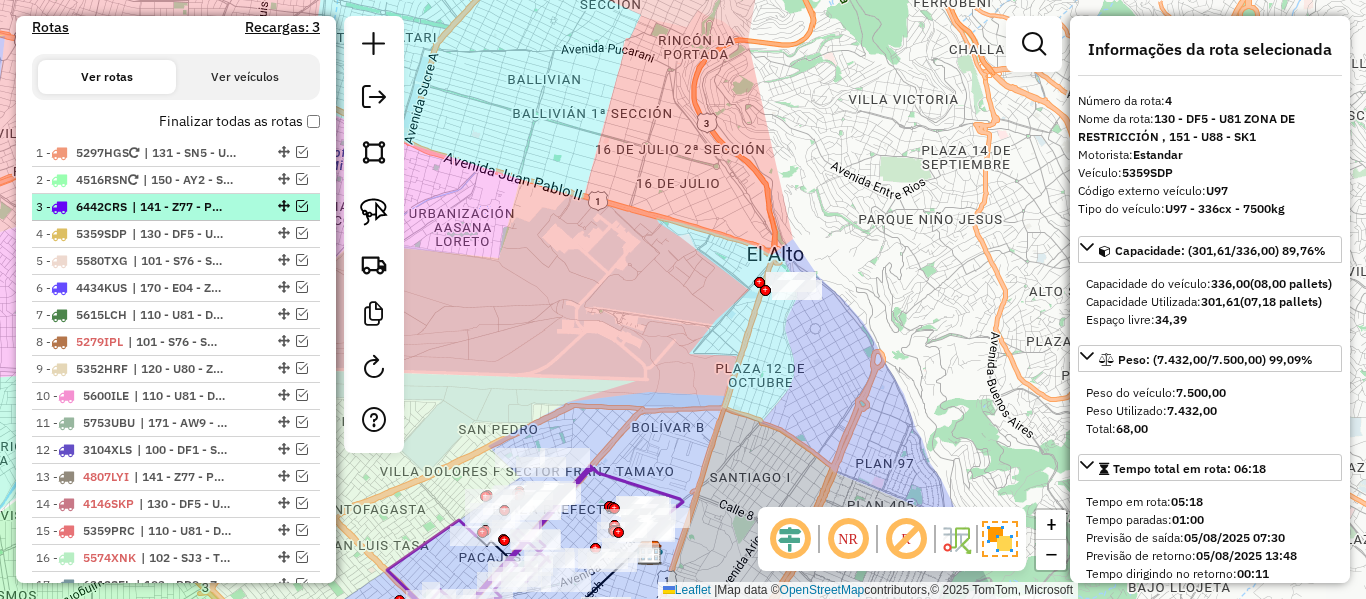 click on "3 -       6442CRS   | 141 - Z77 - PD9, 171 - AW9 - Z53 - TM6" at bounding box center (142, 207) 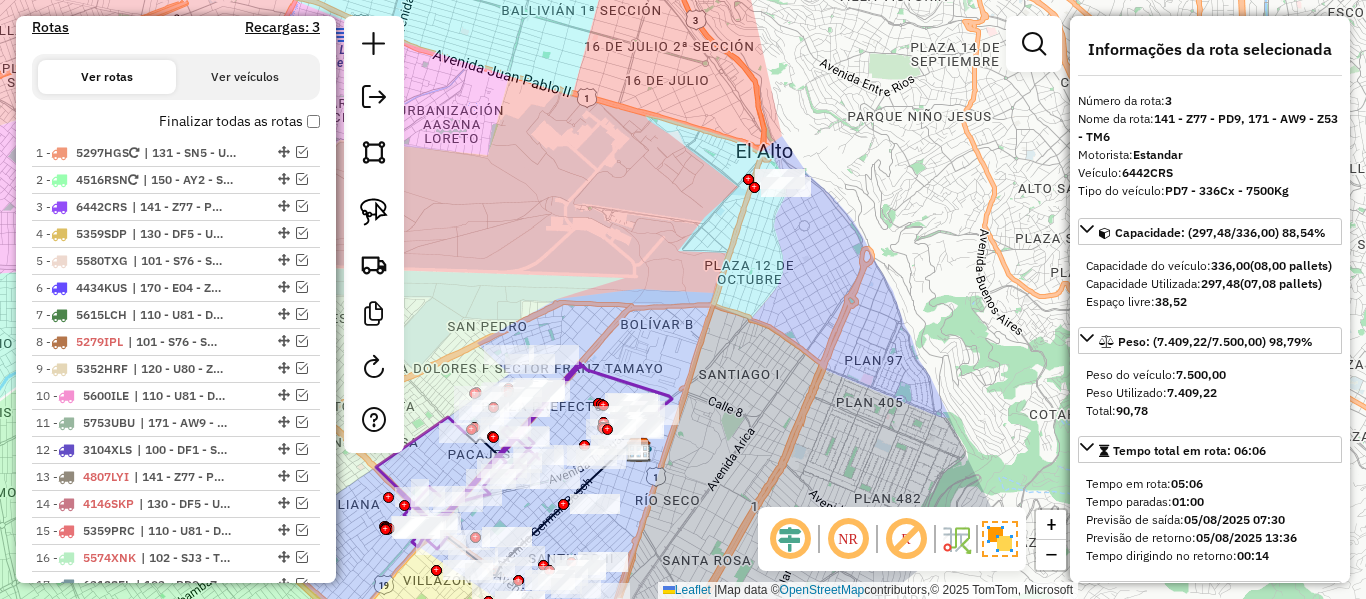 drag, startPoint x: 943, startPoint y: 289, endPoint x: 730, endPoint y: 273, distance: 213.6001 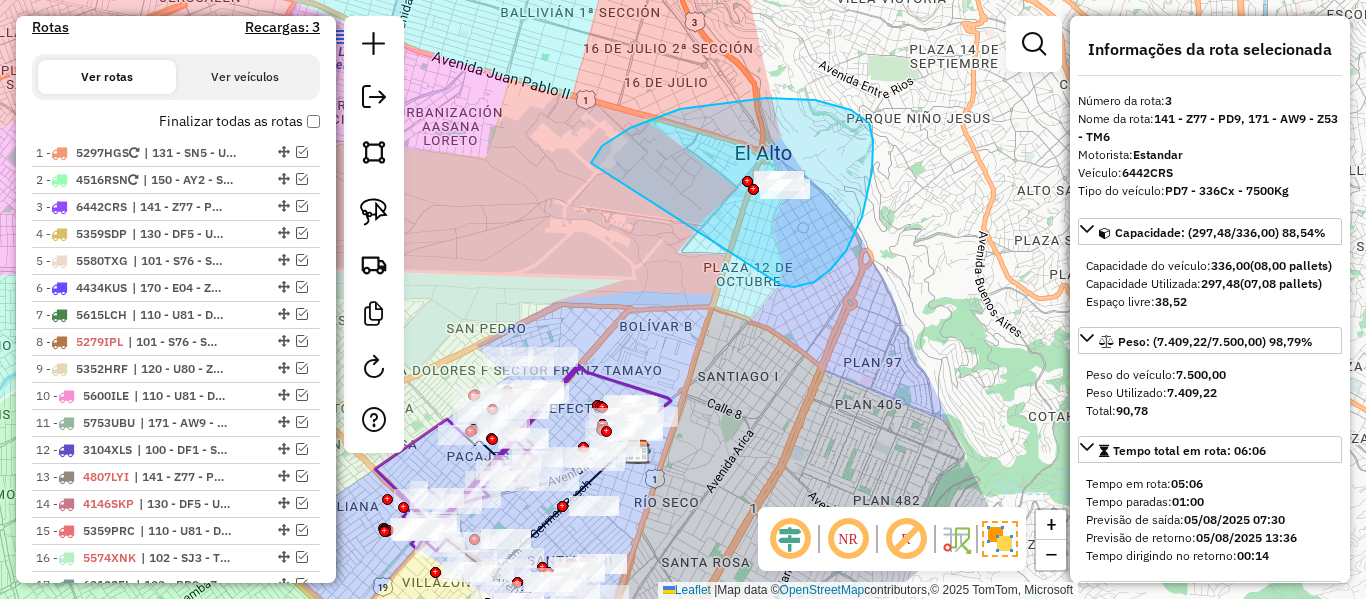 drag, startPoint x: 790, startPoint y: 287, endPoint x: 633, endPoint y: 217, distance: 171.89822 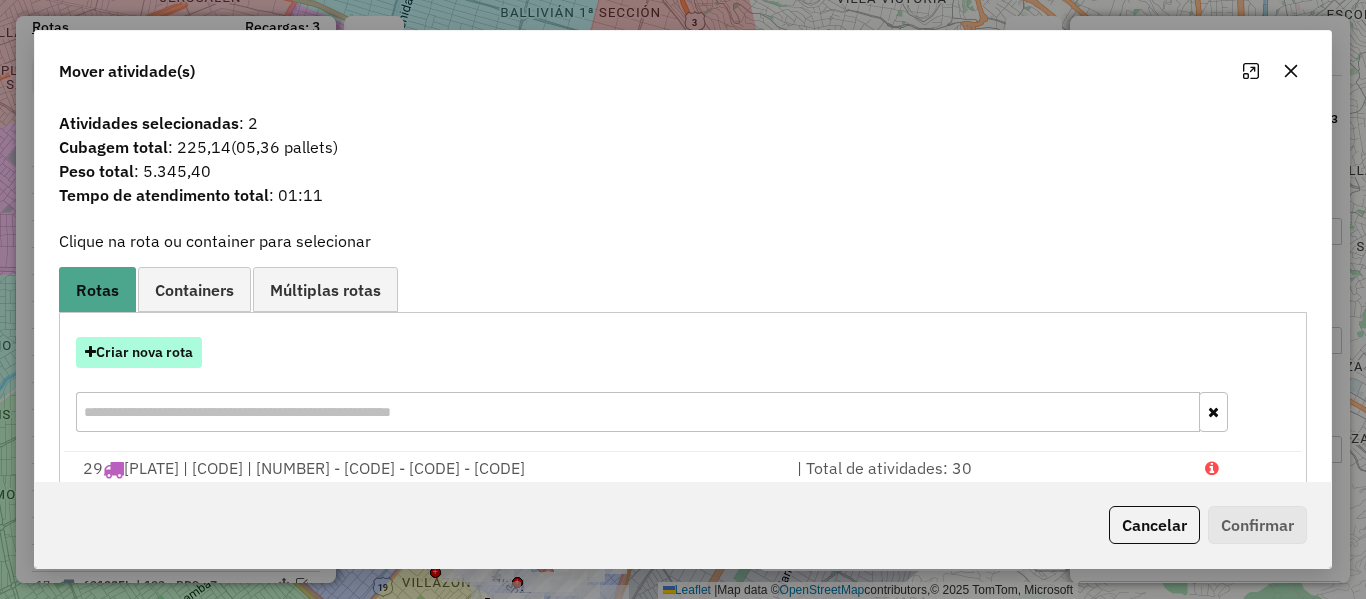 click on "Criar nova rota" at bounding box center (139, 352) 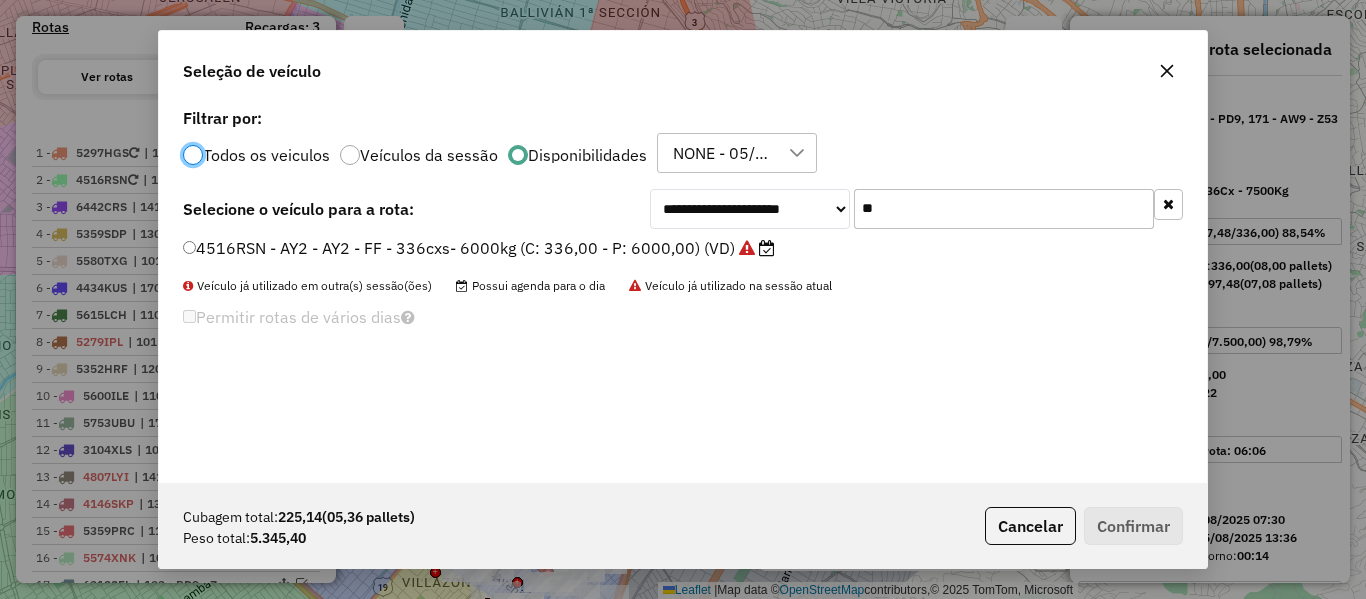 scroll, scrollTop: 11, scrollLeft: 6, axis: both 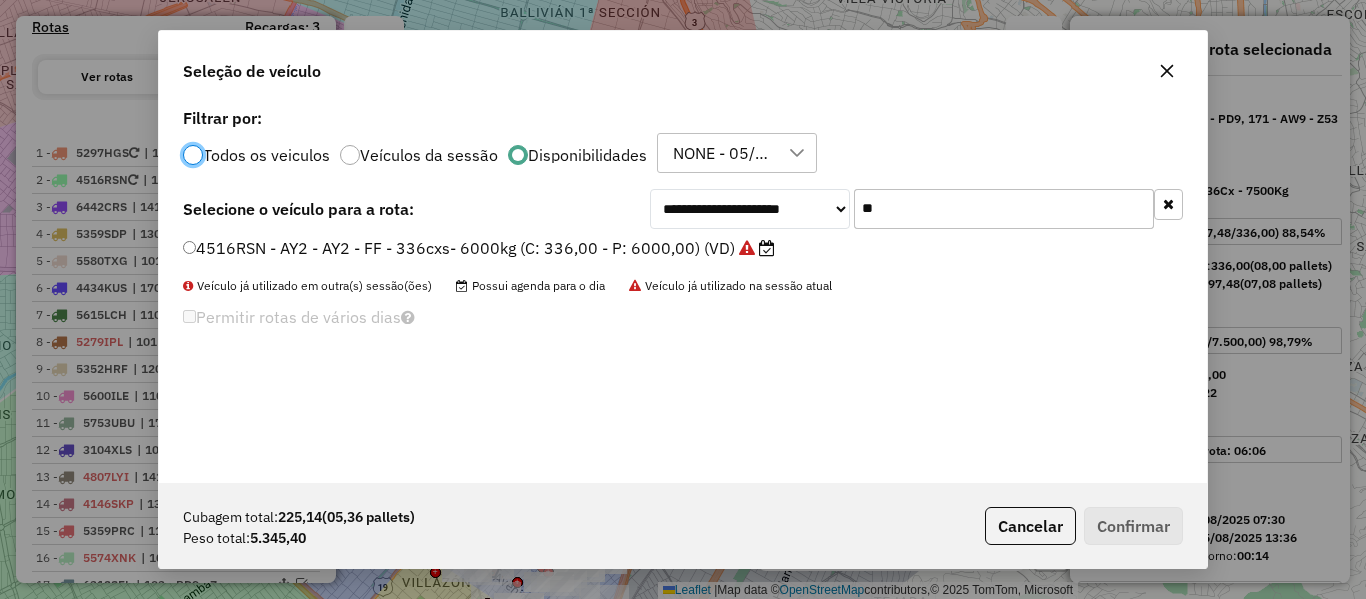 click on "**" 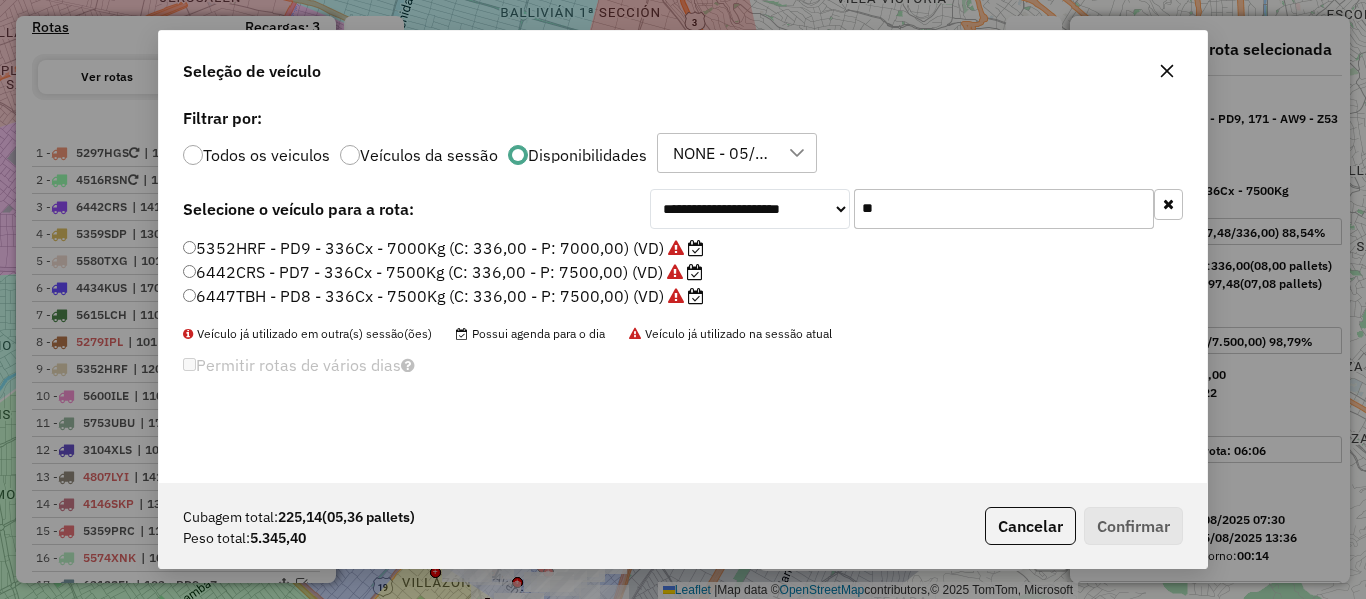 type on "**" 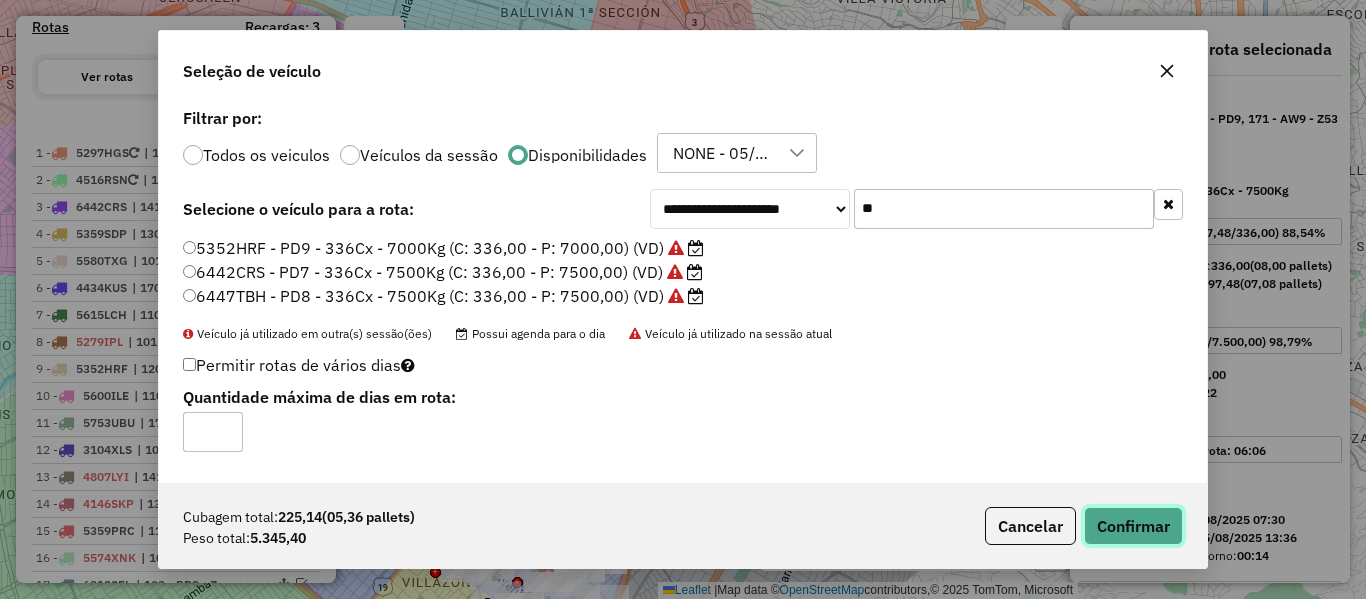 click on "Confirmar" 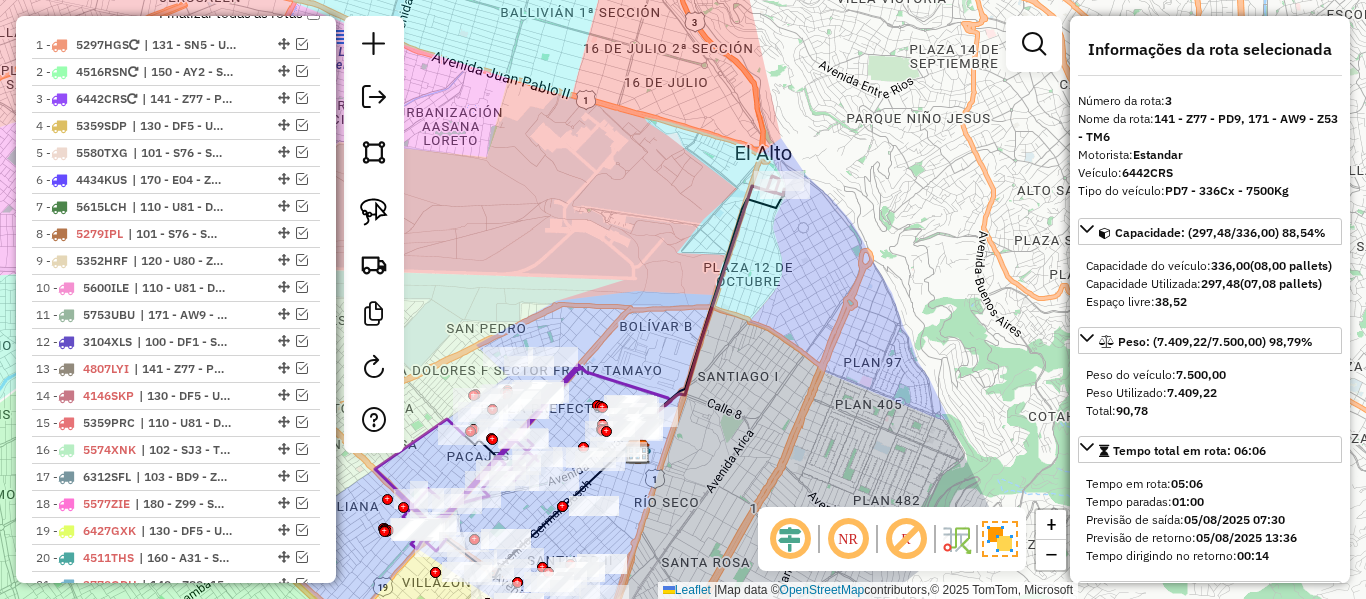 scroll, scrollTop: 810, scrollLeft: 0, axis: vertical 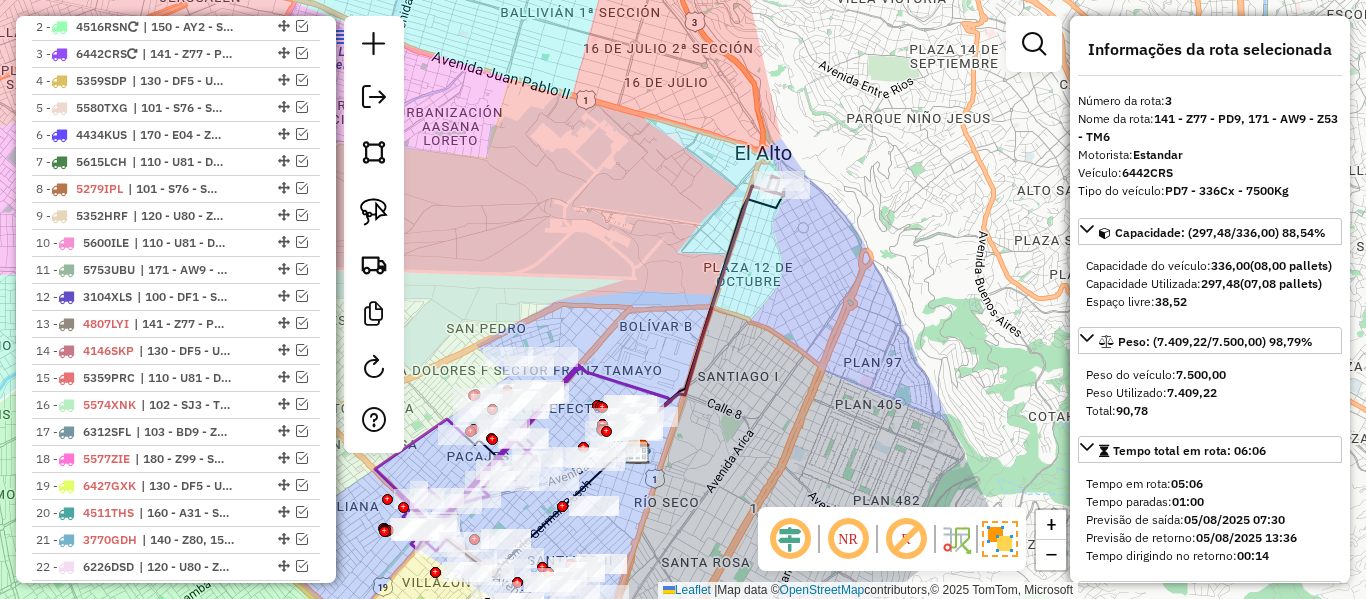 click 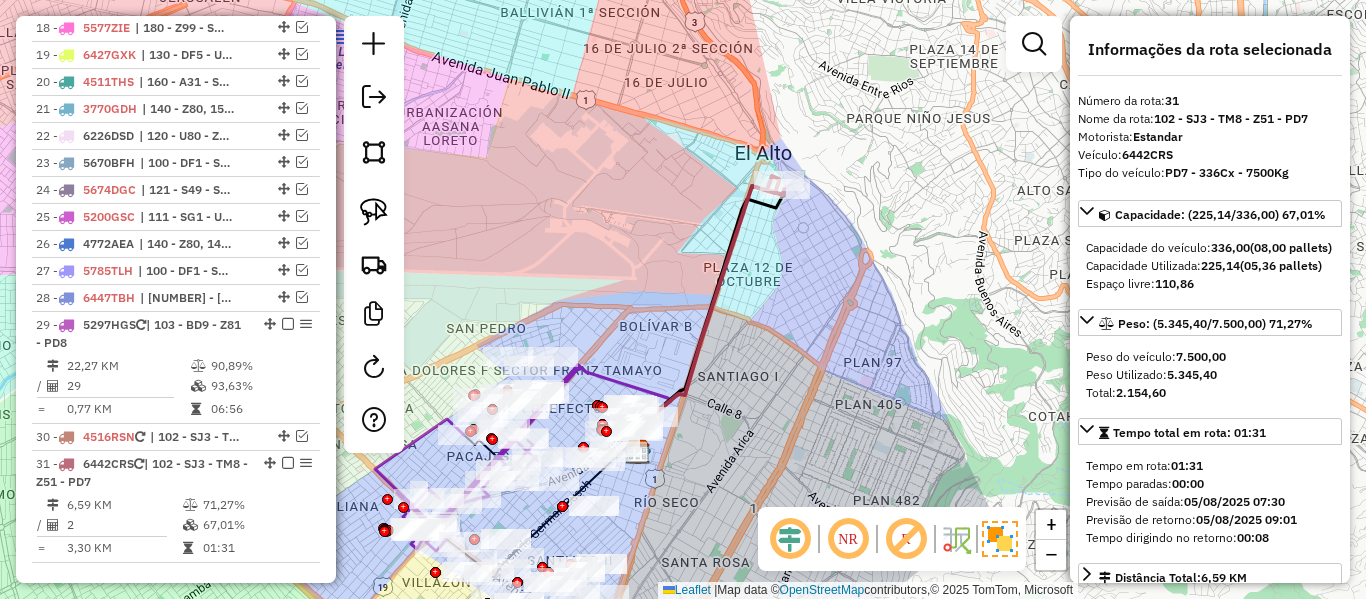 scroll, scrollTop: 1669, scrollLeft: 0, axis: vertical 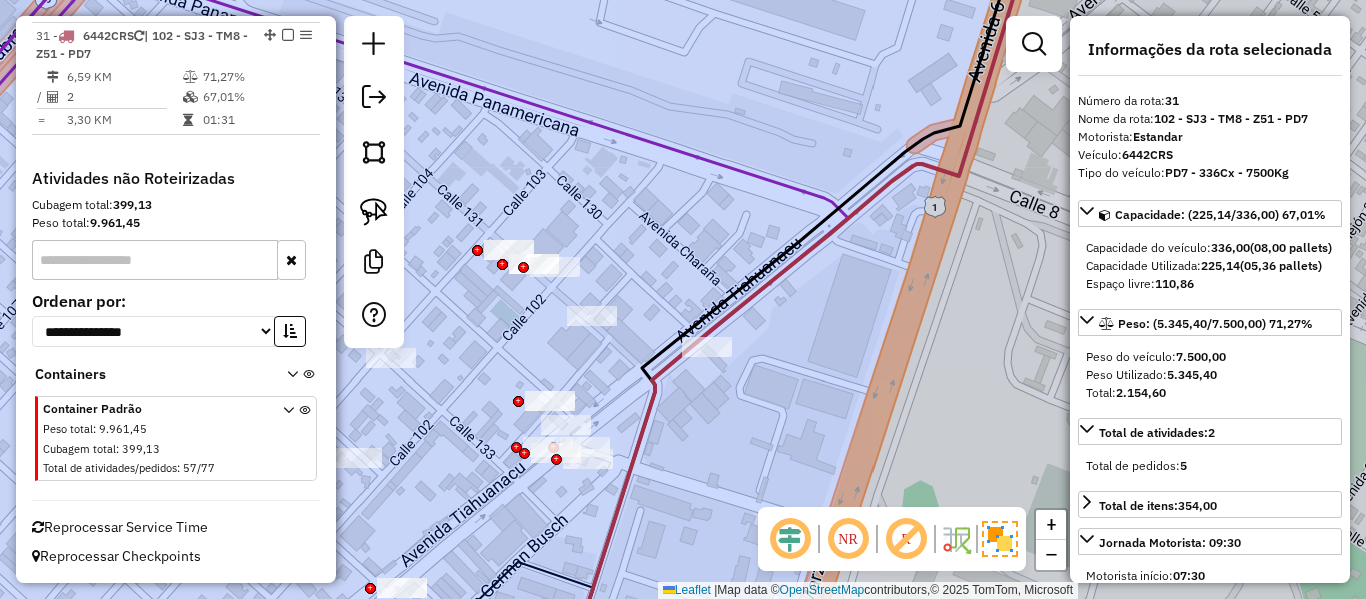 drag, startPoint x: 829, startPoint y: 371, endPoint x: 847, endPoint y: 404, distance: 37.589893 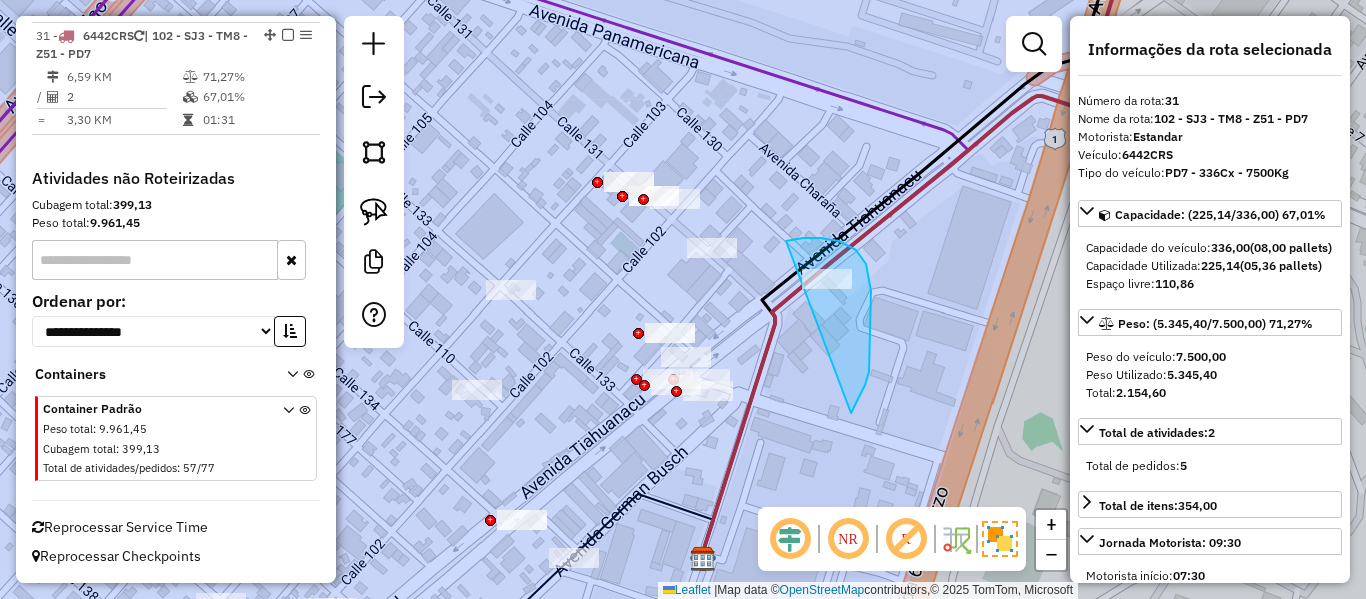 drag, startPoint x: 866, startPoint y: 264, endPoint x: 792, endPoint y: 297, distance: 81.02469 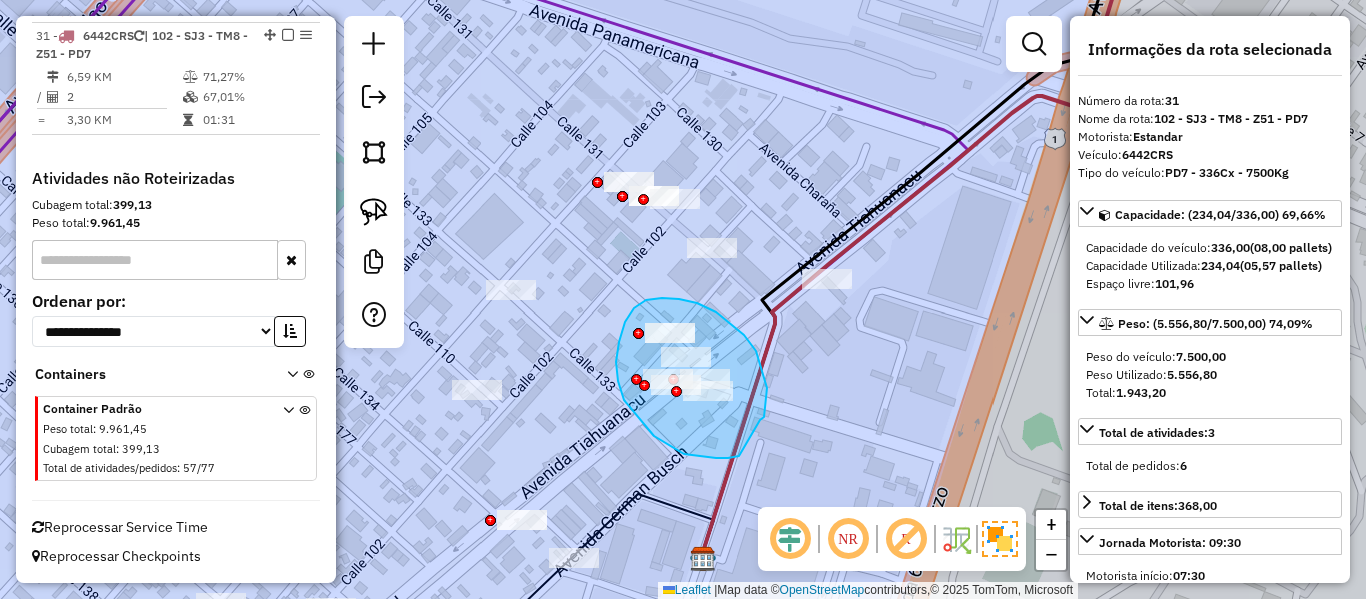 drag, startPoint x: 764, startPoint y: 417, endPoint x: 792, endPoint y: 444, distance: 38.8973 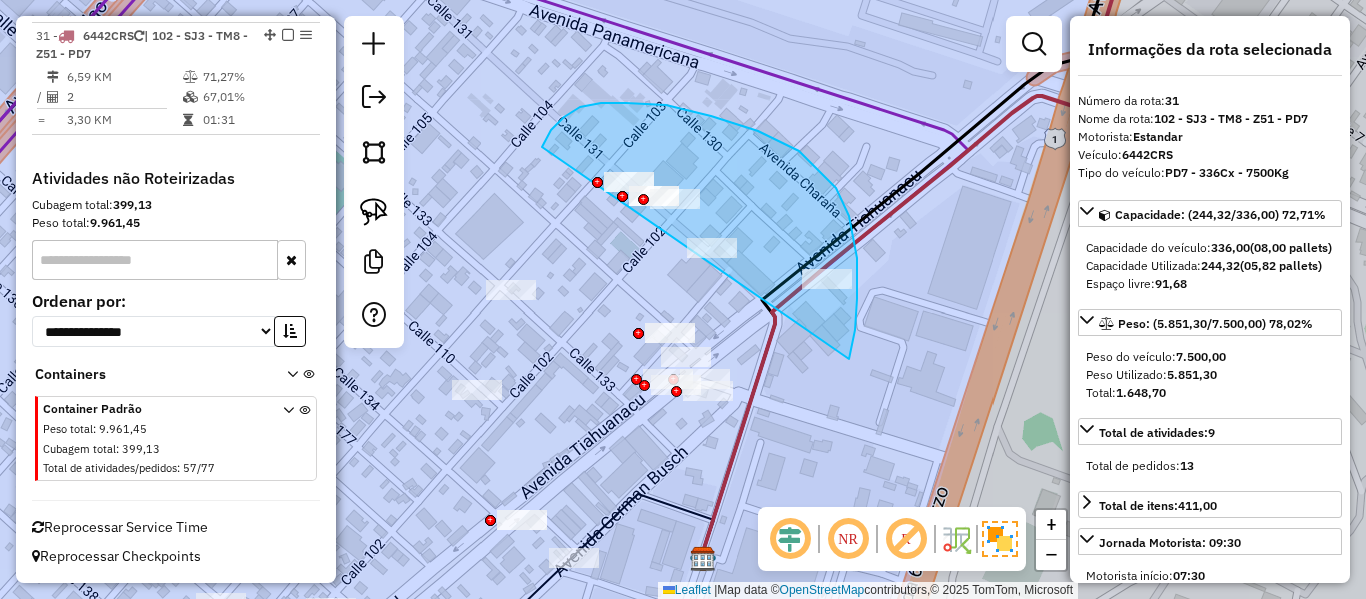 drag, startPoint x: 850, startPoint y: 351, endPoint x: 541, endPoint y: 192, distance: 347.50827 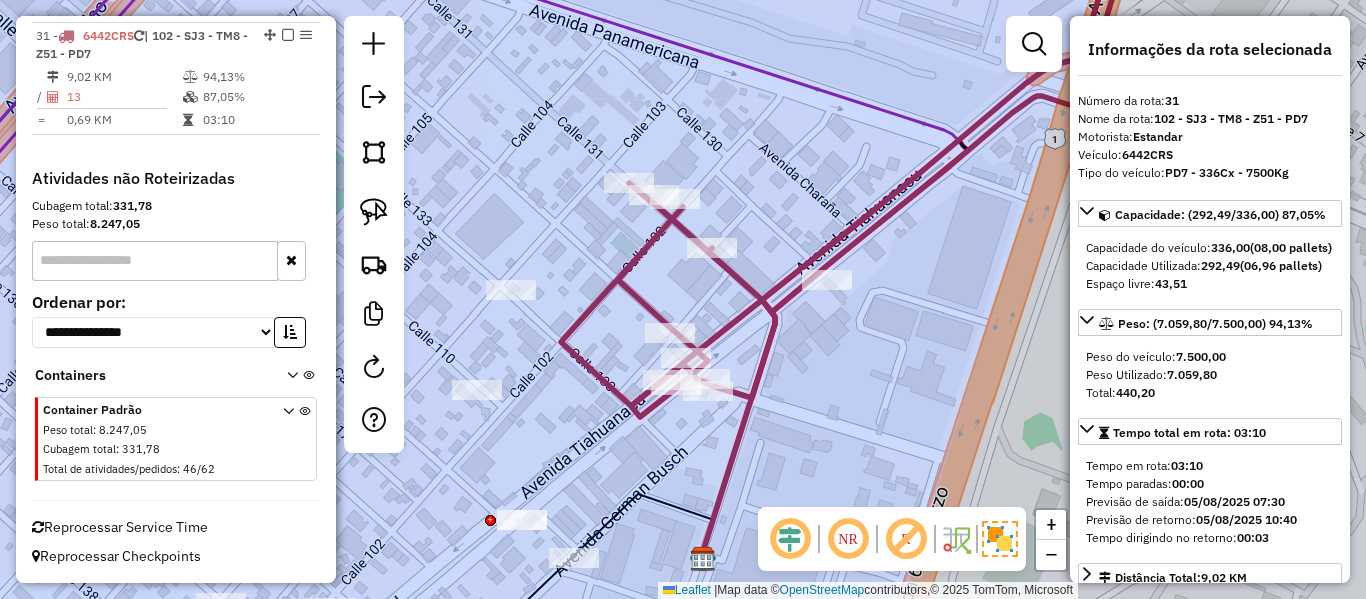 scroll, scrollTop: 1644, scrollLeft: 0, axis: vertical 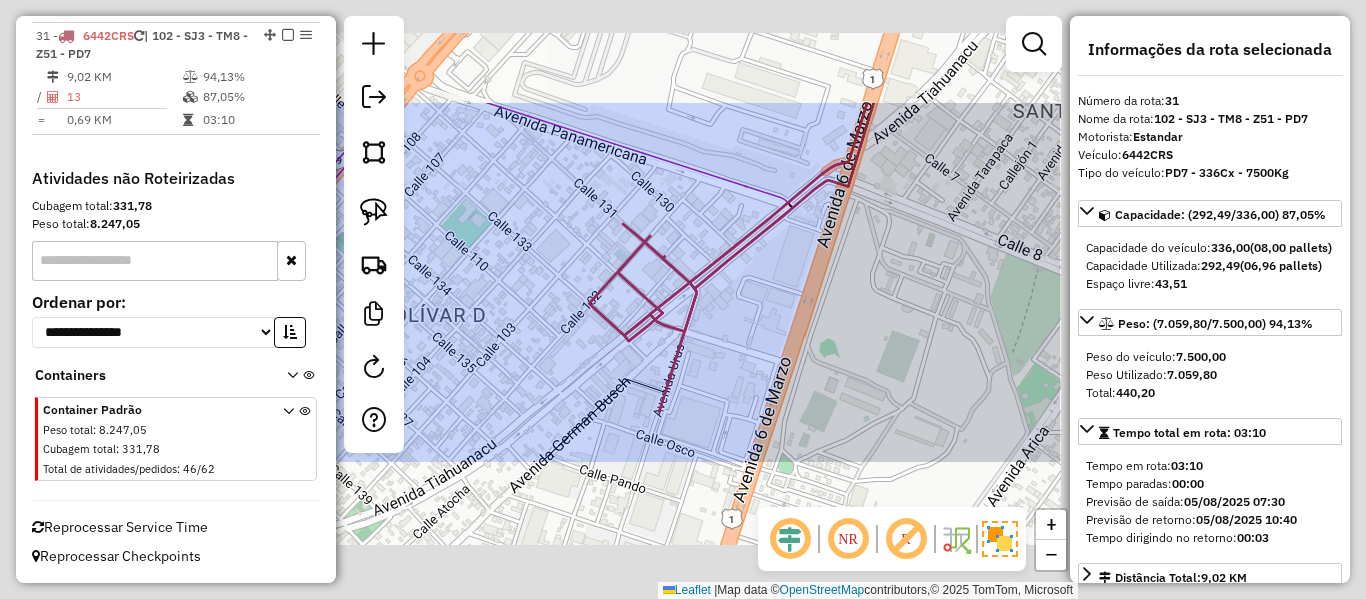 click 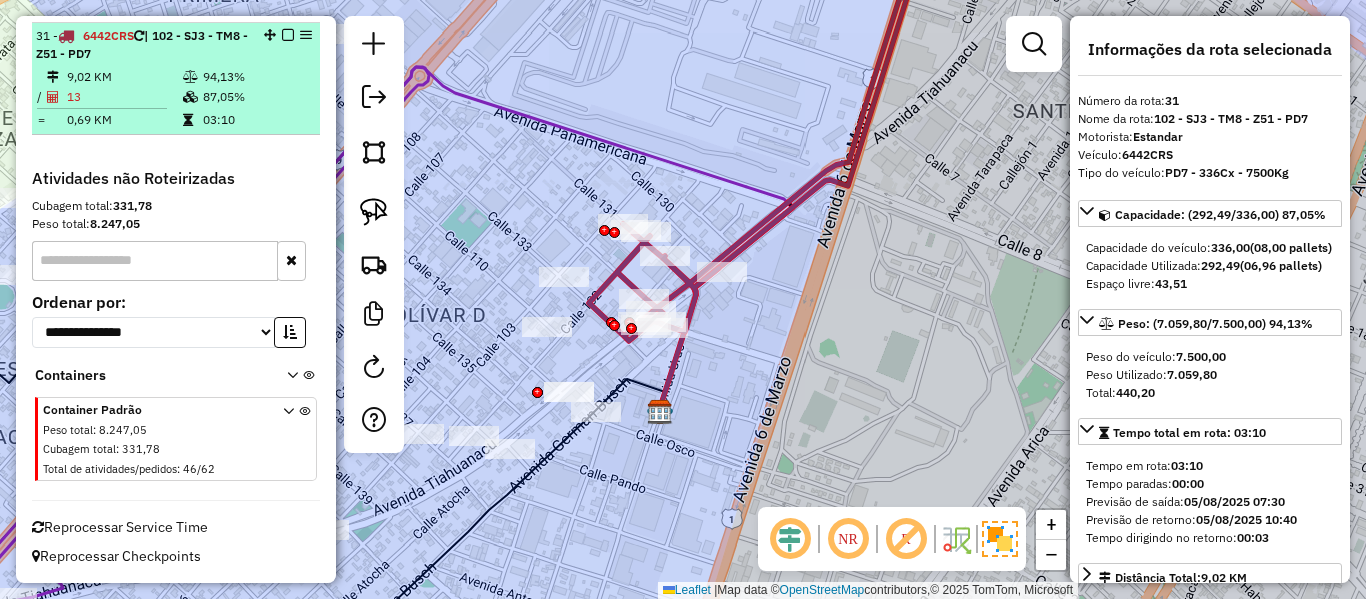 click at bounding box center (288, 35) 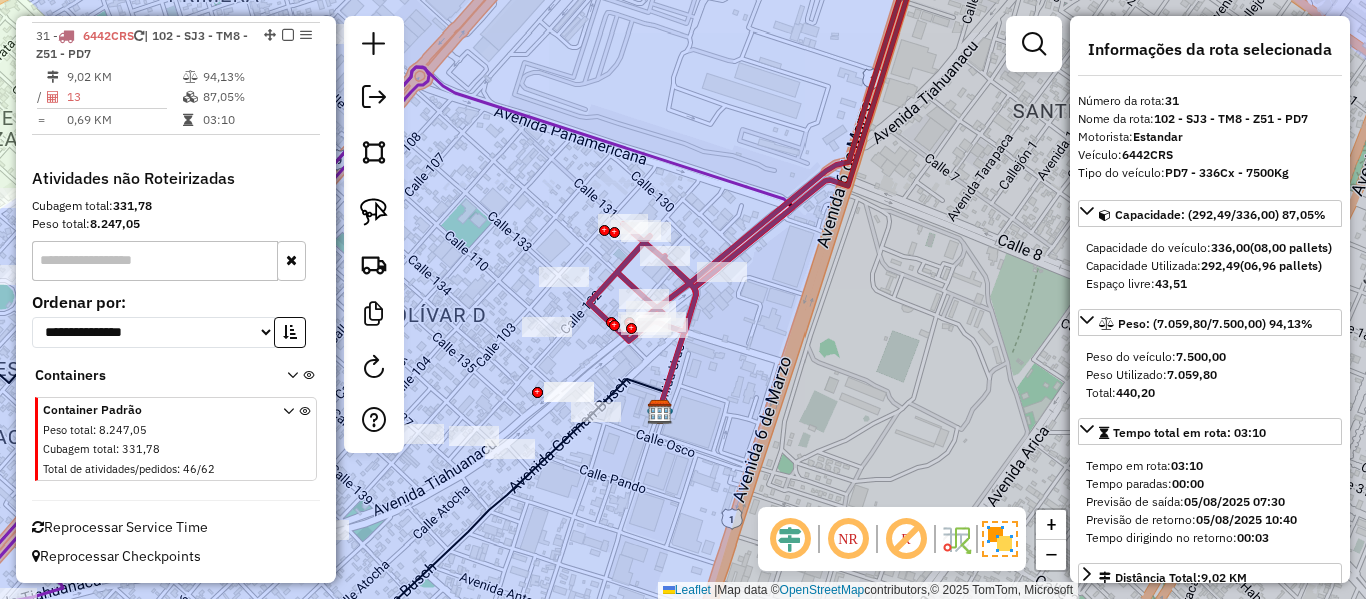 scroll, scrollTop: 1559, scrollLeft: 0, axis: vertical 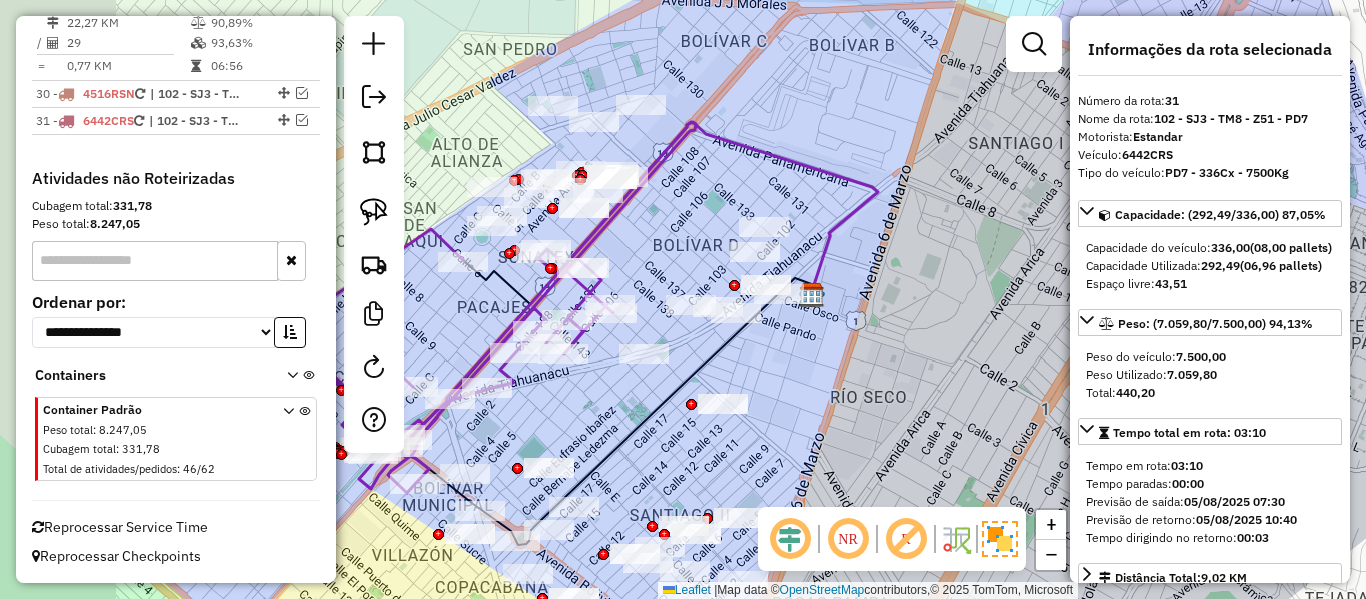 drag, startPoint x: 910, startPoint y: 297, endPoint x: 861, endPoint y: 336, distance: 62.625874 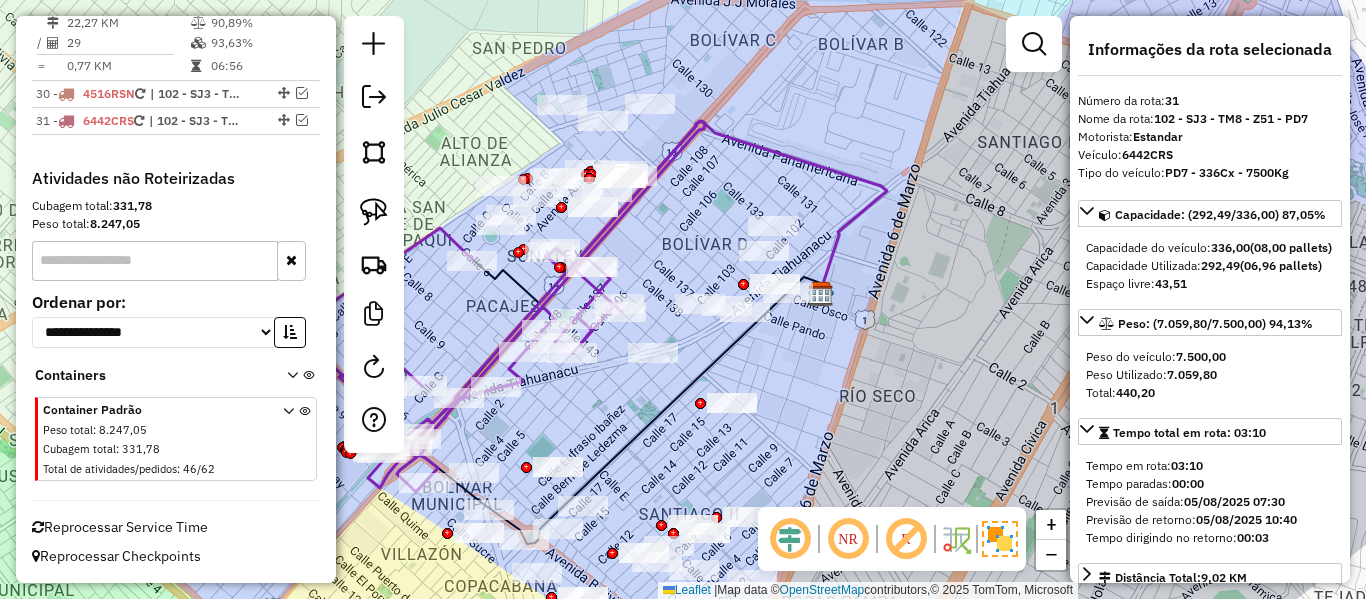 drag, startPoint x: 892, startPoint y: 362, endPoint x: 986, endPoint y: 370, distance: 94.33981 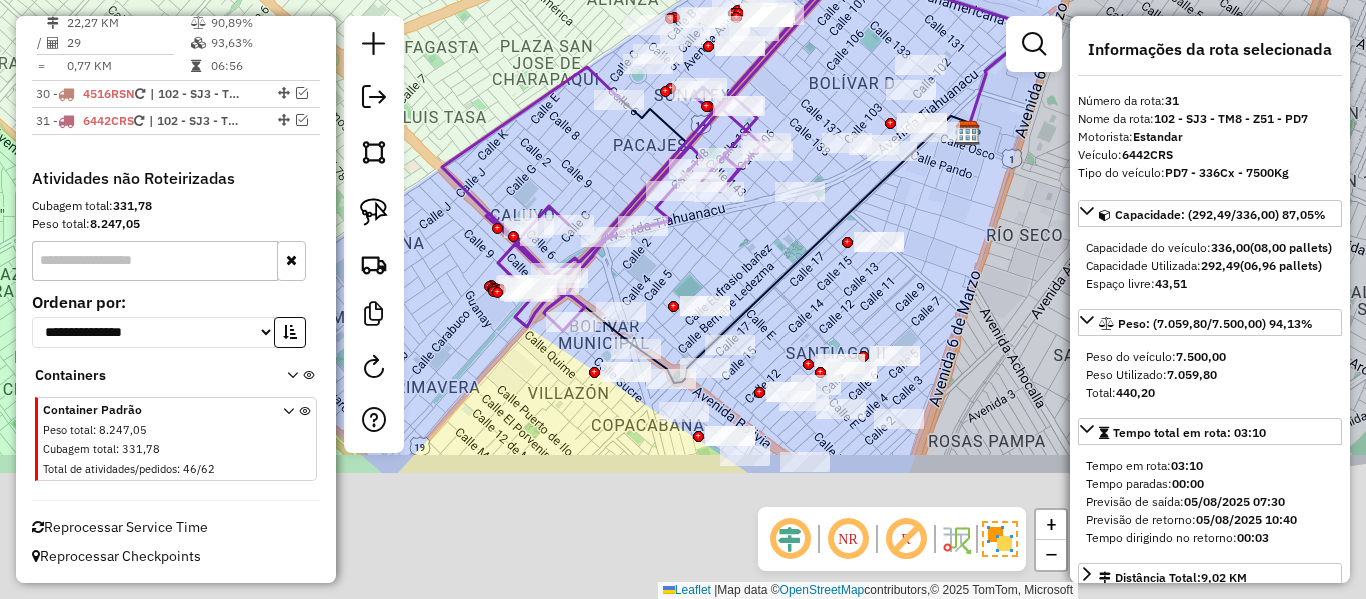 drag, startPoint x: 945, startPoint y: 413, endPoint x: 949, endPoint y: 224, distance: 189.04233 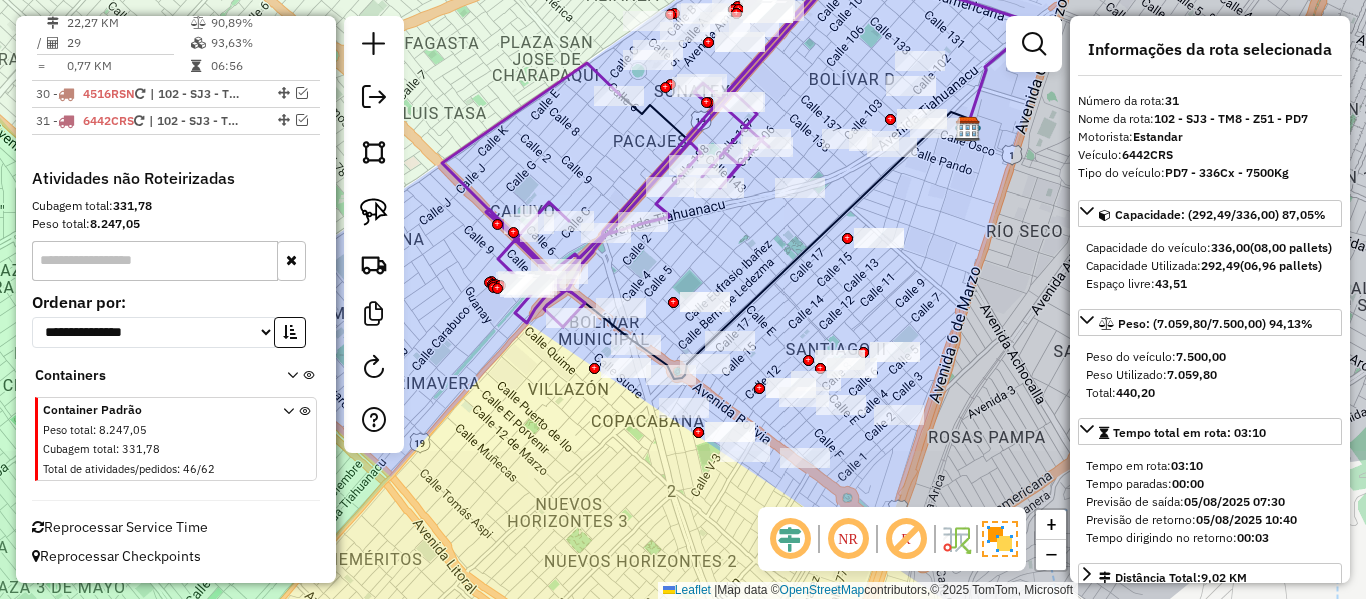 drag, startPoint x: 921, startPoint y: 316, endPoint x: 916, endPoint y: 278, distance: 38.327538 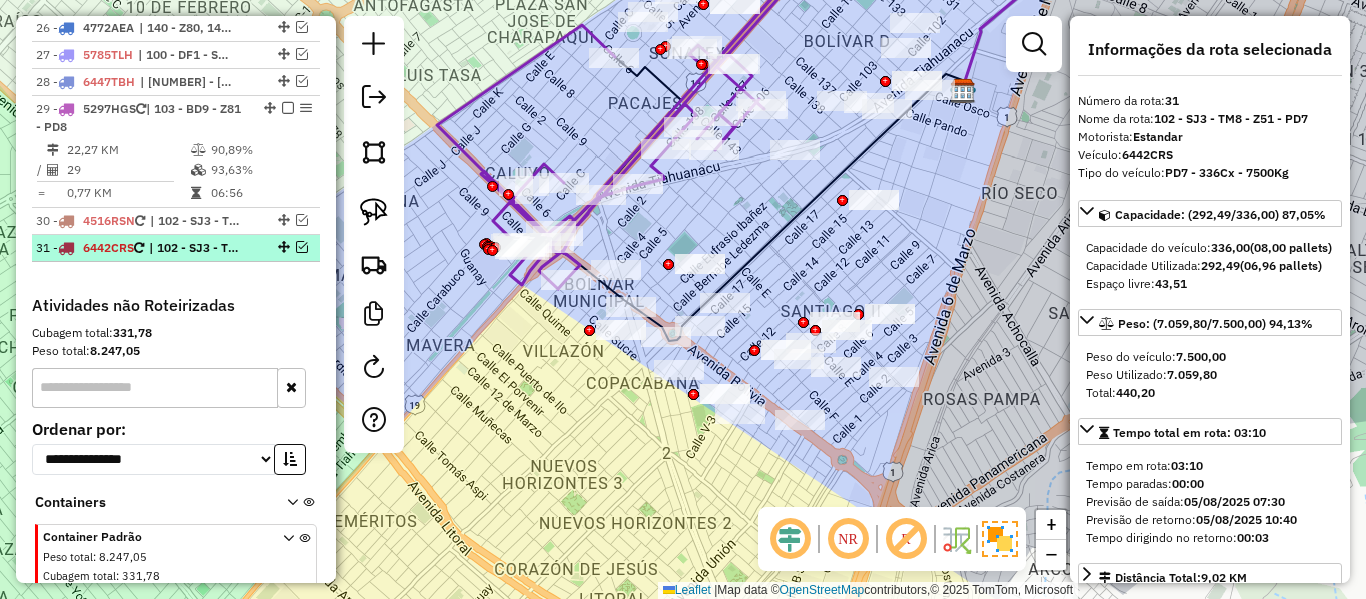 scroll, scrollTop: 1359, scrollLeft: 0, axis: vertical 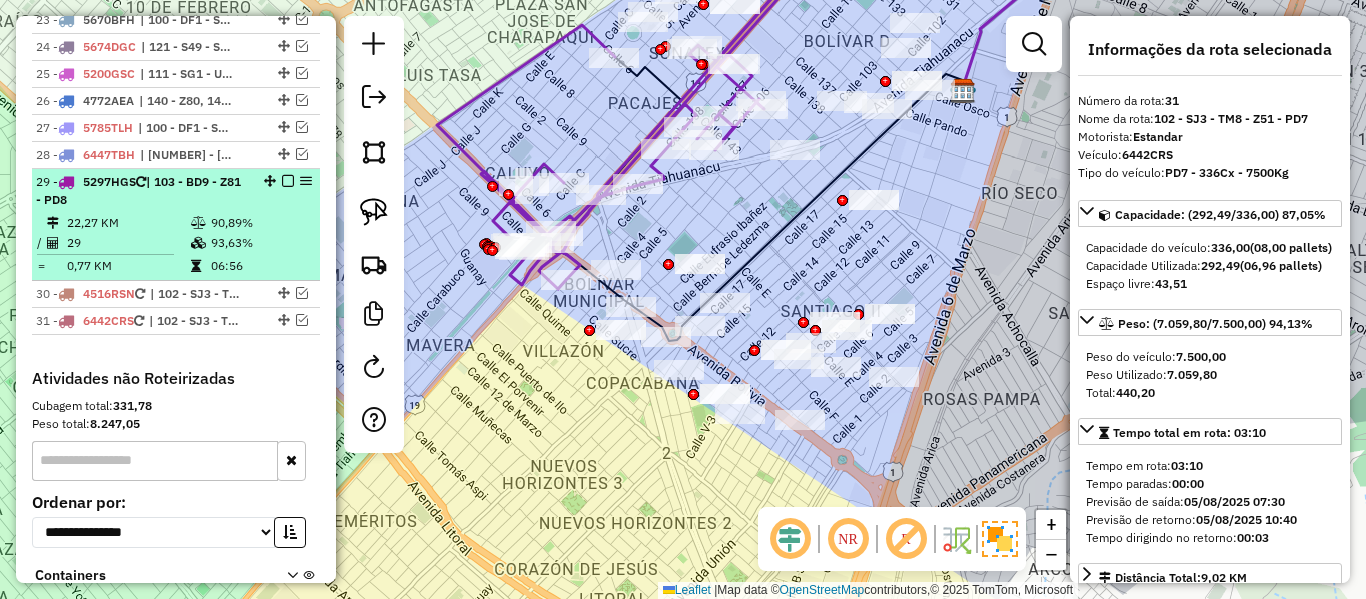 click on "90,89%" at bounding box center (260, 223) 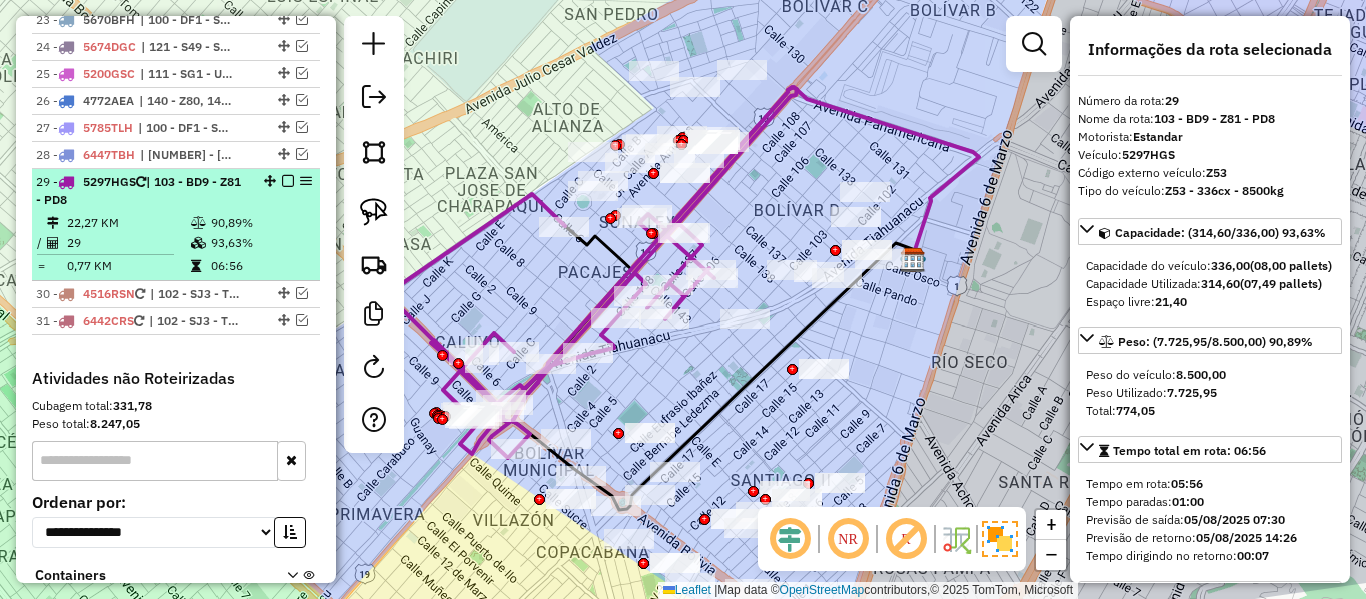 click at bounding box center (288, 181) 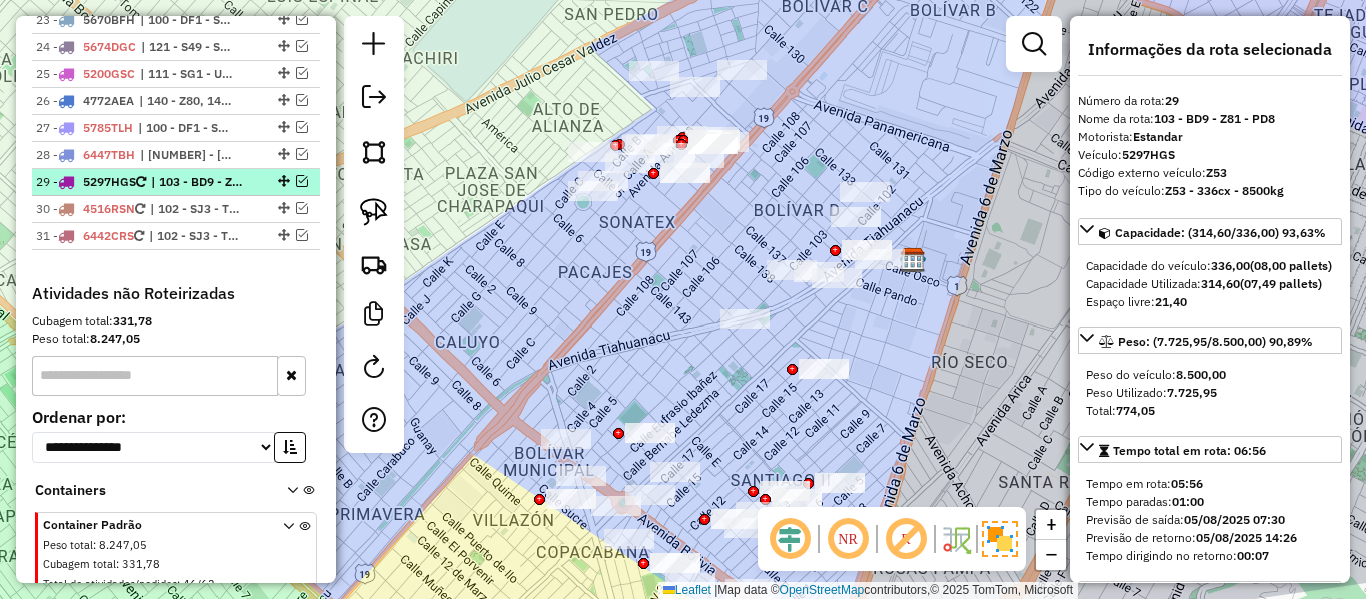click at bounding box center [302, 181] 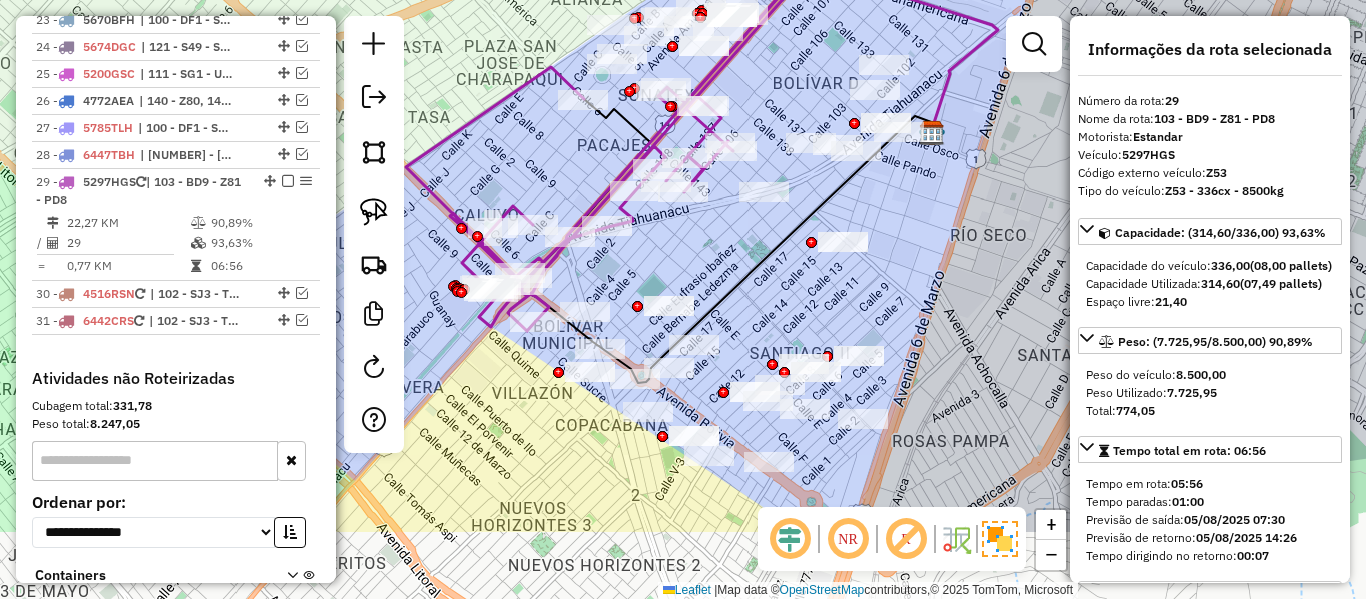 drag, startPoint x: 720, startPoint y: 414, endPoint x: 721, endPoint y: 345, distance: 69.00725 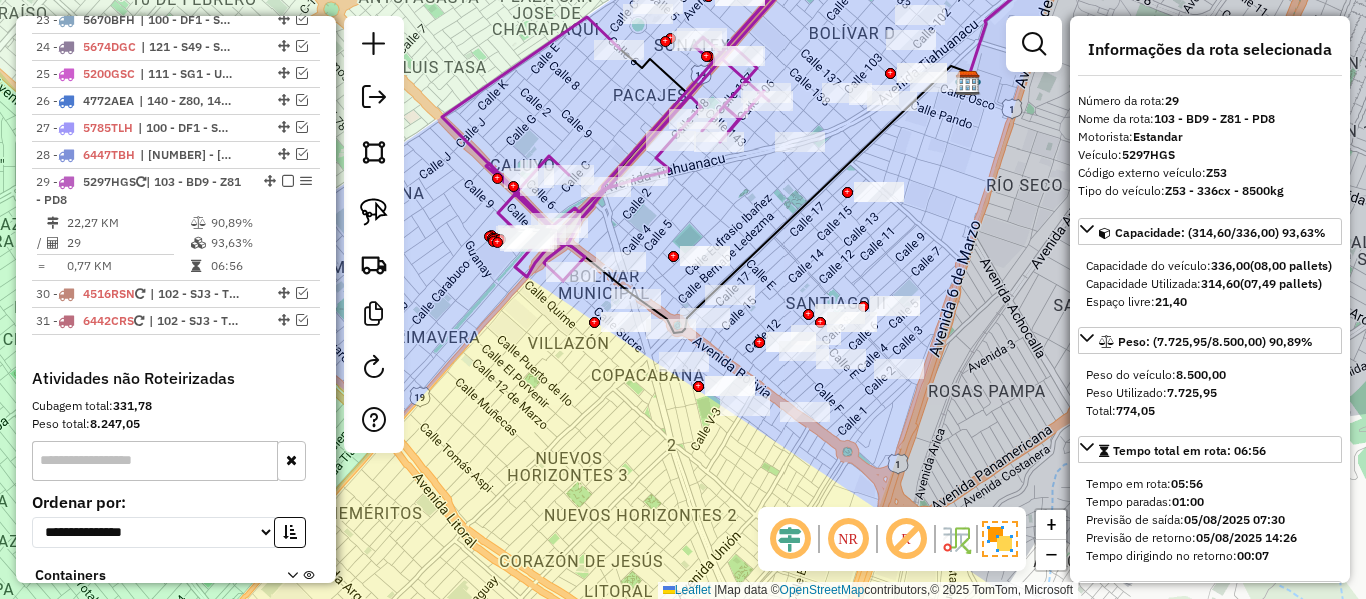 click on "Janela de atendimento Grade de atendimento Capacidade Transportadoras Veículos Cliente Pedidos  Rotas Selecione os dias de semana para filtrar as janelas de atendimento  Seg   Ter   Qua   Qui   Sex   Sáb   Dom  Informe o período da janela de atendimento: De: Até:  Filtrar exatamente a janela do cliente  Considerar janela de atendimento padrão  Selecione os dias de semana para filtrar as grades de atendimento  Seg   Ter   Qua   Qui   Sex   Sáb   Dom   Considerar clientes sem dia de atendimento cadastrado  Clientes fora do dia de atendimento selecionado Filtrar as atividades entre os valores definidos abaixo:  Peso mínimo:   Peso máximo:   Cubagem mínima:   Cubagem máxima:   De:   Até:  Filtrar as atividades entre o tempo de atendimento definido abaixo:  De:   Até:   Considerar capacidade total dos clientes não roteirizados Transportadora: Selecione um ou mais itens Tipo de veículo: Selecione um ou mais itens Veículo: Selecione um ou mais itens Motorista: Selecione um ou mais itens Nome: Rótulo:" 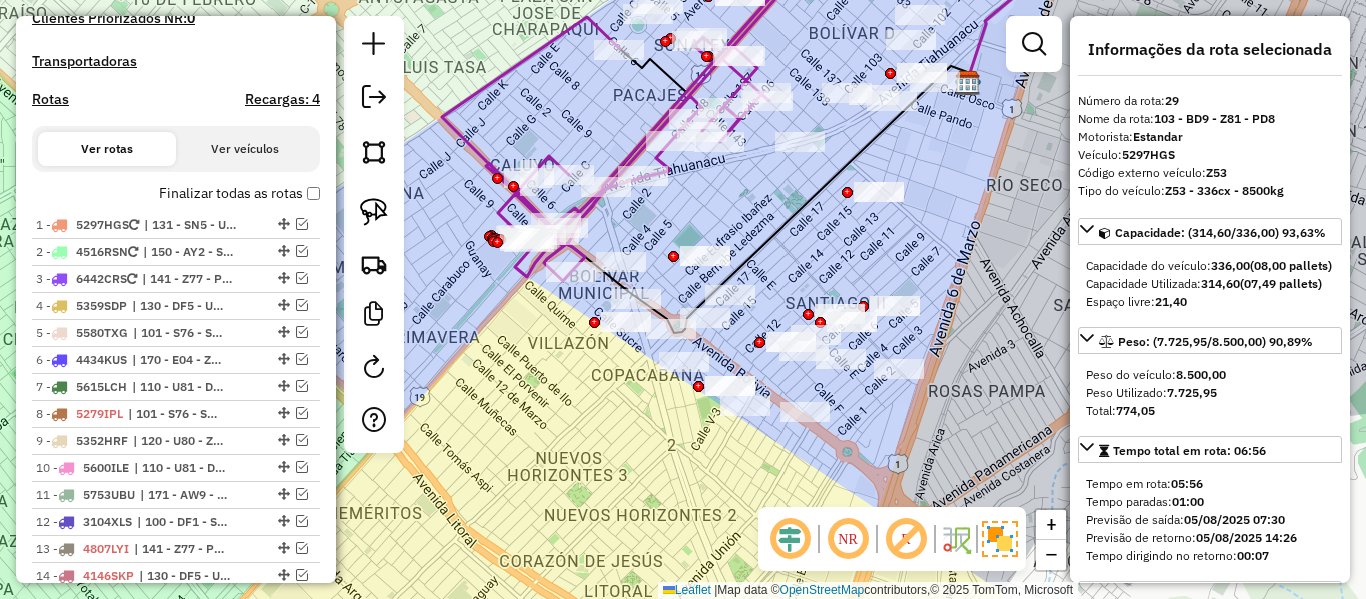 scroll, scrollTop: 559, scrollLeft: 0, axis: vertical 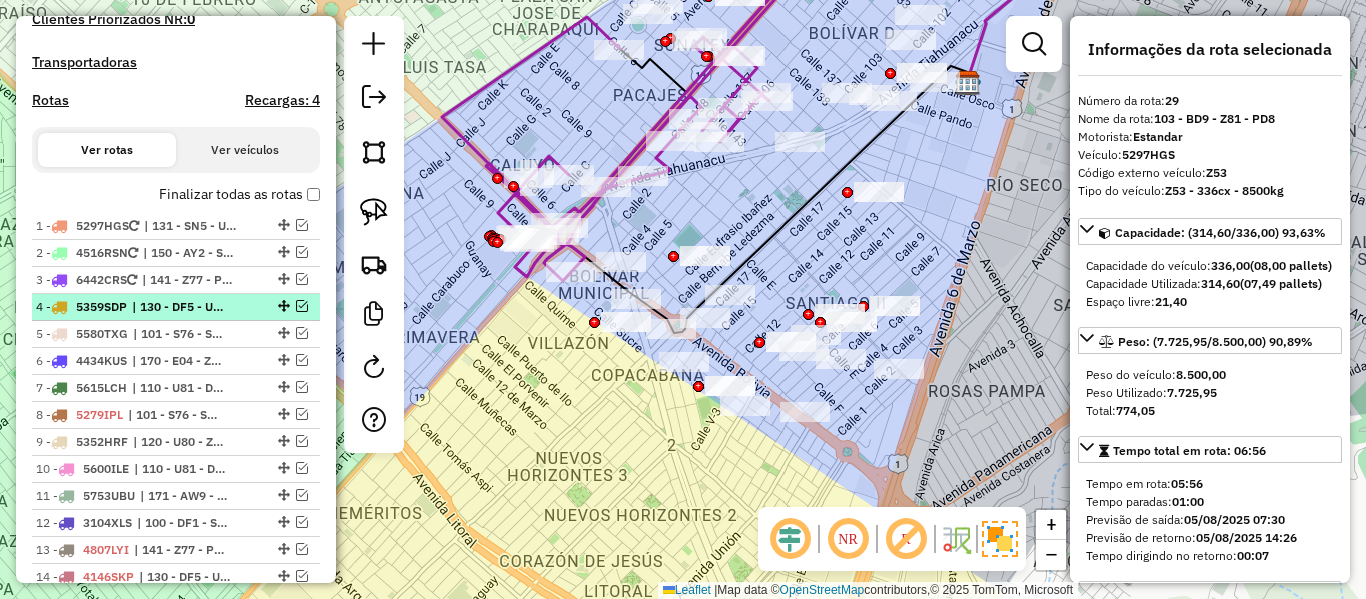 click on "| 130 - DF5 - U81  ZONA DE RESTRICCIÓN , 151 - U88 - SK1" at bounding box center (178, 307) 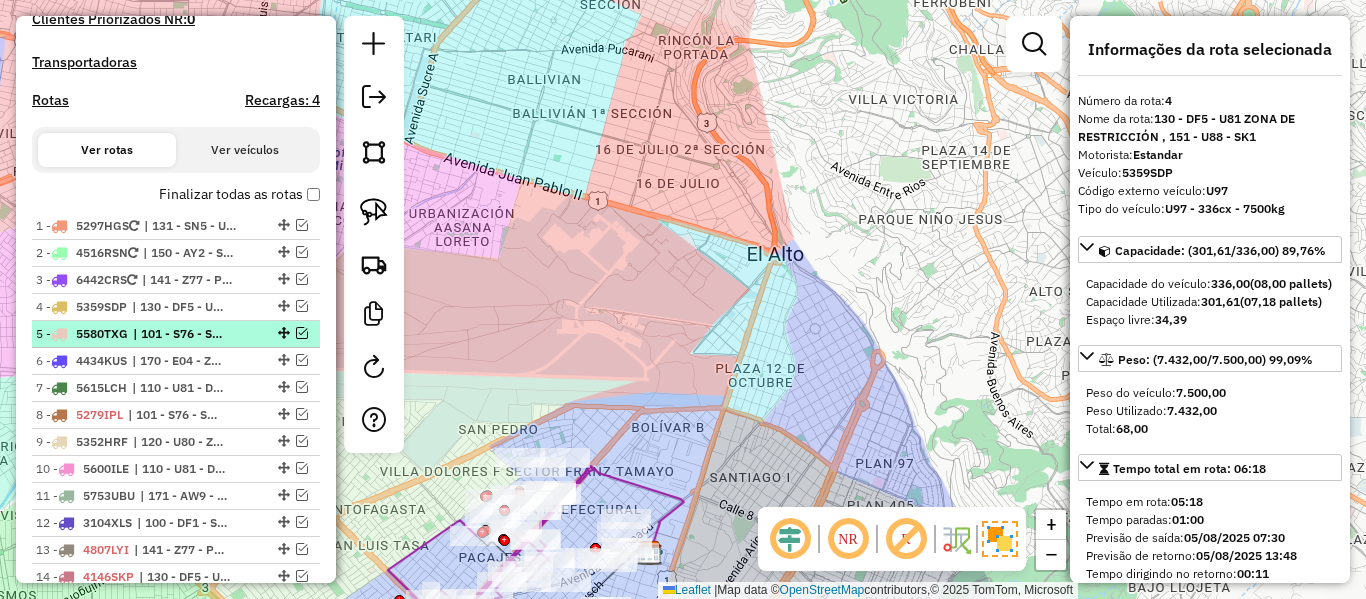 click on "5 -       5580TXG   | 101 - S76 - SJ3 - TM8  ZONA DE RESTRICCIÓN, 103 - BD9 - Z81 - PD8" at bounding box center [176, 334] 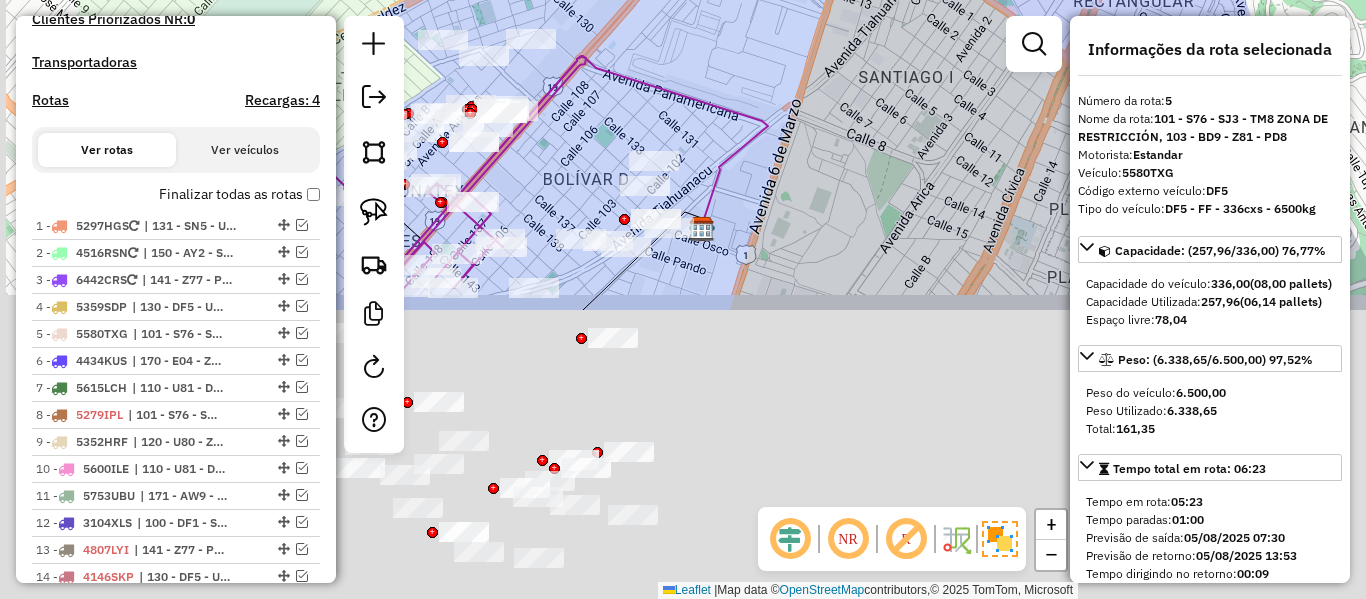drag, startPoint x: 904, startPoint y: 187, endPoint x: 1008, endPoint y: 62, distance: 162.60689 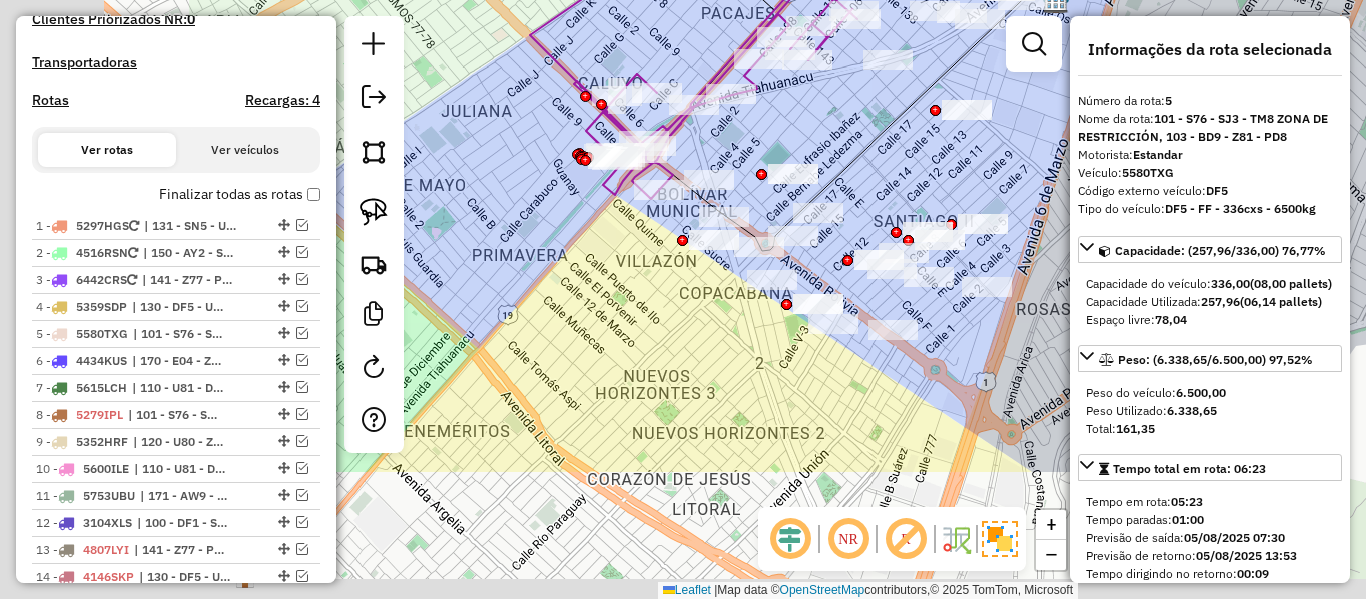 drag, startPoint x: 991, startPoint y: 278, endPoint x: 1131, endPoint y: 280, distance: 140.01428 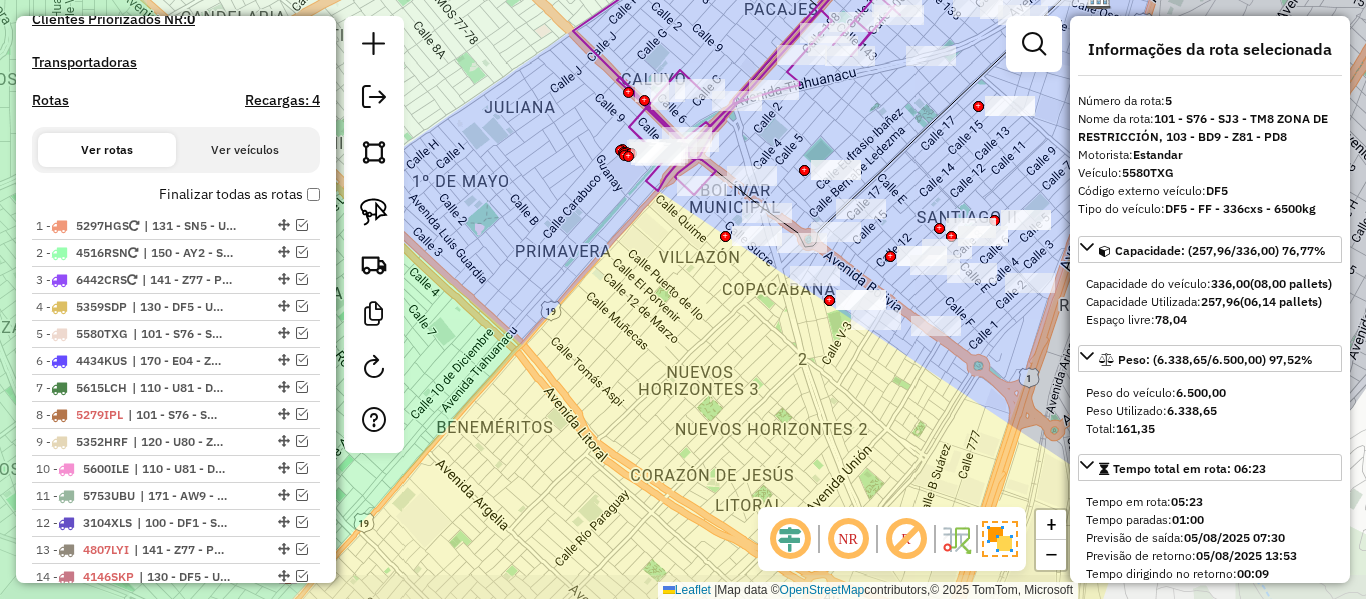 drag, startPoint x: 816, startPoint y: 439, endPoint x: 808, endPoint y: 451, distance: 14.422205 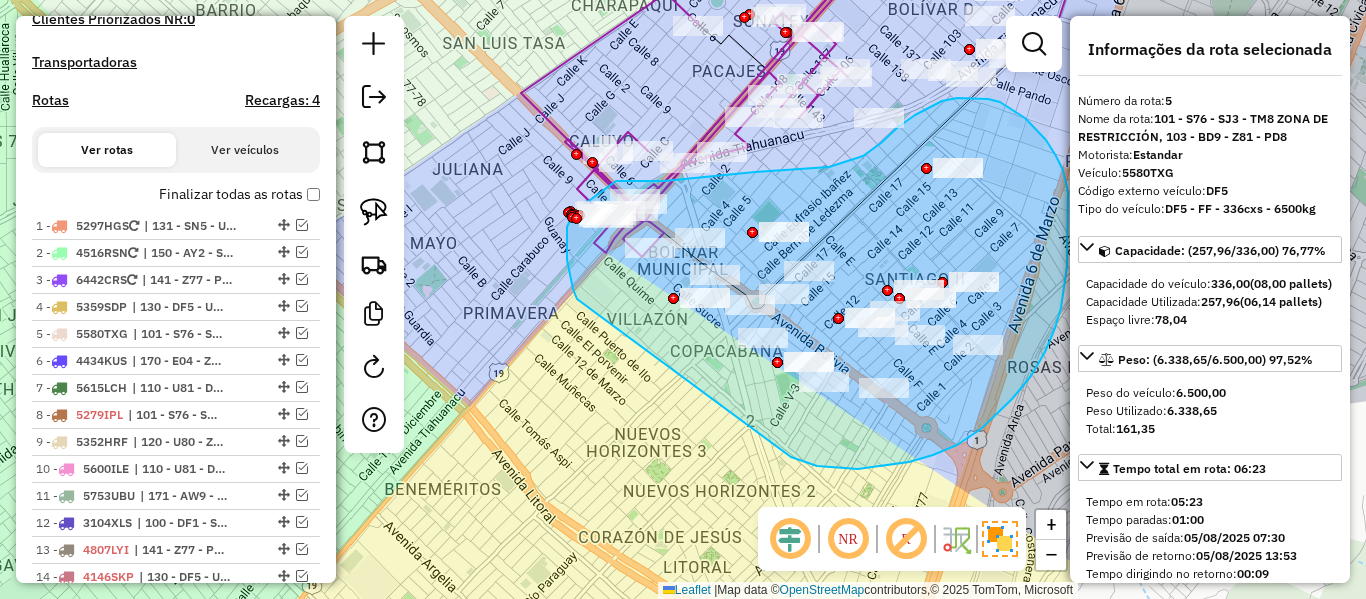 drag, startPoint x: 817, startPoint y: 466, endPoint x: 584, endPoint y: 315, distance: 277.65085 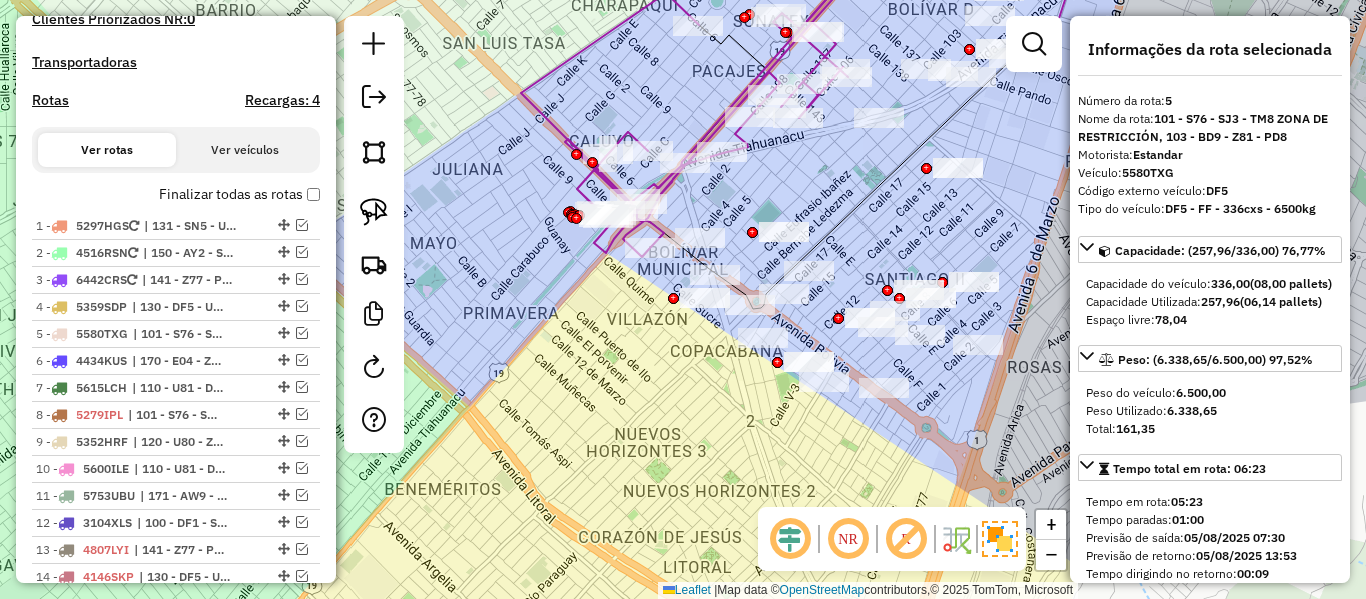 drag, startPoint x: 616, startPoint y: 416, endPoint x: 670, endPoint y: 394, distance: 58.30952 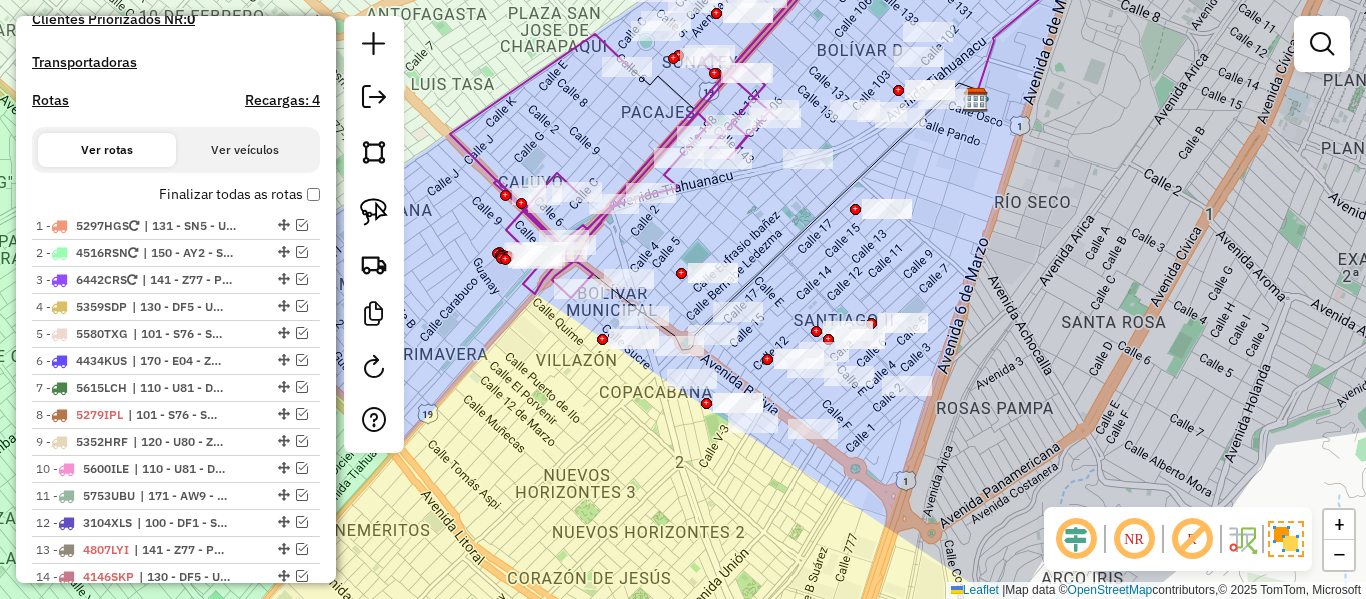 drag, startPoint x: 682, startPoint y: 388, endPoint x: 611, endPoint y: 429, distance: 81.9878 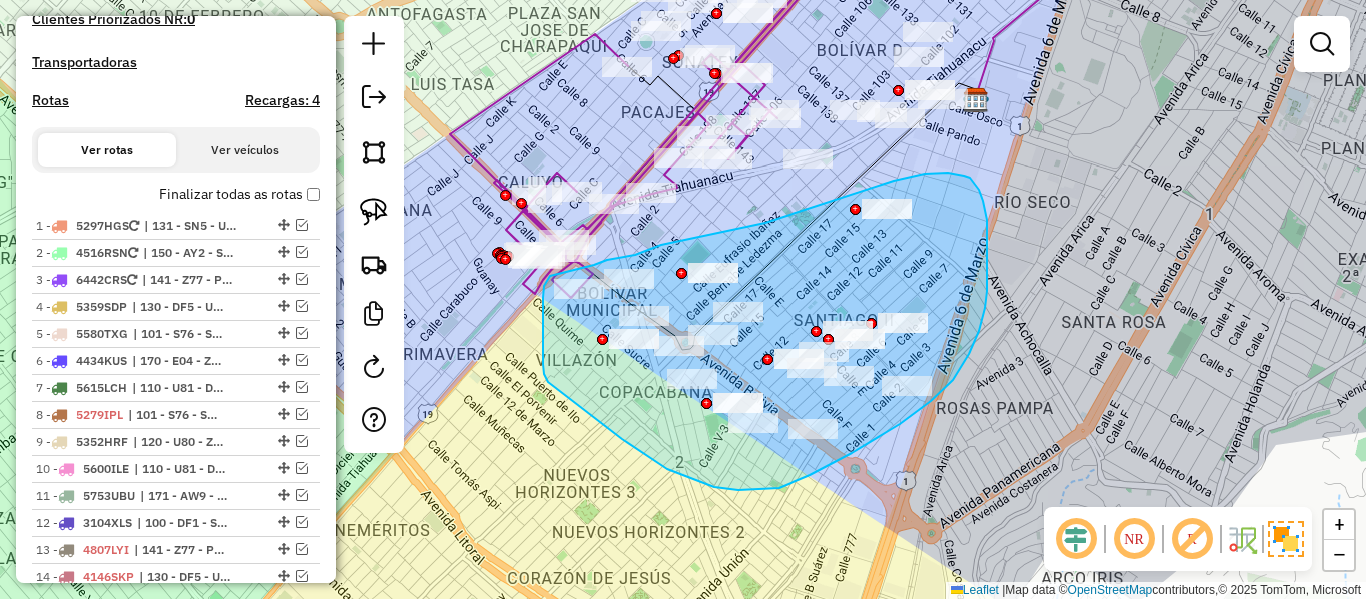 drag, startPoint x: 810, startPoint y: 475, endPoint x: 556, endPoint y: 393, distance: 266.90823 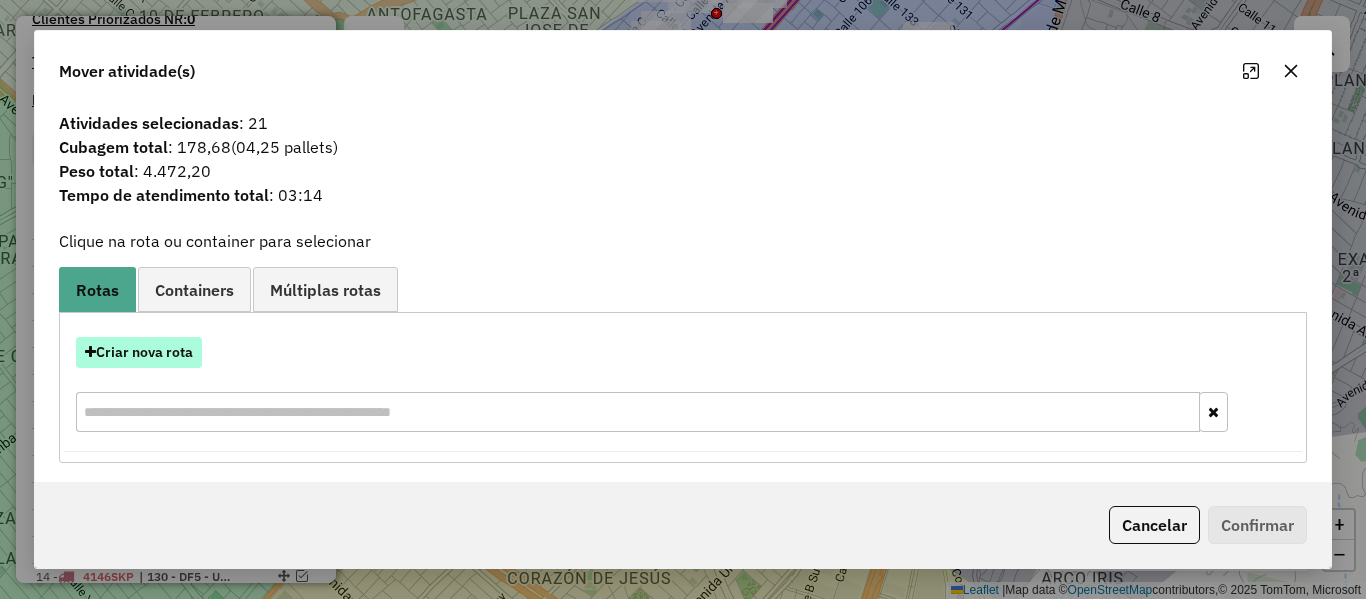 click on "Criar nova rota" at bounding box center [139, 352] 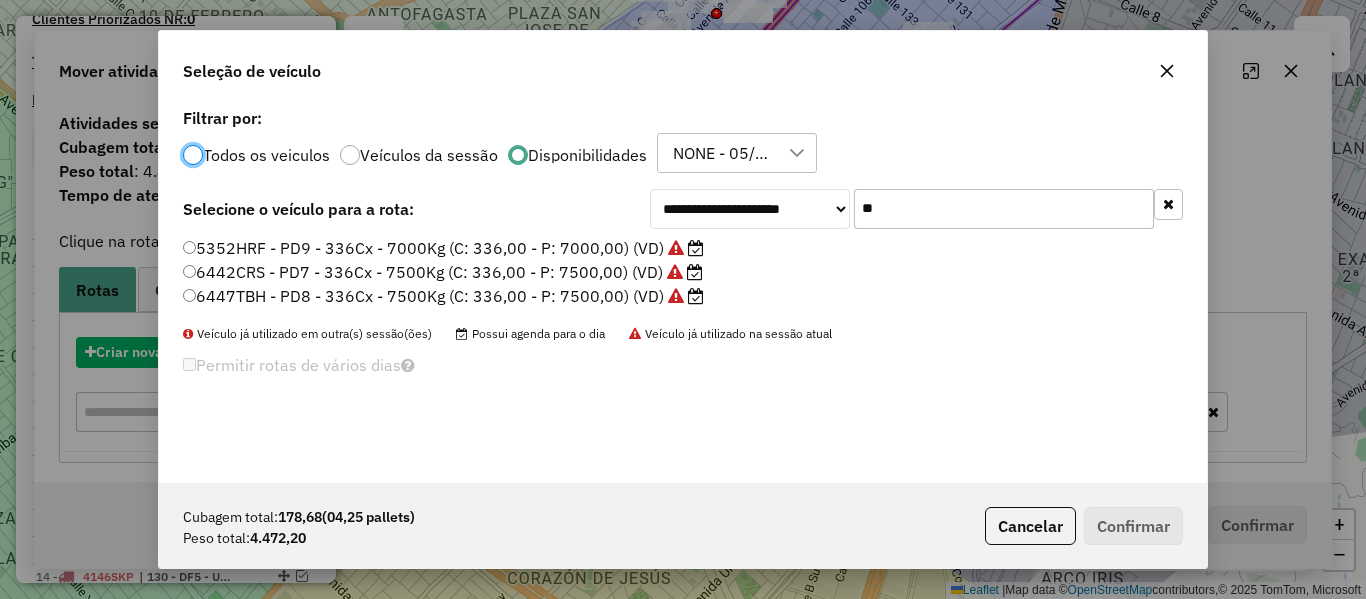 scroll, scrollTop: 11, scrollLeft: 6, axis: both 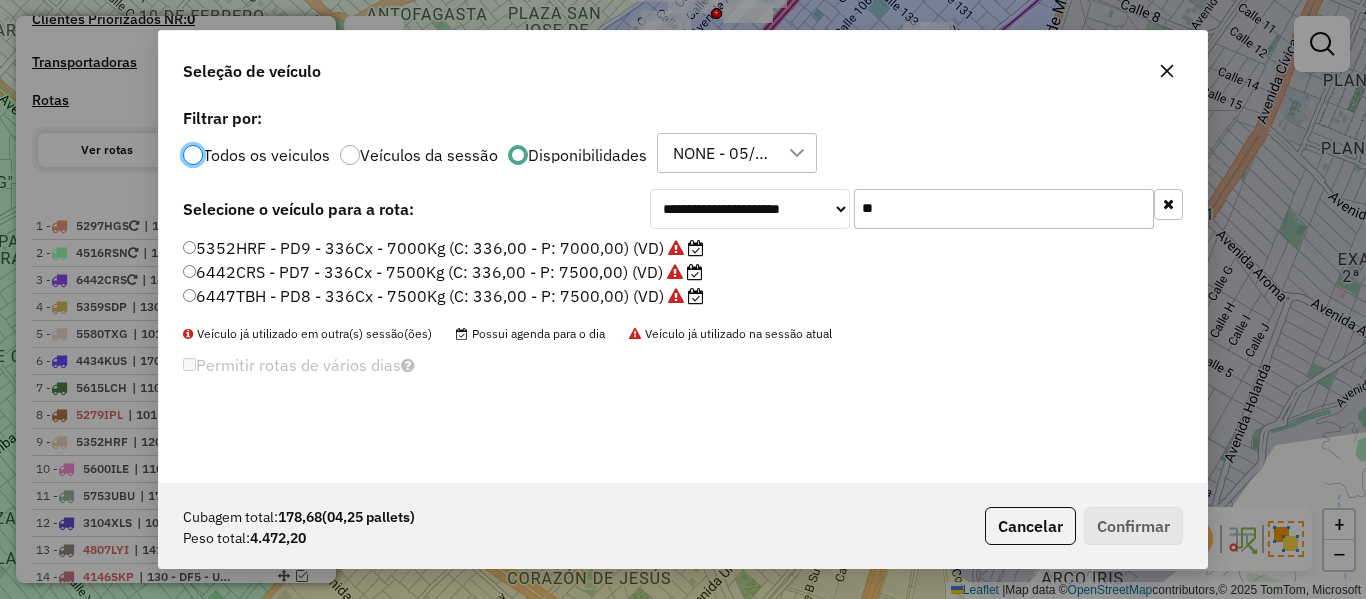 drag, startPoint x: 835, startPoint y: 242, endPoint x: 853, endPoint y: 233, distance: 20.12461 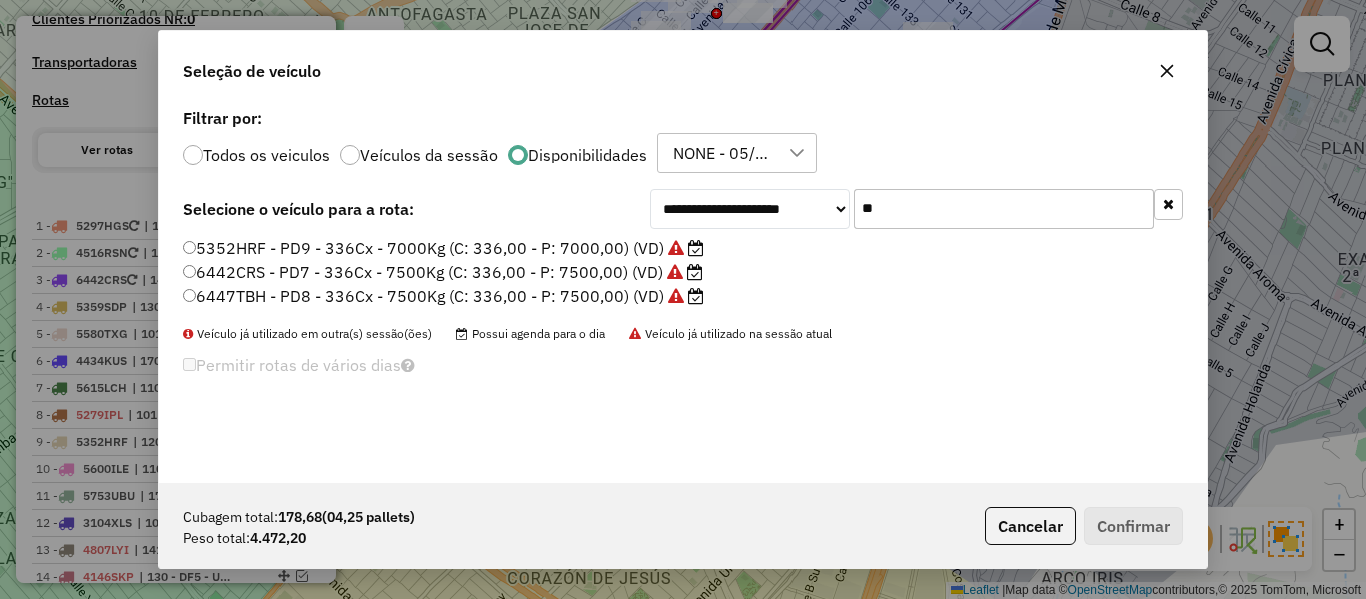 click on "**" 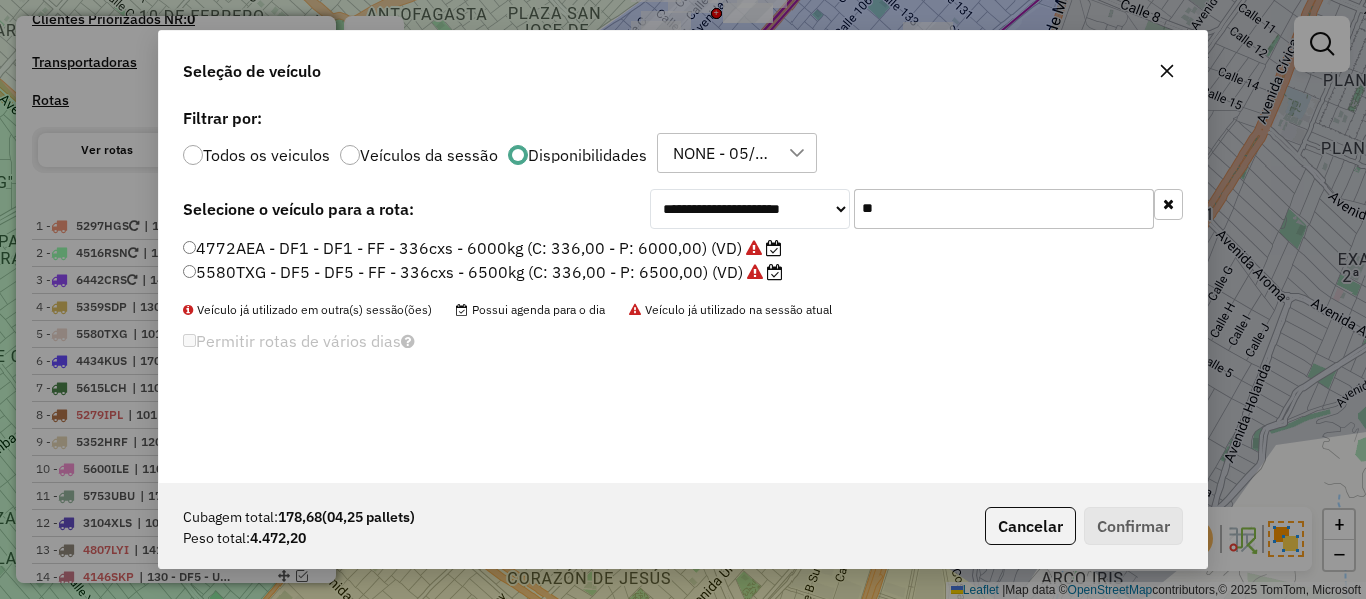 type on "**" 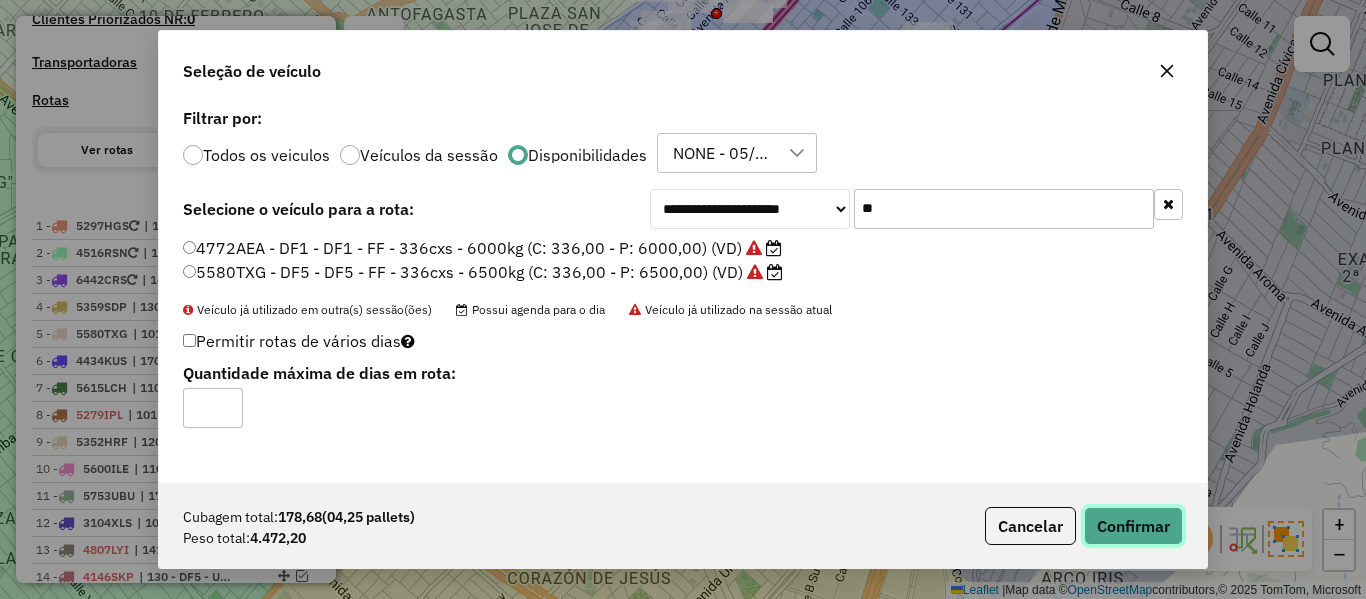 drag, startPoint x: 1108, startPoint y: 529, endPoint x: 1127, endPoint y: 521, distance: 20.615528 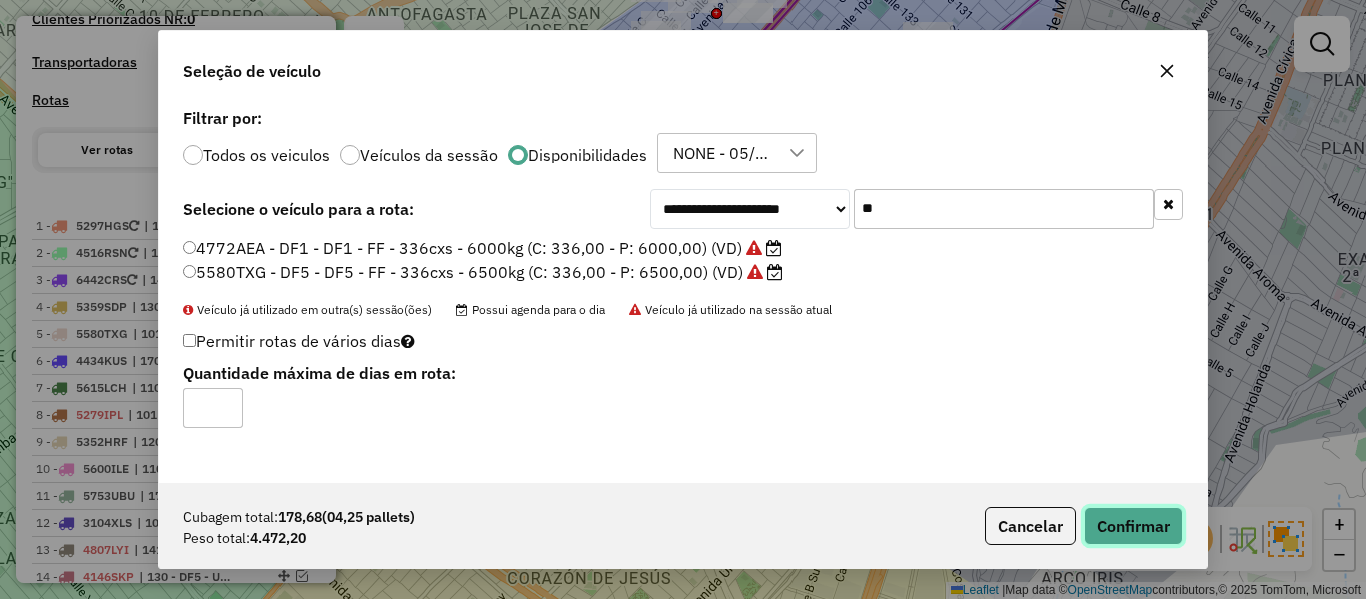 click on "Confirmar" 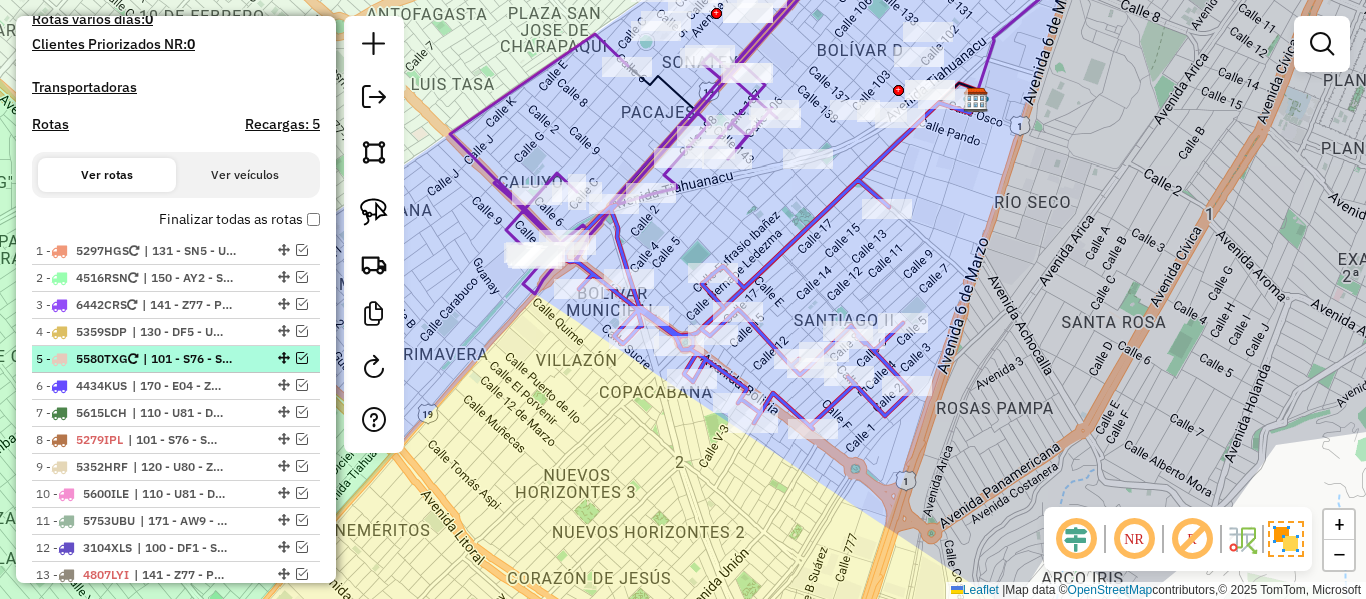 scroll, scrollTop: 584, scrollLeft: 0, axis: vertical 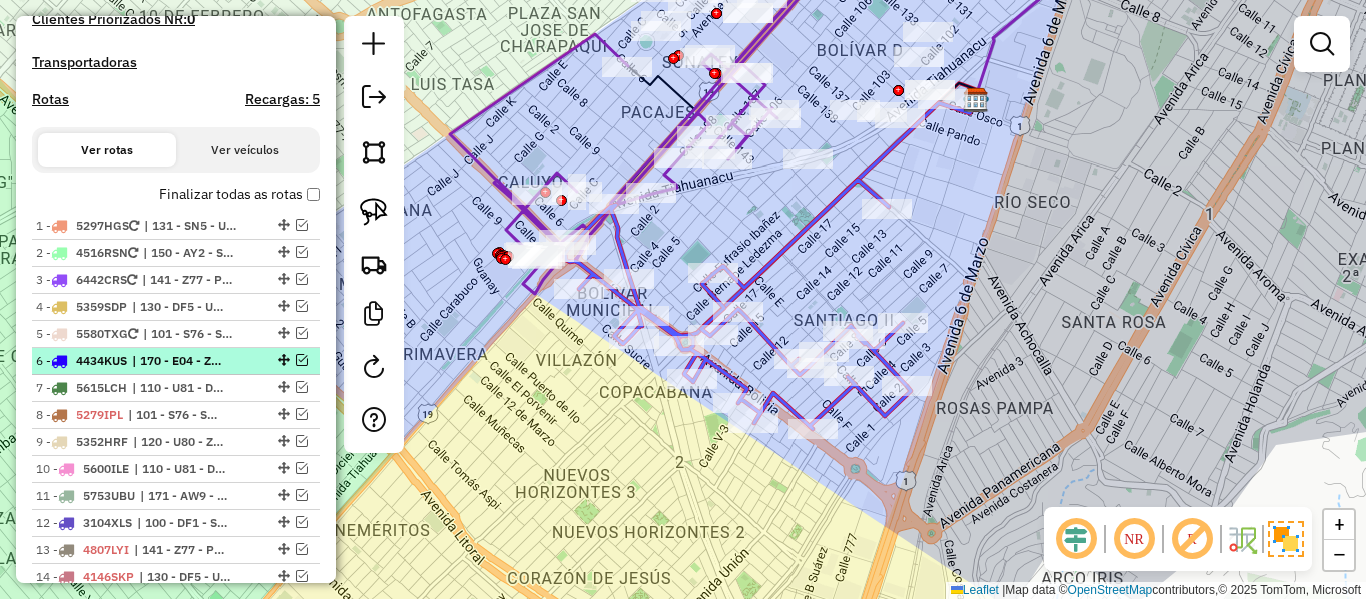 click on "| 170 - E04 - Z53, 171 - AW9 - Z53 - TM6" at bounding box center [178, 361] 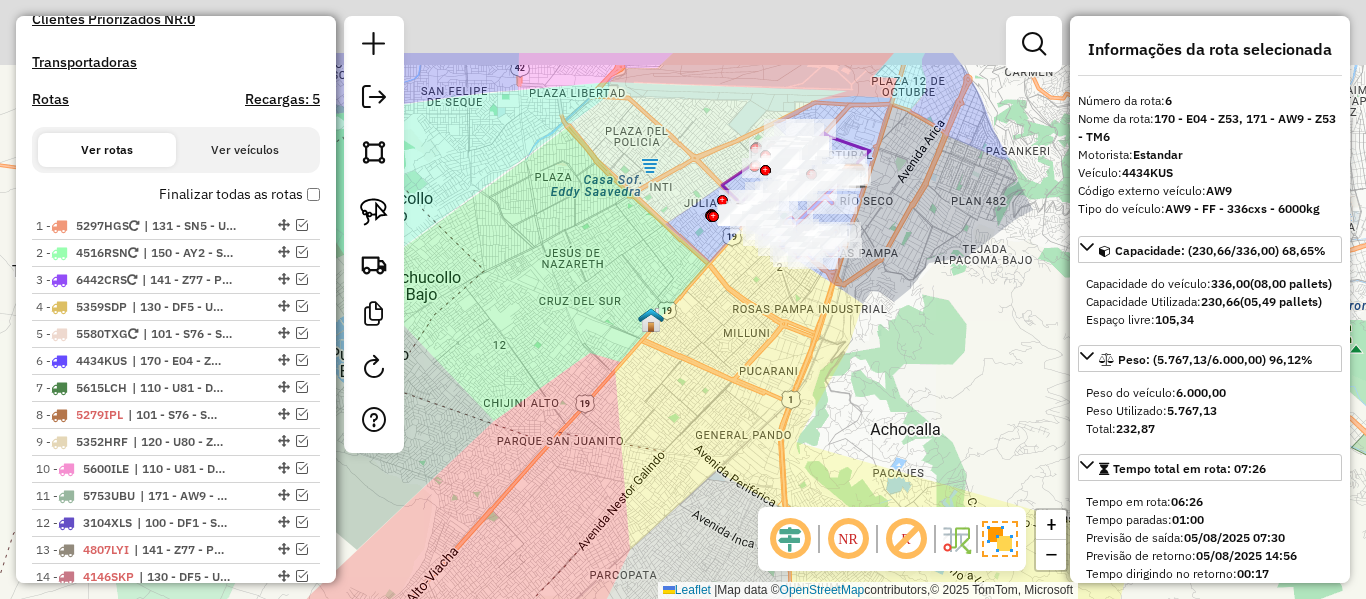 drag, startPoint x: 588, startPoint y: 393, endPoint x: 544, endPoint y: 460, distance: 80.1561 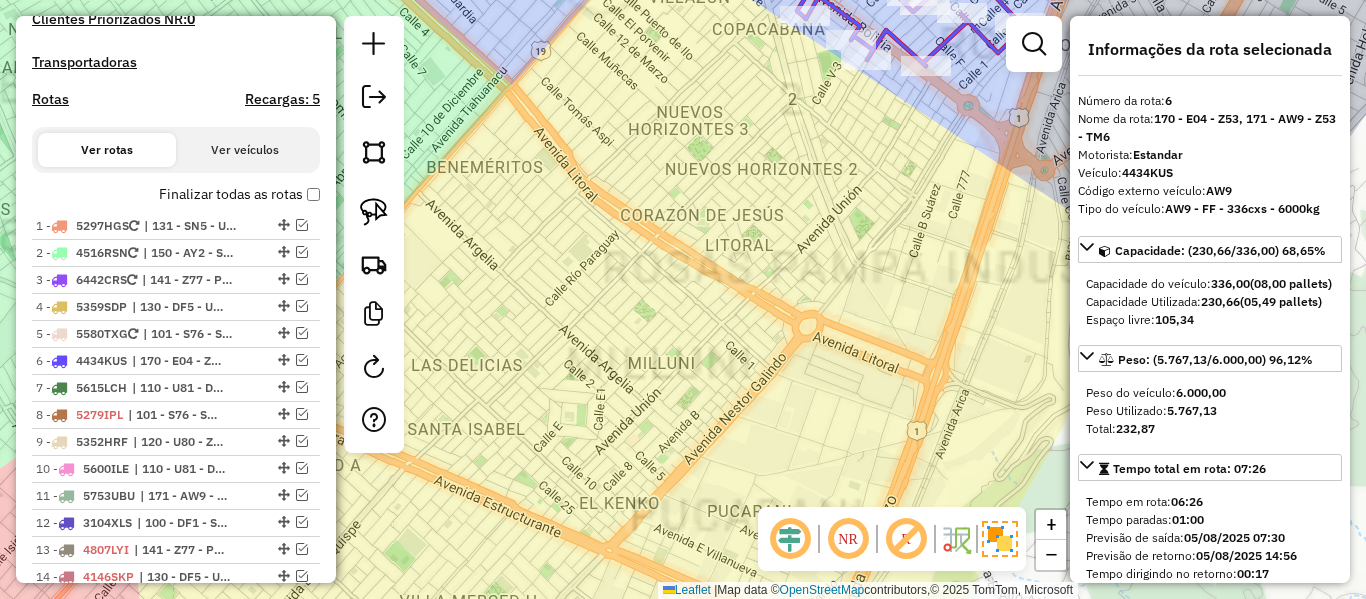 drag, startPoint x: 897, startPoint y: 257, endPoint x: 624, endPoint y: 646, distance: 475.2368 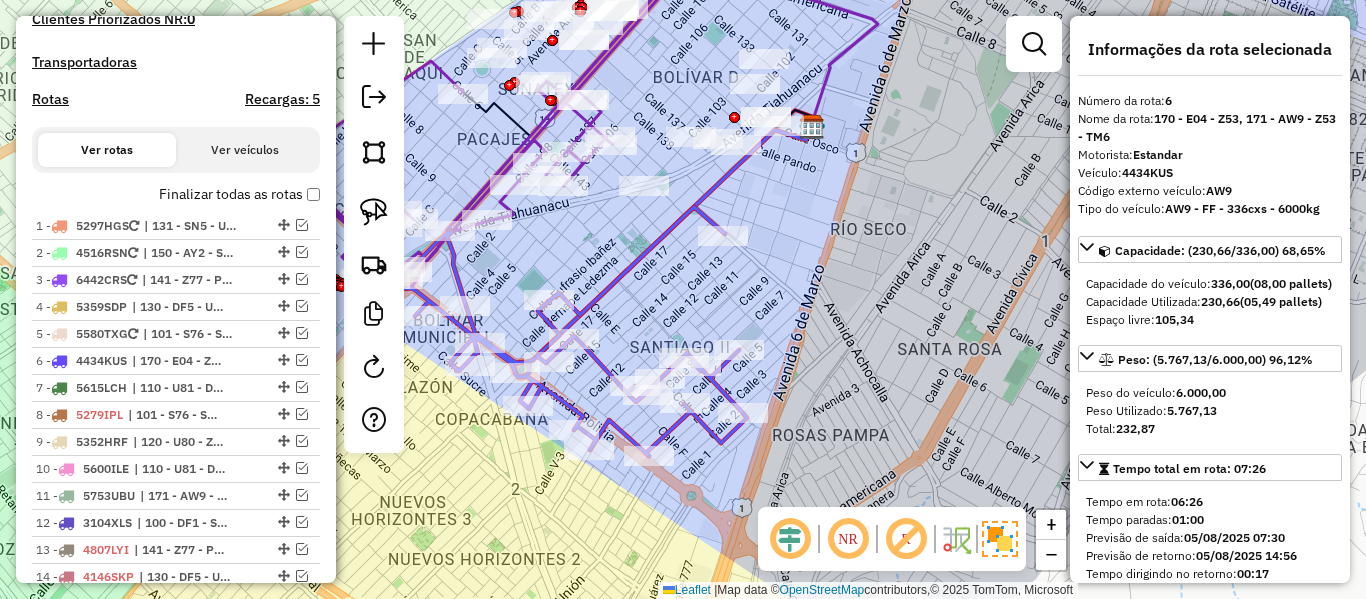 click 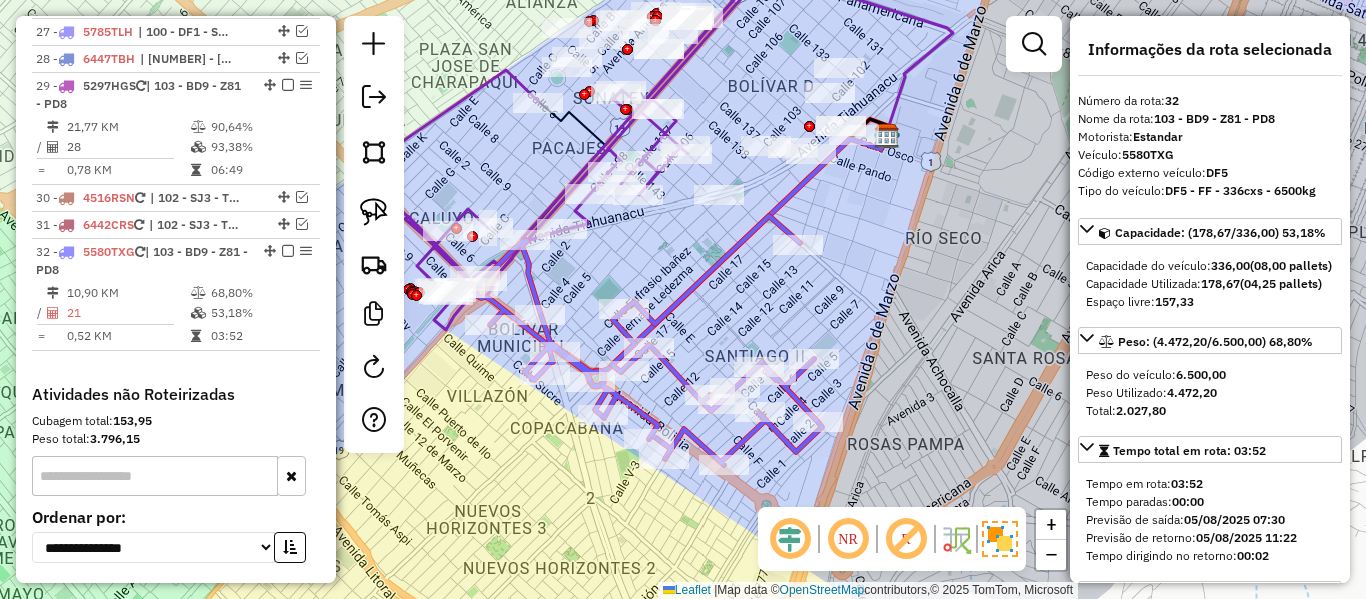 scroll, scrollTop: 1696, scrollLeft: 0, axis: vertical 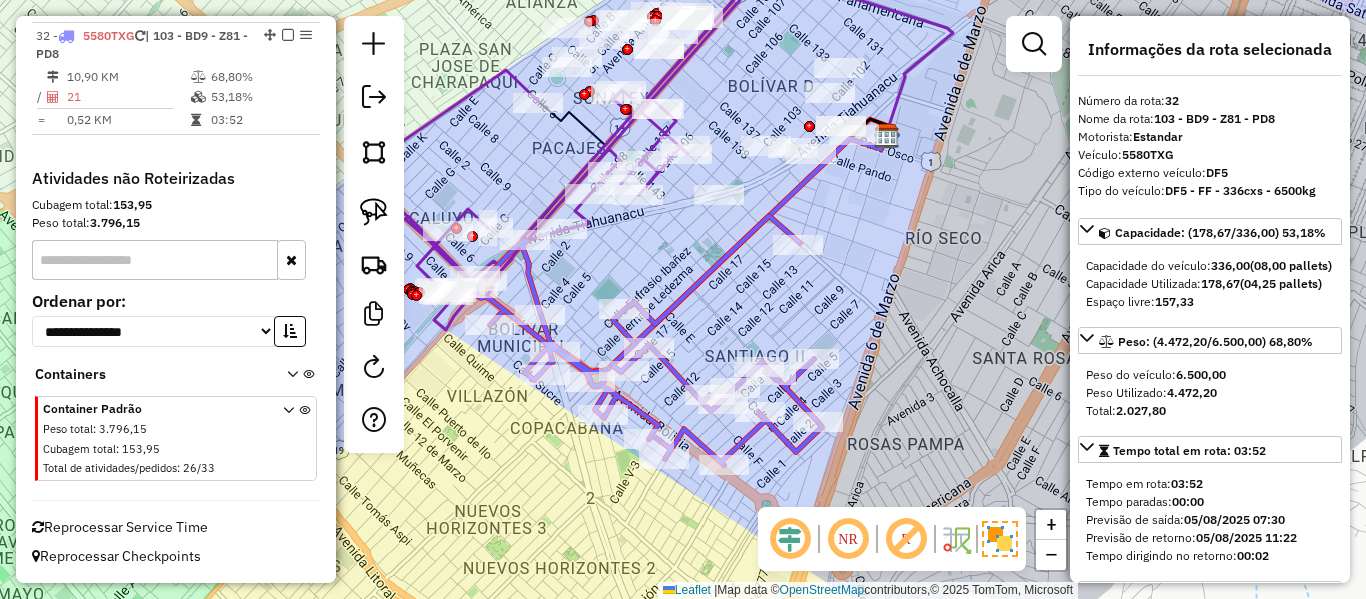 drag, startPoint x: 665, startPoint y: 476, endPoint x: 836, endPoint y: 487, distance: 171.35344 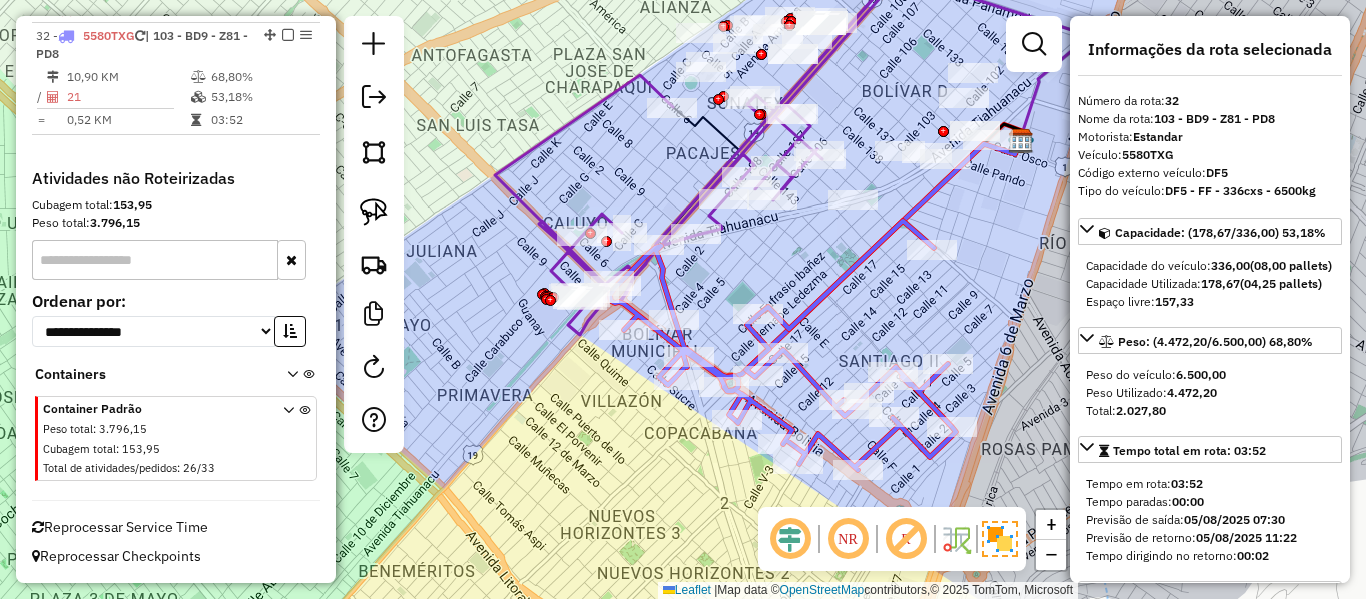 drag, startPoint x: 835, startPoint y: 488, endPoint x: 999, endPoint y: 515, distance: 166.2077 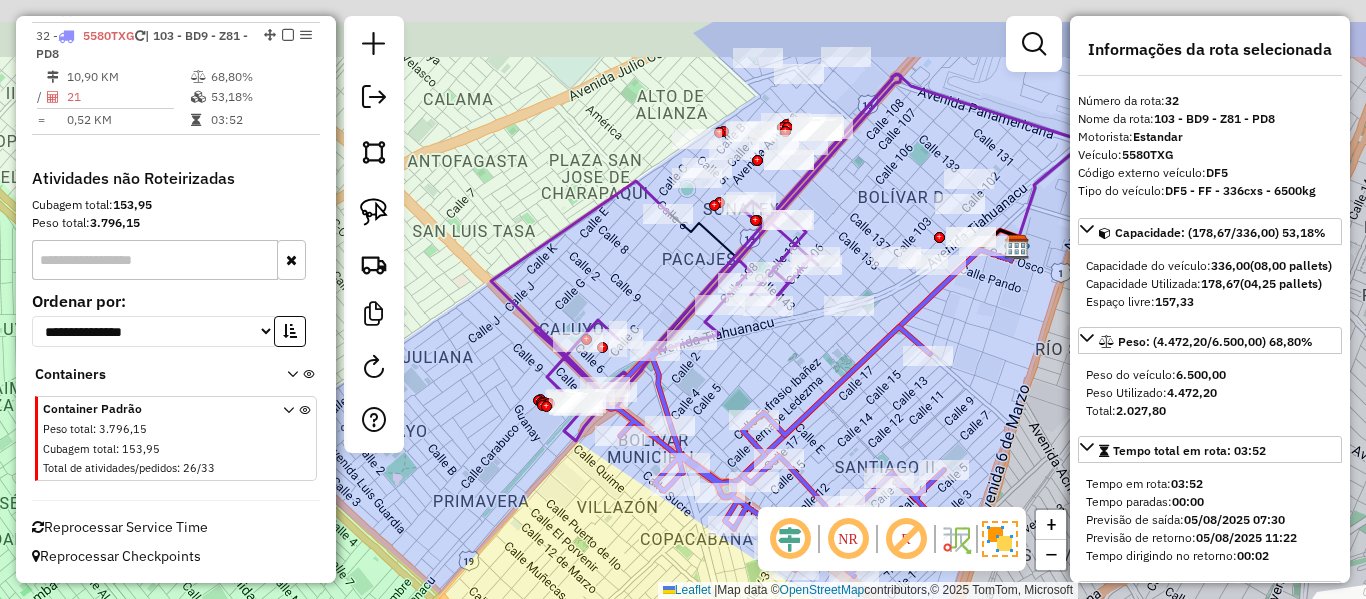 drag, startPoint x: 886, startPoint y: 308, endPoint x: 712, endPoint y: 400, distance: 196.8248 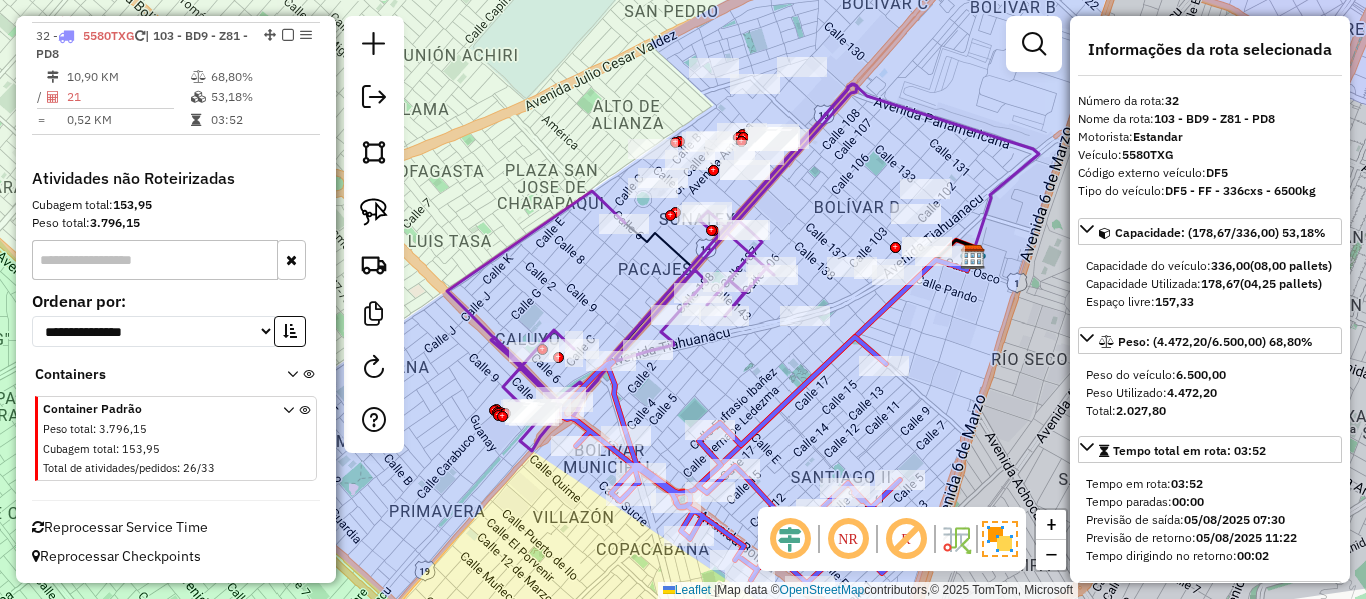 click 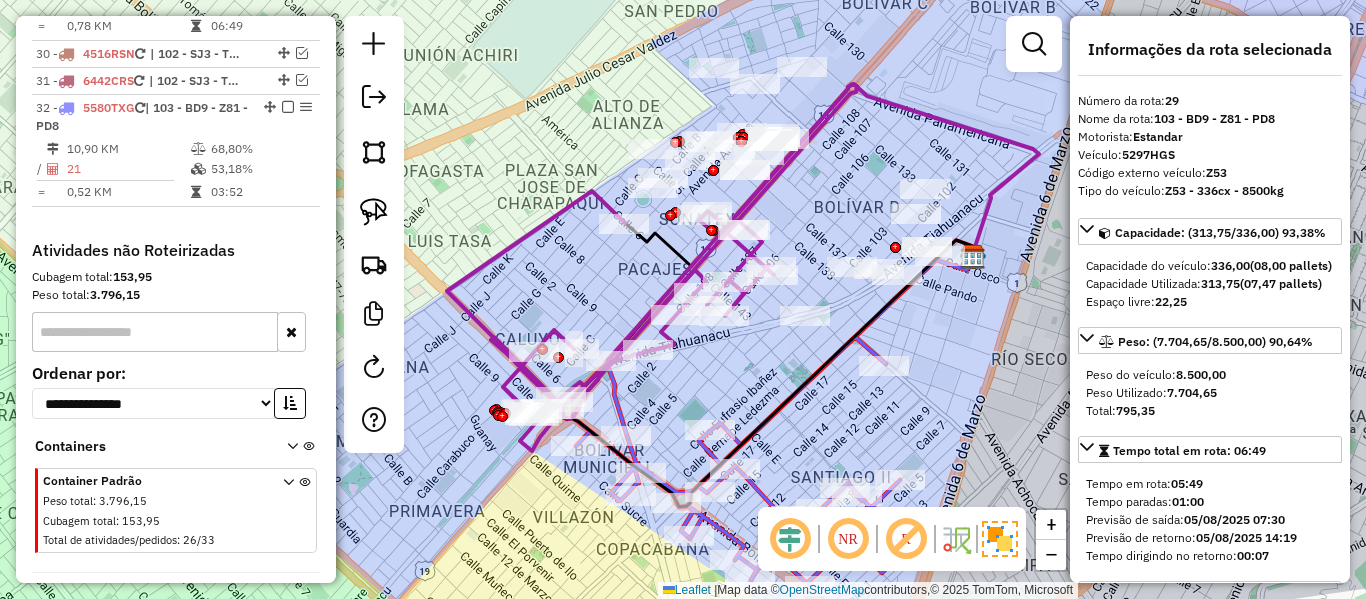 scroll, scrollTop: 1537, scrollLeft: 0, axis: vertical 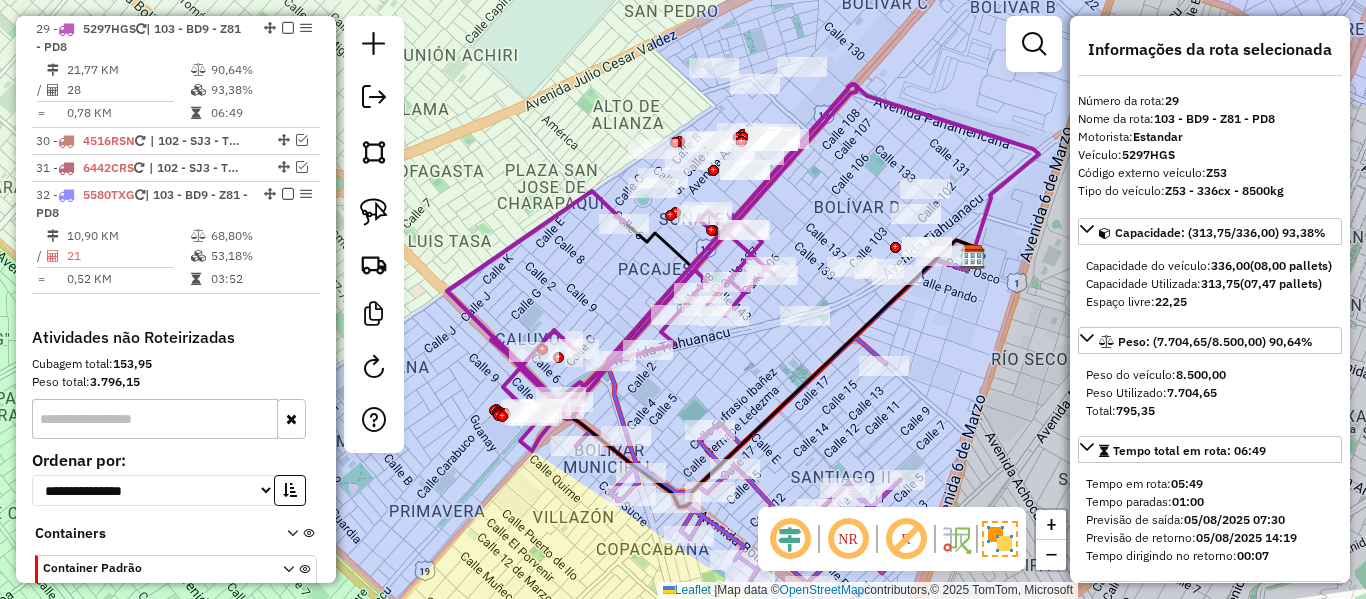 click 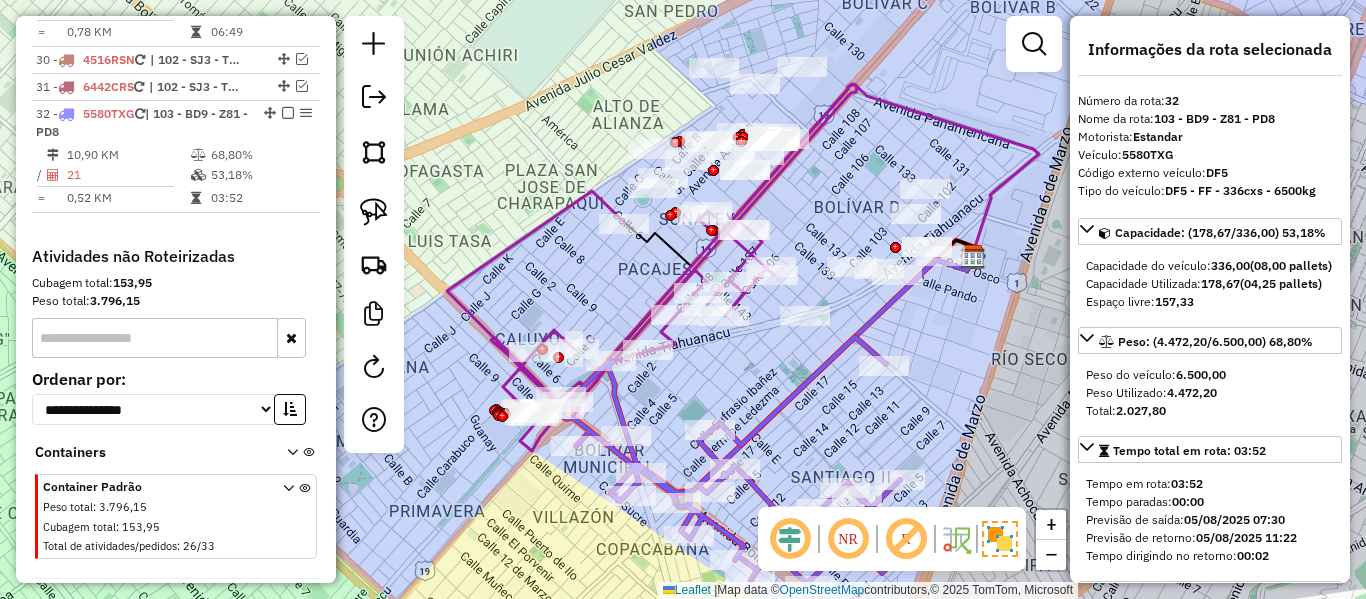 scroll, scrollTop: 1696, scrollLeft: 0, axis: vertical 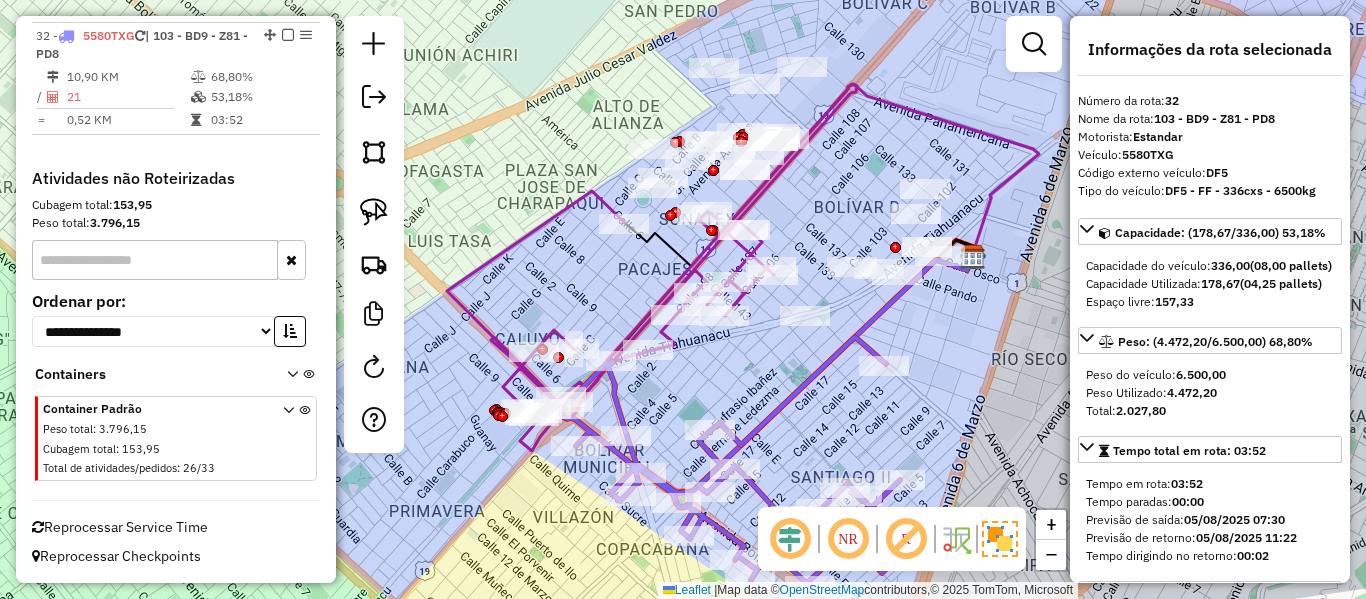 click 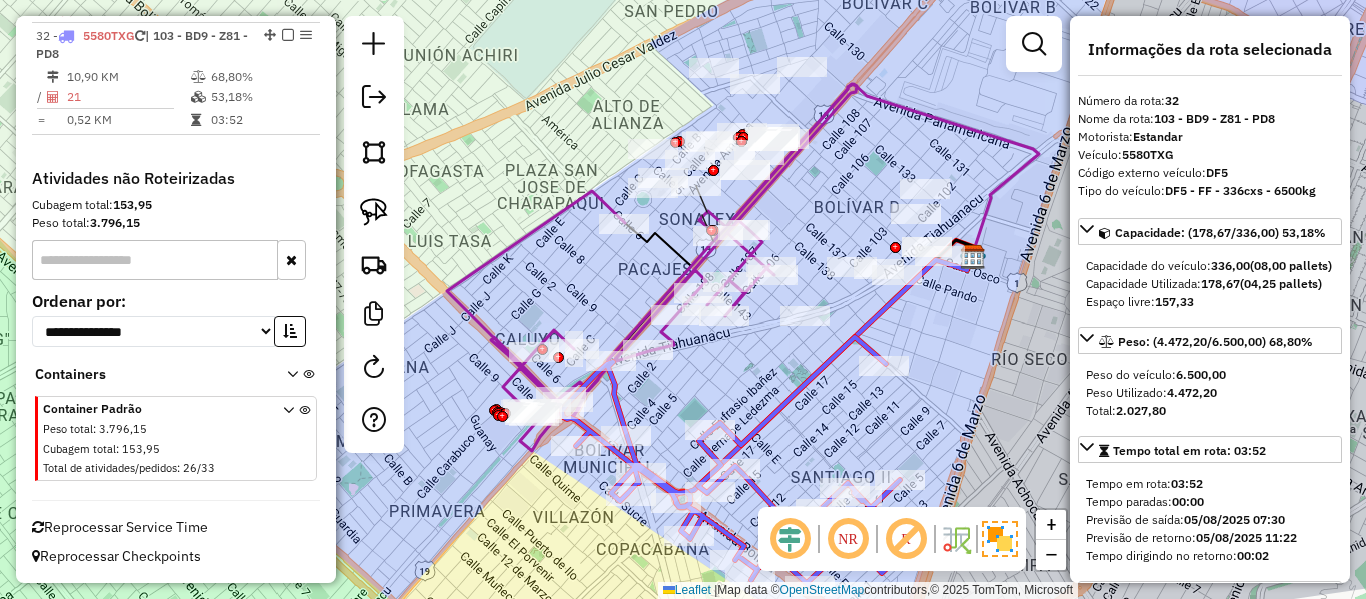 click 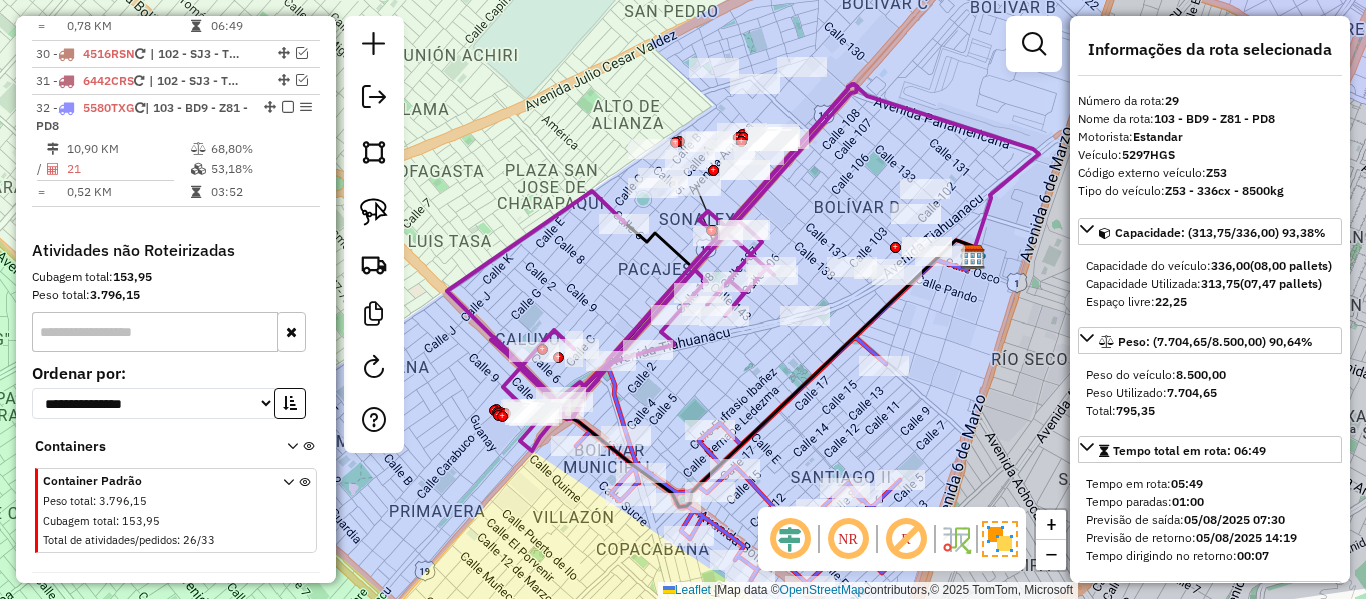 scroll, scrollTop: 1537, scrollLeft: 0, axis: vertical 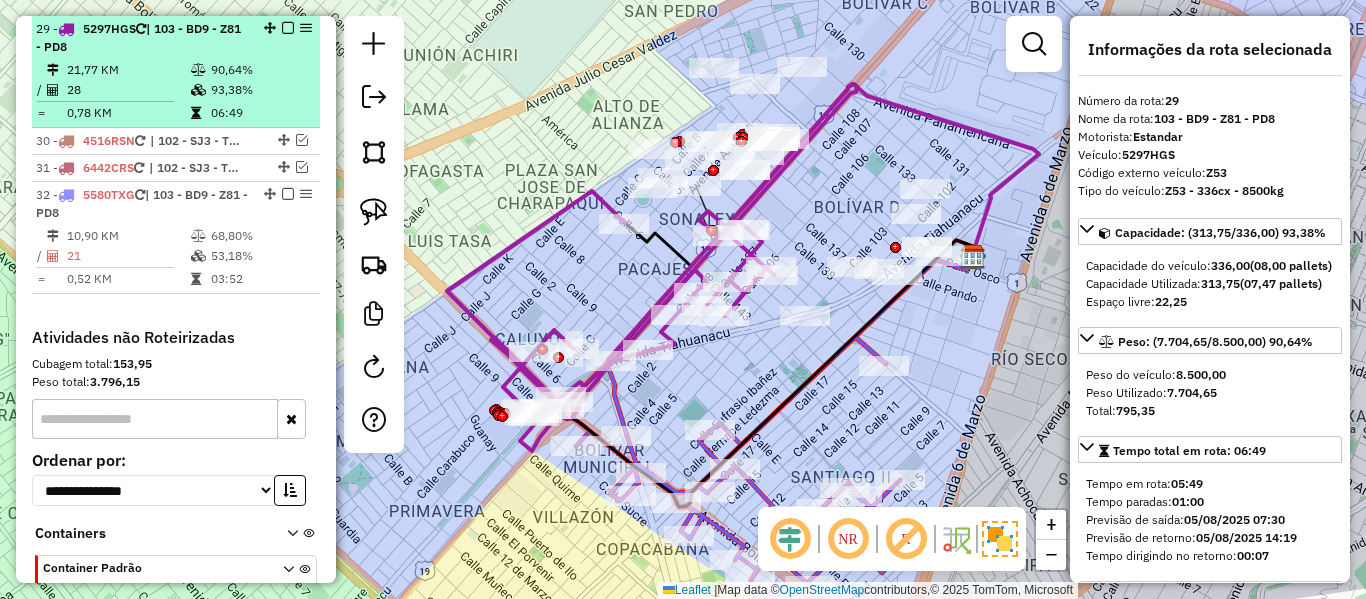 click at bounding box center [288, 28] 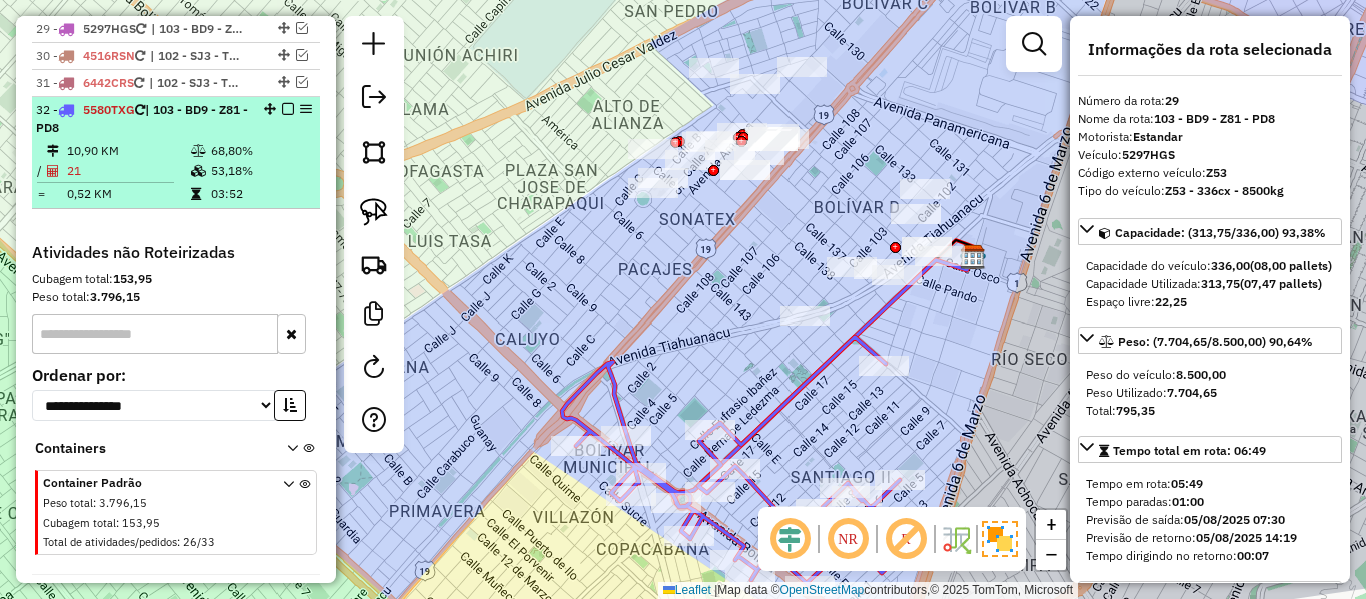 click at bounding box center (288, 109) 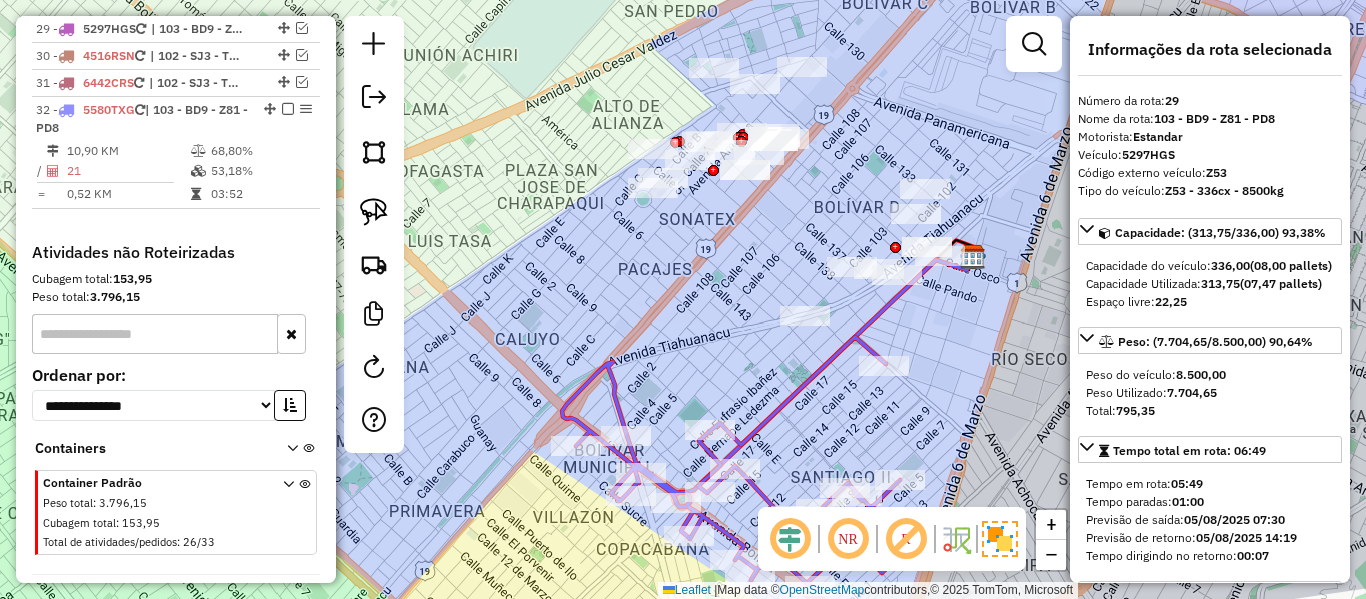 scroll, scrollTop: 1526, scrollLeft: 0, axis: vertical 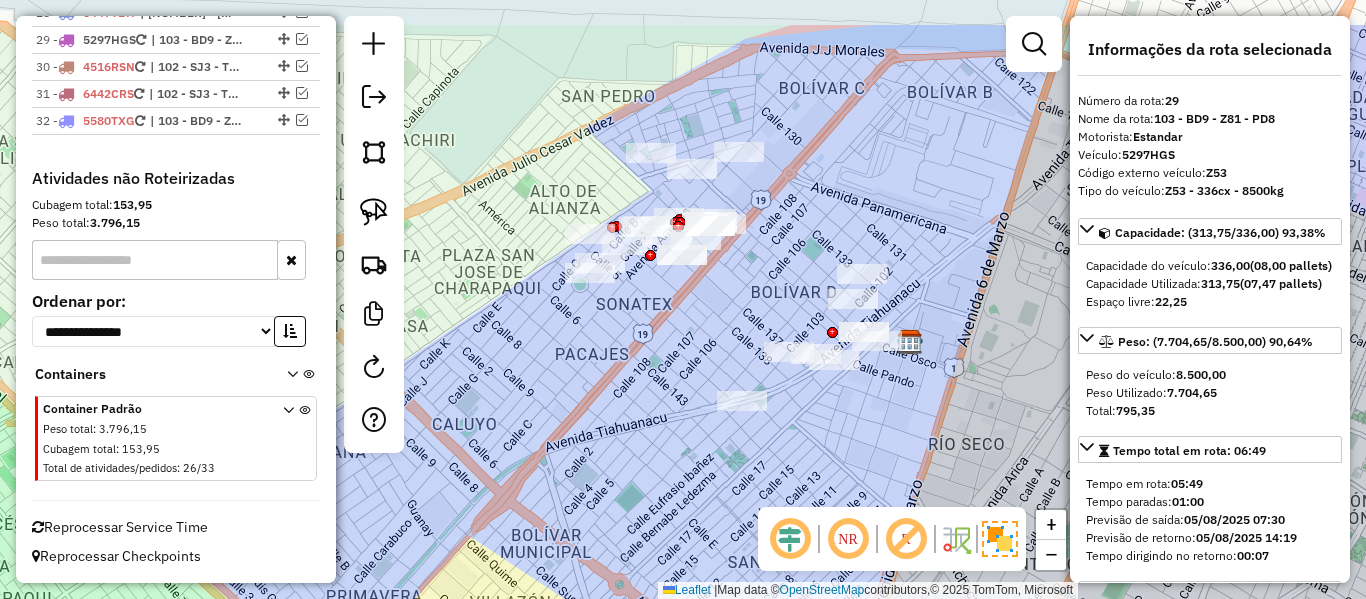 drag, startPoint x: 648, startPoint y: 318, endPoint x: 598, endPoint y: 375, distance: 75.82216 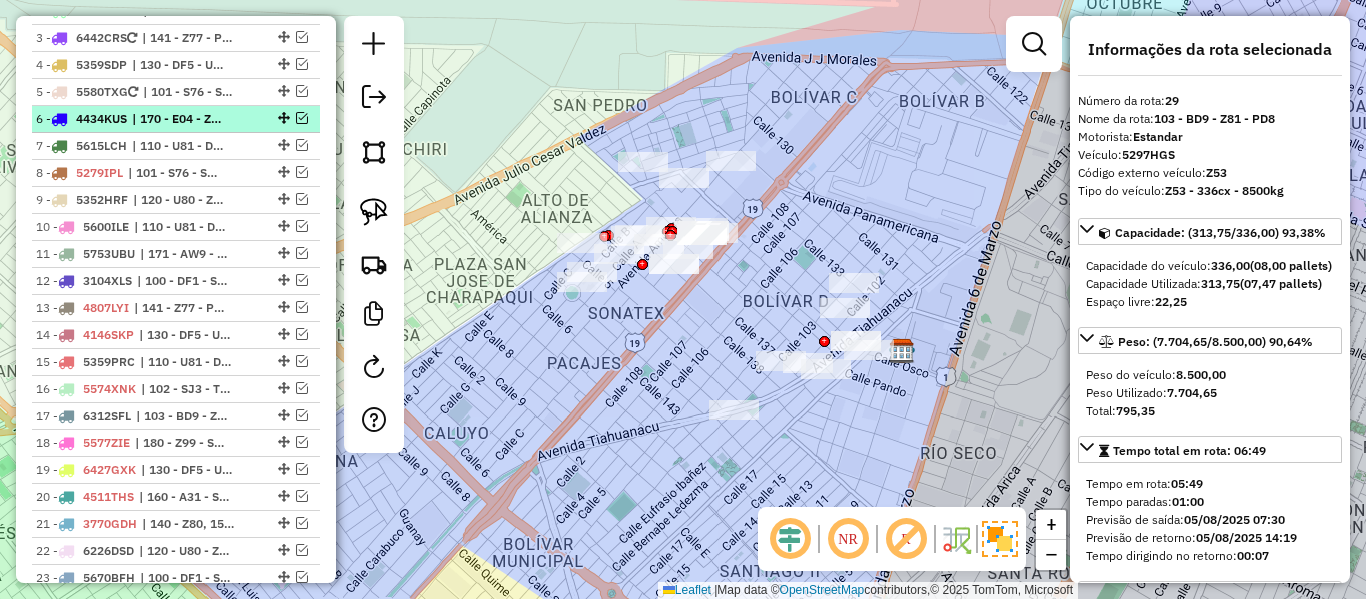 scroll, scrollTop: 626, scrollLeft: 0, axis: vertical 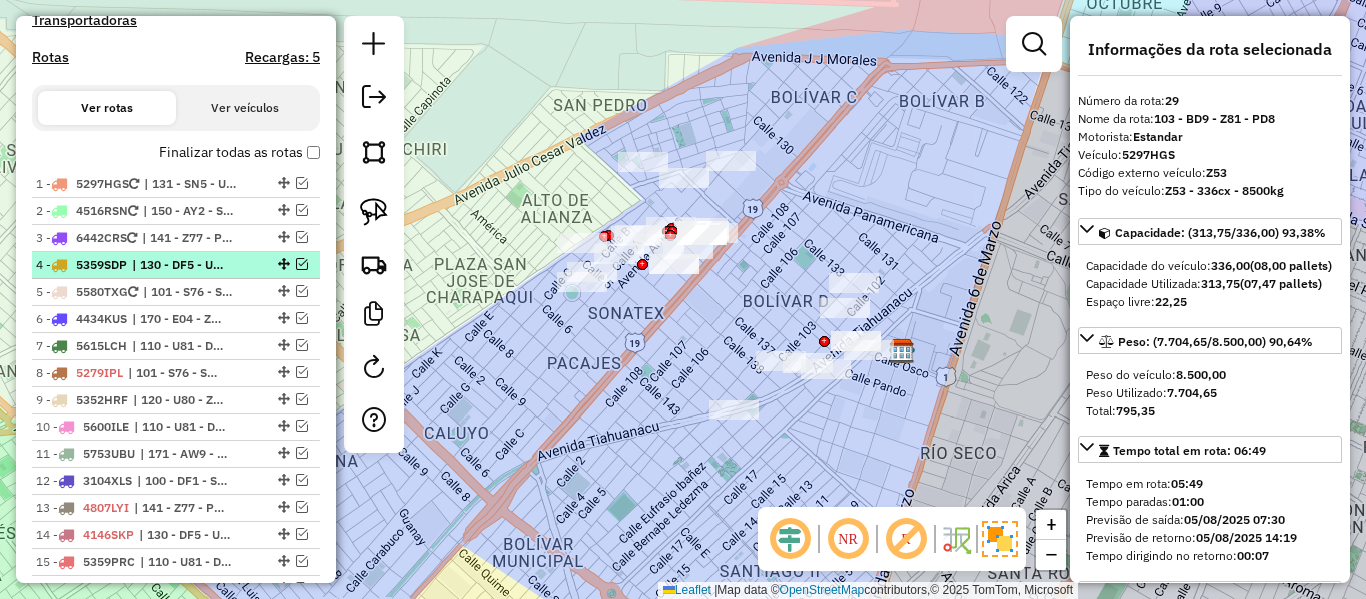 click on "| 130 - DF5 - U81  ZONA DE RESTRICCIÓN , 151 - U88 - SK1" at bounding box center [178, 265] 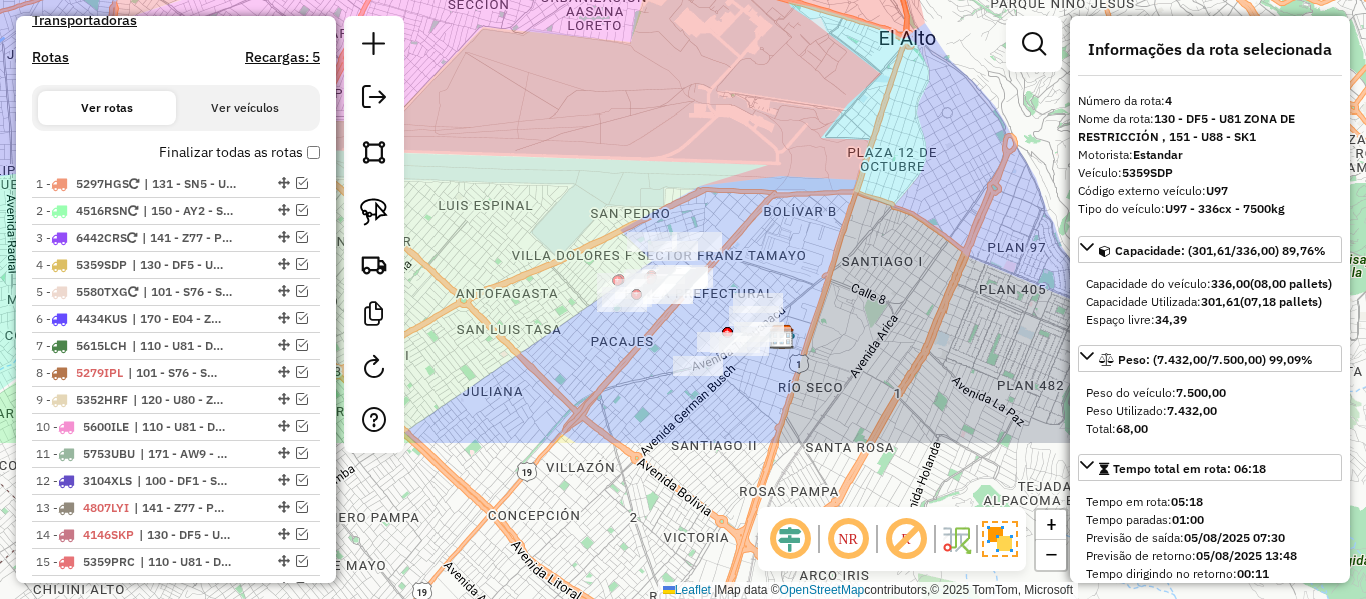 drag, startPoint x: 776, startPoint y: 304, endPoint x: 884, endPoint y: 164, distance: 176.81628 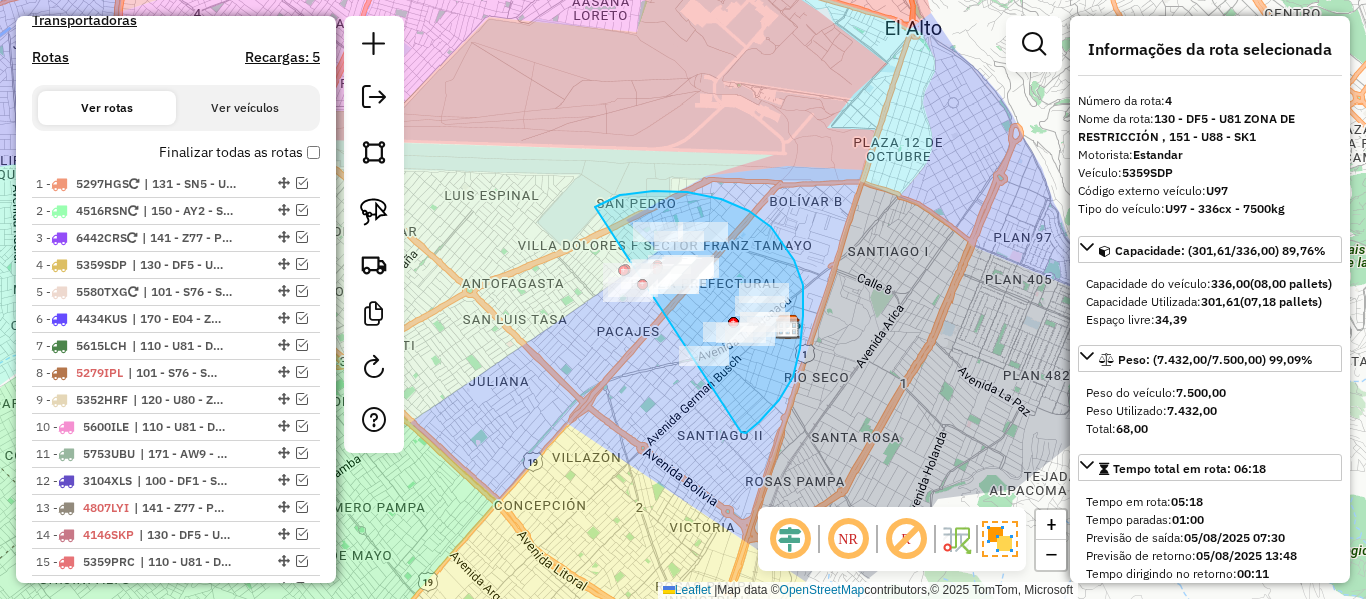 drag, startPoint x: 743, startPoint y: 433, endPoint x: 565, endPoint y: 360, distance: 192.38763 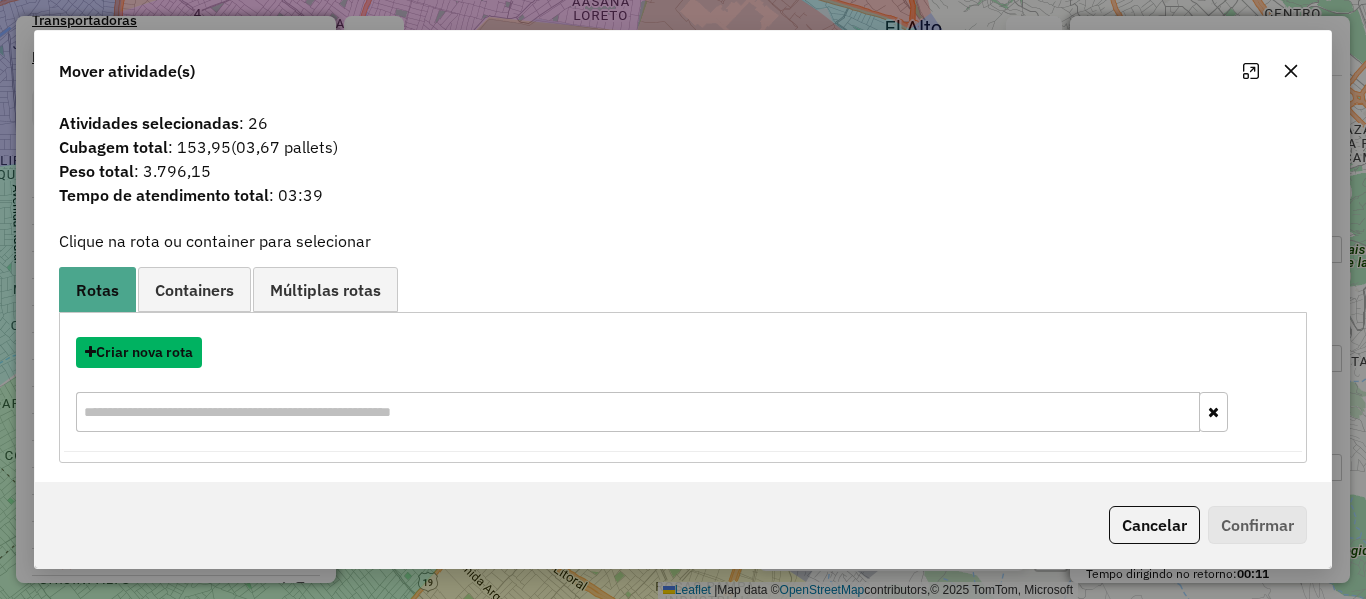 click on "Criar nova rota" at bounding box center (139, 352) 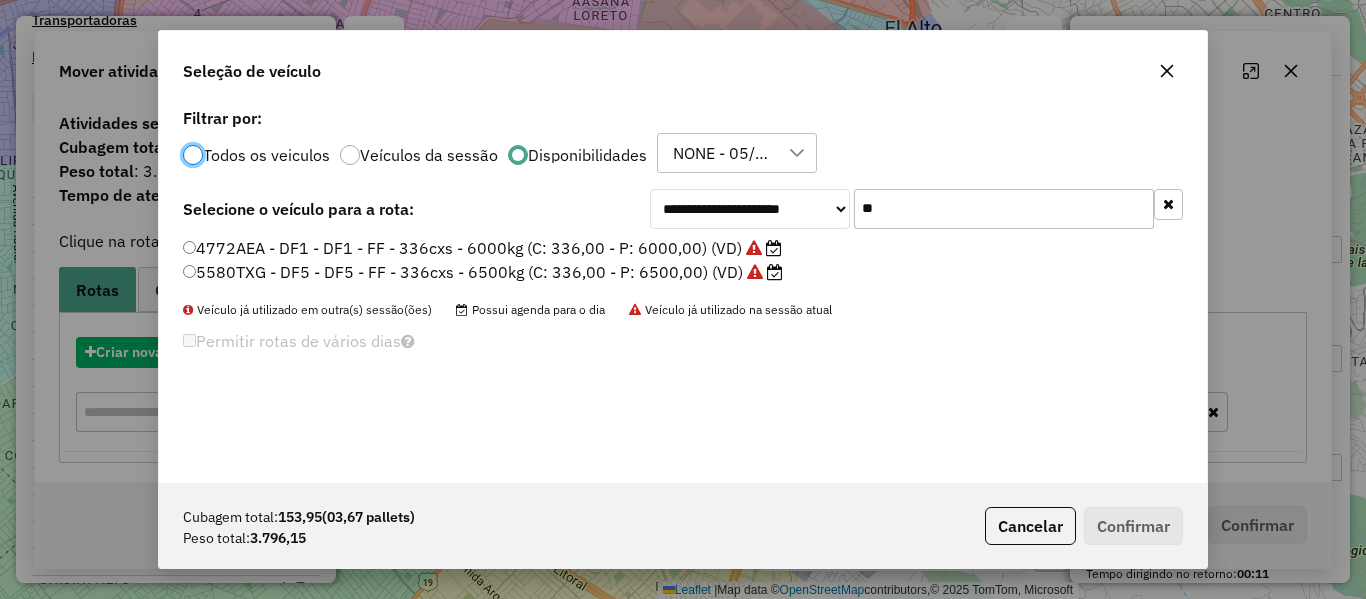 scroll, scrollTop: 11, scrollLeft: 6, axis: both 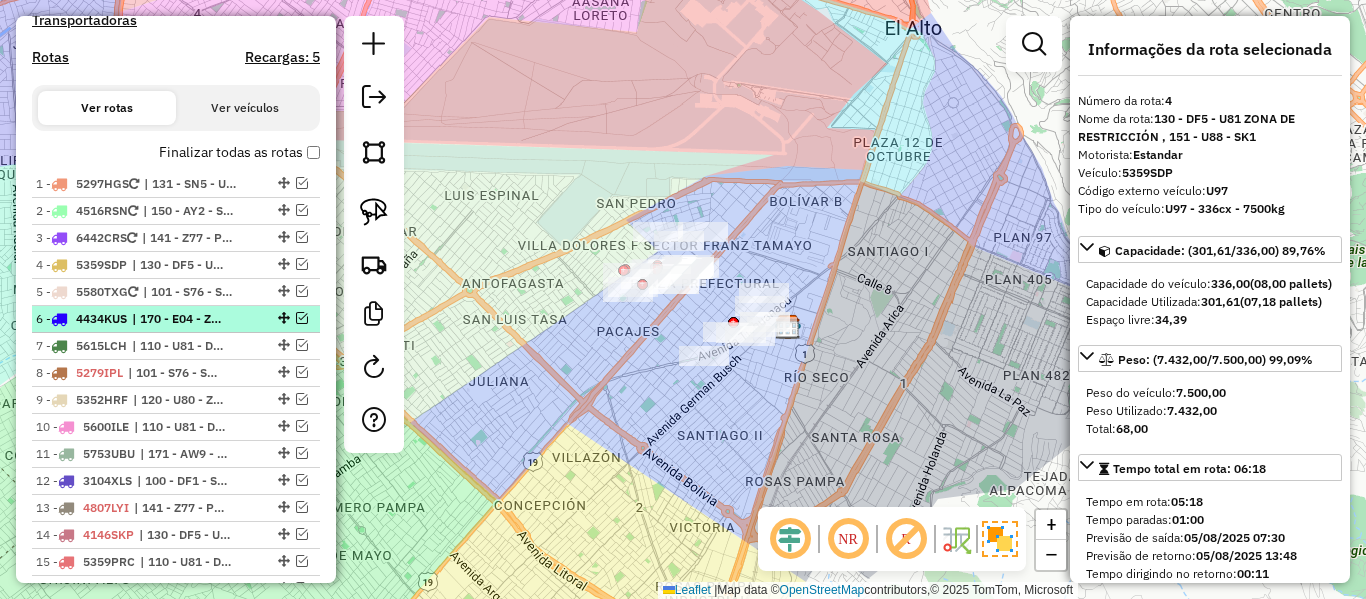 click on "| 170 - E04 - Z53, 171 - AW9 - Z53 - TM6" at bounding box center (178, 319) 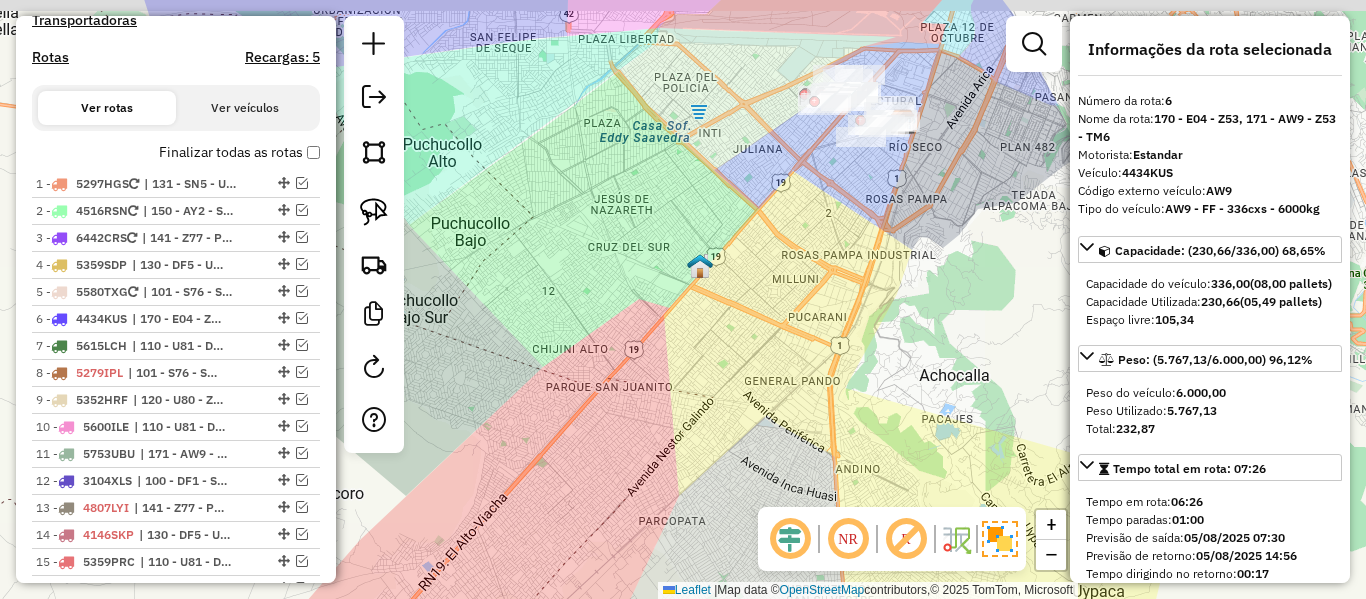 drag, startPoint x: 580, startPoint y: 377, endPoint x: 500, endPoint y: 515, distance: 159.51175 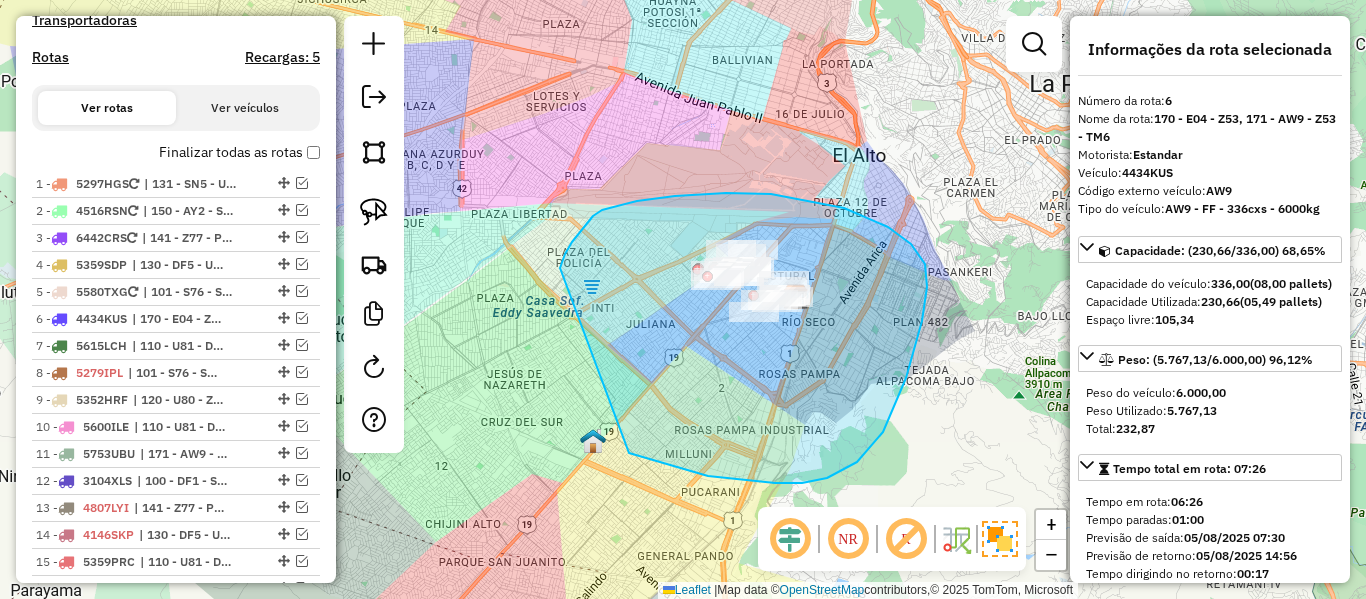 drag, startPoint x: 927, startPoint y: 287, endPoint x: 560, endPoint y: 293, distance: 367.04904 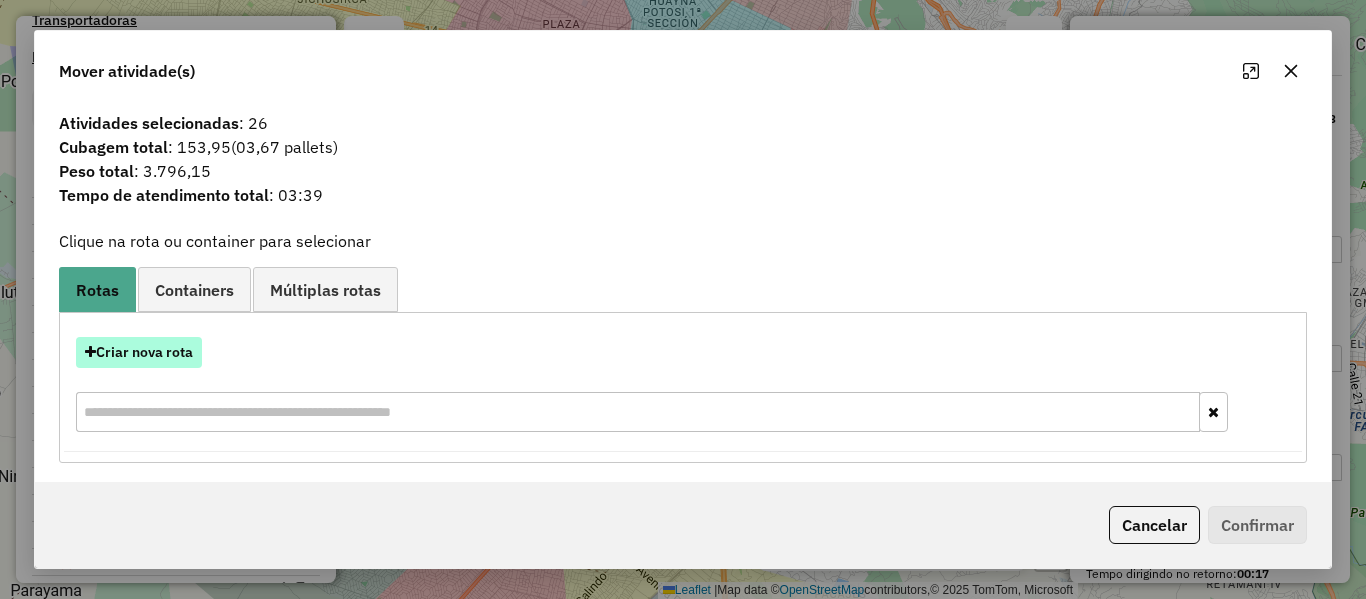 click on "Criar nova rota" at bounding box center [139, 352] 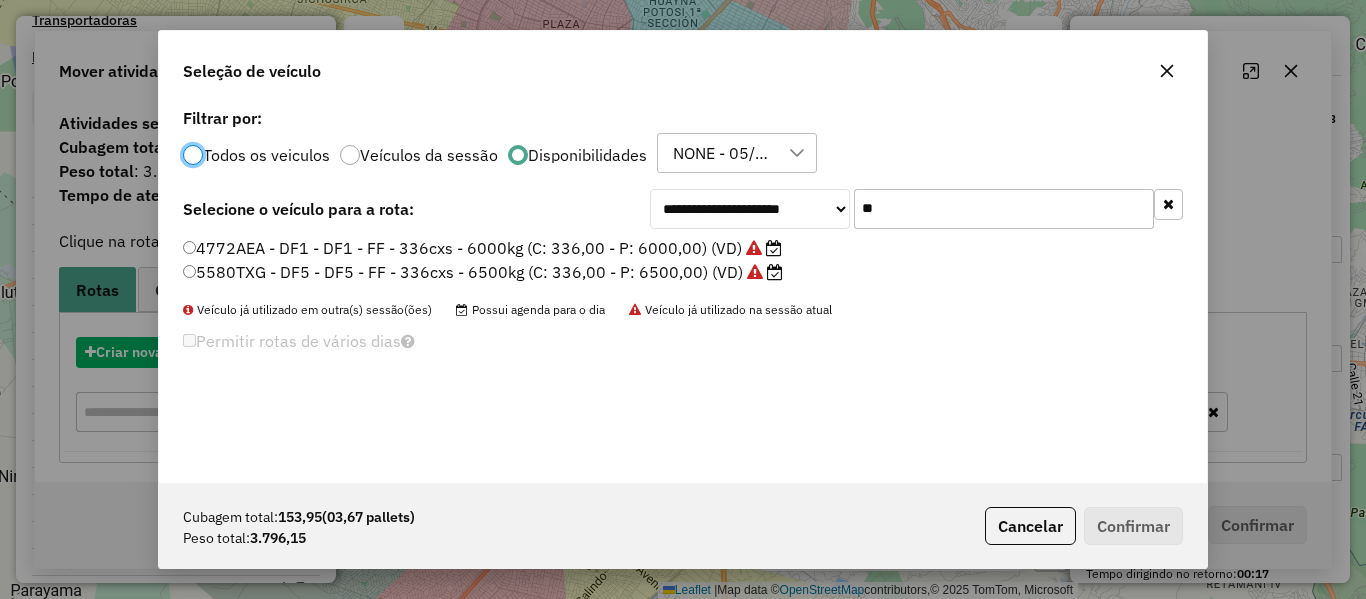 scroll, scrollTop: 11, scrollLeft: 6, axis: both 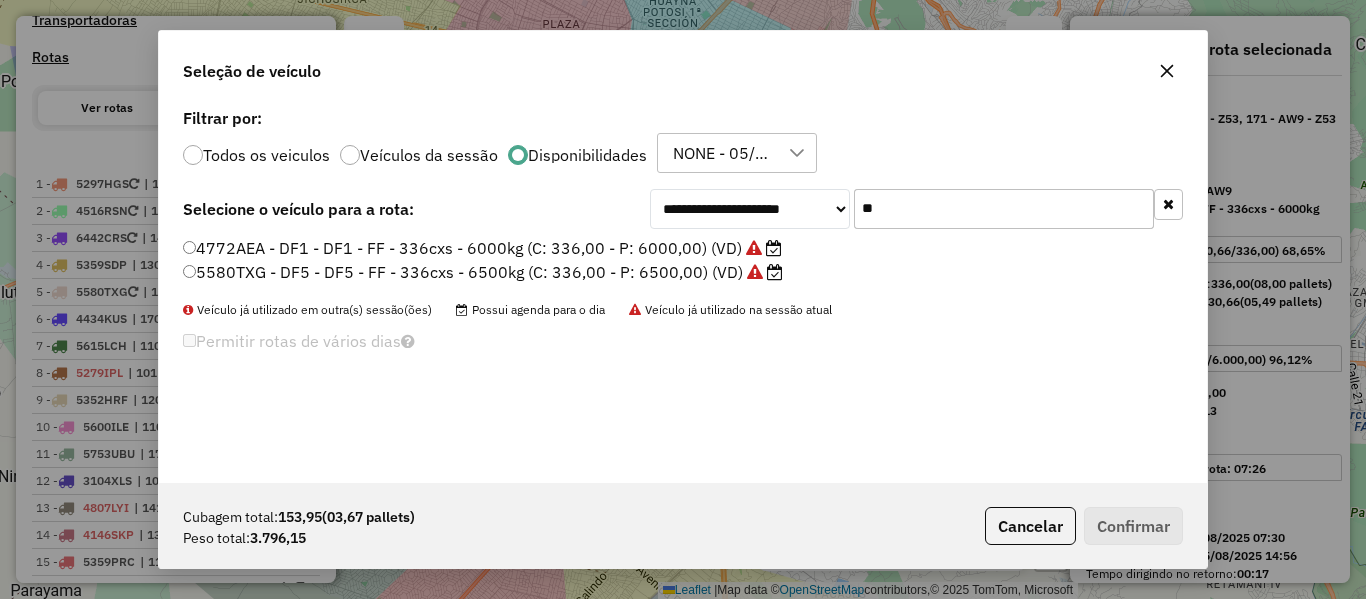 click on "**" 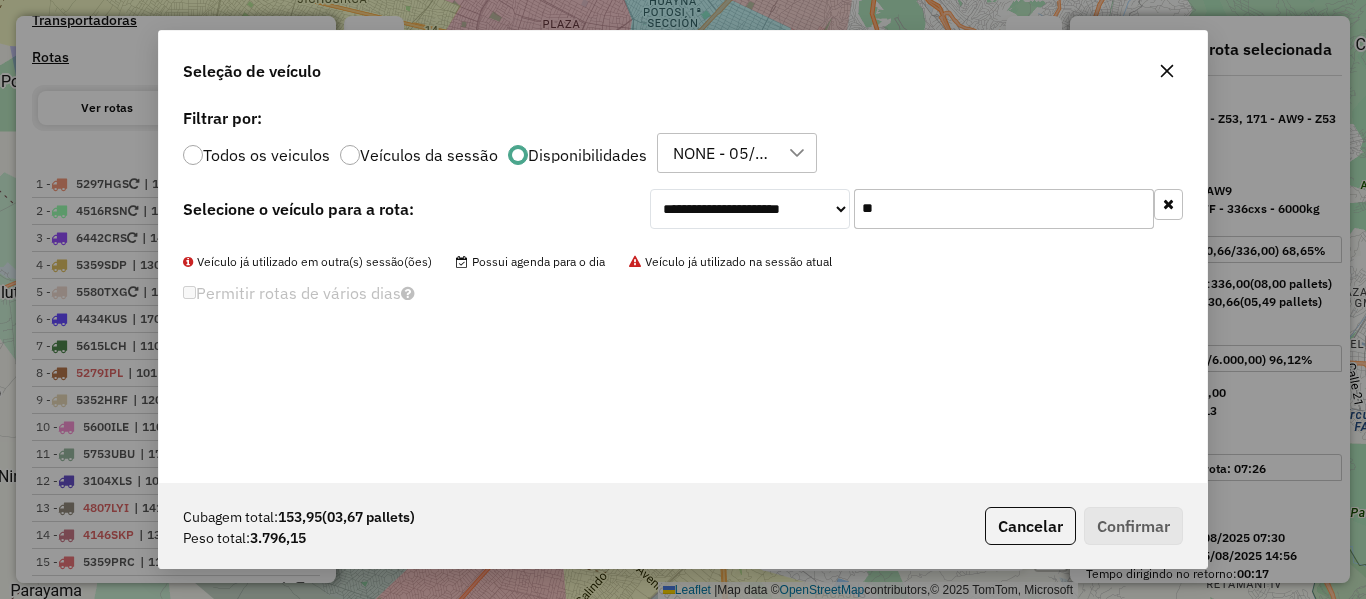 click on "**" 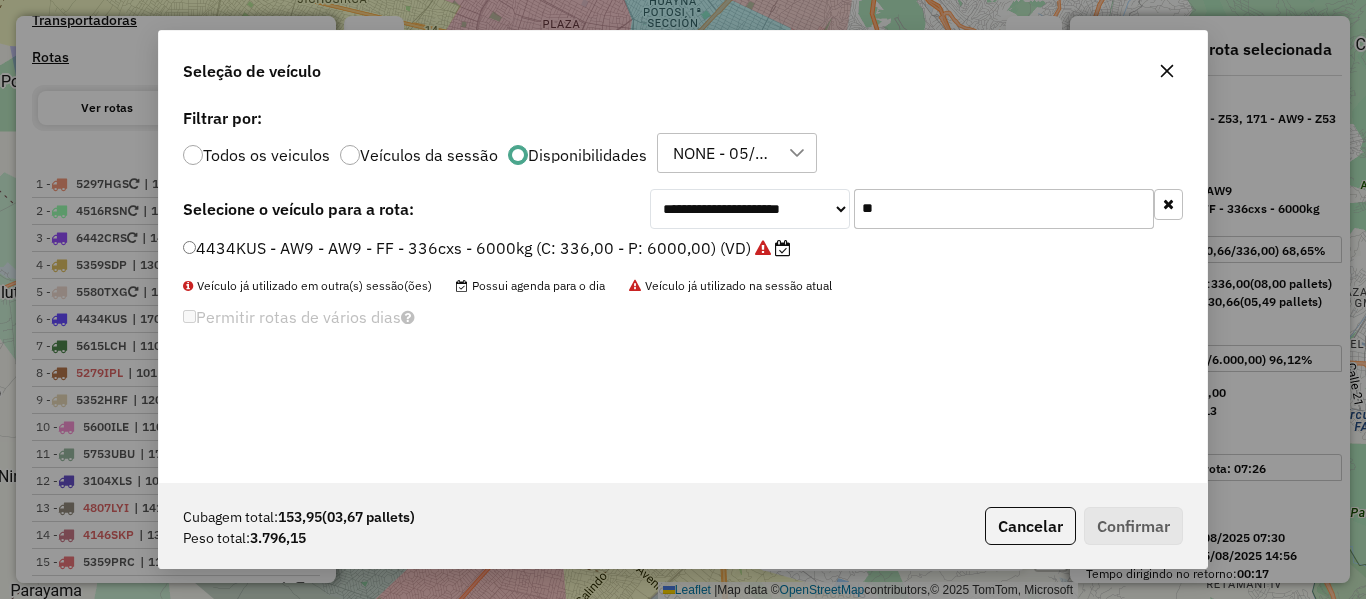 type on "**" 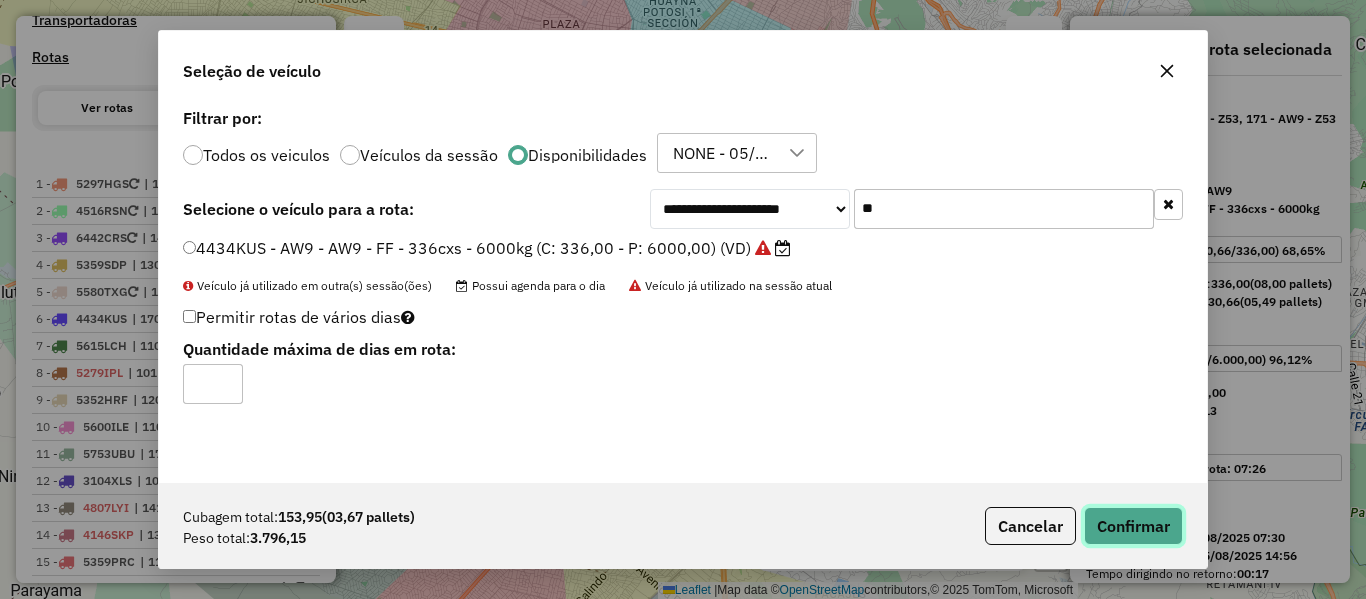 click on "Confirmar" 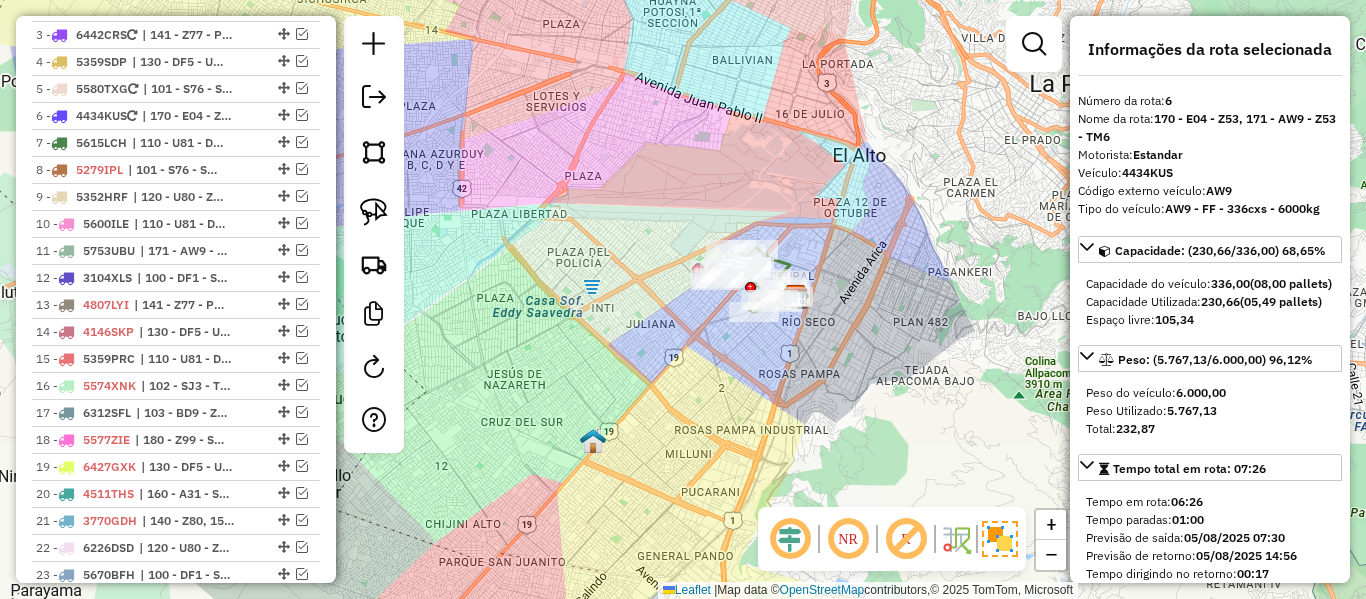 scroll, scrollTop: 916, scrollLeft: 0, axis: vertical 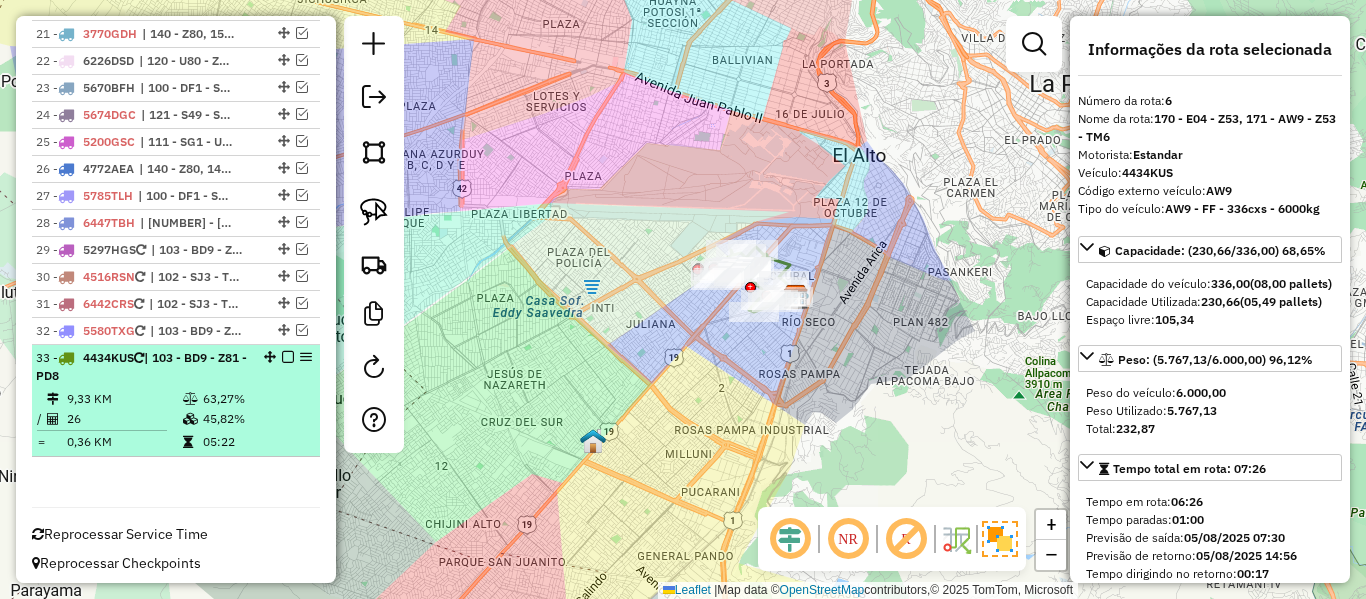 click at bounding box center (288, 357) 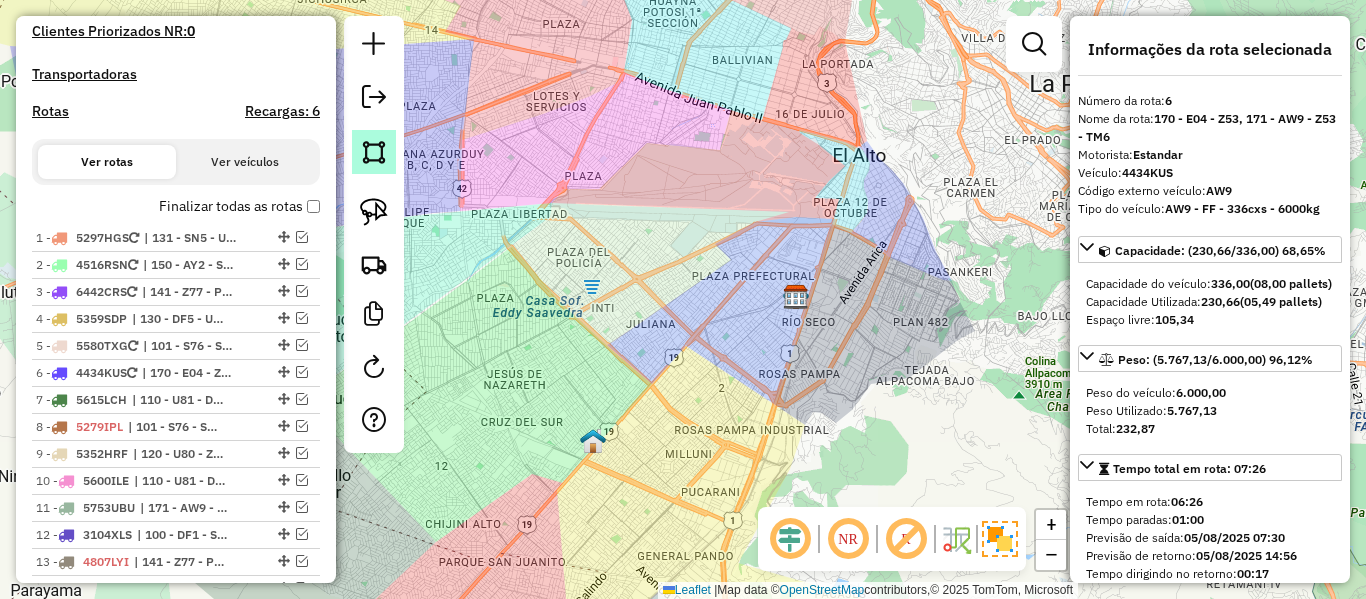 scroll, scrollTop: 438, scrollLeft: 0, axis: vertical 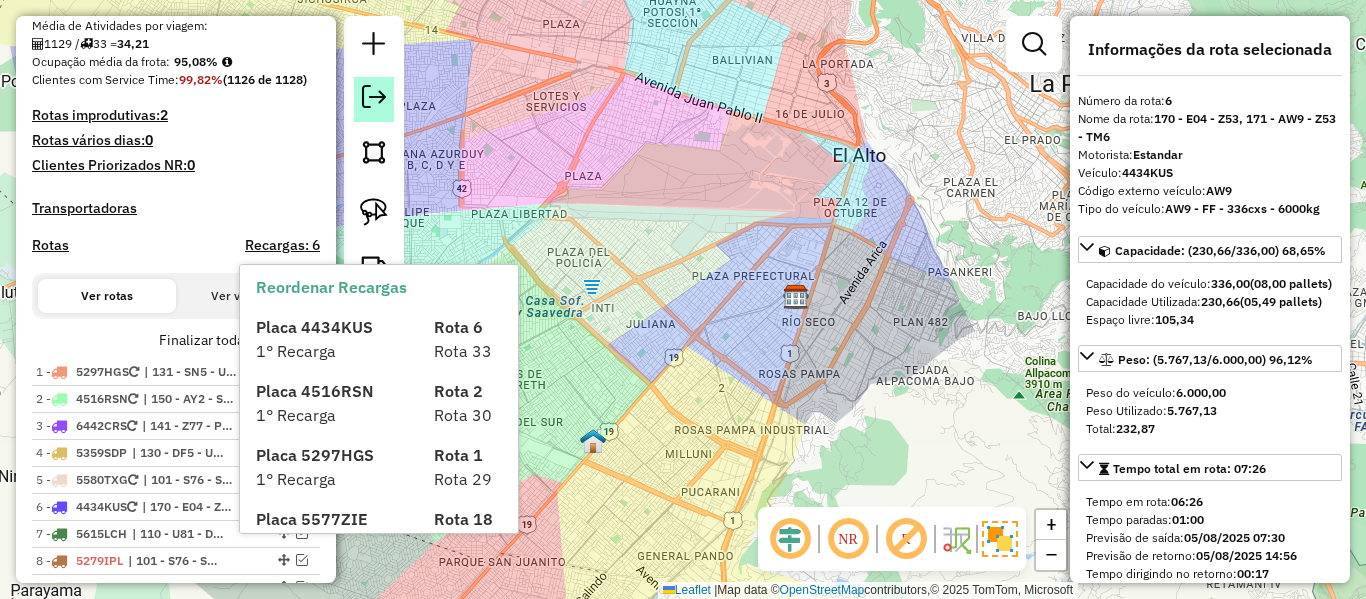 click 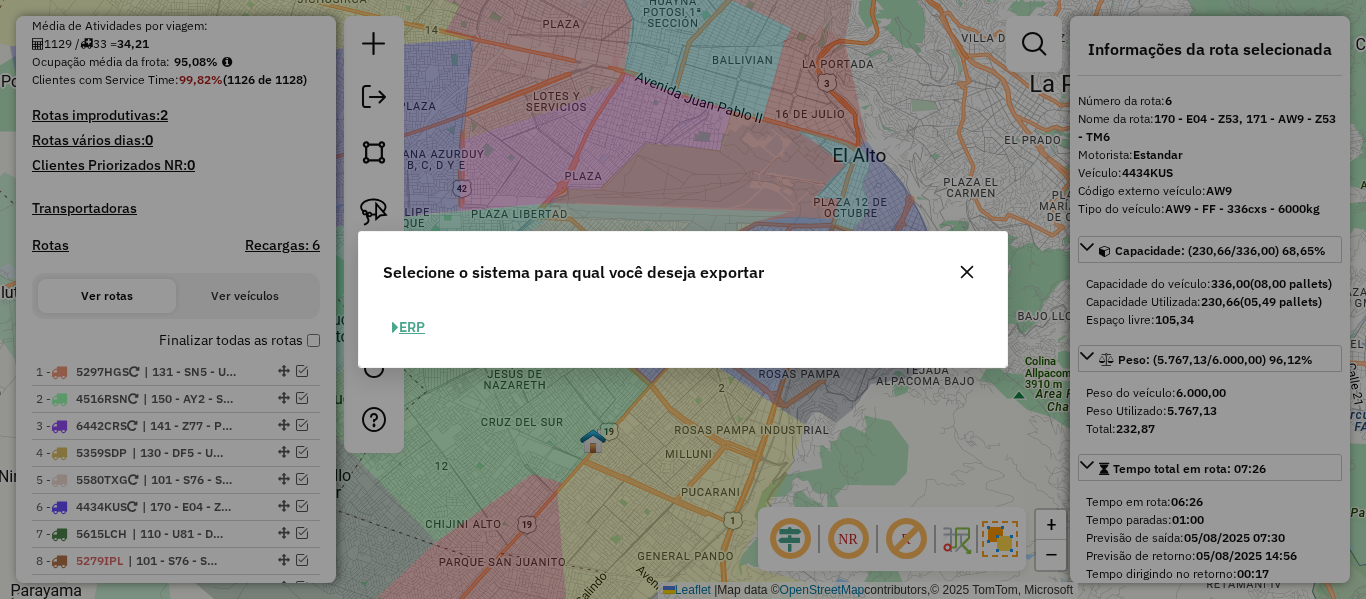click on "ERP" 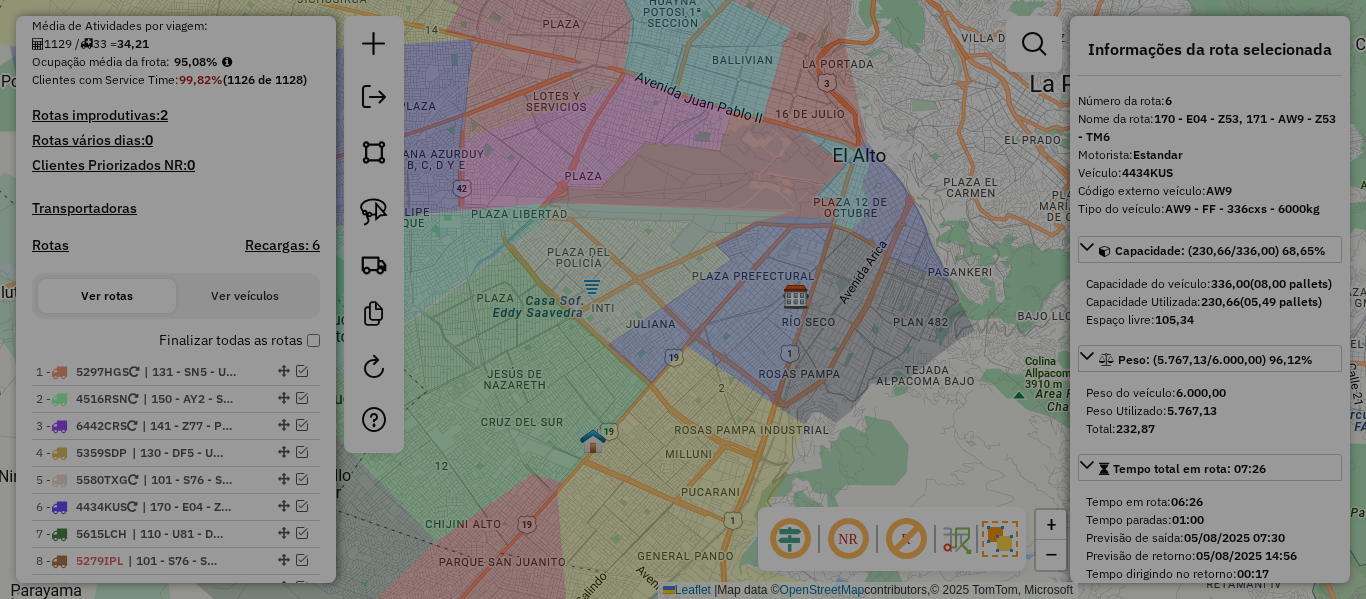 select on "**" 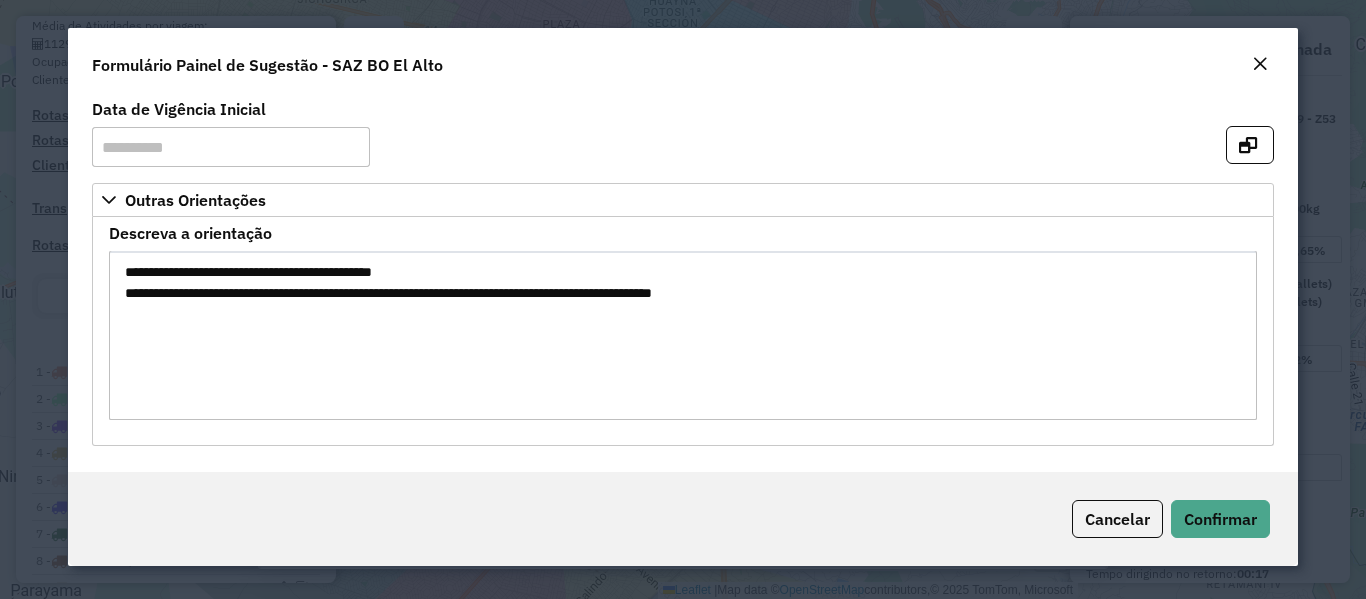 click 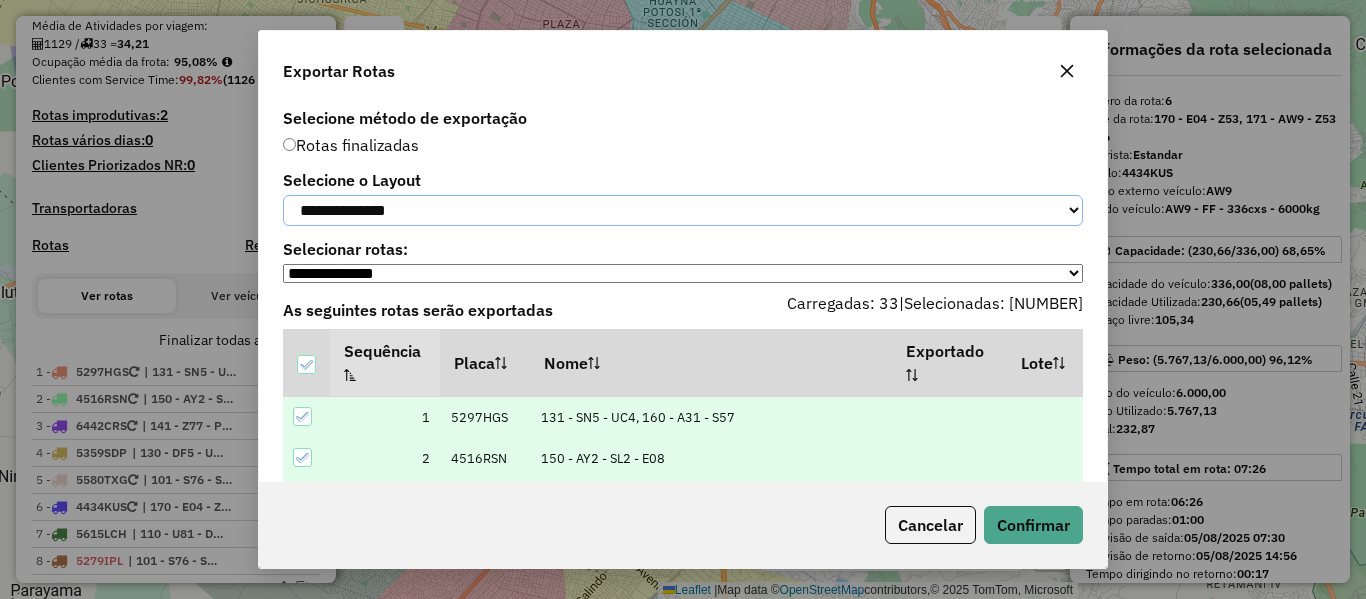 click on "**********" 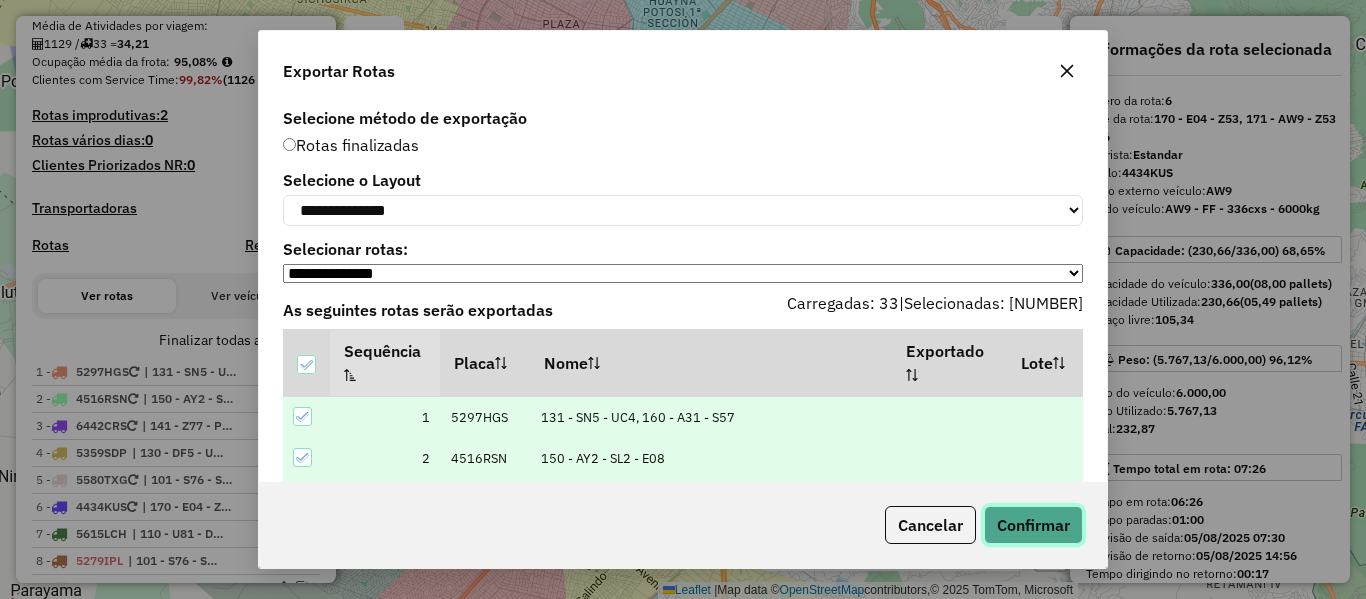 click on "Confirmar" 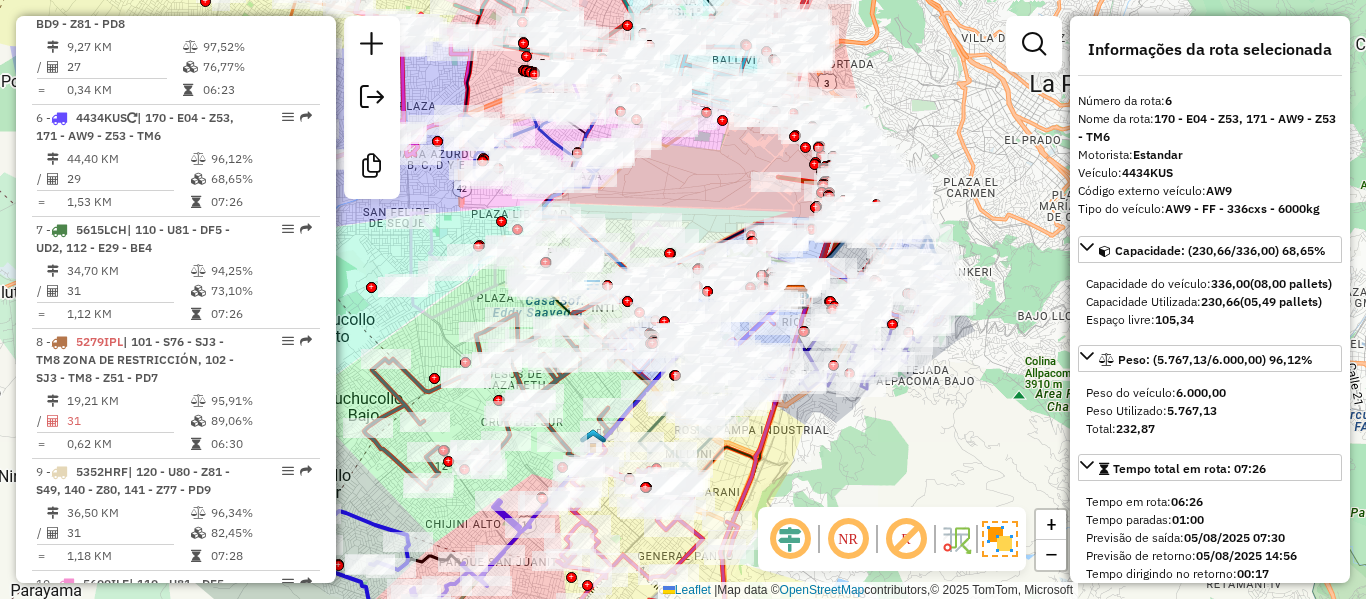 scroll, scrollTop: 1391, scrollLeft: 0, axis: vertical 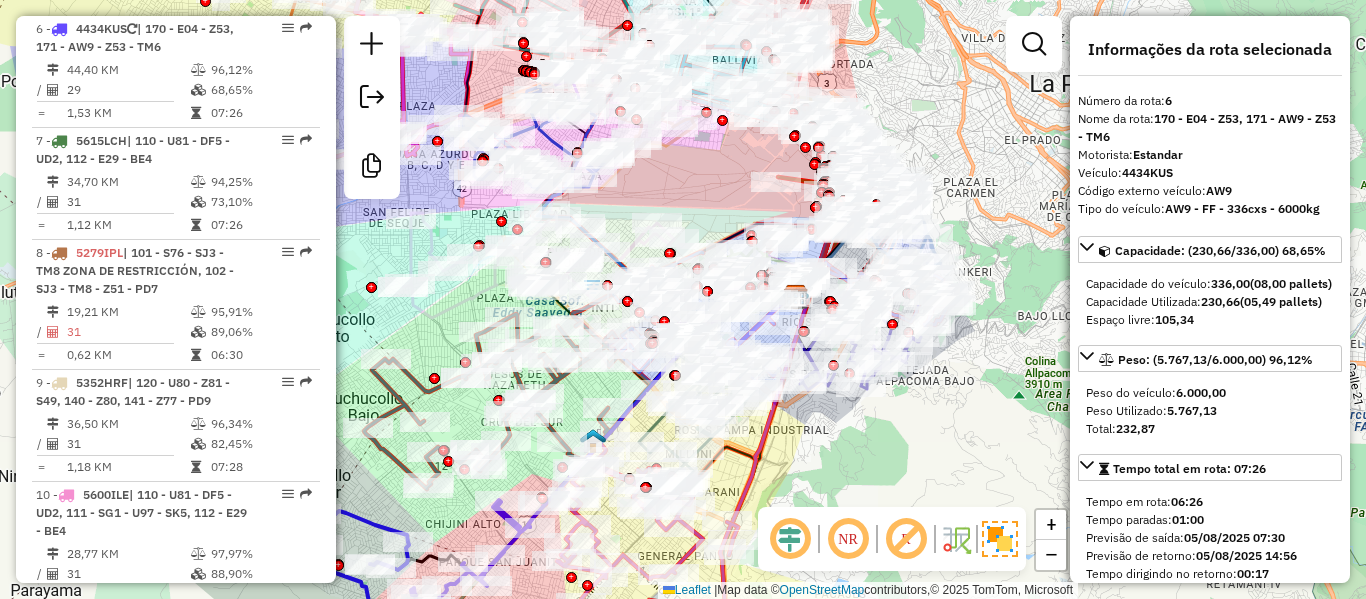 click at bounding box center (1034, 44) 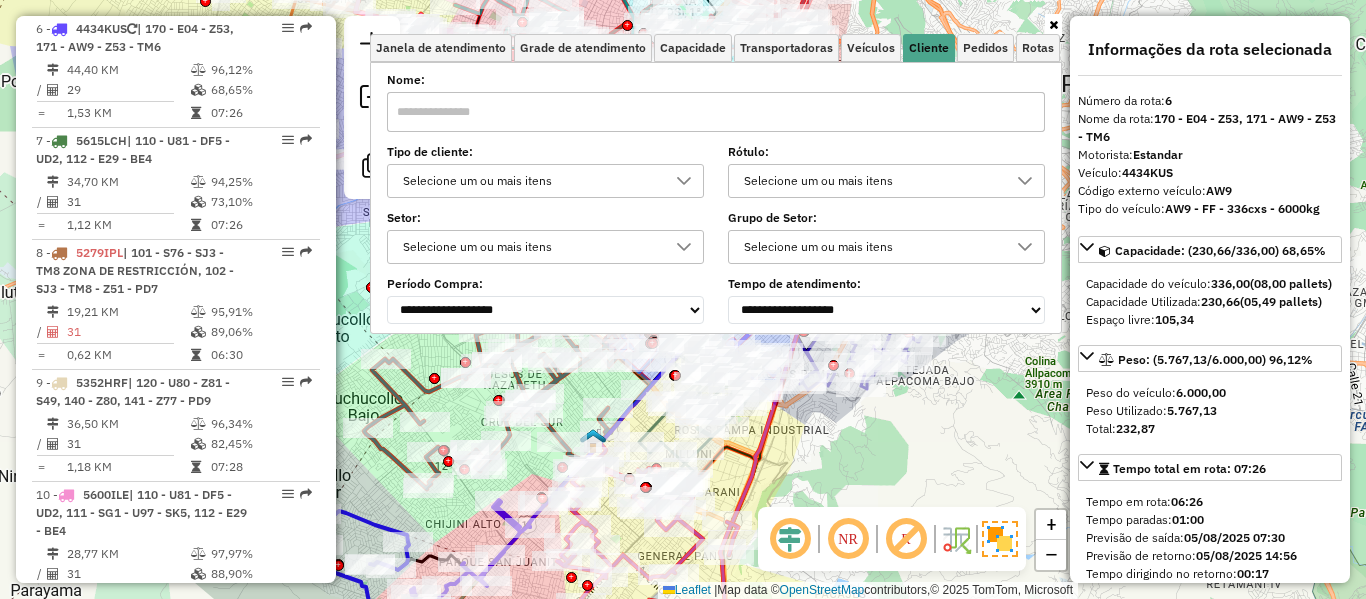 click on "Selecione um ou mais itens" at bounding box center [530, 181] 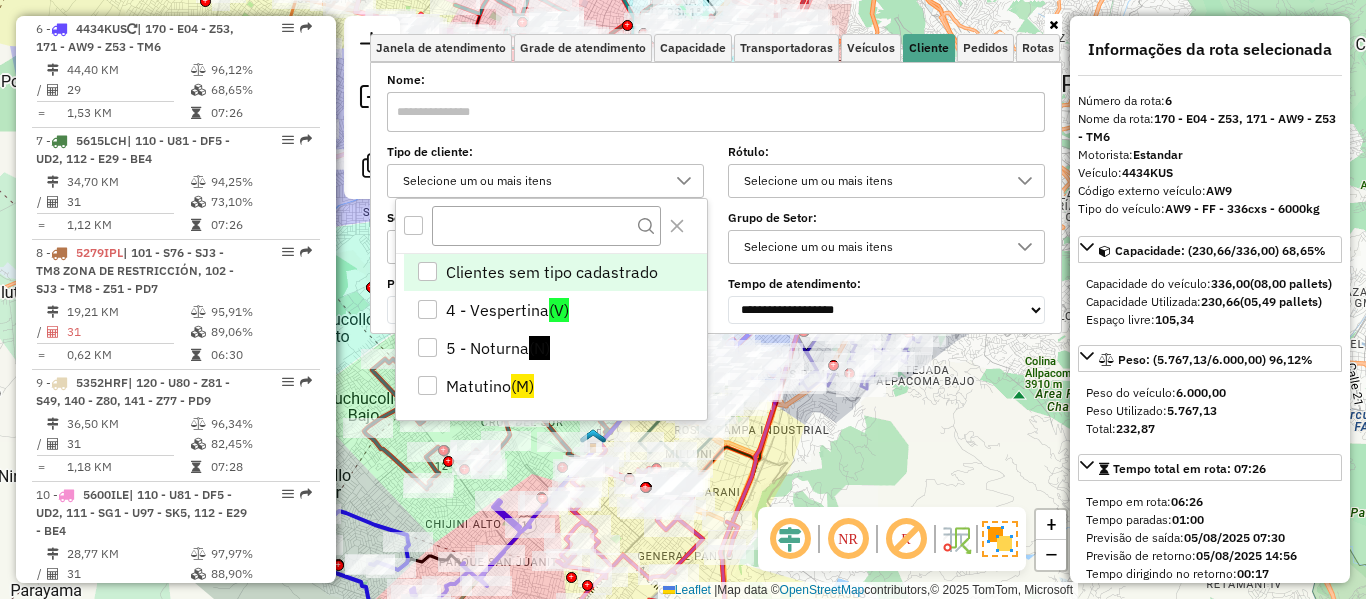 scroll, scrollTop: 12, scrollLeft: 69, axis: both 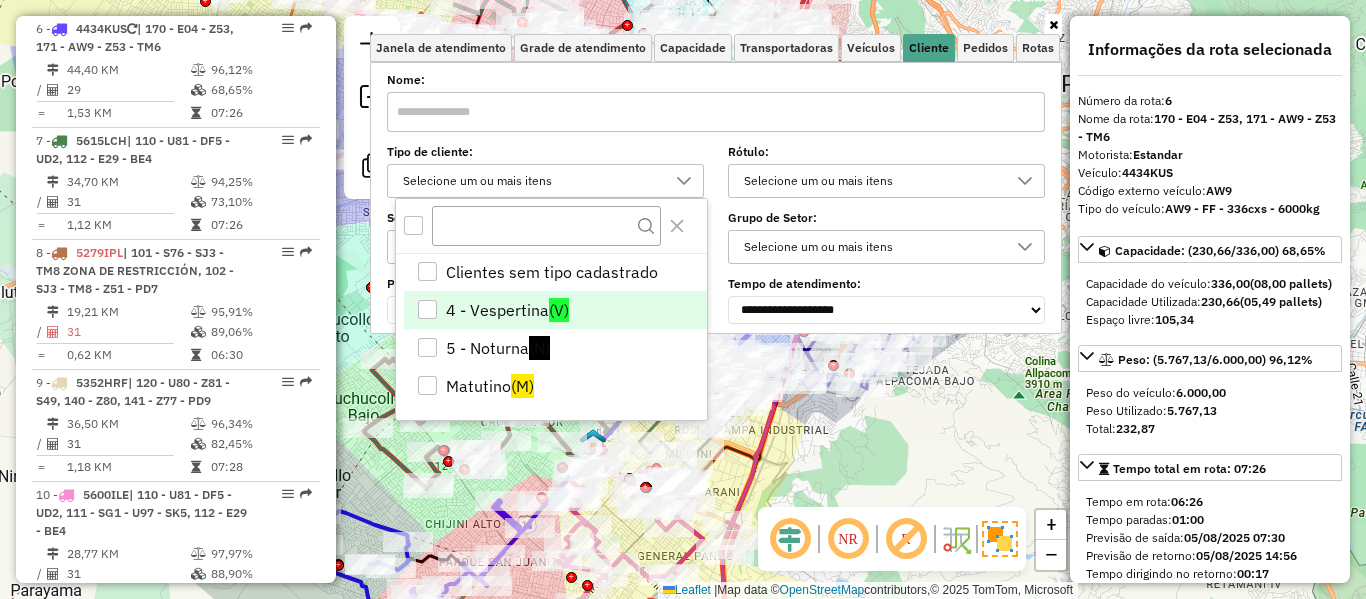 click on "4 - Vespertina  (V)" at bounding box center [555, 310] 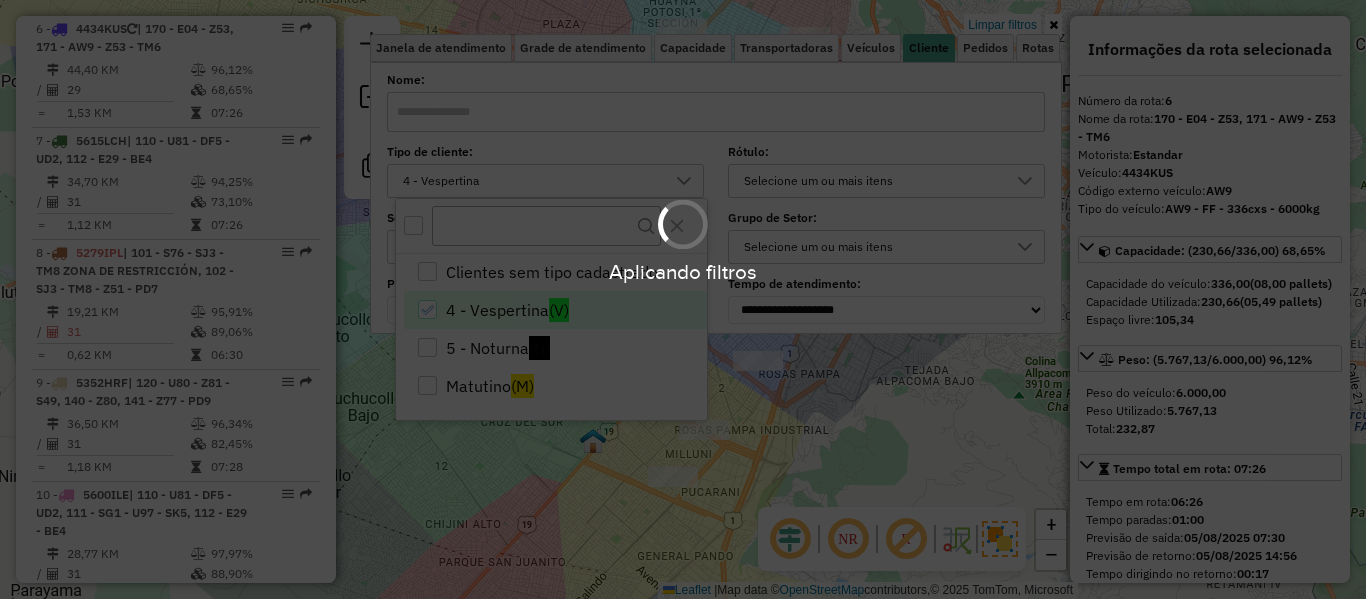 click on "Aplicando filtros" at bounding box center (683, 299) 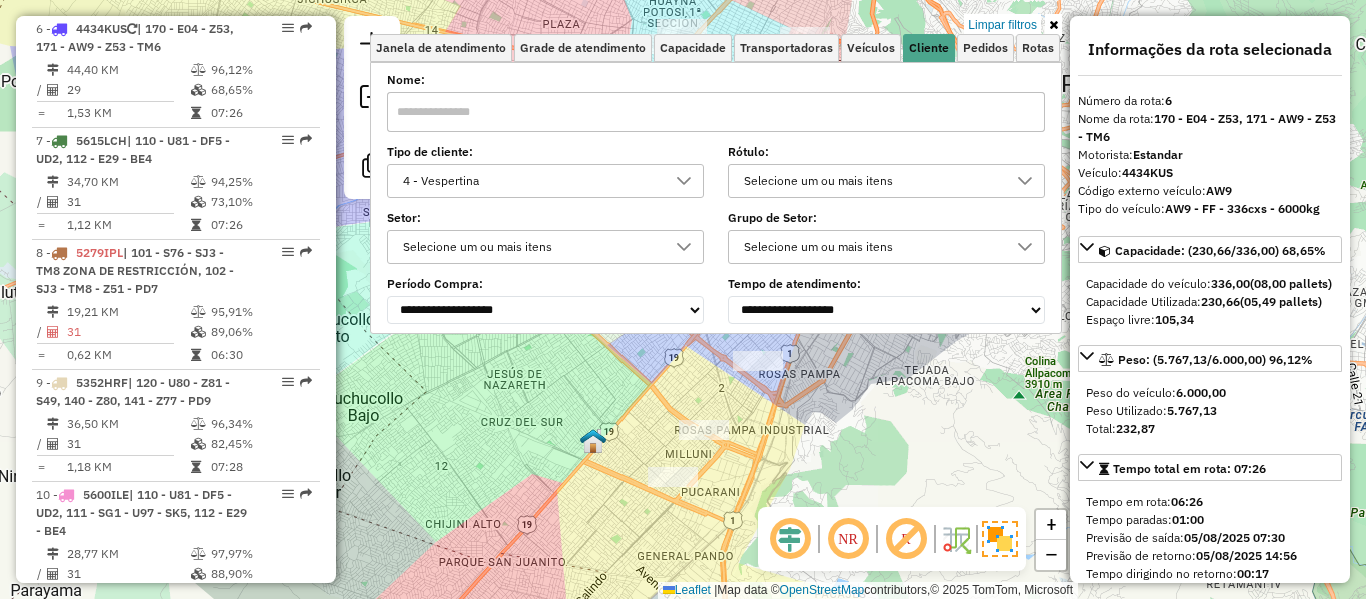 click on "Limpar filtros Janela de atendimento Grade de atendimento Capacidade Transportadoras Veículos Cliente Pedidos  Rotas Selecione os dias de semana para filtrar as janelas de atendimento  Seg   Ter   Qua   Qui   Sex   Sáb   Dom  Informe o período da janela de atendimento: De: Até:  Filtrar exatamente a janela do cliente  Considerar janela de atendimento padrão  Selecione os dias de semana para filtrar as grades de atendimento  Seg   Ter   Qua   Qui   Sex   Sáb   Dom   Considerar clientes sem dia de atendimento cadastrado  Clientes fora do dia de atendimento selecionado Filtrar as atividades entre os valores definidos abaixo:  Peso mínimo:   Peso máximo:   Cubagem mínima:   Cubagem máxima:   De:   Até:  Filtrar as atividades entre o tempo de atendimento definido abaixo:  De:   Até:   Considerar capacidade total dos clientes não roteirizados Transportadora: Selecione um ou mais itens Tipo de veículo: Selecione um ou mais itens Veículo: Selecione um ou mais itens Motorista: Selecione um ou mais itens" 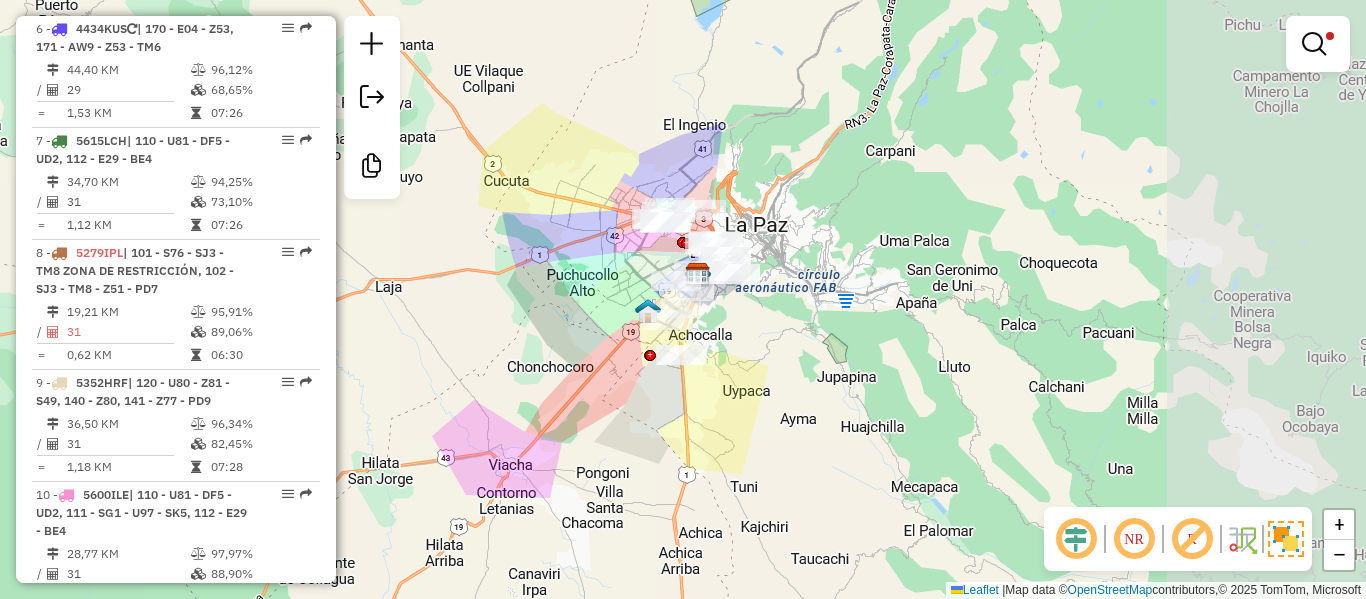 drag, startPoint x: 1019, startPoint y: 421, endPoint x: 910, endPoint y: 363, distance: 123.47064 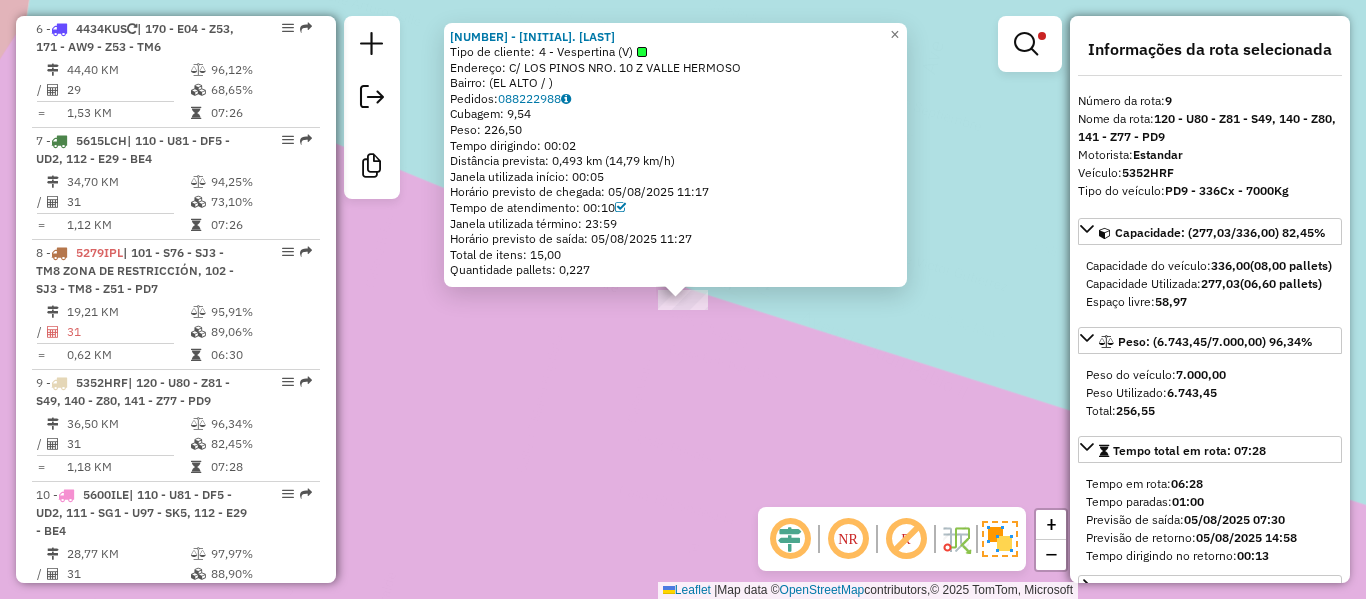 scroll, scrollTop: 1745, scrollLeft: 0, axis: vertical 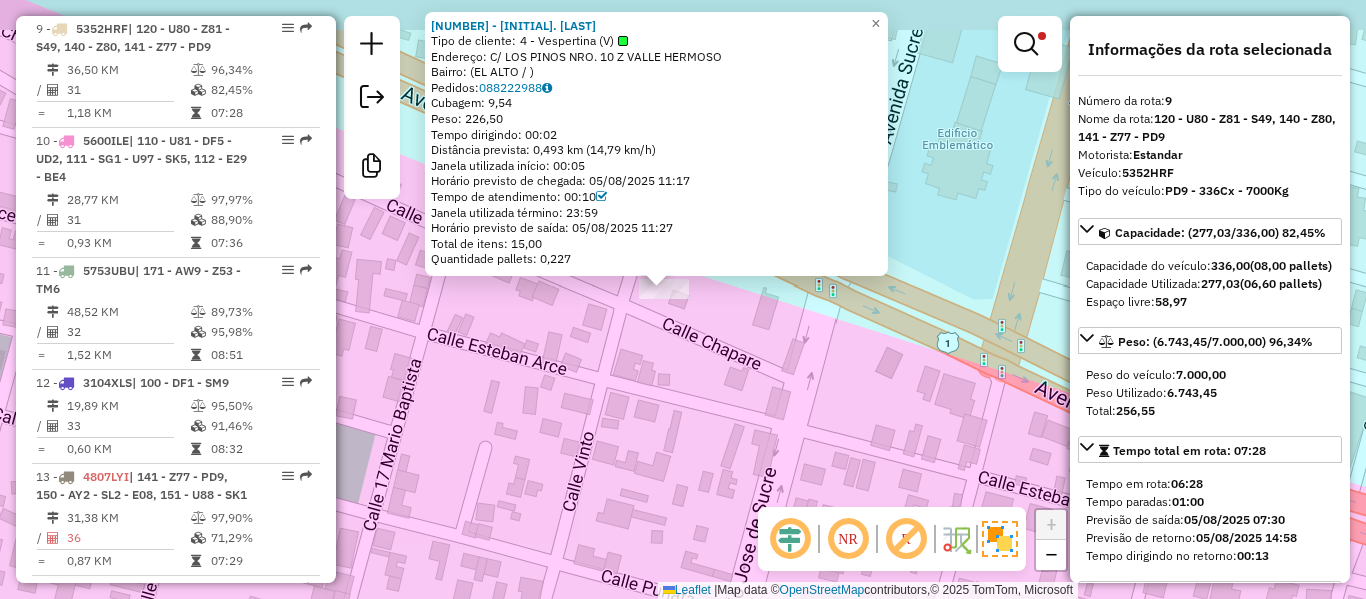 drag, startPoint x: 743, startPoint y: 389, endPoint x: 1035, endPoint y: 581, distance: 349.46817 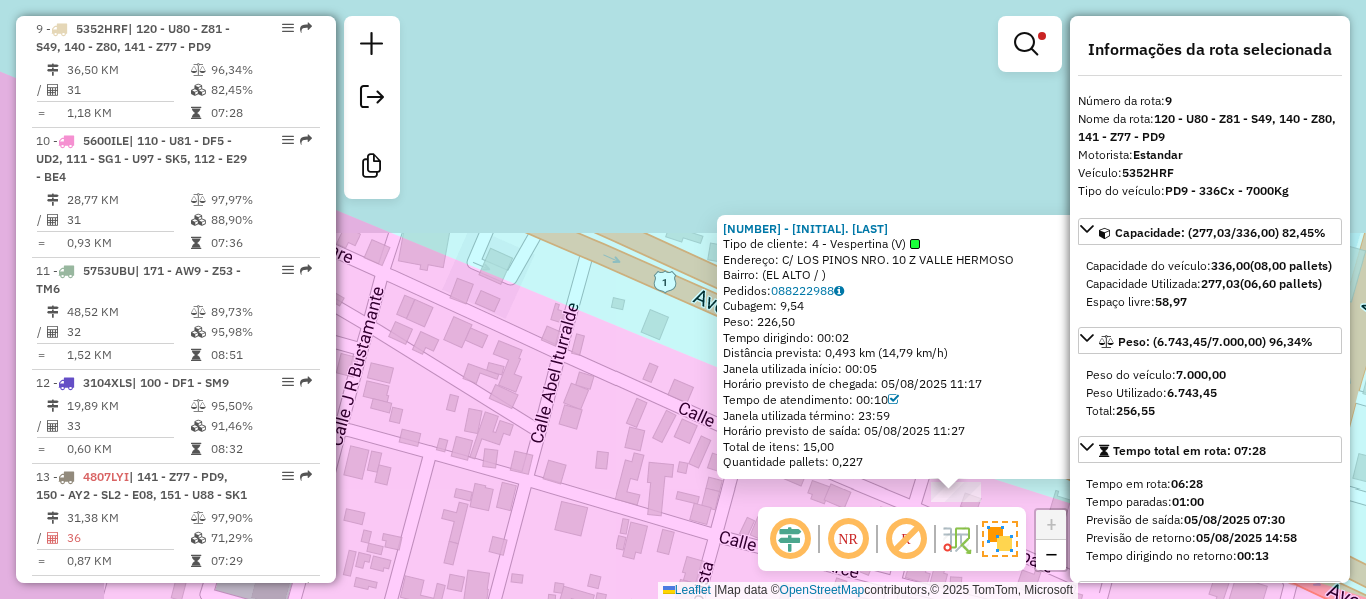 click on "NR R" 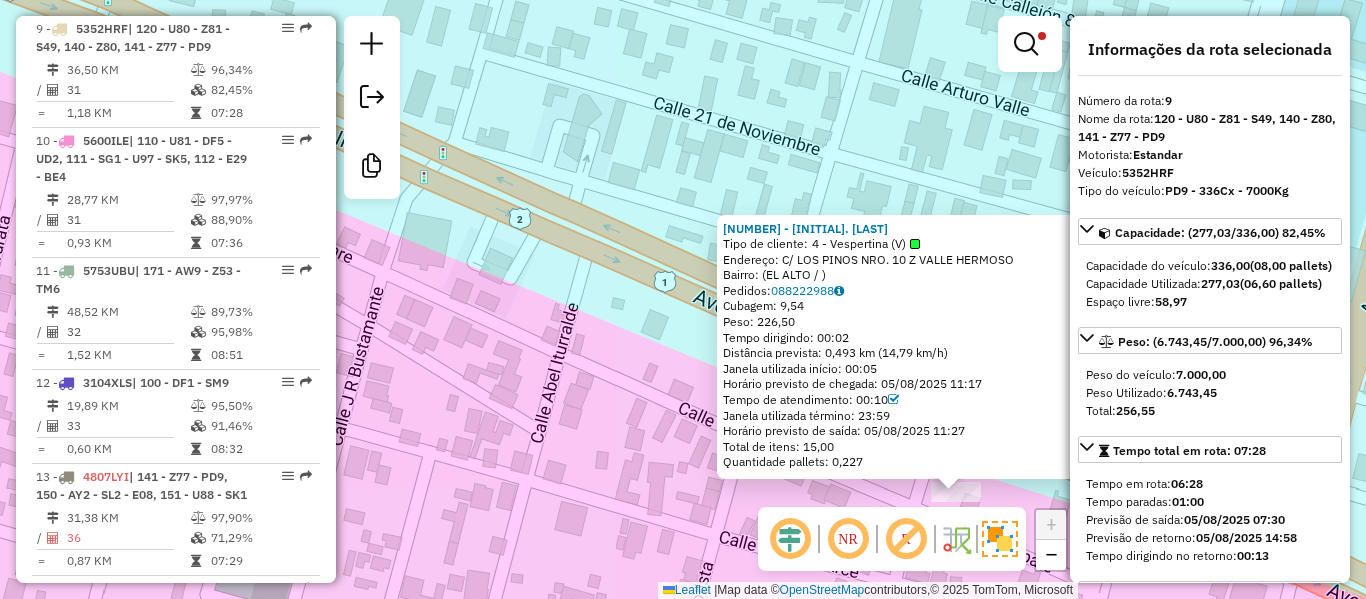 click on "Quantidade pallets: 0,227" 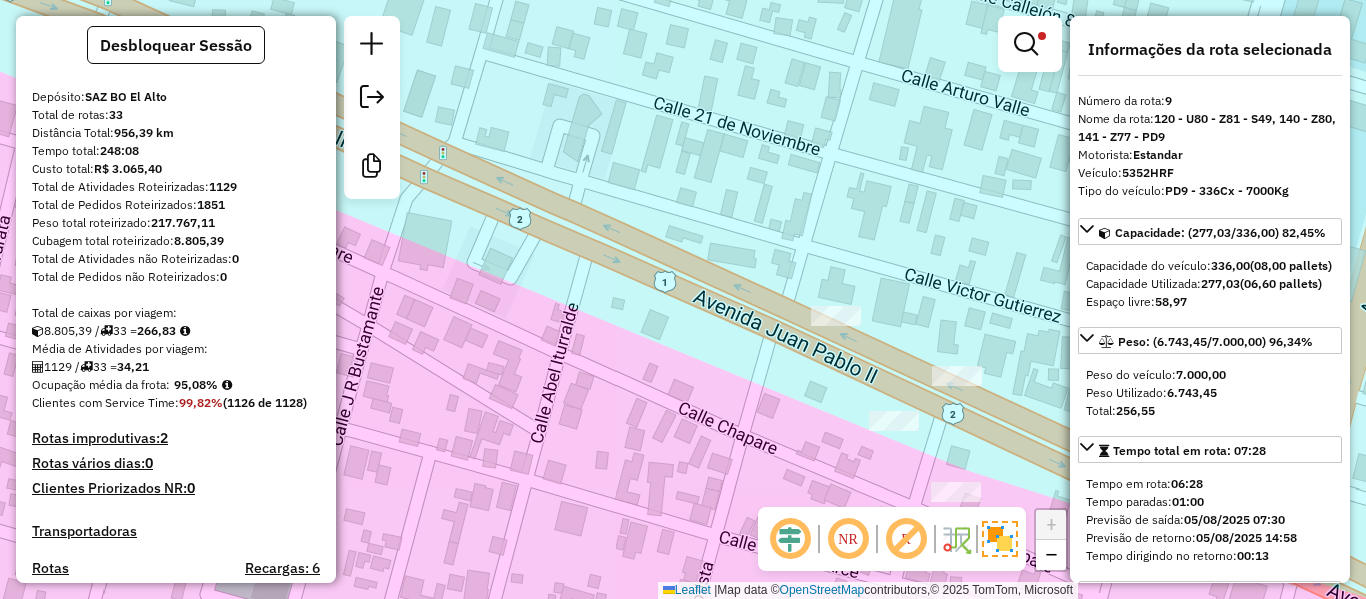 scroll, scrollTop: 45, scrollLeft: 0, axis: vertical 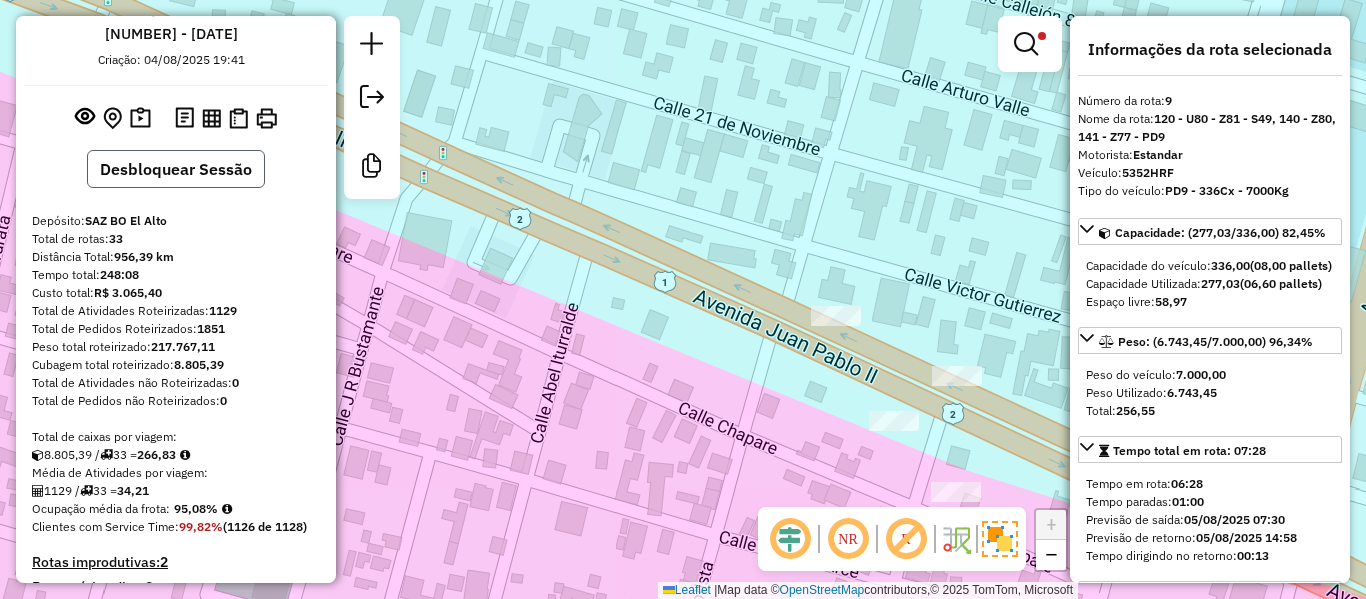 click on "Desbloquear Sessão" at bounding box center (176, 169) 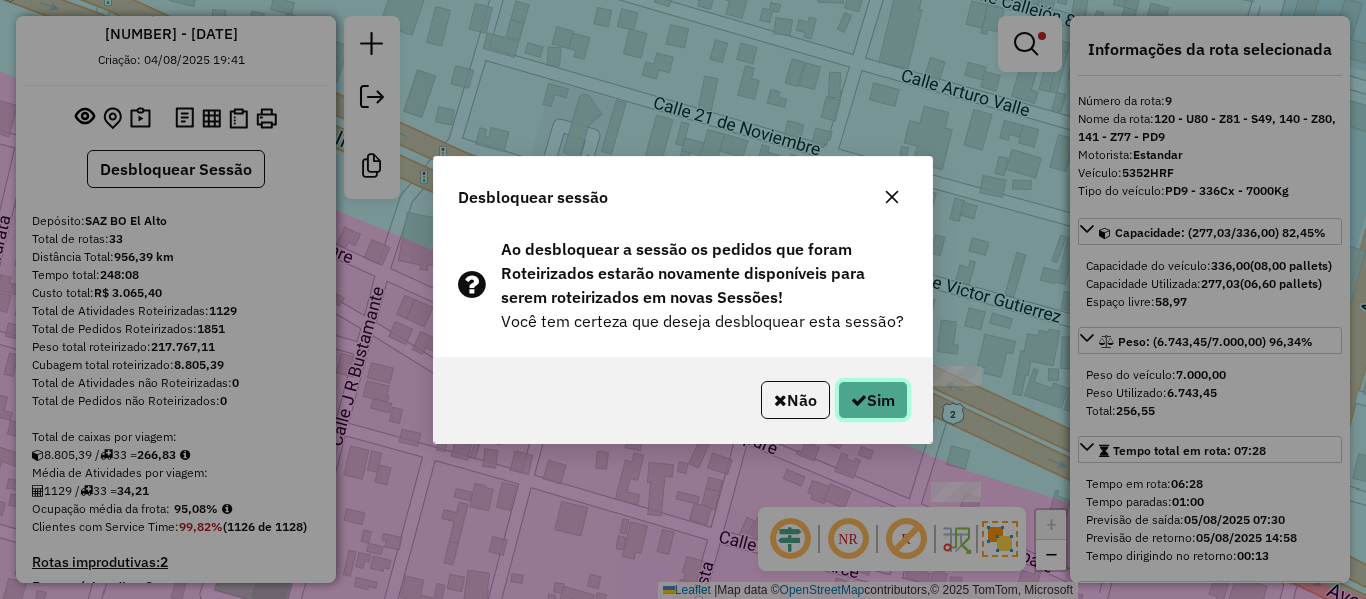 click on "Sim" 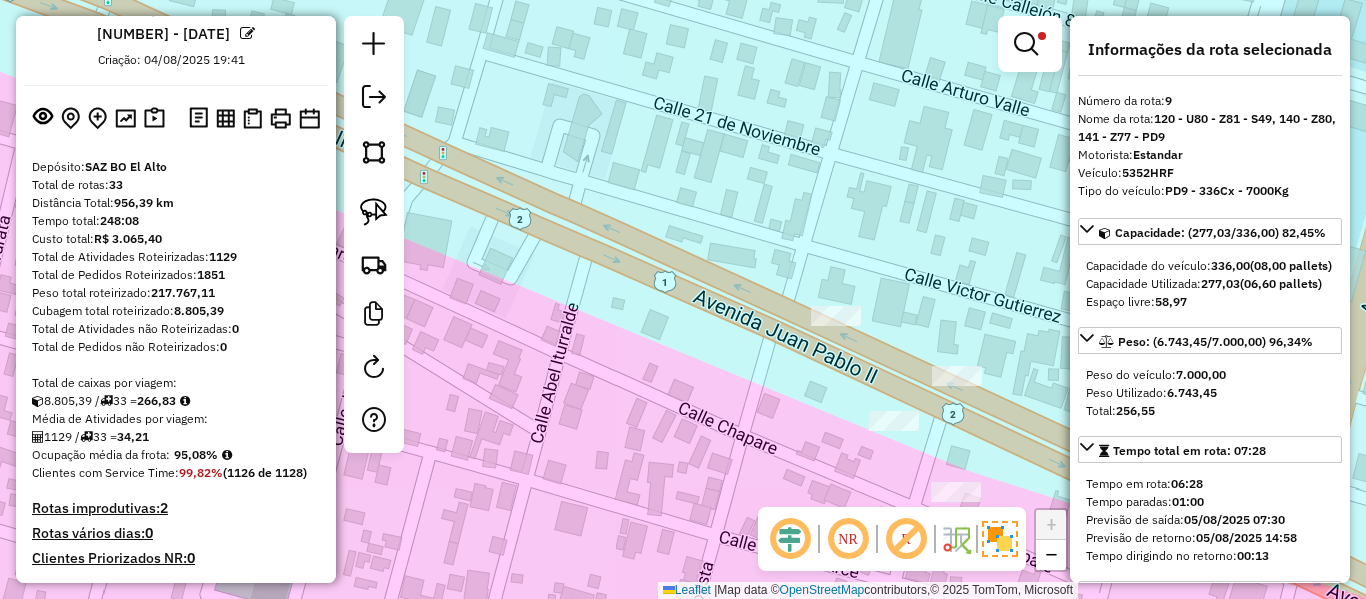 scroll, scrollTop: 1745, scrollLeft: 0, axis: vertical 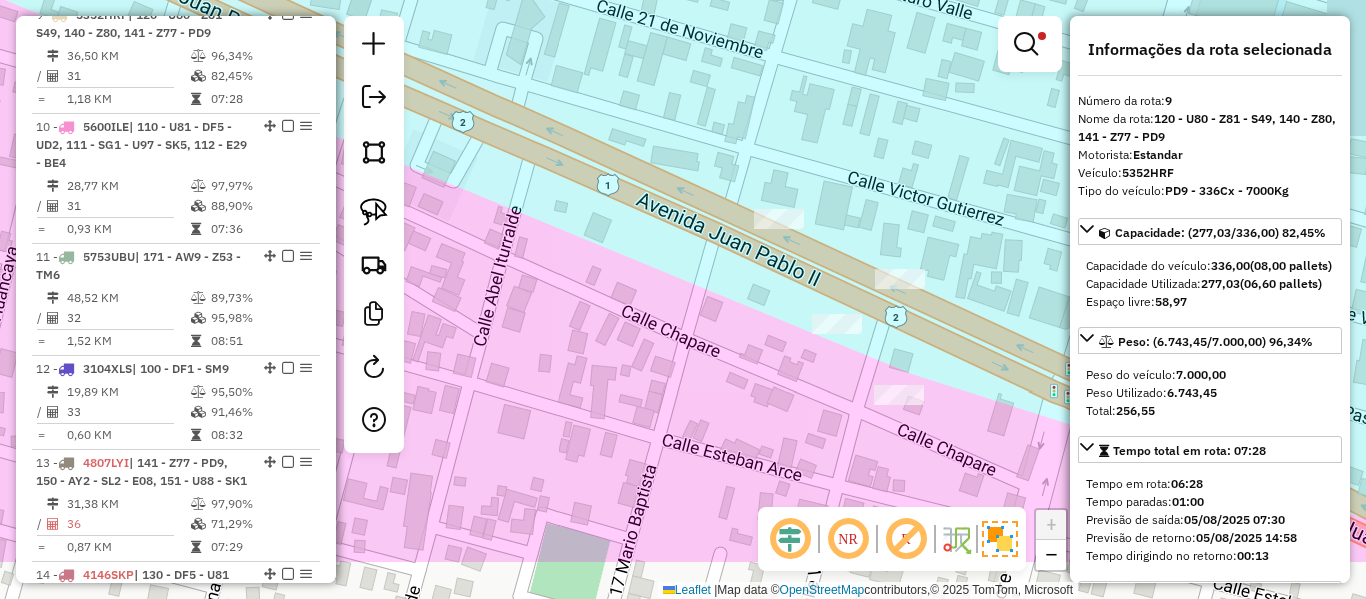 drag, startPoint x: 760, startPoint y: 315, endPoint x: 743, endPoint y: 285, distance: 34.48188 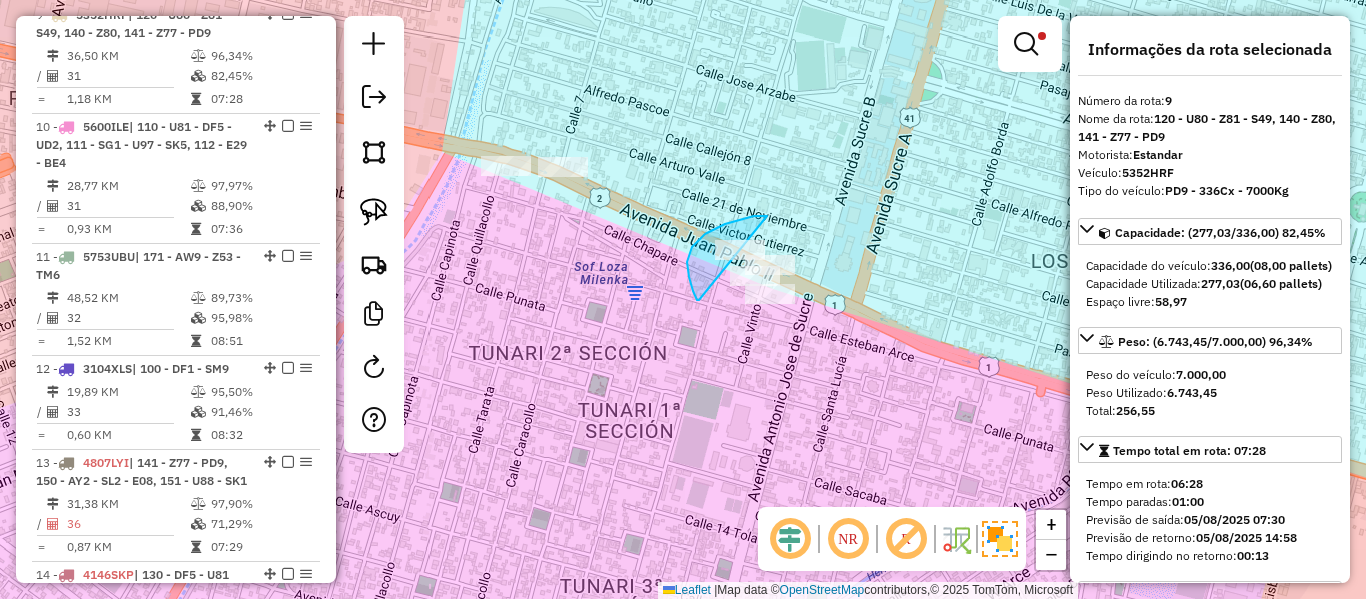 drag, startPoint x: 692, startPoint y: 247, endPoint x: 835, endPoint y: 332, distance: 166.35504 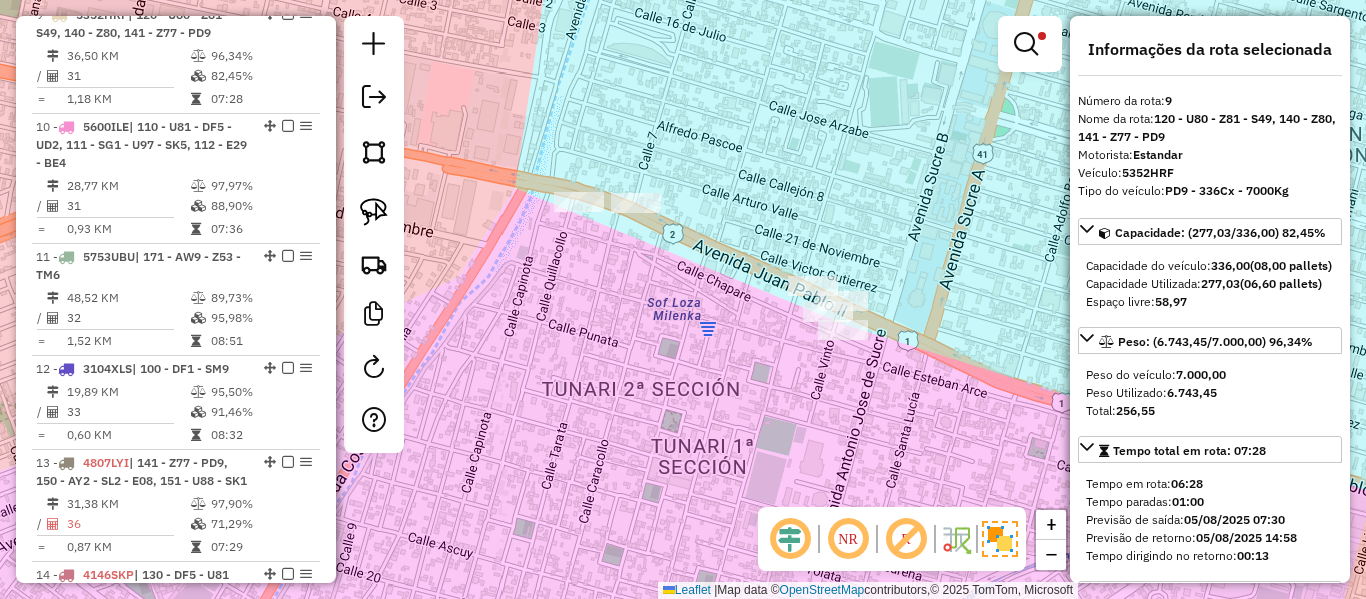 drag, startPoint x: 619, startPoint y: 325, endPoint x: 690, endPoint y: 352, distance: 75.96052 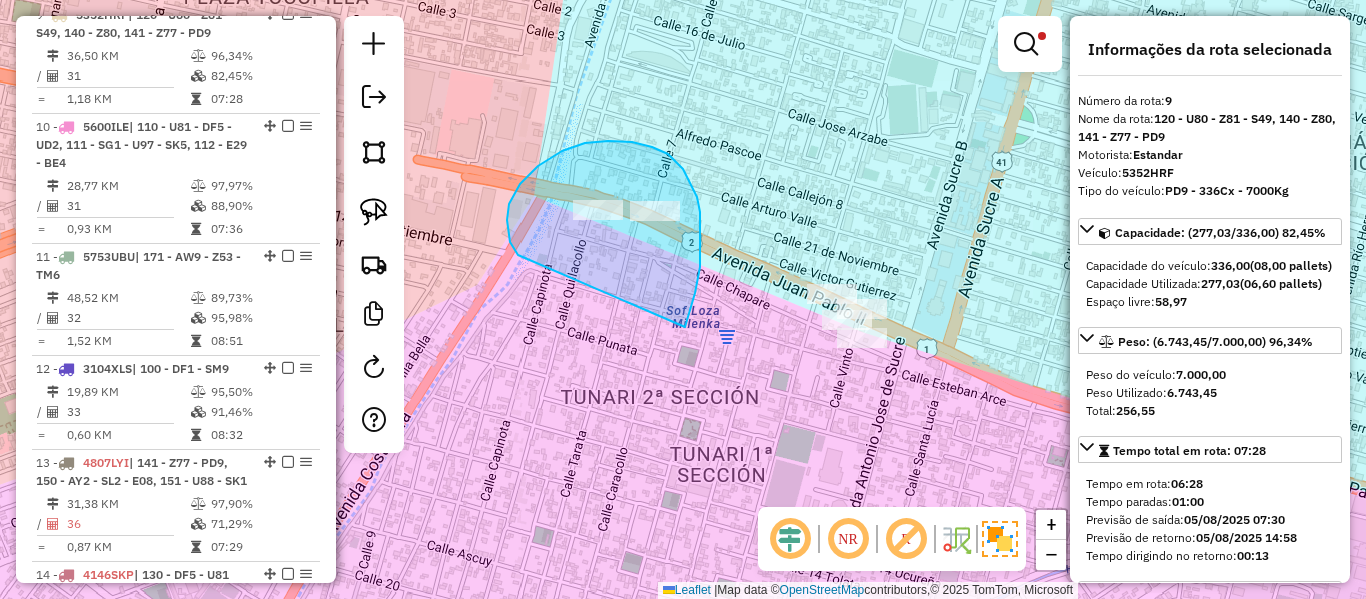 drag, startPoint x: 700, startPoint y: 267, endPoint x: 526, endPoint y: 264, distance: 174.02586 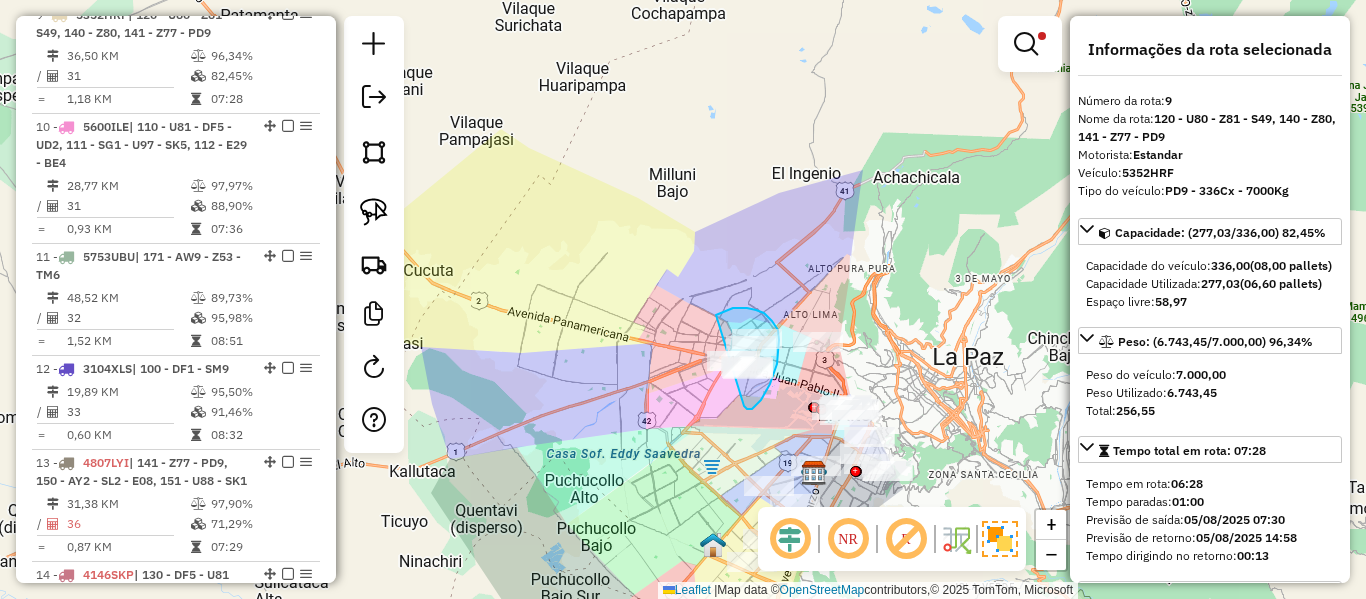 drag, startPoint x: 744, startPoint y: 406, endPoint x: 670, endPoint y: 382, distance: 77.7946 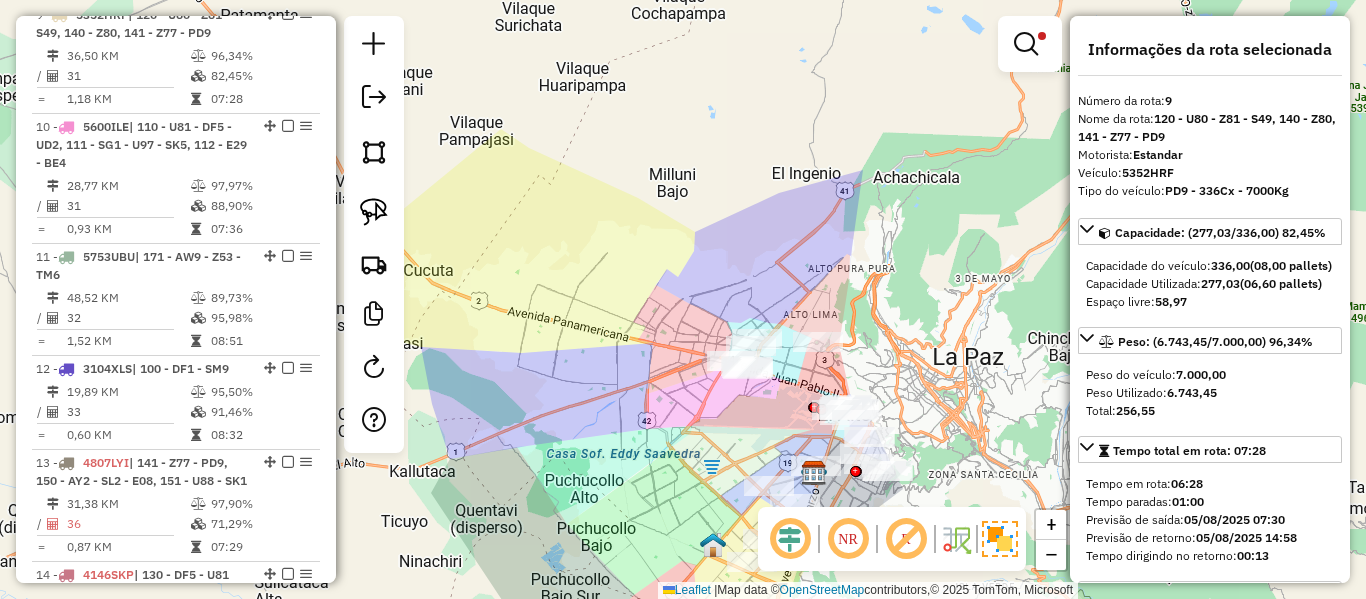 click on "Limpar filtros Janela de atendimento Grade de atendimento Capacidade Transportadoras Veículos Cliente Pedidos  Rotas Selecione os dias de semana para filtrar as janelas de atendimento  Seg   Ter   Qua   Qui   Sex   Sáb   Dom  Informe o período da janela de atendimento: De: Até:  Filtrar exatamente a janela do cliente  Considerar janela de atendimento padrão  Selecione os dias de semana para filtrar as grades de atendimento  Seg   Ter   Qua   Qui   Sex   Sáb   Dom   Considerar clientes sem dia de atendimento cadastrado  Clientes fora do dia de atendimento selecionado Filtrar as atividades entre os valores definidos abaixo:  Peso mínimo:   Peso máximo:   Cubagem mínima:   Cubagem máxima:   De:   Até:  Filtrar as atividades entre o tempo de atendimento definido abaixo:  De:   Até:   Considerar capacidade total dos clientes não roteirizados Transportadora: Selecione um ou mais itens Tipo de veículo: Selecione um ou mais itens Veículo: Selecione um ou mais itens Motorista: Selecione um ou mais itens" 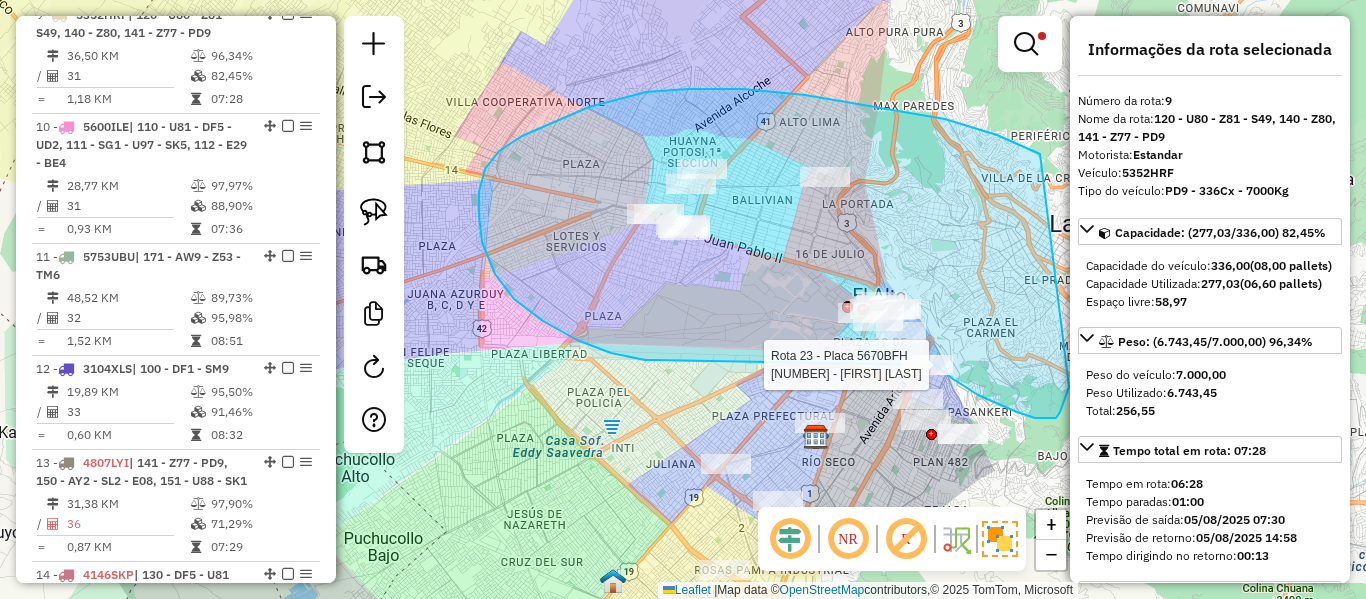 click on "Rota 23 - Placa 5670BFH  0000895867 - ANA MAYTA Limpar filtros Janela de atendimento Grade de atendimento Capacidade Transportadoras Veículos Cliente Pedidos  Rotas Selecione os dias de semana para filtrar as janelas de atendimento  Seg   Ter   Qua   Qui   Sex   Sáb   Dom  Informe o período da janela de atendimento: De: Até:  Filtrar exatamente a janela do cliente  Considerar janela de atendimento padrão  Selecione os dias de semana para filtrar as grades de atendimento  Seg   Ter   Qua   Qui   Sex   Sáb   Dom   Considerar clientes sem dia de atendimento cadastrado  Clientes fora do dia de atendimento selecionado Filtrar as atividades entre os valores definidos abaixo:  Peso mínimo:   Peso máximo:   Cubagem mínima:   Cubagem máxima:   De:   Até:  Filtrar as atividades entre o tempo de atendimento definido abaixo:  De:   Até:   Considerar capacidade total dos clientes não roteirizados Transportadora: Selecione um ou mais itens Tipo de veículo: Selecione um ou mais itens Veículo: Motorista: Nome:" 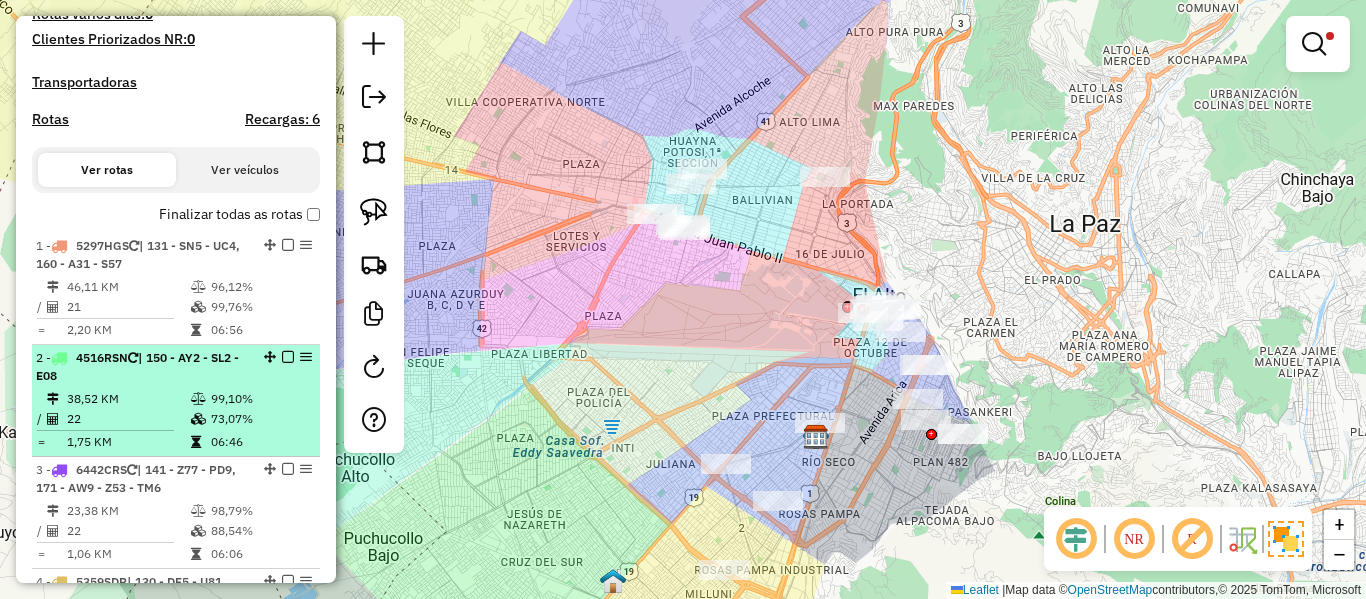 scroll, scrollTop: 345, scrollLeft: 0, axis: vertical 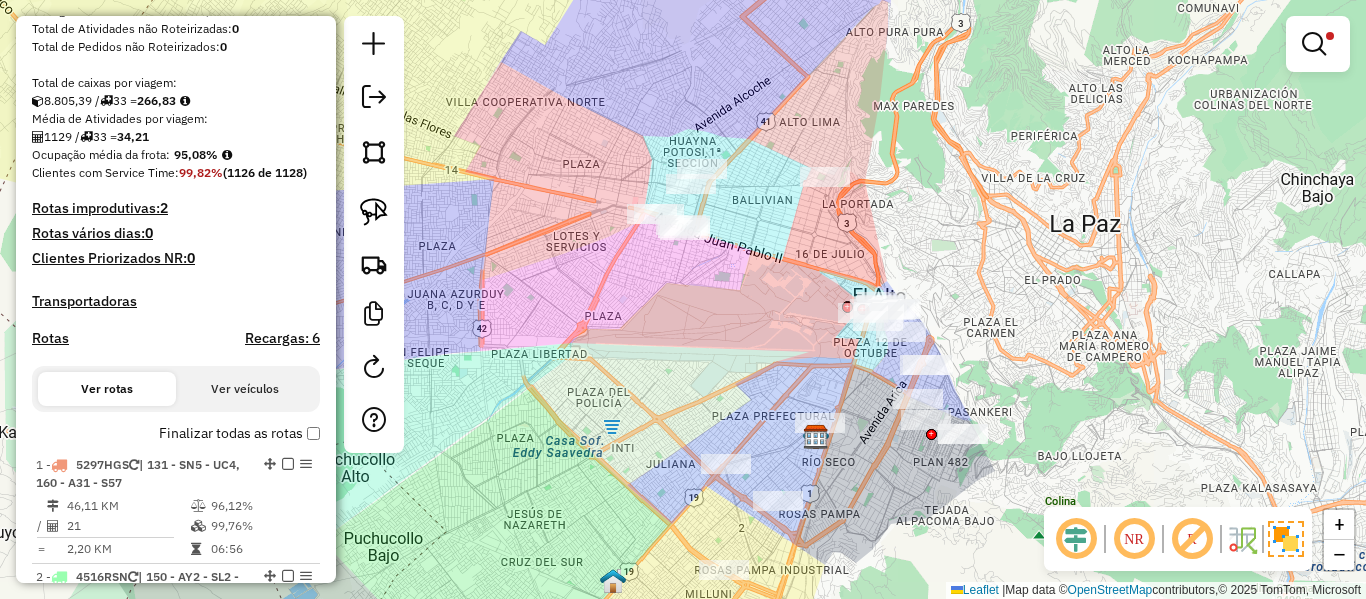 click on "Finalizar todas as rotas" at bounding box center [239, 433] 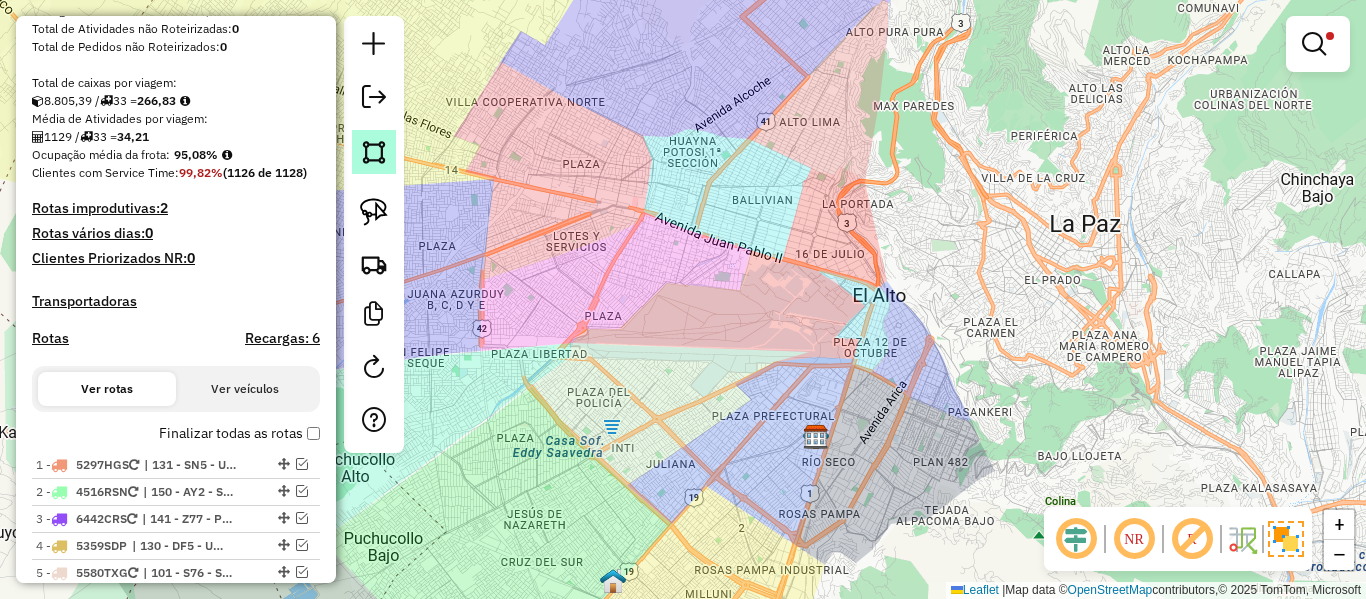 drag, startPoint x: 616, startPoint y: 59, endPoint x: 361, endPoint y: 134, distance: 265.8007 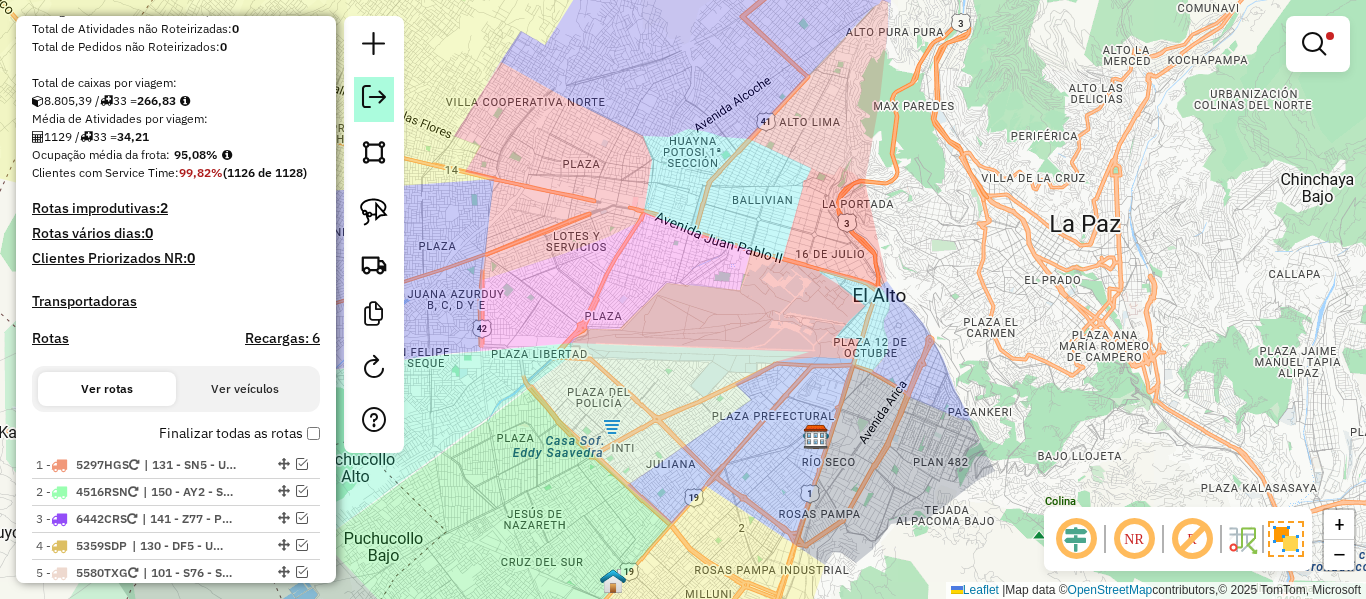 click 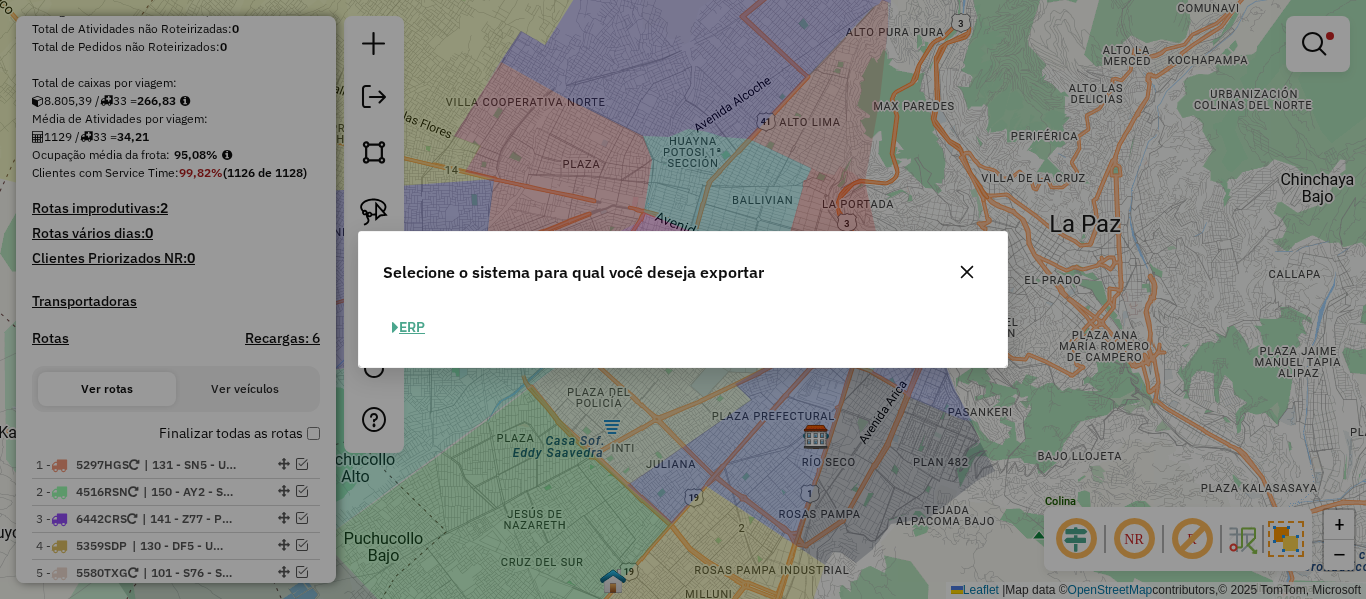 click on "ERP" 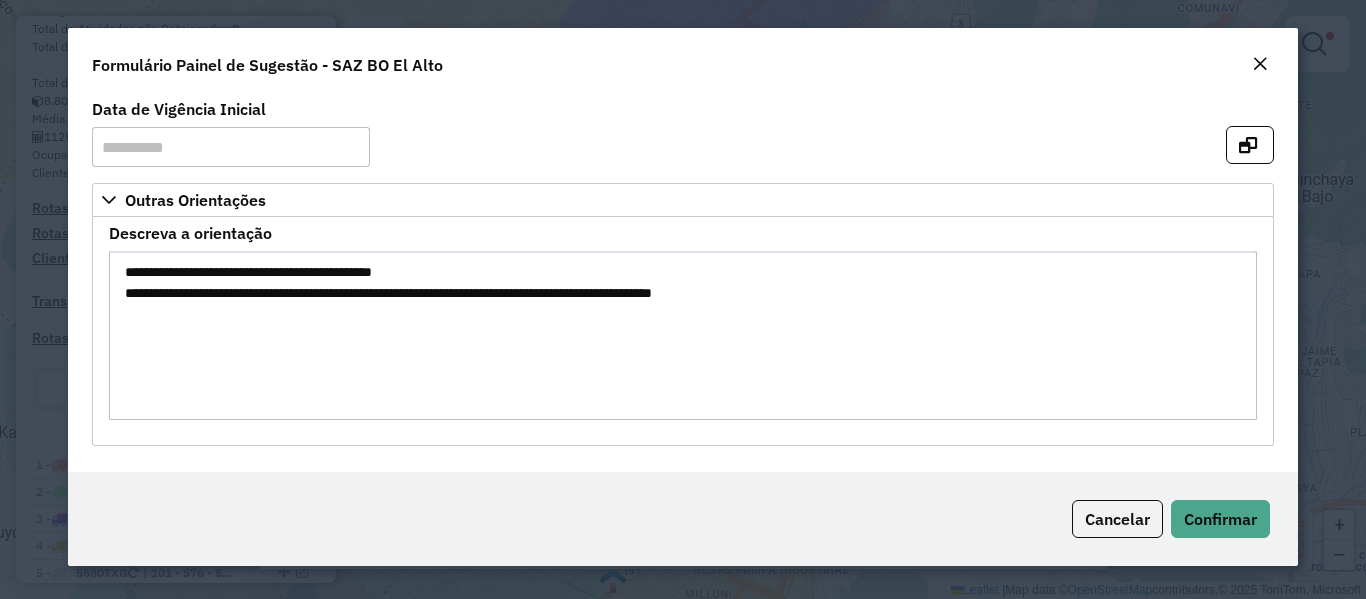 click 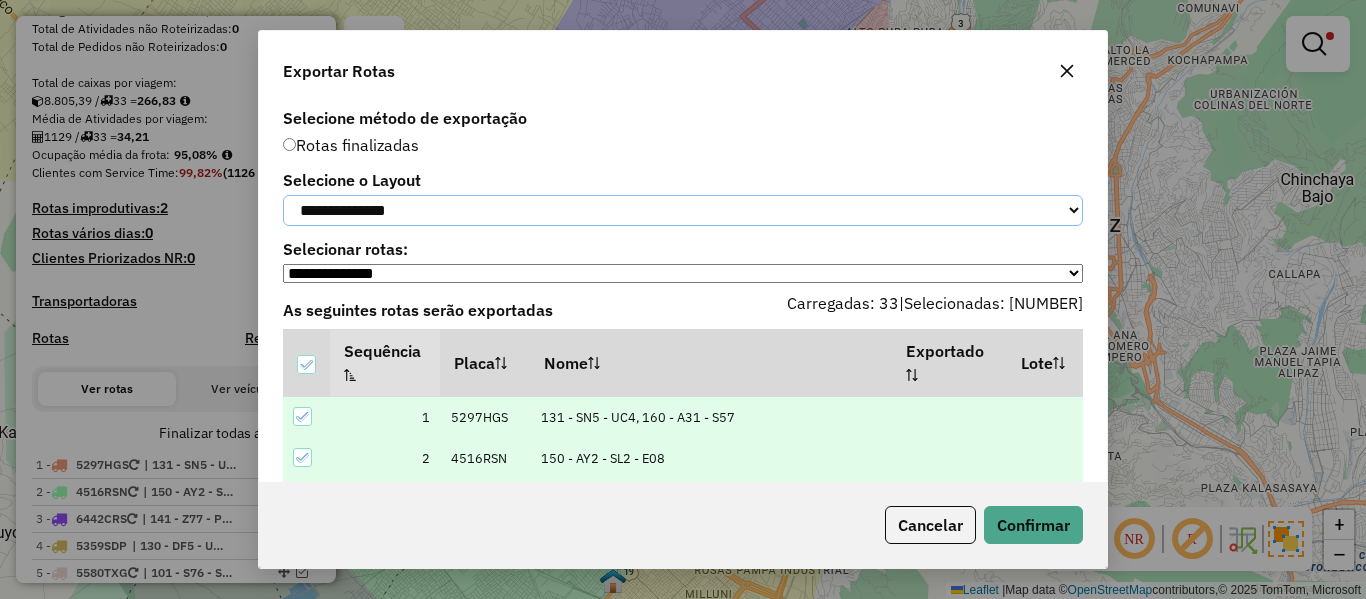 click on "**********" 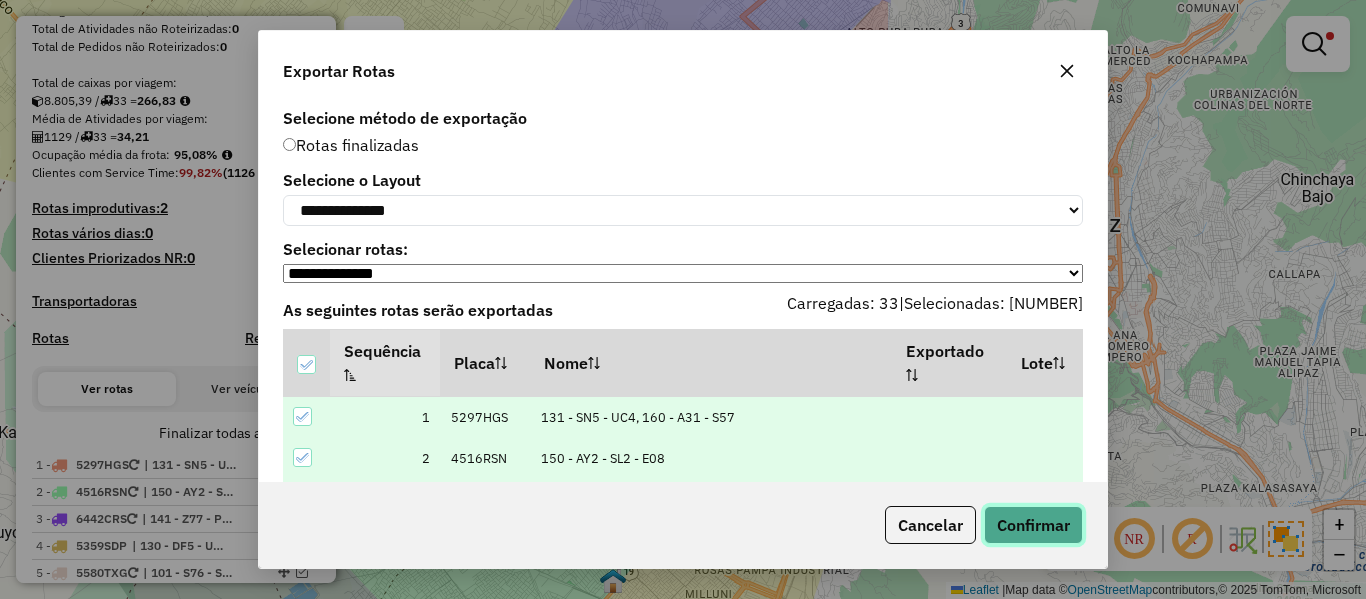 click on "Confirmar" 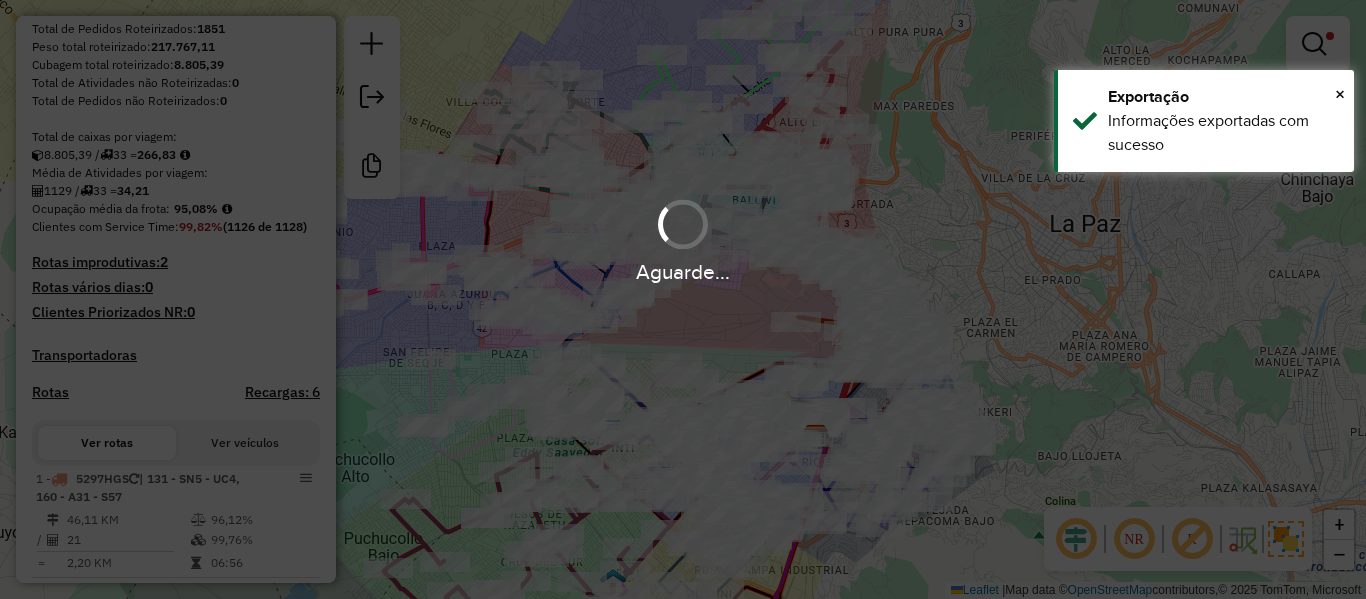 scroll, scrollTop: 399, scrollLeft: 0, axis: vertical 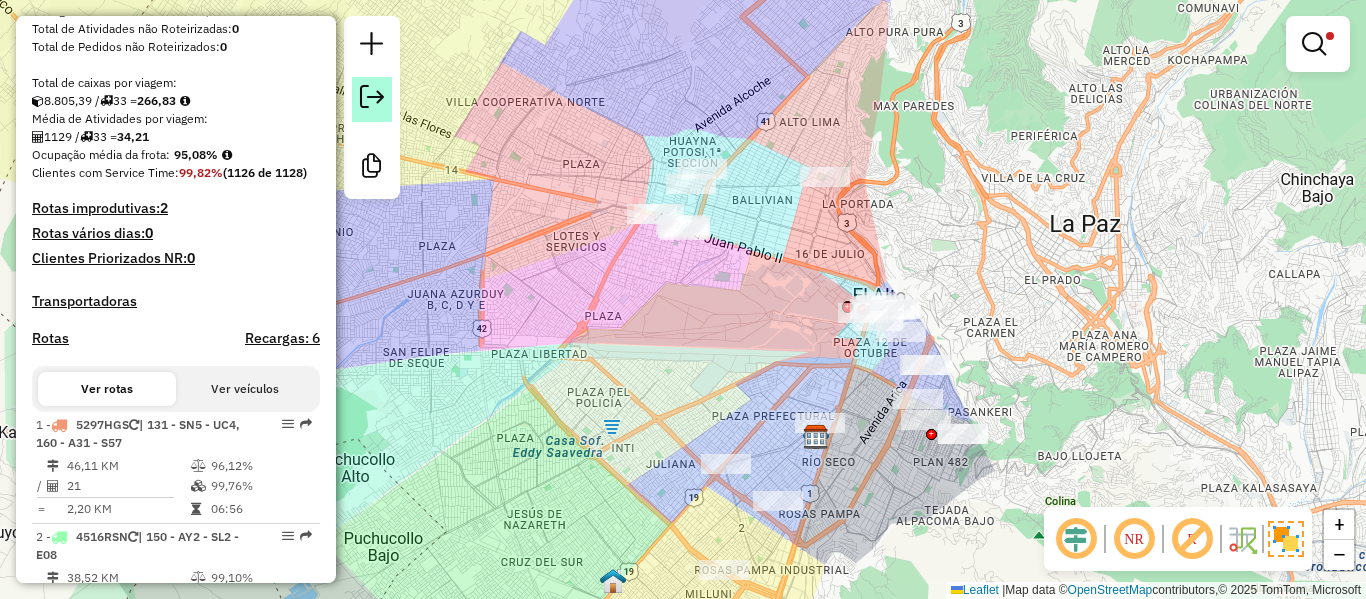 click 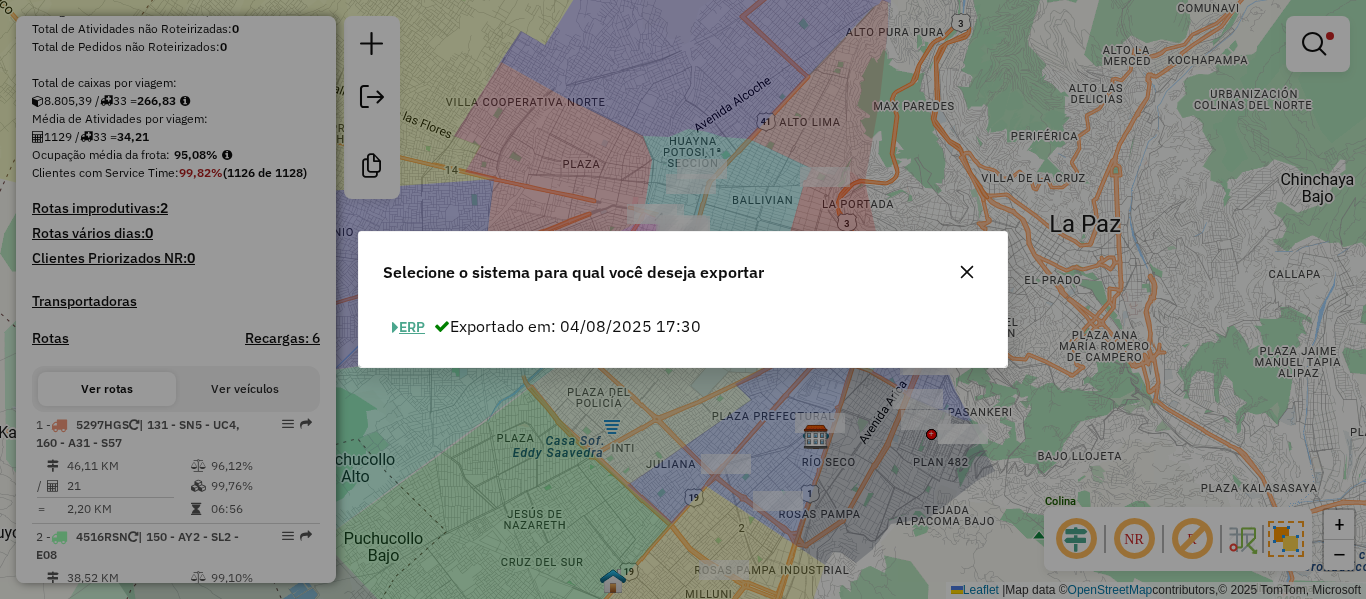 click on "ERP" 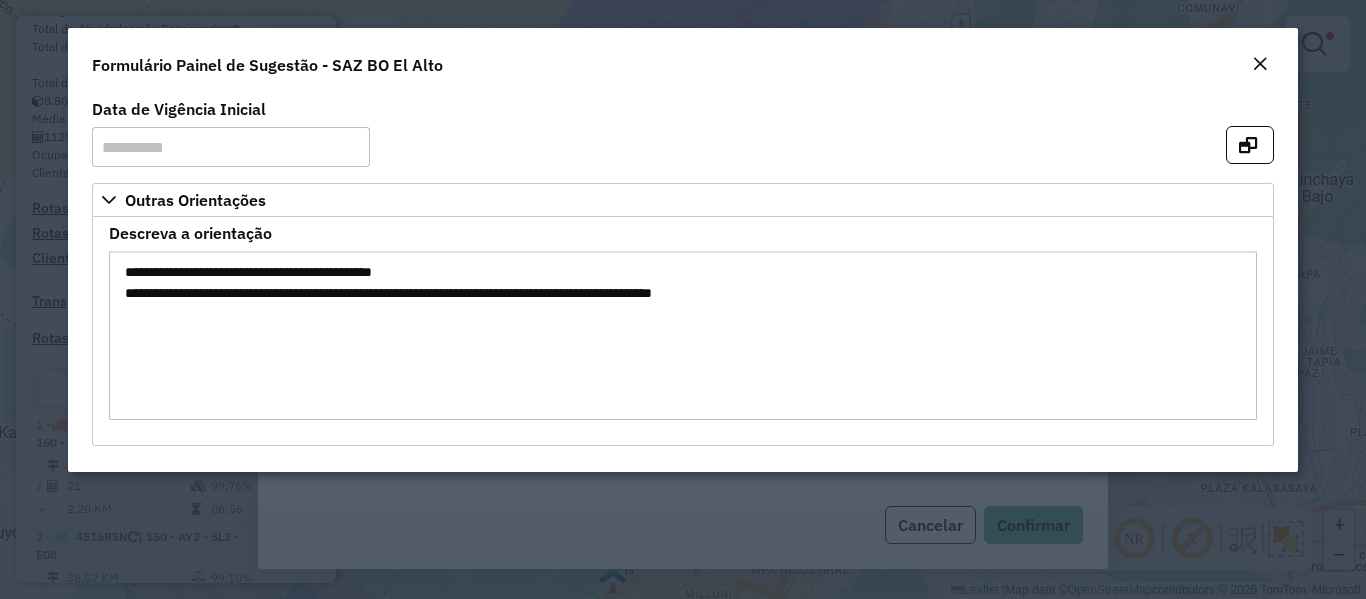 click 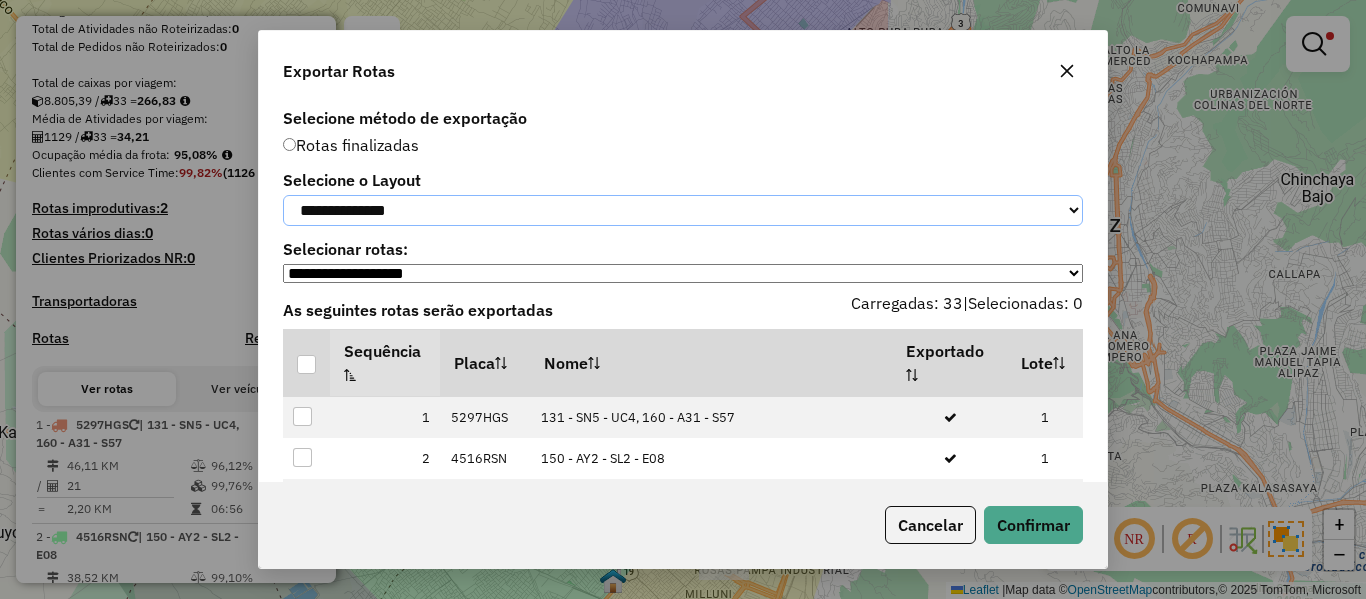 click on "**********" 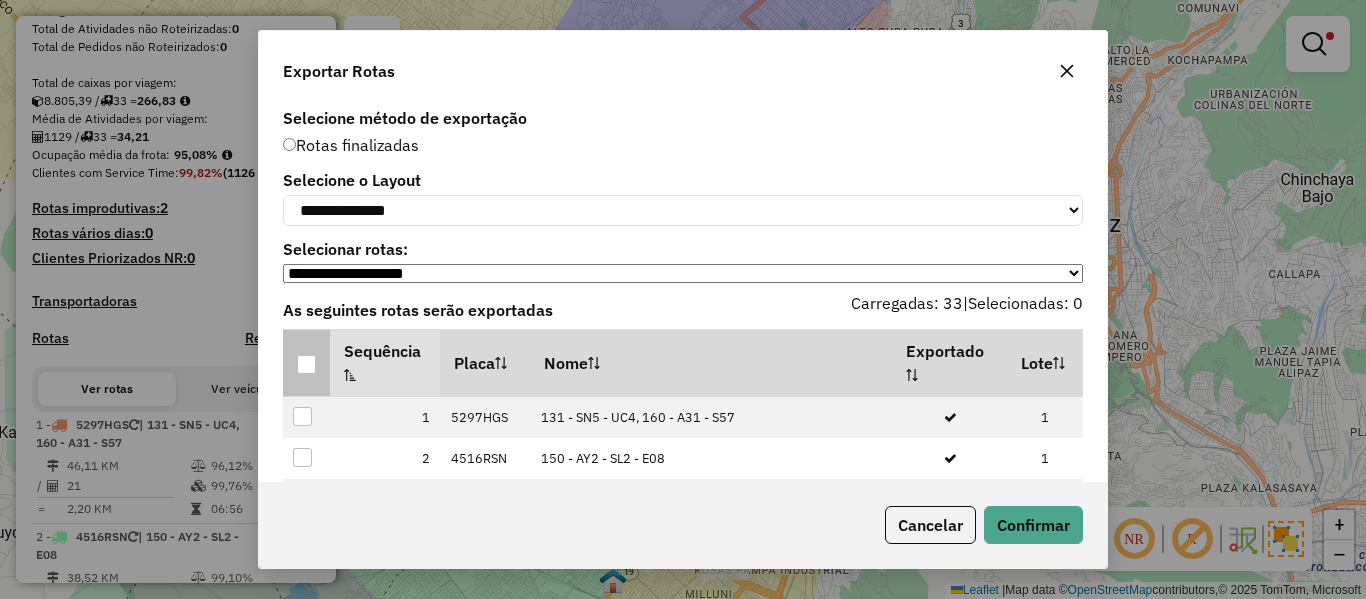 drag, startPoint x: 305, startPoint y: 370, endPoint x: 317, endPoint y: 370, distance: 12 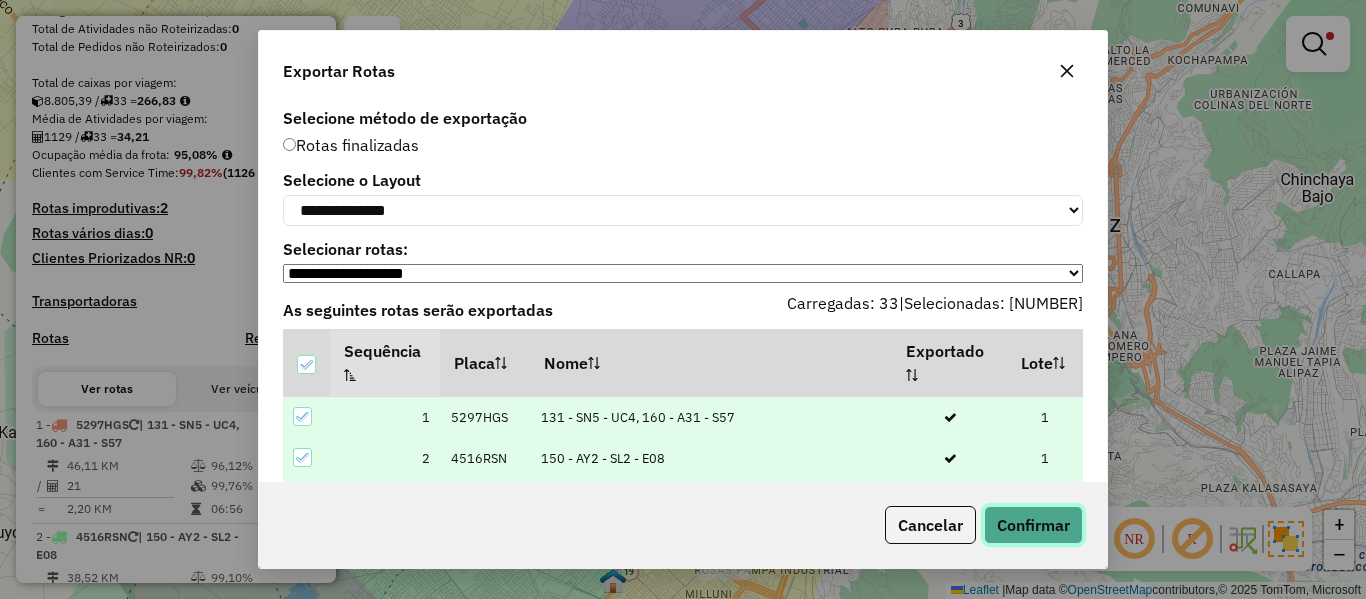 click on "Confirmar" 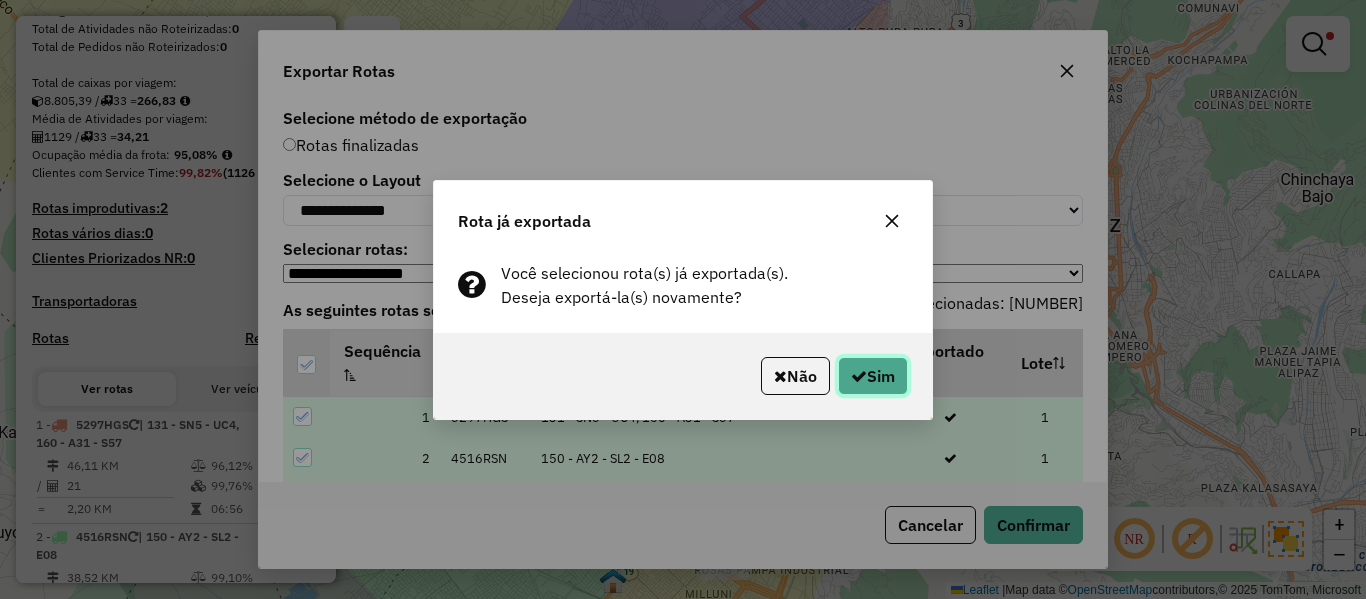 click on "Sim" 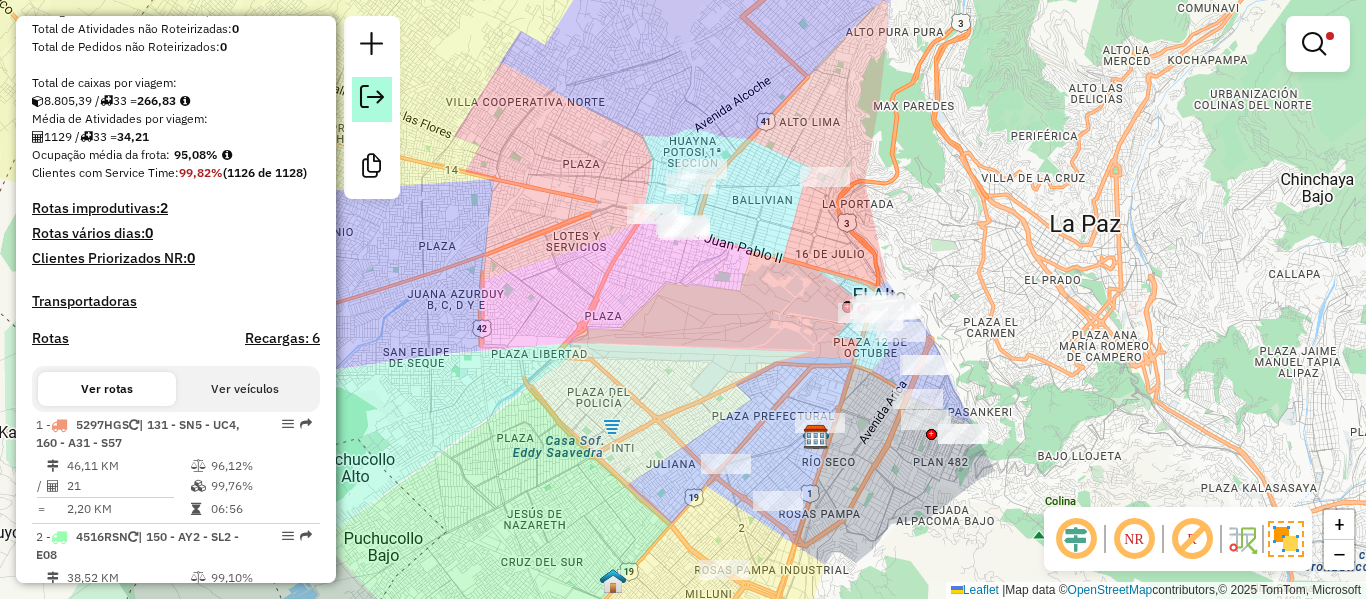 click 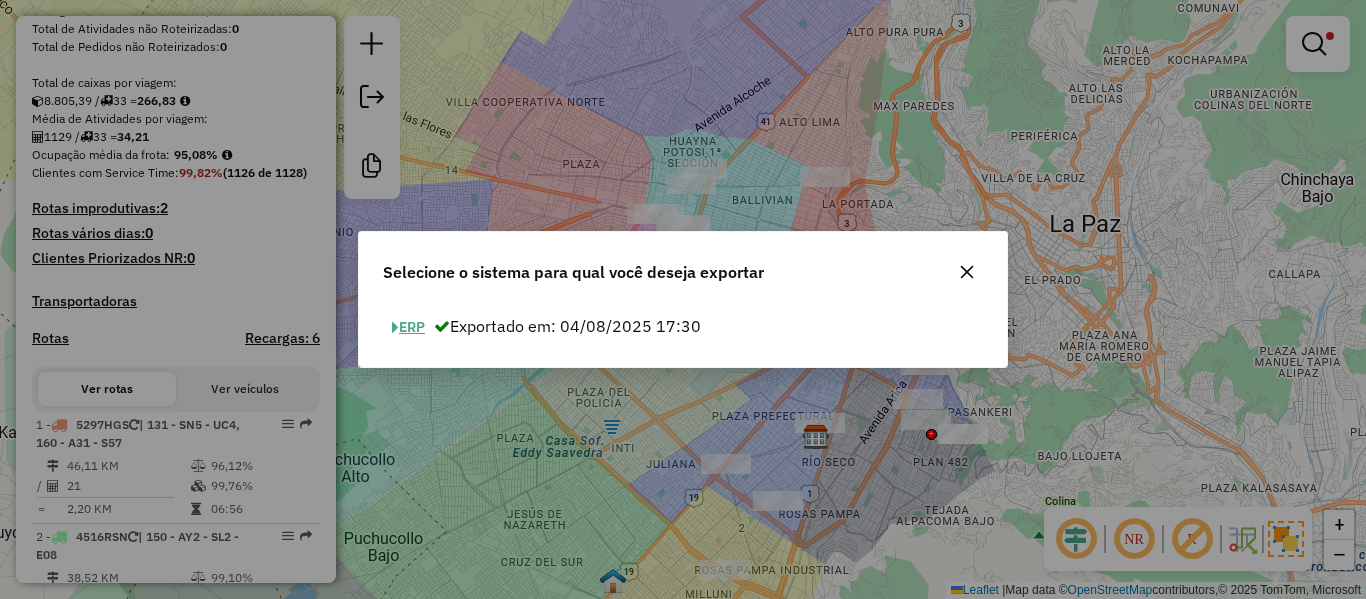 click on "ERP" 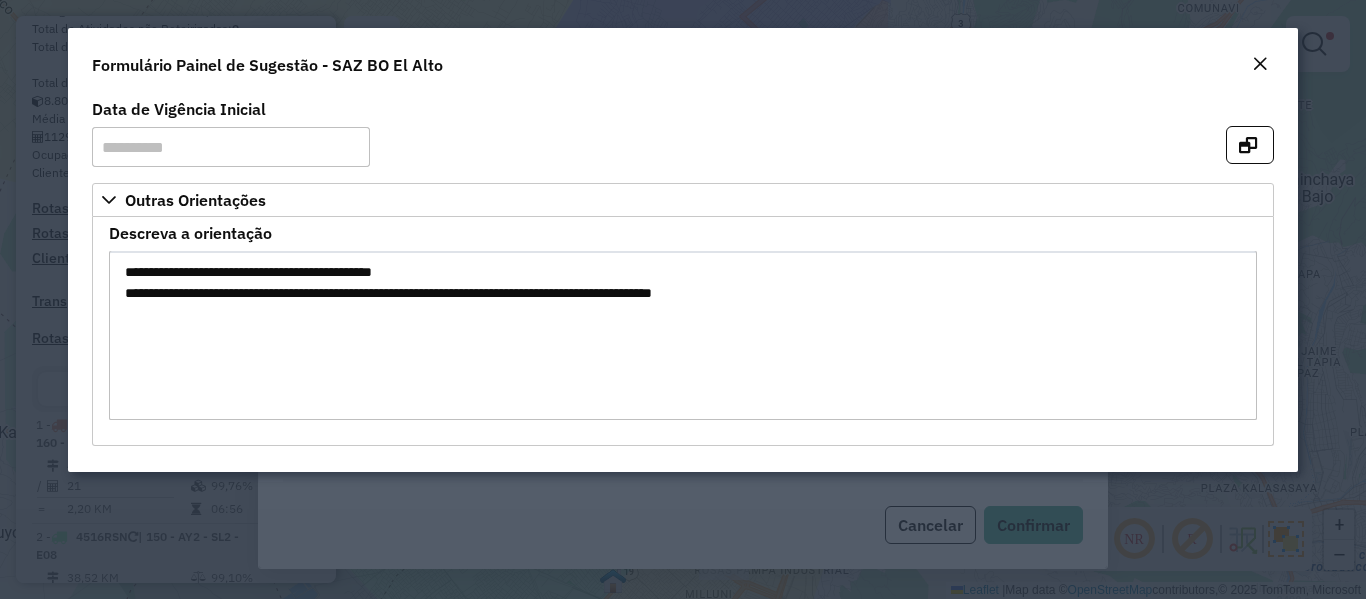 click 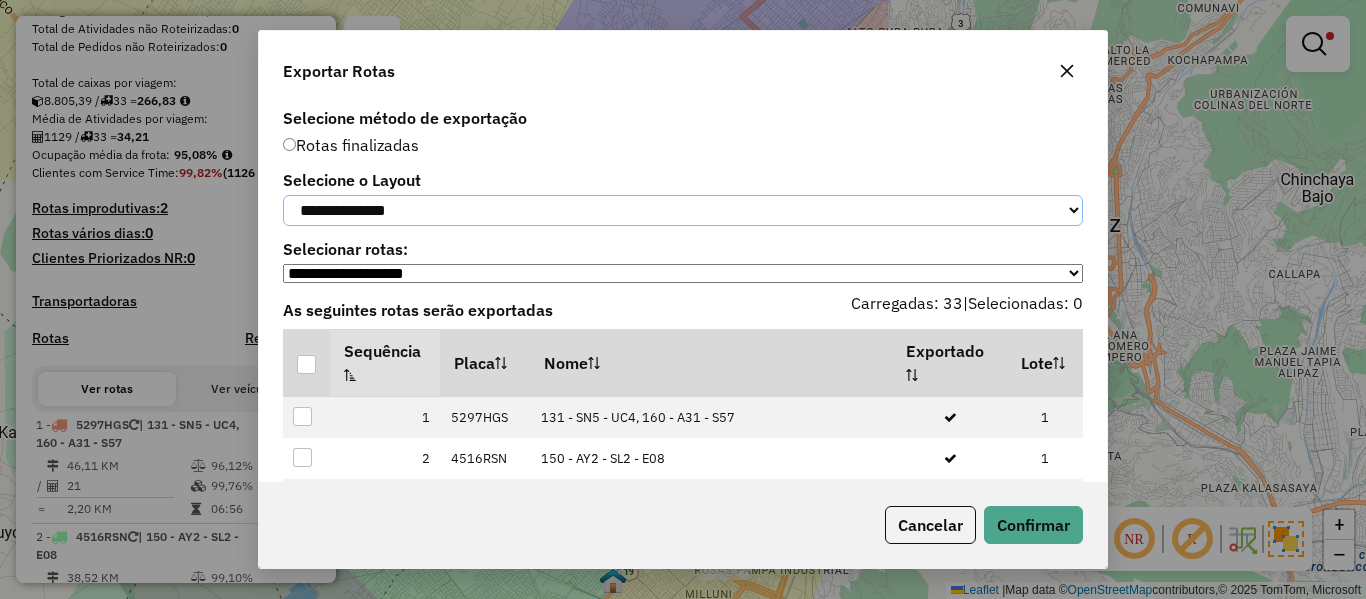 click on "**********" 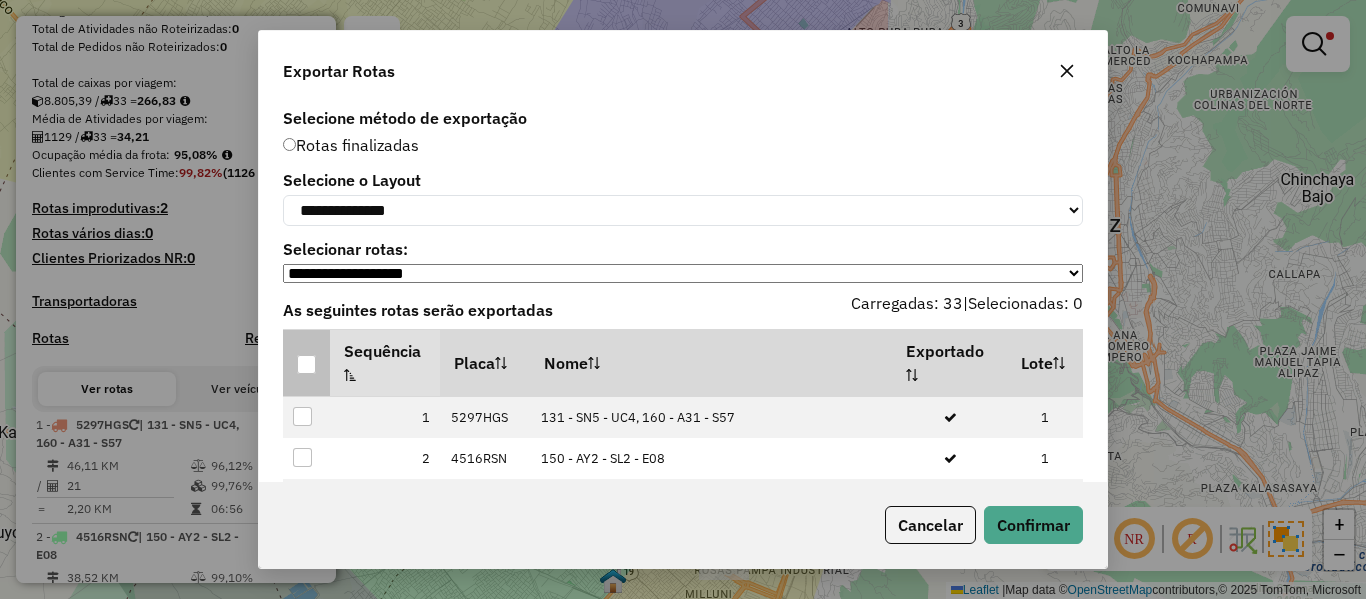 click at bounding box center [307, 365] 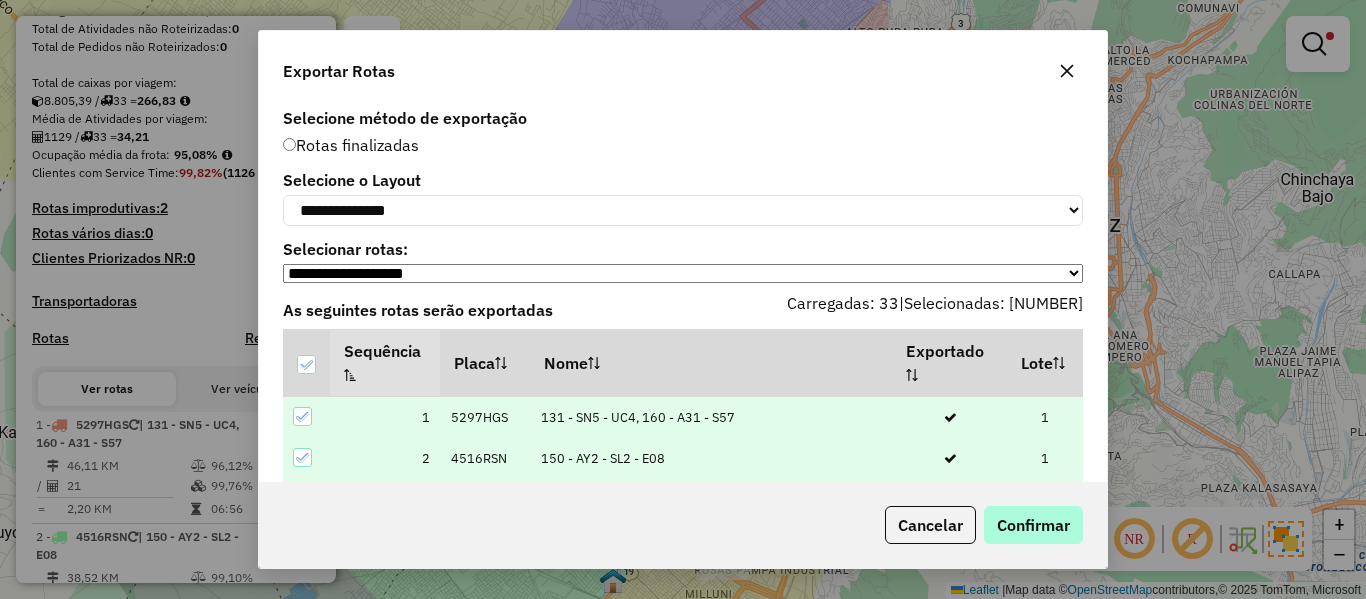 drag, startPoint x: 1112, startPoint y: 527, endPoint x: 1029, endPoint y: 510, distance: 84.723076 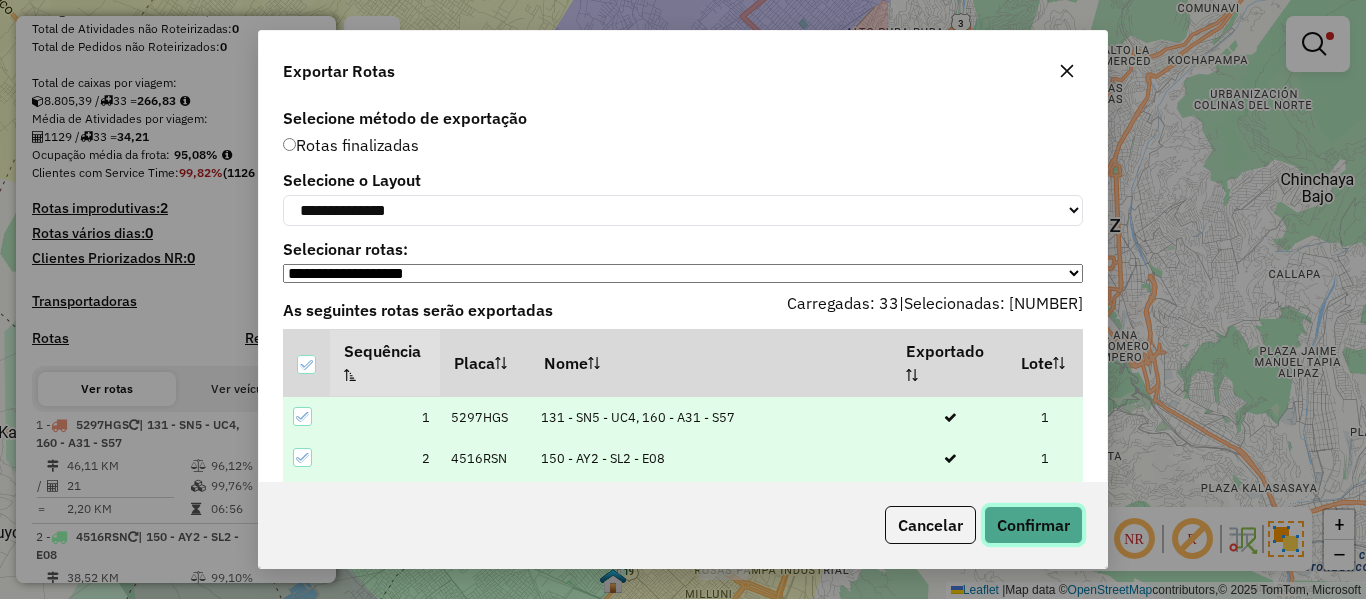 click on "Confirmar" 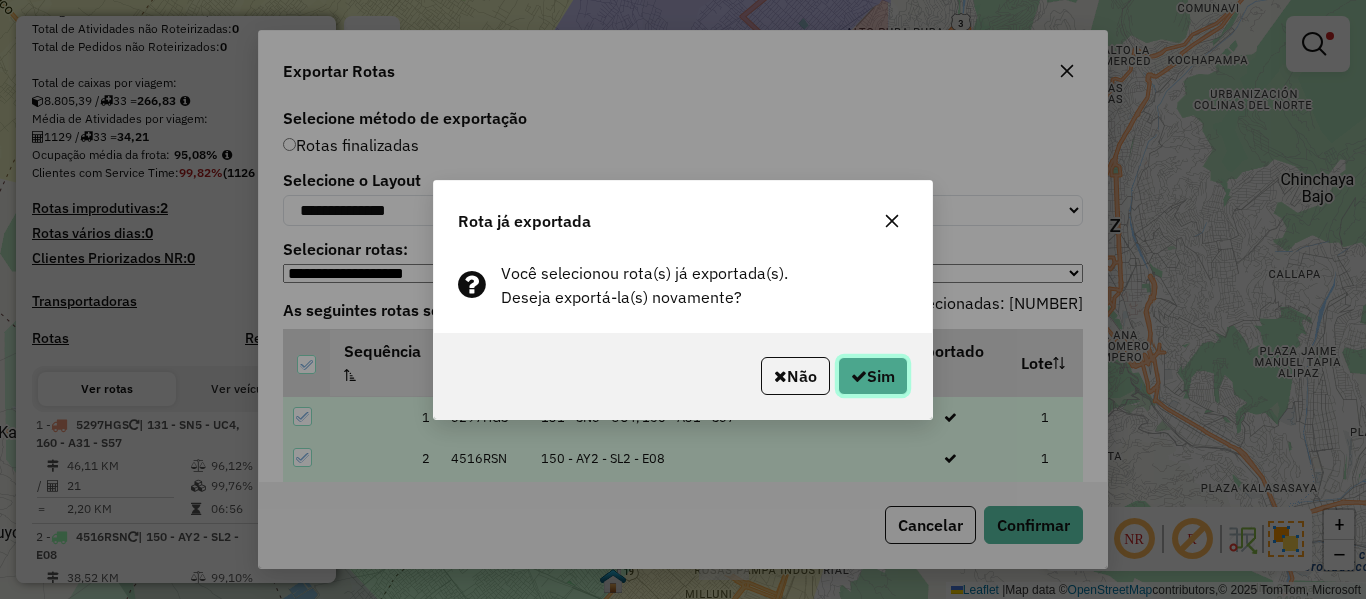 click on "Sim" 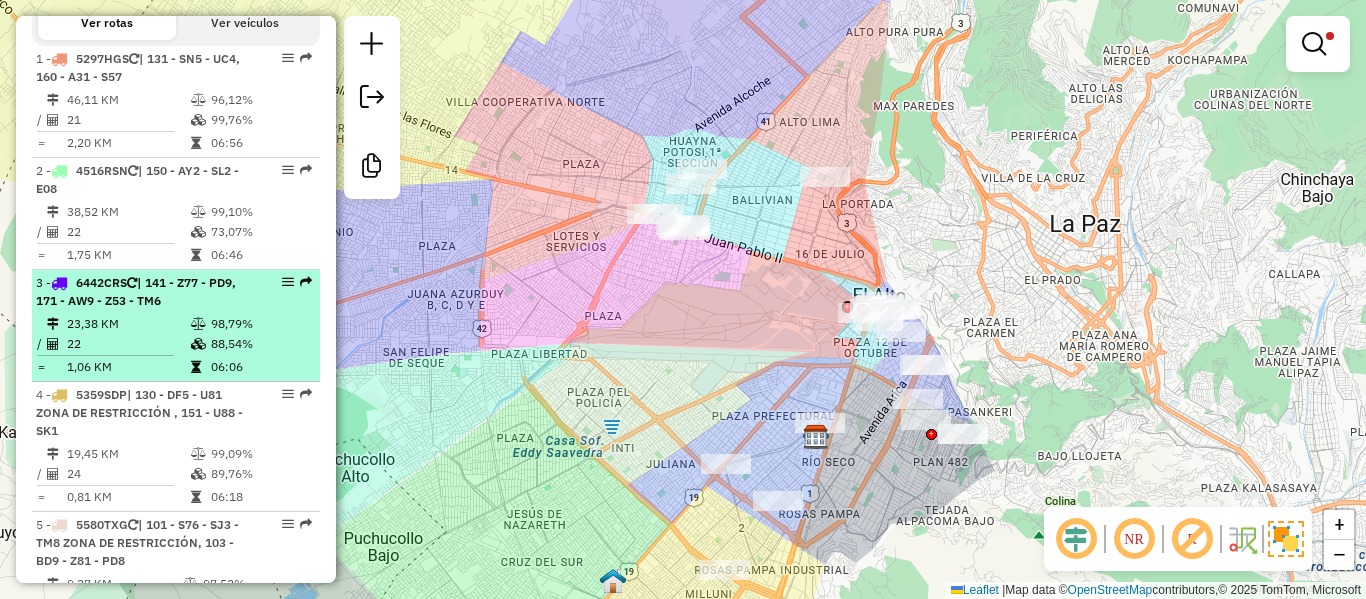 scroll, scrollTop: 999, scrollLeft: 0, axis: vertical 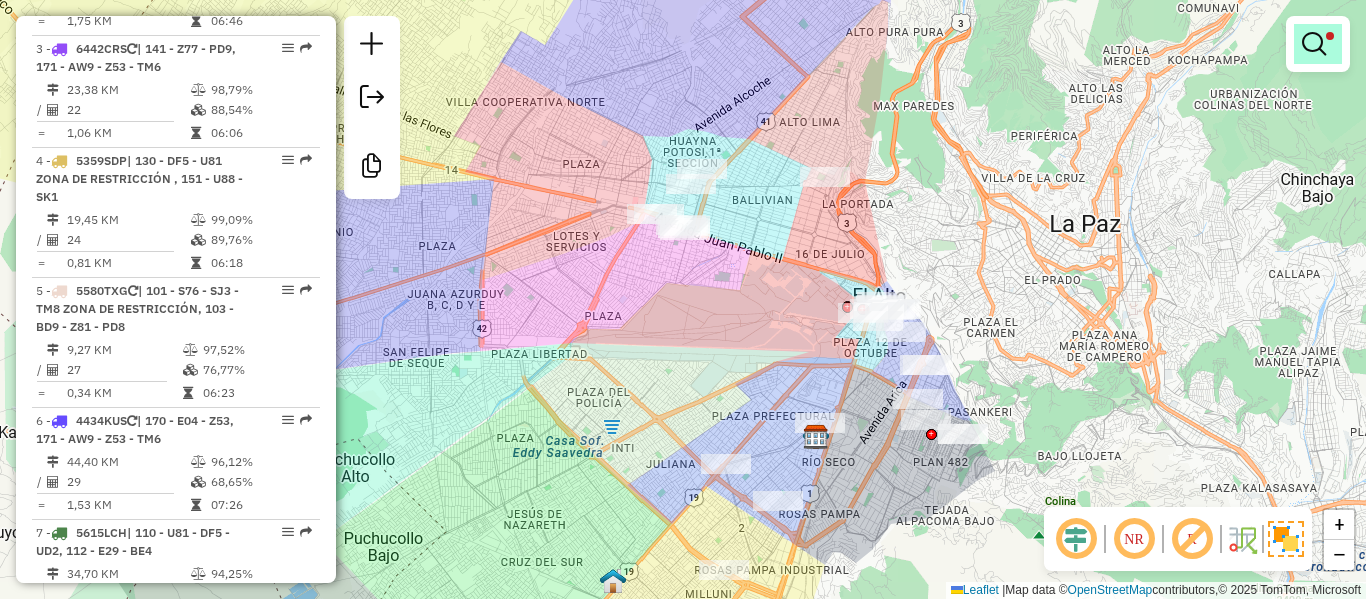 click at bounding box center (1314, 44) 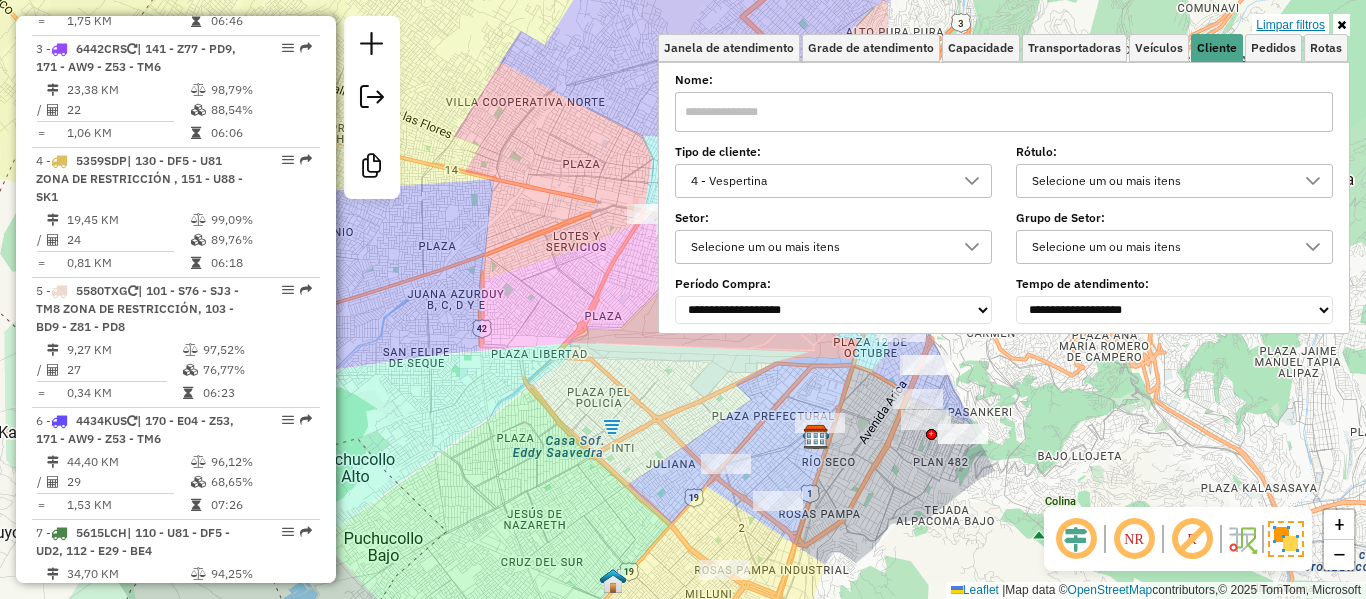 click on "Limpar filtros" at bounding box center (1290, 25) 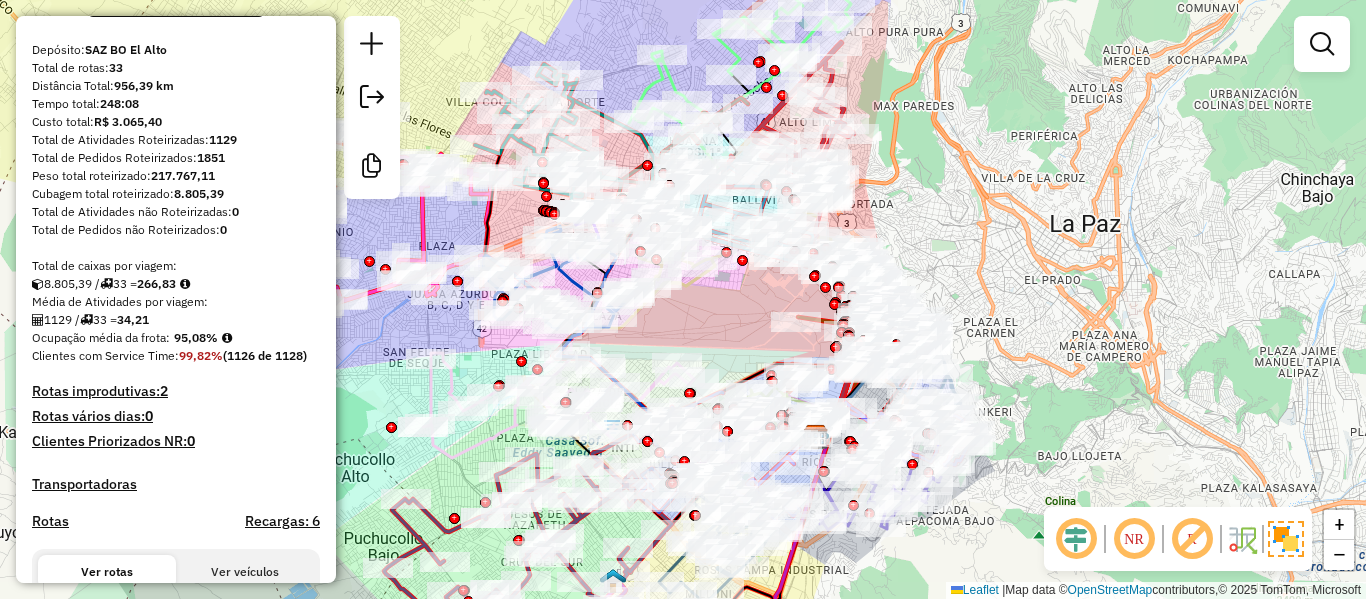 scroll, scrollTop: 0, scrollLeft: 0, axis: both 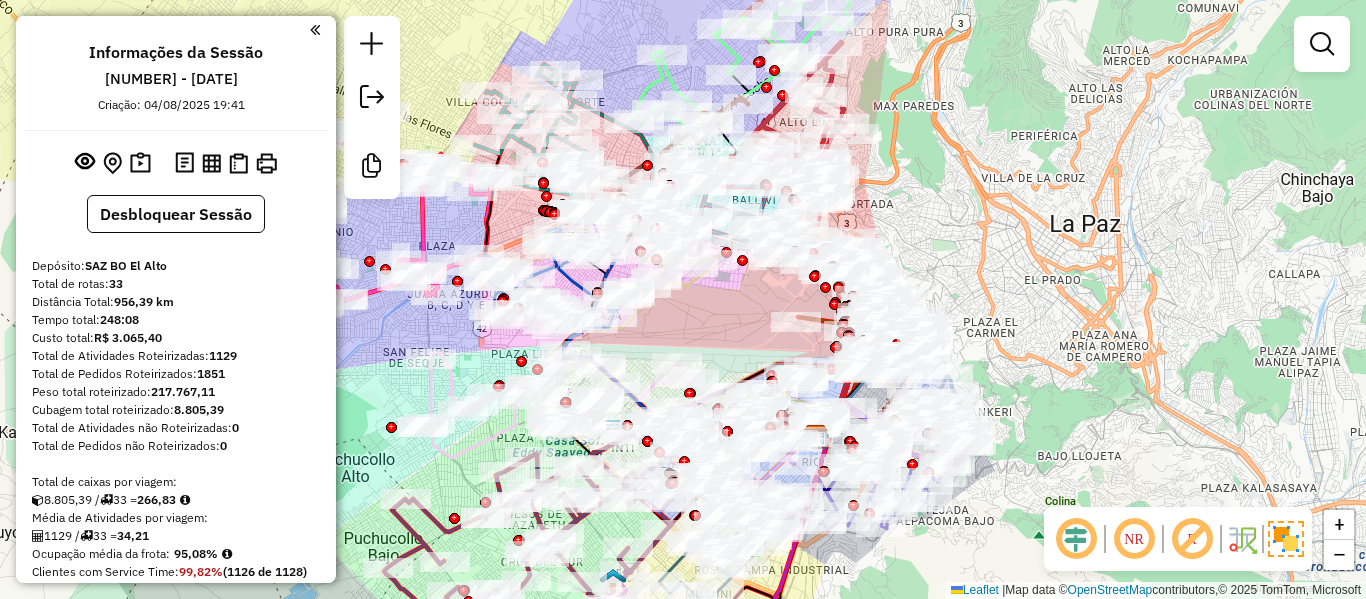 click on "1224014 - 05/08/2025" at bounding box center [171, 79] 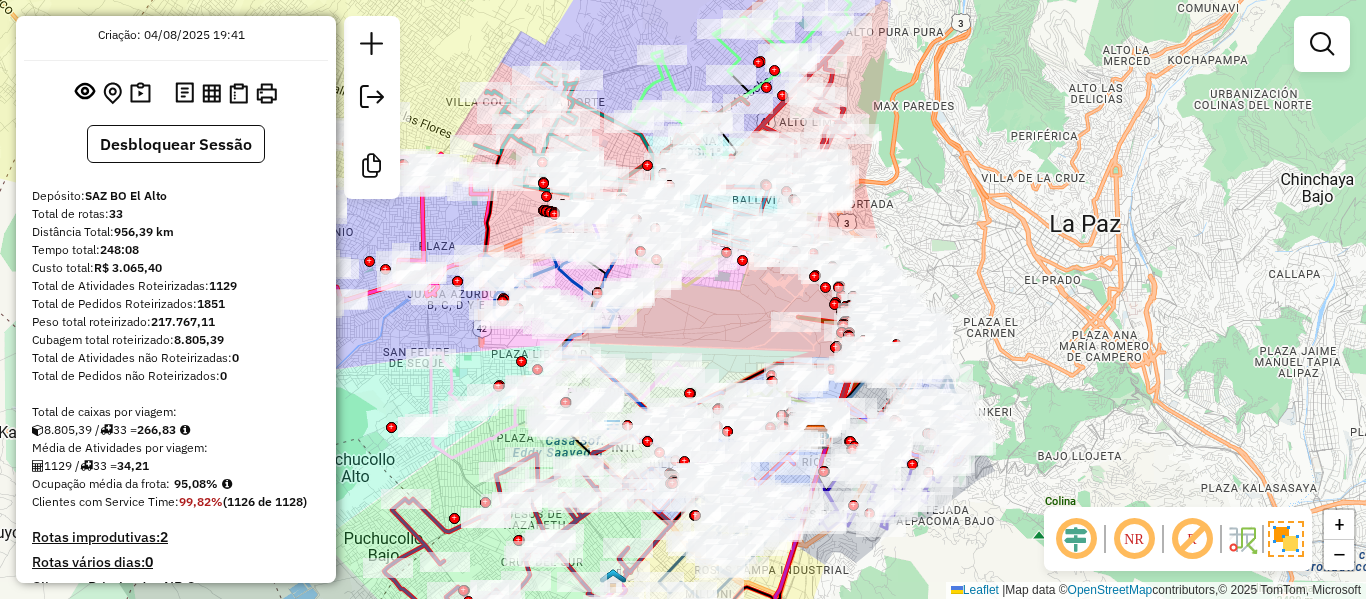 scroll, scrollTop: 100, scrollLeft: 0, axis: vertical 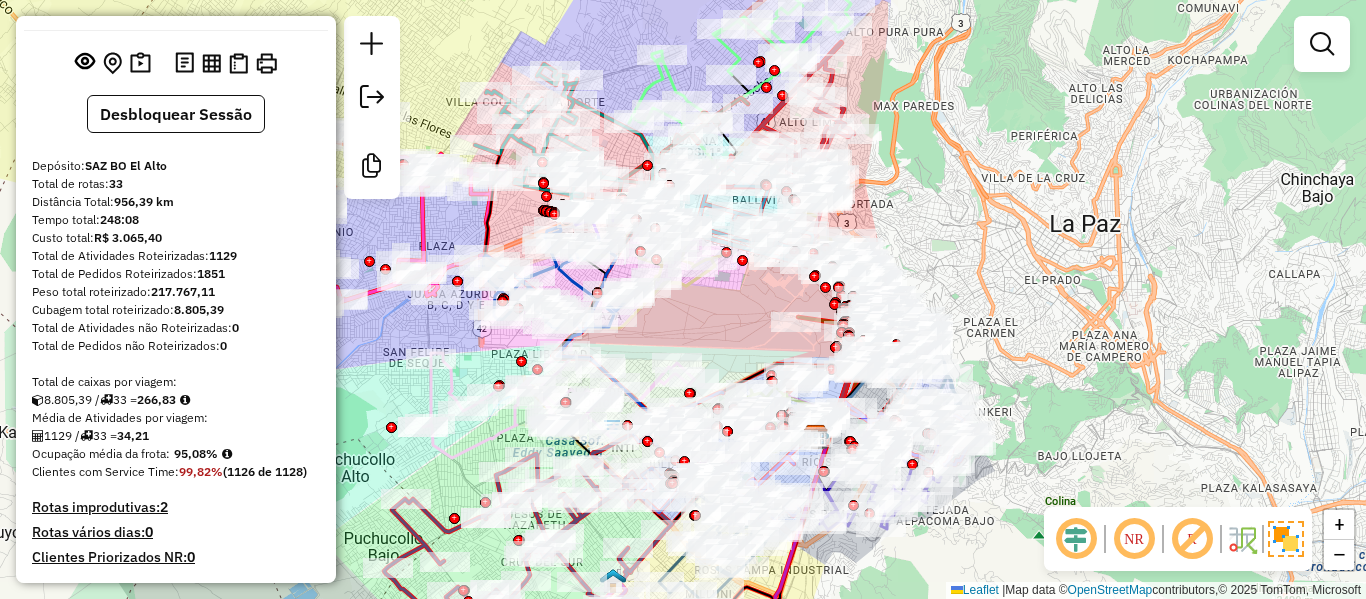 click on "95,08%" at bounding box center [196, 453] 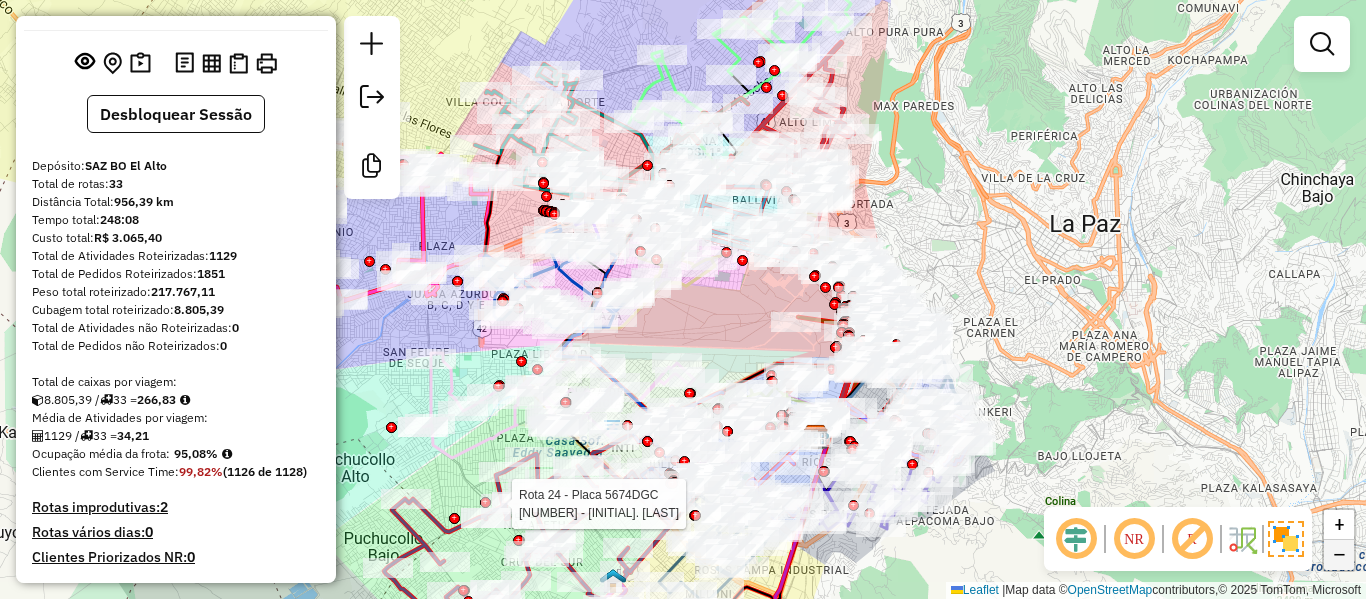 copy on "34,21" 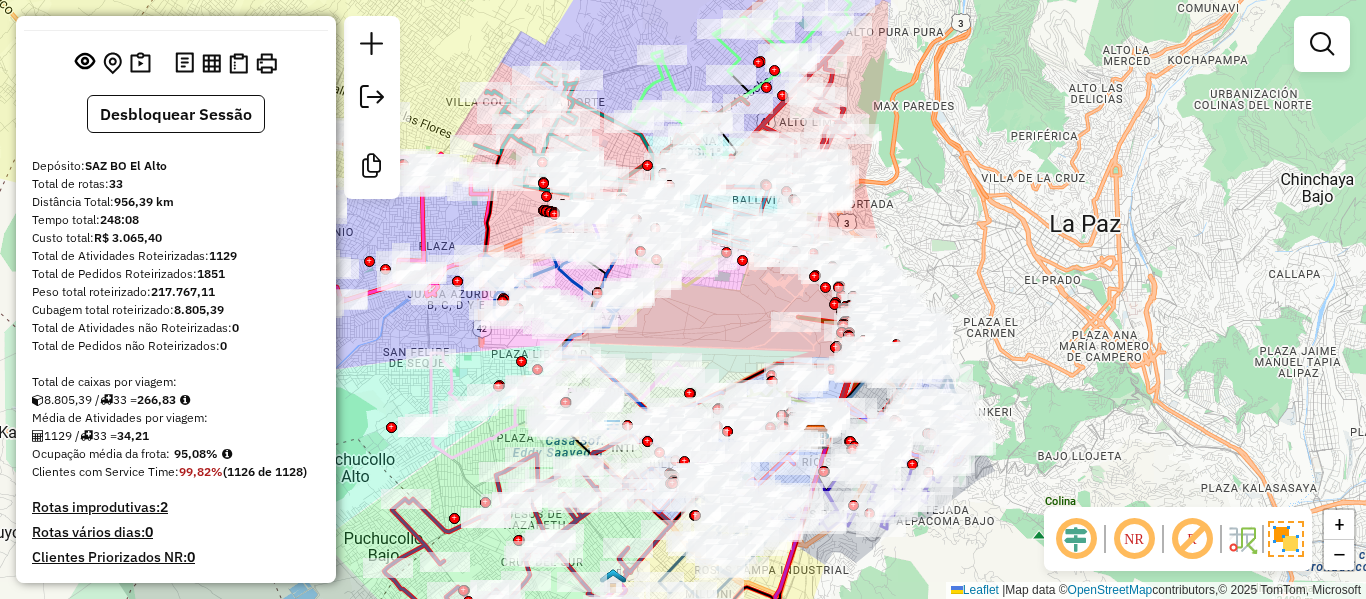 click on "33" at bounding box center [116, 183] 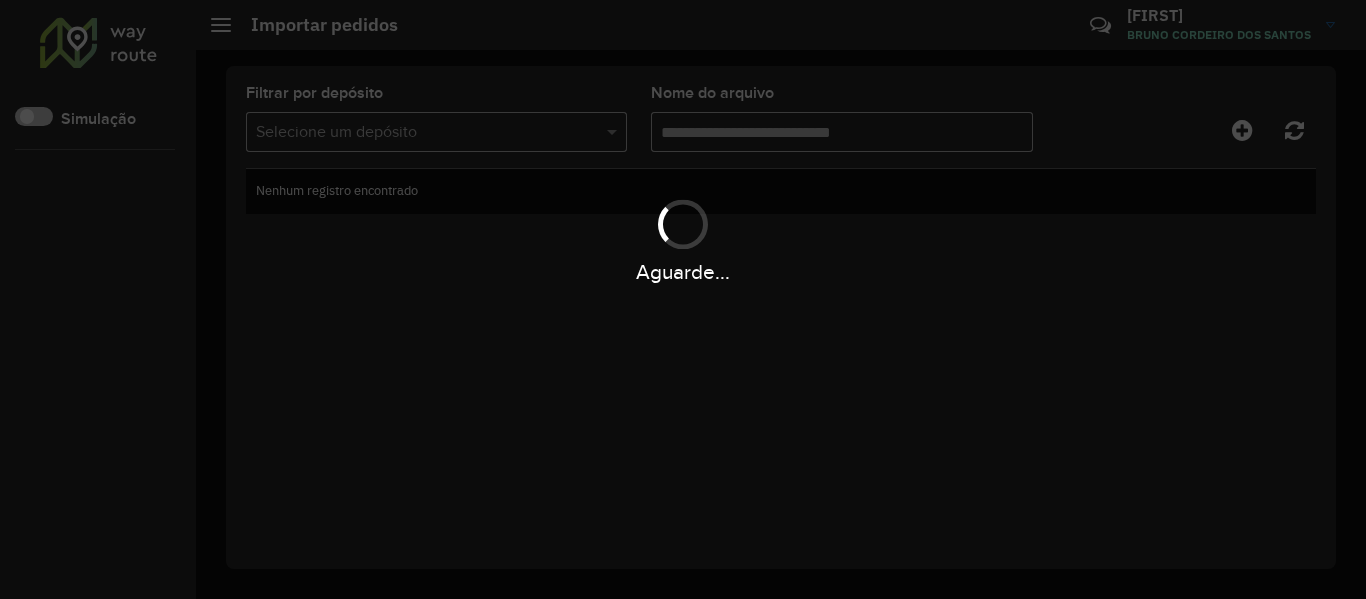 scroll, scrollTop: 0, scrollLeft: 0, axis: both 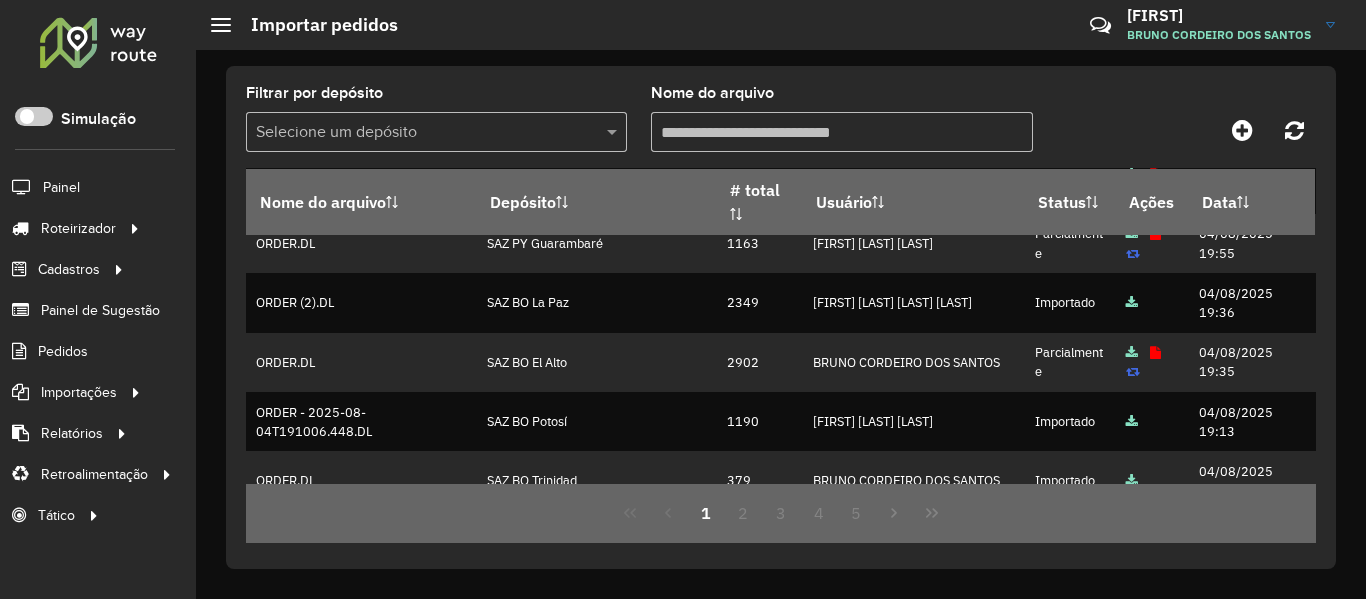 click at bounding box center (416, 133) 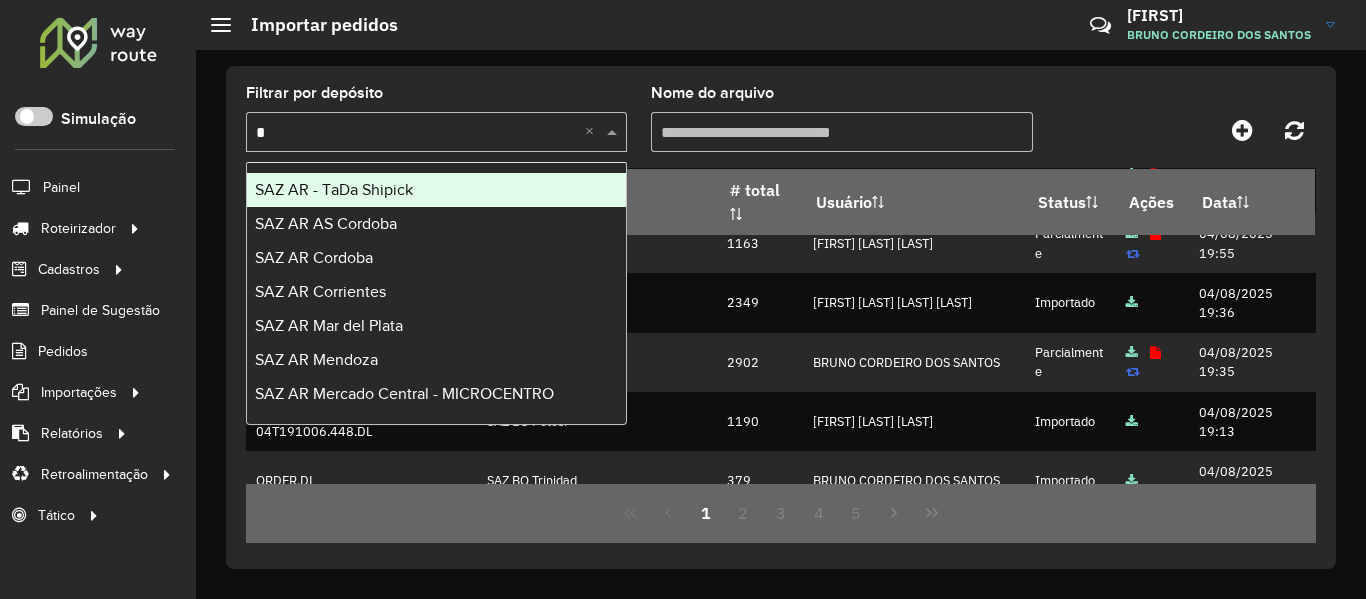 click on "*" at bounding box center [416, 133] 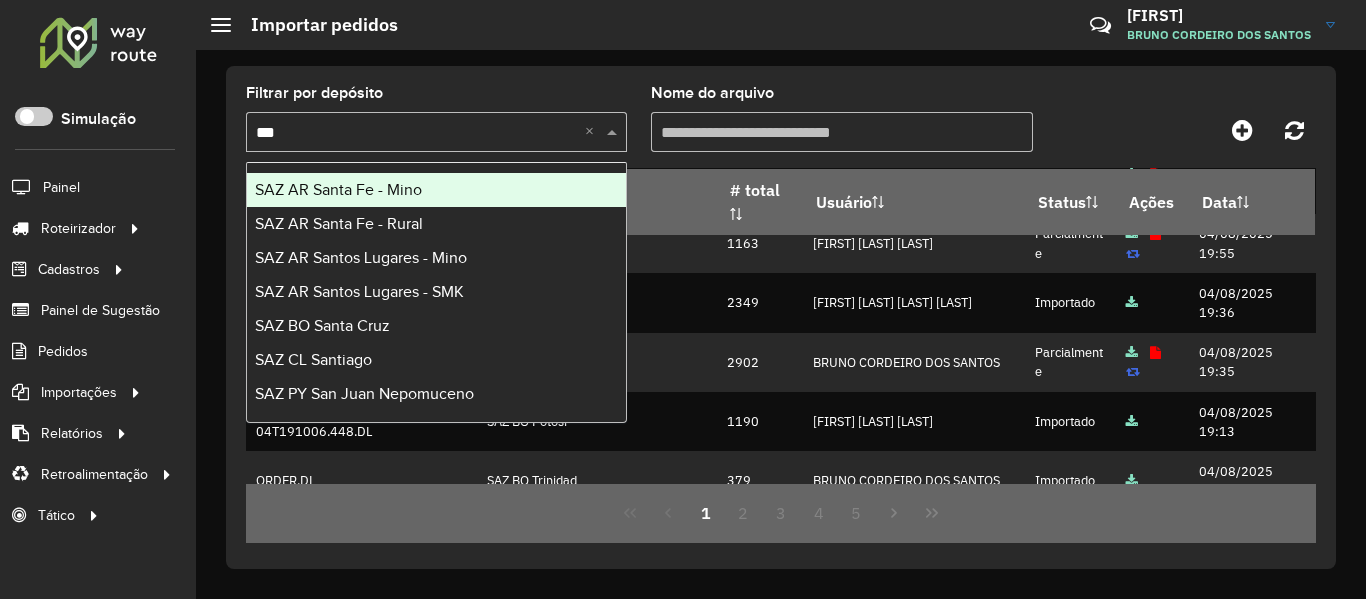 type on "****" 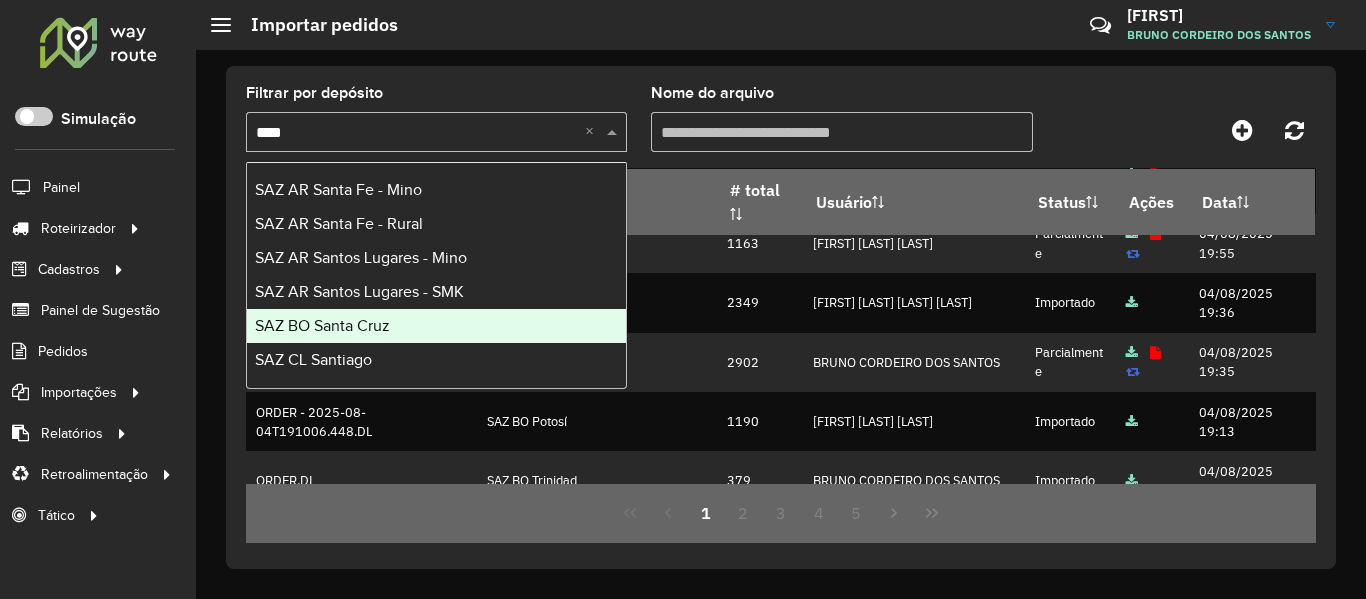 click on "SAZ BO Santa Cruz" at bounding box center (322, 325) 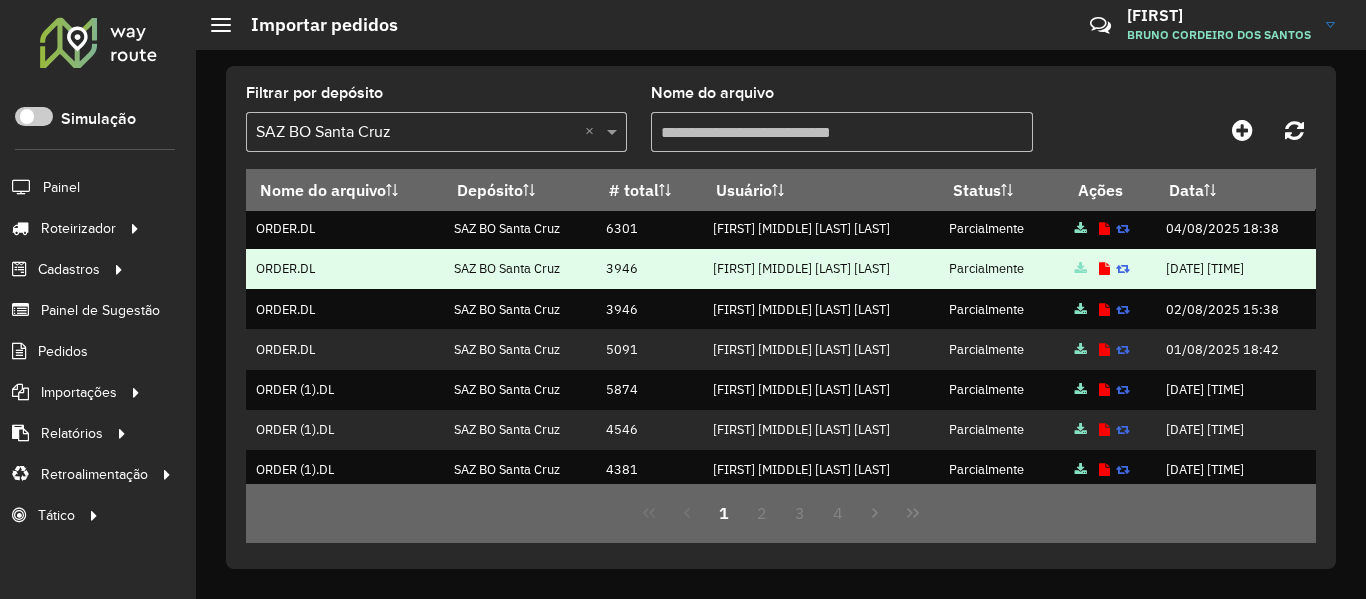 scroll, scrollTop: 0, scrollLeft: 0, axis: both 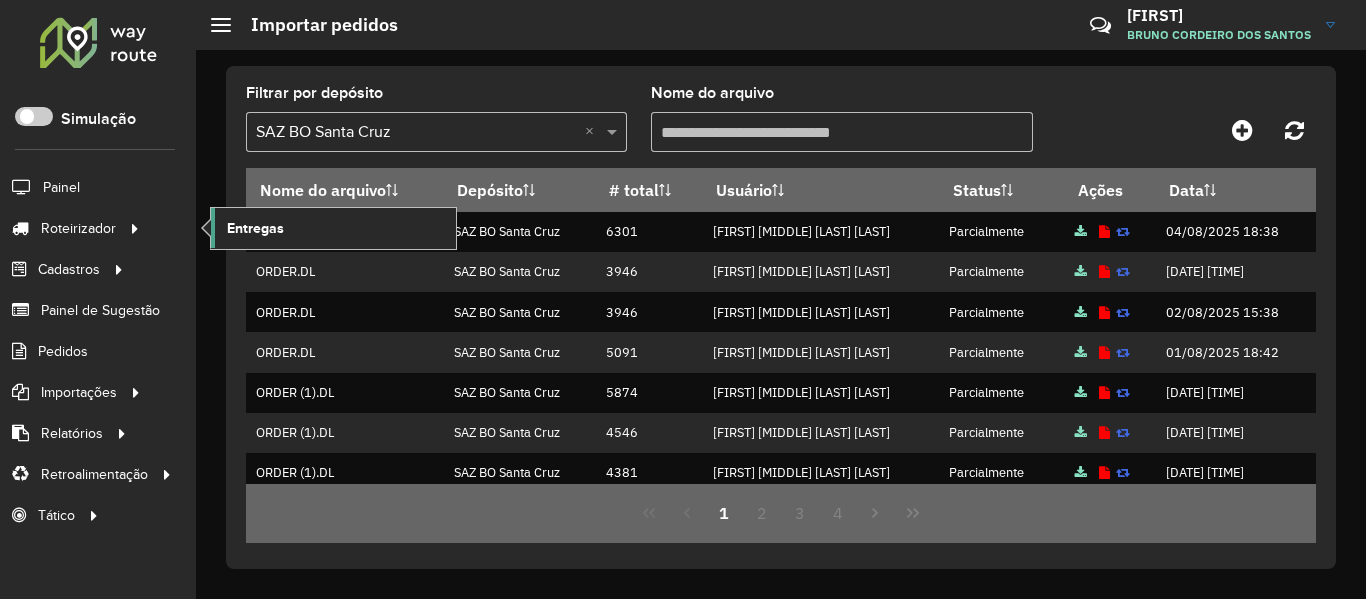 click on "Entregas" 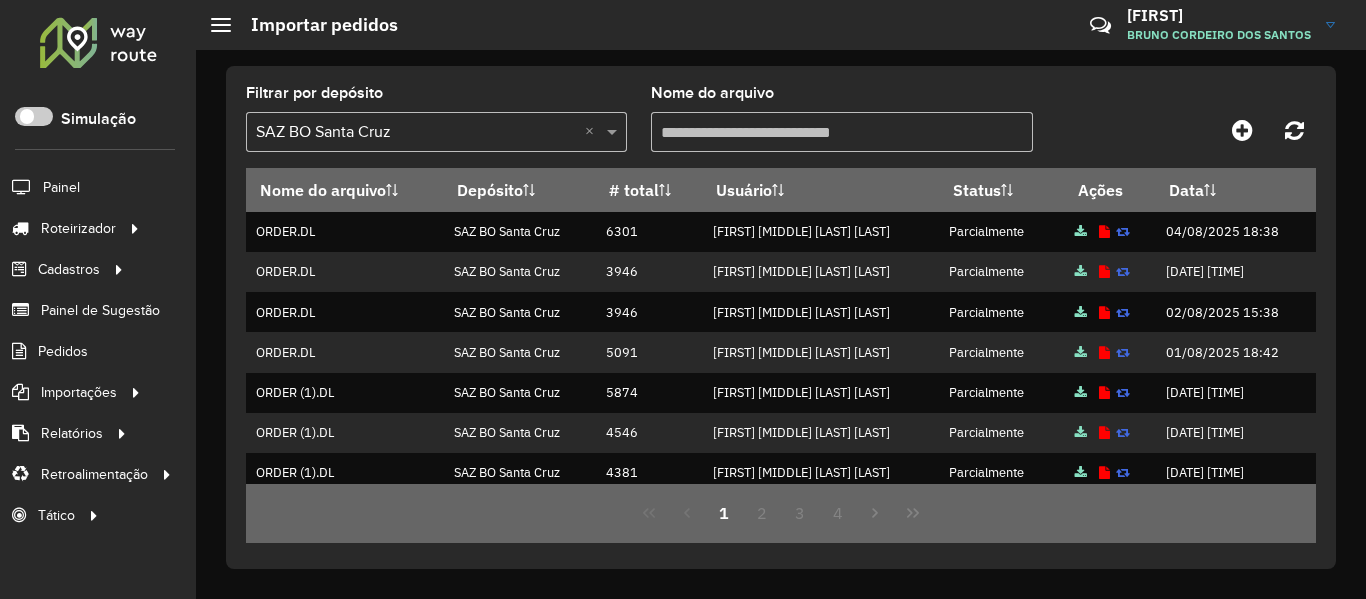 click 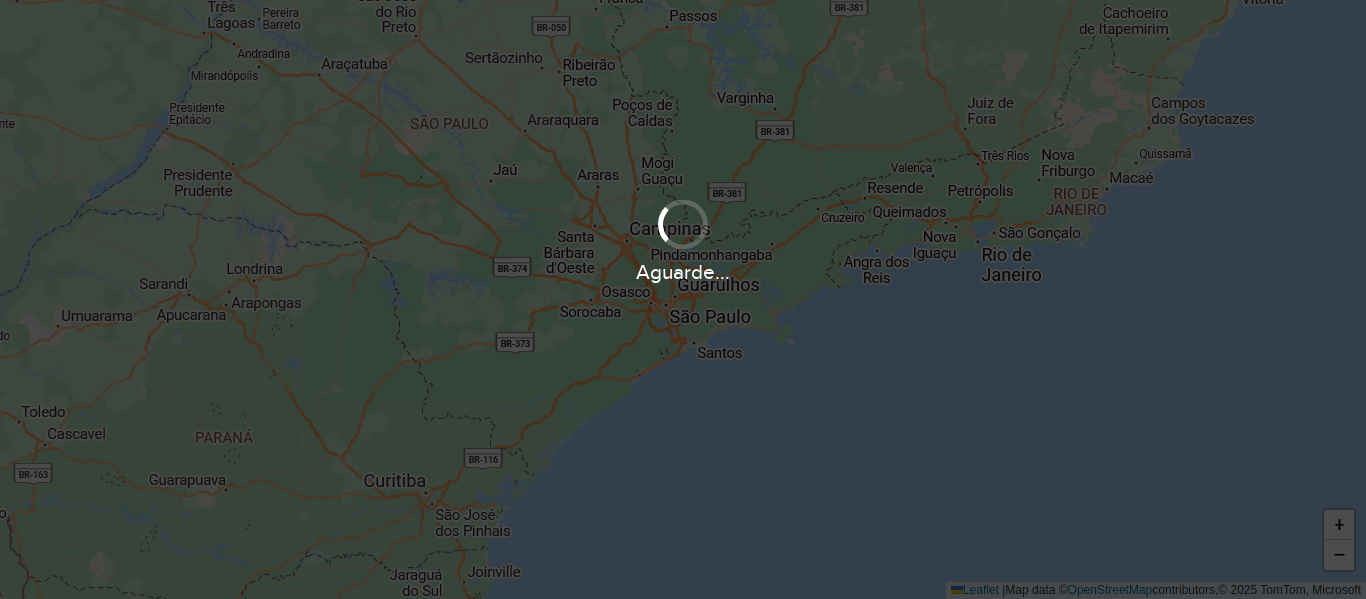 scroll, scrollTop: 0, scrollLeft: 0, axis: both 